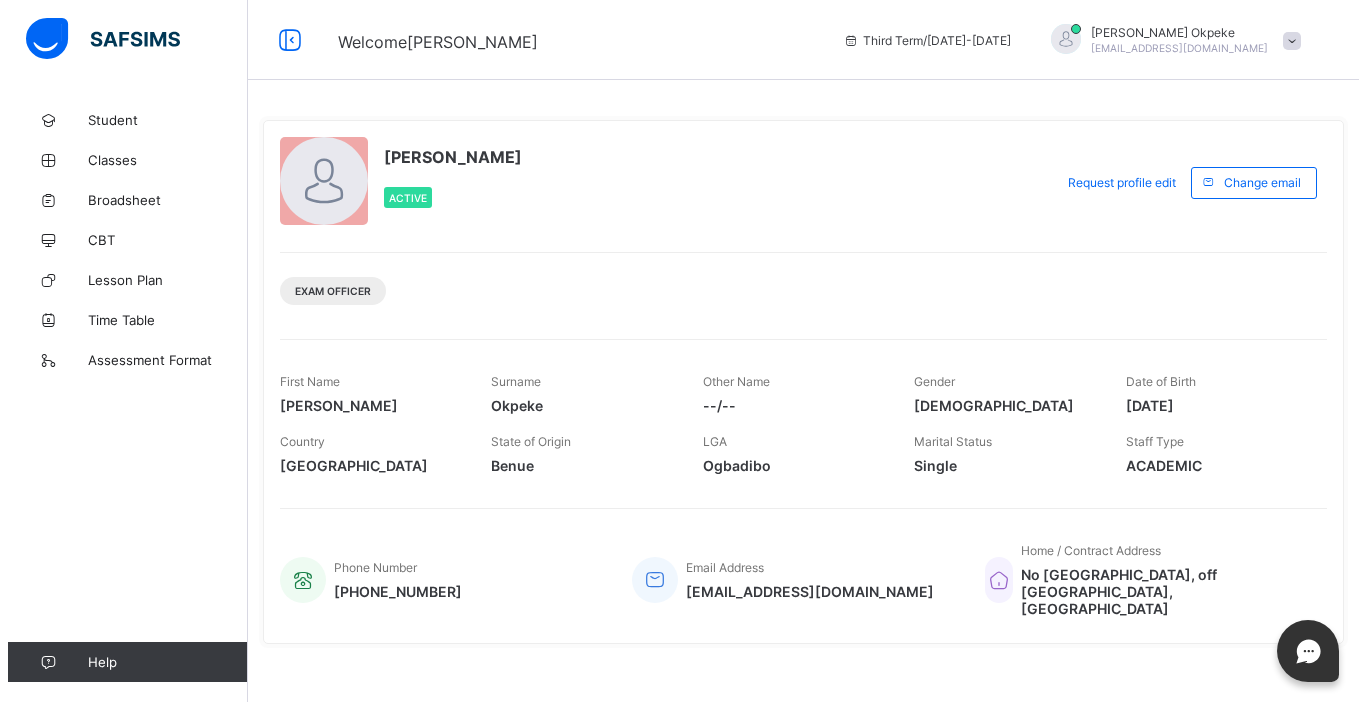 scroll, scrollTop: 0, scrollLeft: 0, axis: both 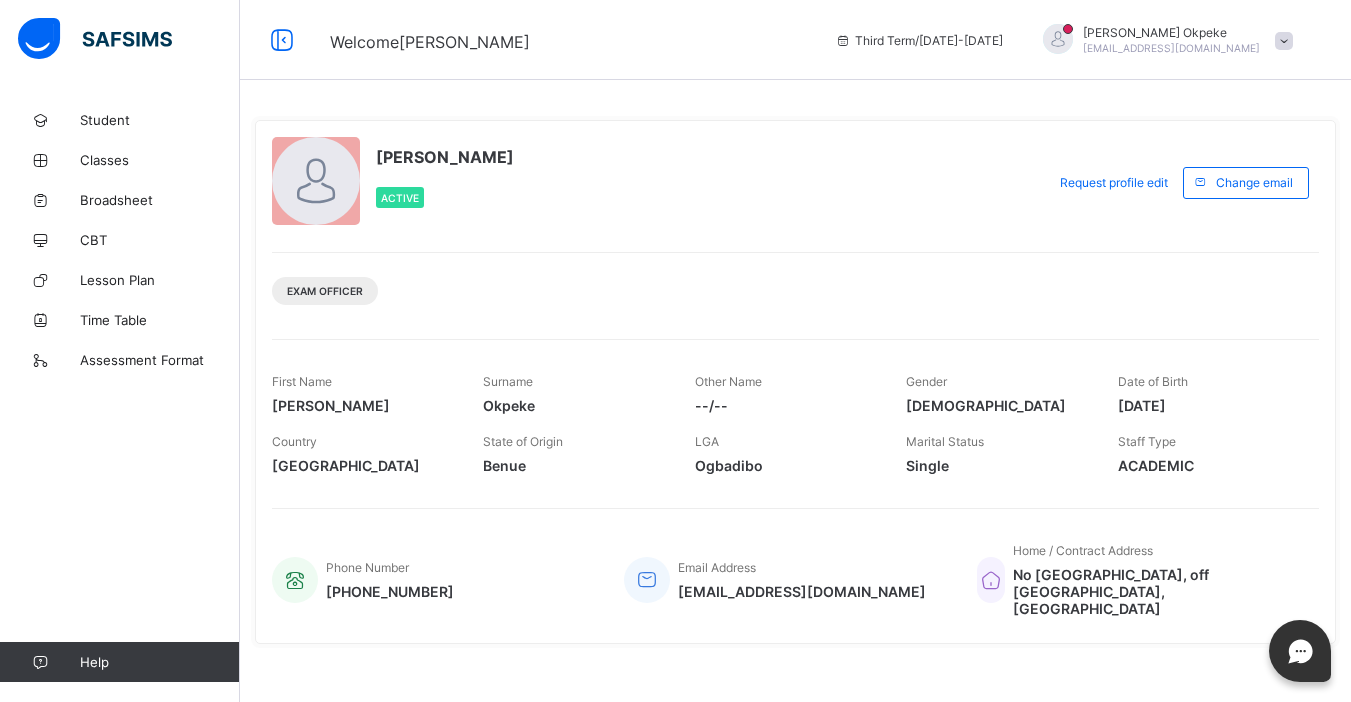 click at bounding box center [1058, 39] 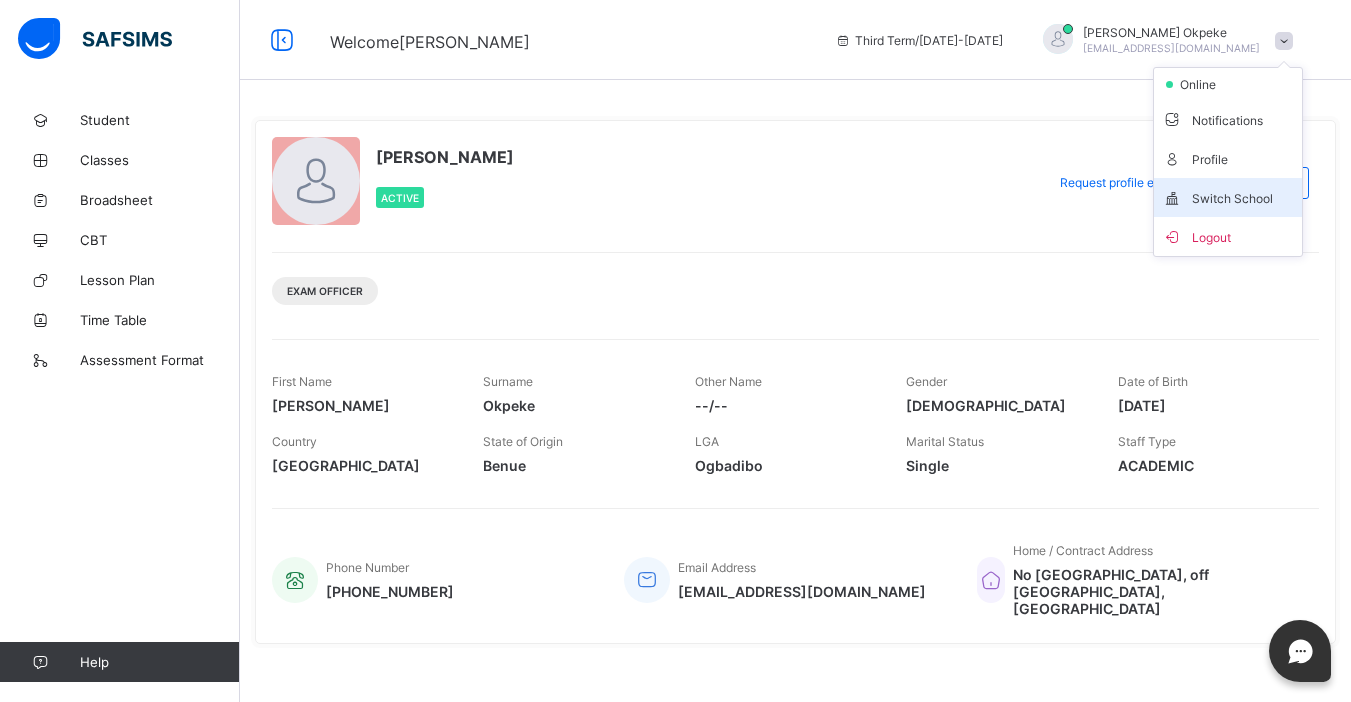 click on "Switch School" at bounding box center [1228, 197] 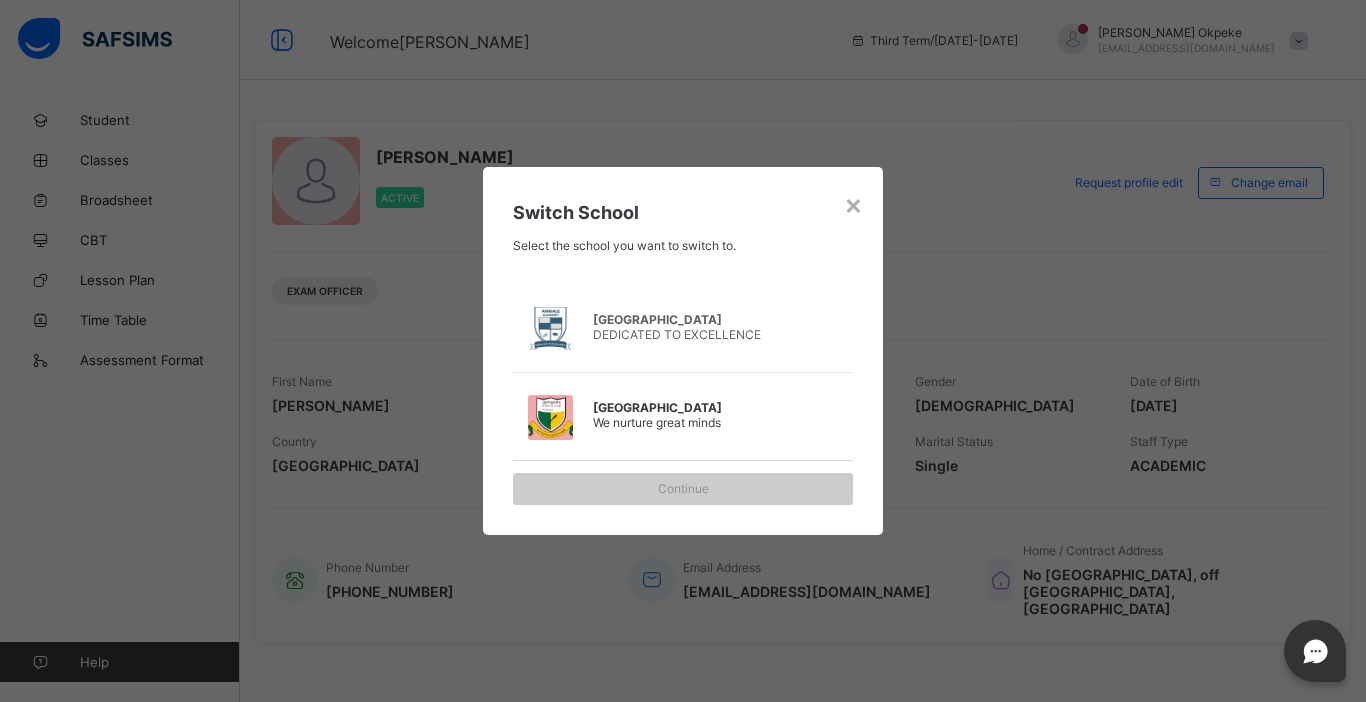 click on "[GEOGRAPHIC_DATA]" at bounding box center [693, 407] 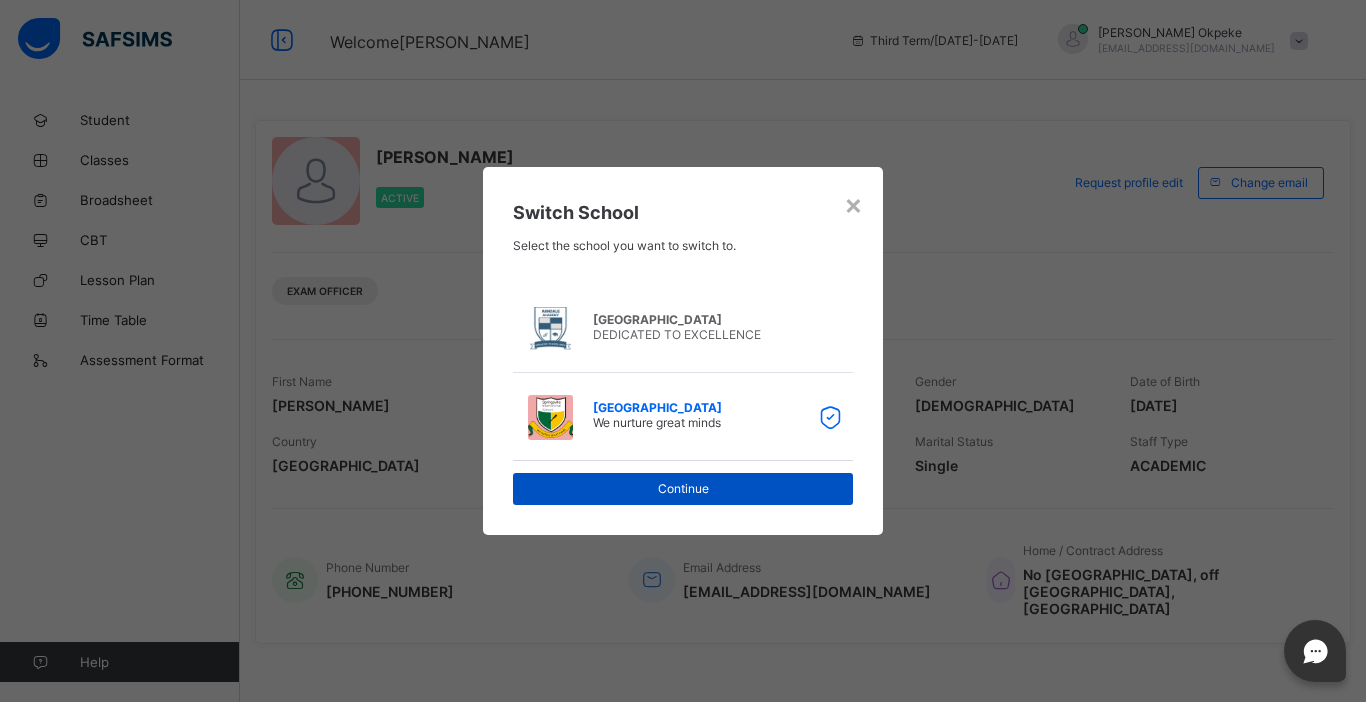 click on "Continue" at bounding box center [683, 488] 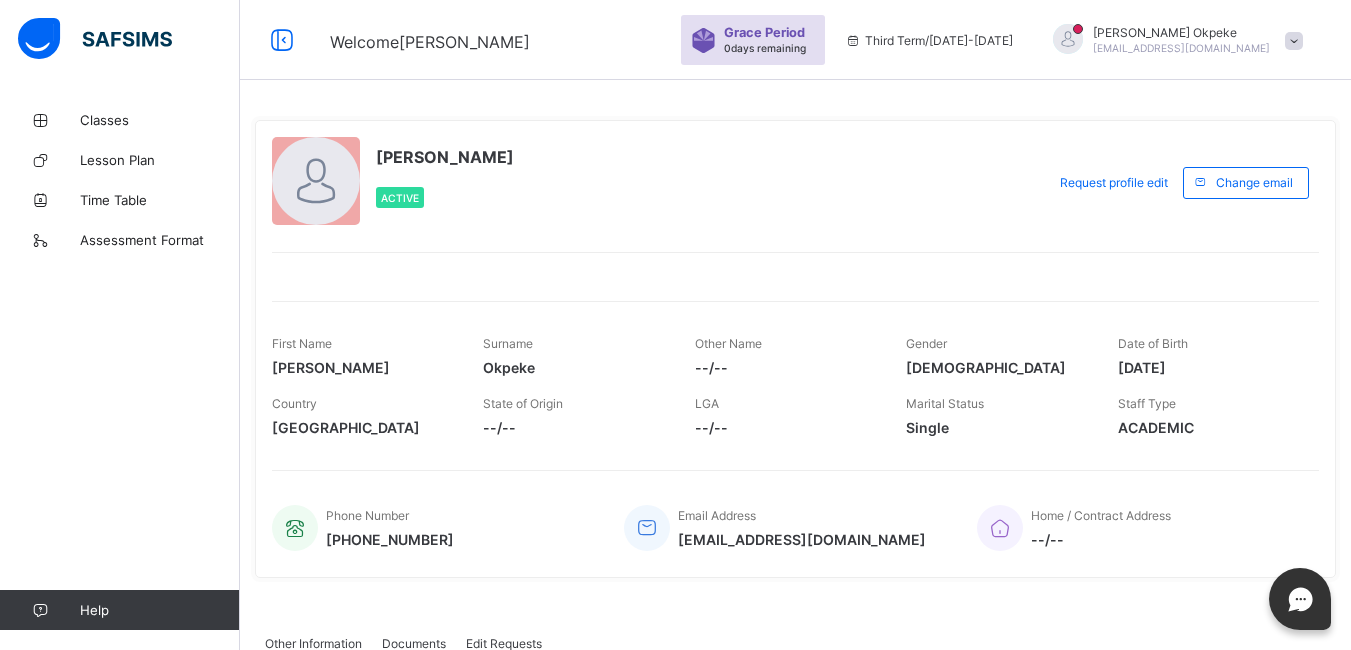 scroll, scrollTop: 0, scrollLeft: 0, axis: both 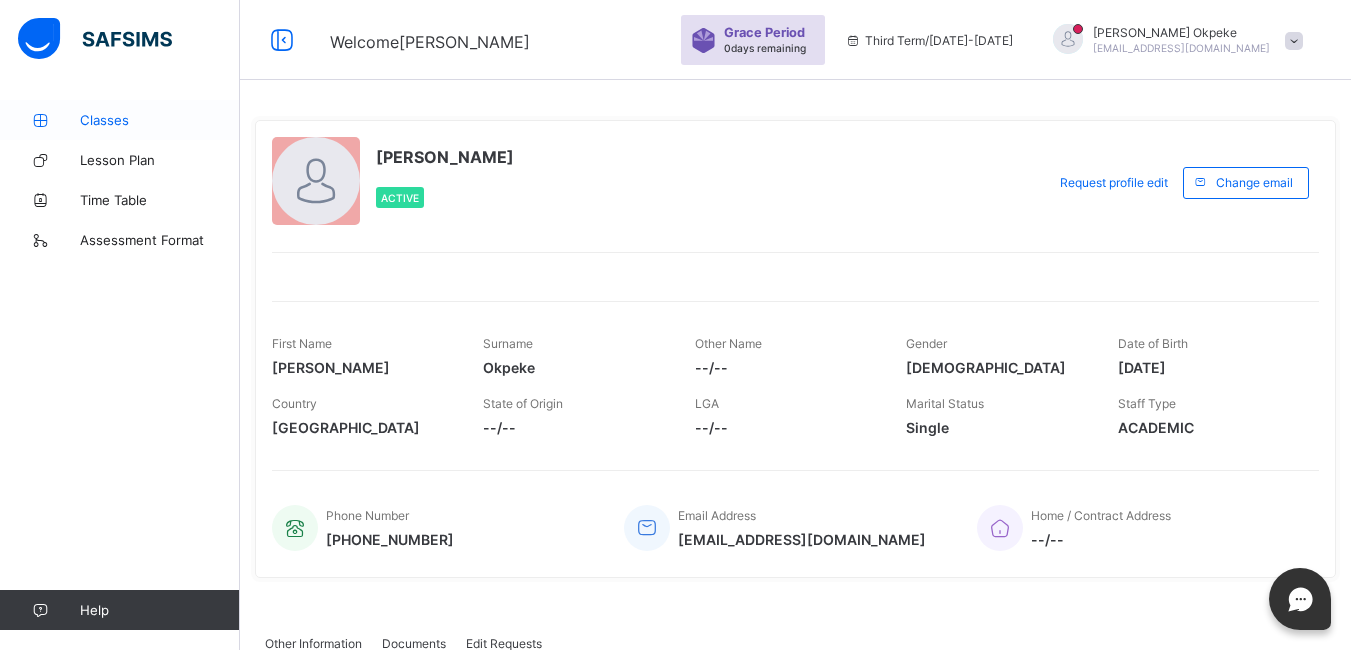 click on "Classes" at bounding box center [160, 120] 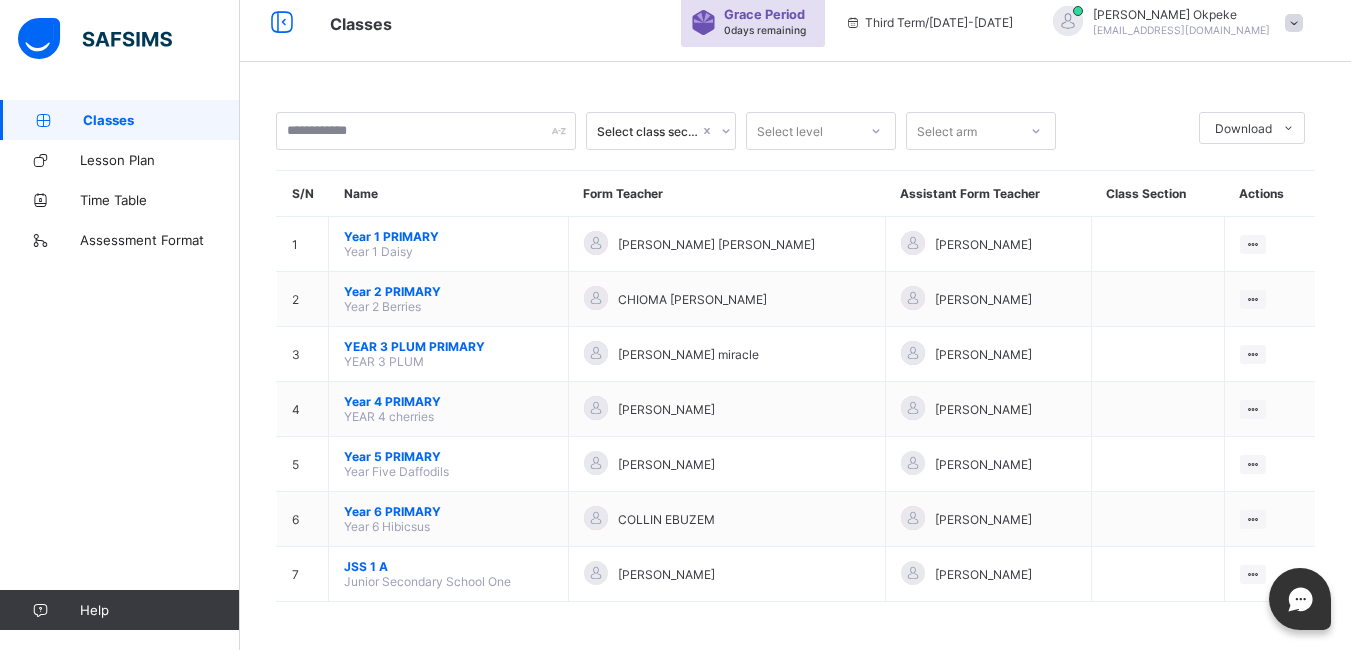scroll, scrollTop: 20, scrollLeft: 0, axis: vertical 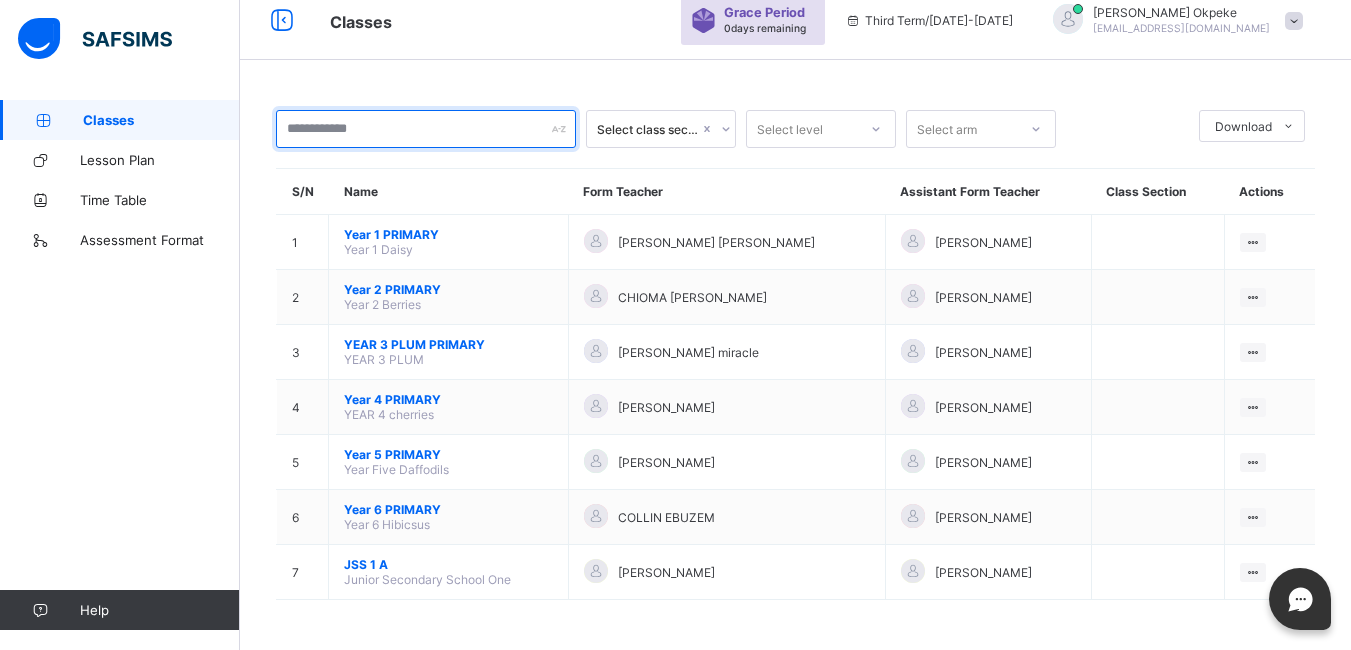 click at bounding box center [426, 129] 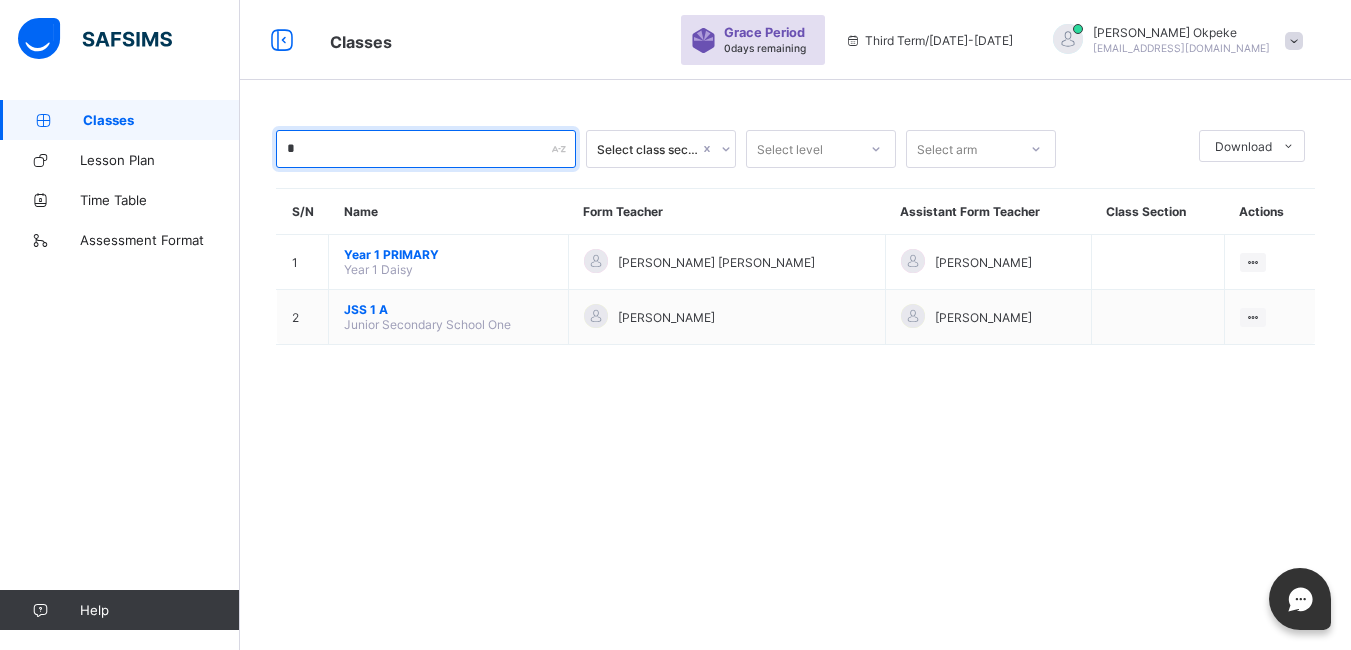 scroll, scrollTop: 0, scrollLeft: 0, axis: both 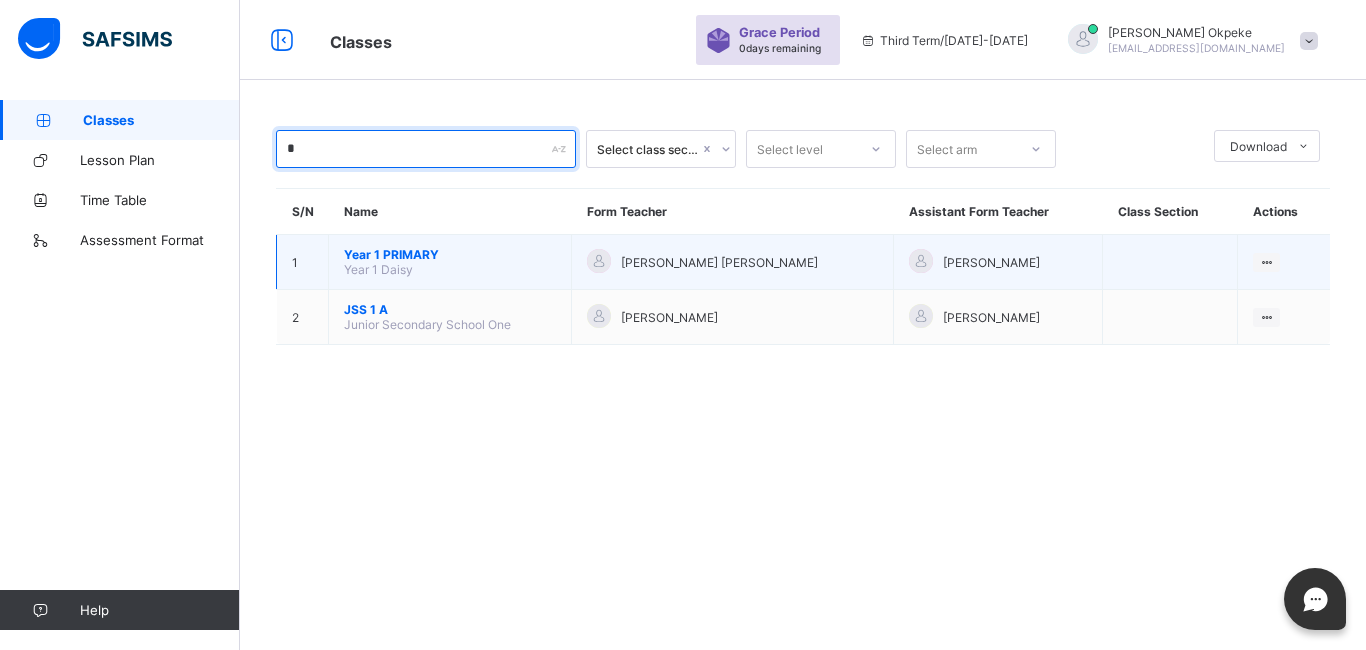 type on "*" 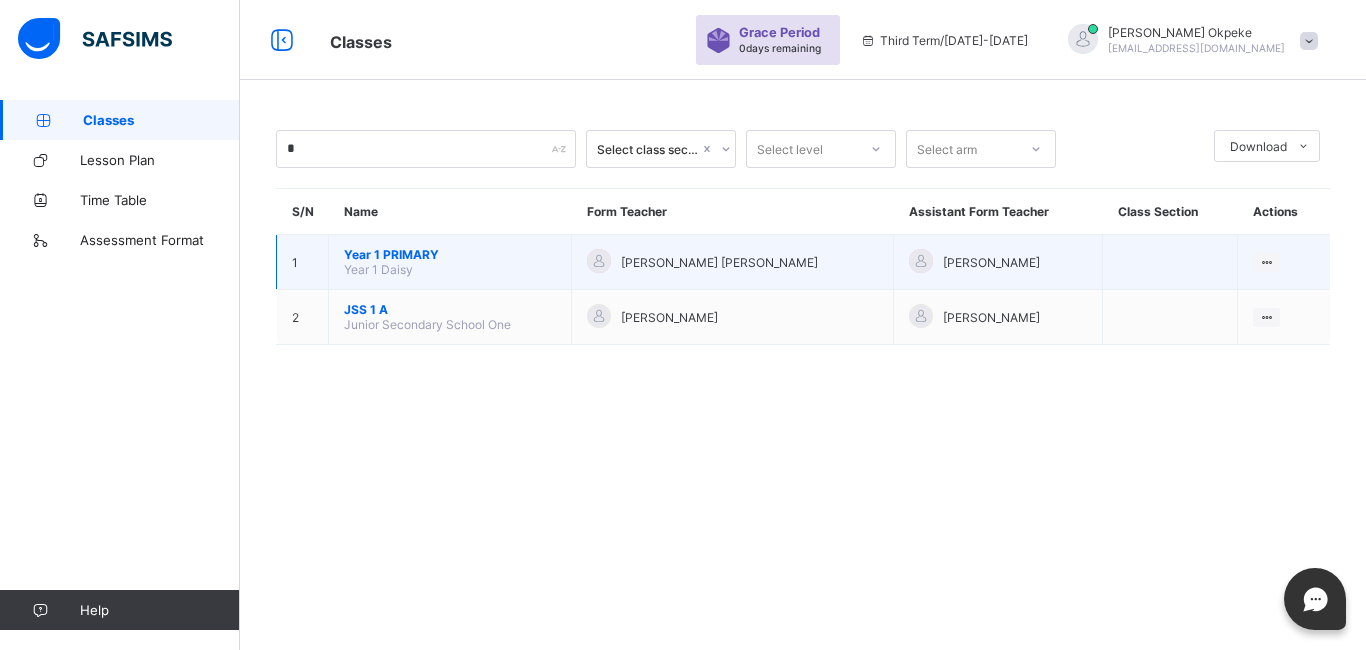 click on "Year 1   PRIMARY" at bounding box center (450, 254) 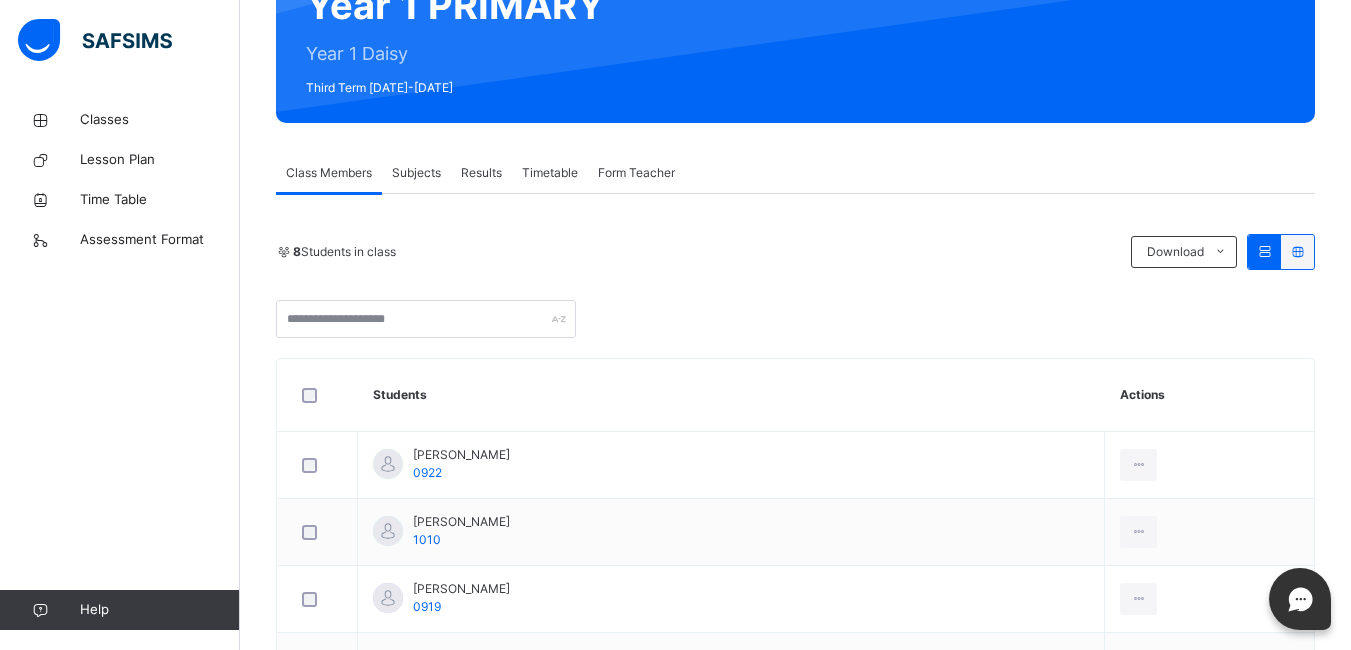 scroll, scrollTop: 11, scrollLeft: 0, axis: vertical 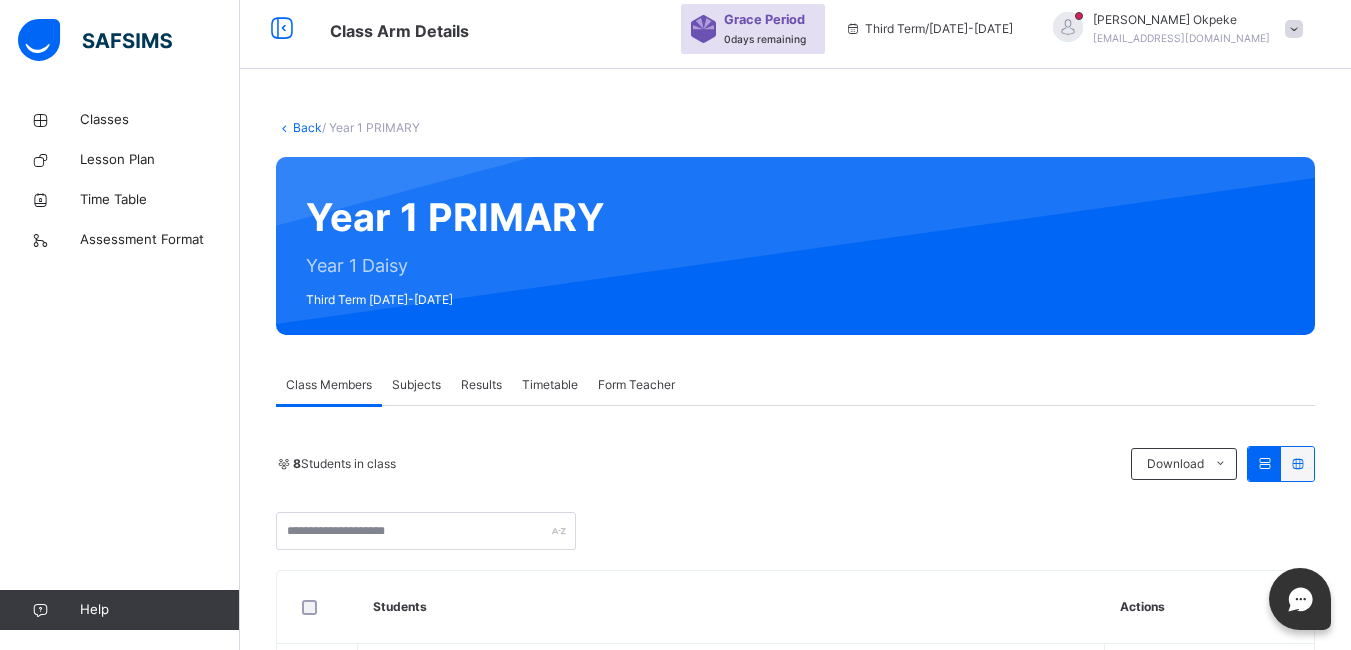 click on "Results" at bounding box center (481, 385) 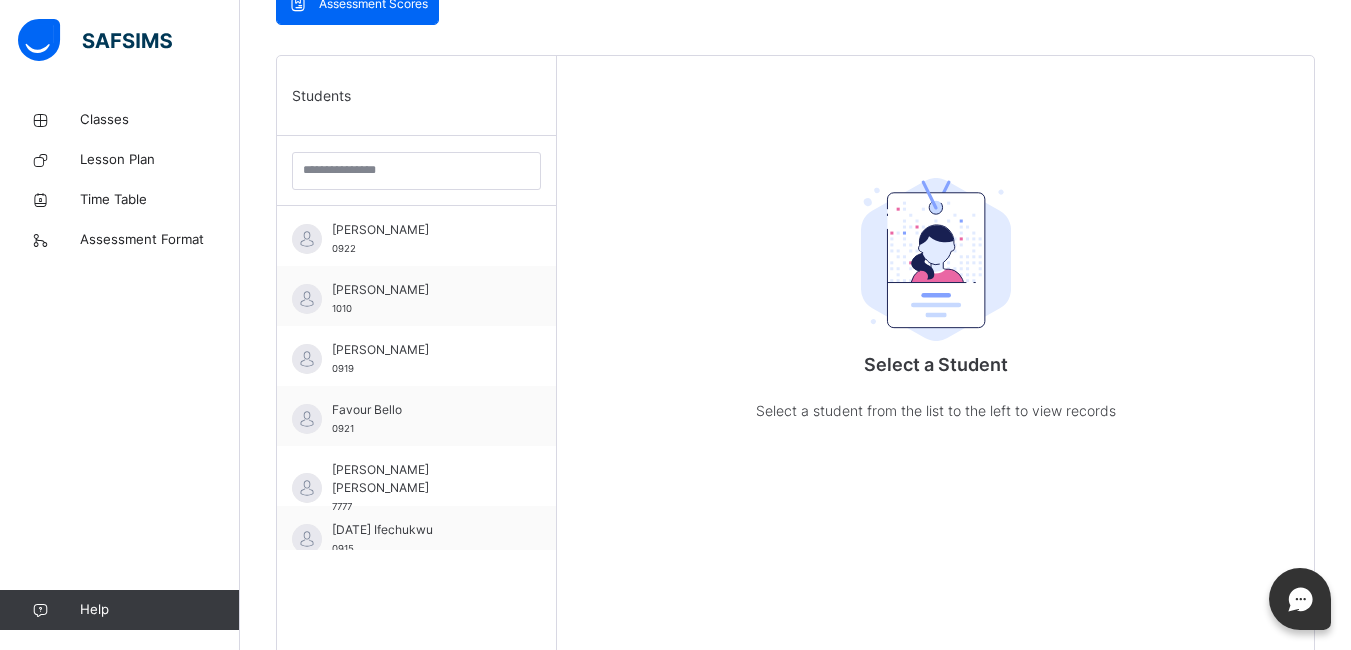 scroll, scrollTop: 461, scrollLeft: 0, axis: vertical 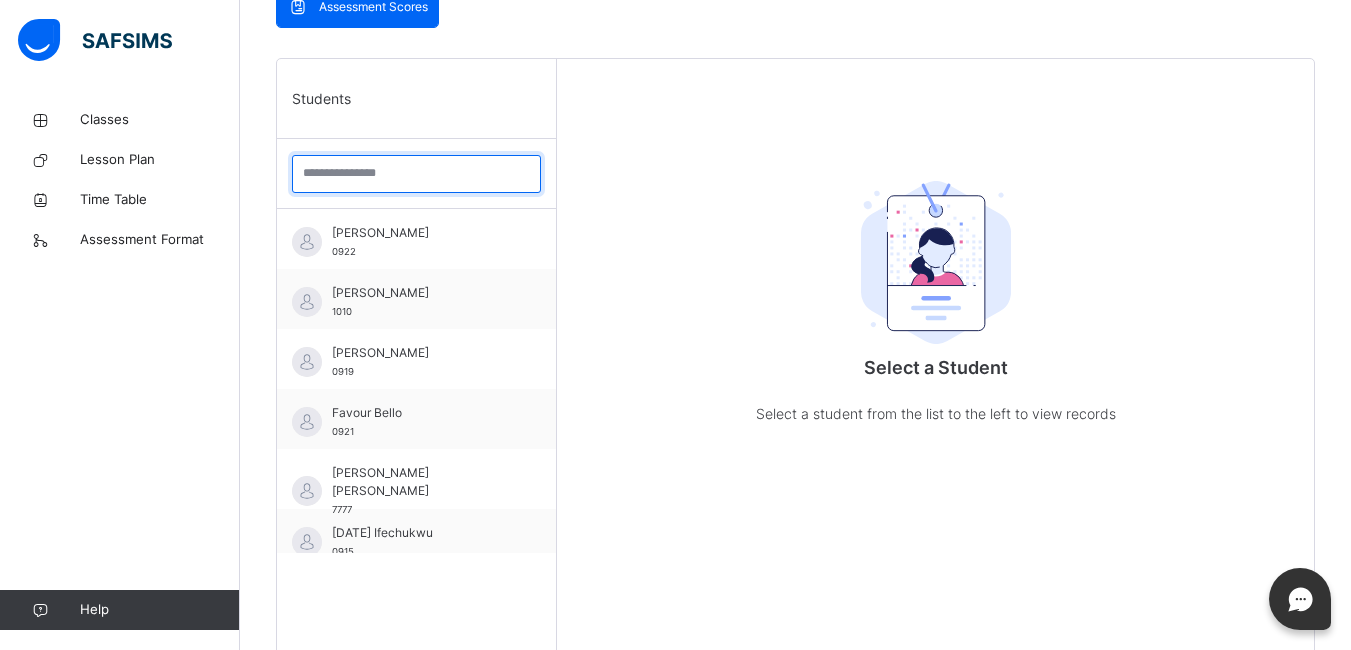 click at bounding box center (416, 174) 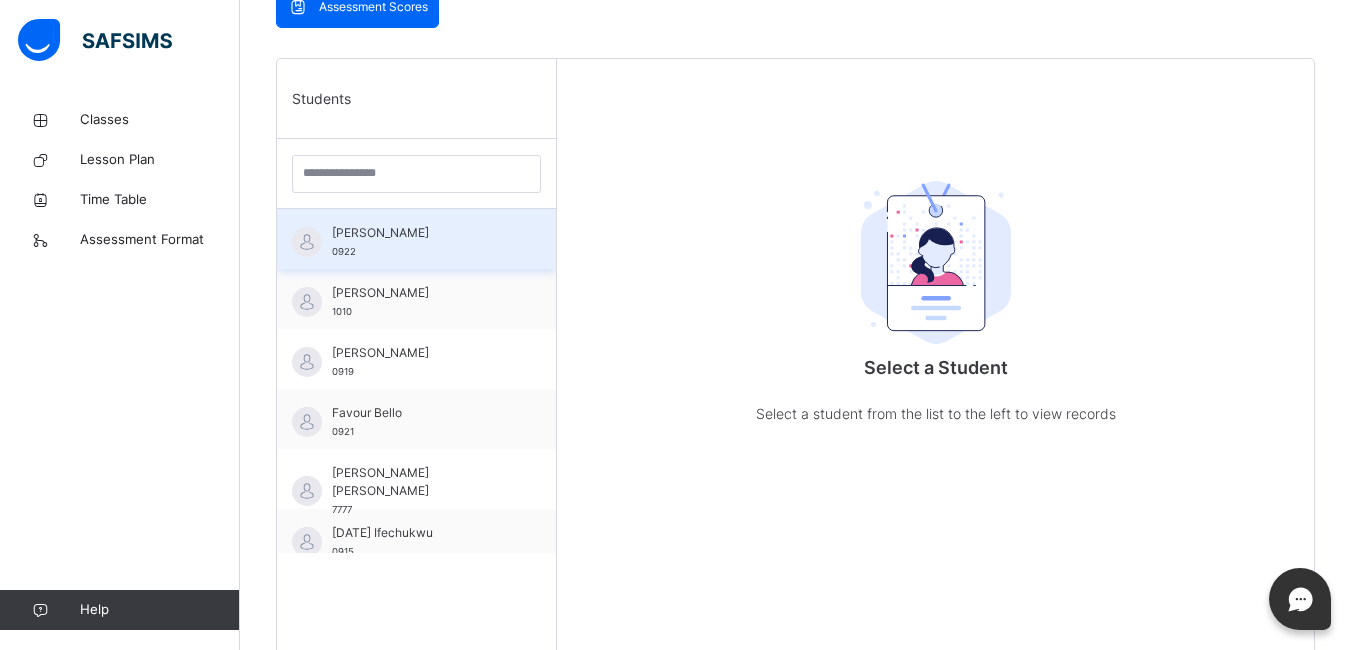 click on "Aliyu  Bello" at bounding box center [421, 233] 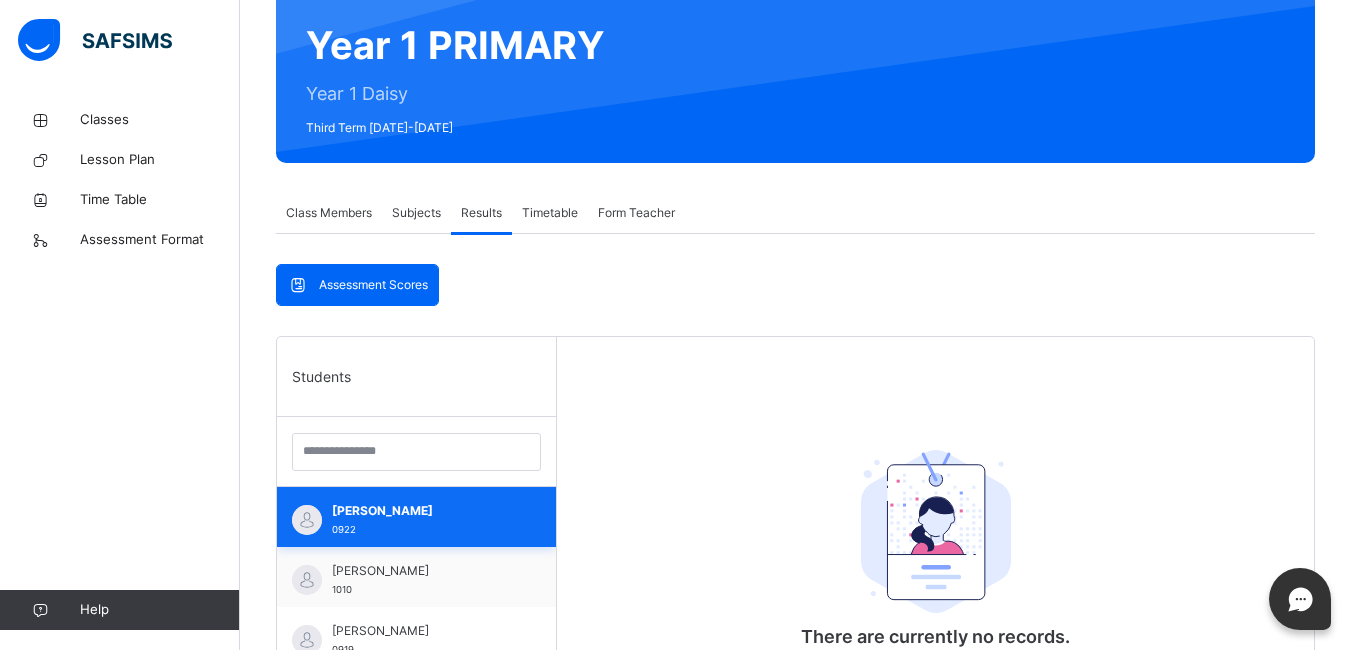 scroll, scrollTop: 181, scrollLeft: 0, axis: vertical 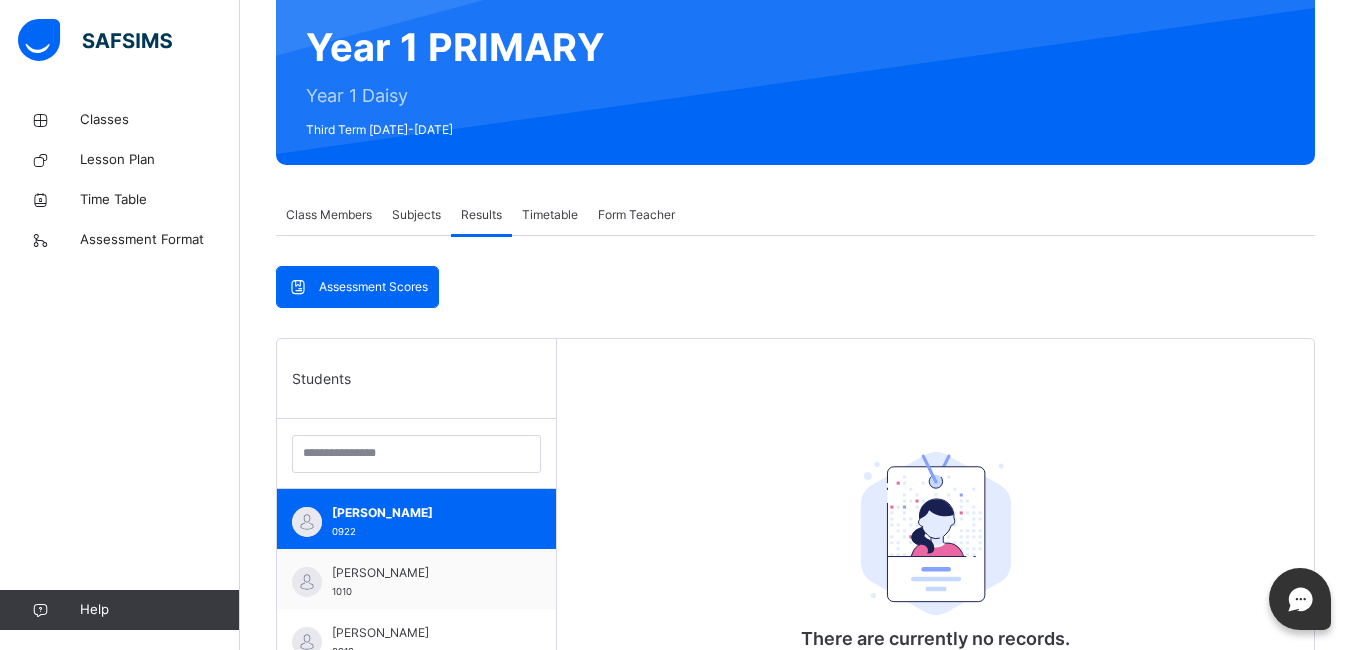 click on "Subjects" at bounding box center [416, 215] 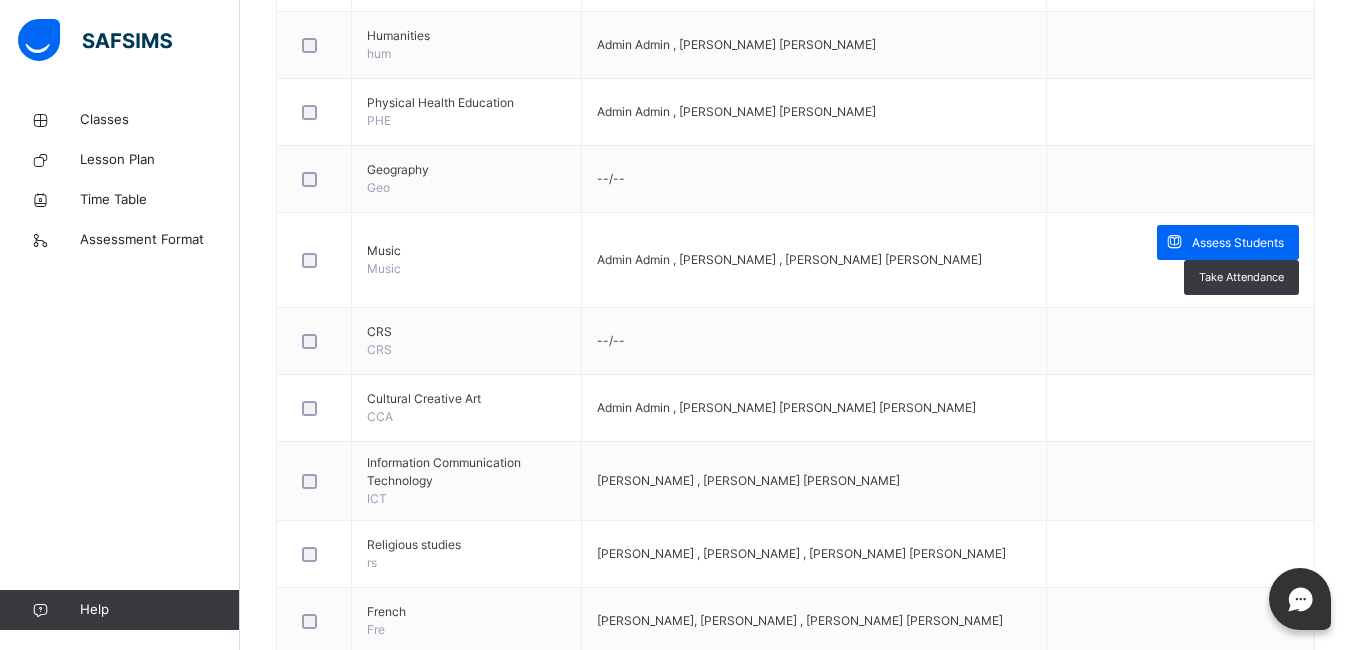 scroll, scrollTop: 901, scrollLeft: 0, axis: vertical 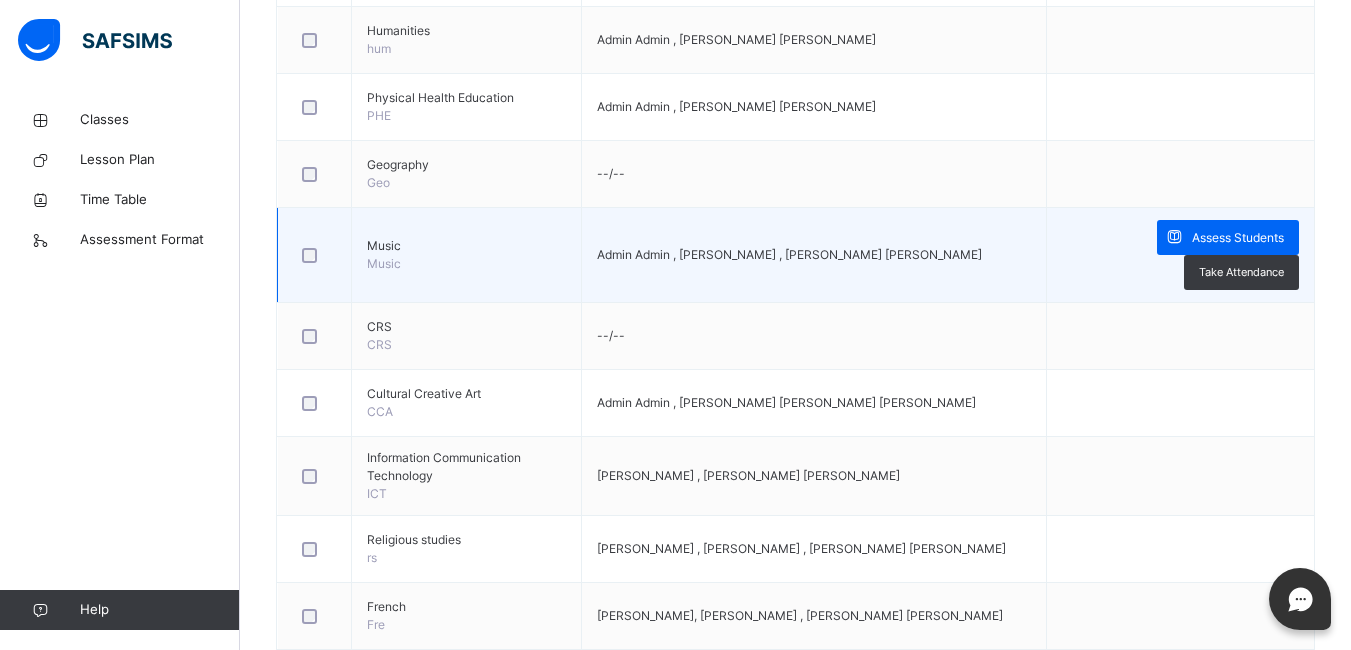 click on "Music" at bounding box center [466, 246] 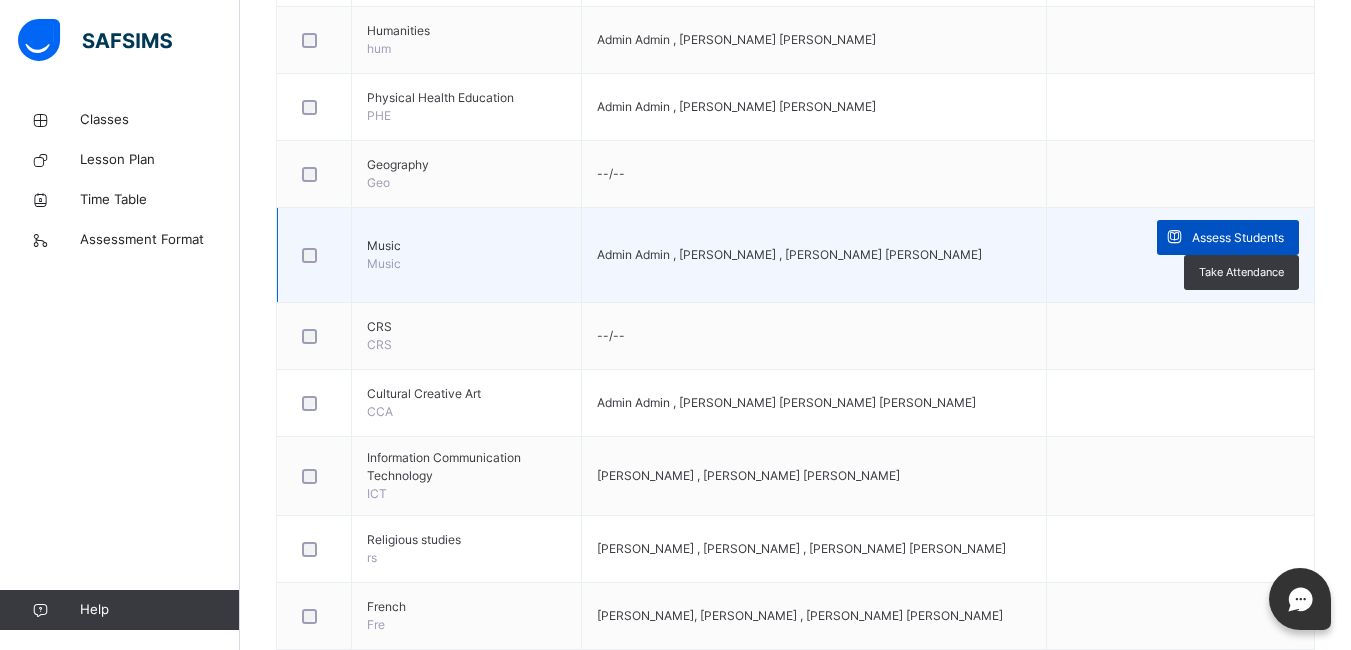 click on "Assess Students" at bounding box center [1238, 238] 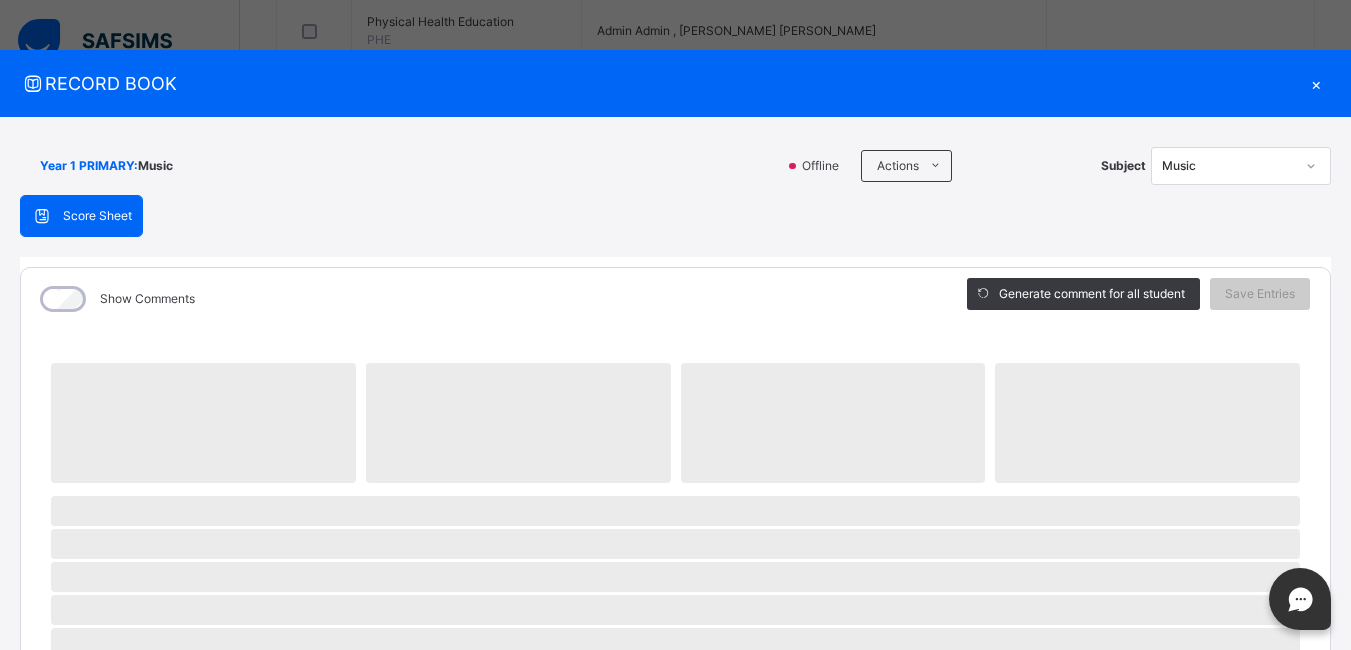 scroll, scrollTop: 978, scrollLeft: 0, axis: vertical 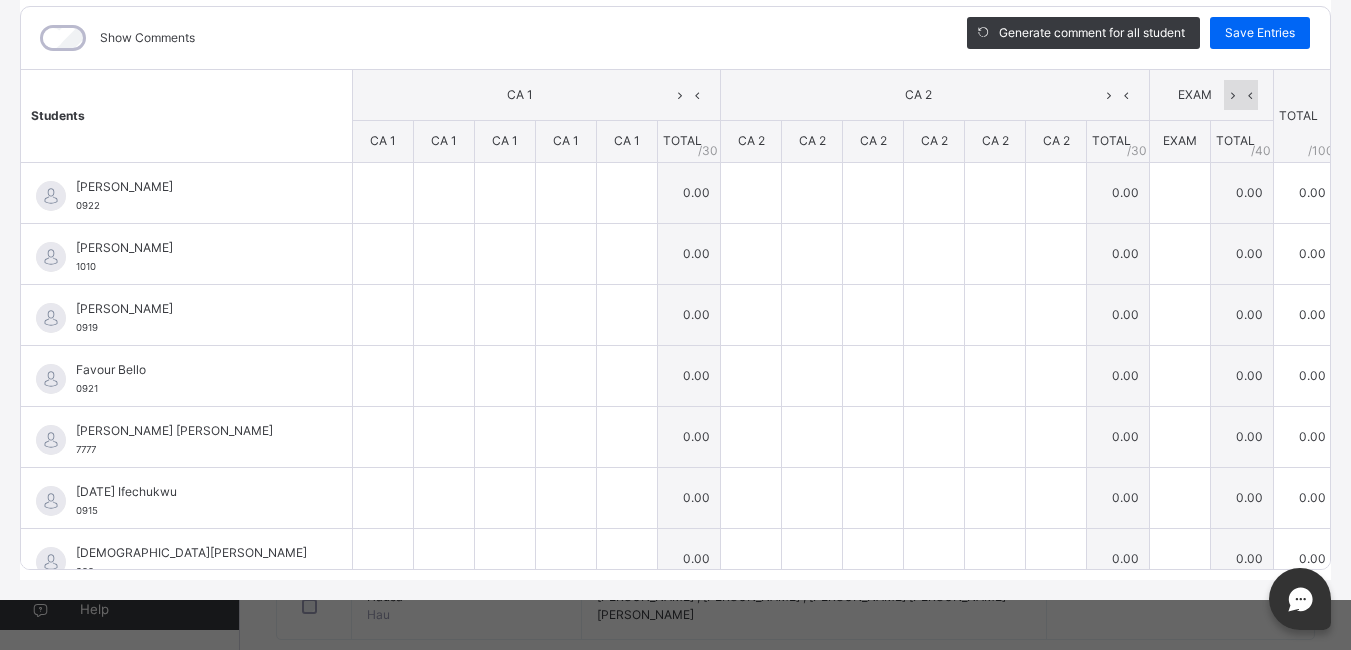 click at bounding box center (1232, 95) 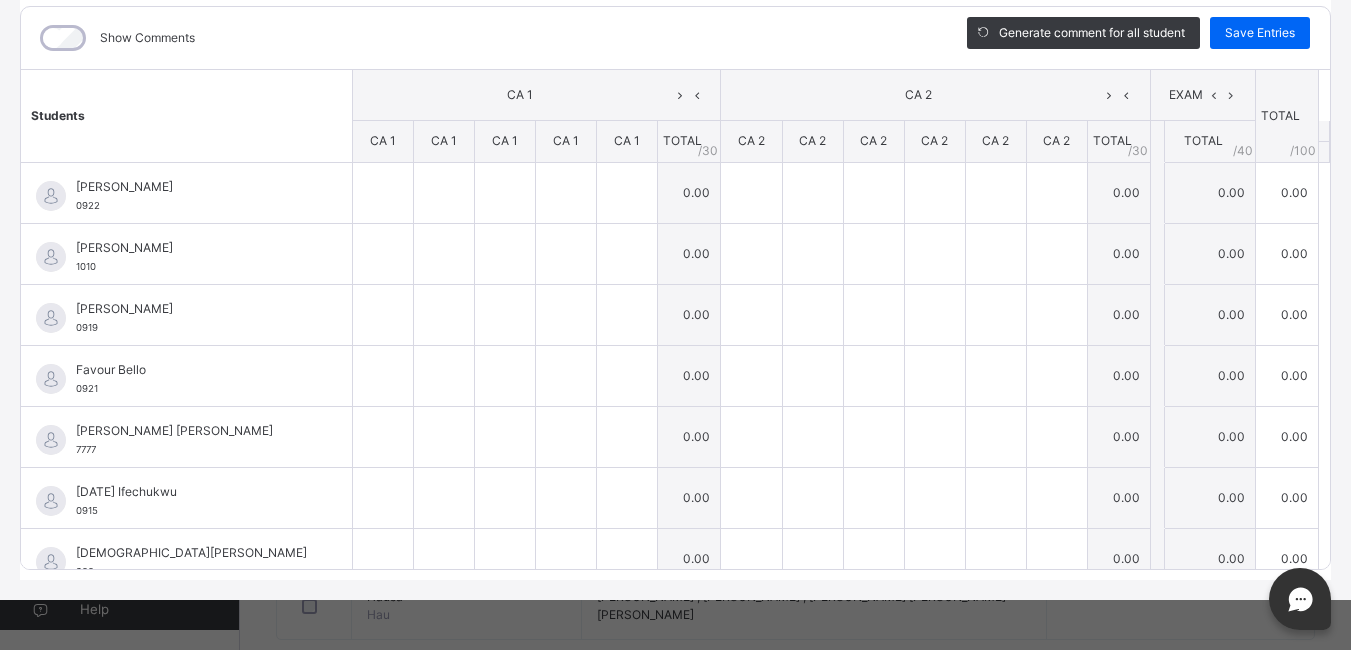 click at bounding box center [1214, 95] 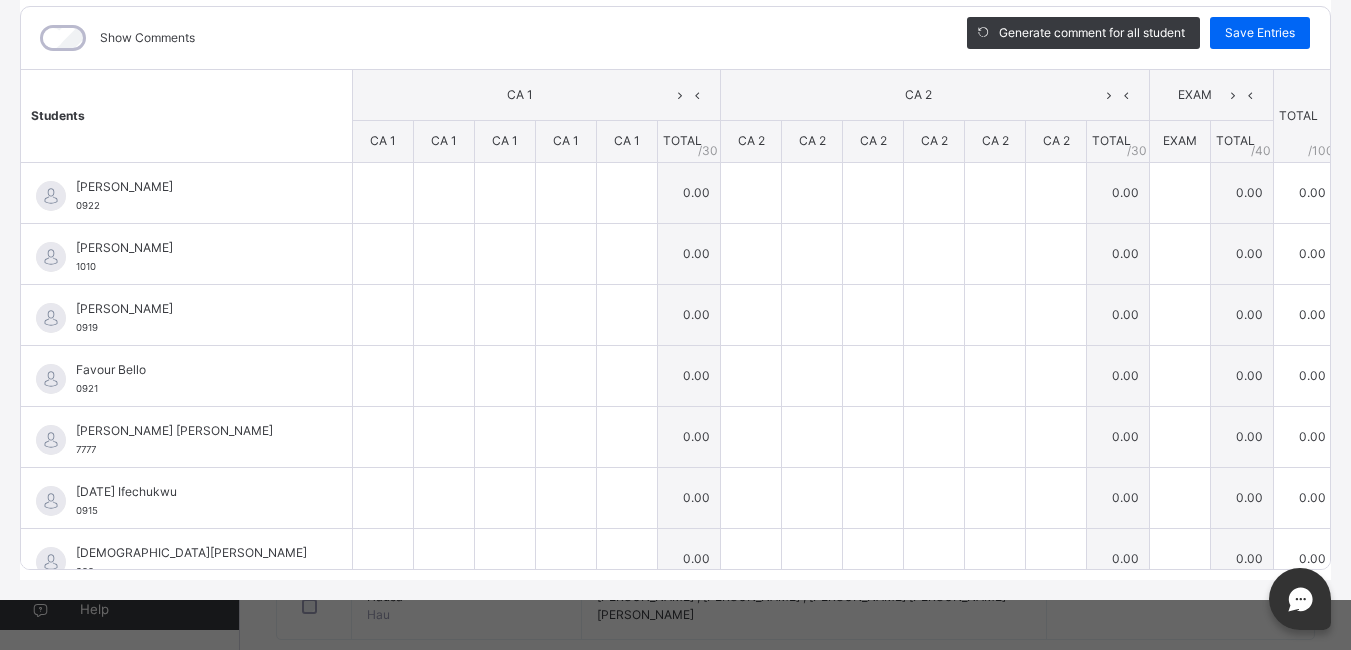 click at bounding box center (1232, 95) 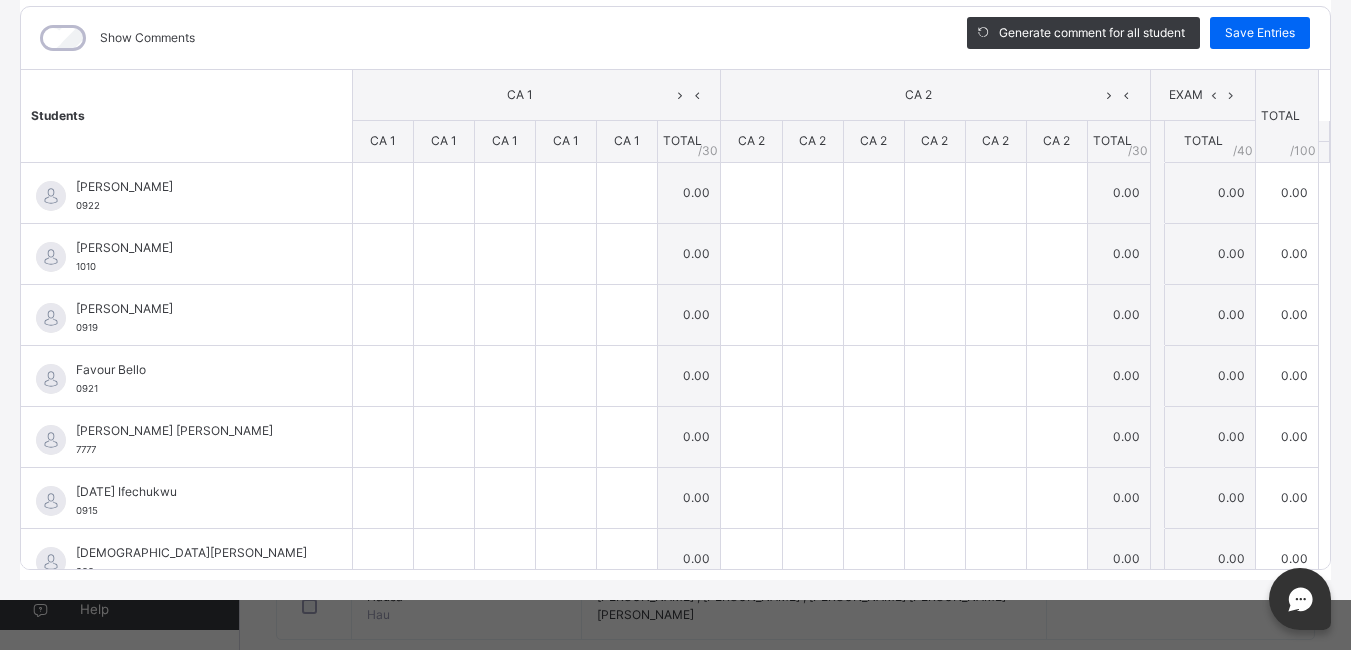 click at bounding box center (1214, 95) 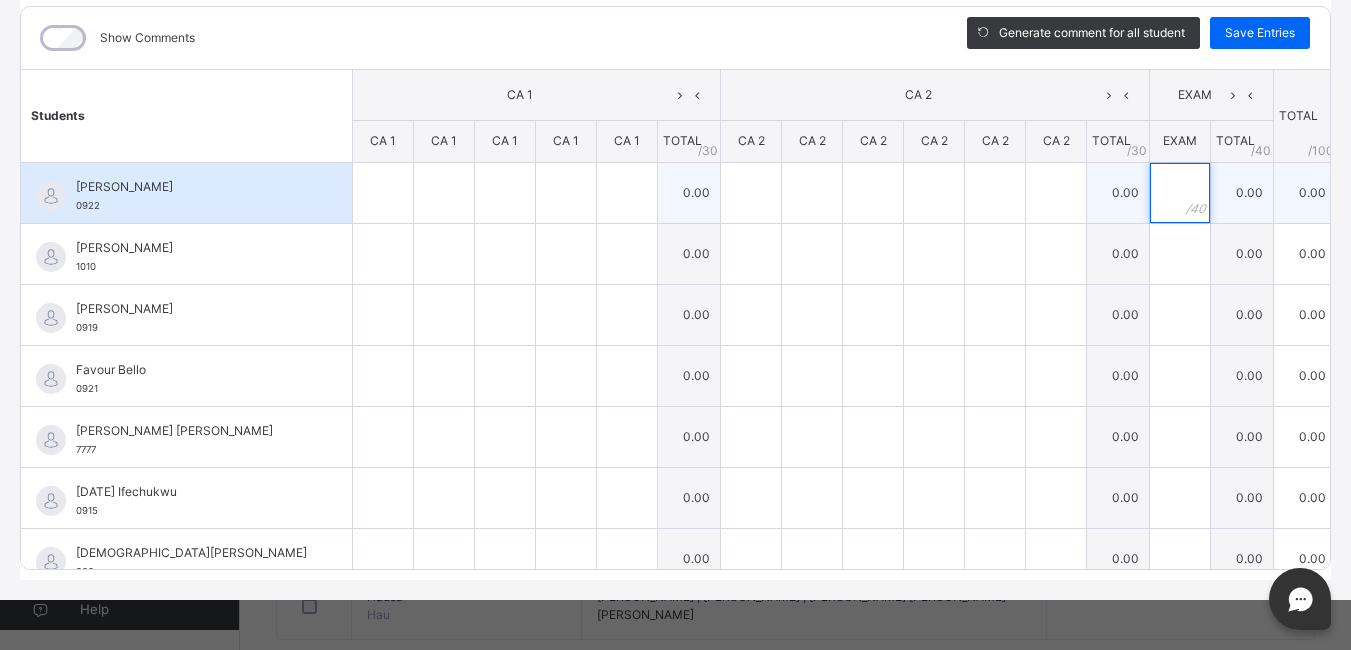 click at bounding box center (1180, 193) 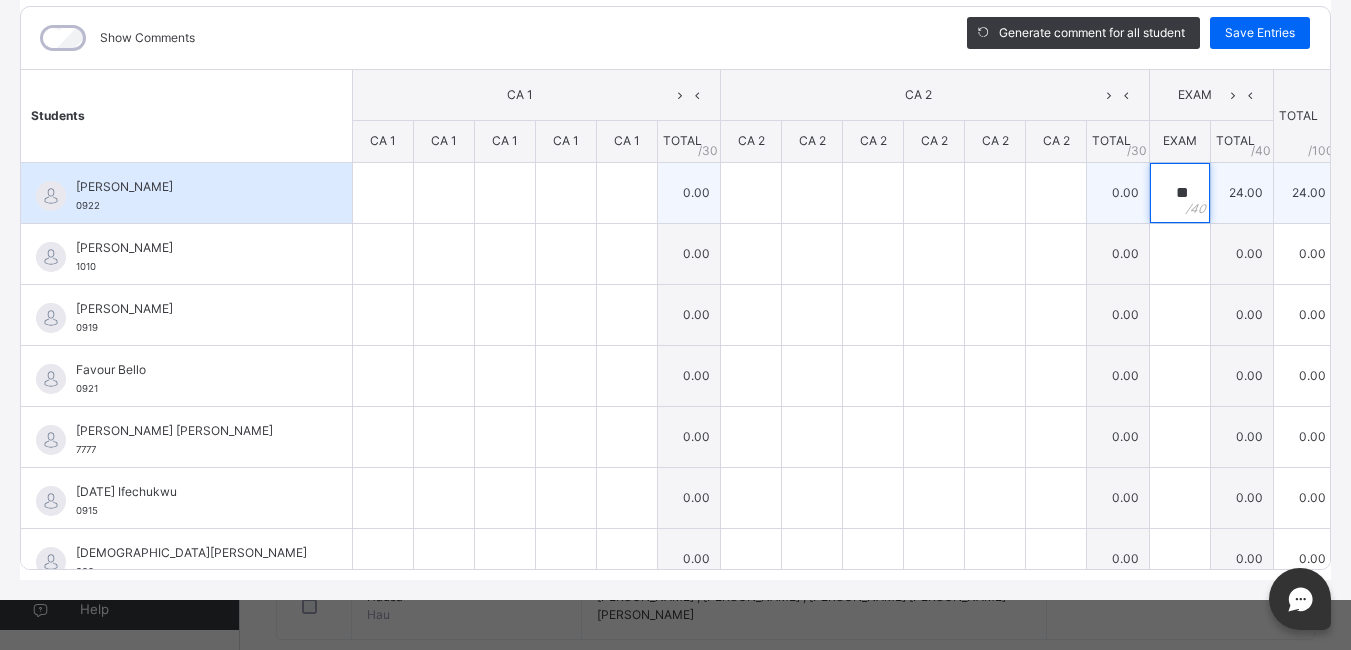 type on "*" 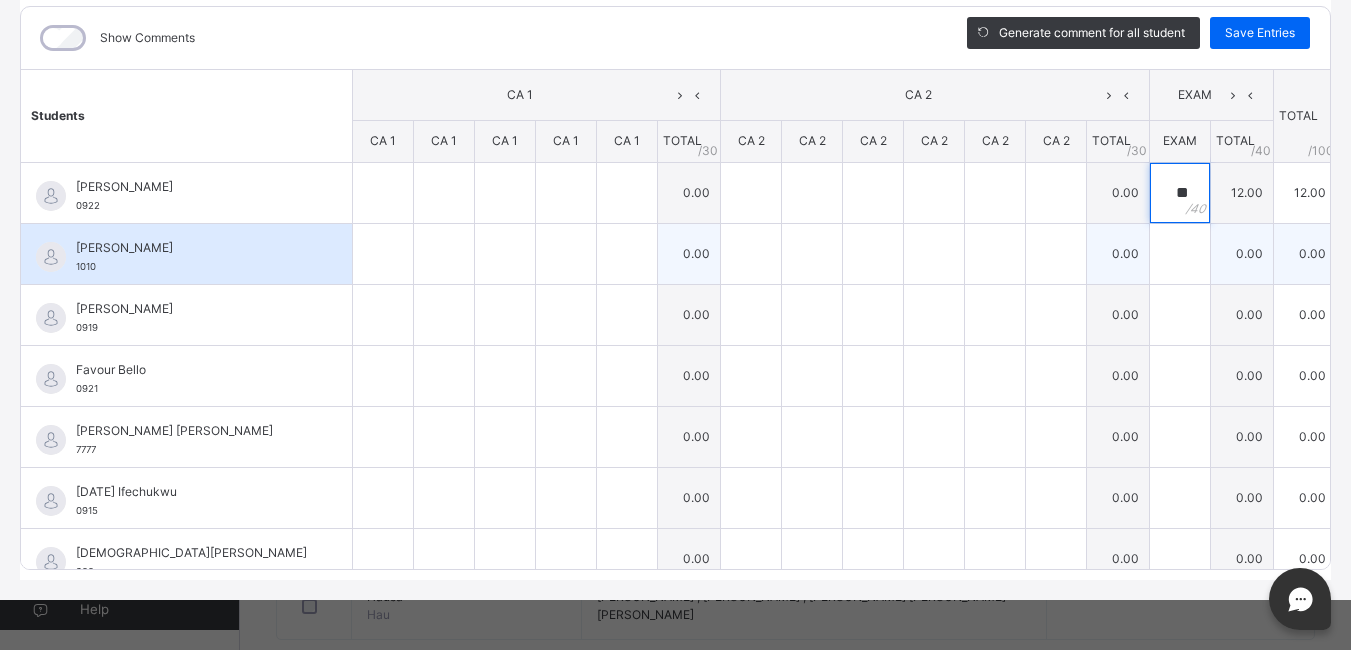 type on "**" 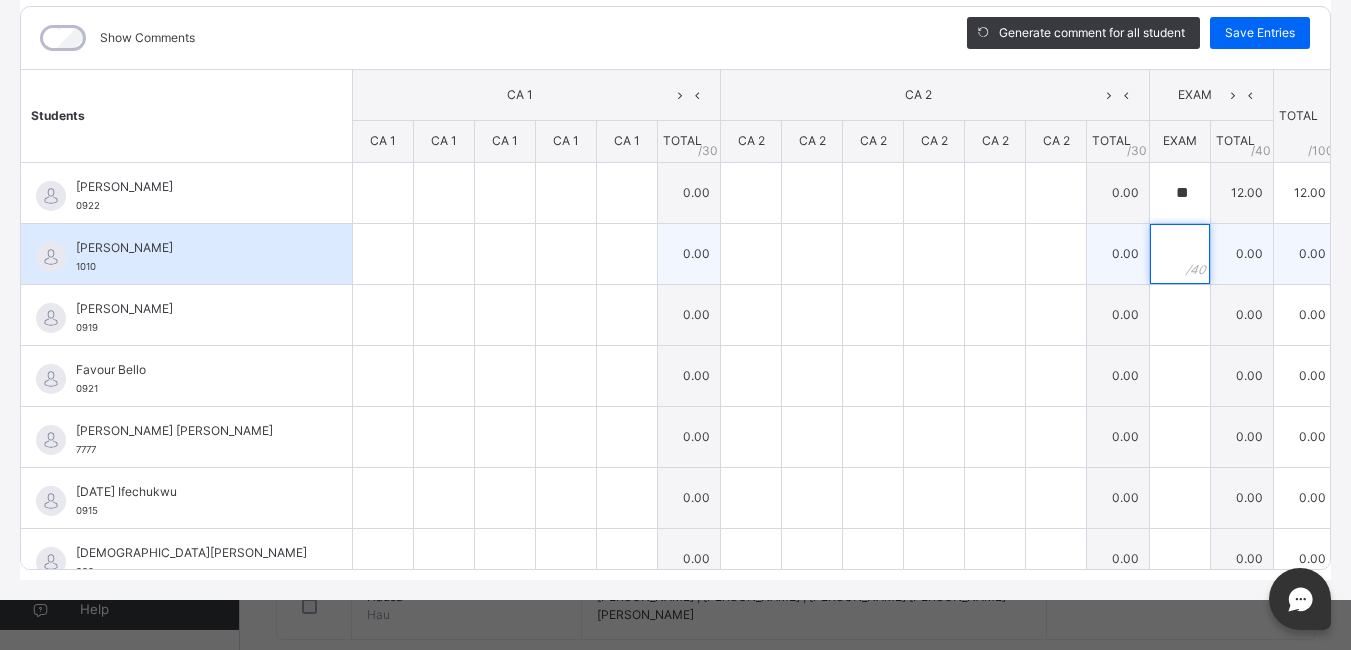click at bounding box center (1180, 254) 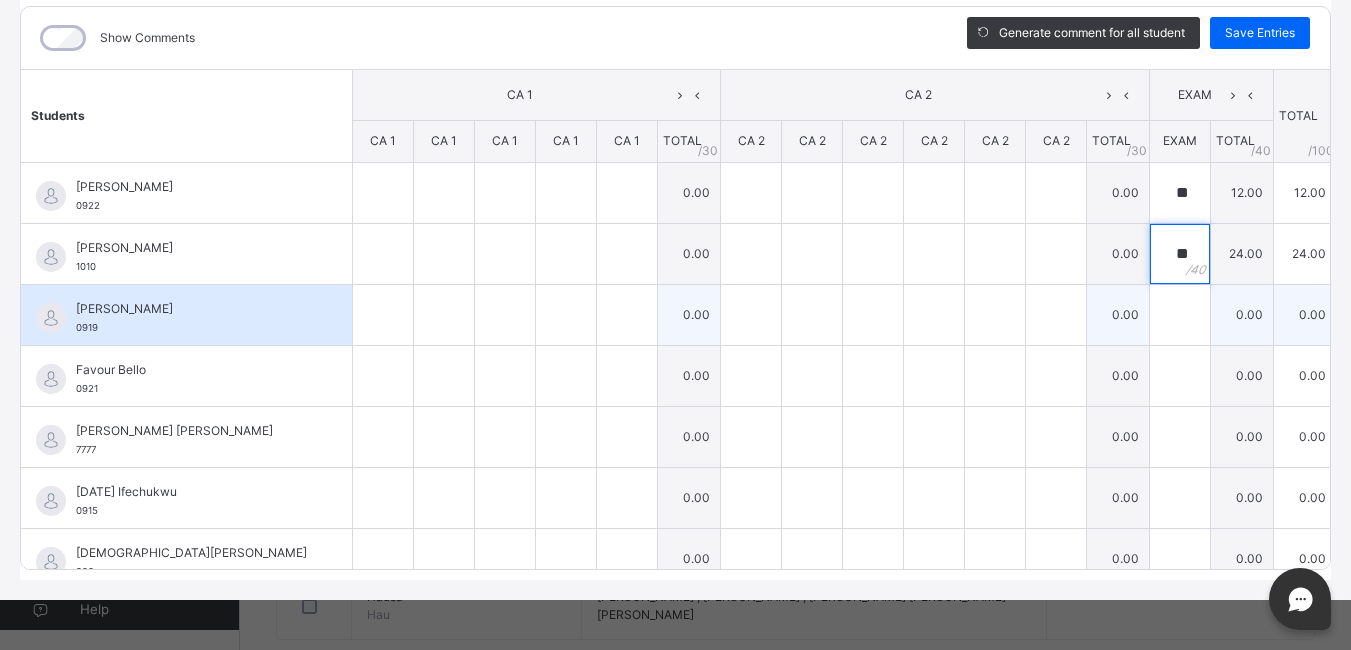 type on "**" 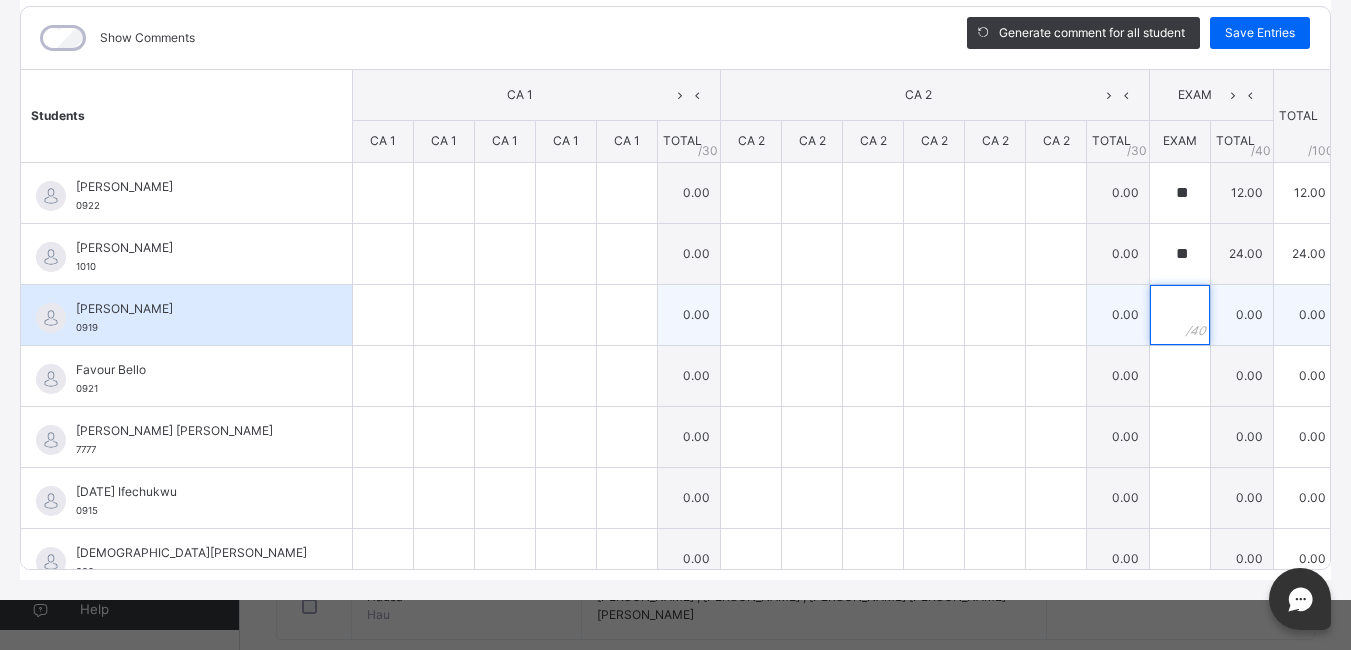 click at bounding box center (1180, 315) 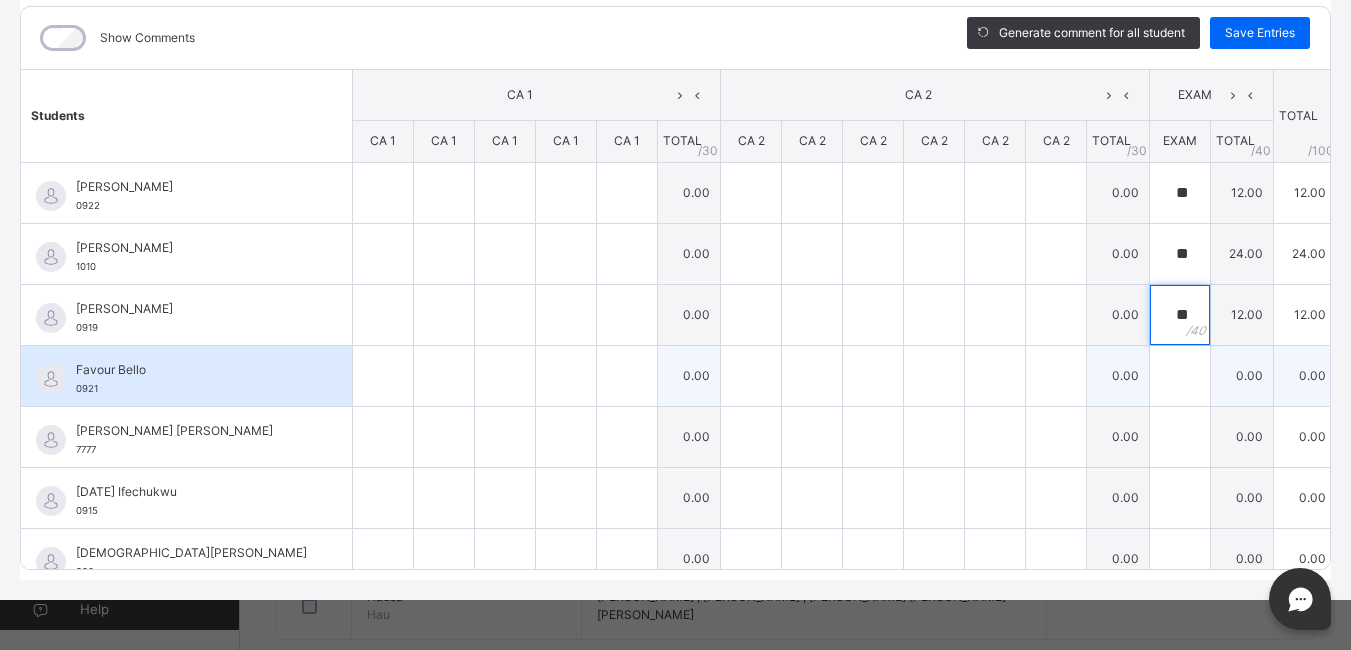 type on "**" 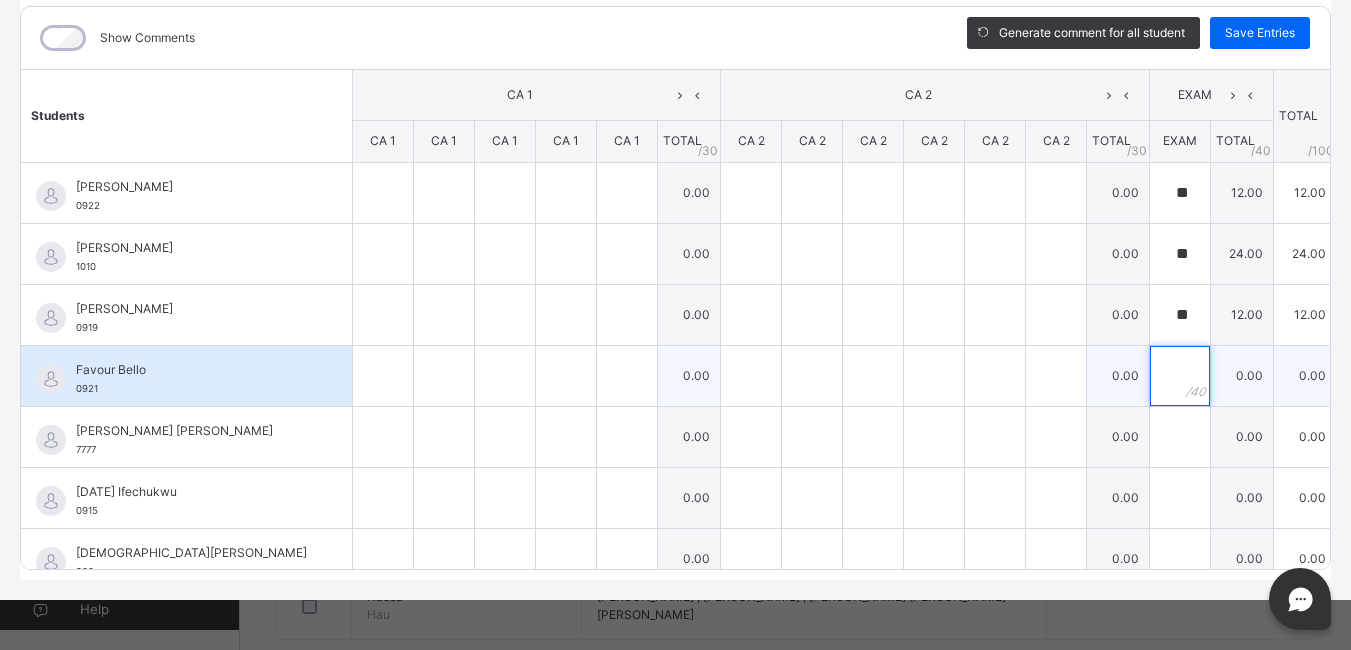 click at bounding box center [1180, 376] 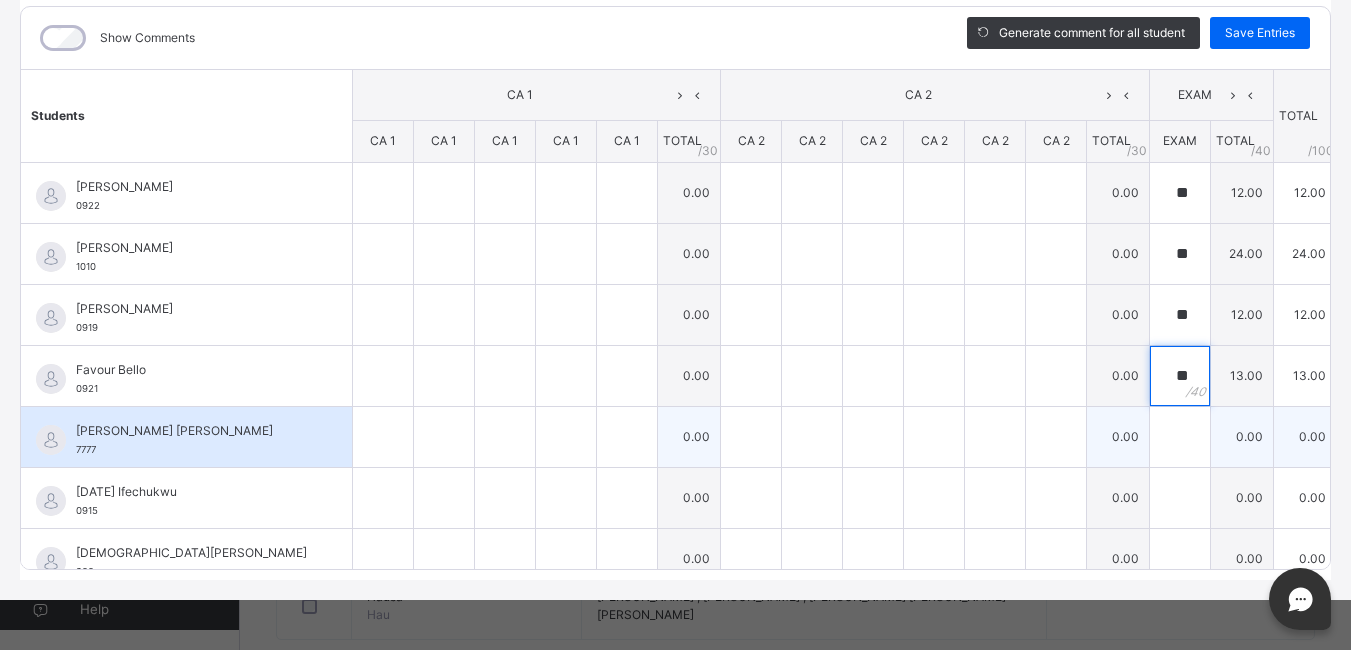 type on "**" 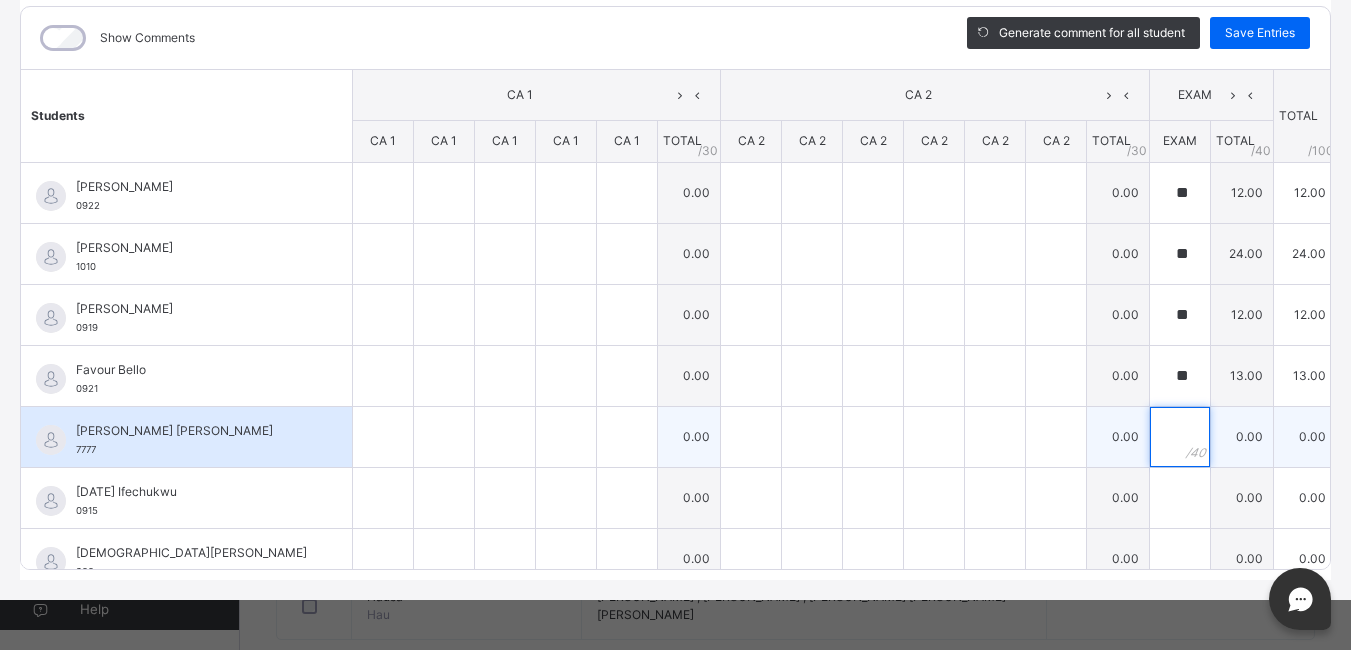 click at bounding box center (1180, 437) 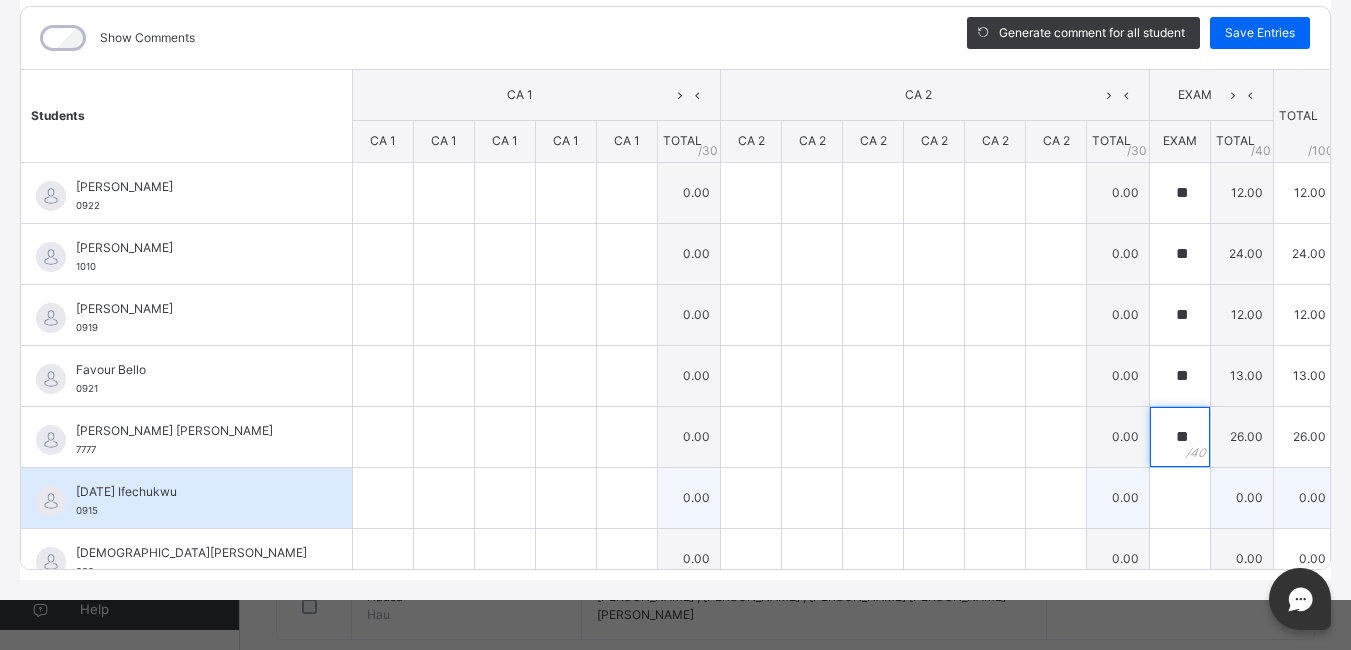 type on "**" 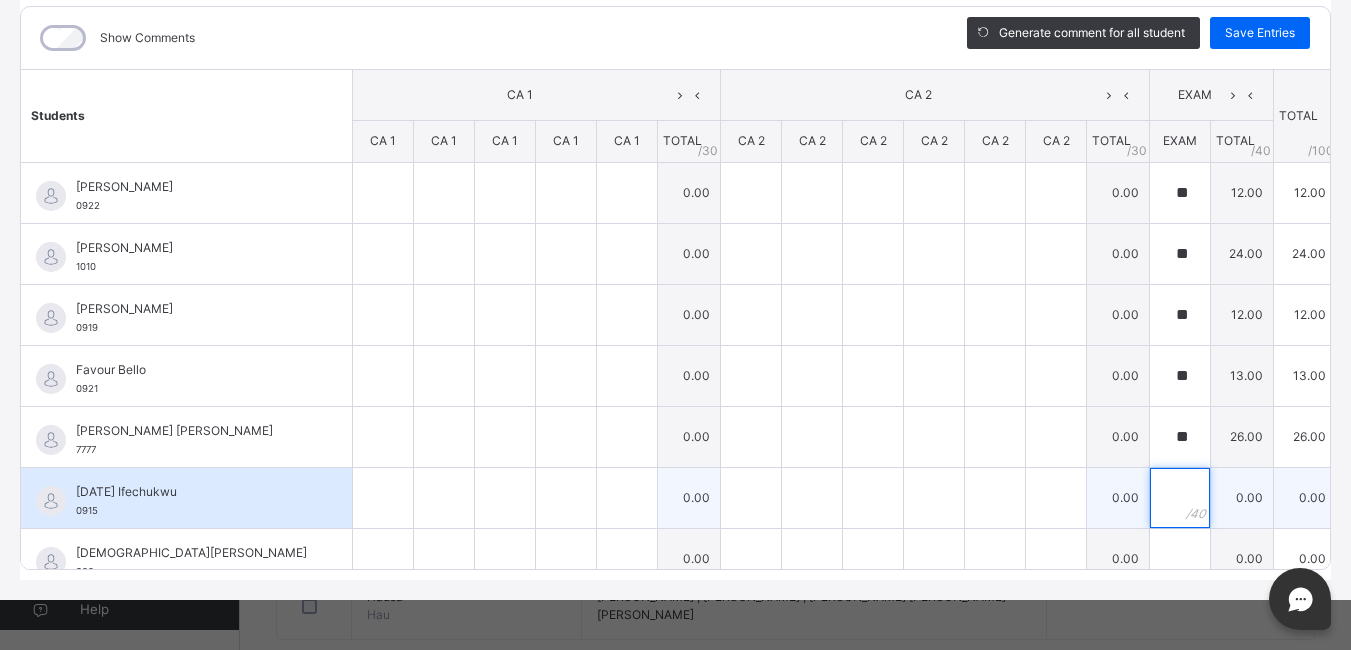 click at bounding box center [1180, 498] 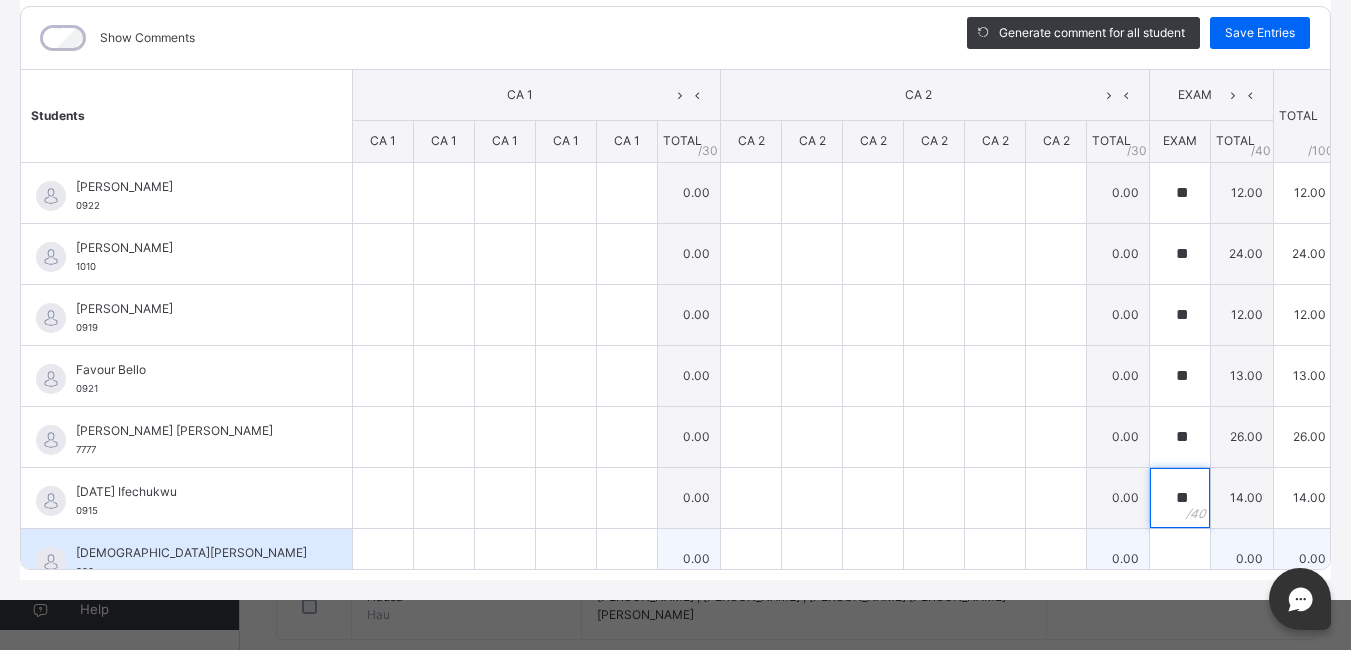 type on "**" 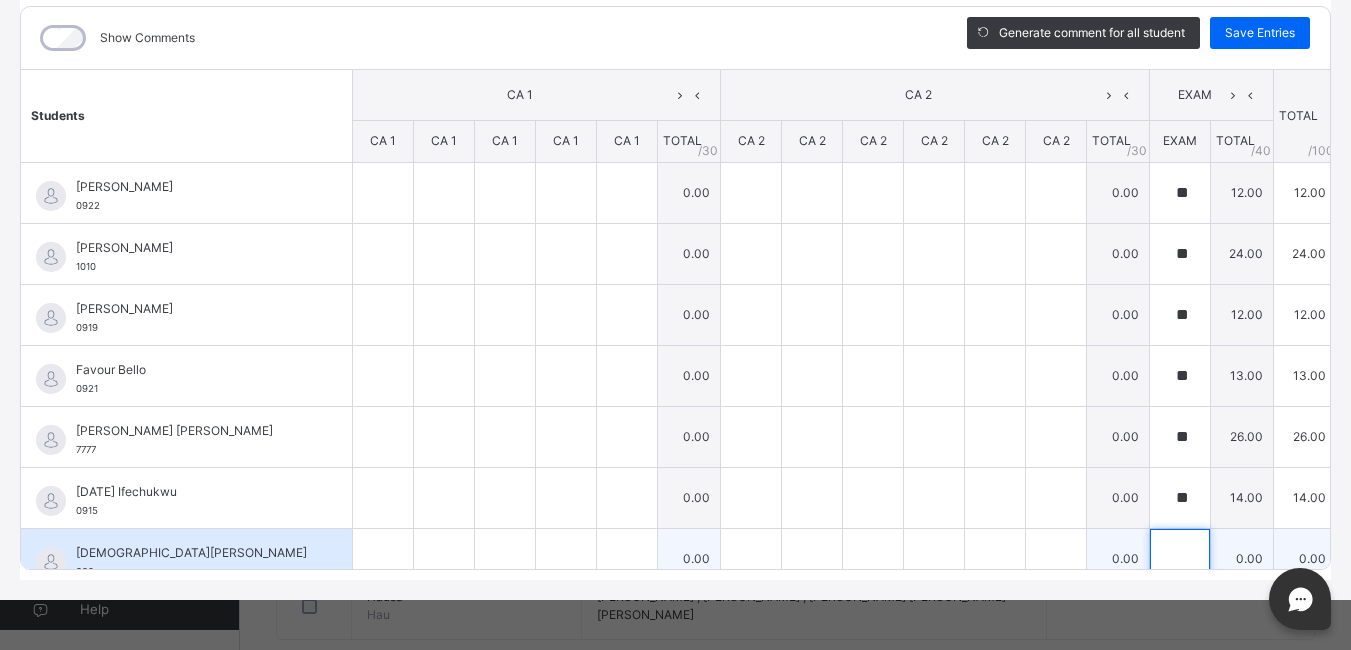 click at bounding box center (1180, 559) 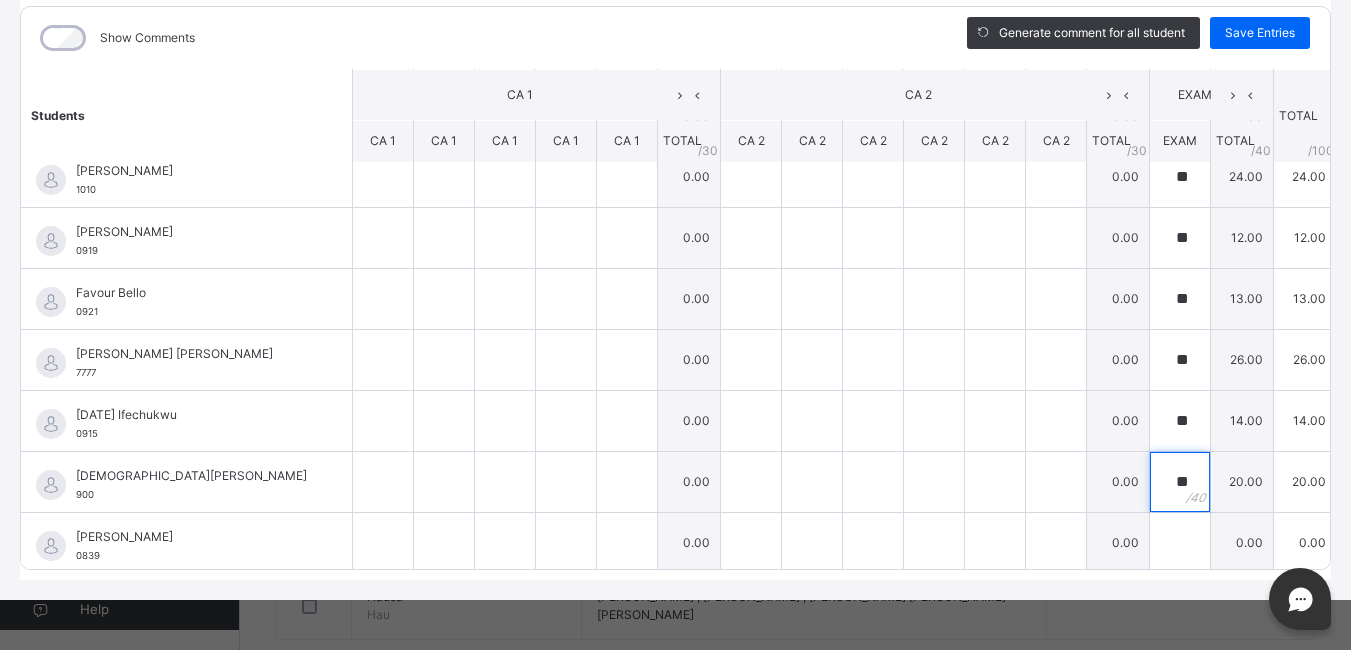 scroll, scrollTop: 82, scrollLeft: 0, axis: vertical 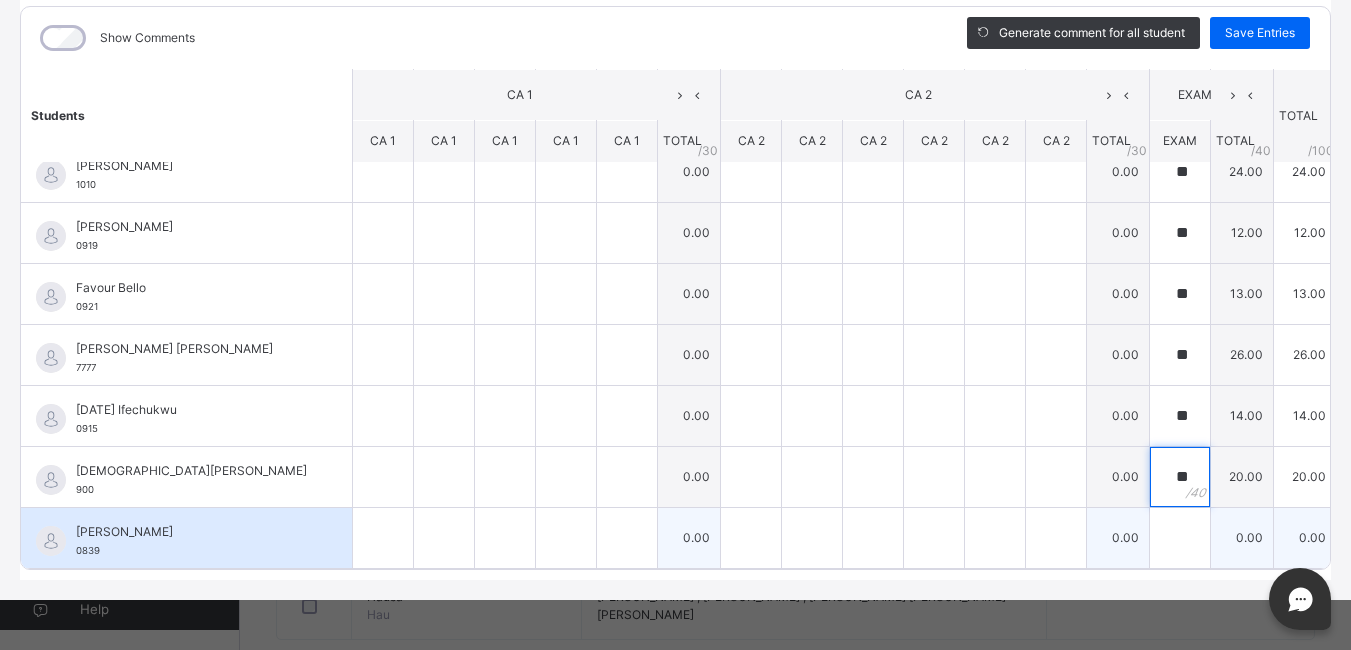 type on "**" 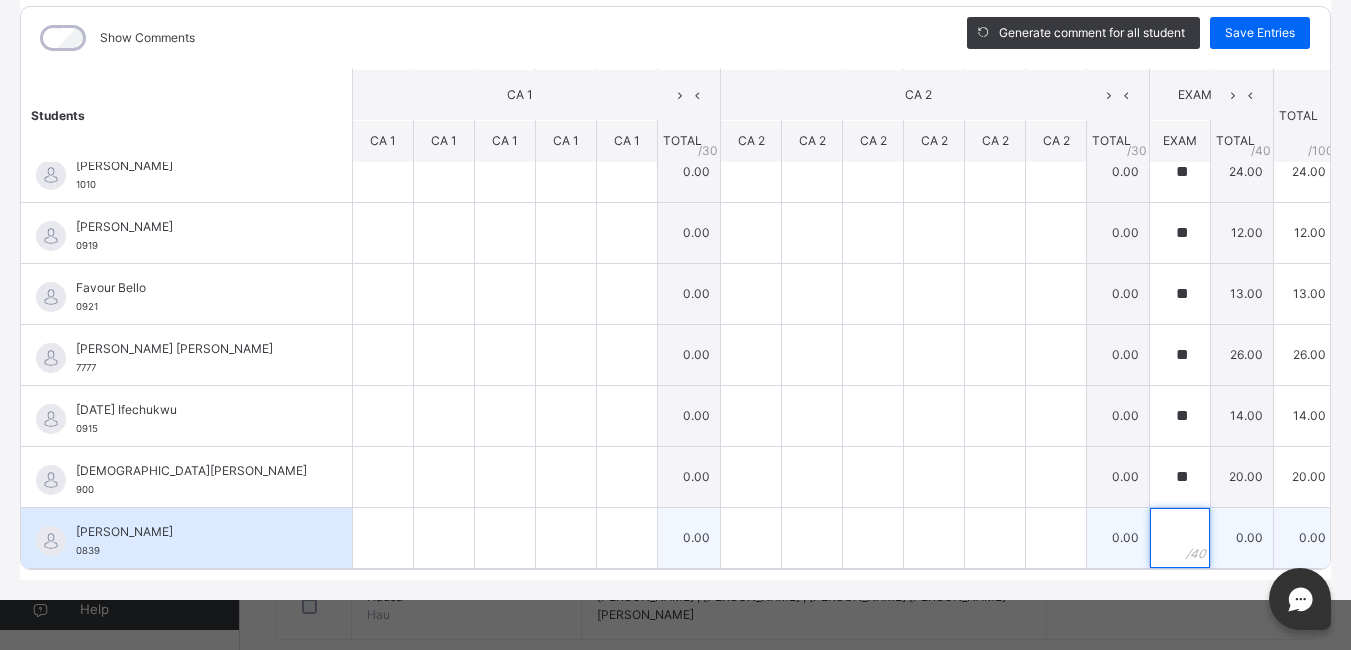 click at bounding box center (1180, 538) 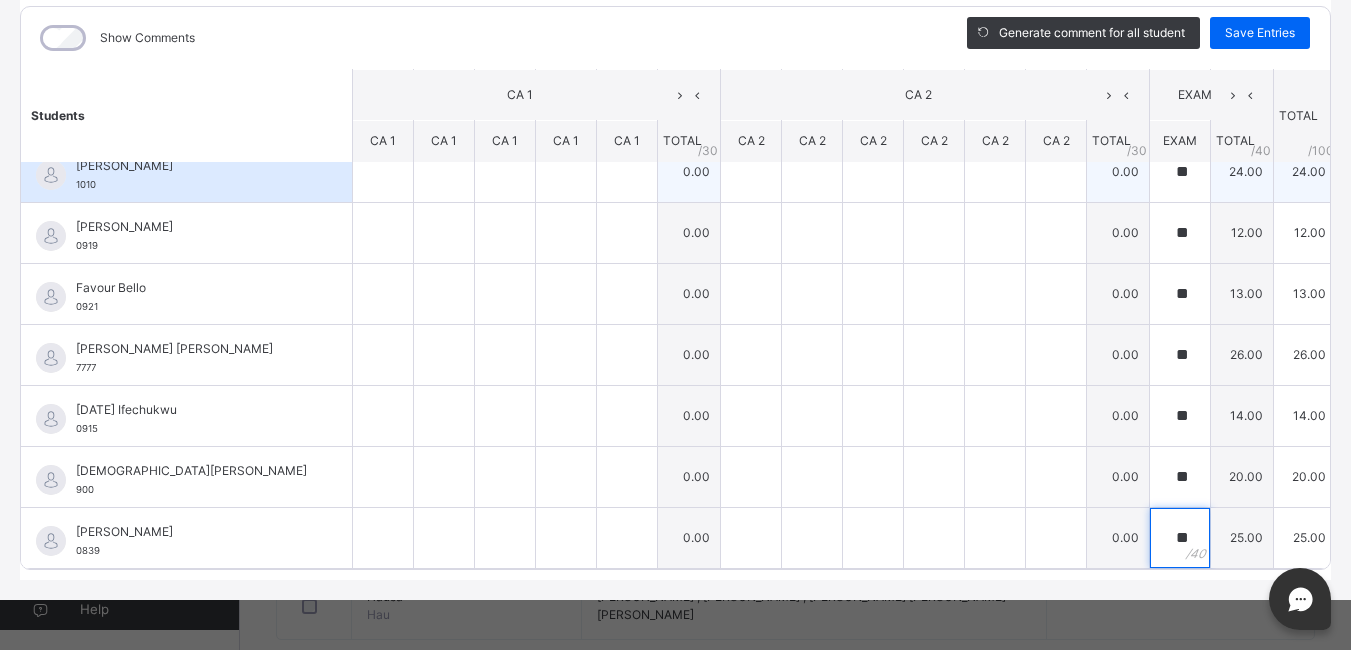 type on "**" 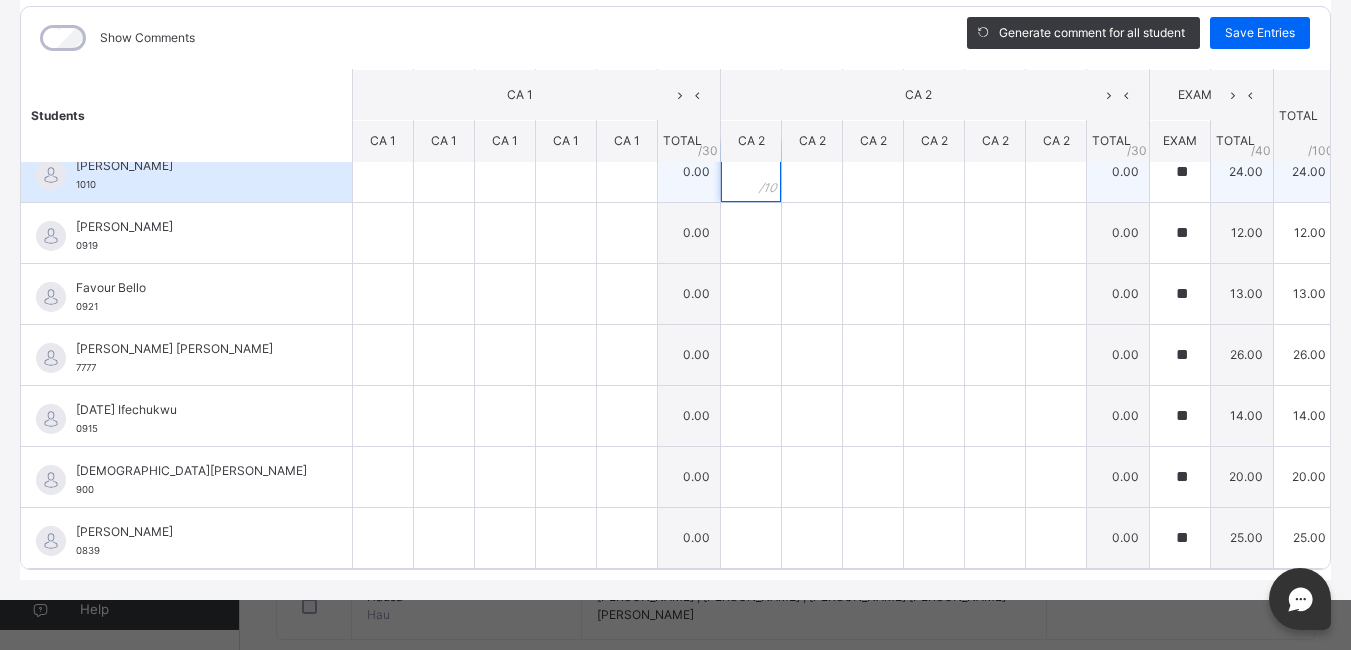 click at bounding box center (751, 172) 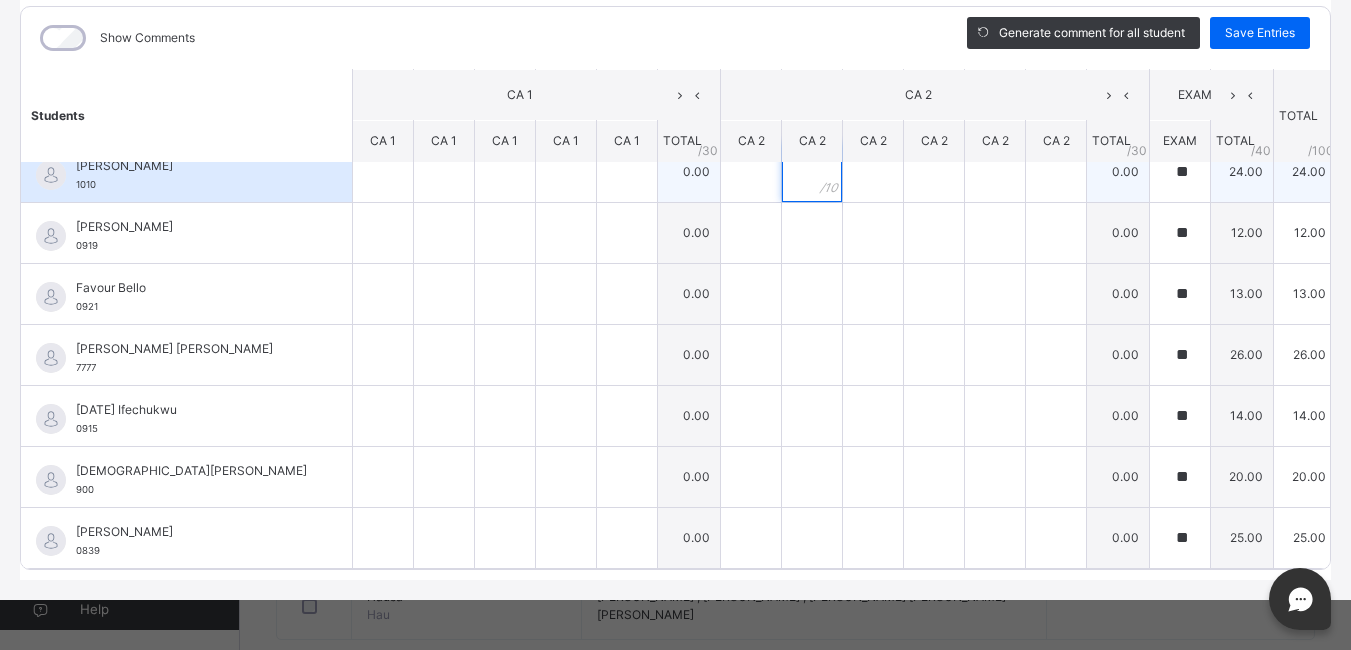 click at bounding box center [812, 172] 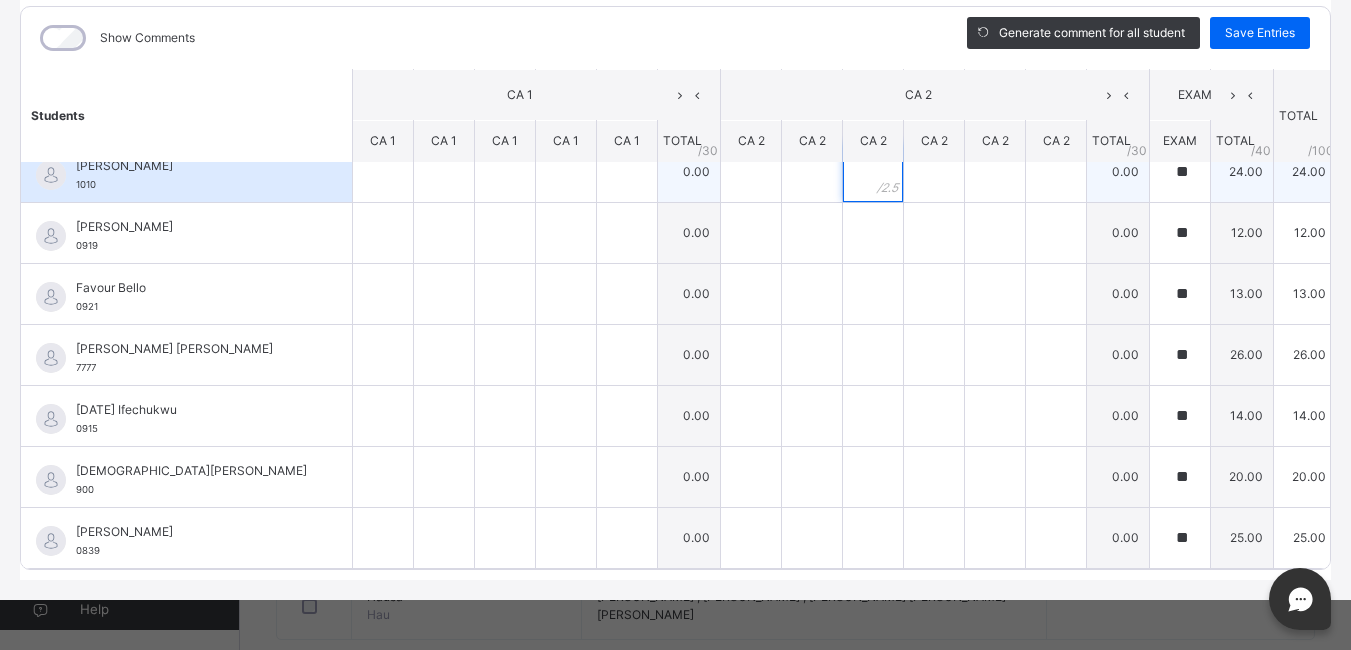 click at bounding box center (873, 172) 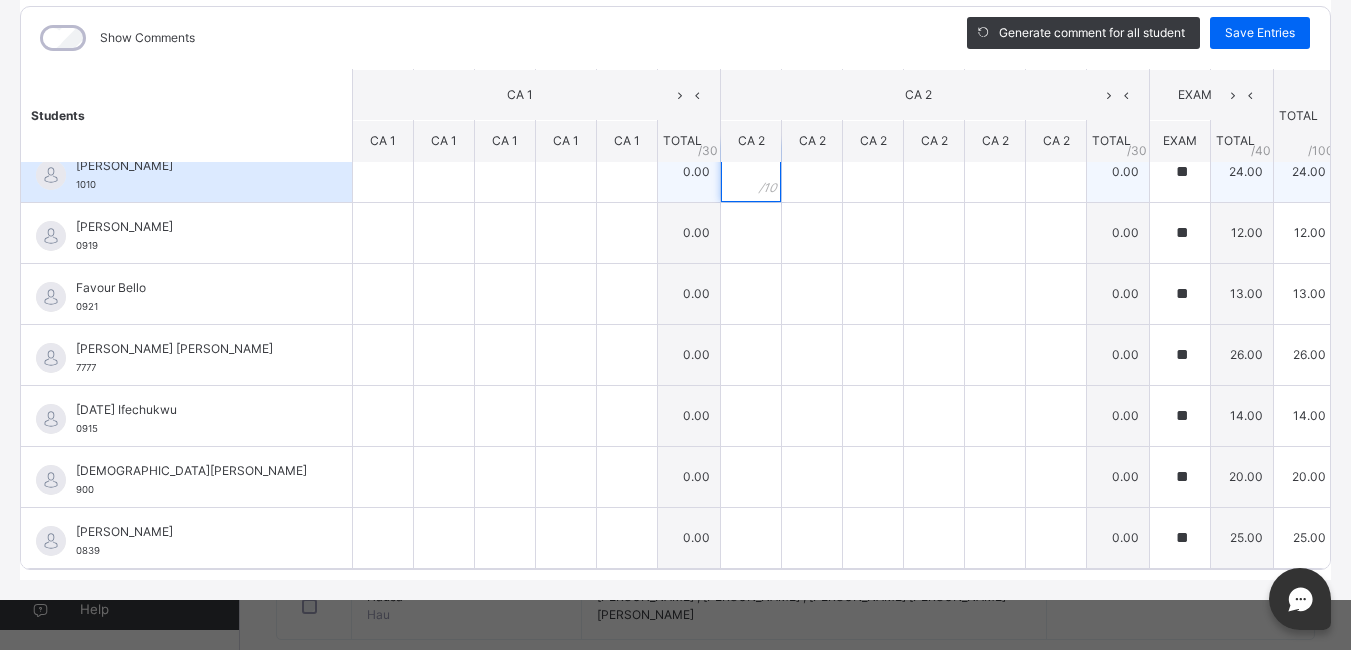 click at bounding box center (751, 172) 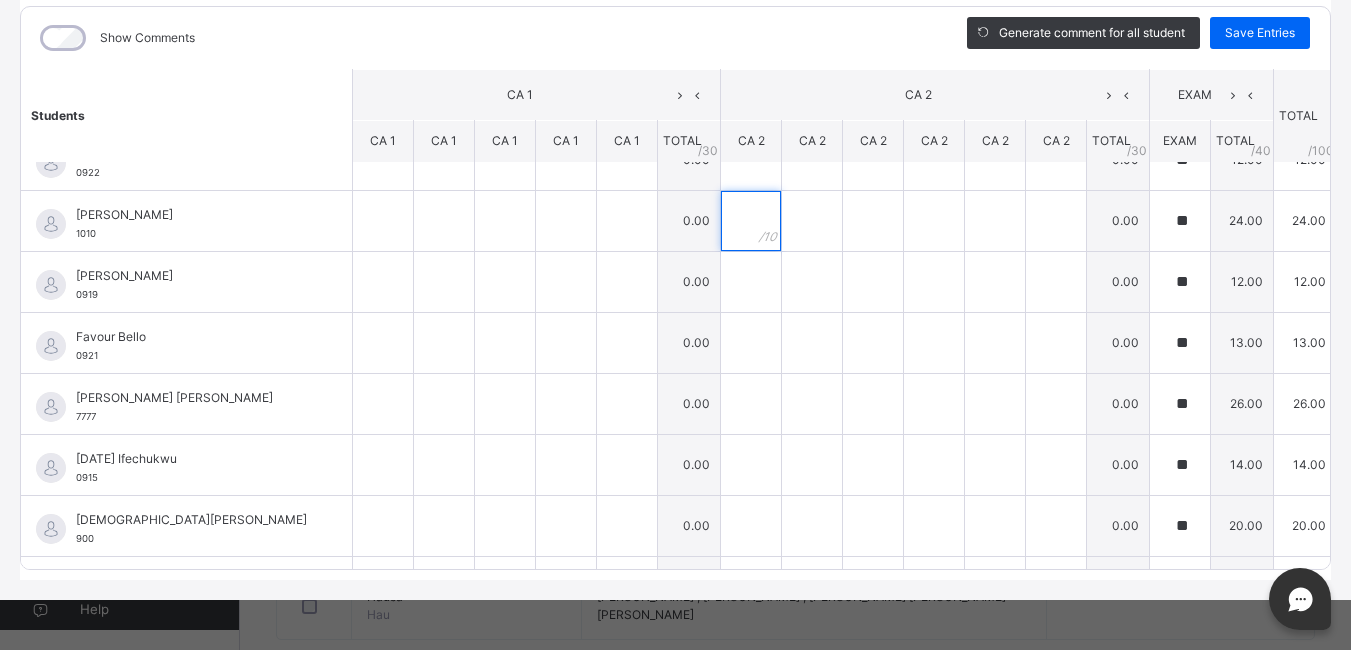 scroll, scrollTop: 0, scrollLeft: 0, axis: both 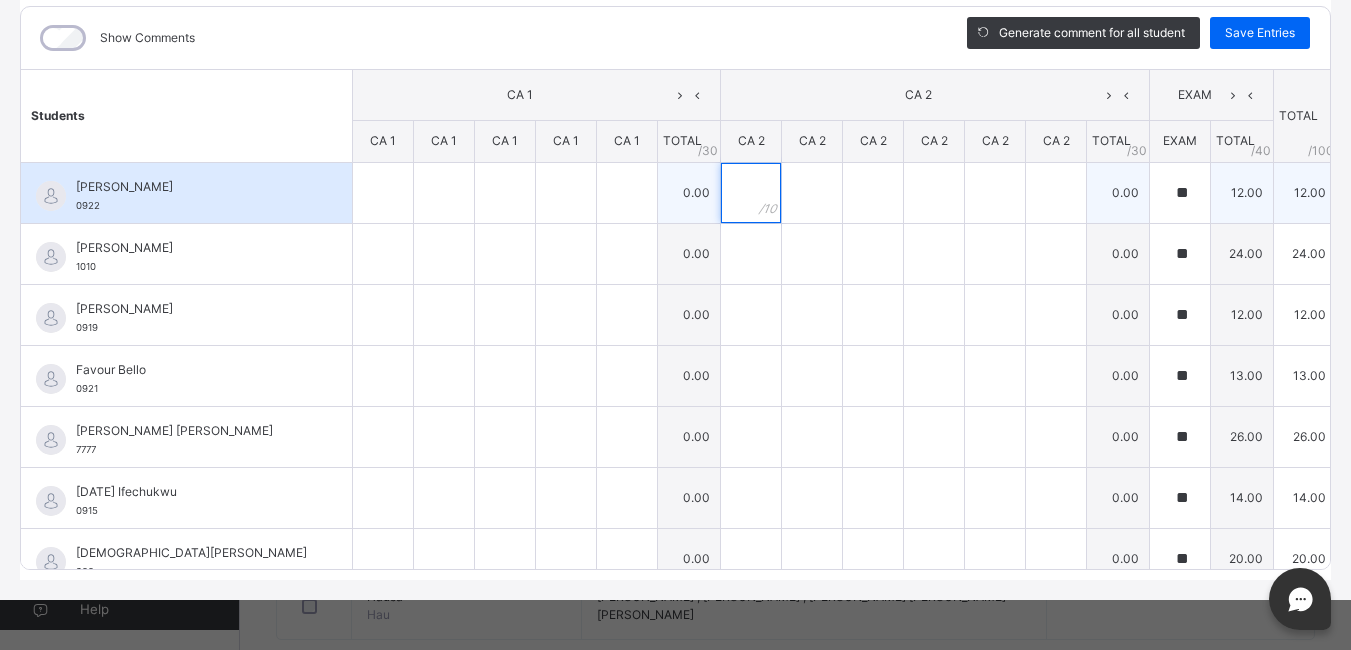 click at bounding box center [751, 193] 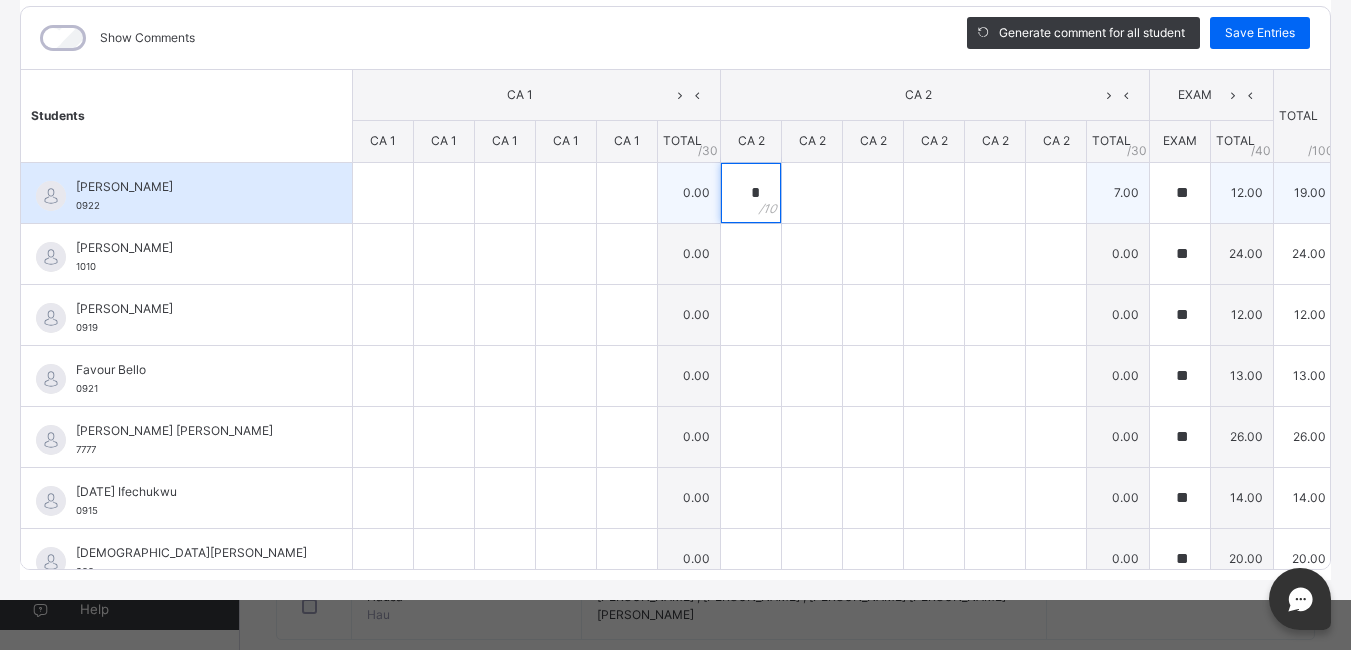type on "*" 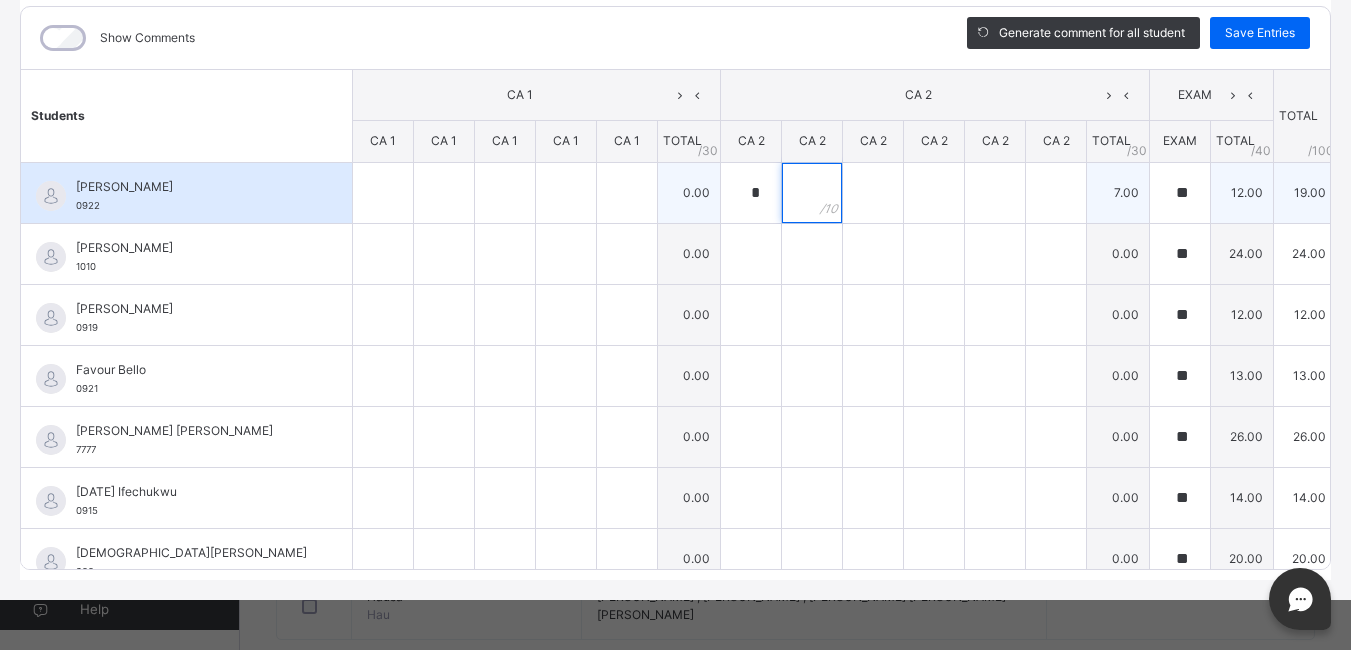 click at bounding box center (812, 193) 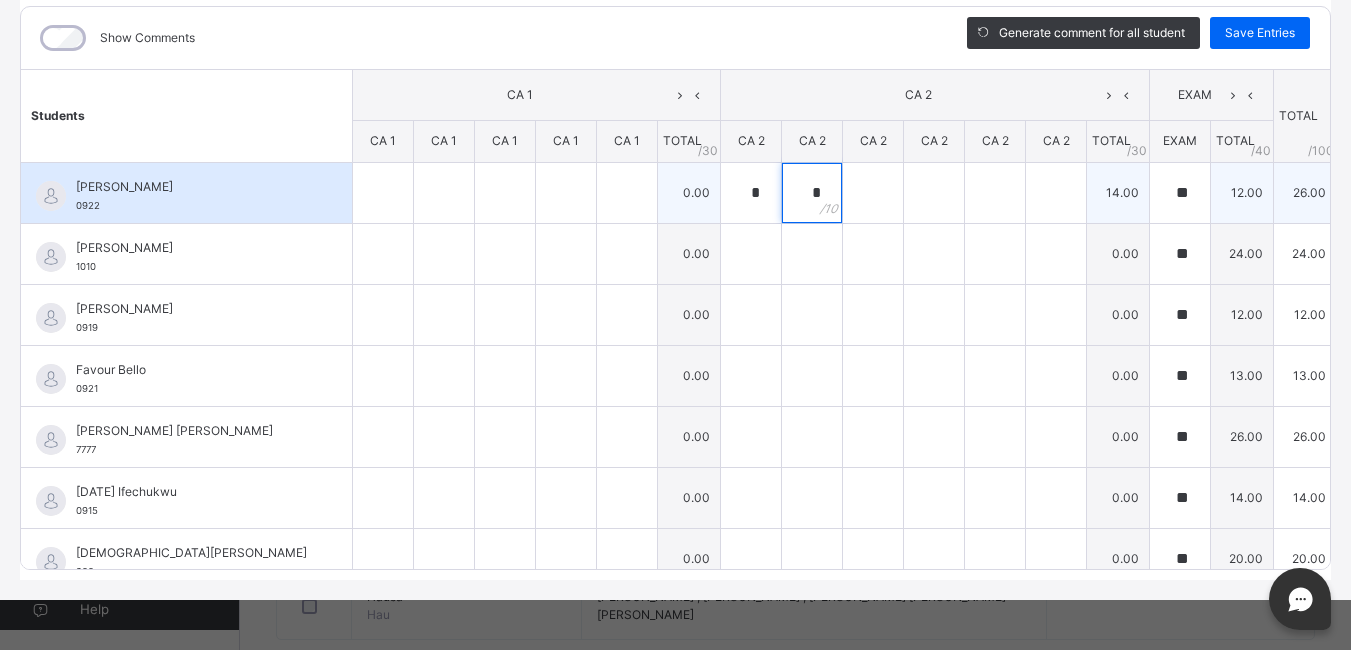 type on "*" 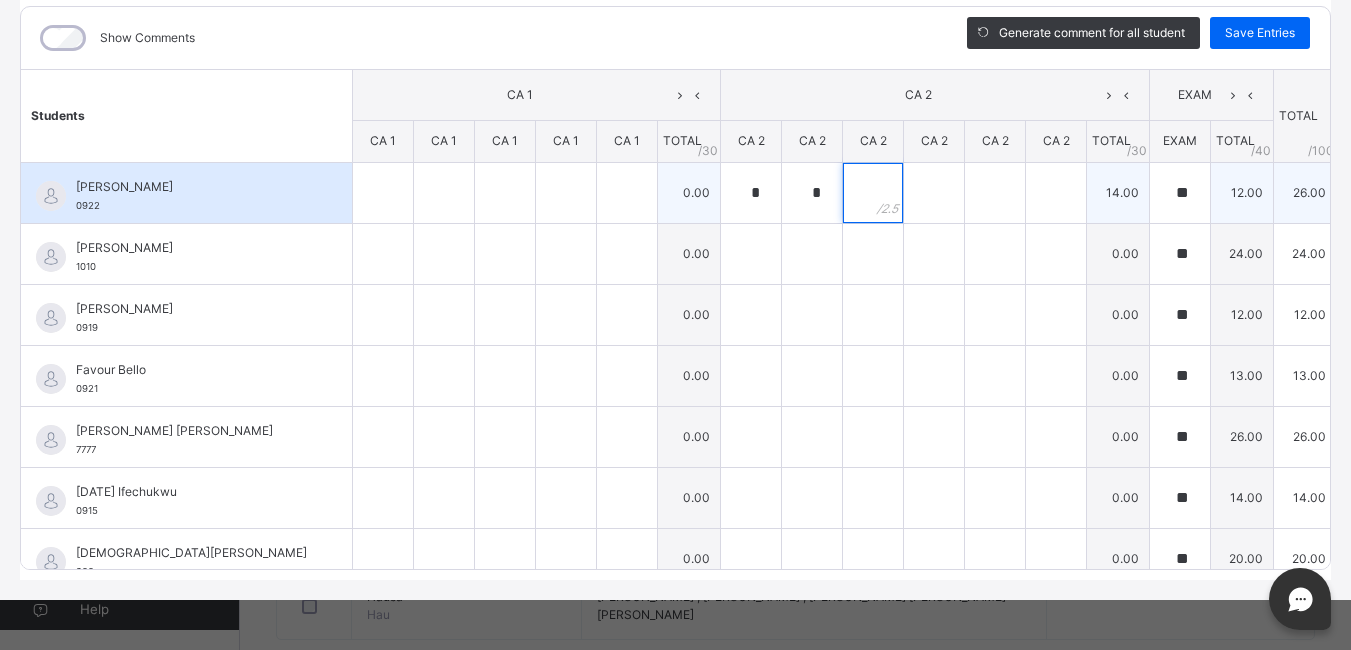 click at bounding box center [873, 193] 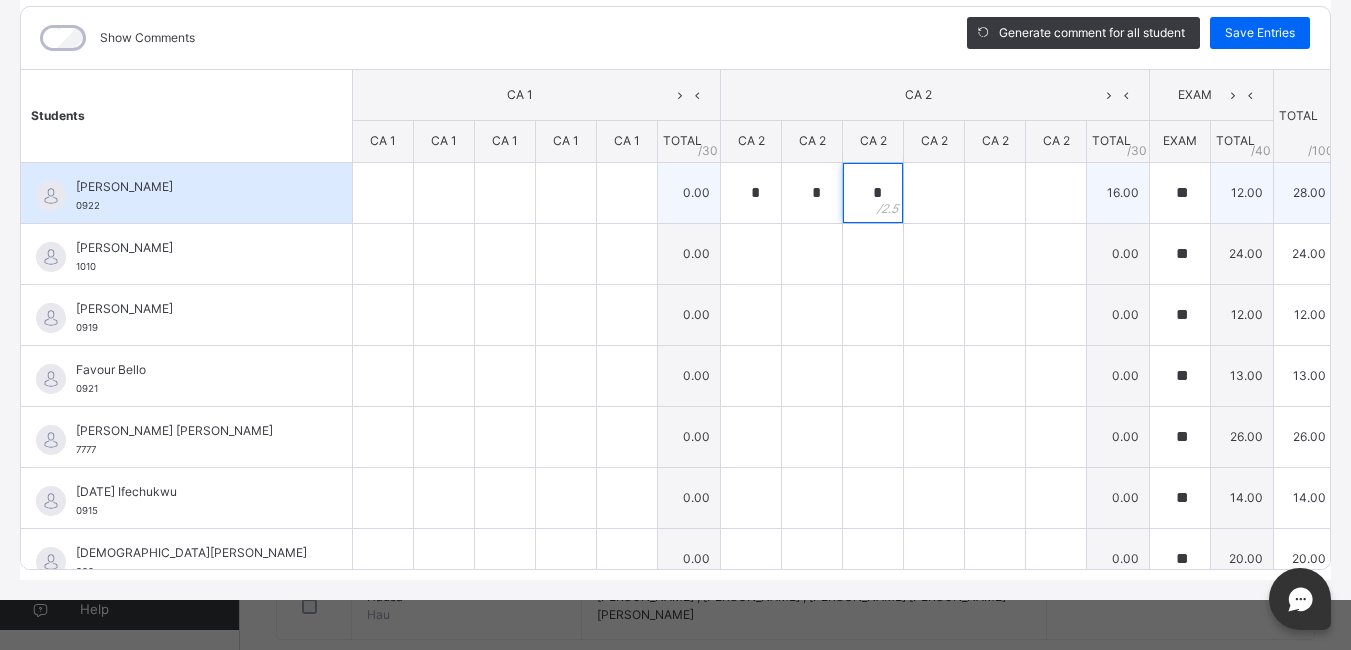 type on "*" 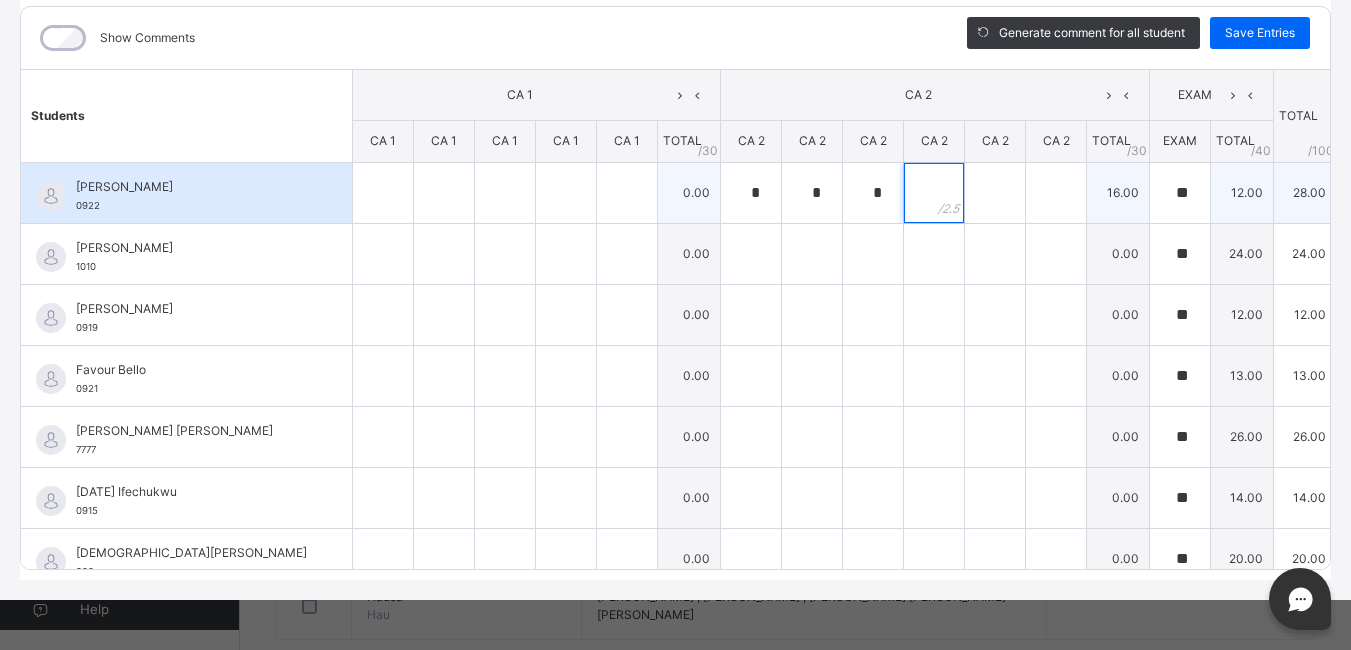 click at bounding box center [934, 193] 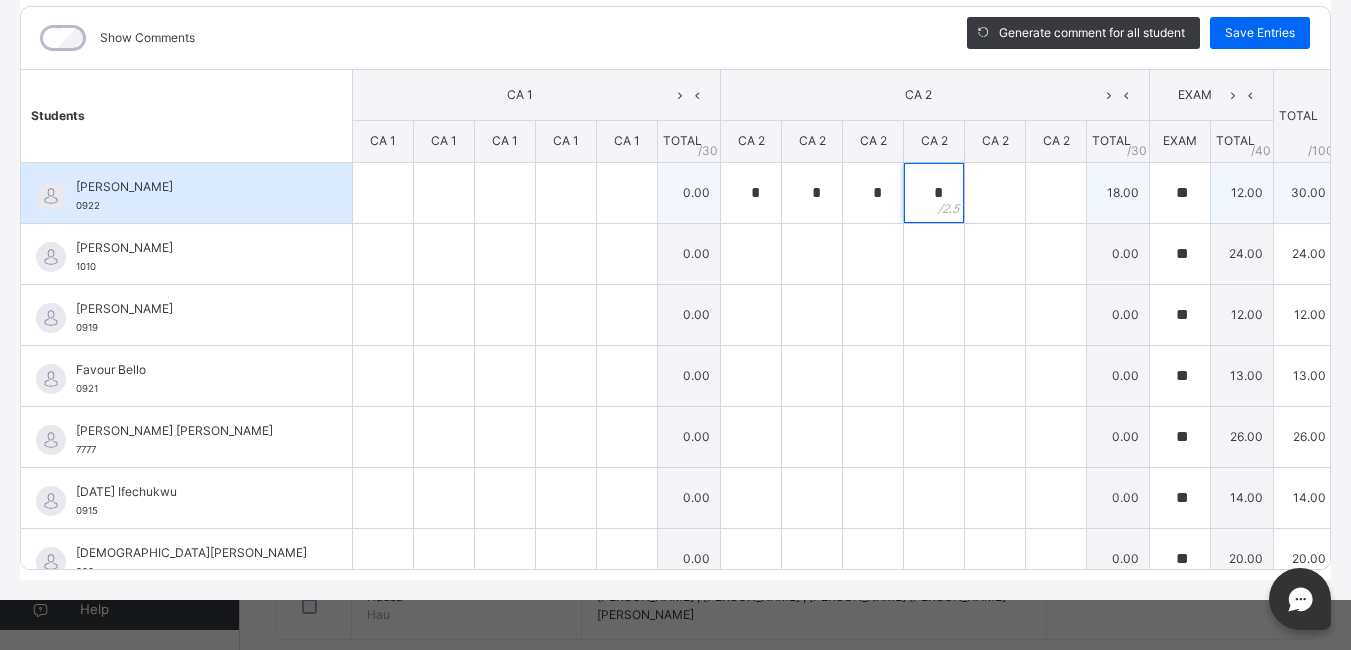 type on "*" 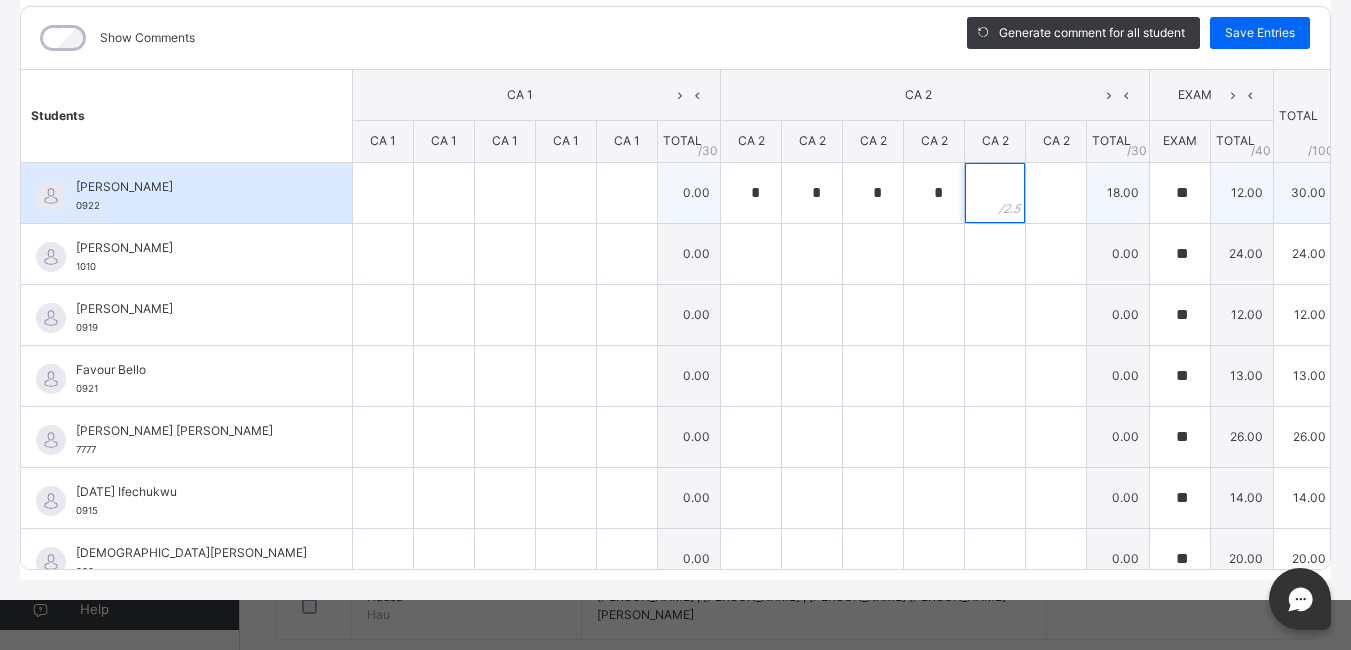 click at bounding box center (995, 193) 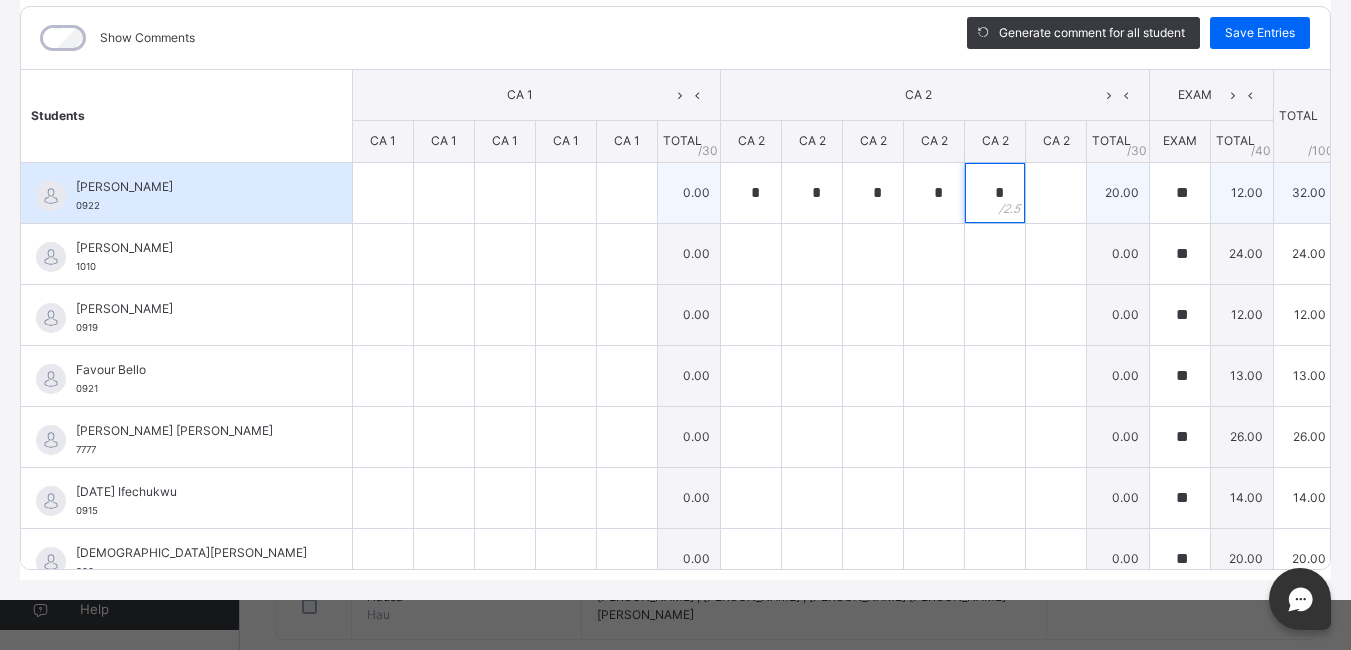 type on "*" 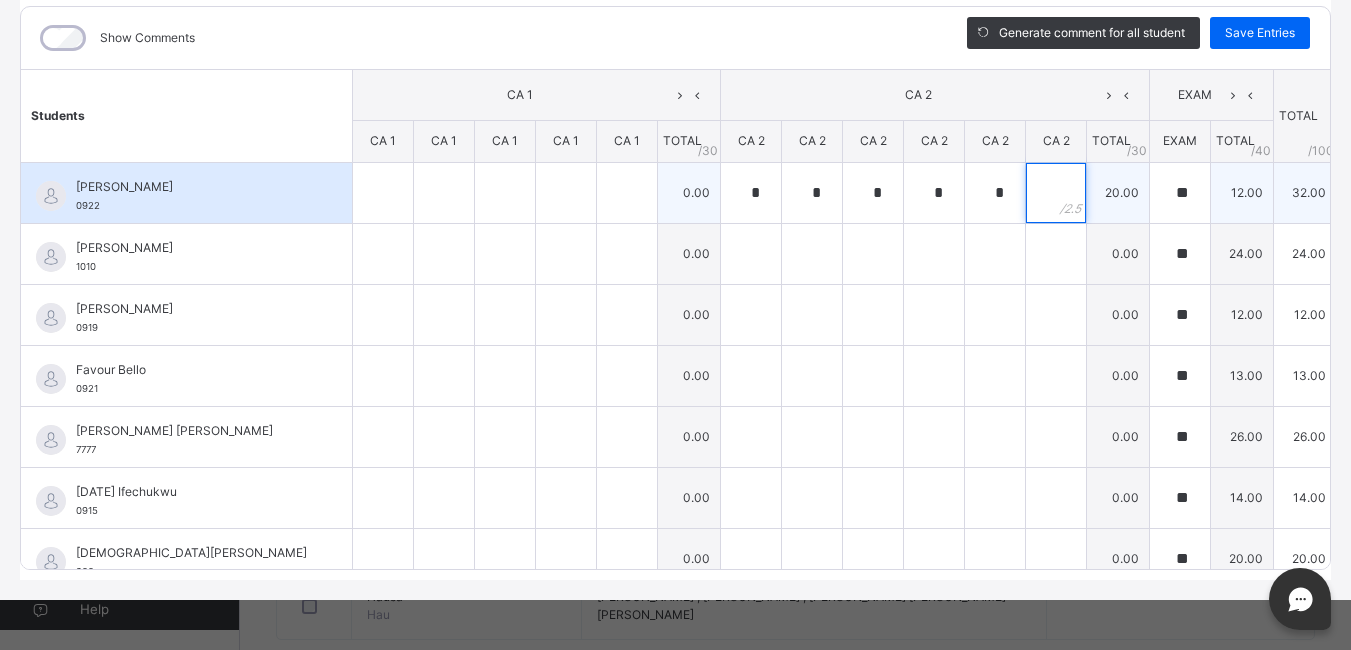 click at bounding box center [1056, 193] 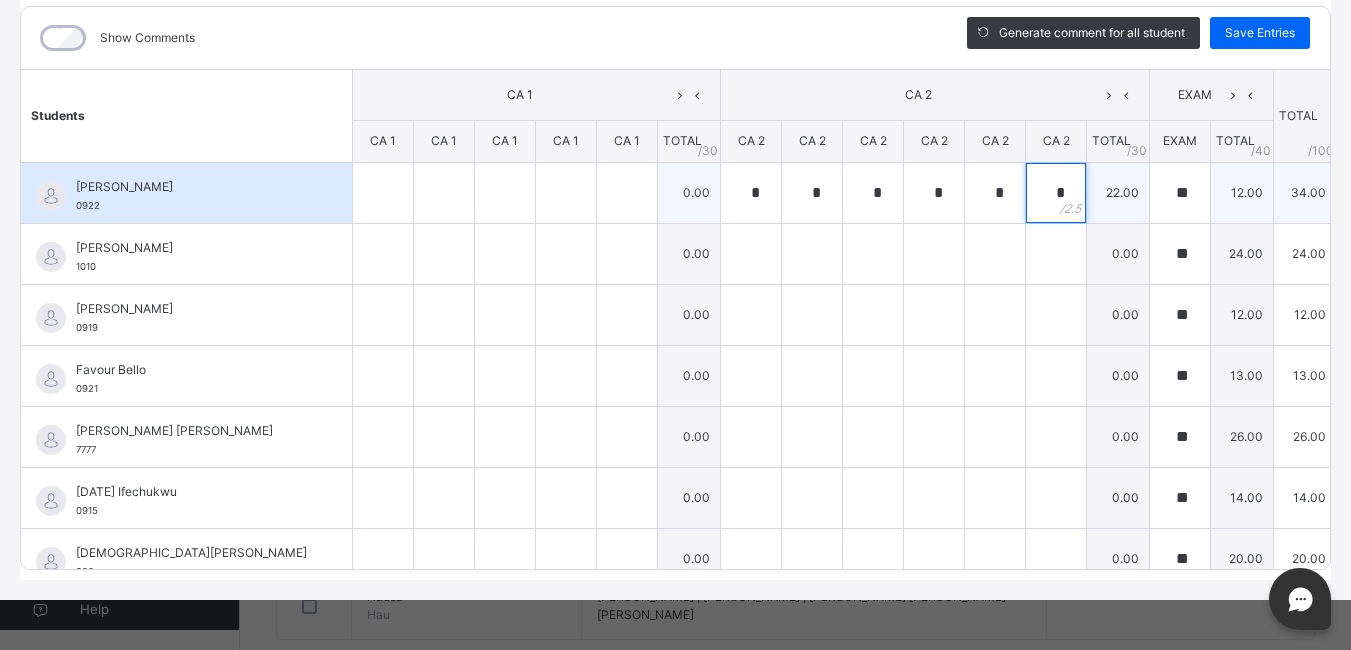 type on "*" 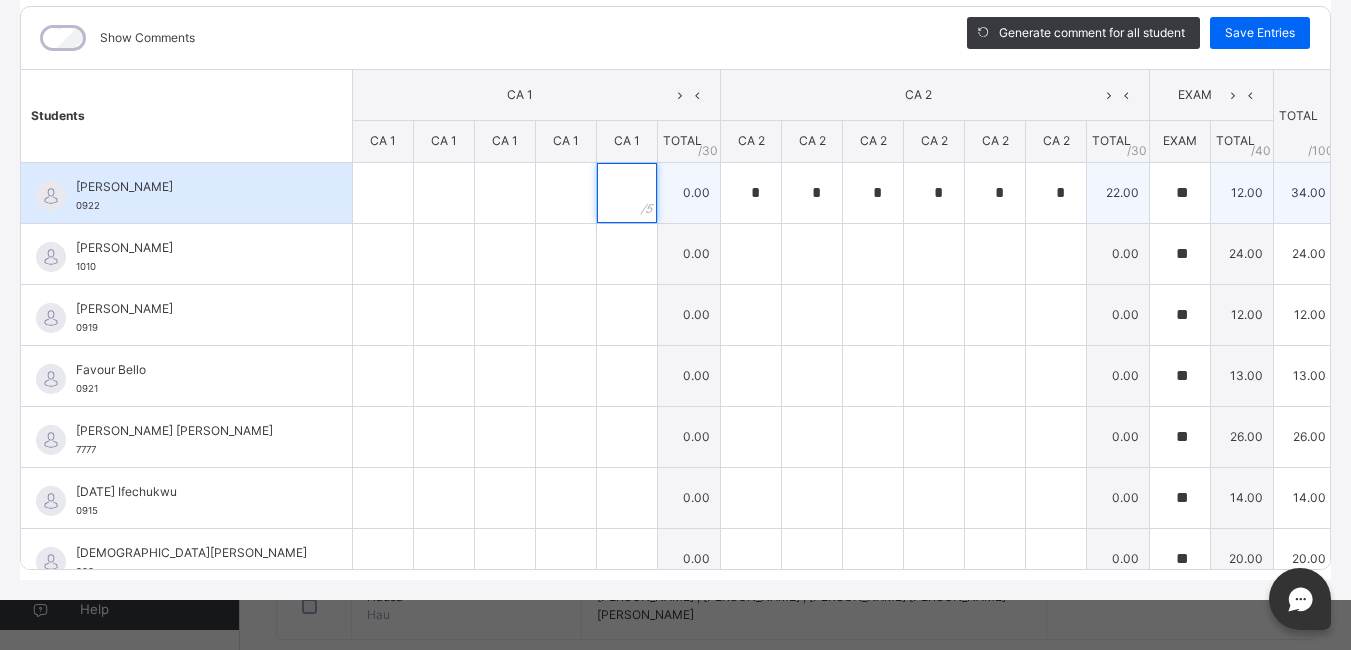 click at bounding box center (627, 193) 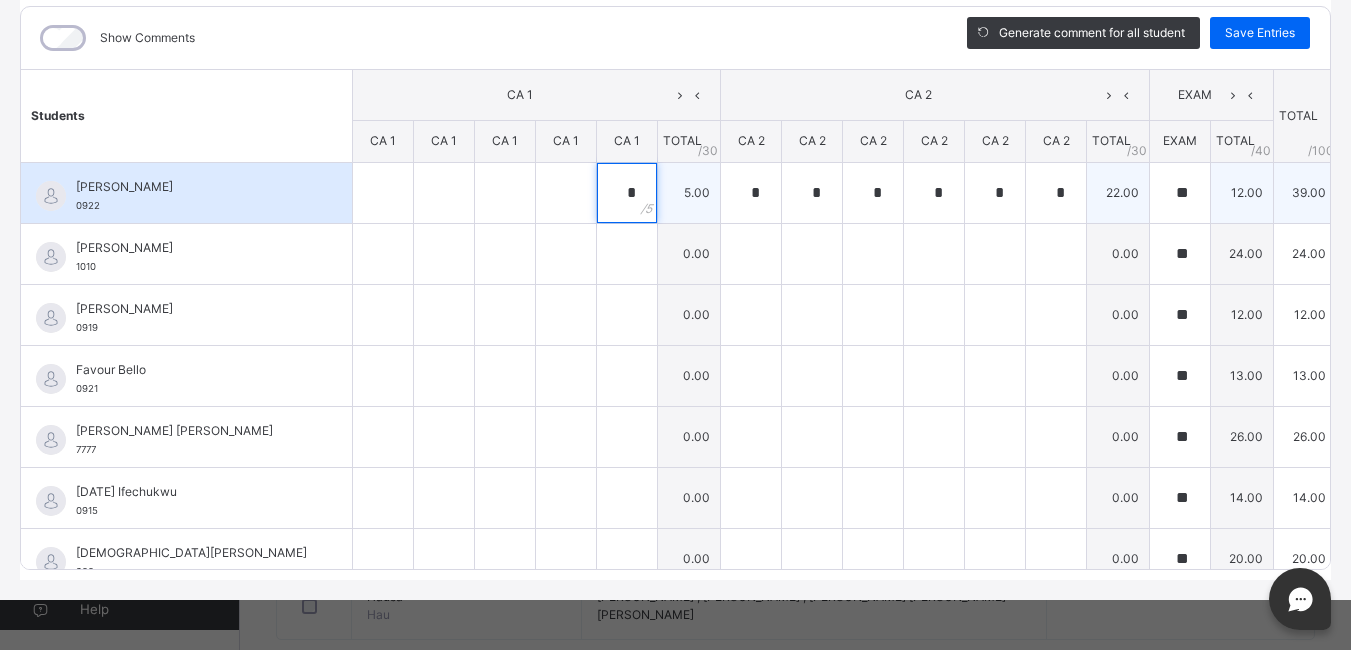 type on "*" 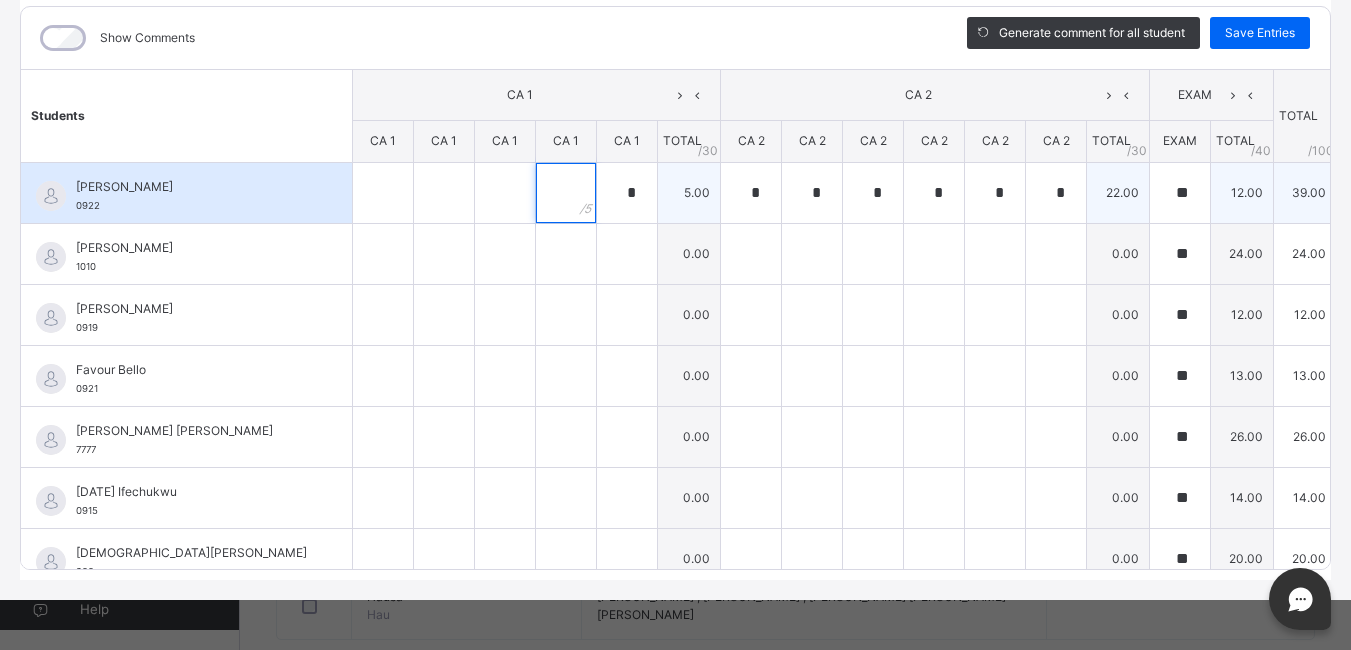 click at bounding box center [566, 193] 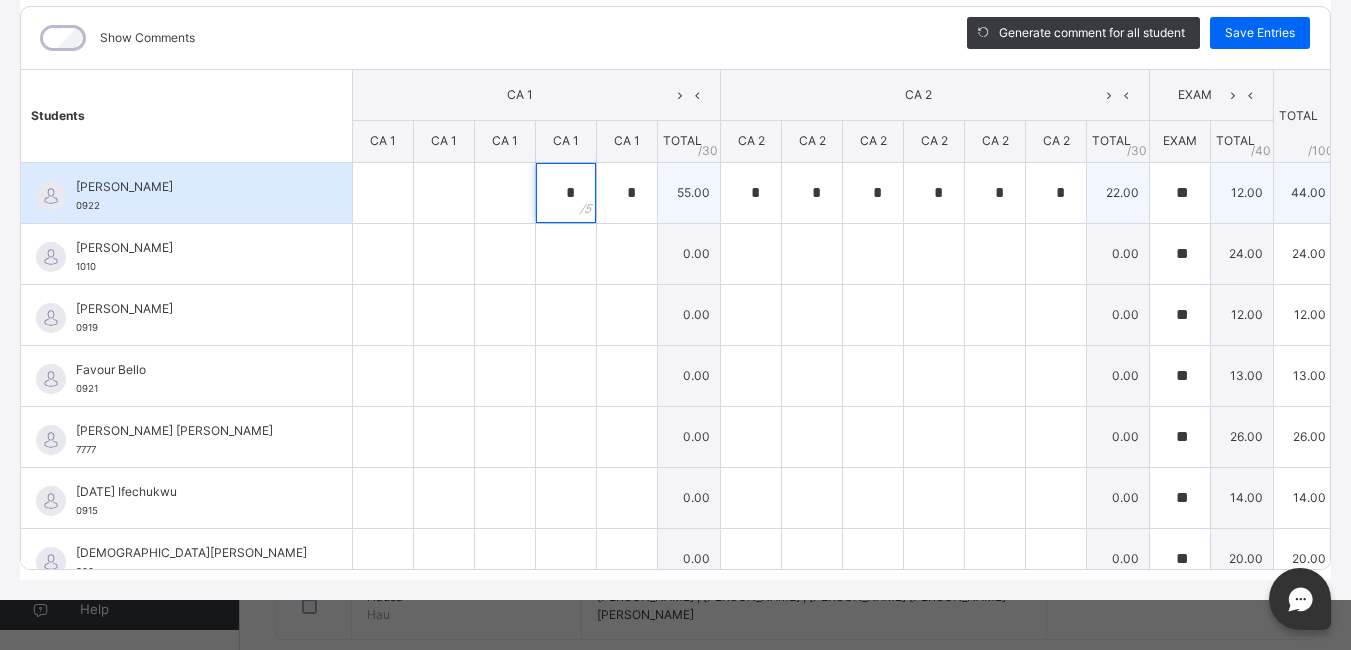 type on "*" 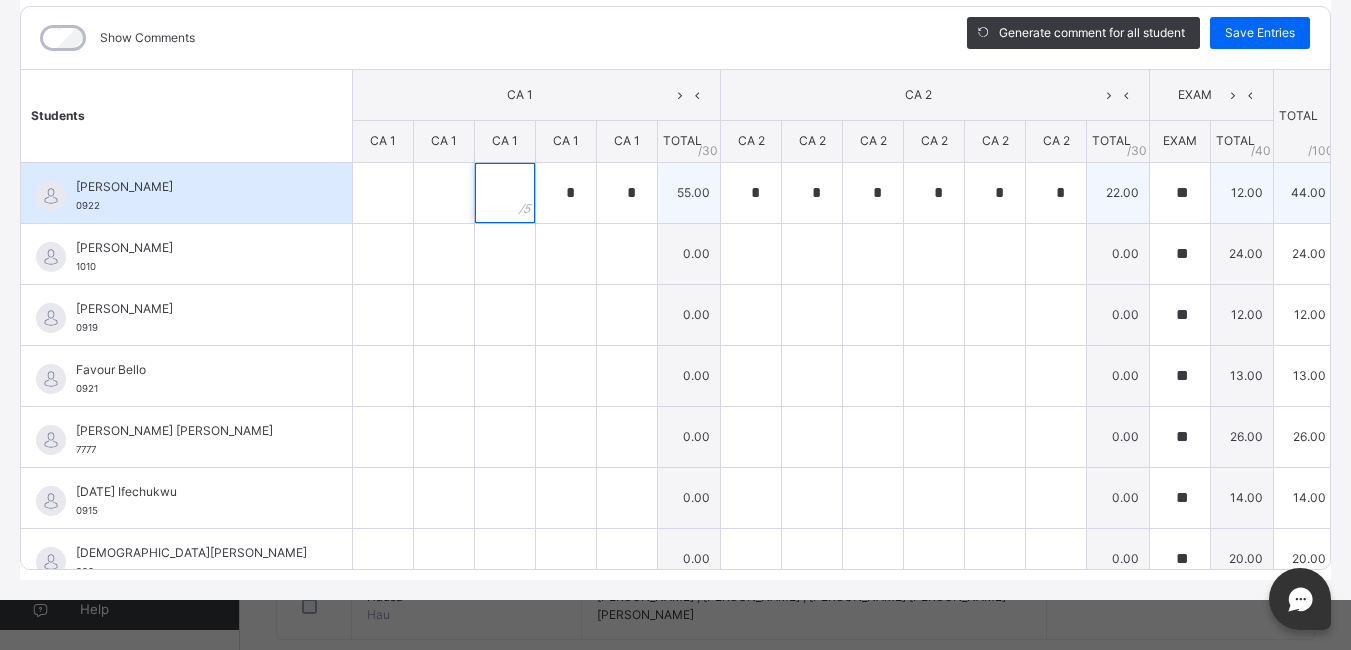 click at bounding box center (505, 193) 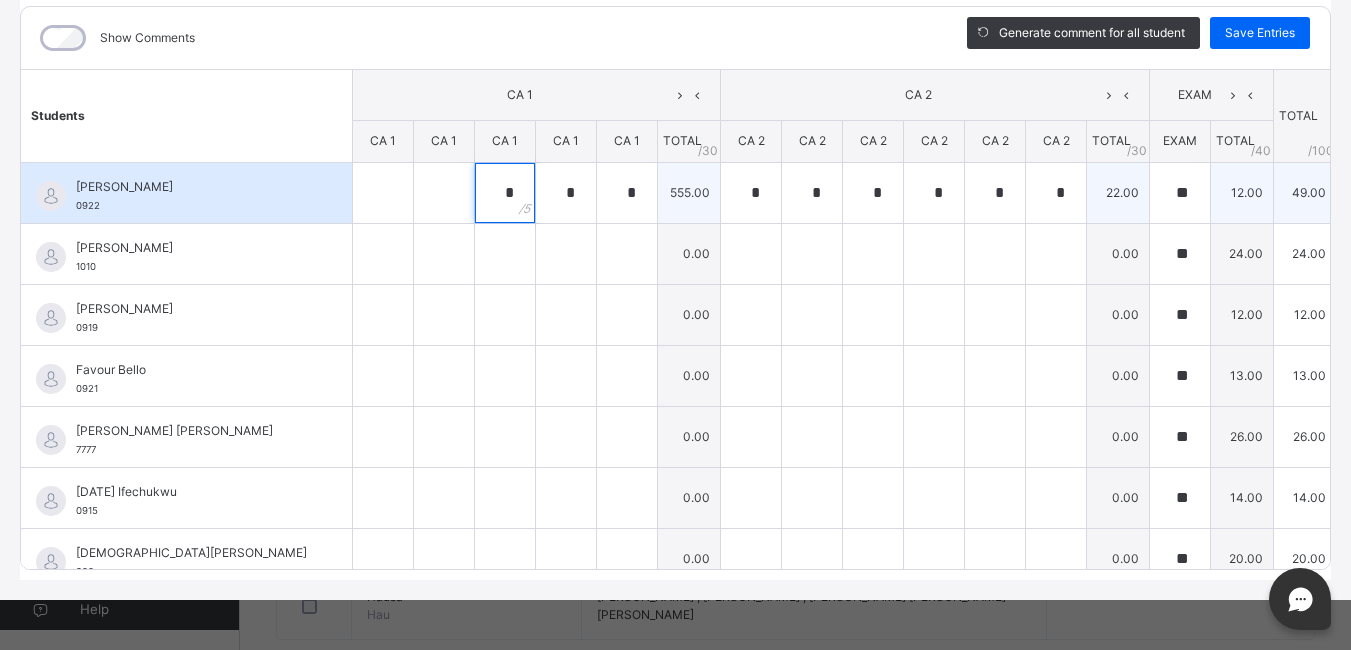type on "*" 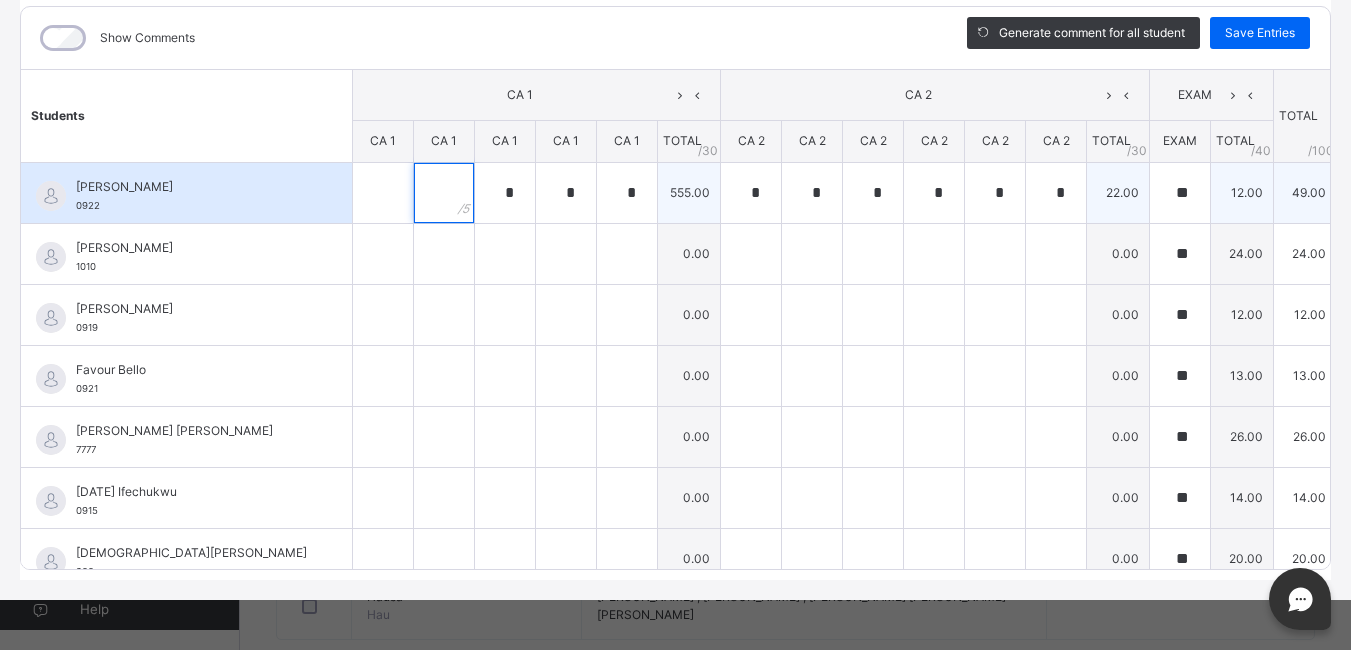 click at bounding box center (444, 193) 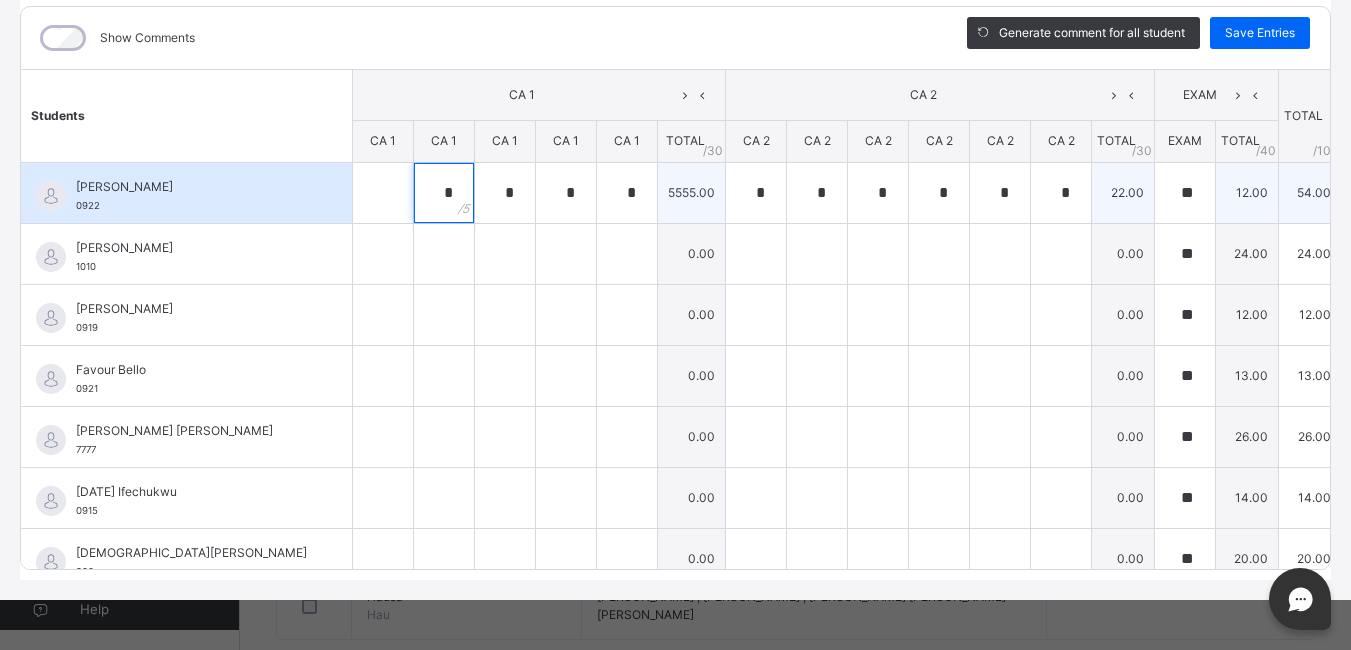 type on "*" 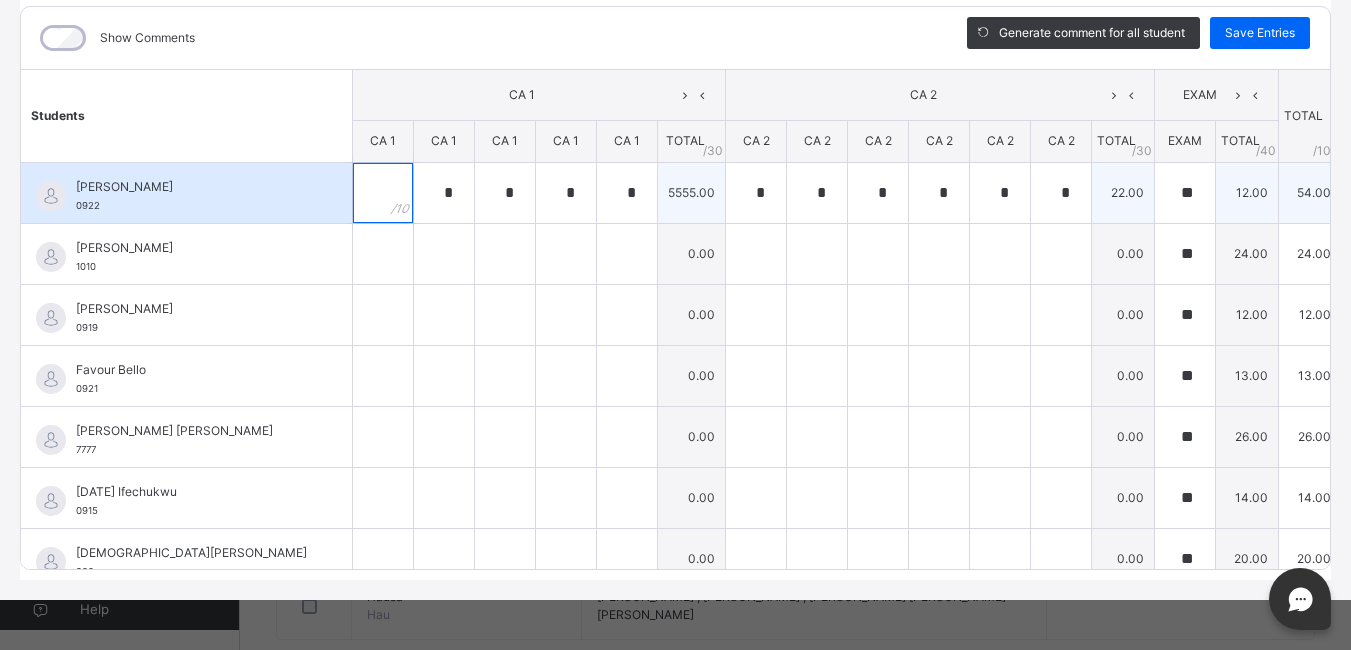 click at bounding box center (383, 193) 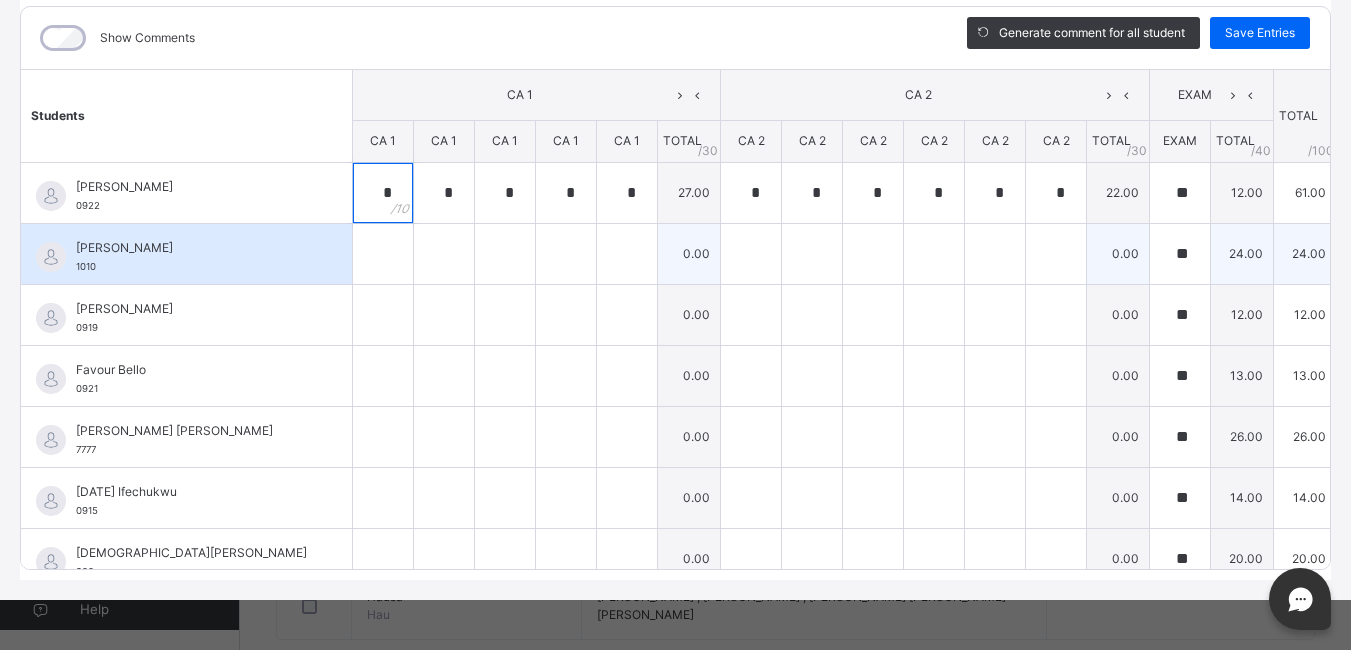 type on "*" 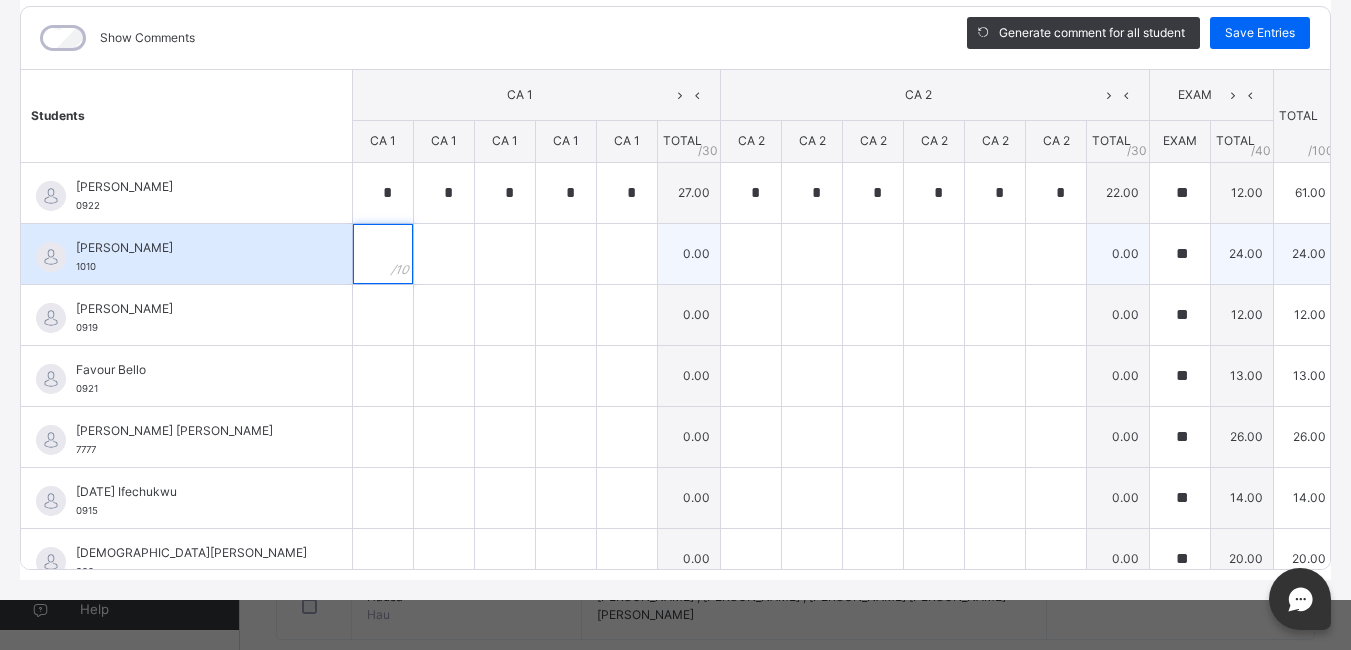 click at bounding box center (383, 254) 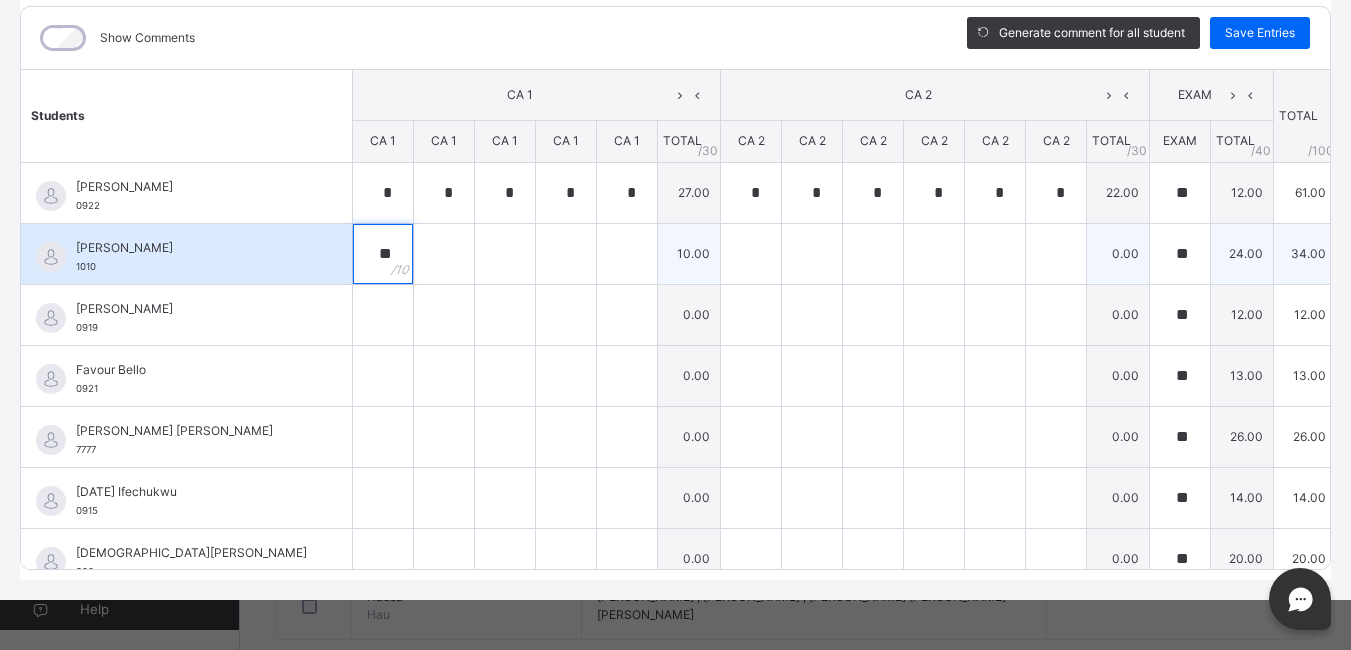 type on "**" 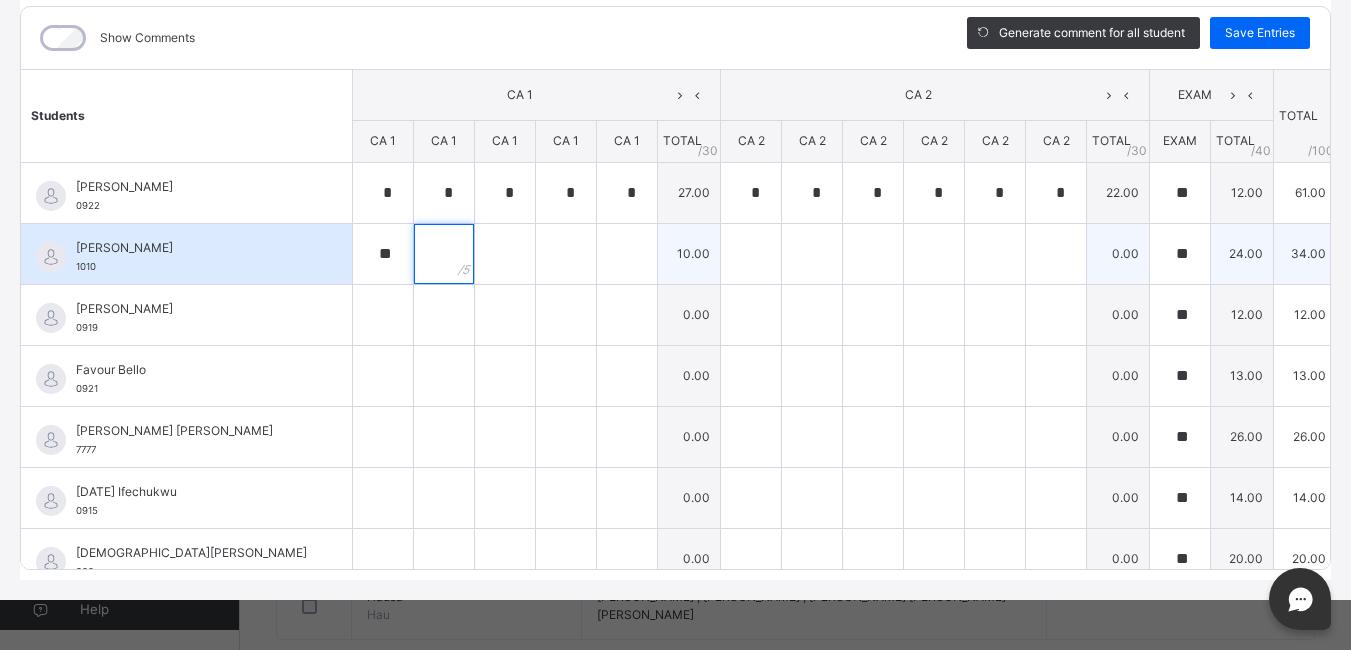 click at bounding box center (444, 254) 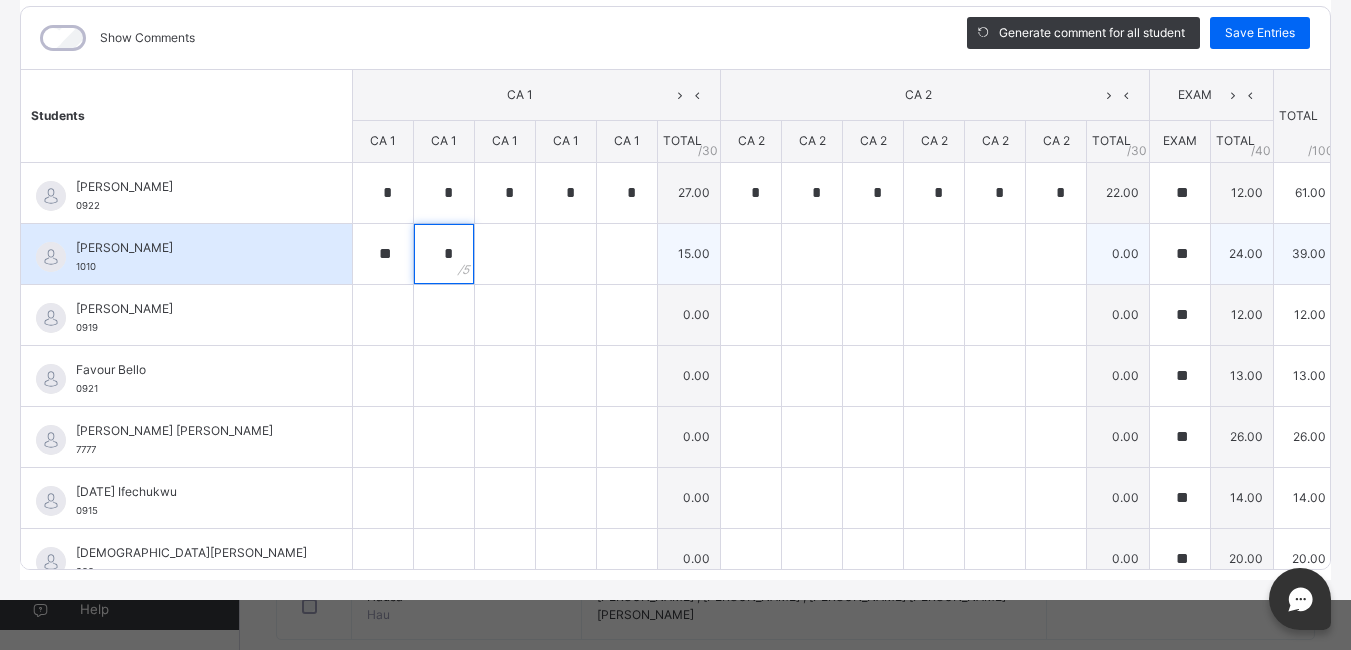 type on "*" 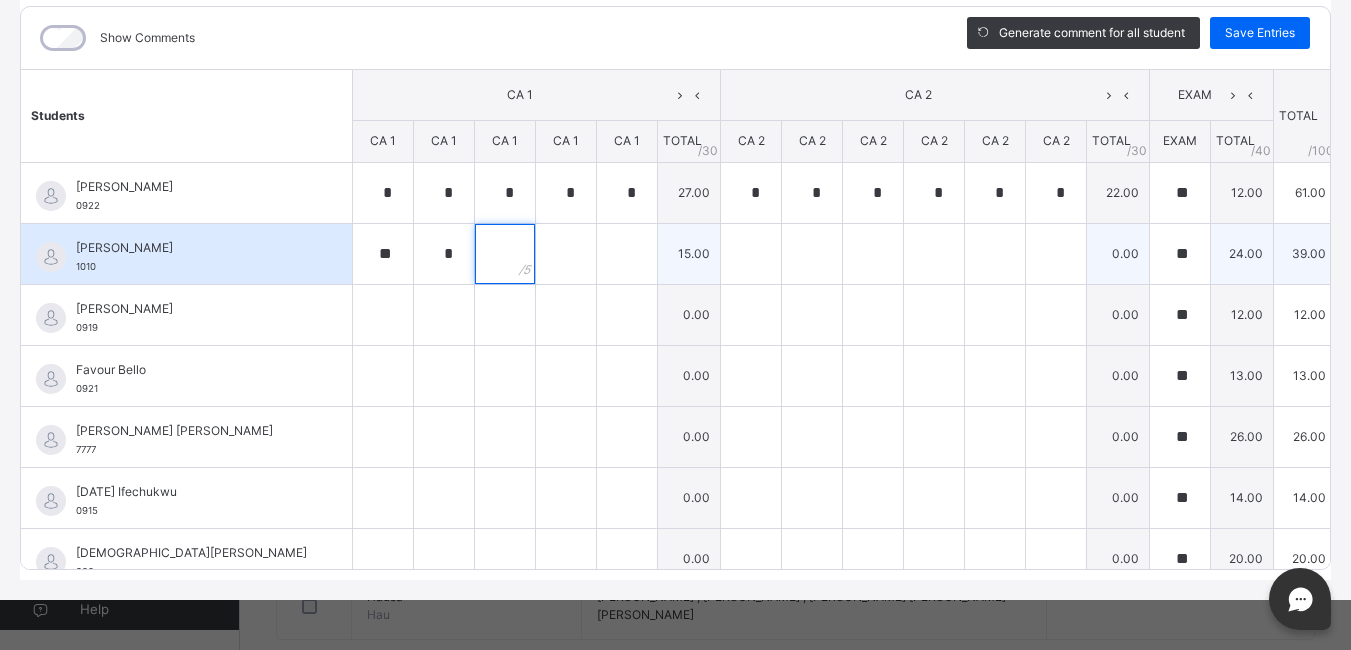 click at bounding box center (505, 254) 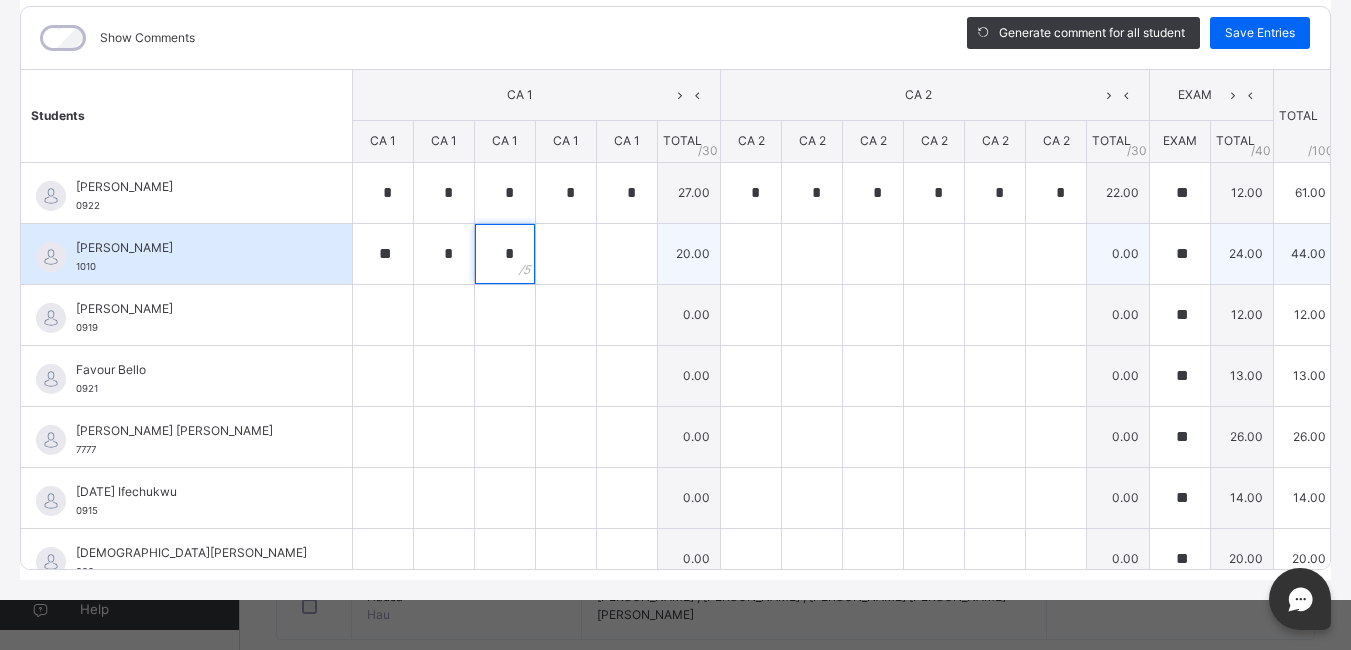 type on "*" 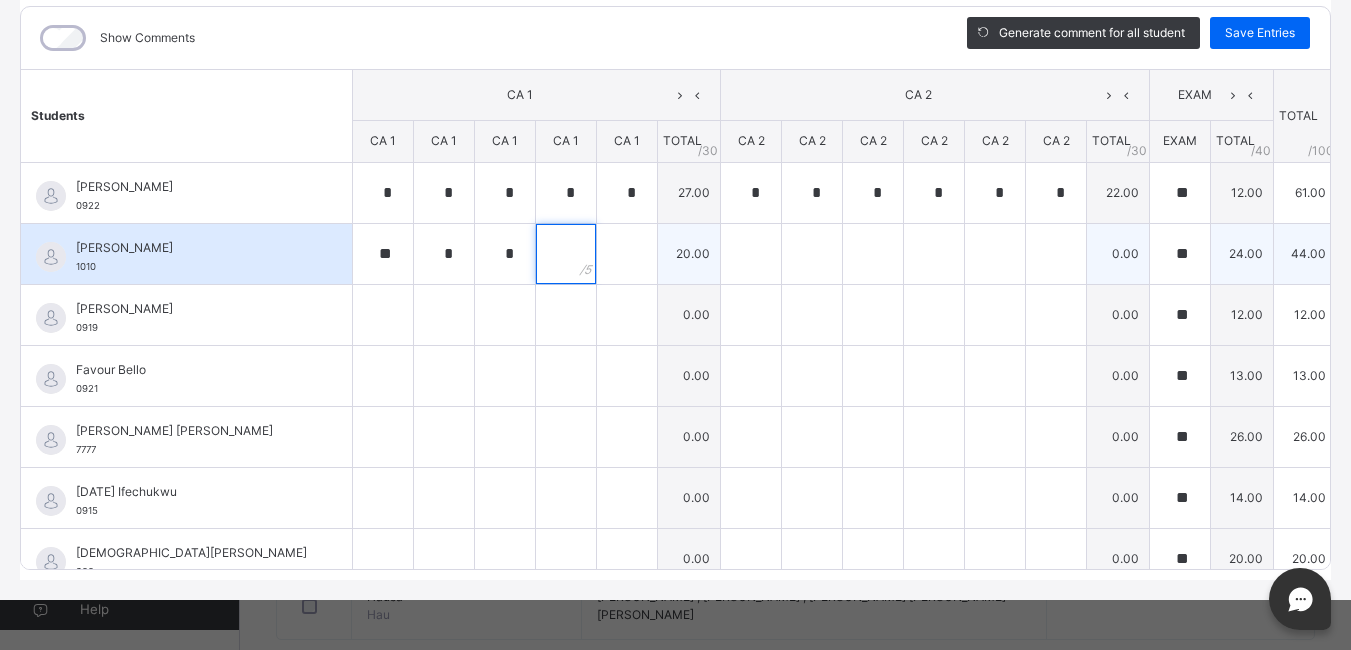 click at bounding box center [566, 254] 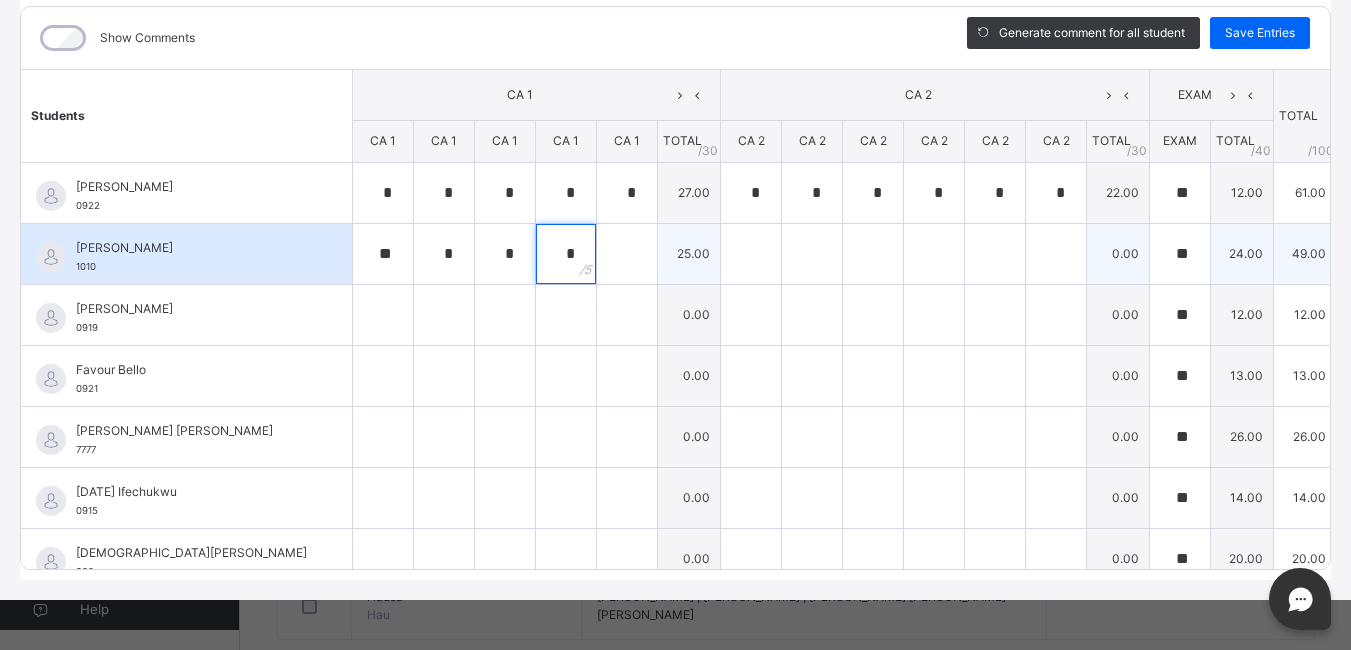 type on "*" 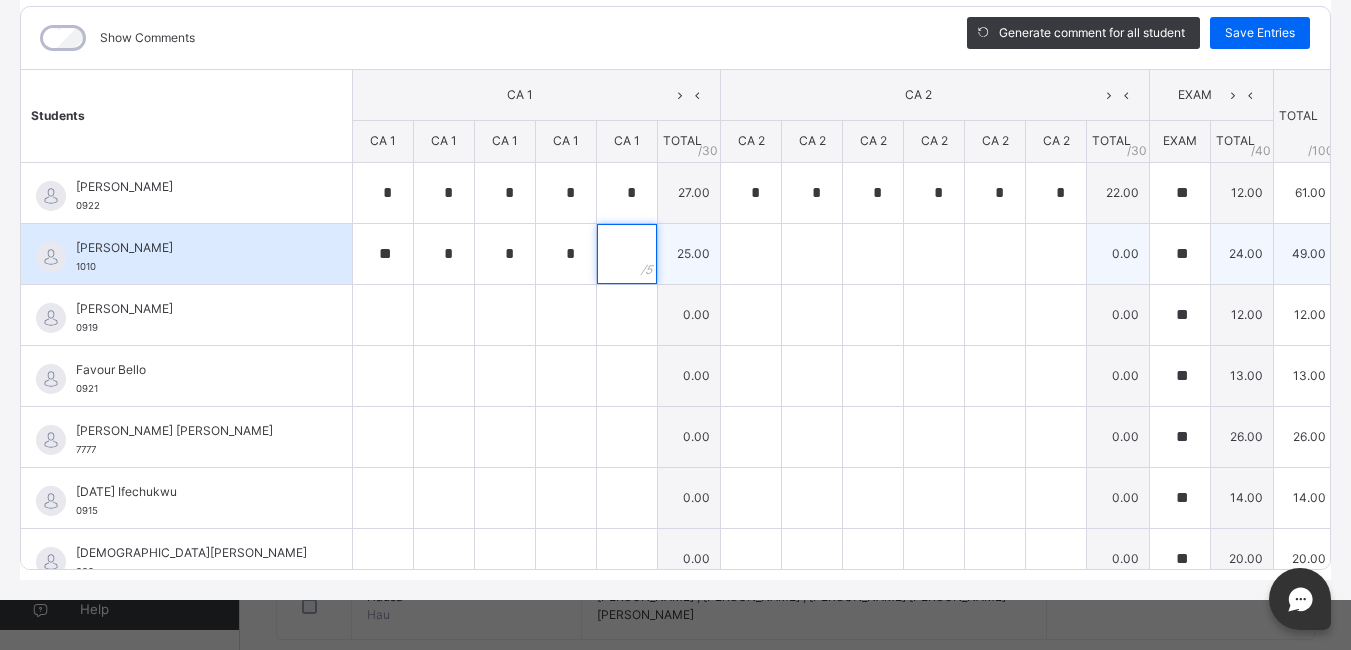 click at bounding box center [627, 254] 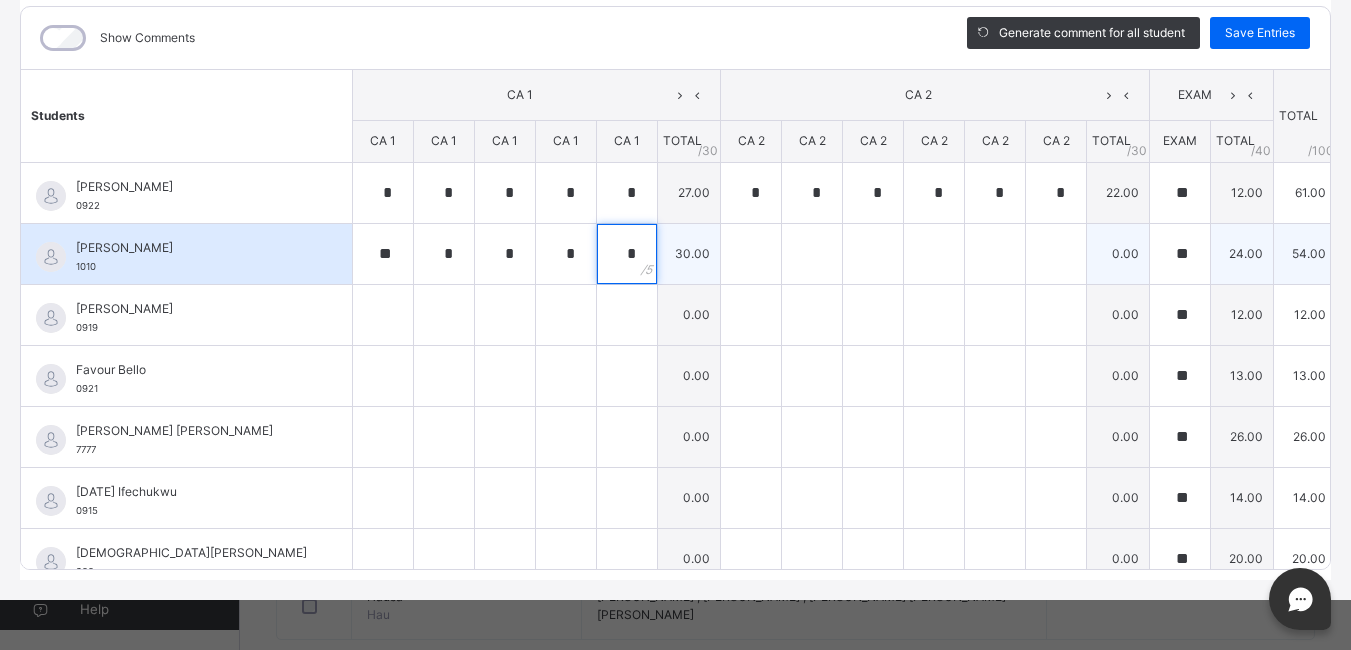 type on "*" 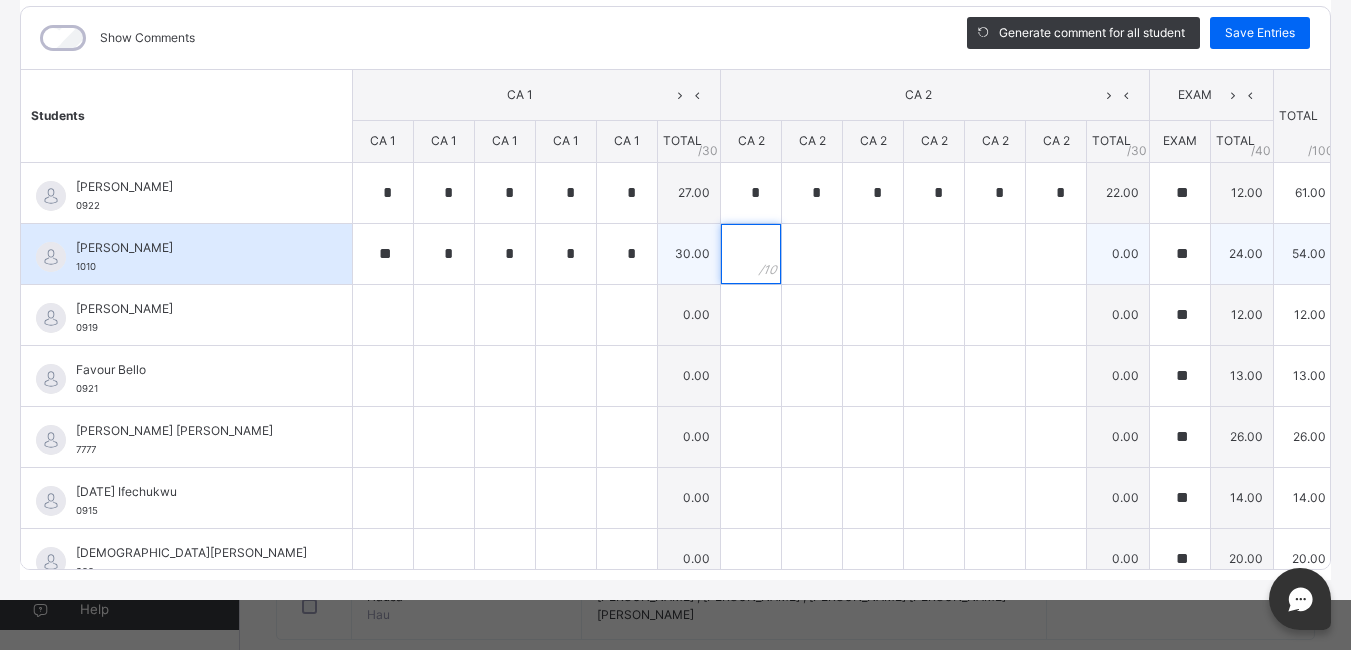 click at bounding box center (751, 254) 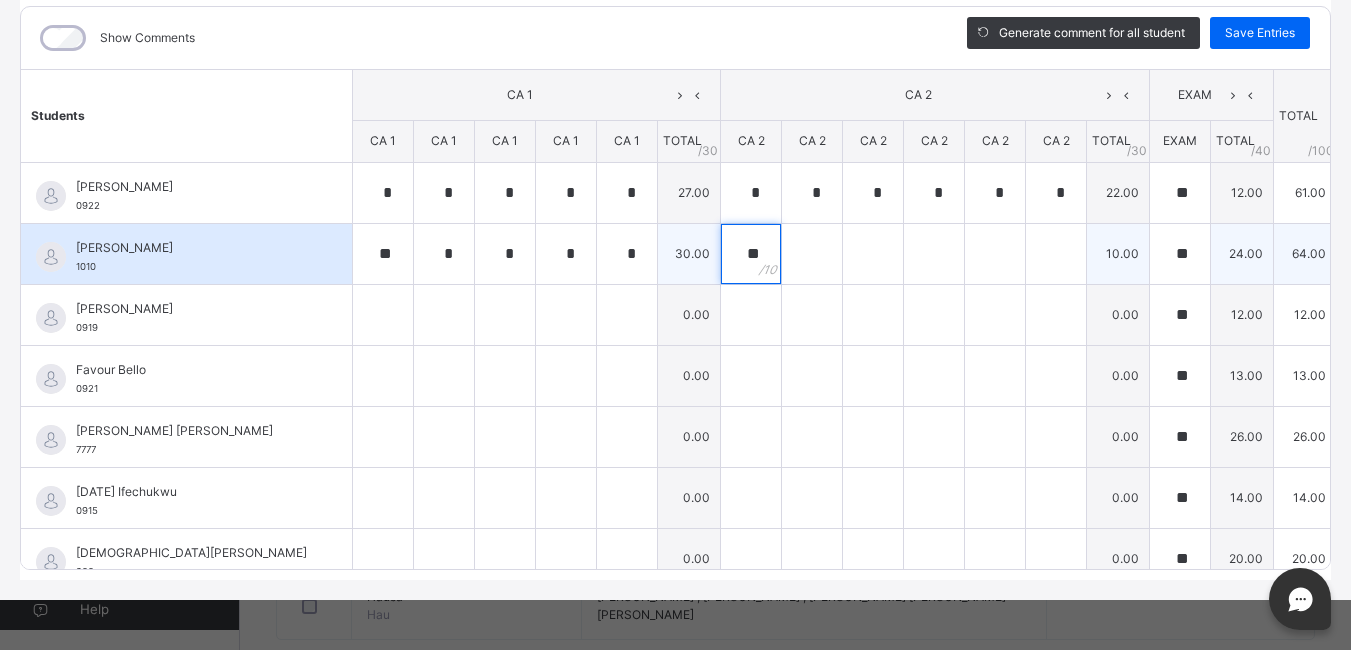 type on "**" 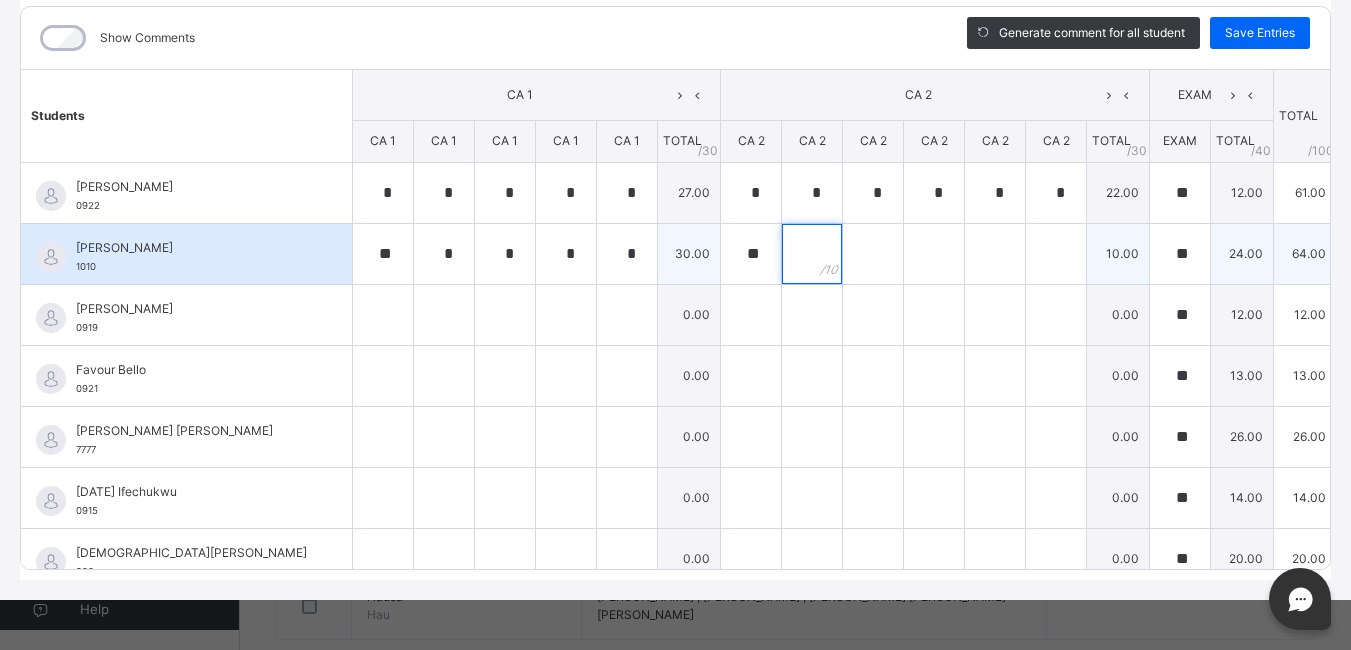 click at bounding box center (812, 254) 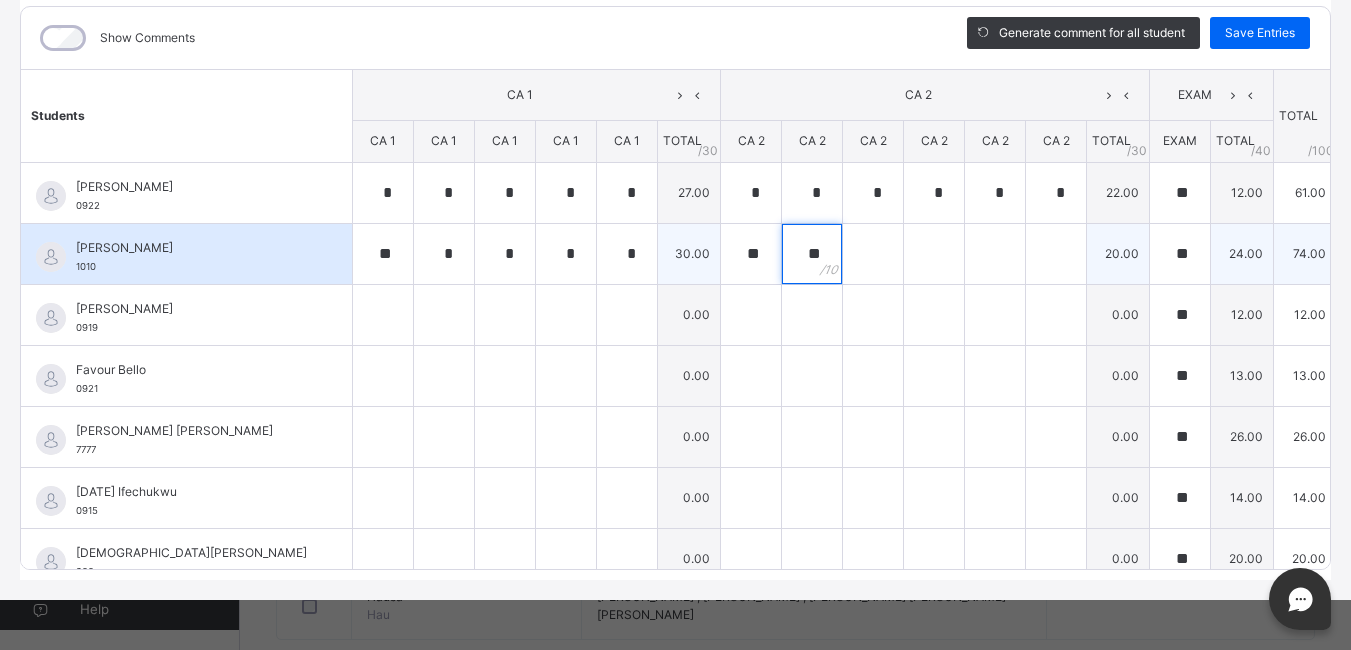 type on "**" 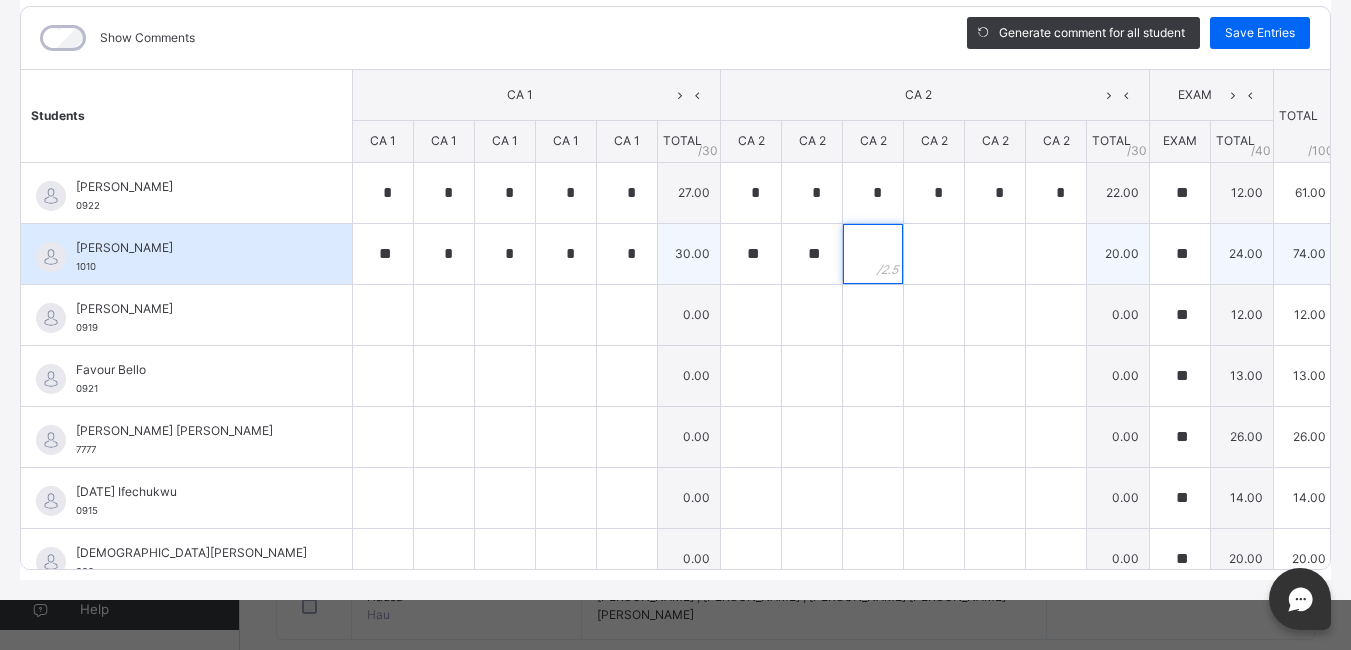 click at bounding box center (873, 254) 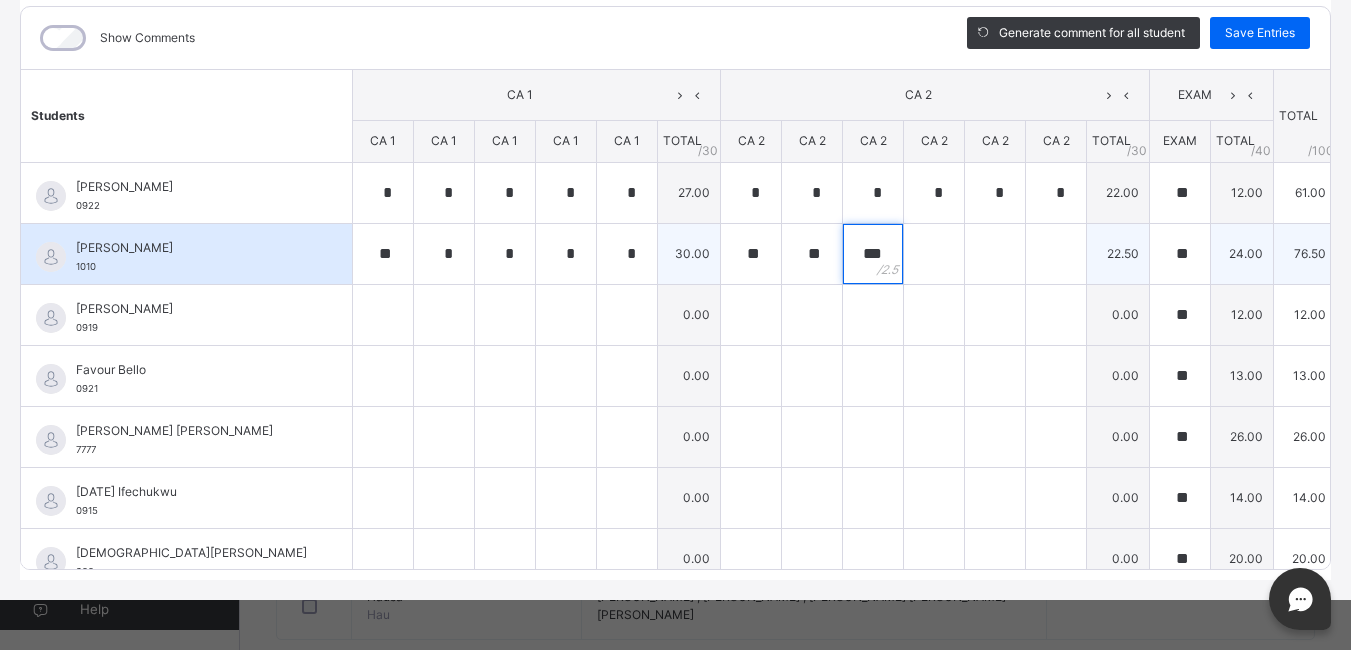 type on "***" 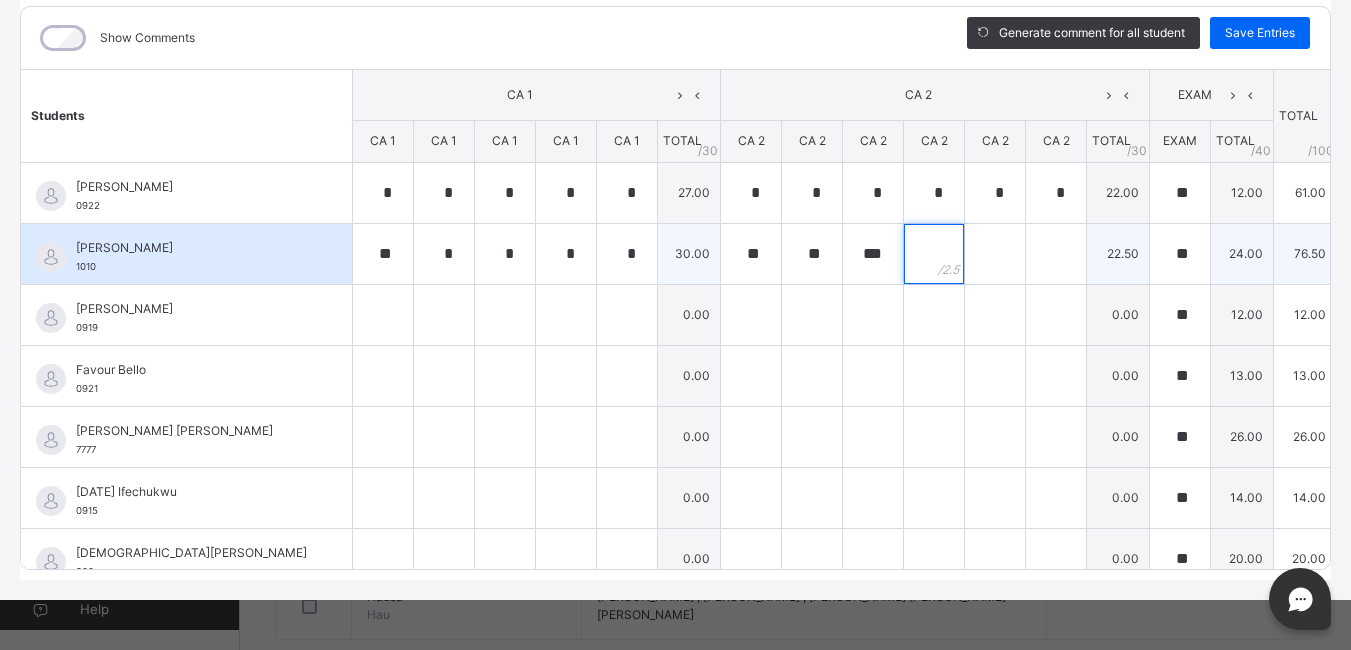 click at bounding box center [934, 254] 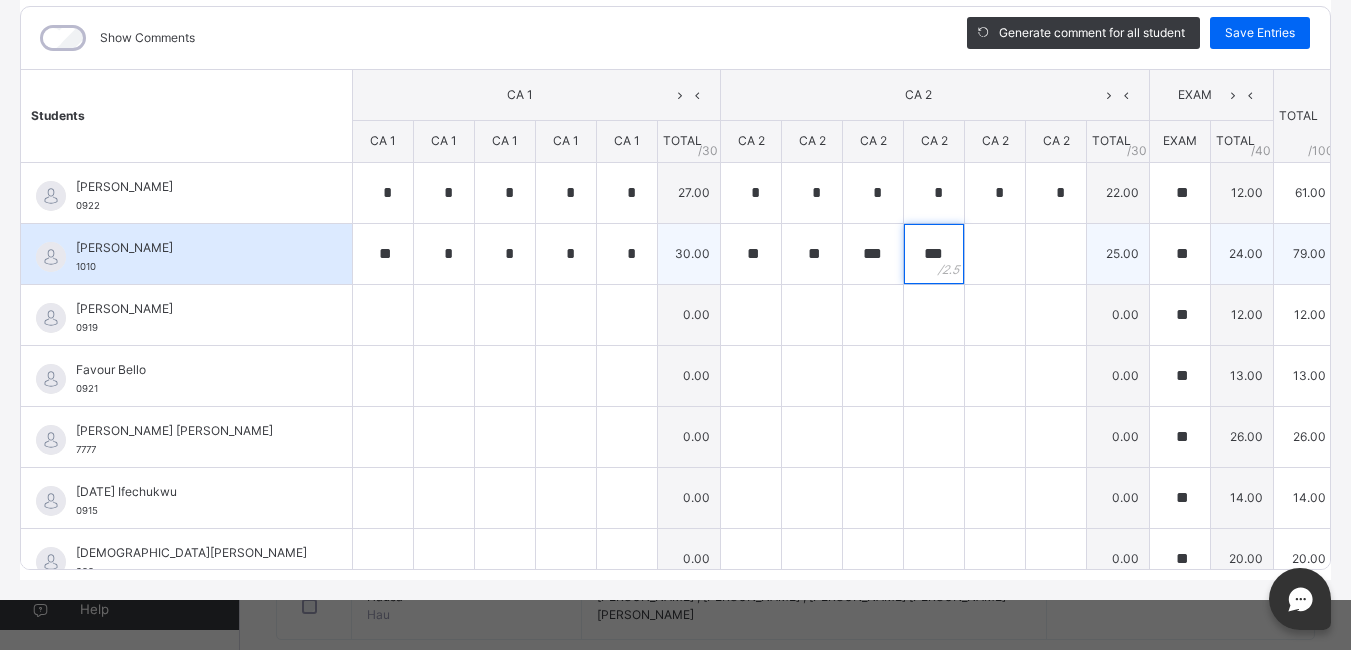 type on "***" 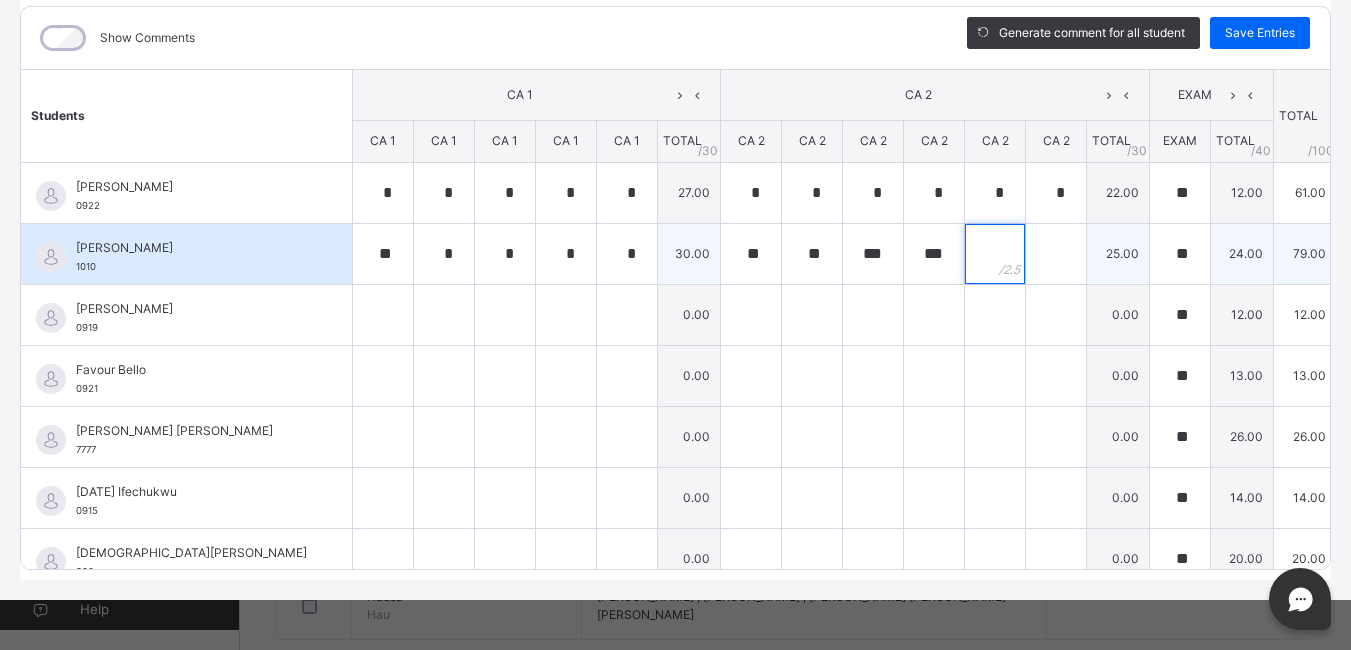 click at bounding box center [995, 254] 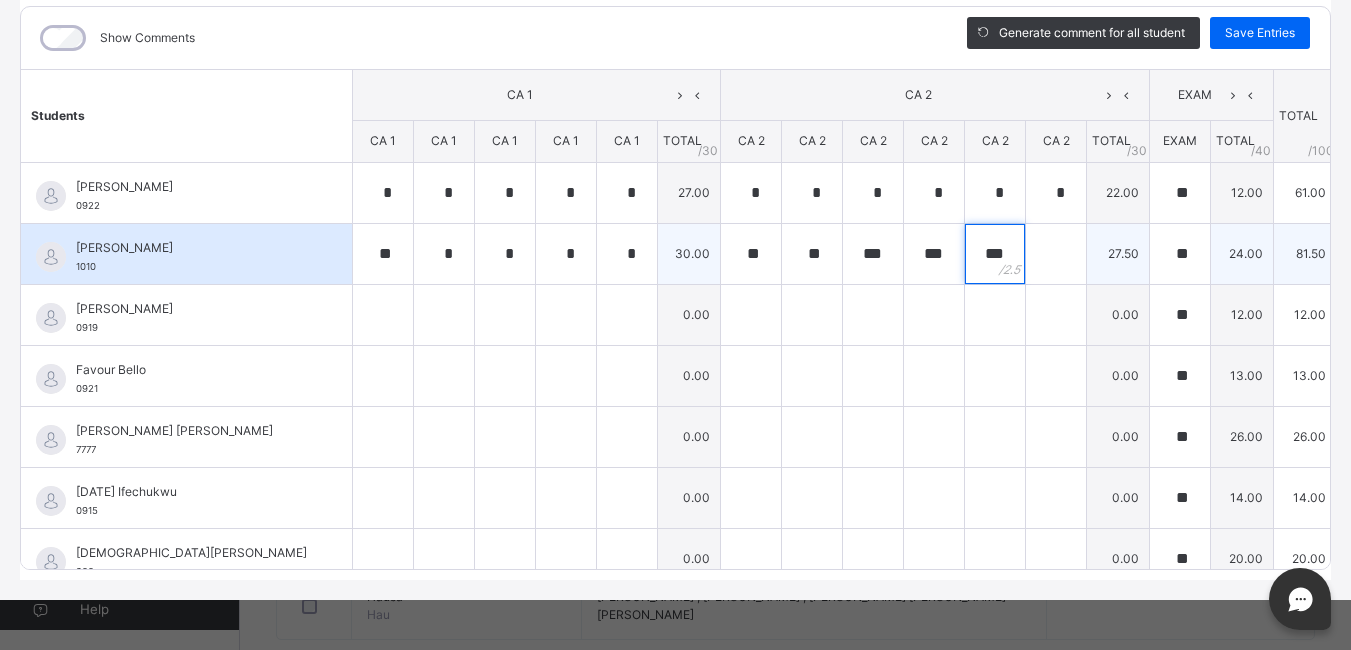 type on "***" 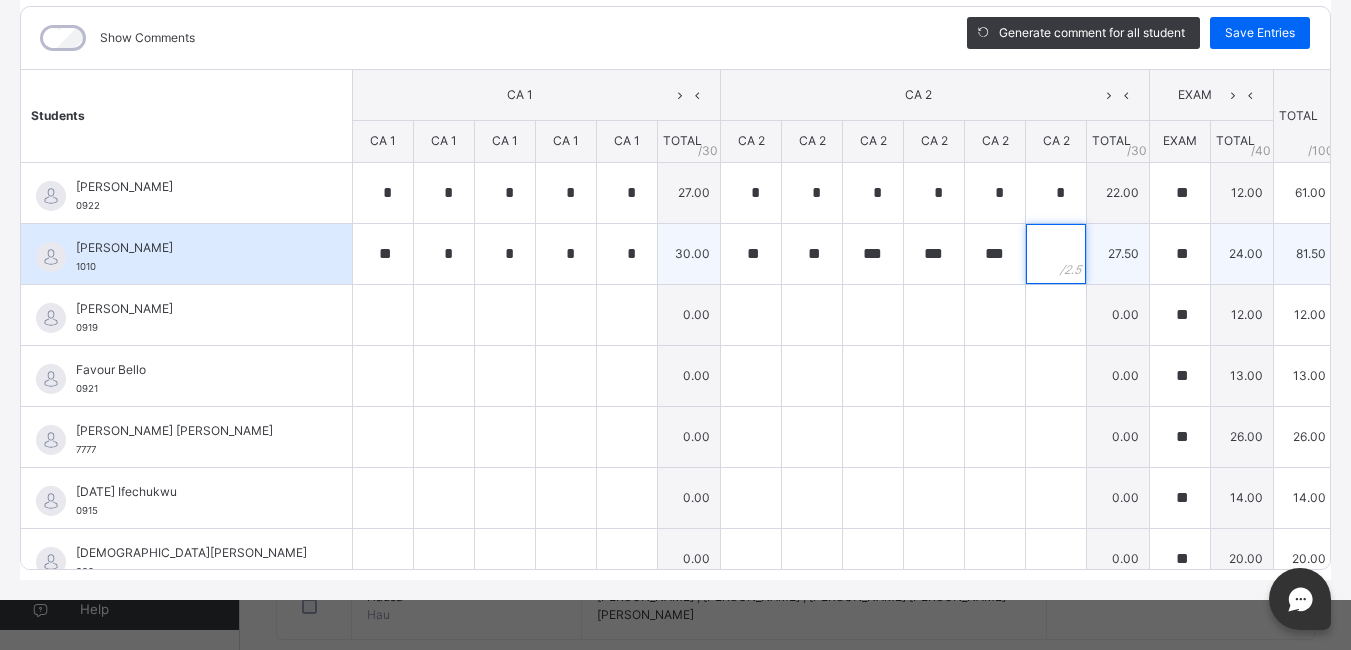 click at bounding box center (1056, 254) 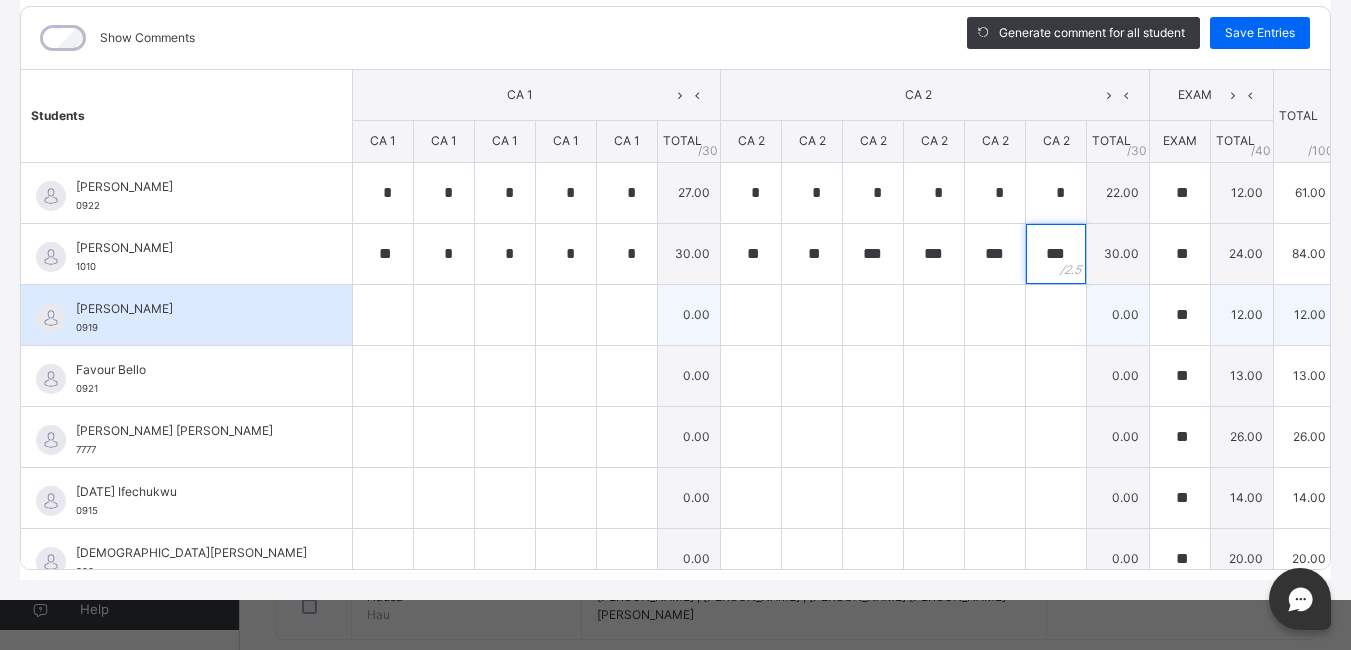 type on "***" 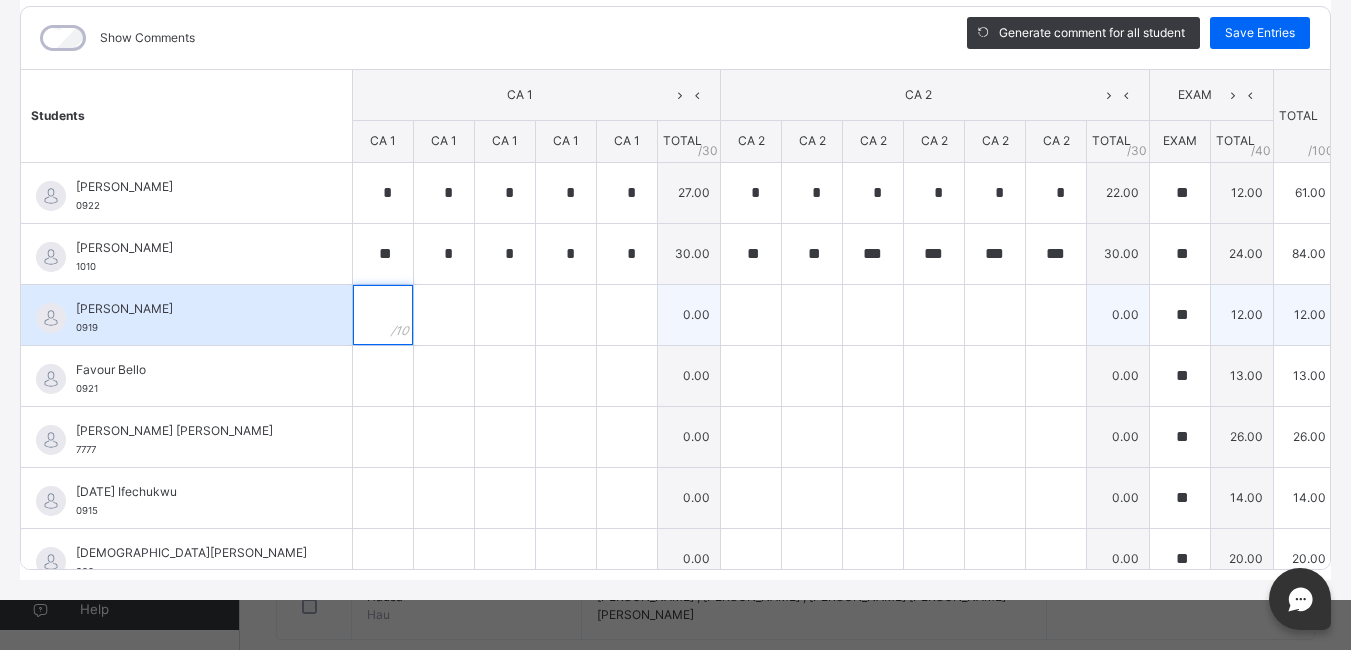 click at bounding box center (383, 315) 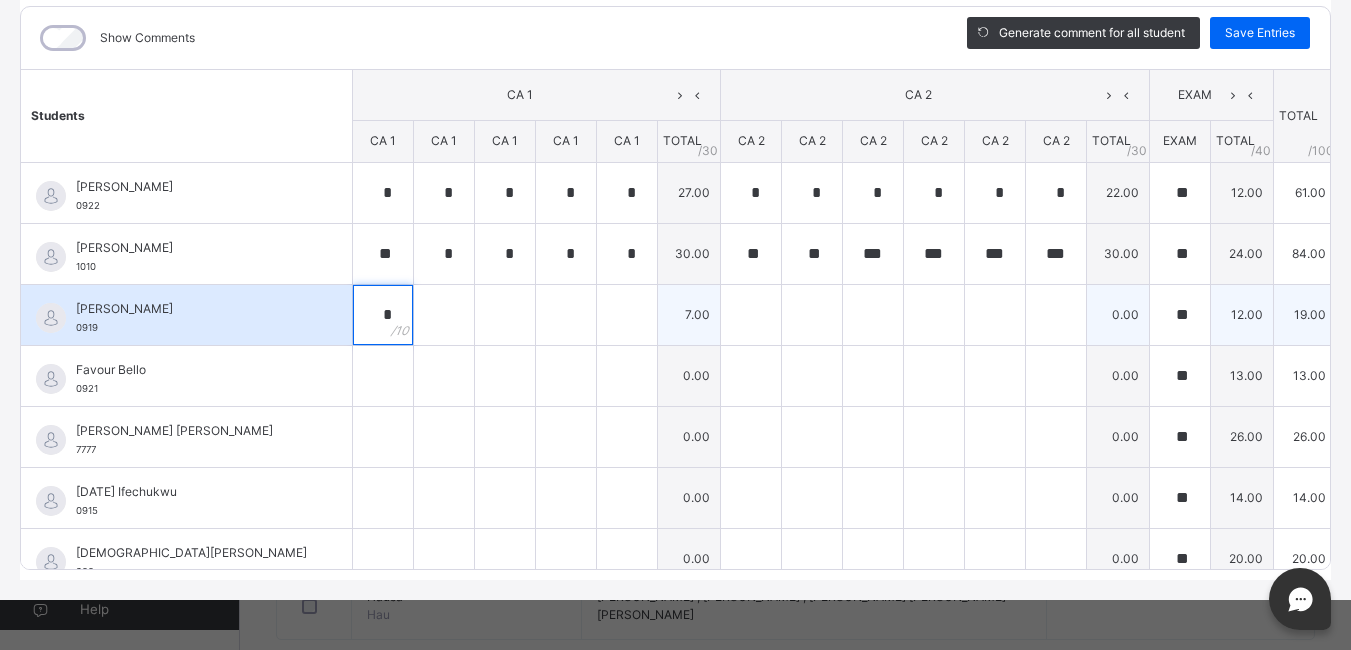 type on "*" 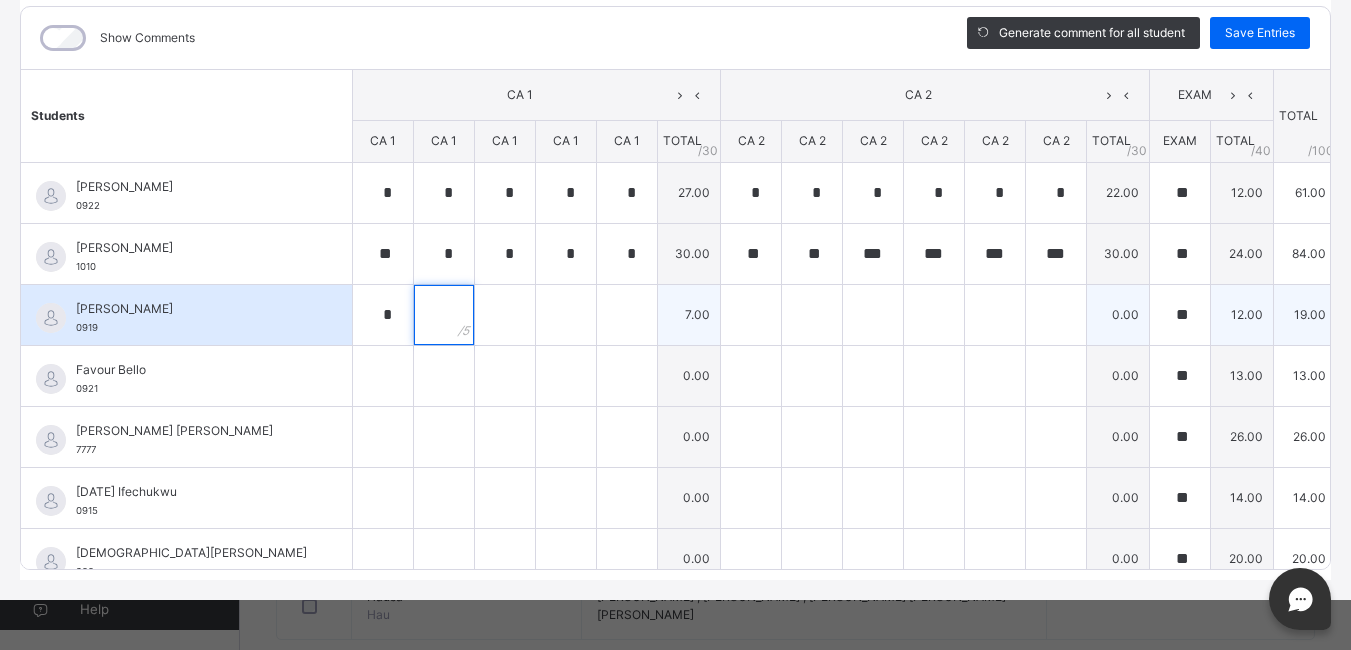 click at bounding box center (444, 315) 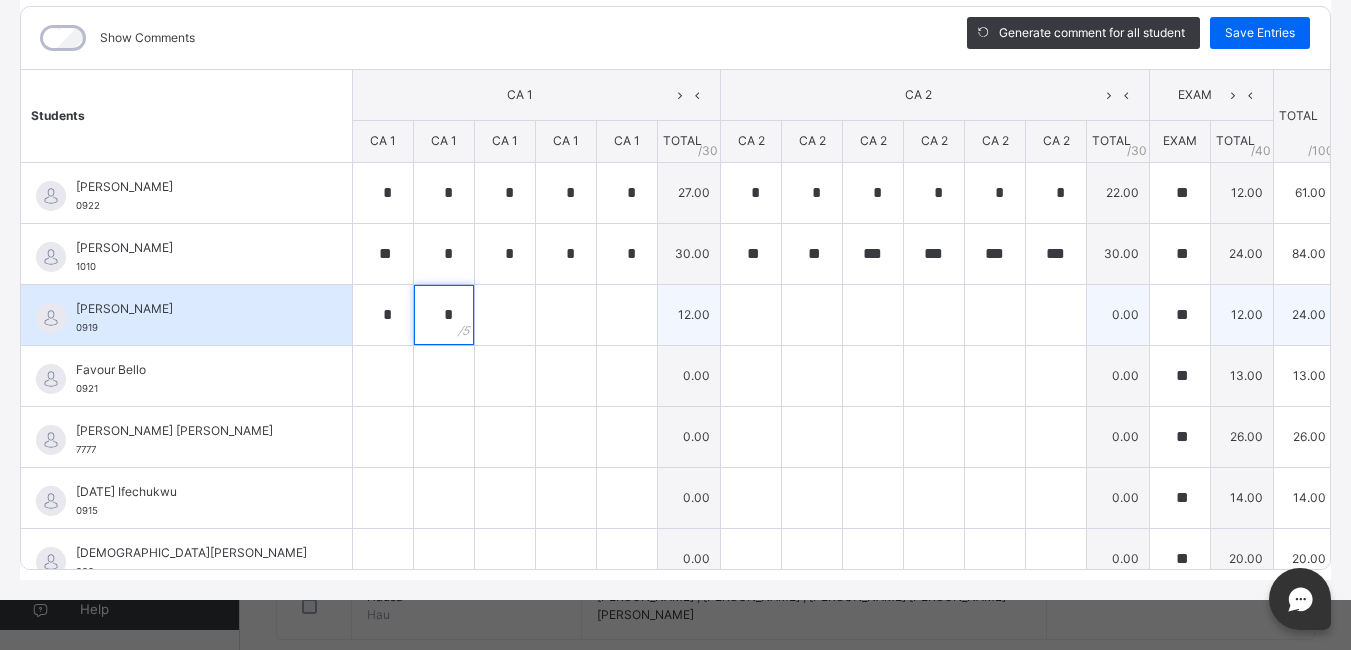 type on "*" 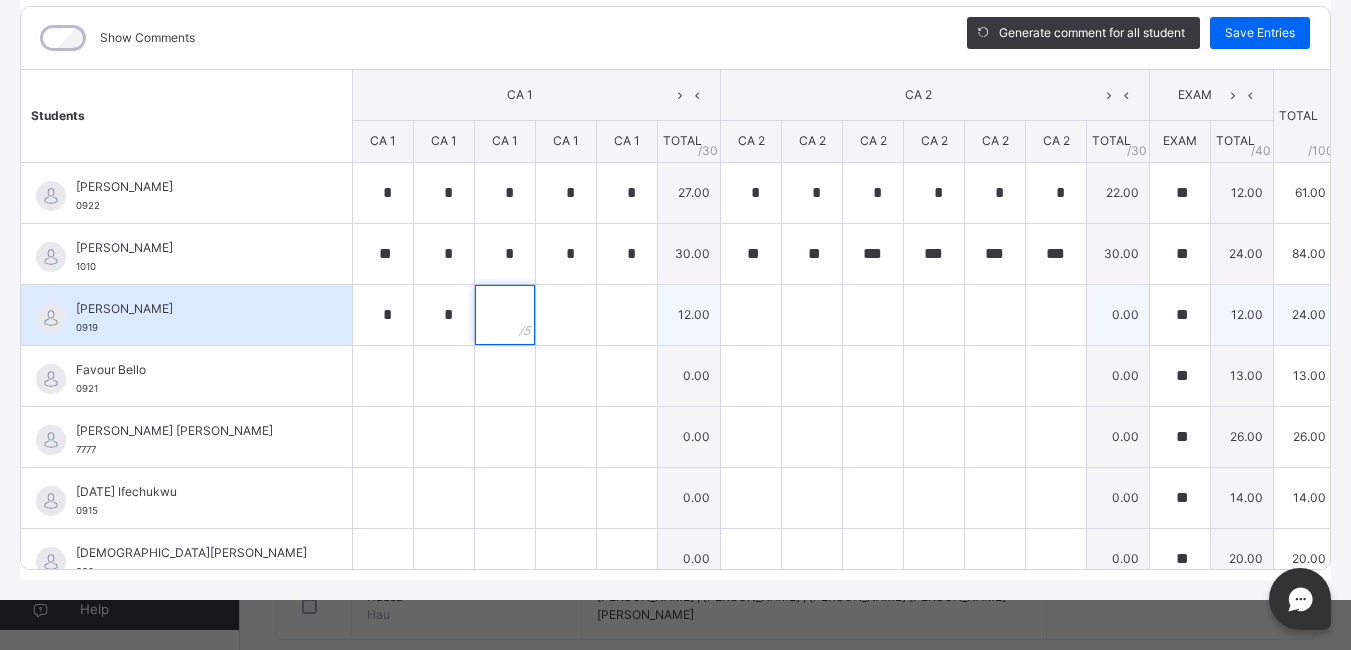 click at bounding box center [505, 315] 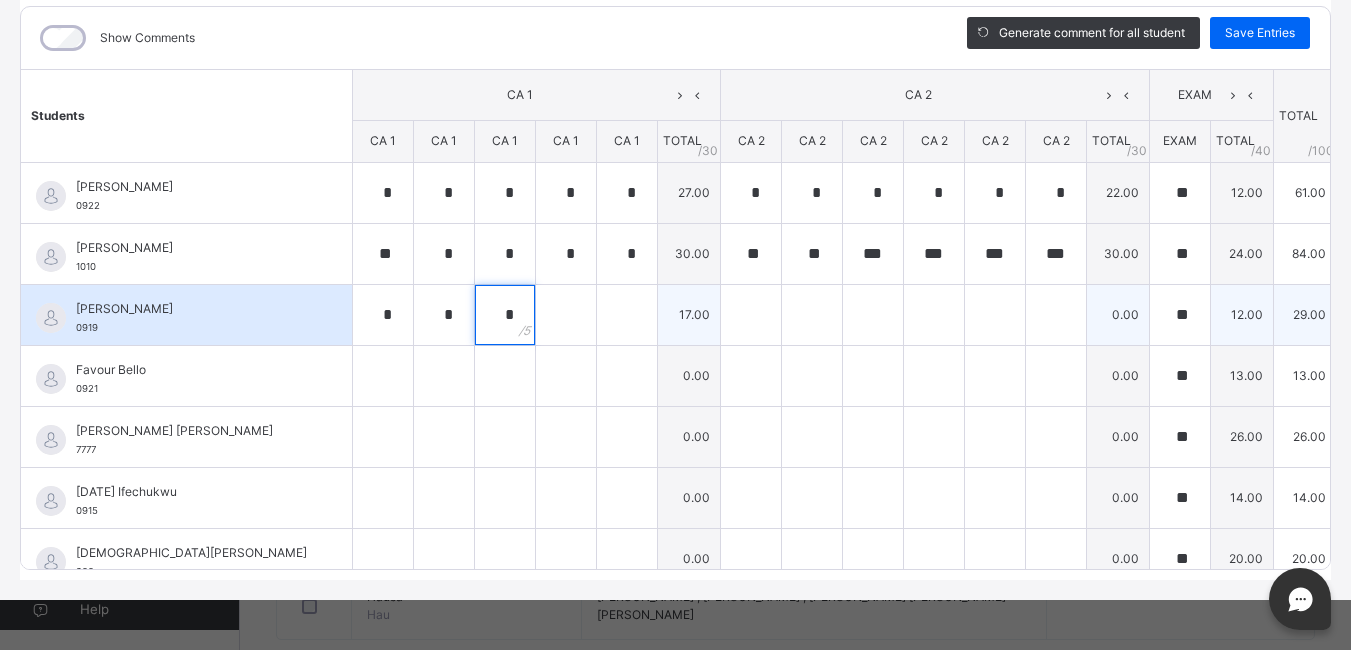 type on "*" 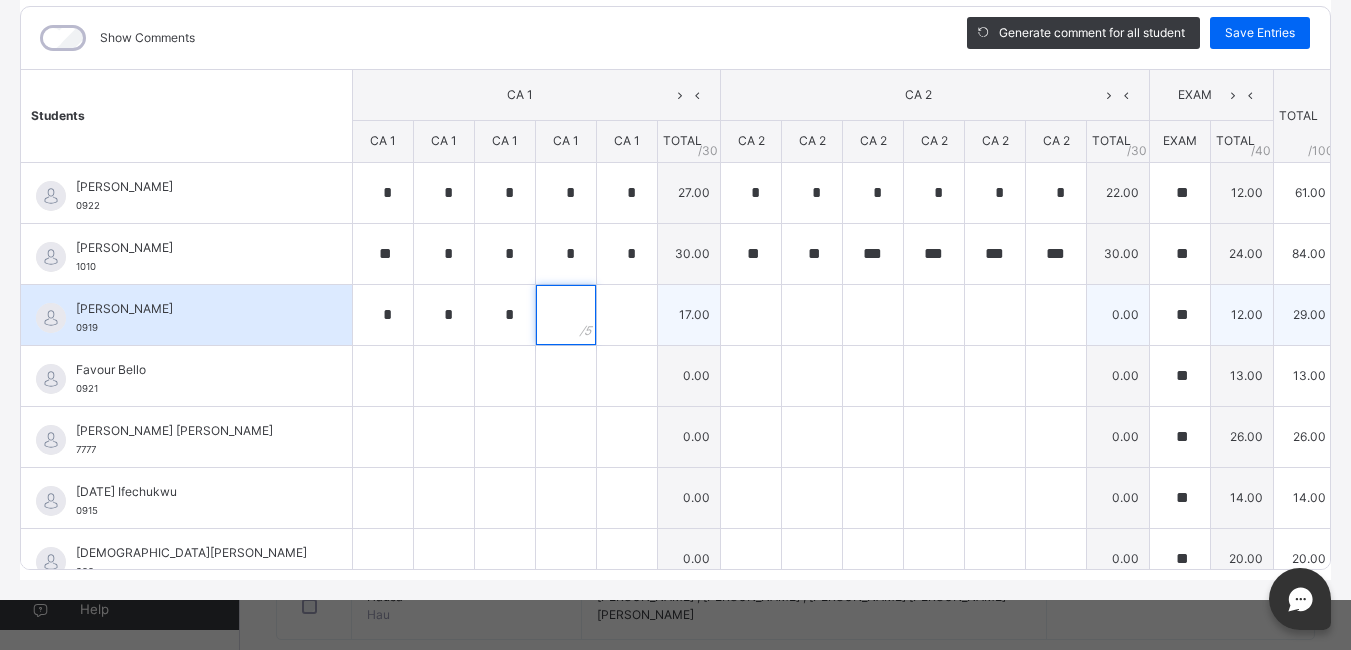 click at bounding box center (566, 315) 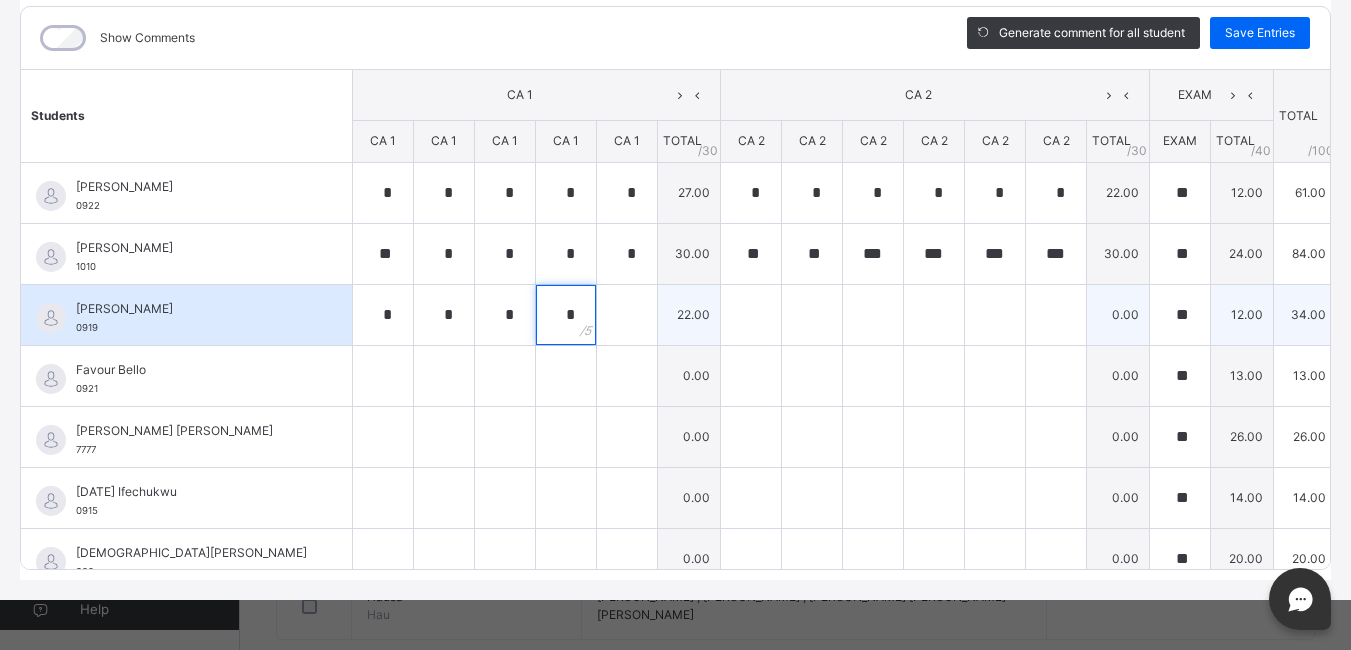 type on "*" 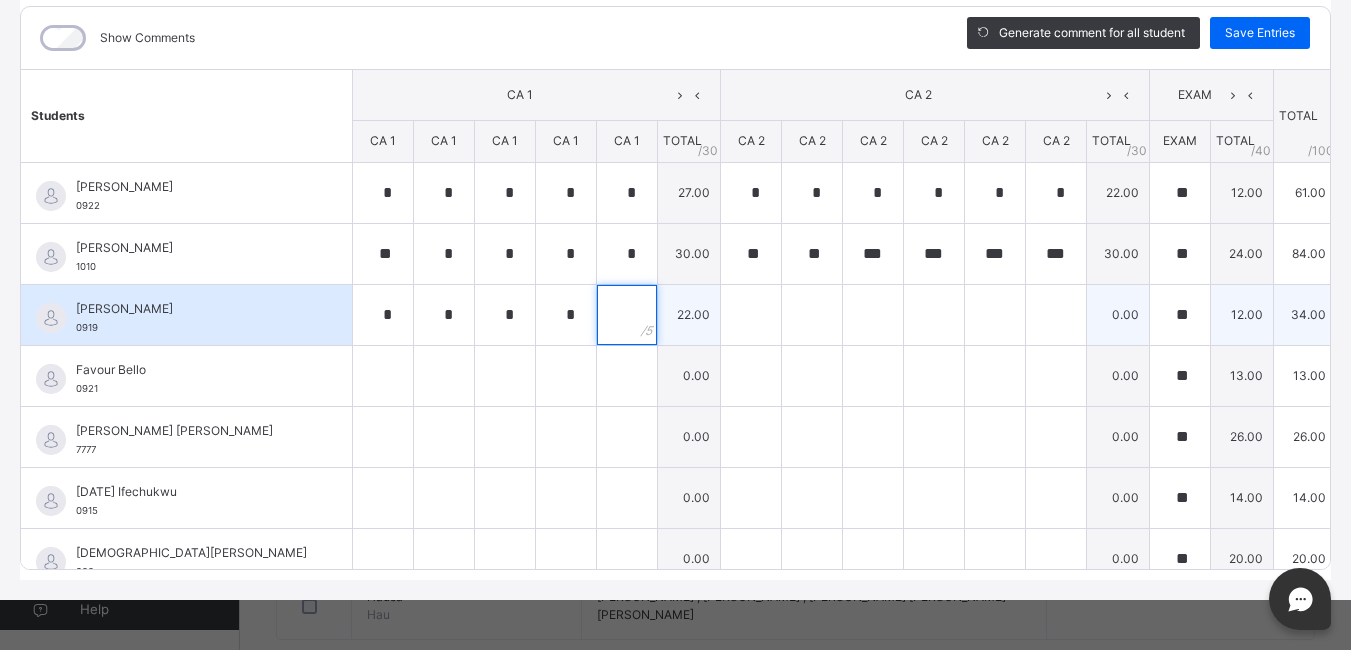 click at bounding box center (627, 315) 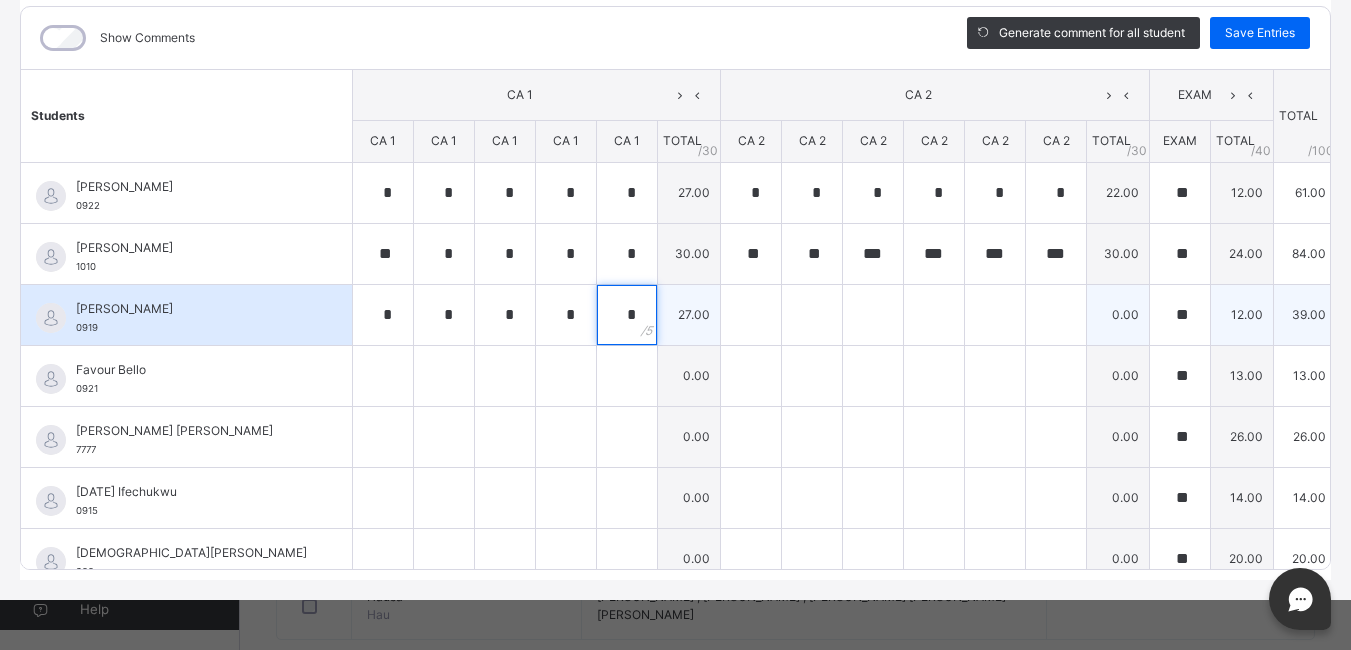 type on "*" 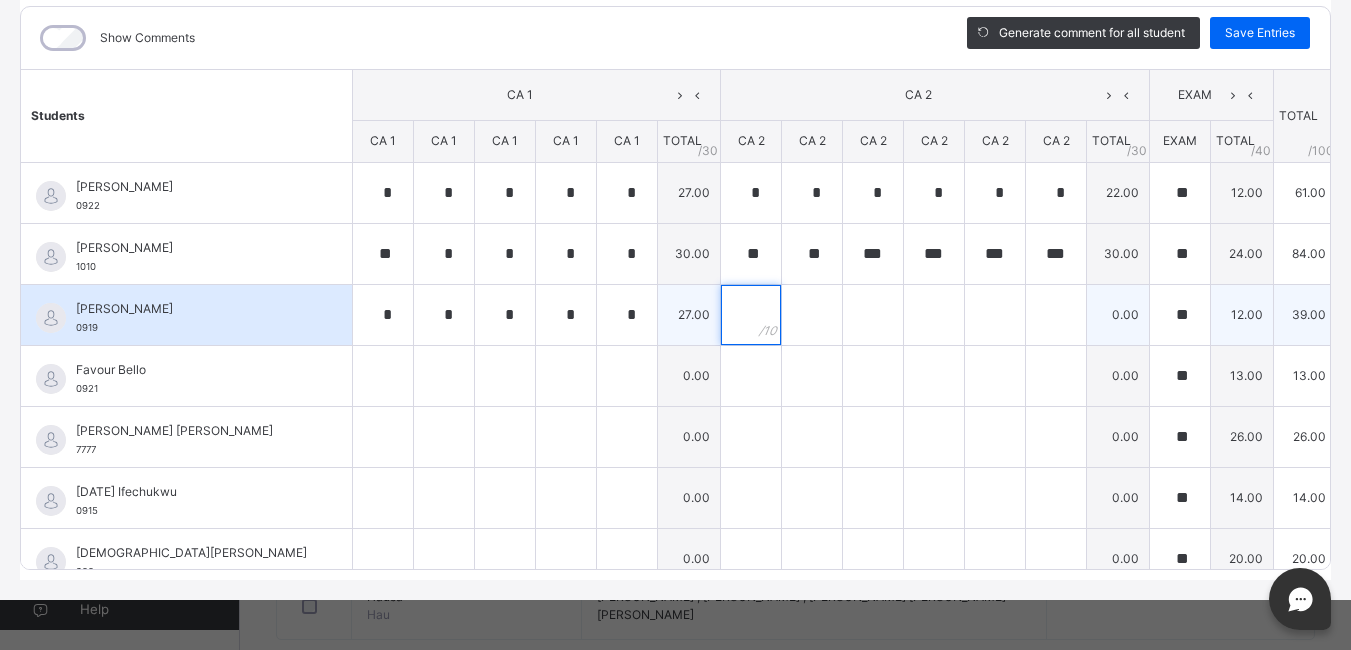 click at bounding box center [751, 315] 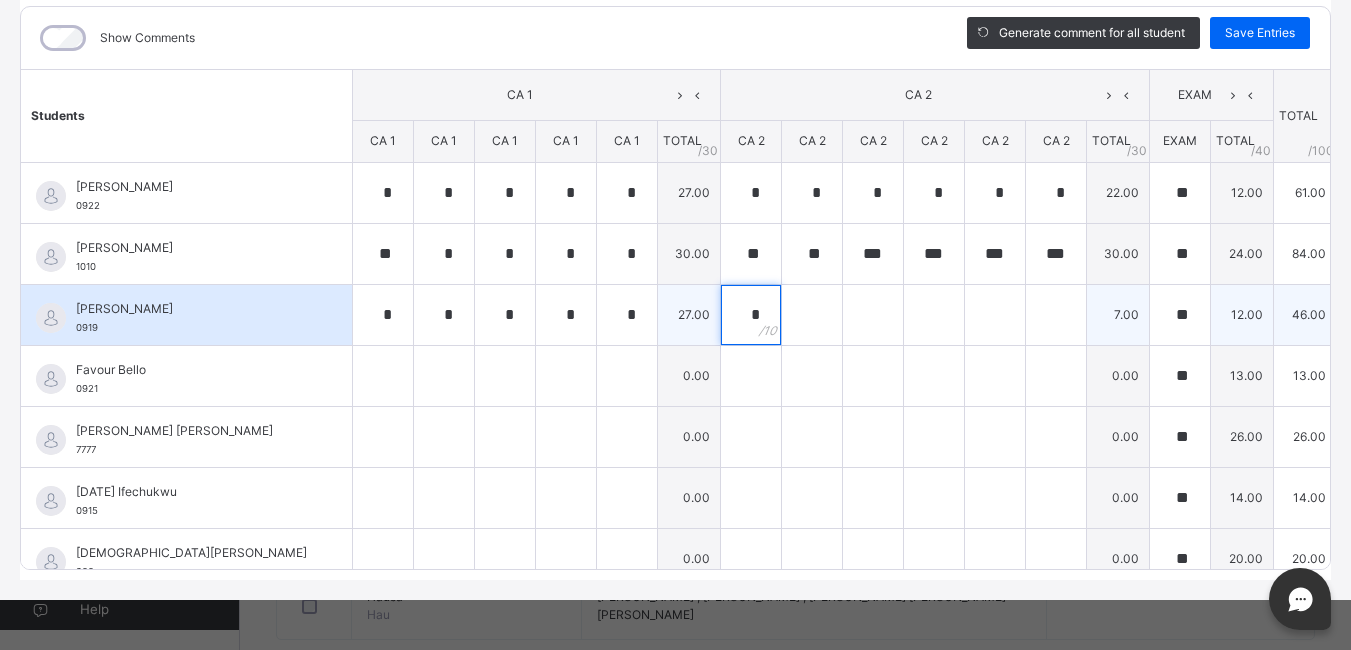 type on "*" 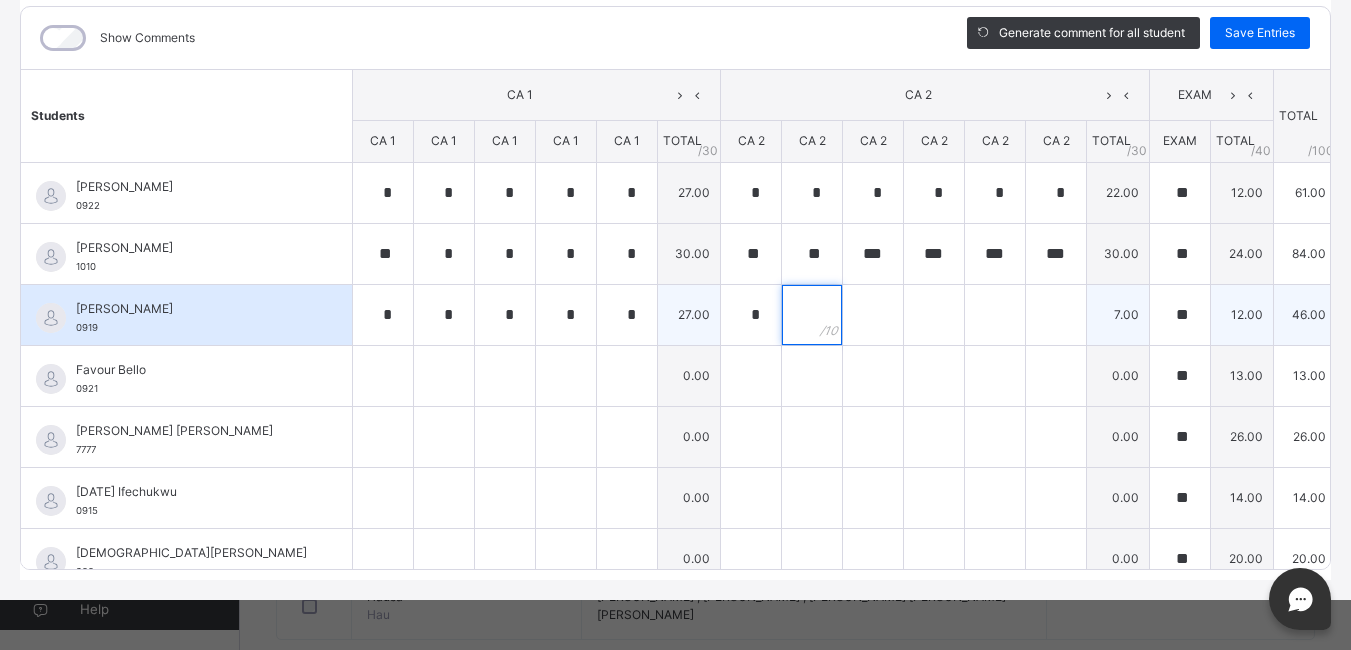 click at bounding box center [812, 315] 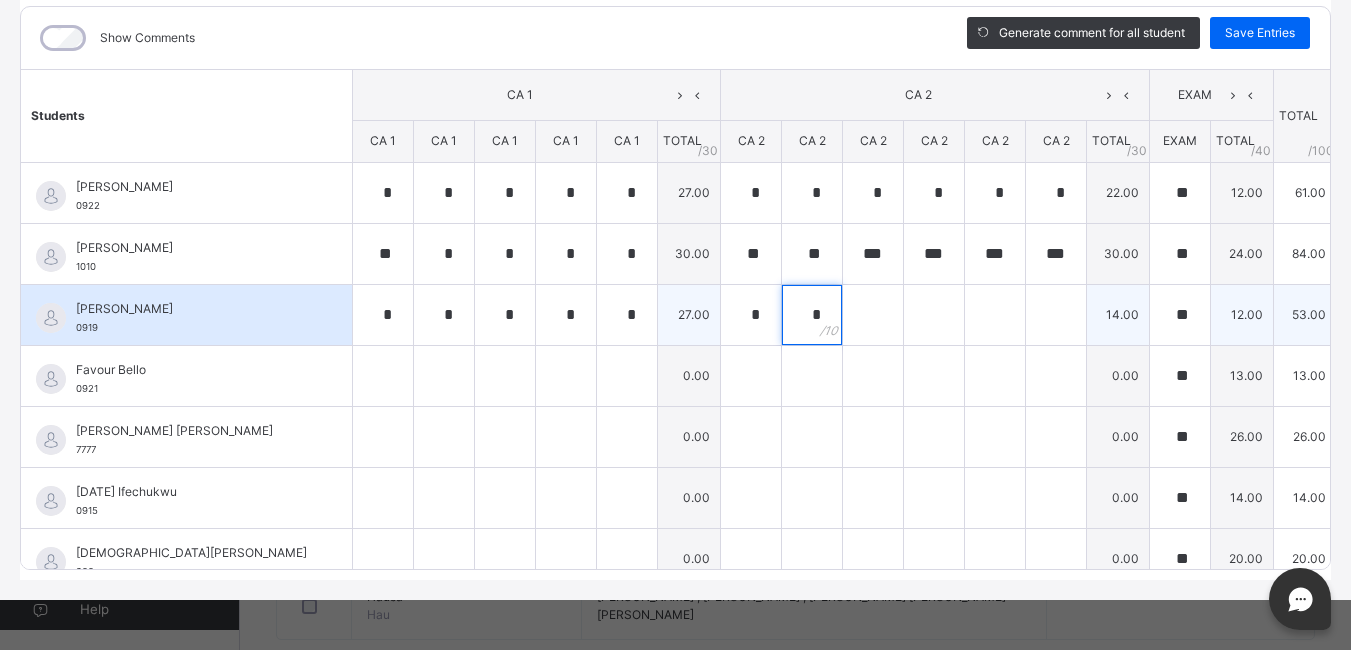 type on "*" 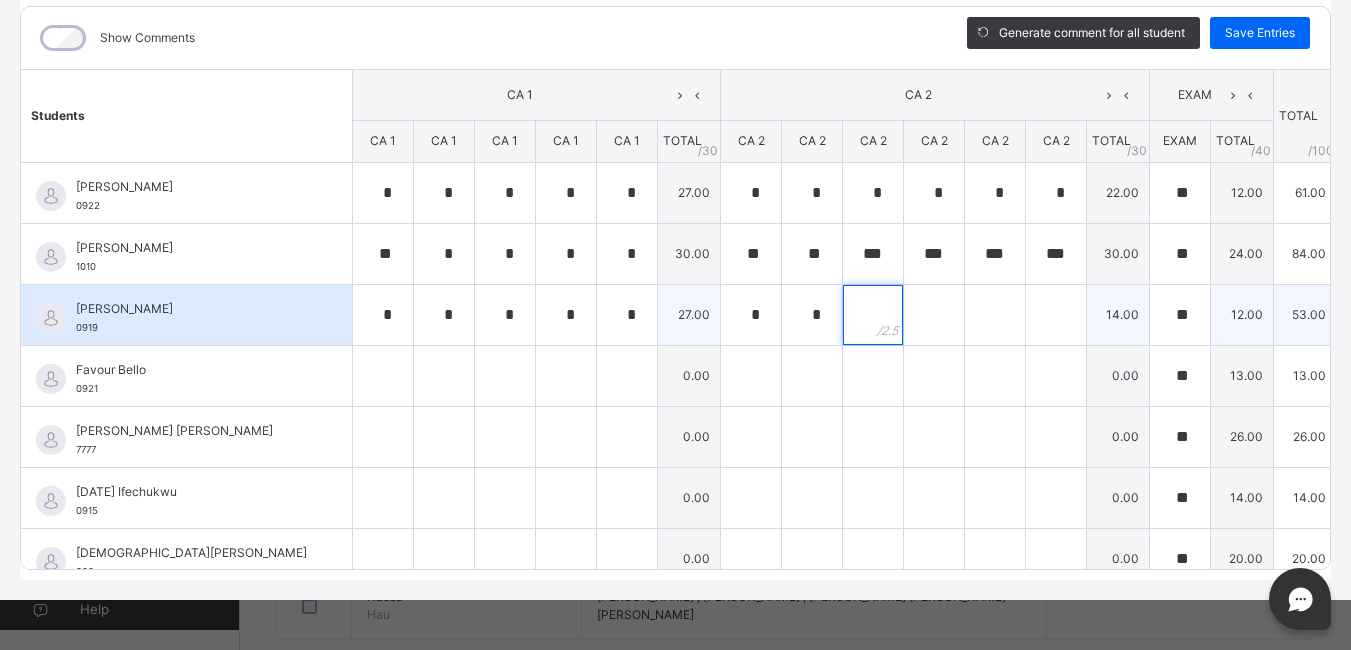 click at bounding box center (873, 315) 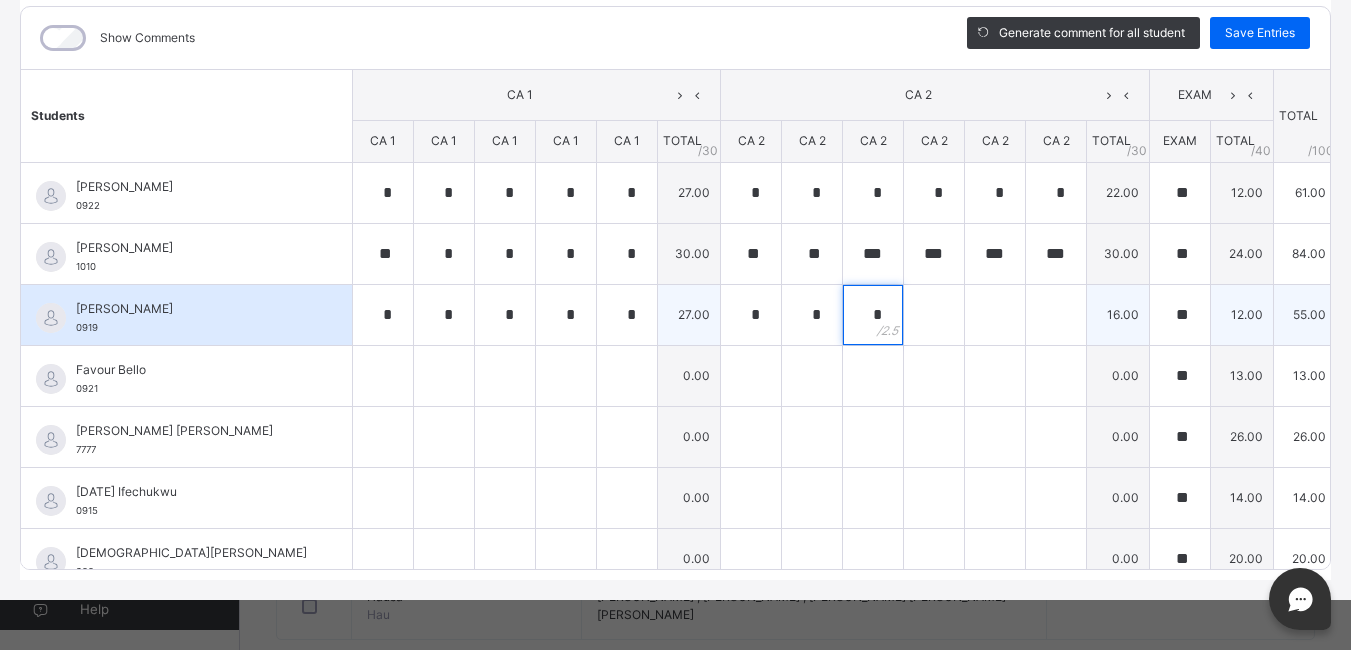 type on "*" 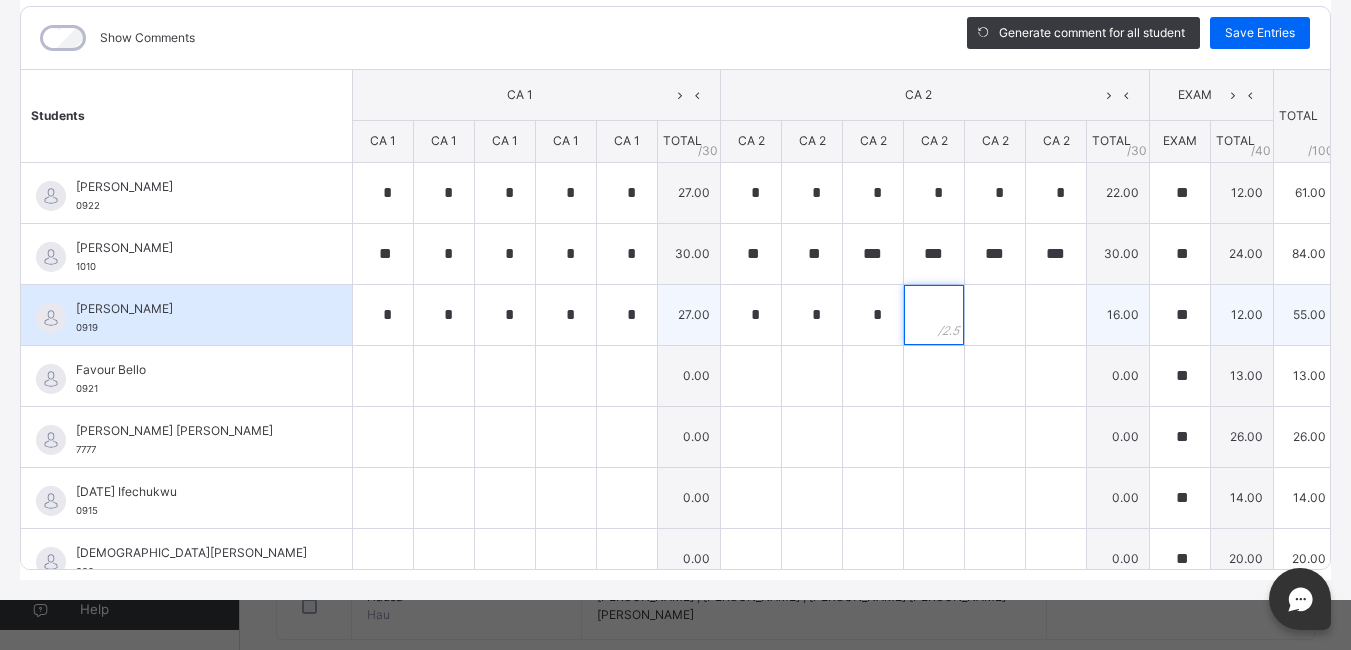 click at bounding box center [934, 315] 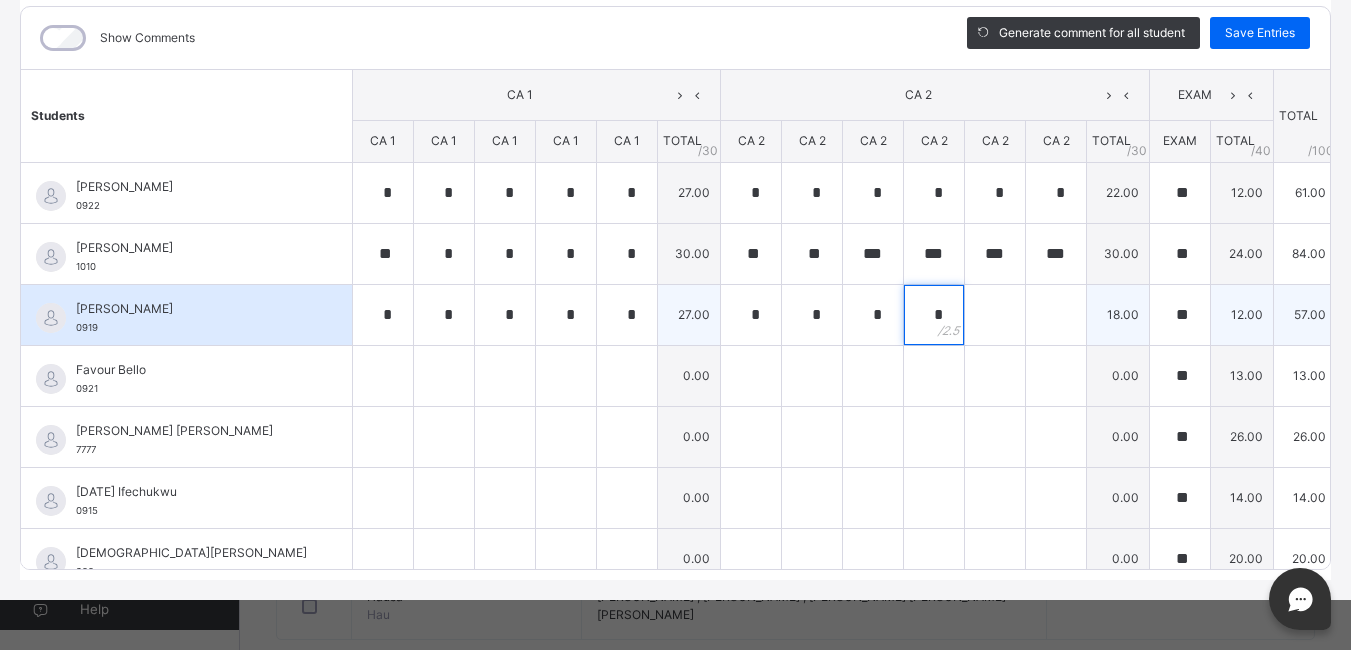 type on "*" 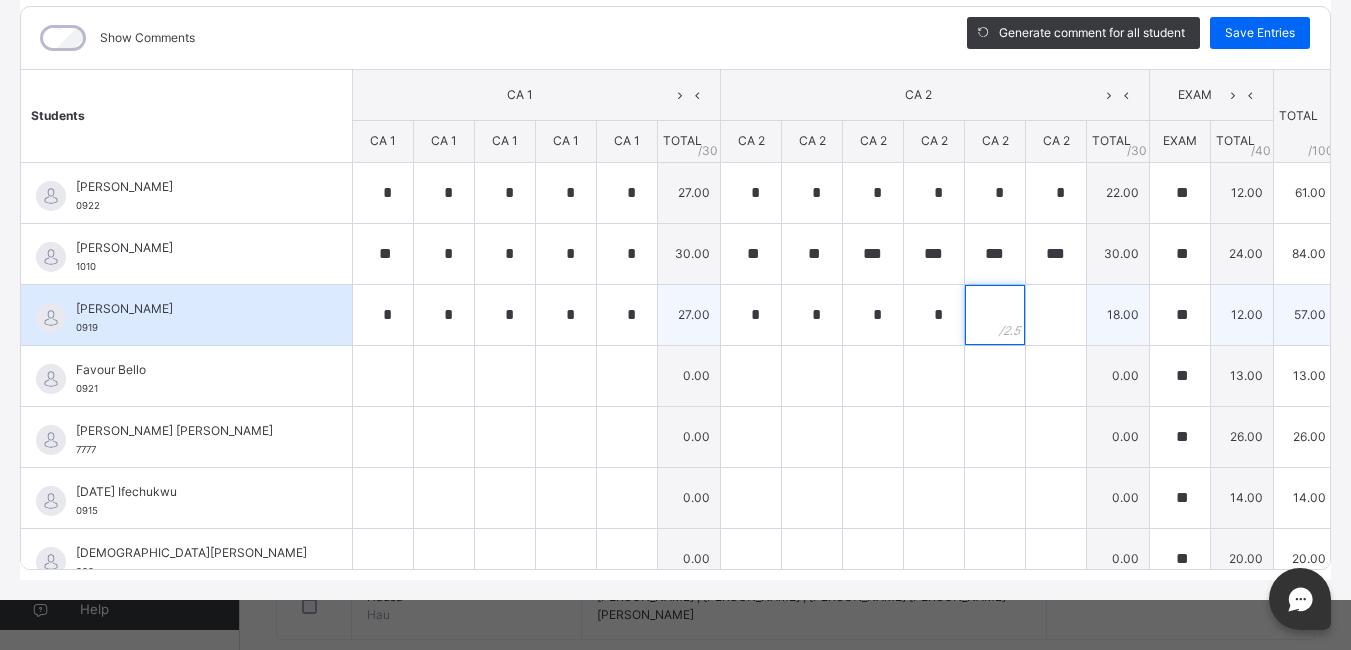 click at bounding box center [995, 315] 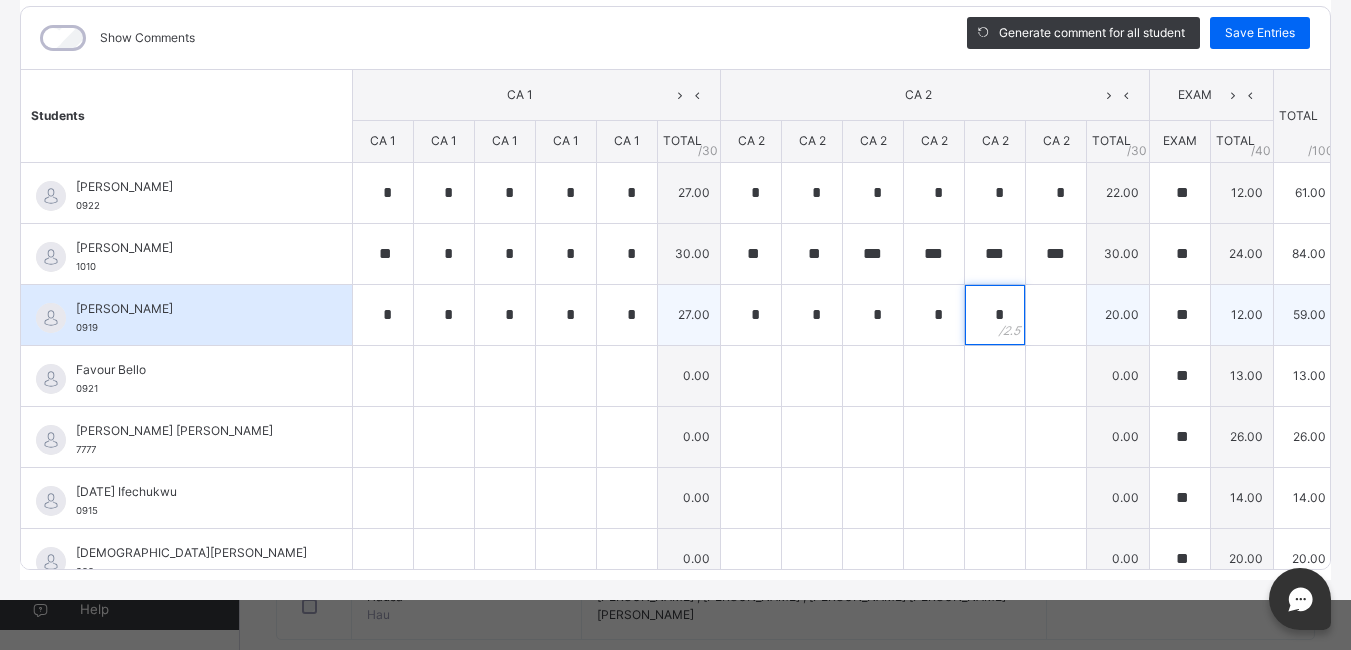 type on "*" 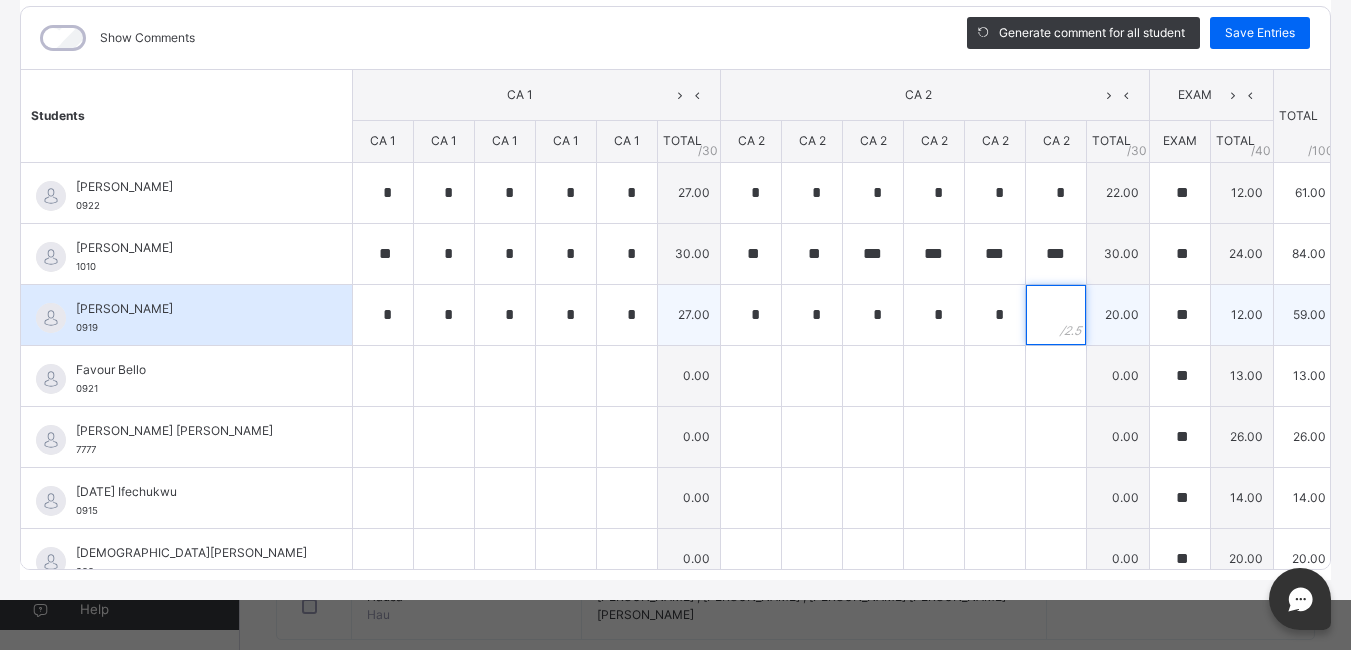click at bounding box center [1056, 315] 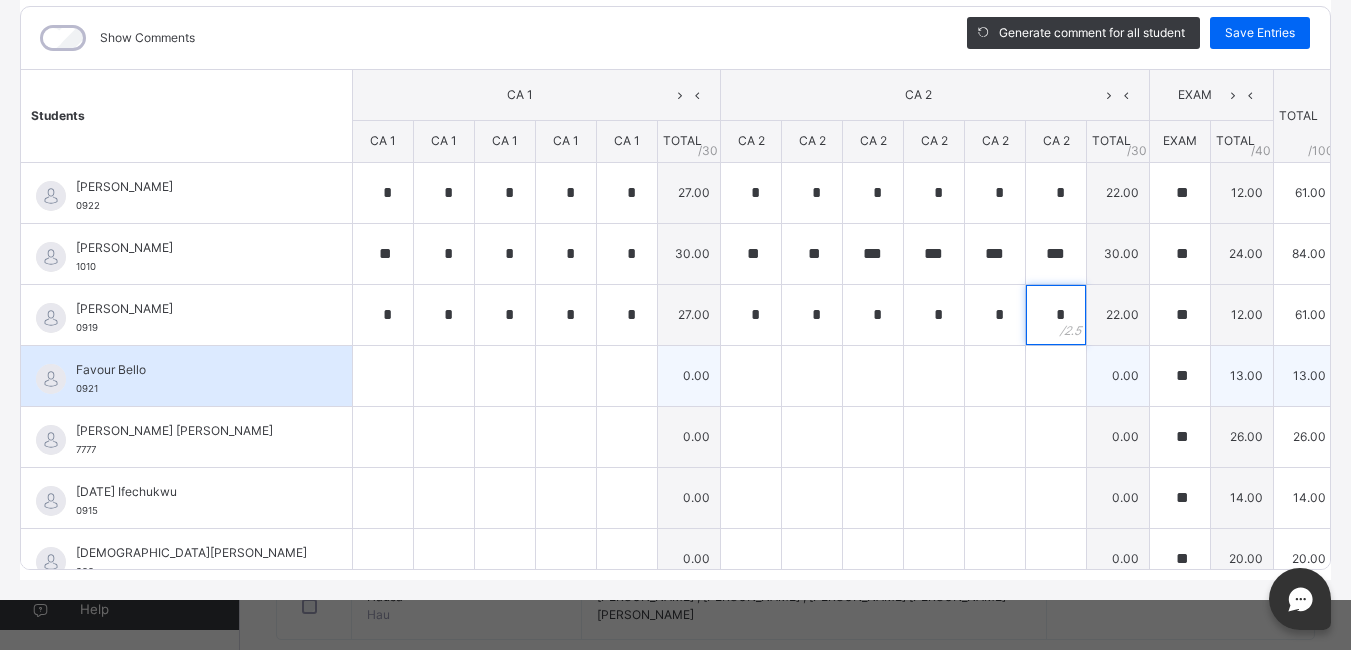 type on "*" 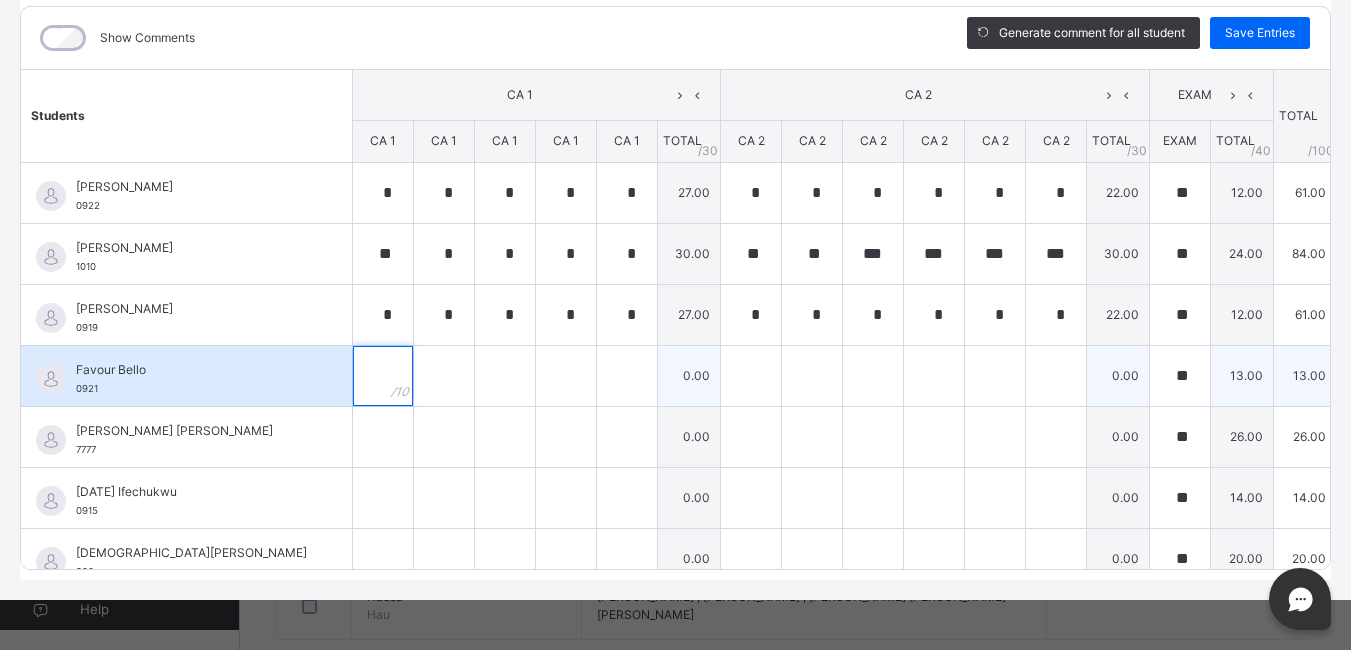 click at bounding box center [383, 376] 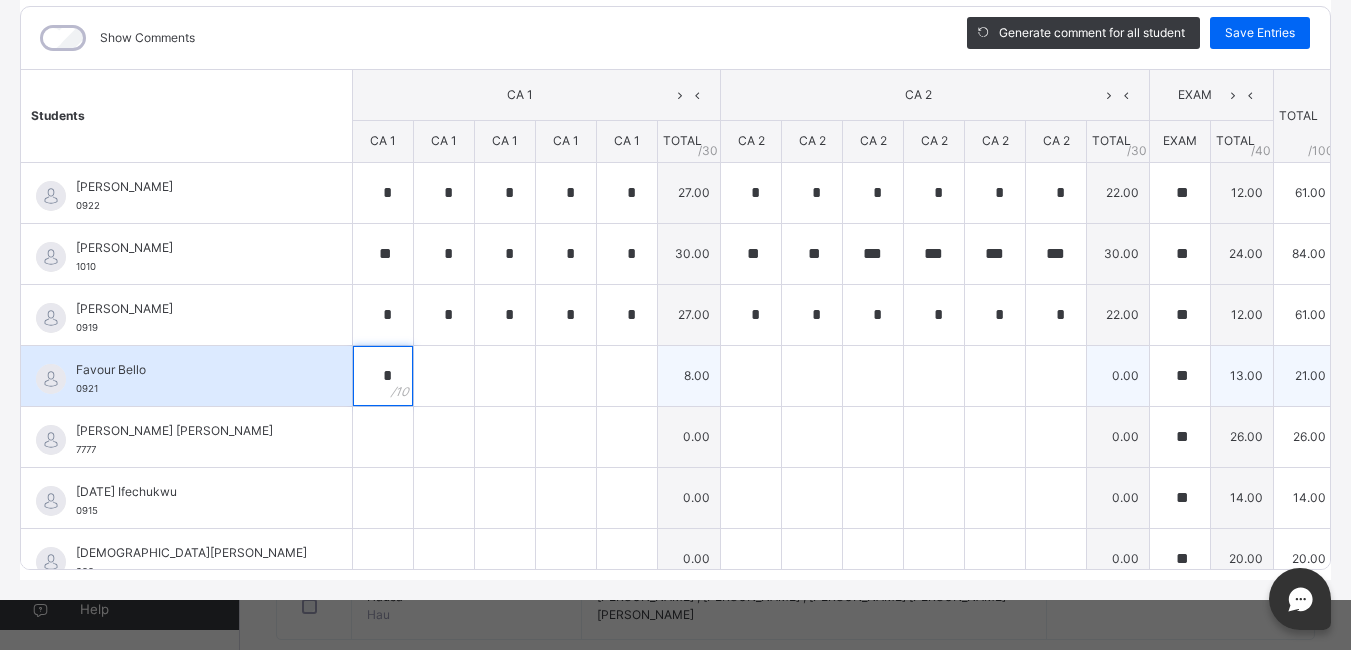 type on "*" 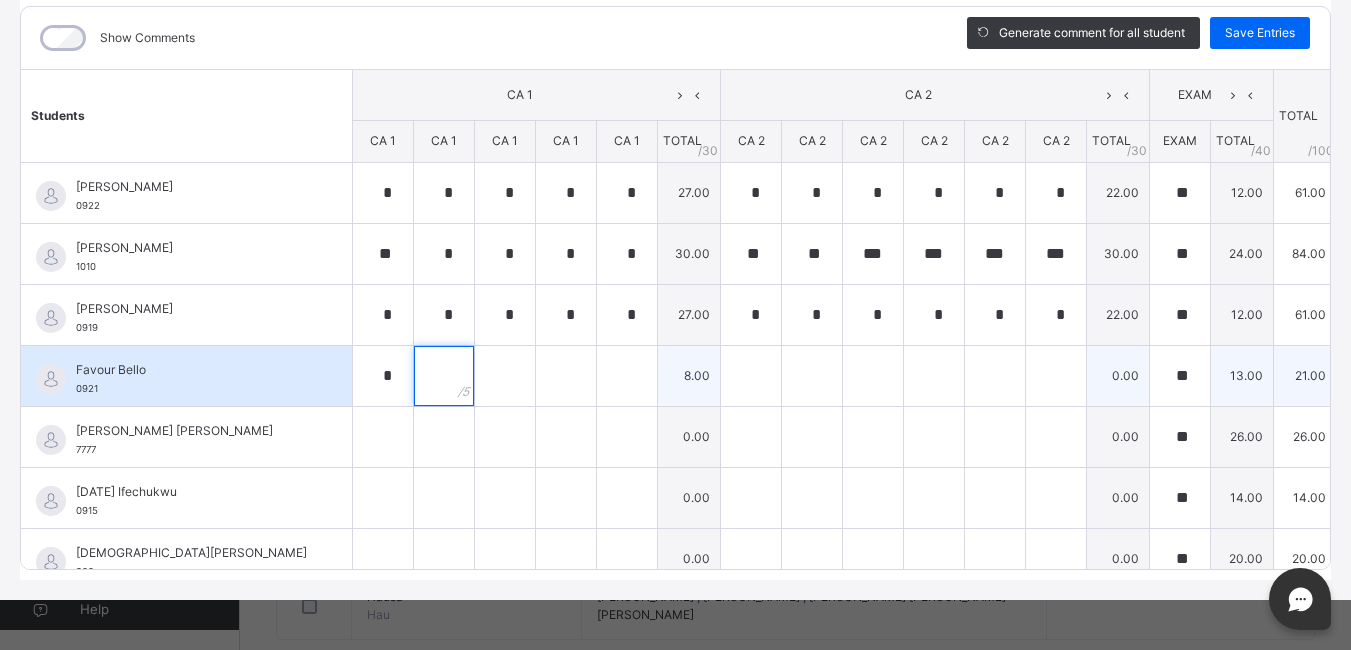 click at bounding box center (444, 376) 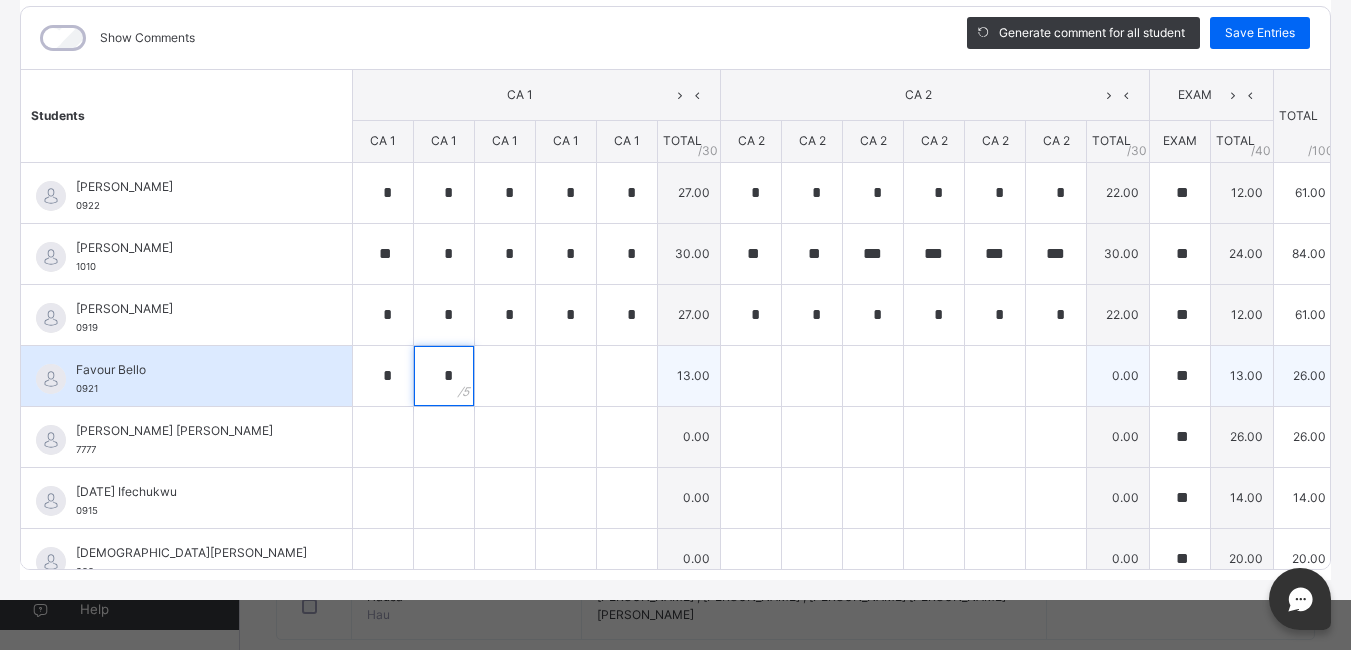 type on "*" 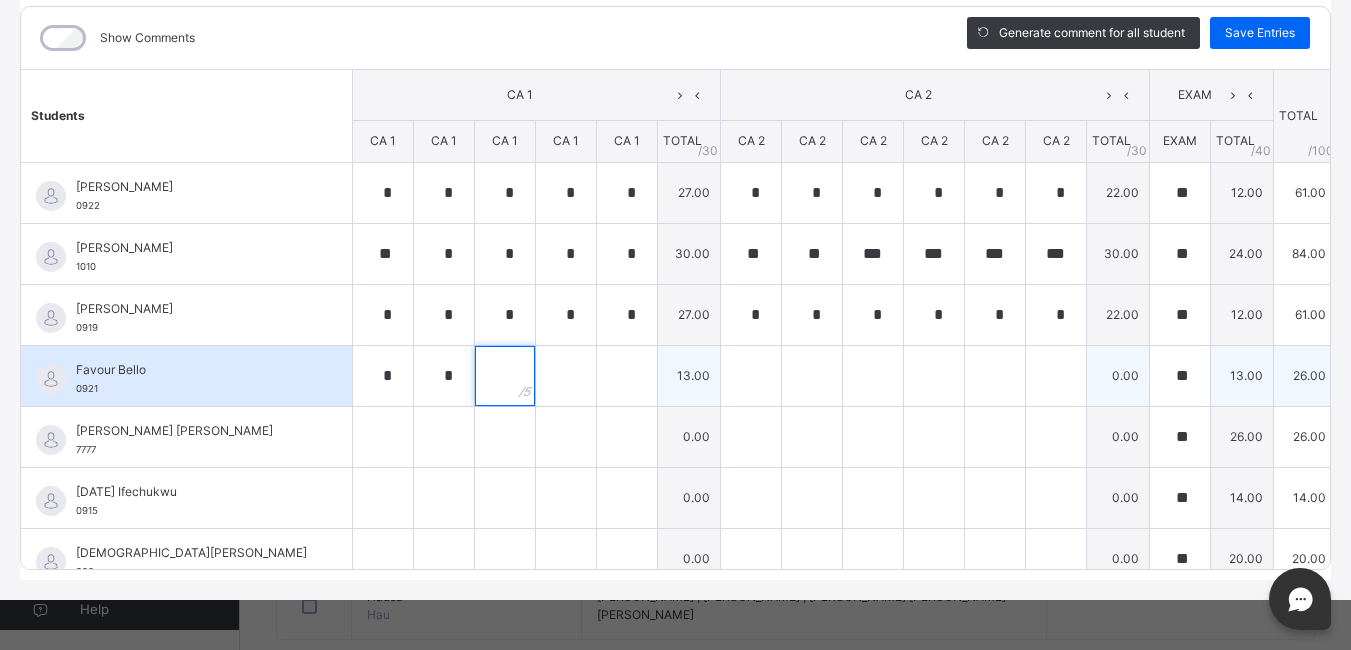 click at bounding box center [505, 376] 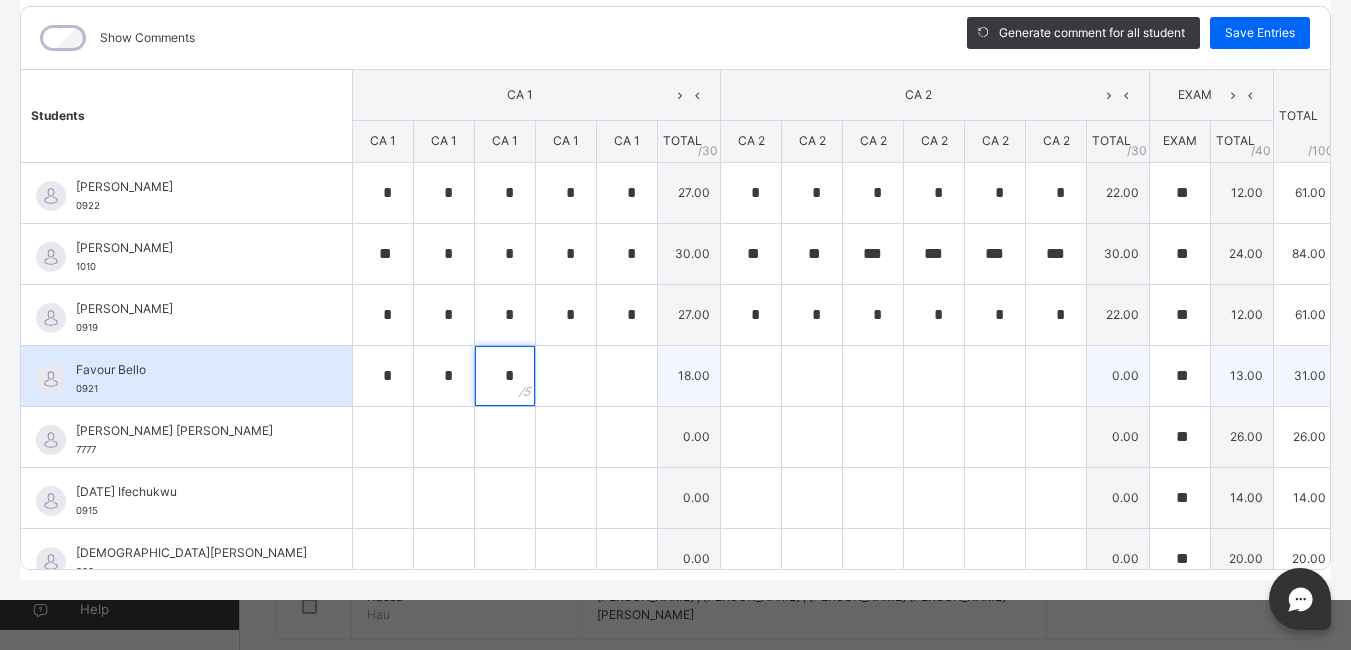 type on "*" 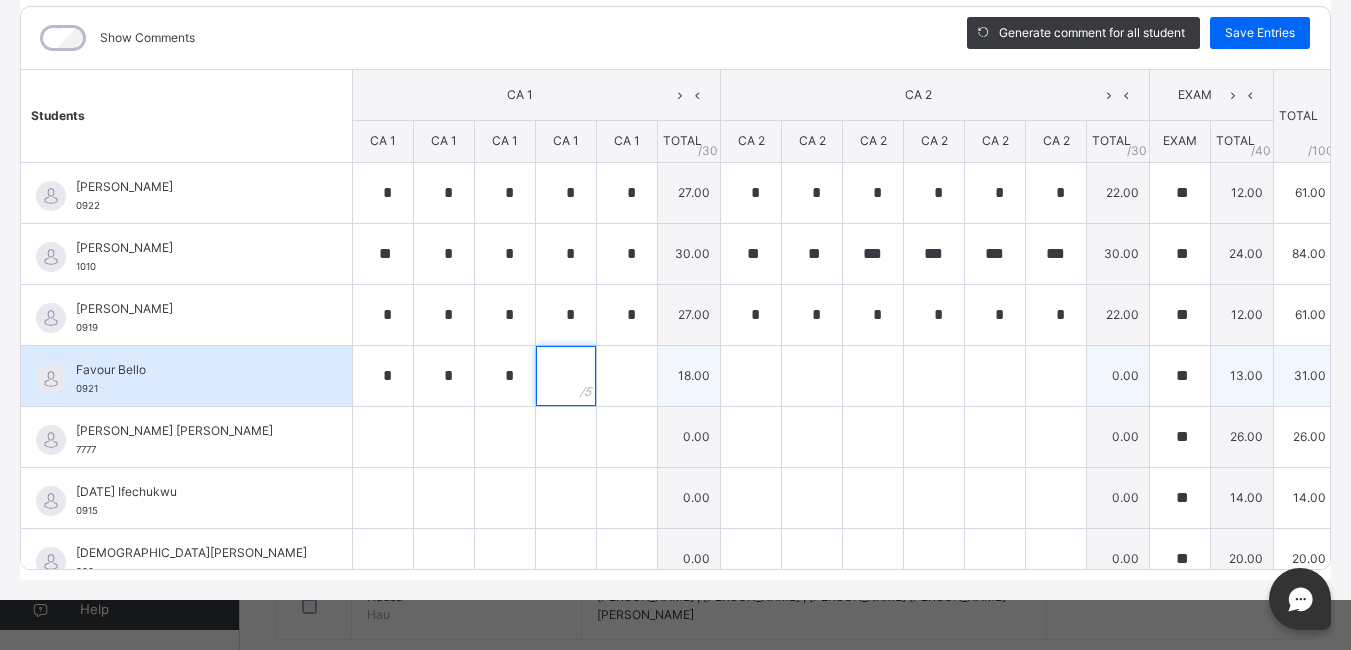 click at bounding box center (566, 376) 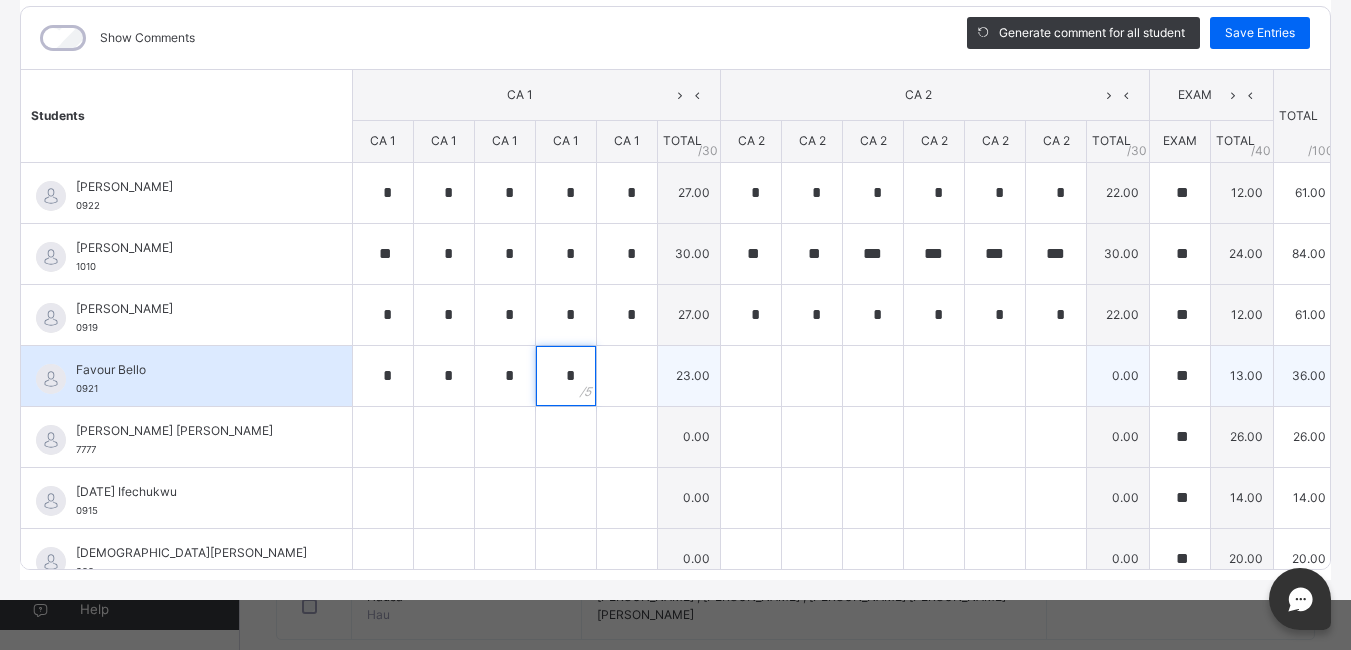 type on "*" 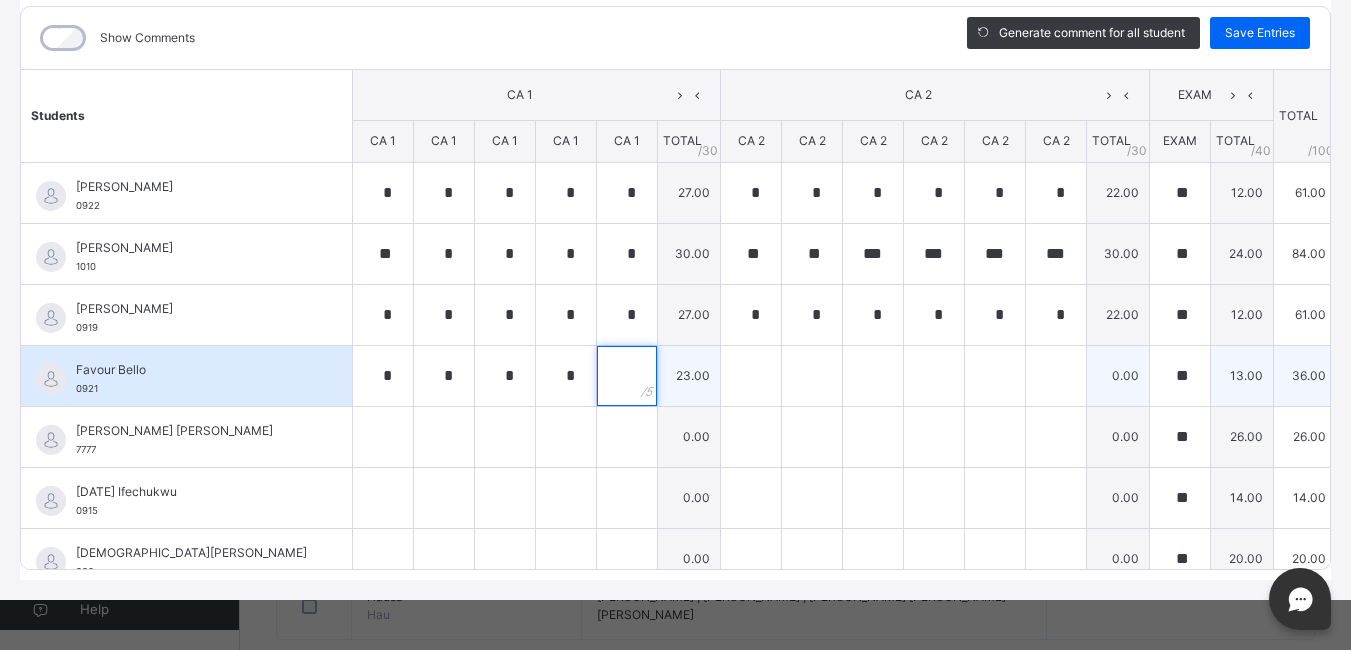 click at bounding box center (627, 376) 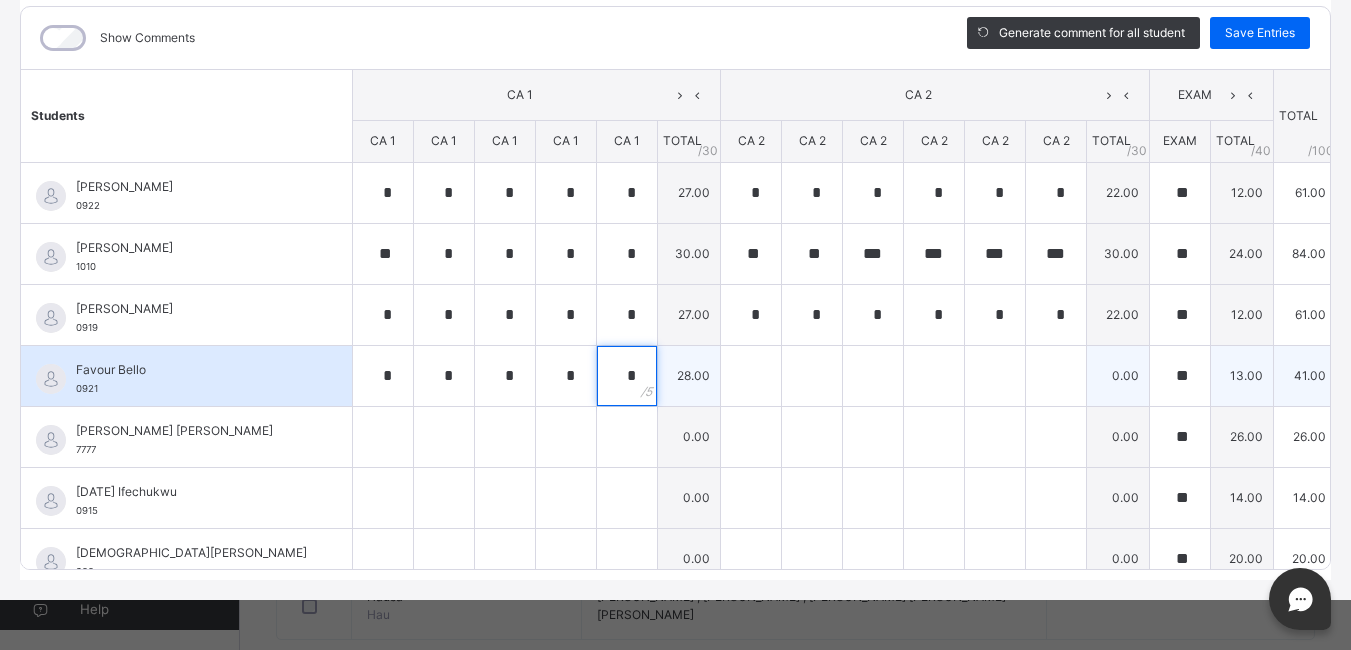 type on "*" 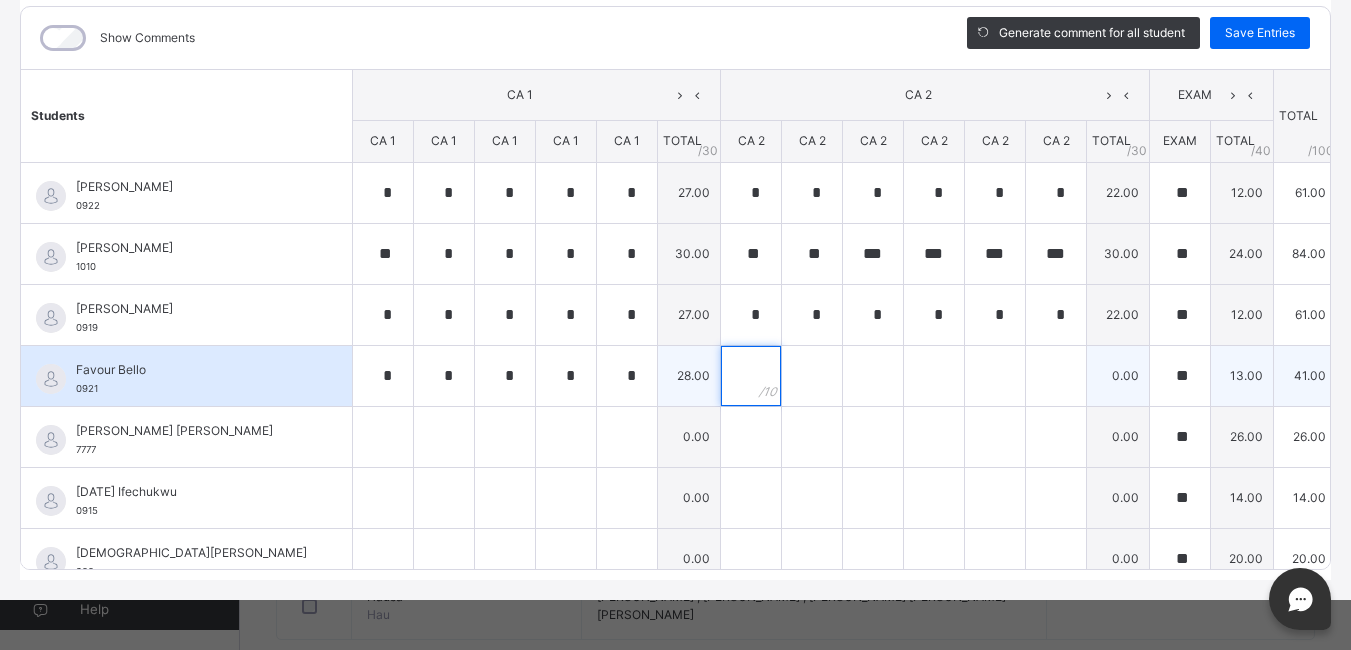 click at bounding box center (751, 376) 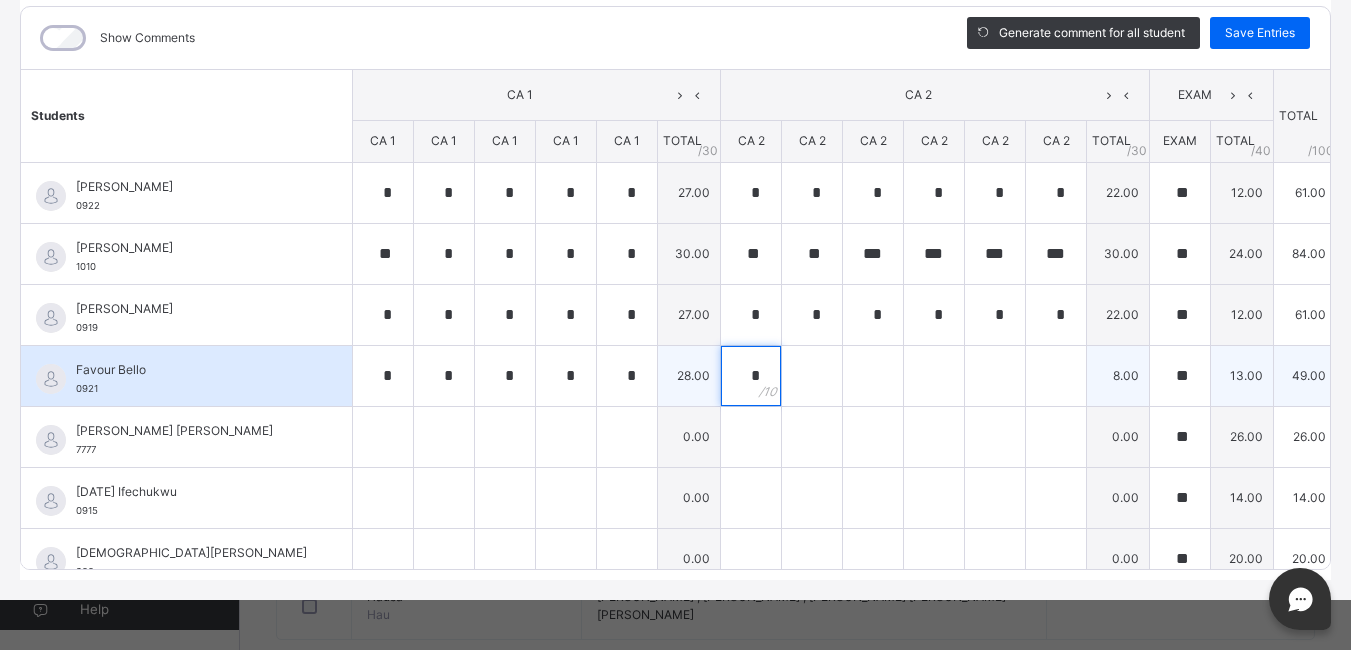 type on "*" 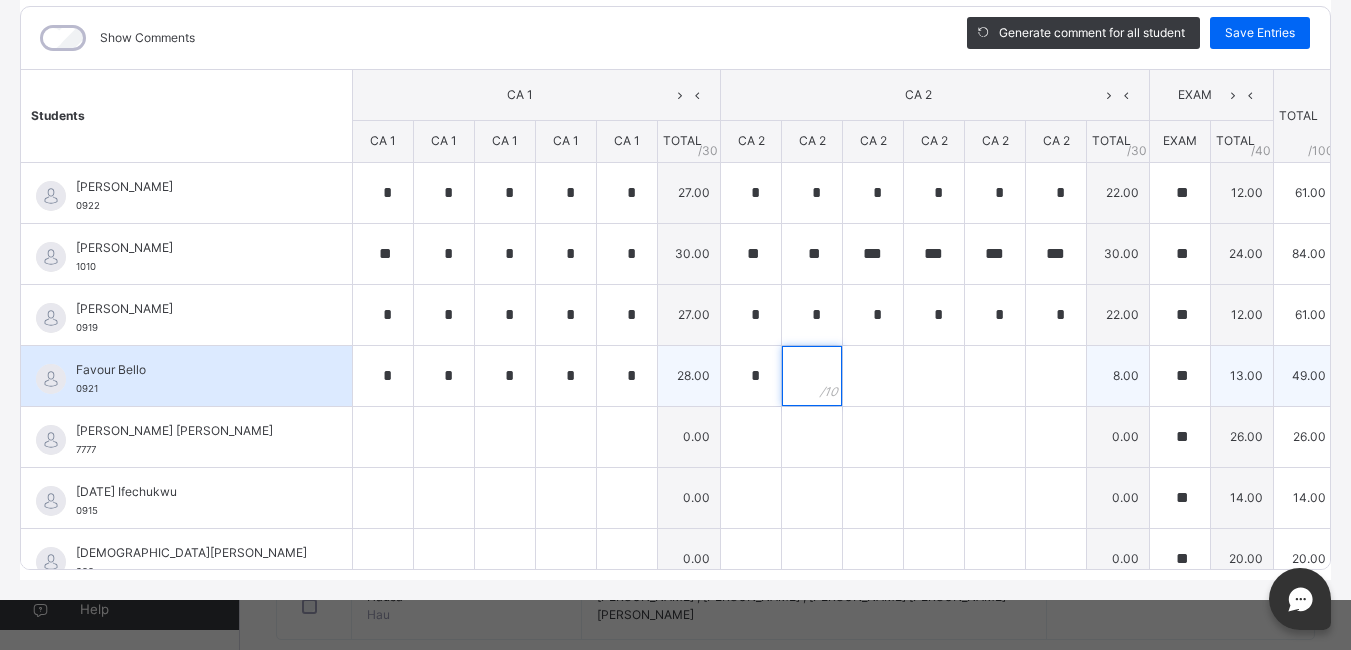 click at bounding box center [812, 376] 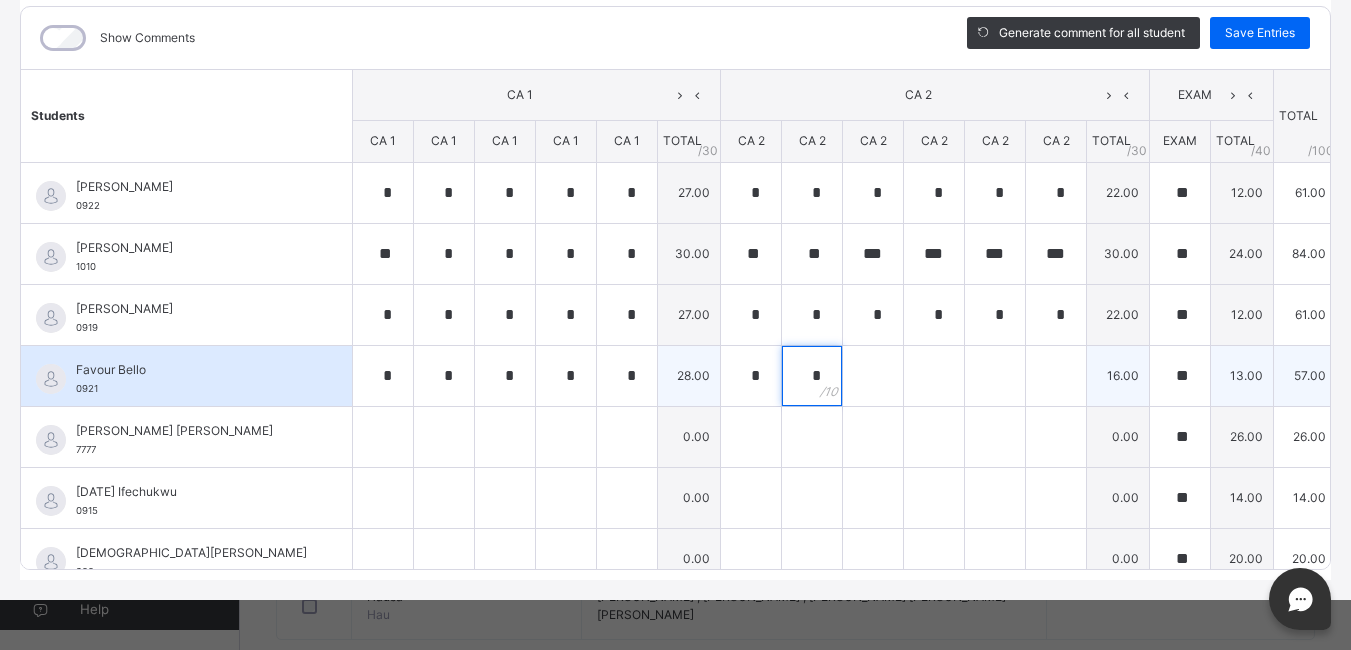 type on "*" 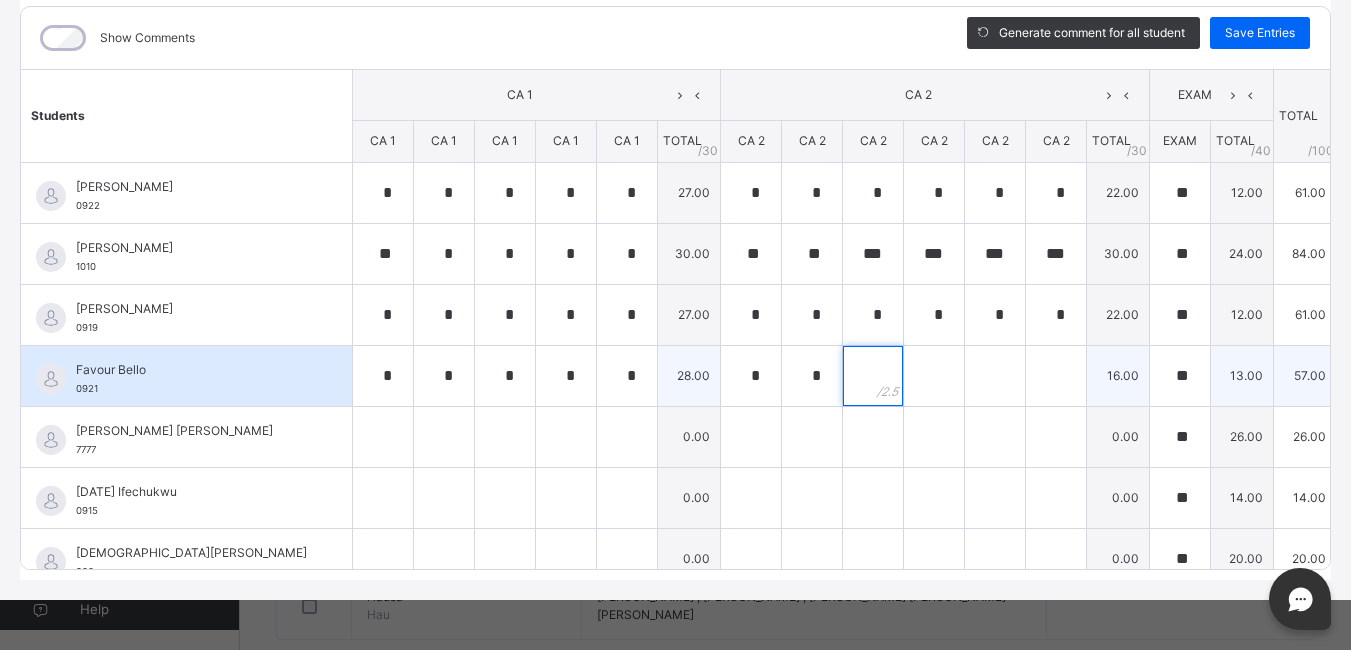 click at bounding box center (873, 376) 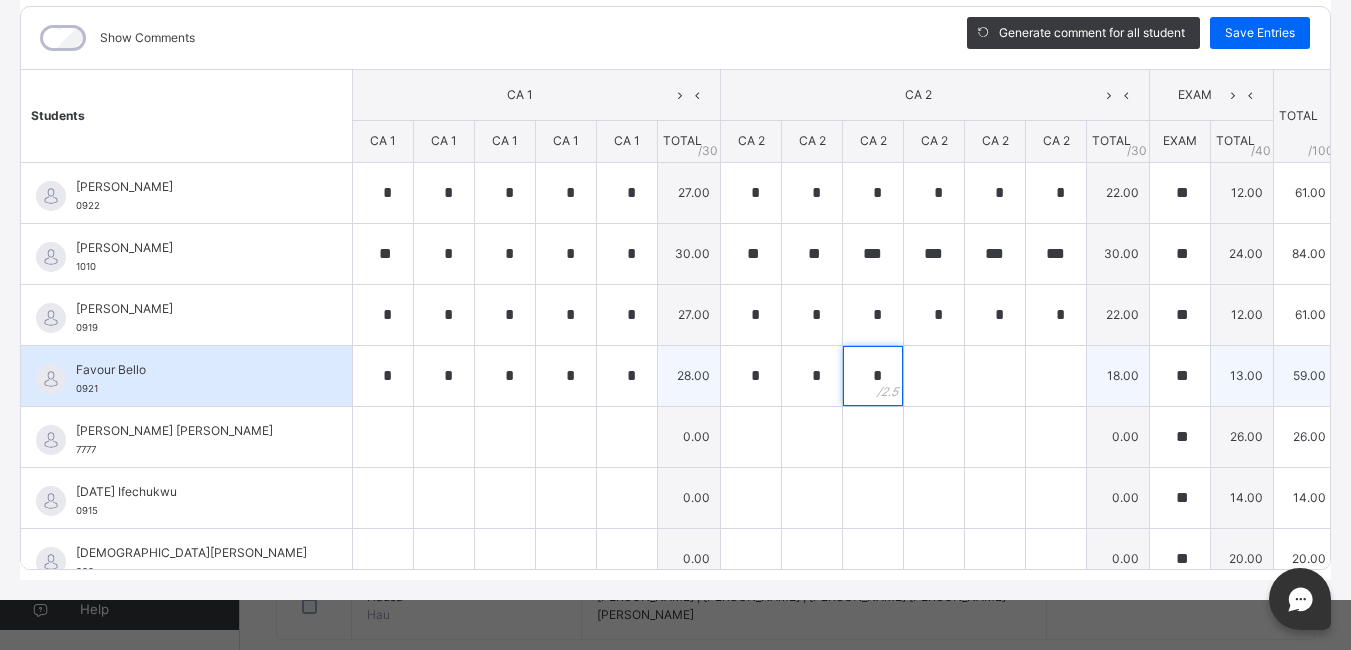 type on "*" 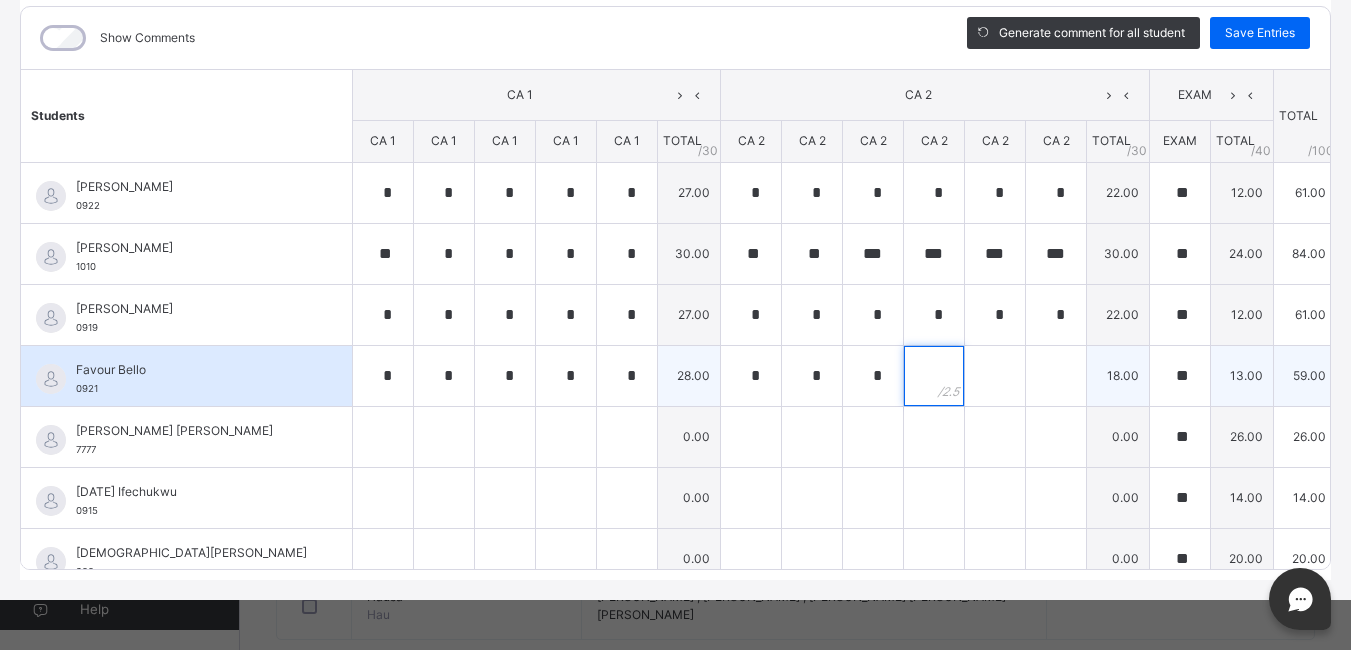 click at bounding box center (934, 376) 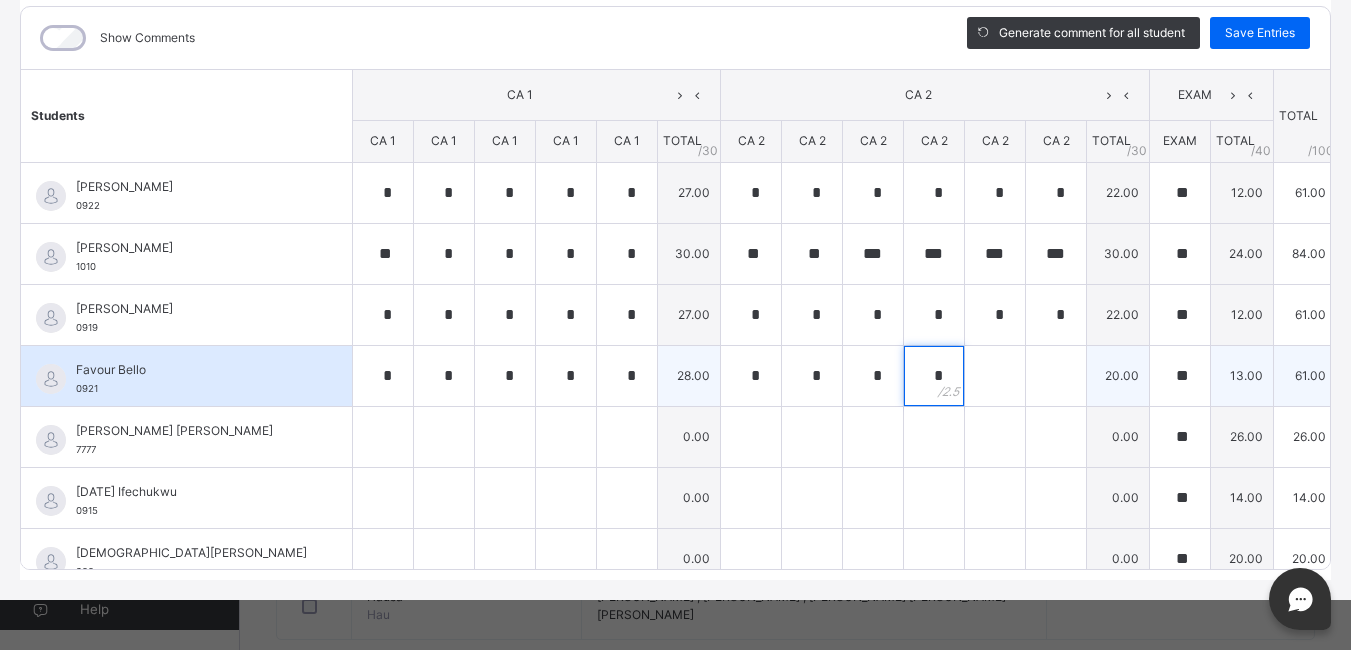 type on "*" 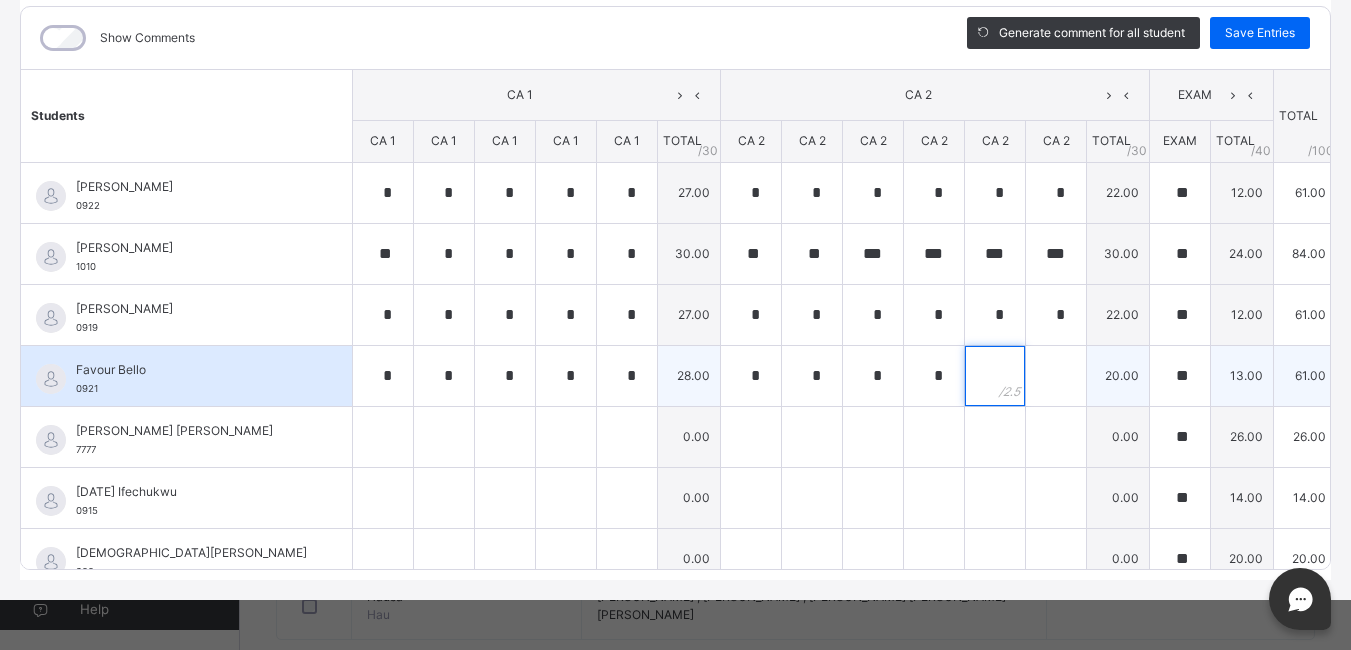 click at bounding box center (995, 376) 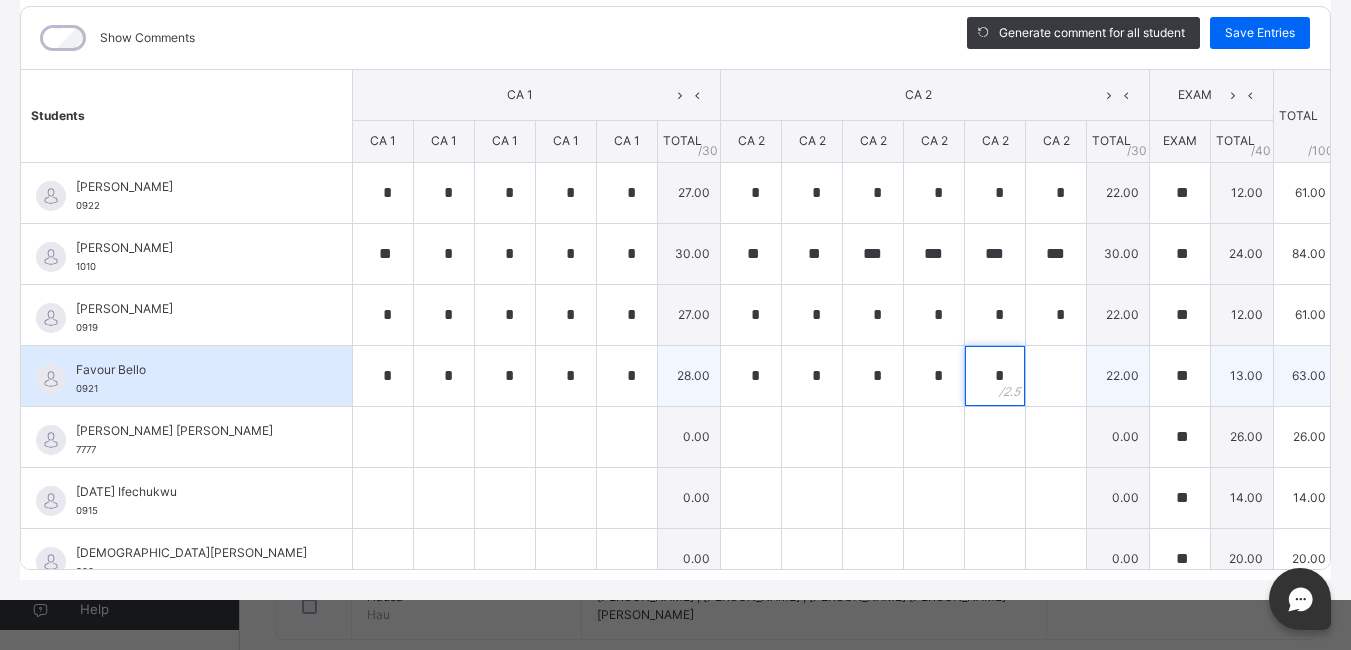 type on "*" 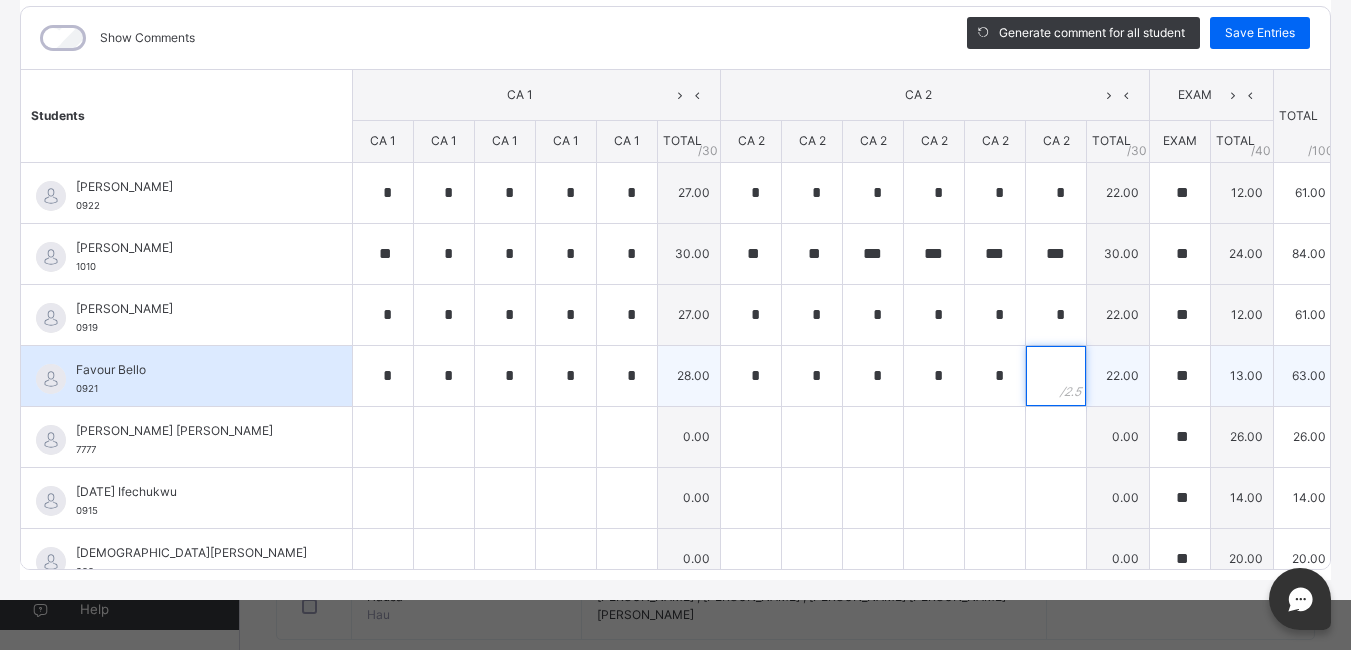 click at bounding box center (1056, 376) 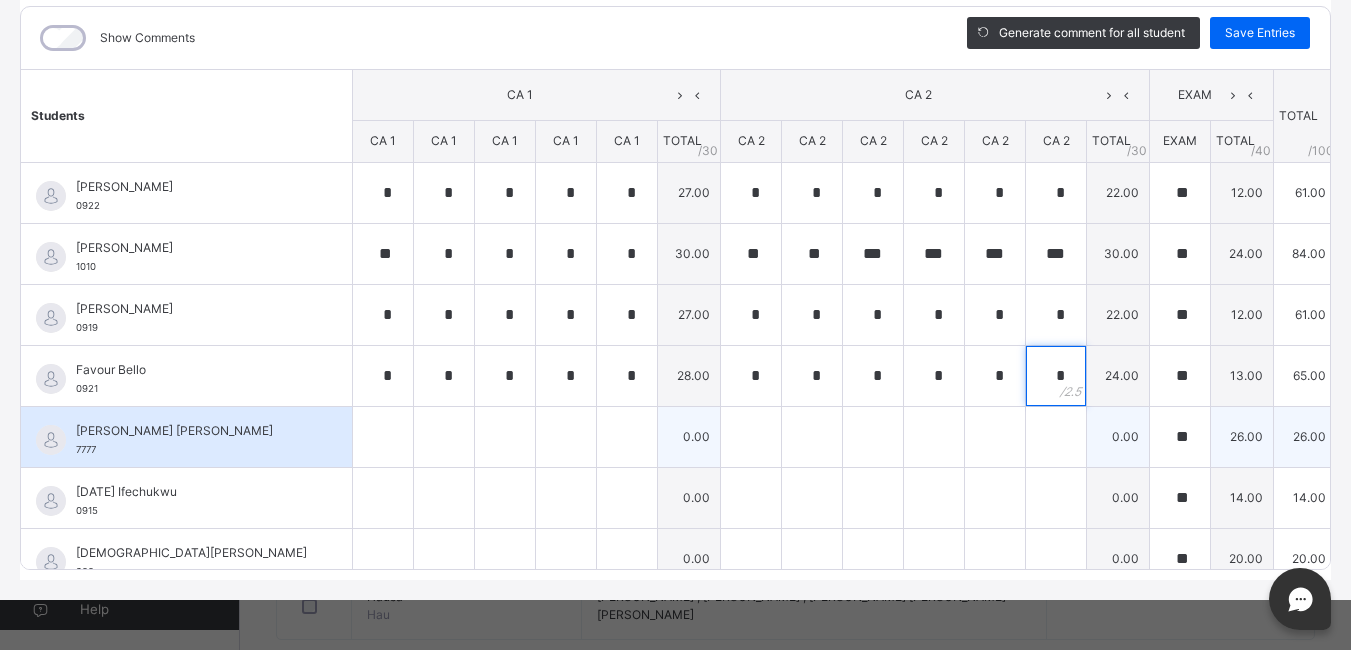 type on "*" 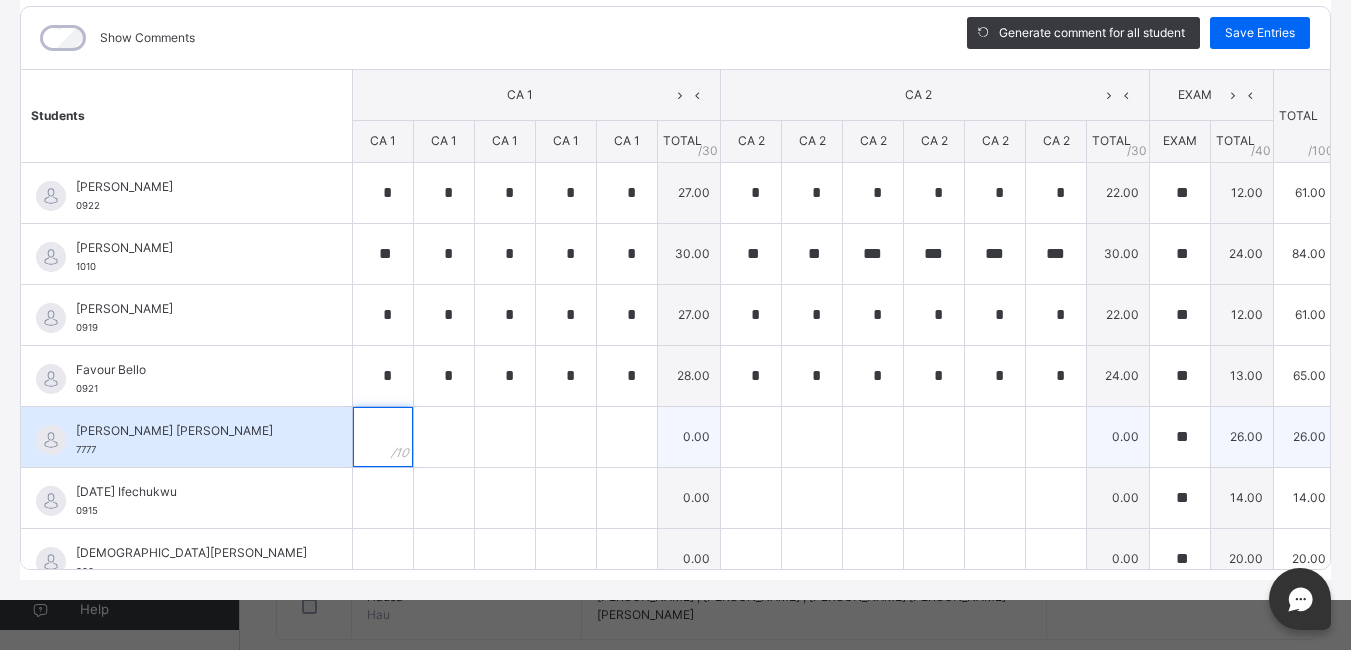 click at bounding box center (383, 437) 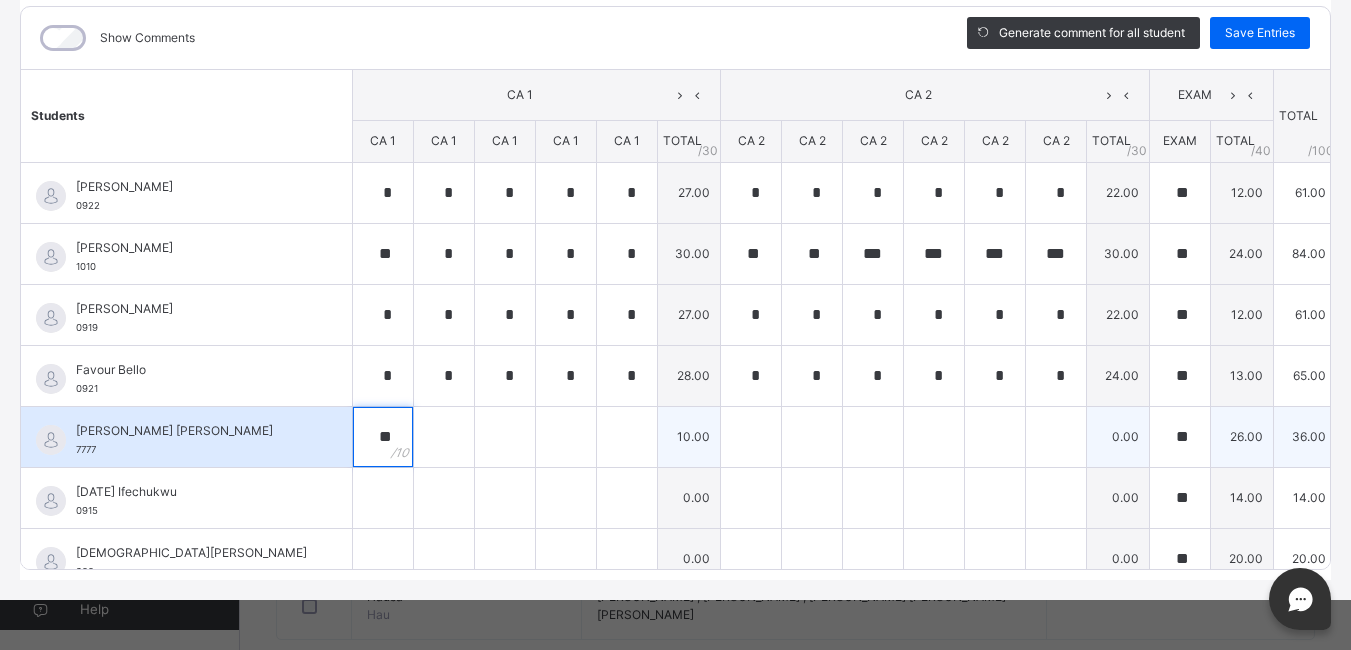 type on "**" 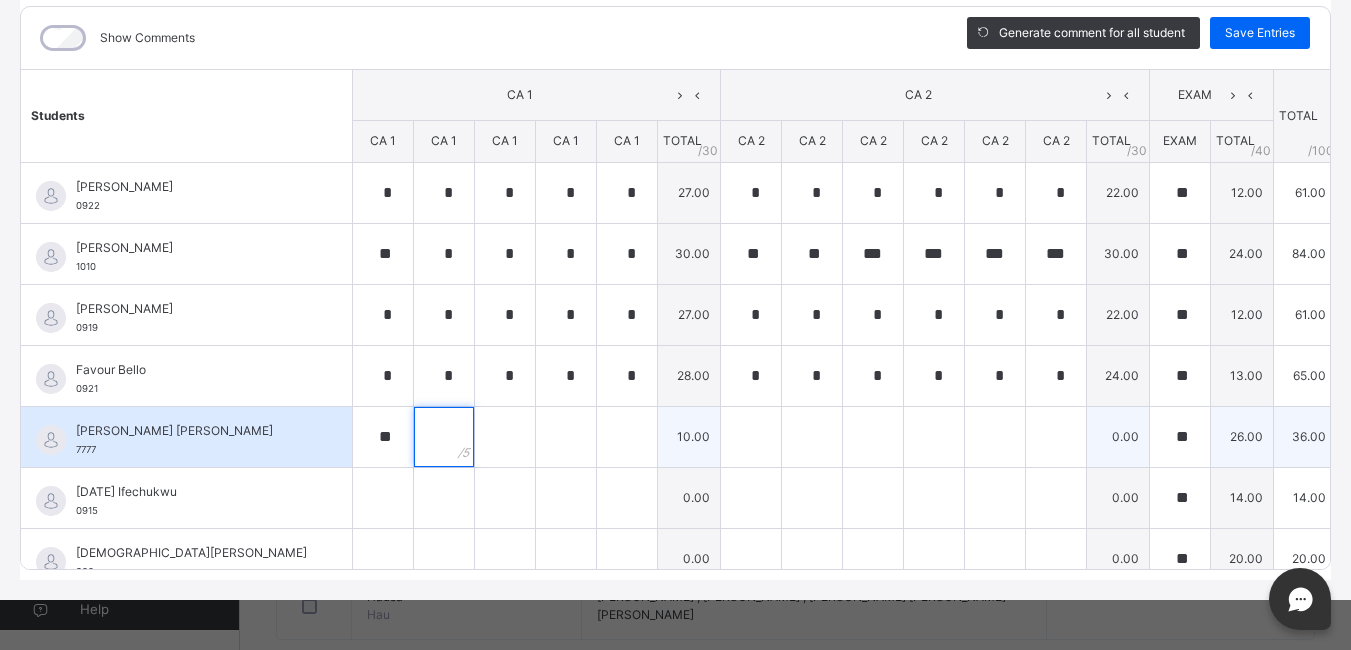 click at bounding box center [444, 437] 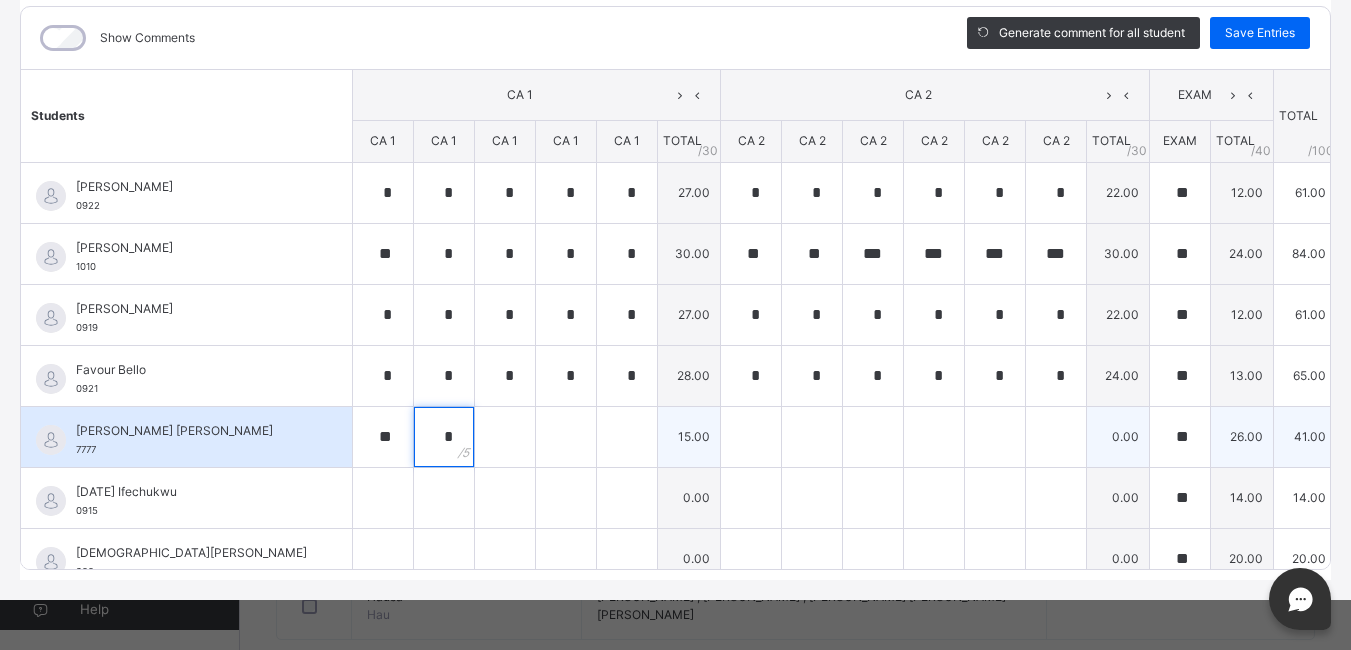 type on "*" 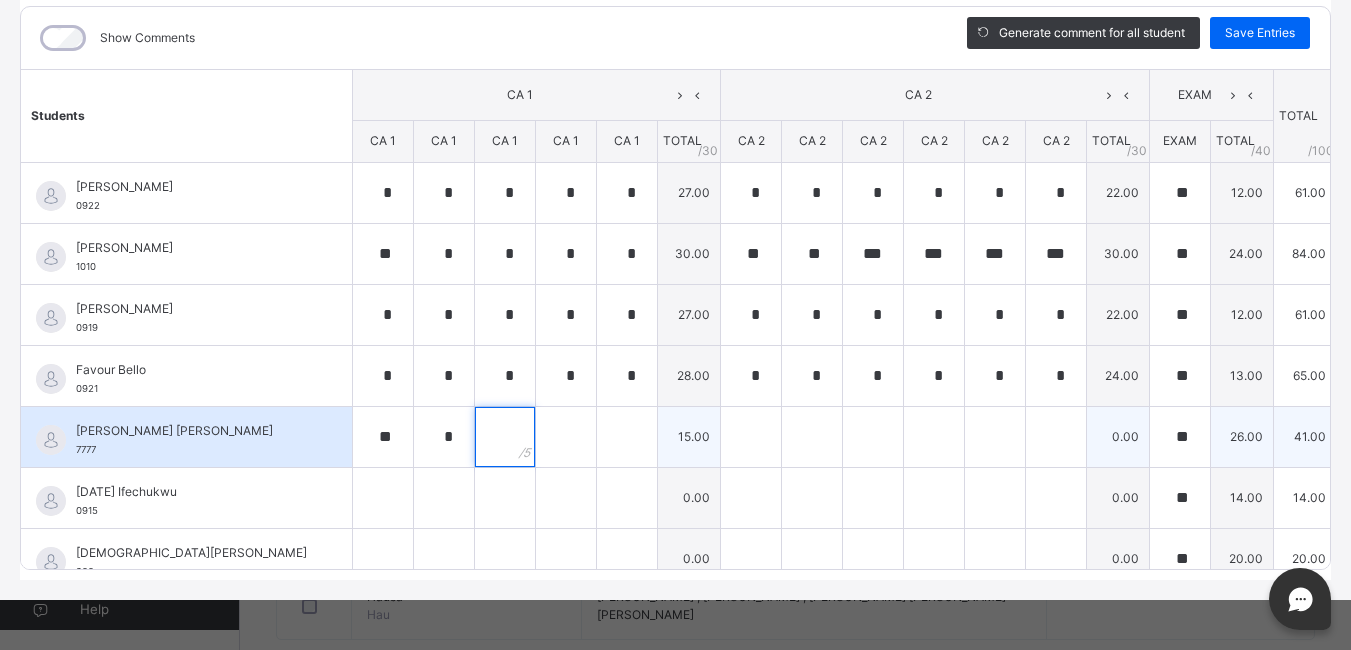 click at bounding box center (505, 437) 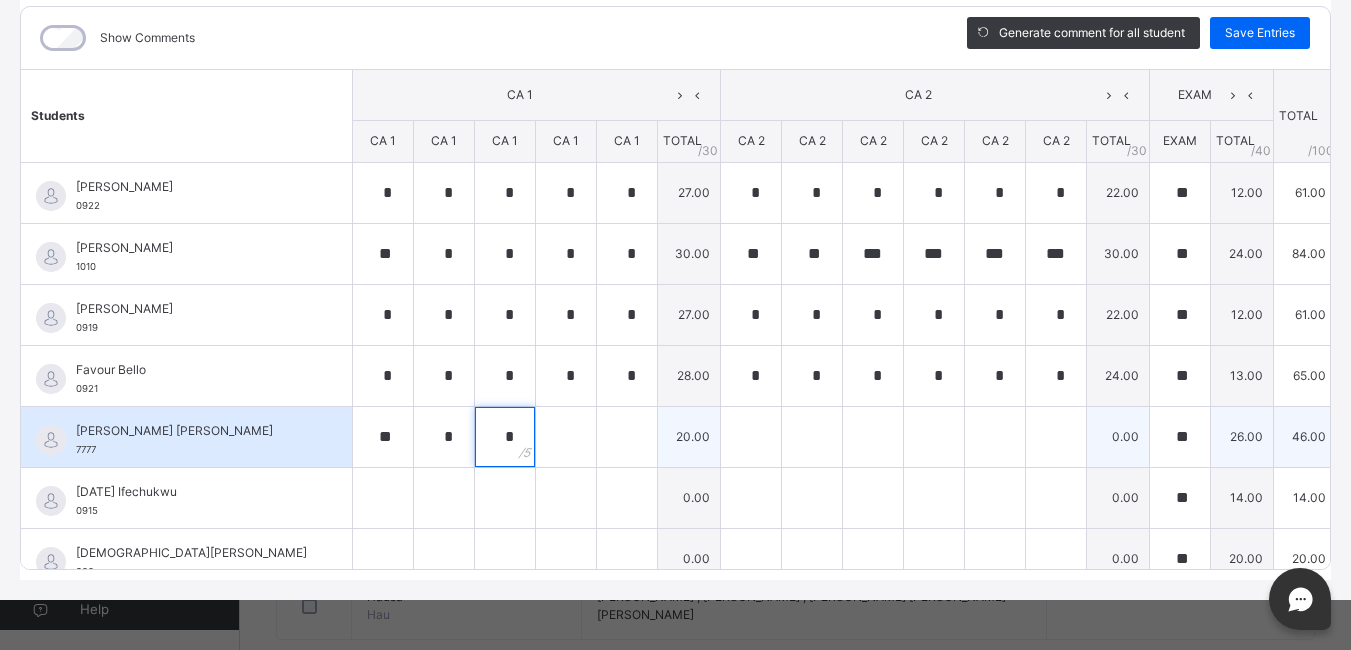 type on "*" 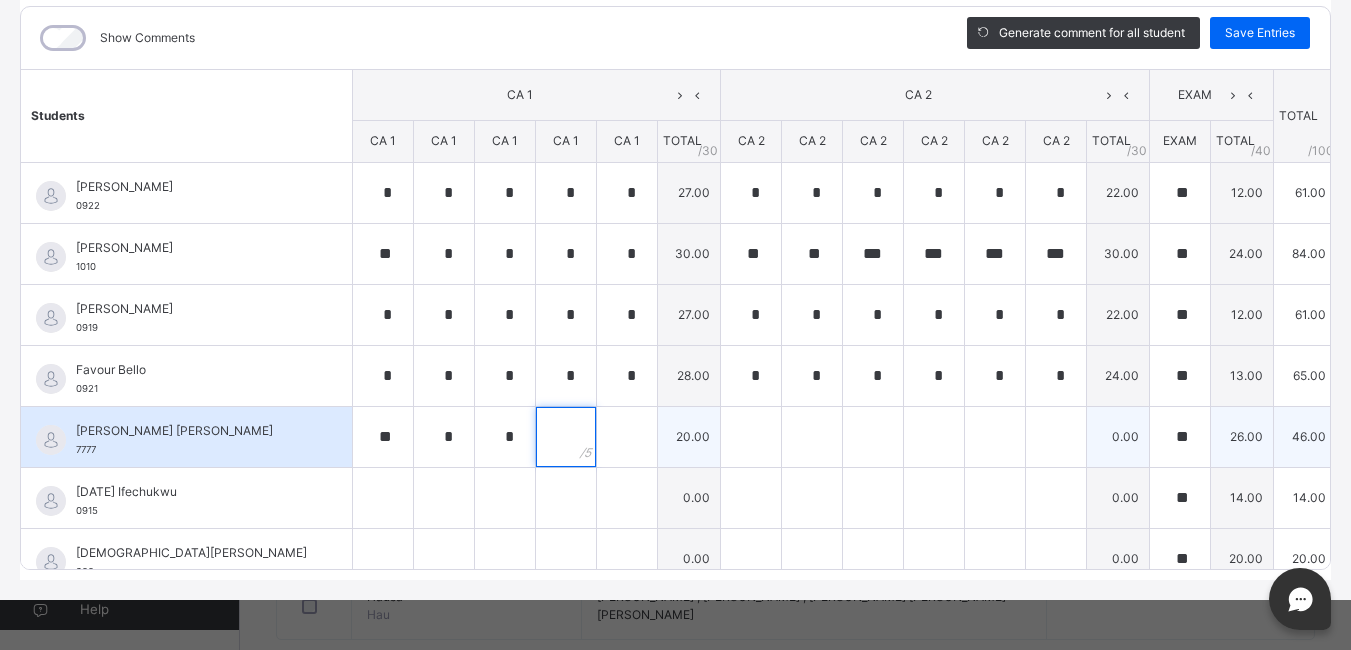 click at bounding box center [566, 437] 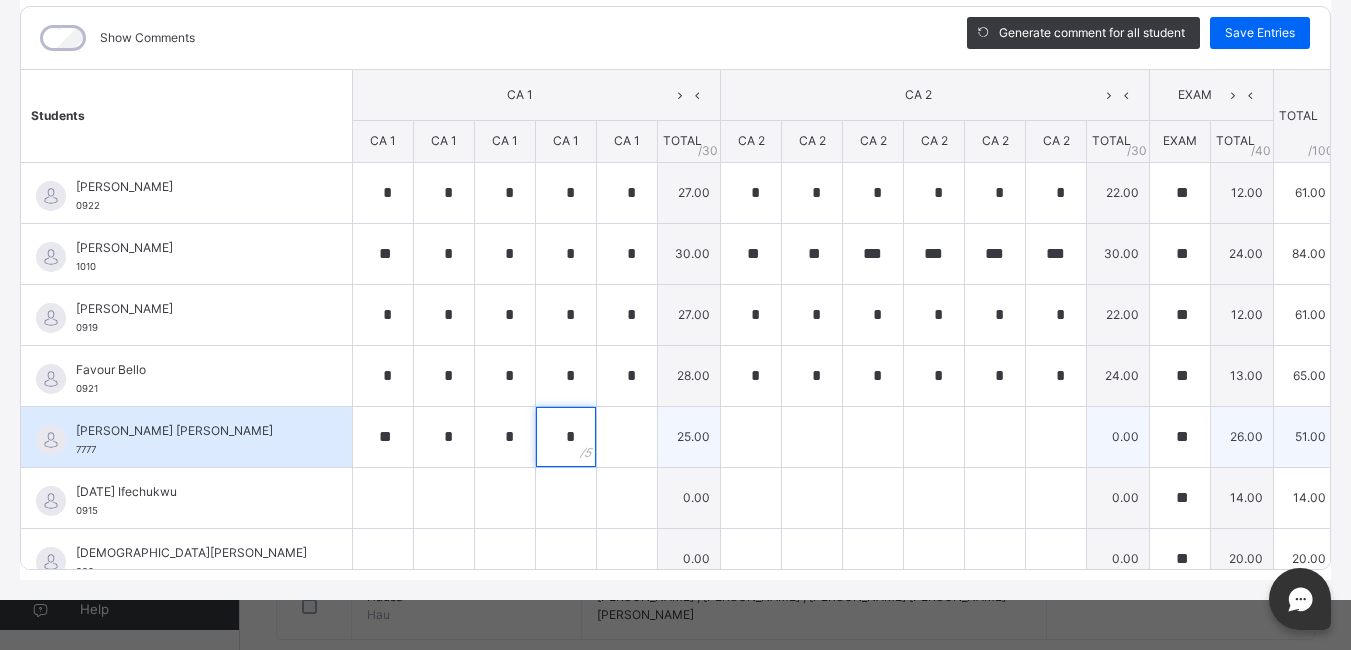 type on "*" 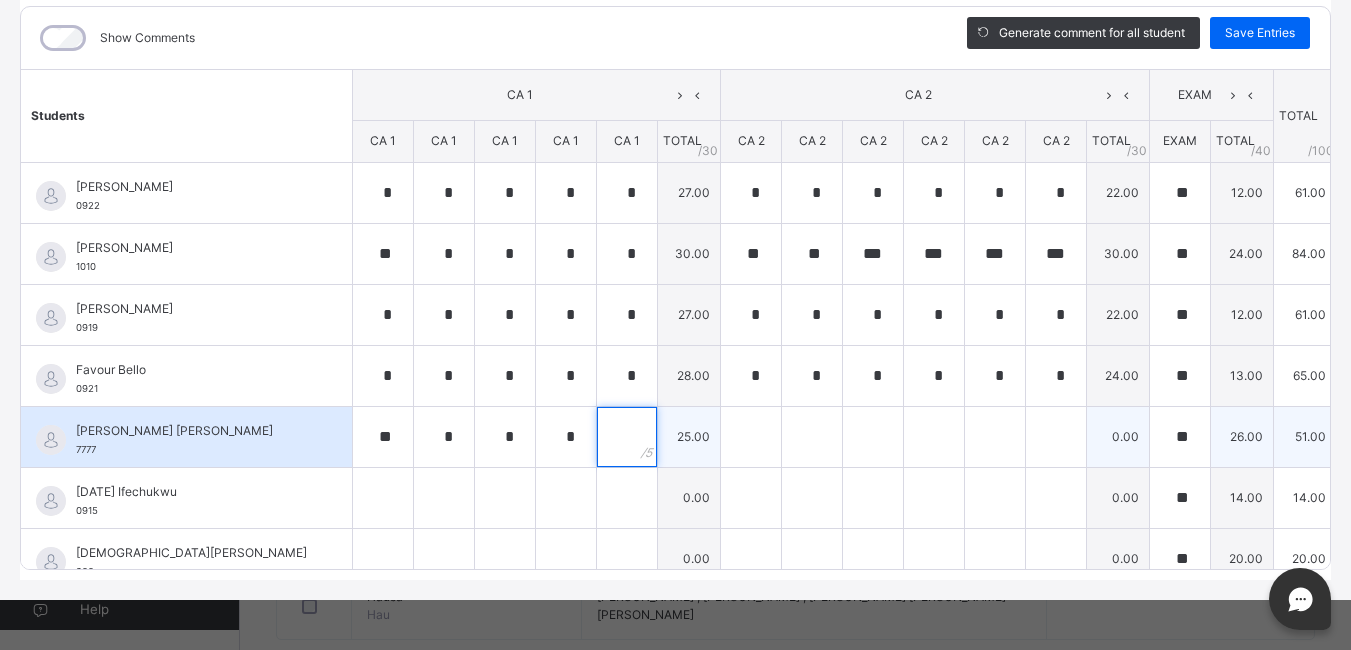 click at bounding box center (627, 437) 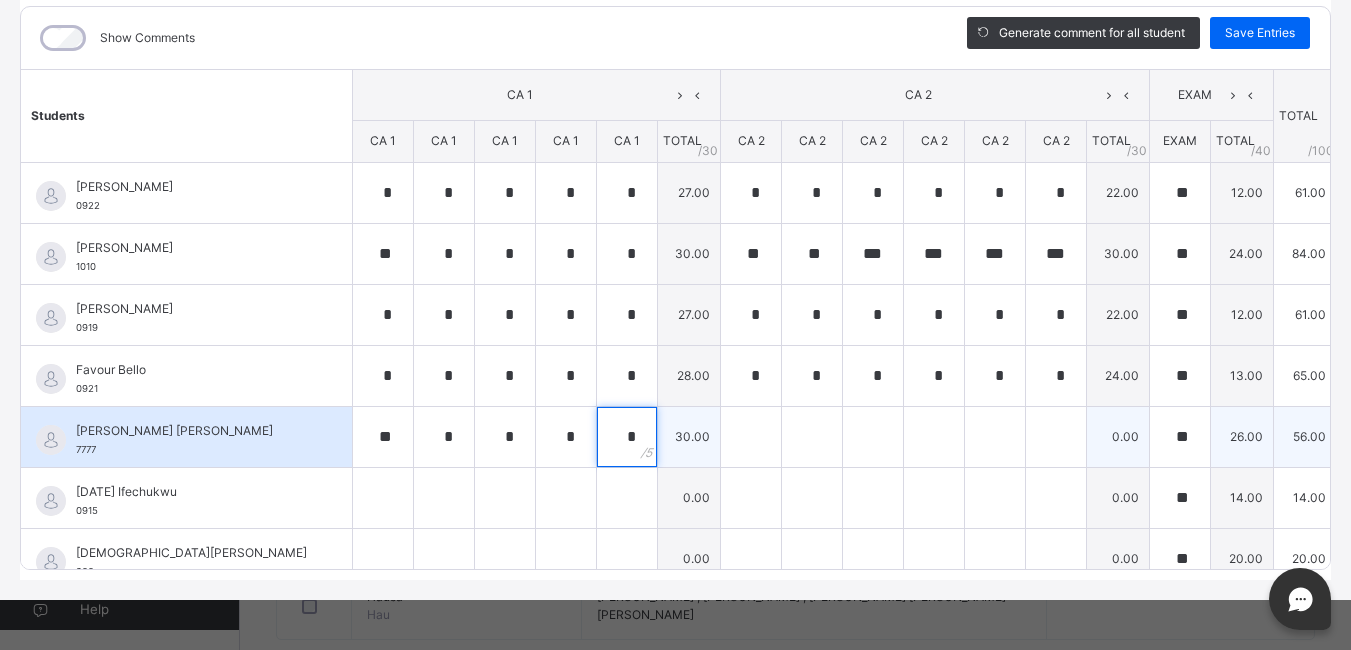 type on "*" 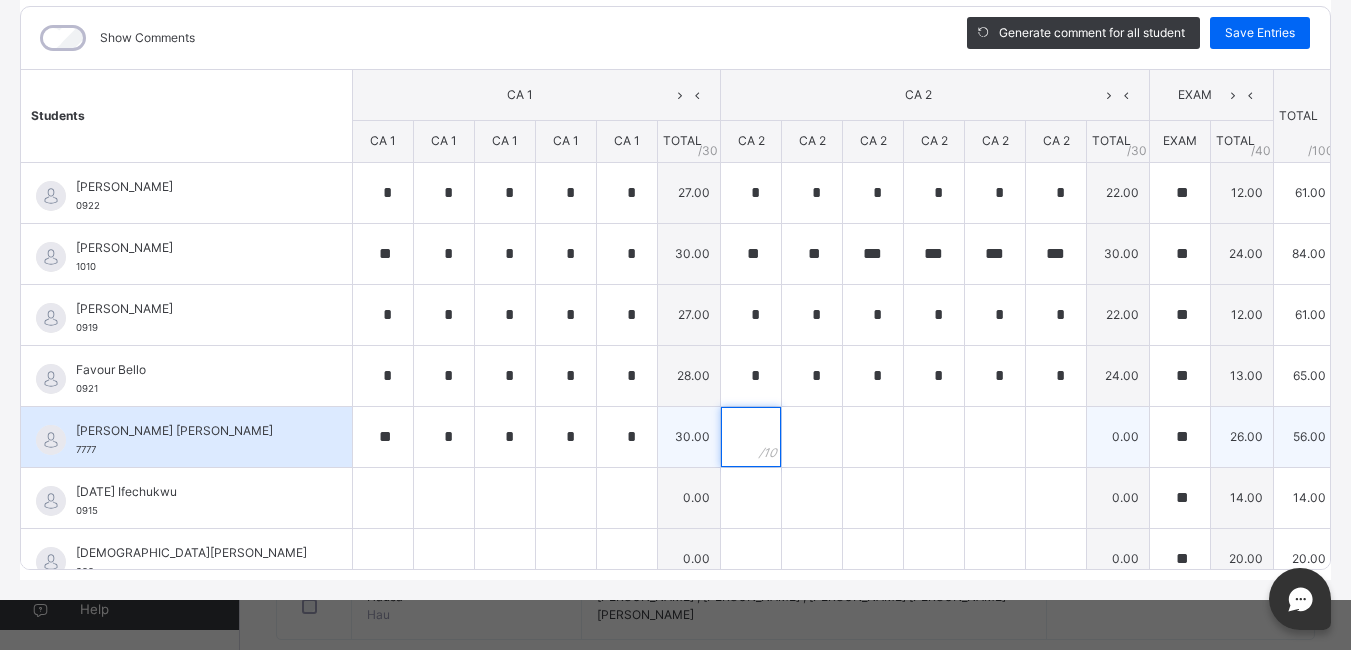 click at bounding box center (751, 437) 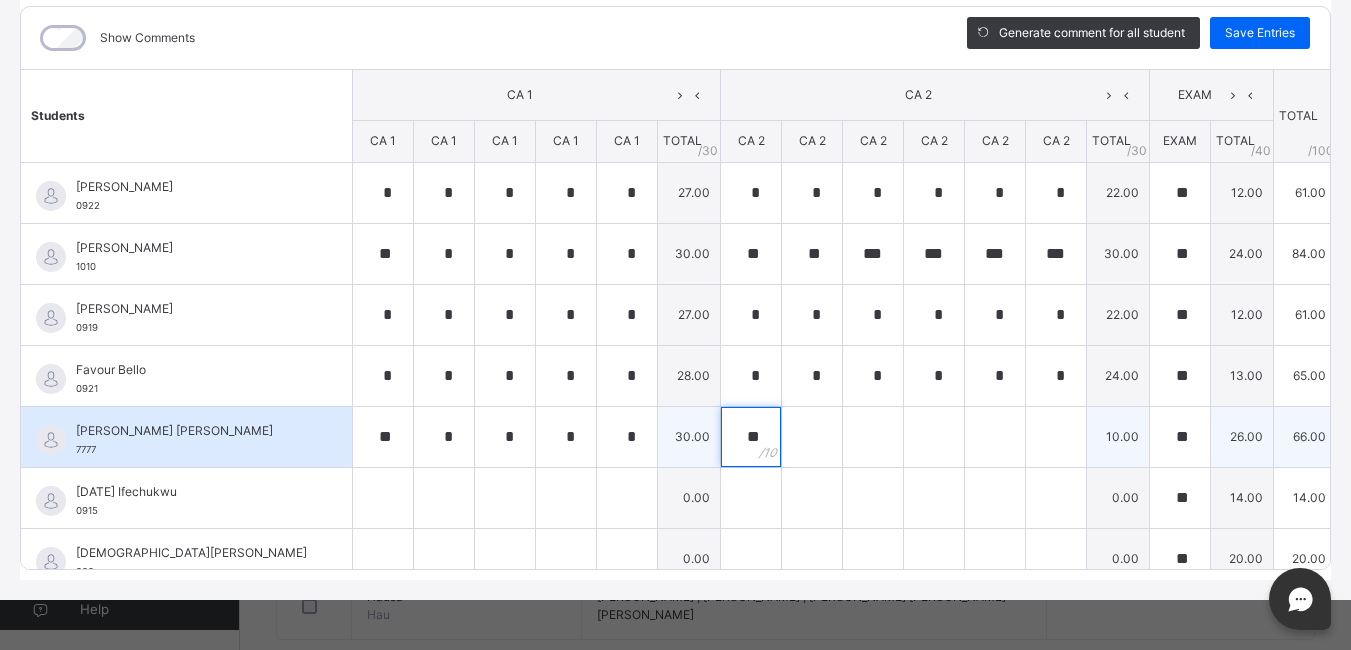 type on "**" 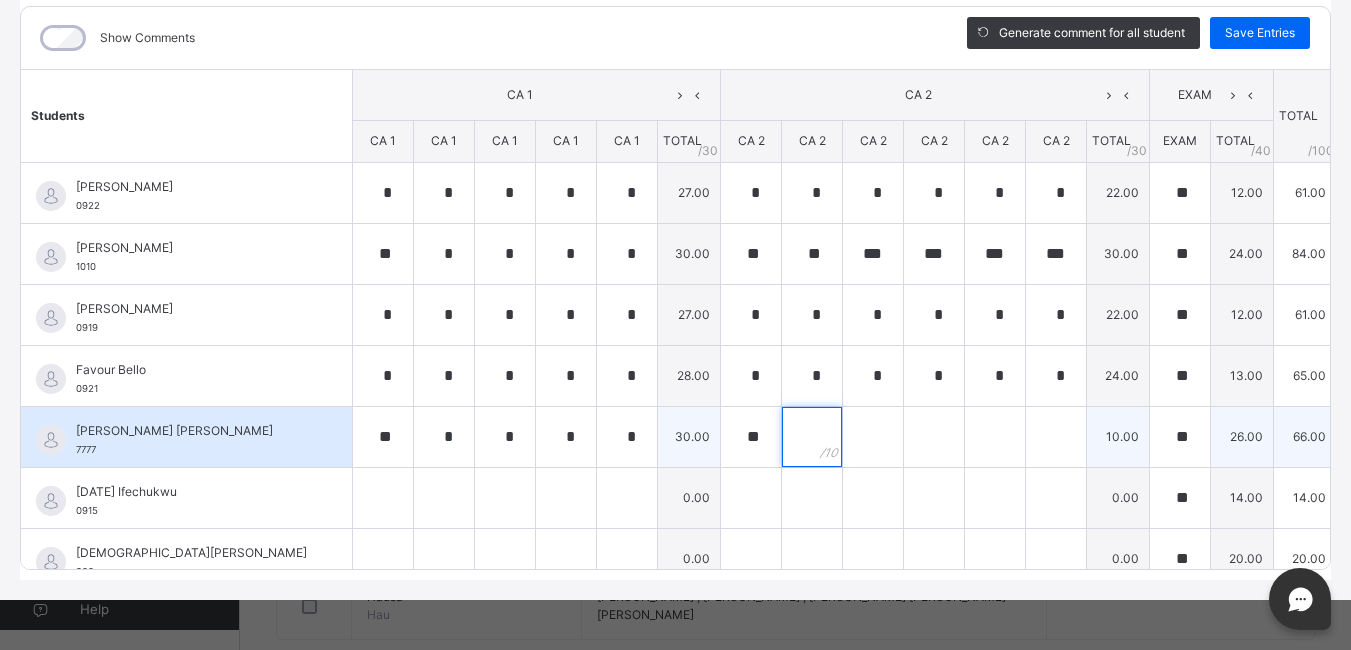 click at bounding box center (812, 437) 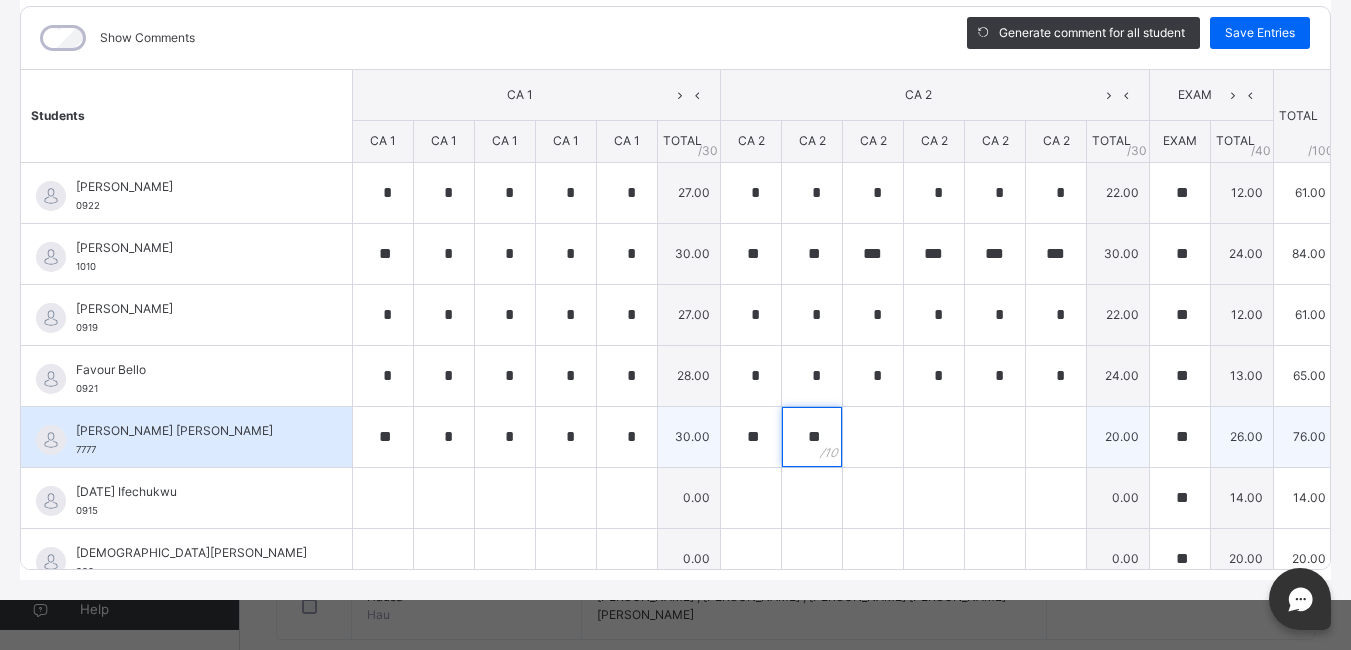 type on "**" 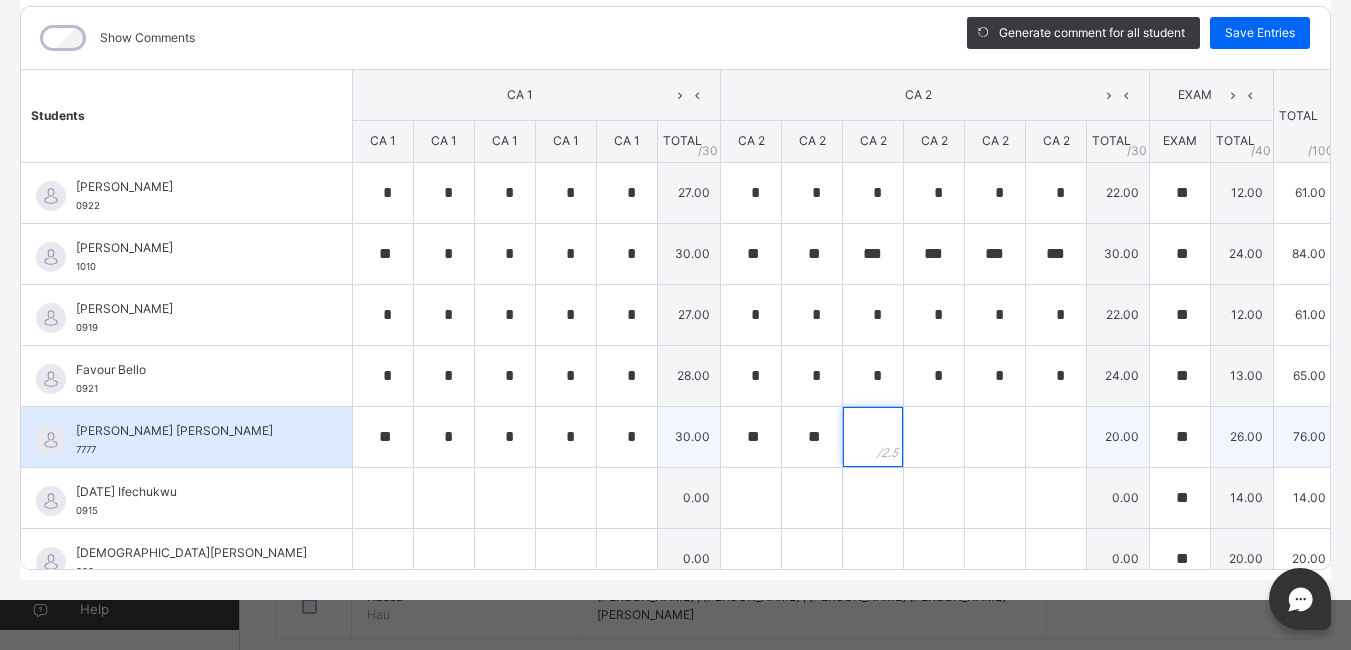 click at bounding box center [873, 437] 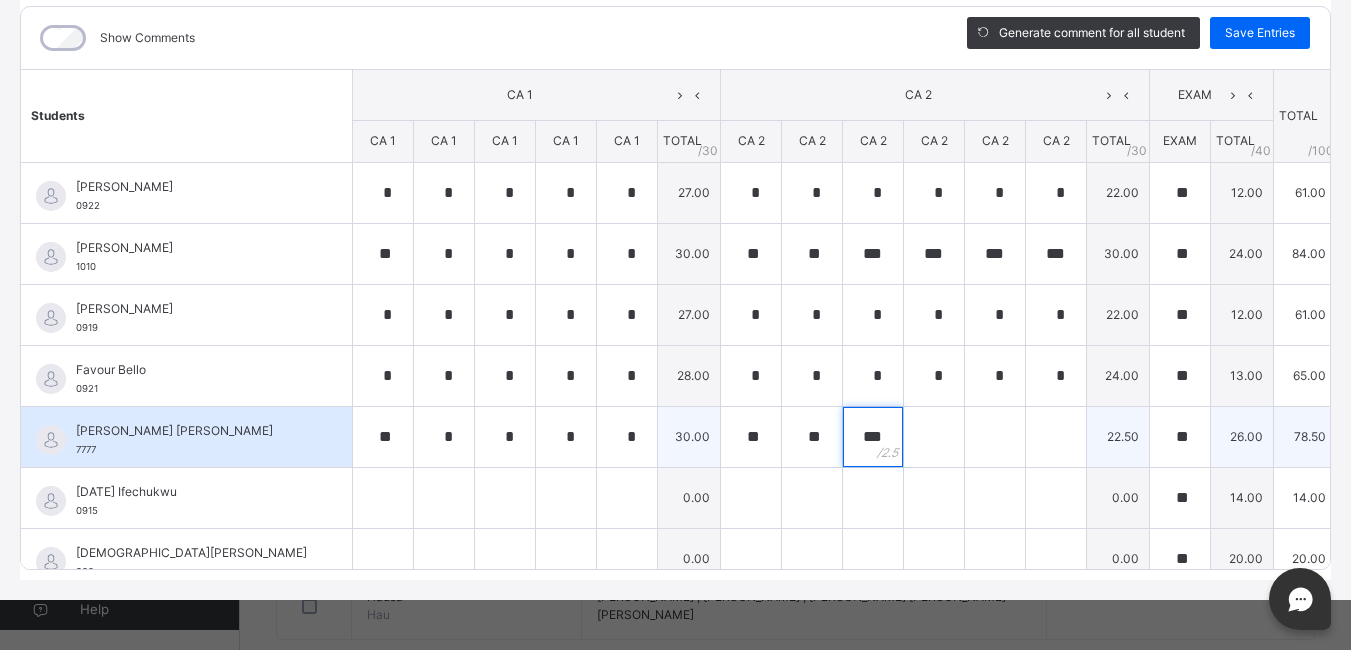 type on "***" 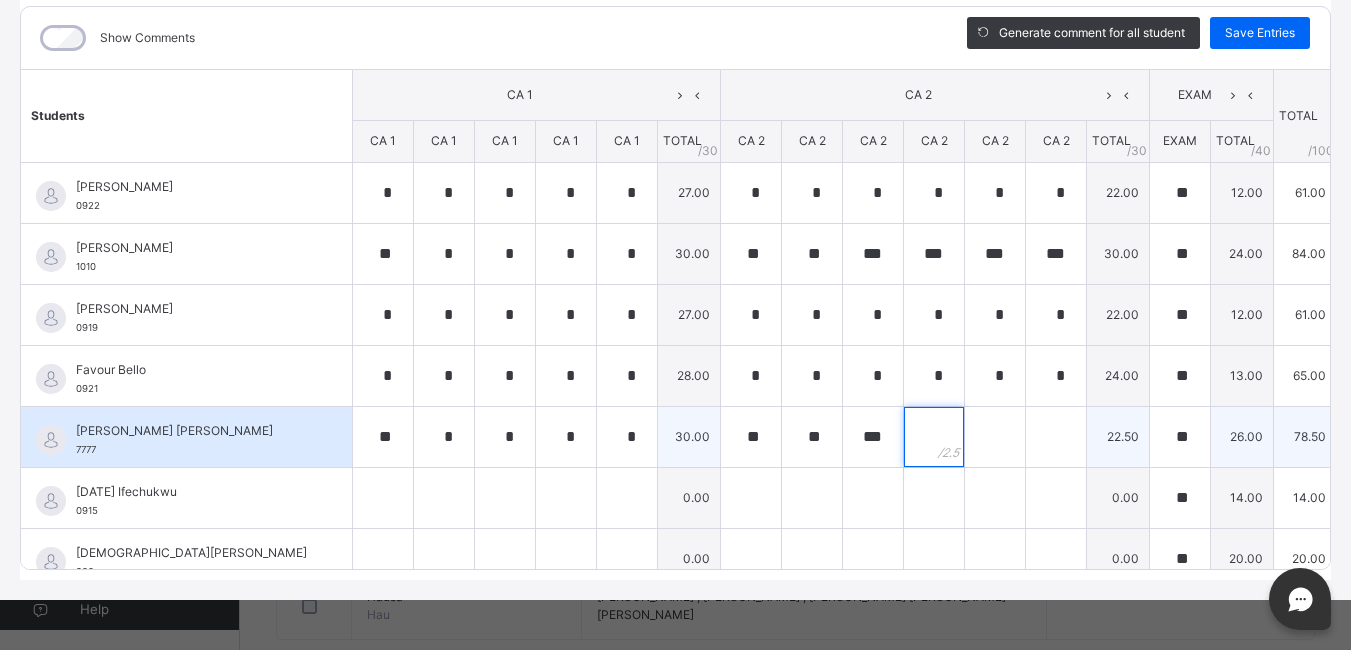 click at bounding box center (934, 437) 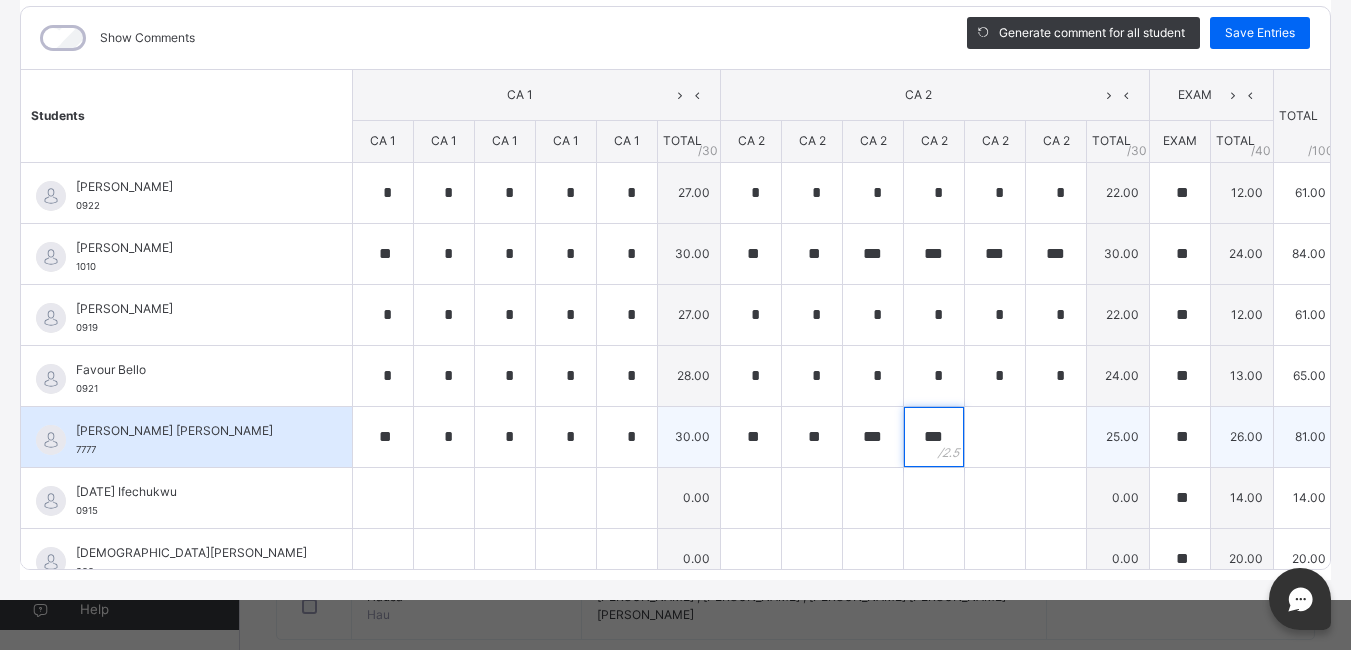 type on "***" 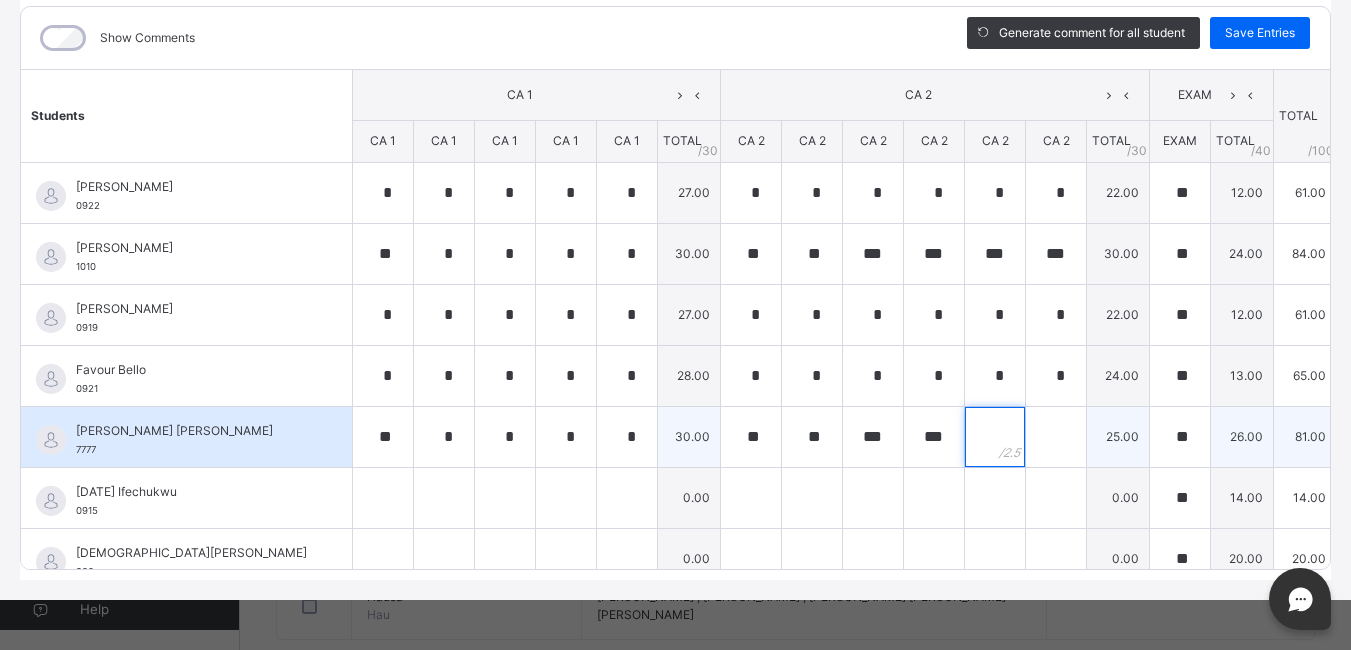 click at bounding box center [995, 437] 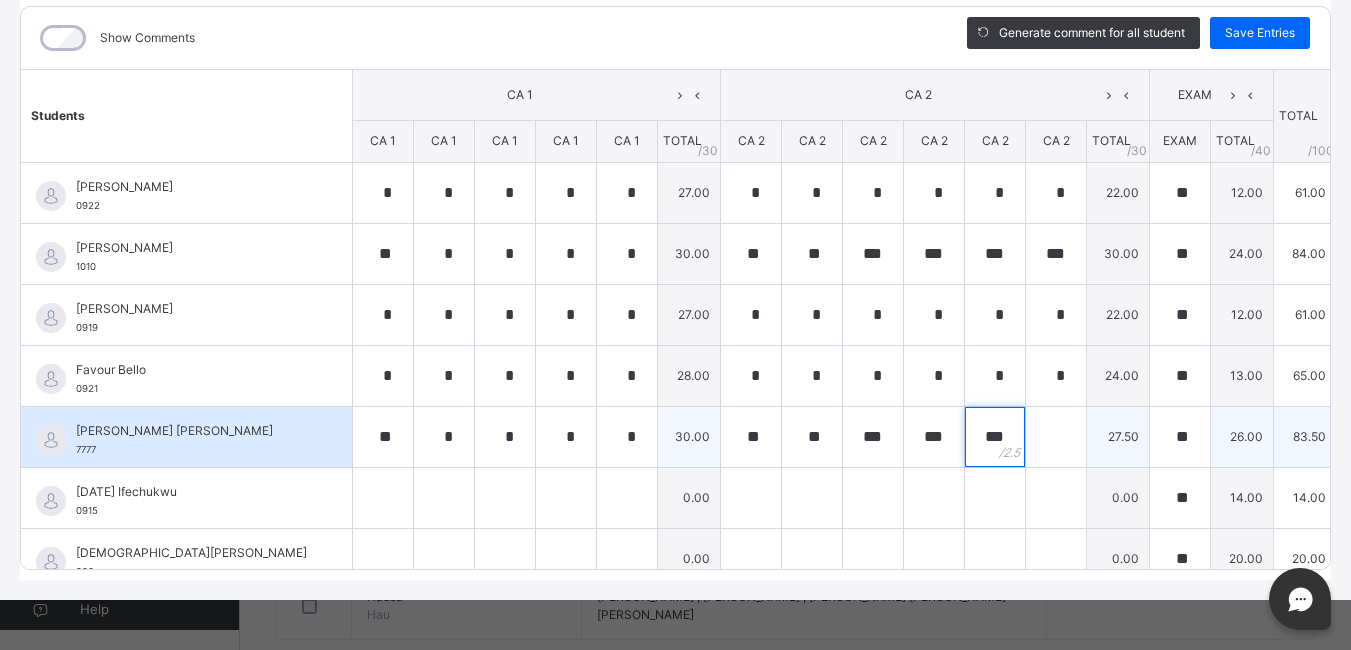 type on "***" 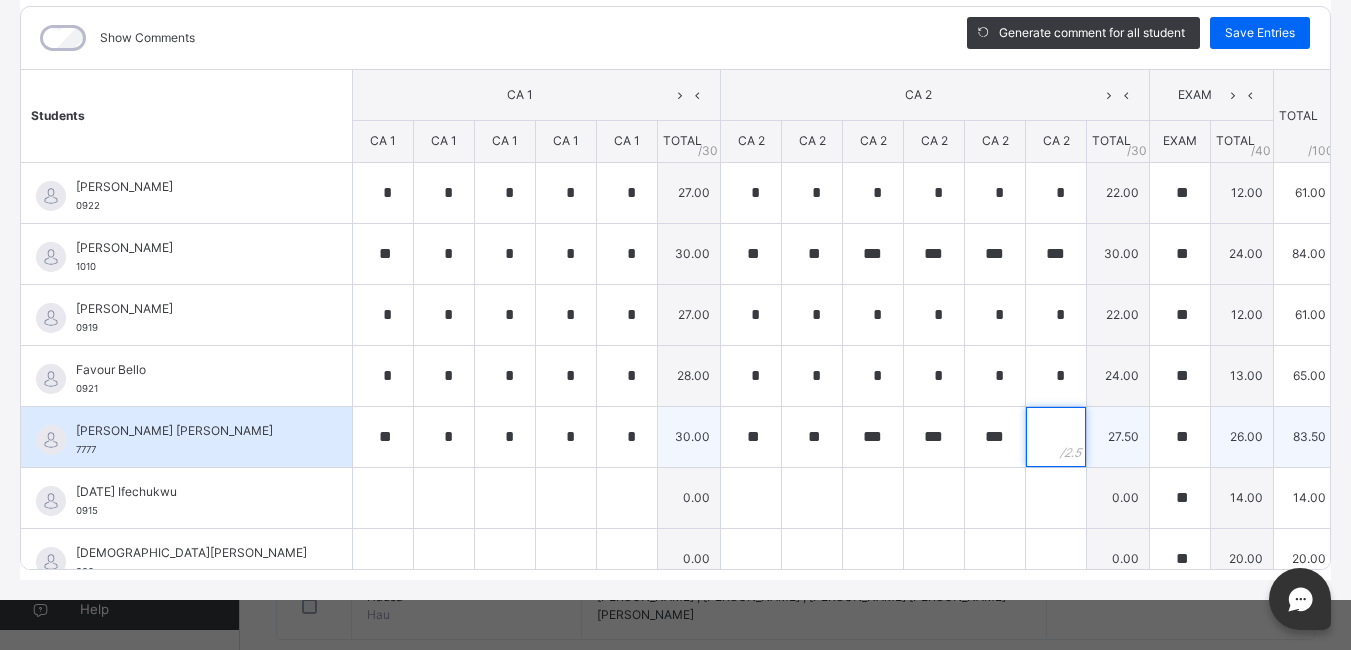 click at bounding box center [1056, 437] 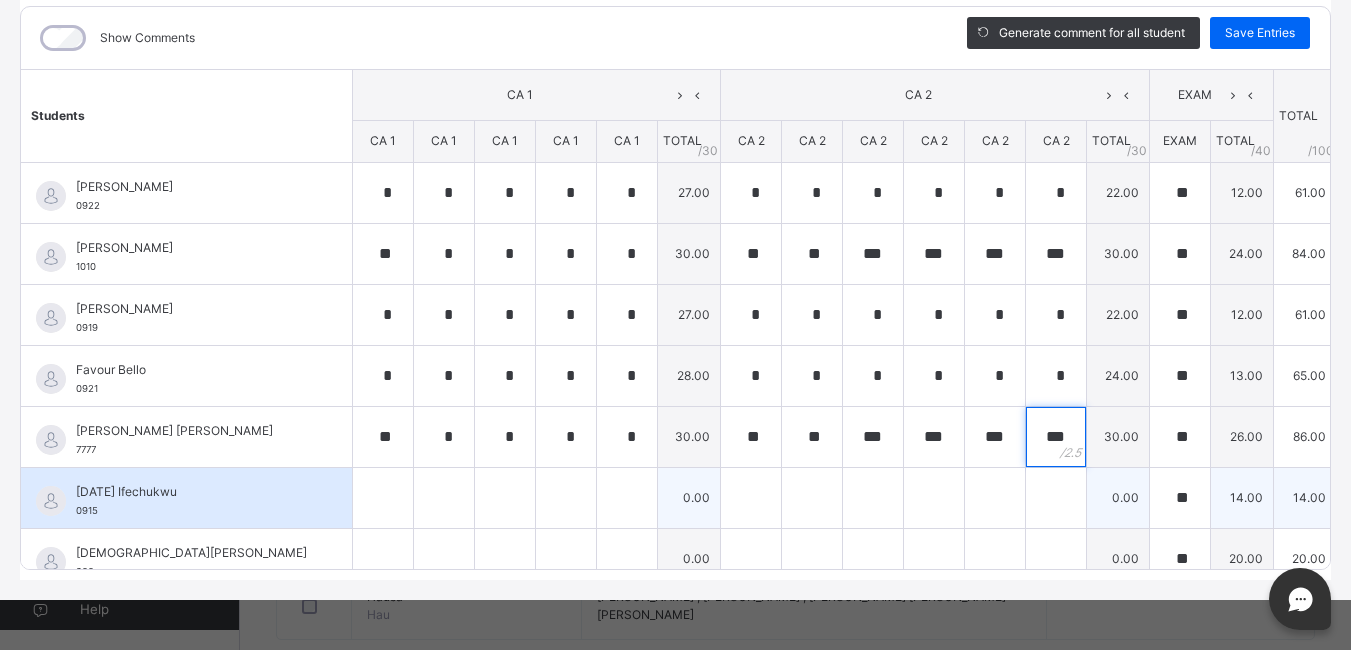 type on "***" 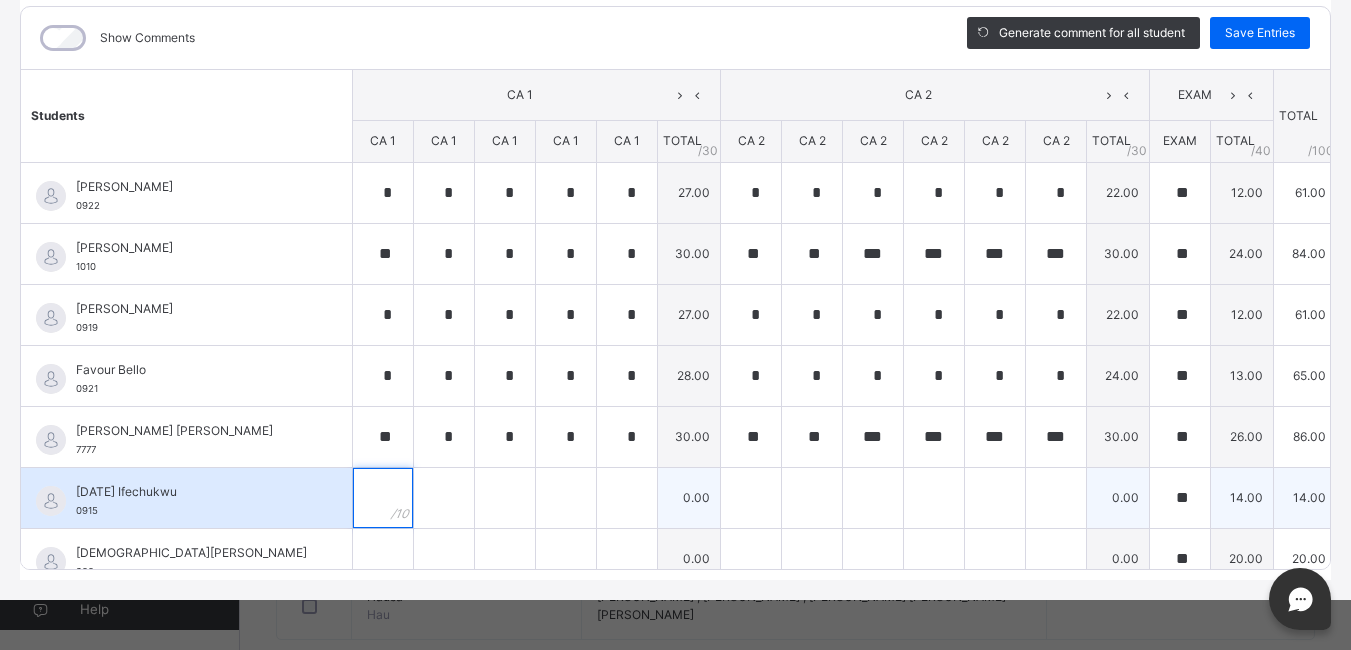 click at bounding box center (383, 498) 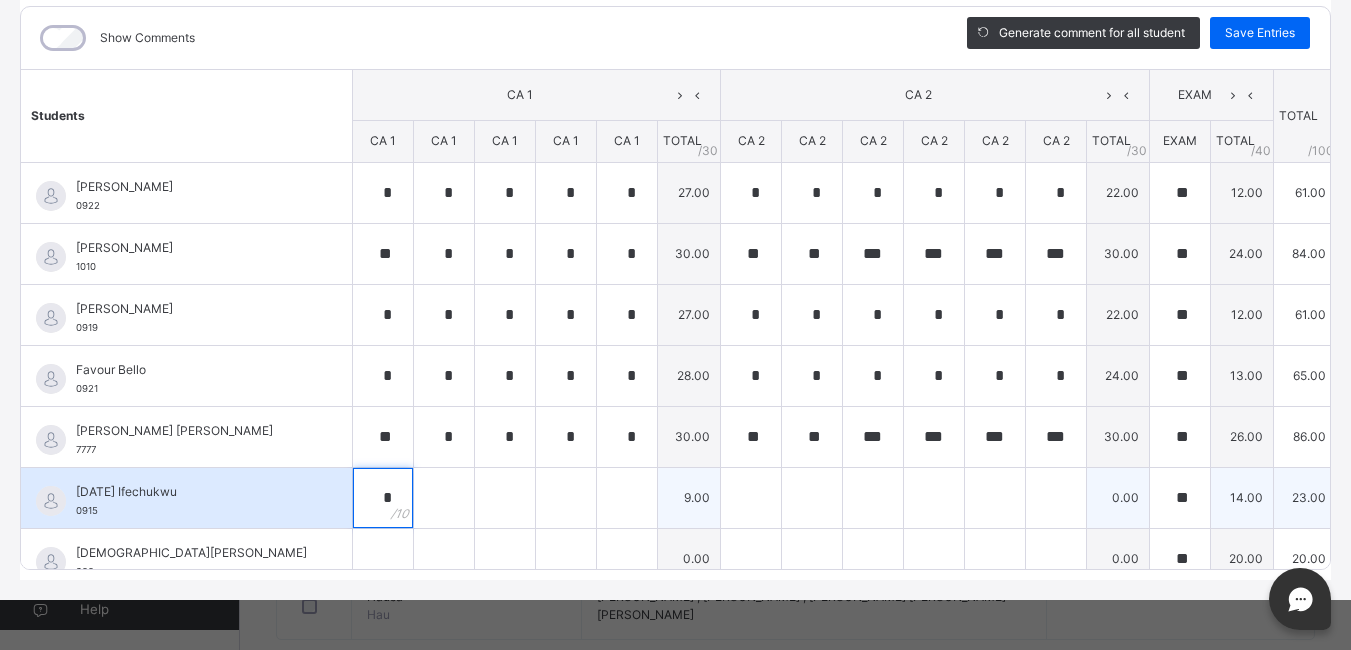 type on "*" 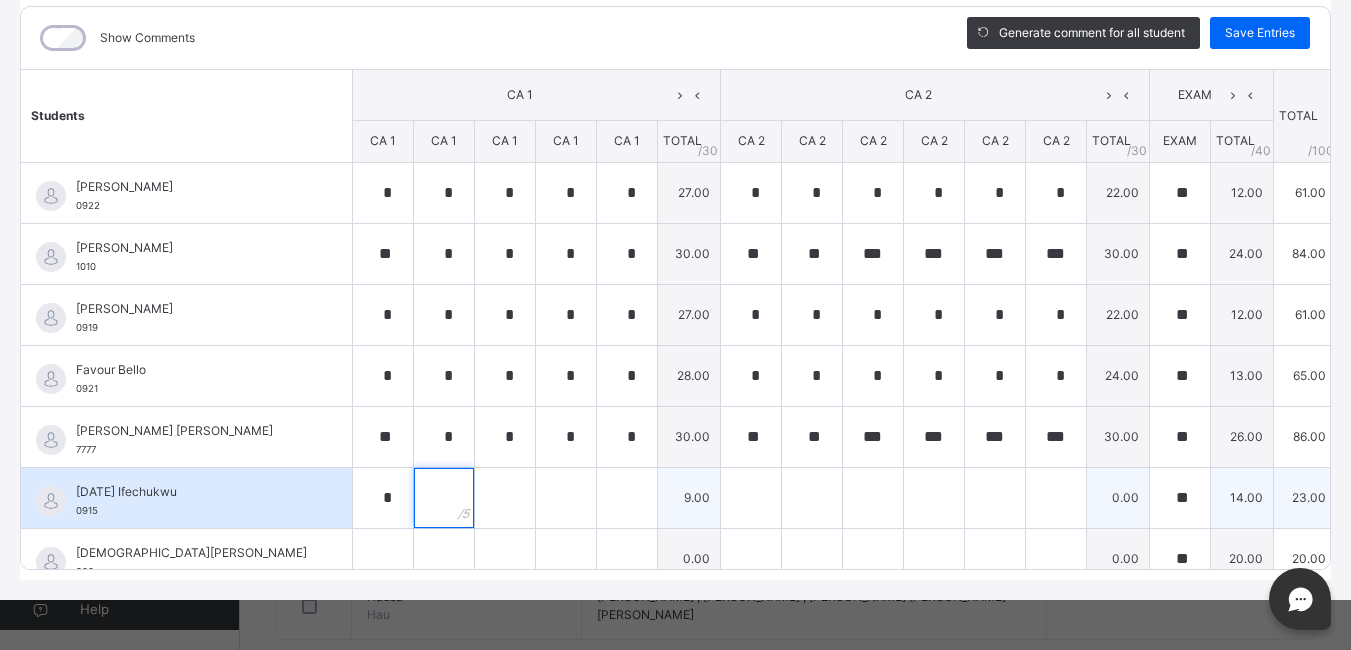 click at bounding box center [444, 498] 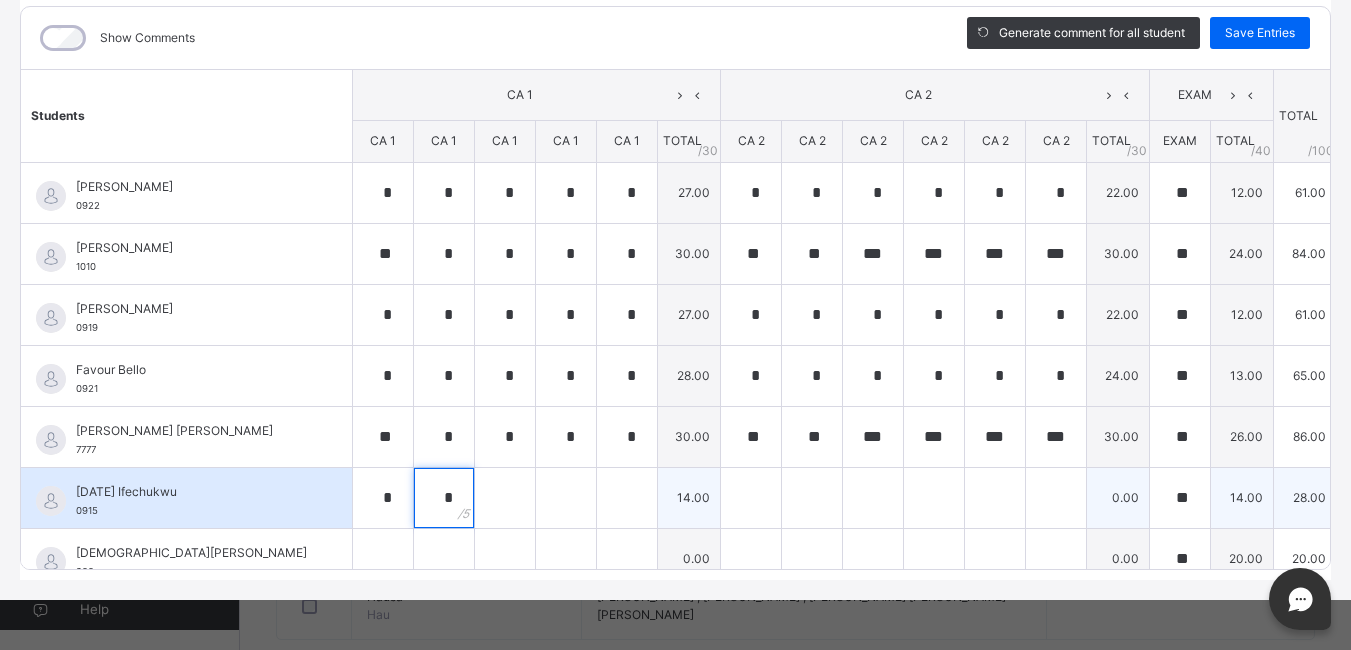 type on "*" 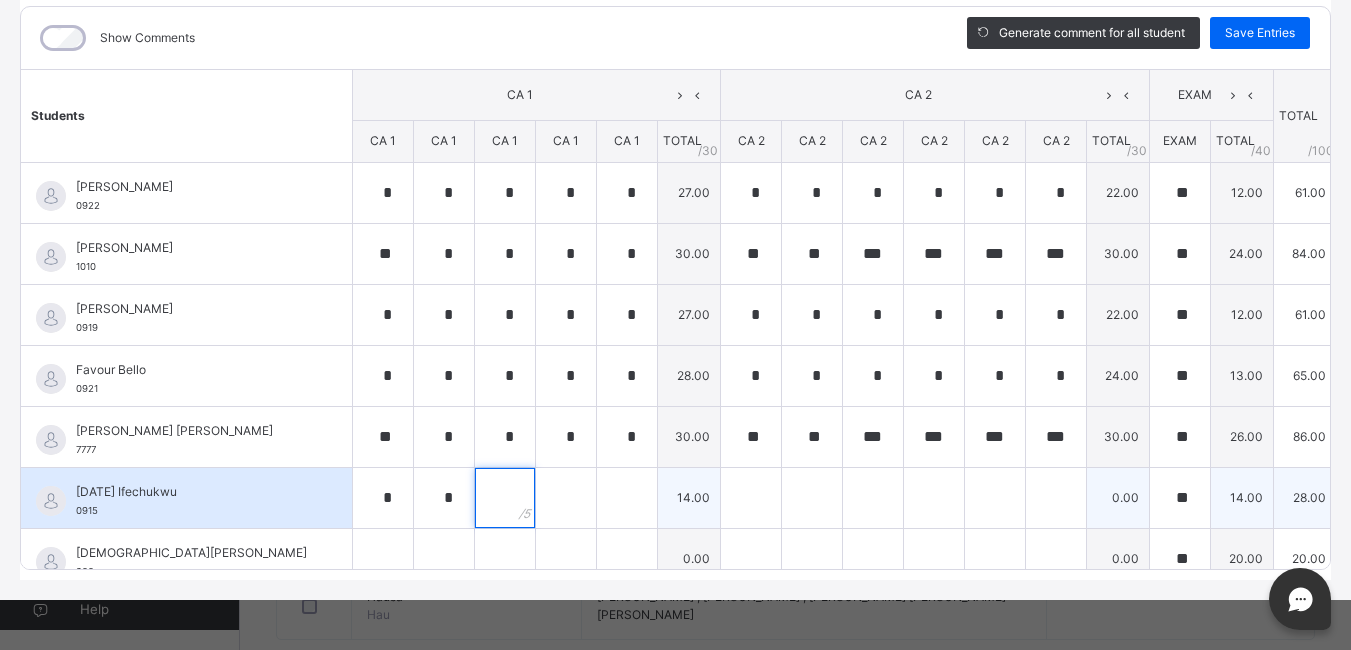 click at bounding box center (505, 498) 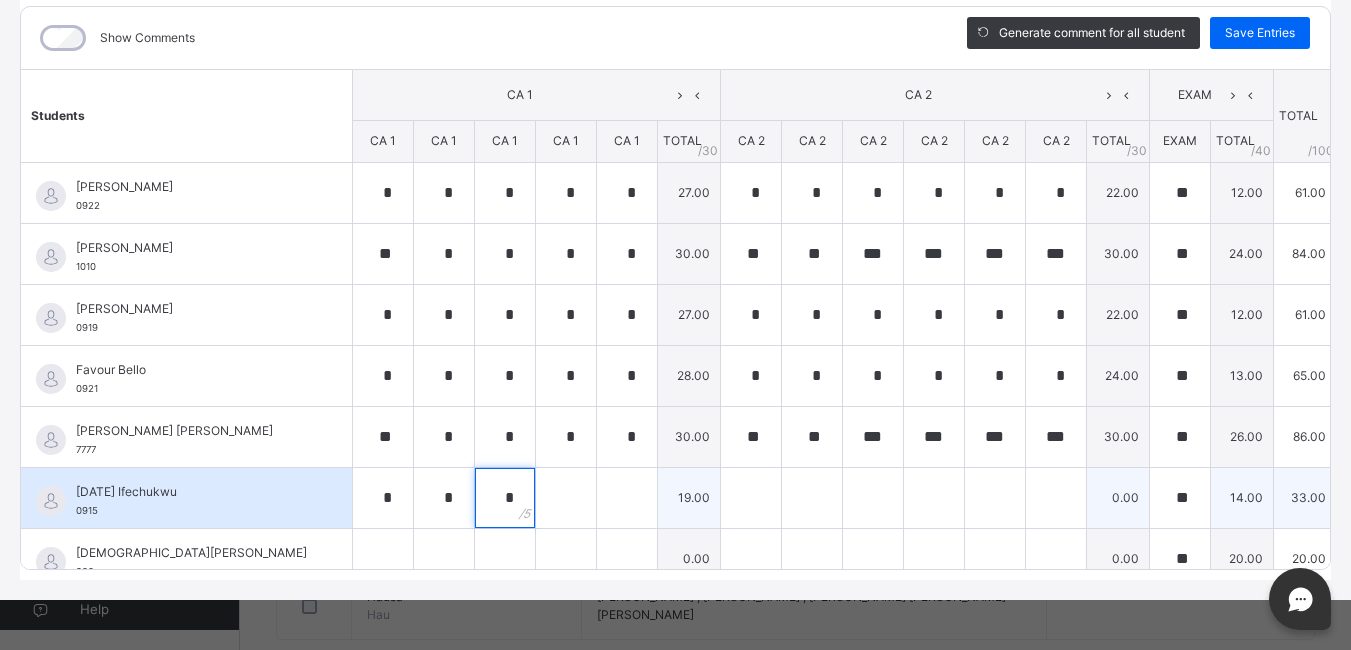 type on "*" 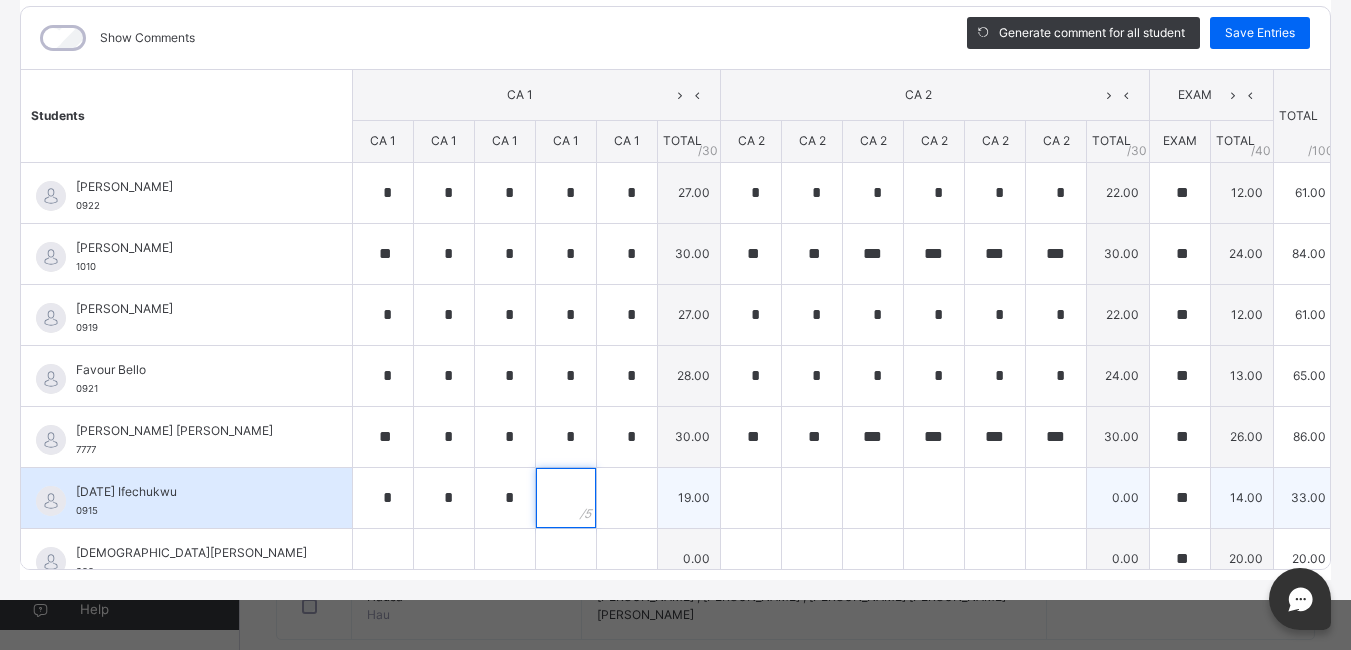 click at bounding box center [566, 498] 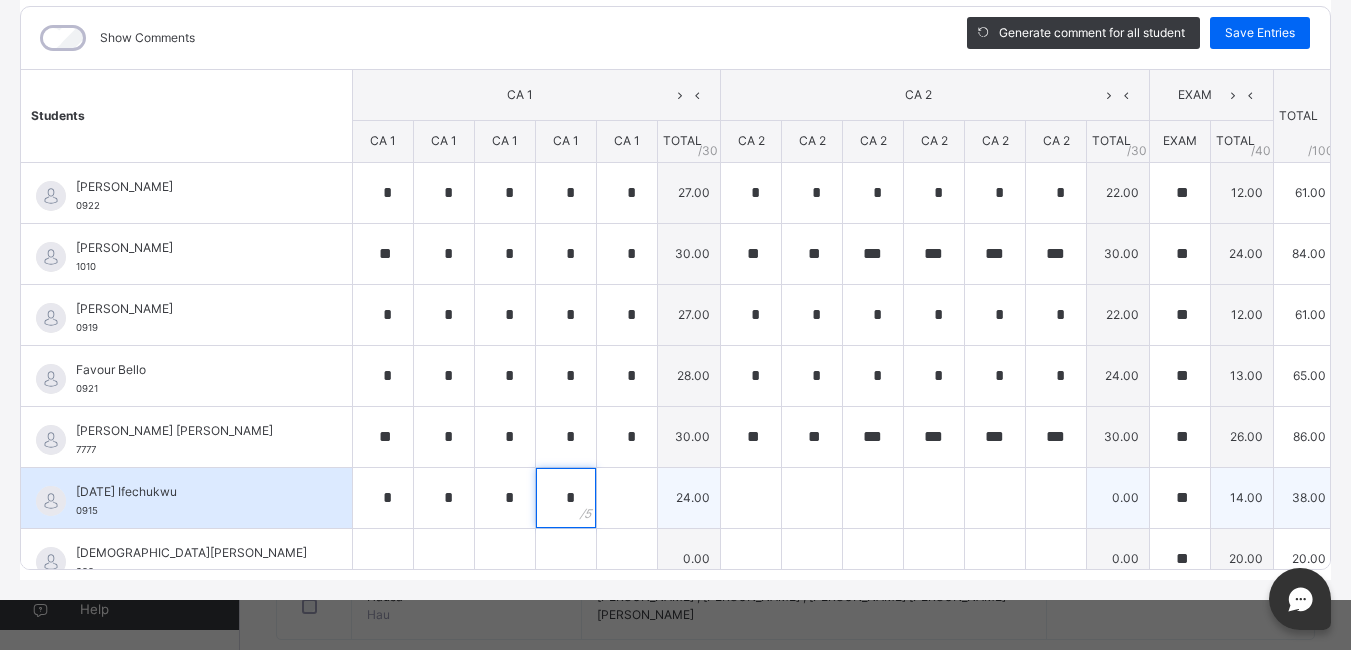 type on "*" 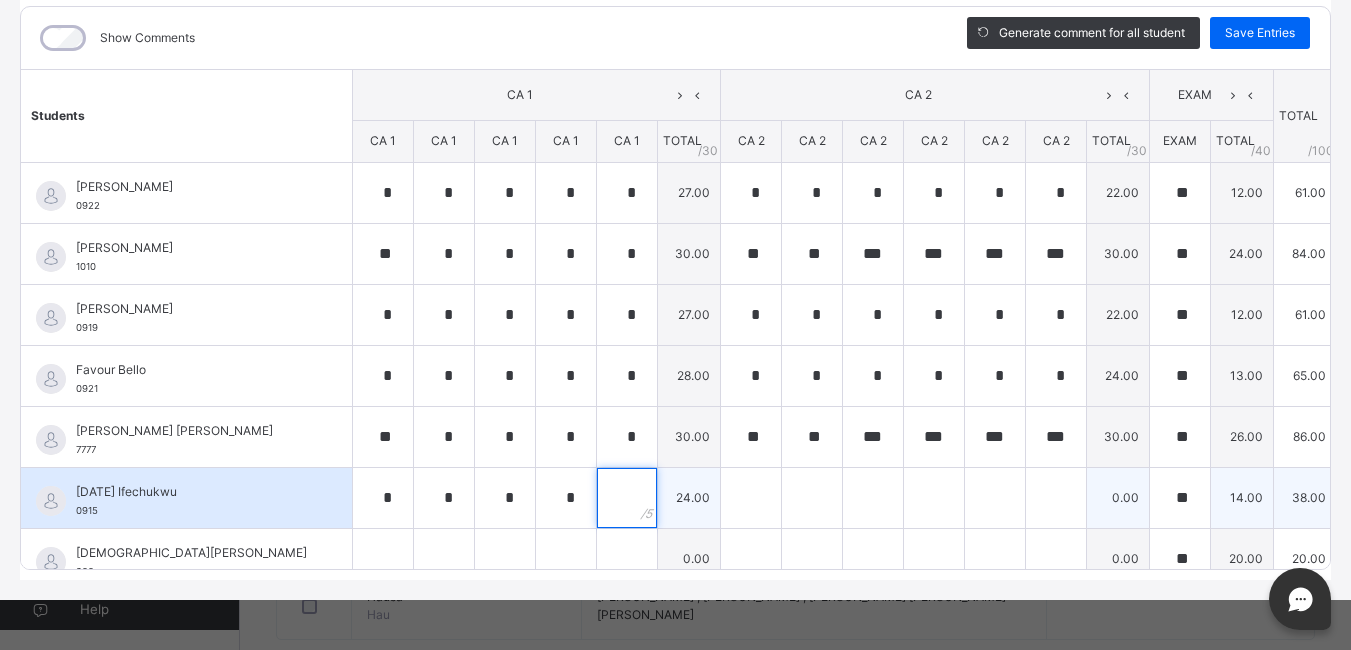 click at bounding box center [627, 498] 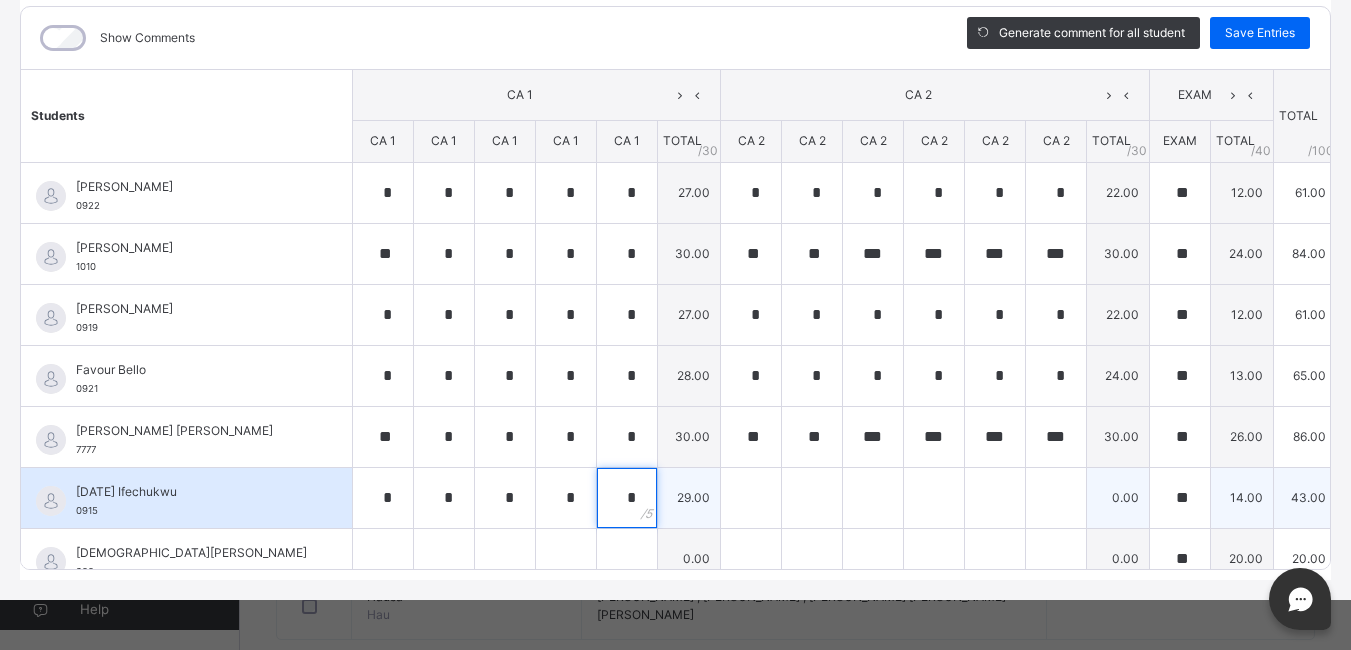 type on "*" 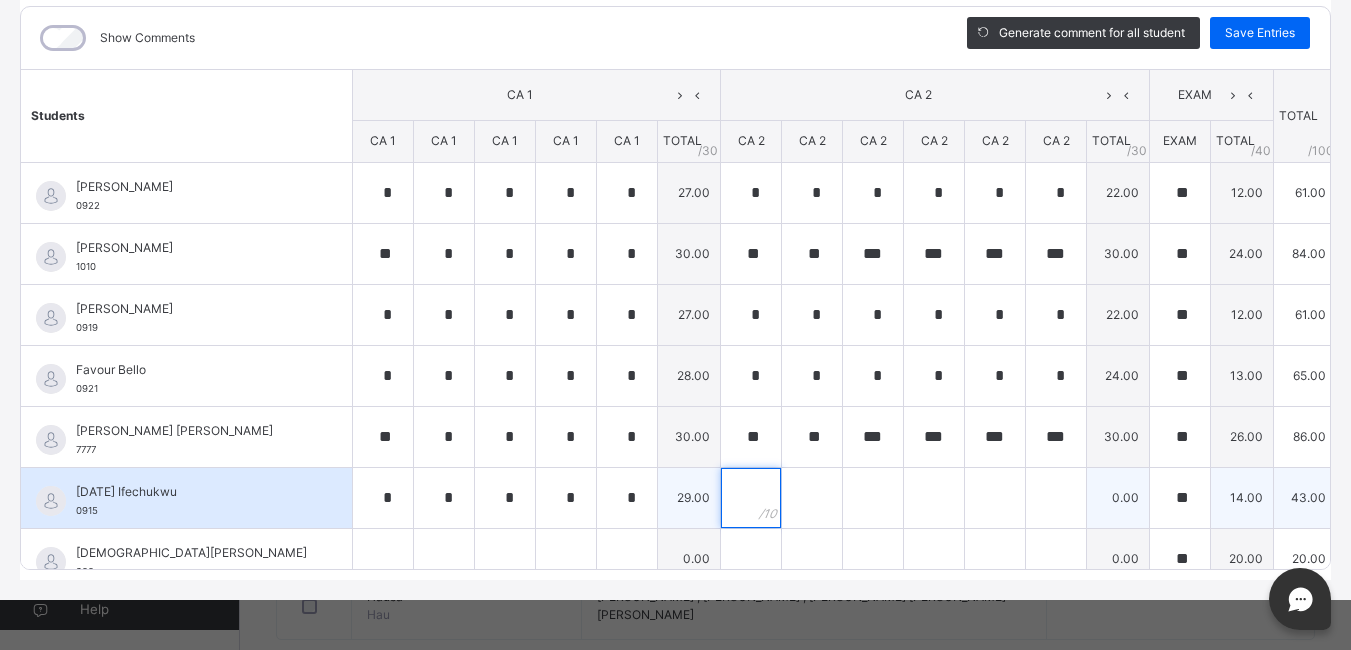 click at bounding box center (751, 498) 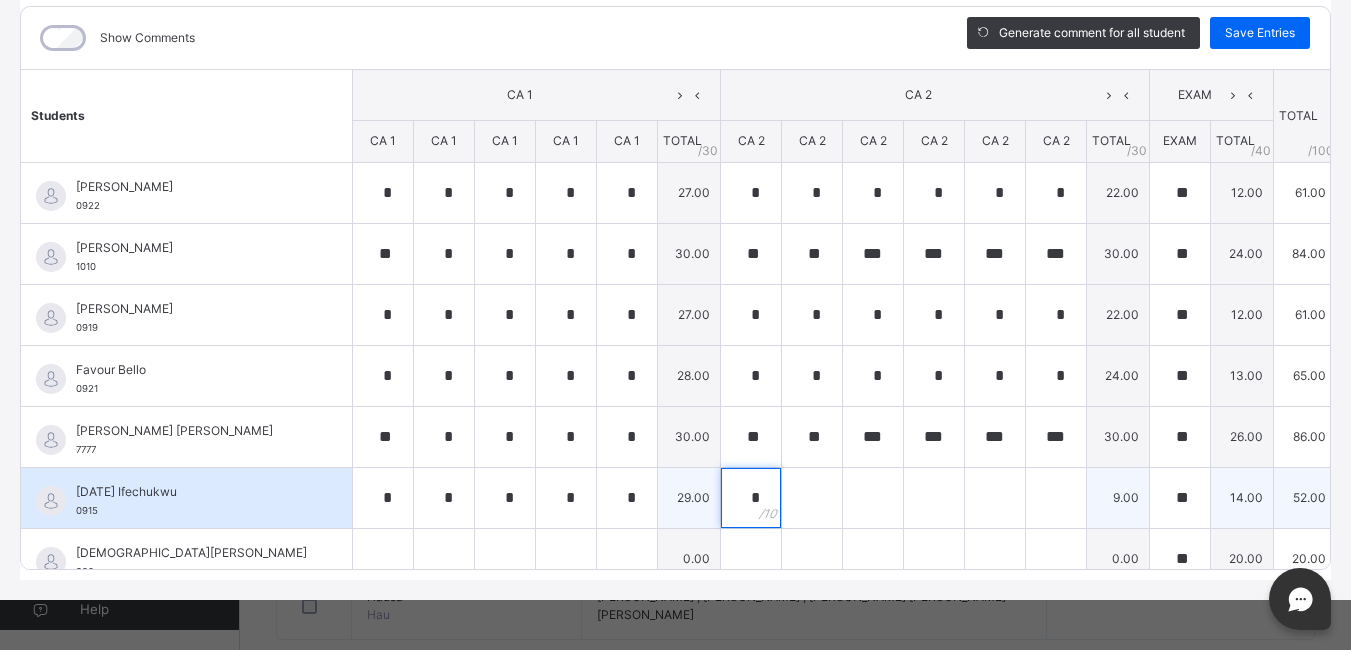 type on "*" 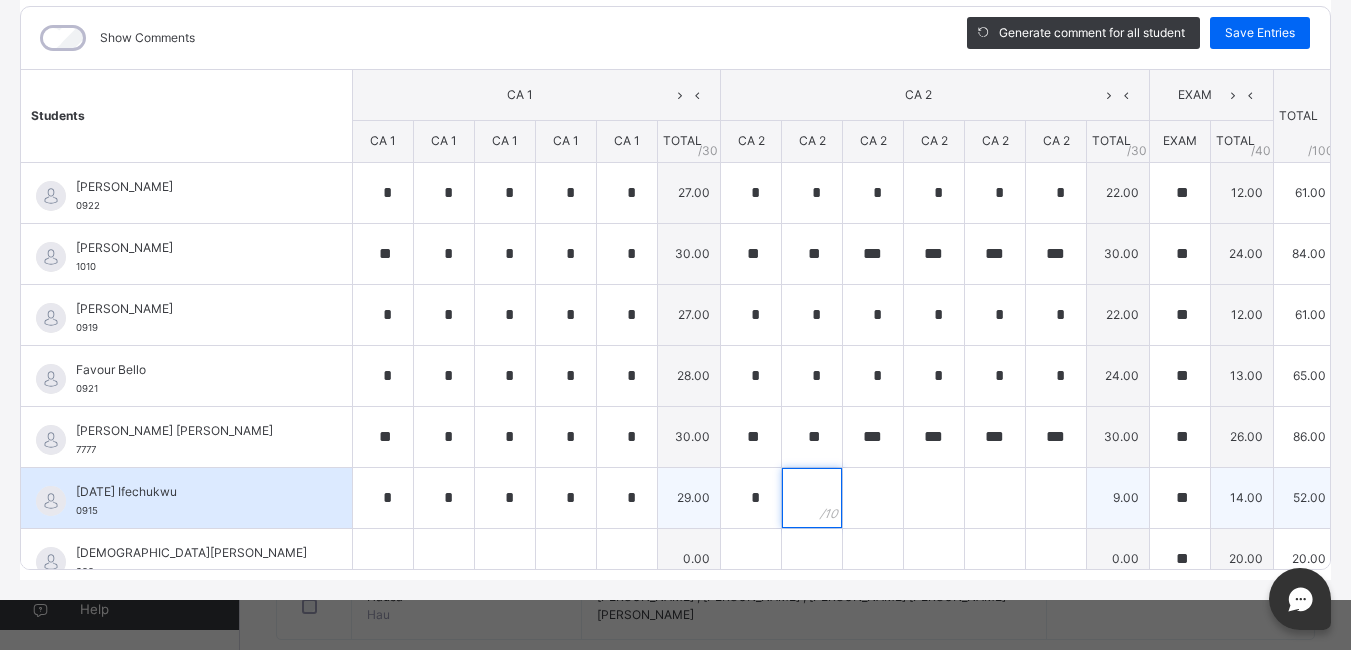 click at bounding box center [812, 498] 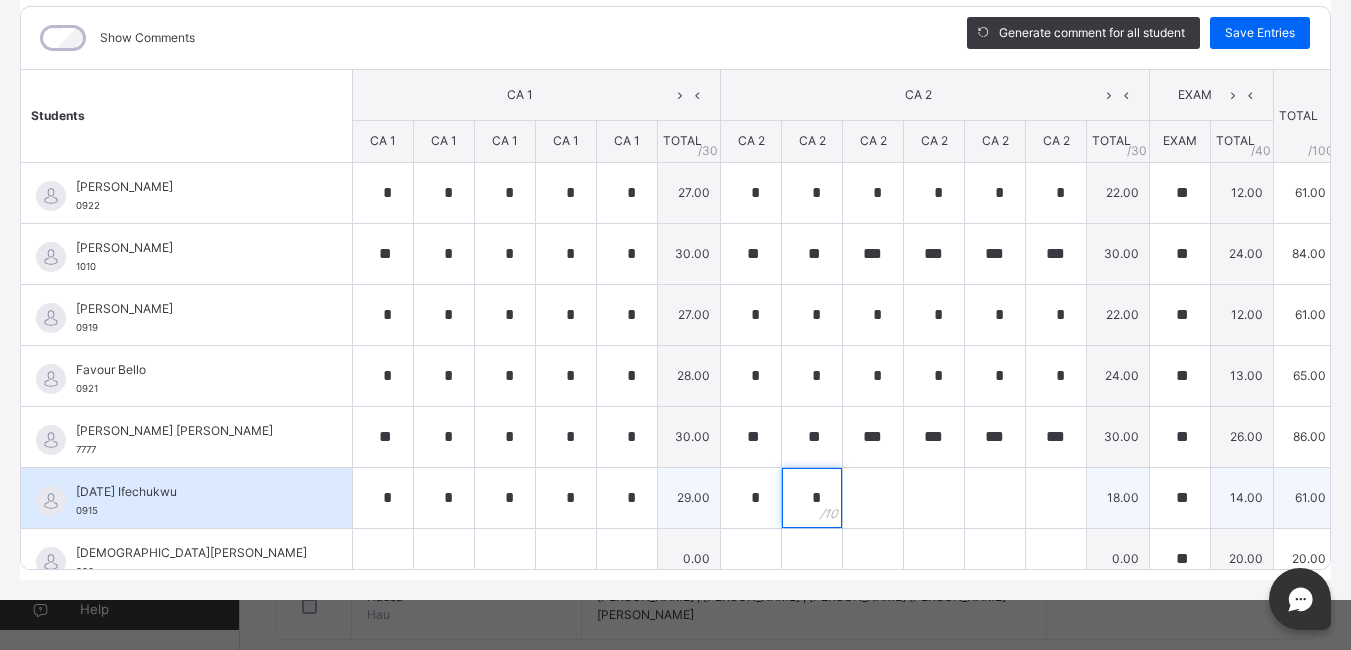 type on "*" 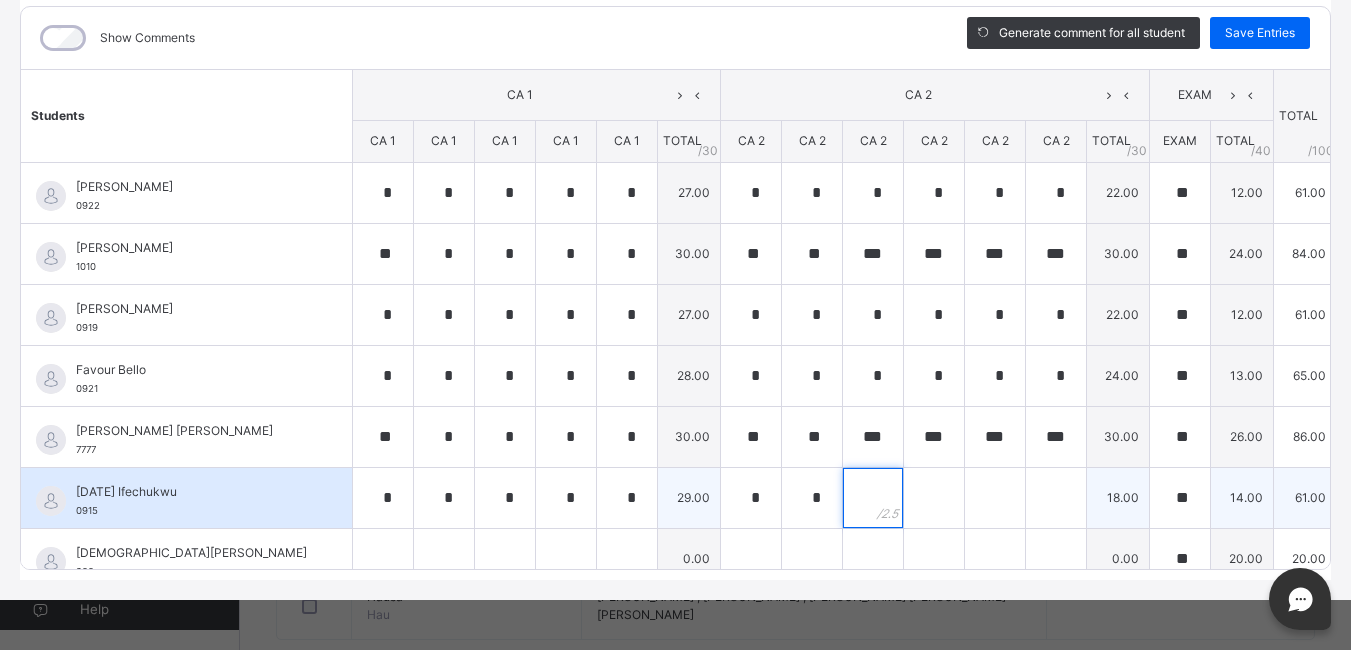 click at bounding box center (873, 498) 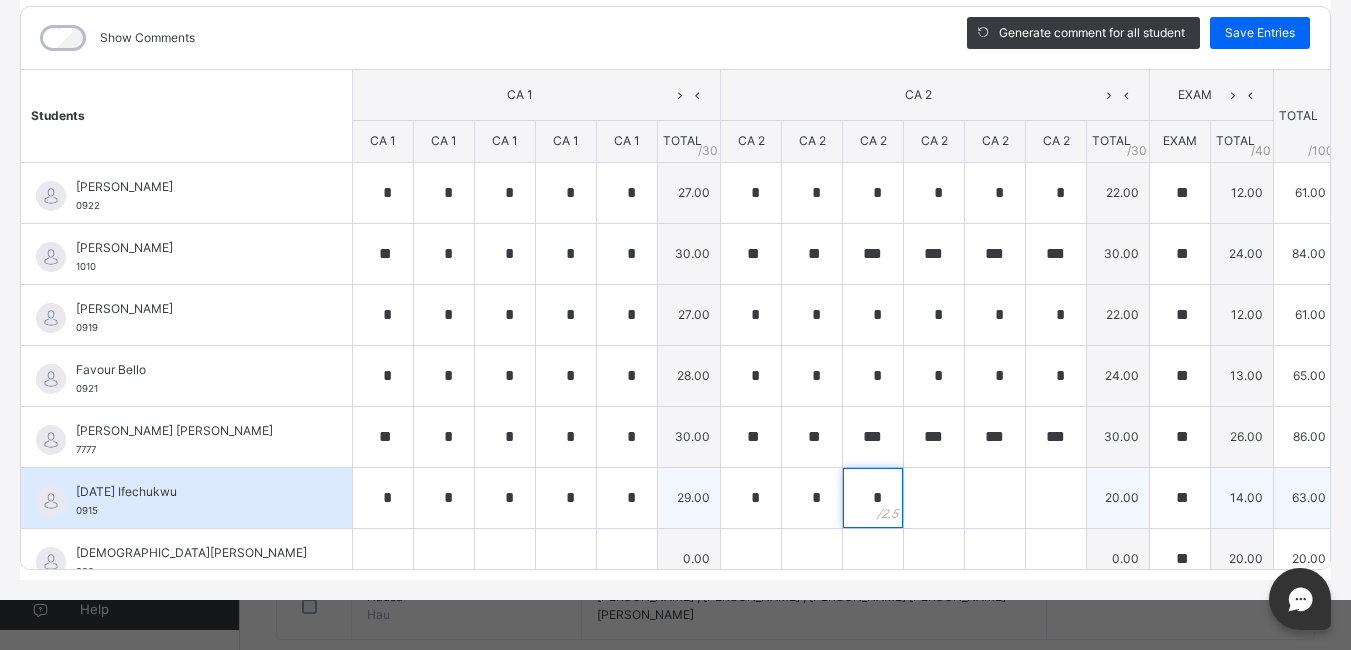 type on "*" 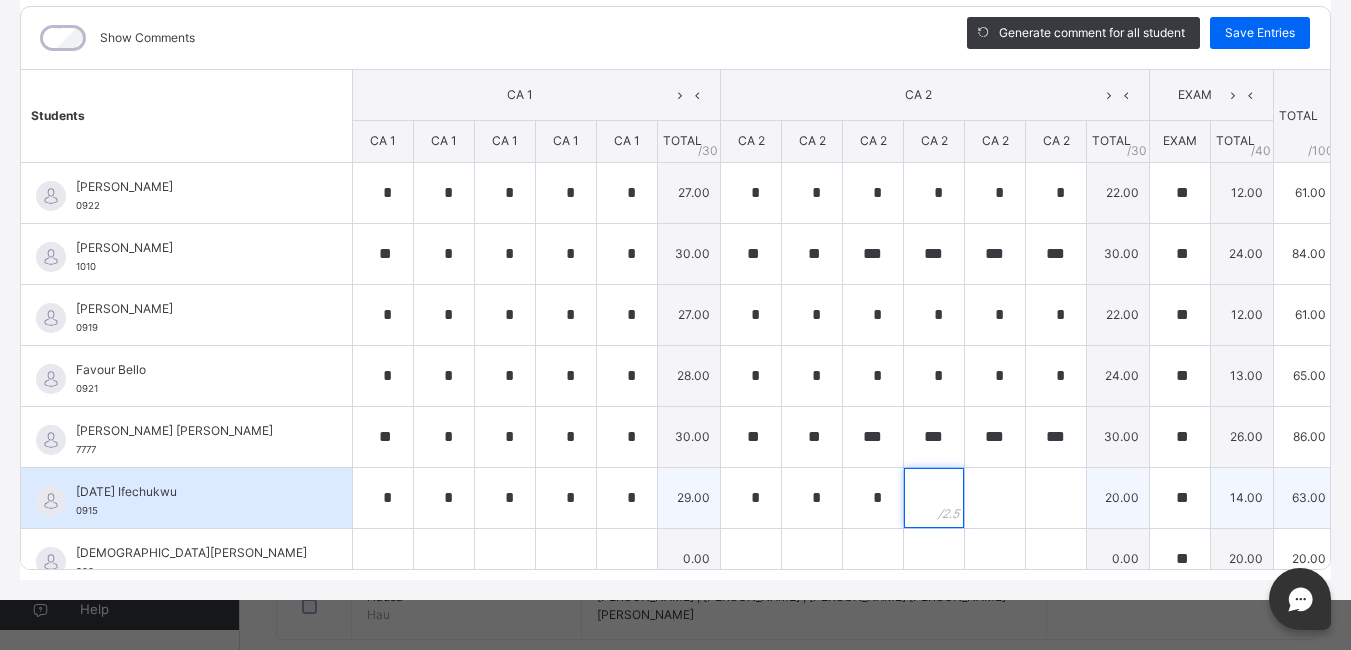 click at bounding box center (934, 498) 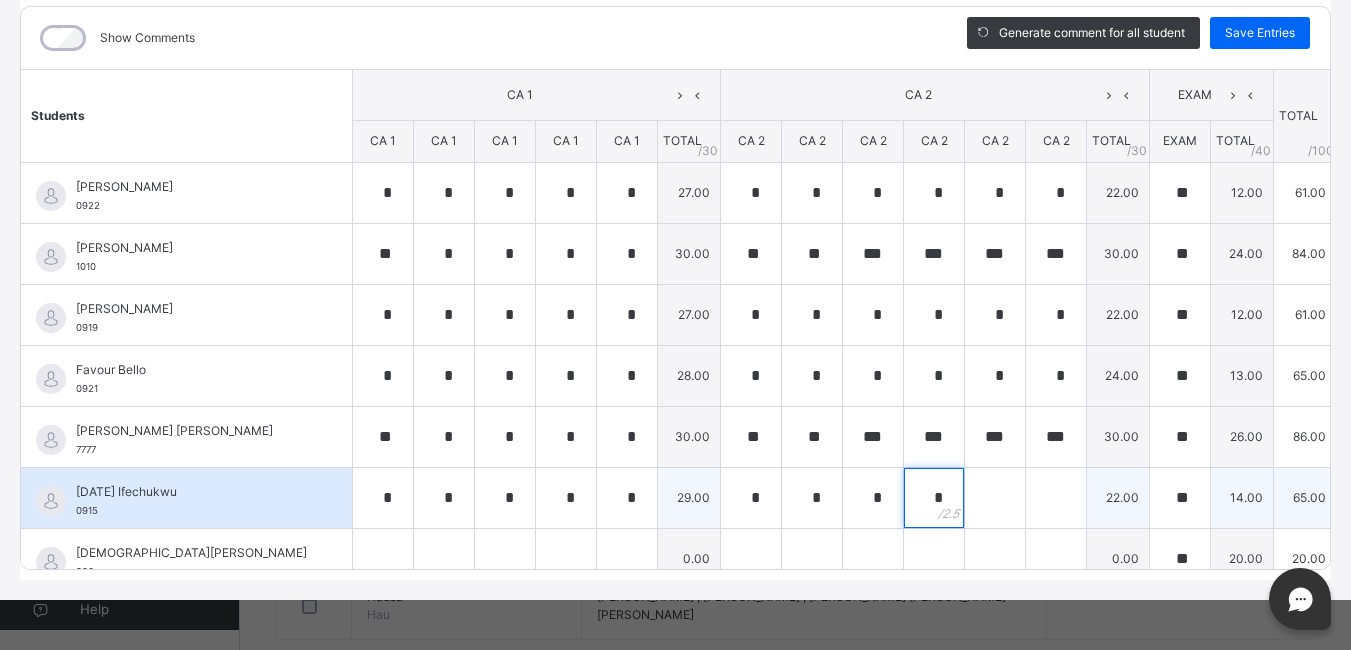 type on "*" 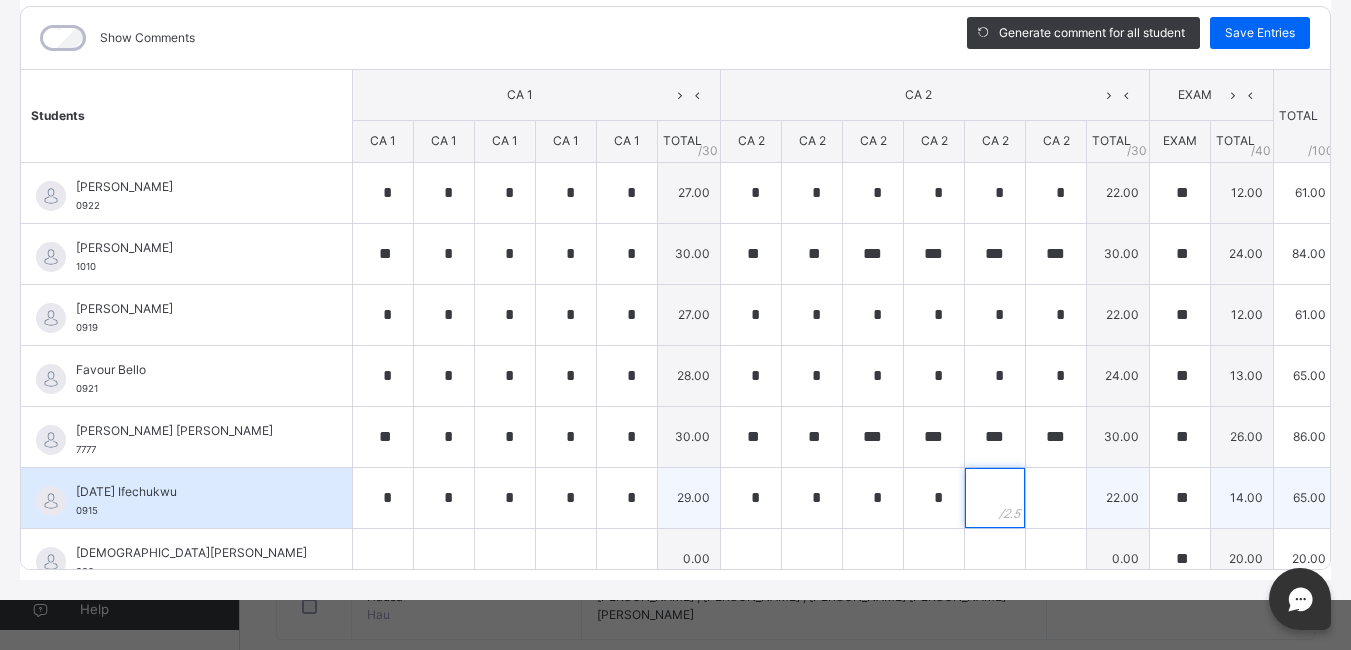 click at bounding box center [995, 498] 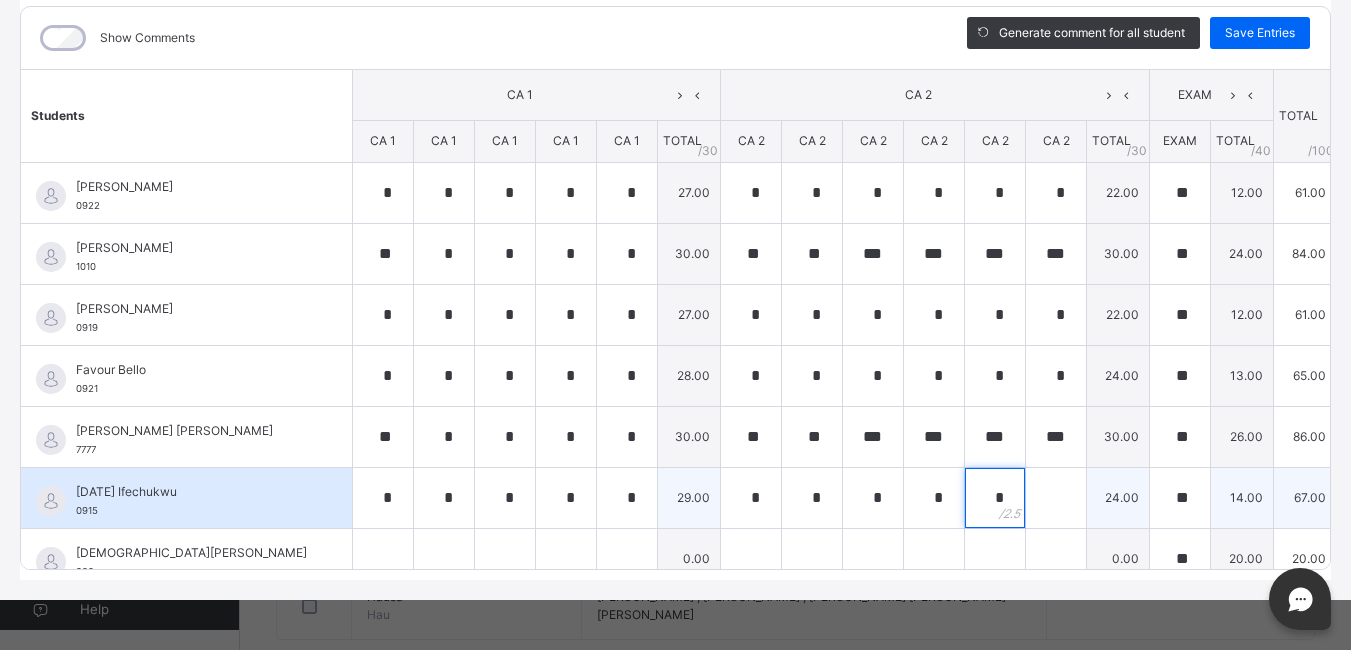 type on "*" 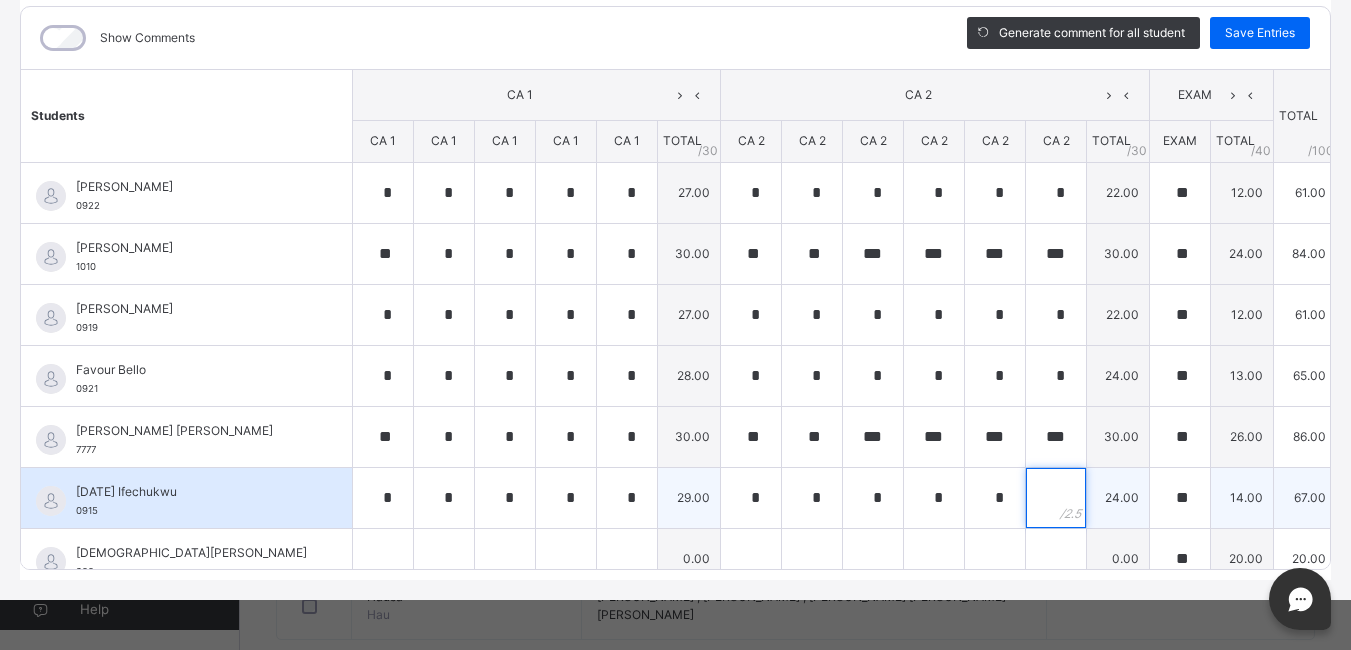 click at bounding box center (1056, 498) 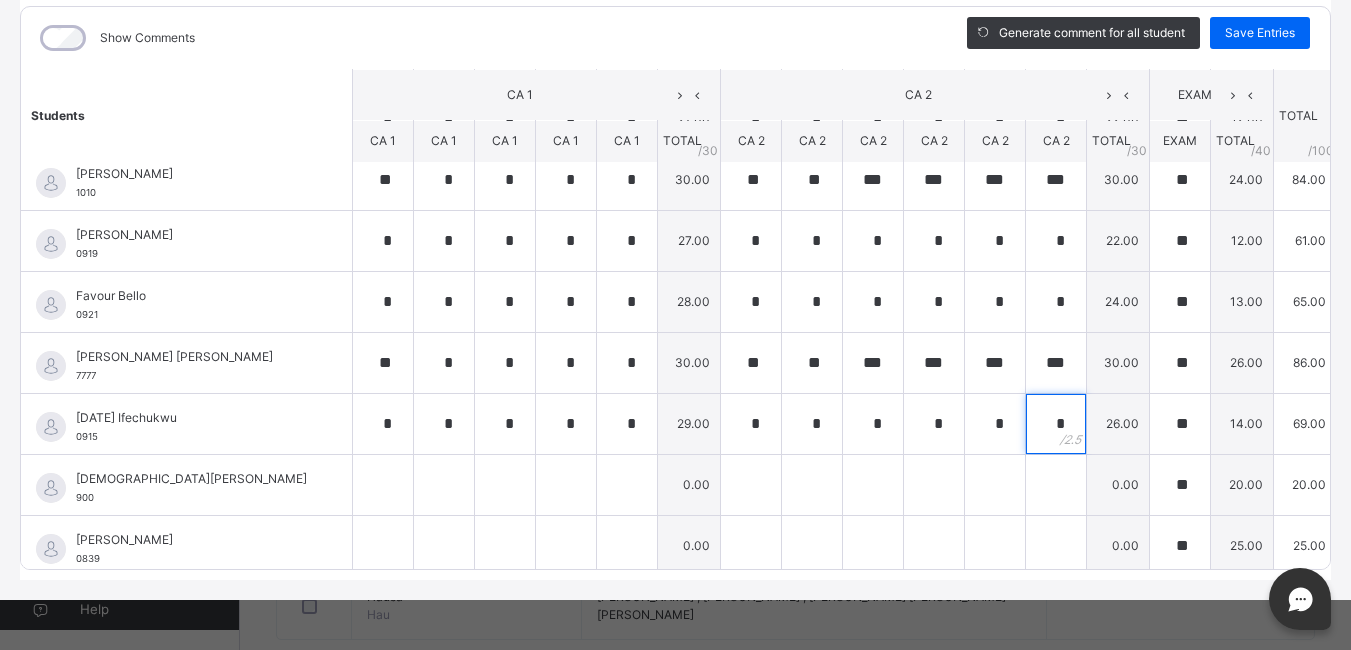 scroll, scrollTop: 82, scrollLeft: 0, axis: vertical 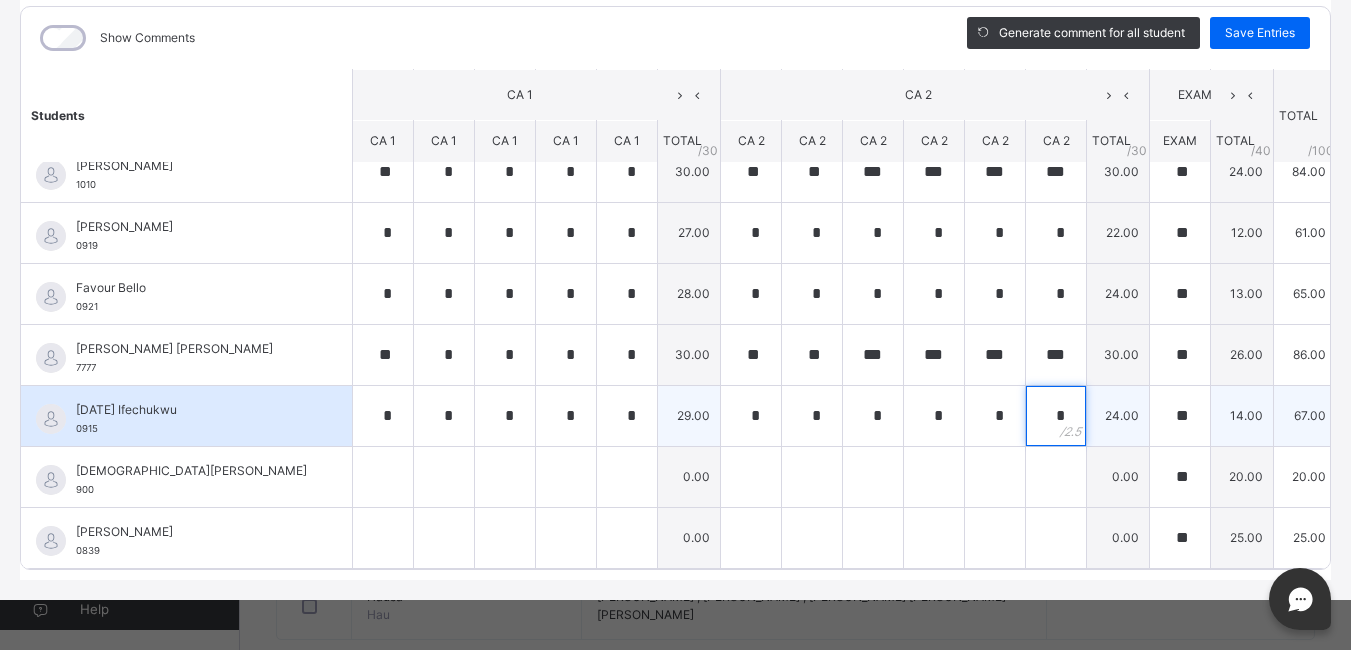 type on "*" 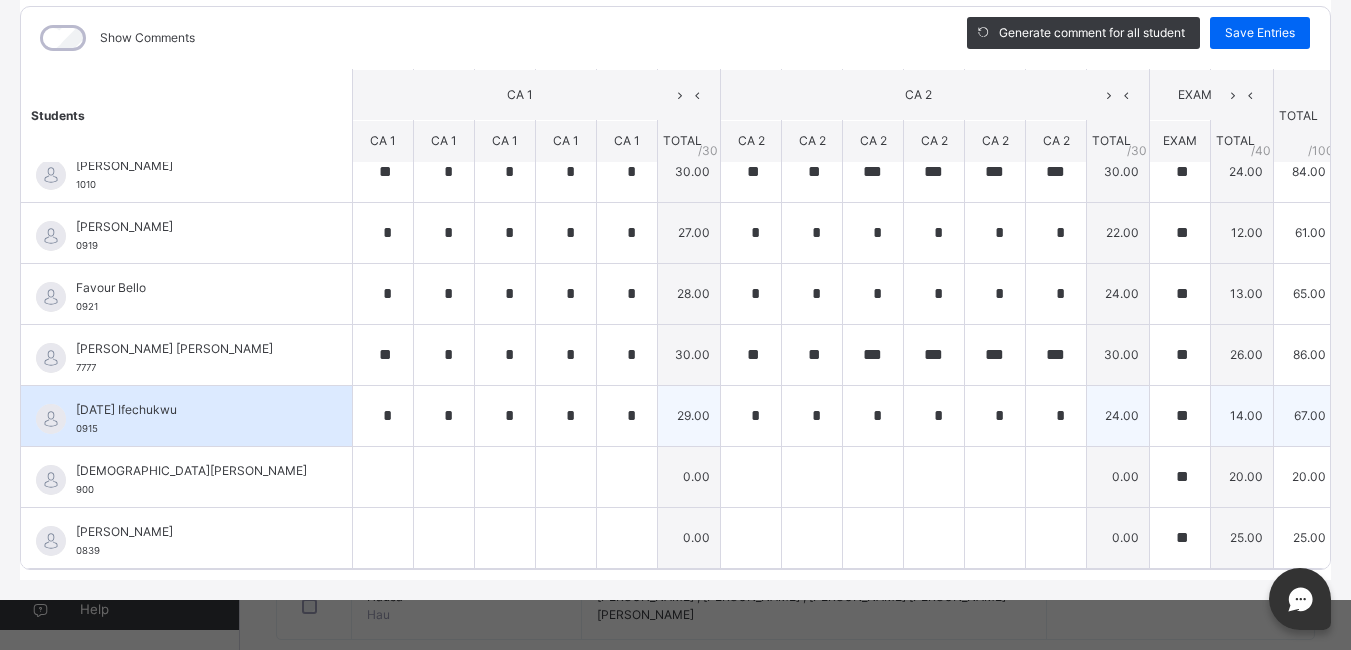 click on "*" at bounding box center [1056, 416] 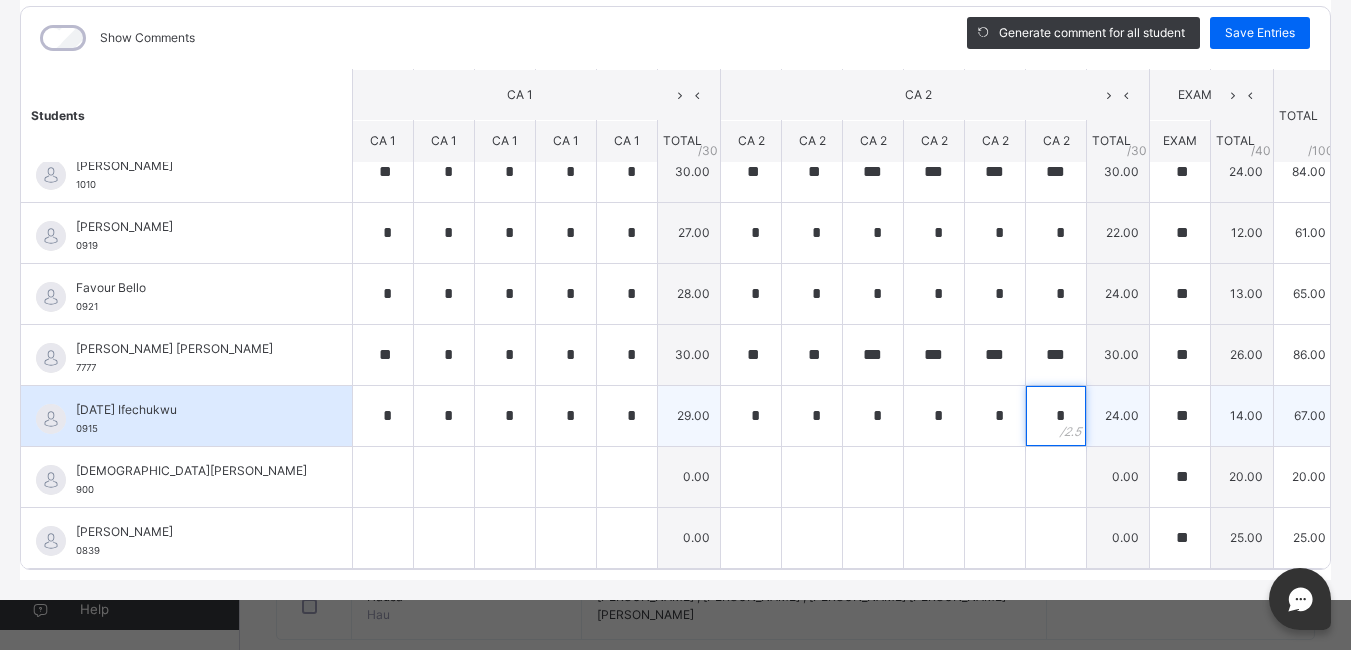 click on "*" at bounding box center [1056, 416] 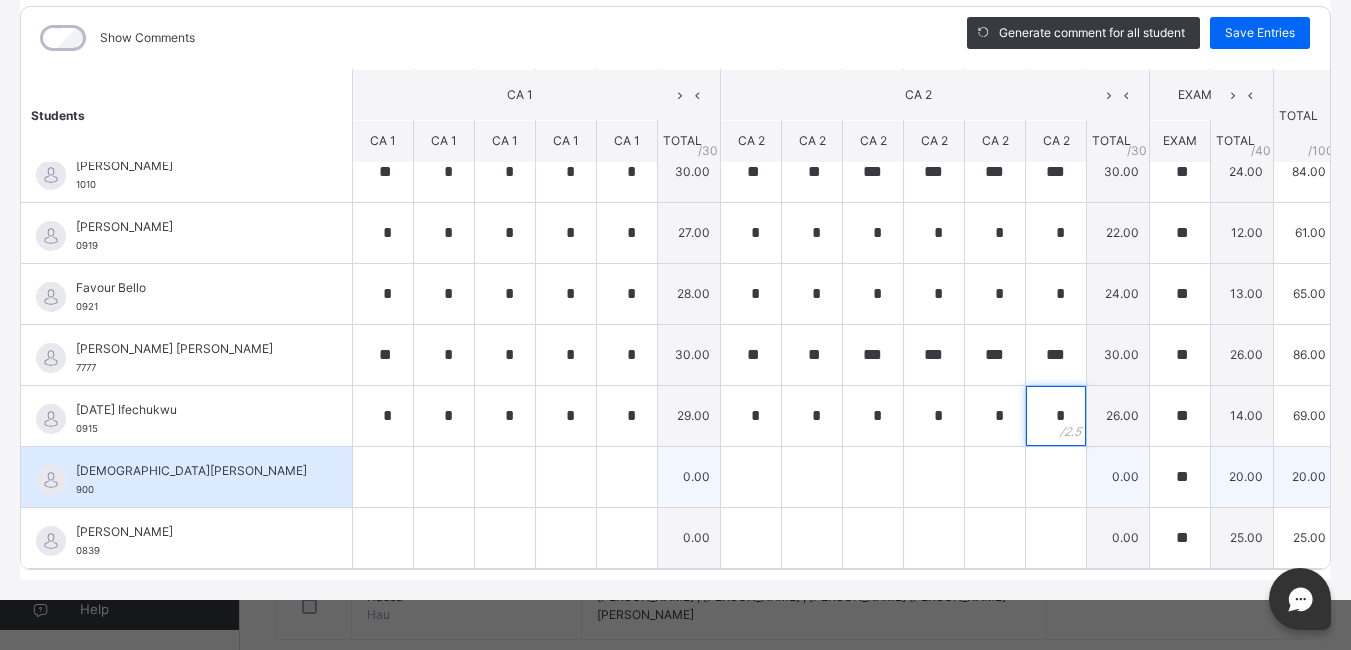 type on "*" 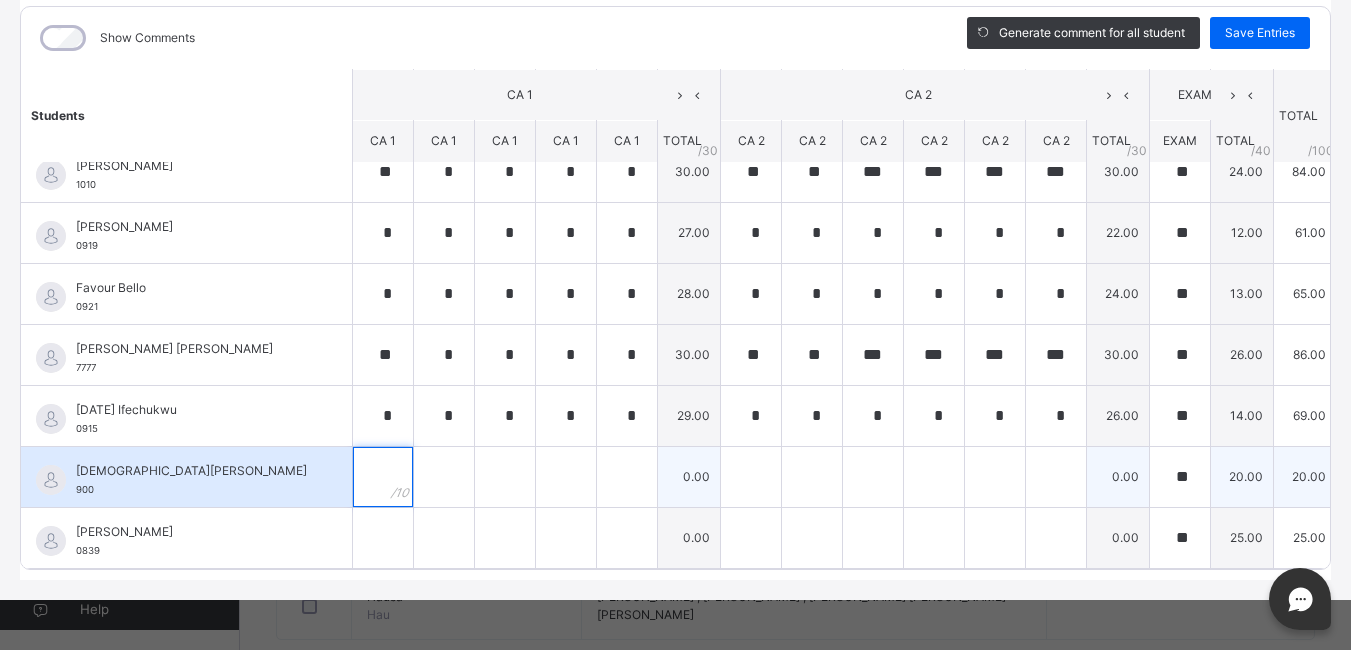 click at bounding box center (383, 477) 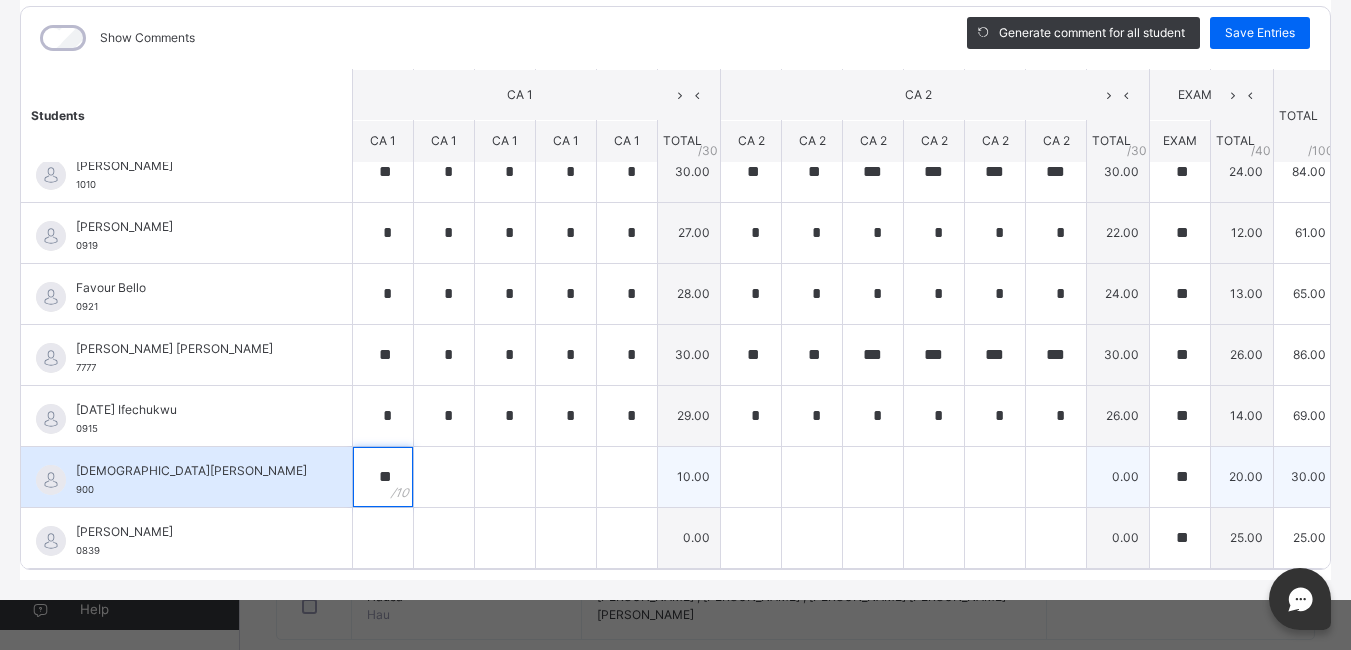 type on "**" 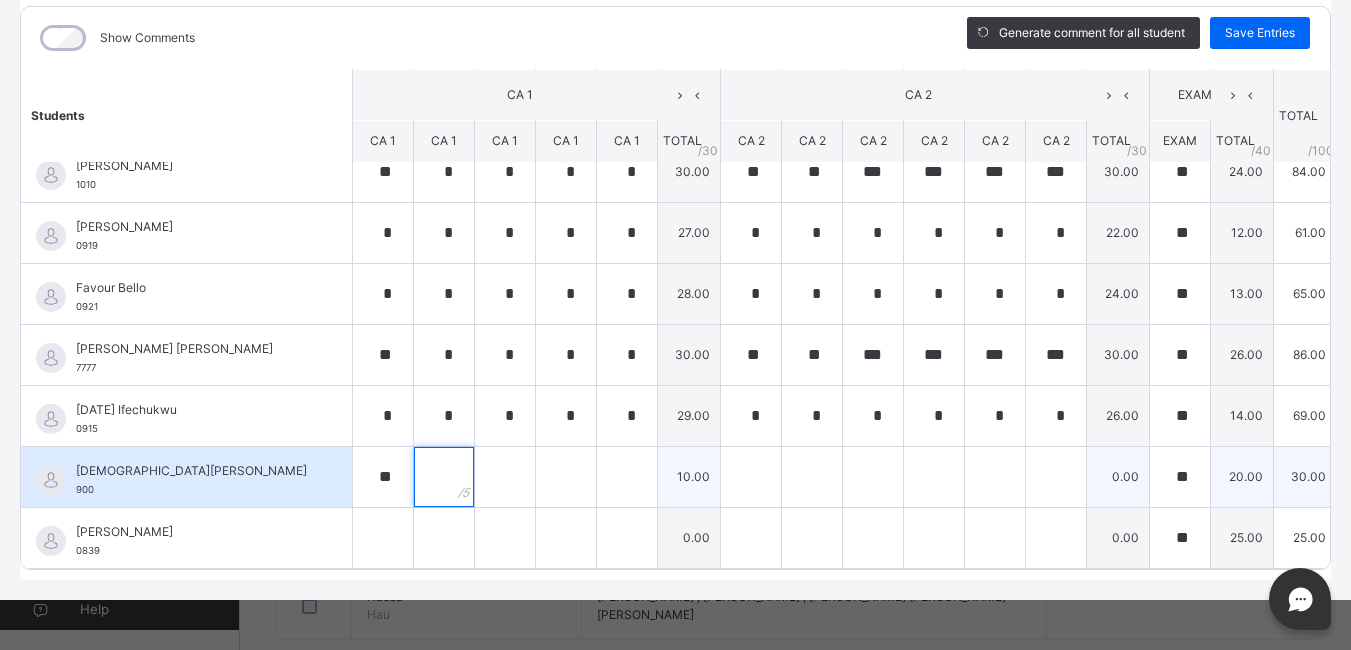 click at bounding box center (444, 477) 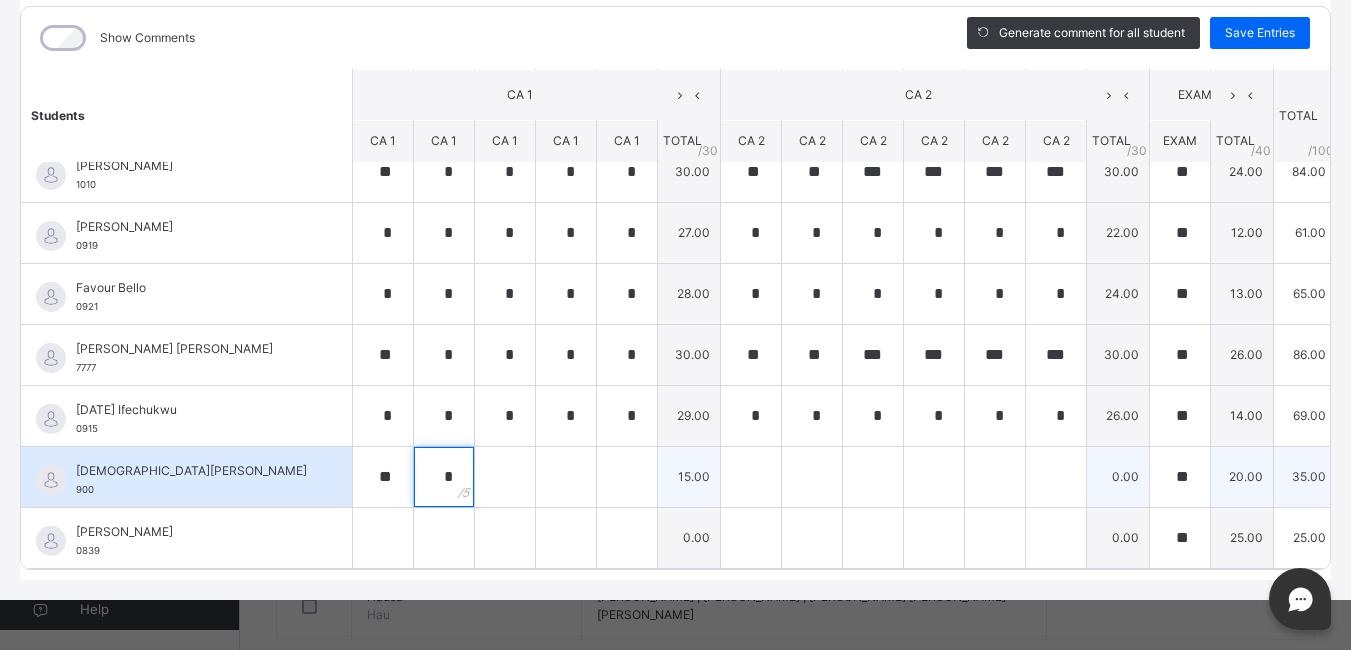 type on "*" 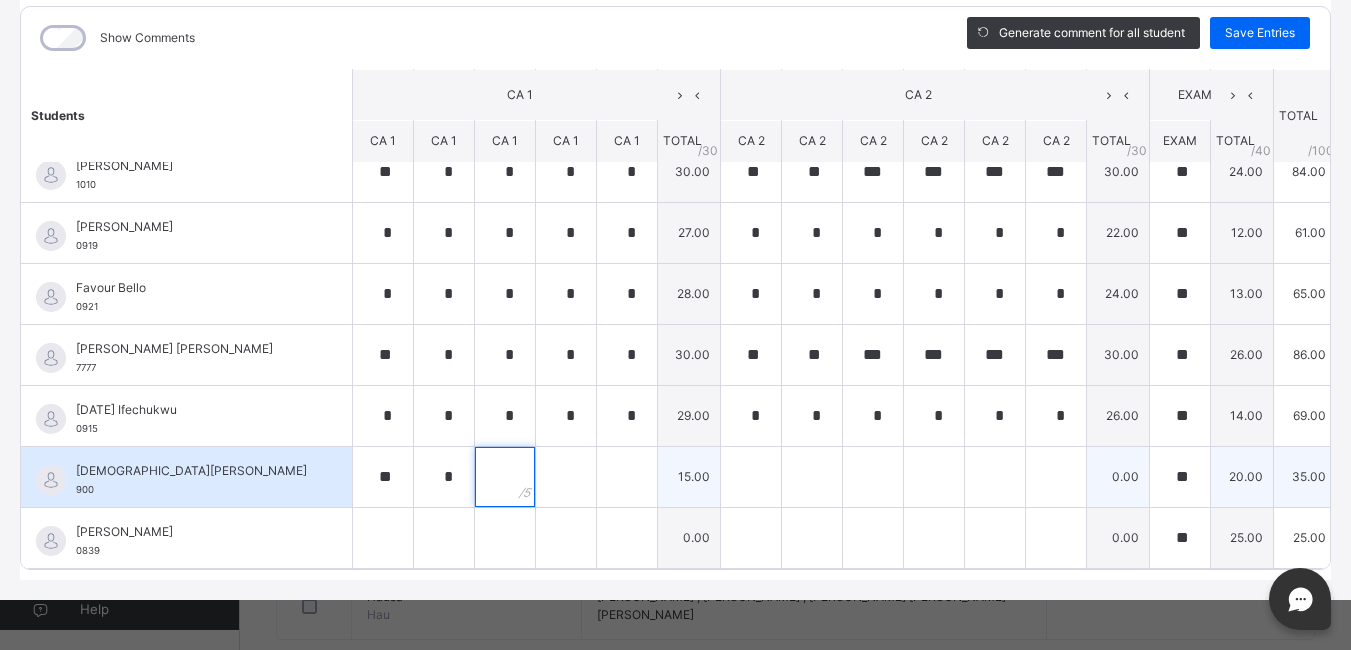 click at bounding box center [505, 477] 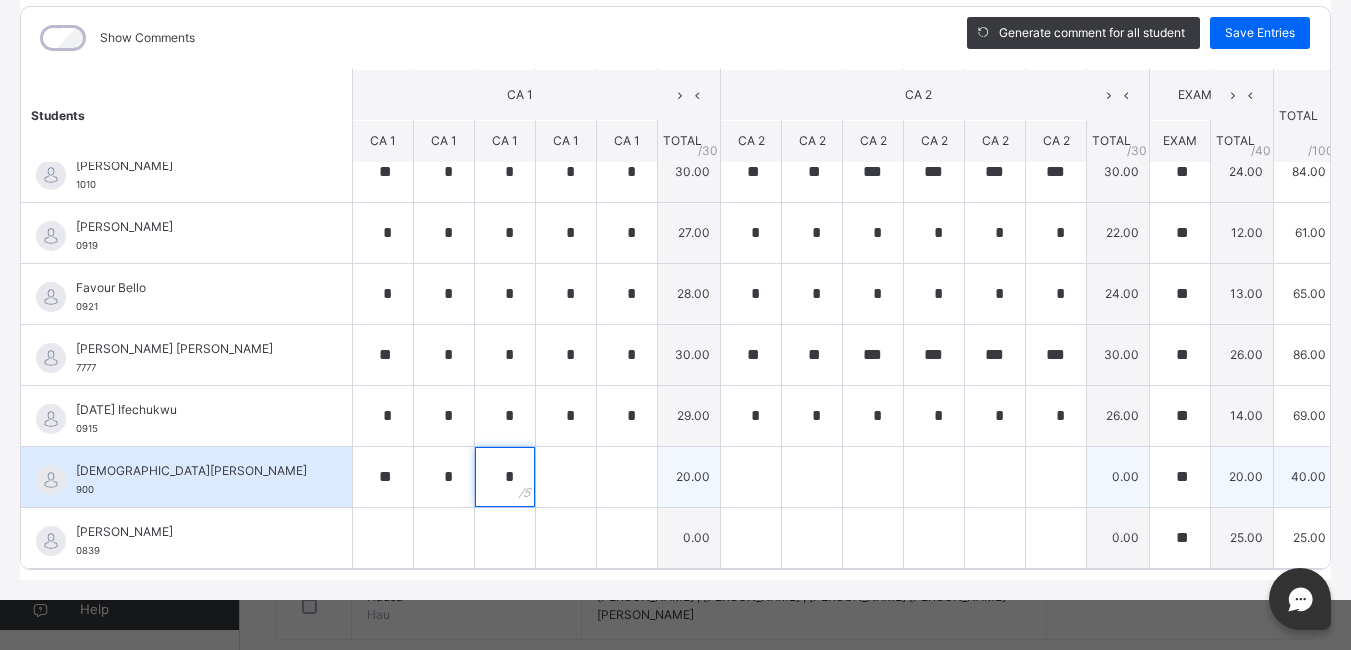 type on "*" 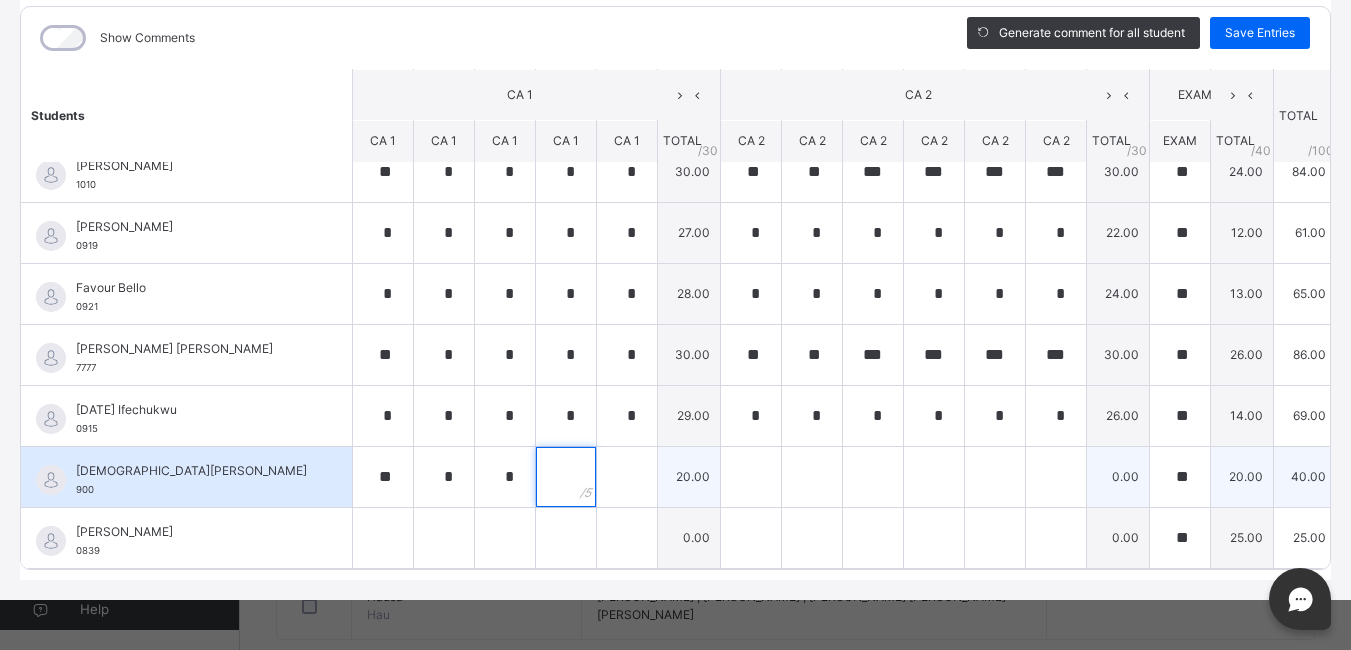 click at bounding box center (566, 477) 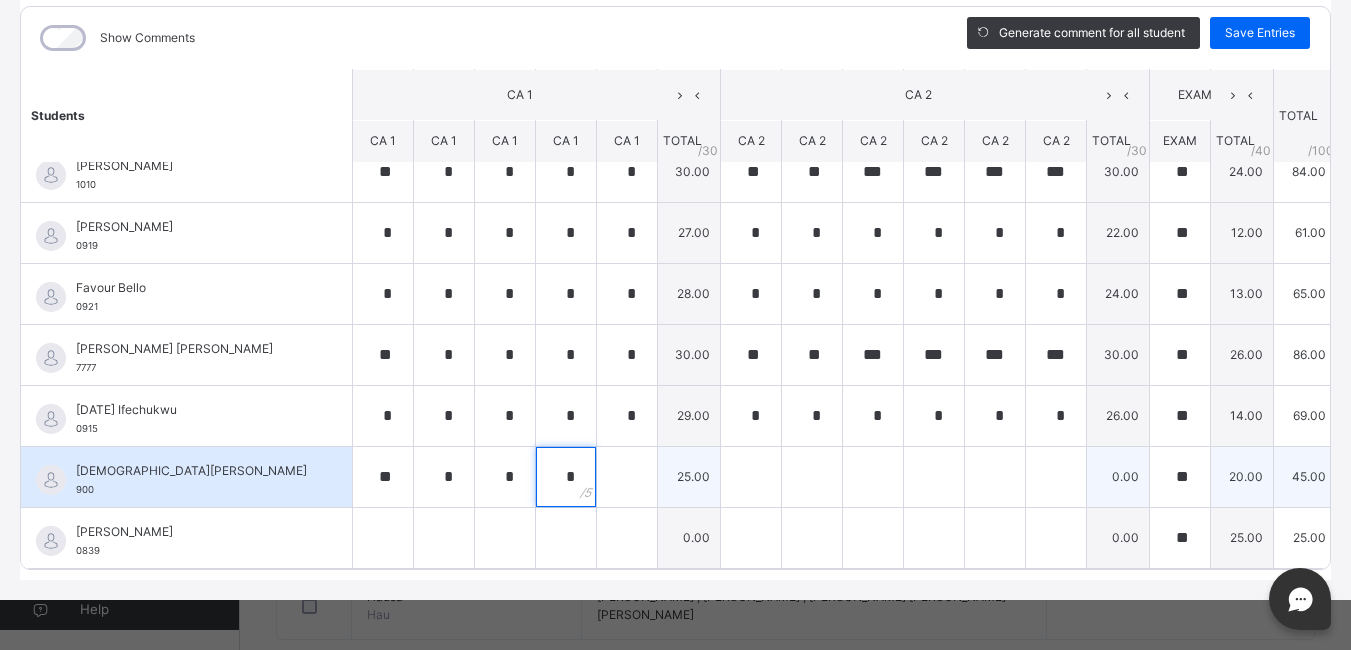 type on "*" 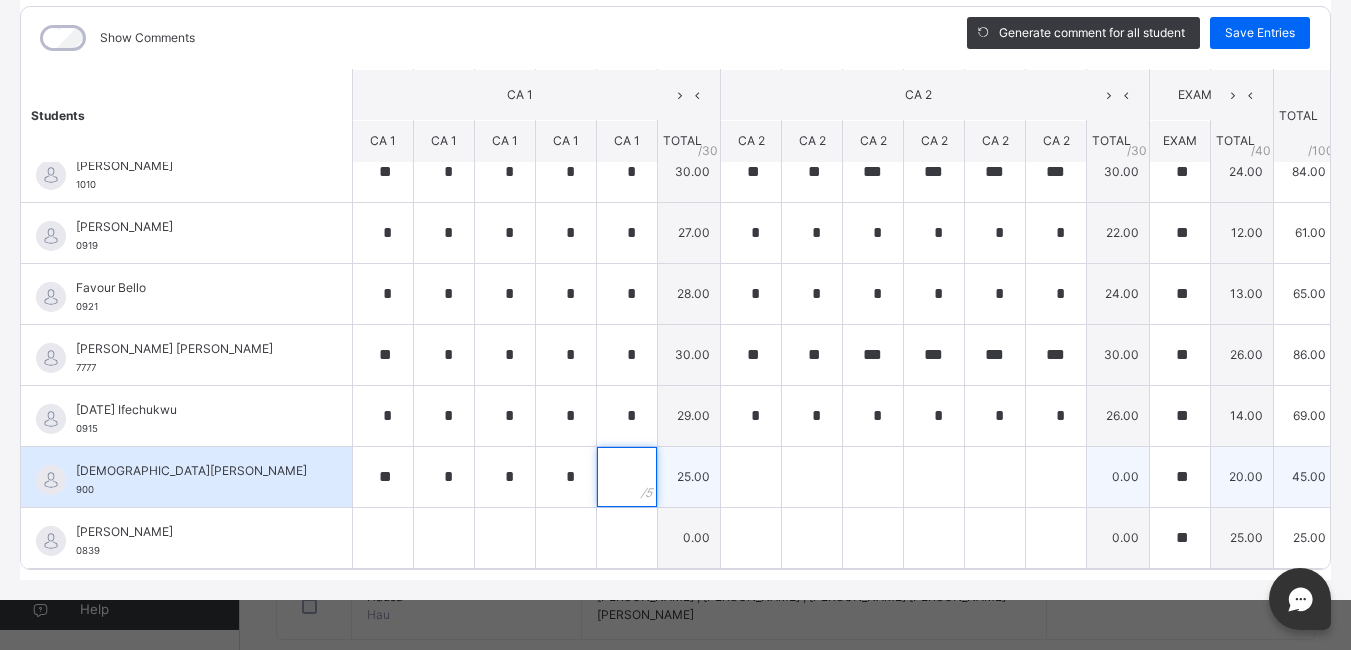click at bounding box center [627, 477] 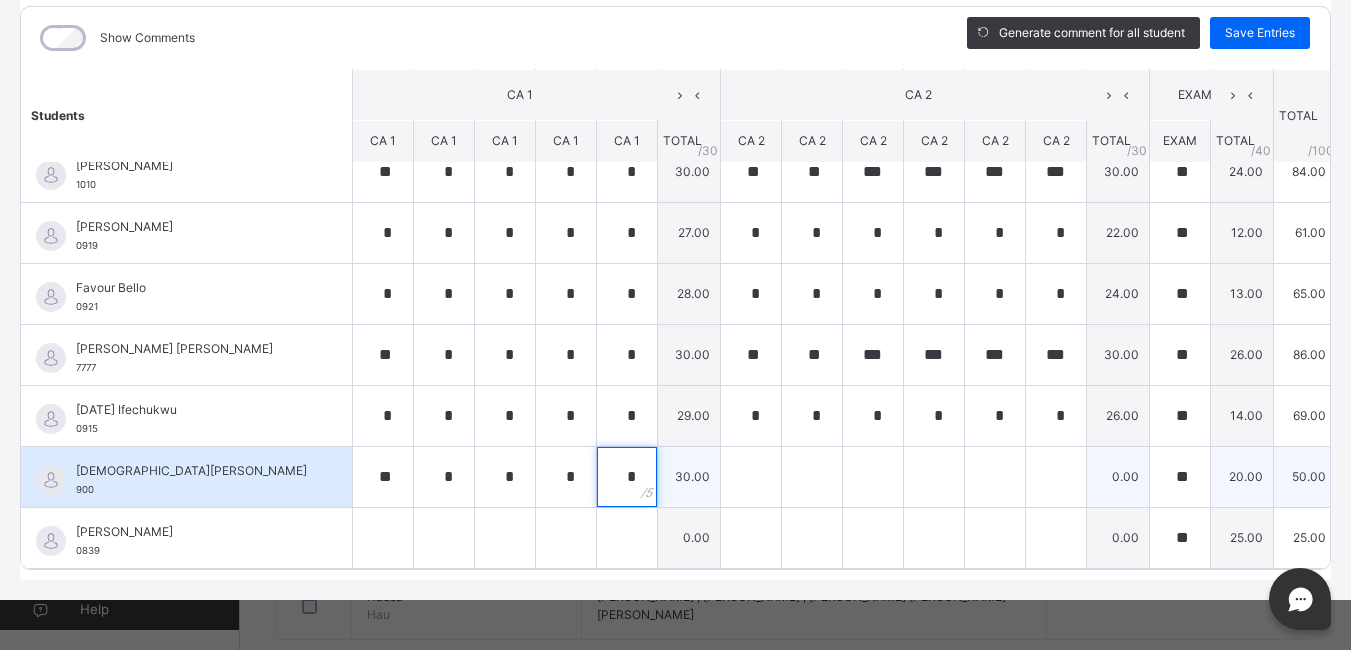 type on "*" 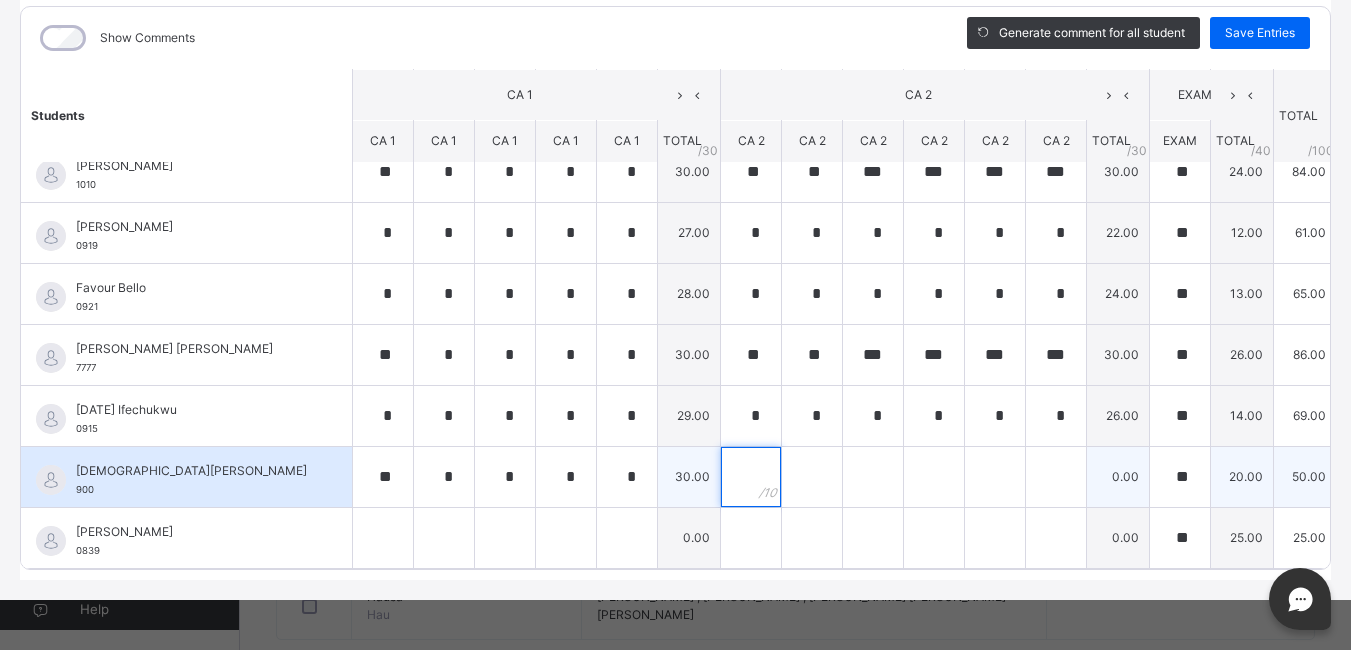 click at bounding box center (751, 477) 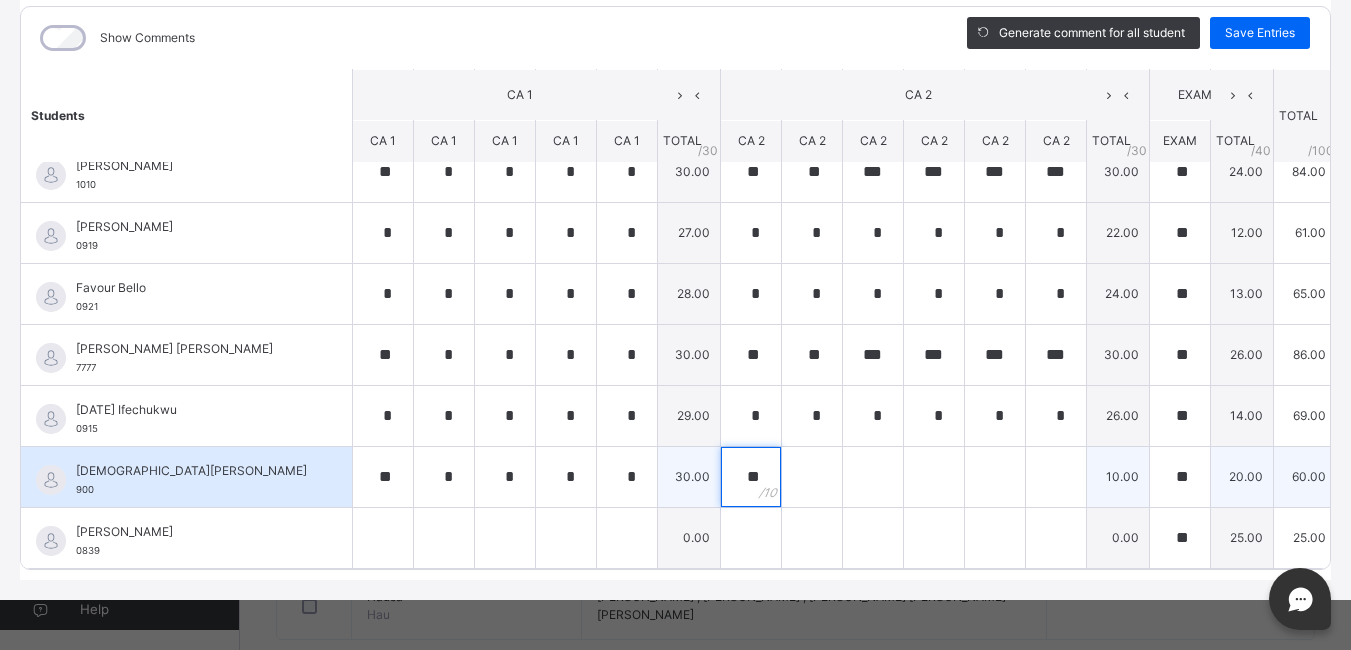 type on "**" 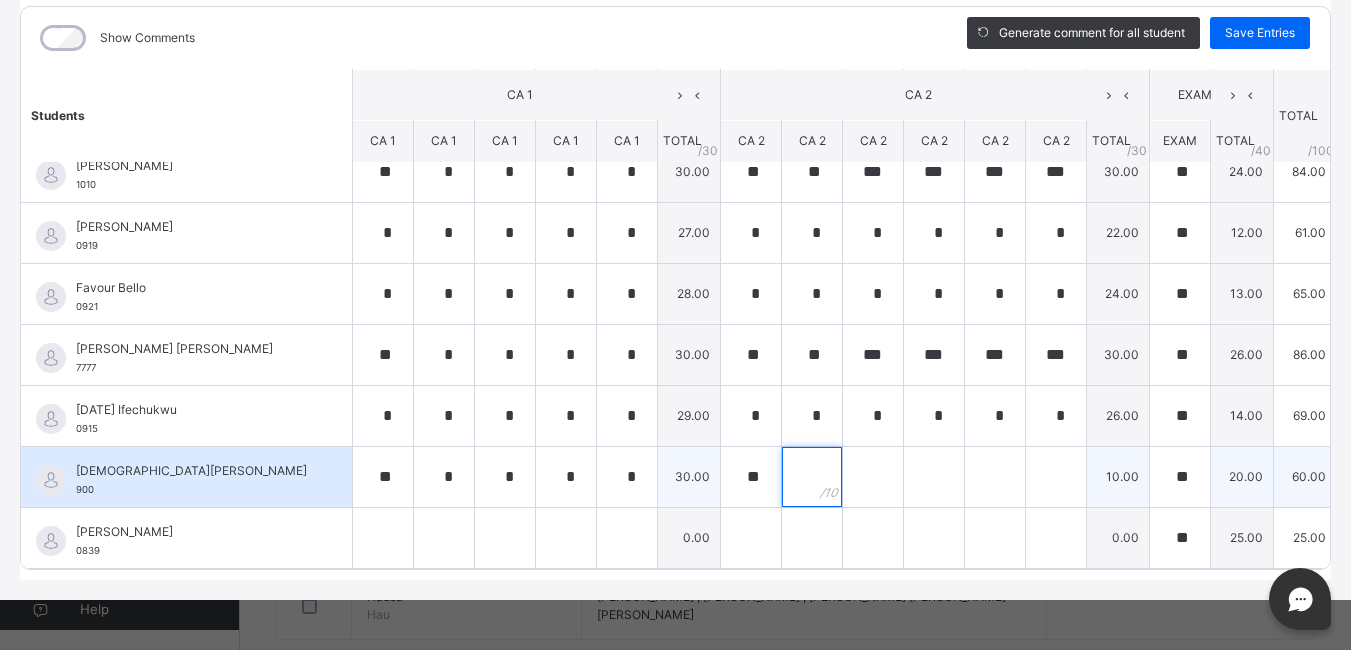 click at bounding box center (812, 477) 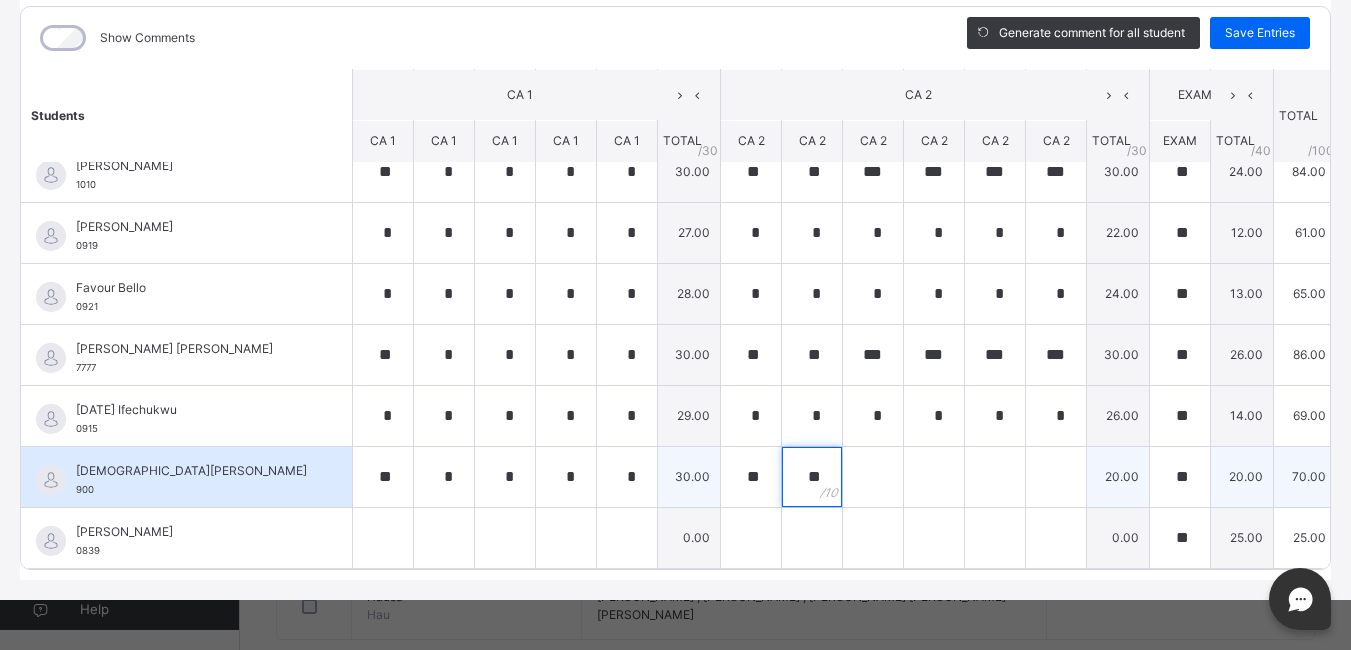 type on "**" 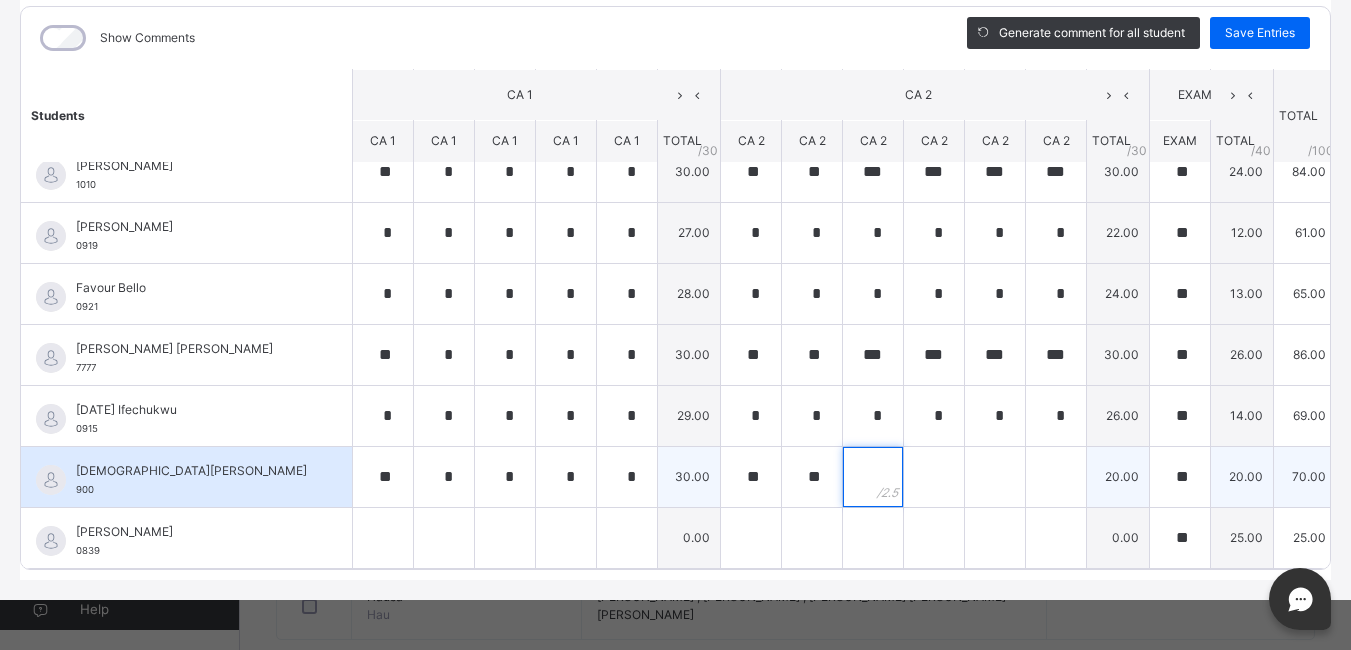 click at bounding box center (873, 477) 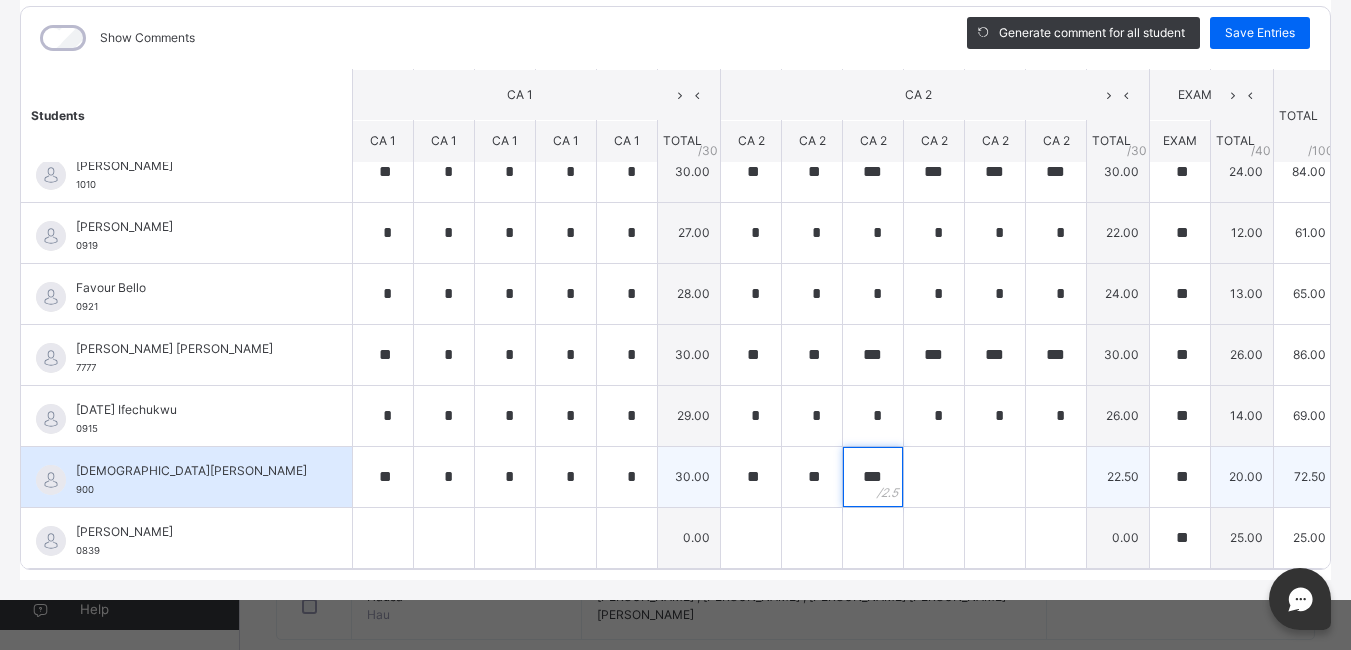 type on "***" 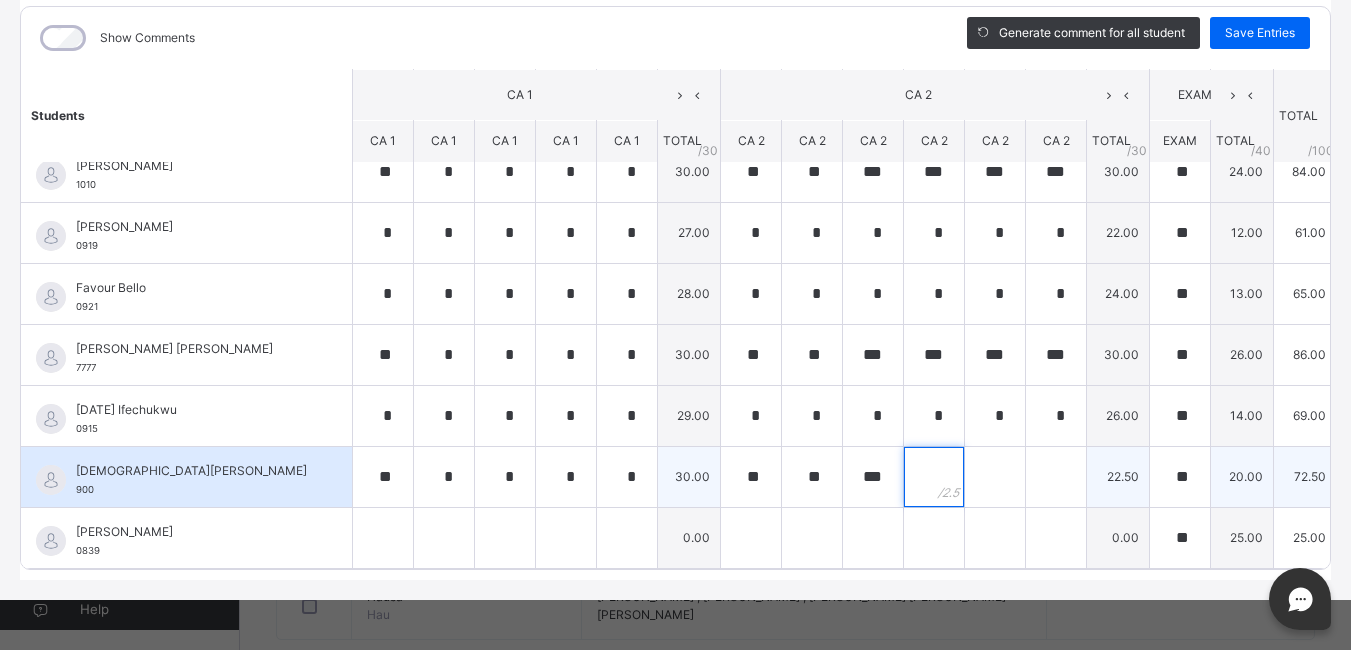 click at bounding box center (934, 477) 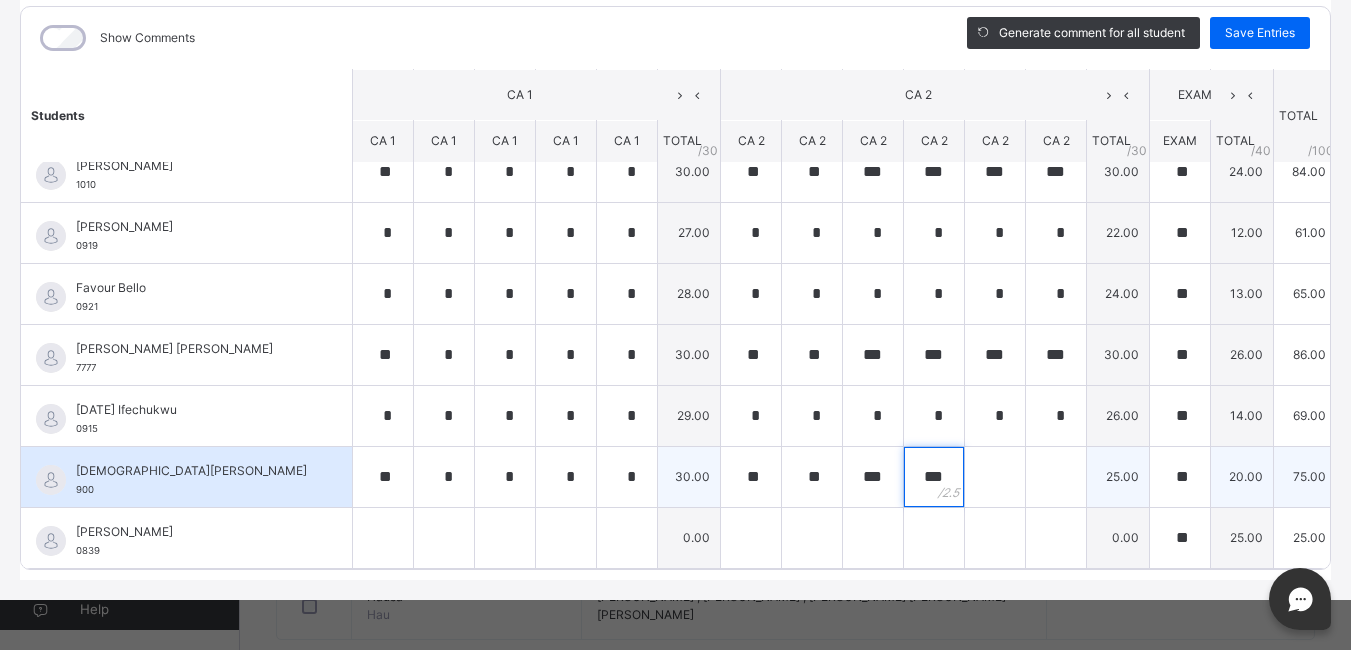 type on "***" 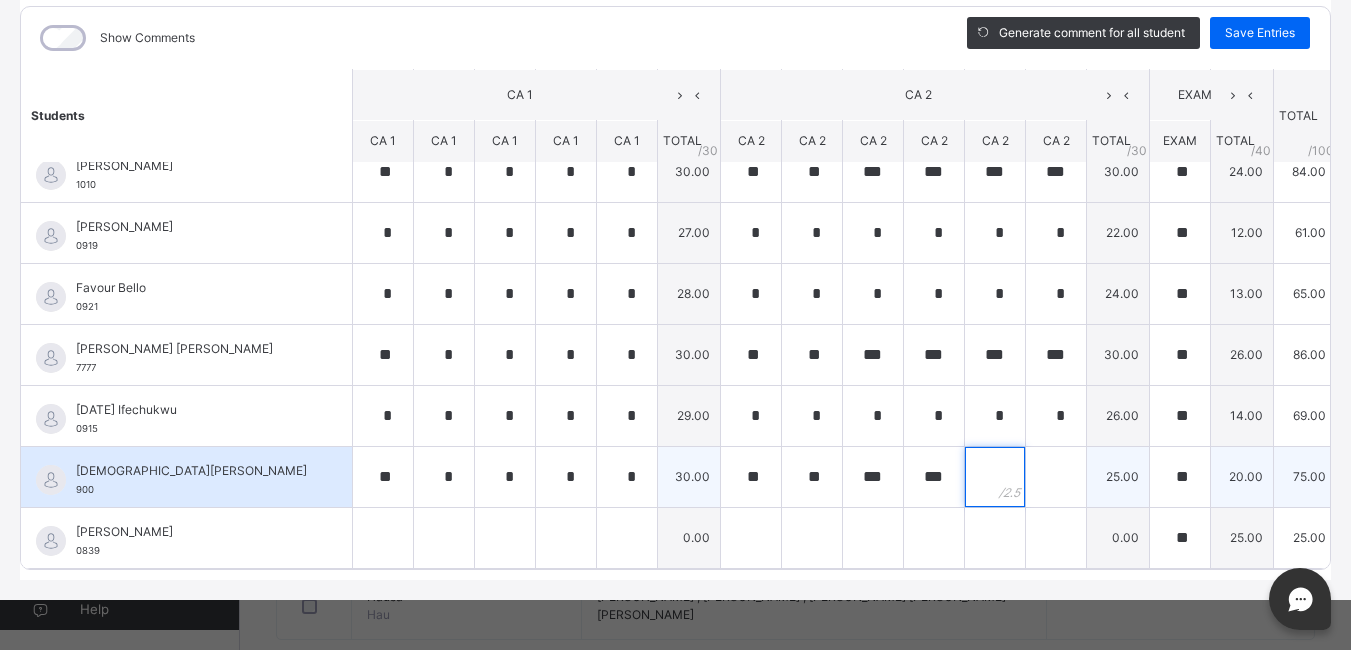 click at bounding box center (995, 477) 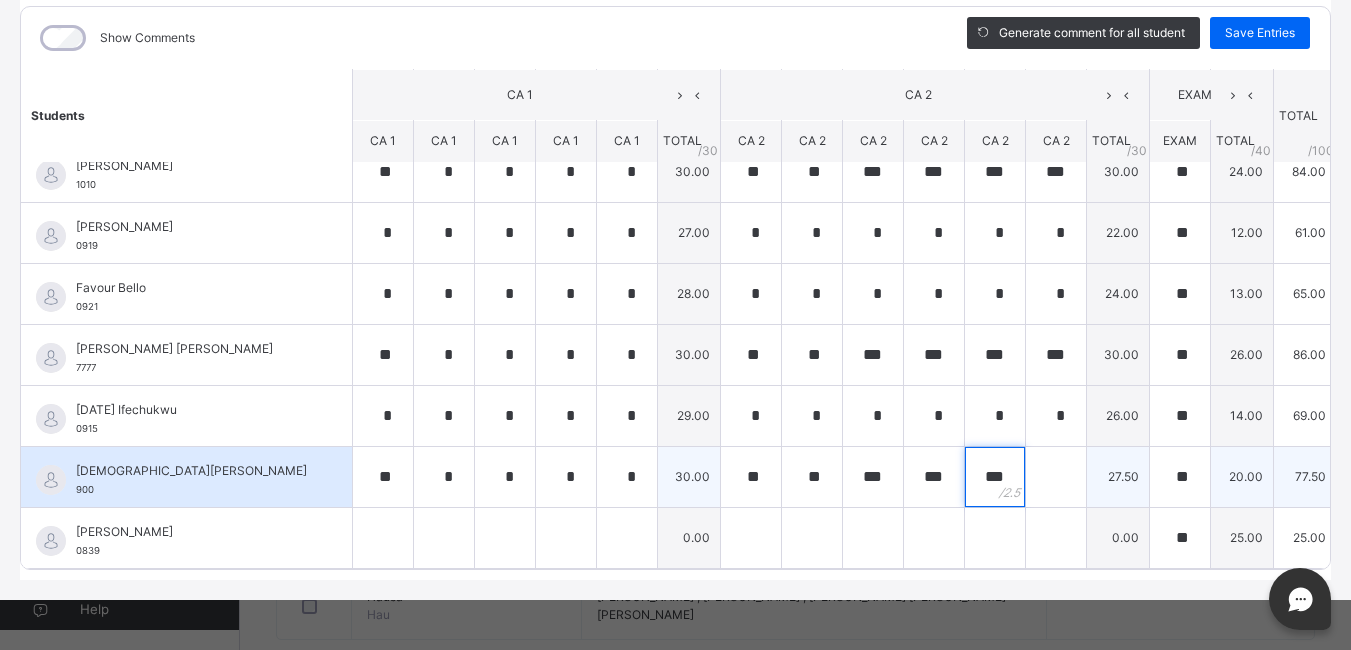 type on "***" 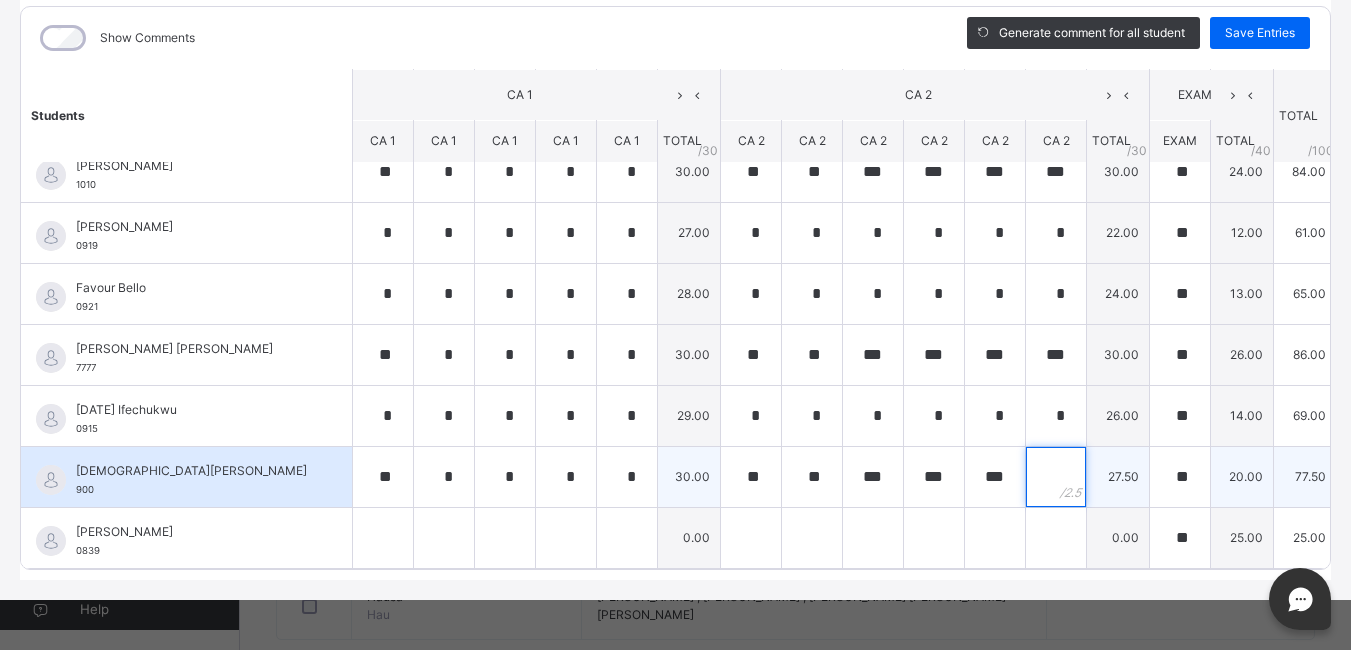 click at bounding box center (1056, 477) 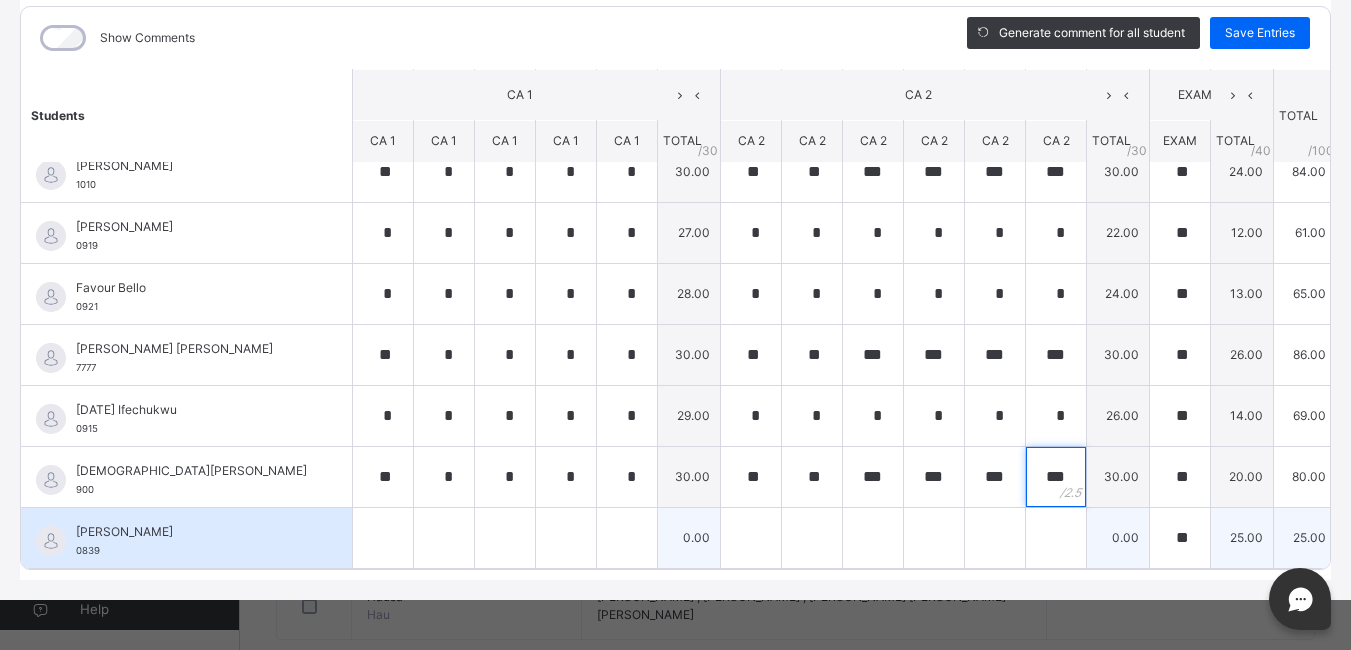 type on "***" 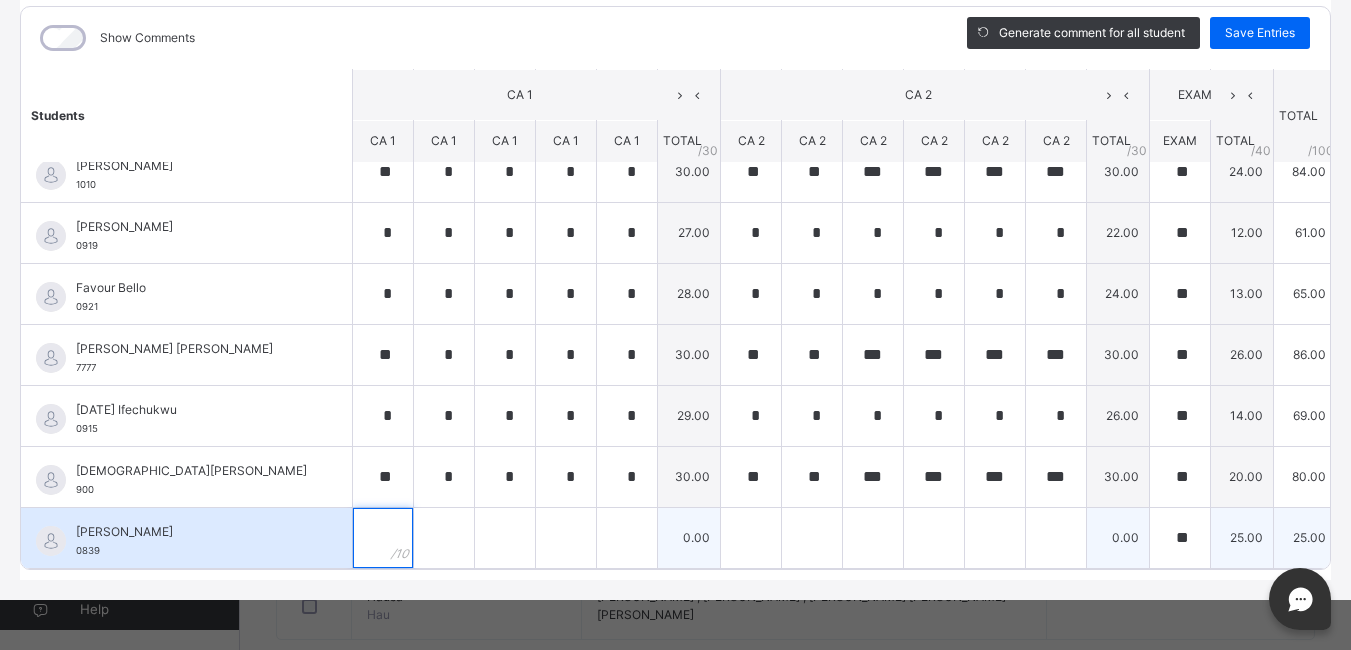 click at bounding box center (383, 538) 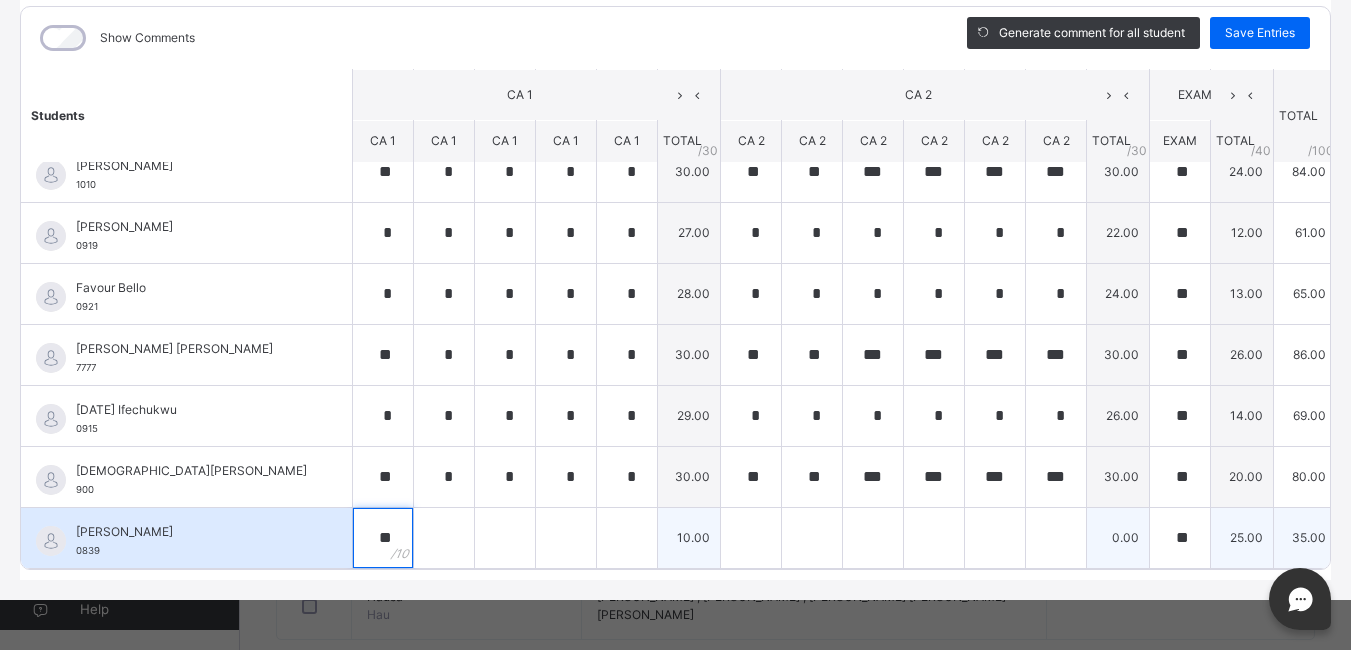 type on "**" 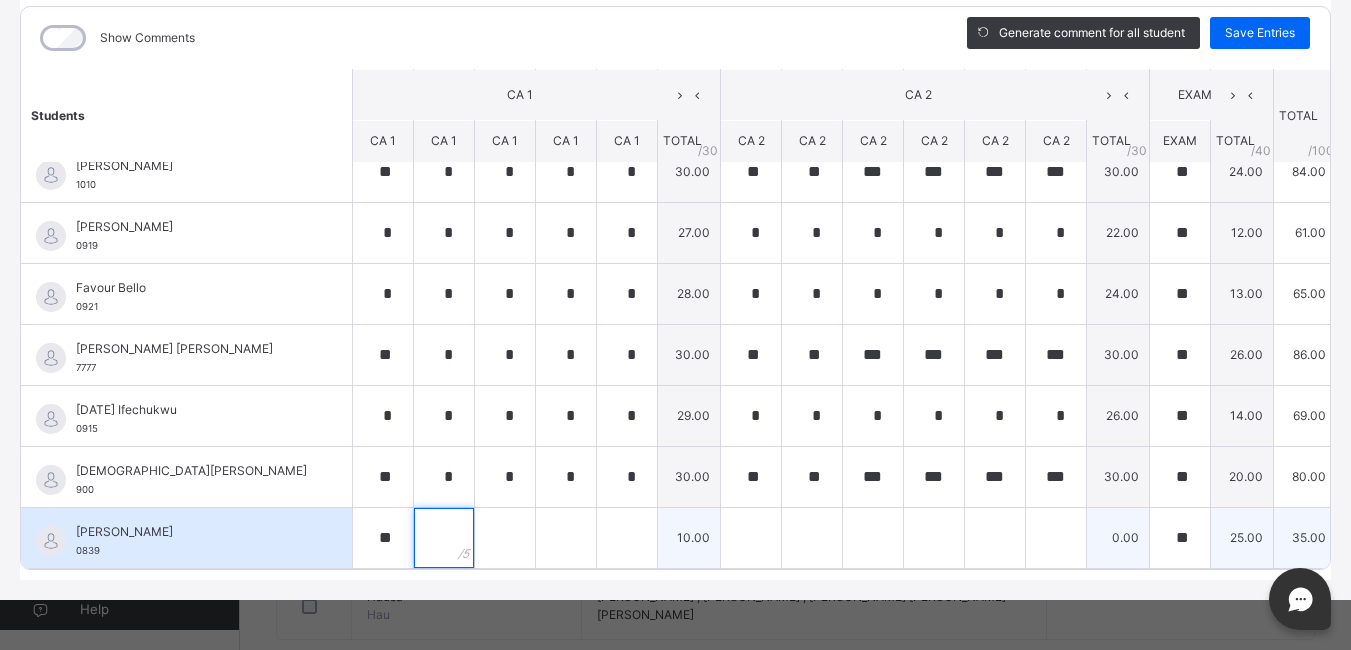 click at bounding box center (444, 538) 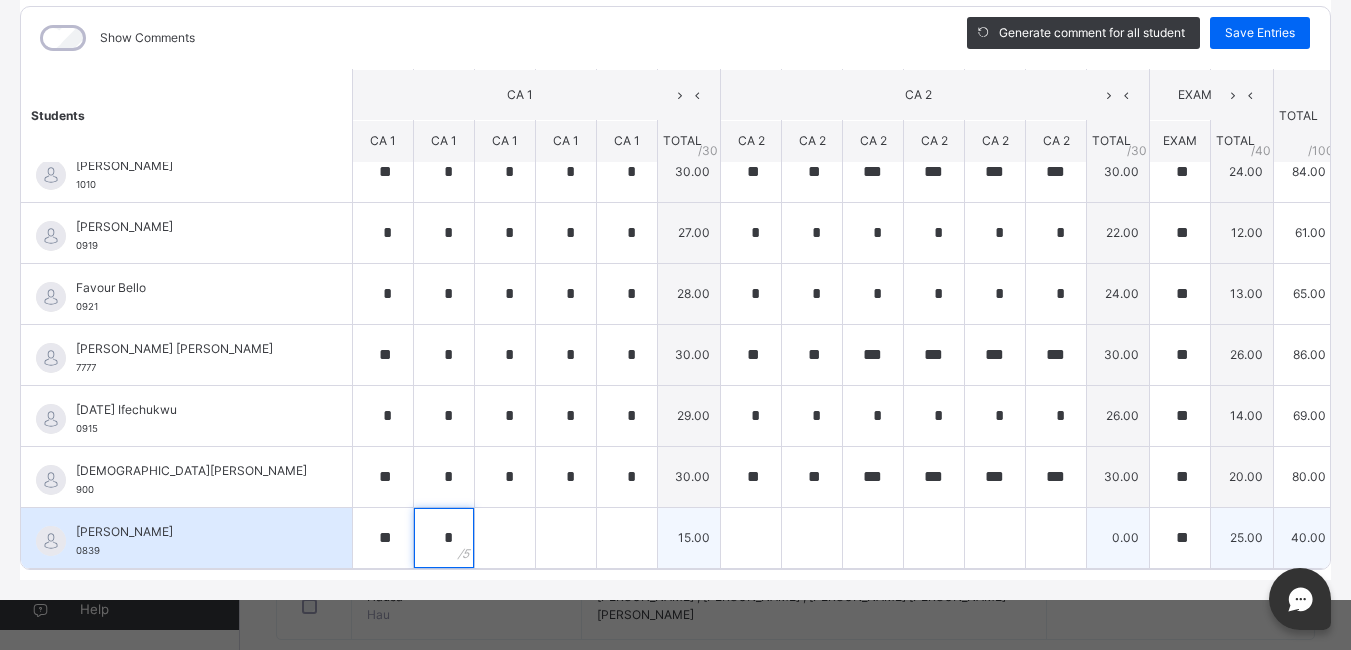 type on "*" 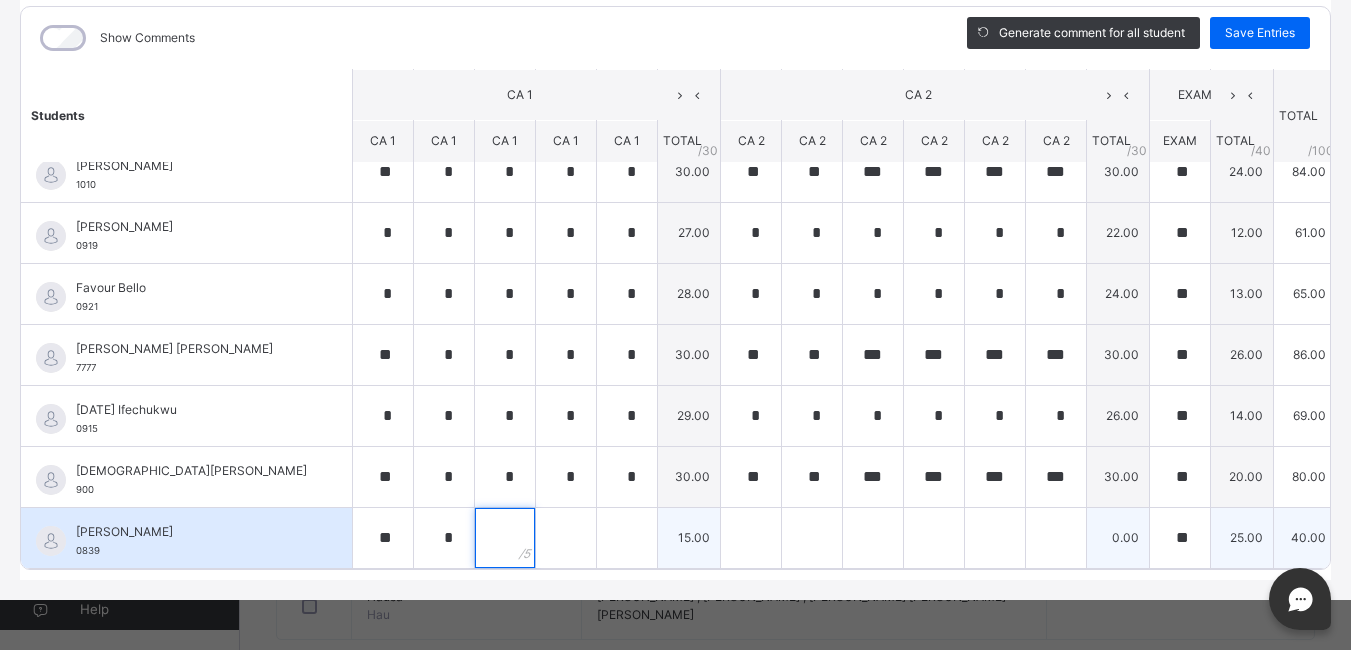 click at bounding box center (505, 538) 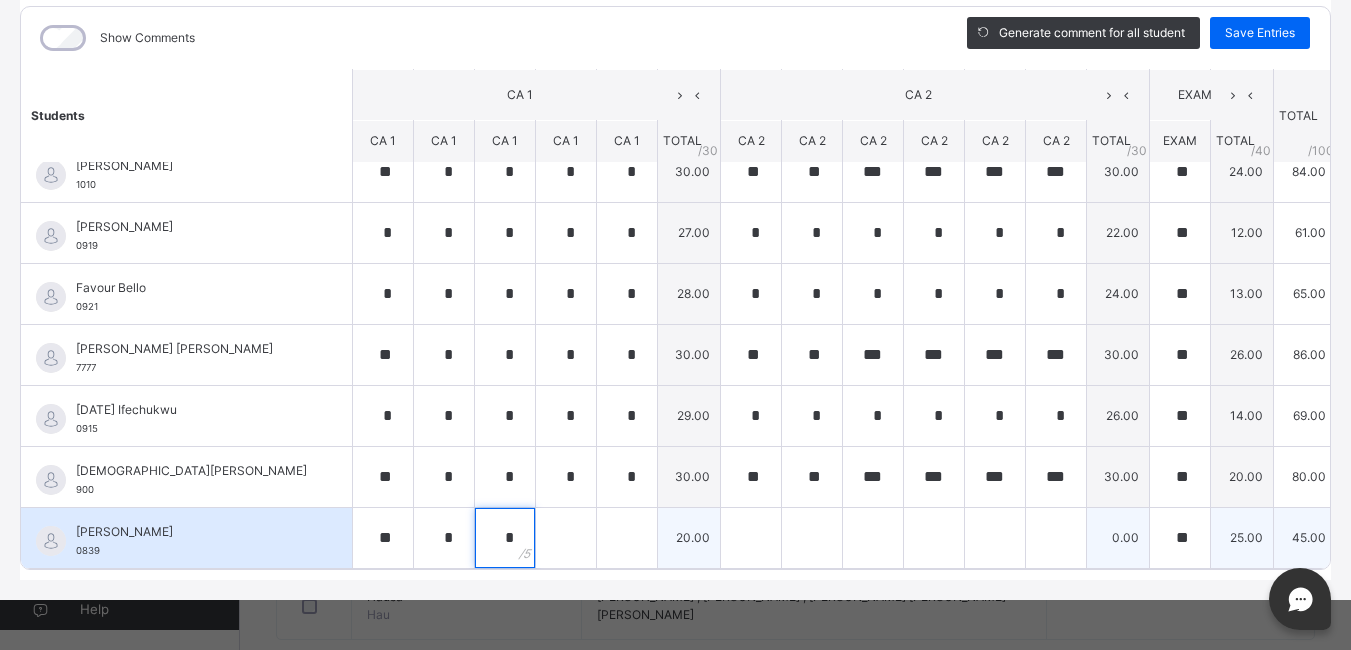 type on "*" 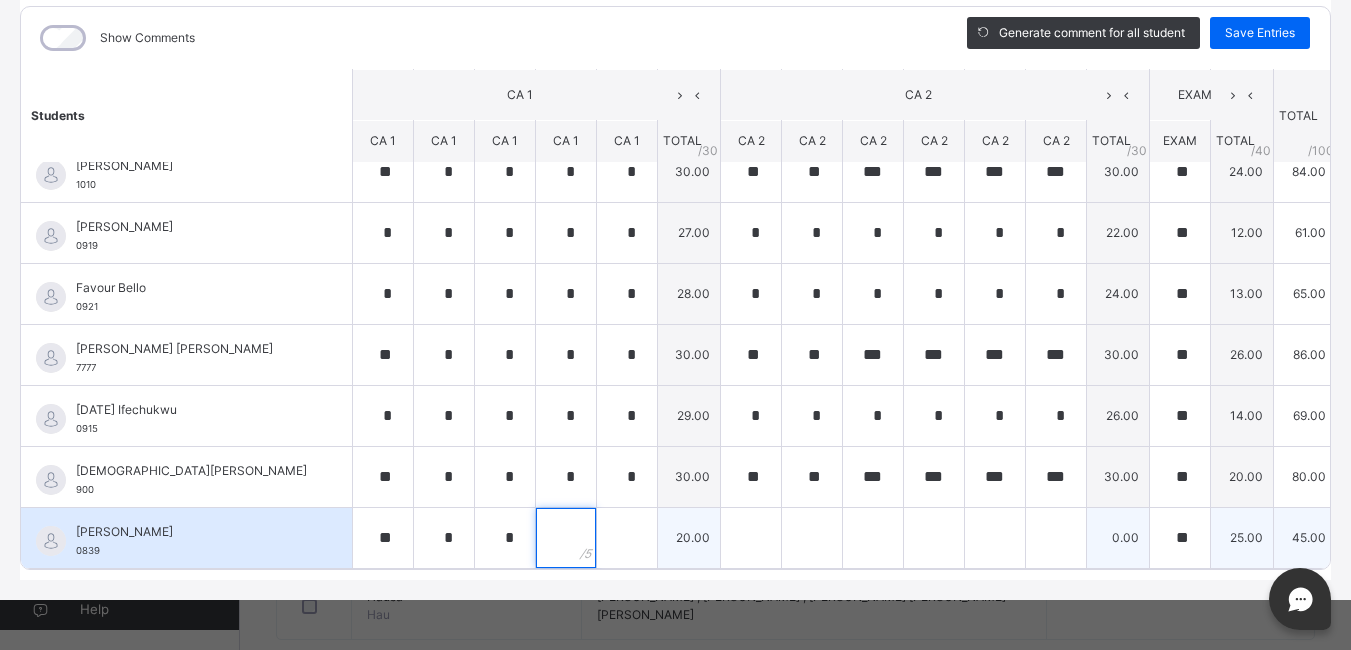 click at bounding box center (566, 538) 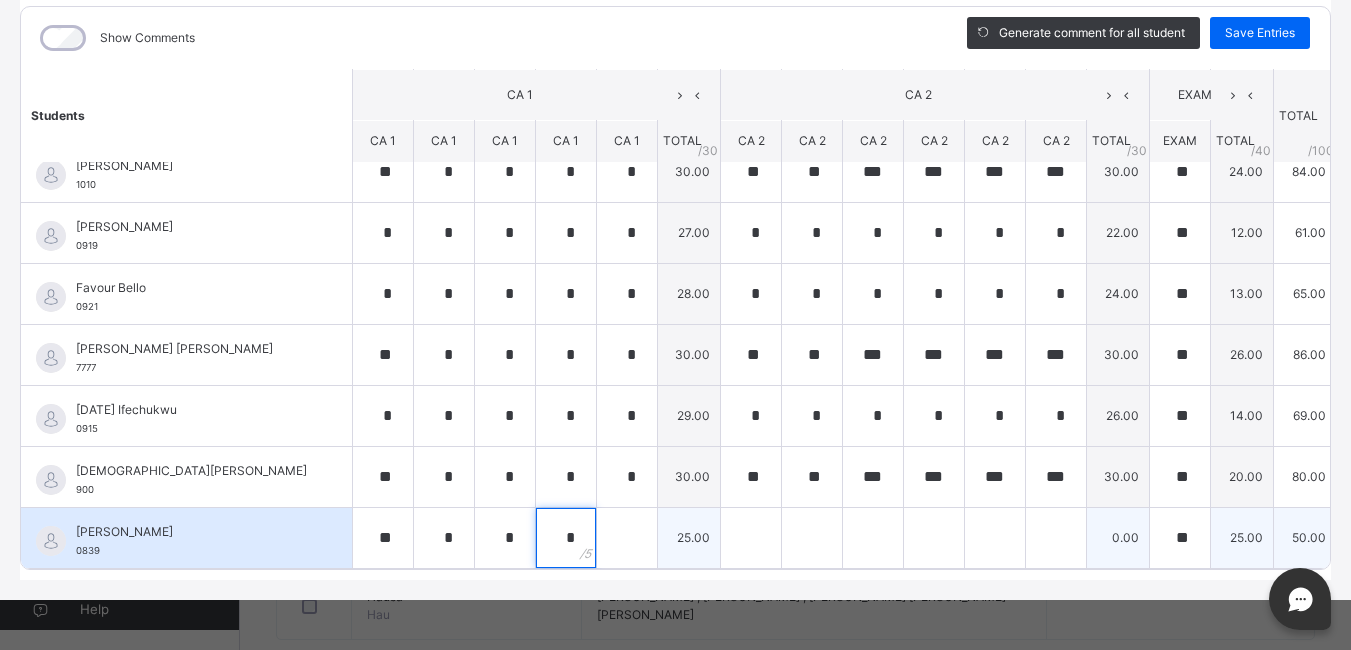 type on "*" 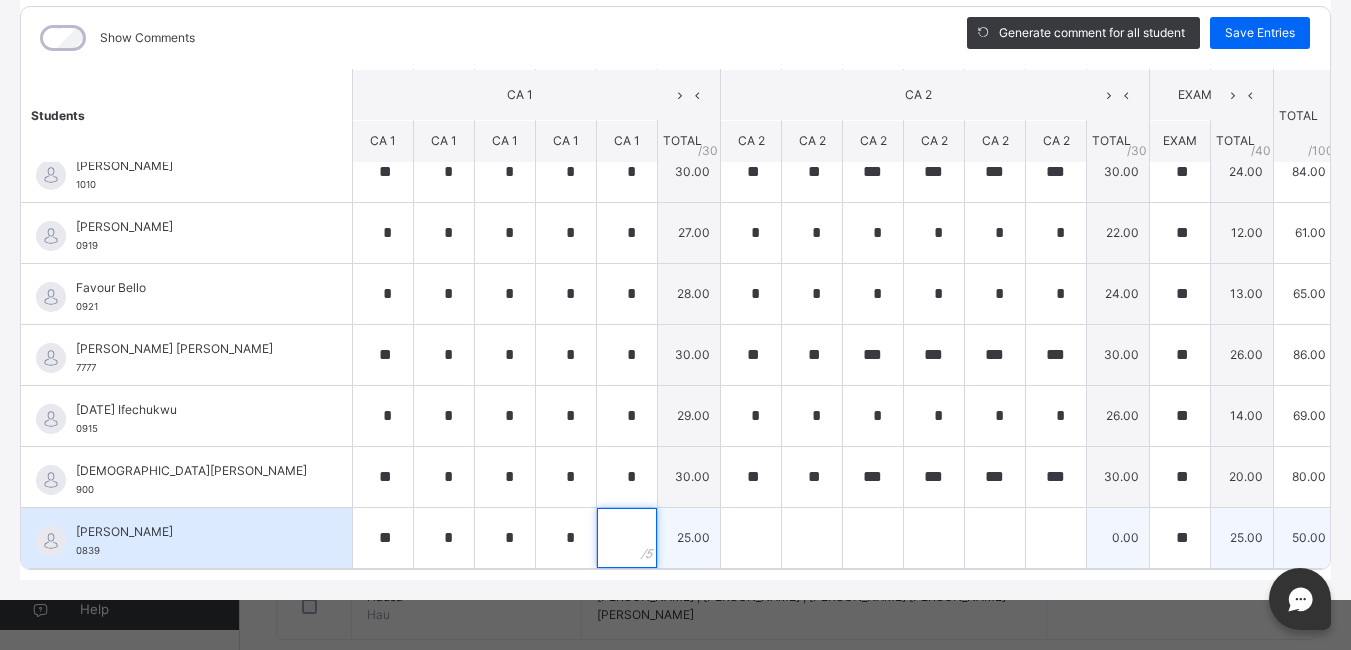 click at bounding box center [627, 538] 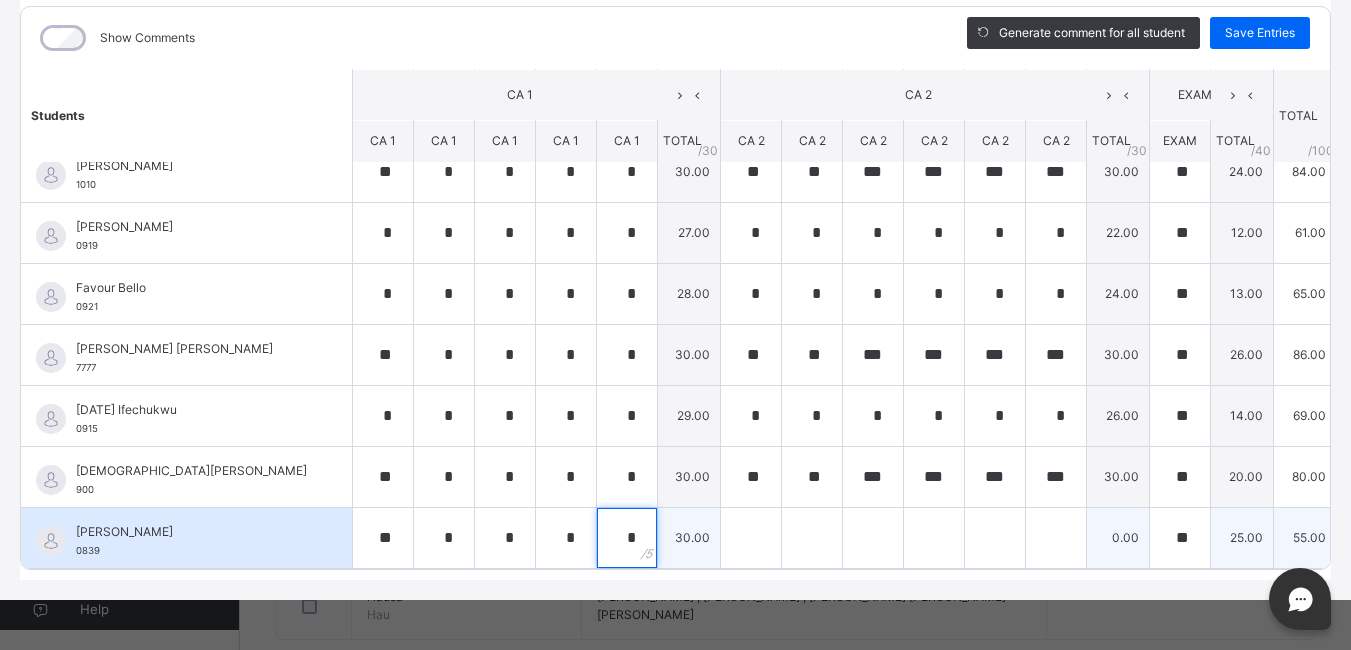 type on "*" 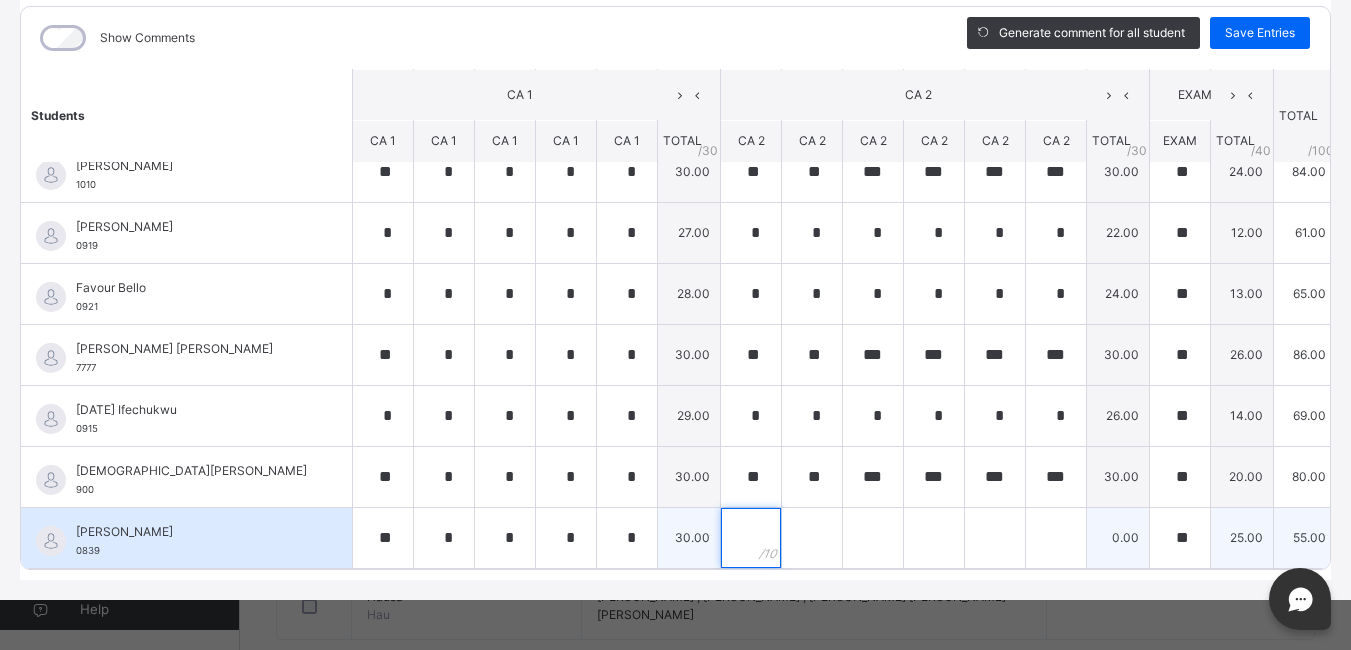 click at bounding box center [751, 538] 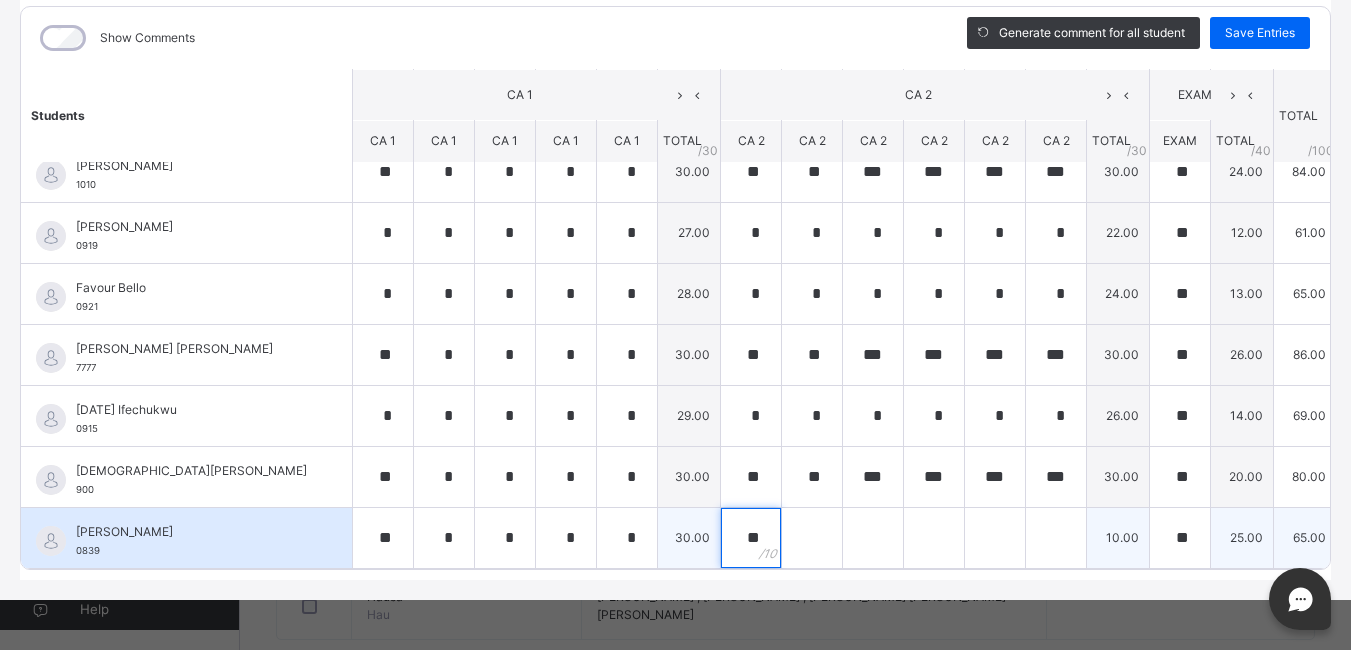 type on "**" 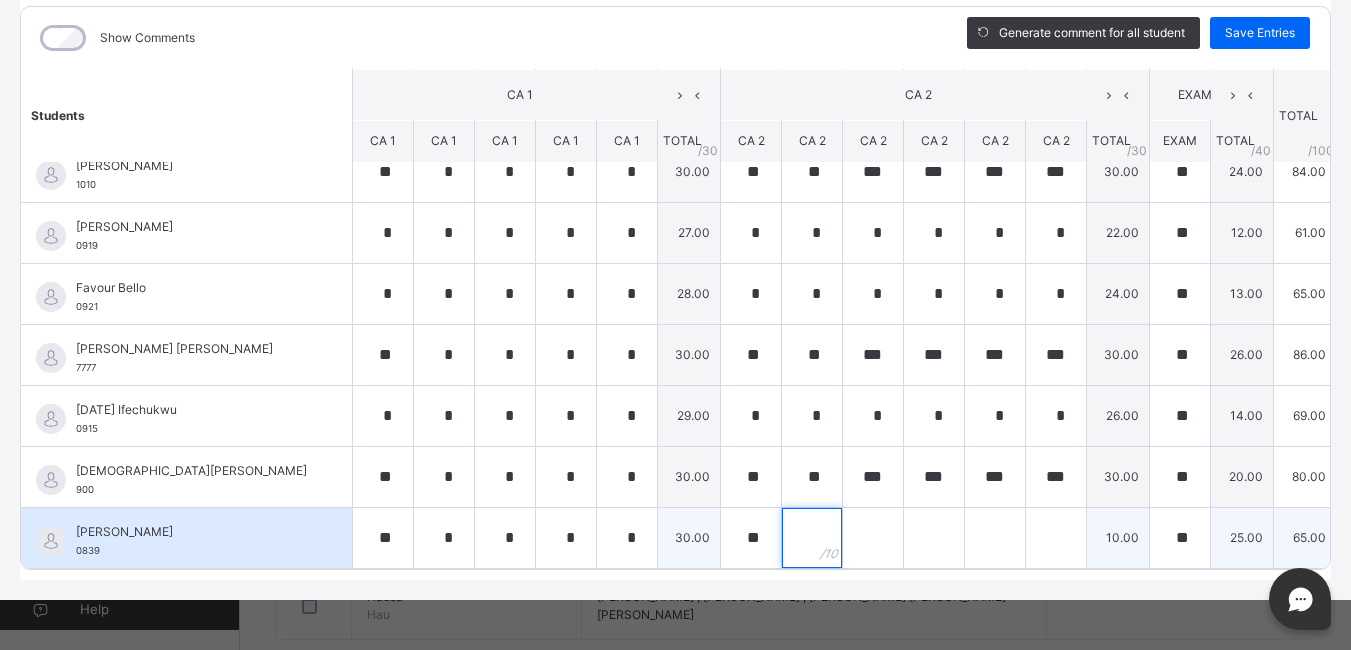 click at bounding box center (812, 538) 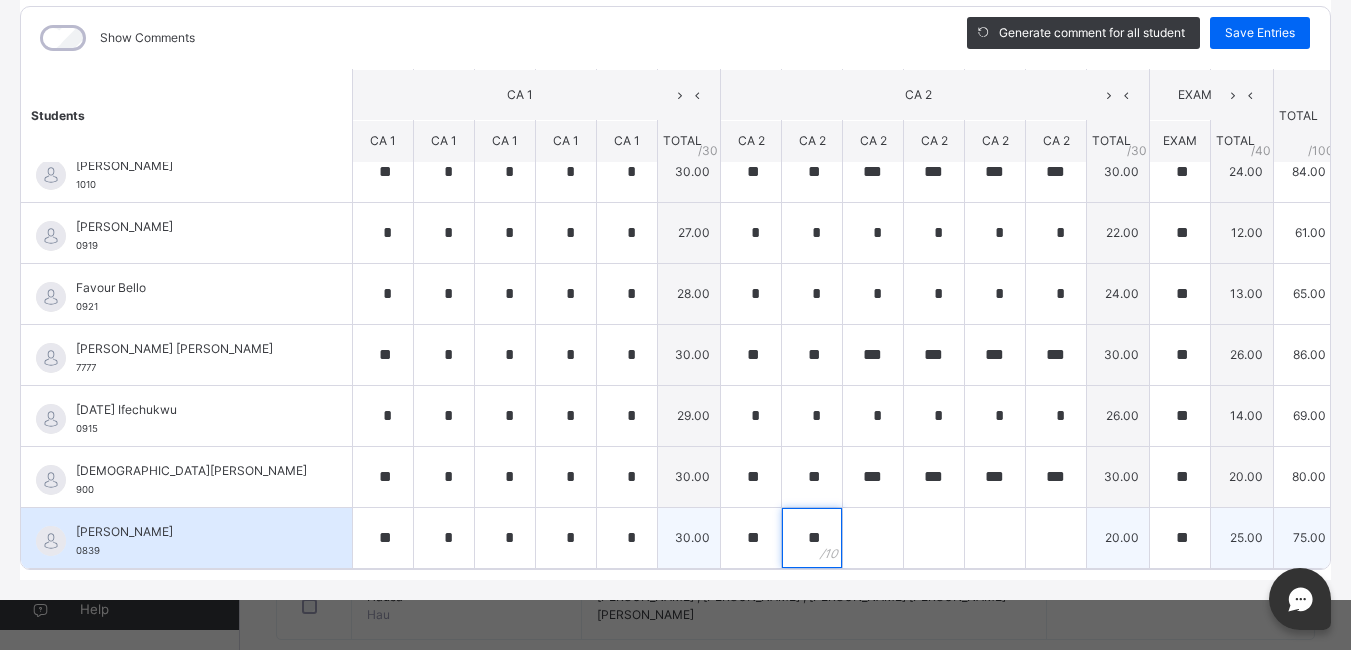 type on "**" 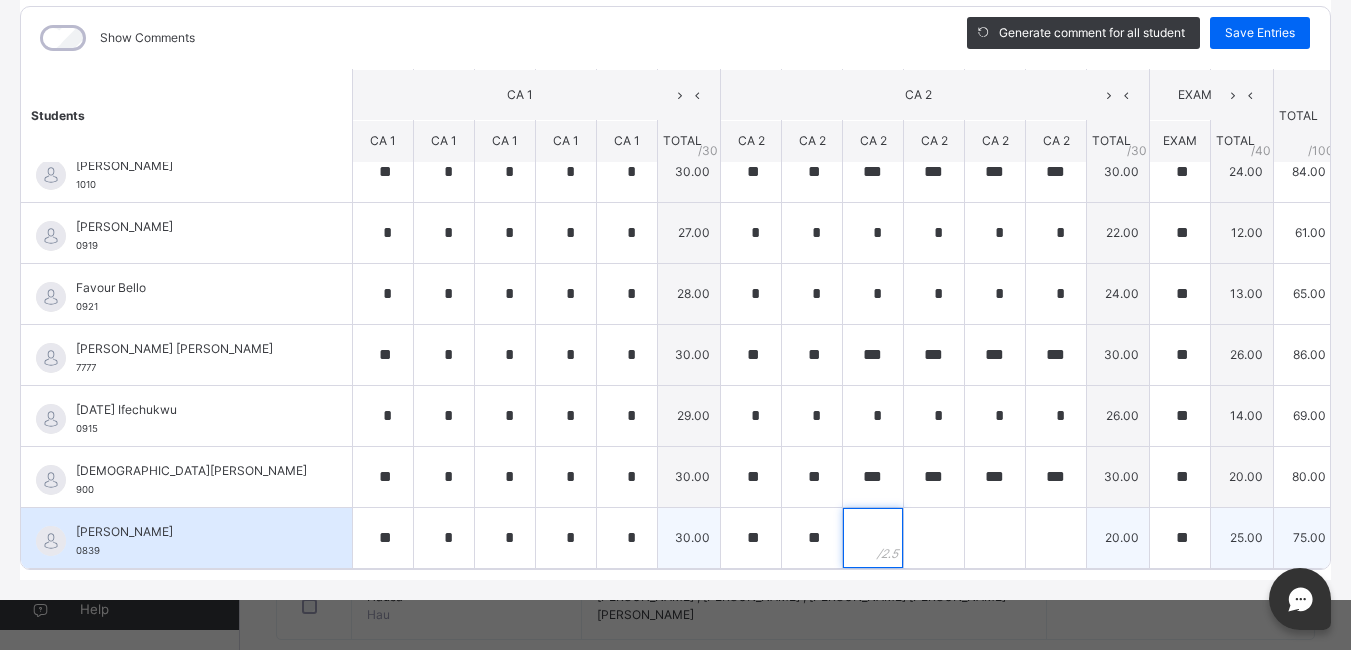 click at bounding box center [873, 538] 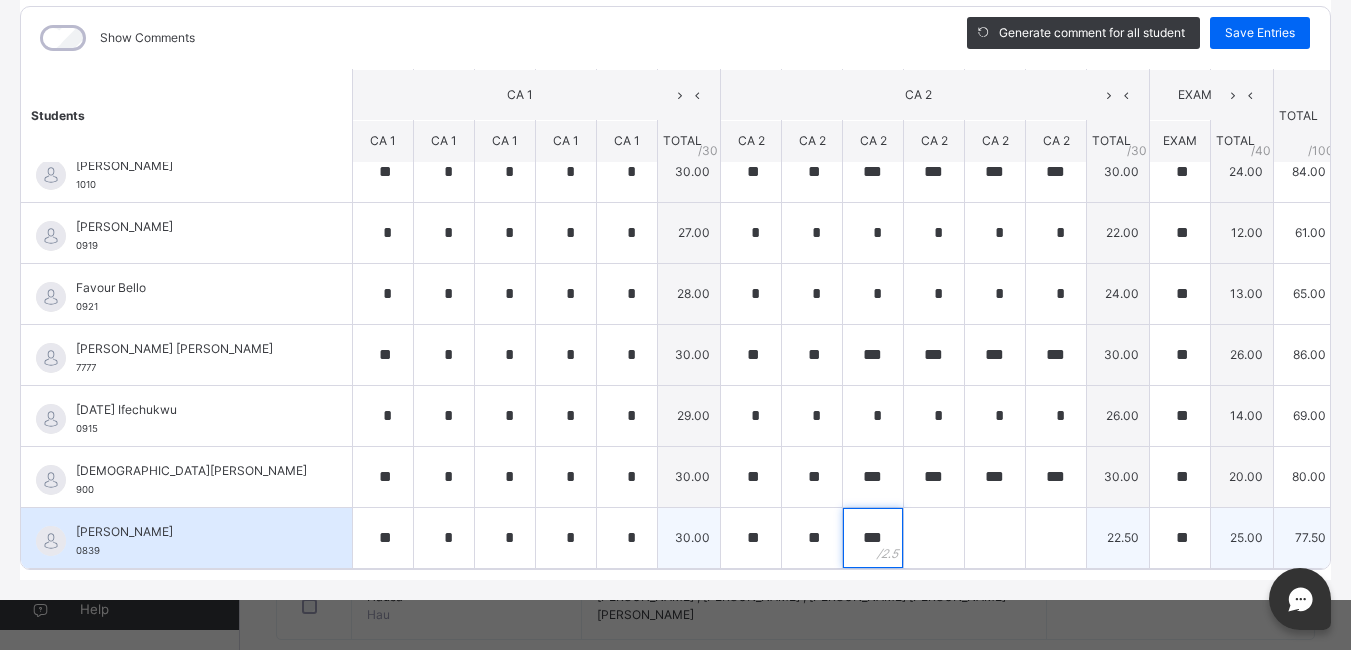 type on "***" 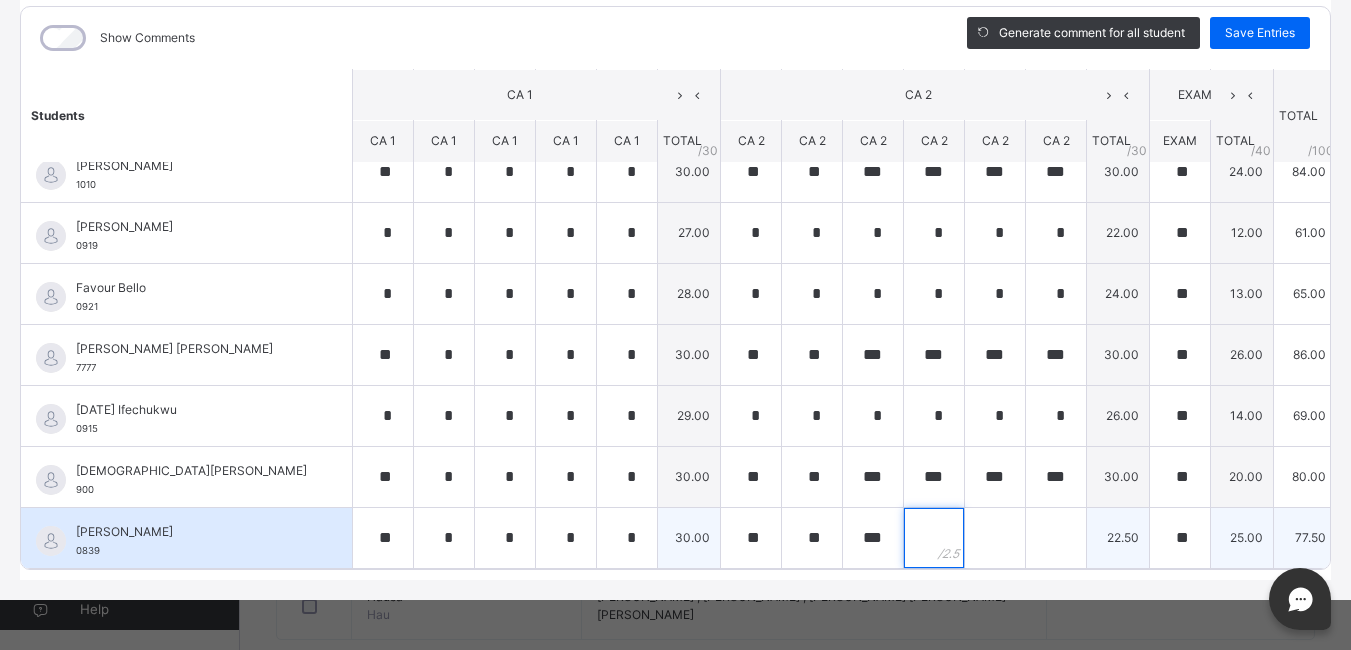 click at bounding box center [934, 538] 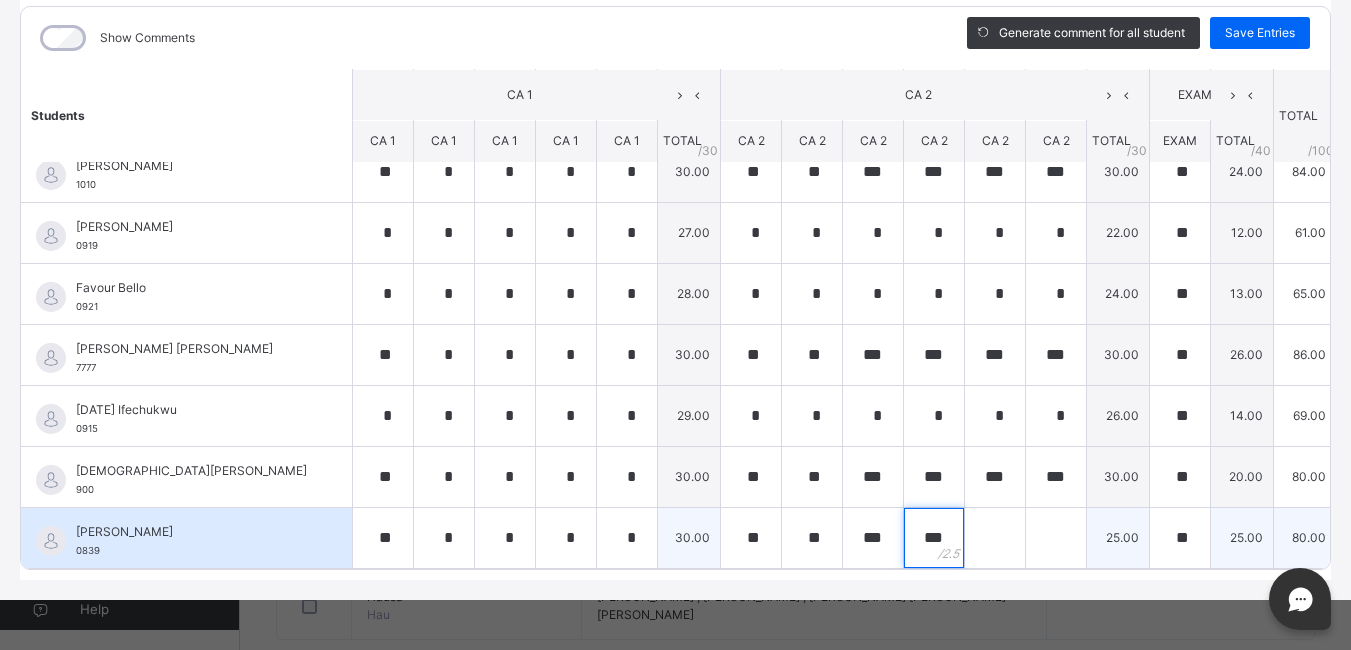 type on "***" 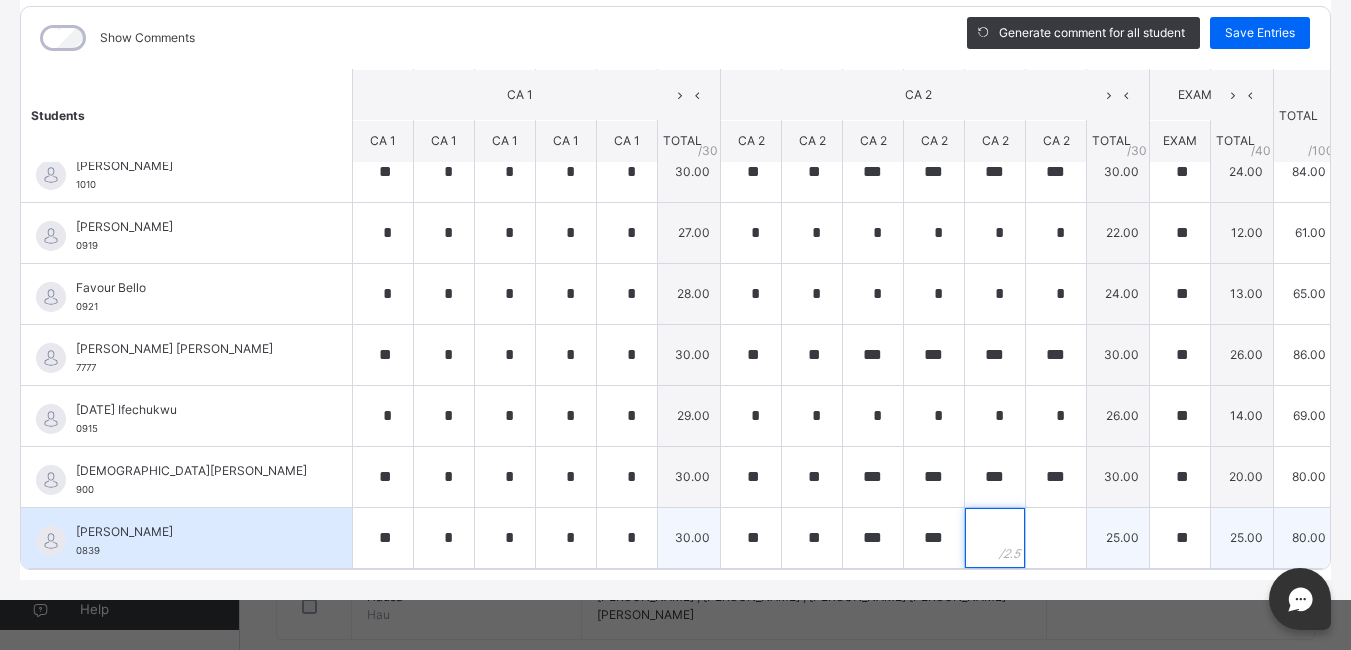 click at bounding box center [995, 538] 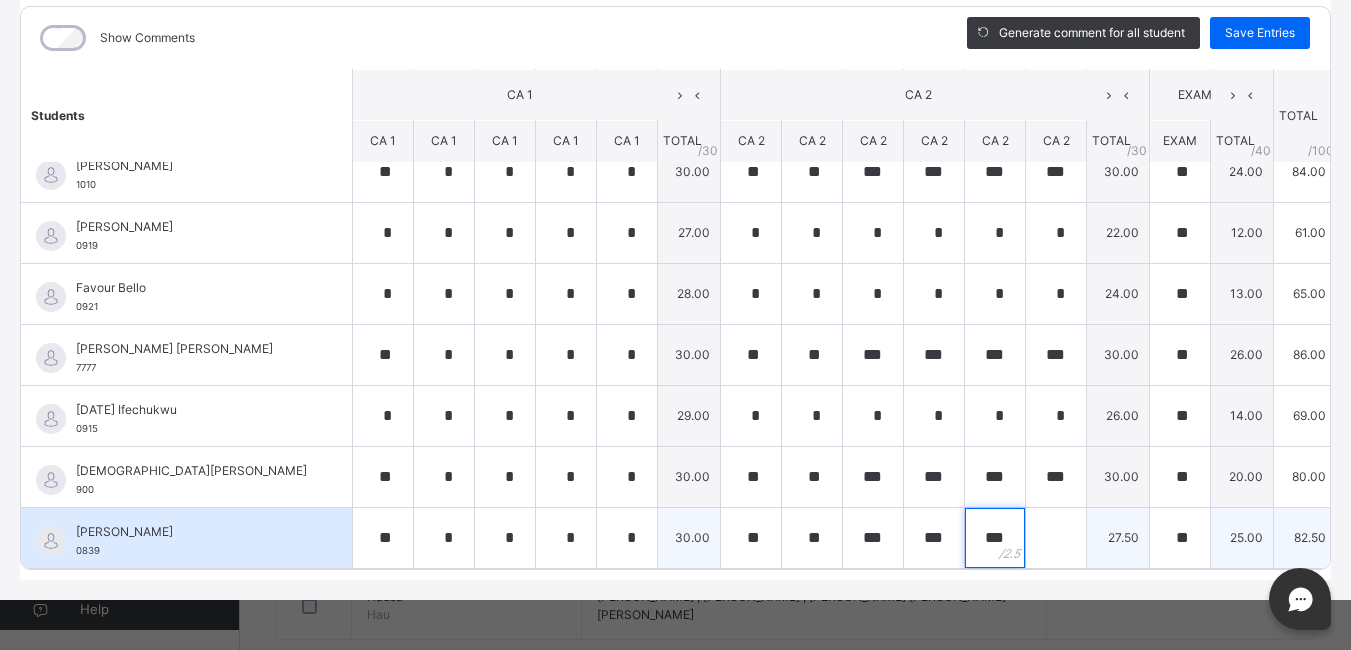 type on "***" 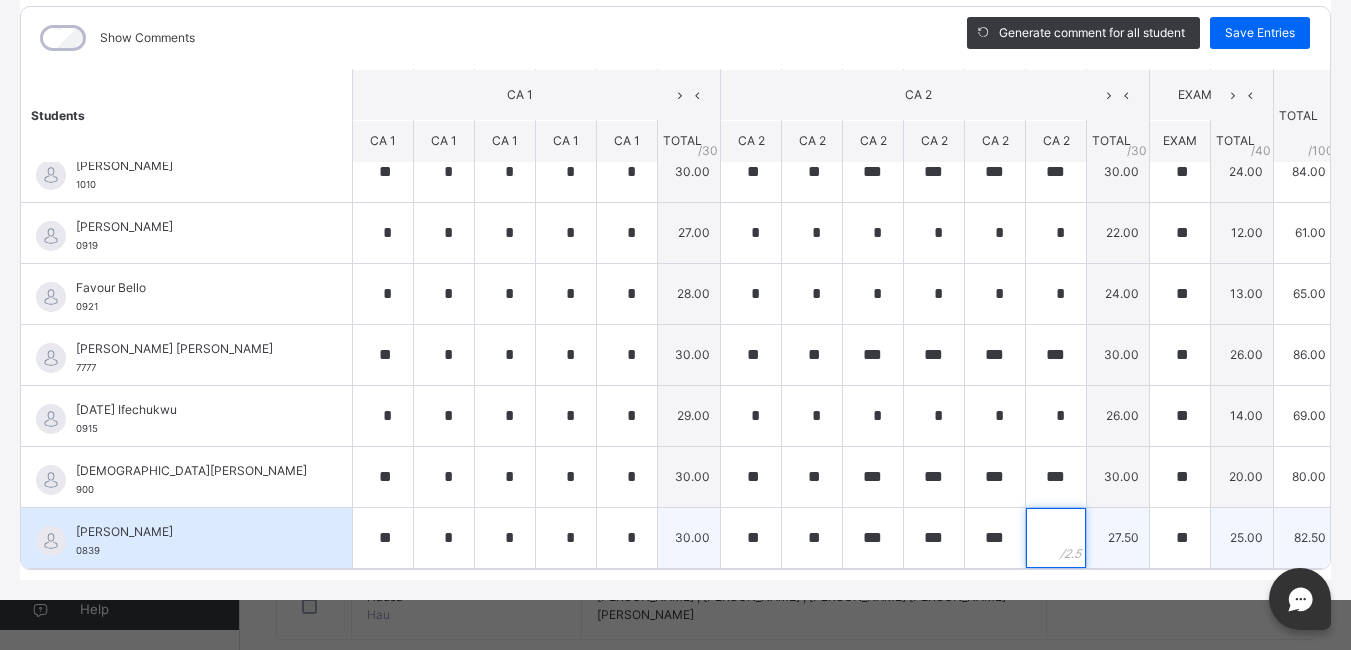 click at bounding box center [1056, 538] 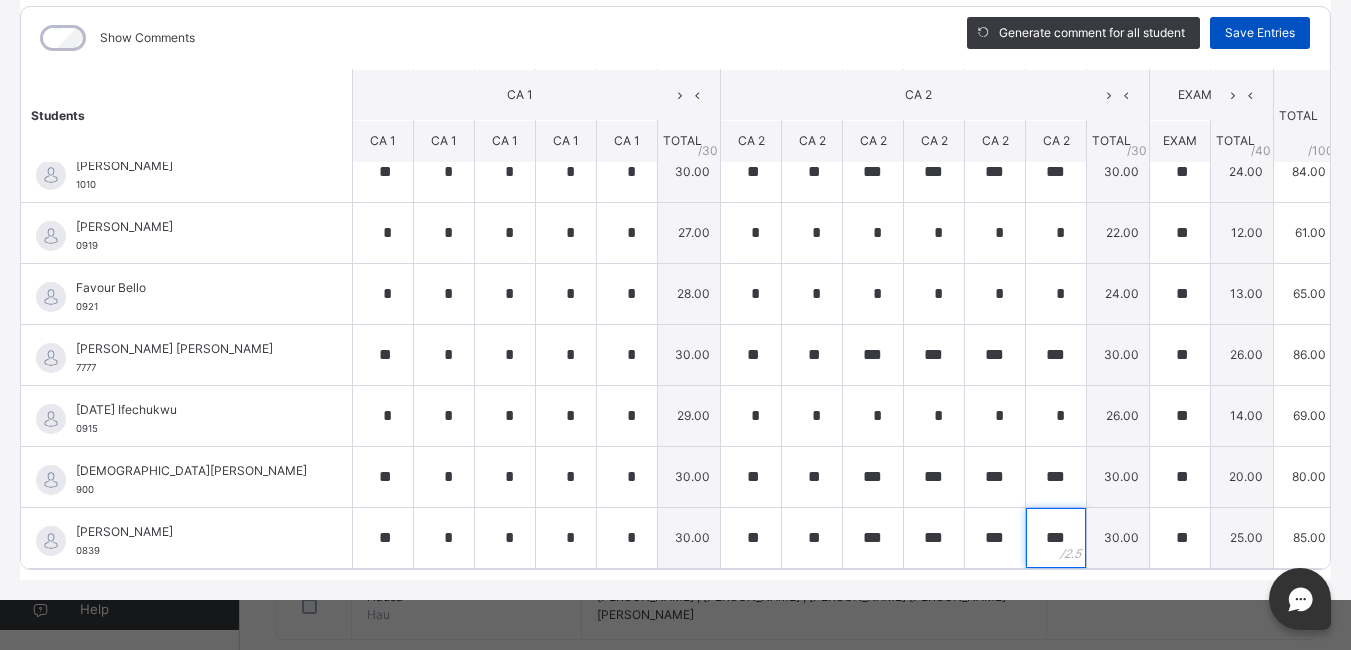 type on "***" 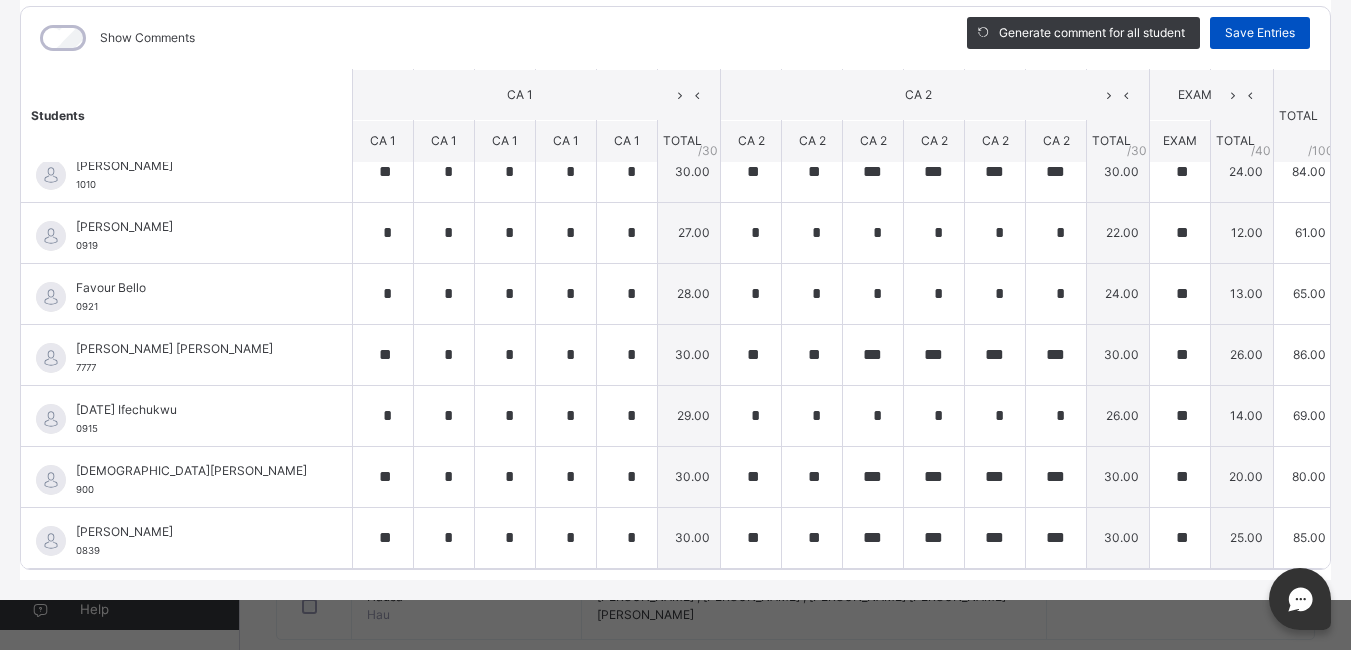 click on "Save Entries" at bounding box center [1260, 33] 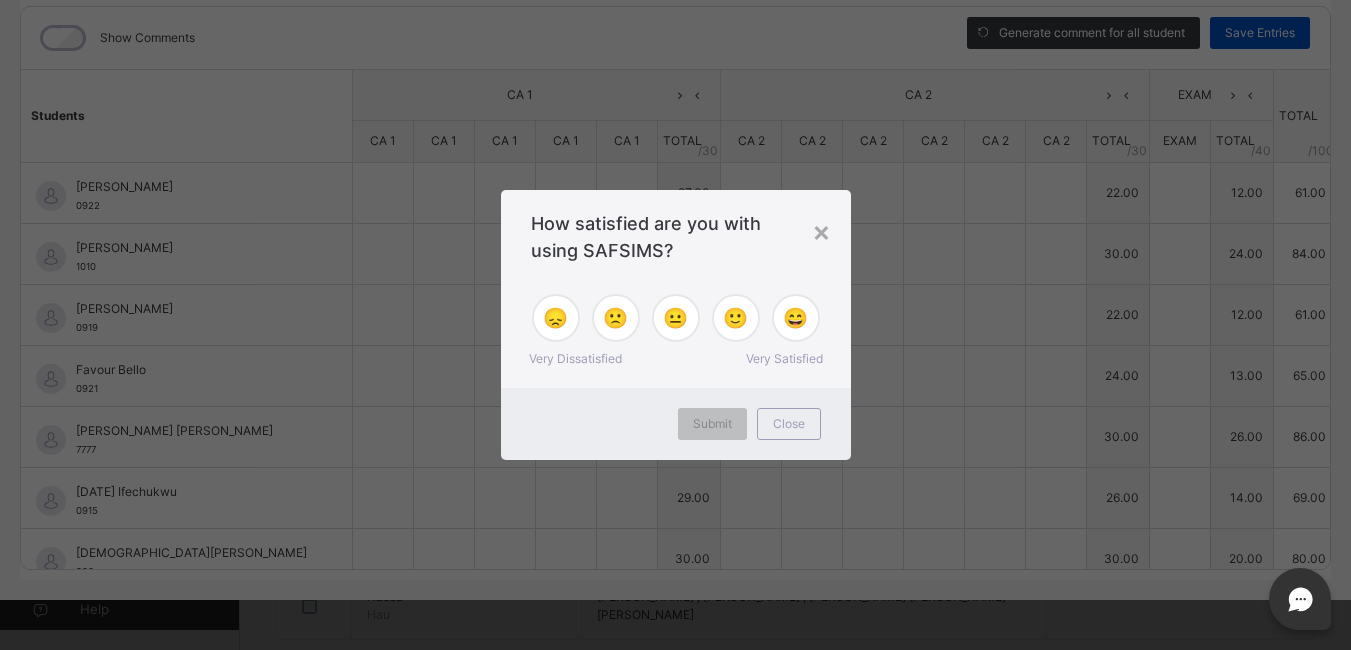 type on "*" 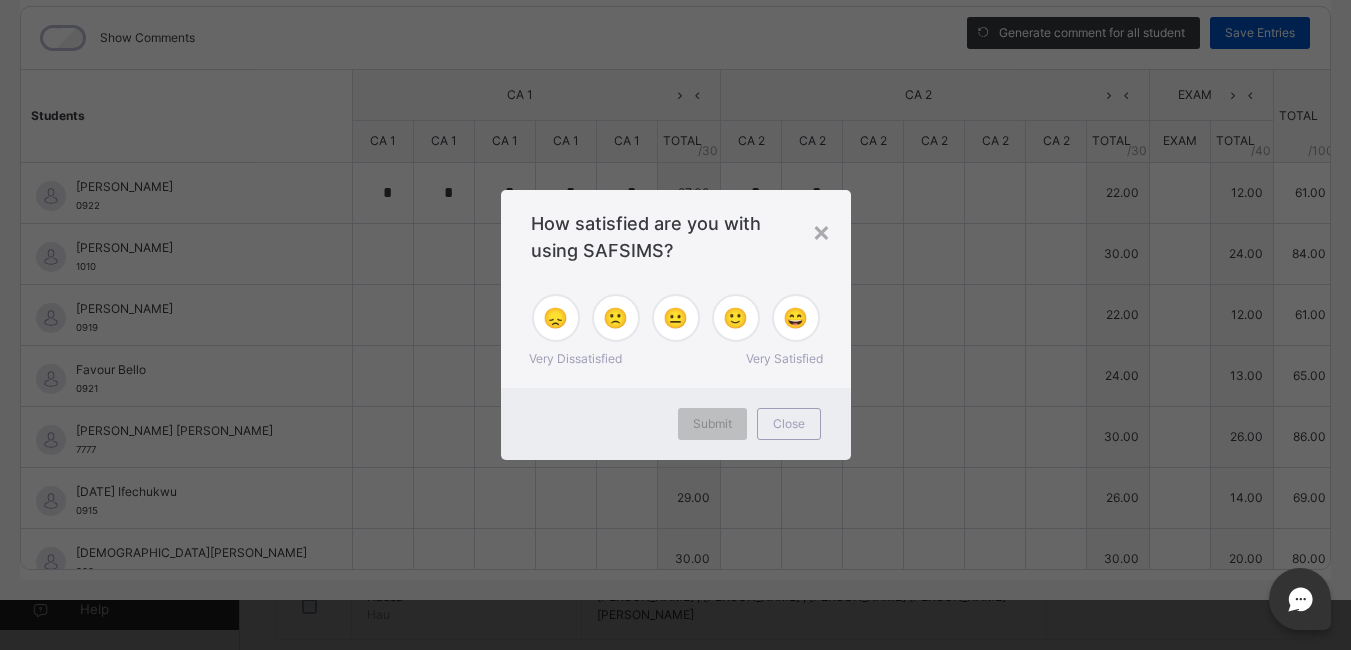 type on "*" 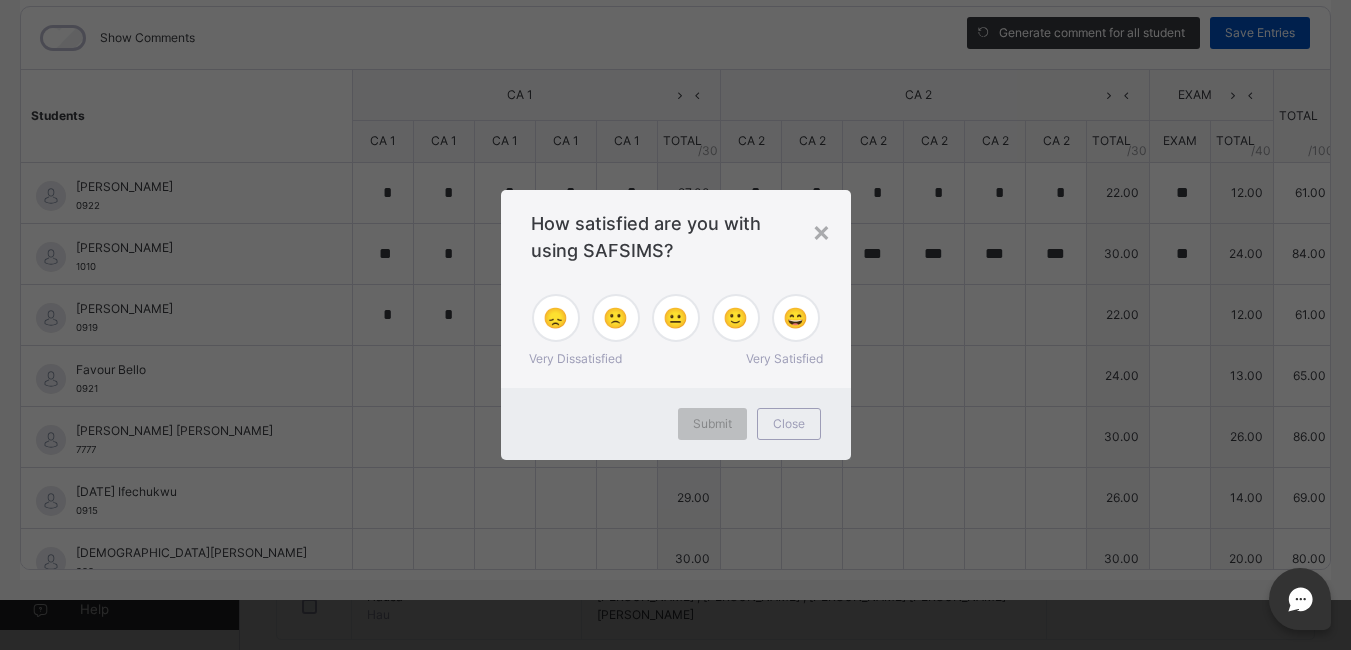 type on "*" 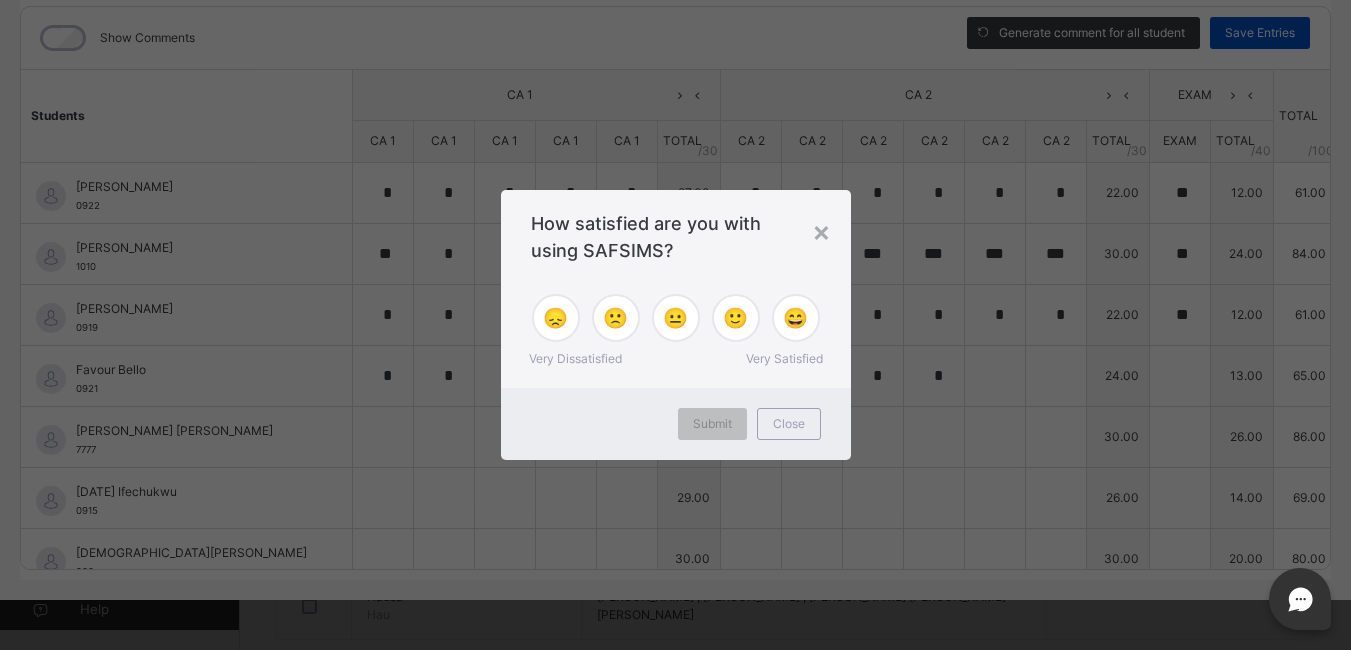 type on "*" 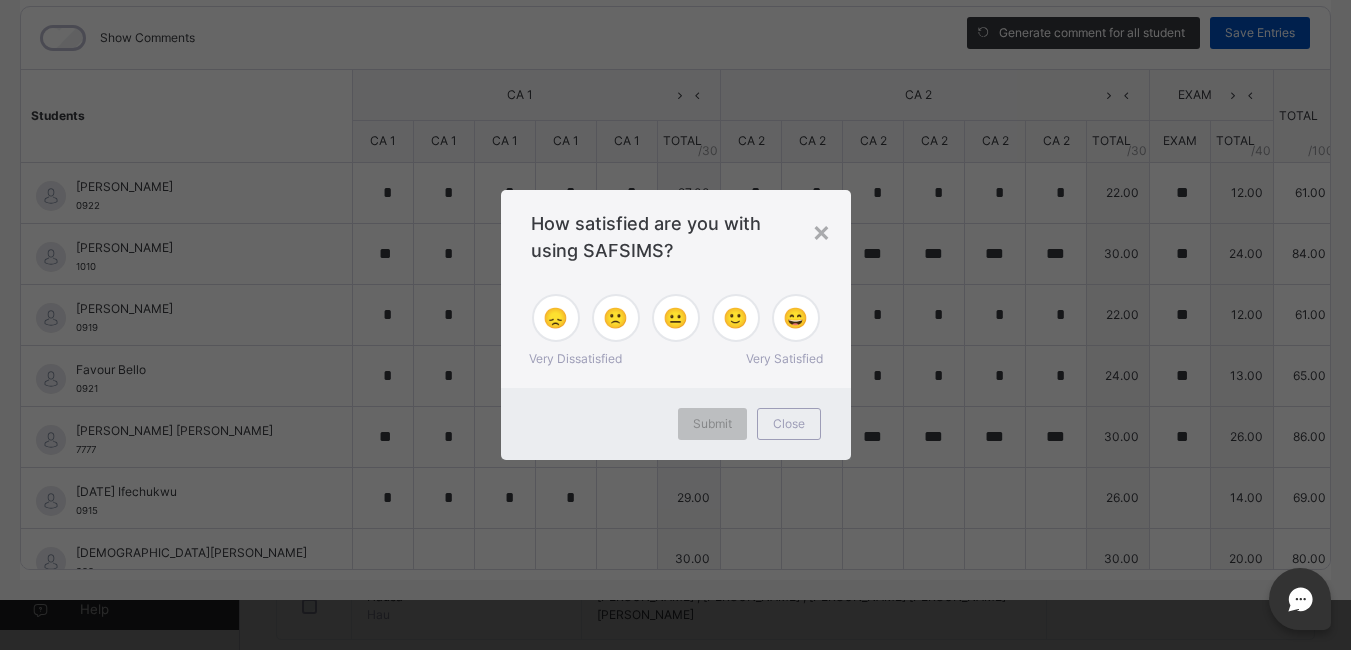 type on "*" 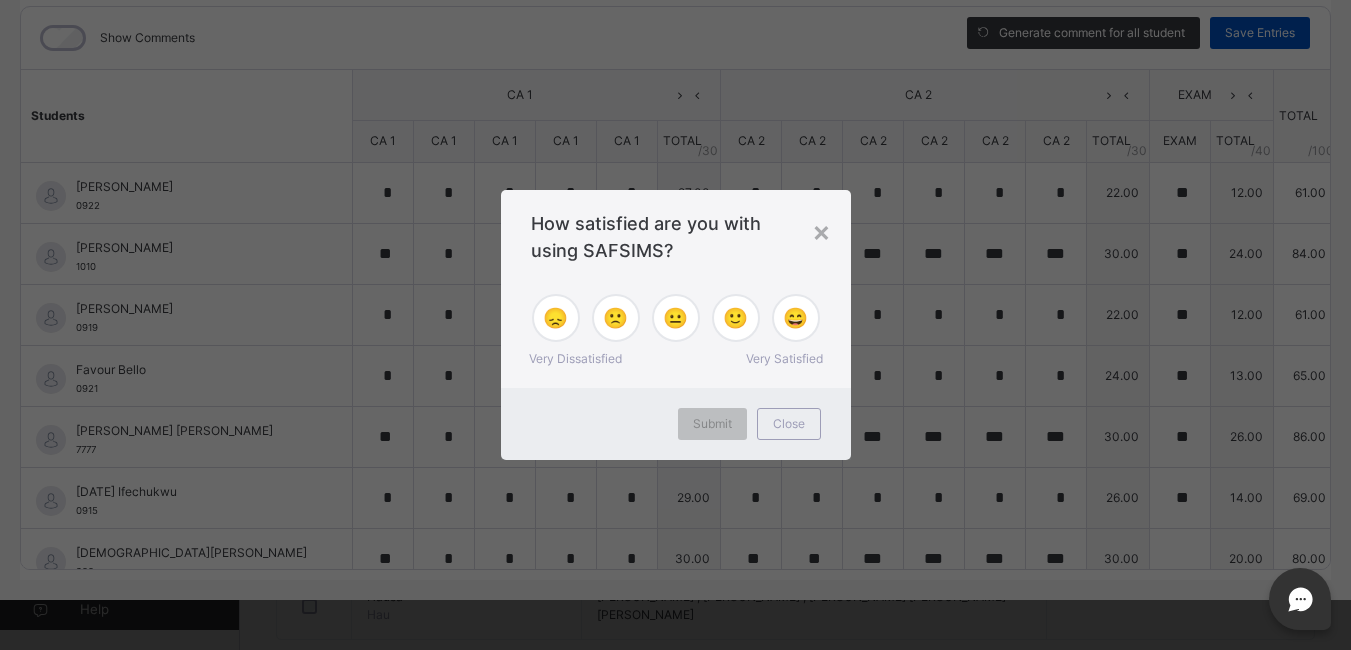 type on "**" 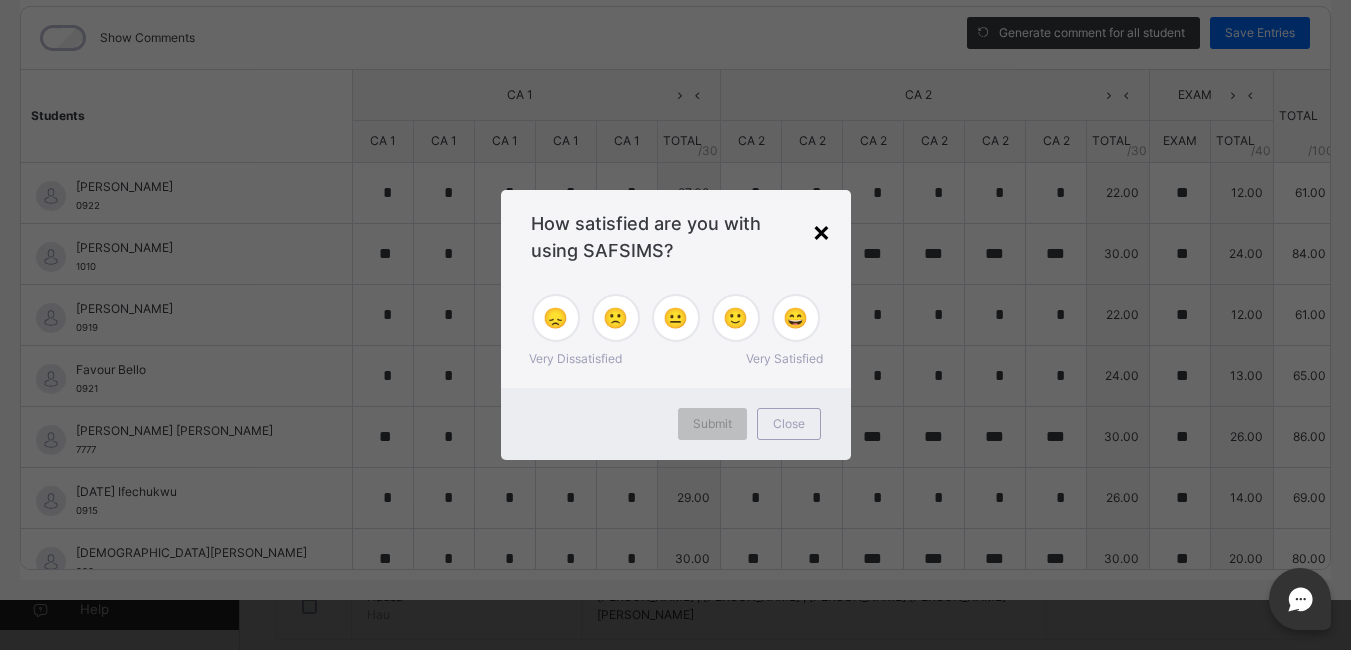 click on "×" at bounding box center (821, 231) 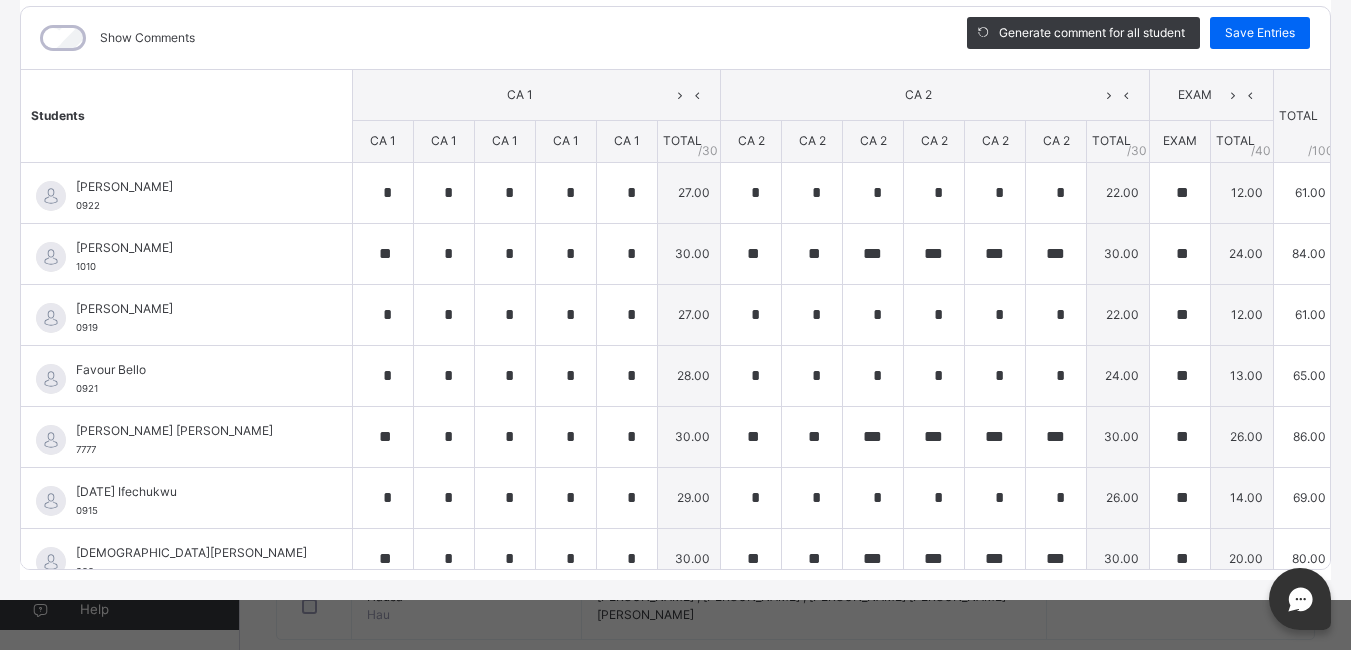 scroll, scrollTop: 82, scrollLeft: 0, axis: vertical 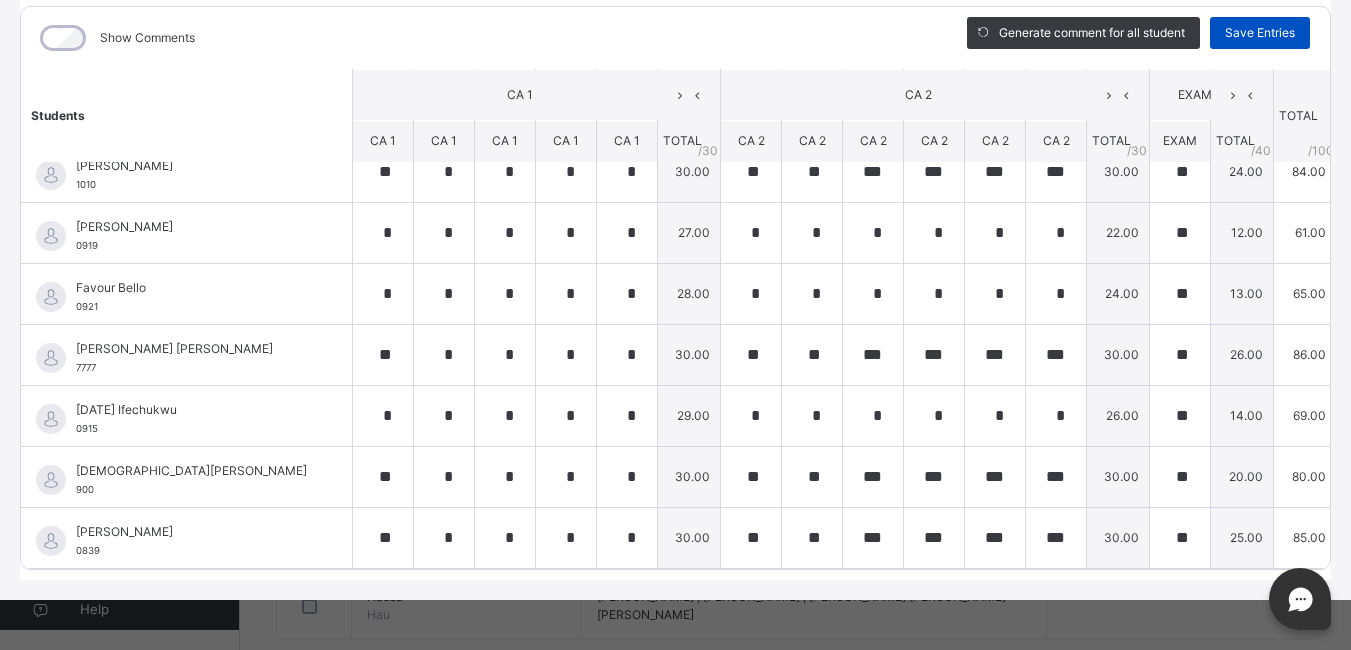 click on "Save Entries" at bounding box center [1260, 33] 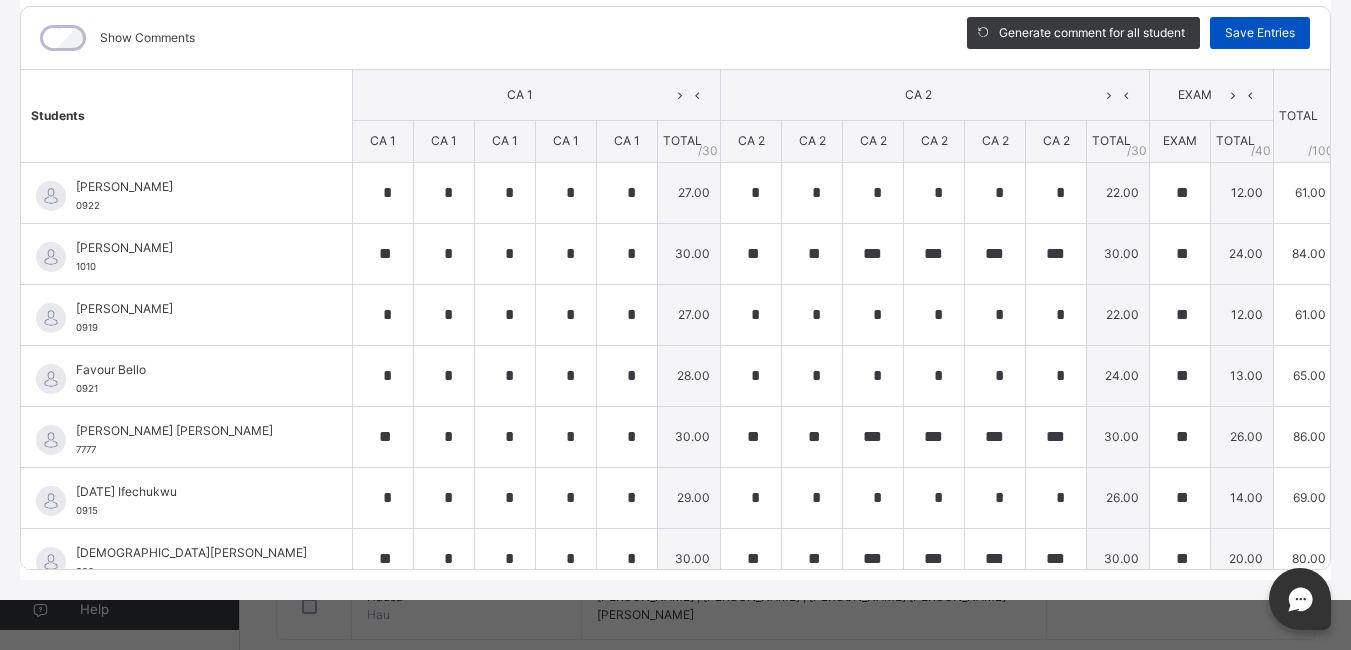 type on "*" 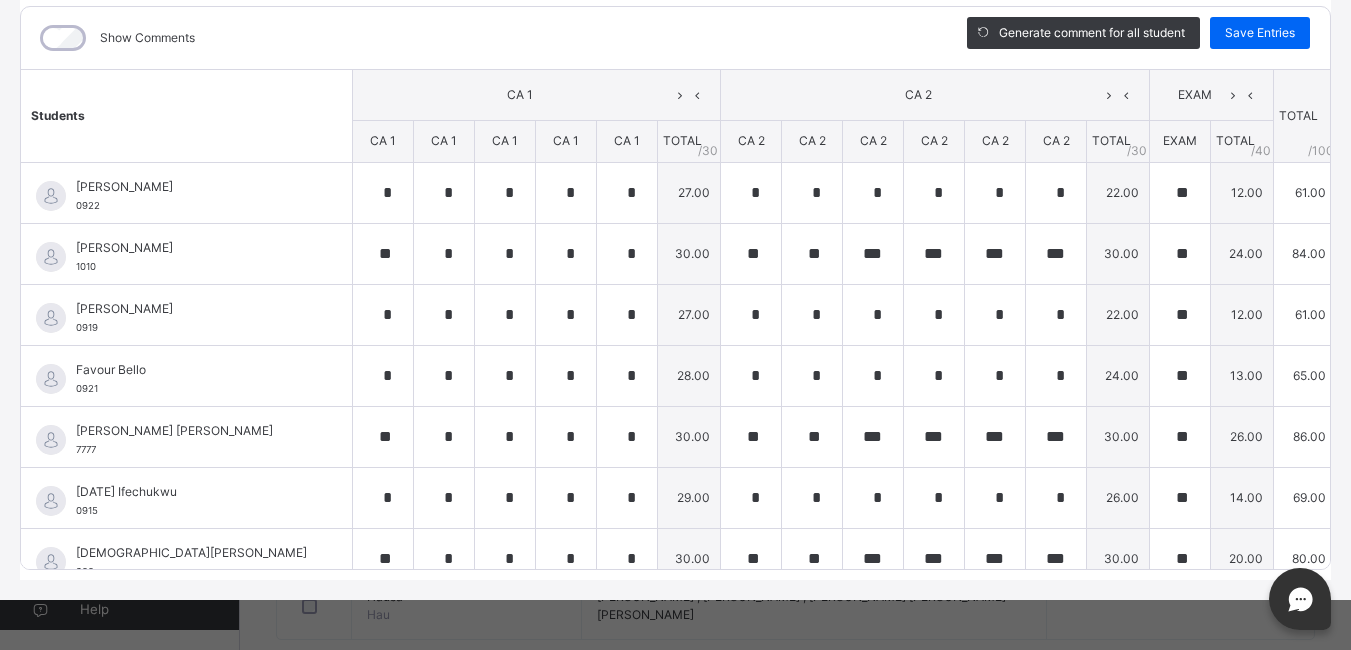 click on "RECORD BOOK × Year 1   PRIMARY :   Music Online Actions  Download Empty Score Sheet  Upload/map score sheet Subject  Music Springsville International School Date: 14th Jul 2025, 12:47:36 pm Score Sheet Score Sheet Show Comments   Generate comment for all student   Save Entries Class Level:  Year 1   PRIMARY Subject:  Music Session:  2024/2025 Session Session:  Third Term Students CA 1 CA 2 EXAM TOTAL /100 Comment CA 1 CA 1 CA 1 CA 1 CA 1 TOTAL / 30 CA 2 CA 2 CA 2 CA 2 CA 2 CA 2 TOTAL / 30 EXAM TOTAL / 40 Aliyu  Bello 0922 Aliyu  Bello 0922 * * * * * 27.00 * * * * * * 22.00 ** 12.00 61.00 Generate comment 0 / 250   ×   Subject Teacher’s Comment Generate and see in full the comment developed by the AI with an option to regenerate the comment JS Aliyu  Bello   0922   Total 61.00  / 100.00 Sims Bot   Regenerate     Use this comment   ALIYU  MAJE 1010 ALIYU  MAJE 1010 ** * * * * 30.00 ** ** *** *** *** *** 30.00 ** 24.00 84.00 Generate comment 0 / 250   ×   Subject Teacher’s Comment JS ALIYU  MAJE   1010" at bounding box center [675, 325] 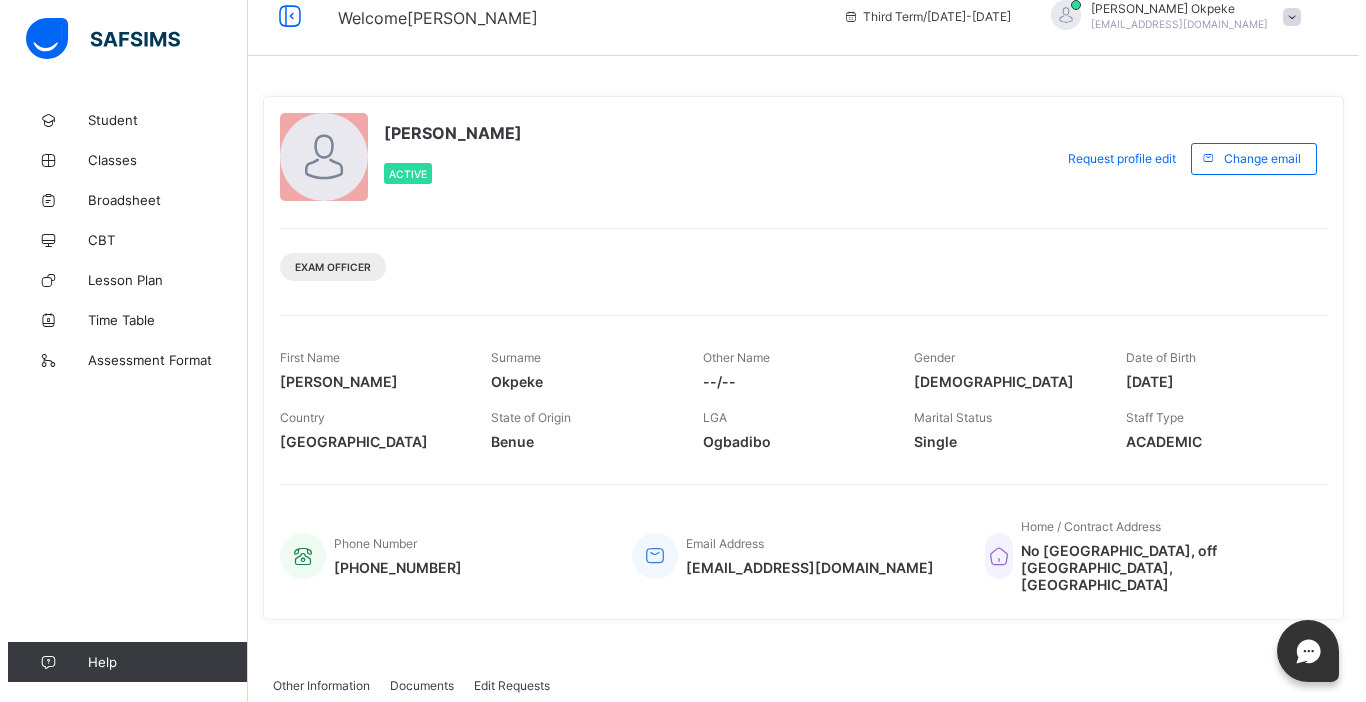 scroll, scrollTop: 0, scrollLeft: 0, axis: both 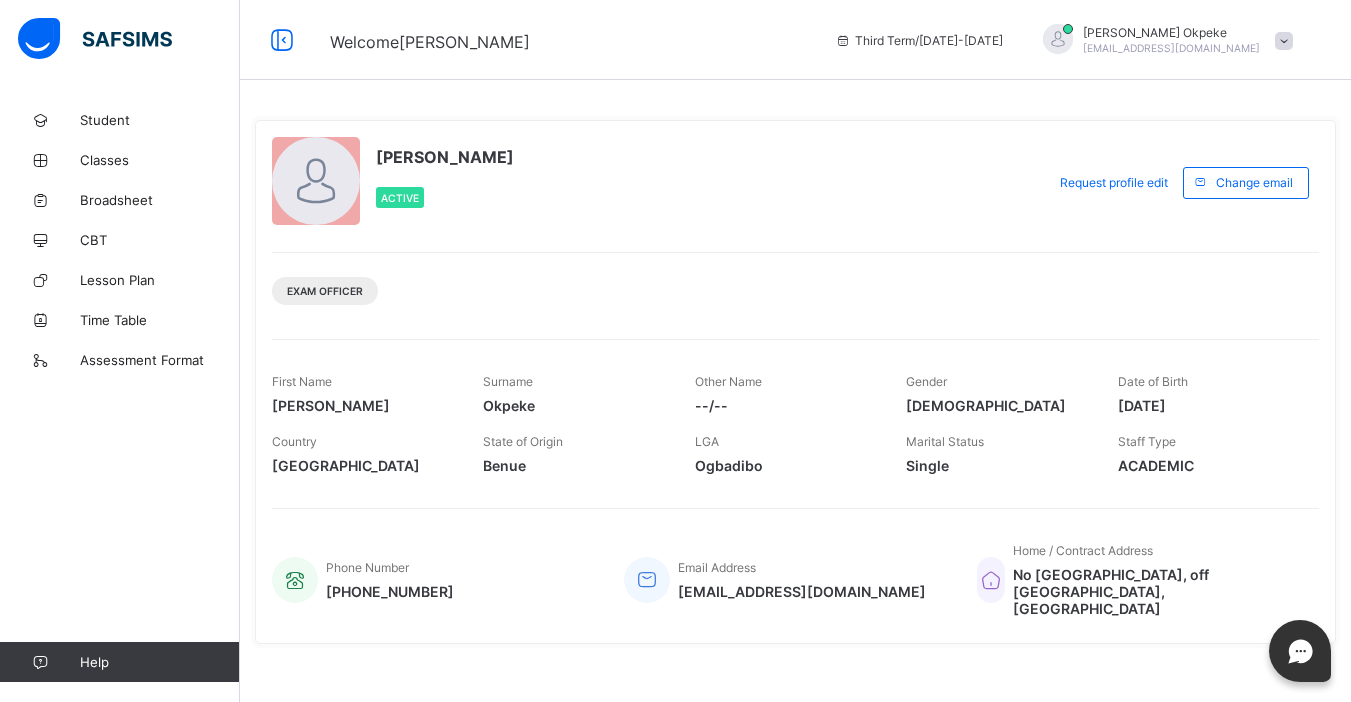 click on "Abel    Okpeke" at bounding box center [1171, 32] 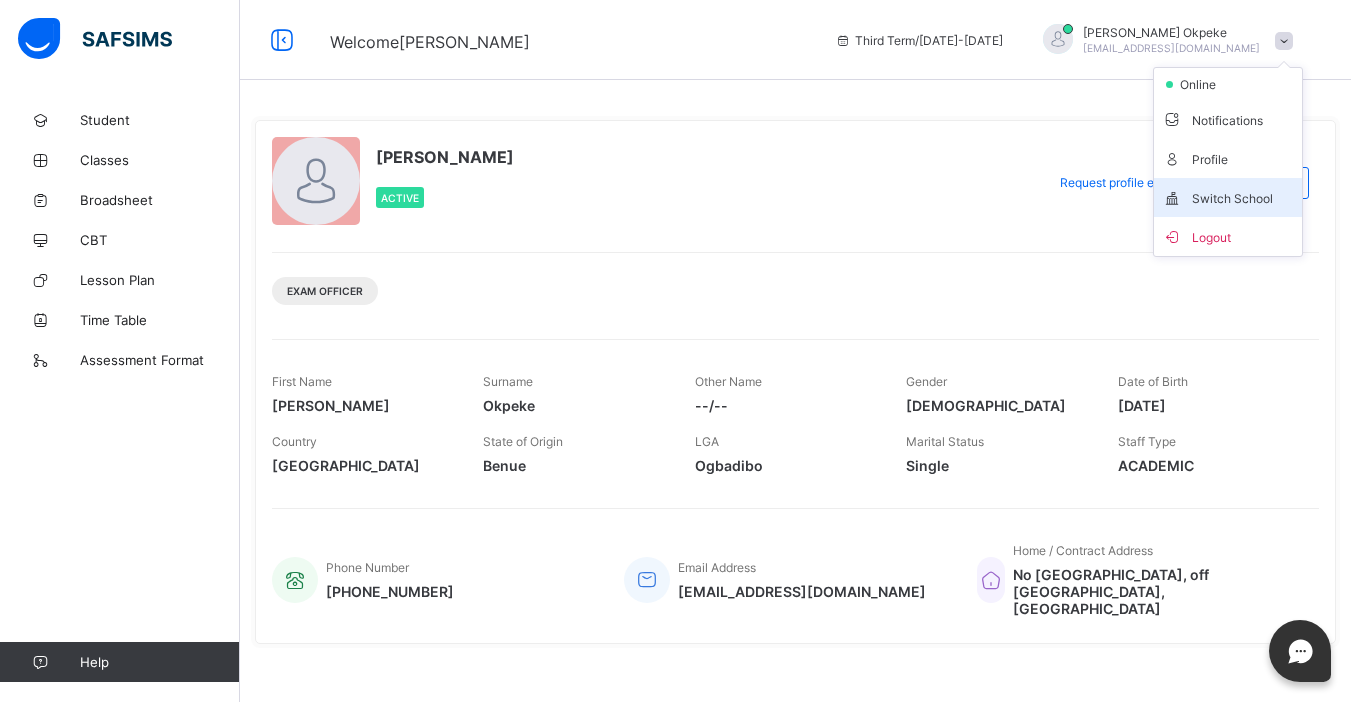 click on "Switch School" at bounding box center (1228, 197) 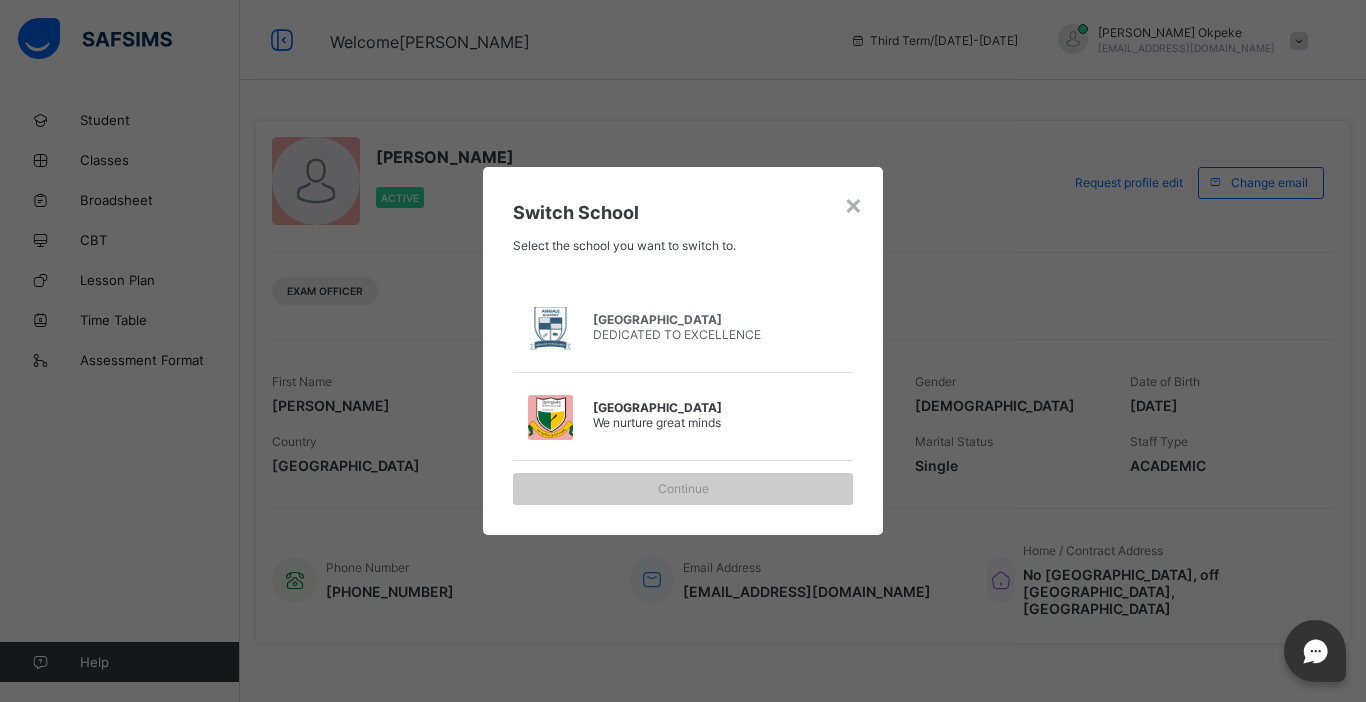 click on "[GEOGRAPHIC_DATA]" at bounding box center [693, 407] 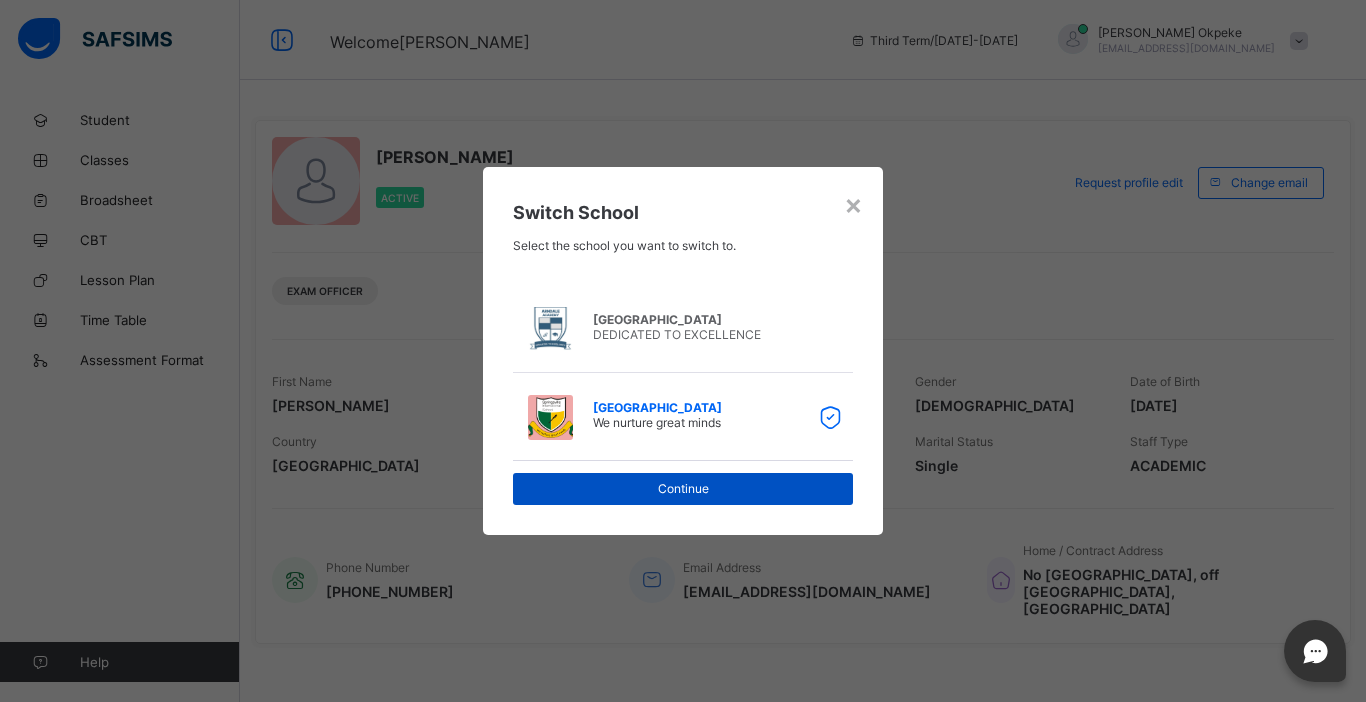 click on "Continue" at bounding box center (683, 488) 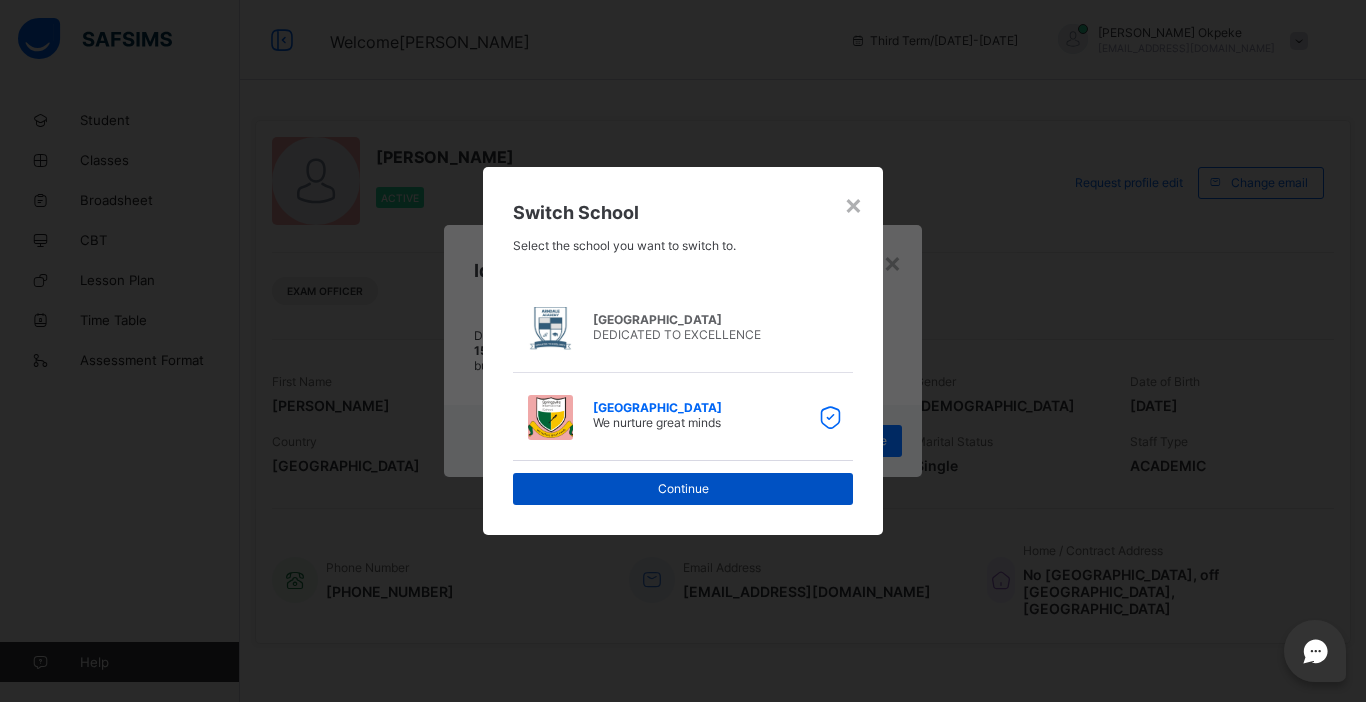 click on "Continue" at bounding box center (683, 488) 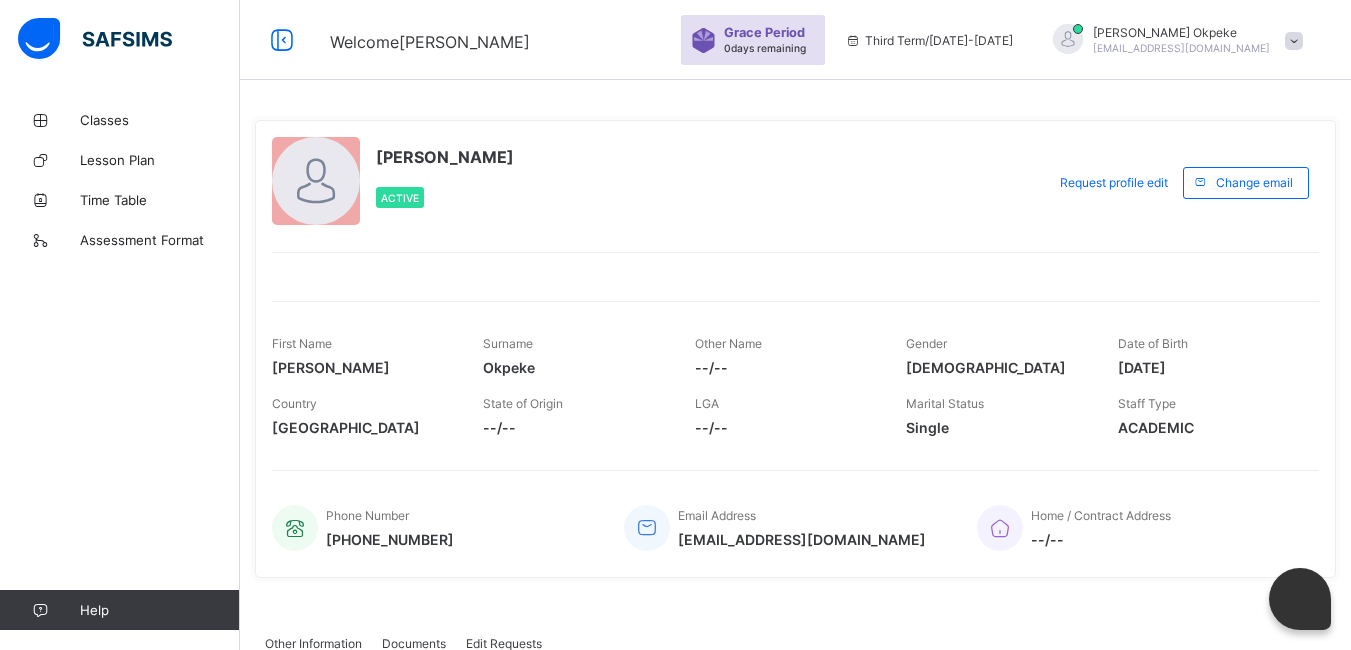 scroll, scrollTop: 0, scrollLeft: 0, axis: both 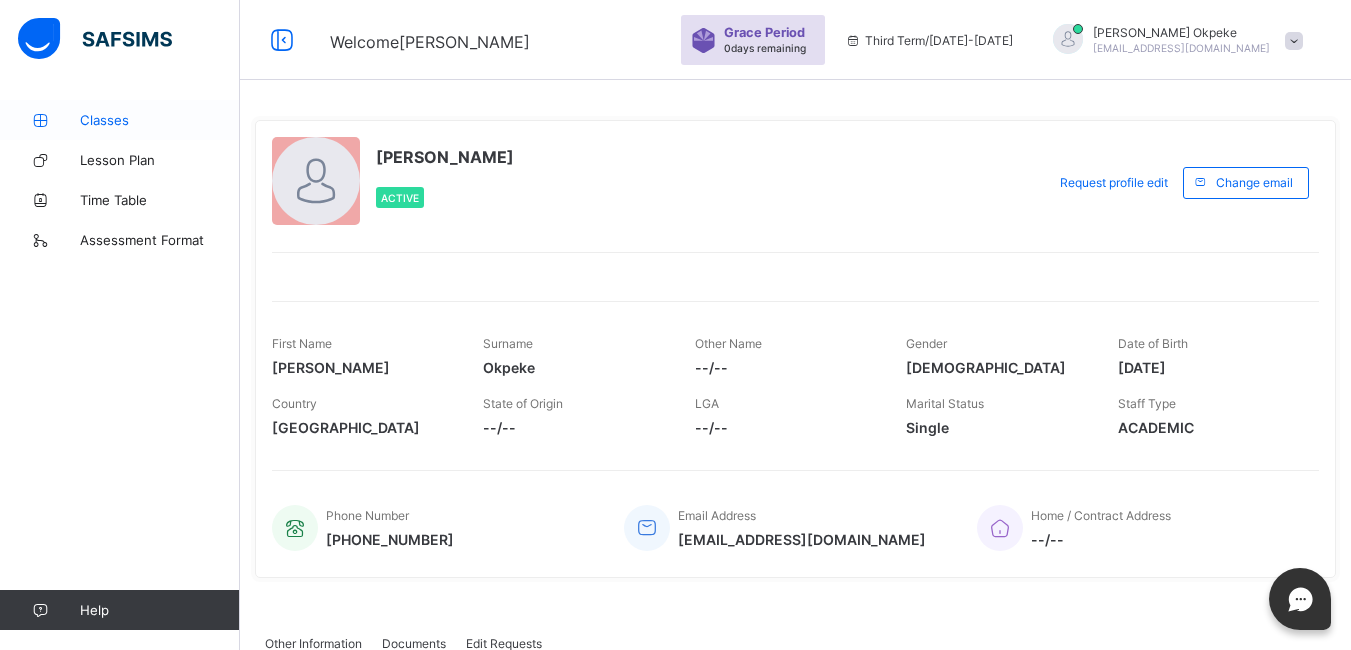 click on "Classes" at bounding box center [160, 120] 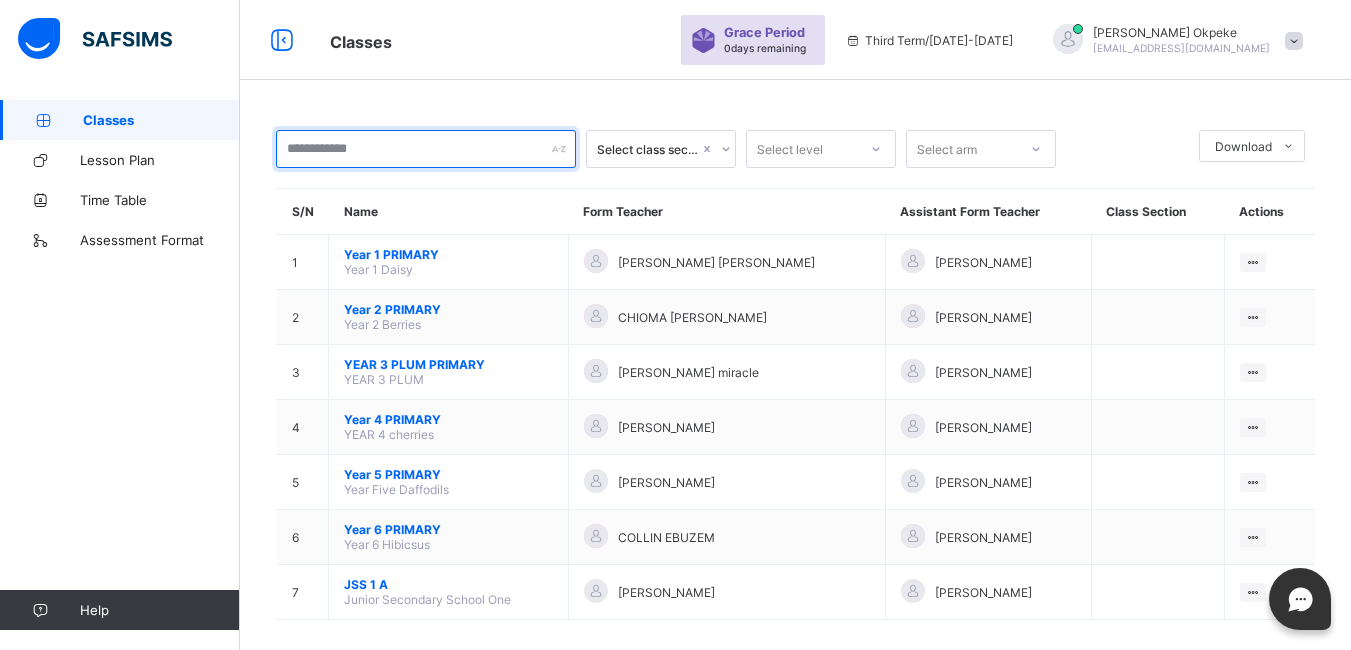 click at bounding box center (426, 149) 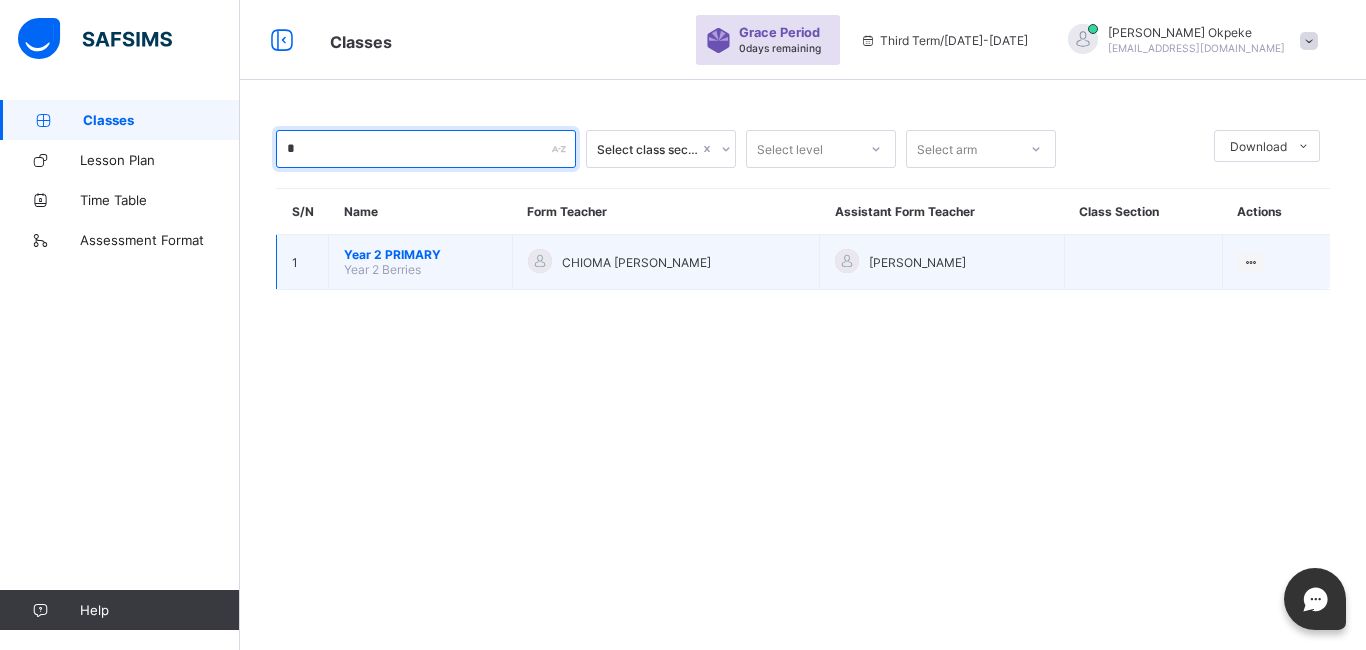 type on "*" 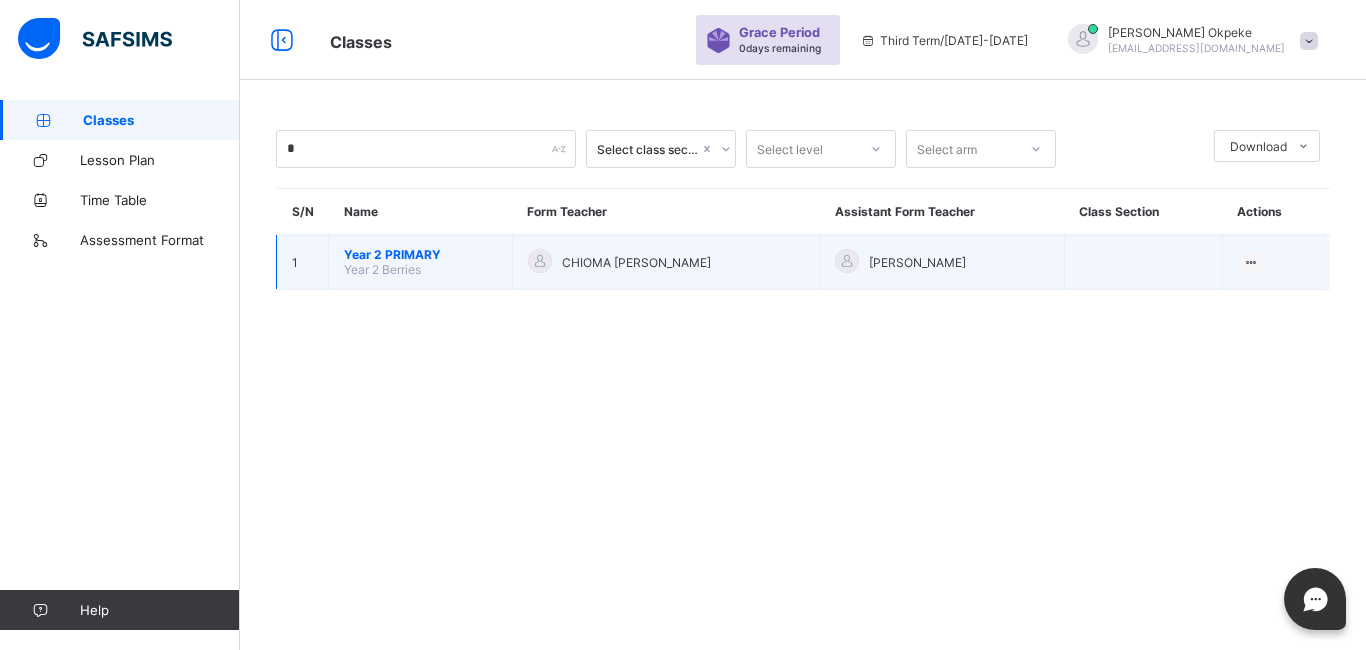 click on "Year 2   PRIMARY" at bounding box center [420, 254] 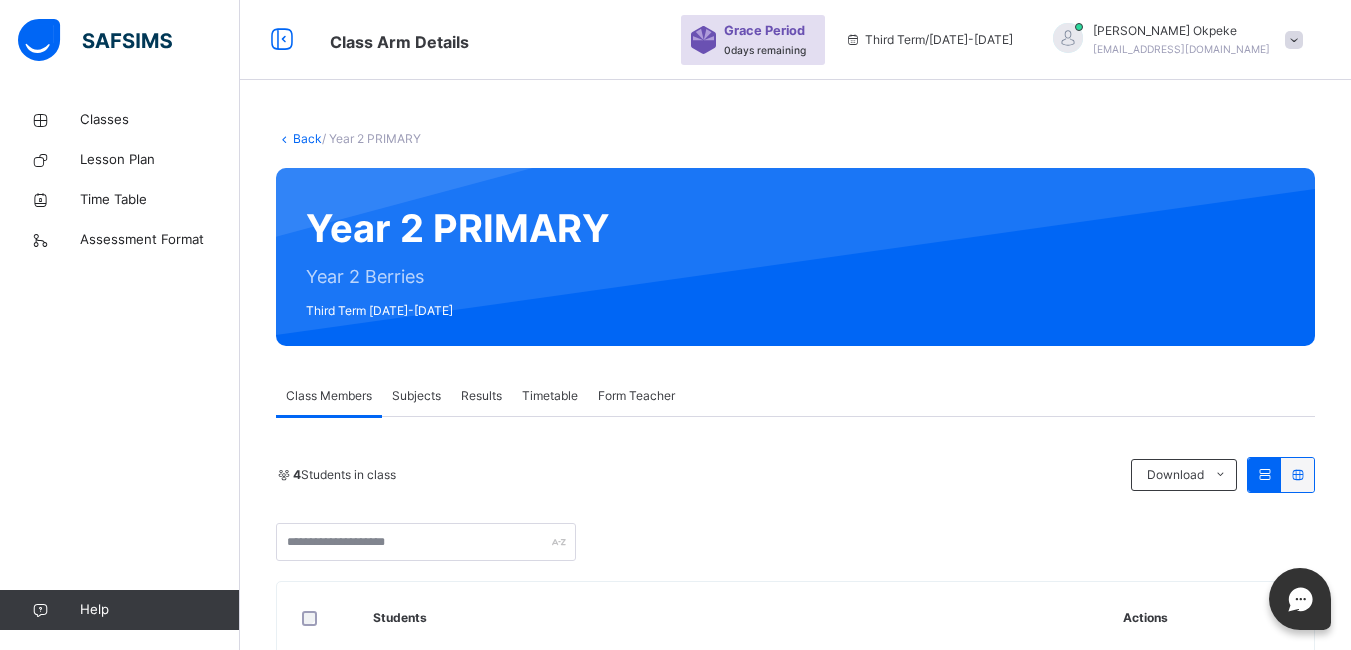 click on "Results" at bounding box center (481, 396) 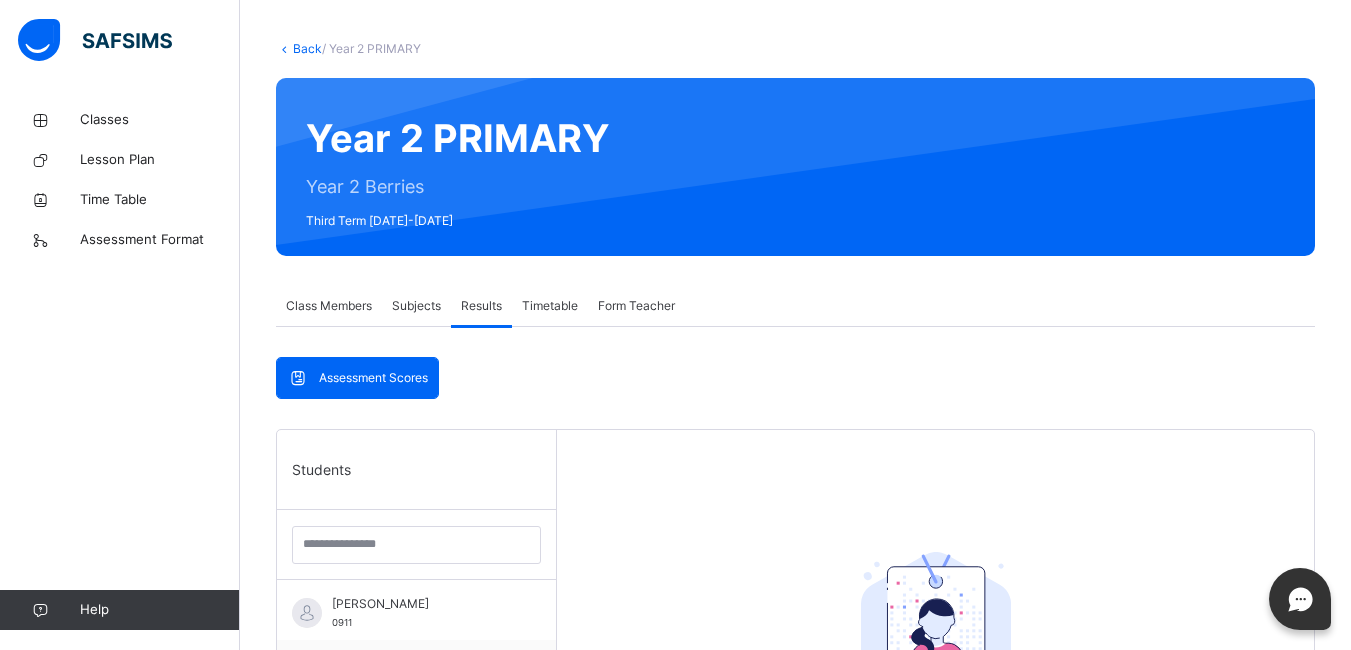 scroll, scrollTop: 80, scrollLeft: 0, axis: vertical 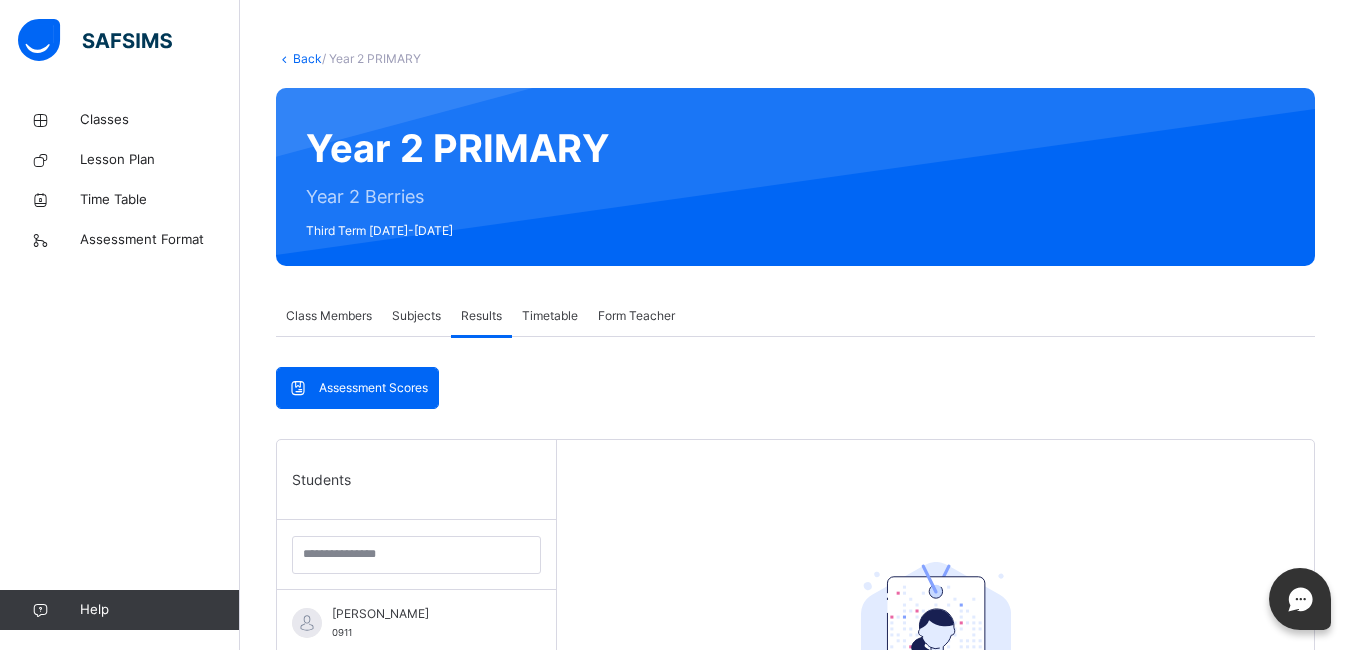 click on "Results" at bounding box center [481, 316] 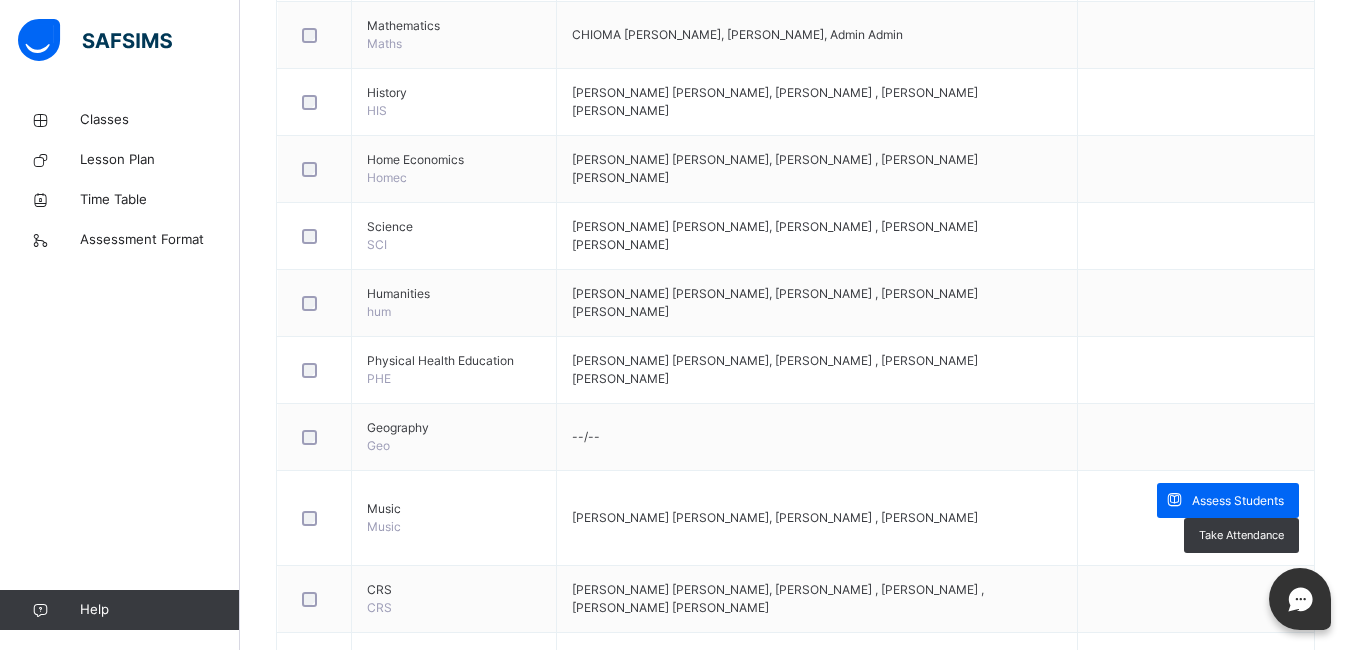 scroll, scrollTop: 640, scrollLeft: 0, axis: vertical 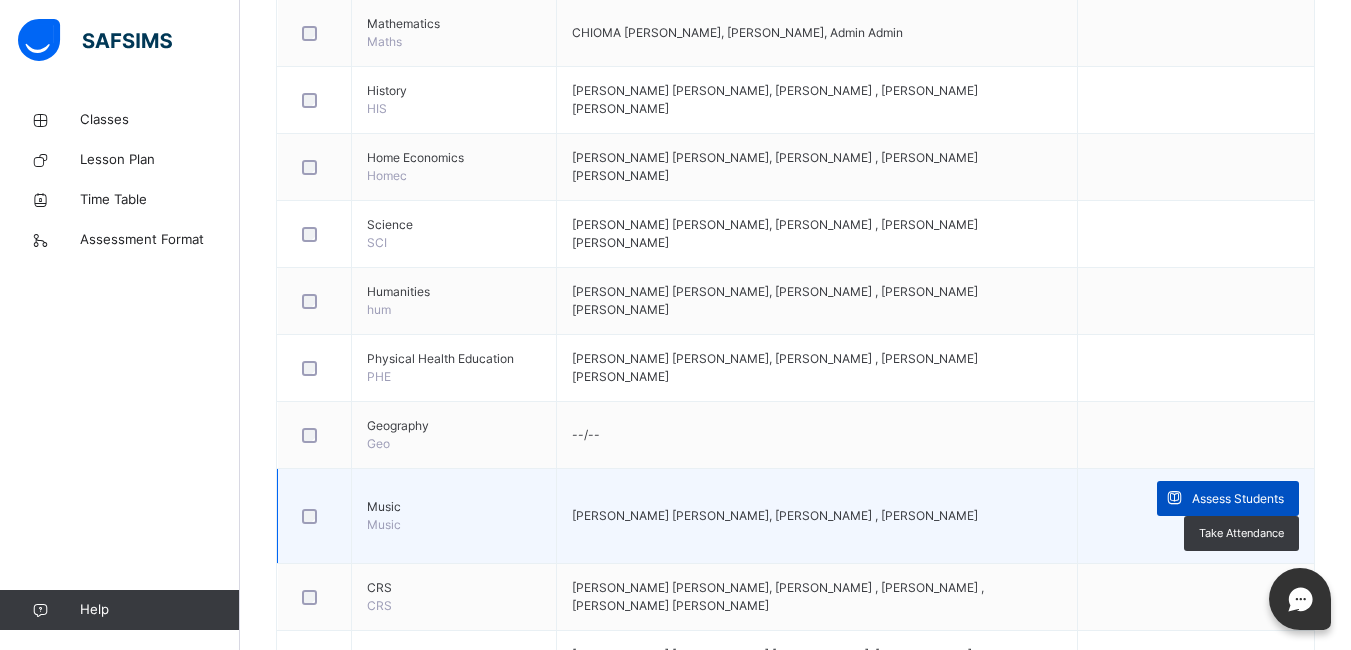 click at bounding box center (1174, 498) 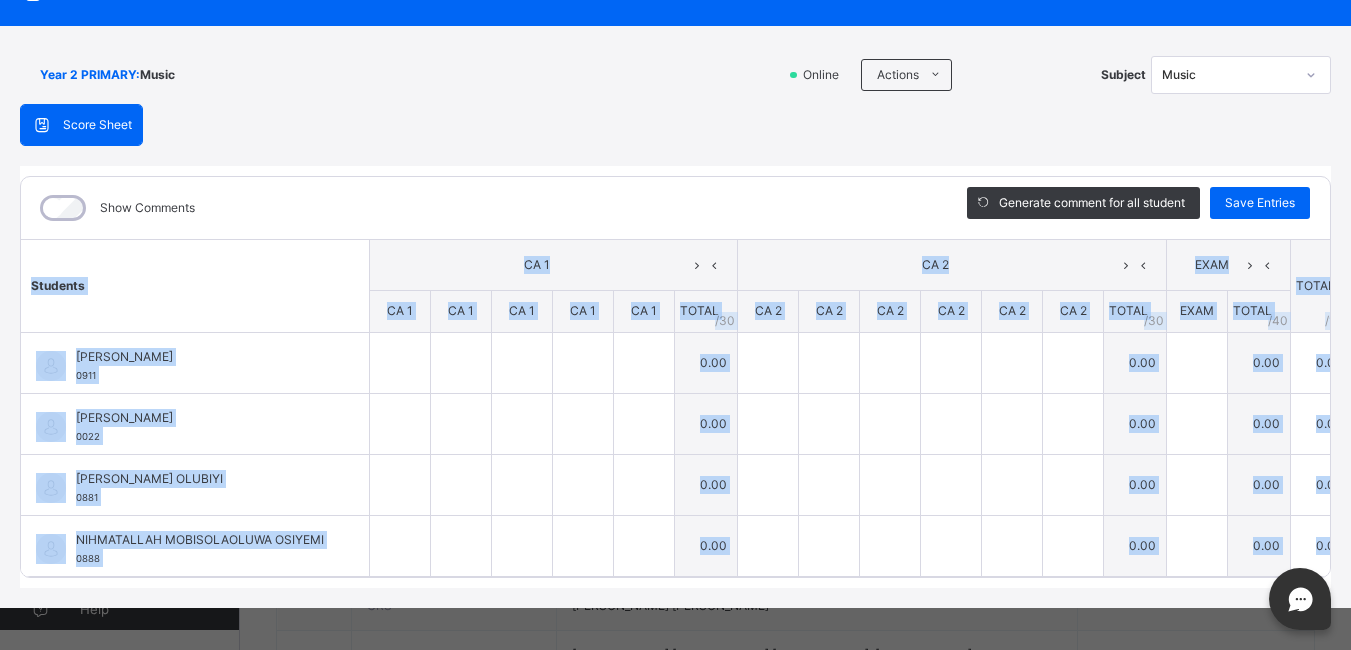 scroll, scrollTop: 129, scrollLeft: 0, axis: vertical 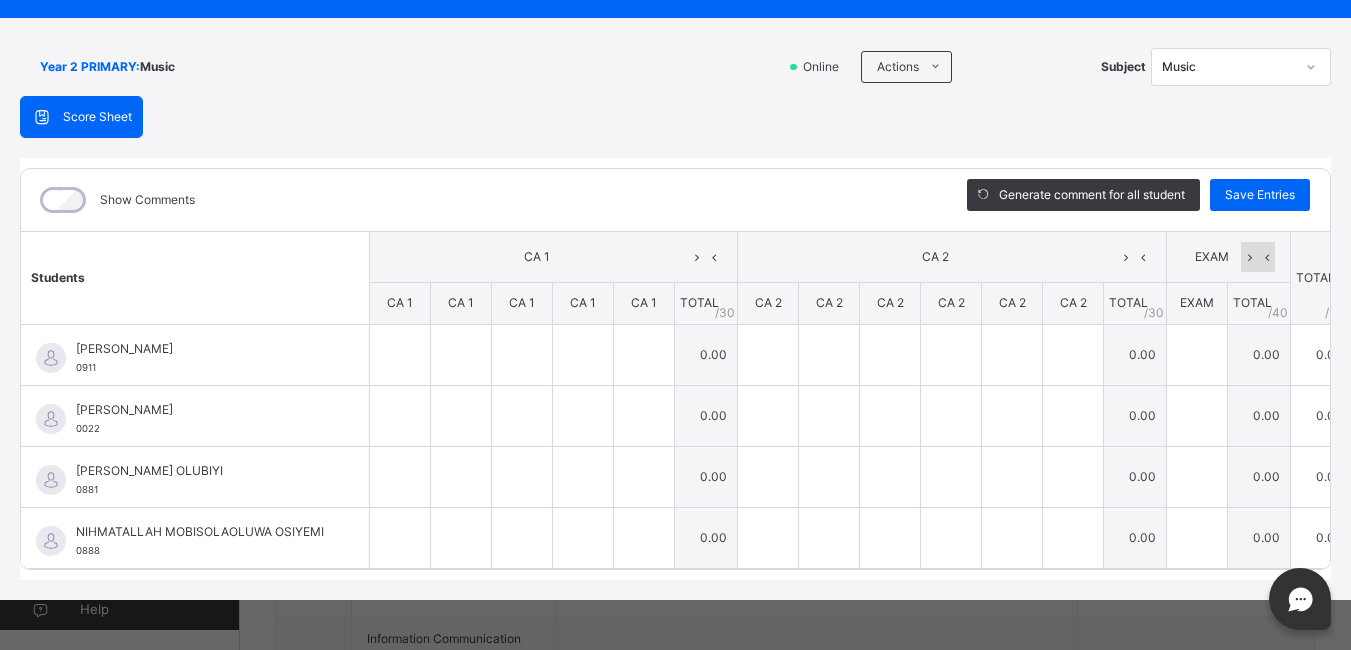 click at bounding box center (1249, 257) 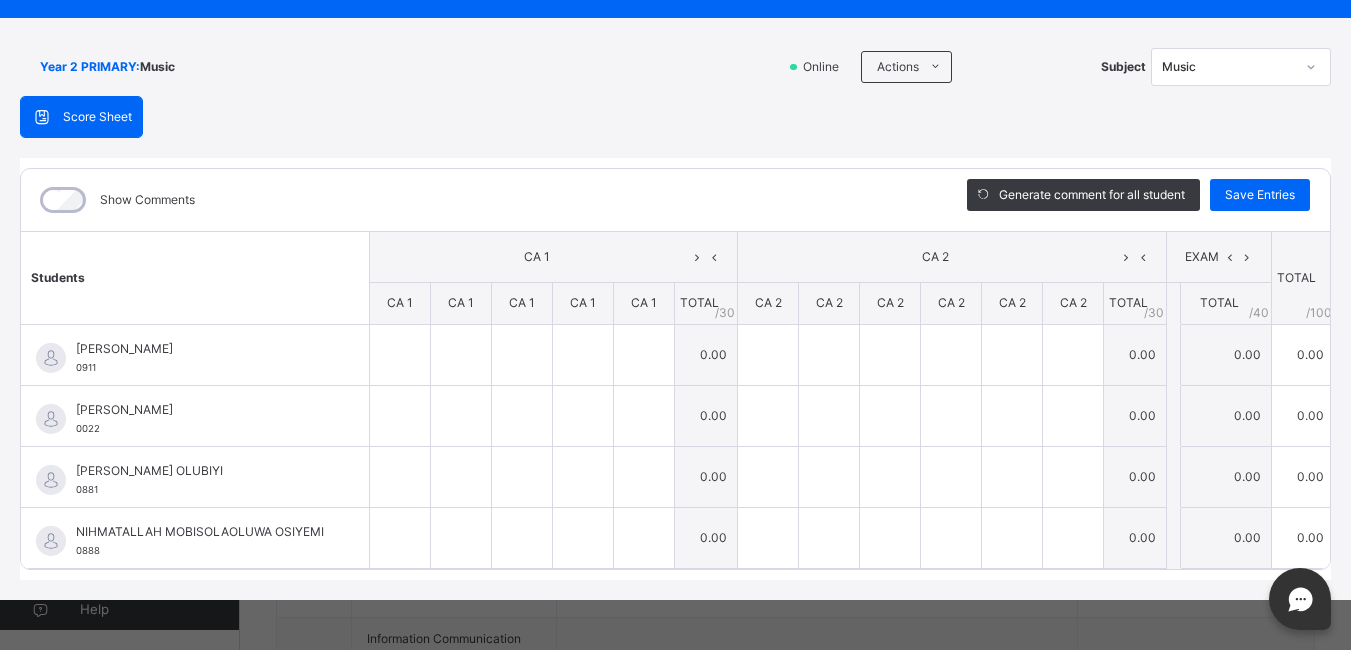 scroll, scrollTop: 114, scrollLeft: 0, axis: vertical 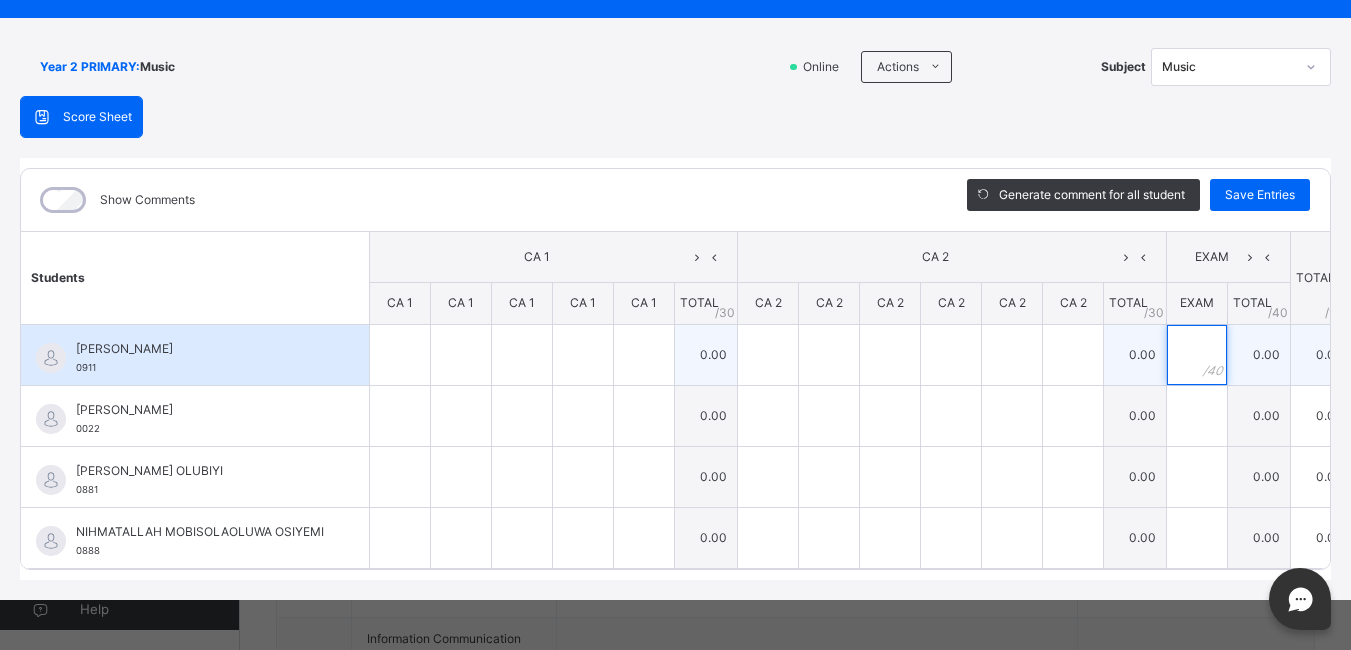 click at bounding box center [1197, 355] 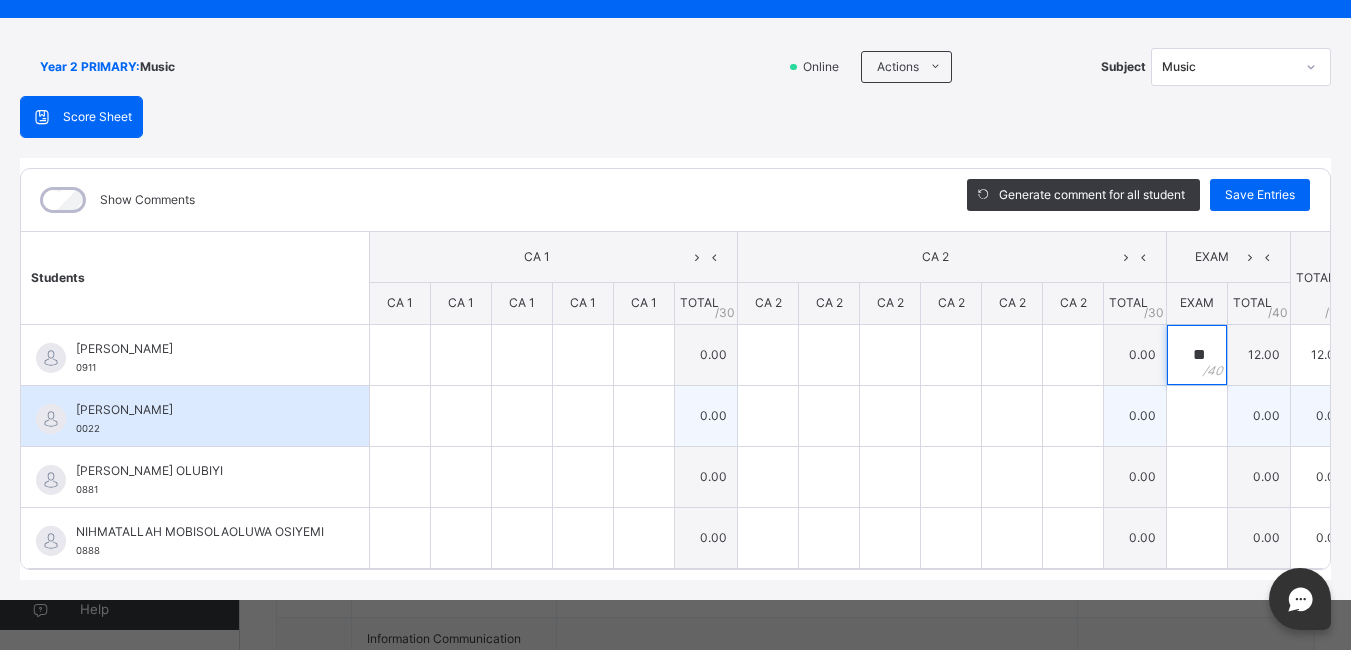 type on "**" 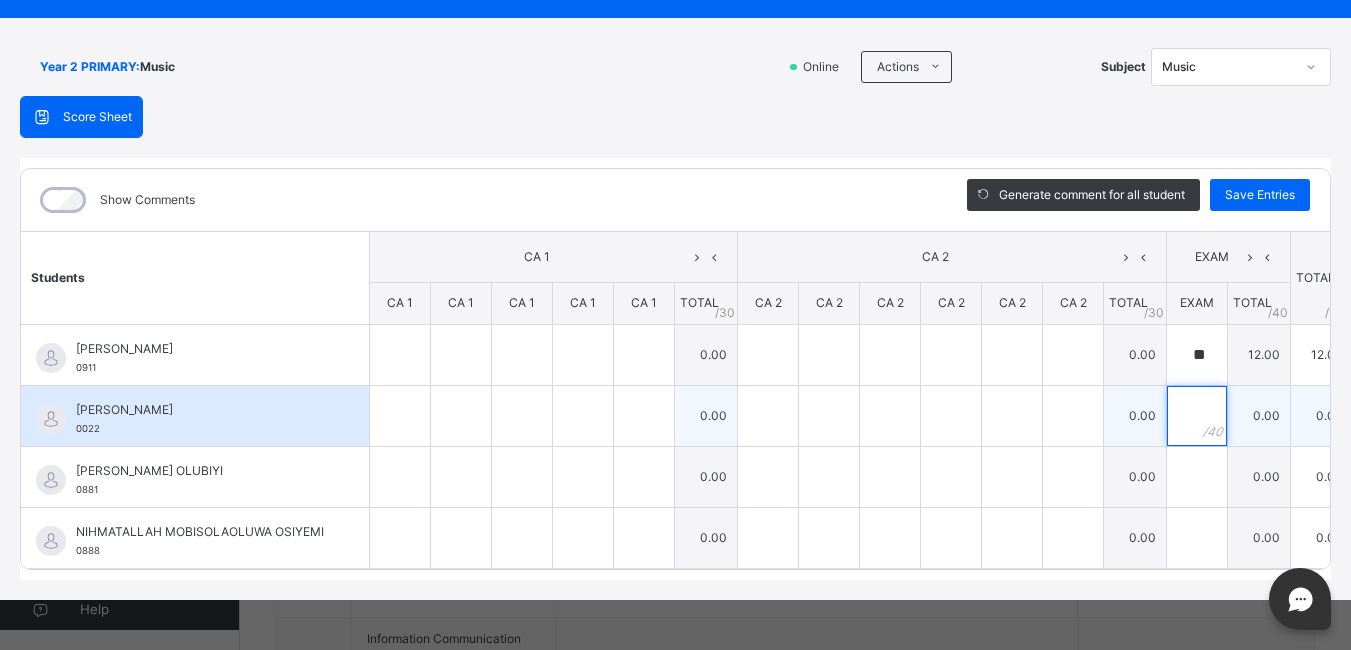 click at bounding box center (1197, 416) 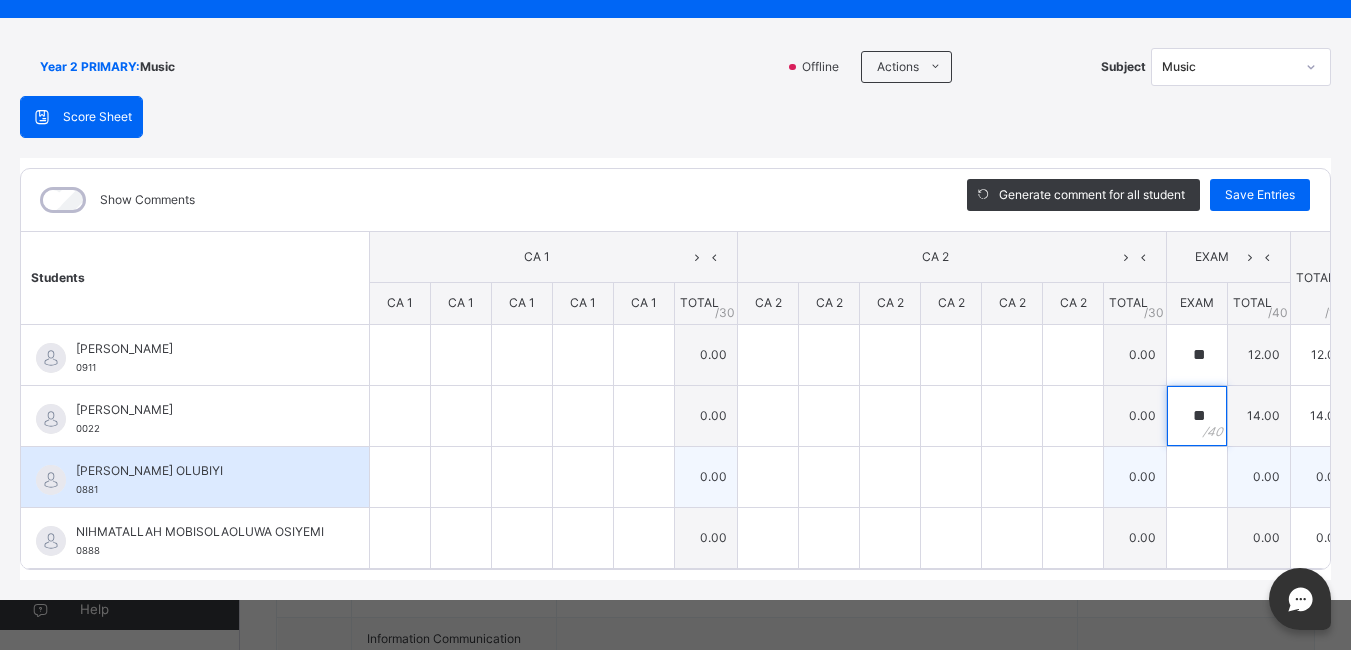 type on "**" 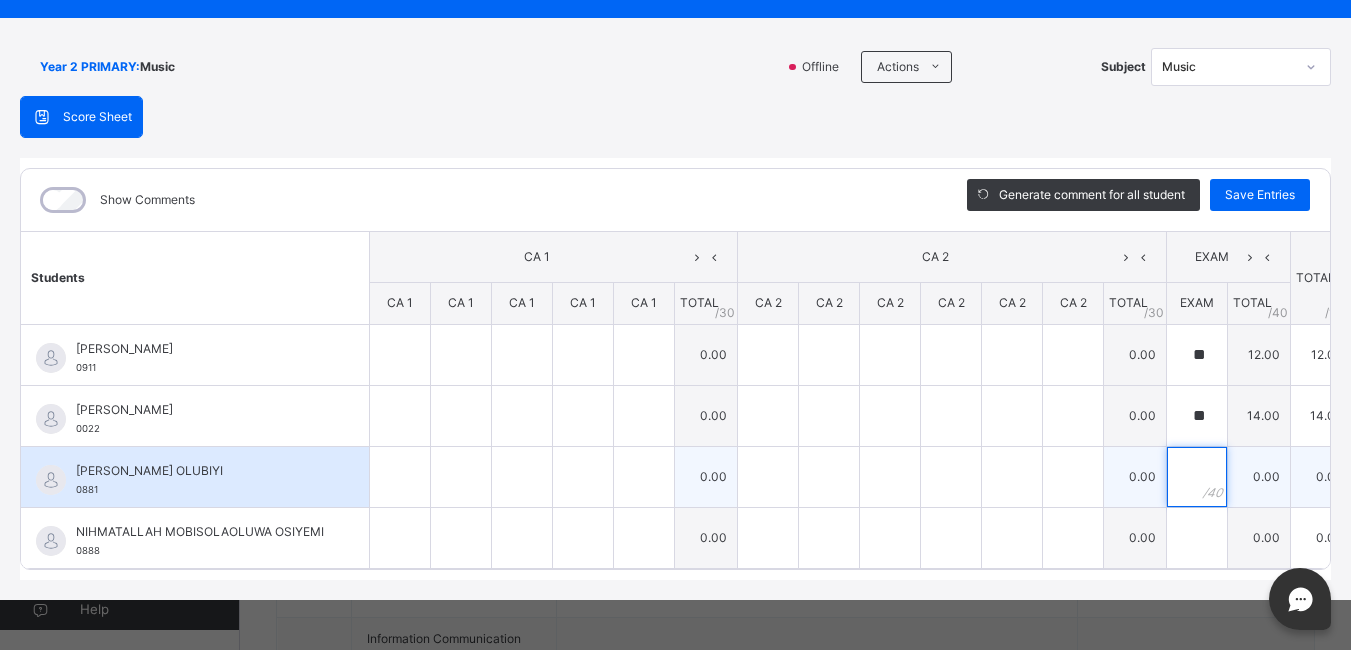 click at bounding box center [1197, 477] 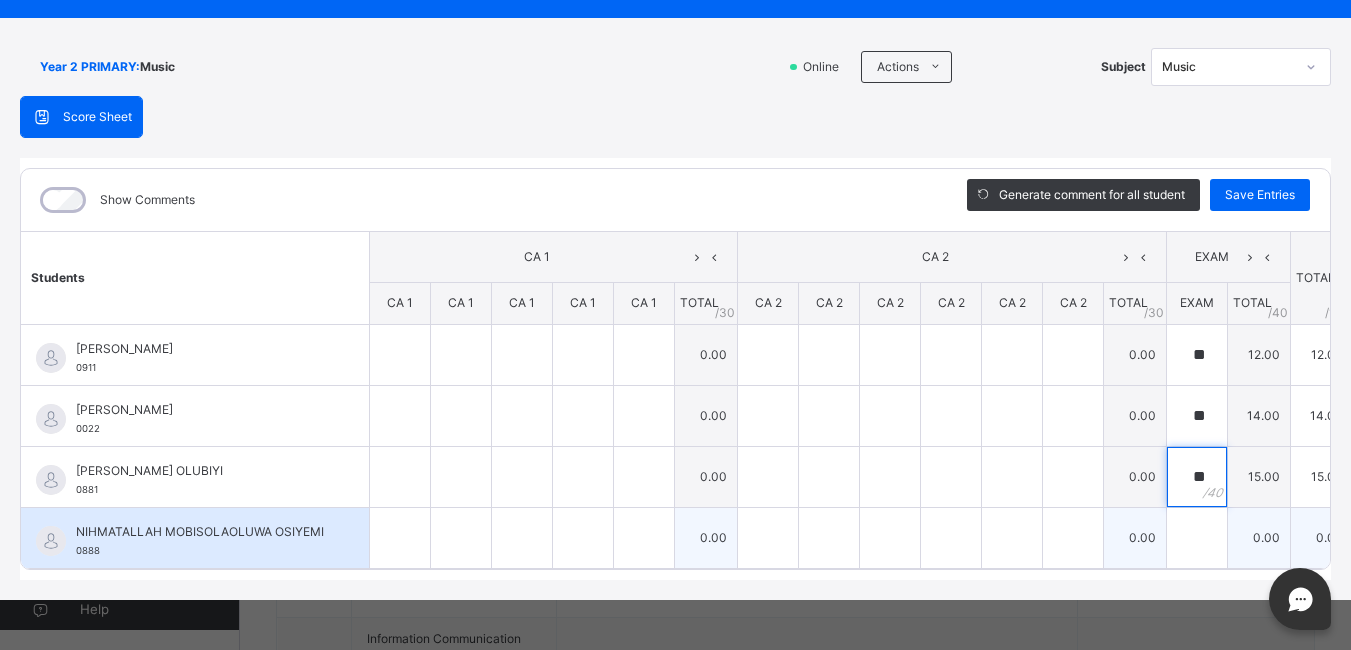 type on "**" 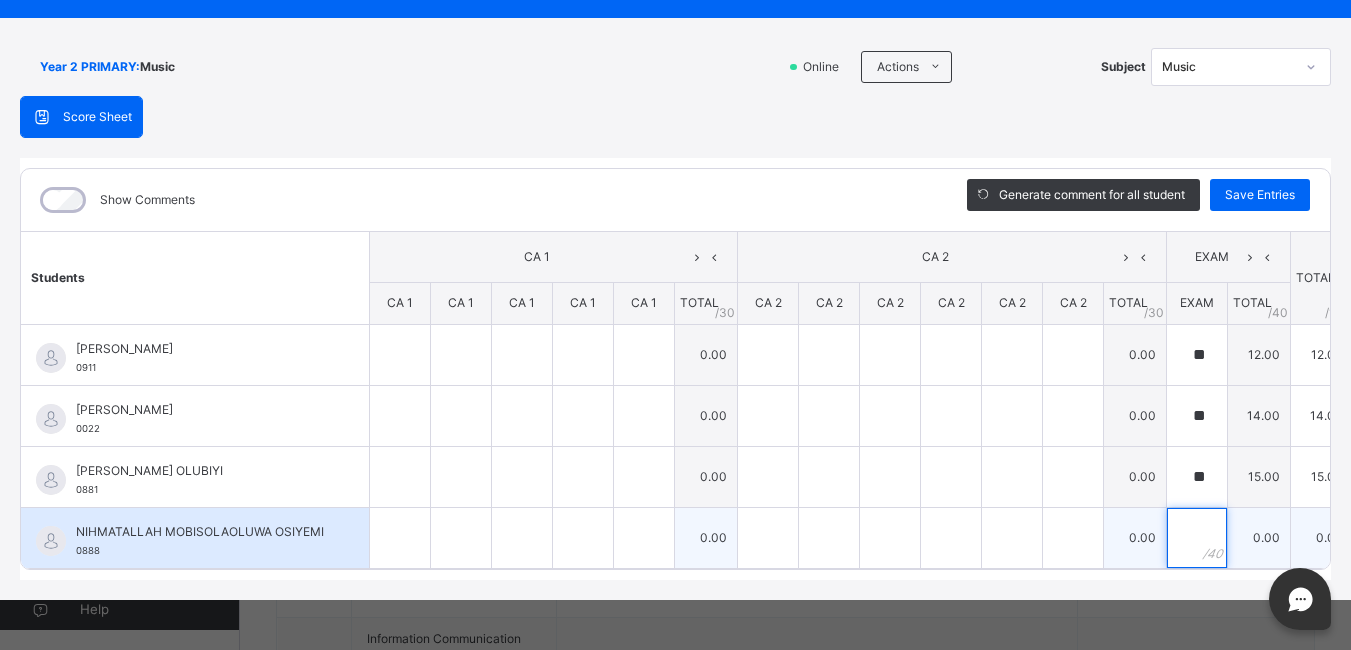click at bounding box center [1197, 538] 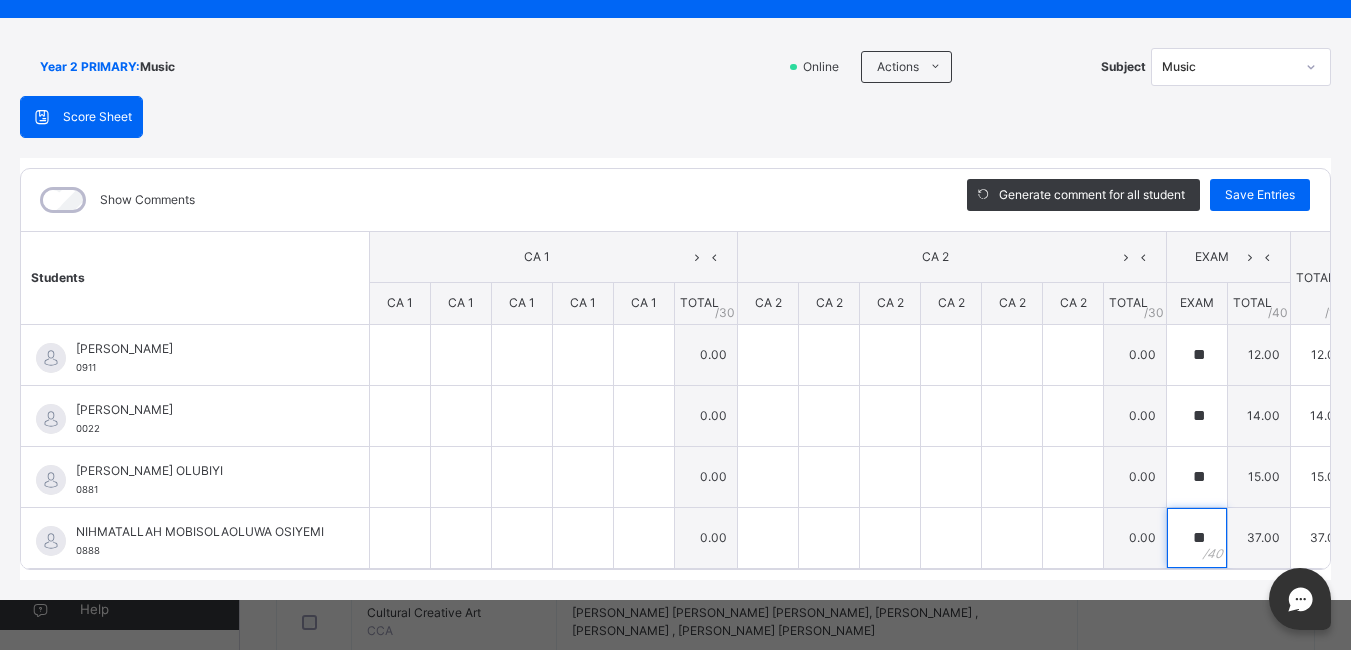 scroll, scrollTop: 677, scrollLeft: 0, axis: vertical 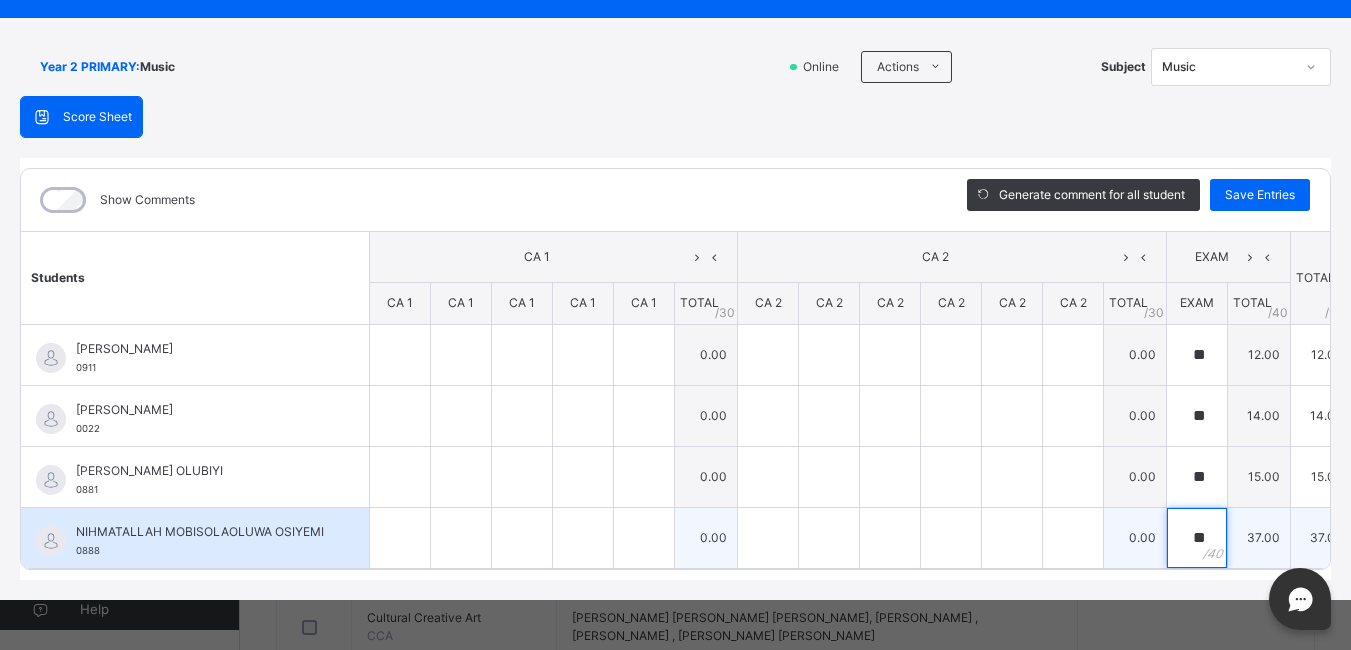 type on "**" 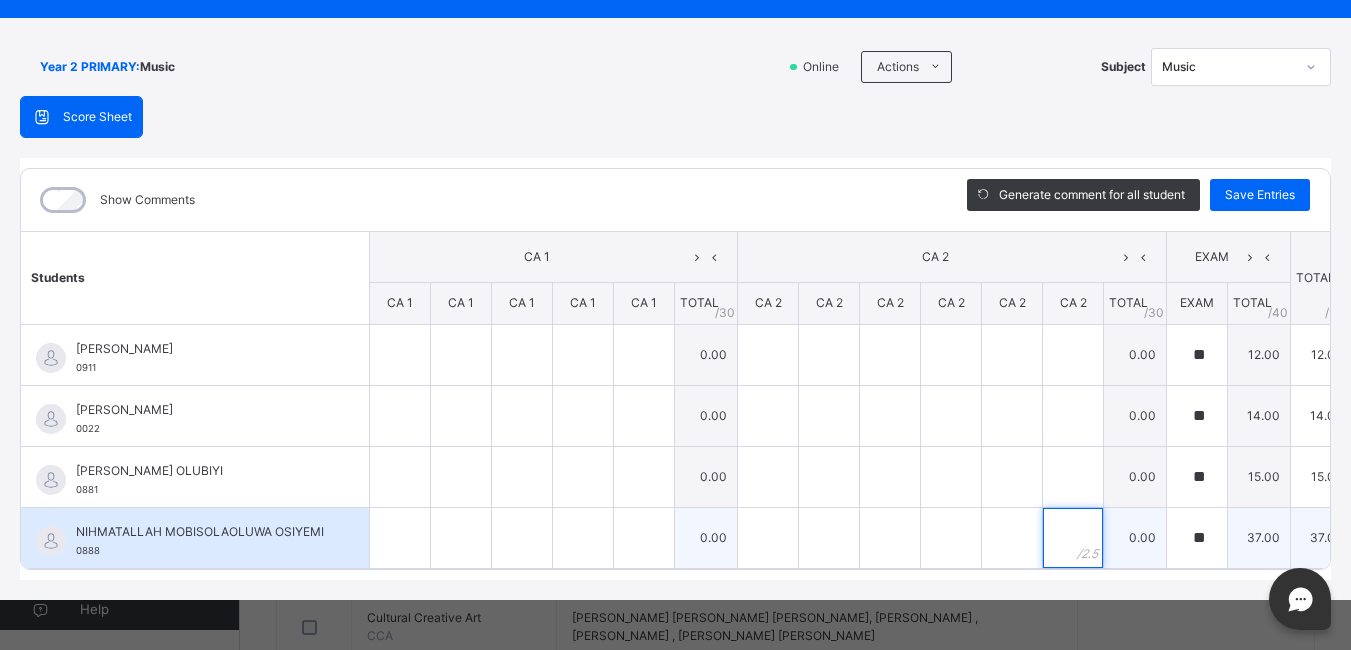 click at bounding box center [1073, 538] 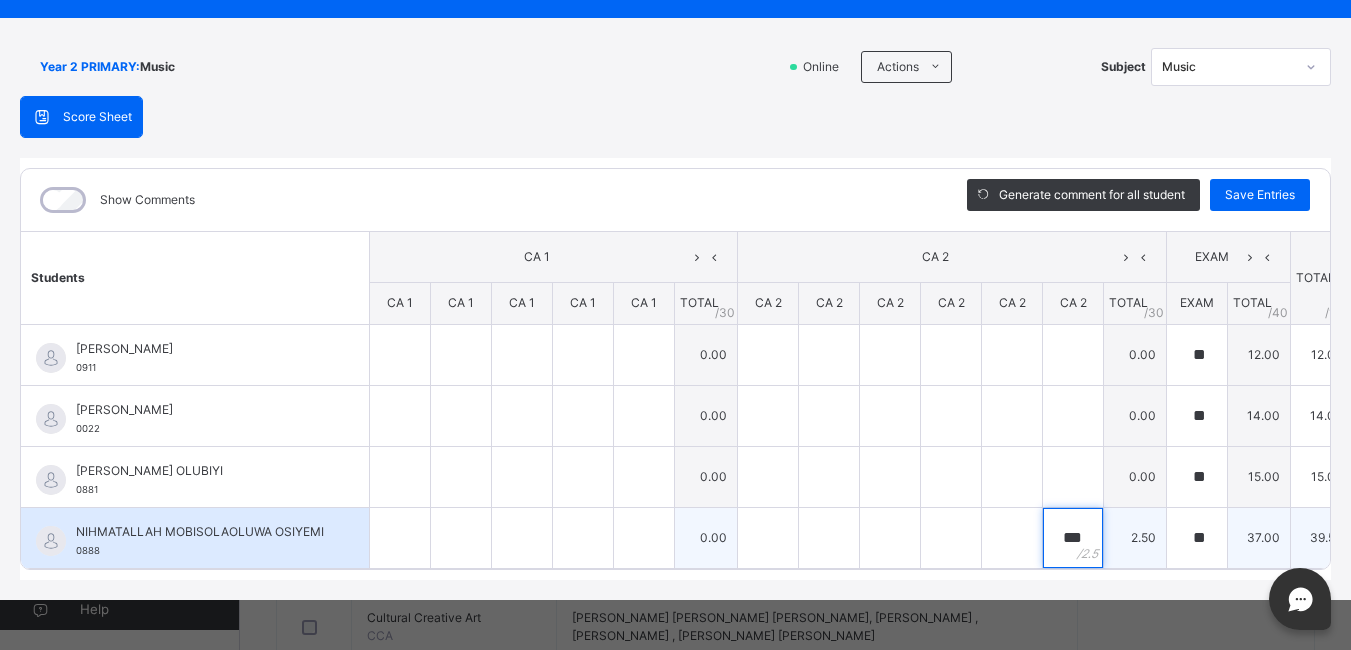 type on "***" 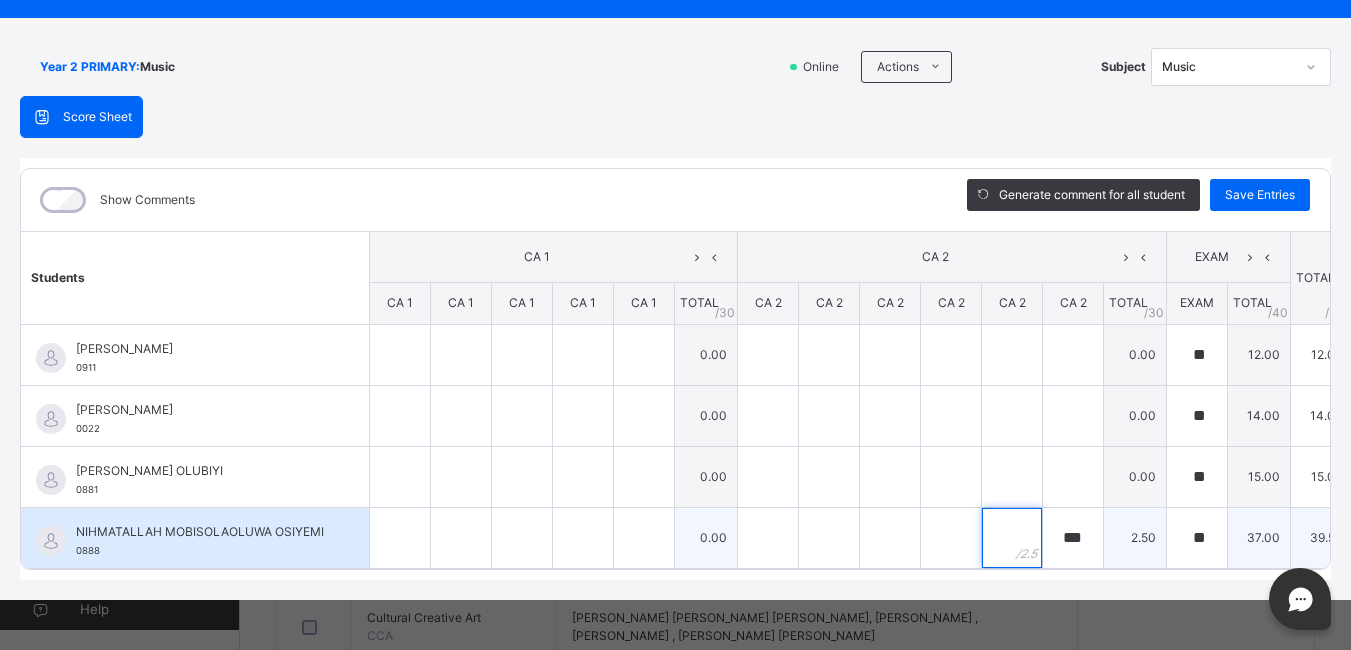 click at bounding box center (1012, 538) 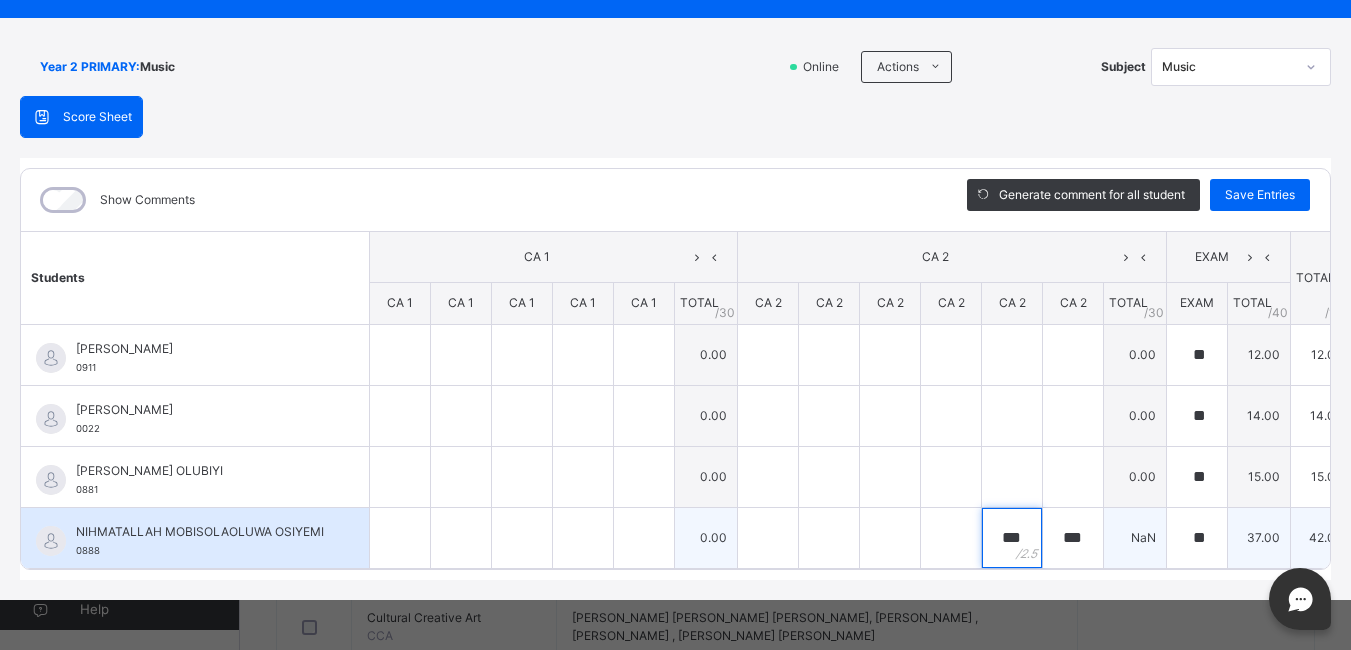 type on "***" 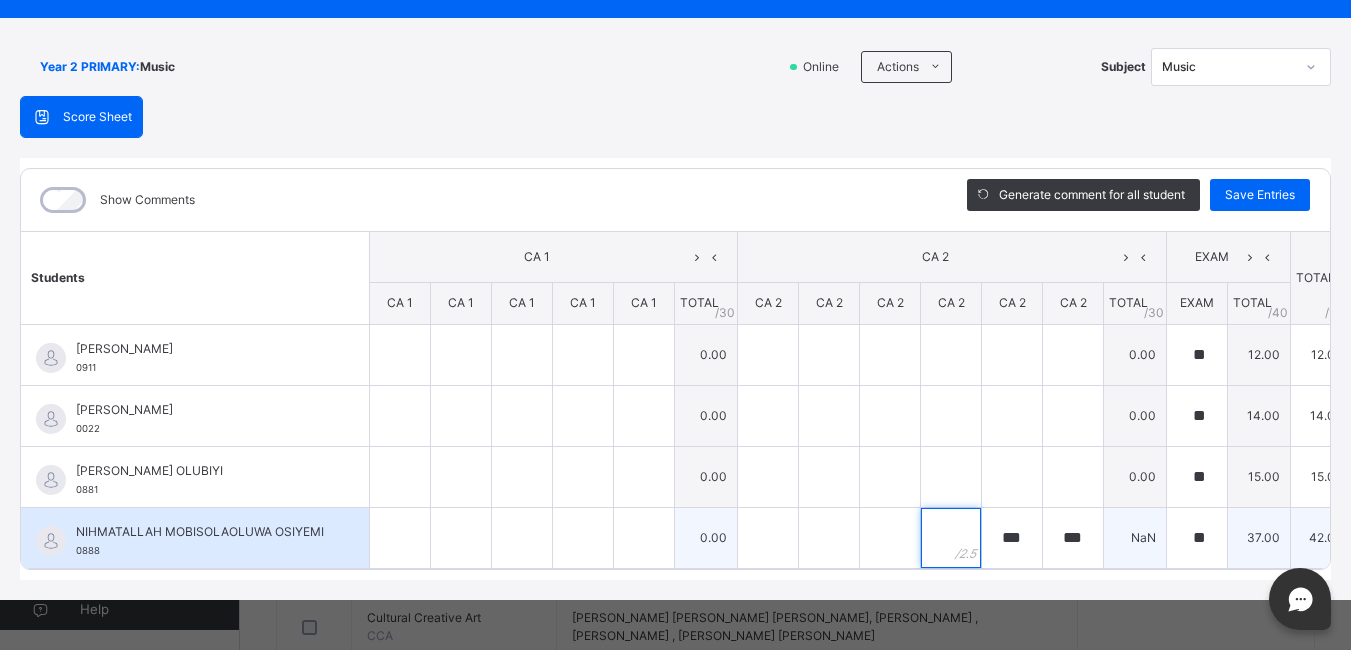 click at bounding box center [951, 538] 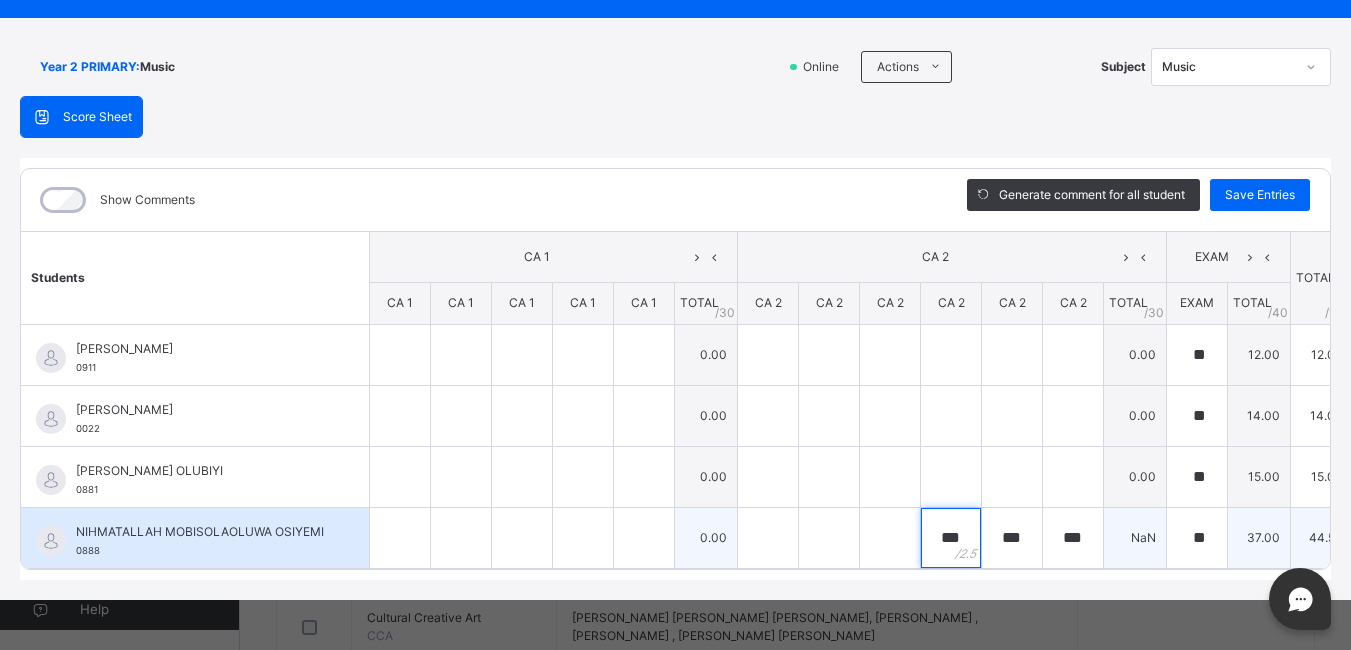type on "***" 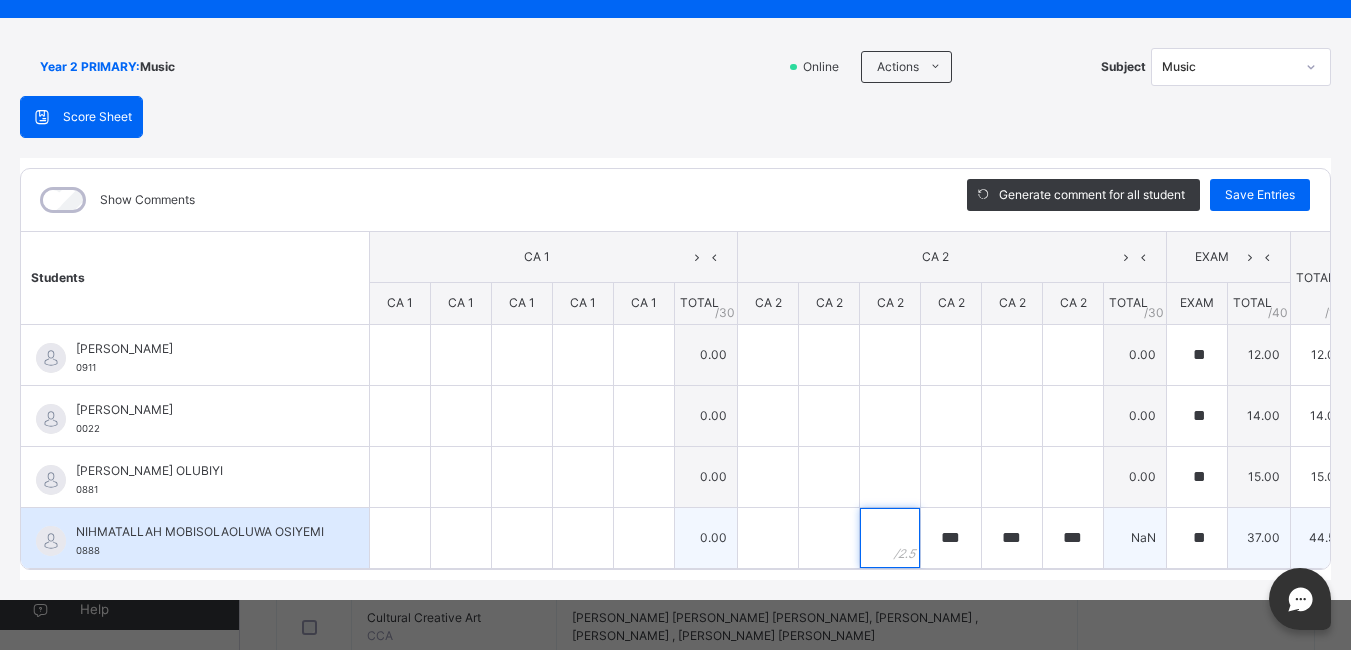 click at bounding box center (890, 538) 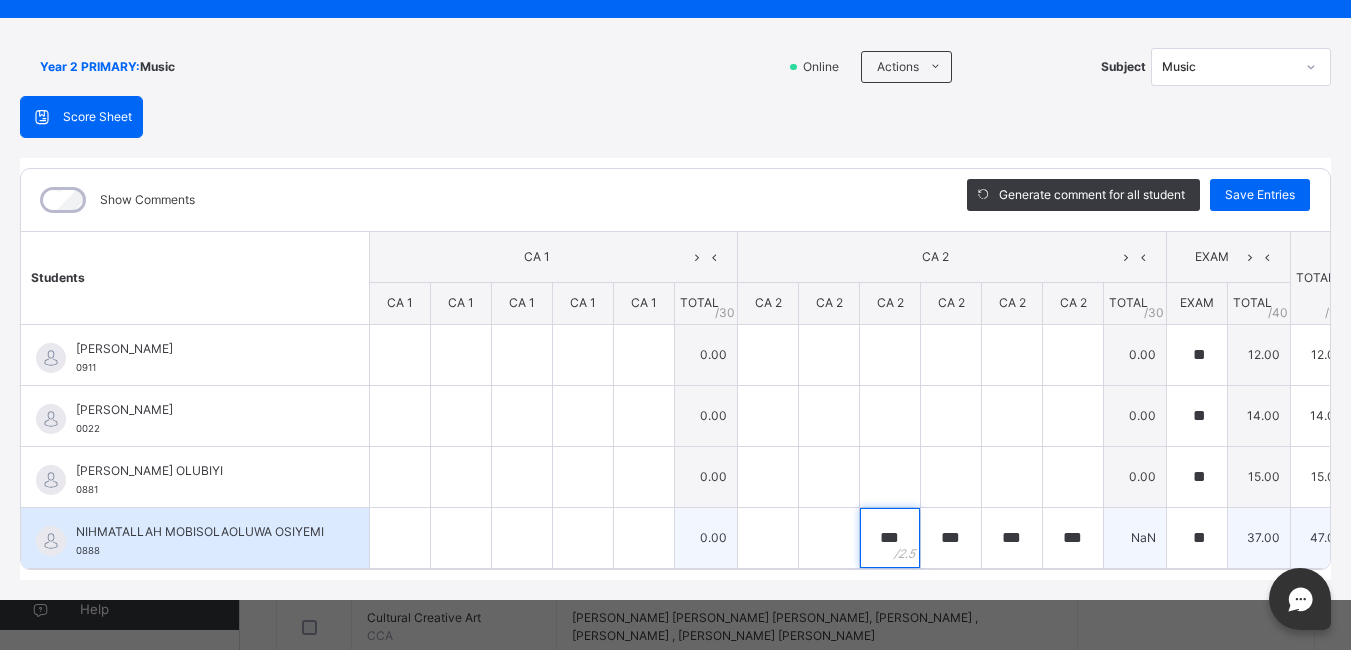type on "***" 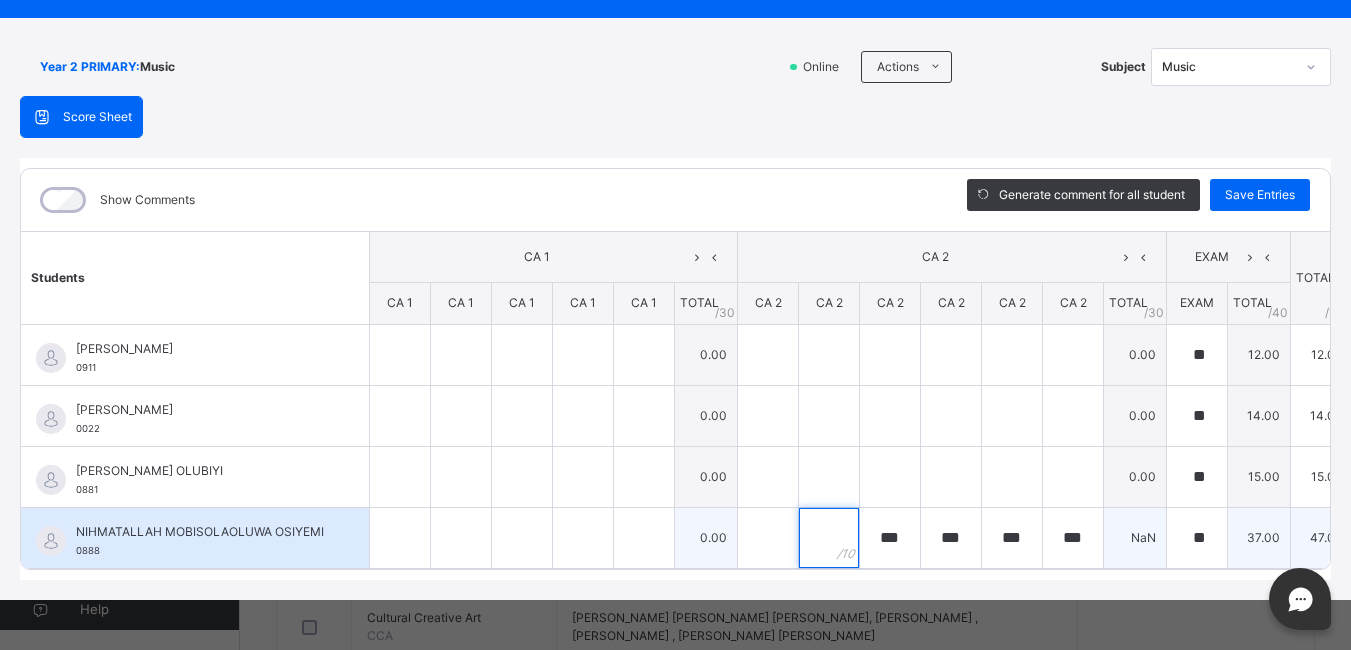 click at bounding box center [829, 538] 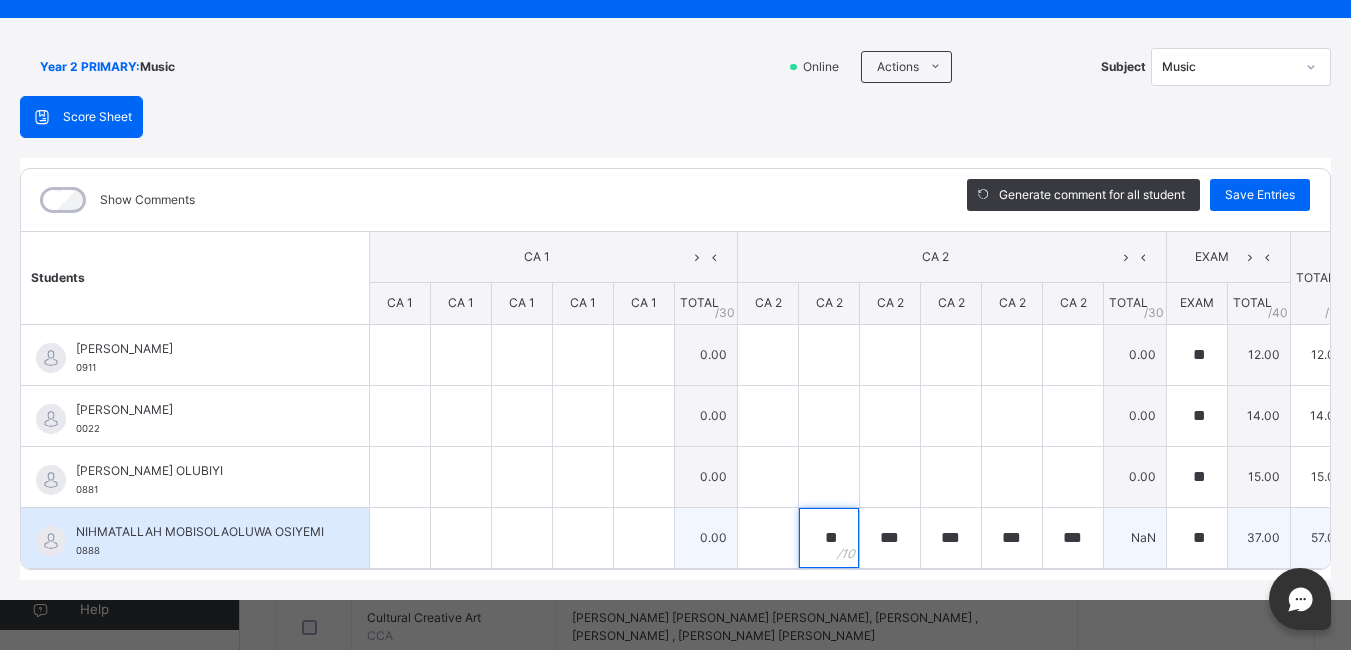 type on "**" 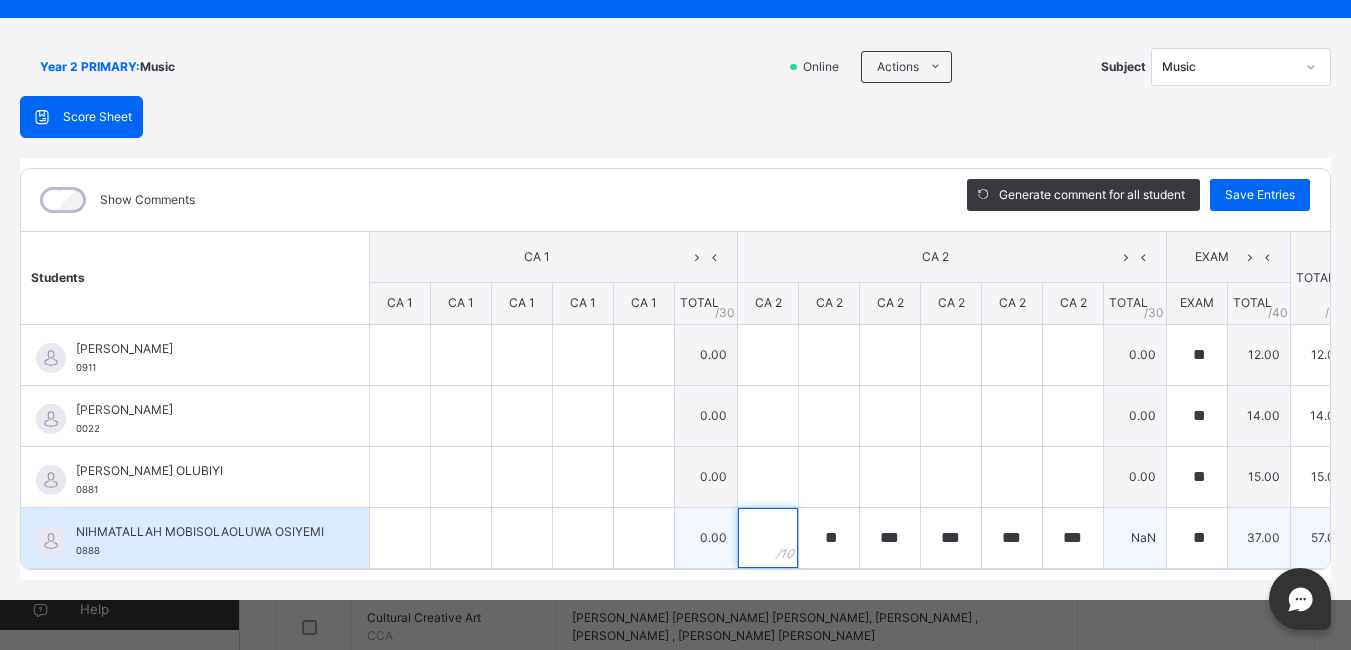 click at bounding box center [768, 538] 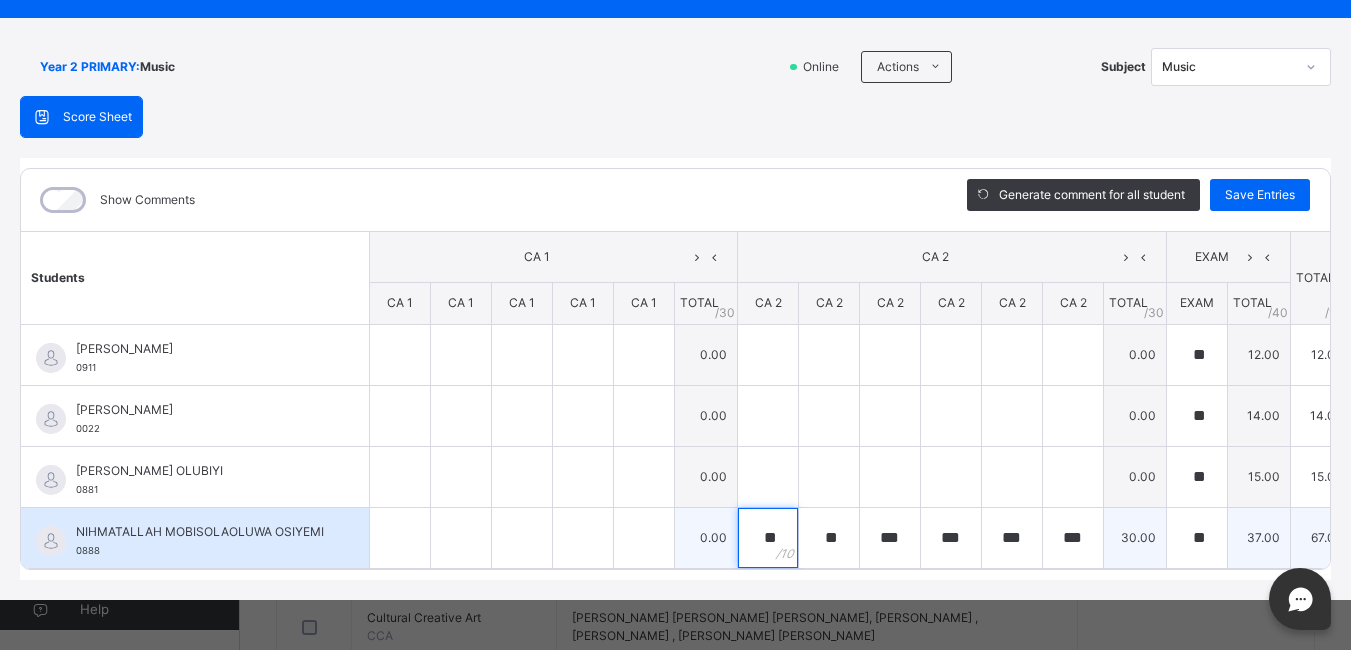 type on "**" 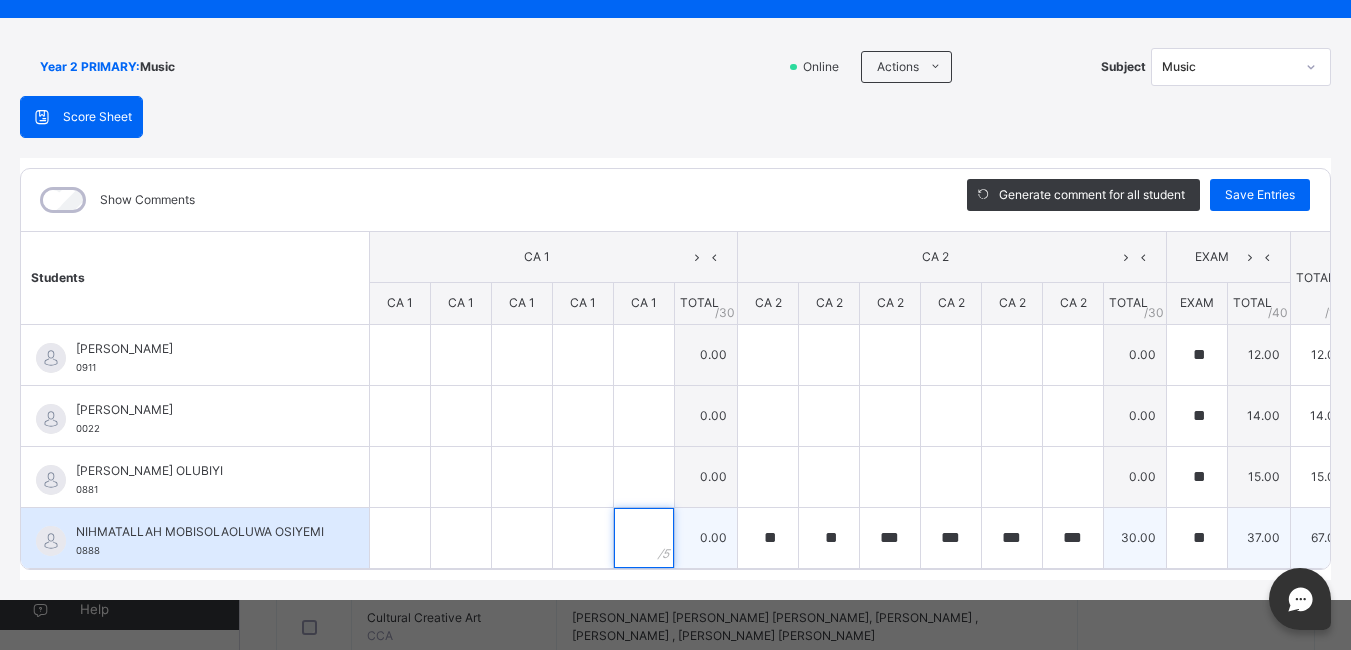 click at bounding box center [644, 538] 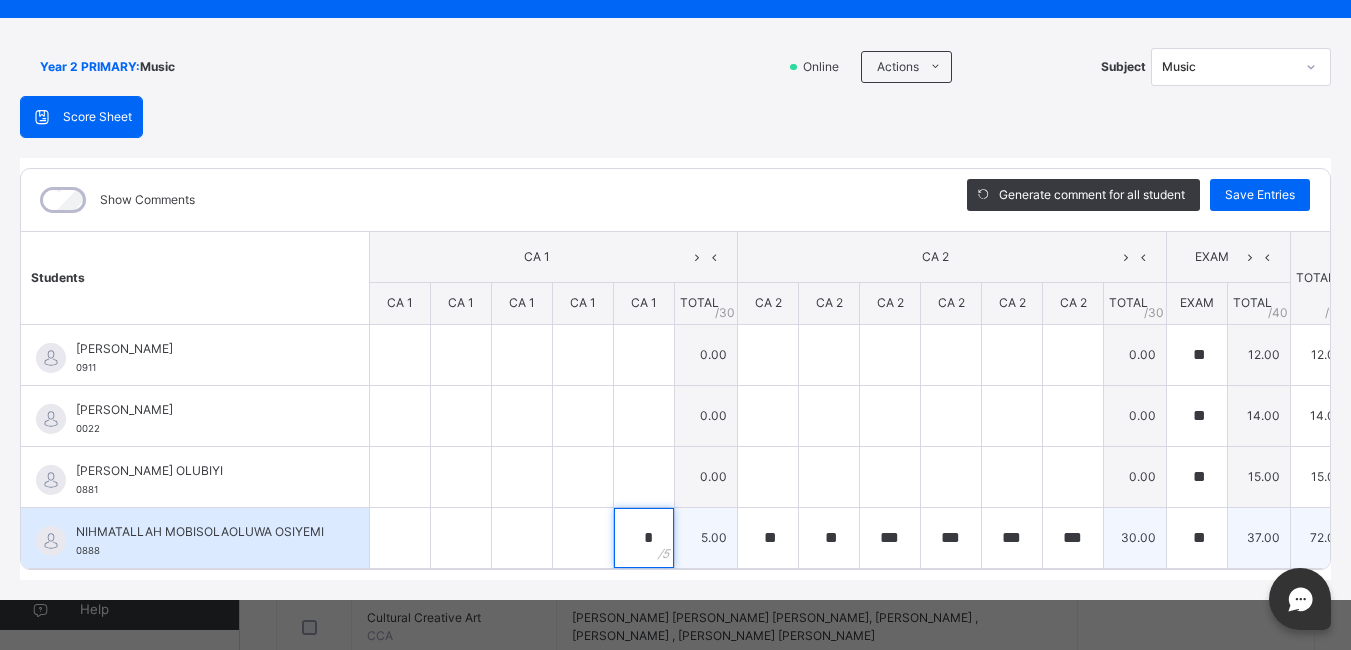 type on "*" 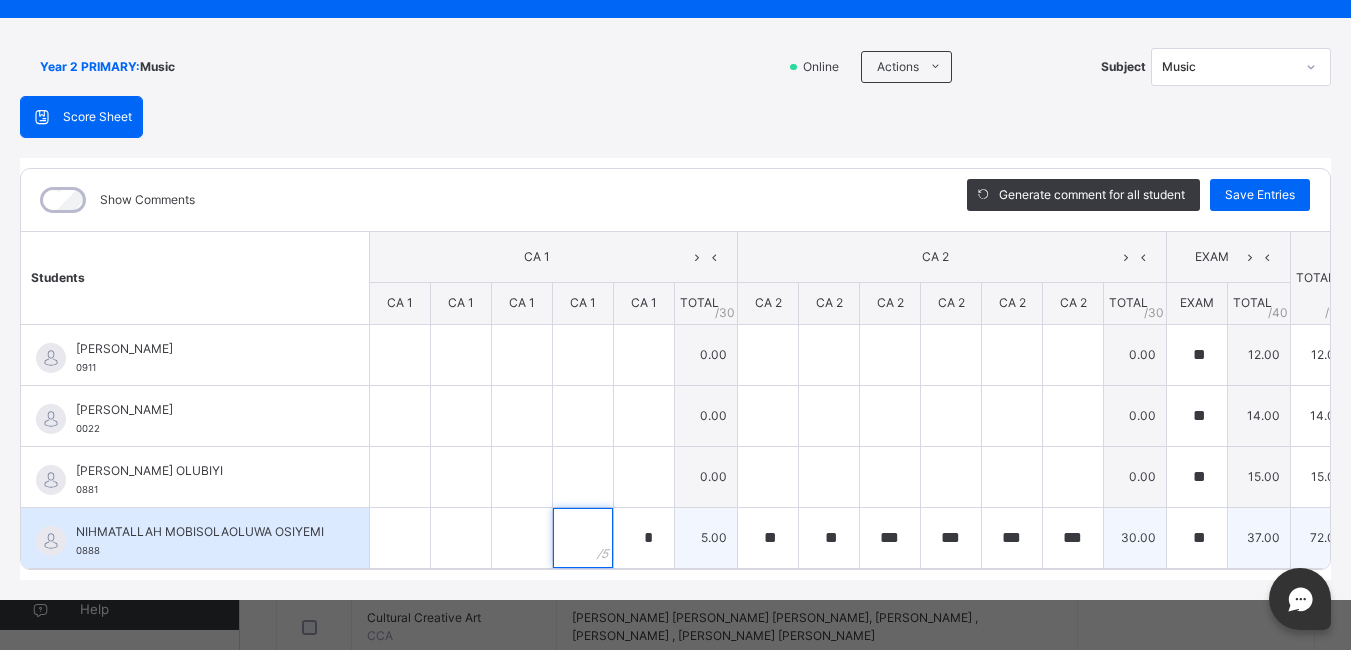 click at bounding box center [583, 538] 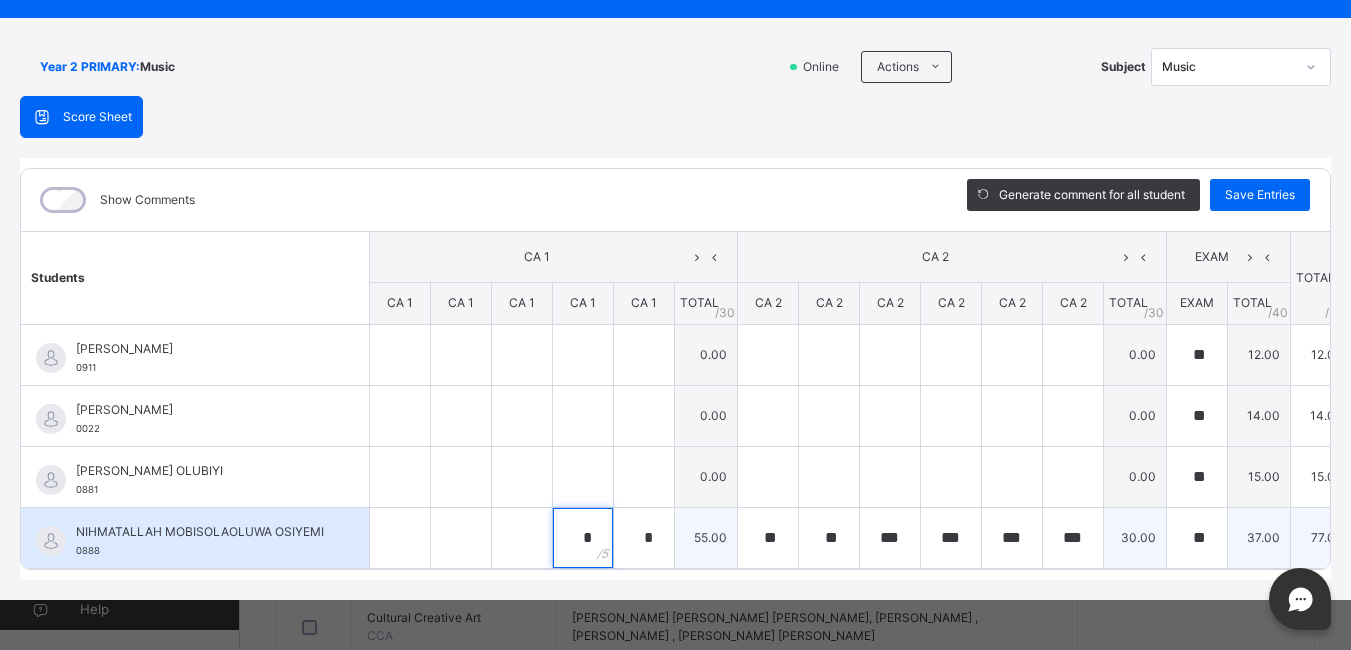 type on "*" 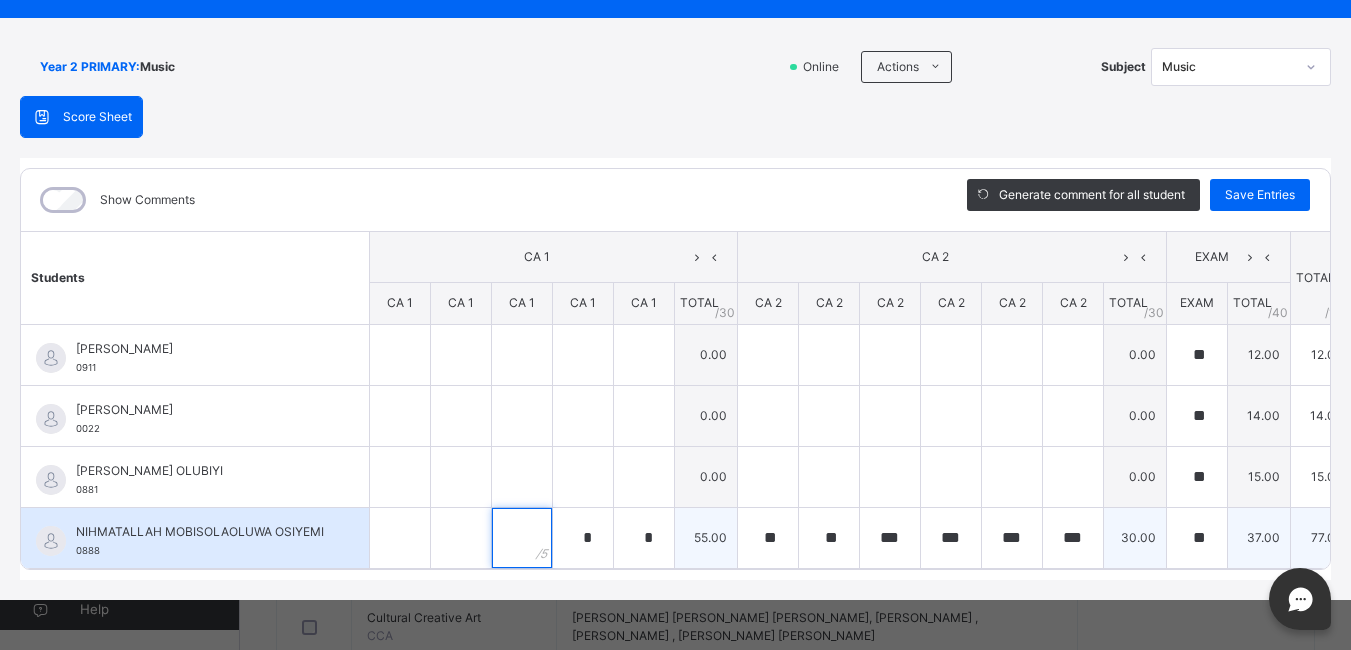 click at bounding box center [522, 538] 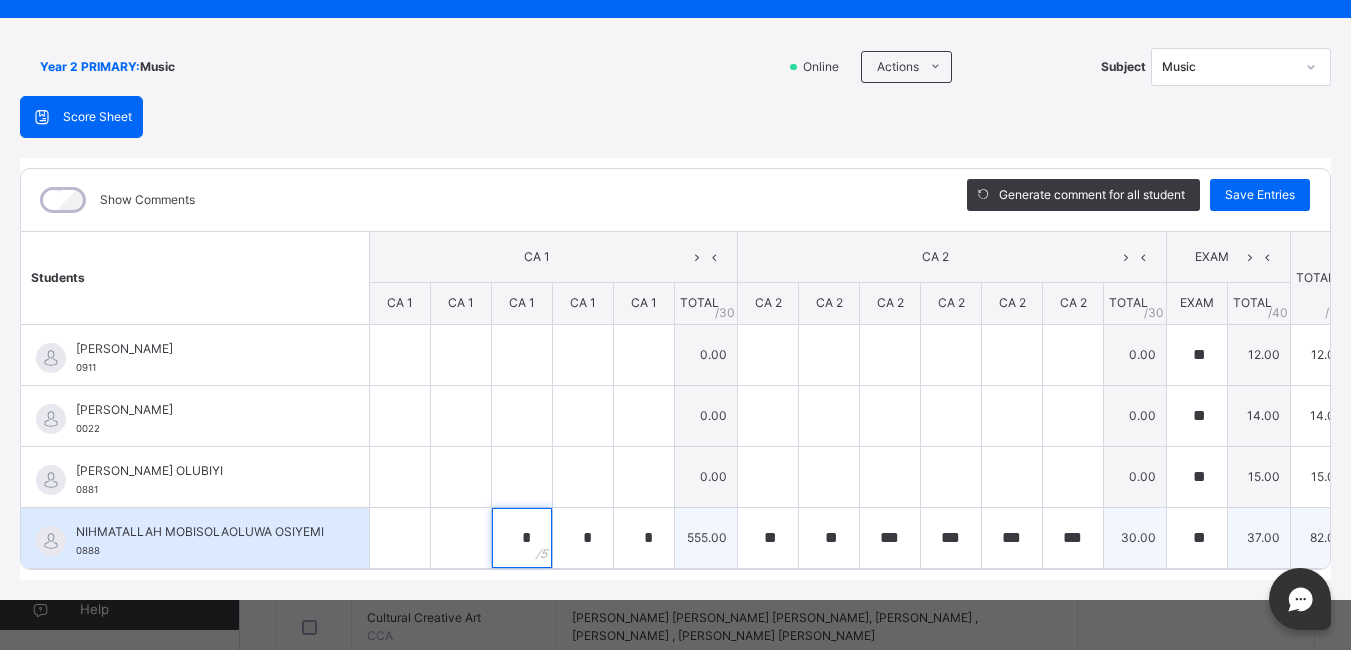 type on "*" 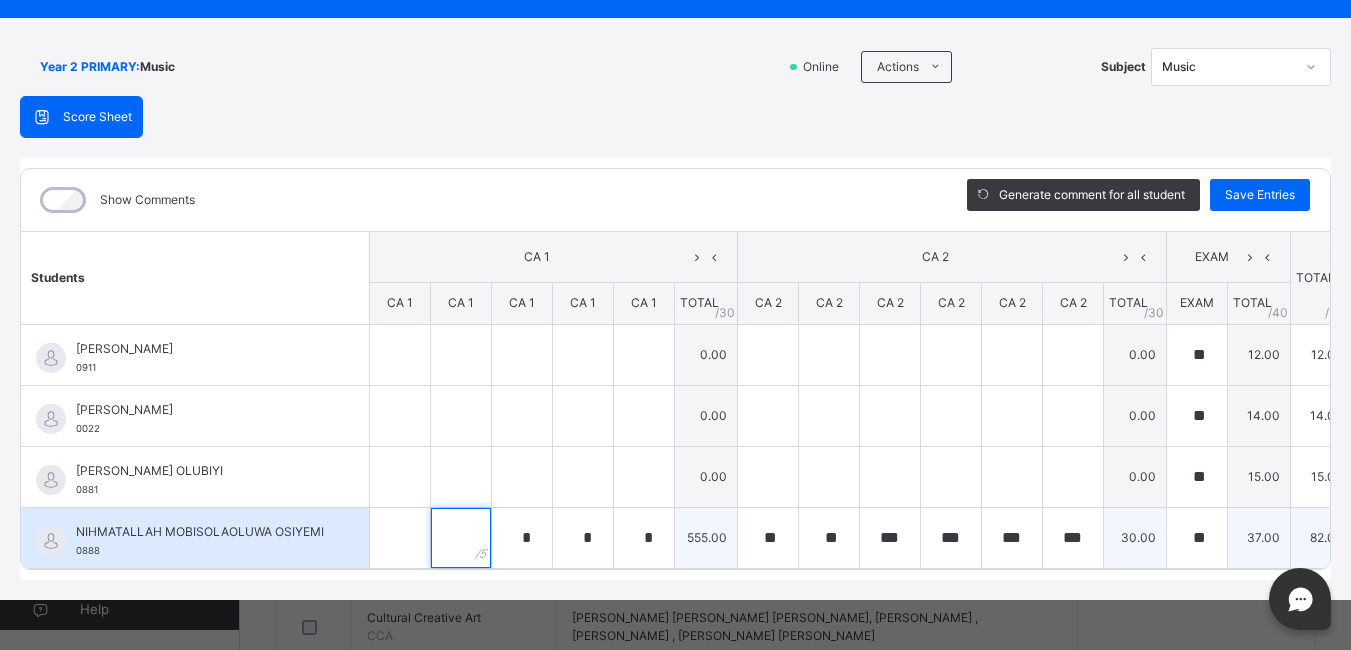click at bounding box center [461, 538] 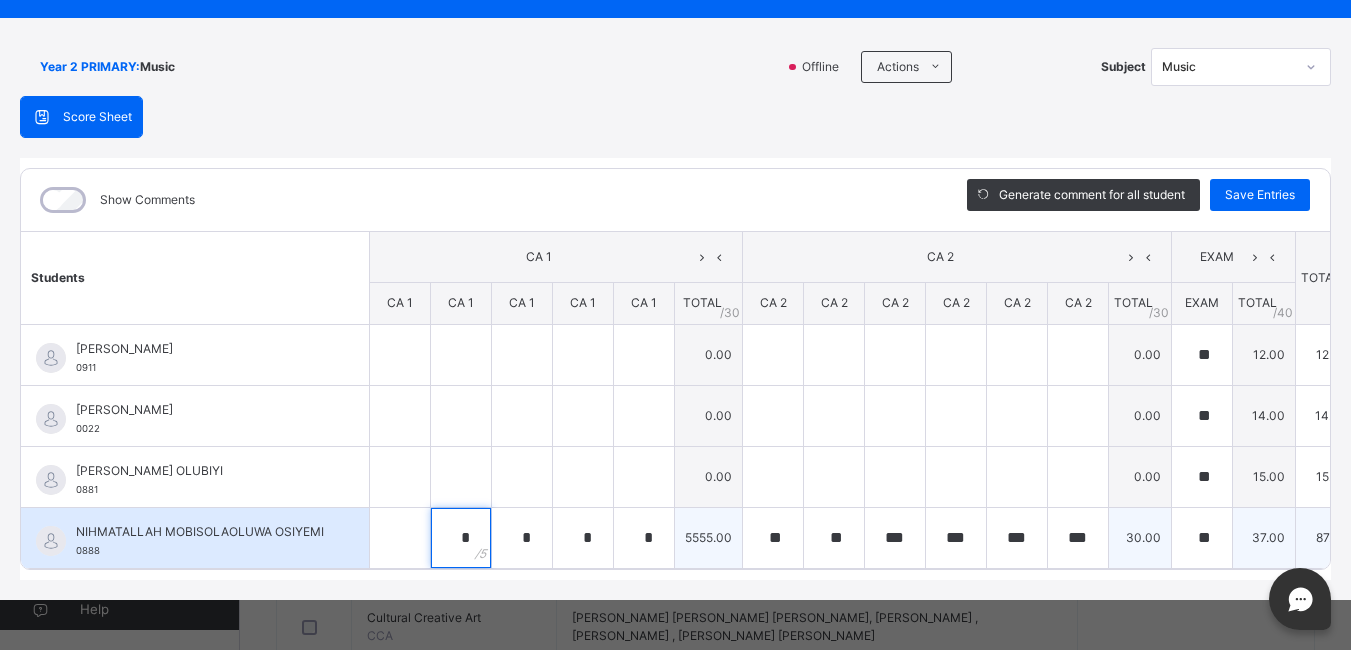 type on "*" 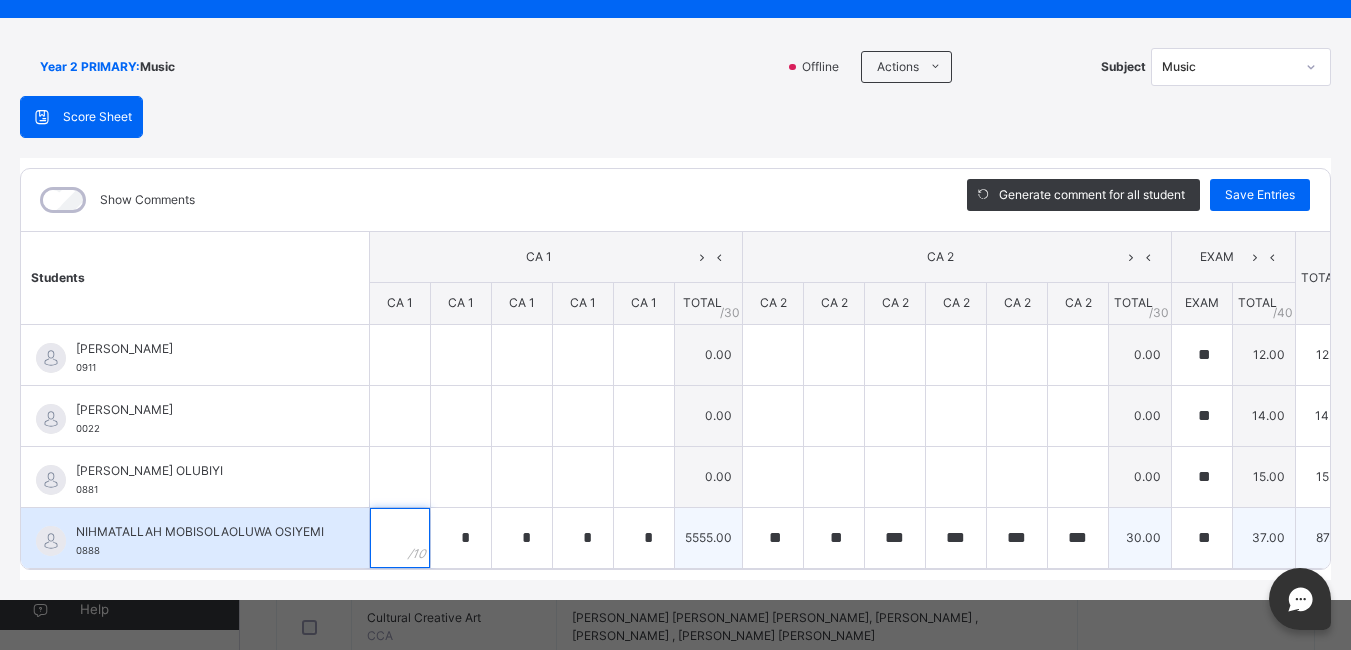 click at bounding box center [400, 538] 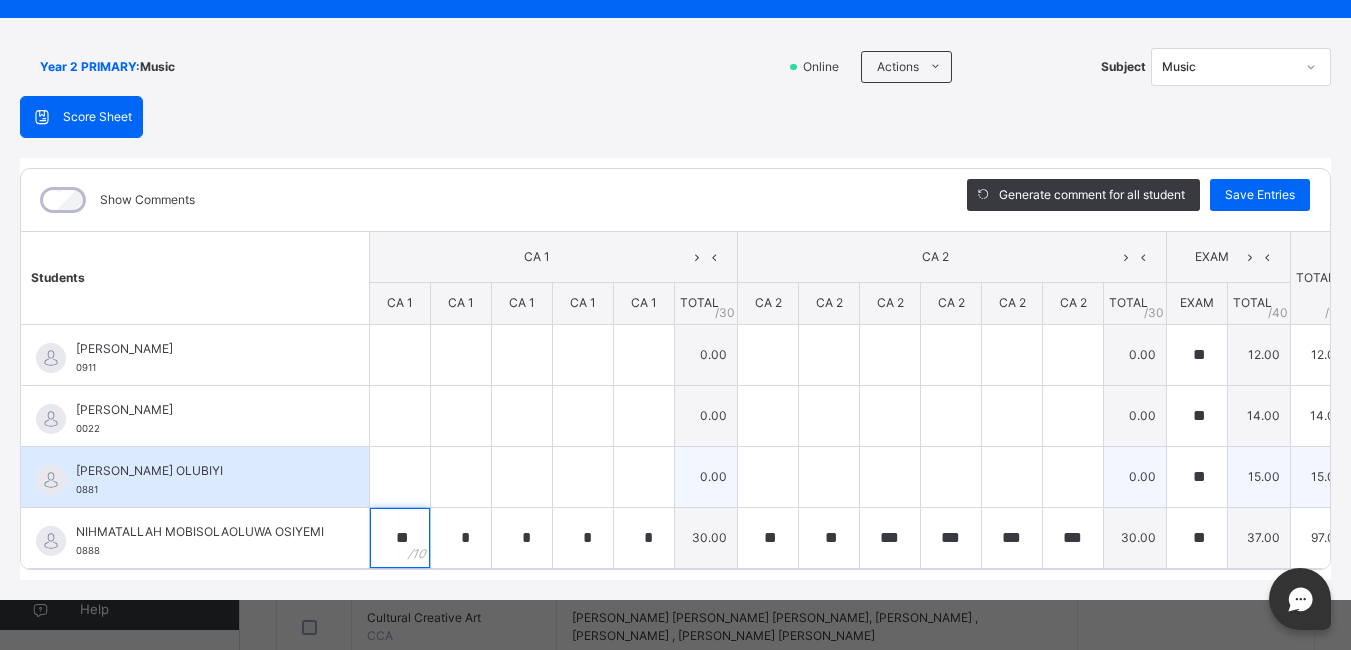 type on "**" 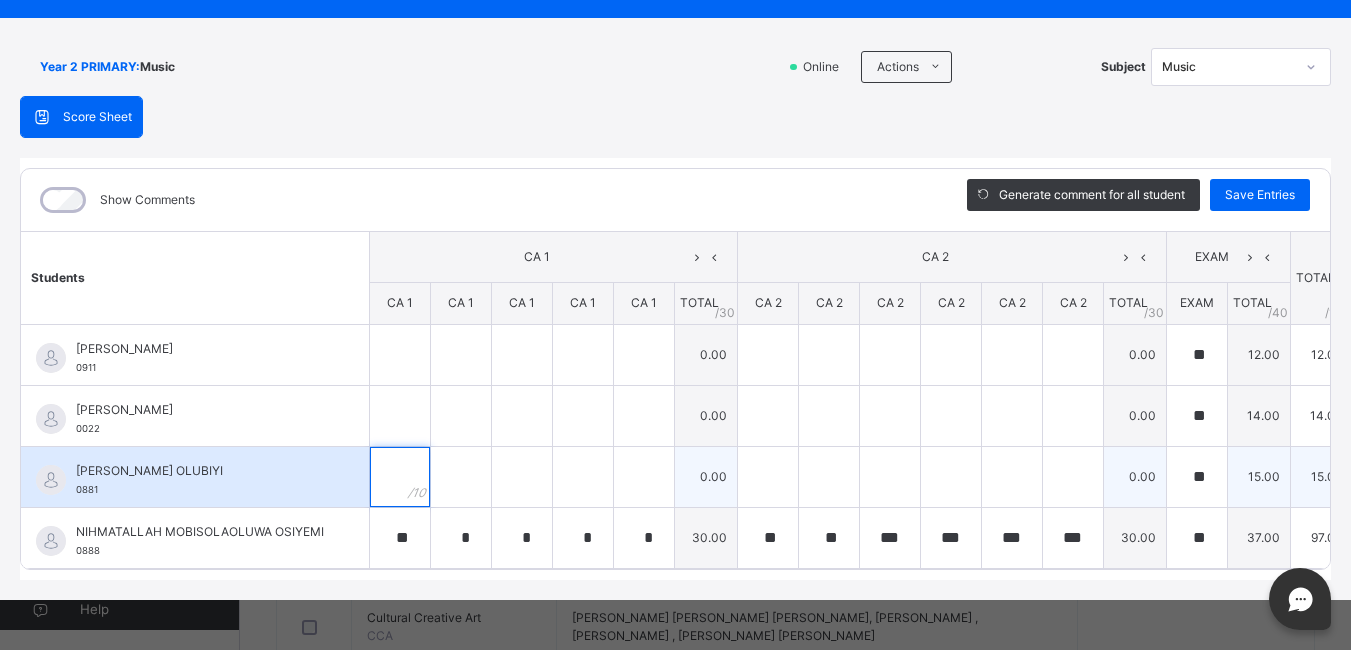 click at bounding box center [400, 477] 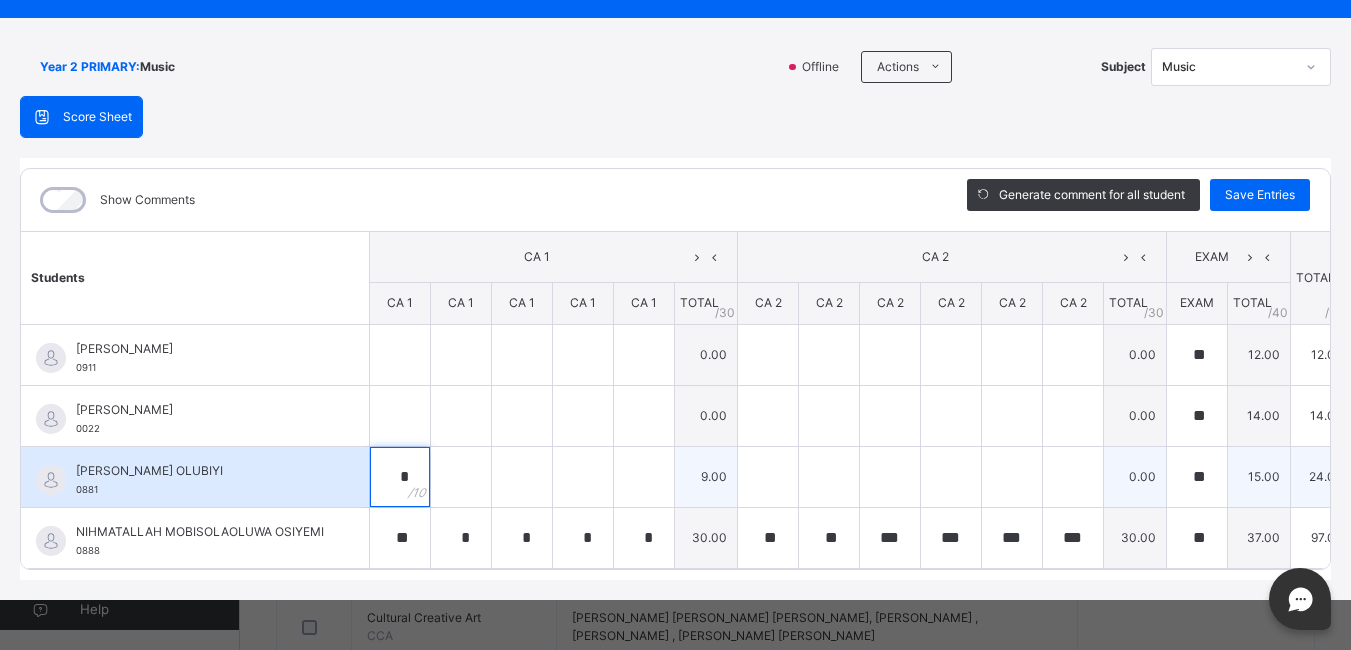 type on "*" 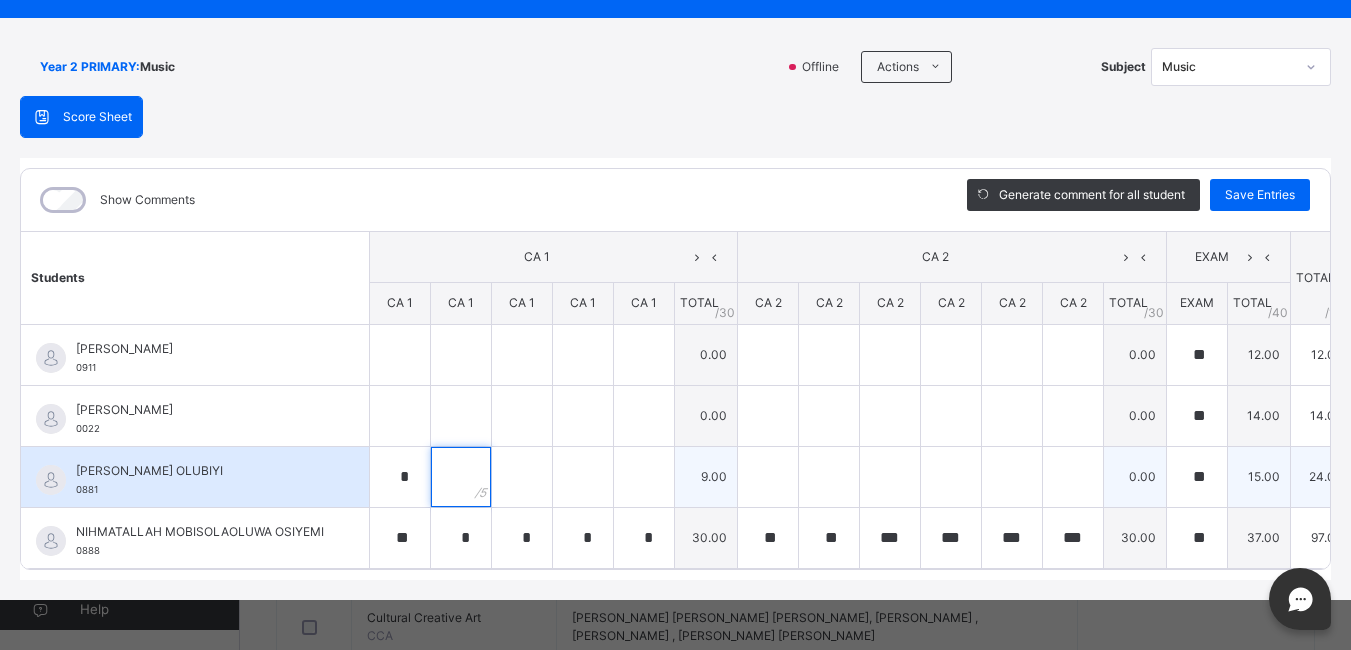 click at bounding box center (461, 477) 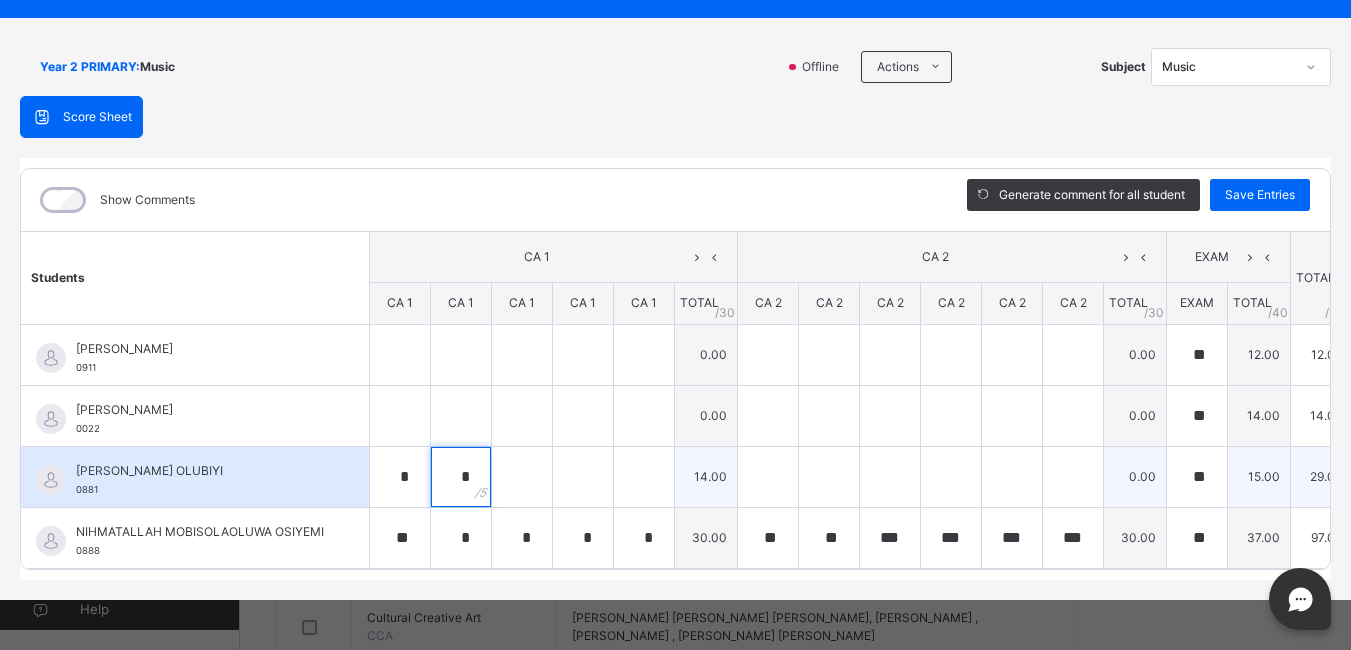 type on "*" 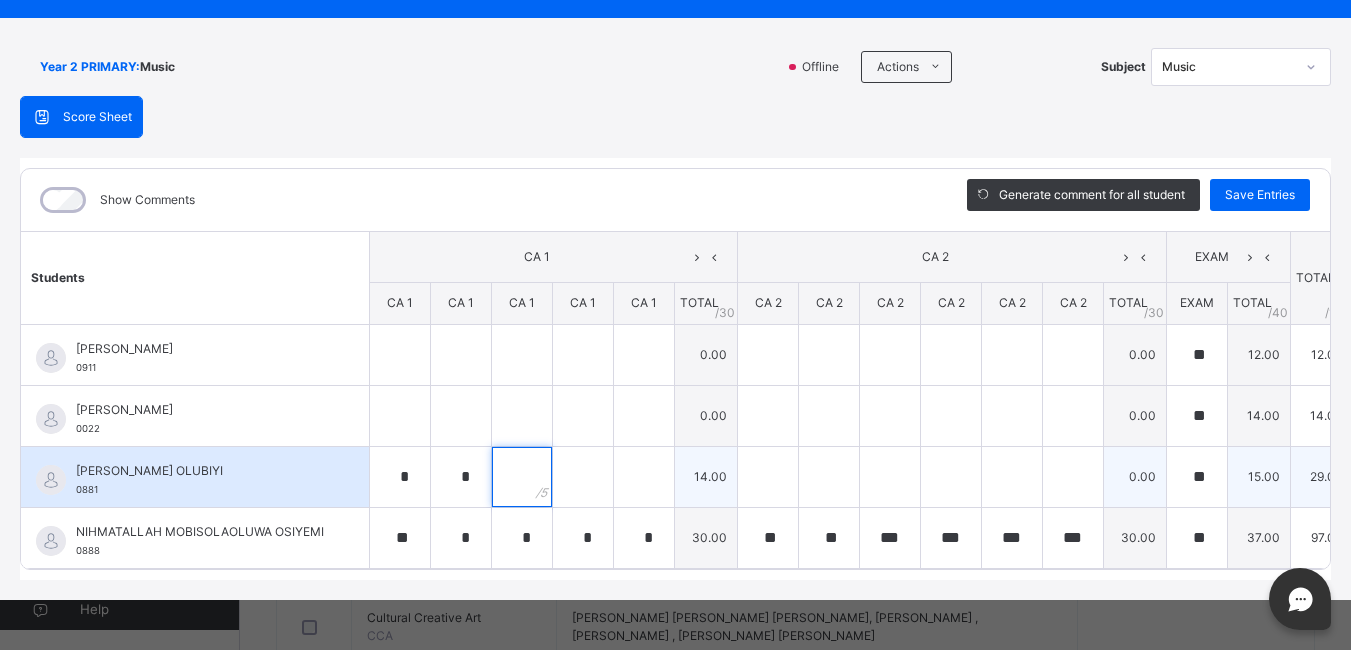 click at bounding box center [522, 477] 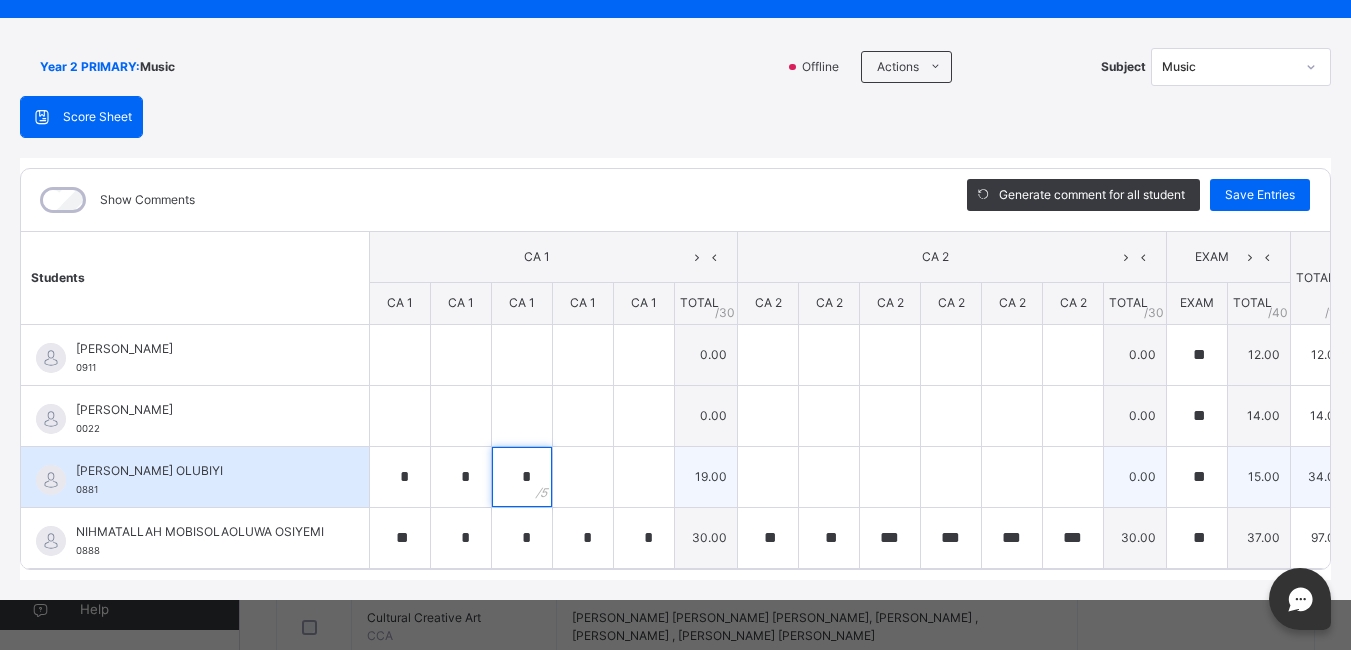 type on "*" 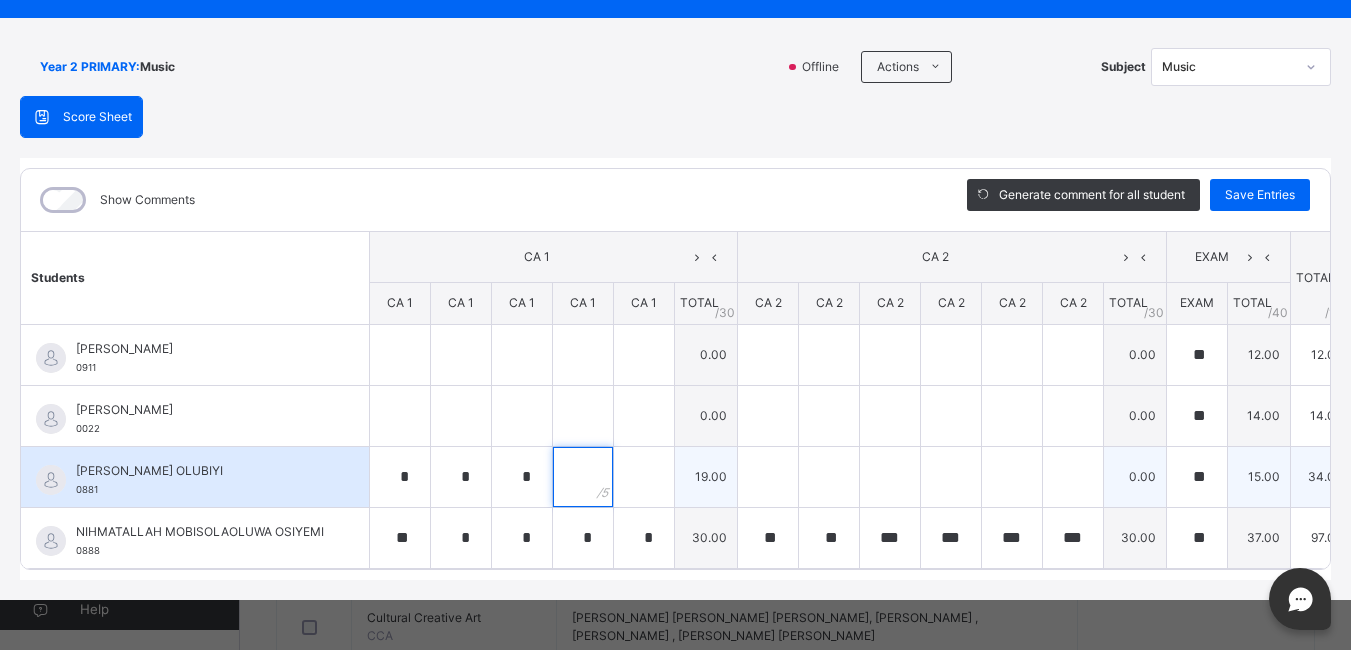click at bounding box center (583, 477) 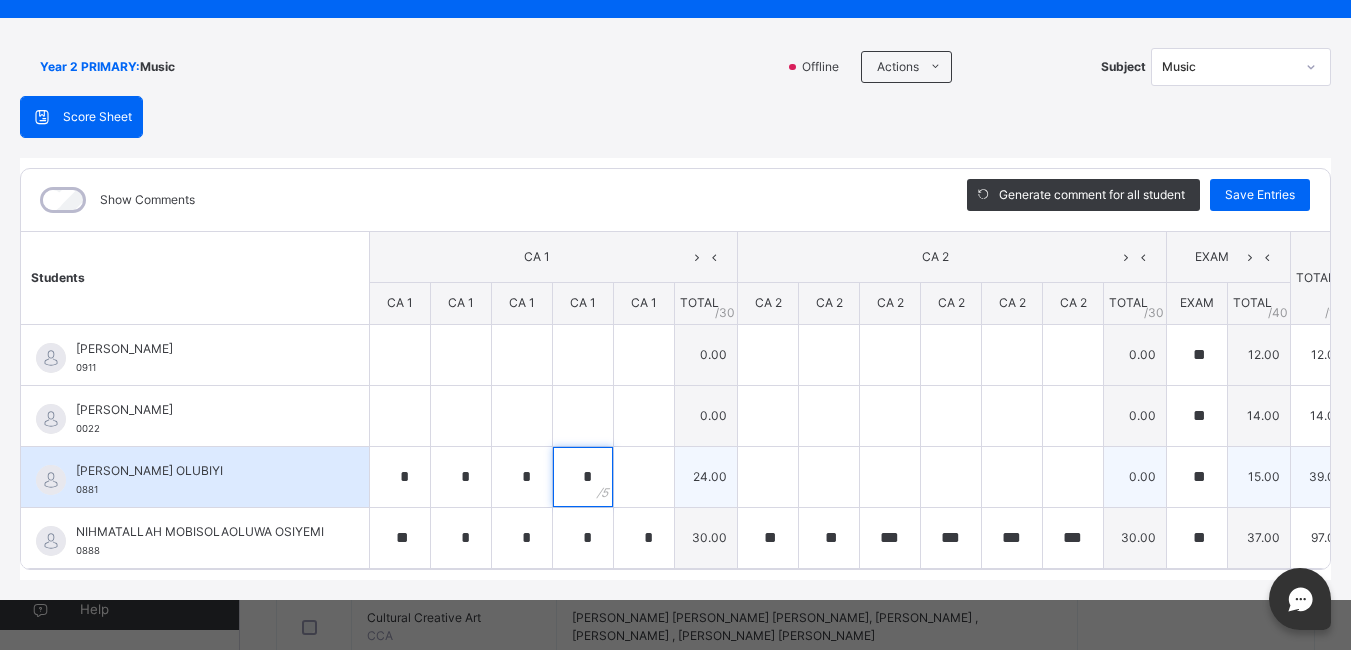 type on "*" 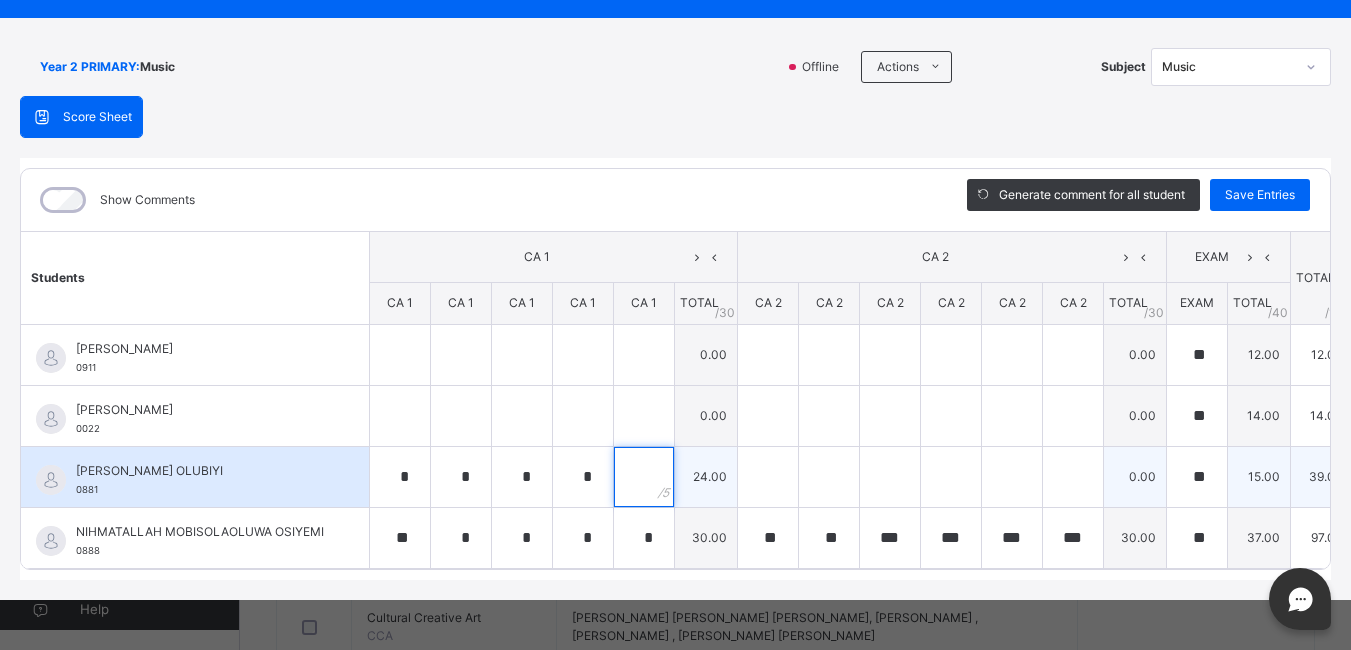 click at bounding box center (644, 477) 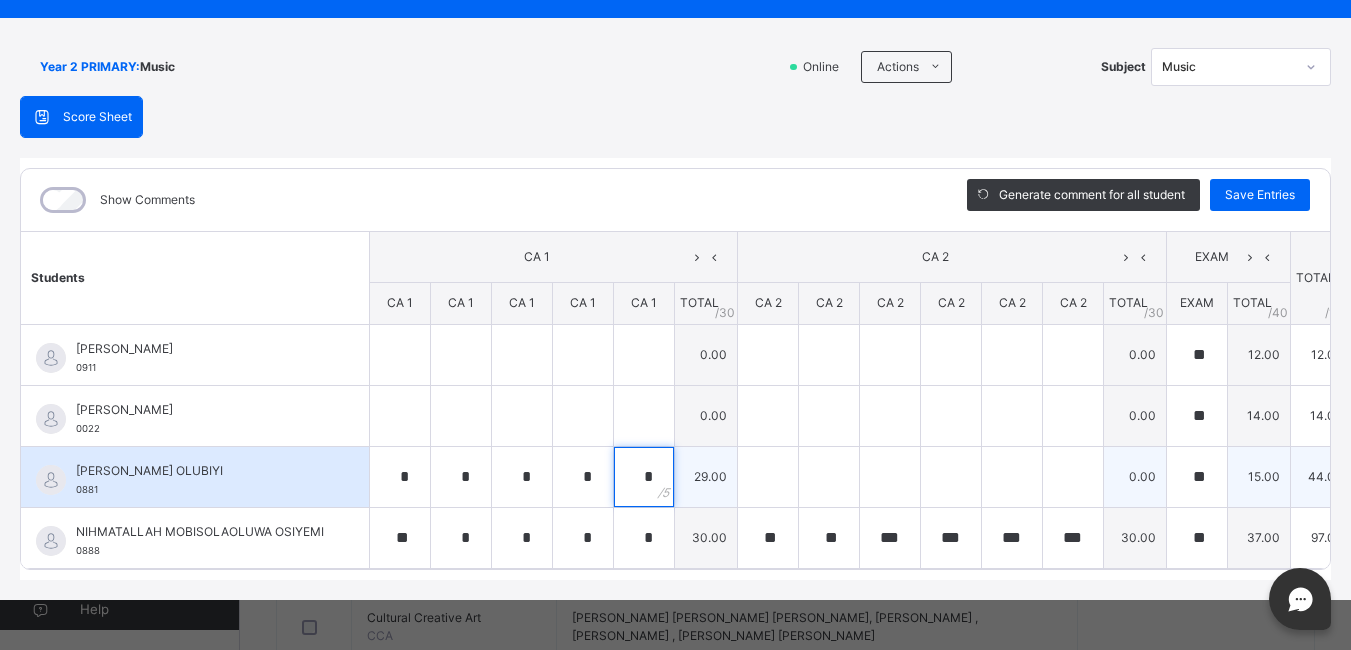 type on "*" 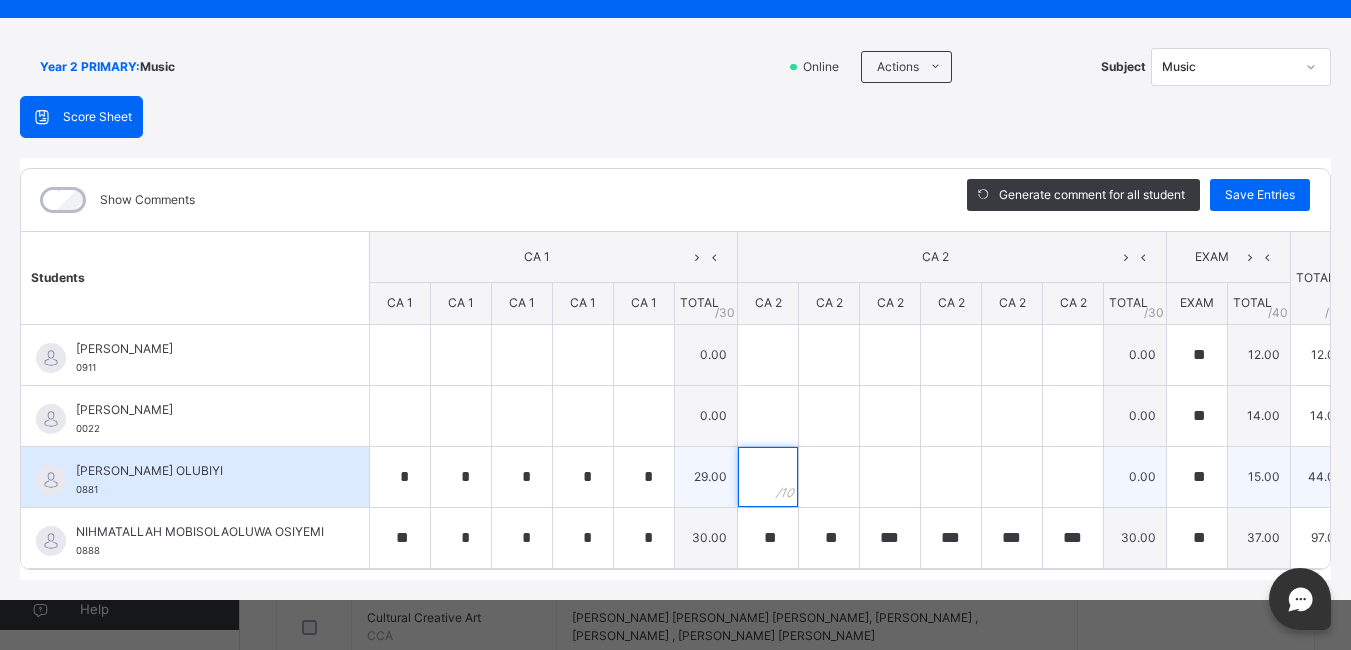 click at bounding box center (768, 477) 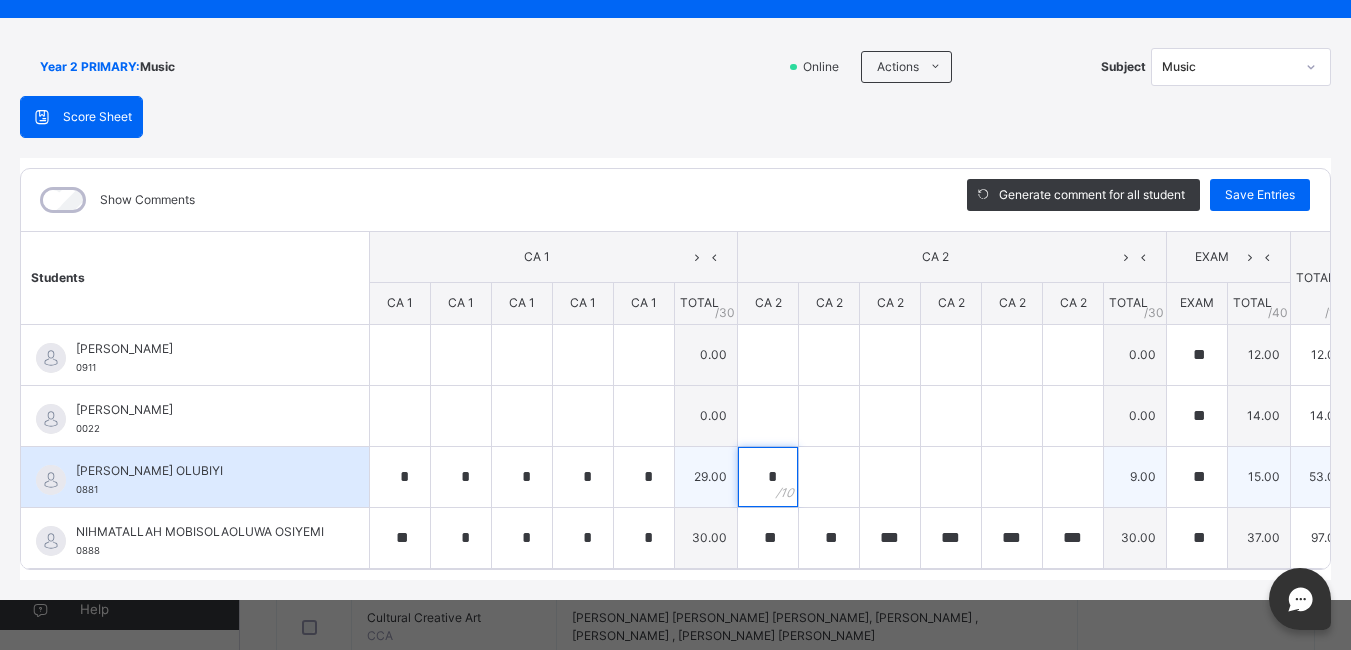 type on "*" 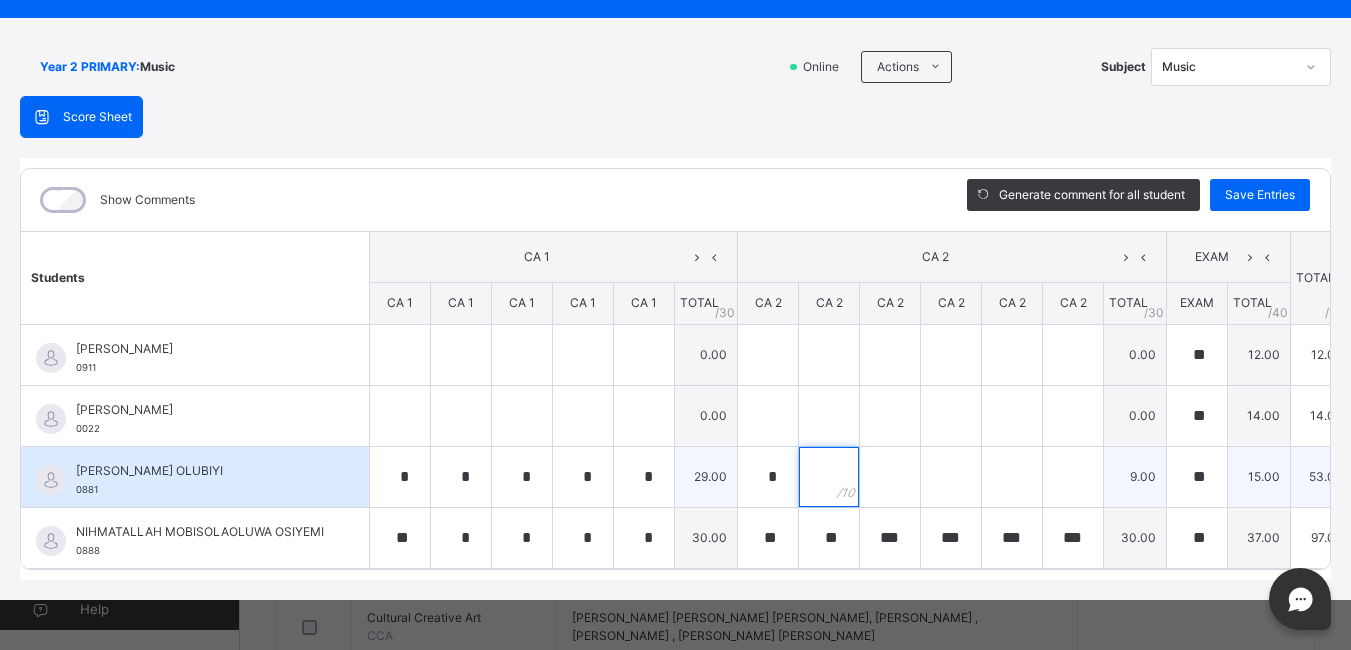 click at bounding box center [829, 477] 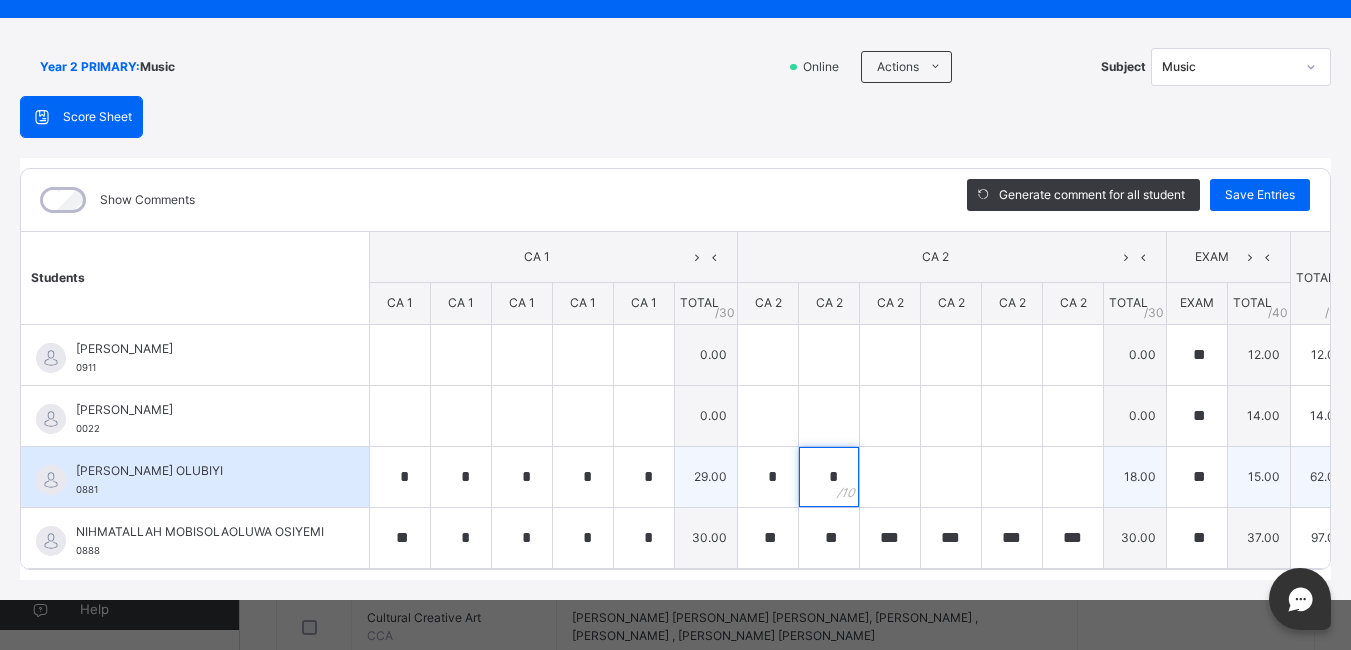 type on "*" 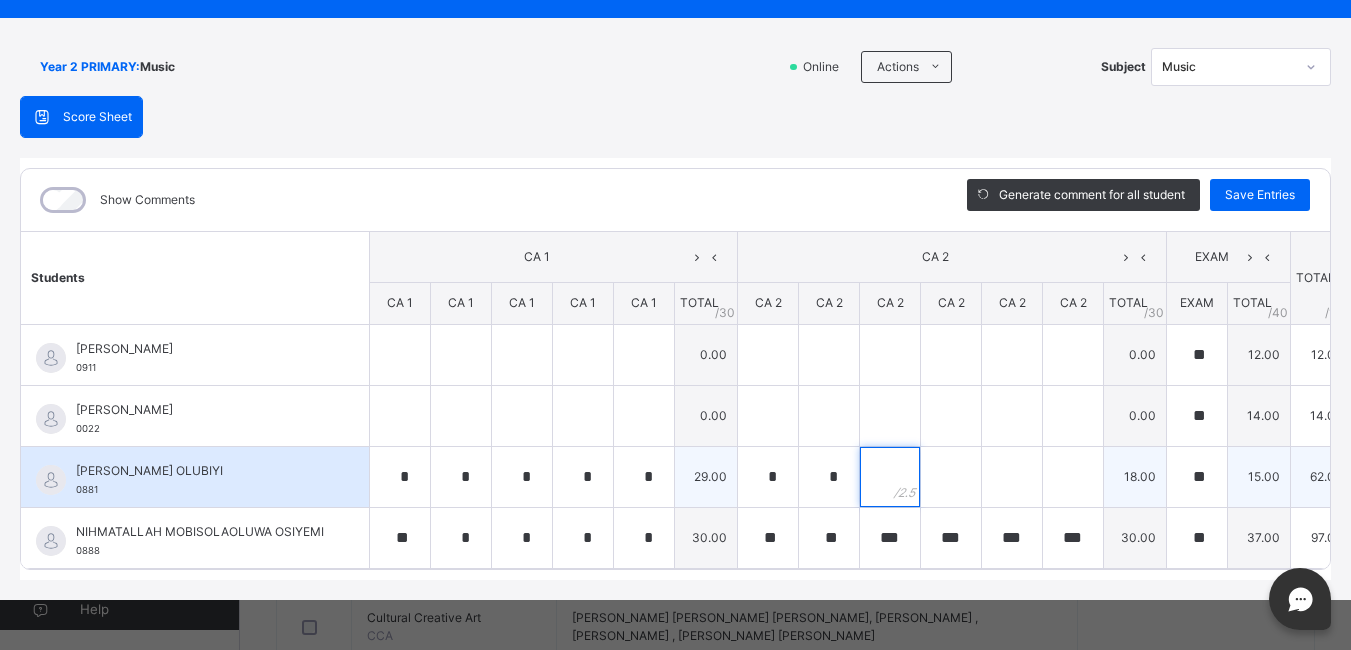 click at bounding box center (890, 477) 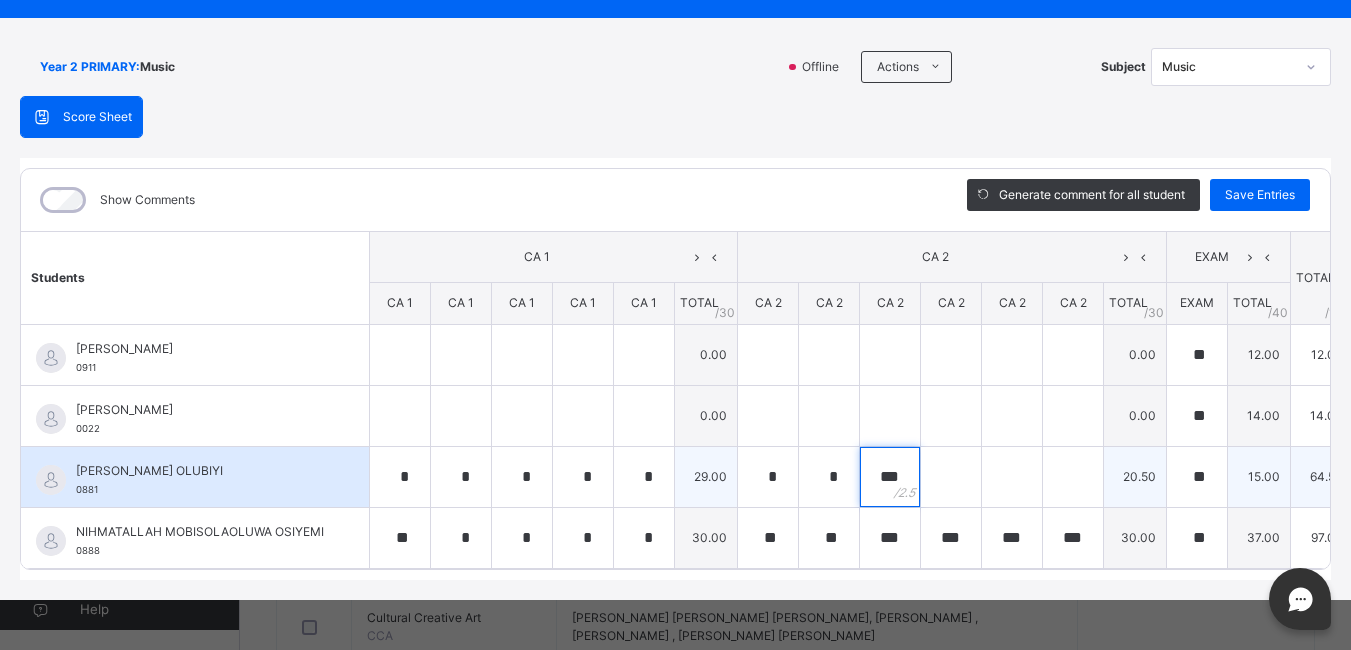 type on "***" 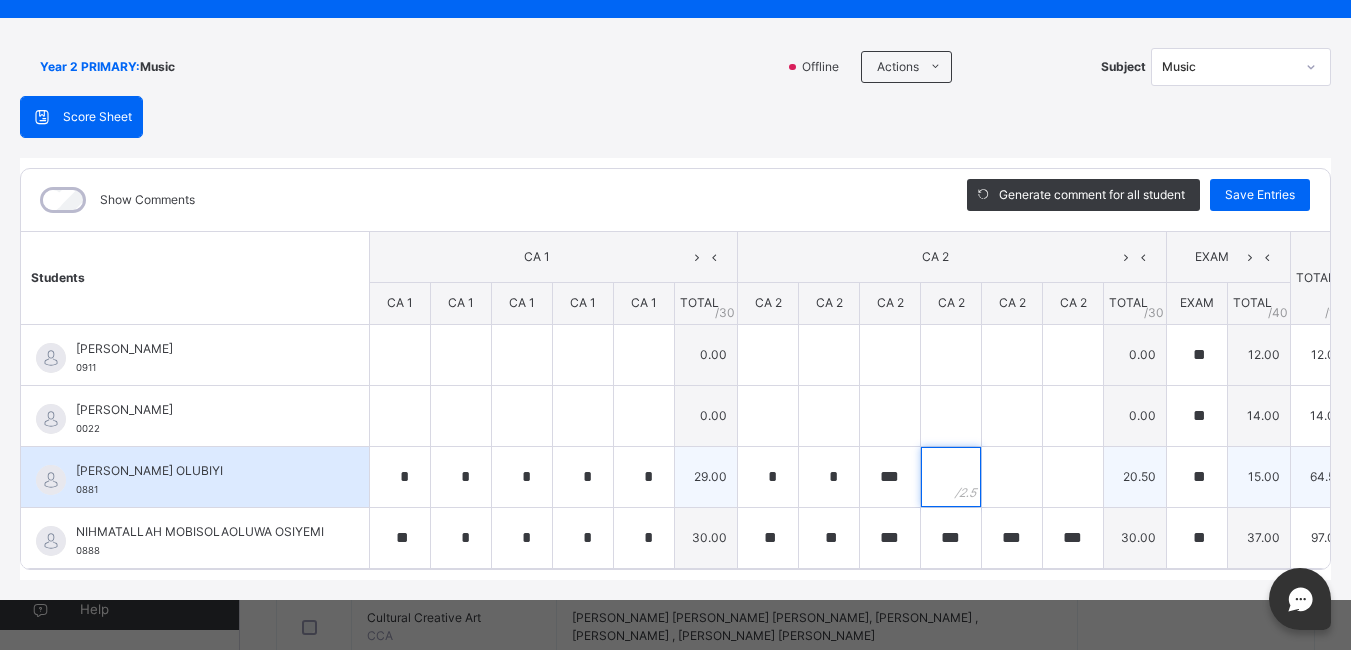 click at bounding box center [951, 477] 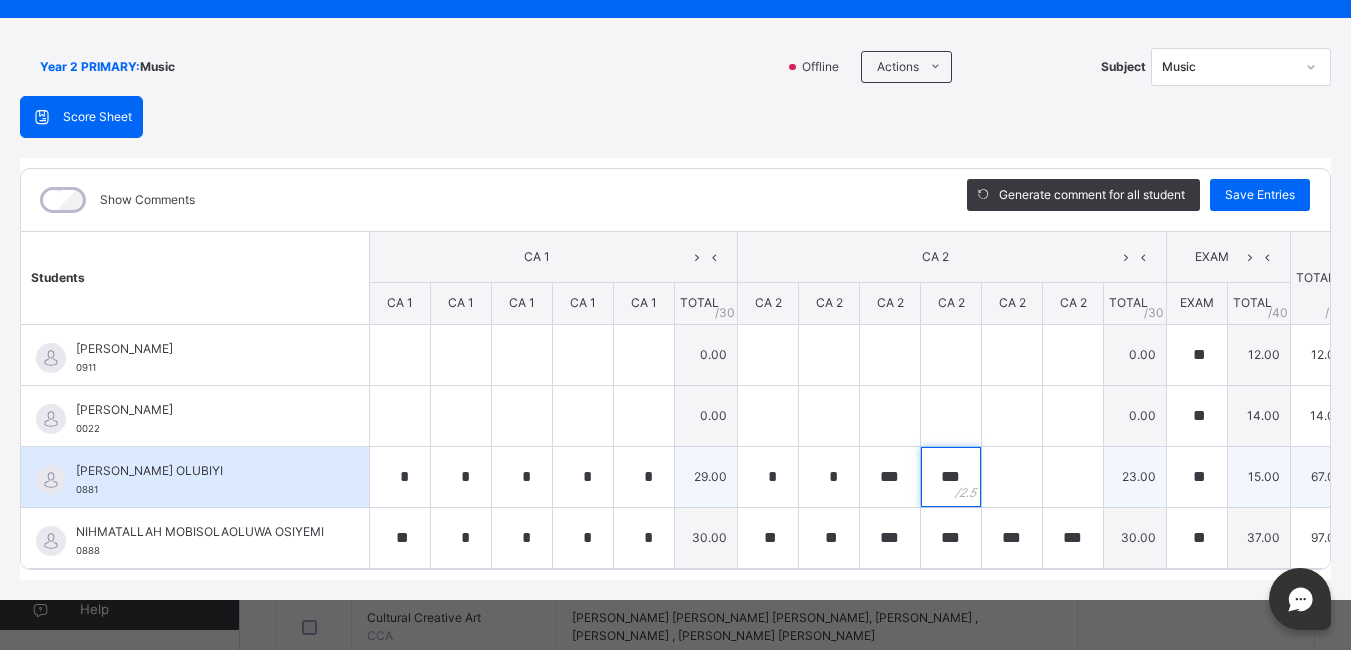 type on "***" 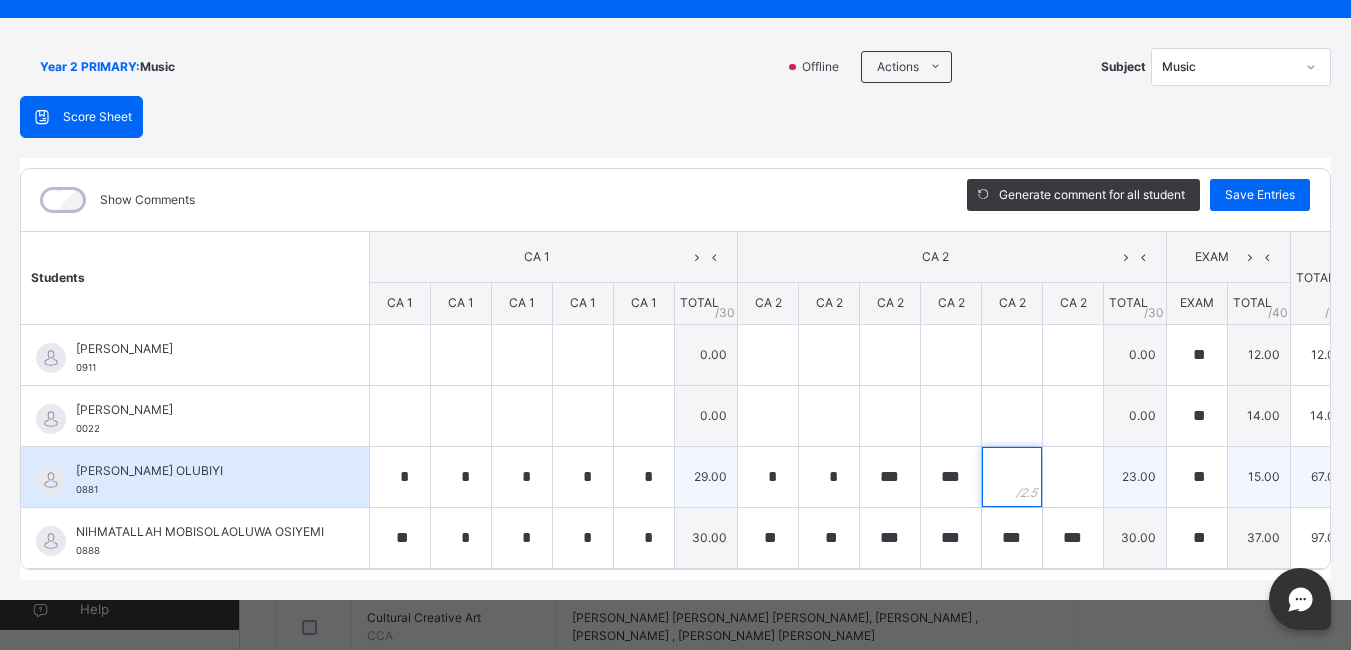 click at bounding box center (1012, 477) 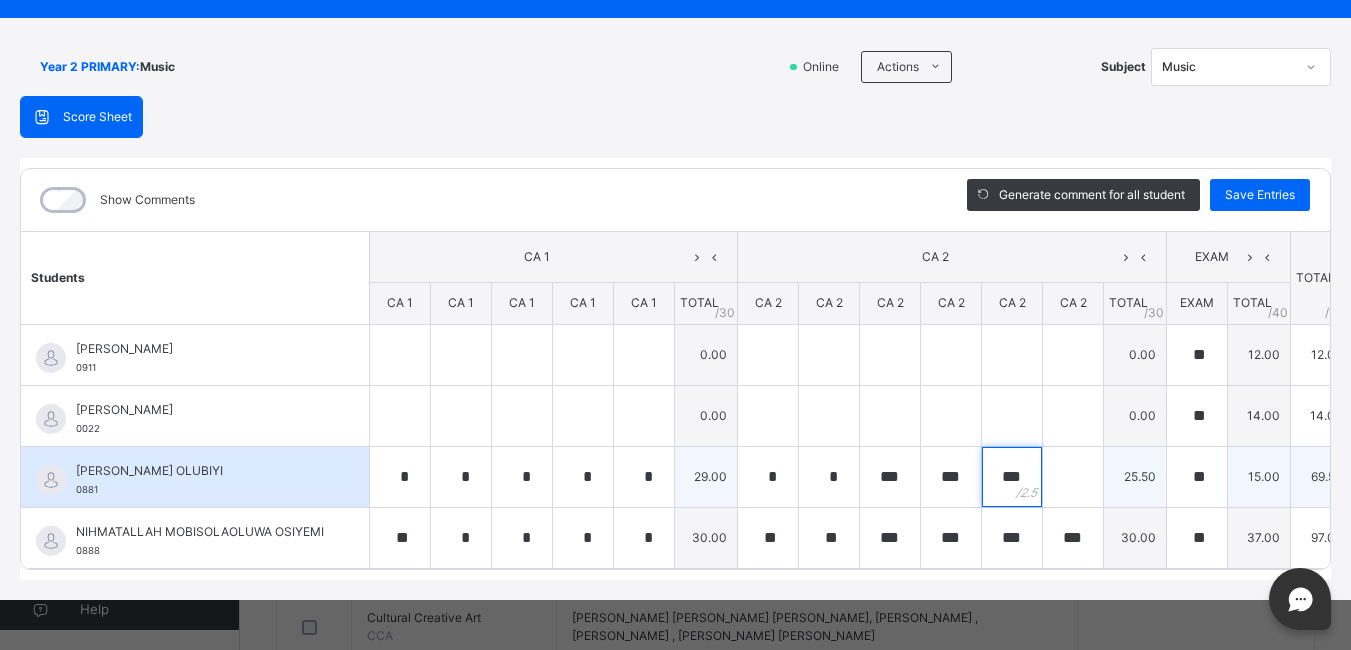 type on "***" 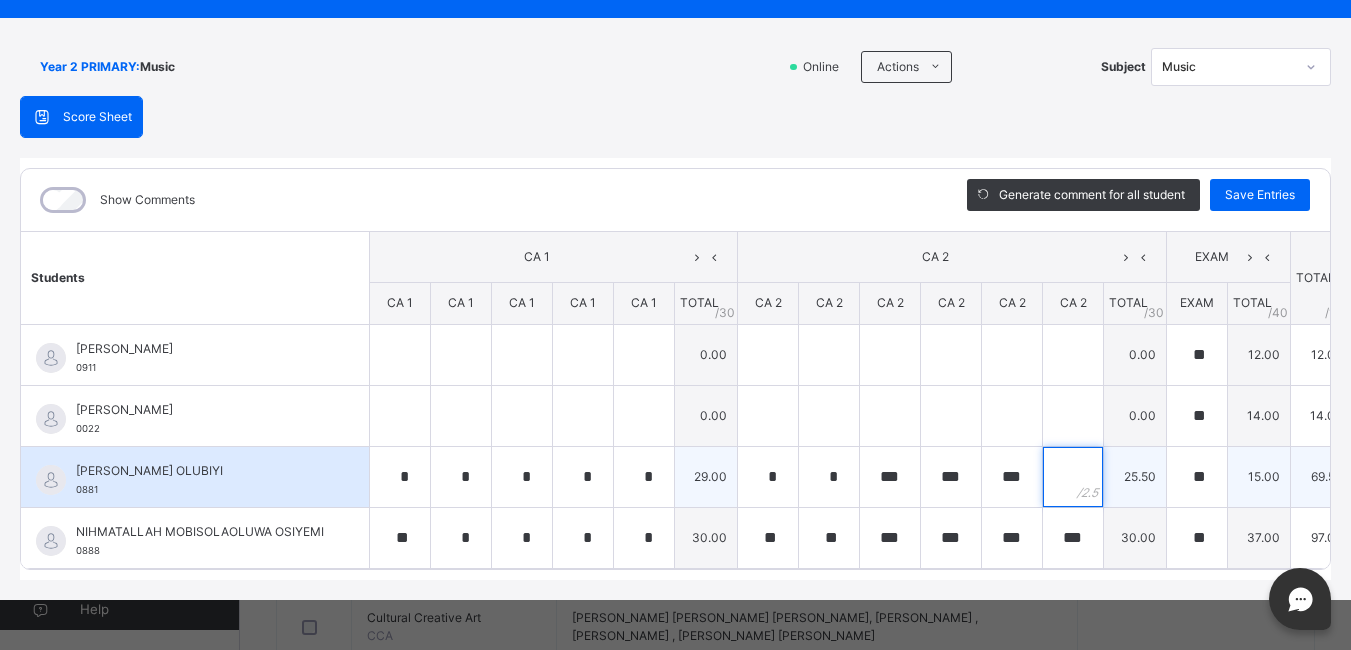 click at bounding box center [1073, 477] 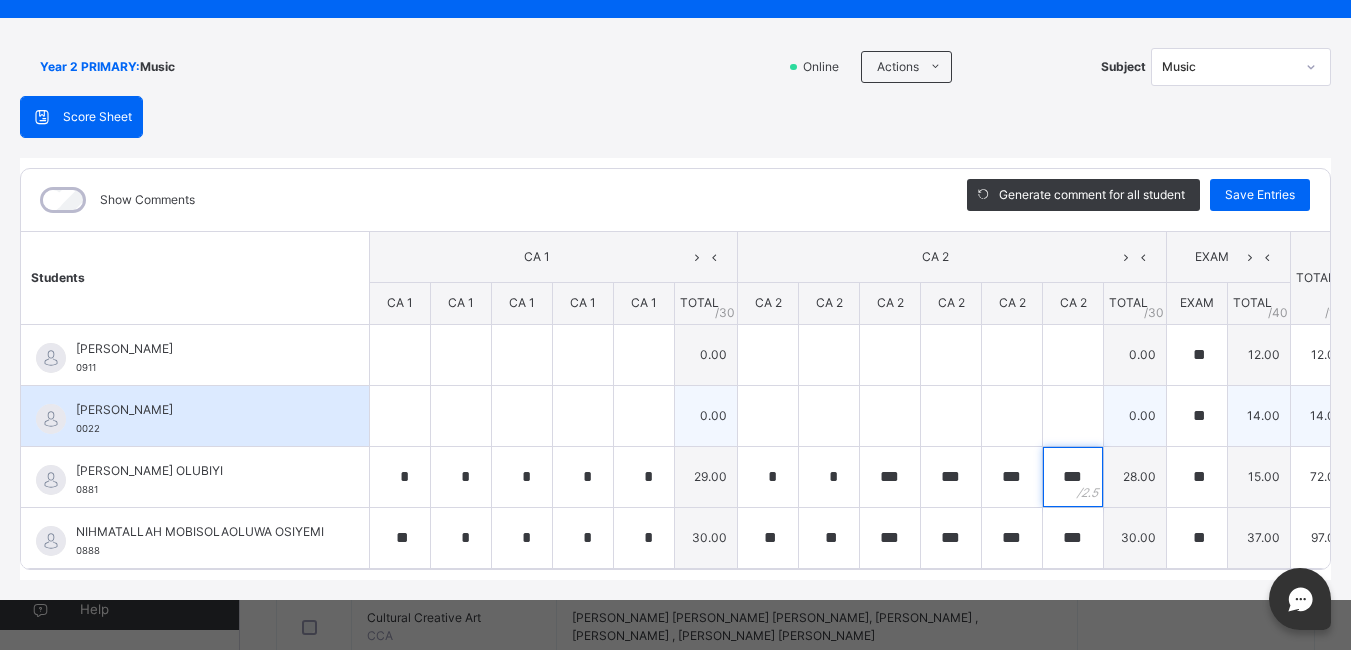 type on "***" 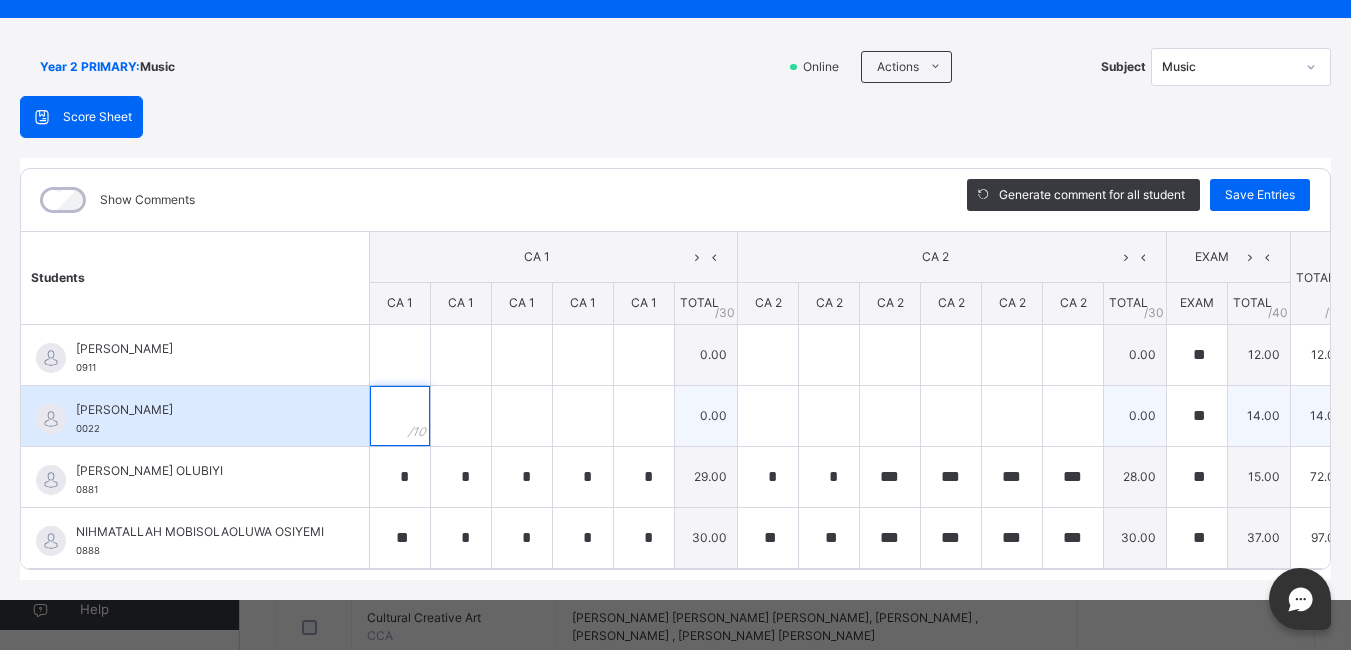 click at bounding box center [400, 416] 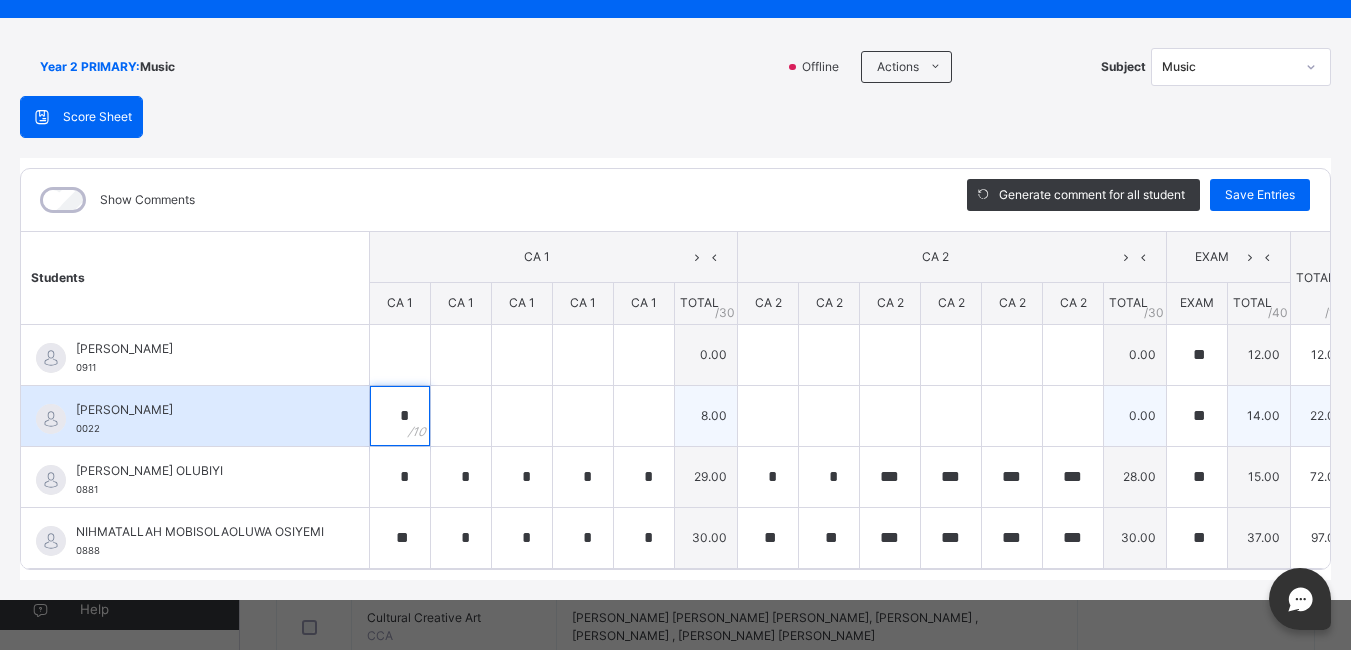 type on "*" 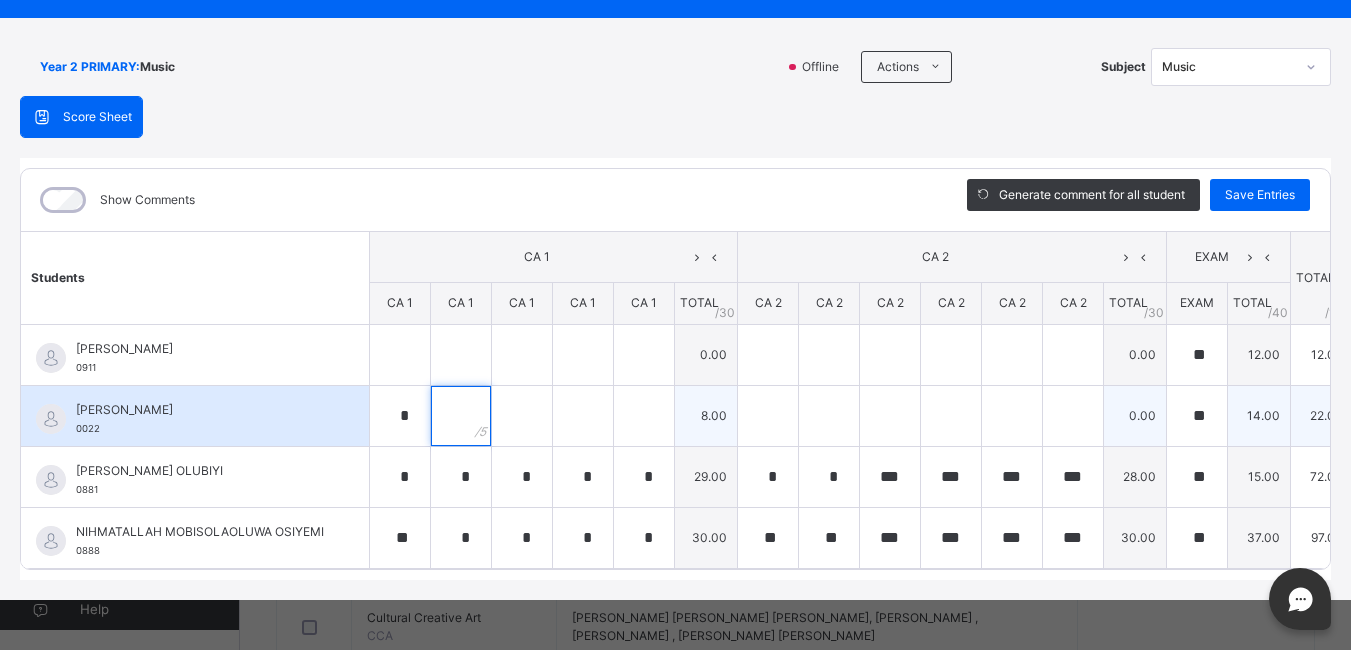 click at bounding box center (461, 416) 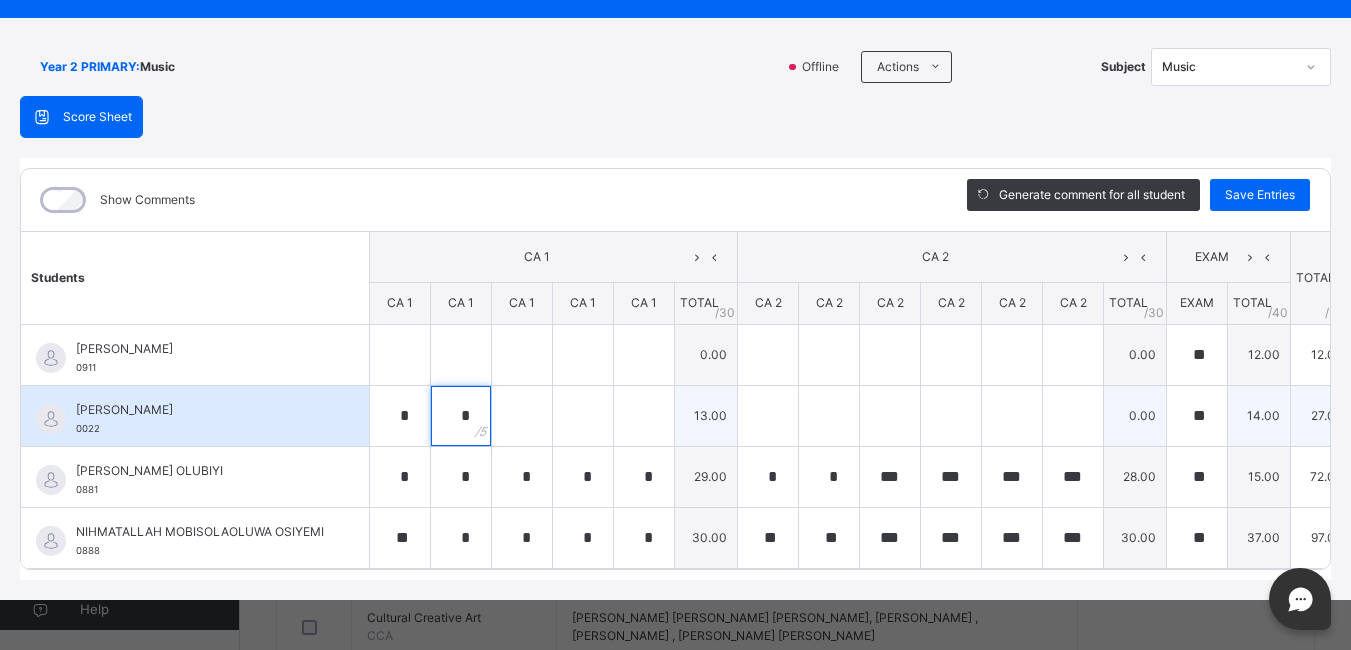 type on "*" 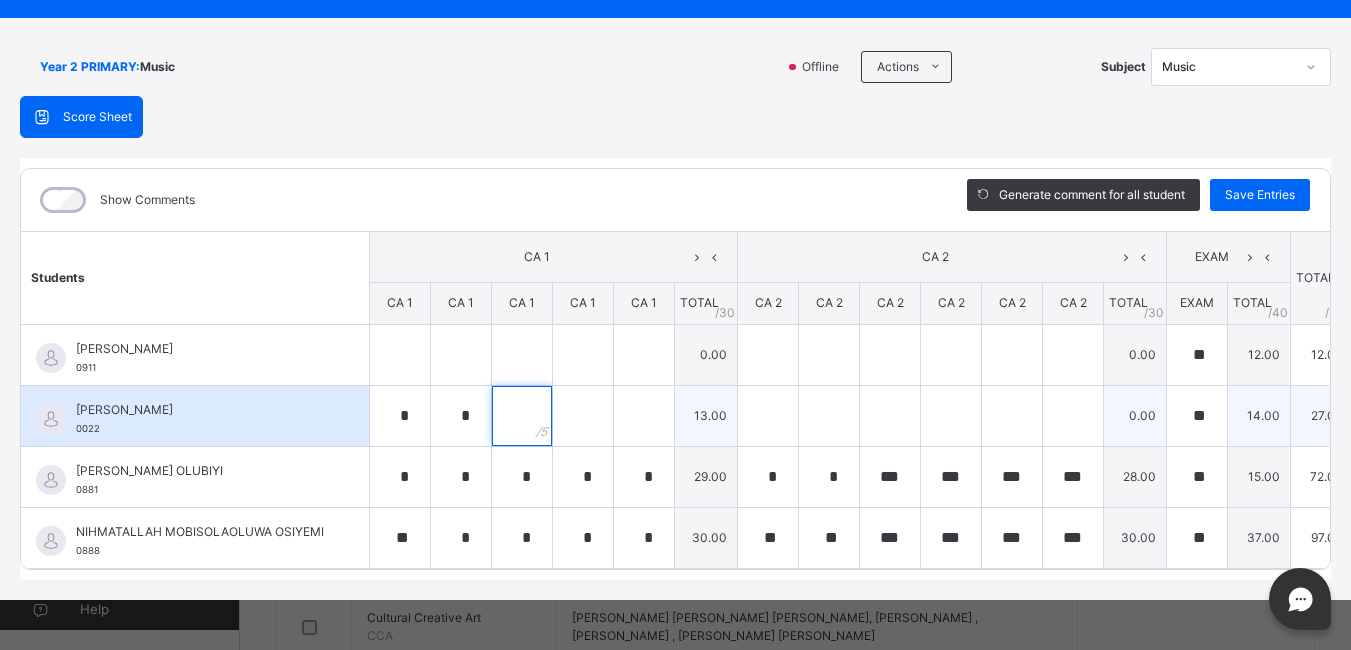click at bounding box center (522, 416) 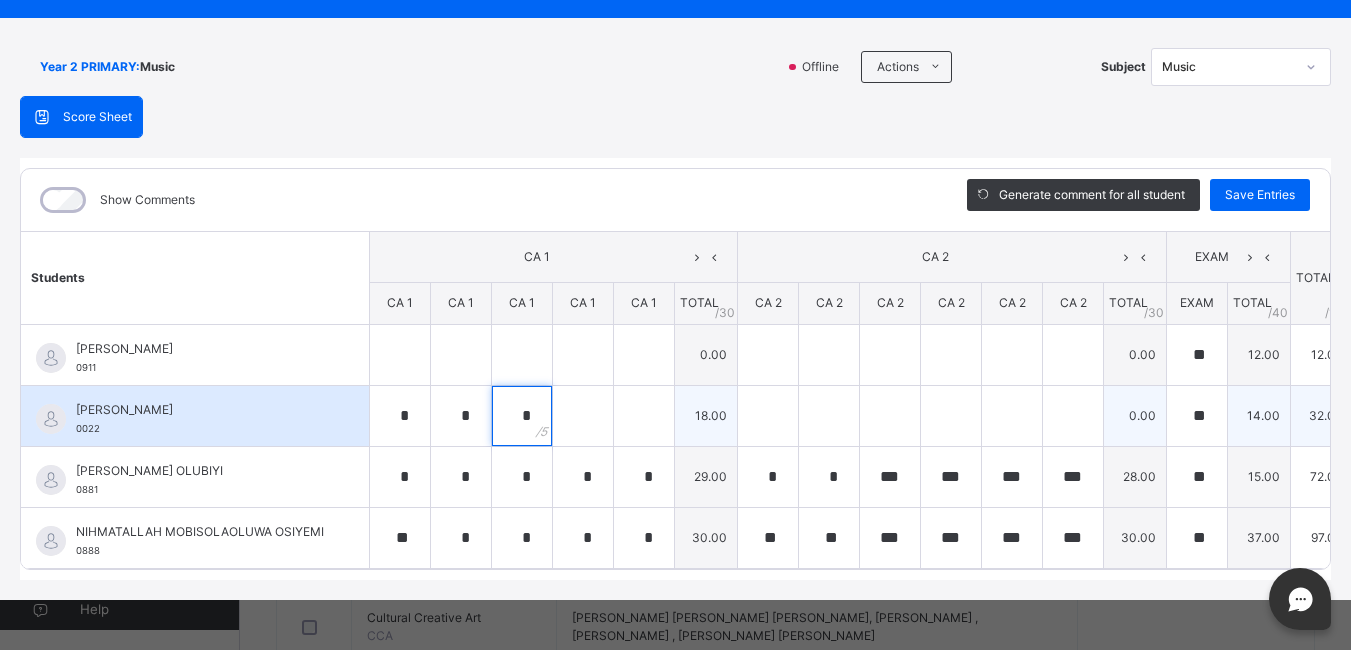 type on "*" 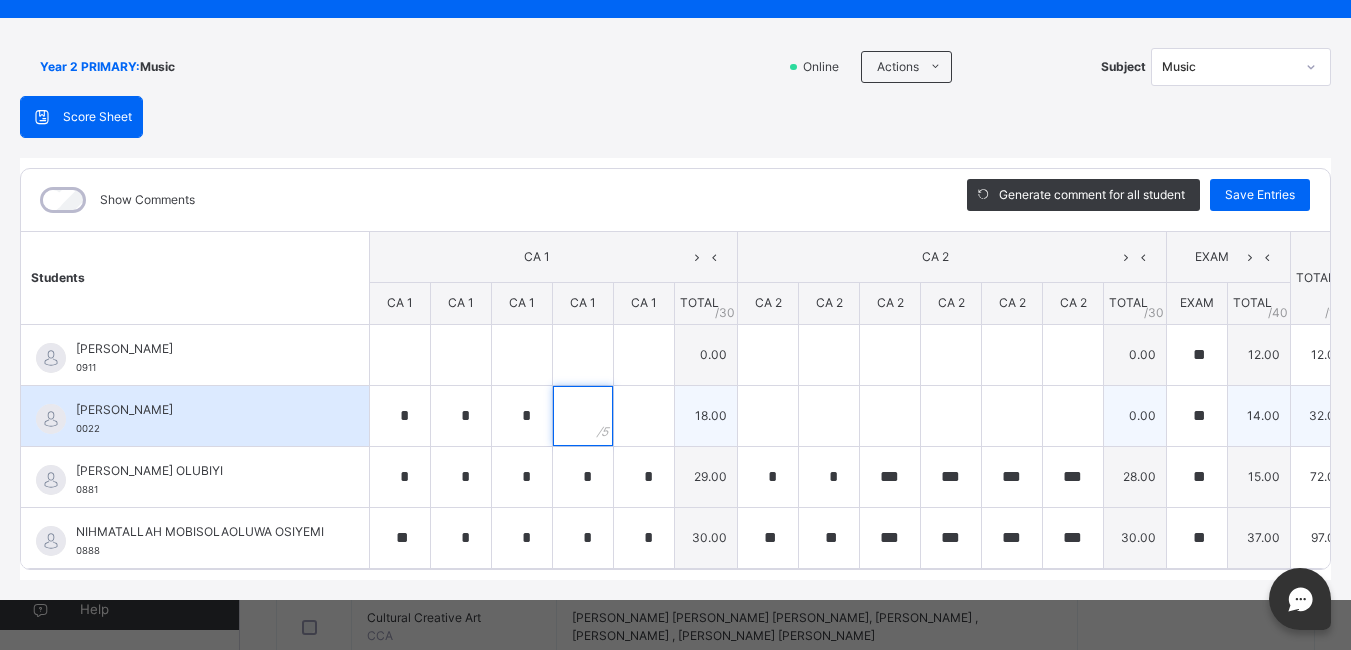 click at bounding box center [583, 416] 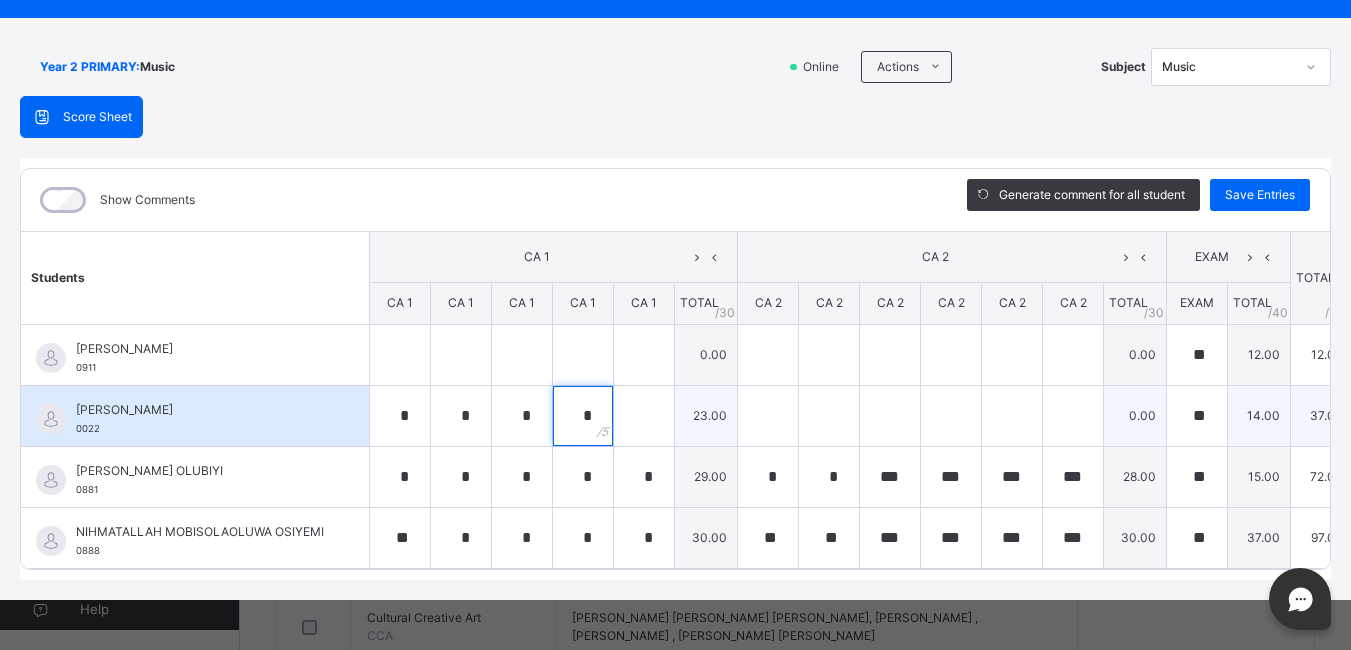 type on "*" 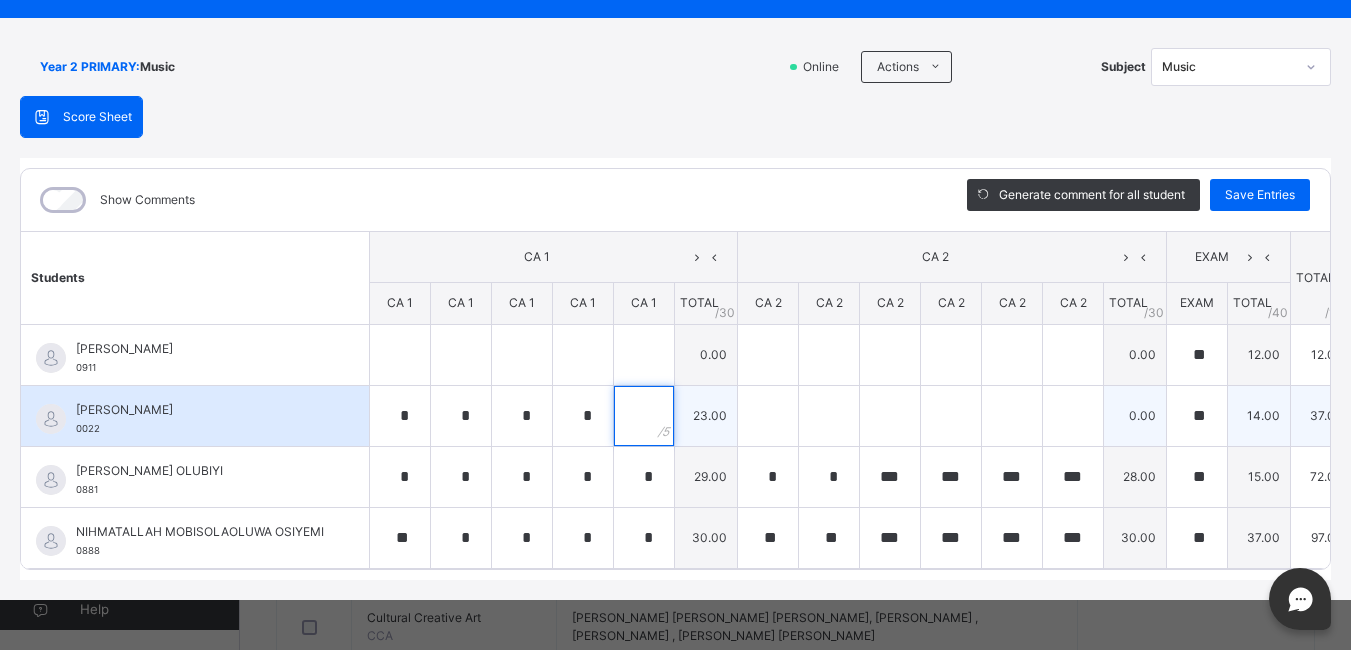 click at bounding box center [644, 416] 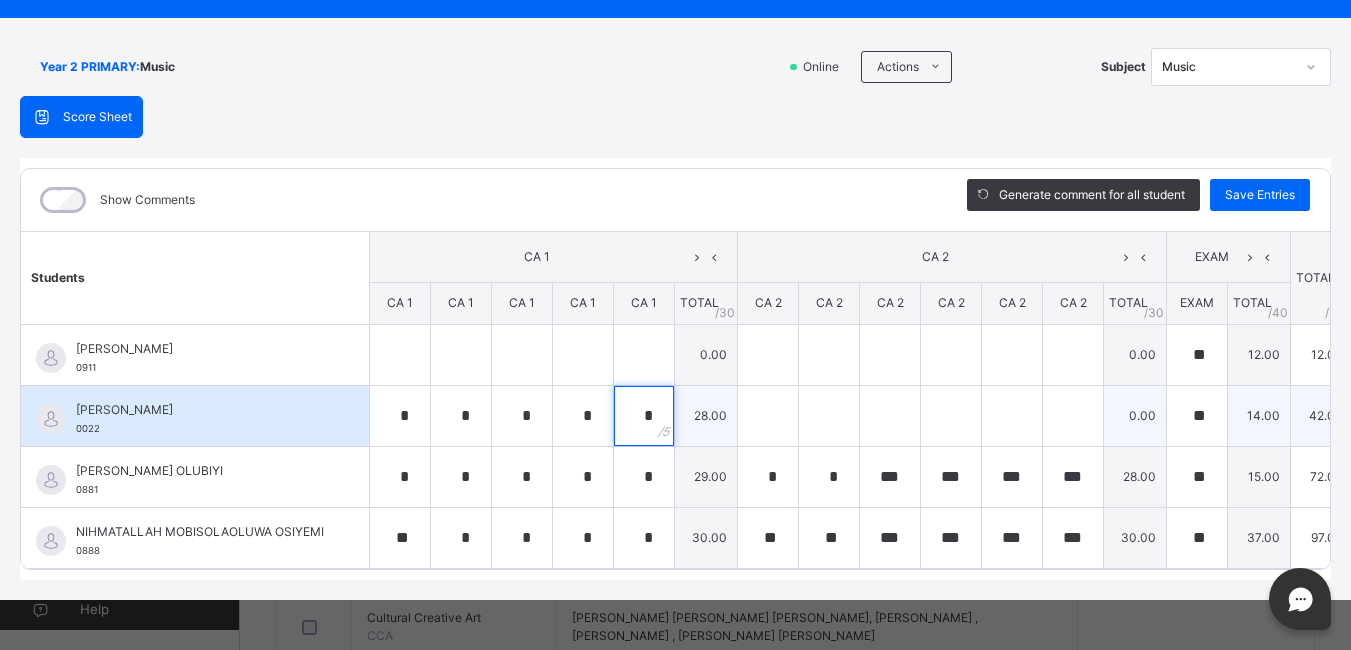 type on "*" 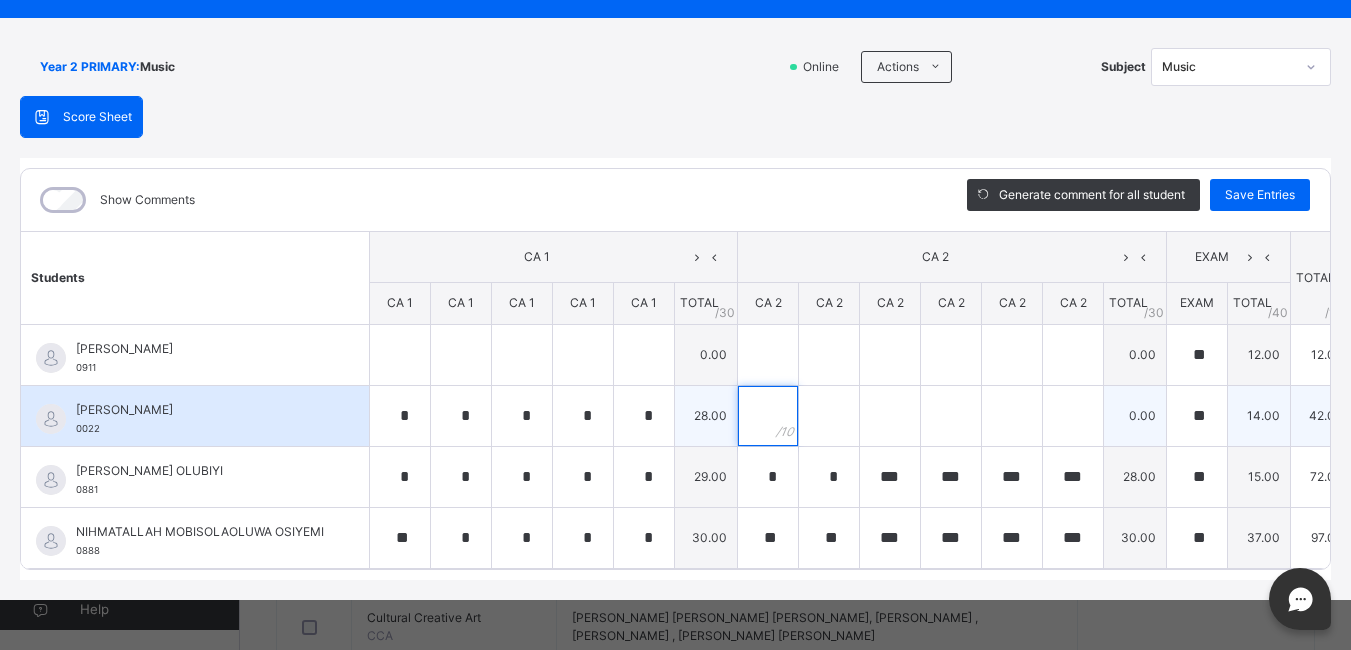 click at bounding box center (768, 416) 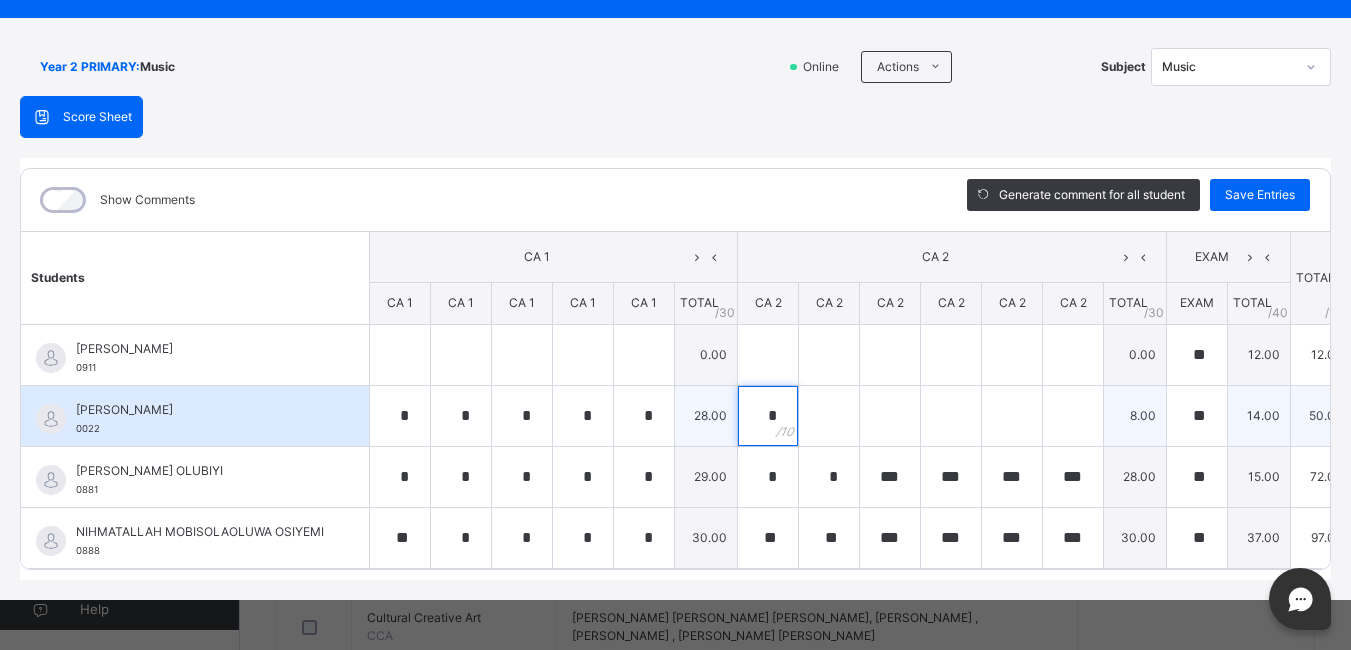 type on "*" 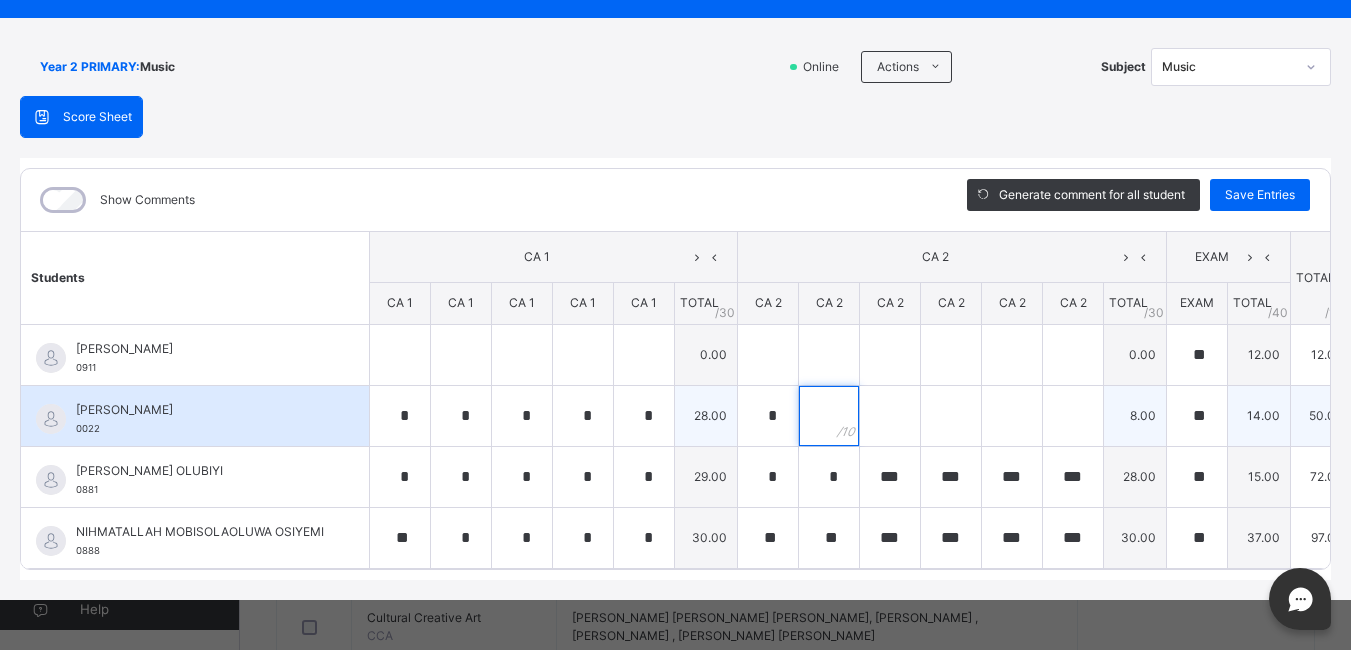 click at bounding box center (829, 416) 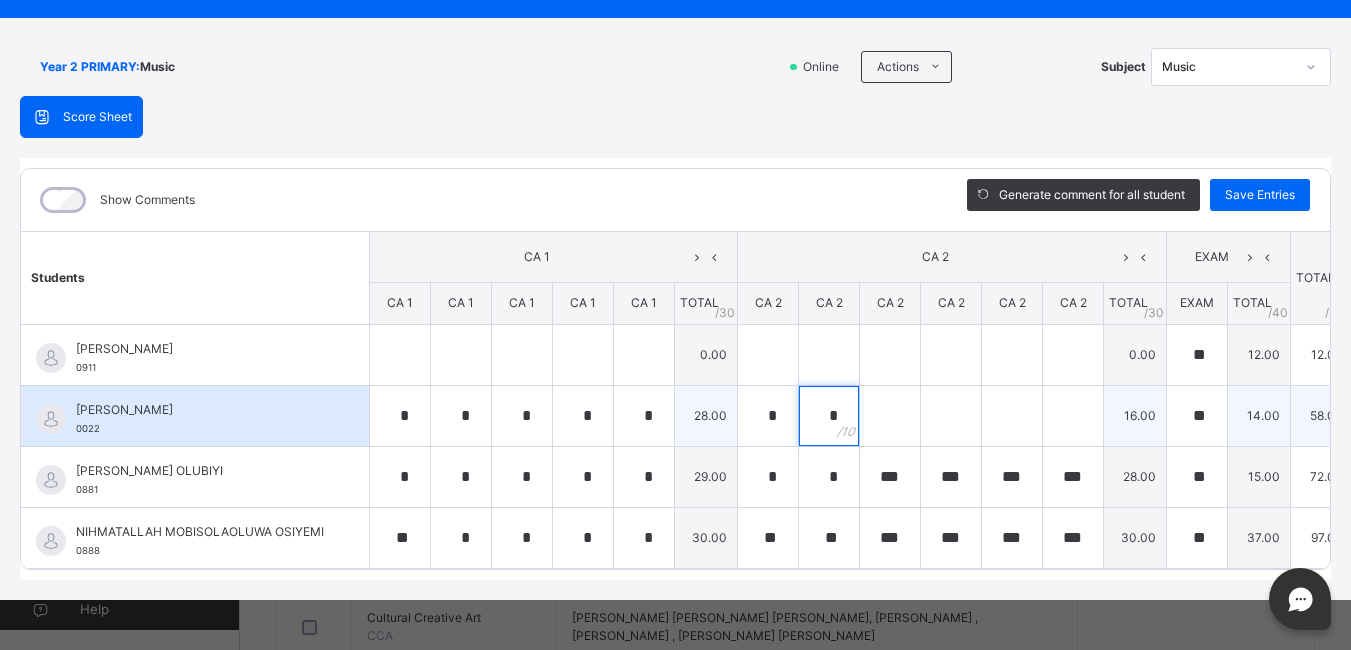 type on "*" 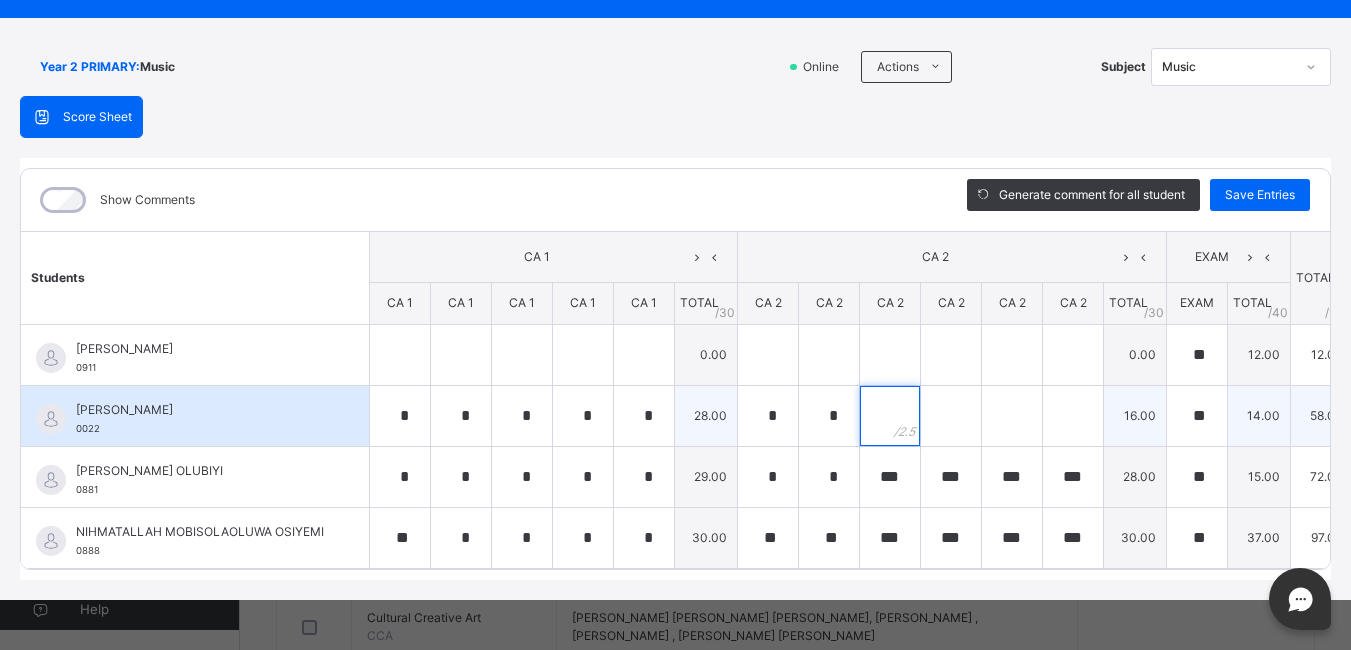 click at bounding box center [890, 416] 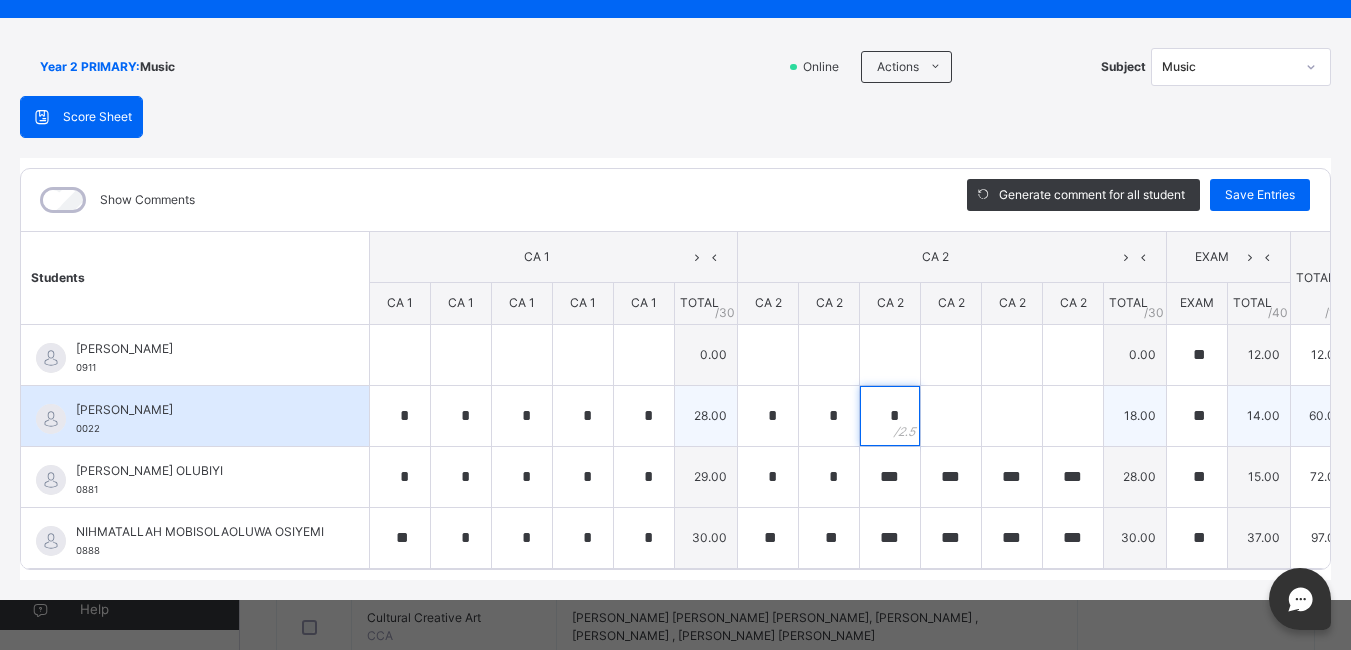 type on "*" 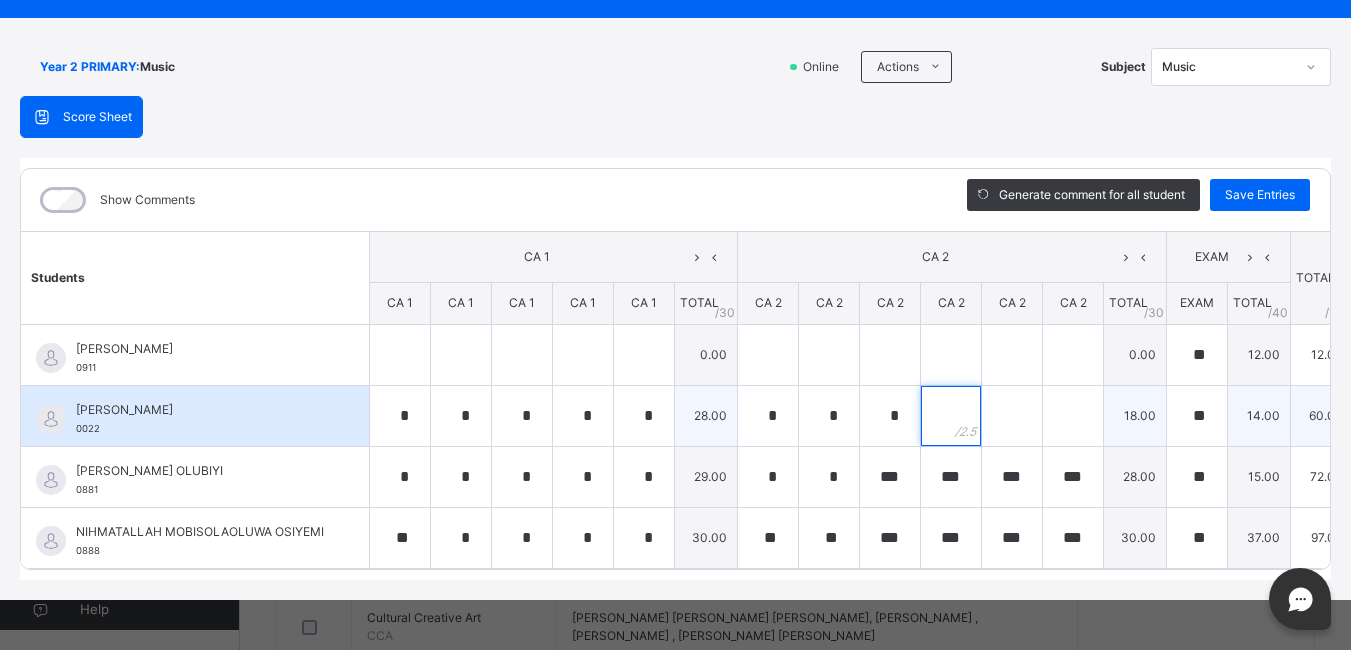 click at bounding box center [951, 416] 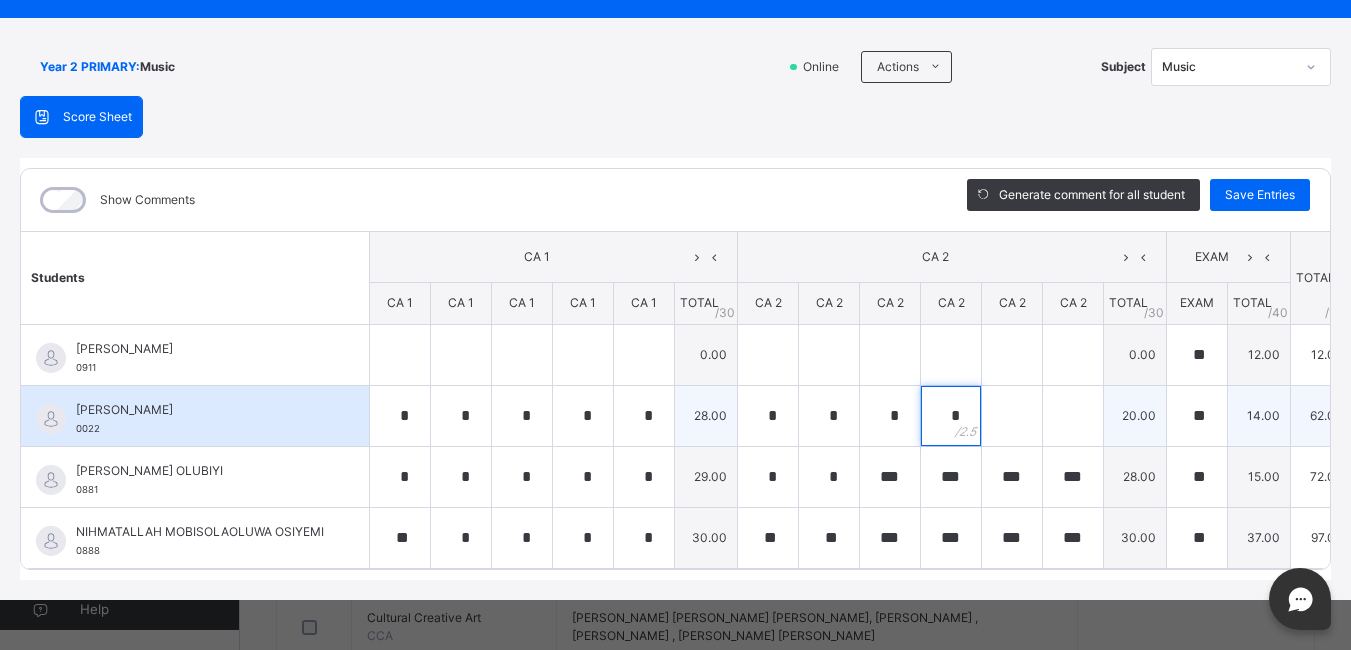 type on "*" 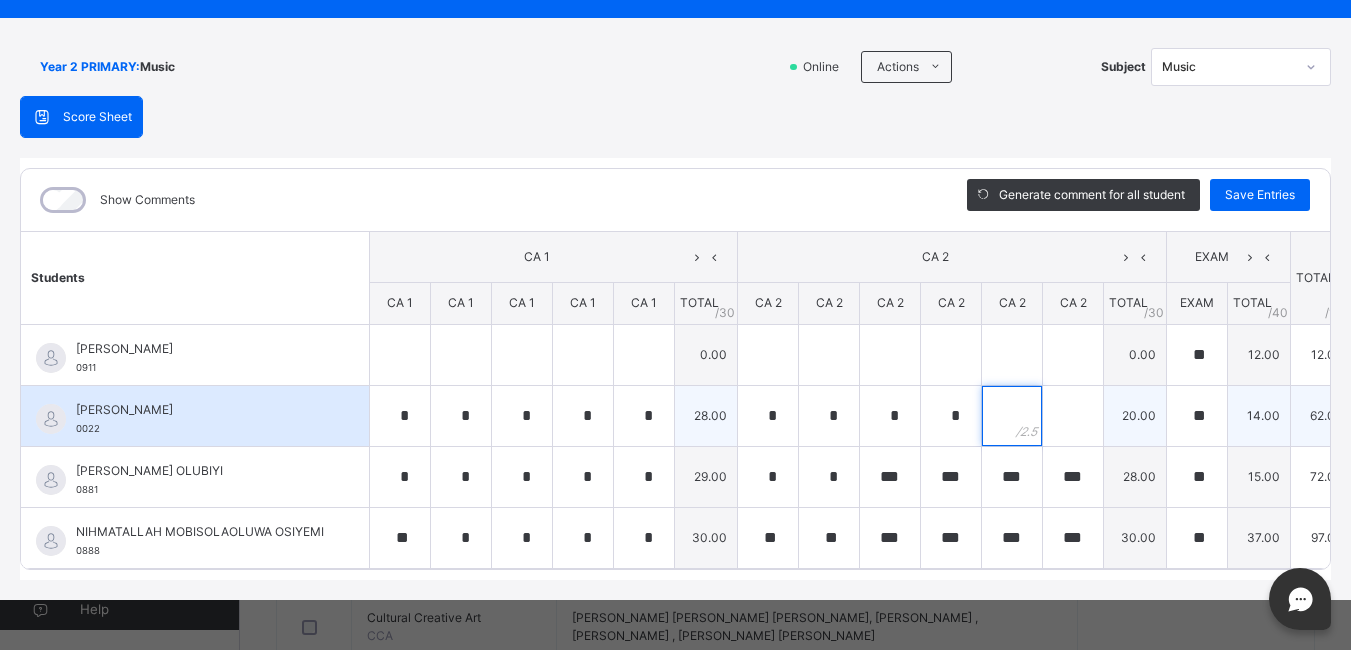 click at bounding box center (1012, 416) 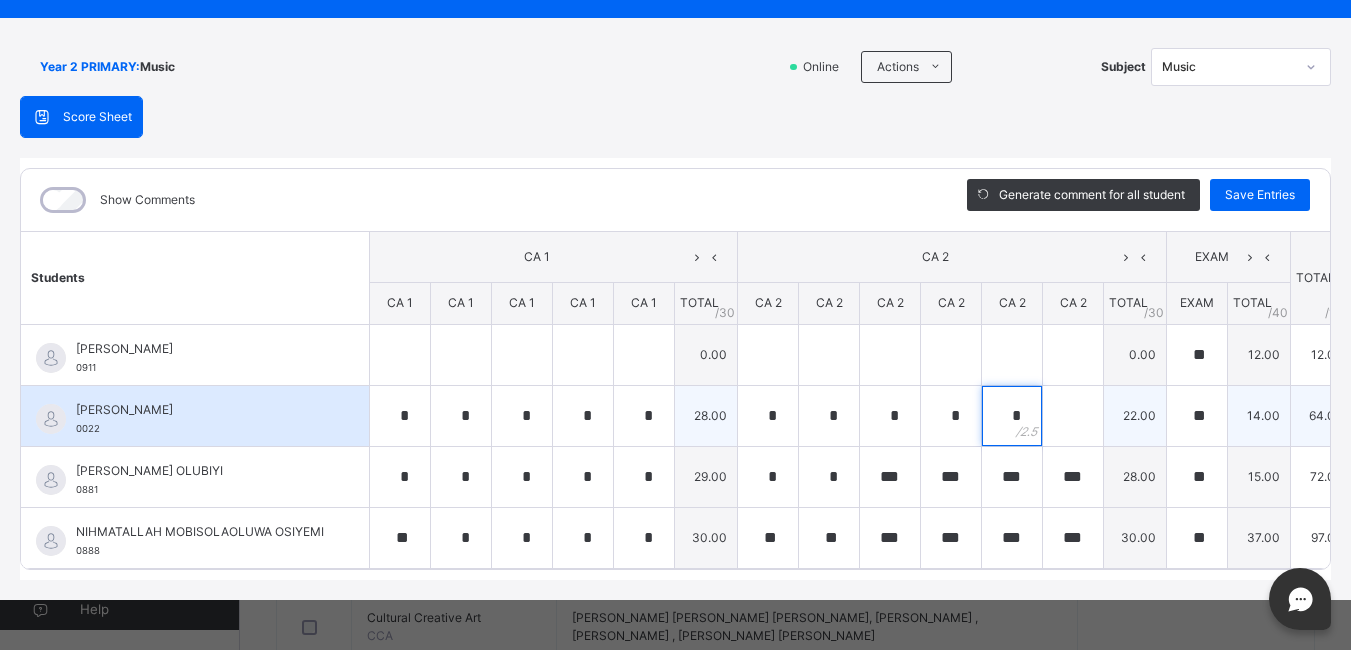 type on "*" 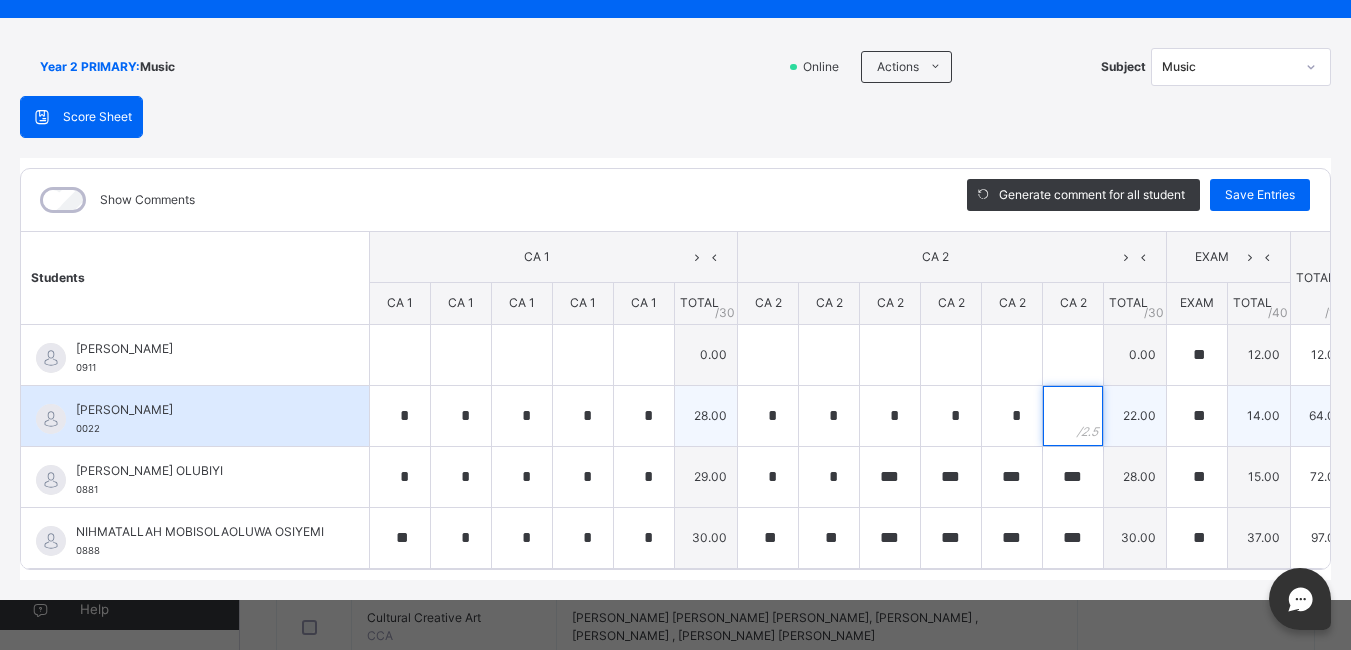 click at bounding box center (1073, 416) 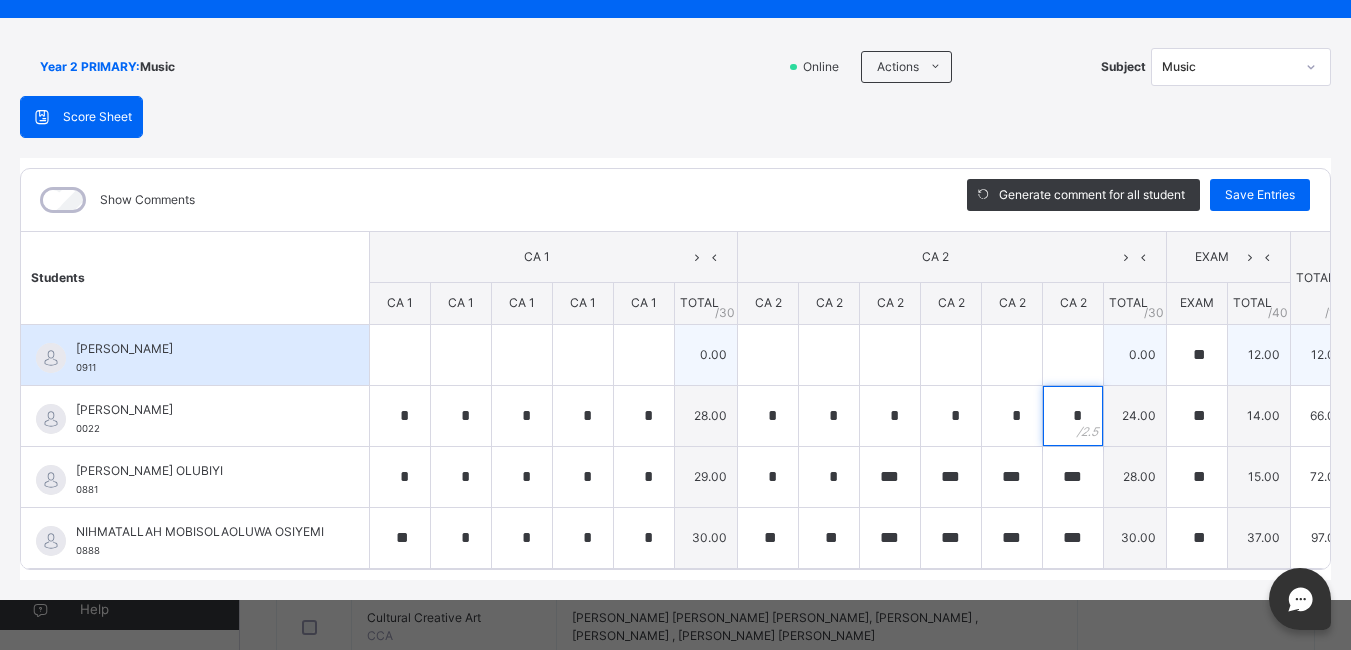 type on "*" 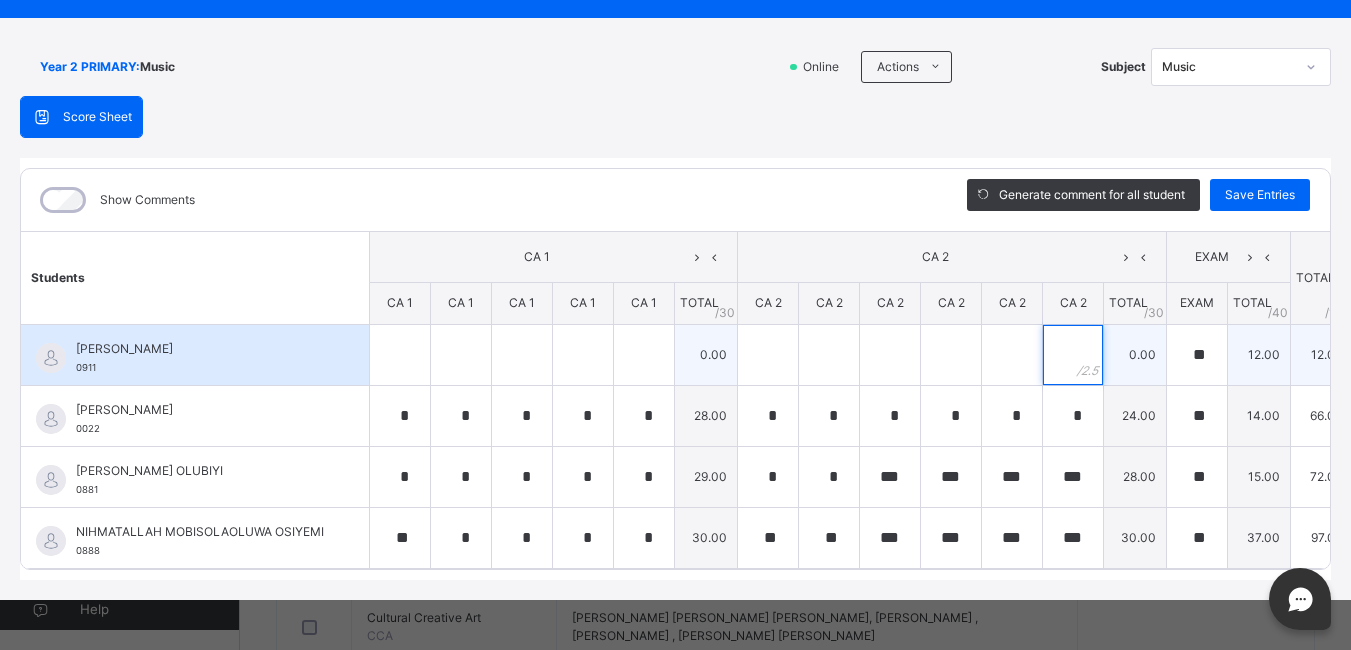 click at bounding box center [1073, 355] 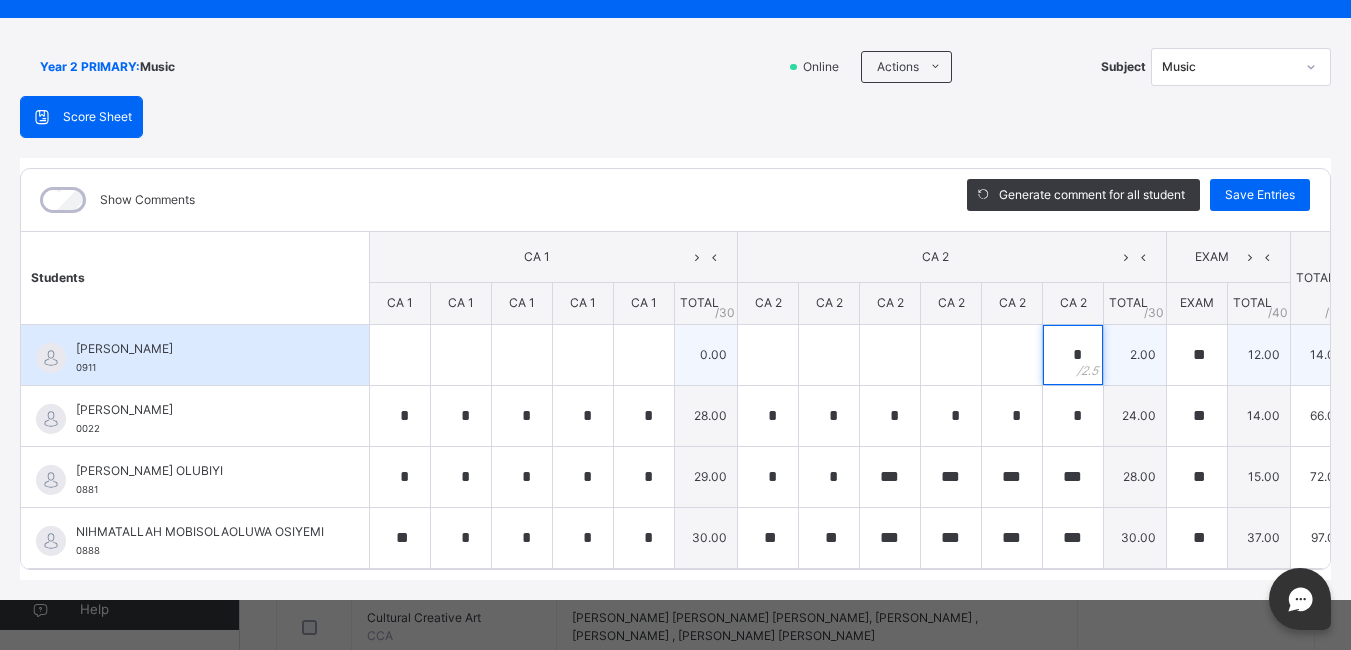 type on "*" 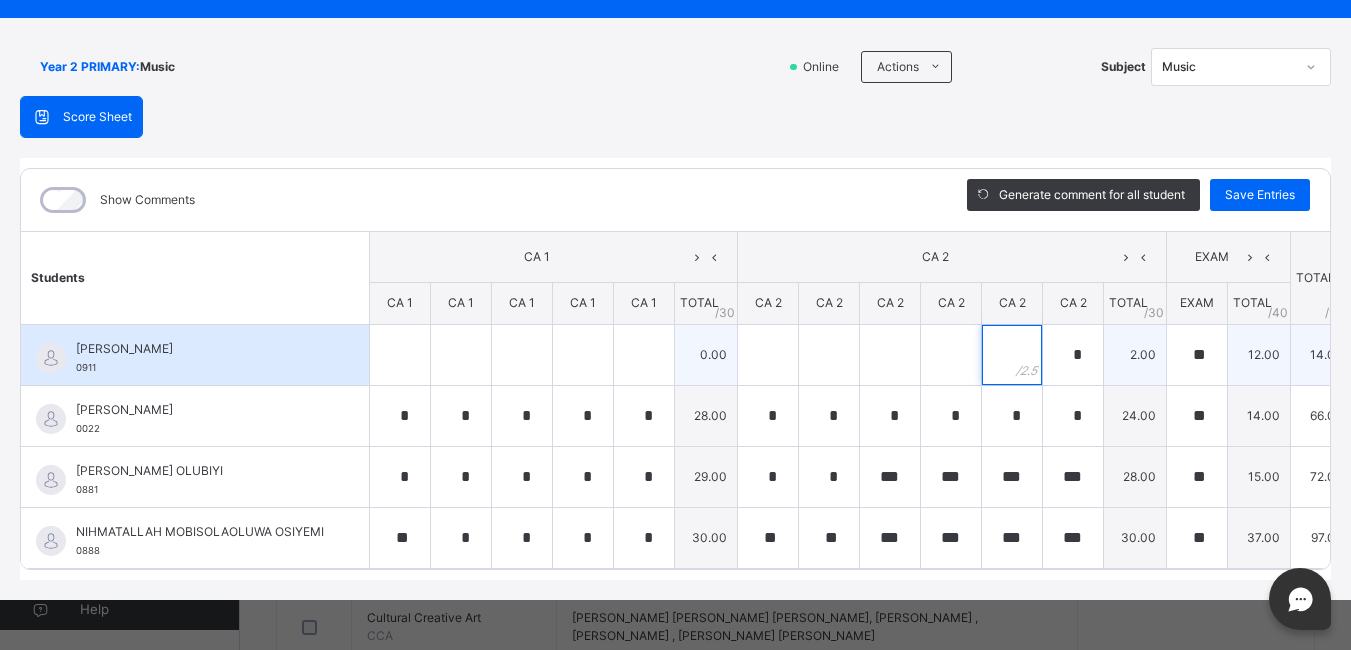 click at bounding box center [1012, 355] 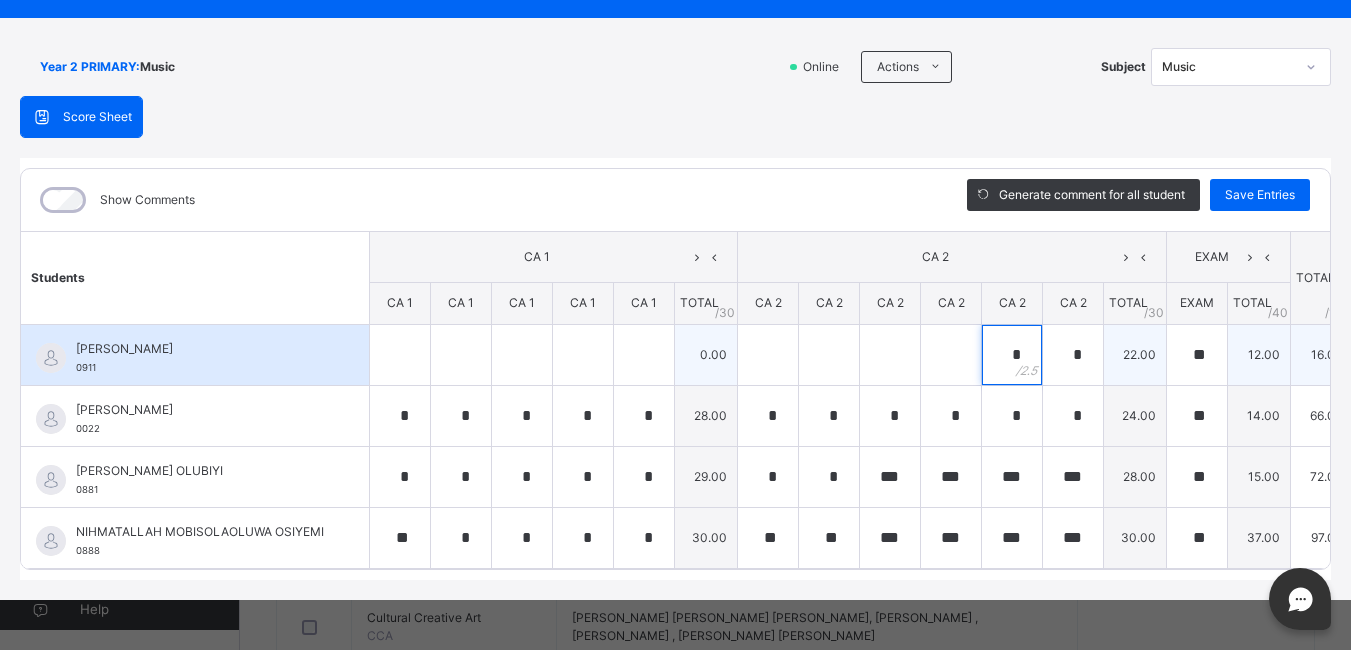 type on "*" 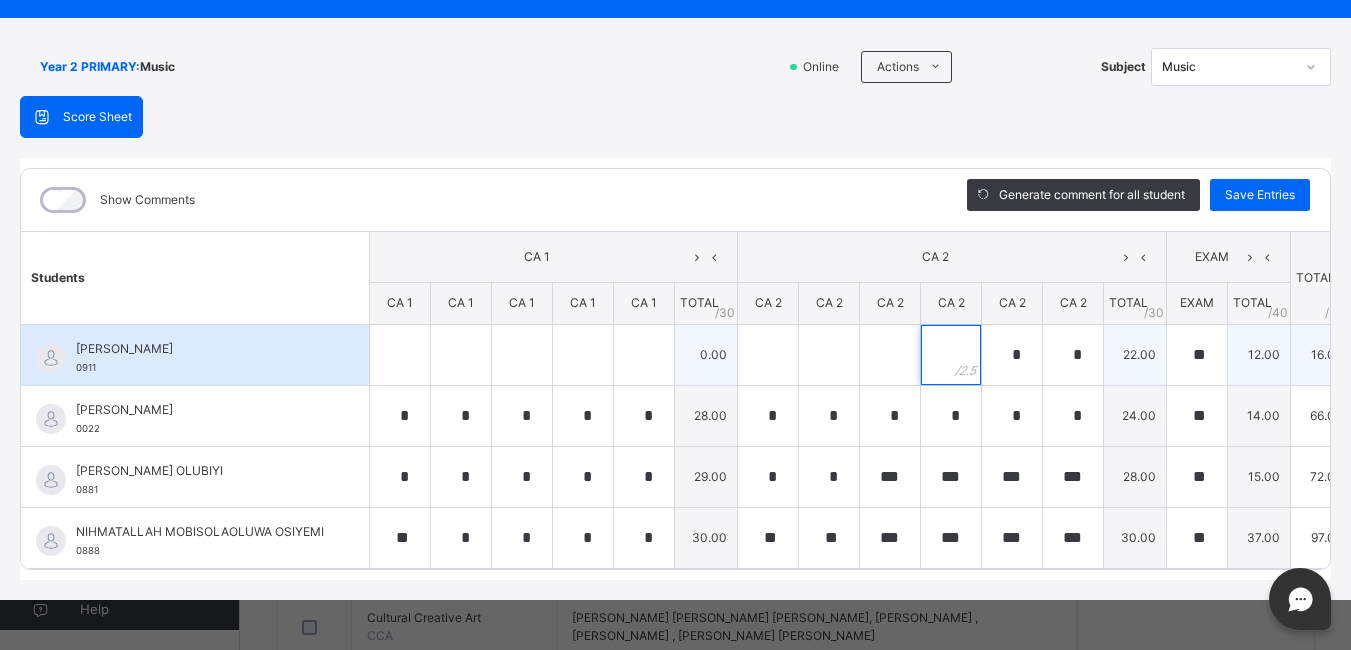 click at bounding box center (951, 355) 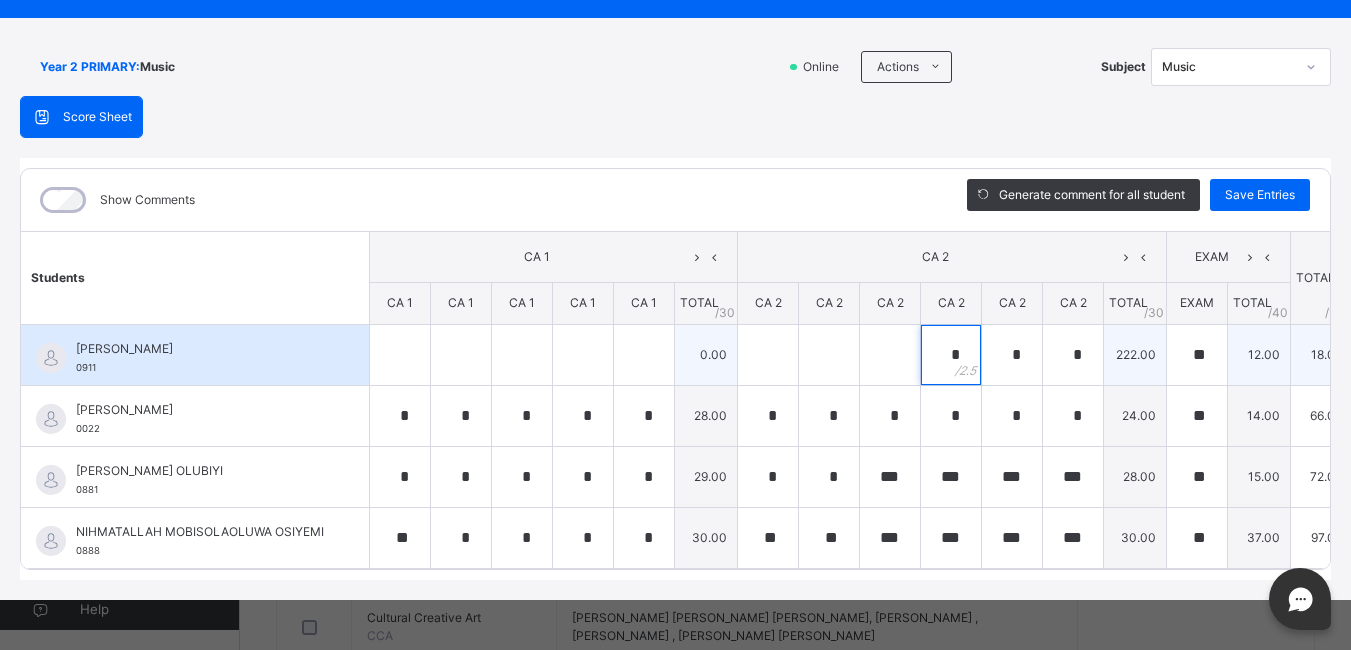 type on "*" 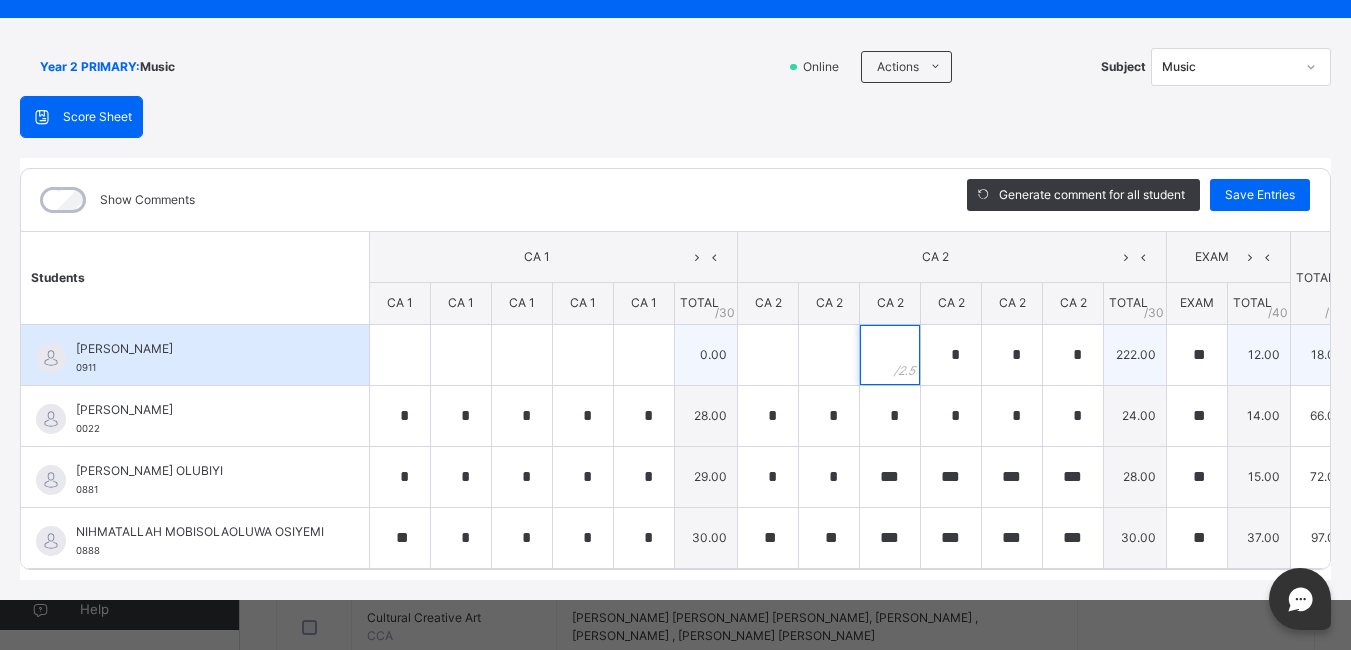click at bounding box center [890, 355] 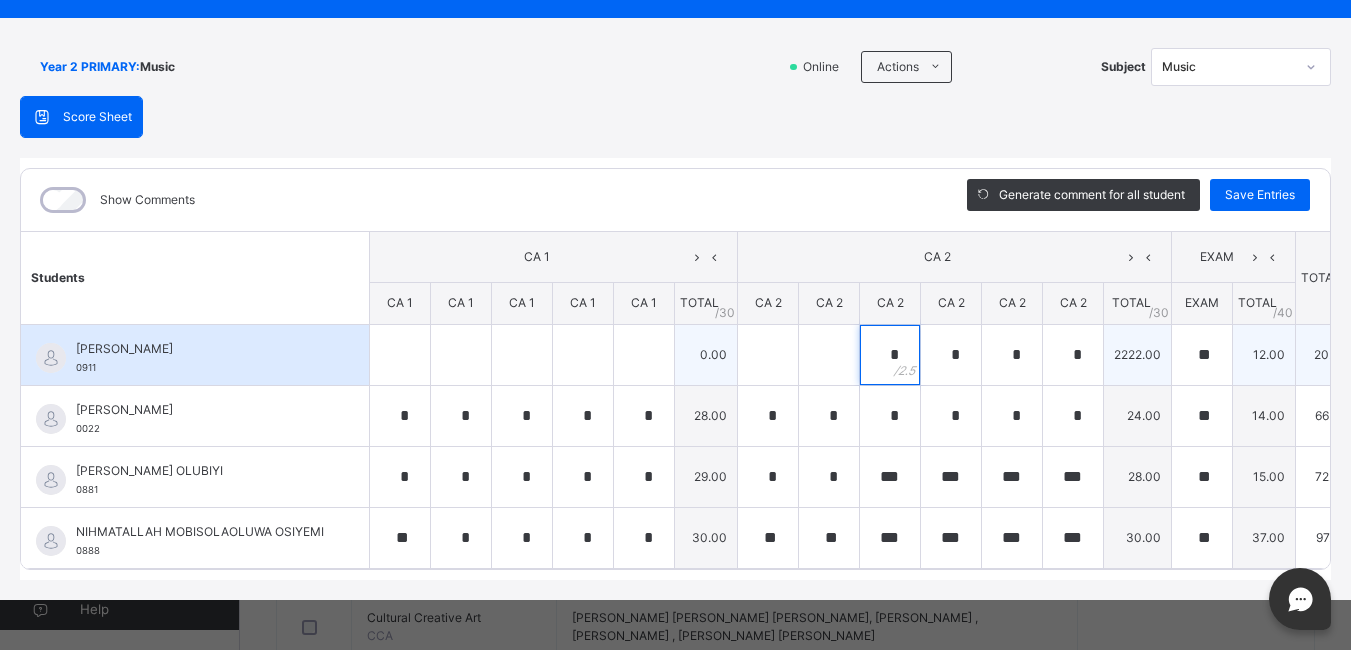 type on "*" 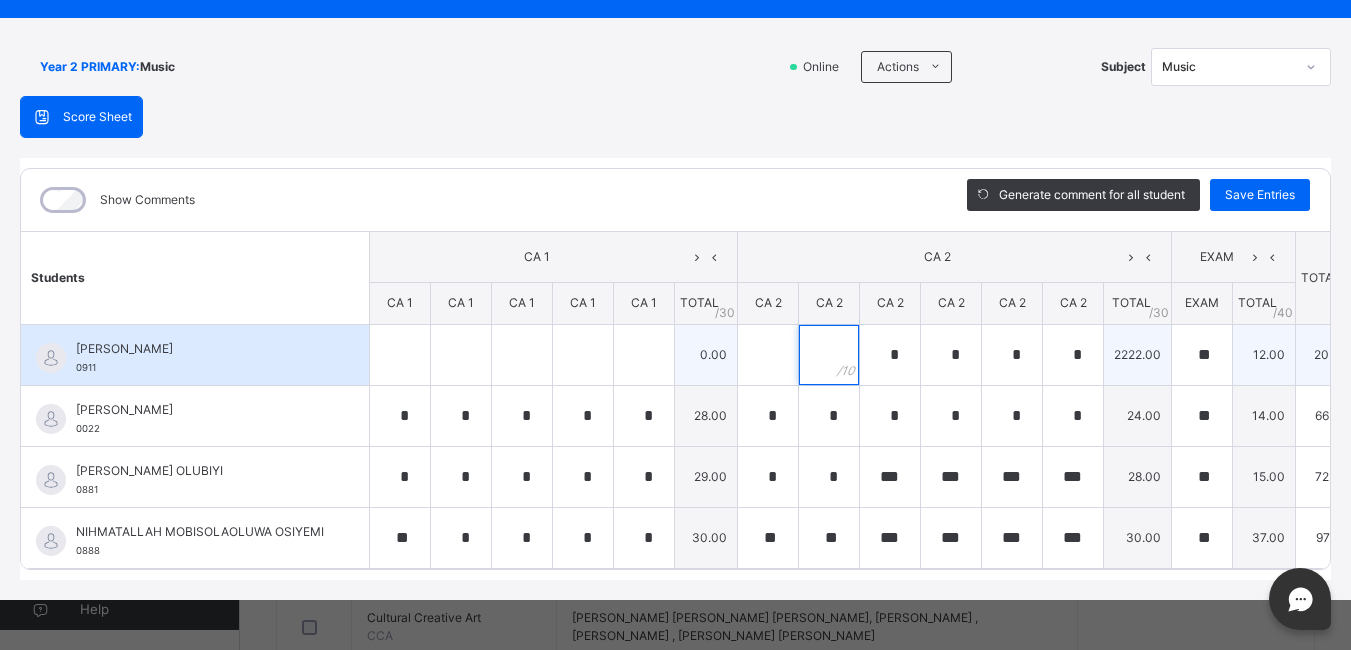 click at bounding box center [829, 355] 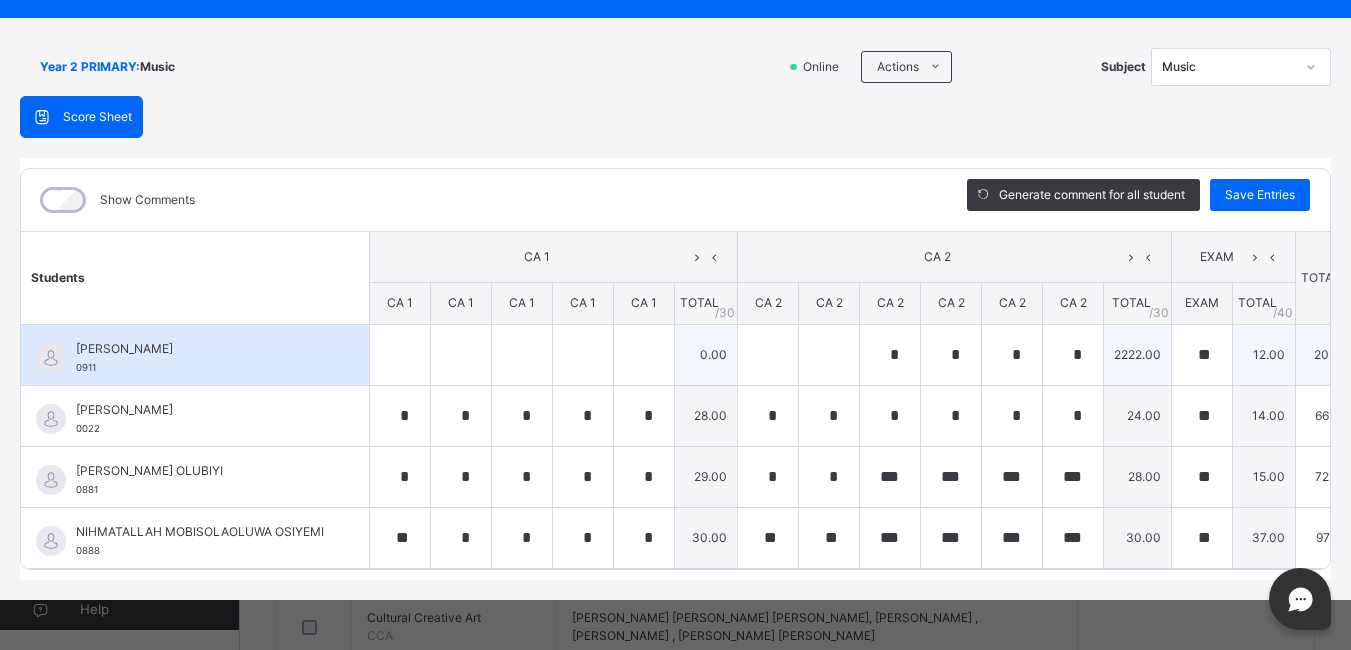 click at bounding box center [829, 355] 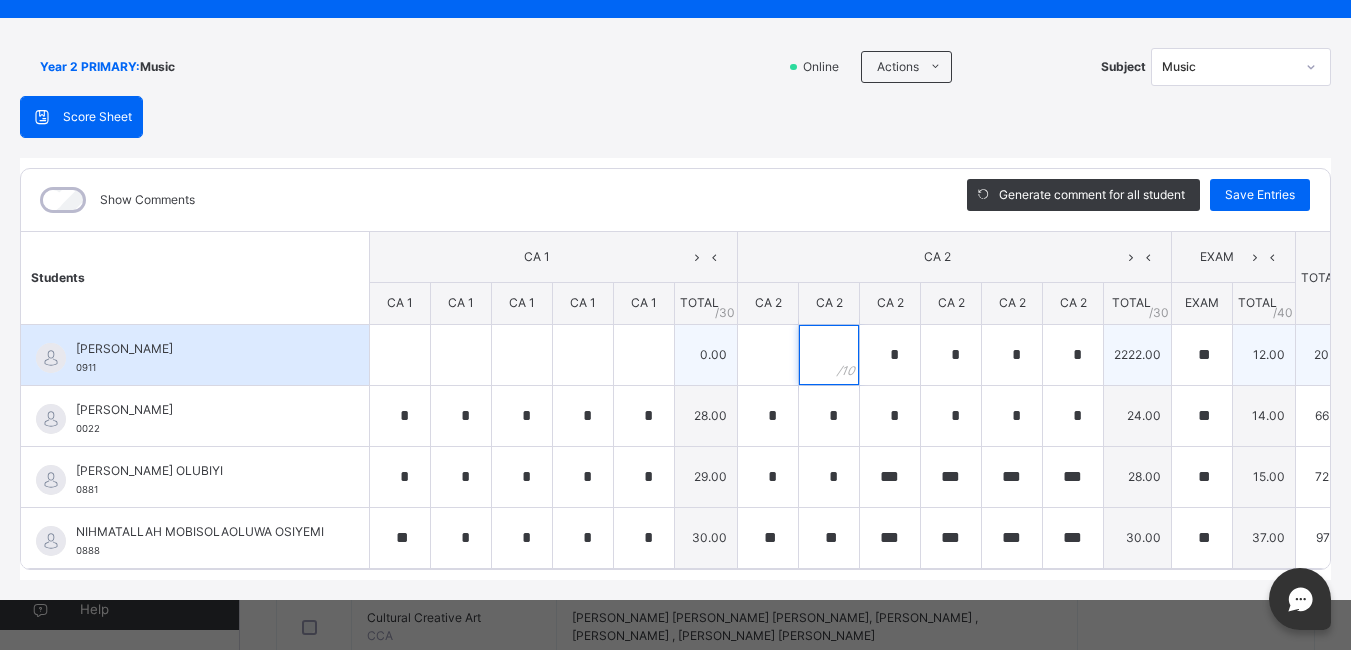 click at bounding box center [829, 355] 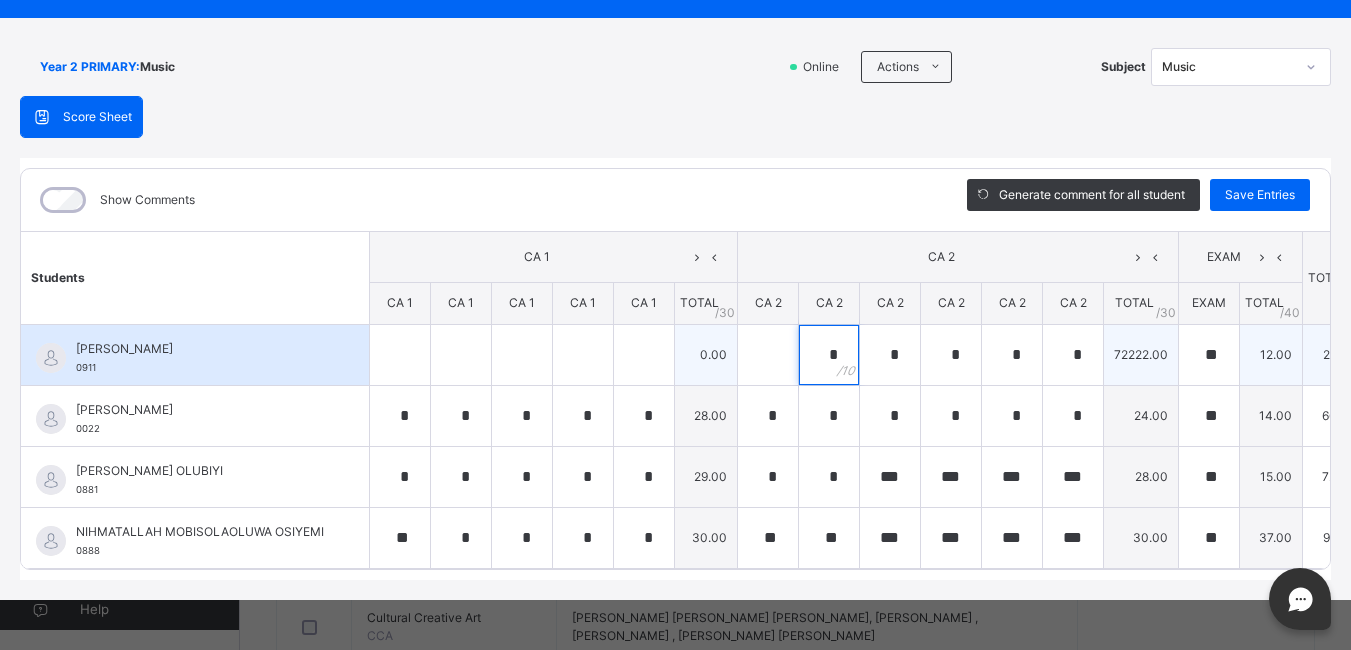 type on "*" 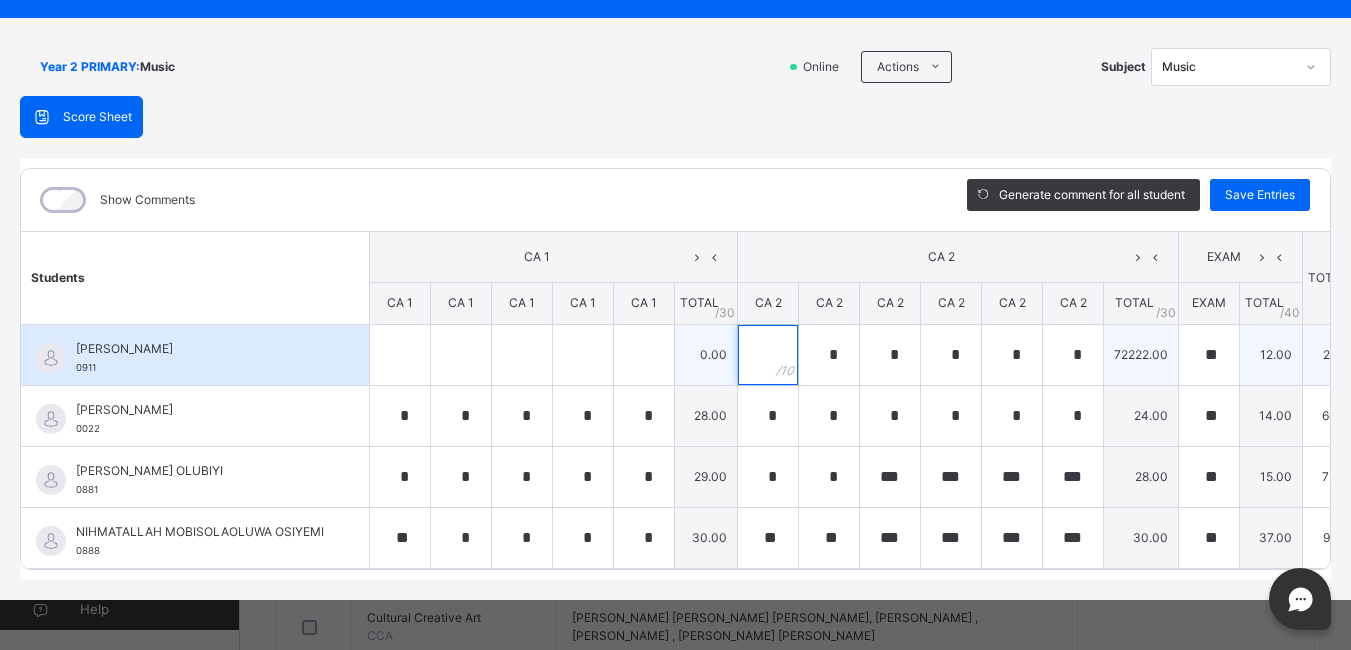 click at bounding box center [768, 355] 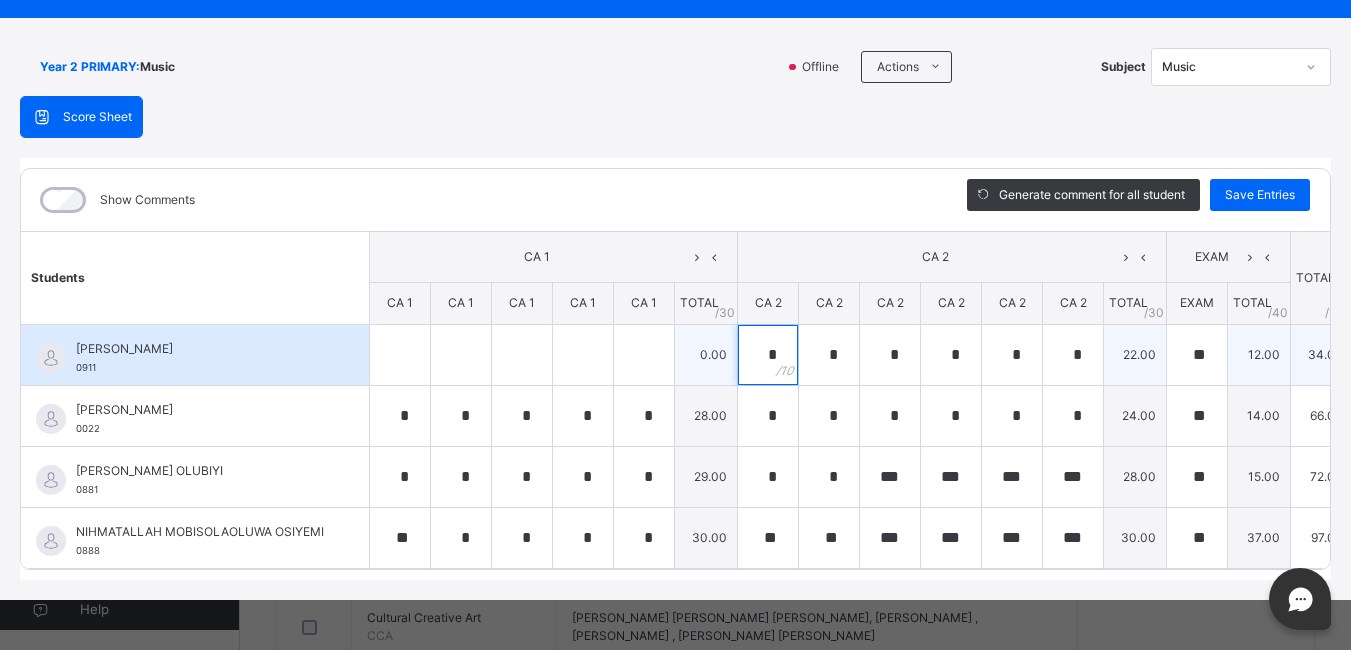 type on "*" 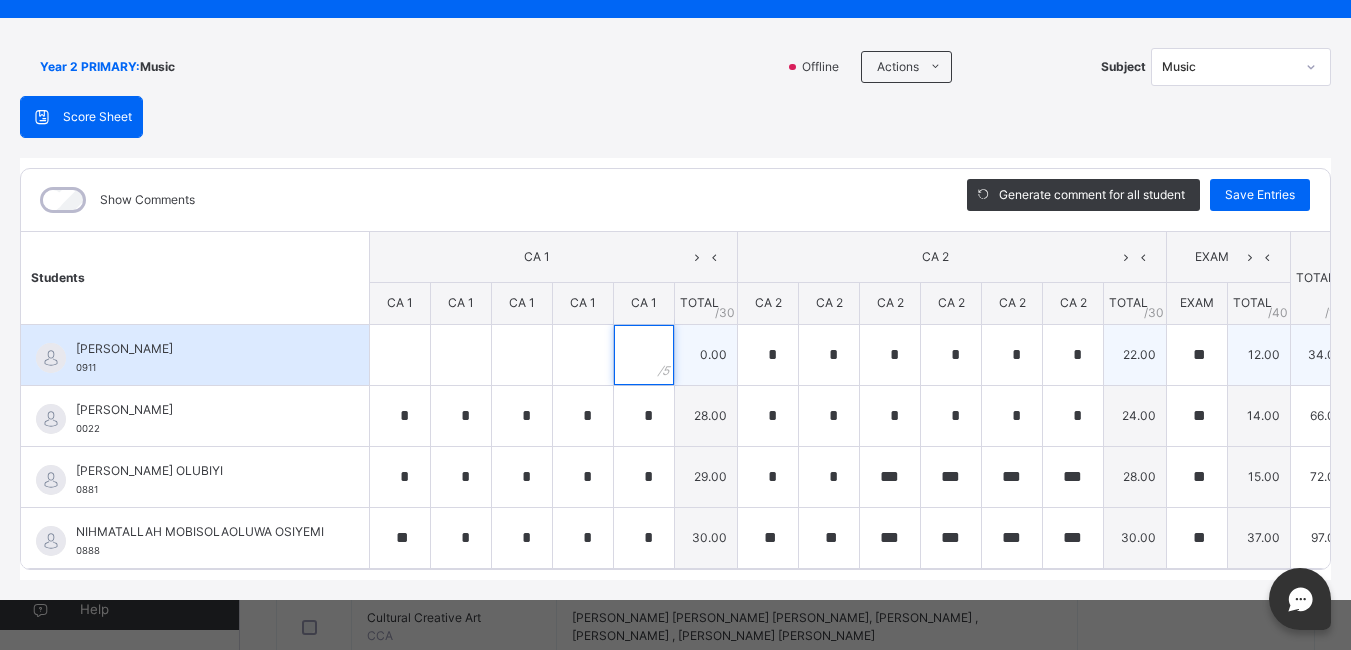 click at bounding box center (644, 355) 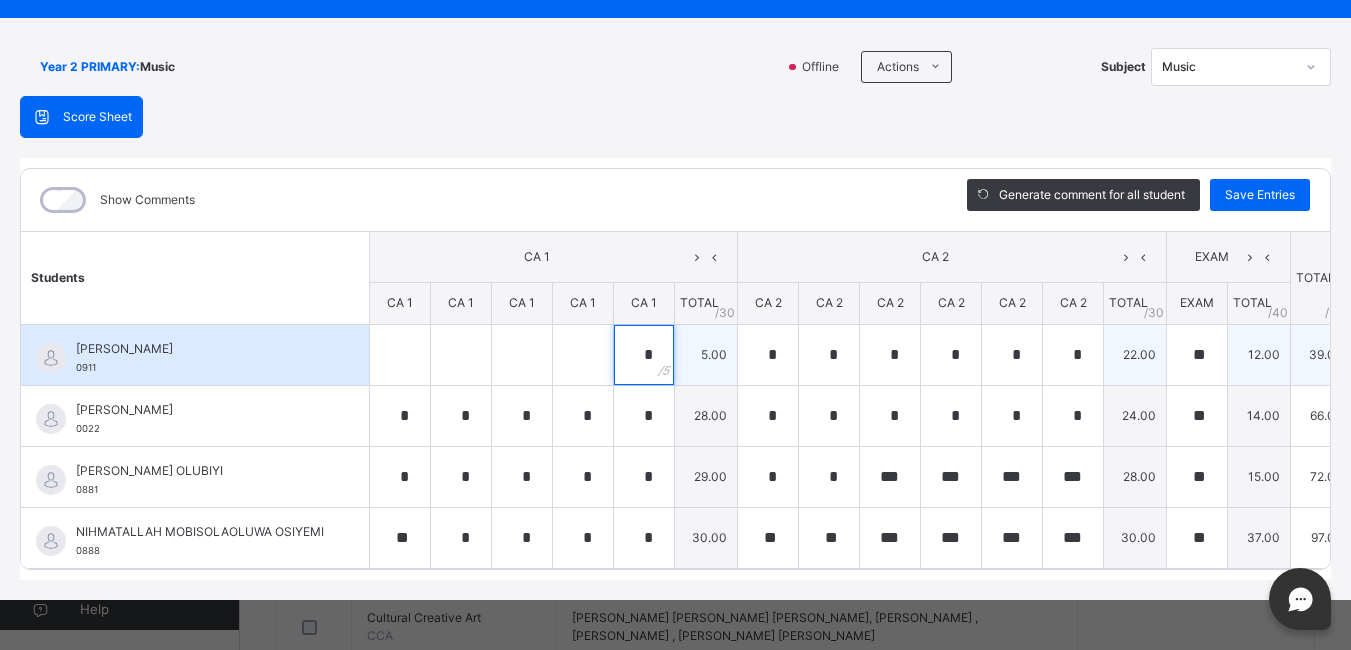 type on "*" 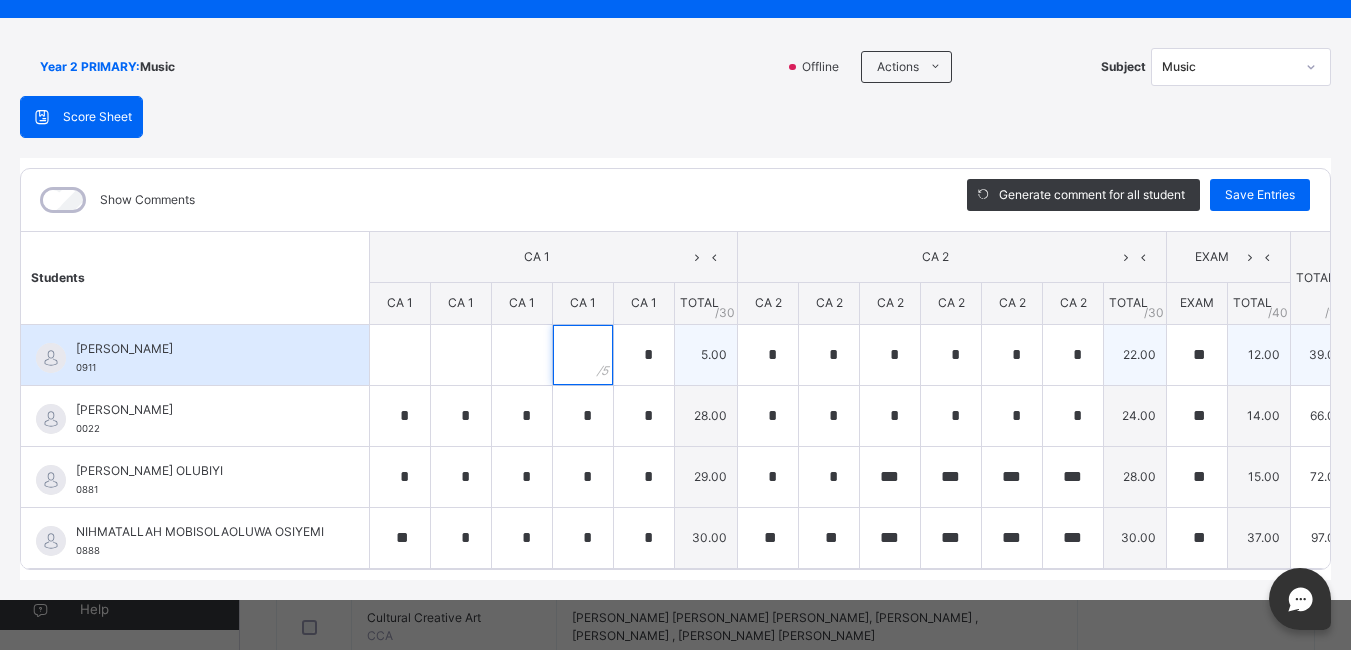 click at bounding box center (583, 355) 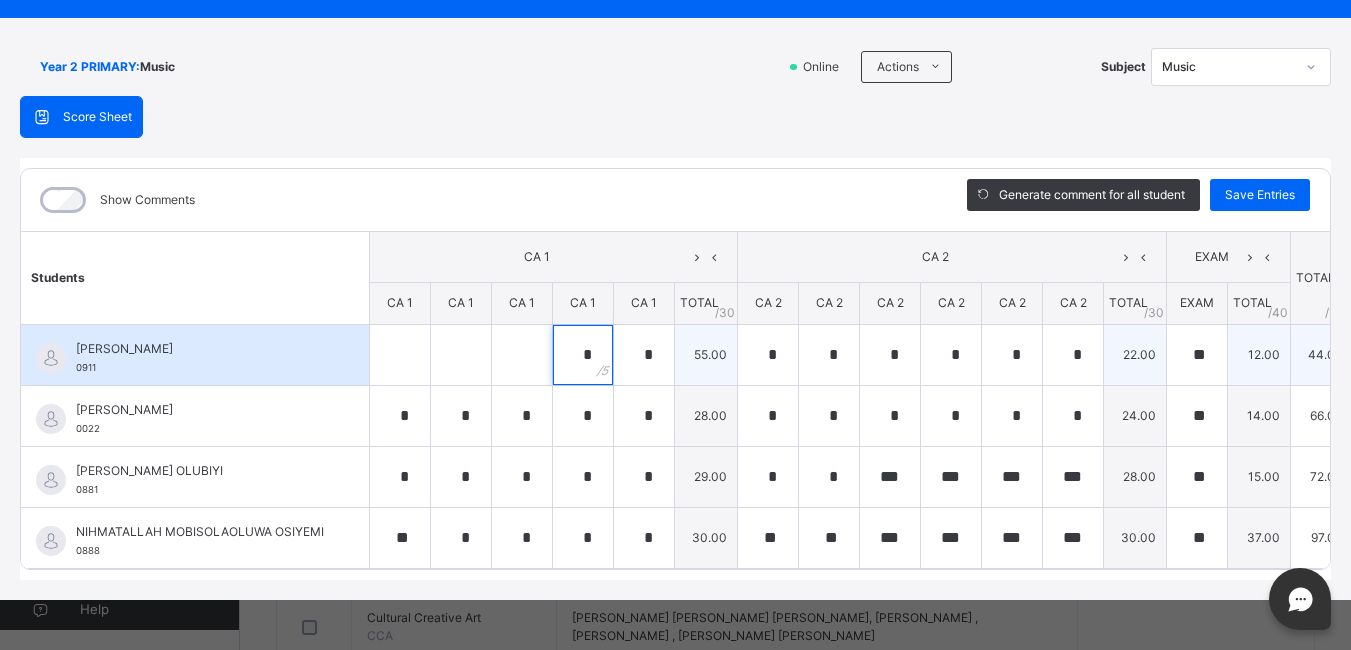 type on "*" 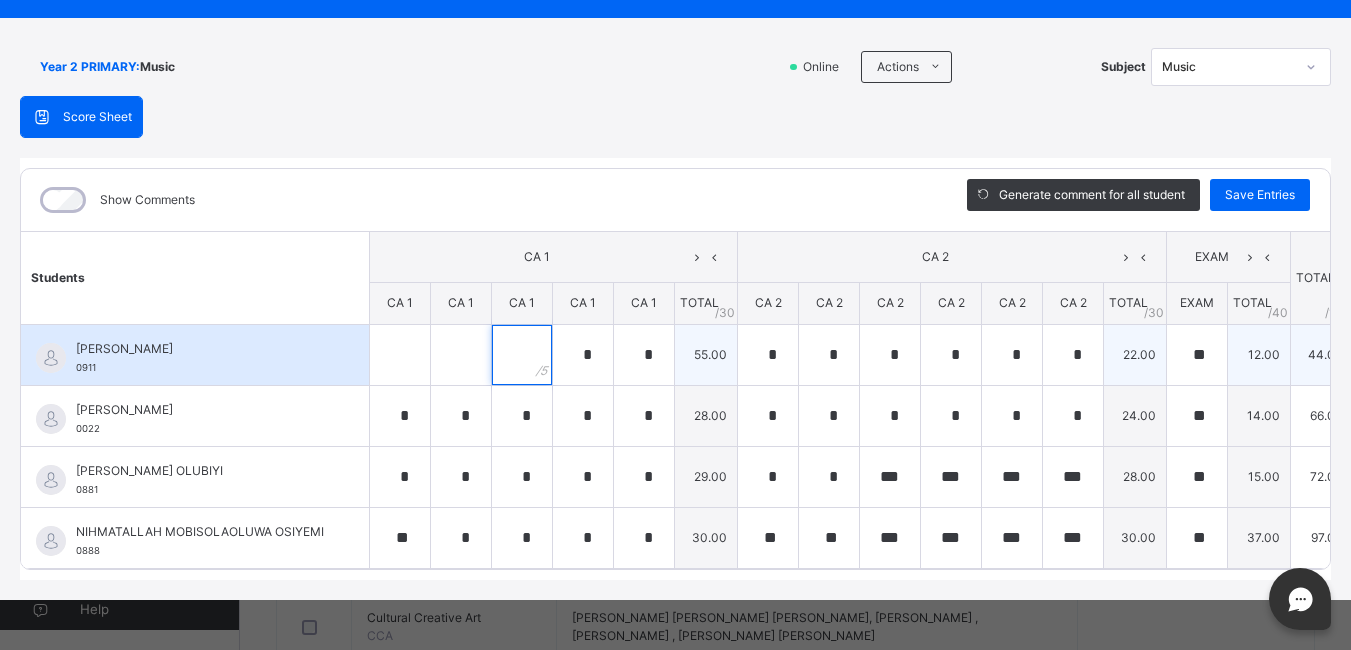 click at bounding box center [522, 355] 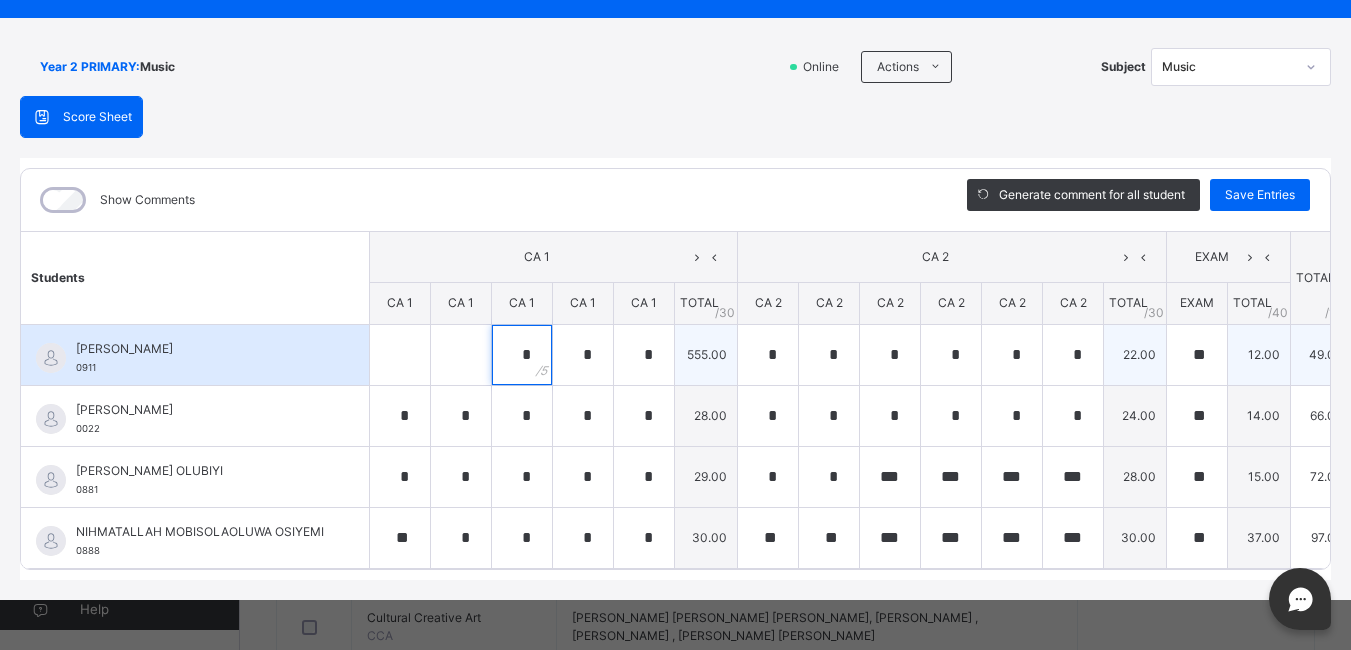 type on "*" 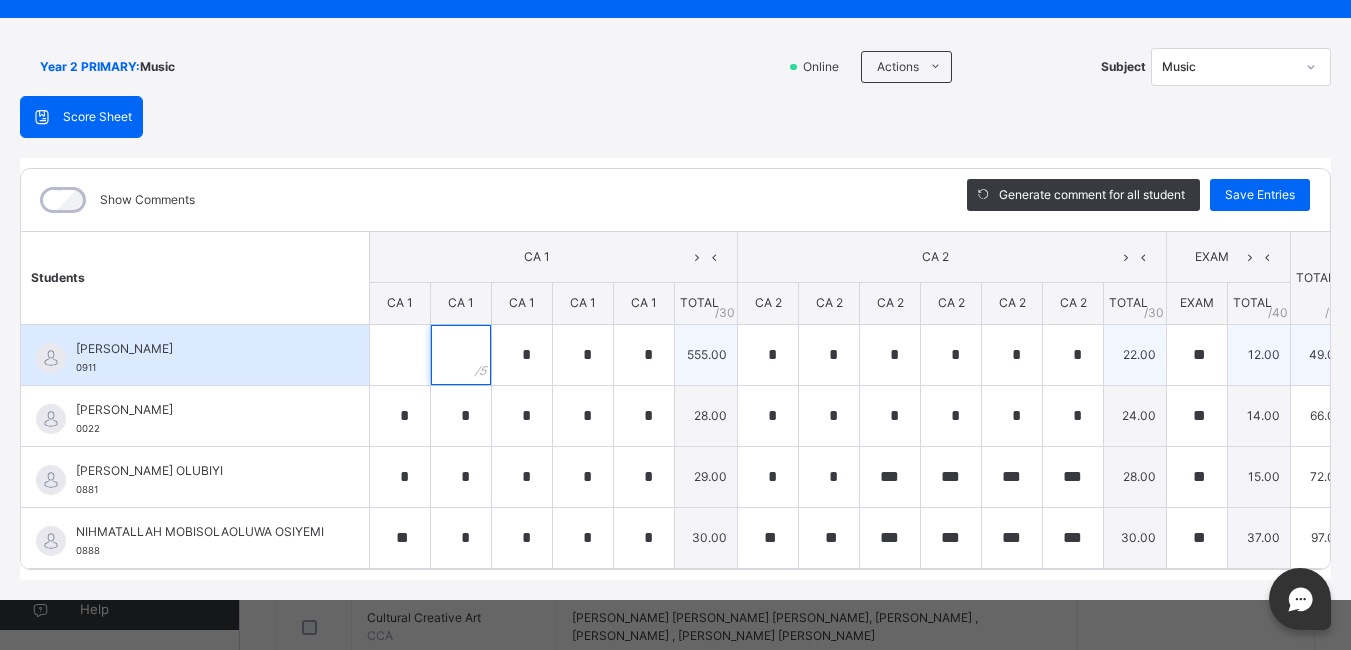 click at bounding box center (461, 355) 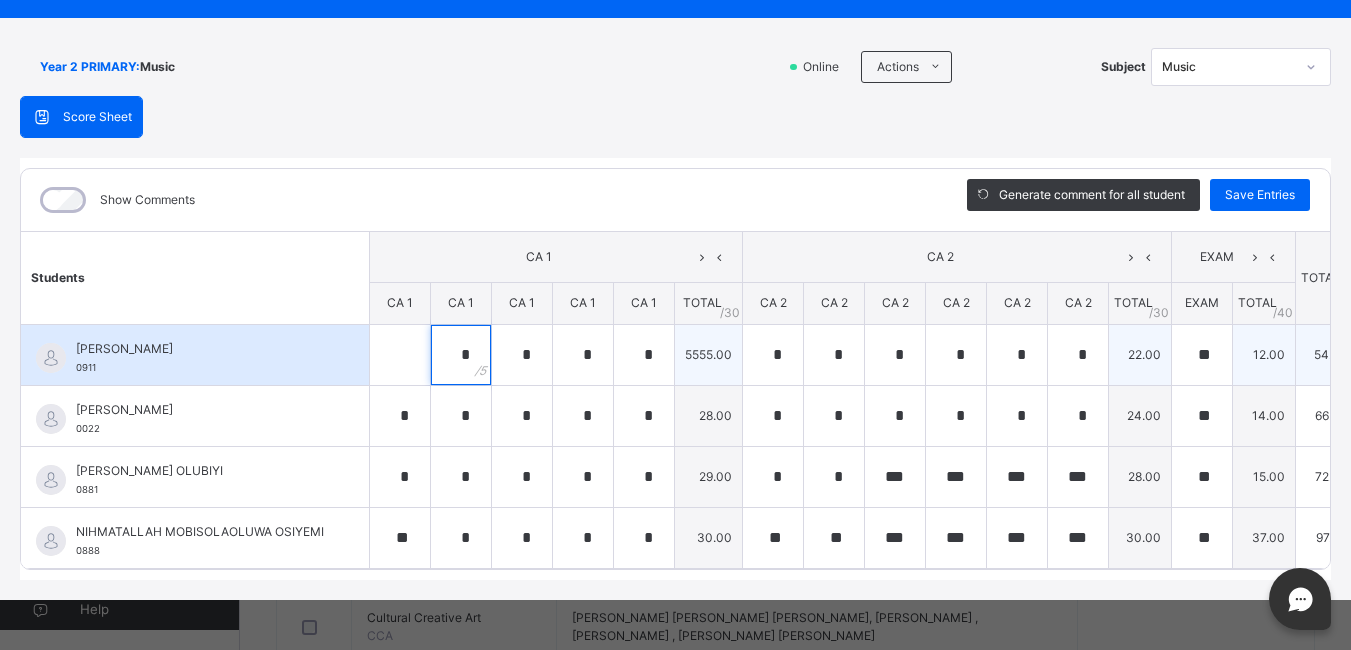type on "*" 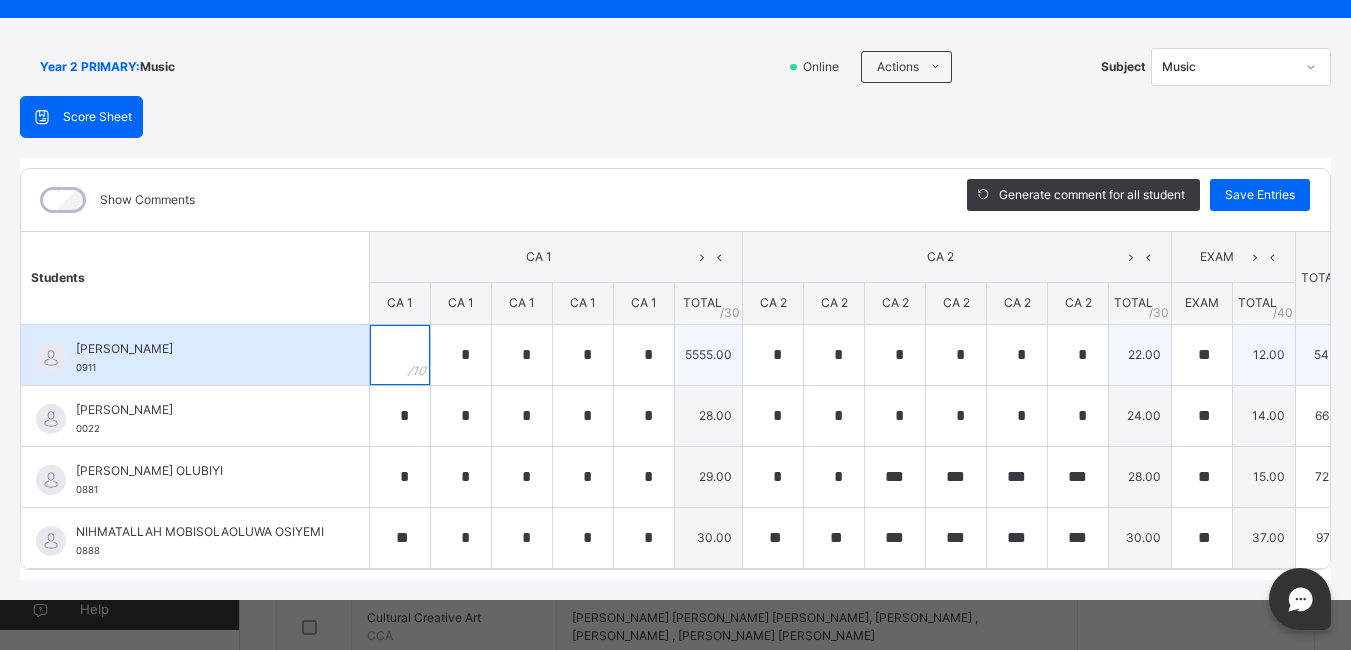 click at bounding box center [400, 355] 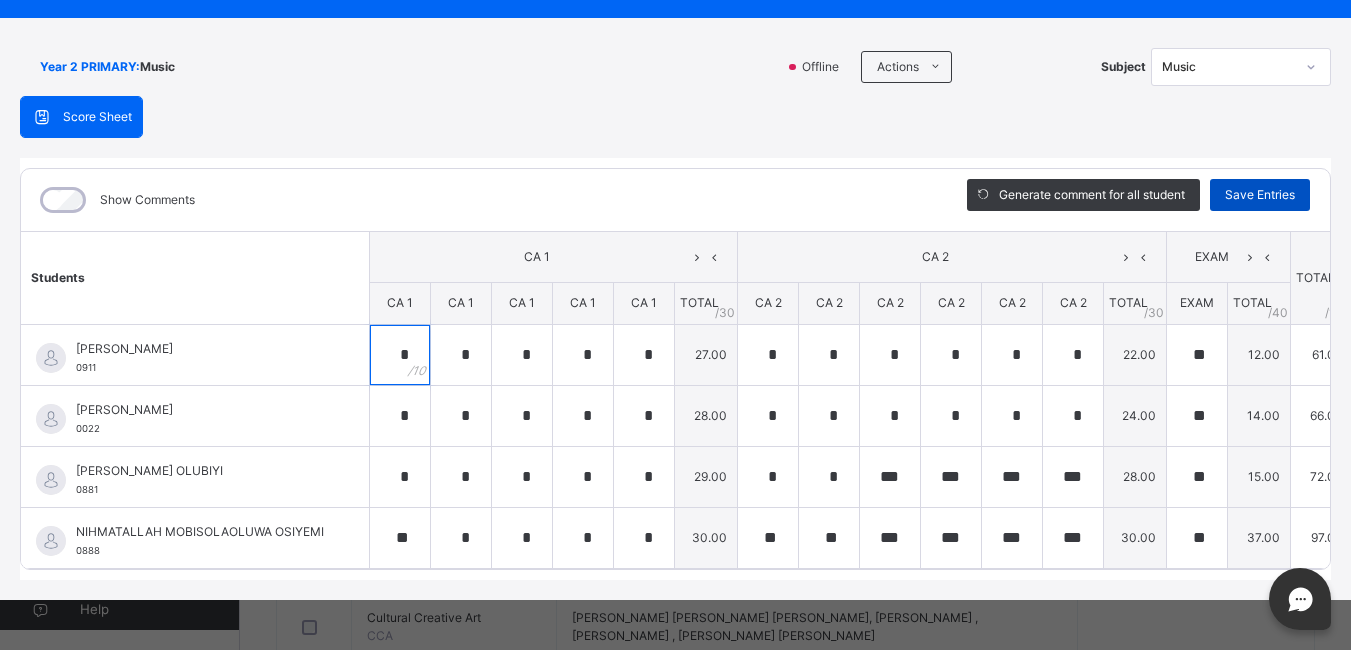 type on "*" 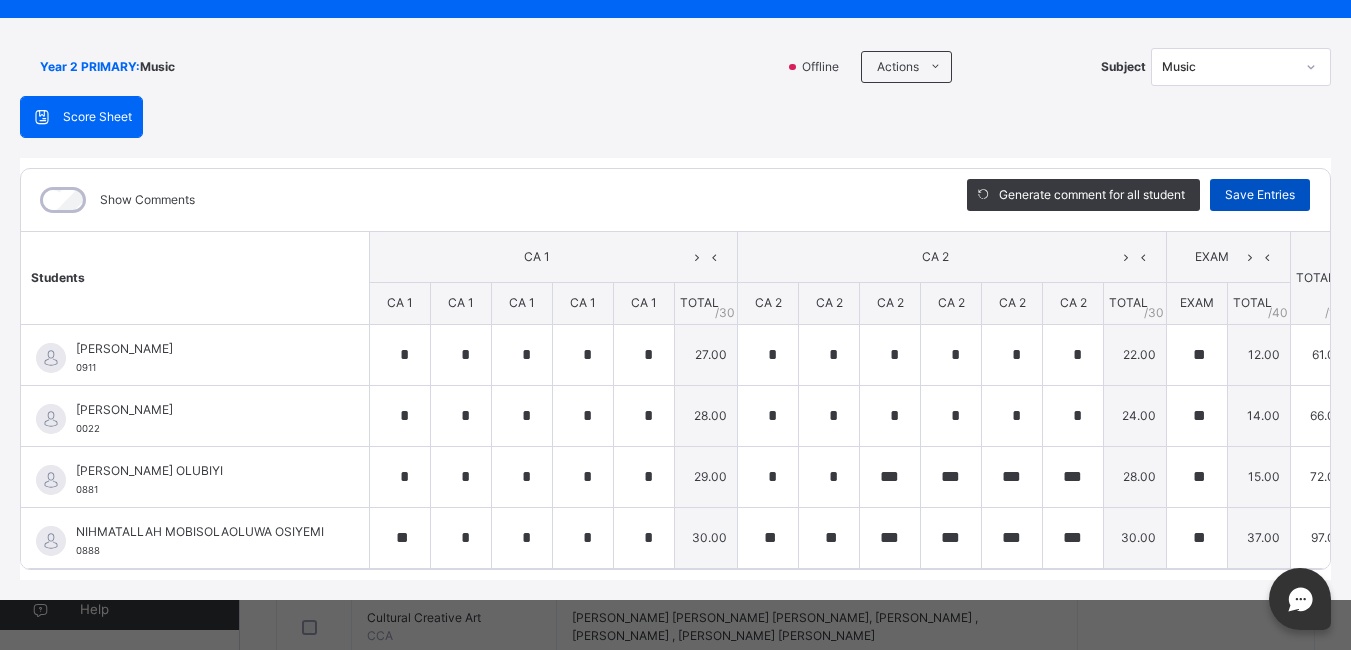 click on "Save Entries" at bounding box center (1260, 195) 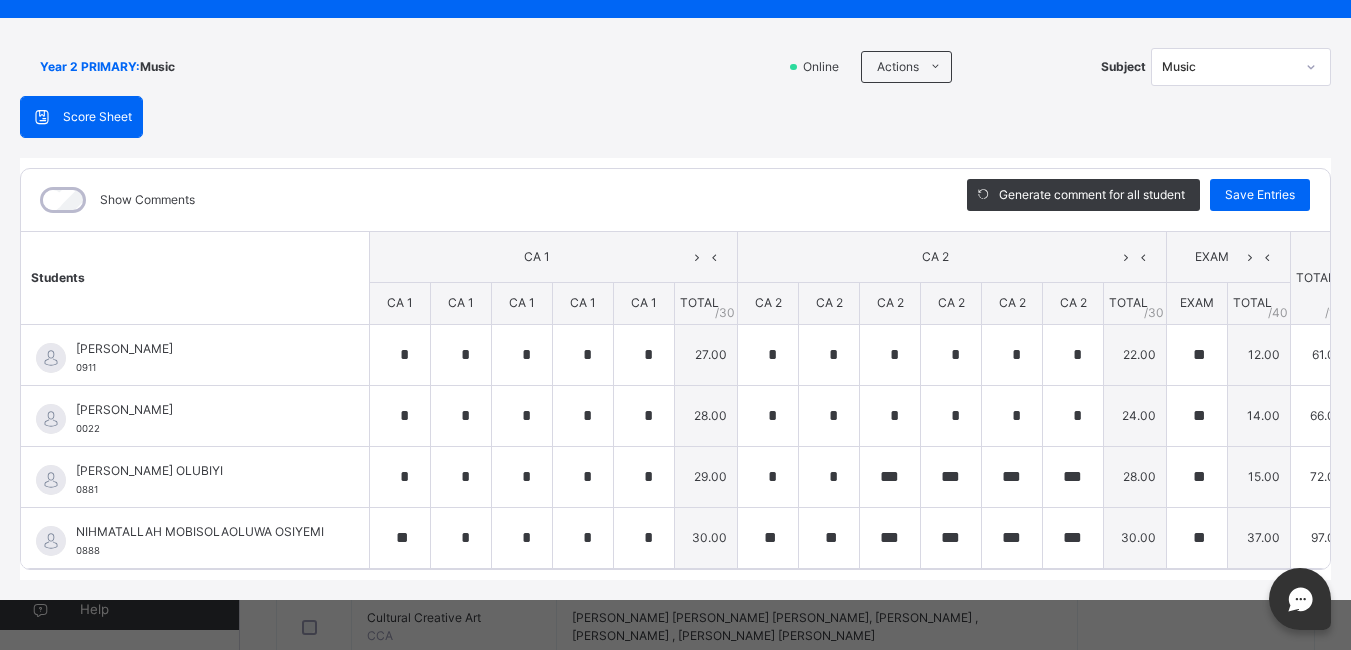 click on "Year 2   PRIMARY :" at bounding box center [90, 67] 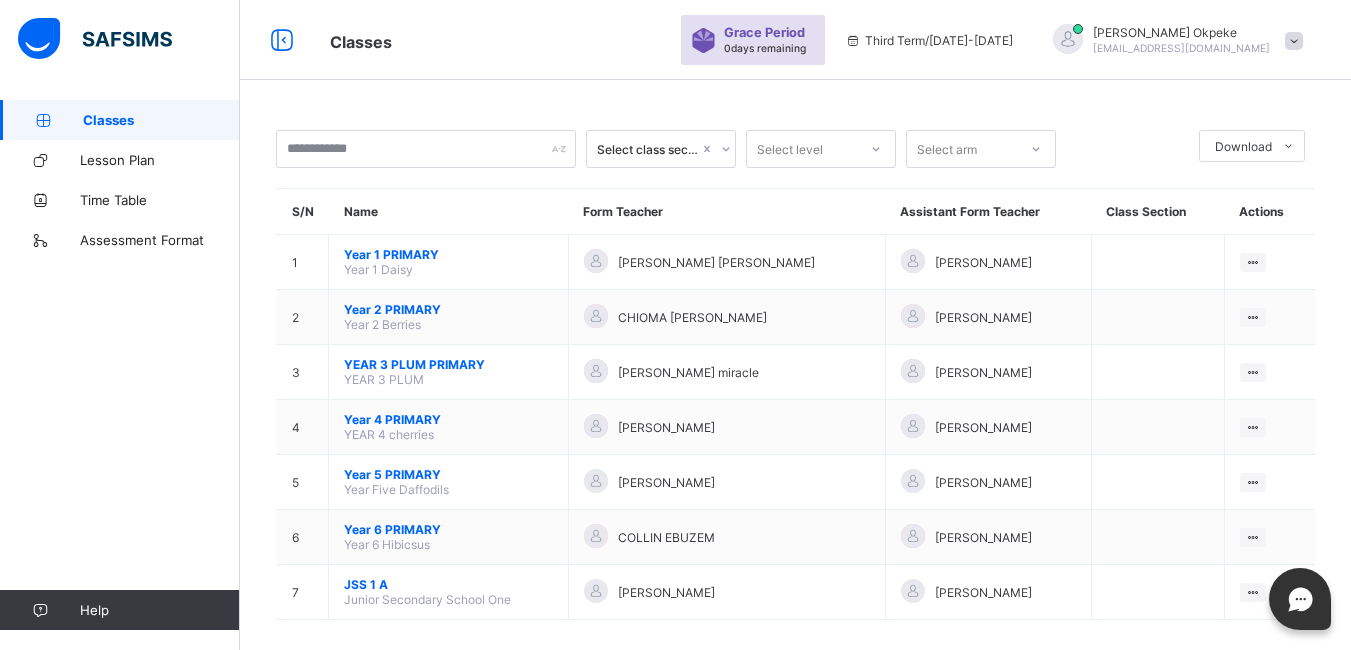 scroll, scrollTop: 0, scrollLeft: 0, axis: both 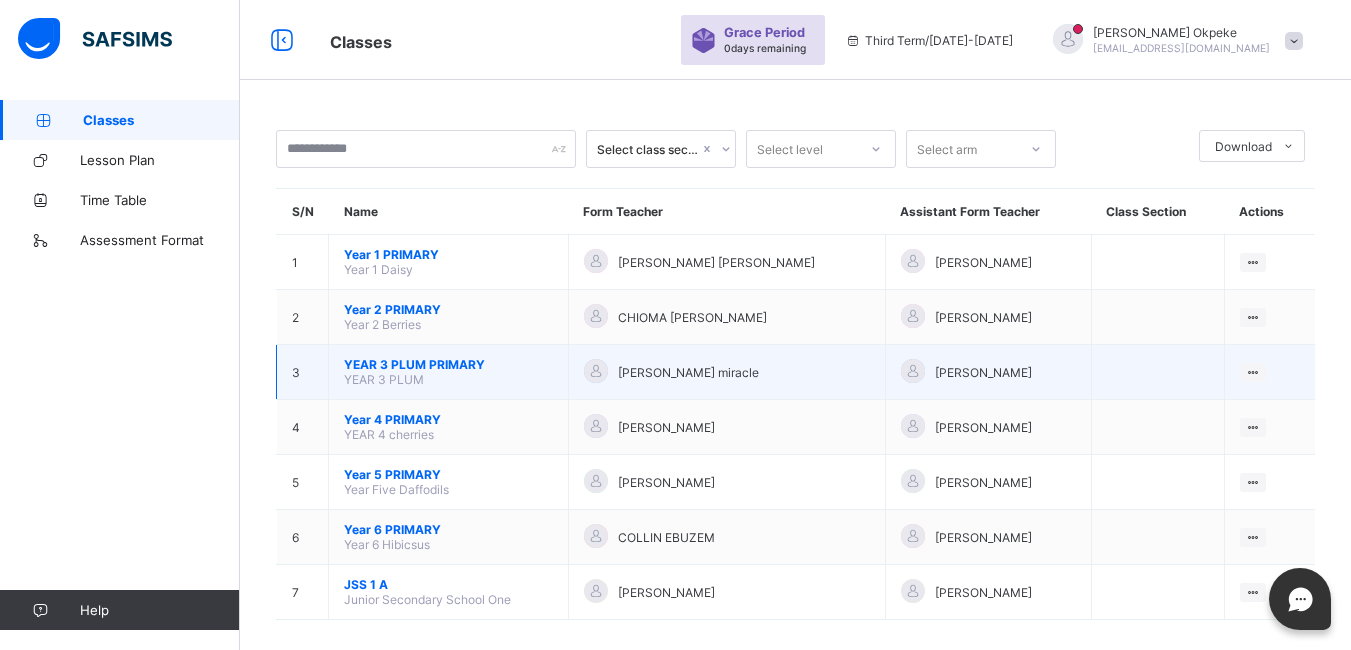 click on "YEAR 3 PLUM   PRIMARY" at bounding box center [448, 364] 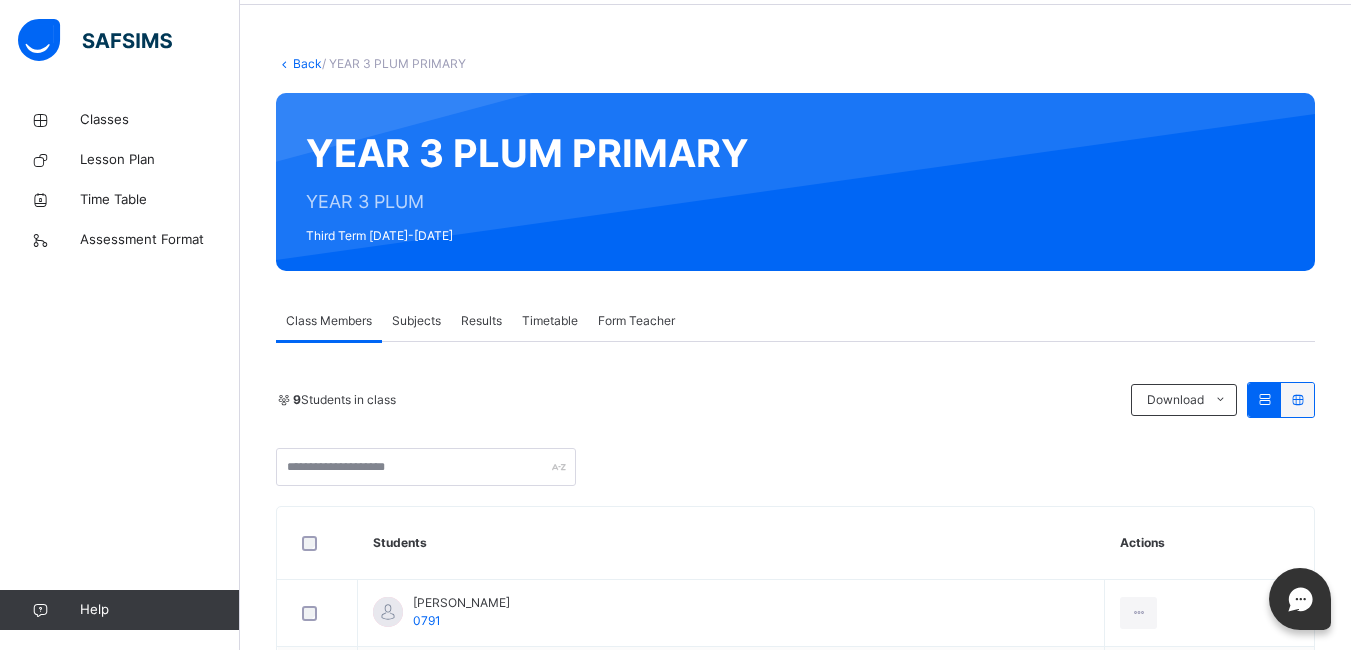 scroll, scrollTop: 0, scrollLeft: 0, axis: both 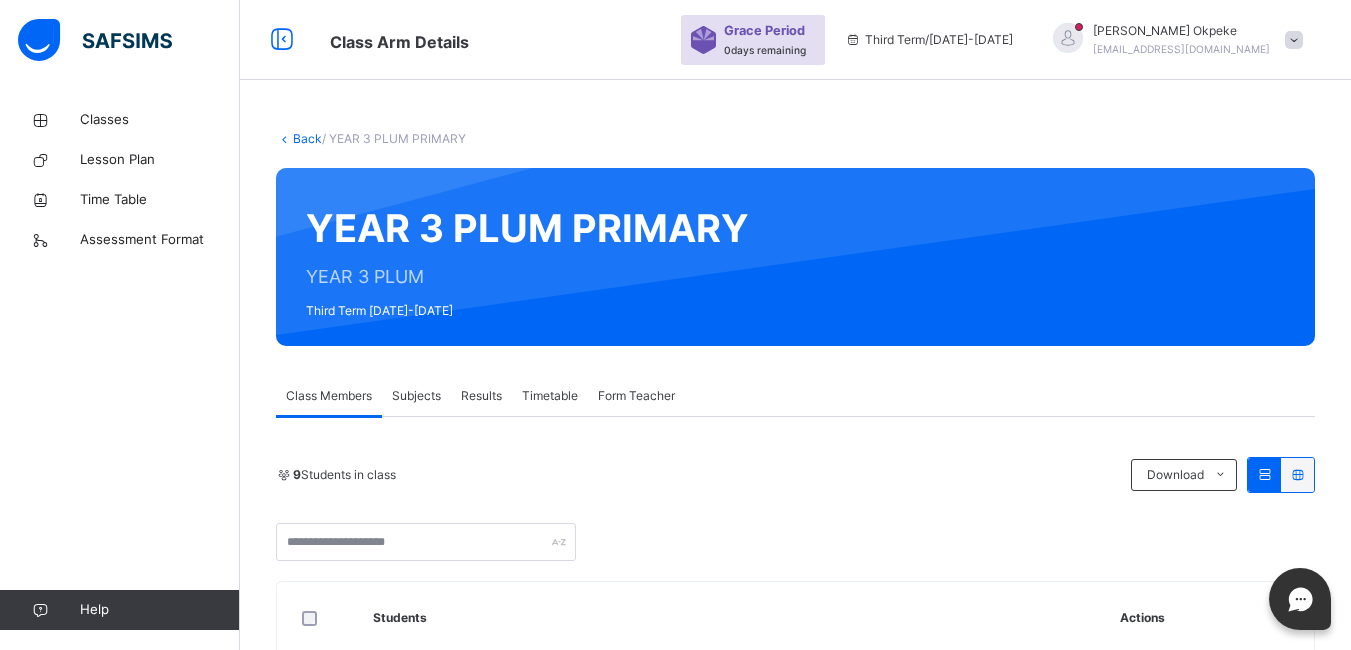 click on "Subjects" at bounding box center (416, 396) 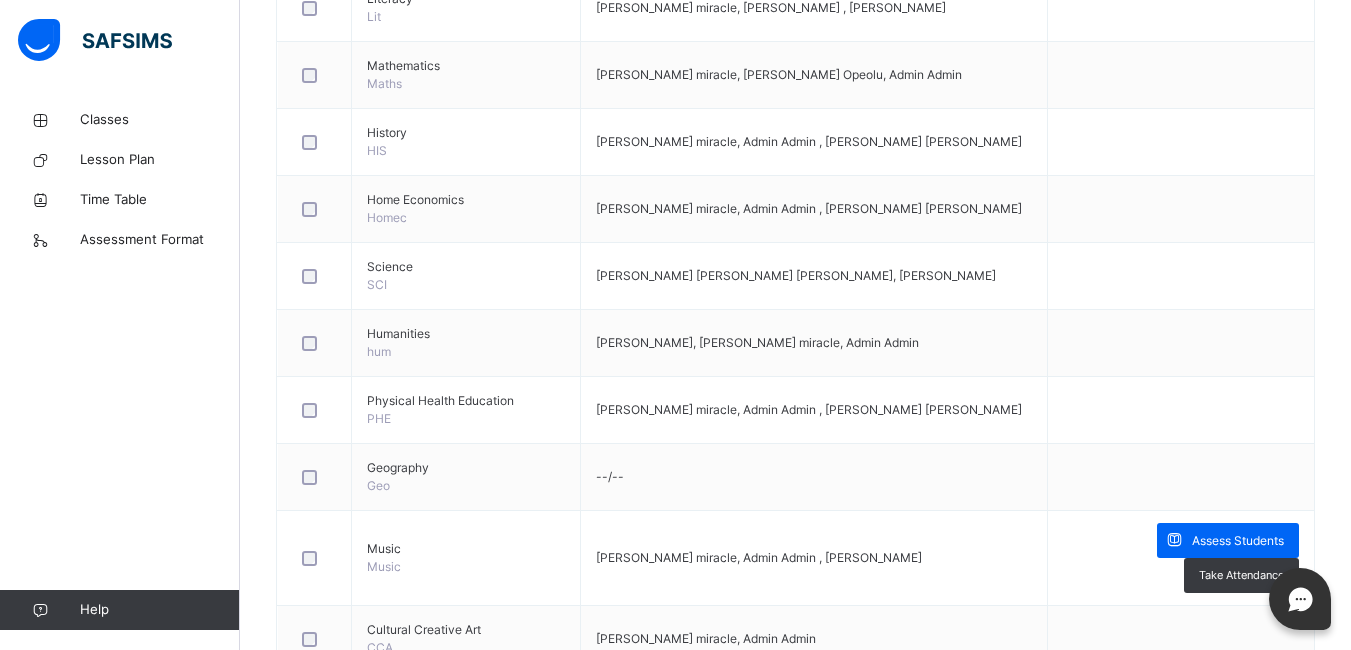 scroll, scrollTop: 600, scrollLeft: 0, axis: vertical 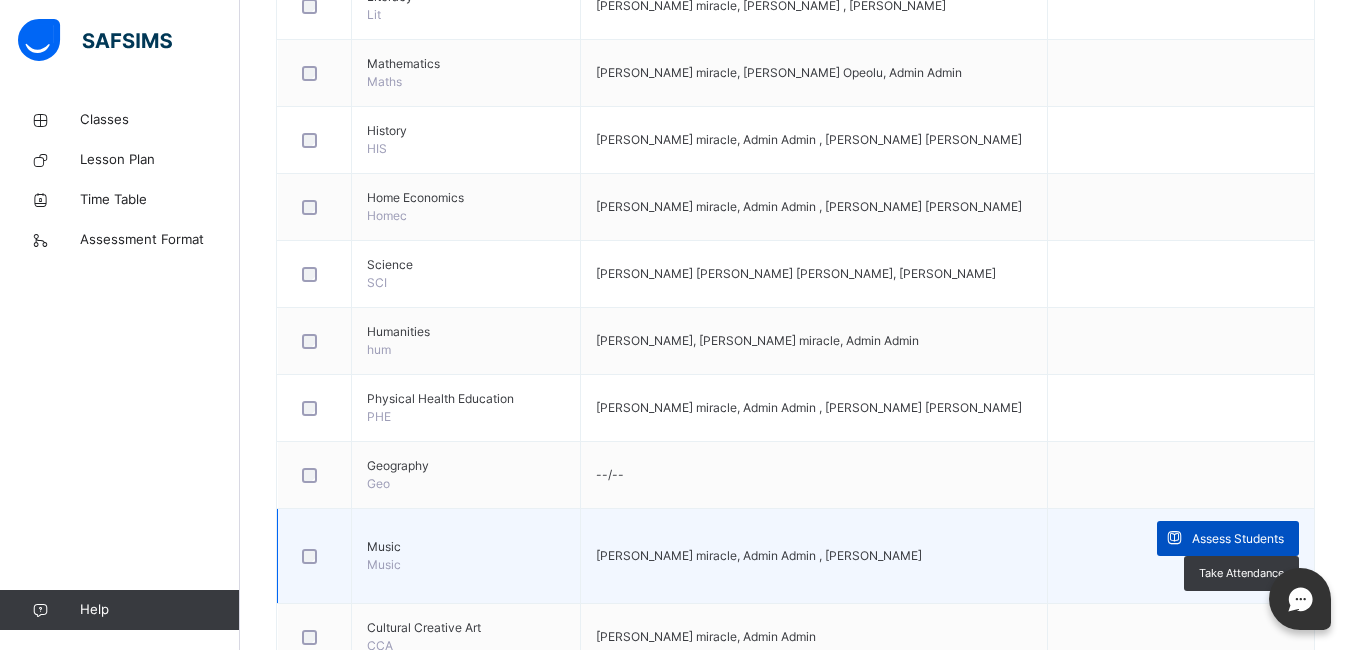 click on "Assess Students" at bounding box center [1238, 539] 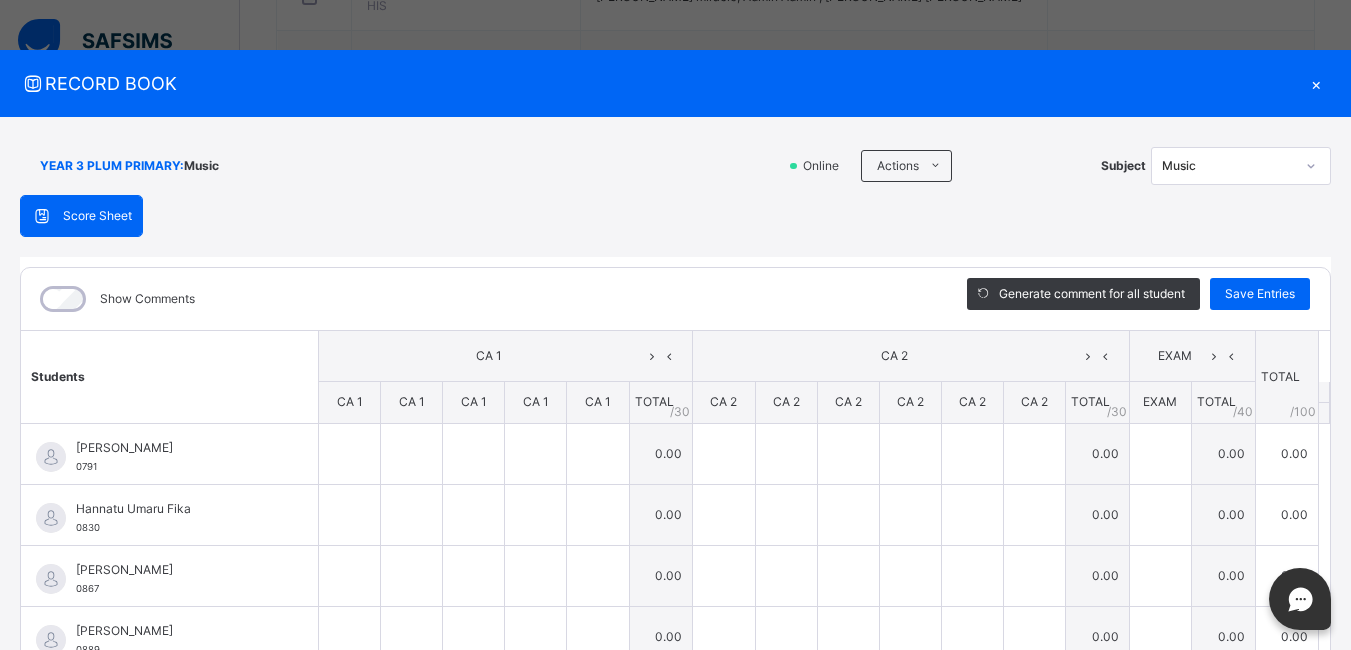 scroll, scrollTop: 951, scrollLeft: 0, axis: vertical 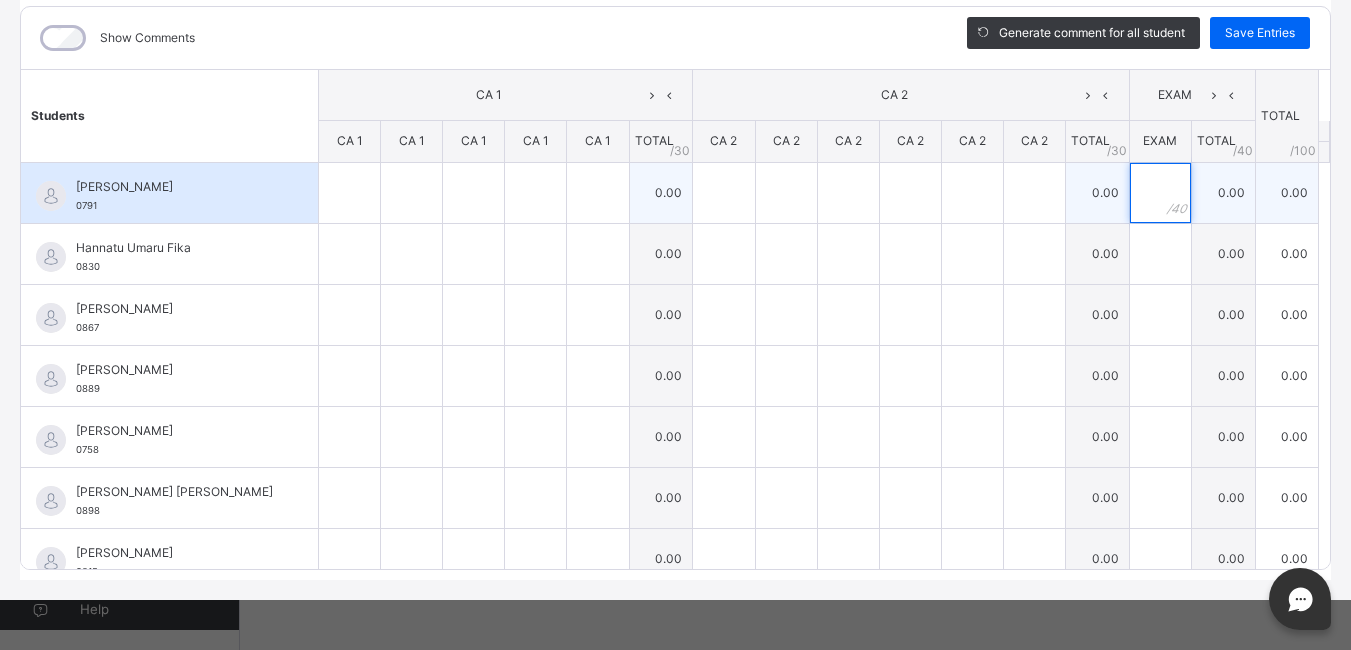 click at bounding box center (1160, 193) 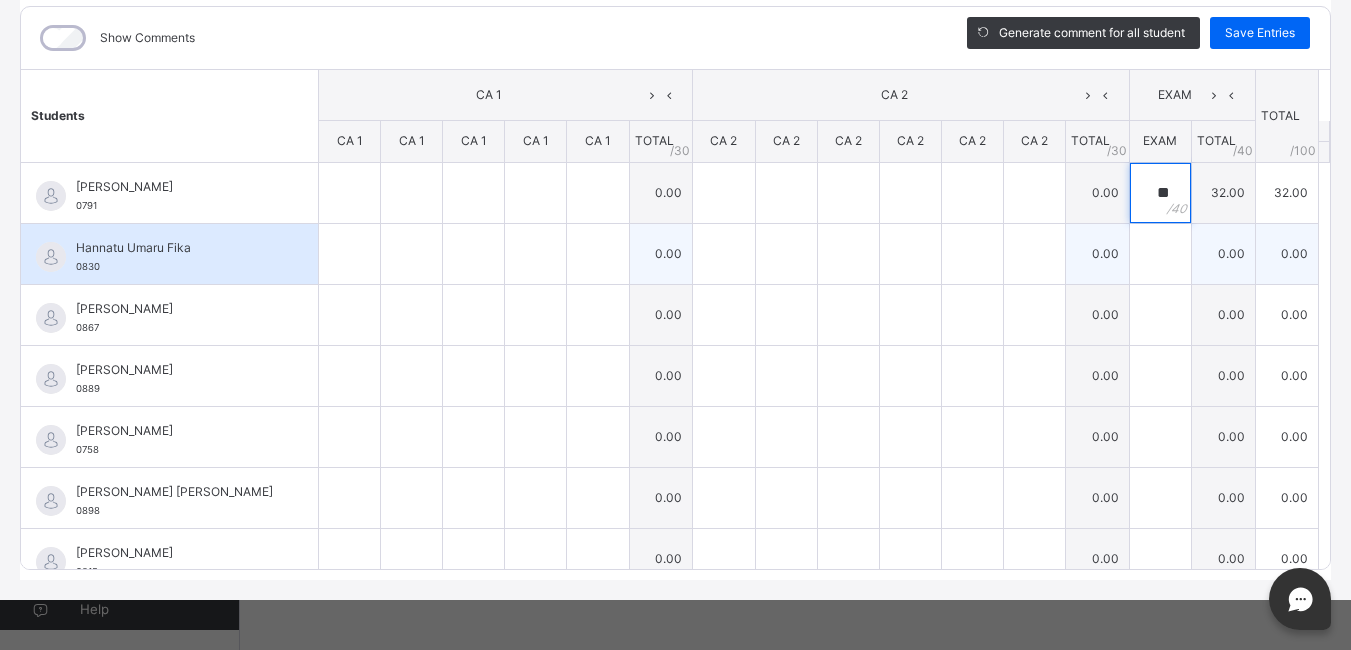 type on "**" 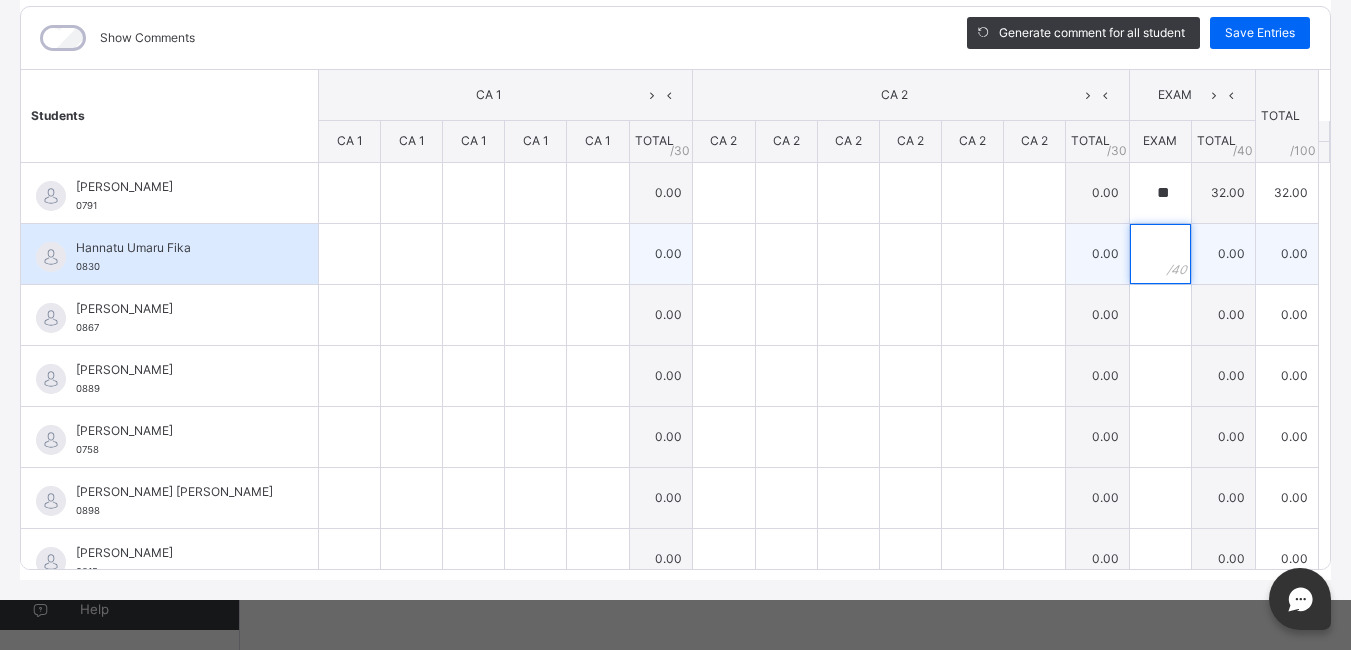 click at bounding box center (1160, 254) 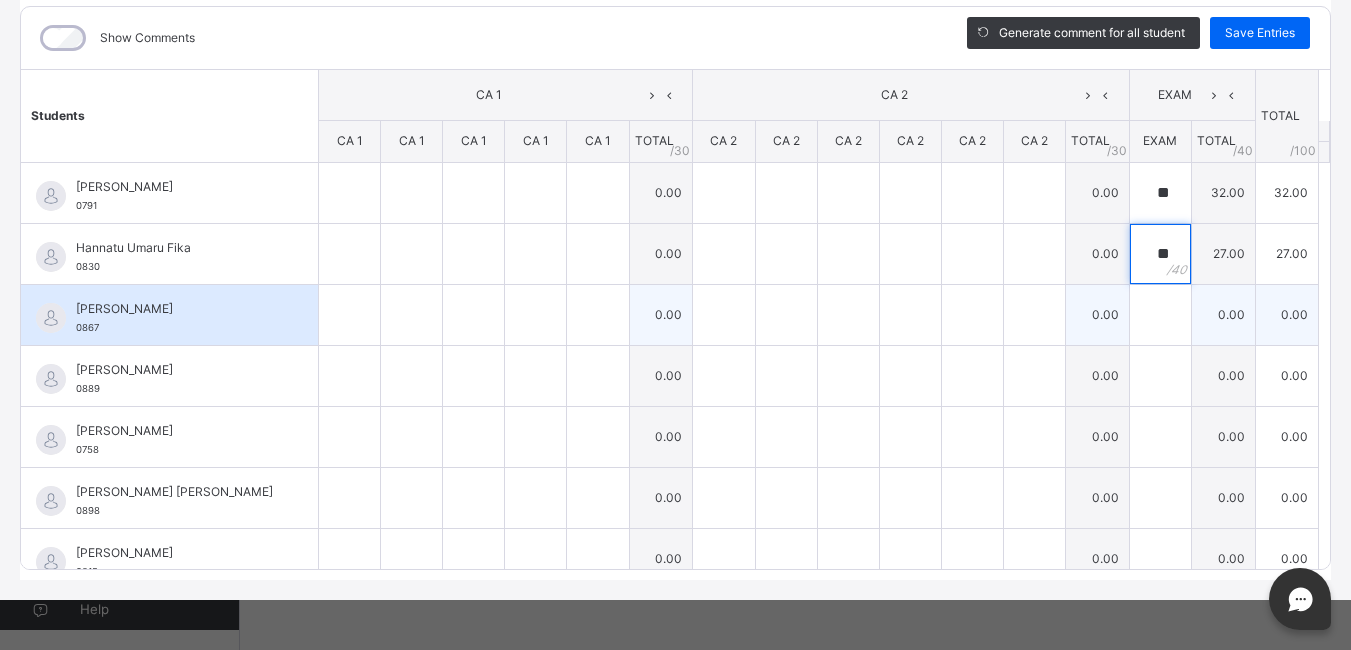 type on "**" 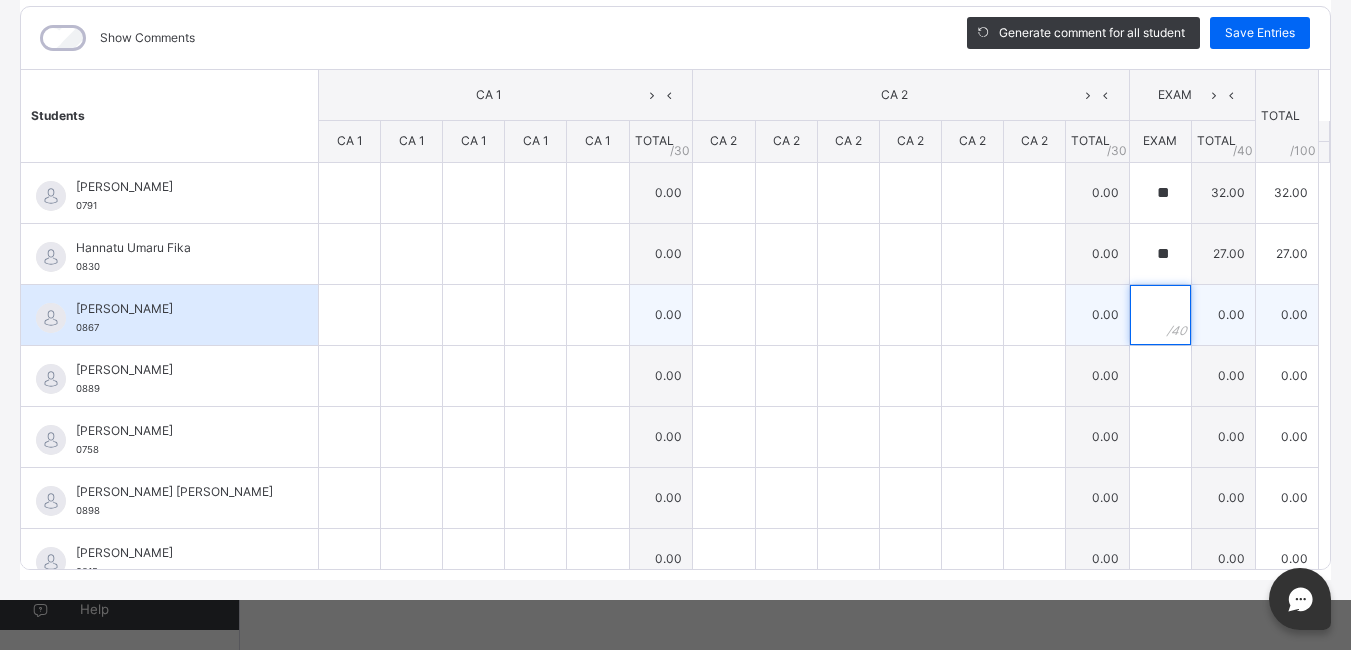 click at bounding box center (1160, 315) 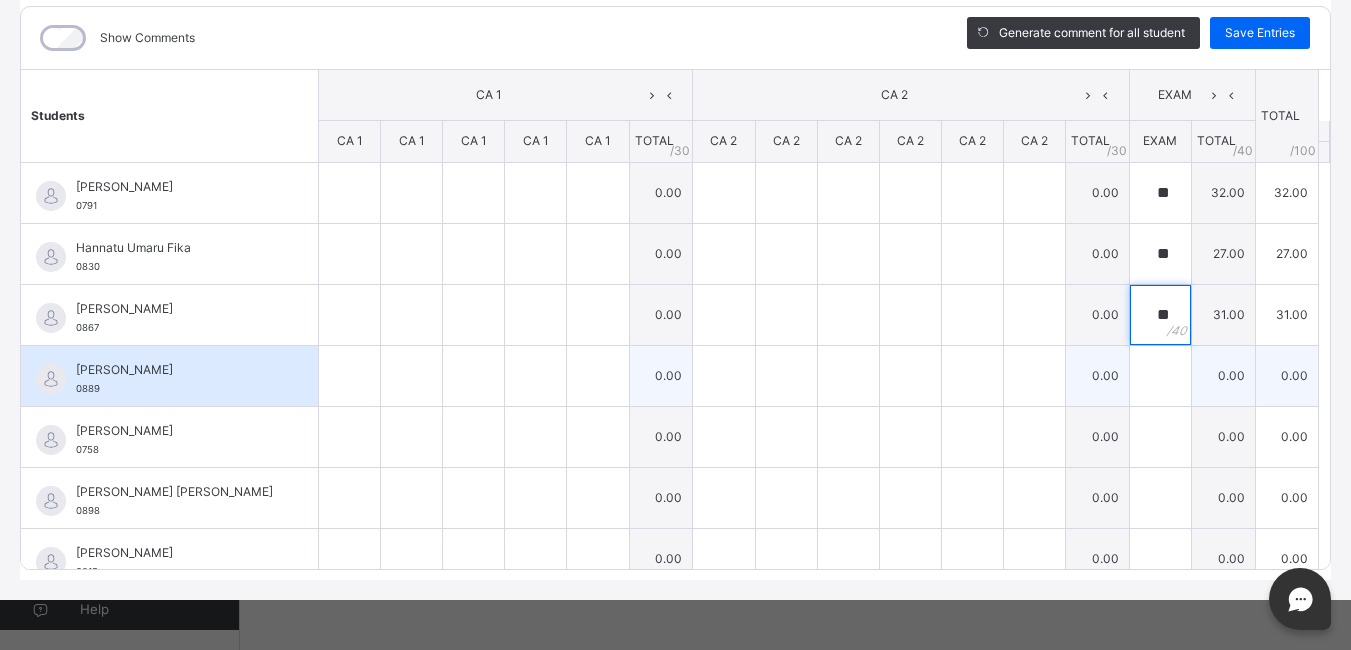 type on "**" 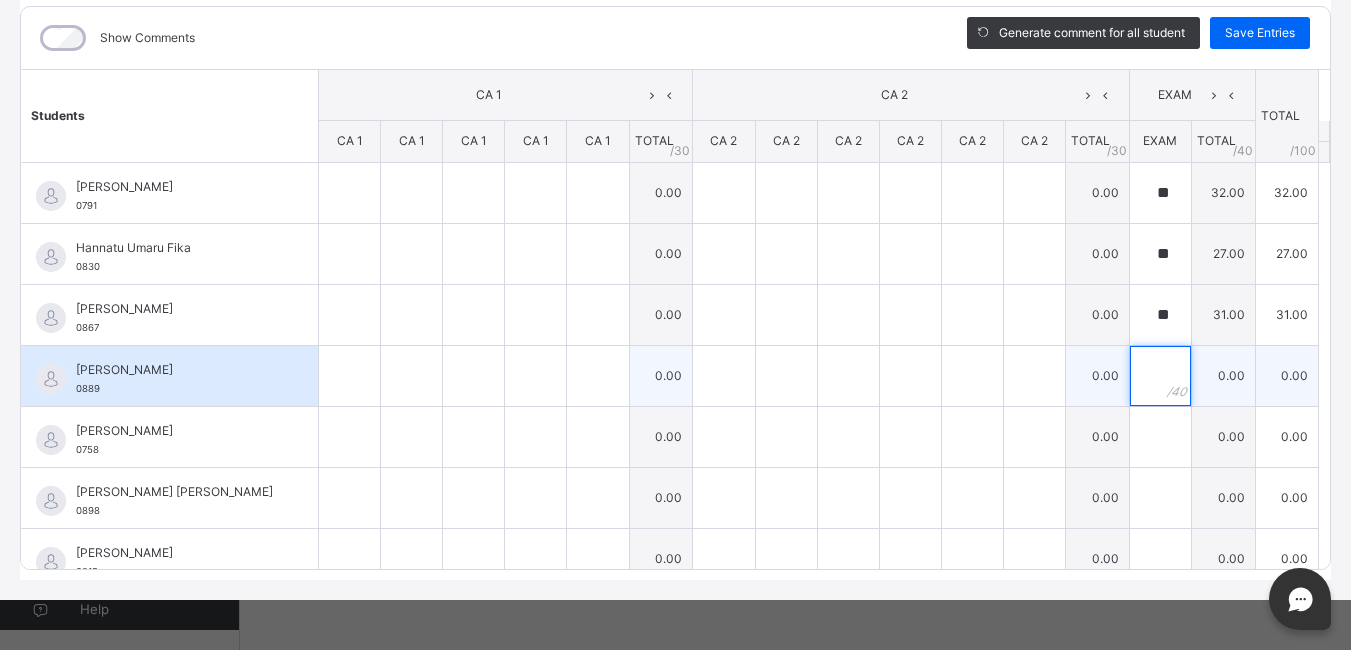 click at bounding box center [1160, 376] 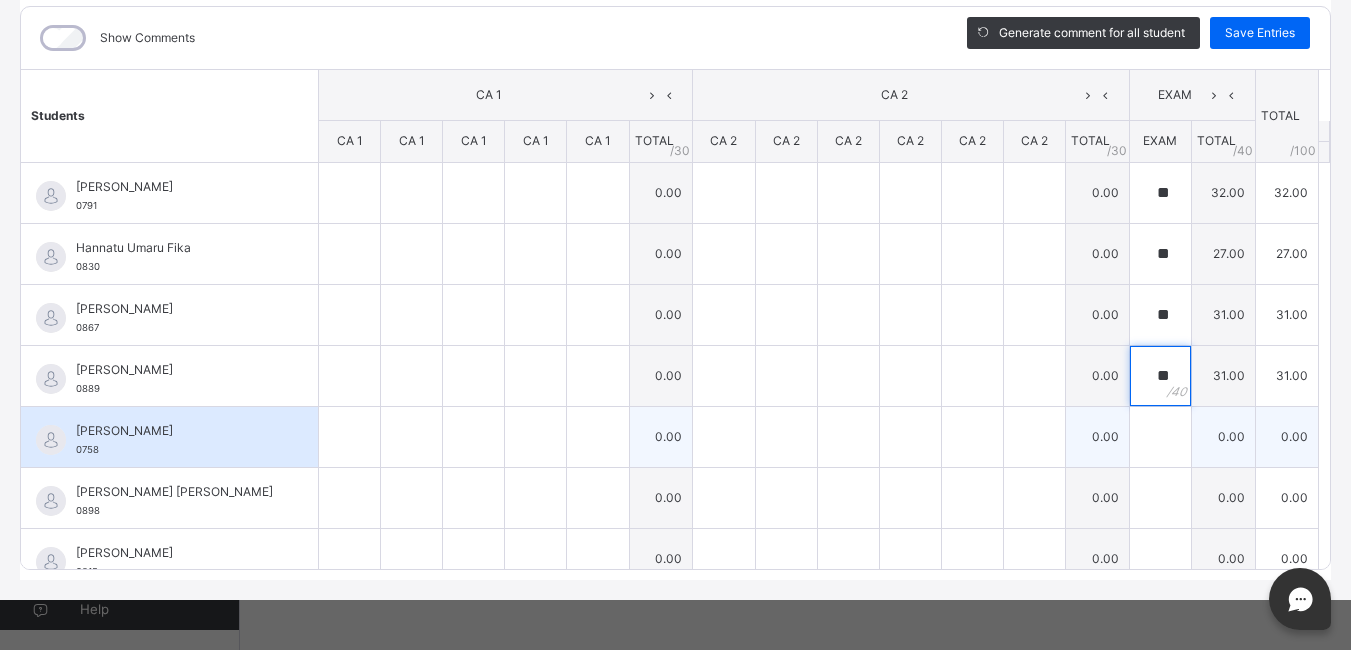 type on "**" 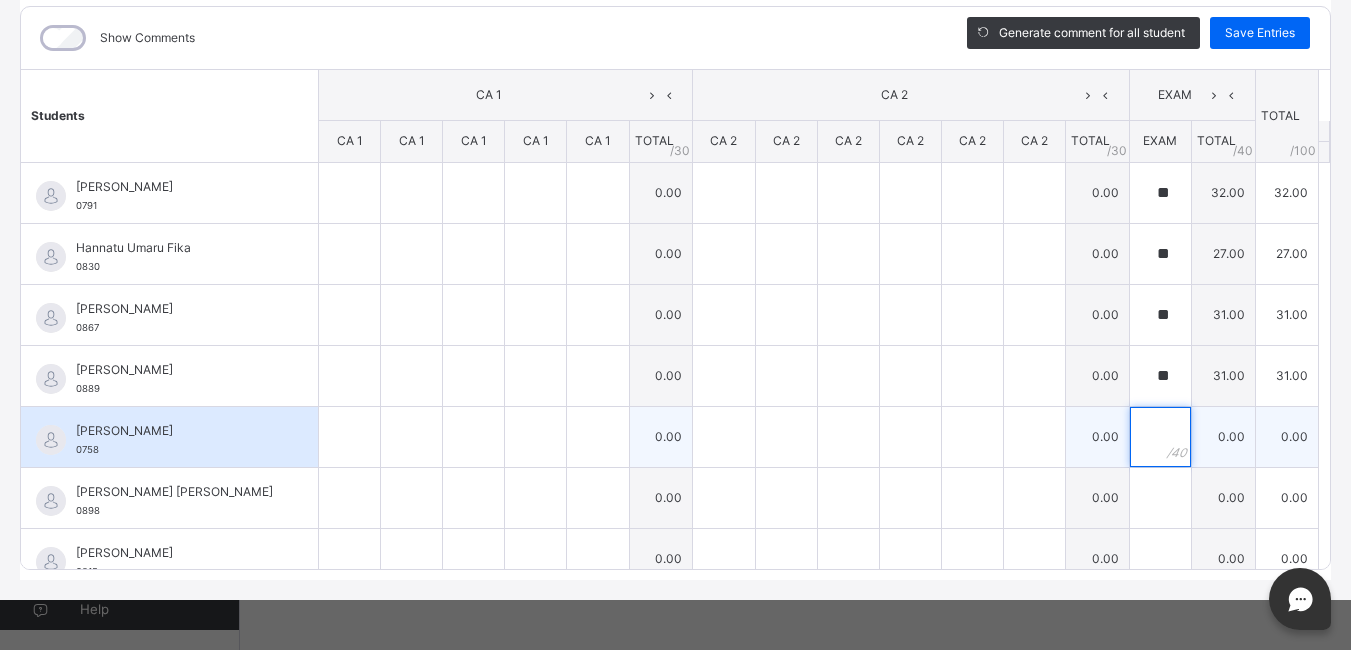 click at bounding box center (1160, 437) 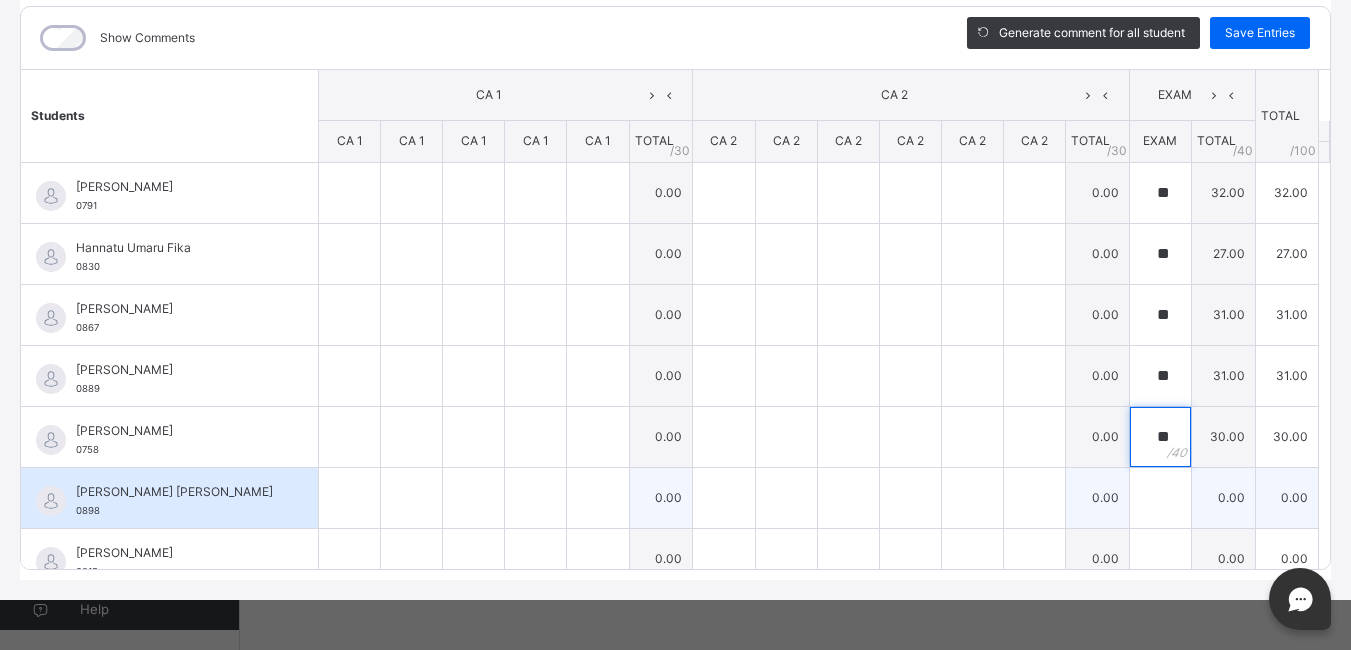 type on "**" 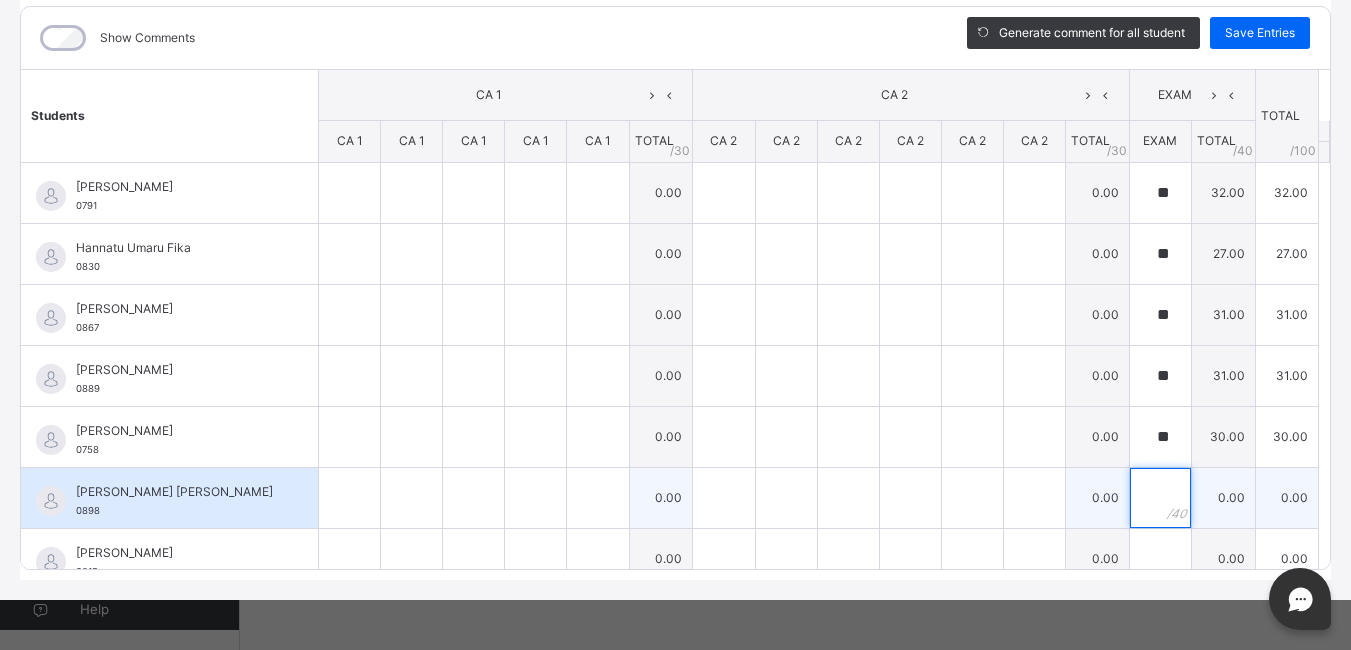 click at bounding box center [1160, 498] 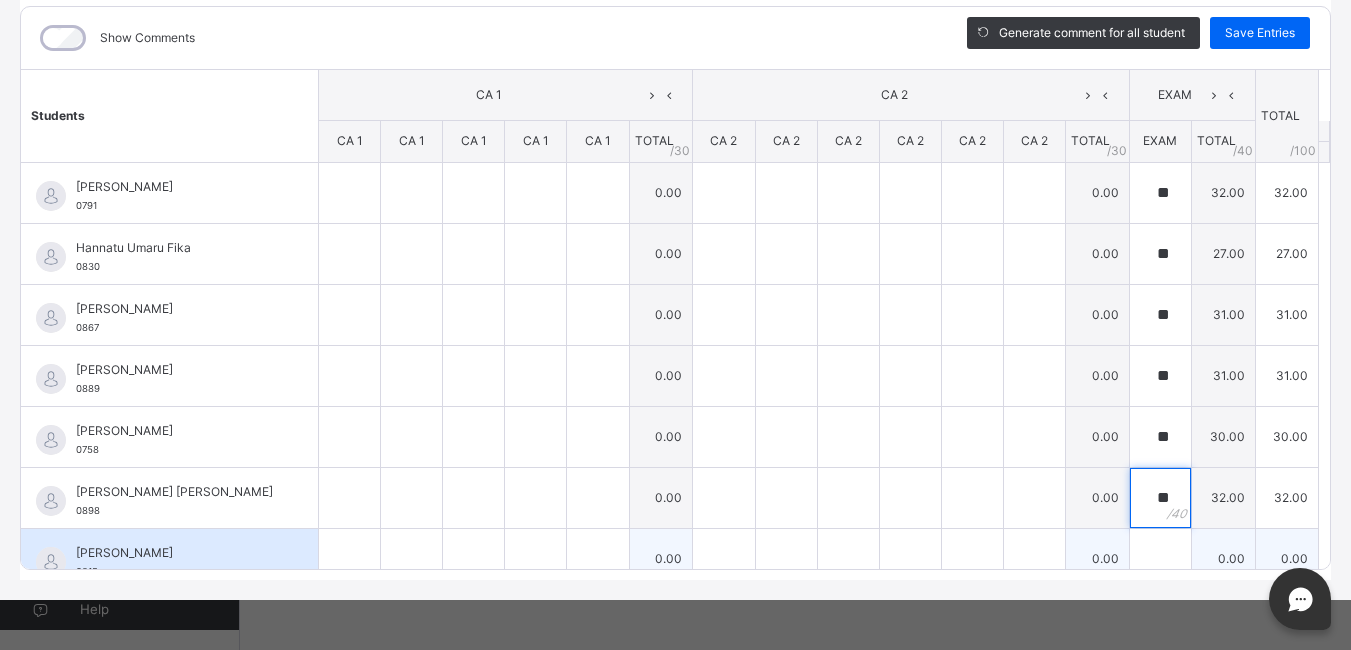 type on "**" 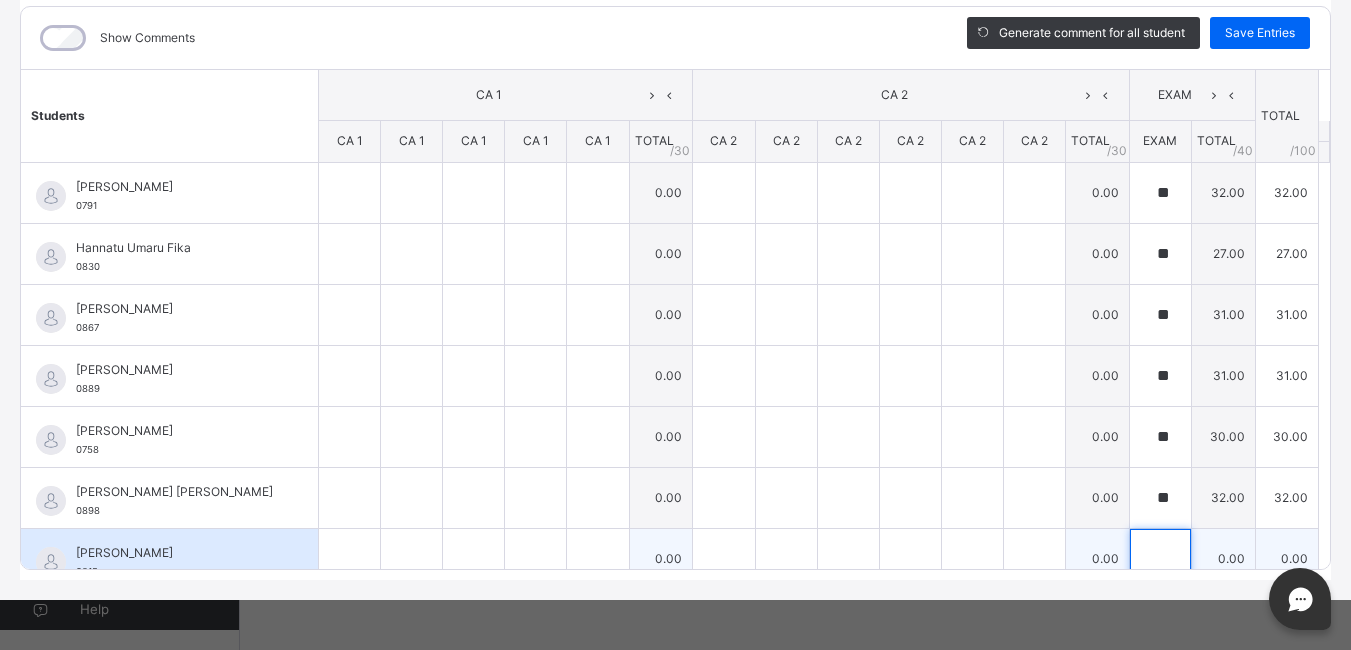 click at bounding box center [1160, 559] 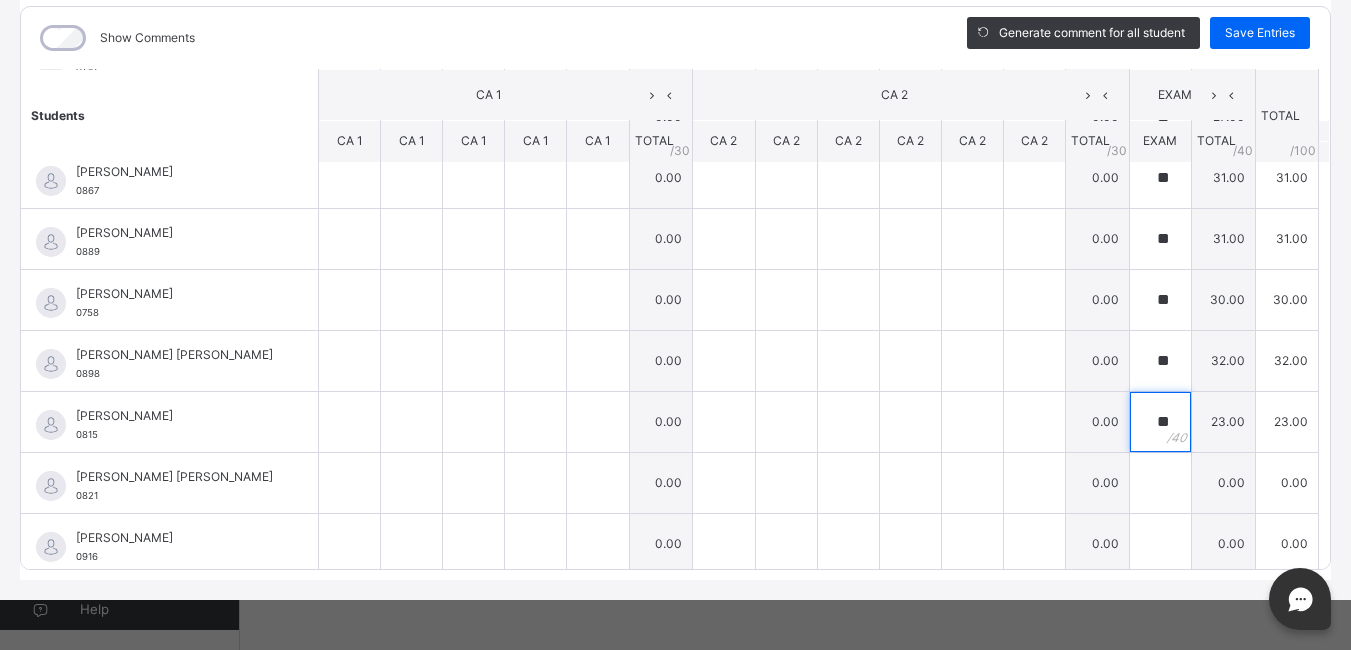 scroll, scrollTop: 143, scrollLeft: 0, axis: vertical 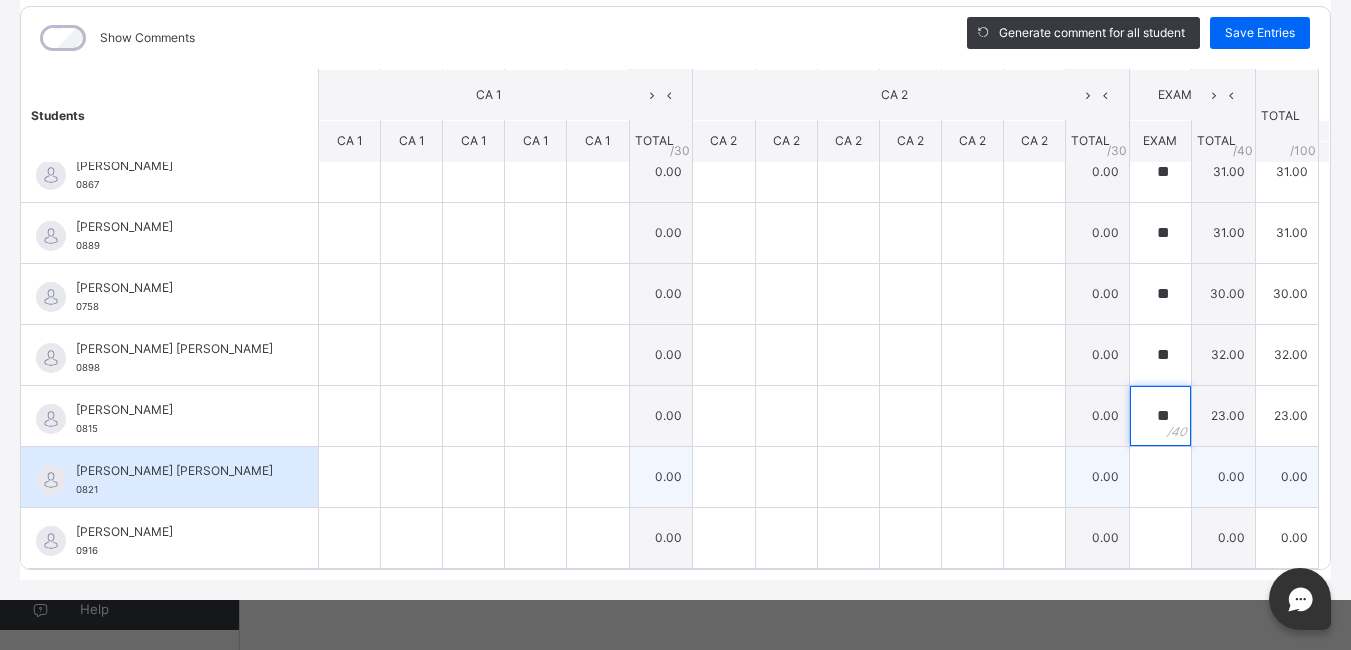 type on "**" 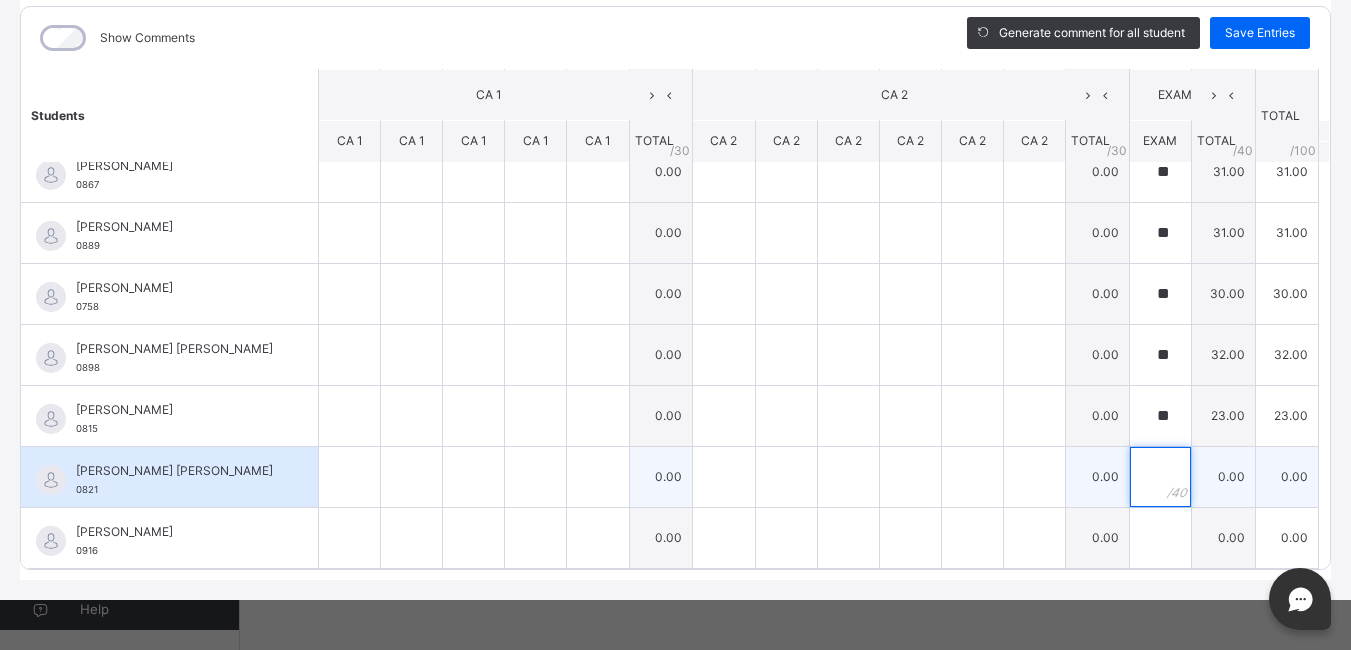 click at bounding box center [1160, 477] 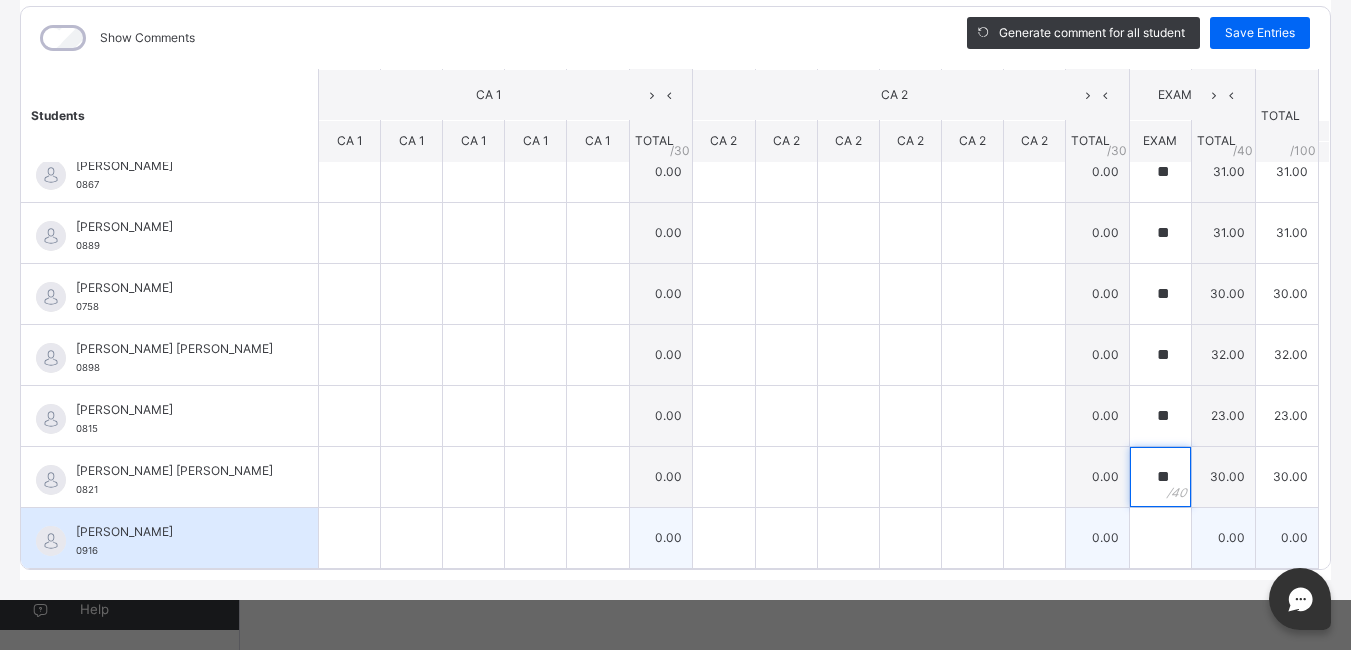 type on "**" 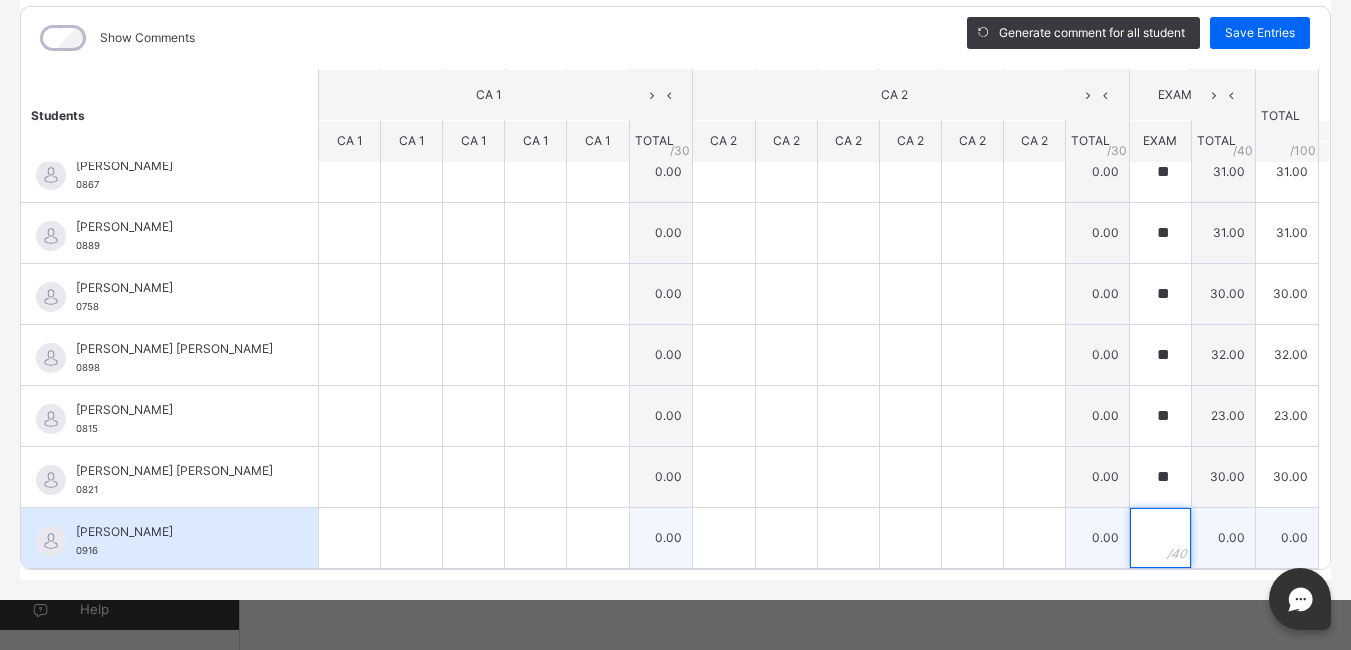 click at bounding box center [1160, 538] 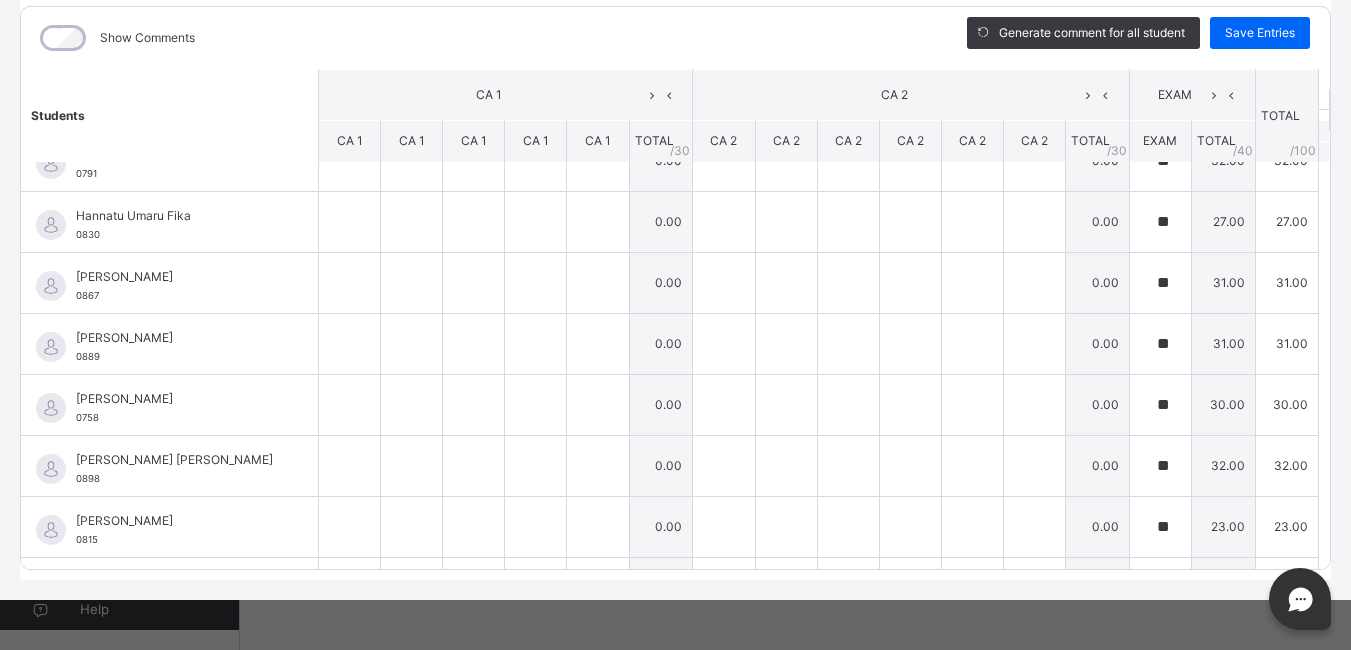 scroll, scrollTop: 0, scrollLeft: 0, axis: both 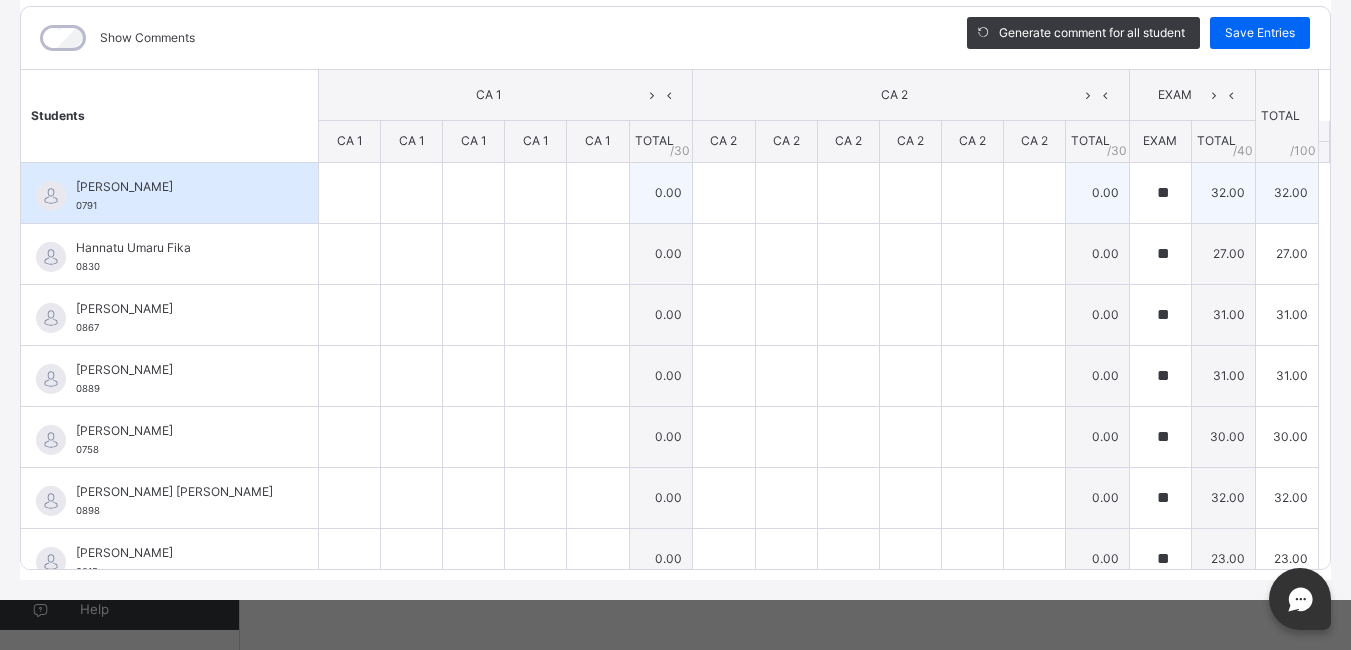type on "**" 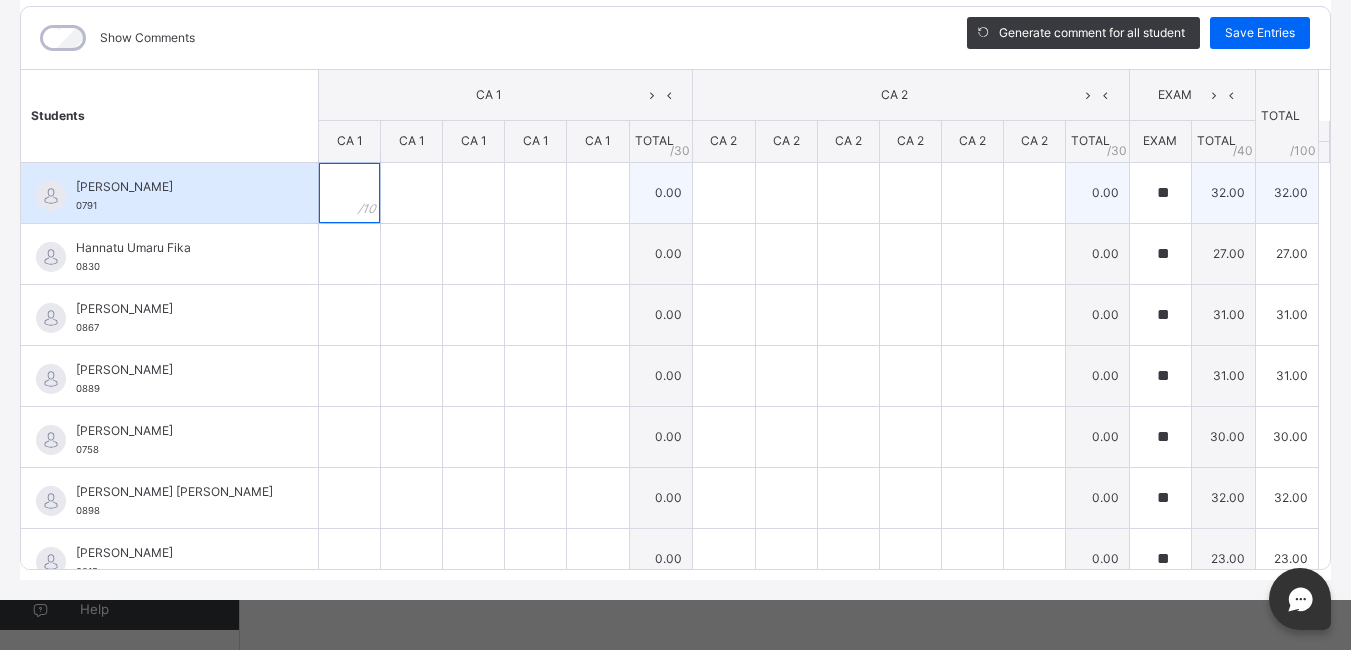 click at bounding box center [349, 193] 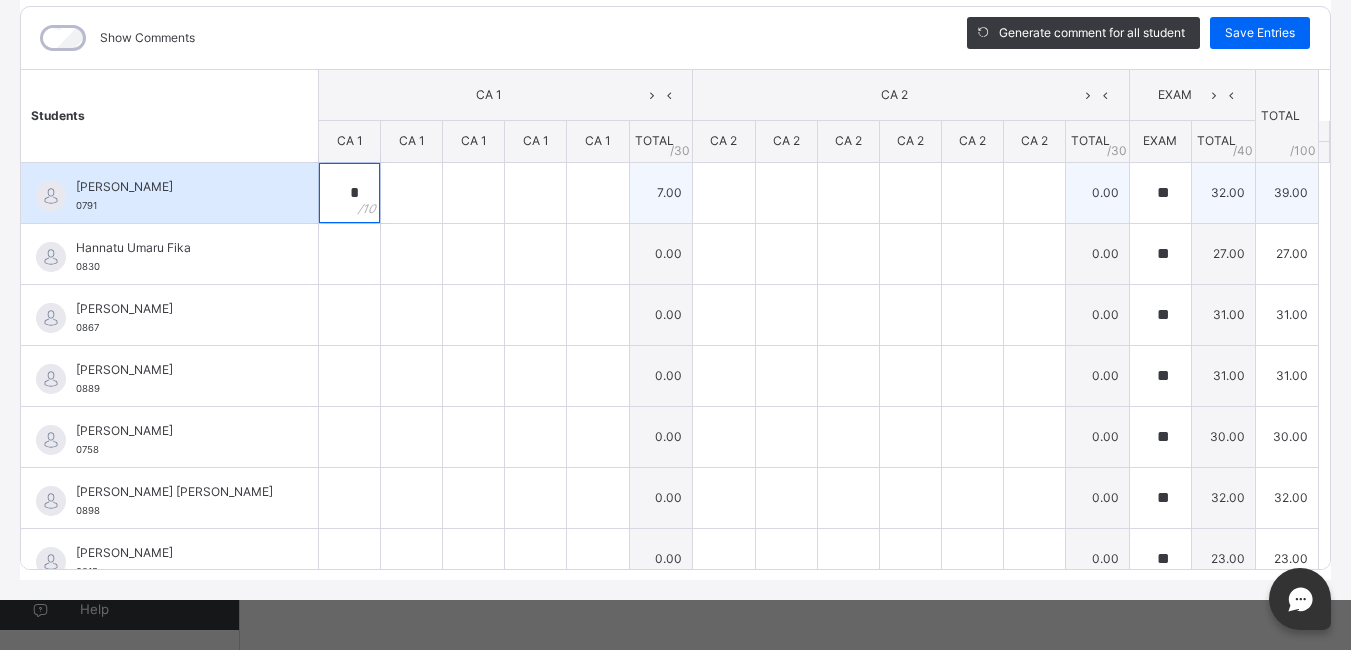 type on "*" 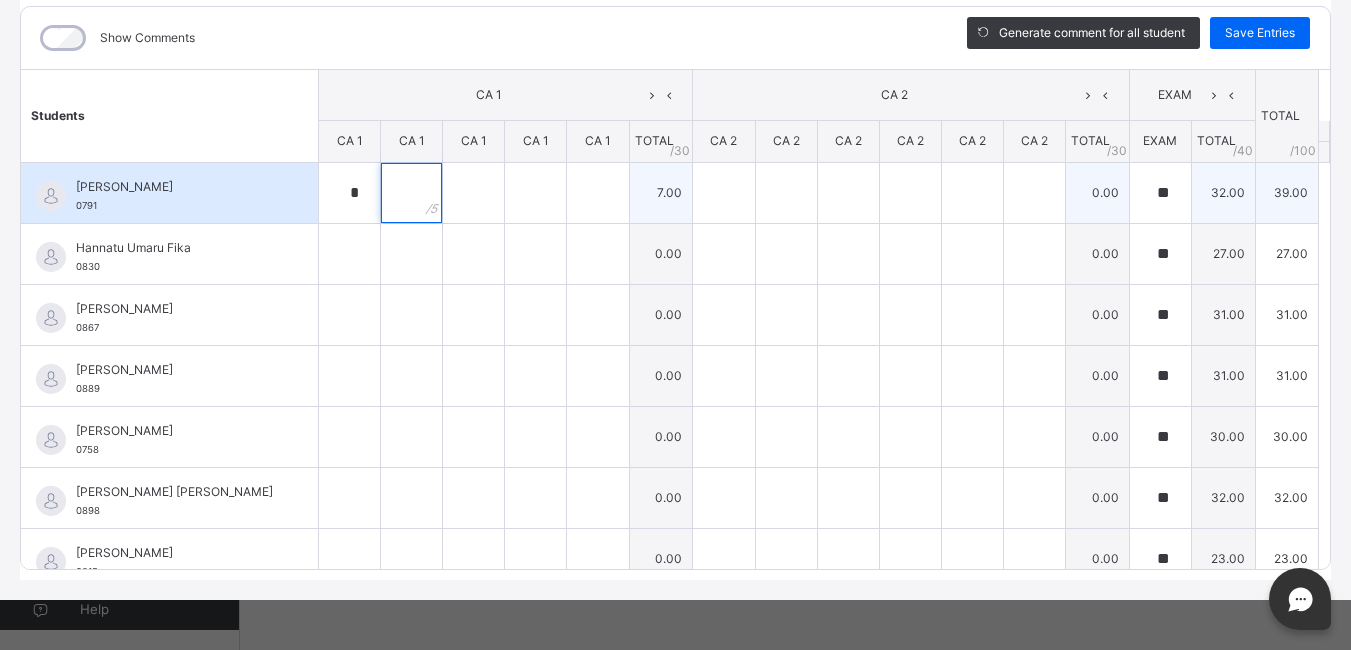 click at bounding box center [411, 193] 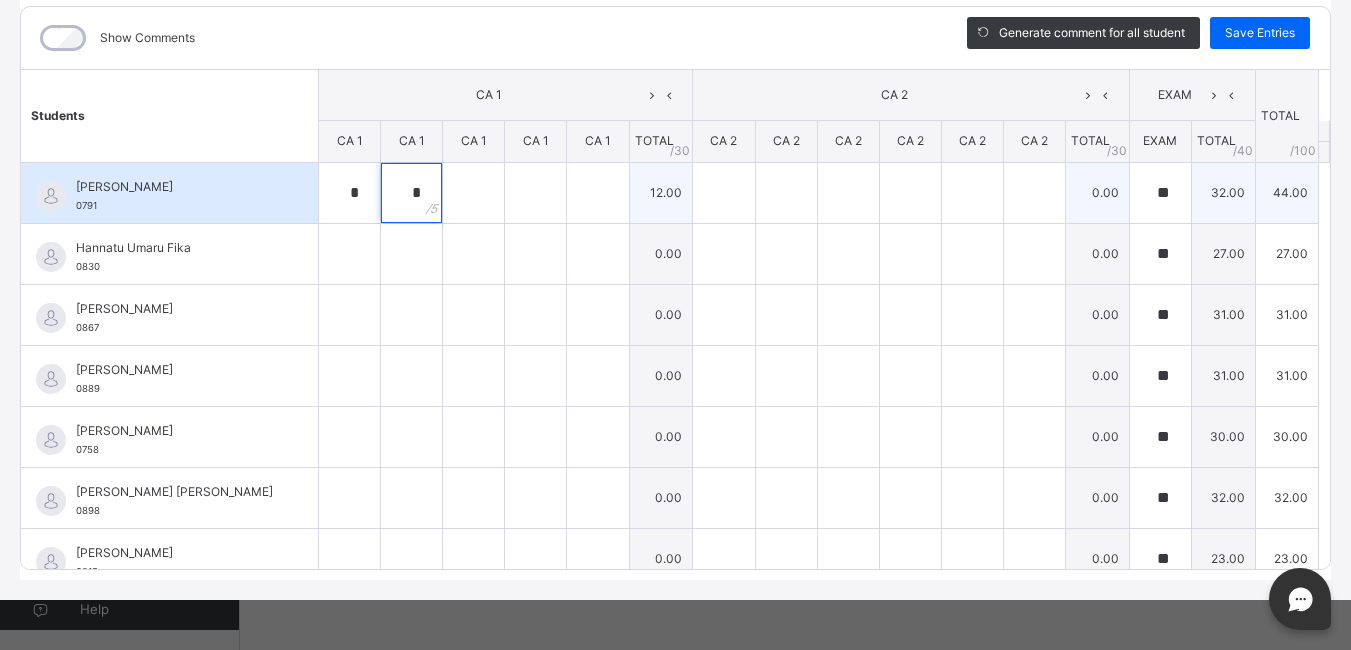 type on "*" 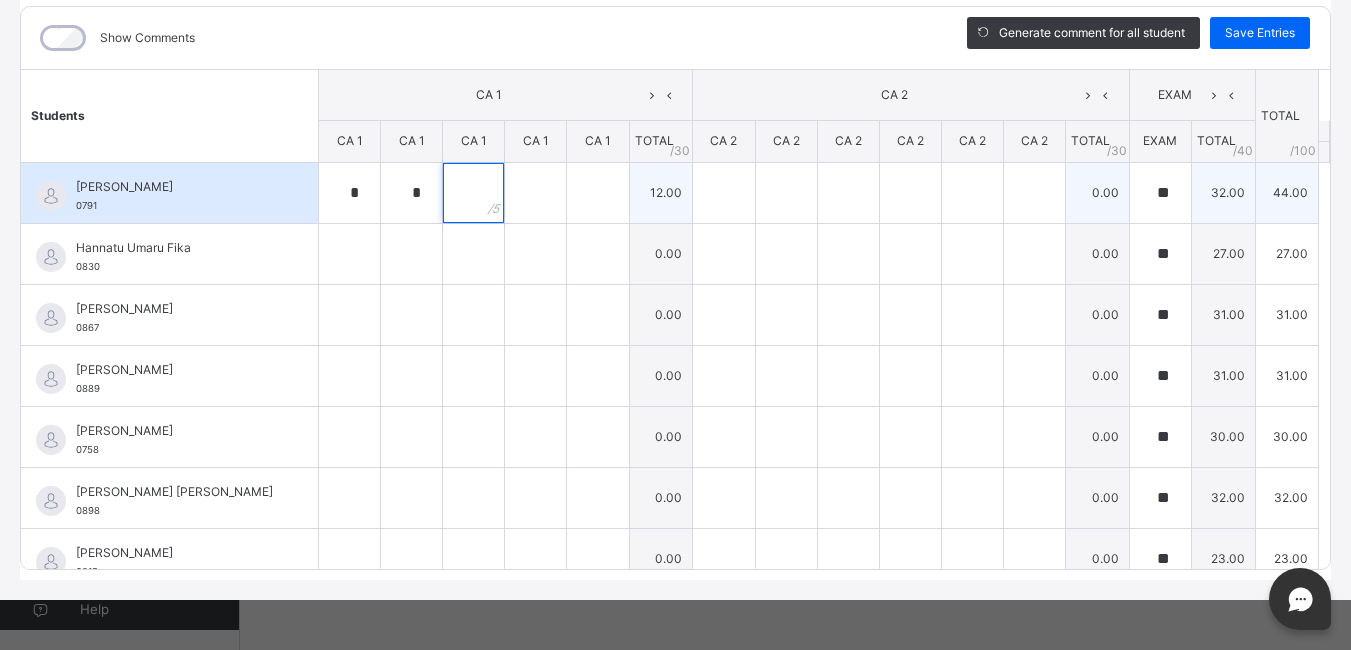 click at bounding box center [473, 193] 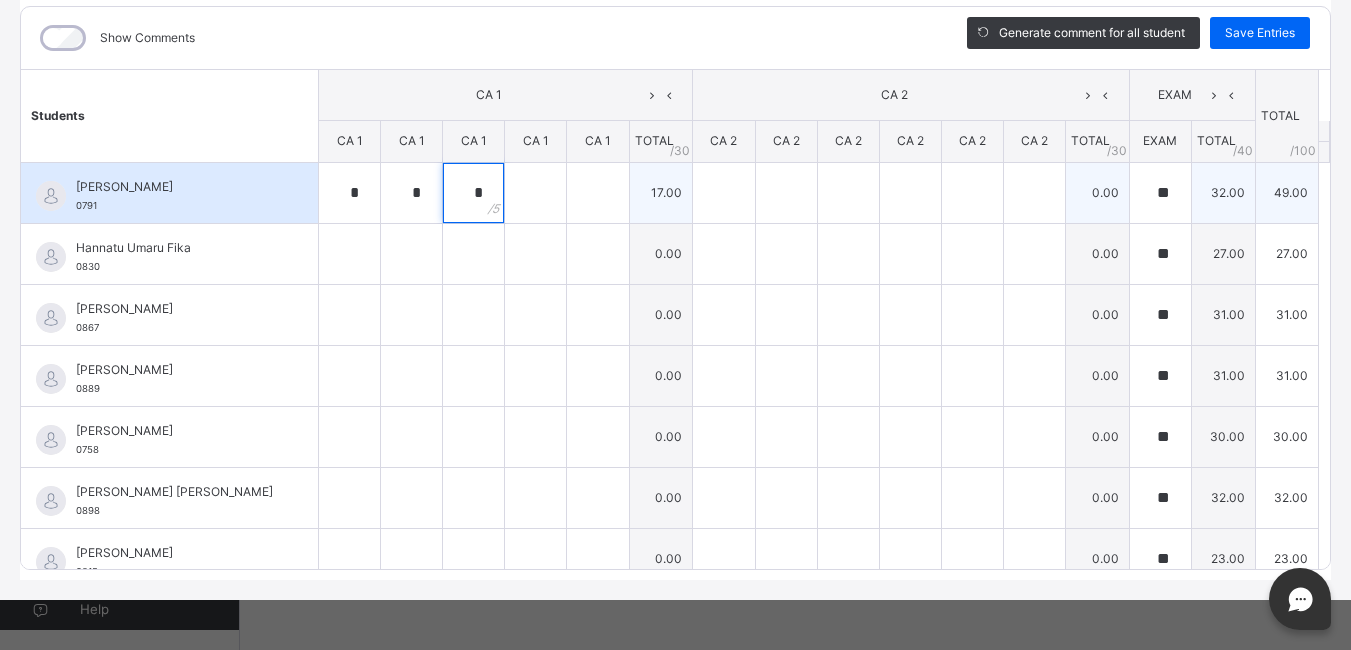 type on "*" 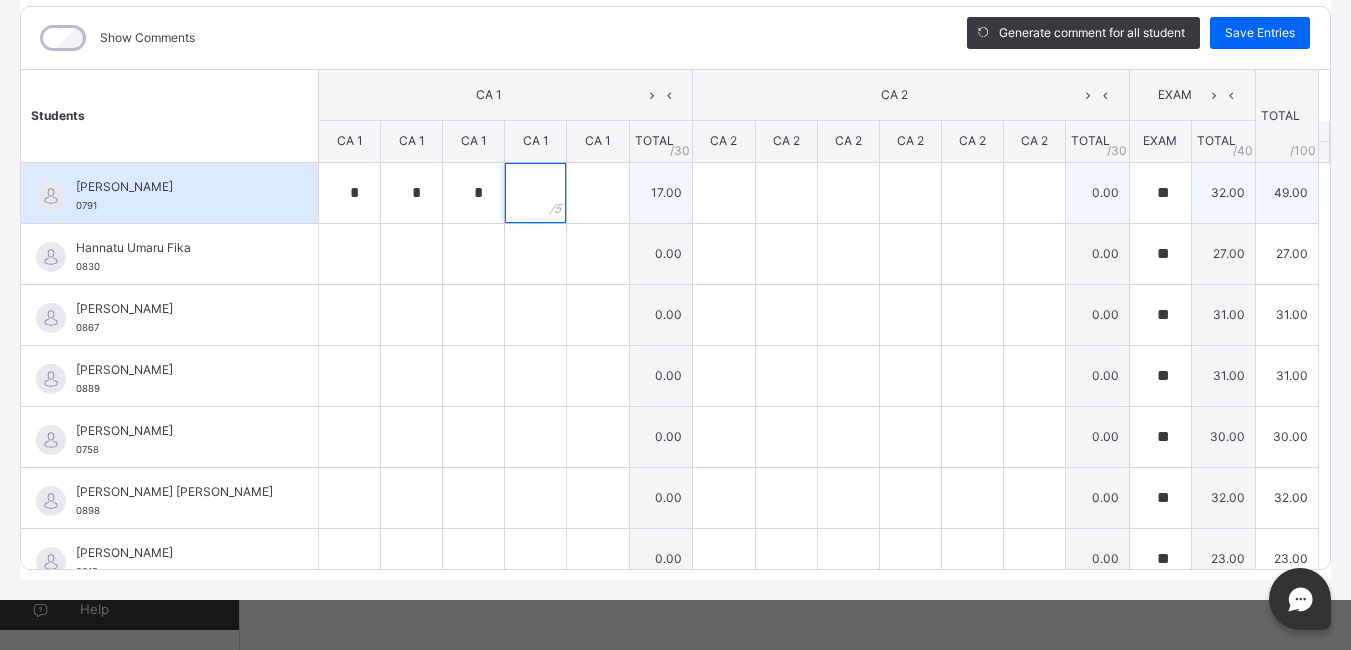 click at bounding box center (535, 193) 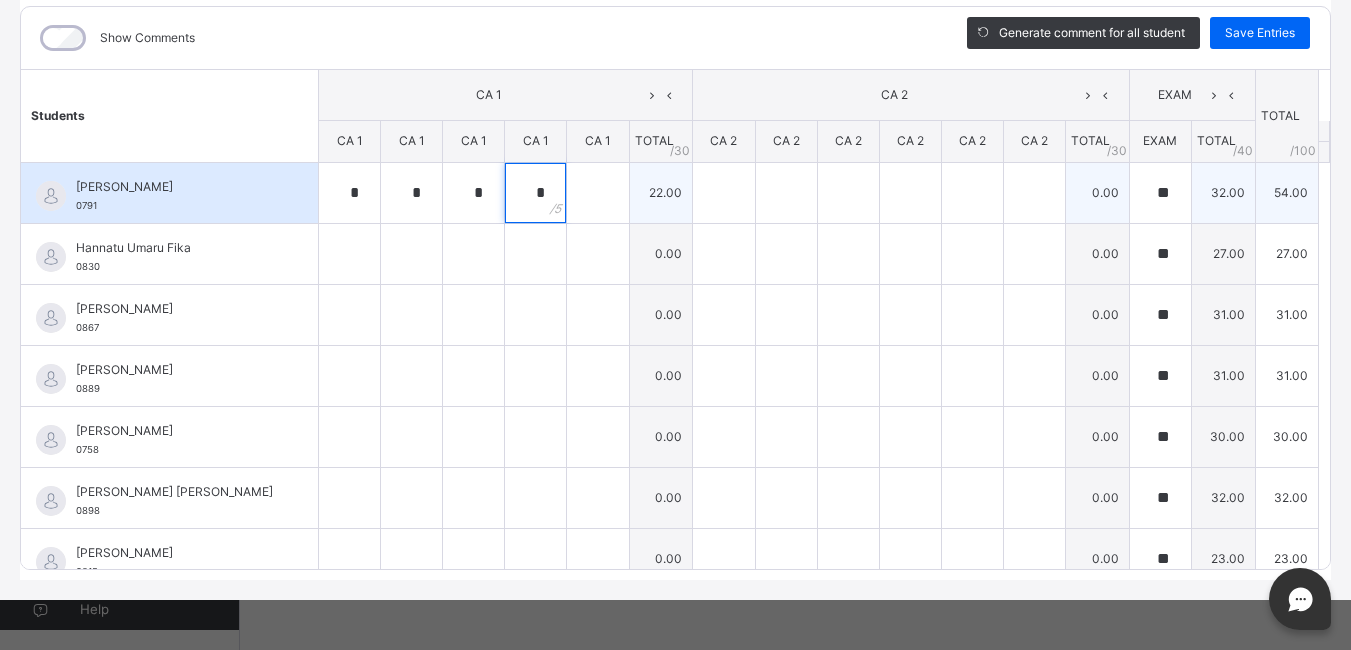 type on "*" 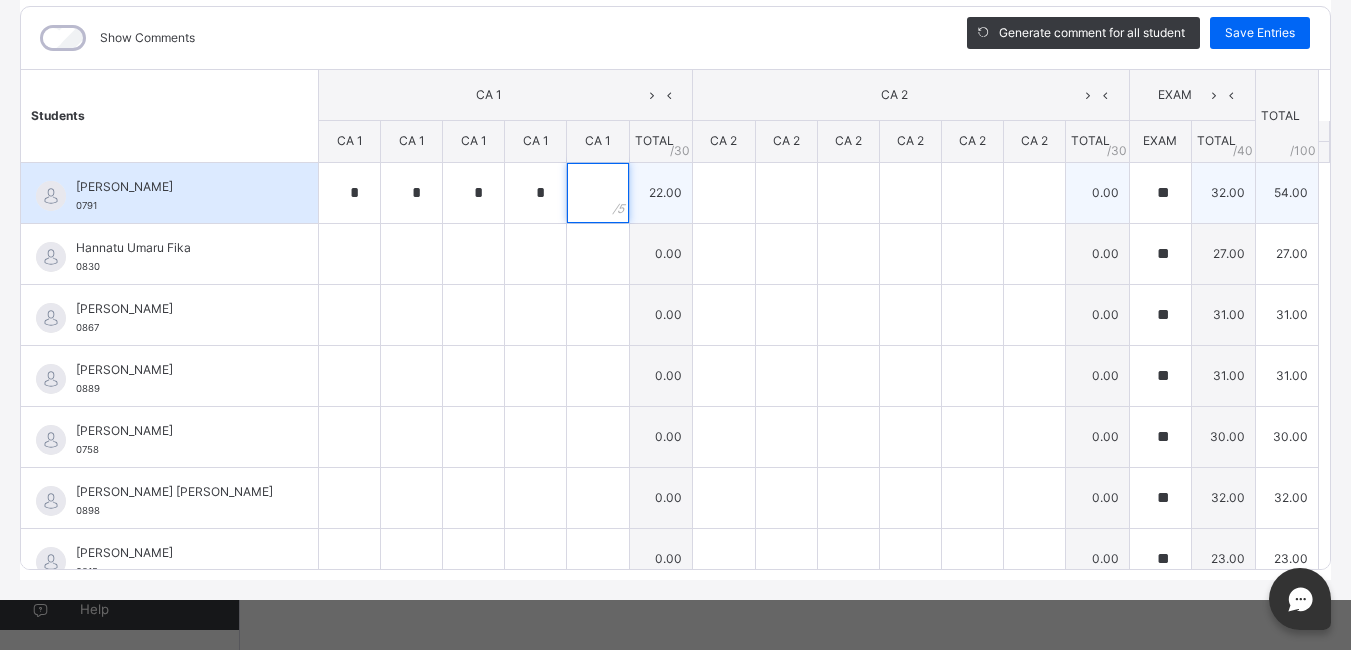 click at bounding box center [597, 193] 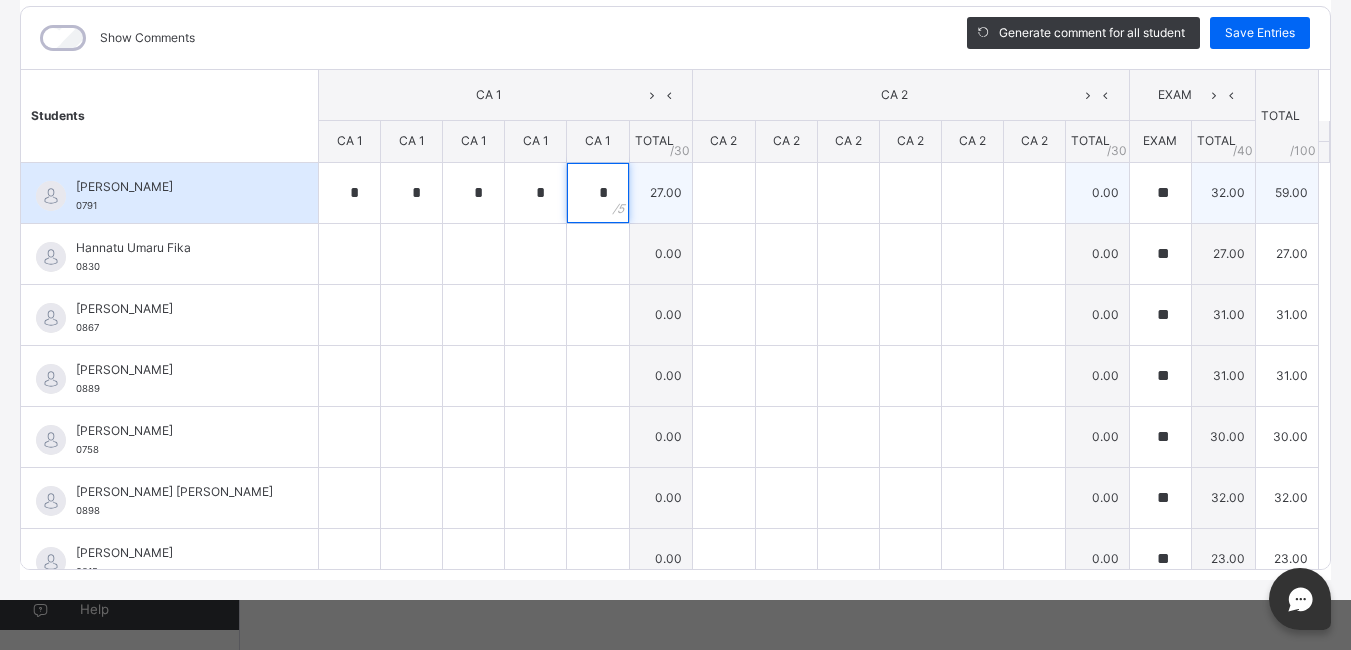 type on "*" 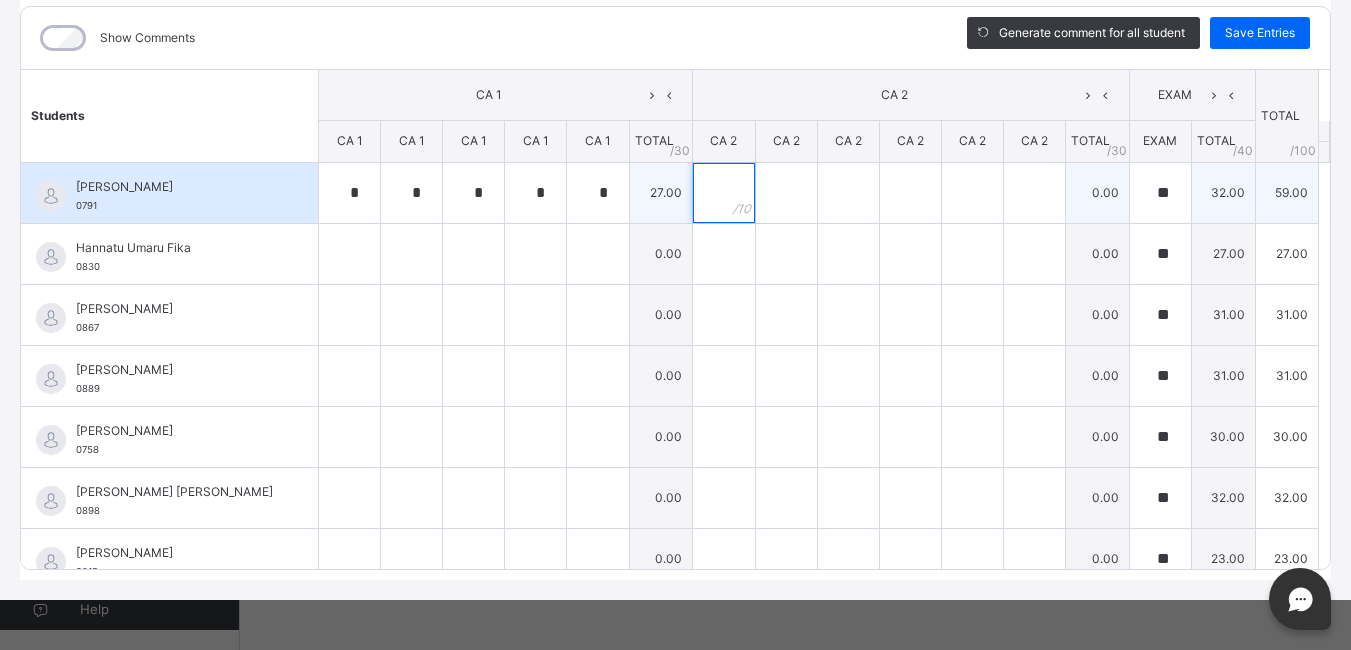click at bounding box center (723, 193) 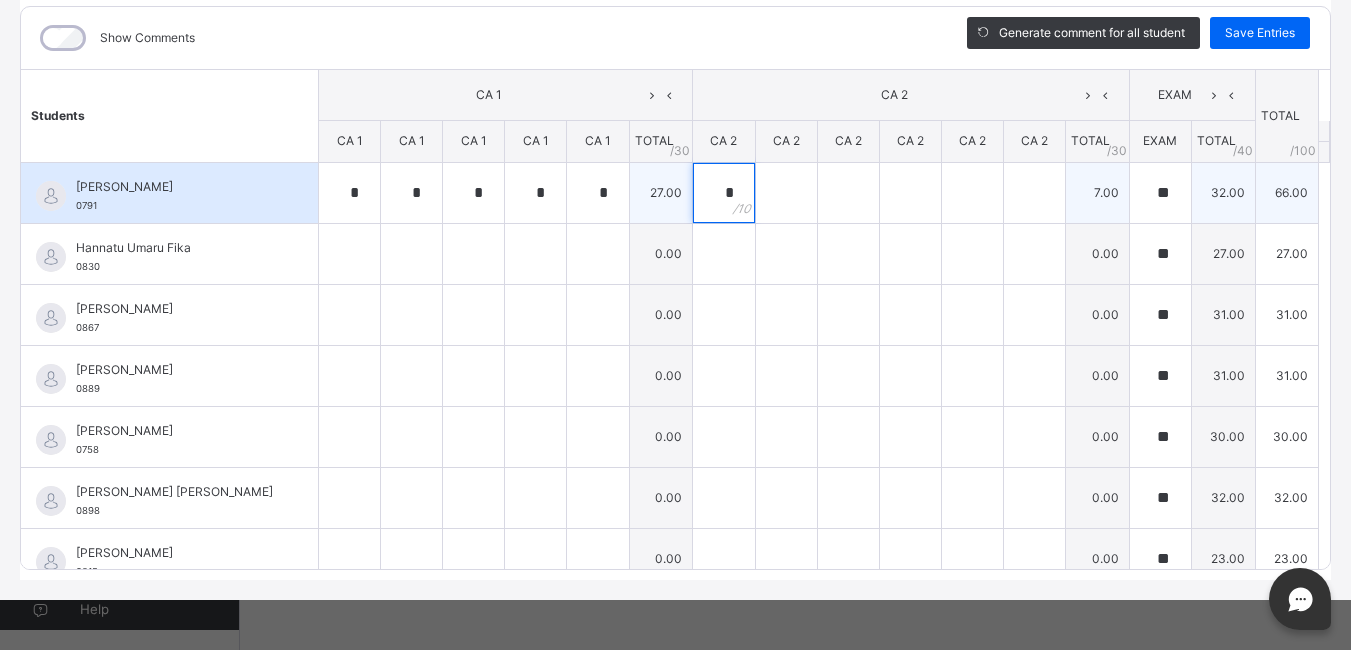 type on "*" 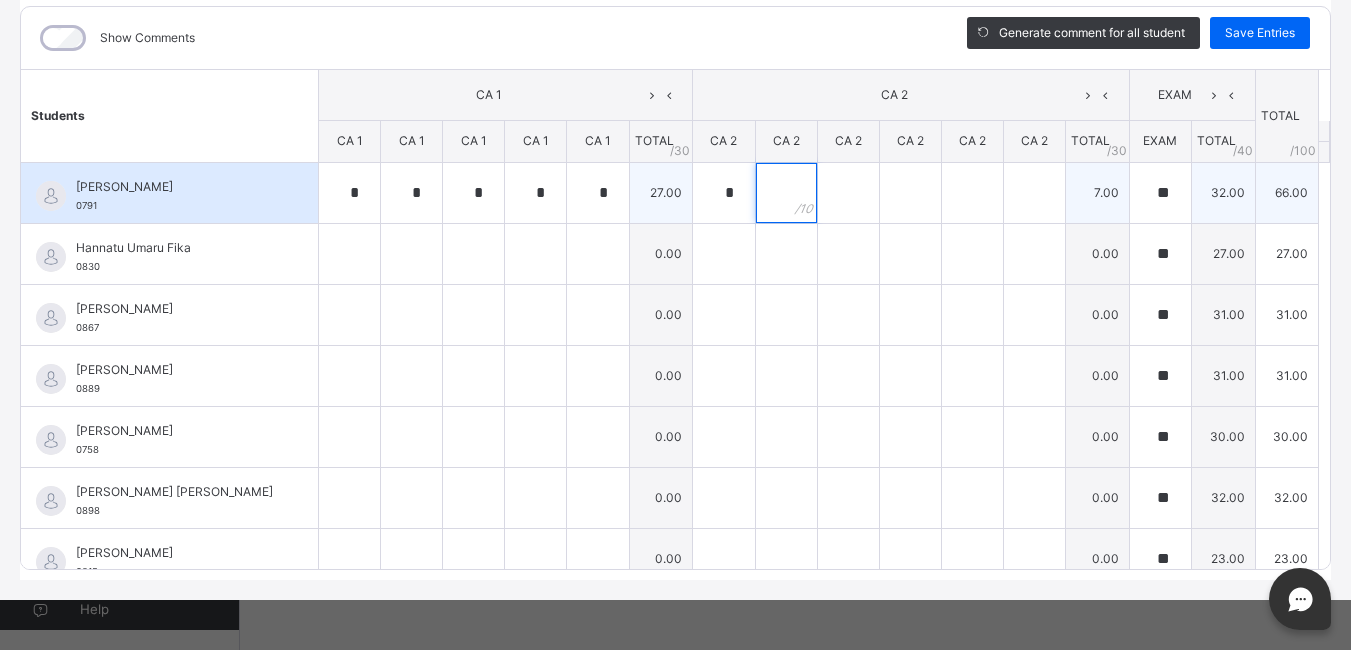 click at bounding box center [786, 193] 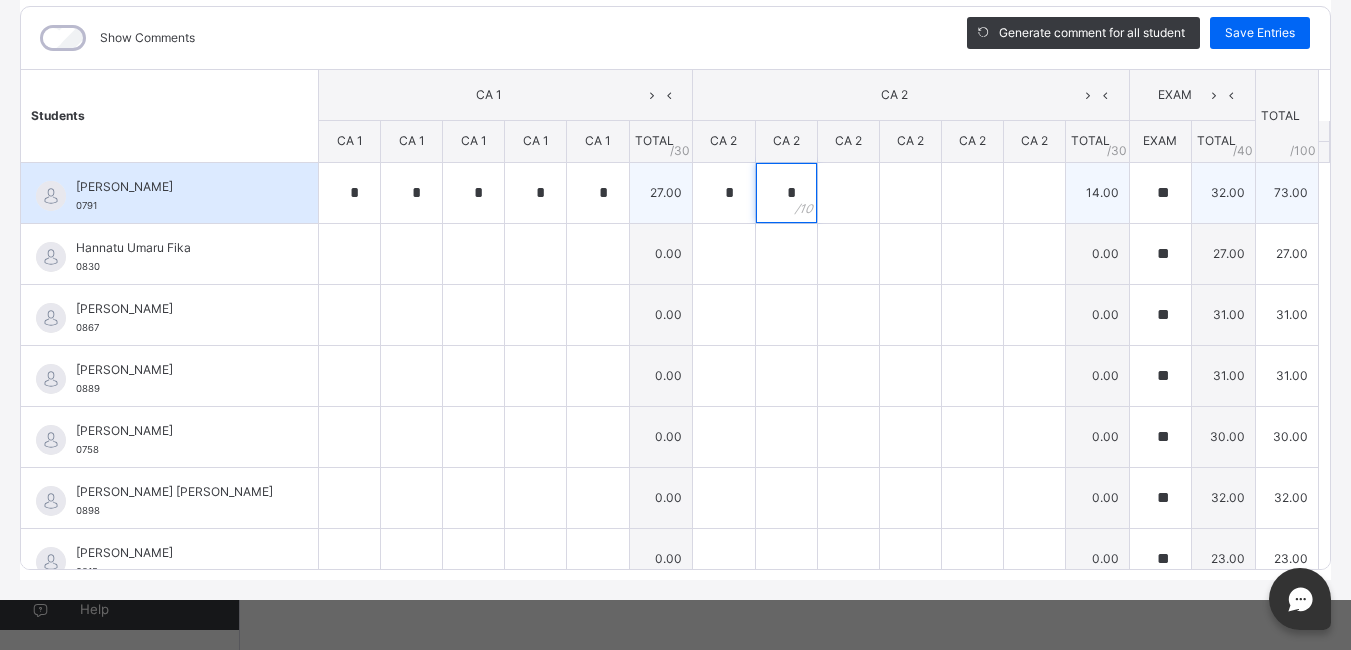type on "*" 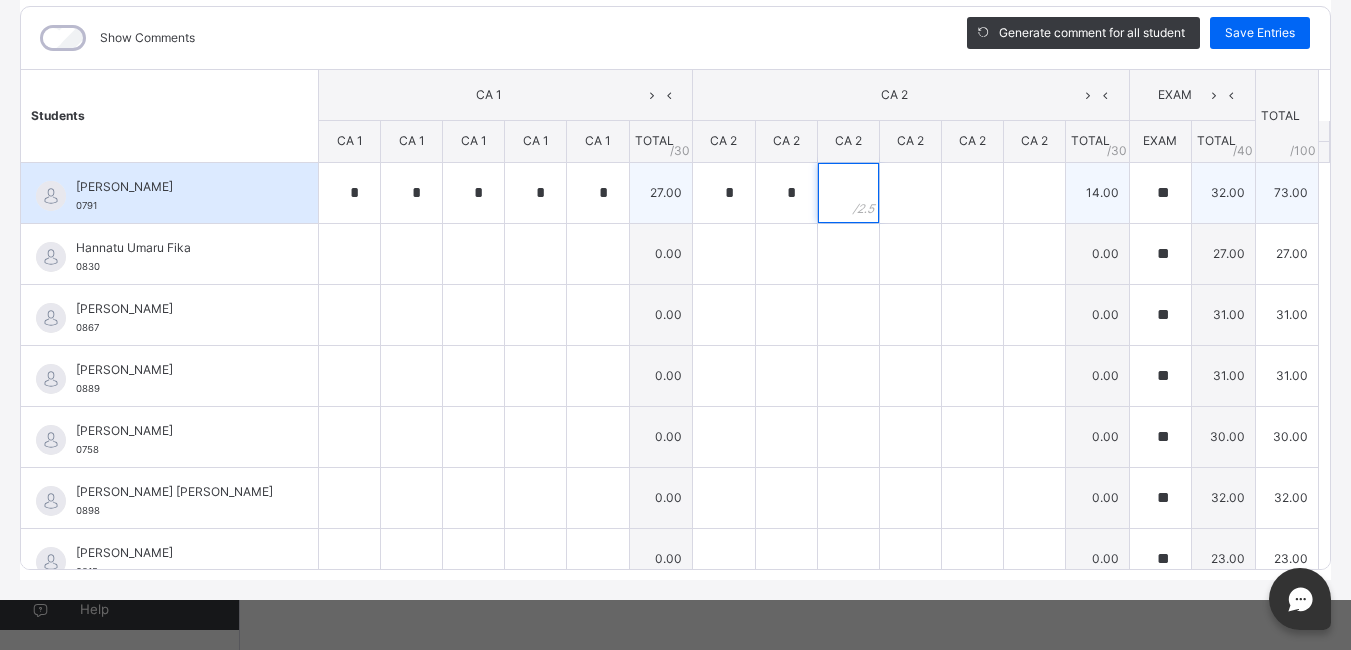 click at bounding box center (848, 193) 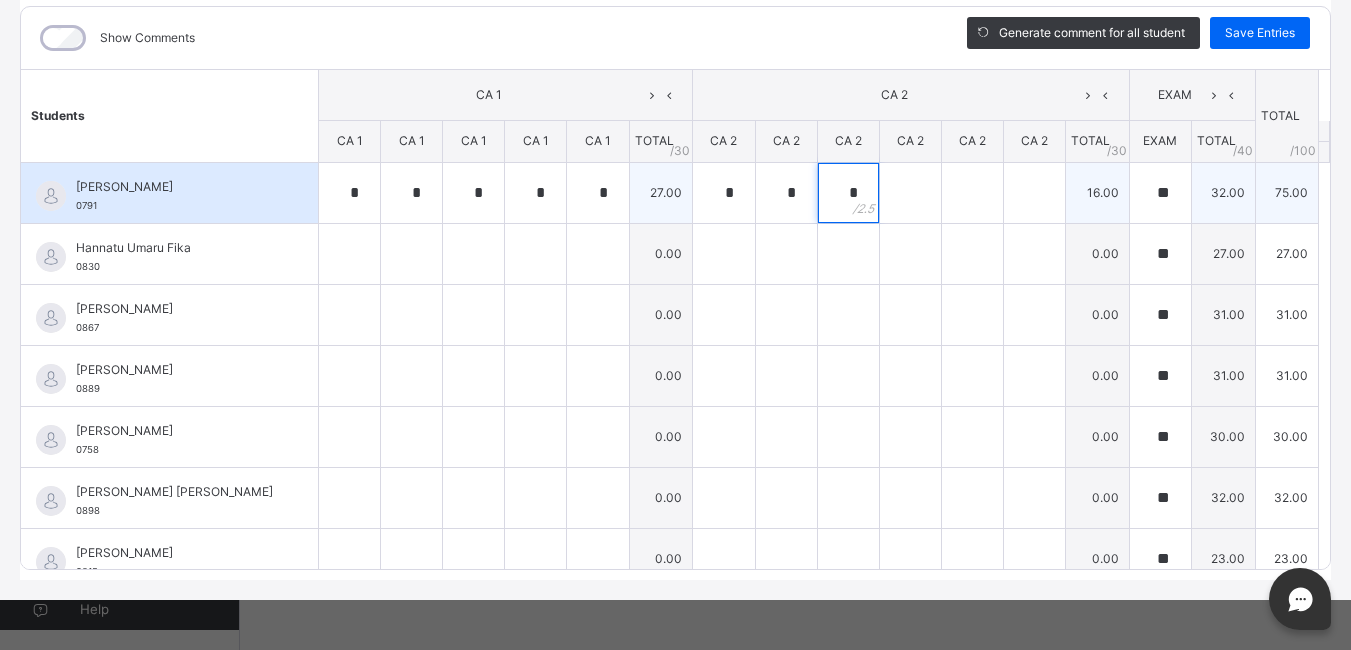 type on "*" 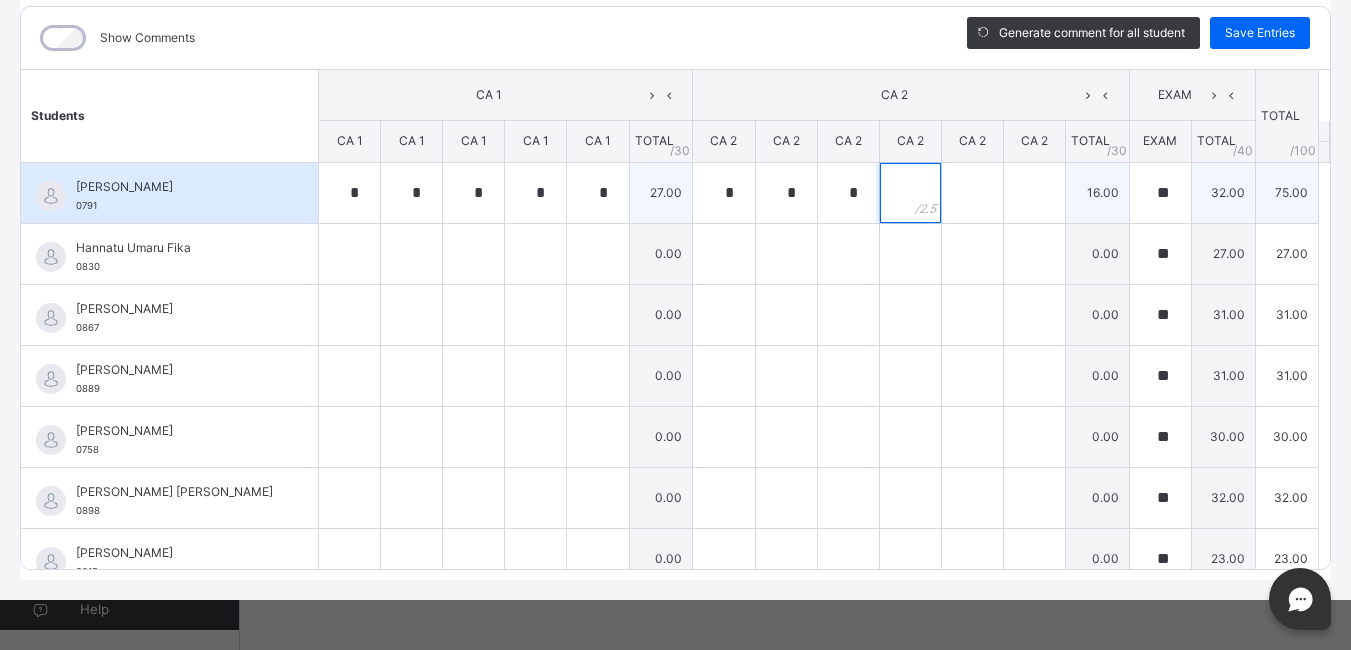 click at bounding box center [910, 193] 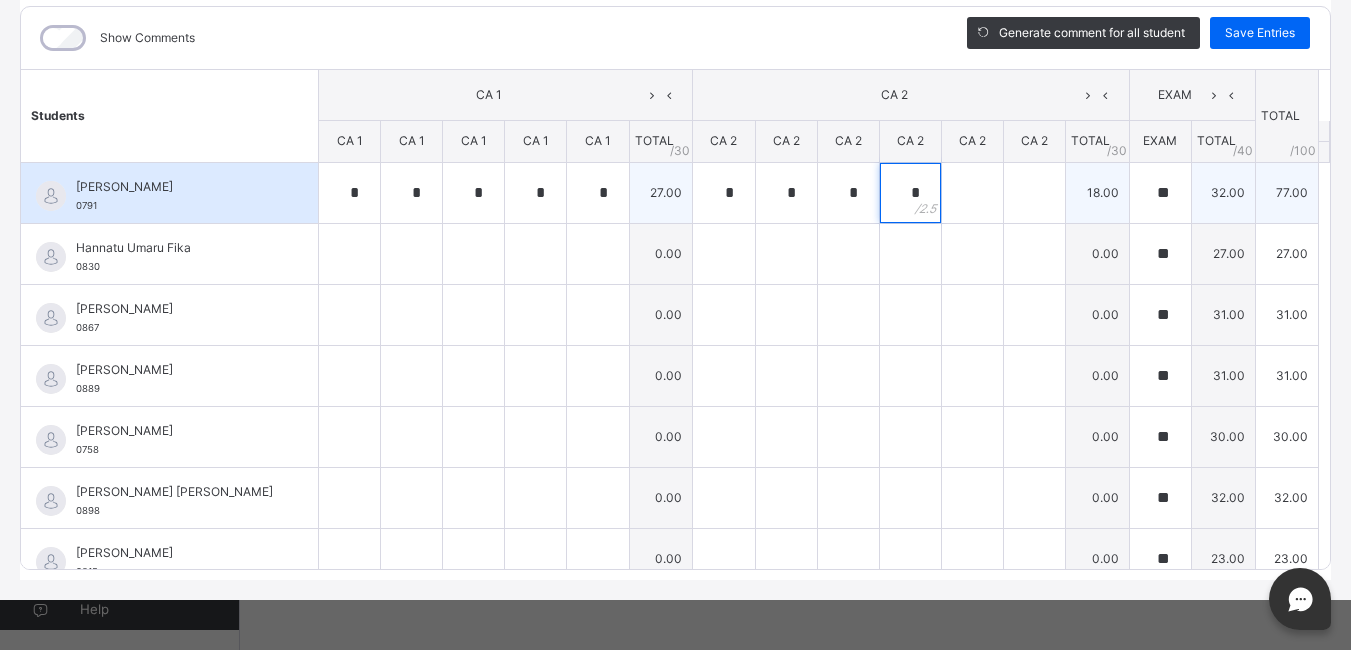 type on "*" 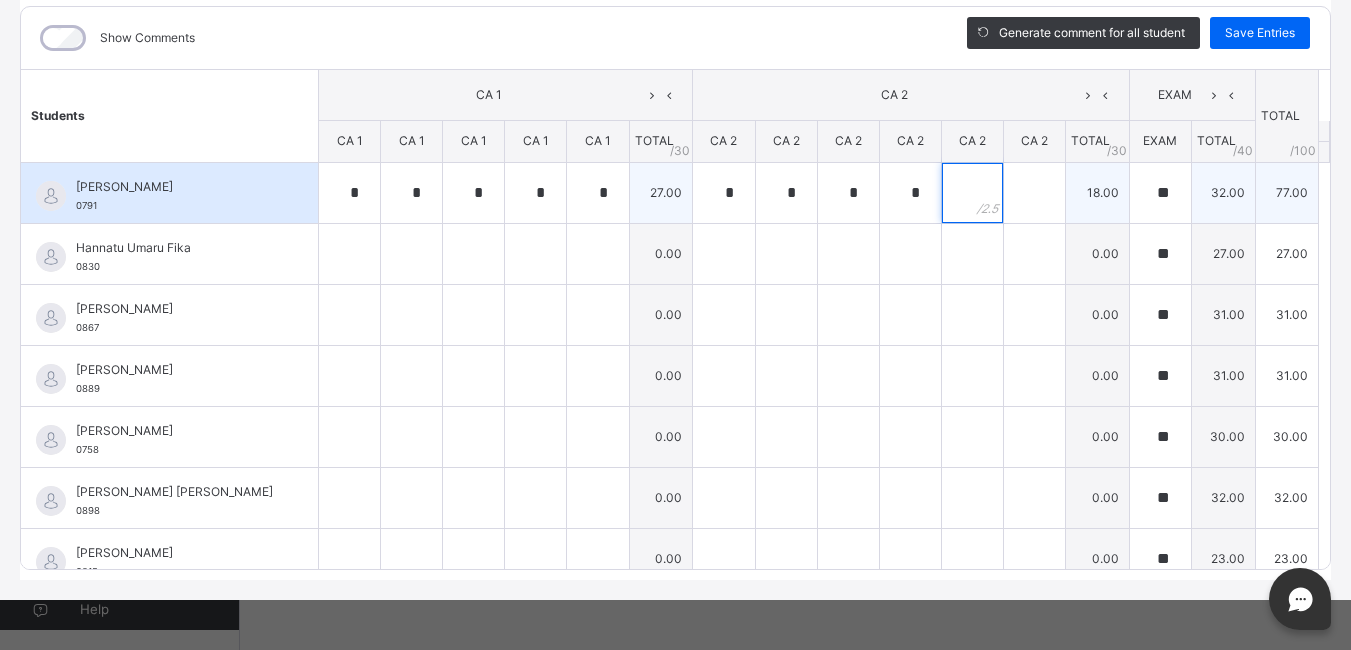 click at bounding box center [972, 193] 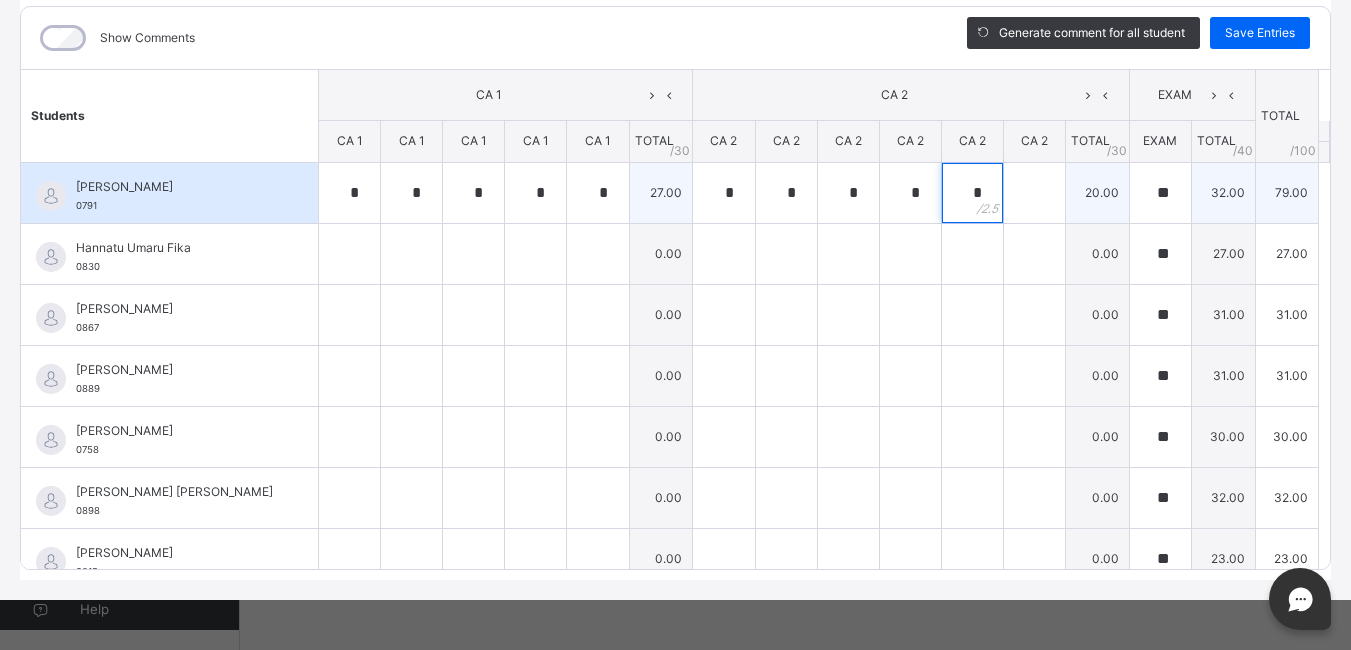 type on "*" 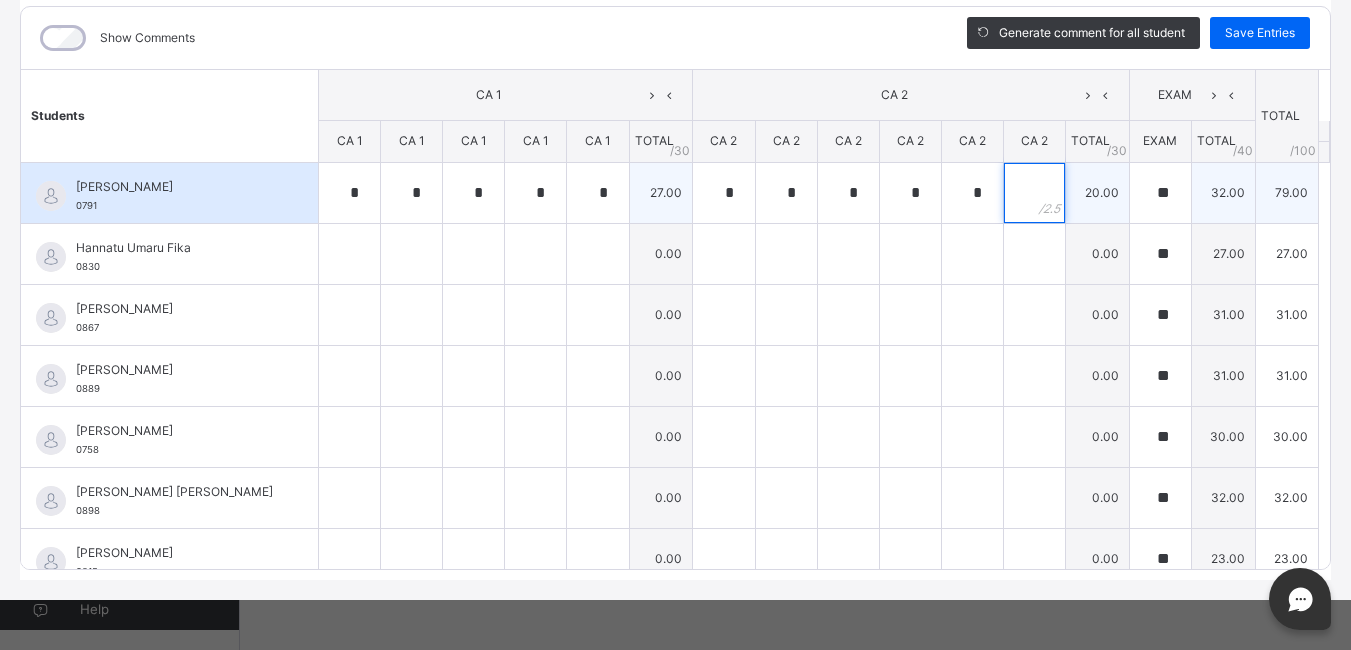 click at bounding box center (1034, 193) 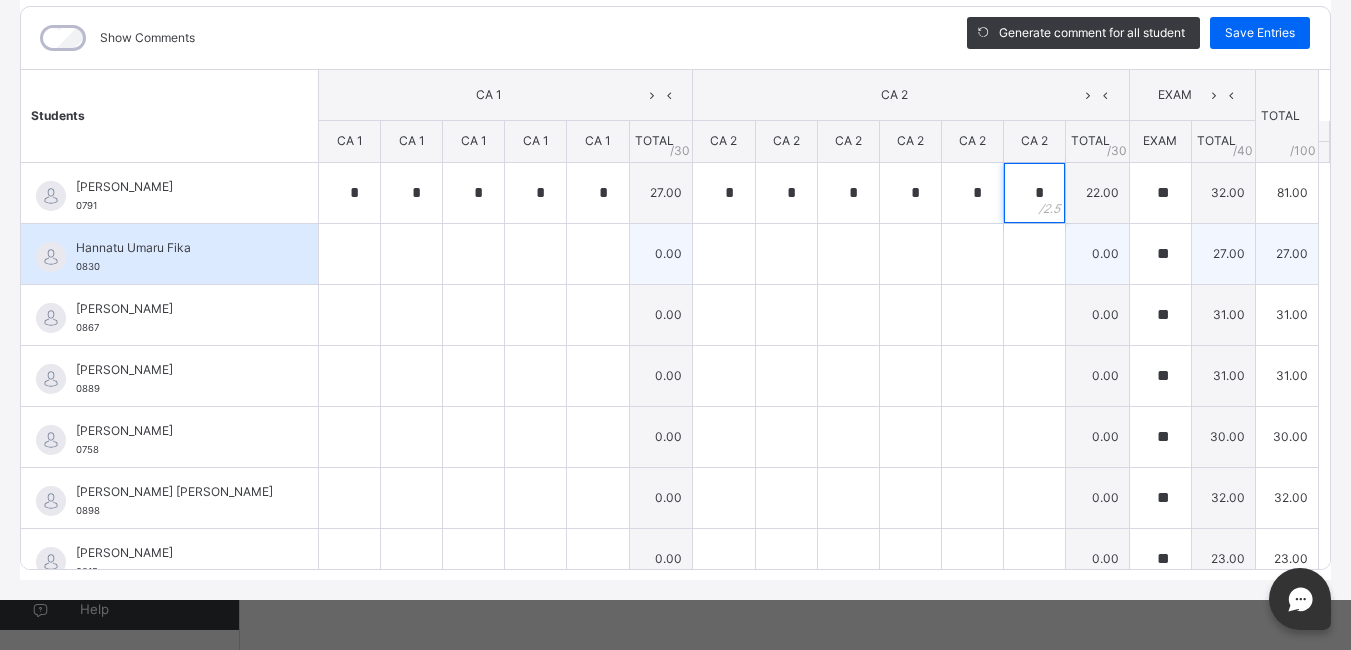 type on "*" 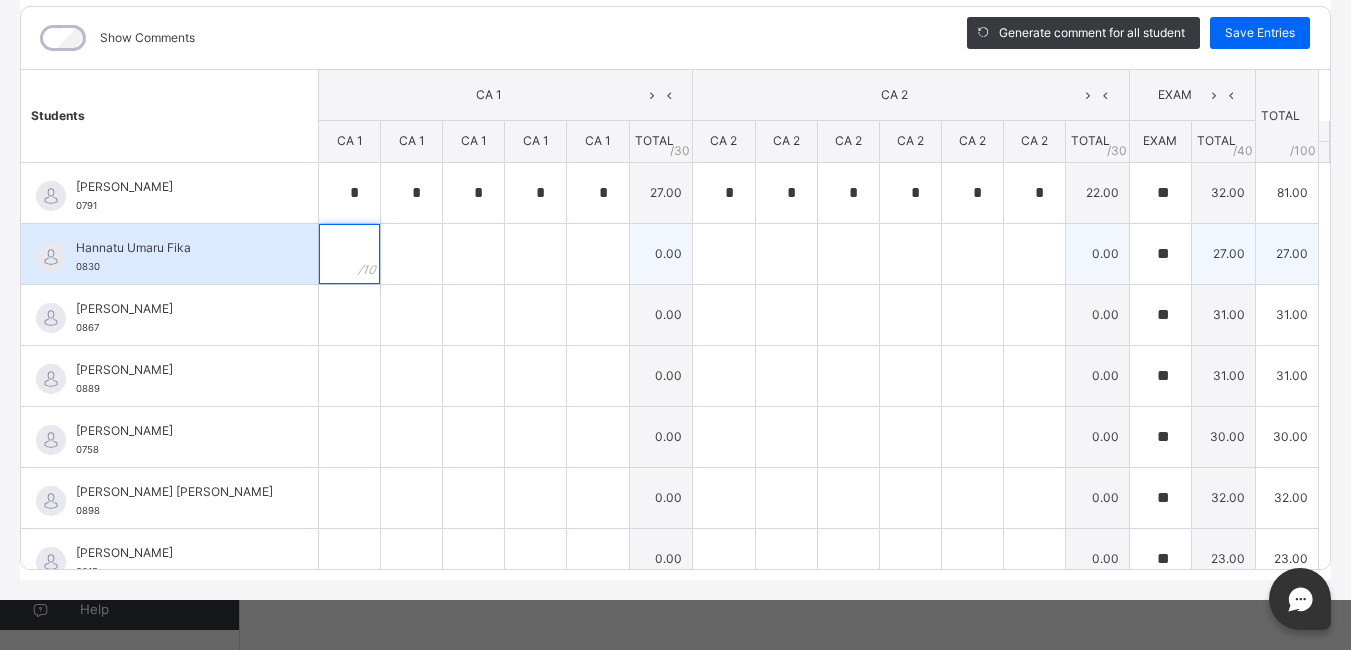 click at bounding box center (349, 254) 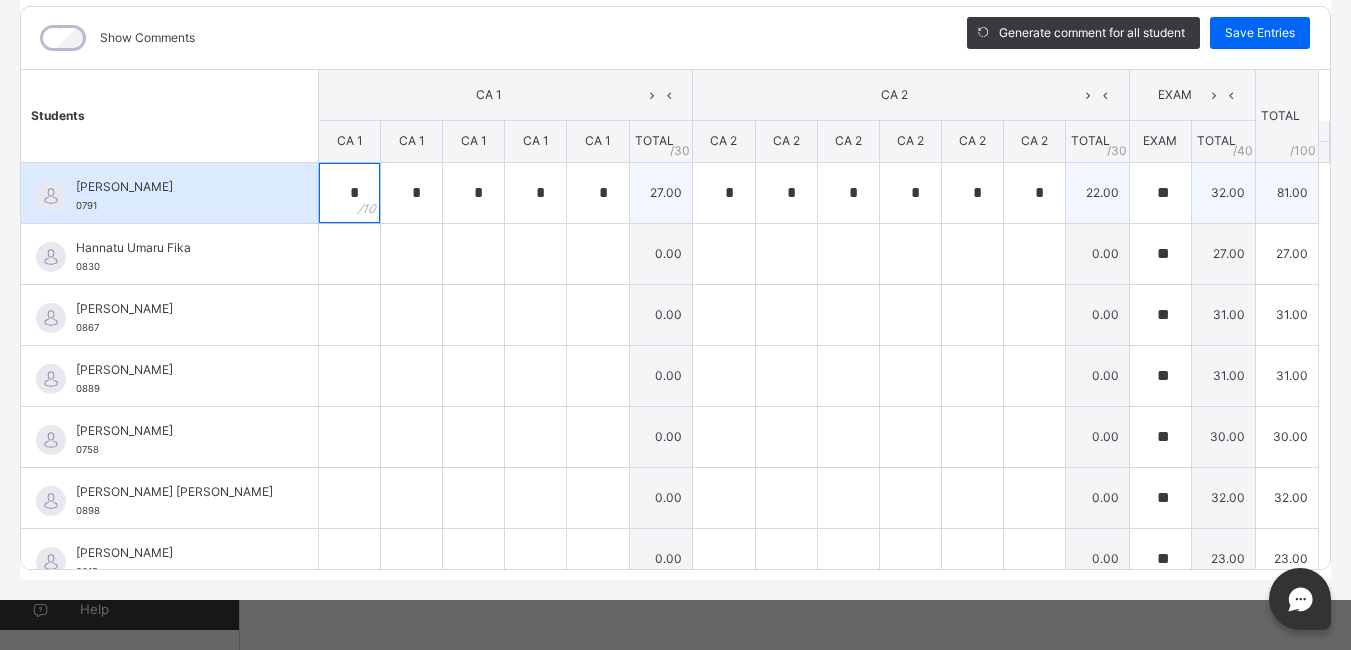 click on "*" at bounding box center [349, 193] 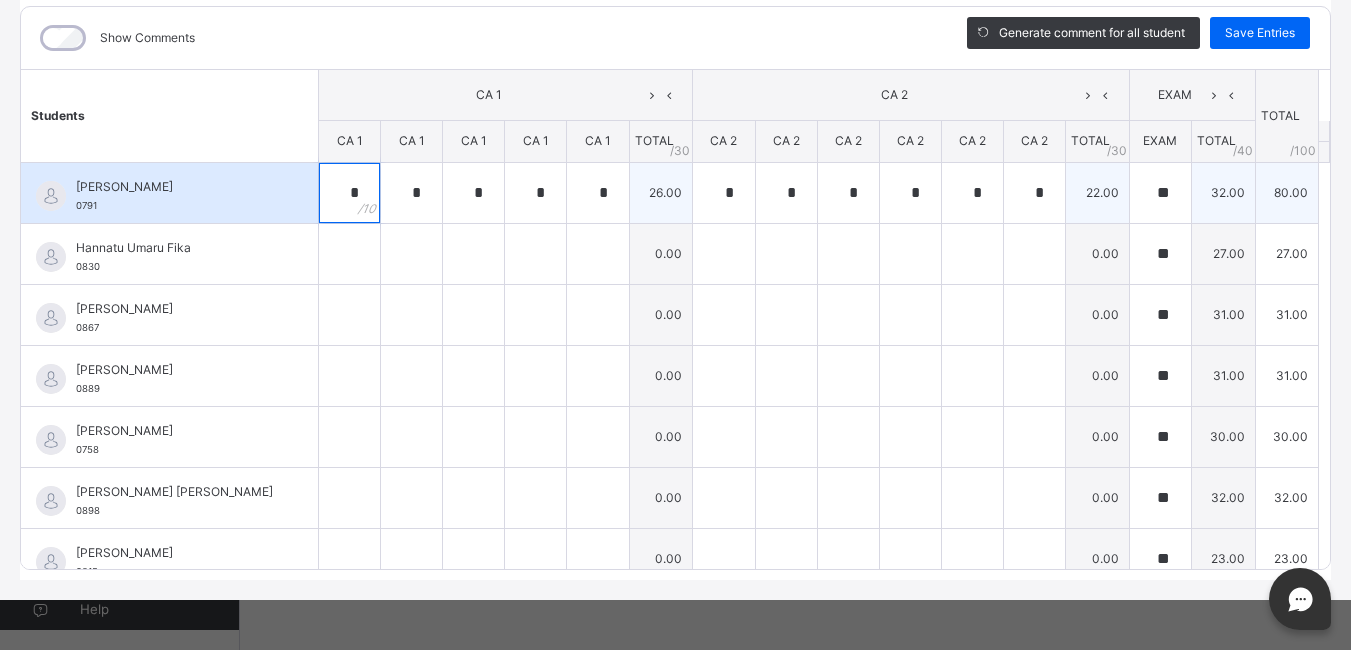 type on "*" 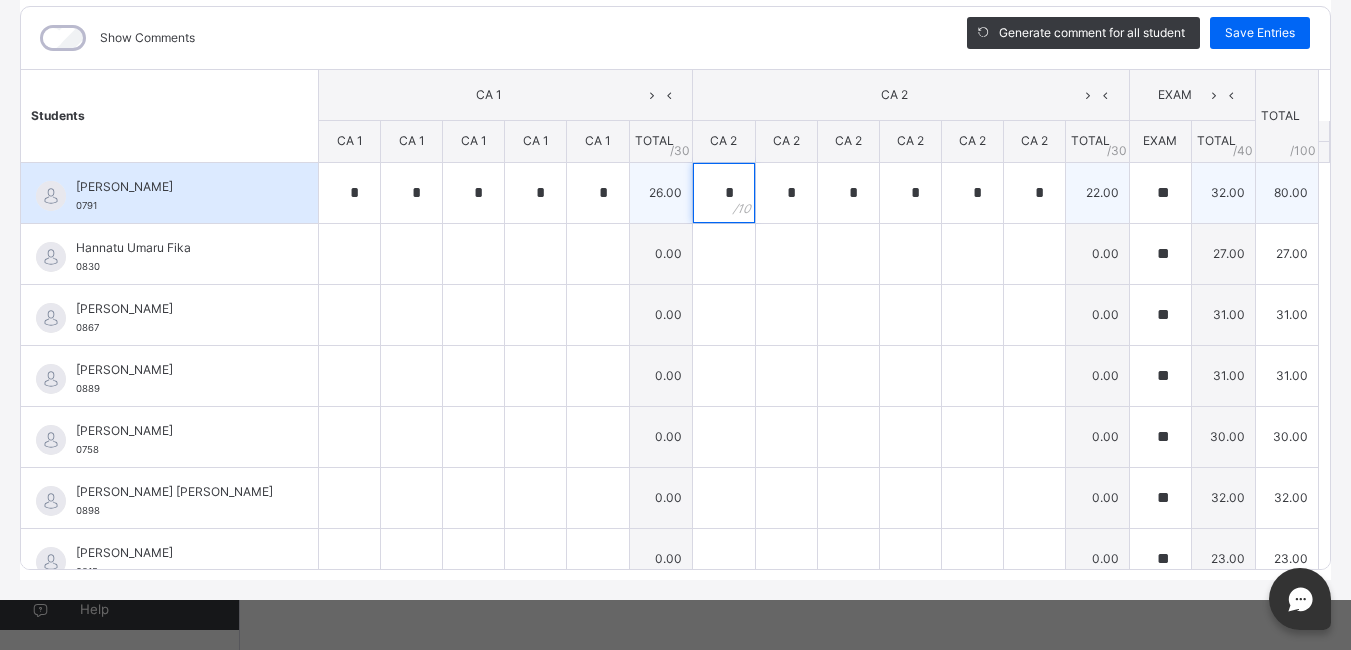 click on "*" at bounding box center [723, 193] 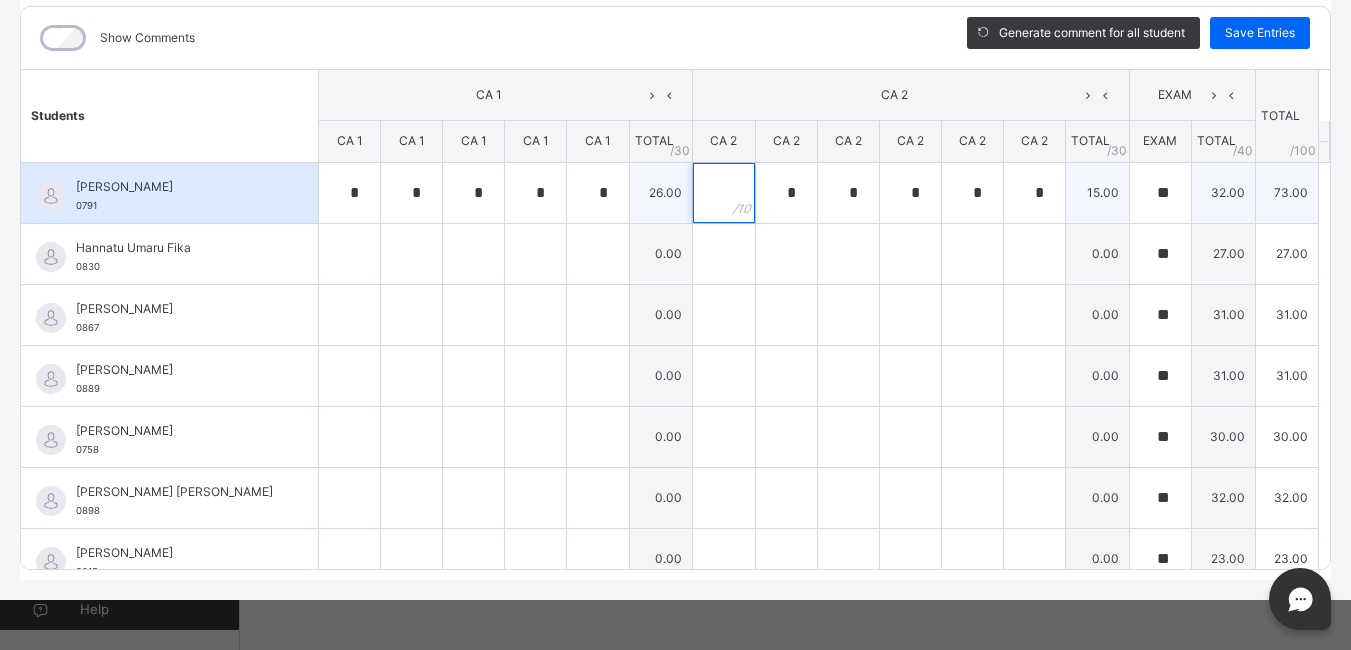 type on "*" 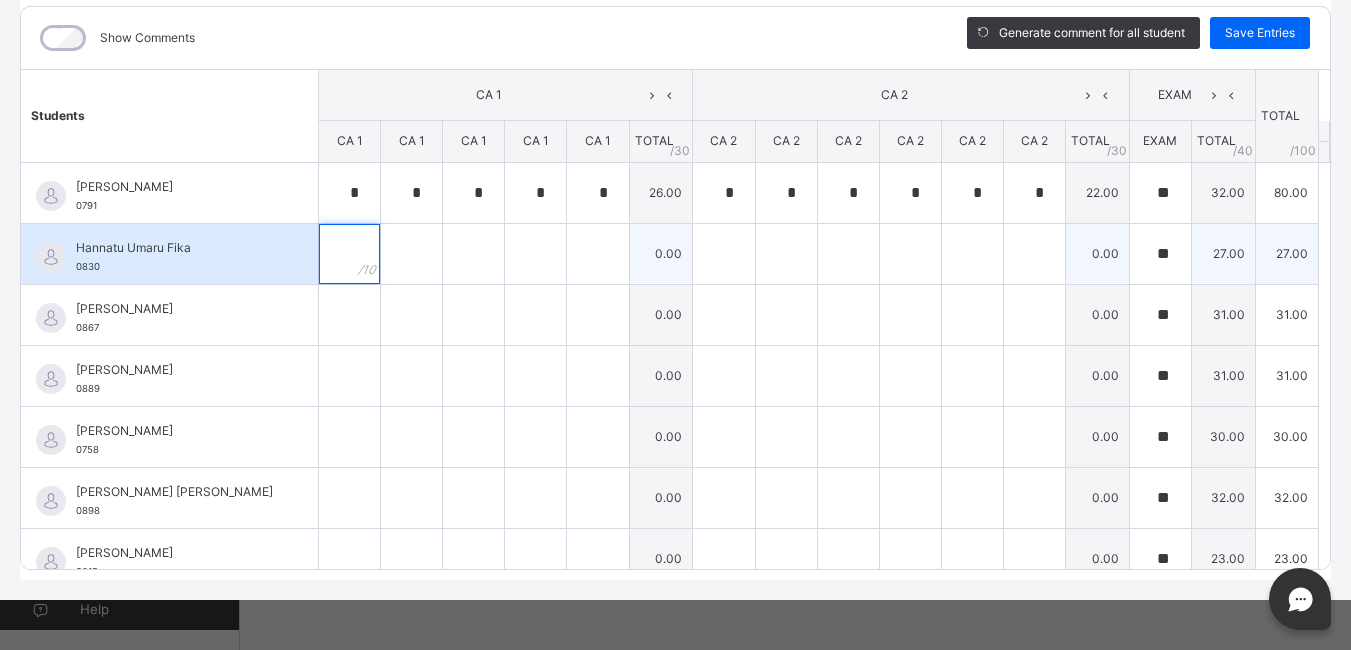 click at bounding box center (349, 254) 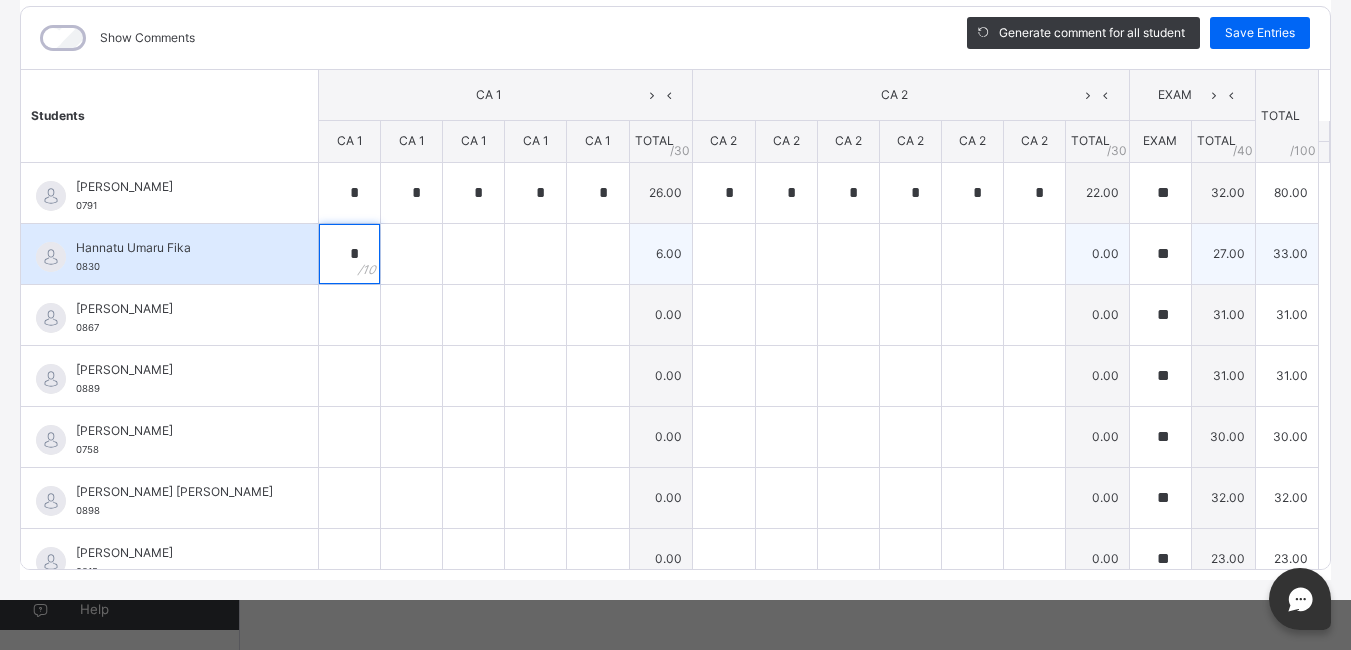 type on "*" 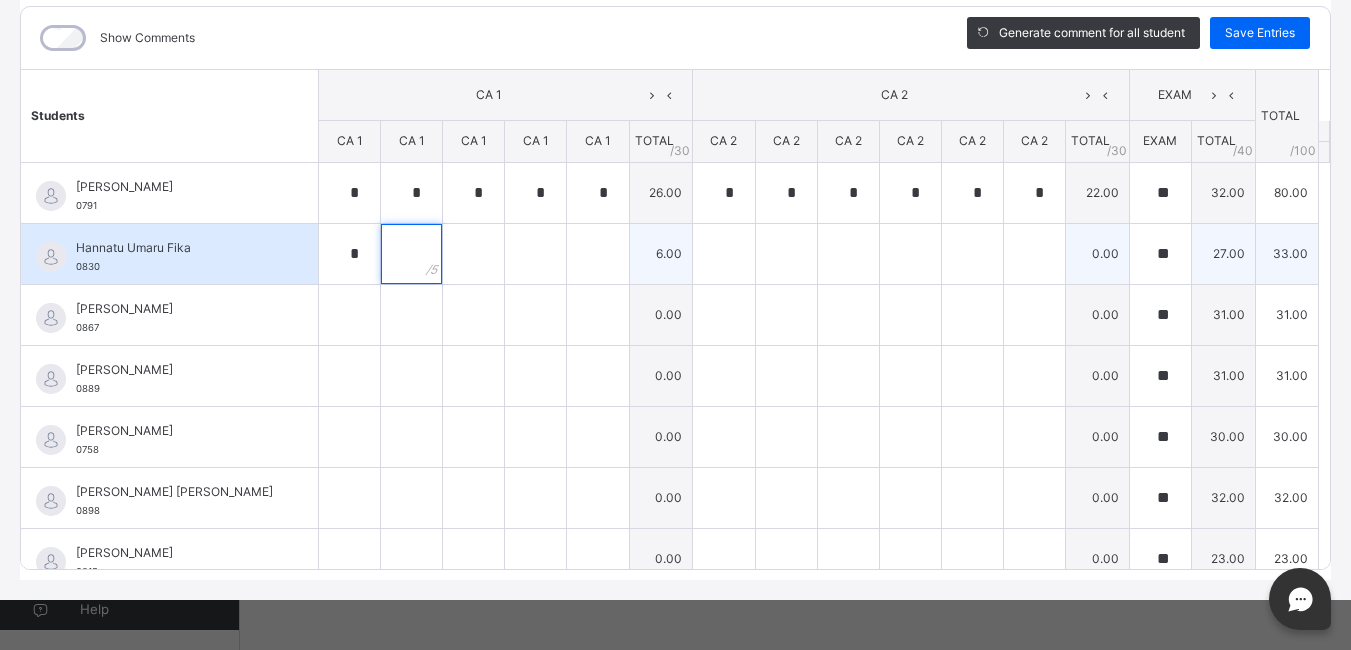 click at bounding box center (411, 254) 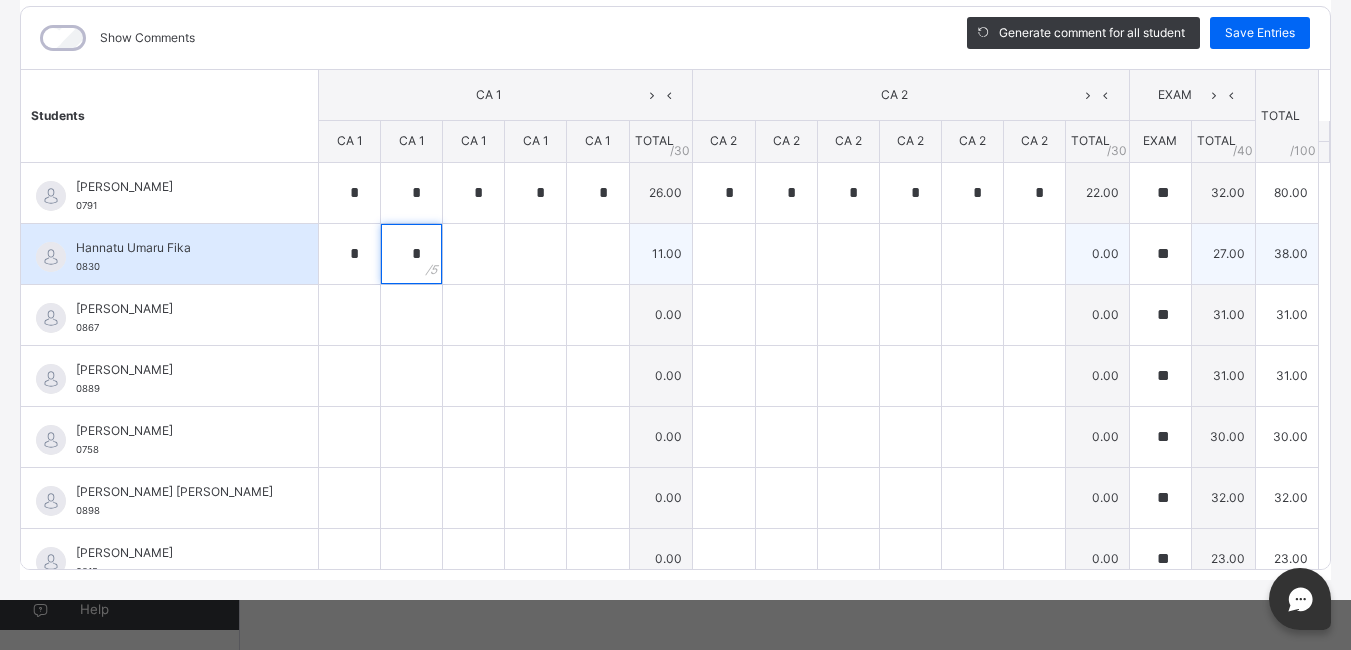 type on "*" 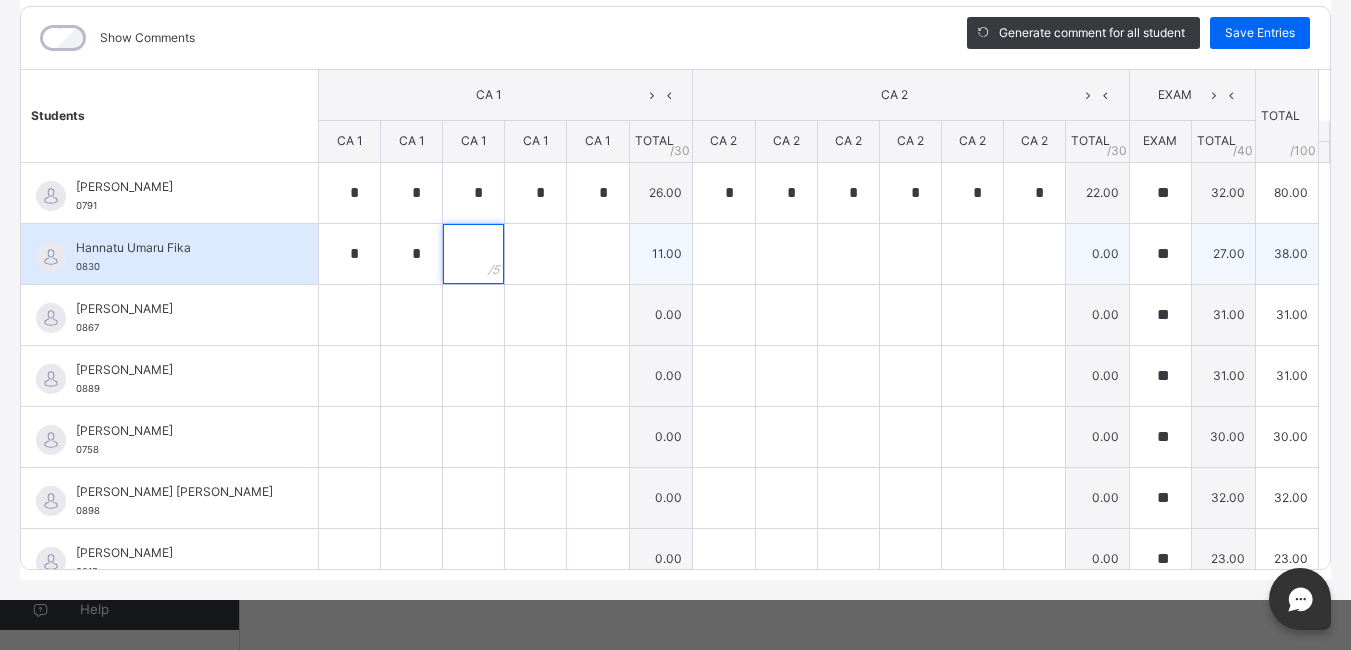 click at bounding box center [473, 254] 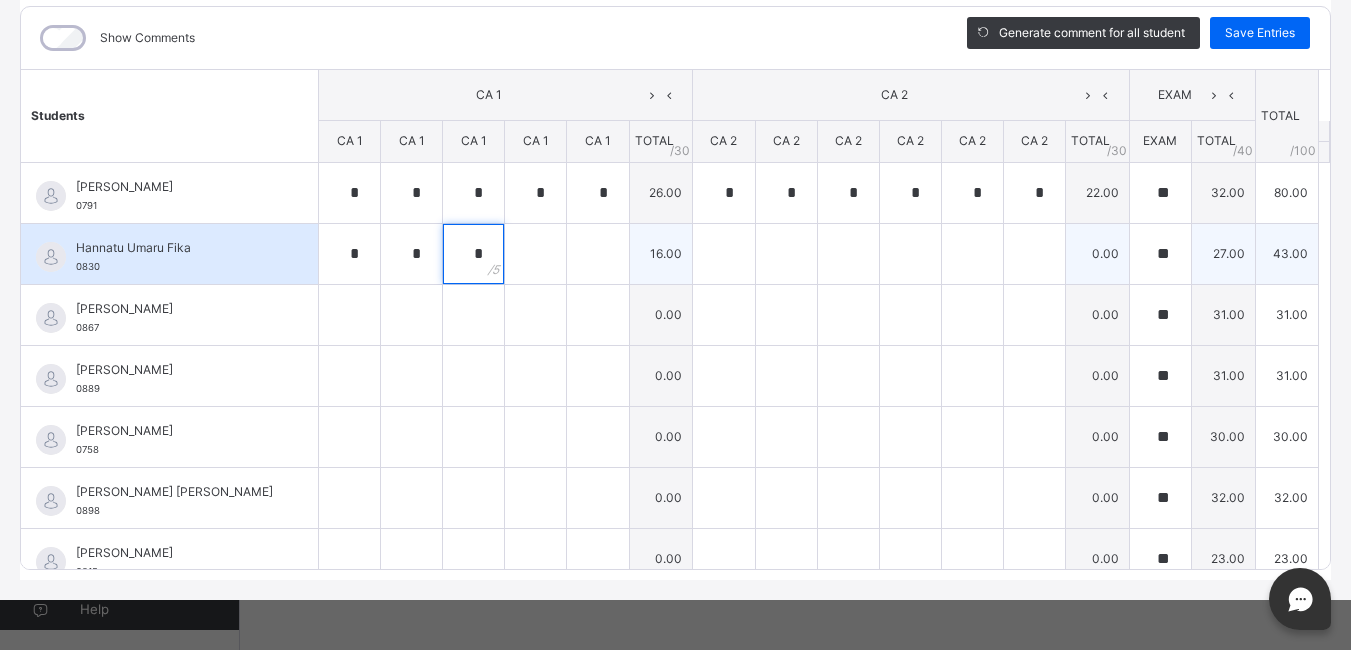 type on "*" 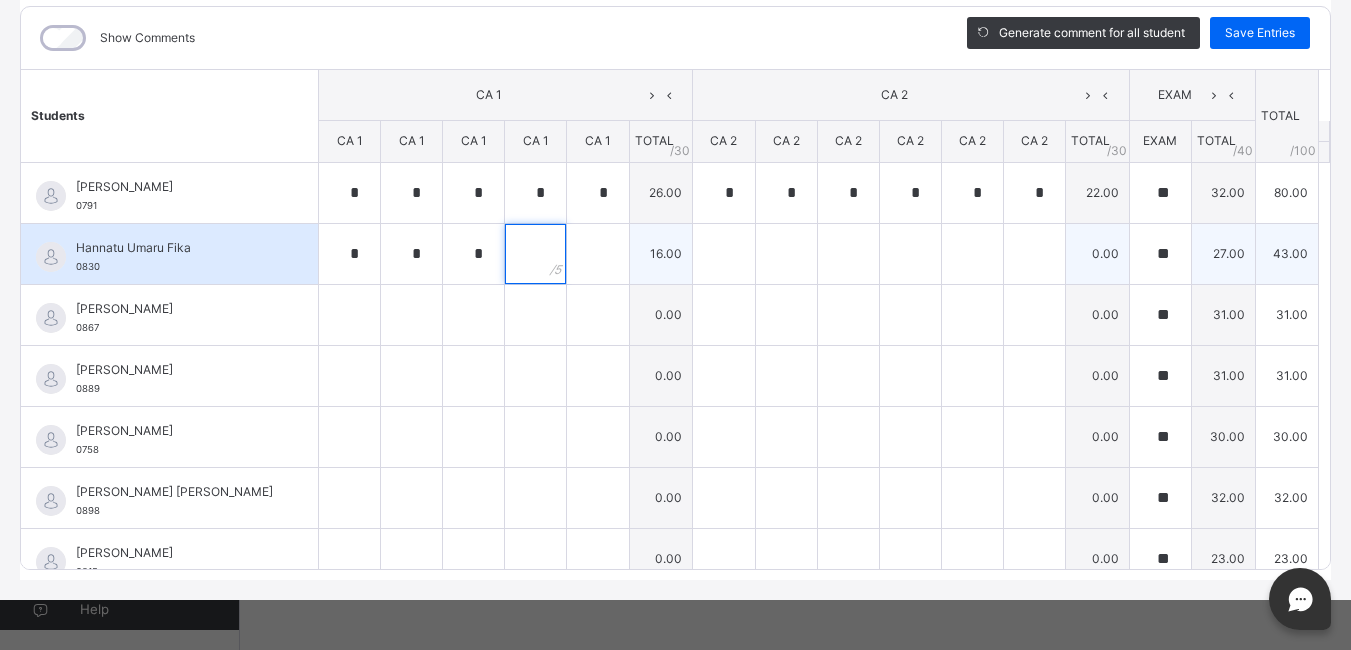 click at bounding box center [535, 254] 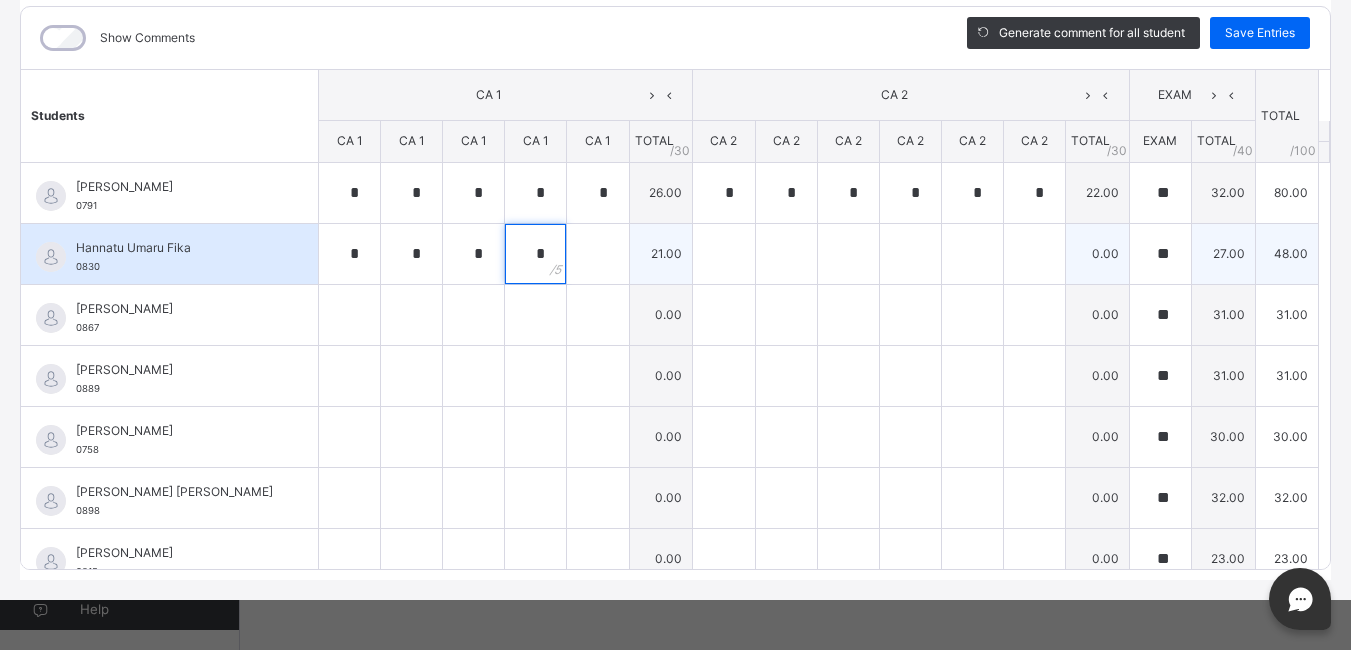 type on "*" 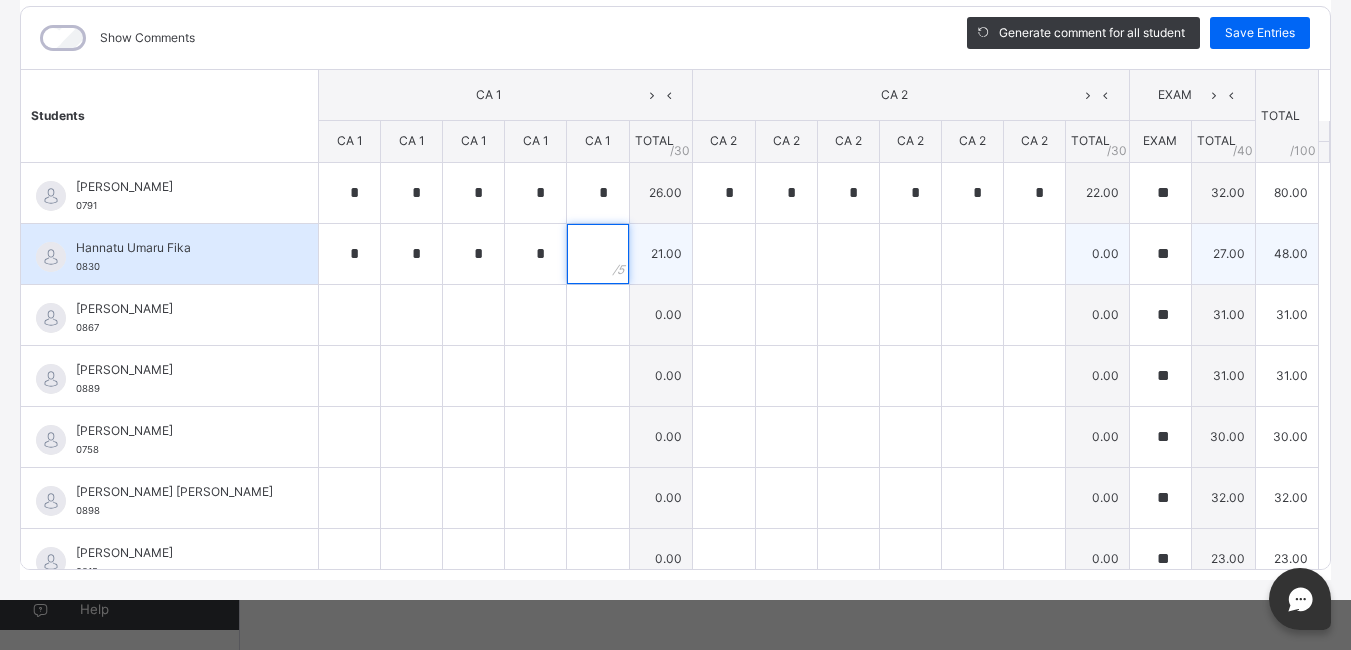 click at bounding box center [597, 254] 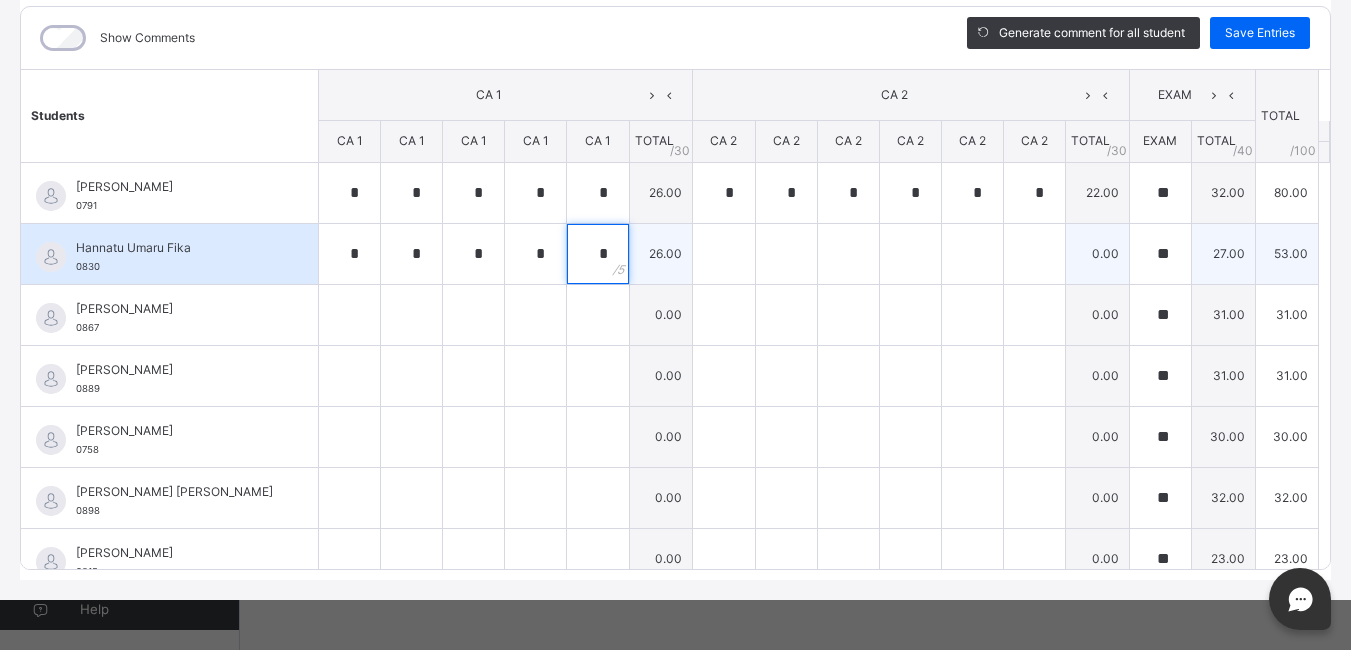 type on "*" 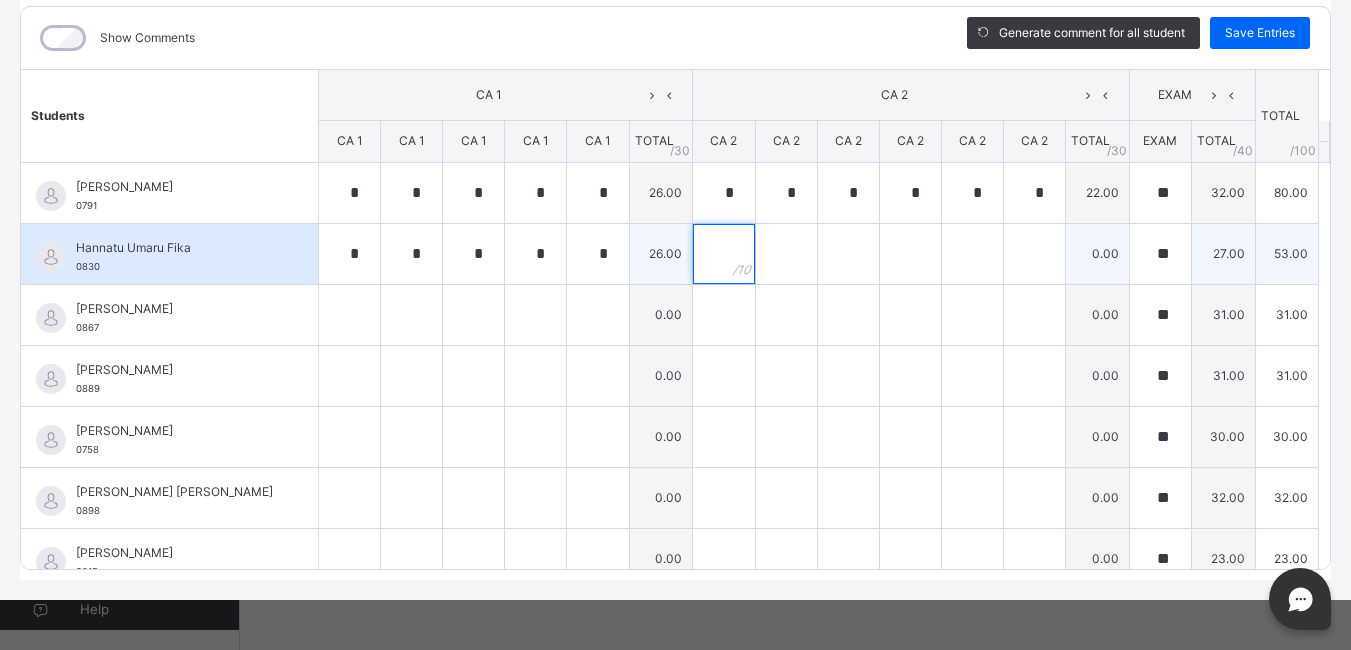 click at bounding box center (723, 254) 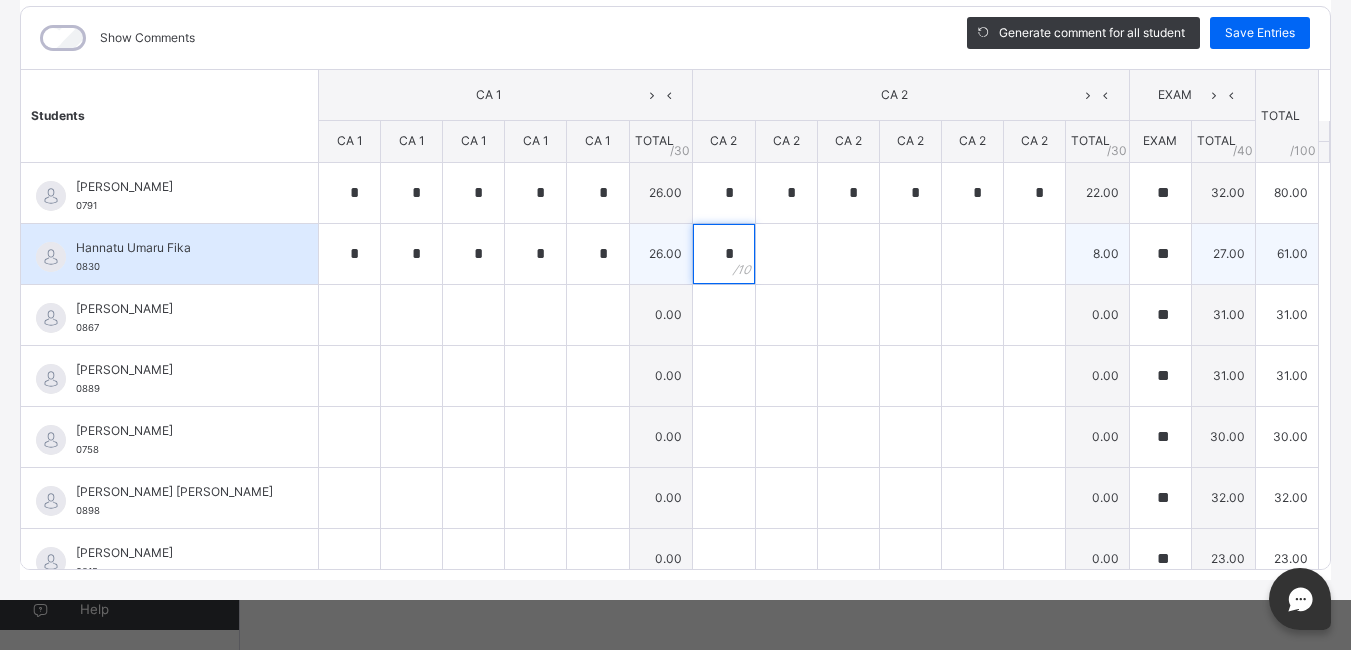 type on "*" 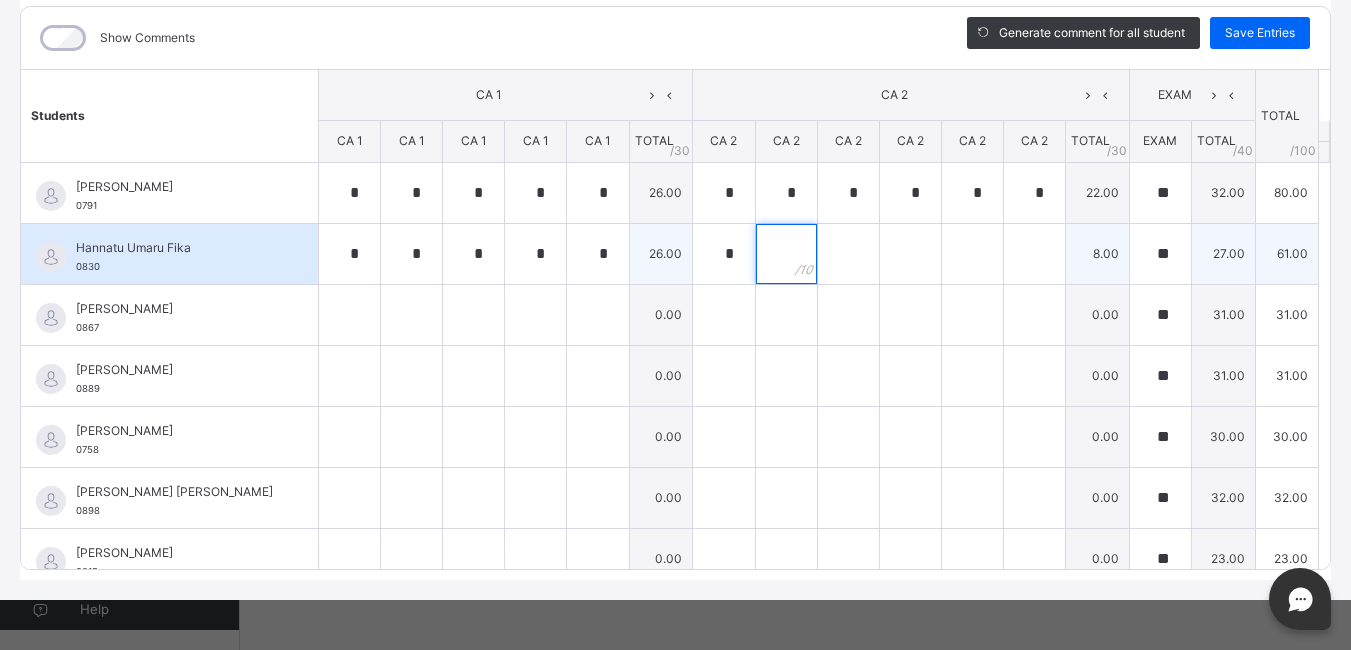 click at bounding box center (786, 254) 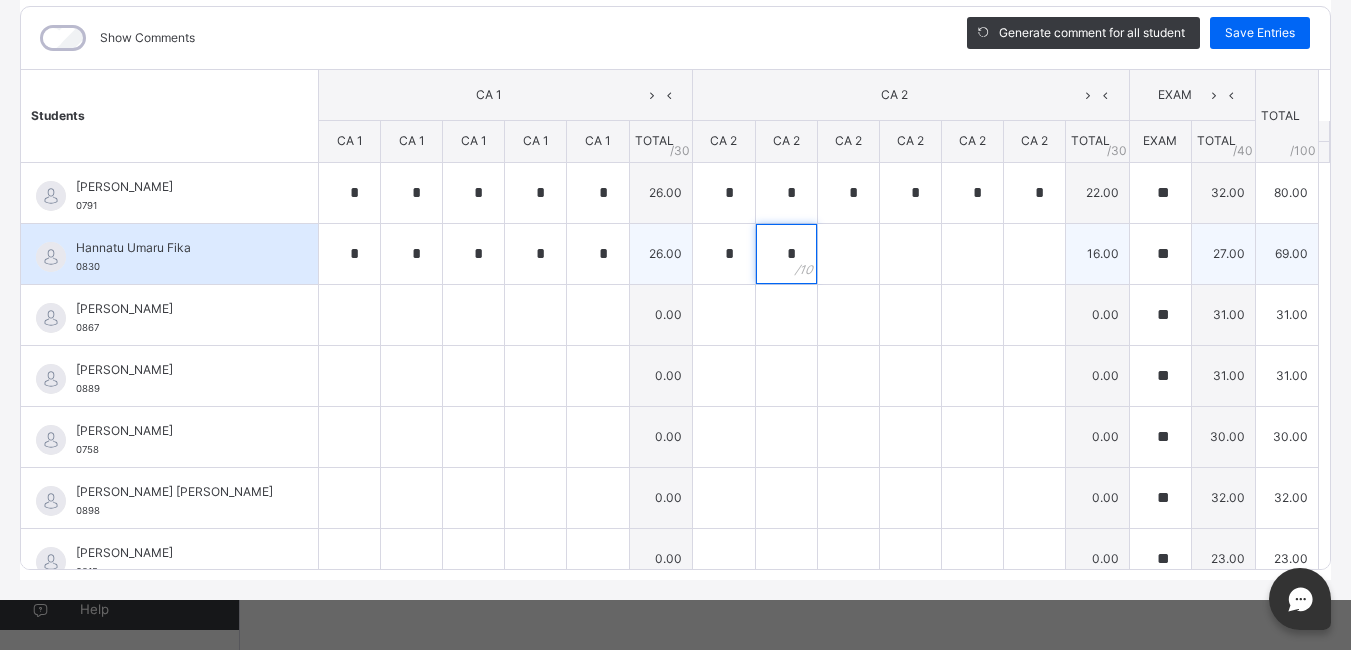 type on "*" 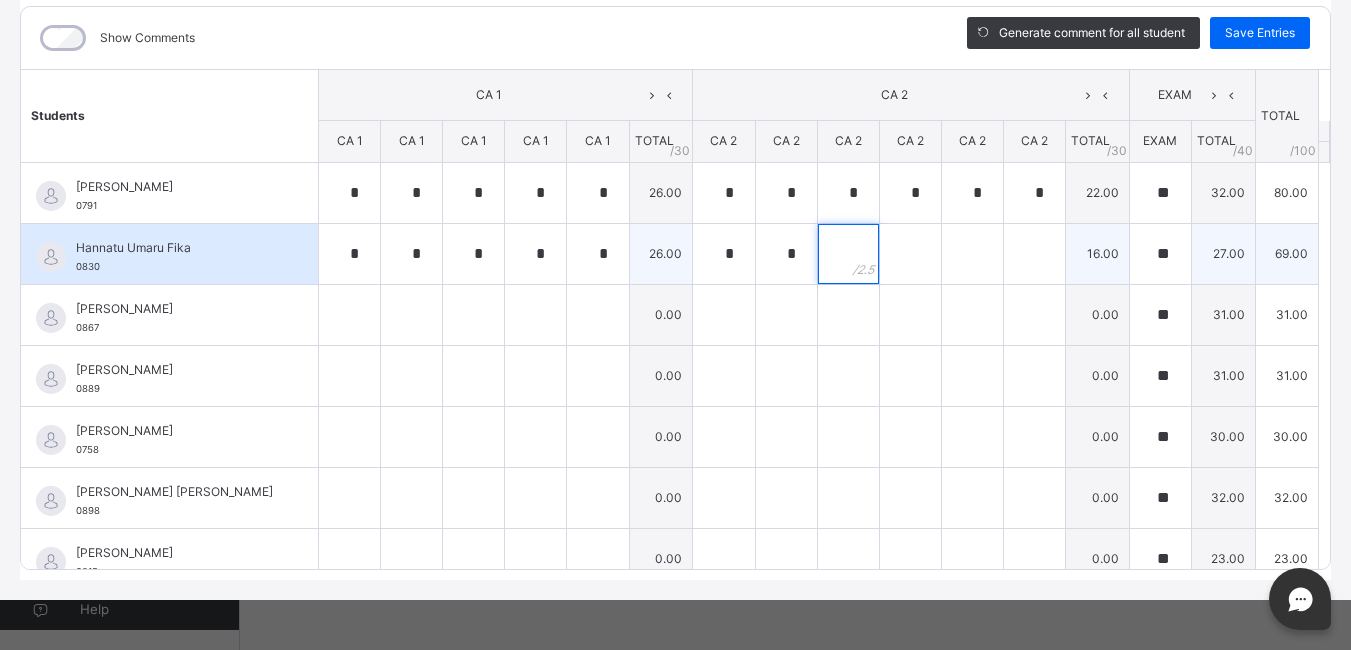 click at bounding box center (848, 254) 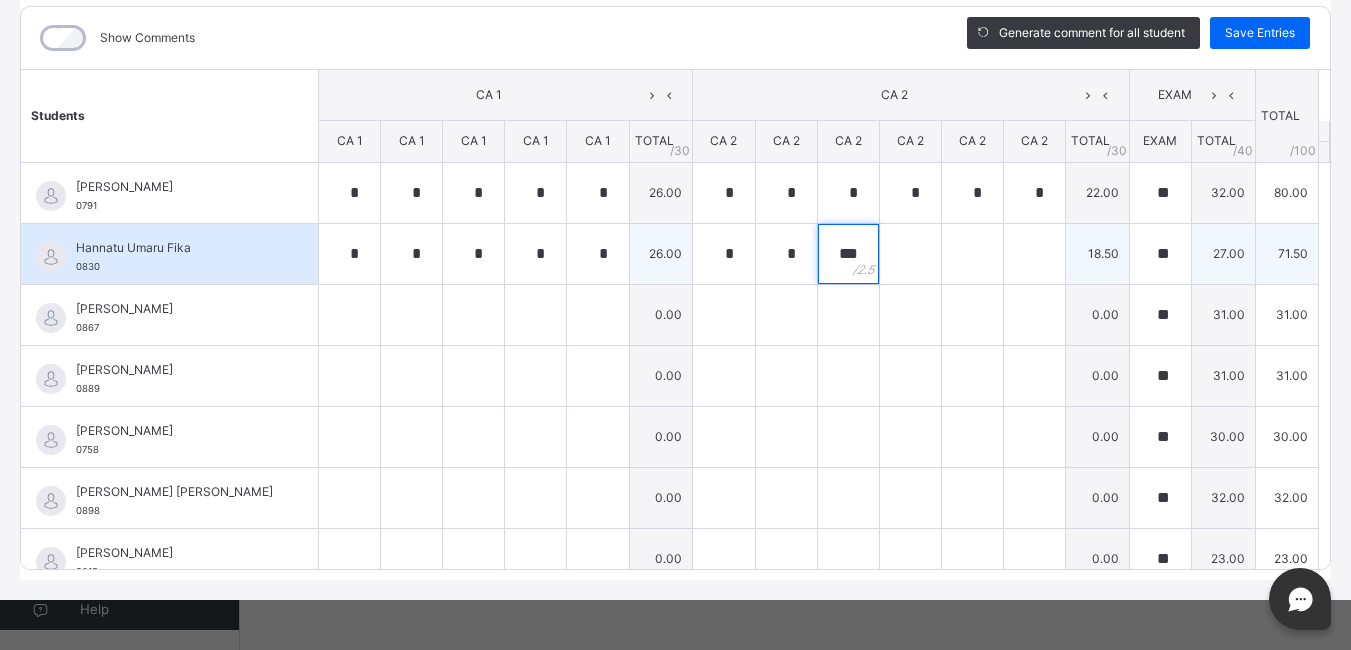 type on "***" 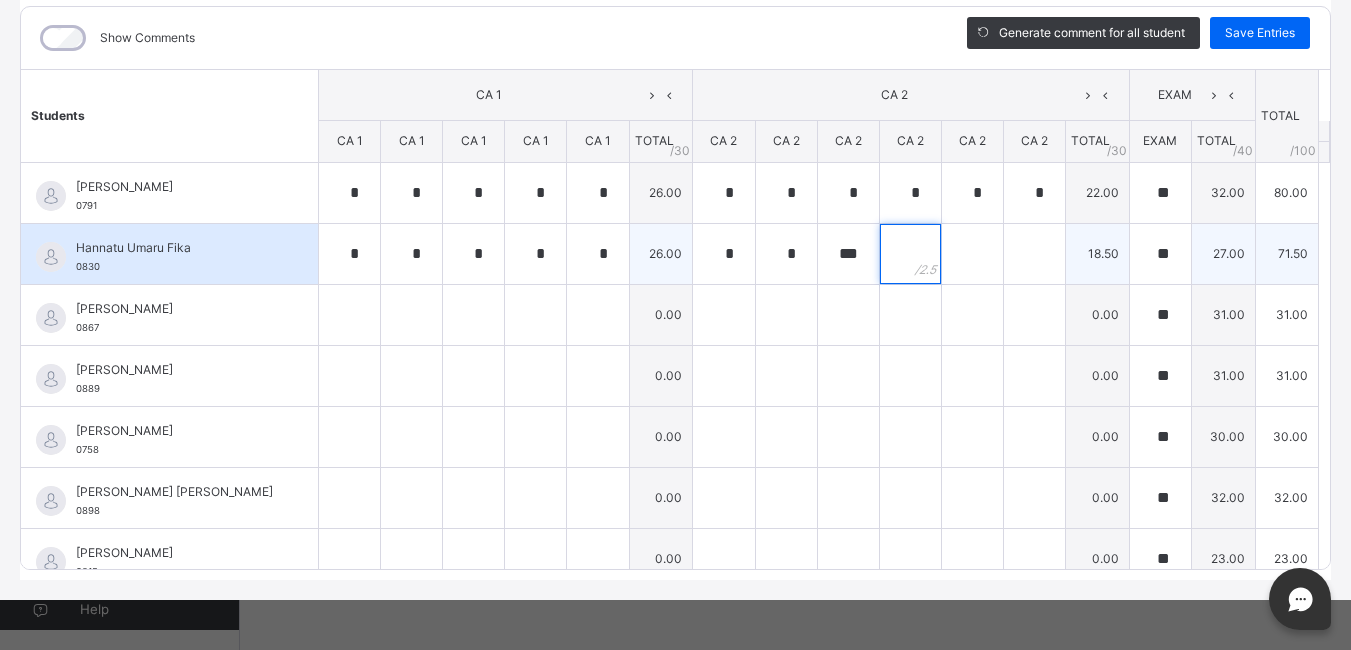 click at bounding box center [910, 254] 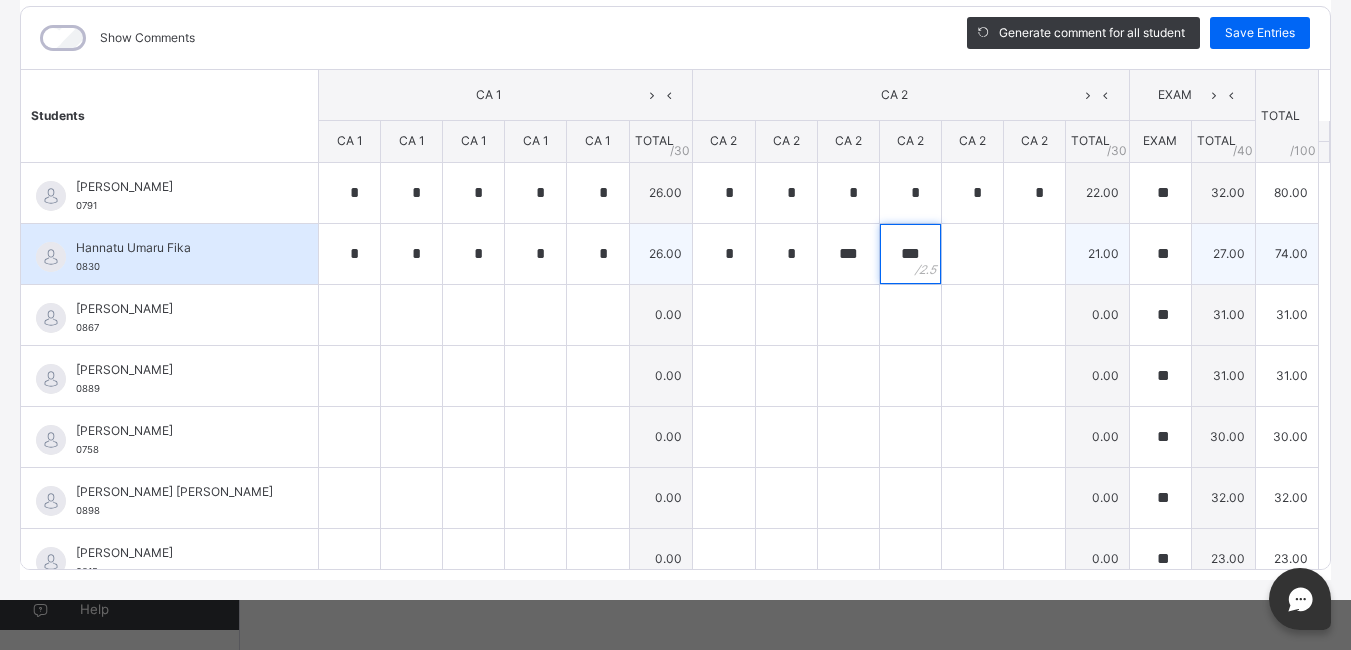type on "***" 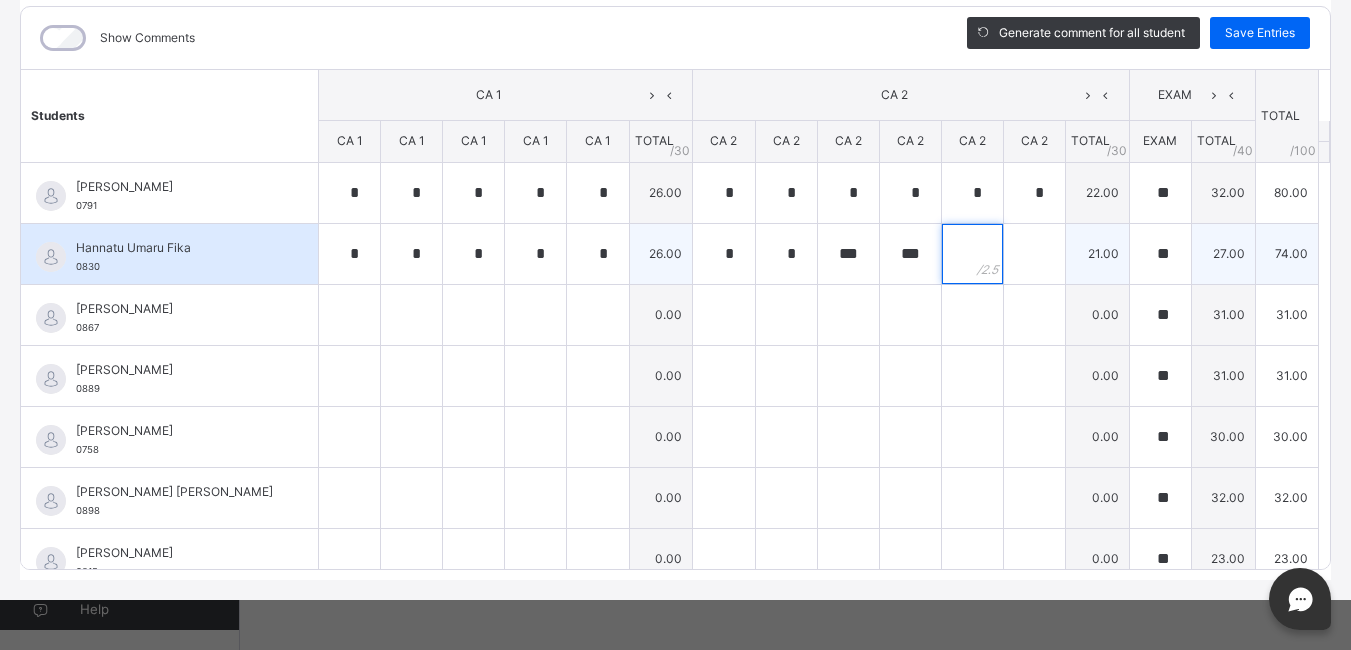 click at bounding box center (972, 254) 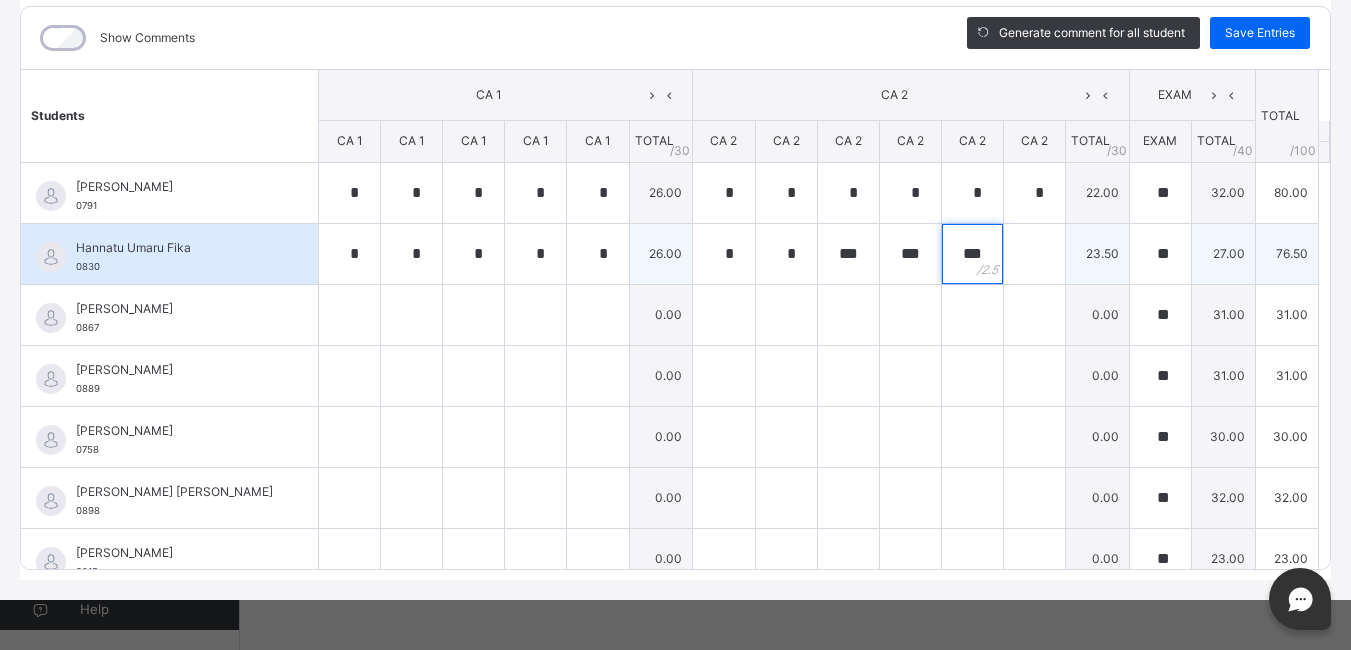 type on "***" 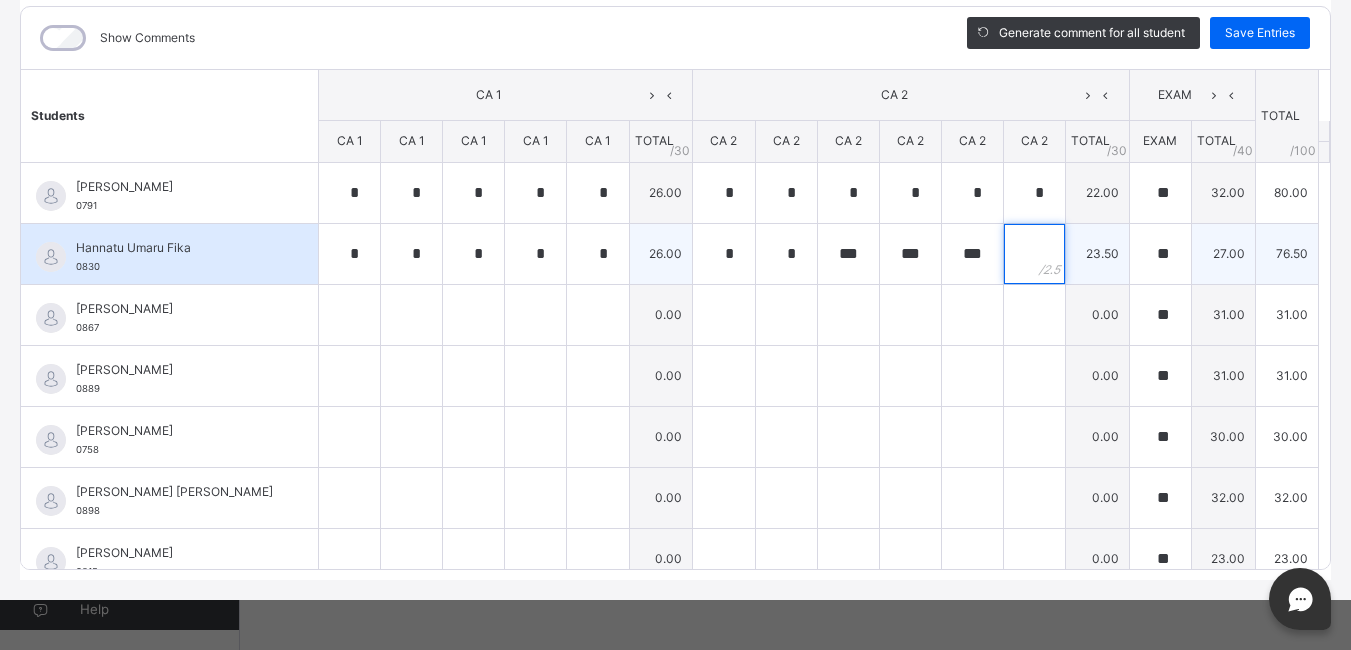 click at bounding box center [1034, 254] 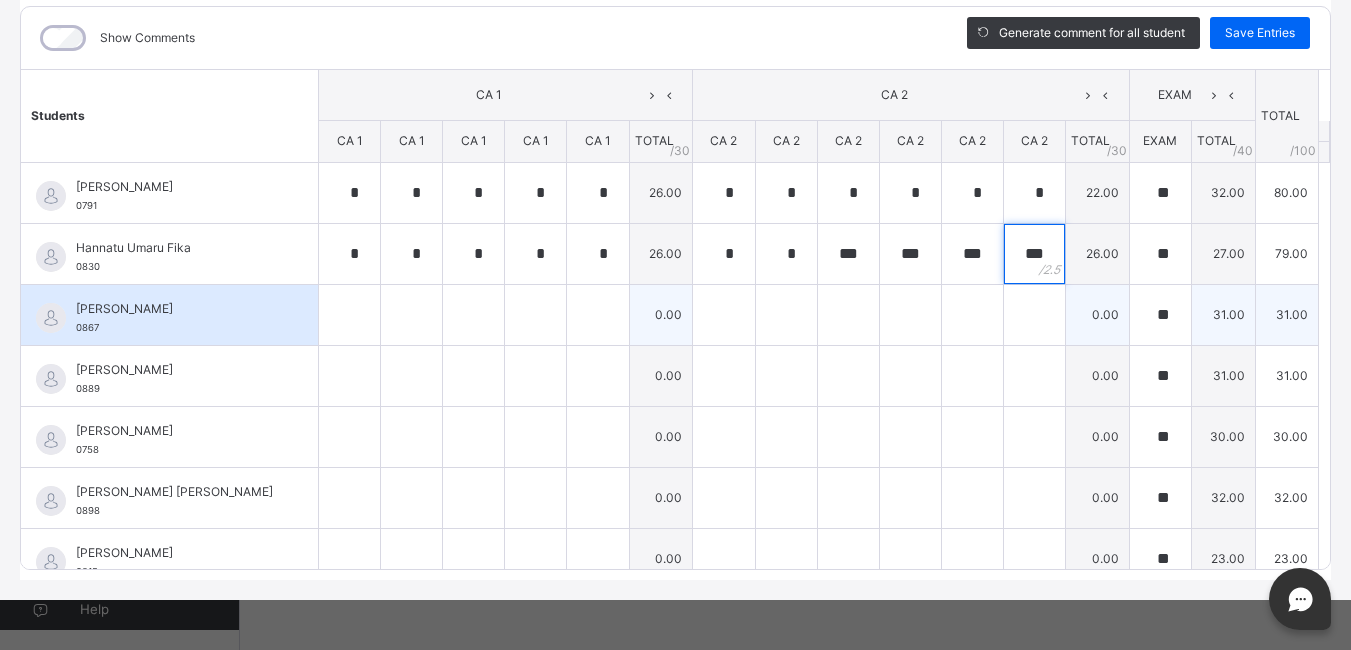 type on "***" 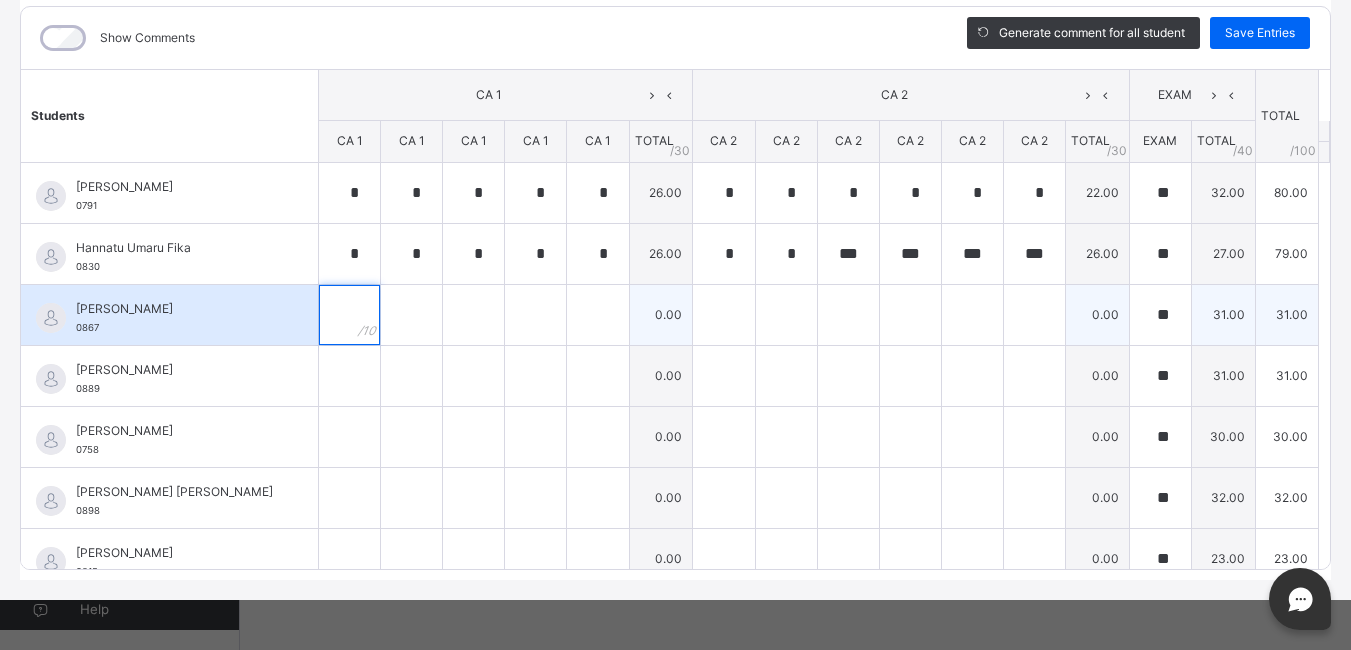 click at bounding box center (349, 315) 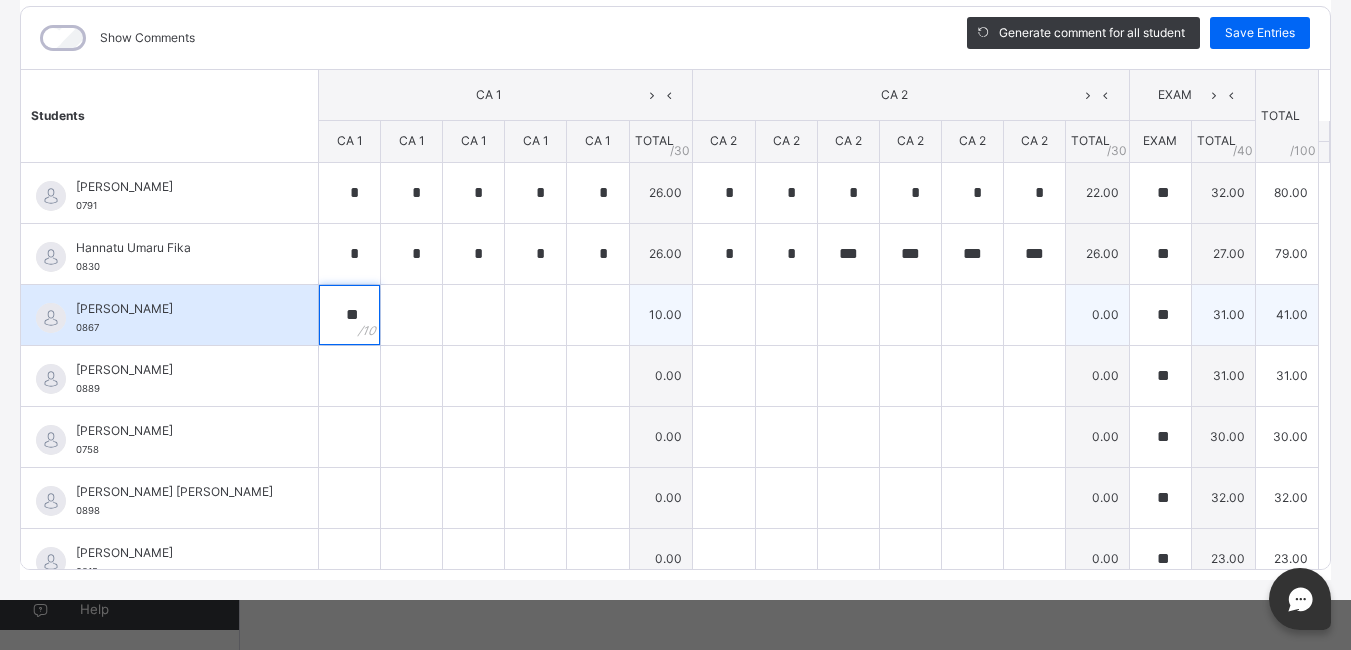 type on "**" 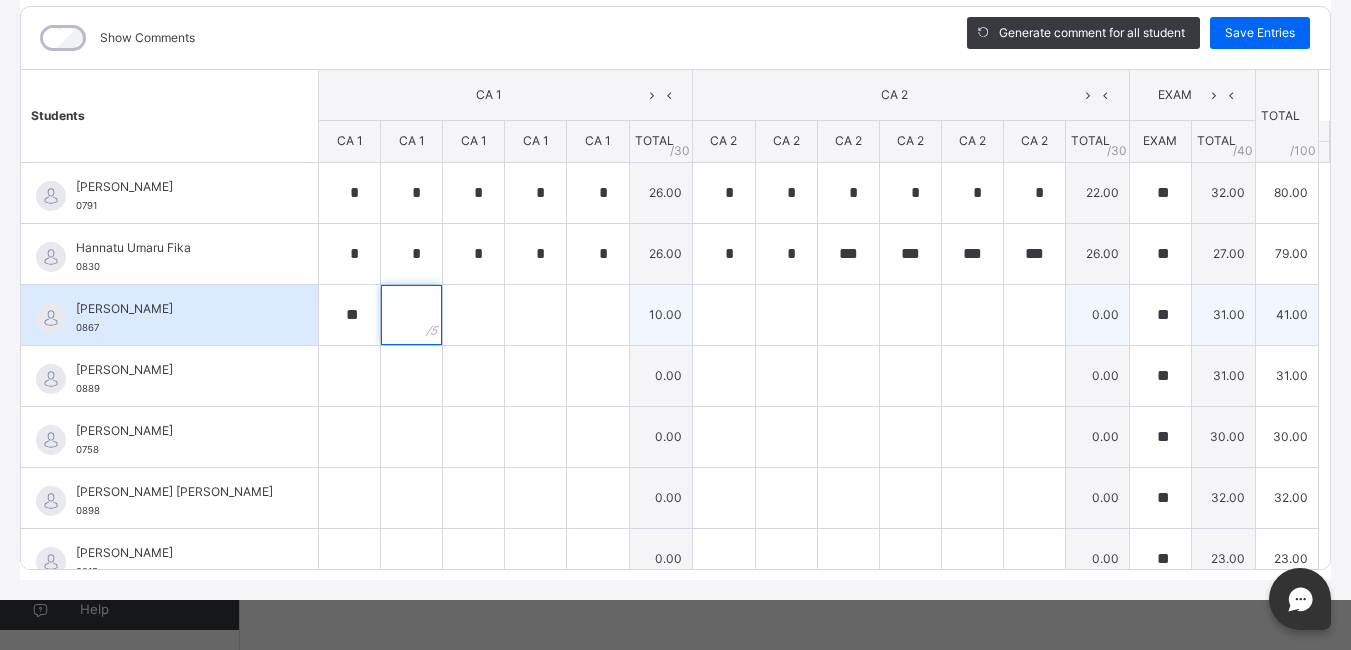 click at bounding box center (411, 315) 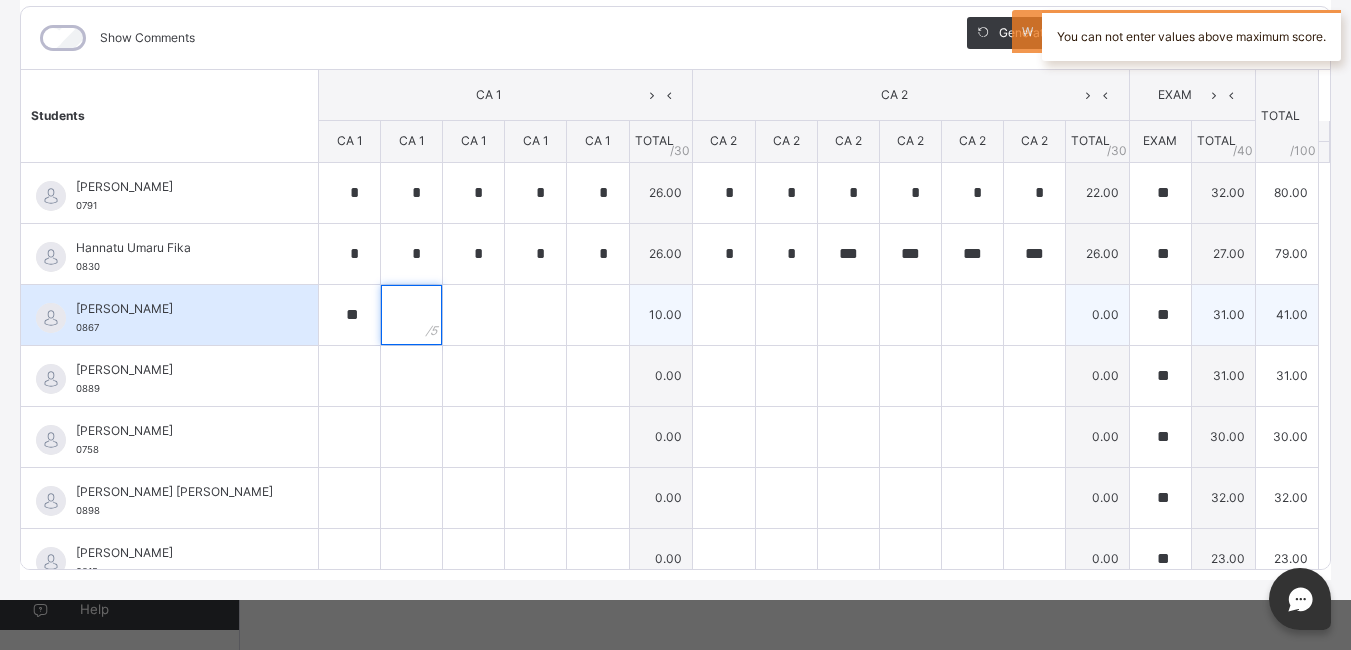 type on "*" 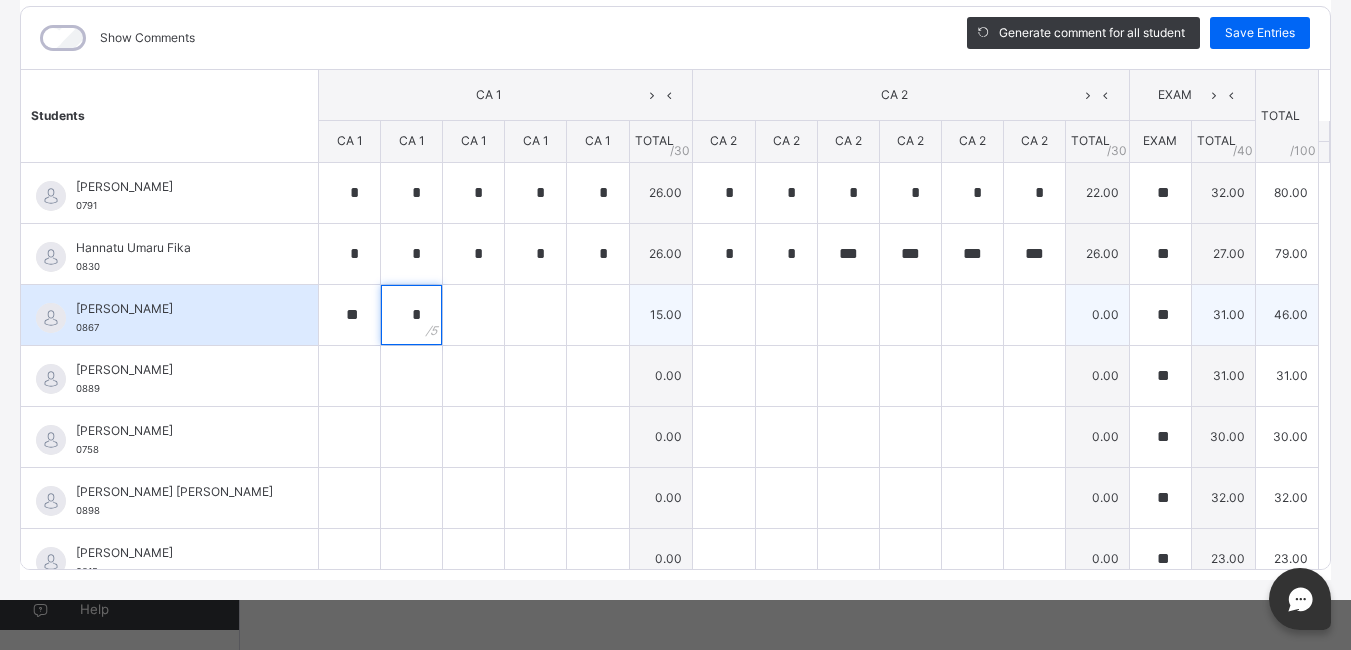 type on "*" 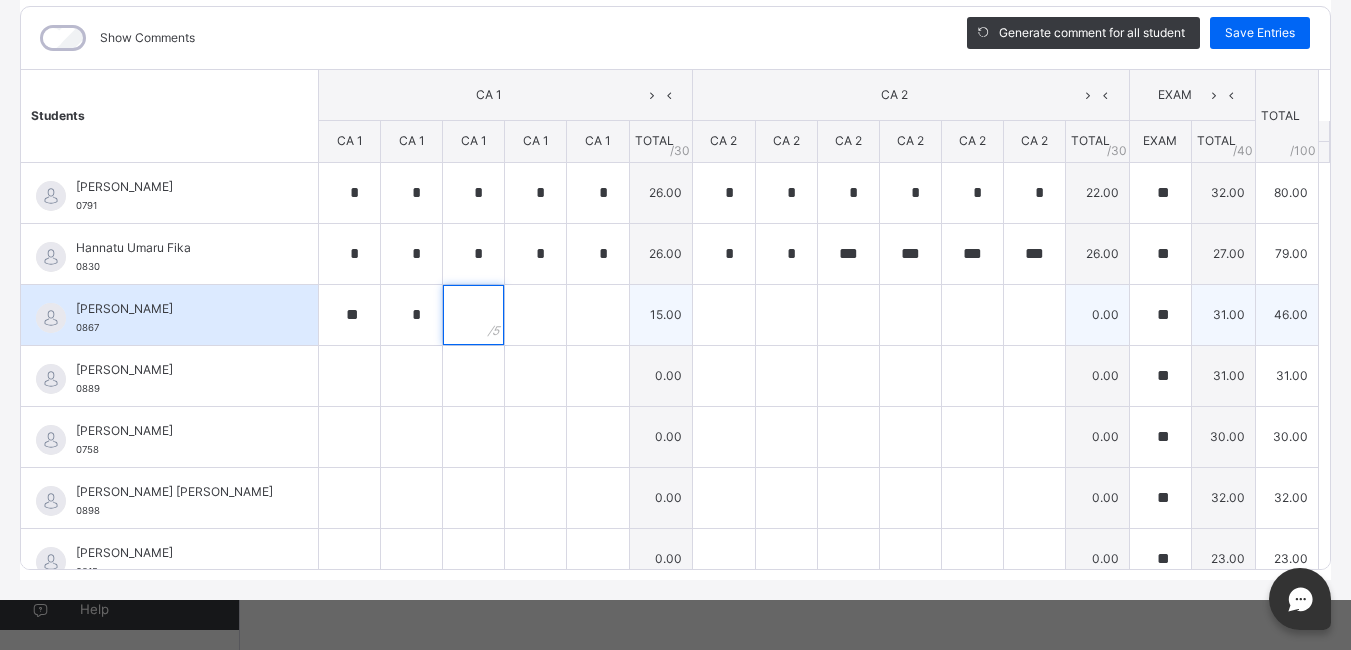 click at bounding box center (473, 315) 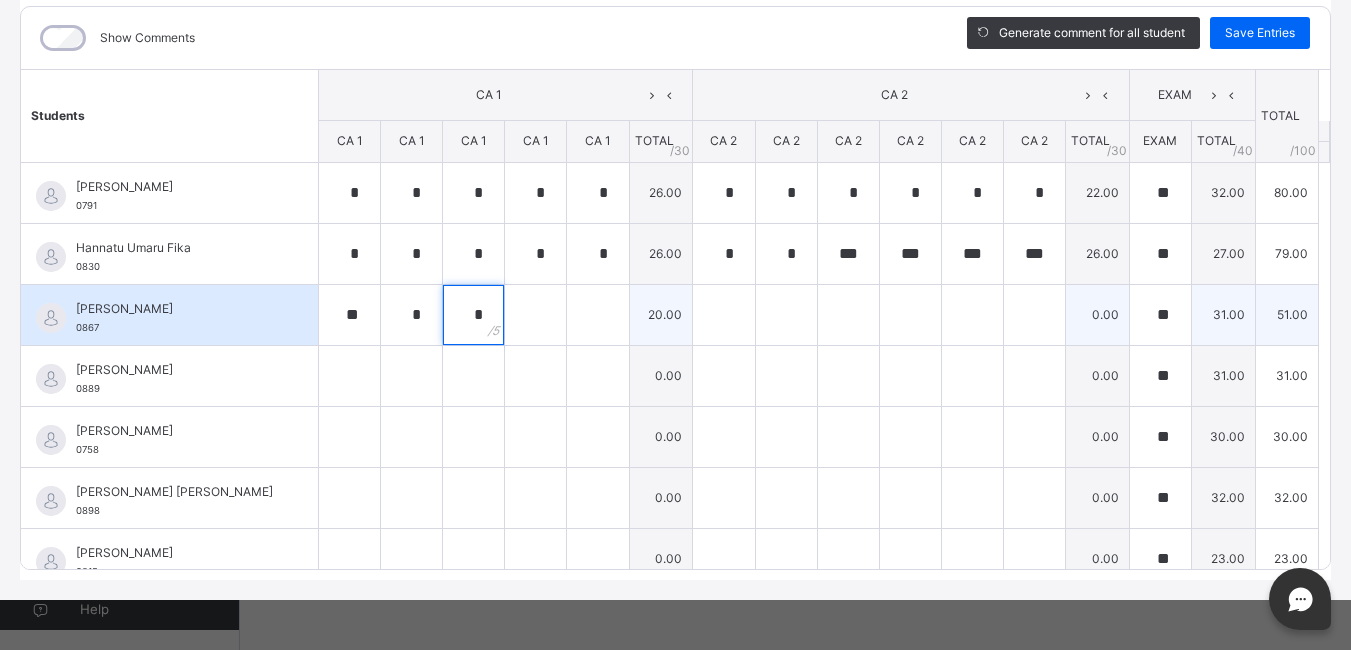 type on "*" 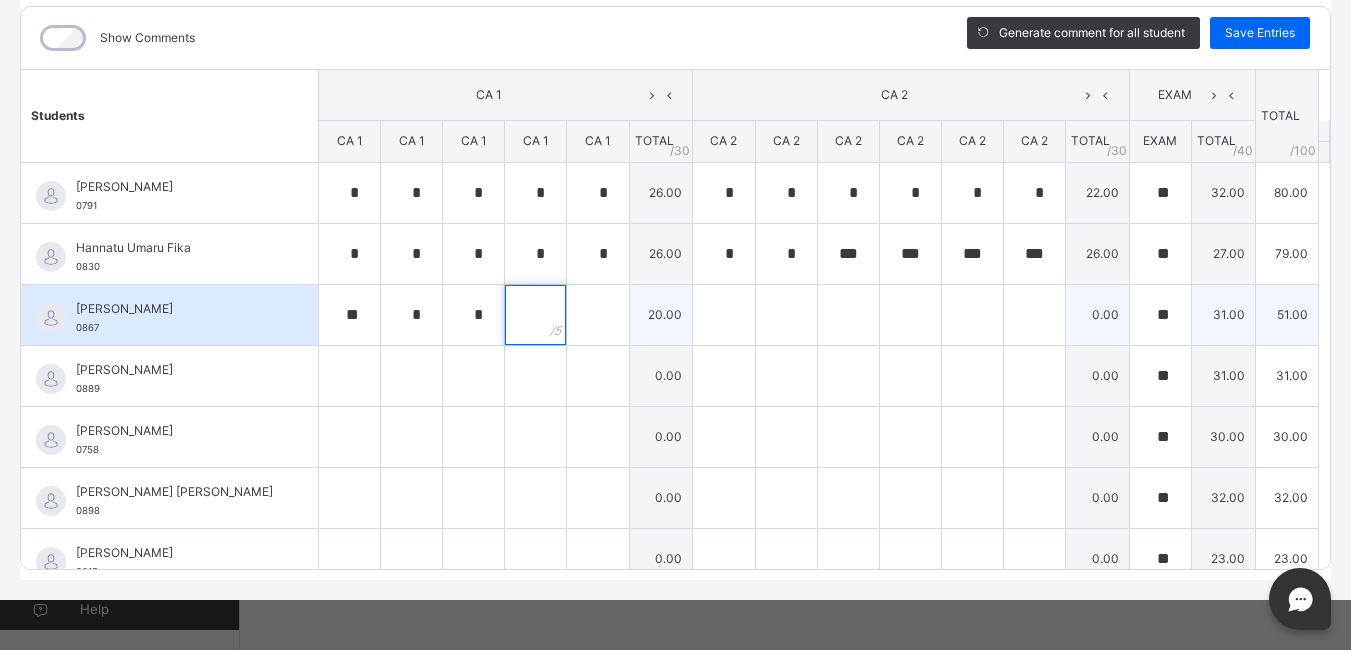 click at bounding box center (535, 315) 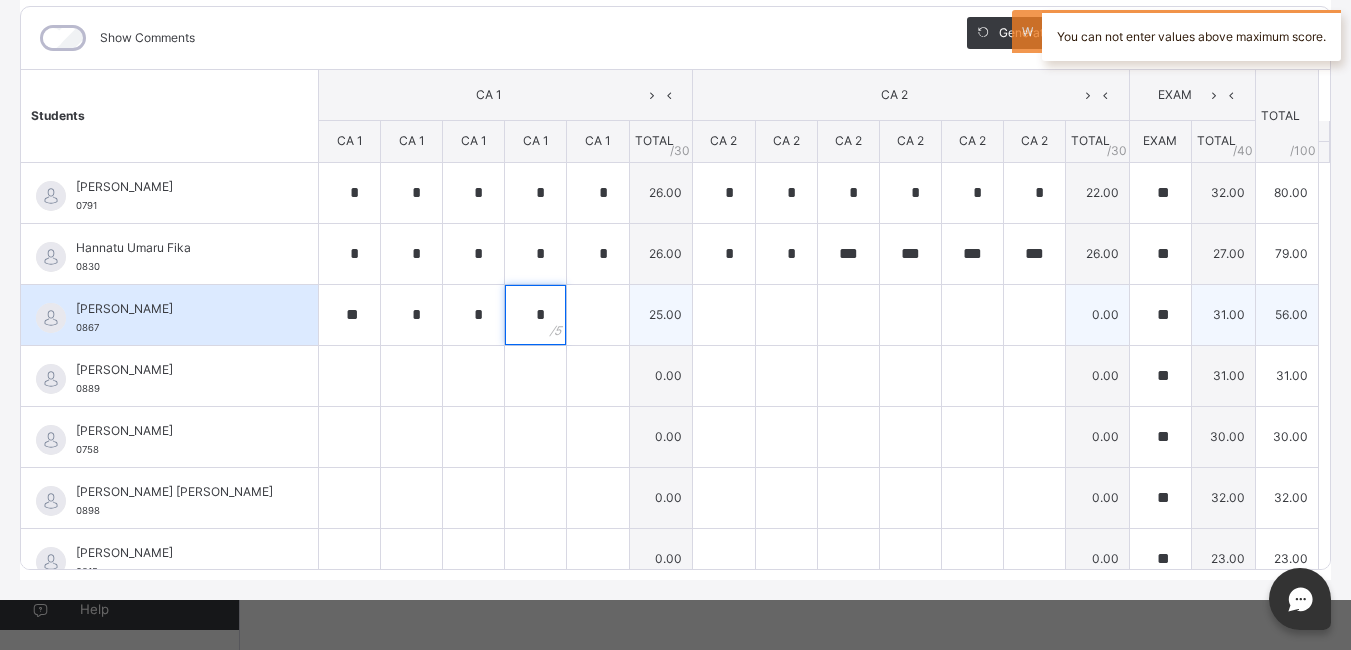 type on "*" 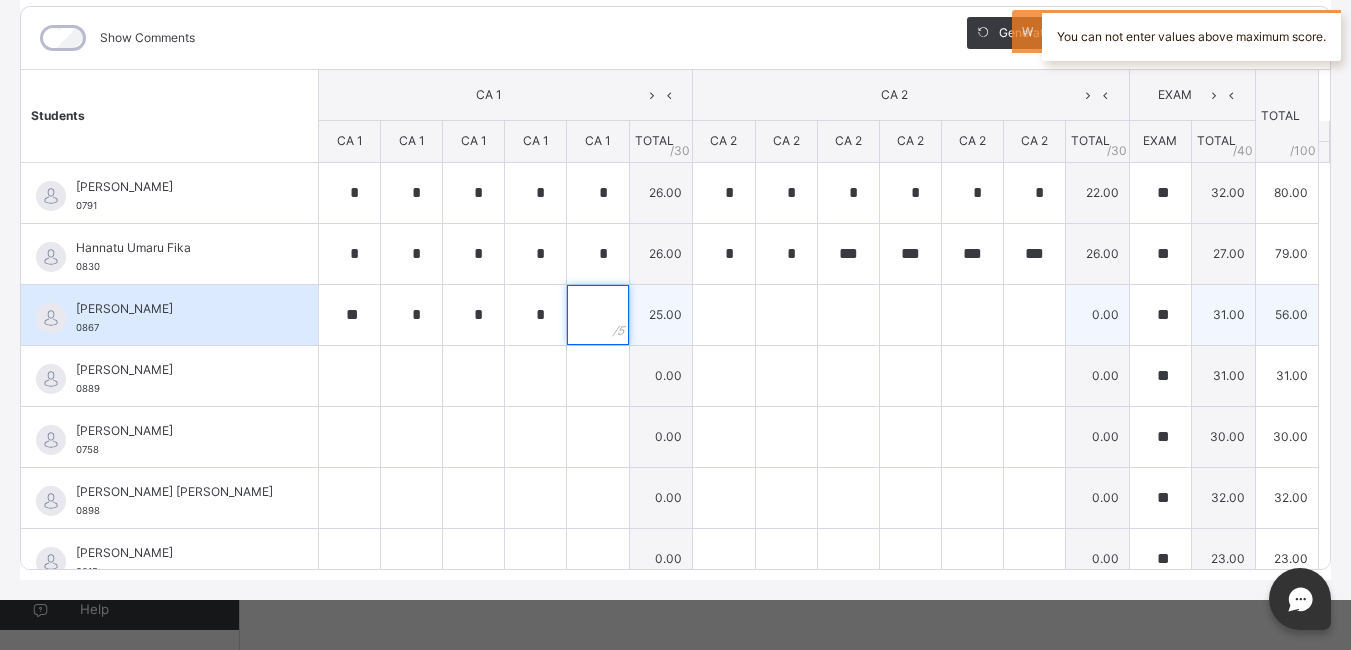 click at bounding box center (597, 315) 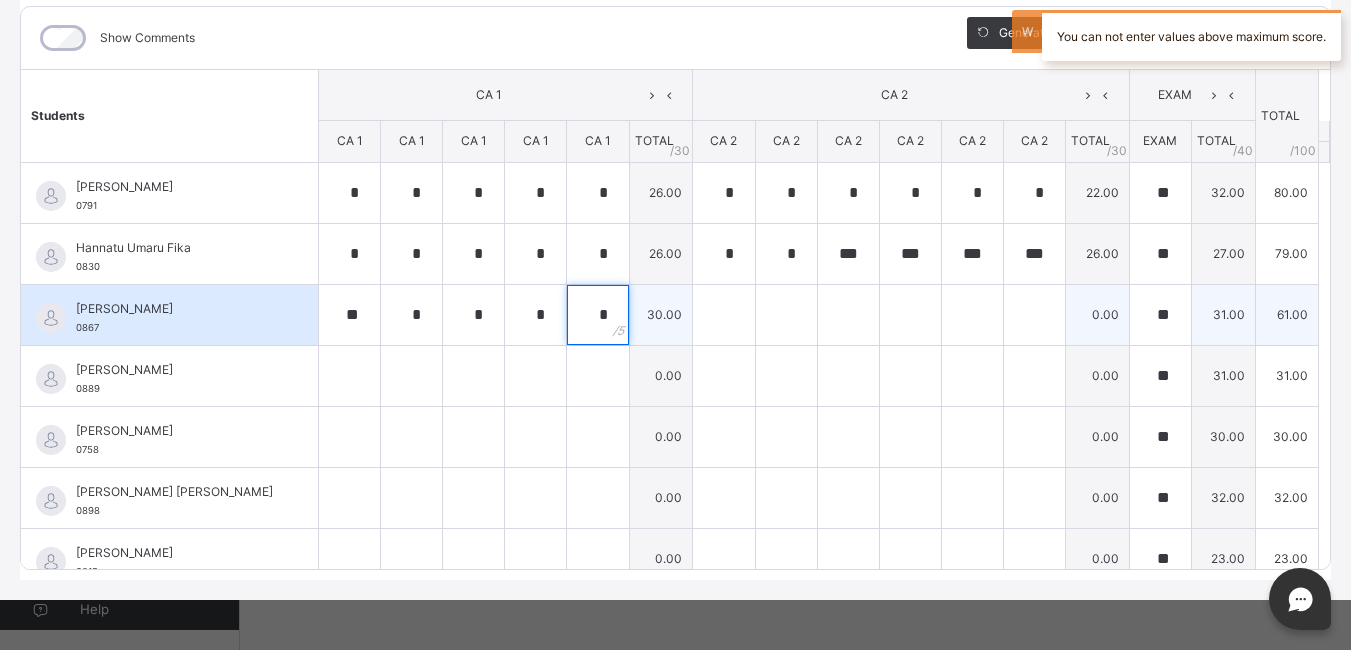 type on "*" 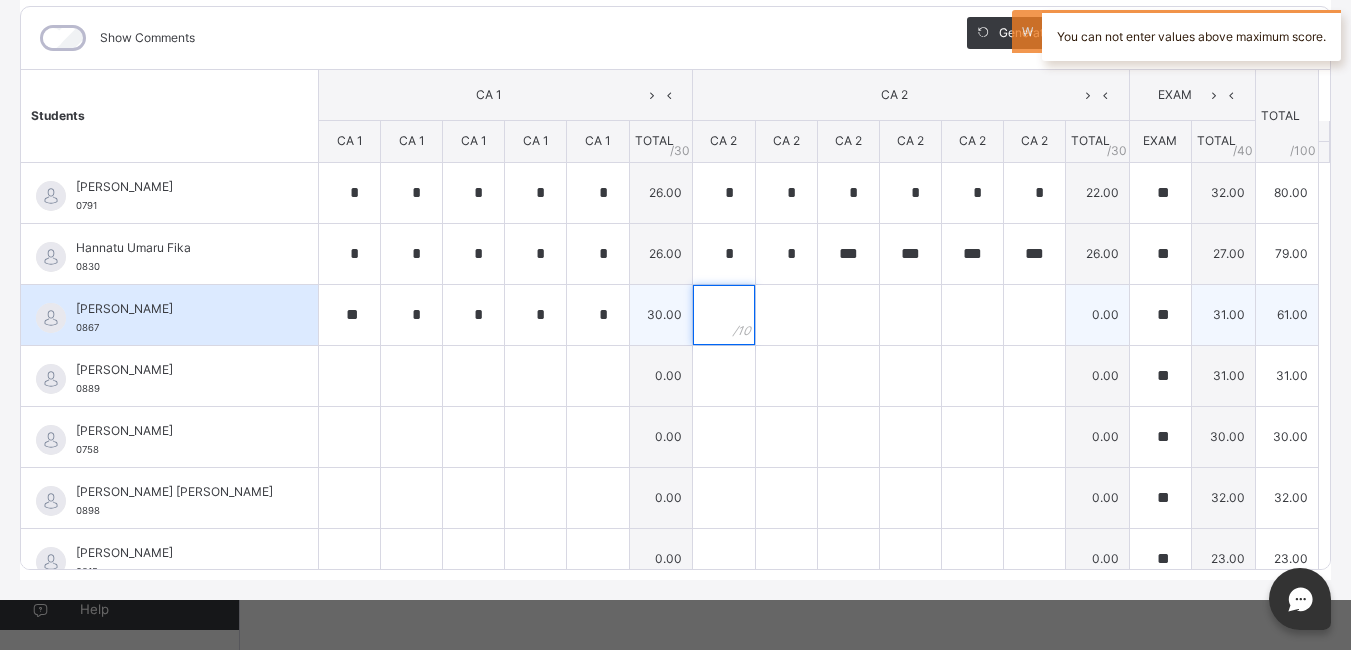 click at bounding box center (723, 315) 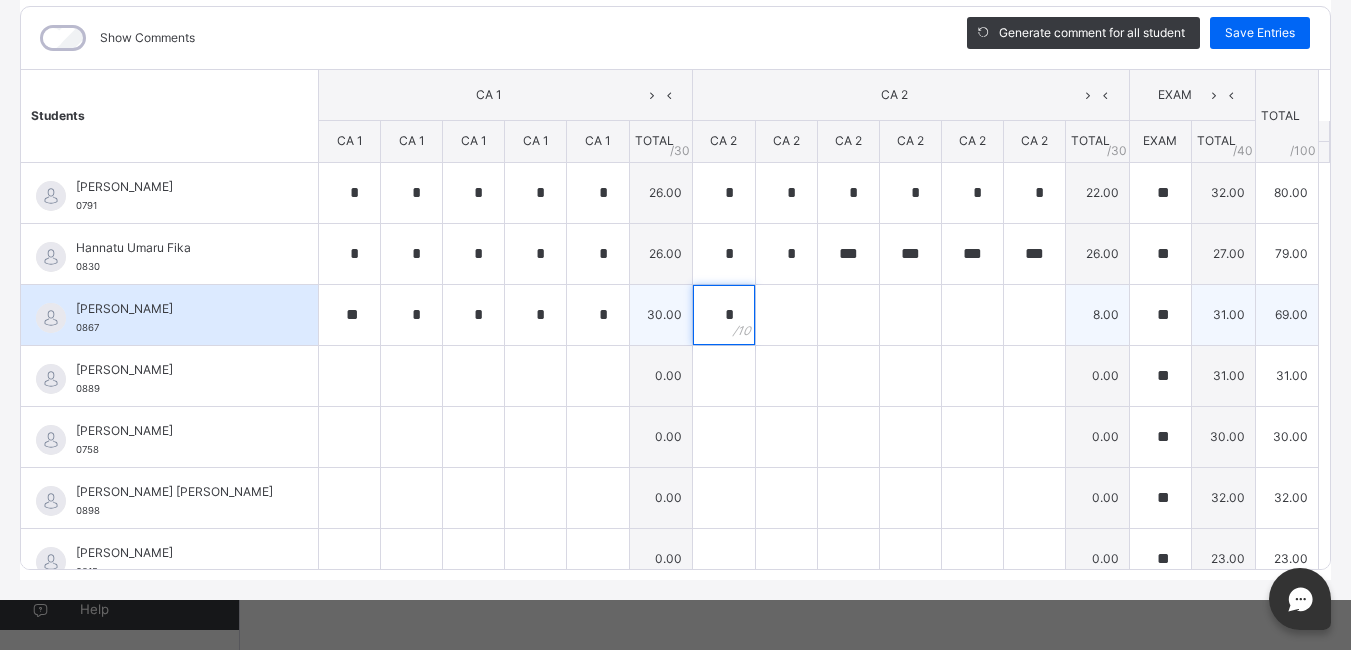 type on "*" 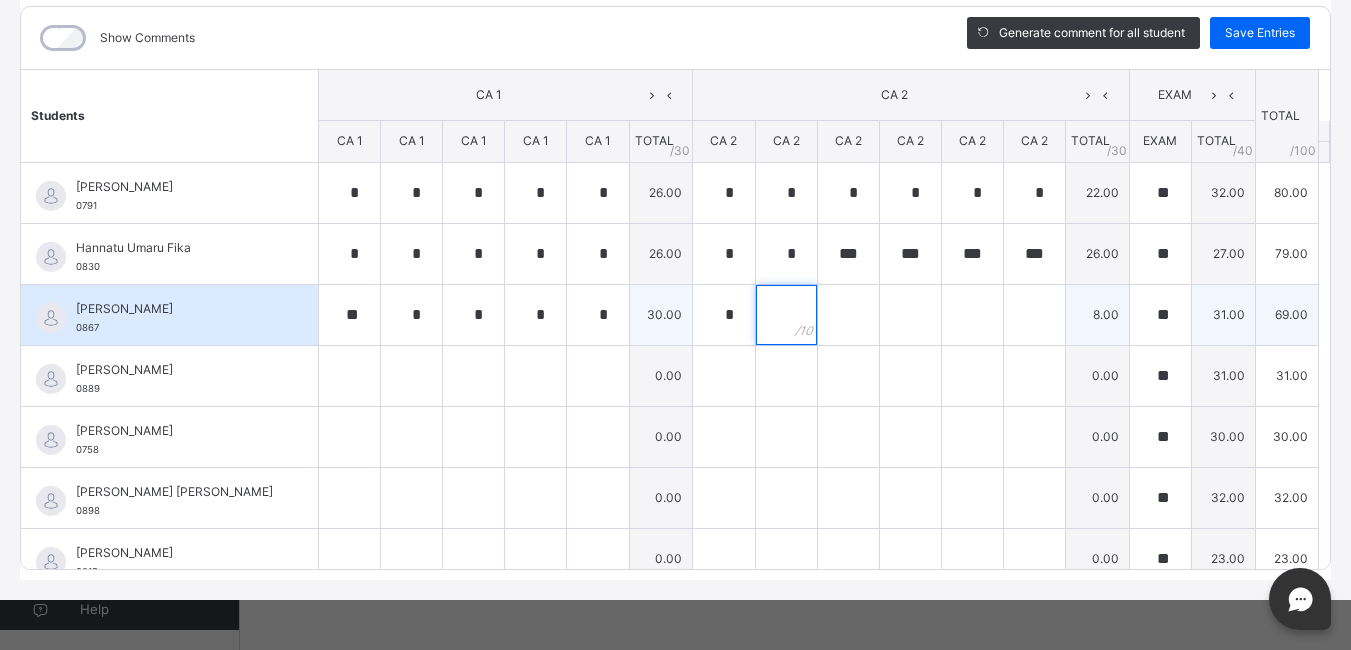 click at bounding box center [786, 315] 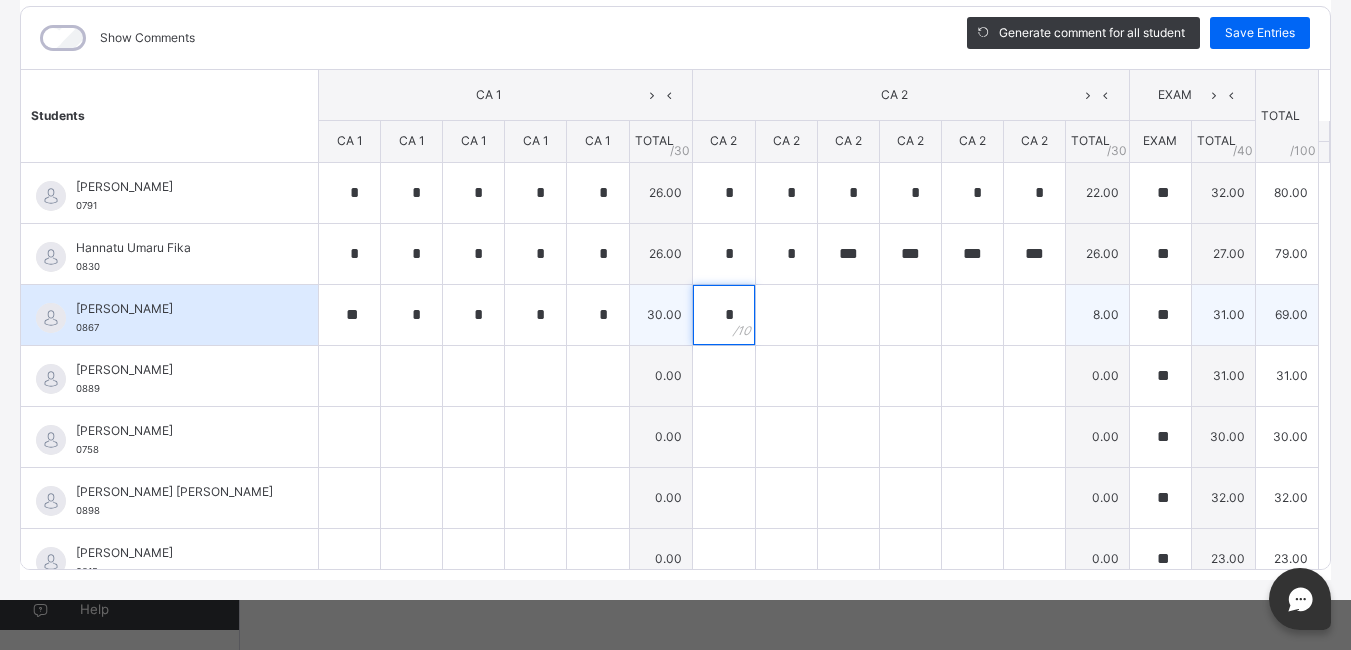 click on "*" at bounding box center (723, 315) 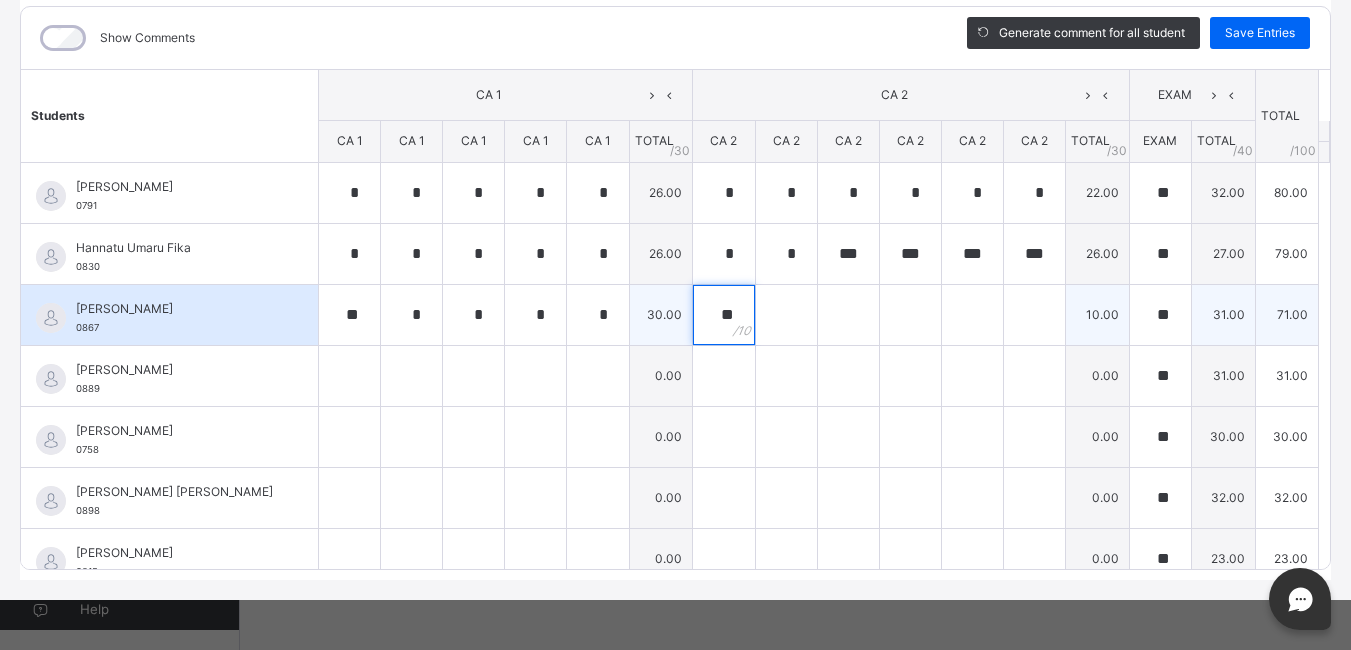 type on "**" 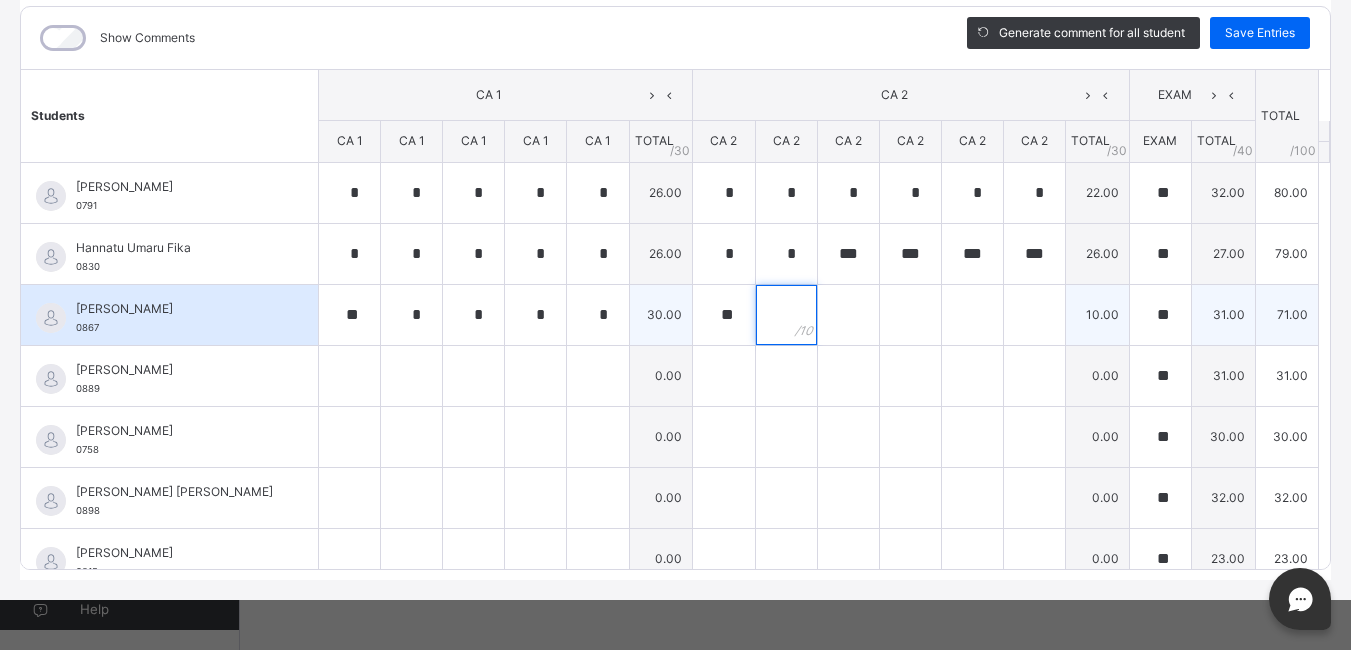 click at bounding box center (786, 315) 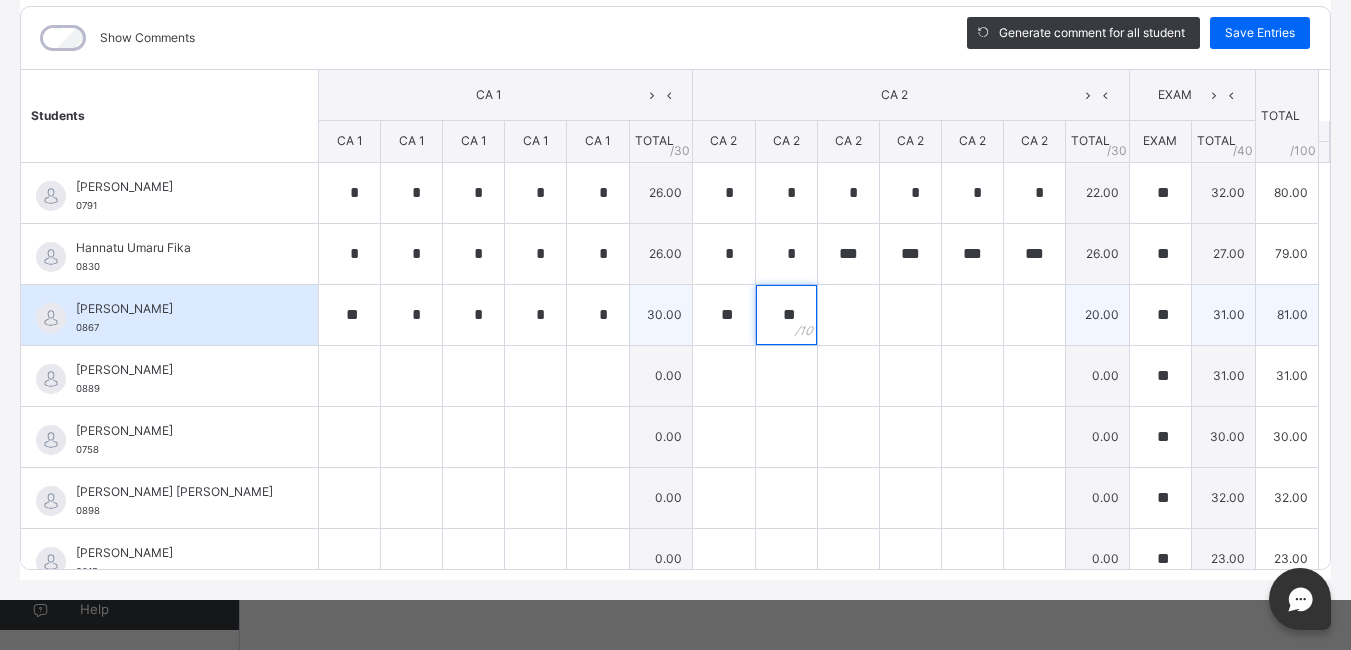 type on "**" 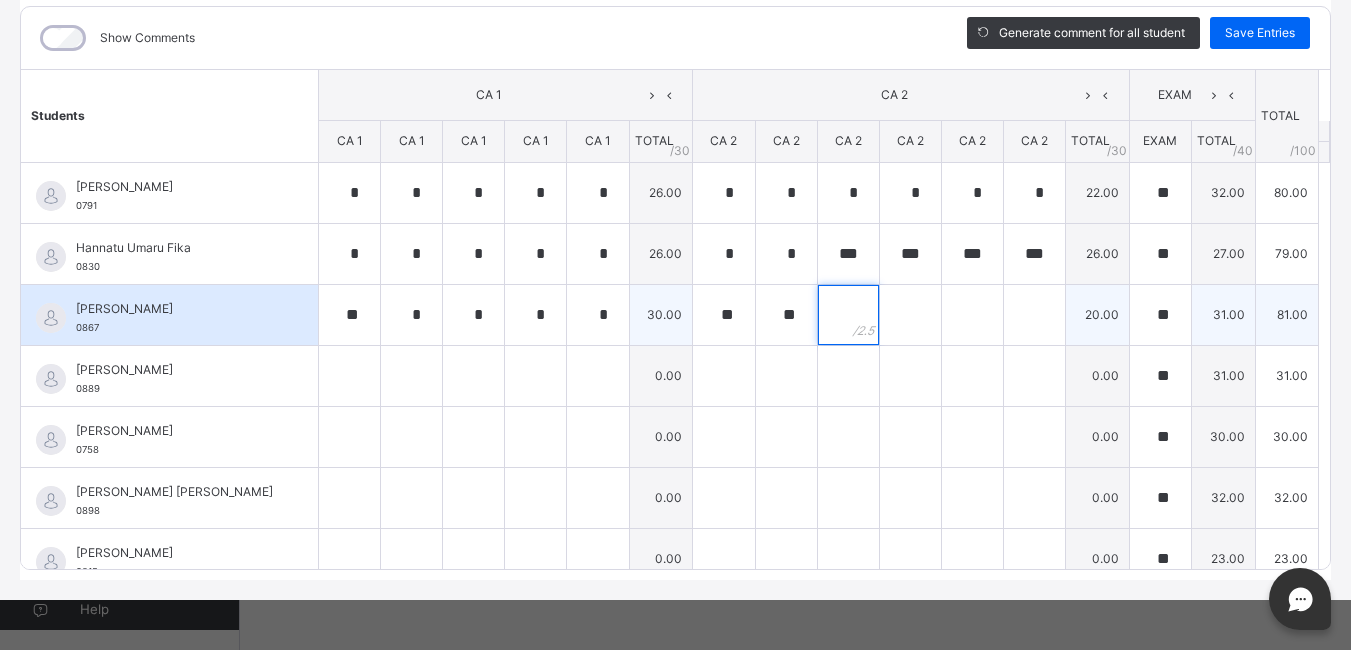 click at bounding box center [848, 315] 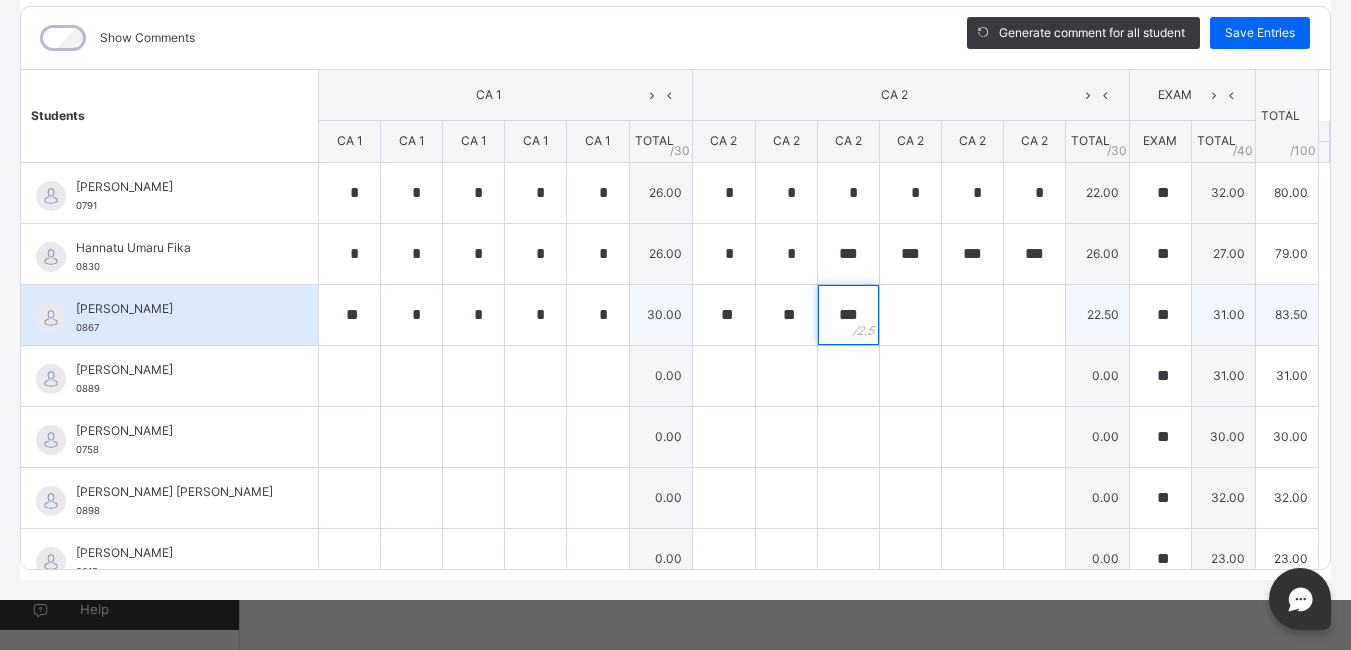 type on "***" 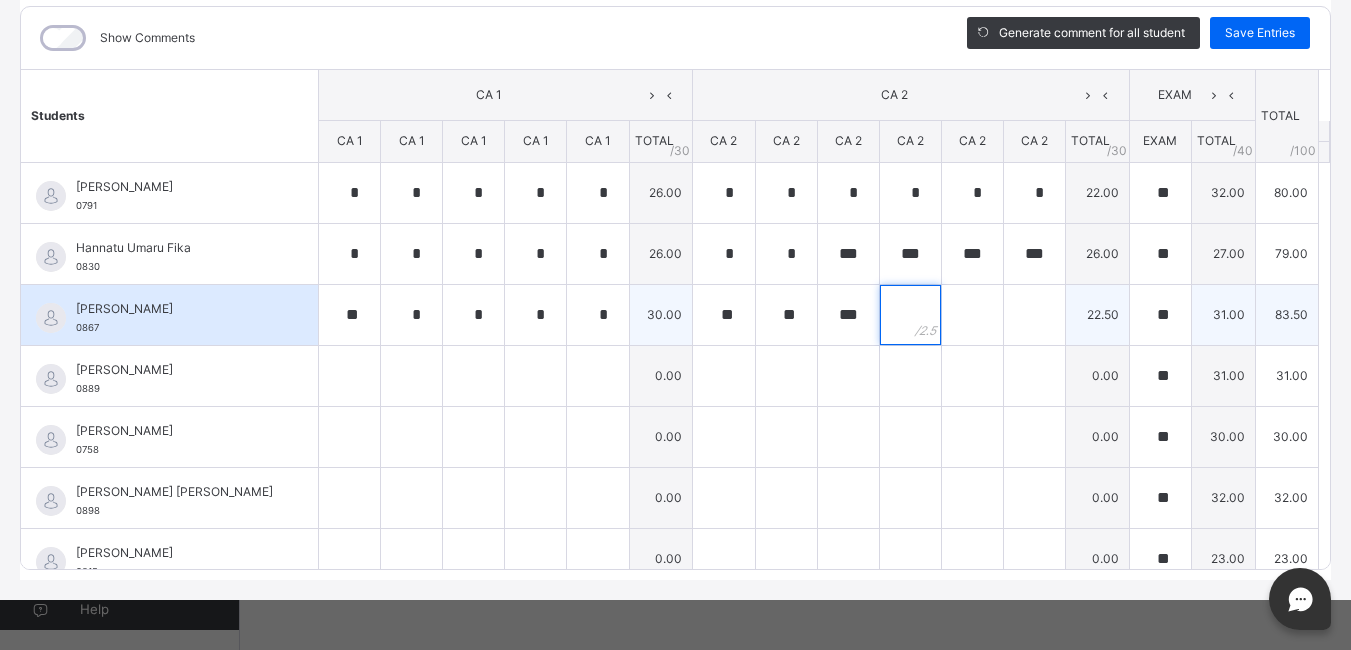click at bounding box center (910, 315) 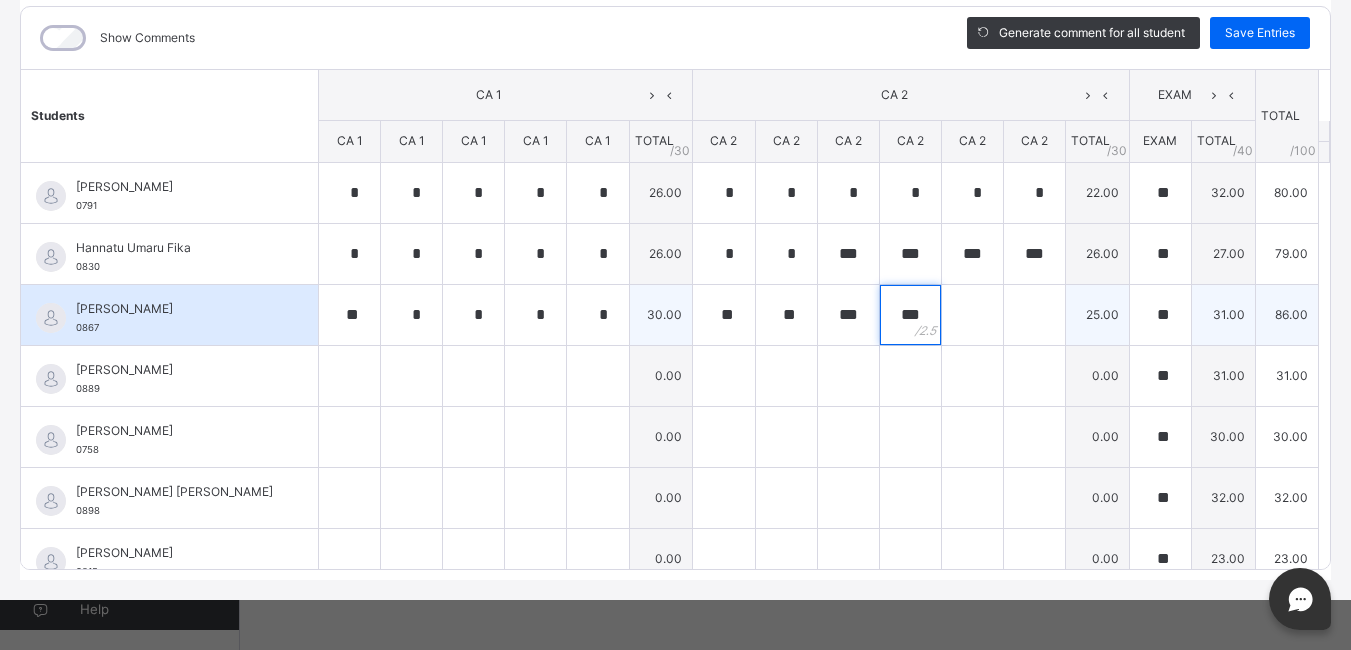 type on "***" 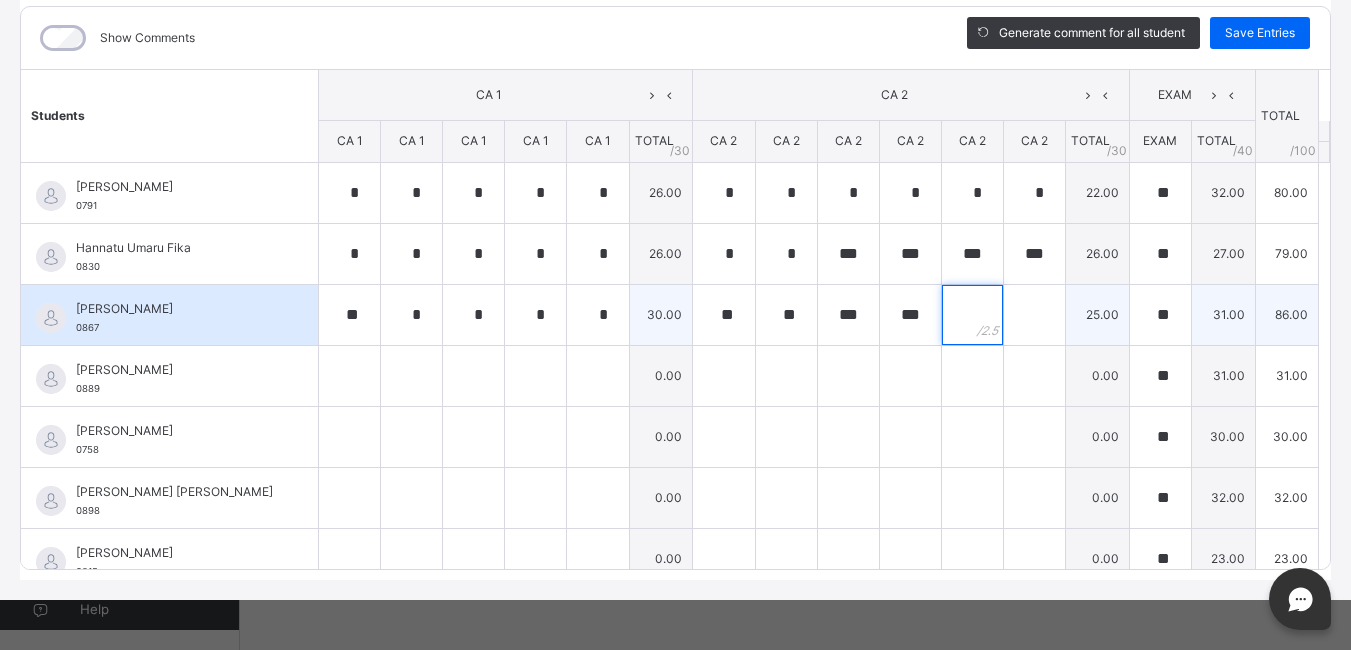 click at bounding box center [972, 315] 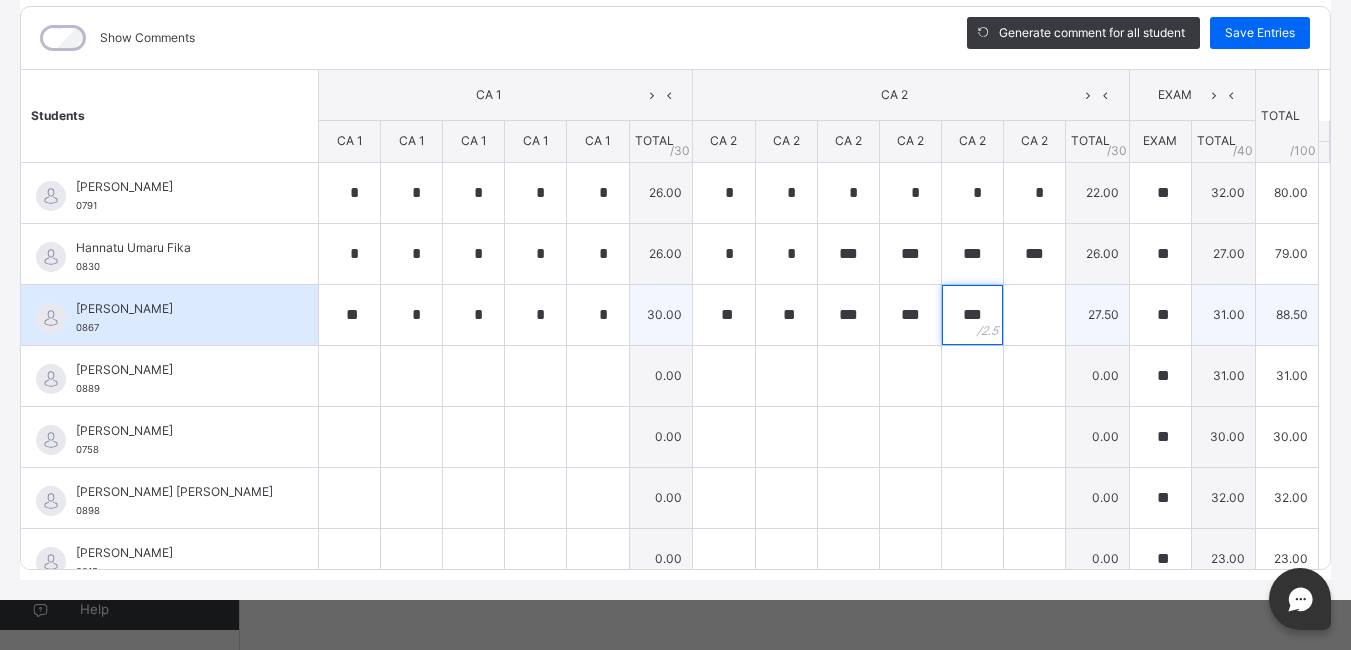 type on "***" 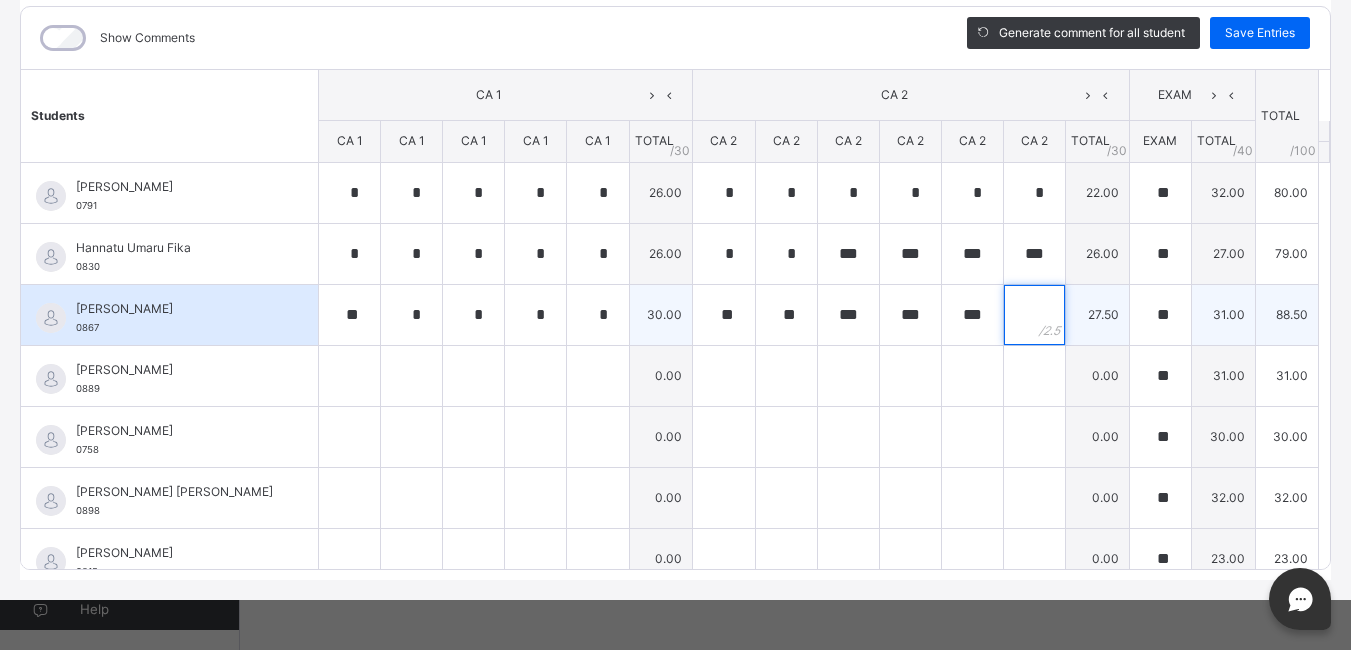 click at bounding box center (1034, 315) 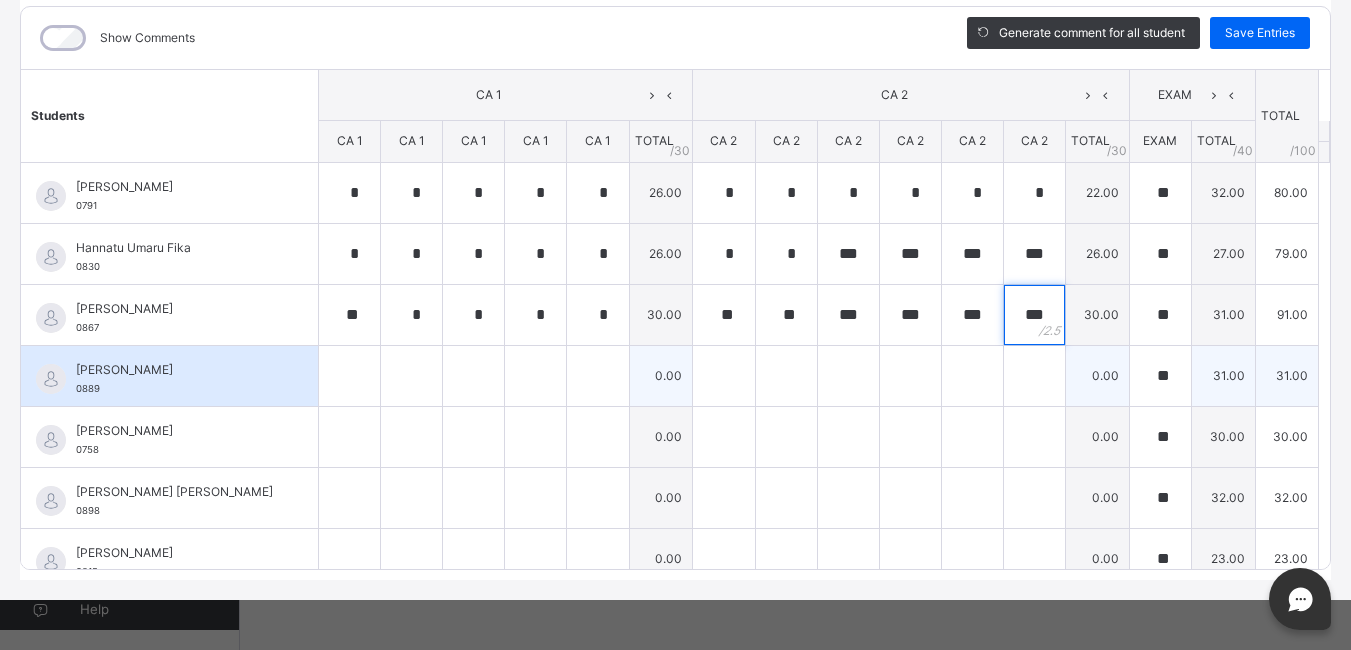 type on "***" 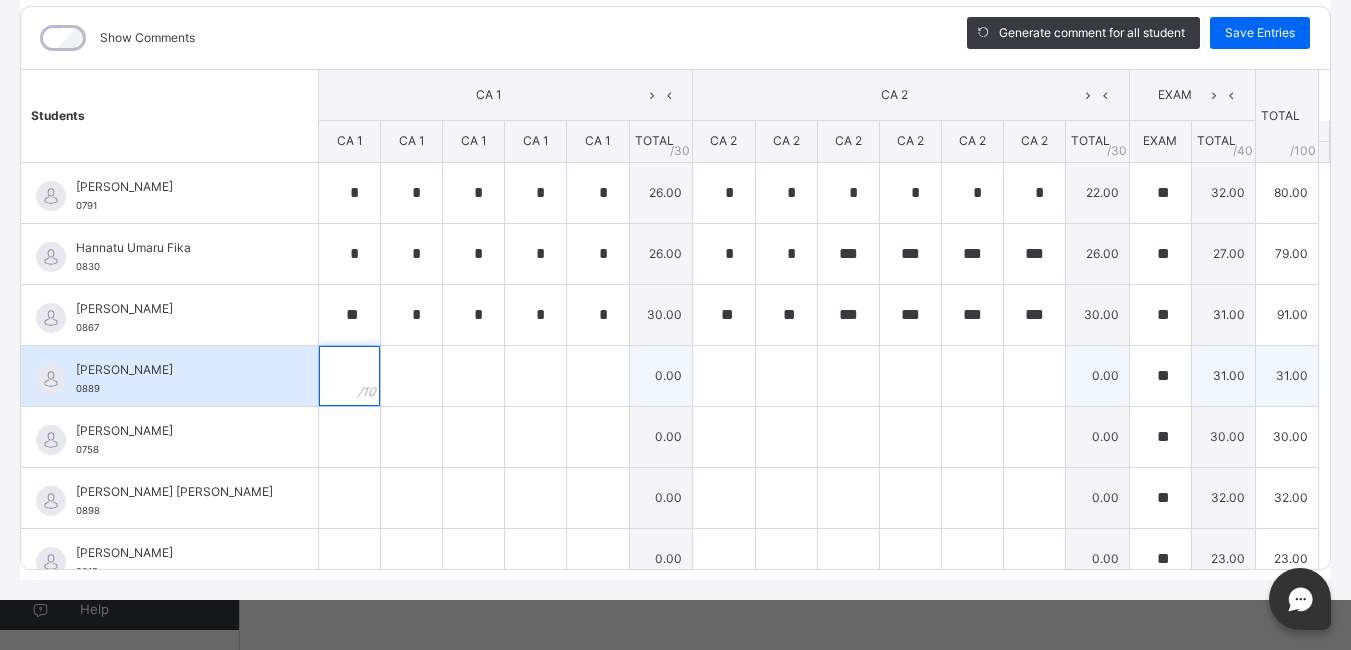 click at bounding box center [349, 376] 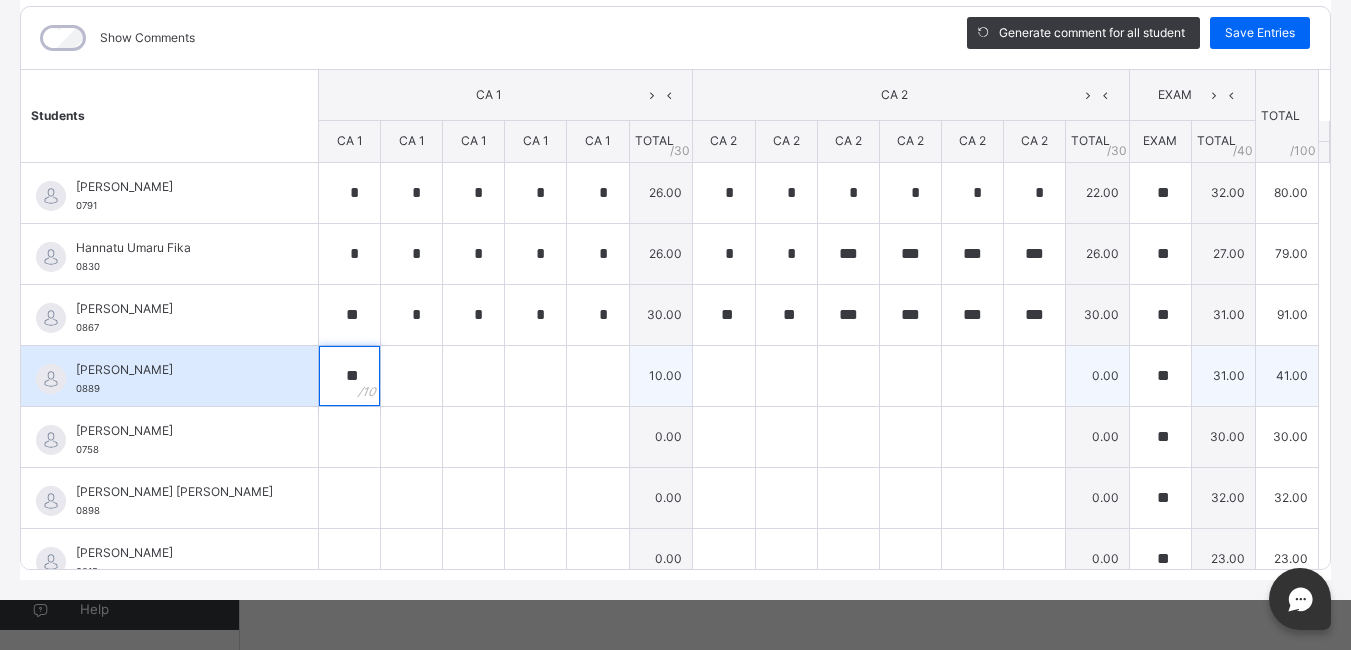 type on "**" 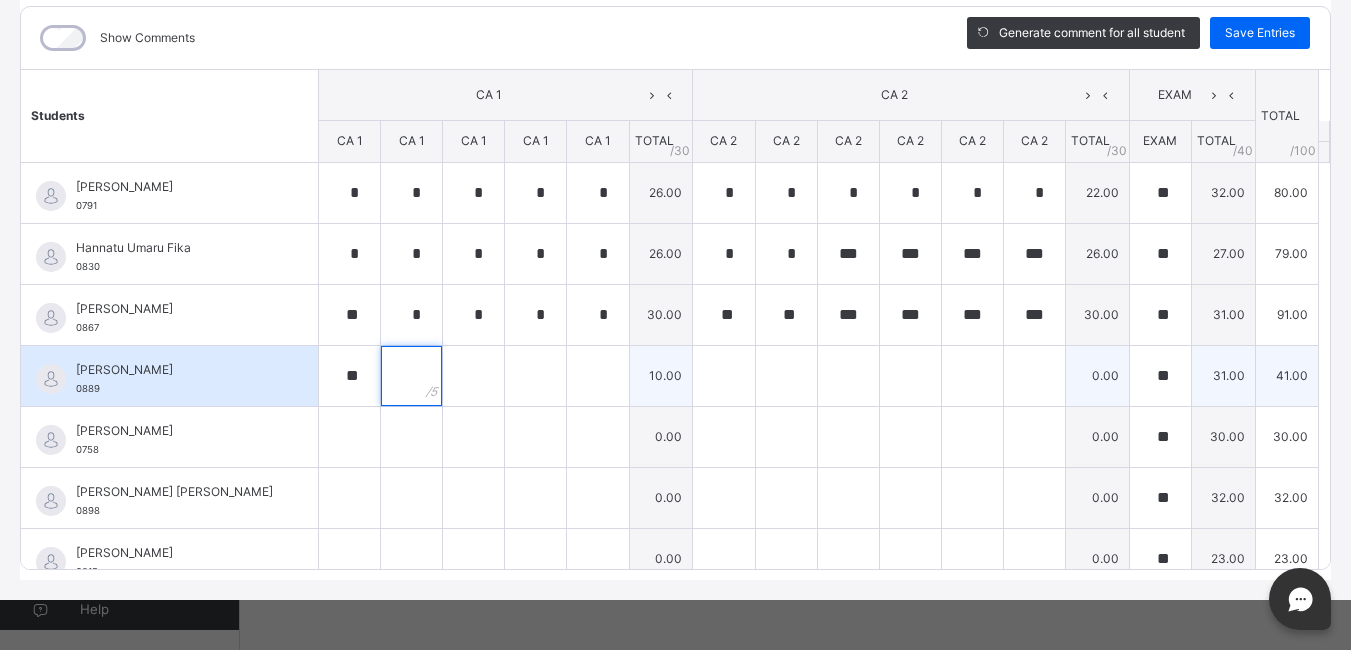 click at bounding box center [411, 376] 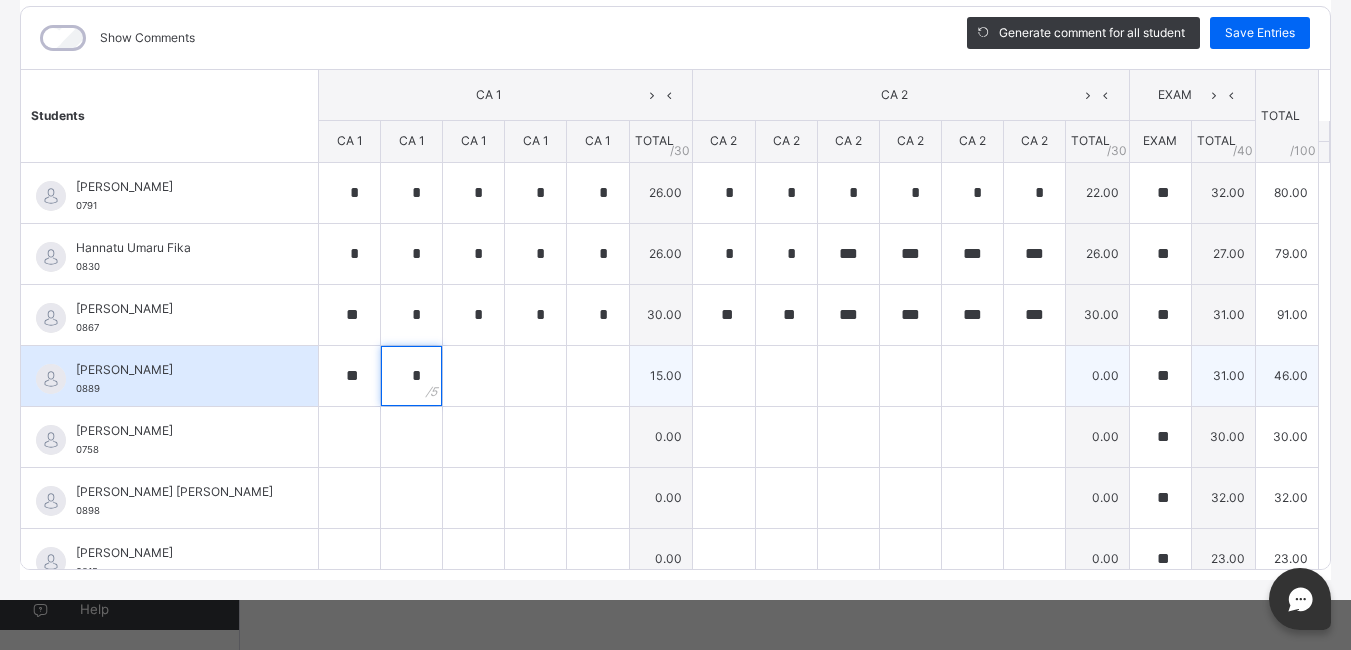 type on "*" 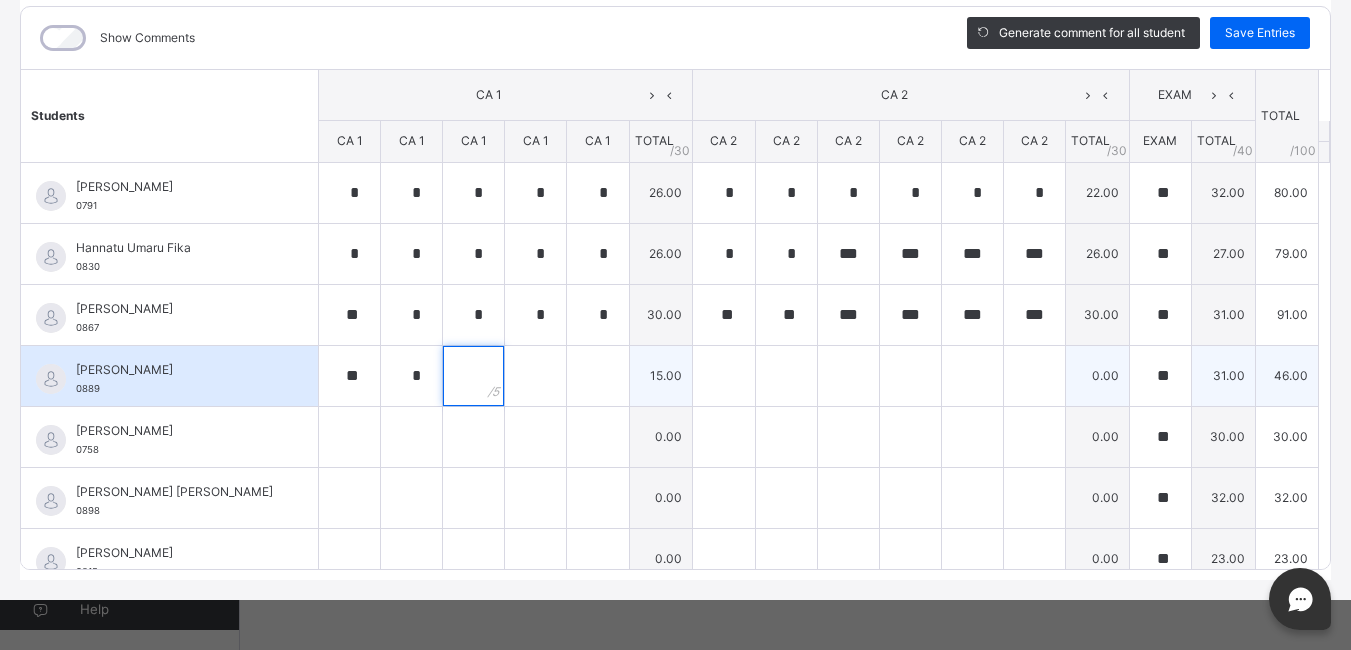 click at bounding box center [473, 376] 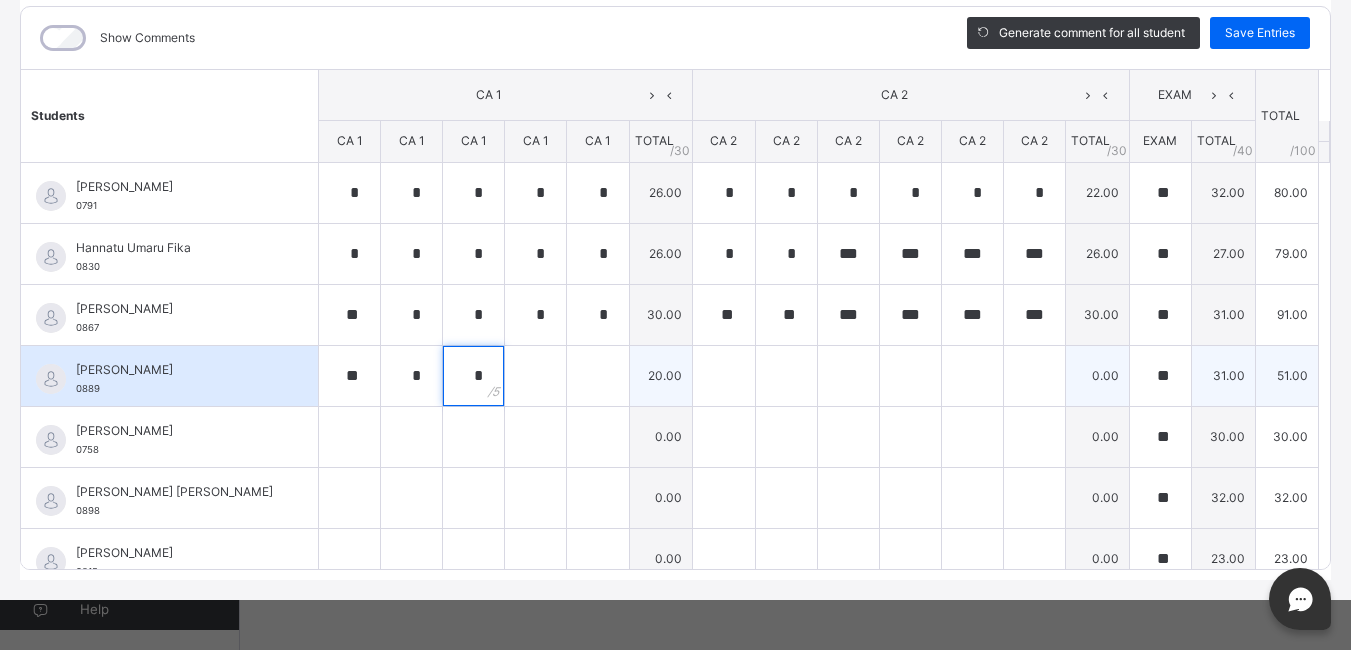 type on "*" 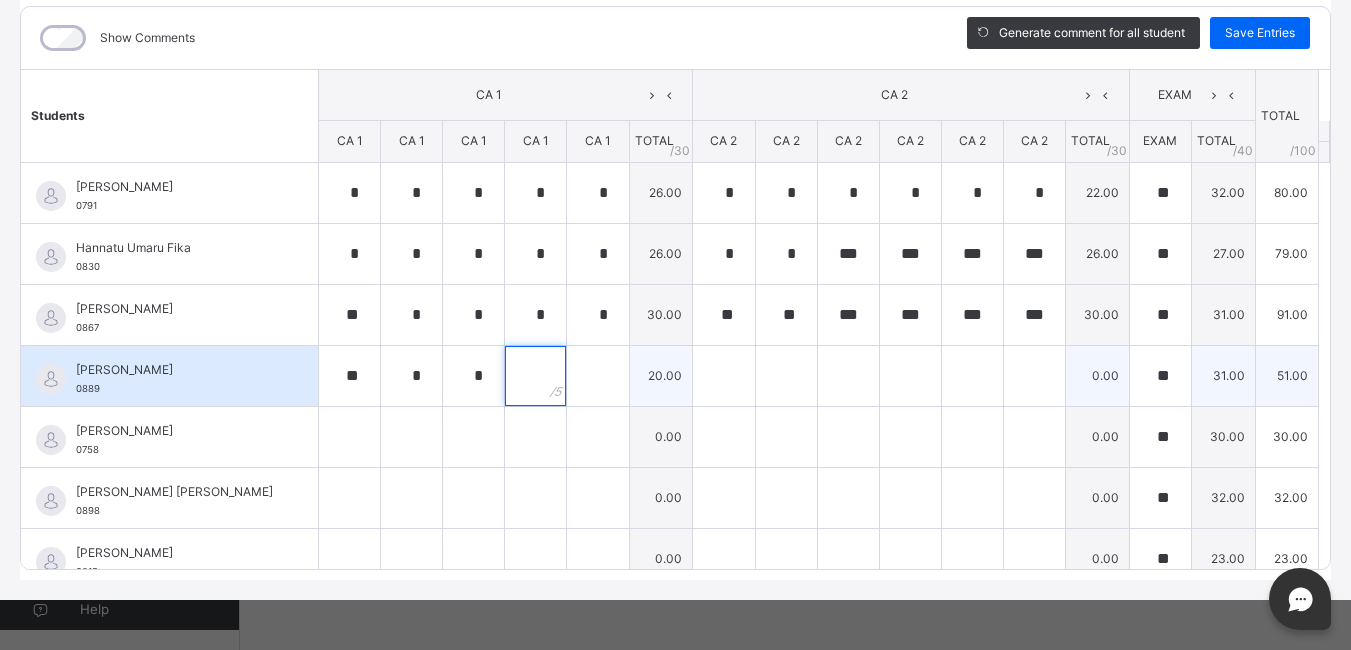 click at bounding box center [535, 376] 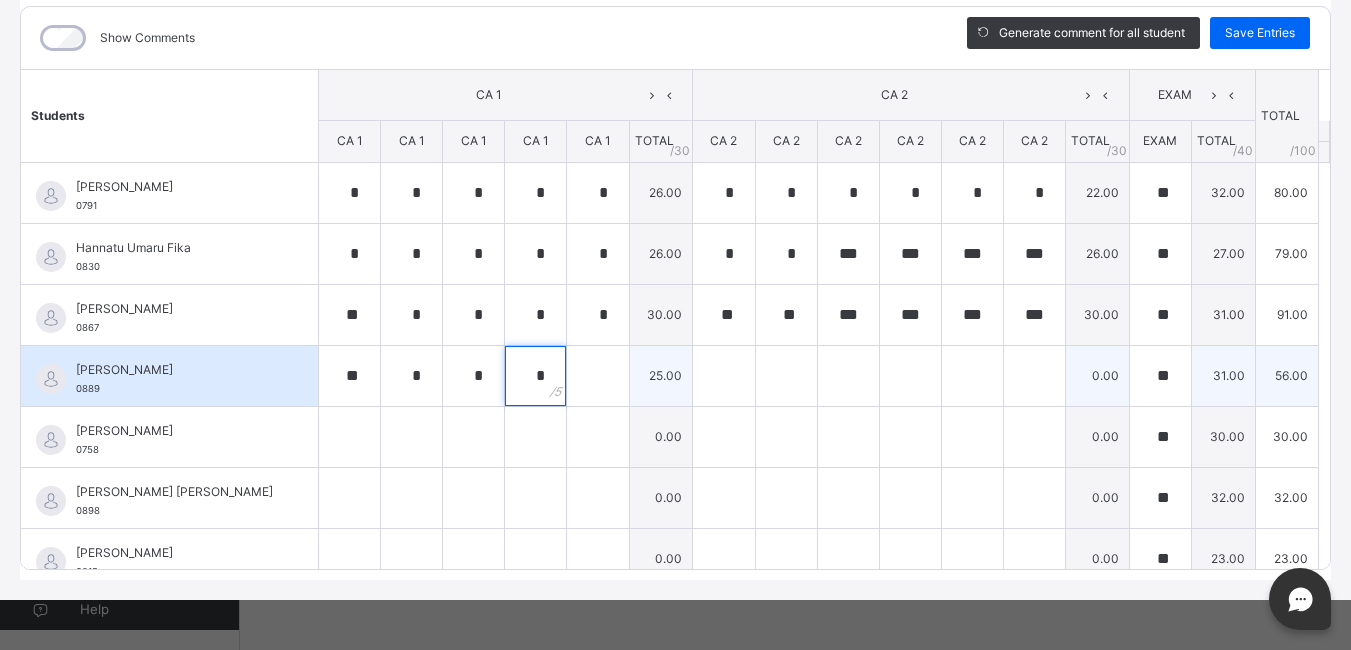 type on "*" 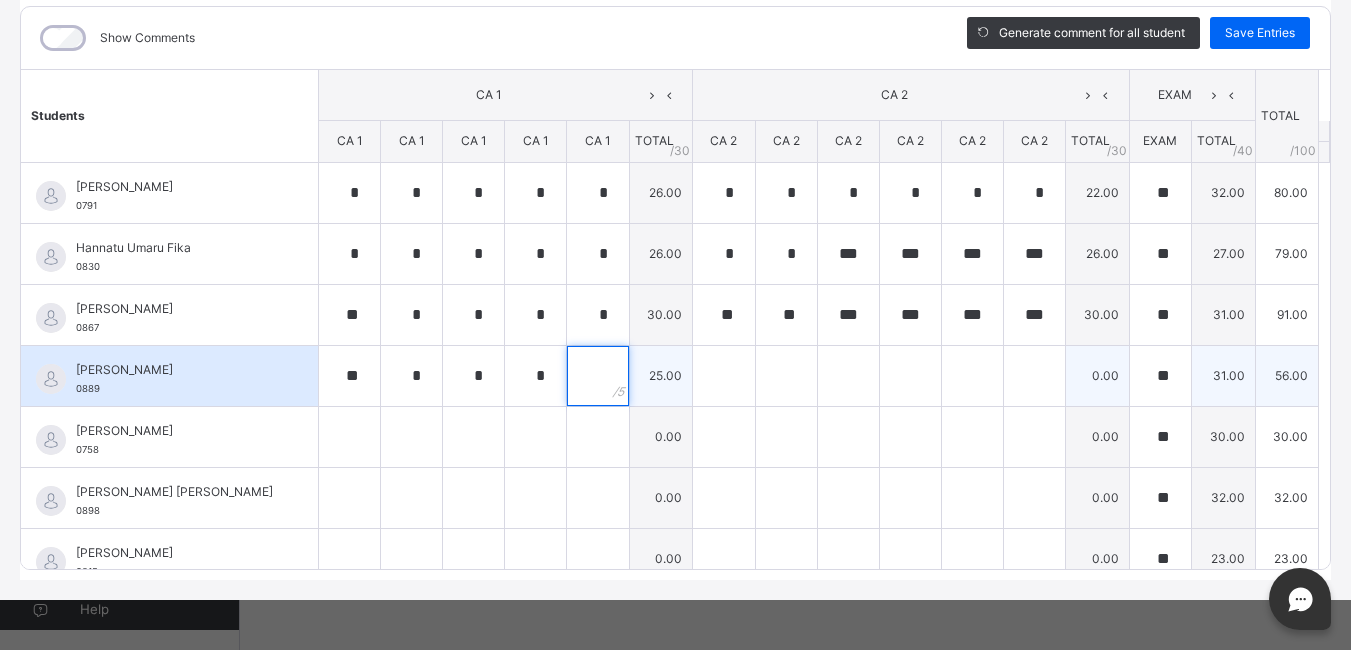click at bounding box center [597, 376] 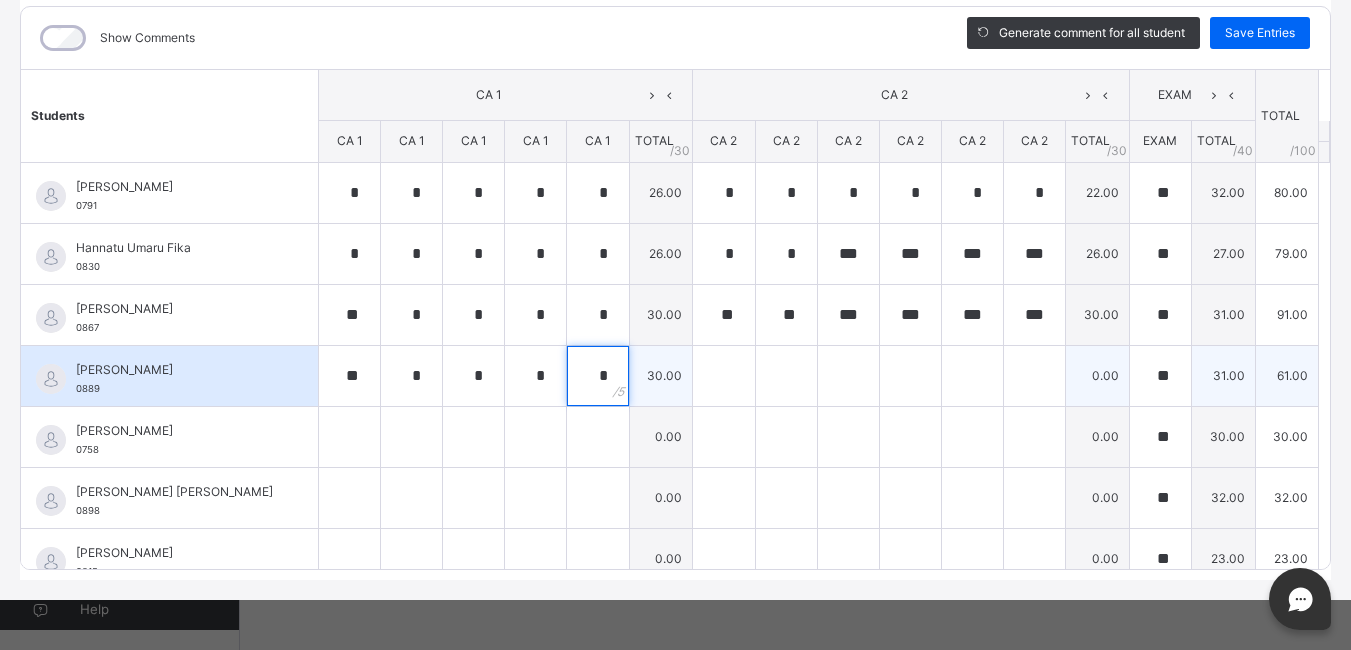 type on "*" 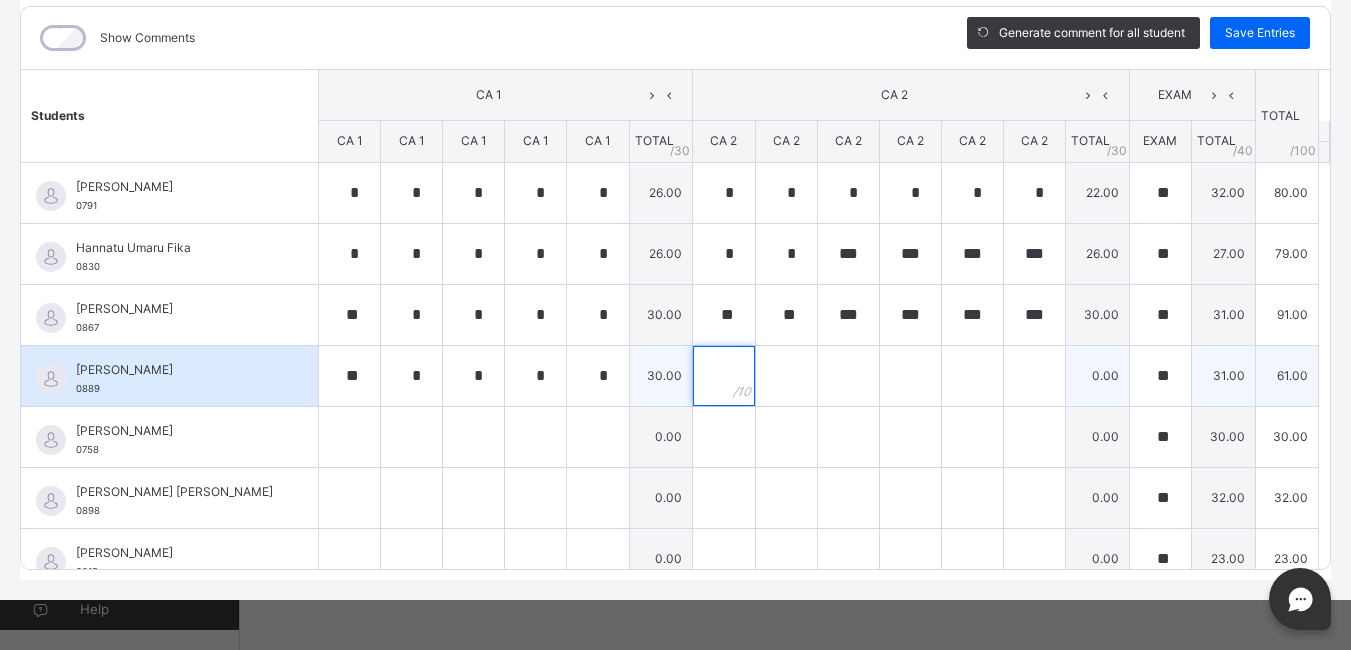 click at bounding box center [723, 376] 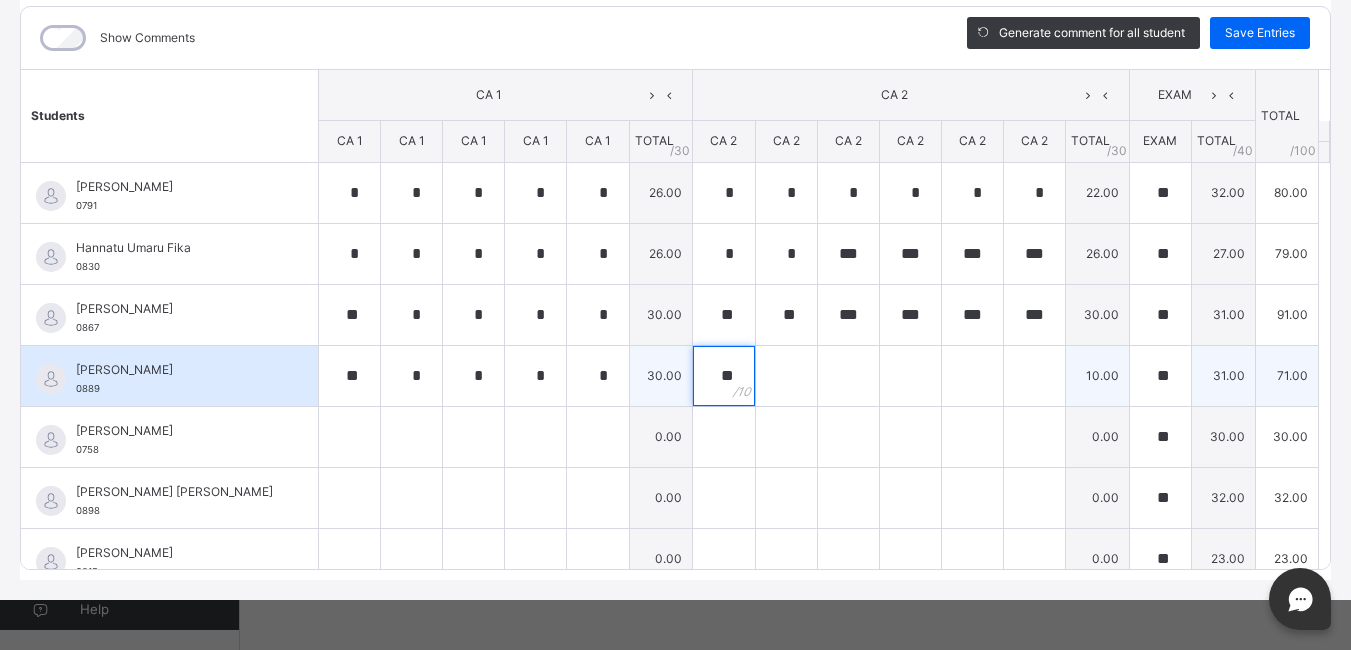 type on "**" 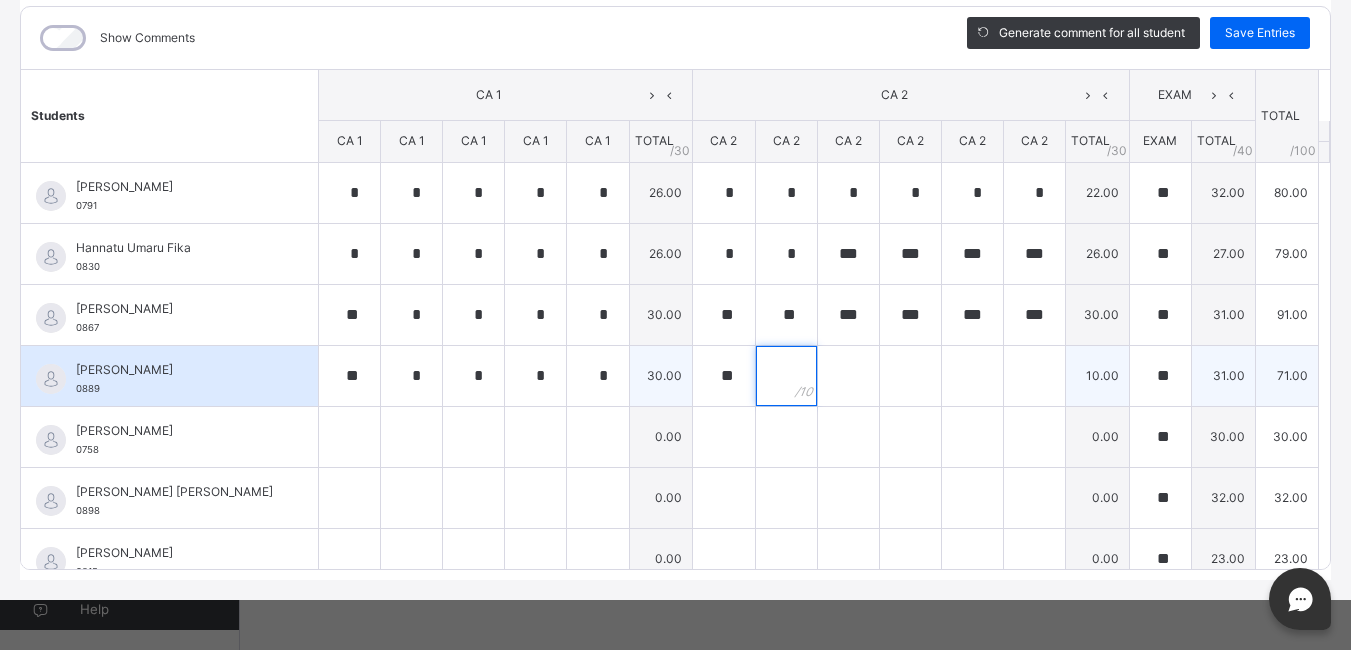 click at bounding box center [786, 376] 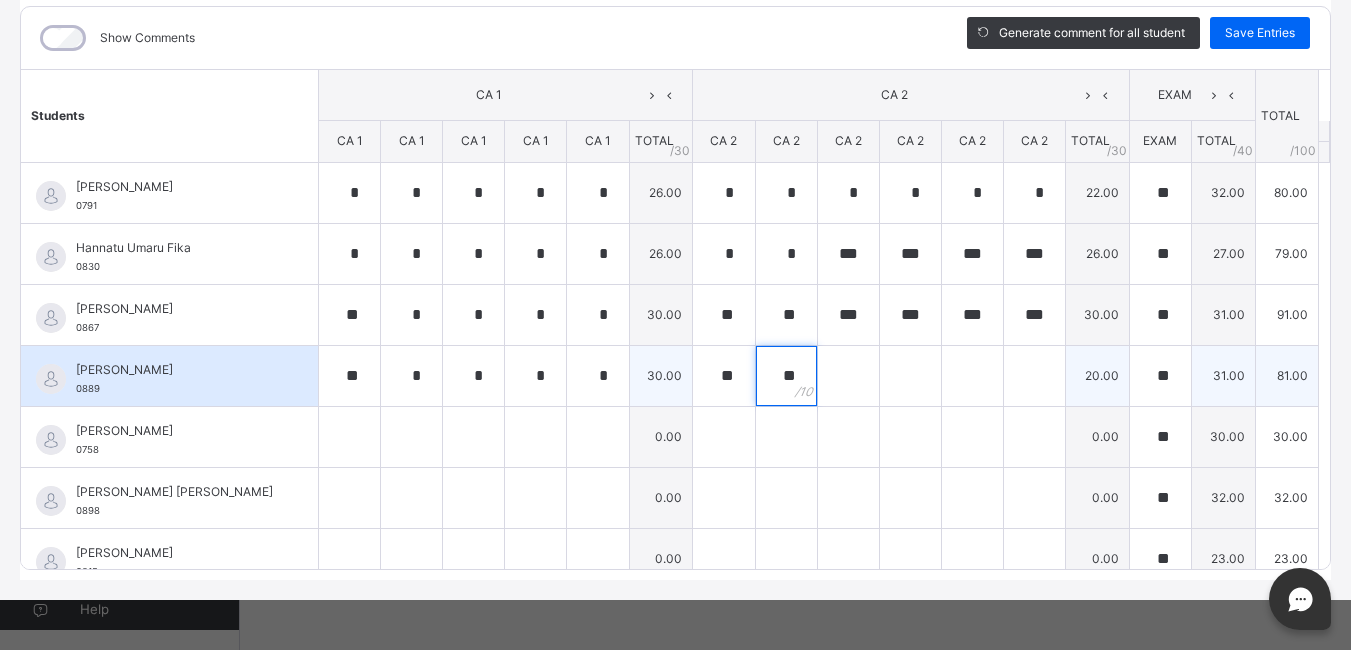 type on "**" 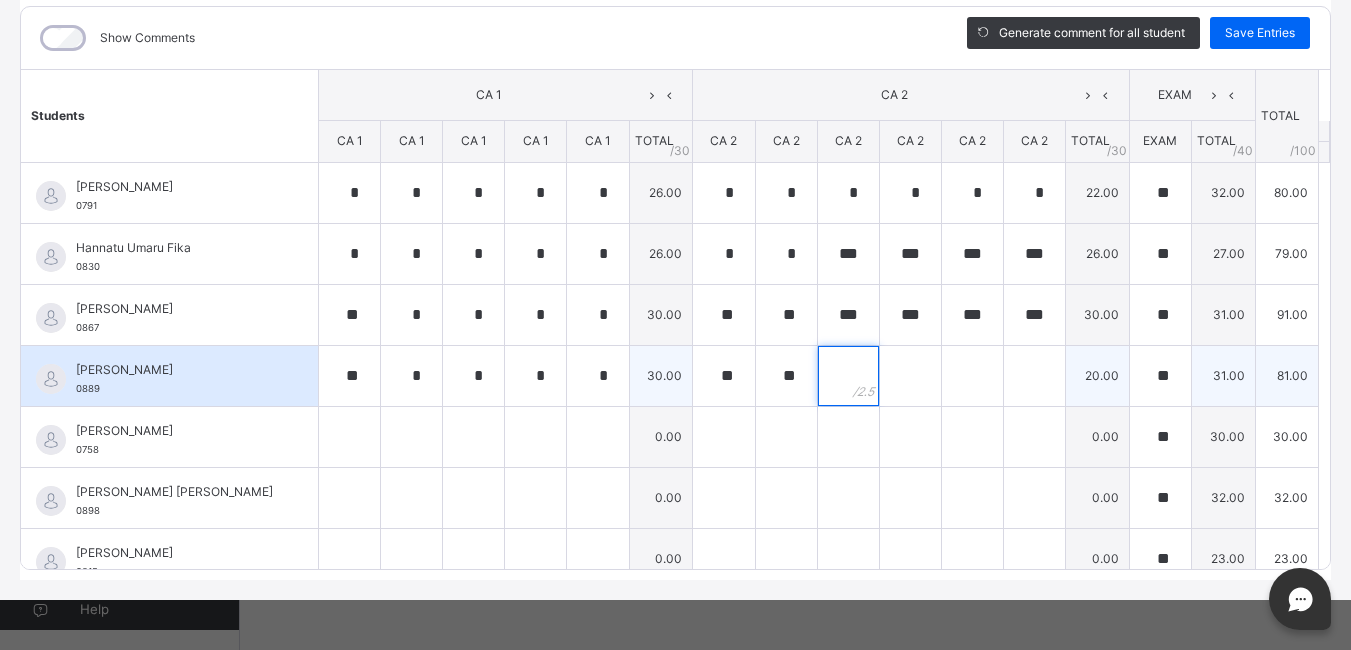 click at bounding box center (848, 376) 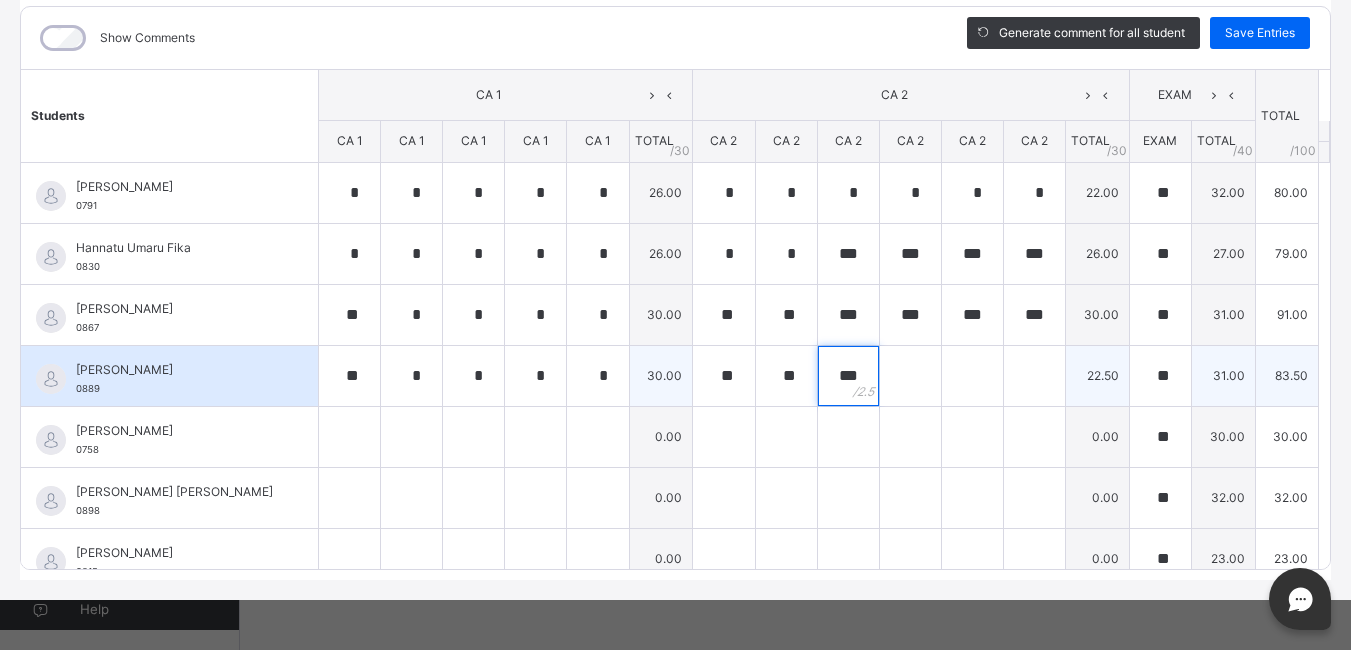 type on "***" 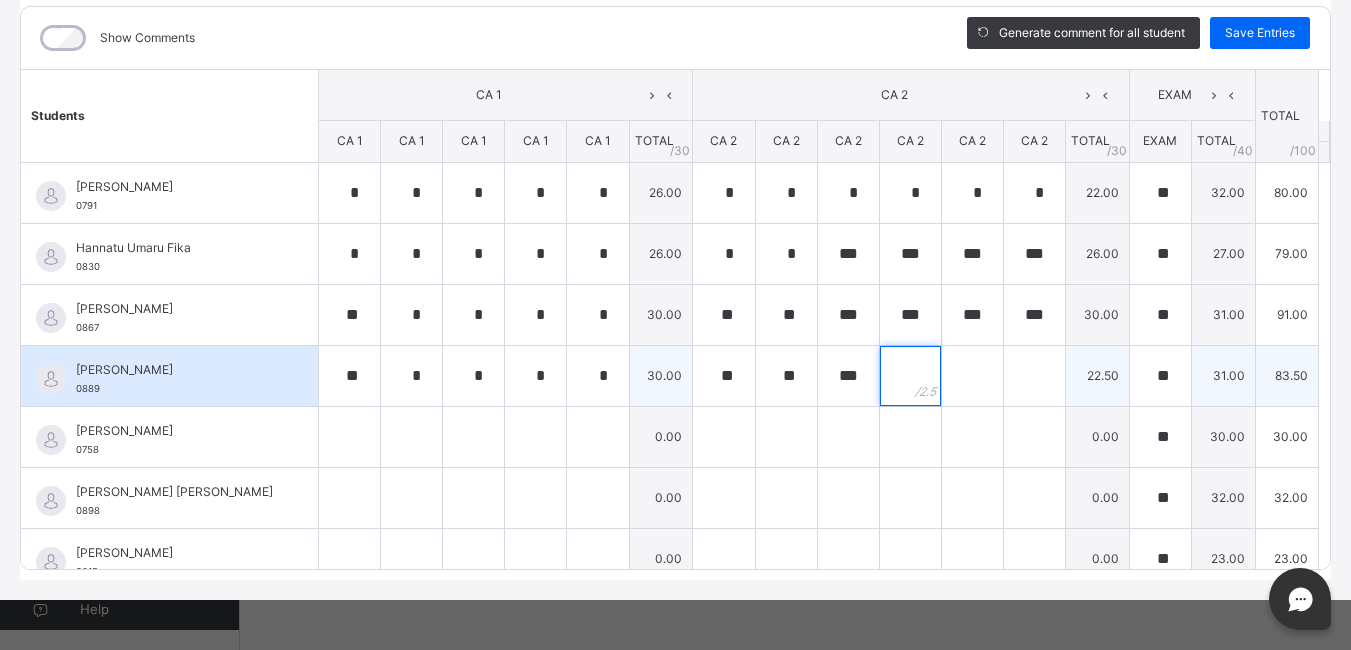 click at bounding box center (910, 376) 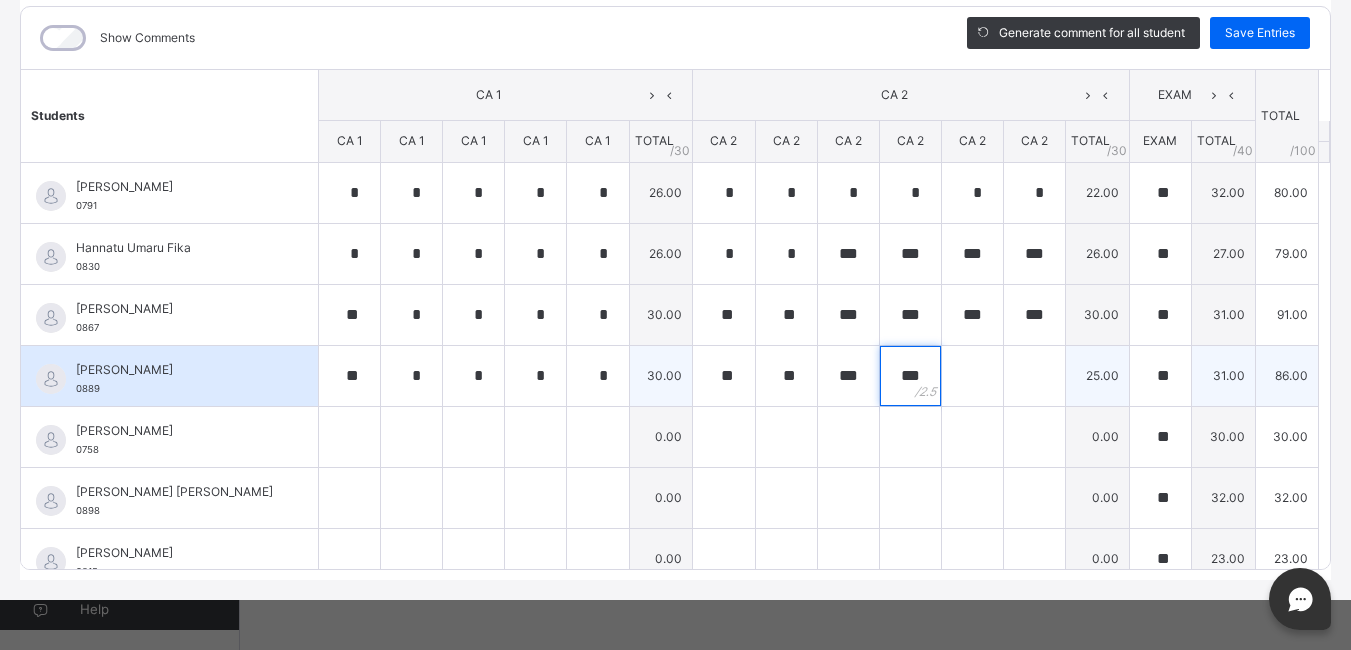 type on "***" 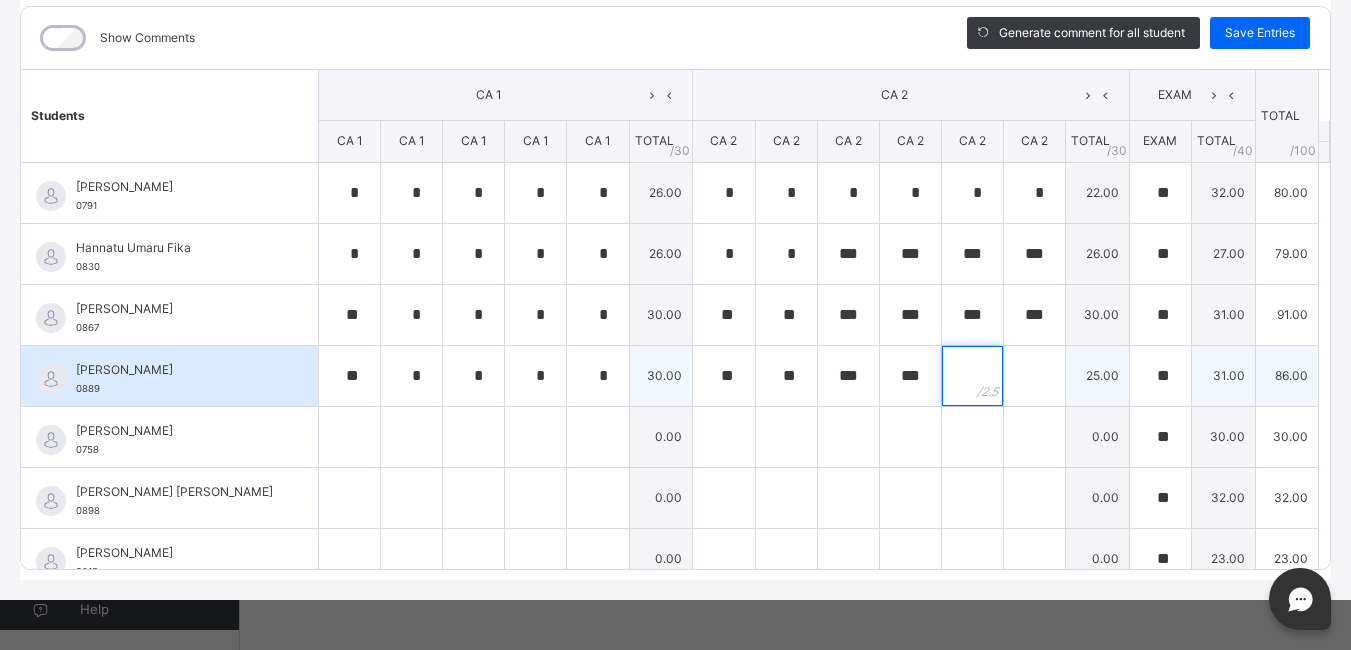 click at bounding box center (972, 376) 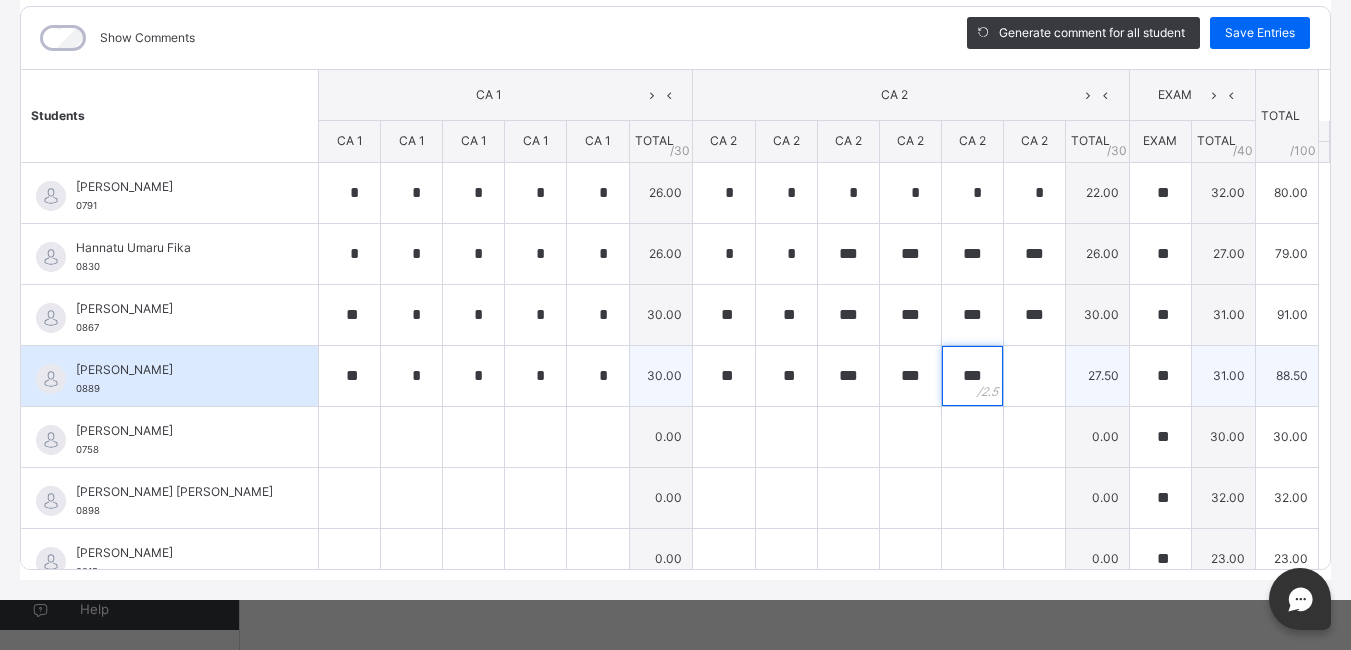 type on "***" 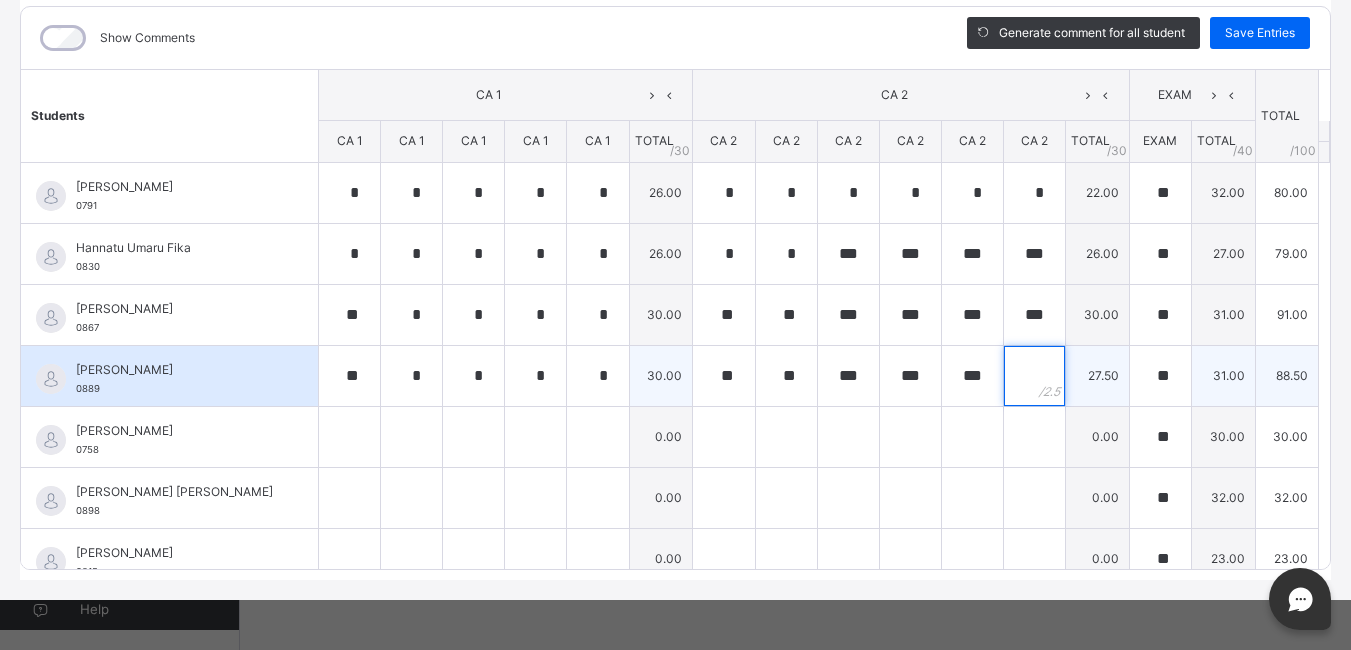click at bounding box center [1034, 376] 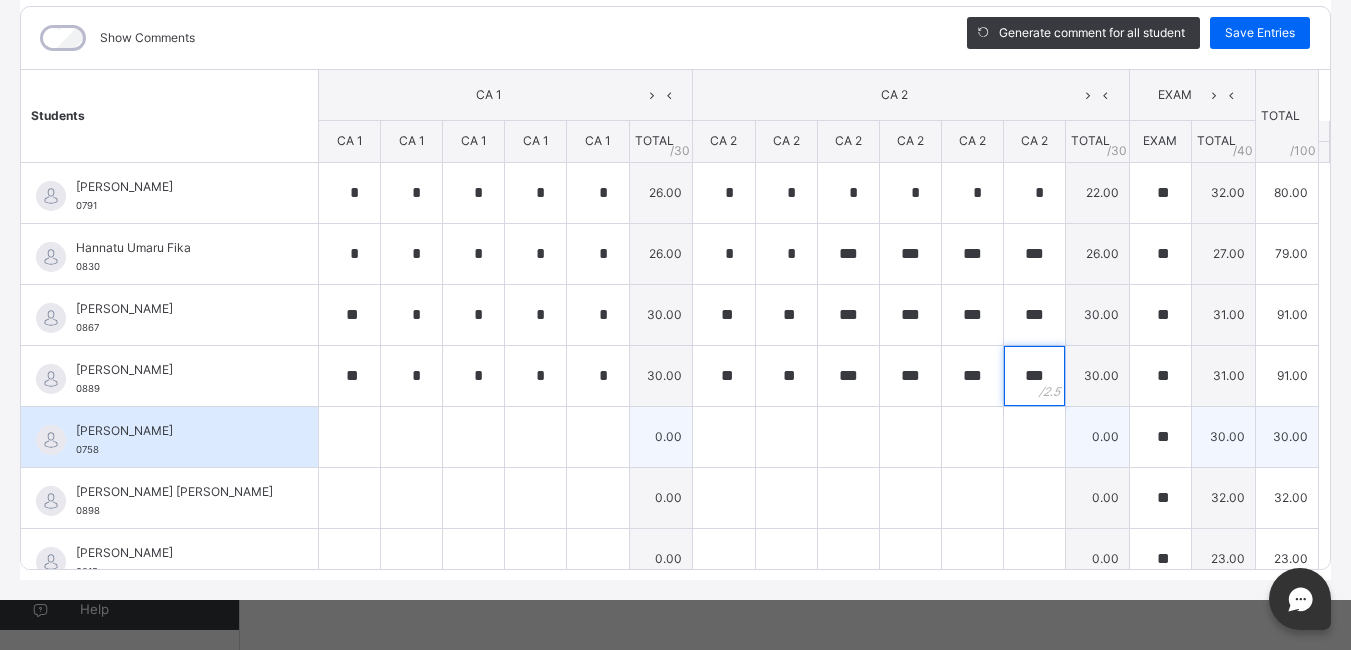 type on "***" 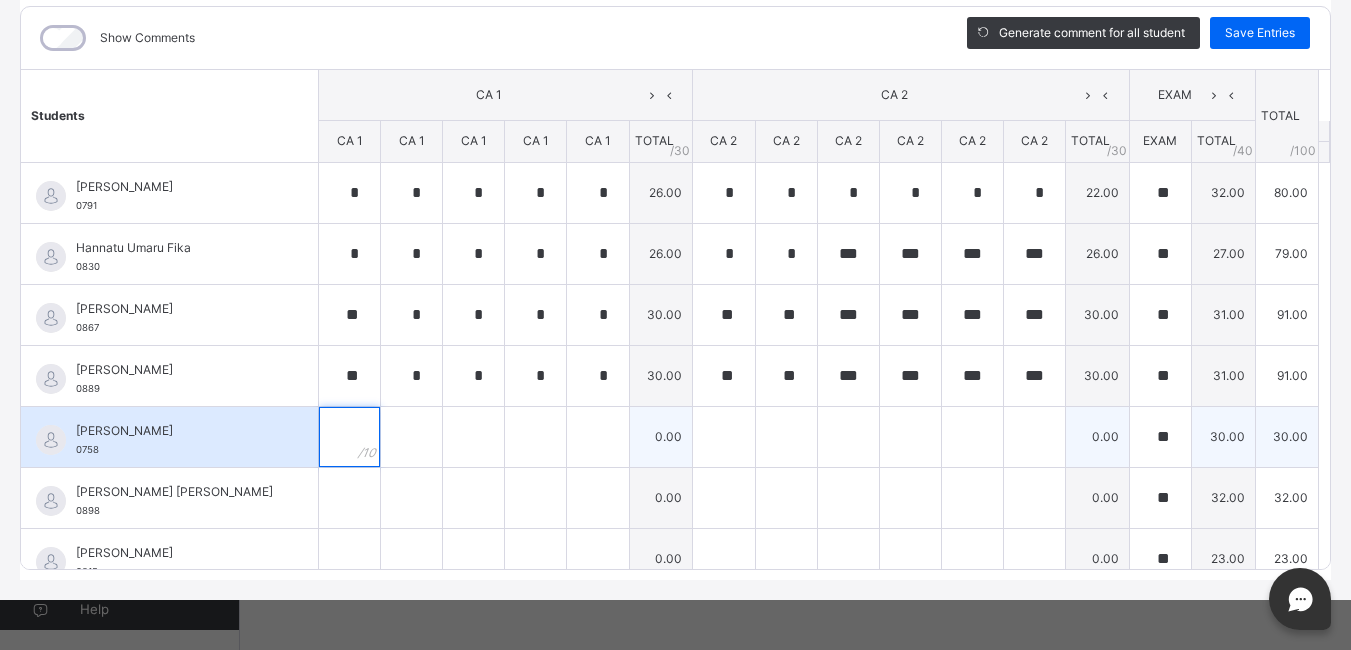 click at bounding box center [349, 437] 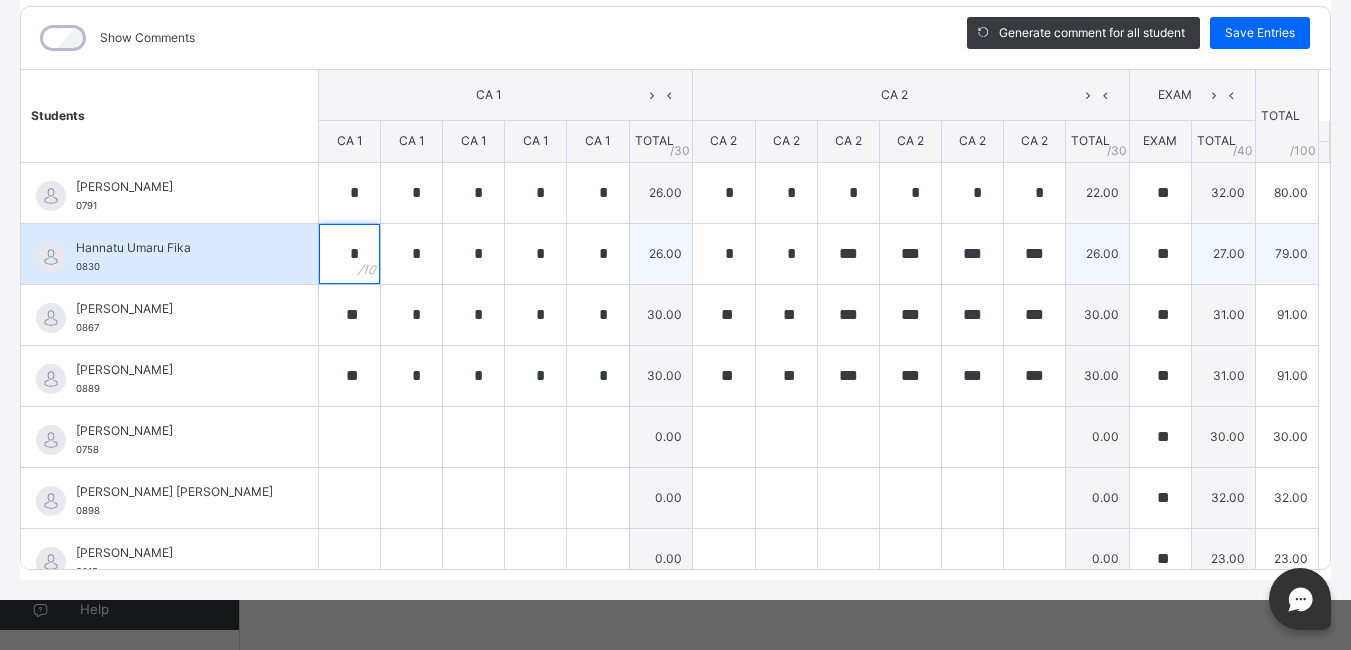 click on "*" at bounding box center (349, 254) 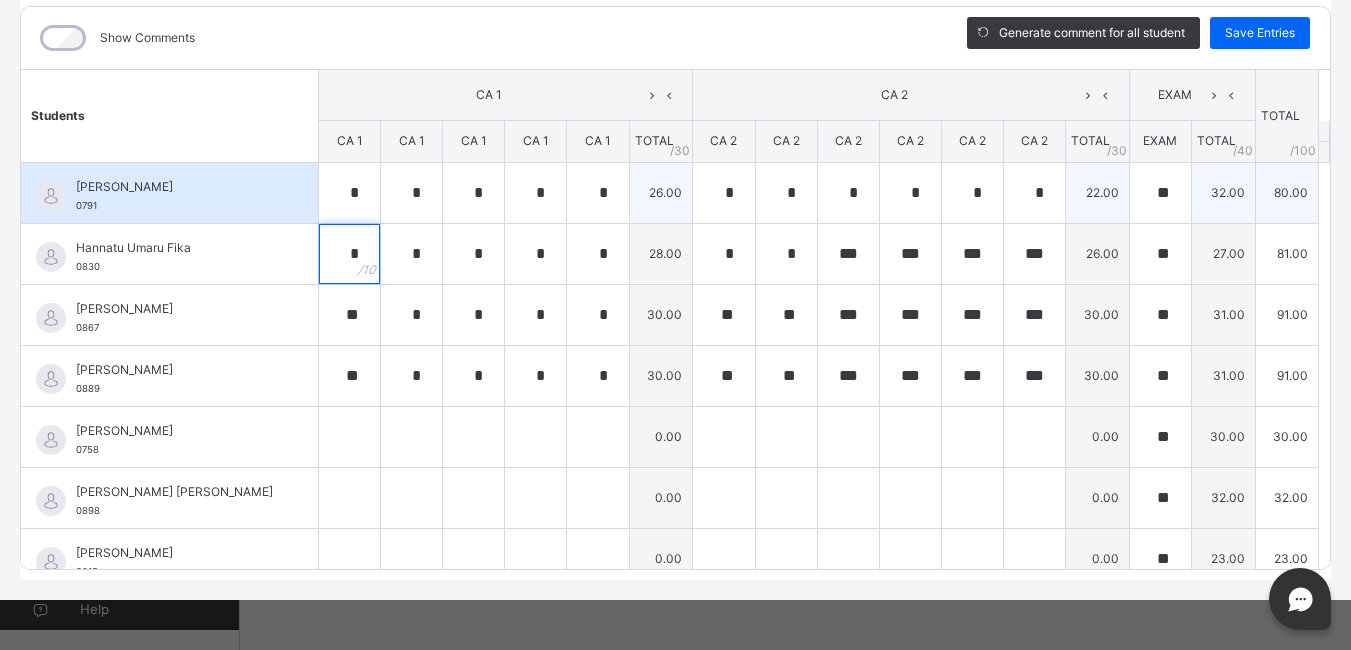 type on "*" 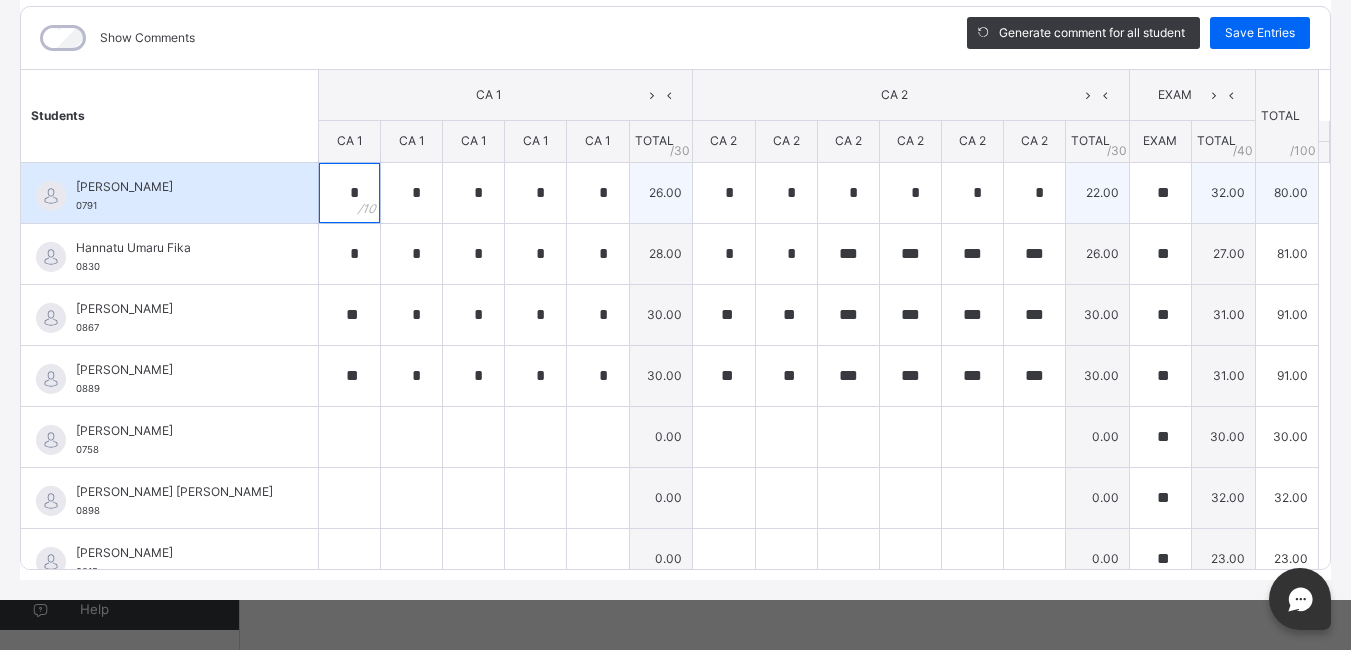 click on "*" at bounding box center (349, 193) 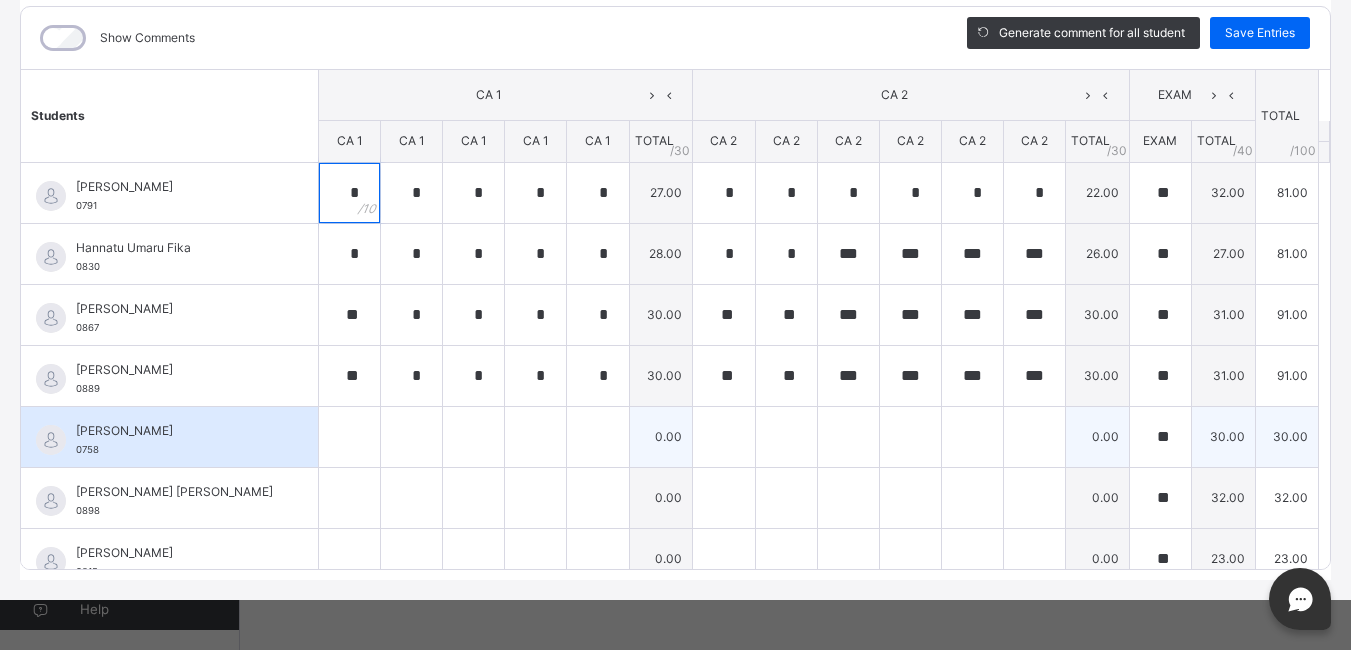 type on "*" 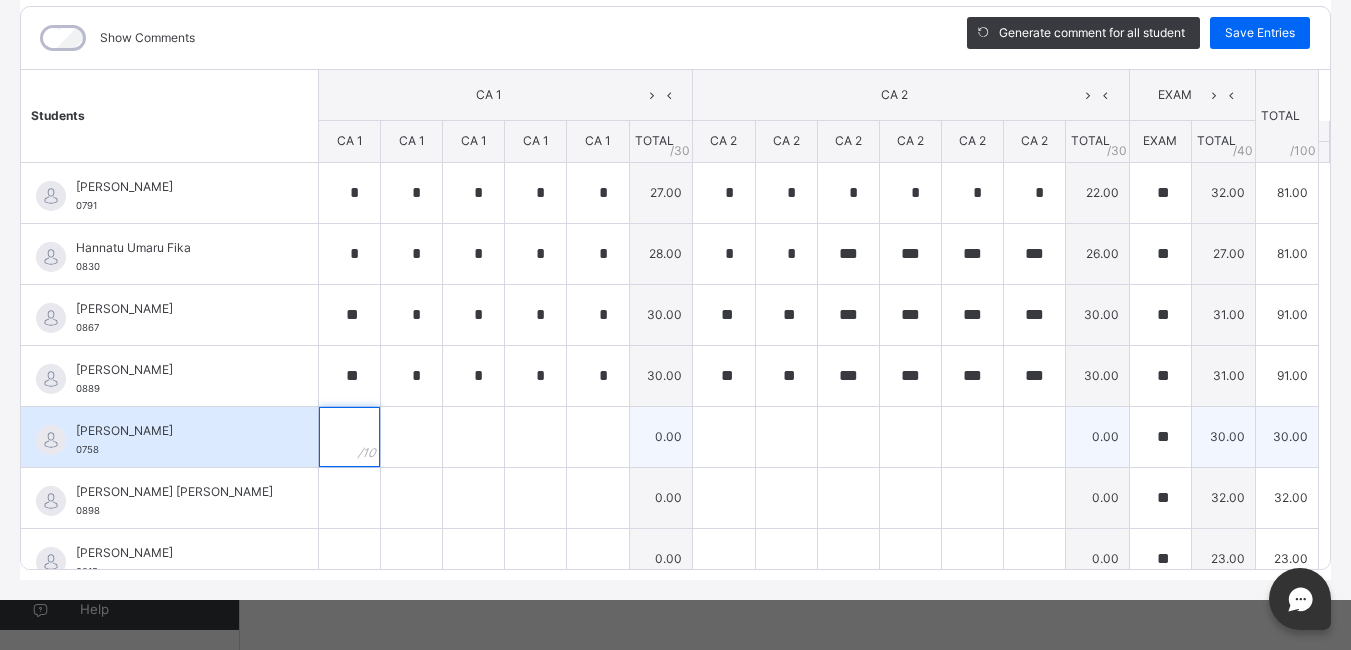 click at bounding box center [349, 437] 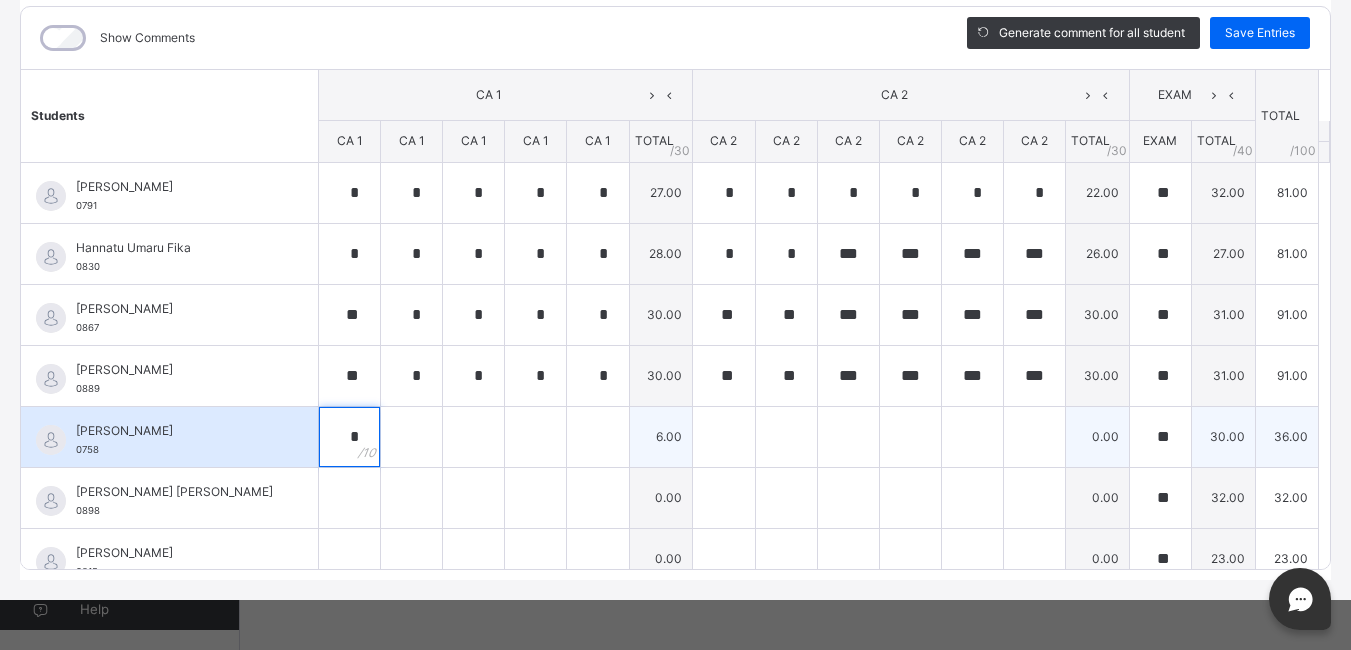 type on "*" 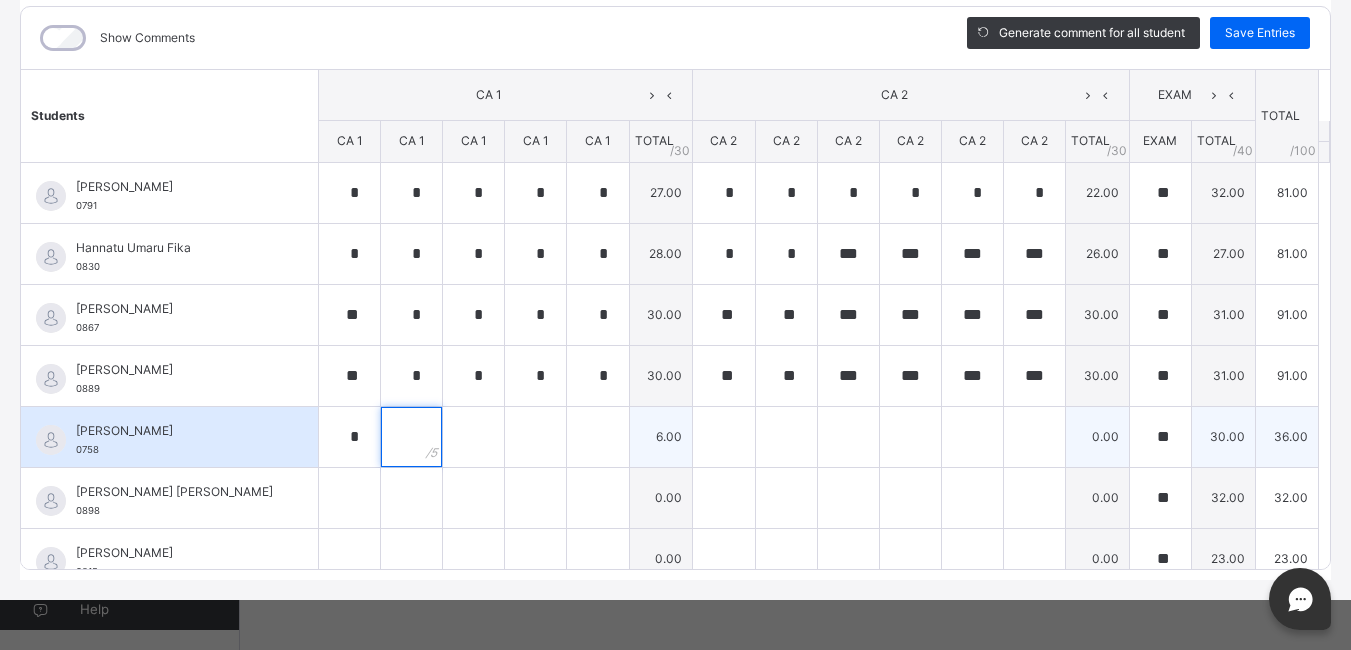 click at bounding box center (411, 437) 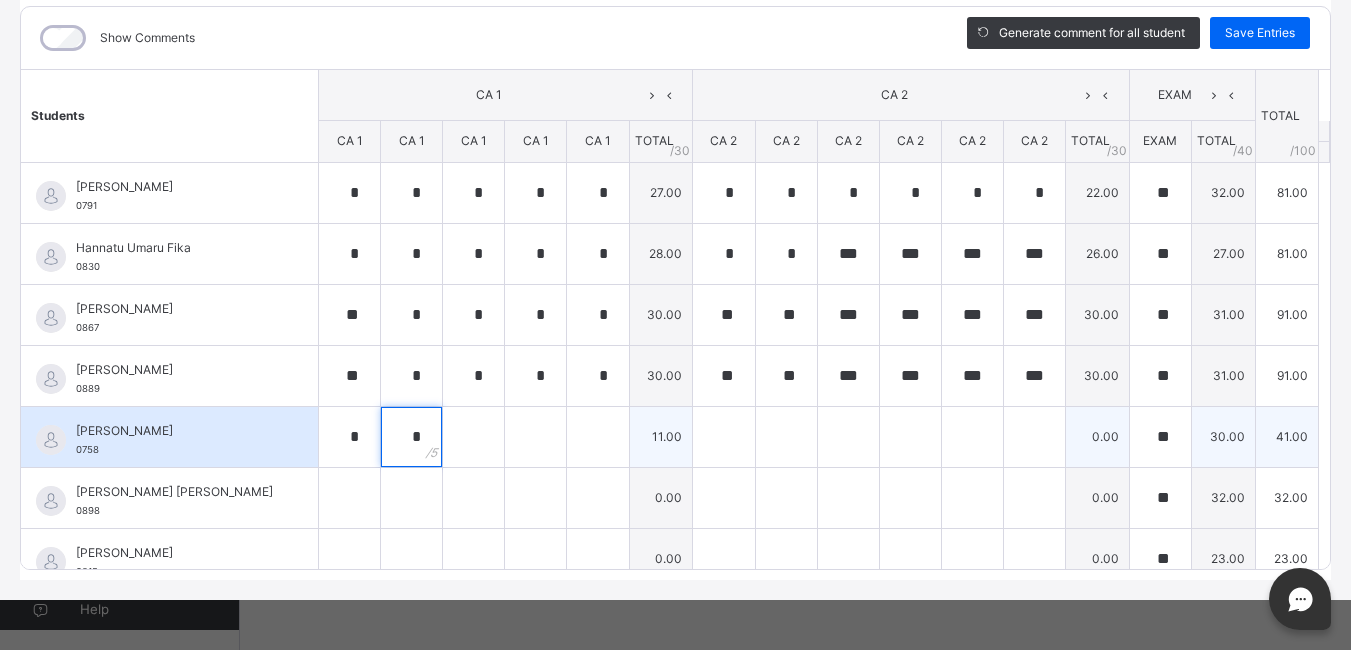 type on "*" 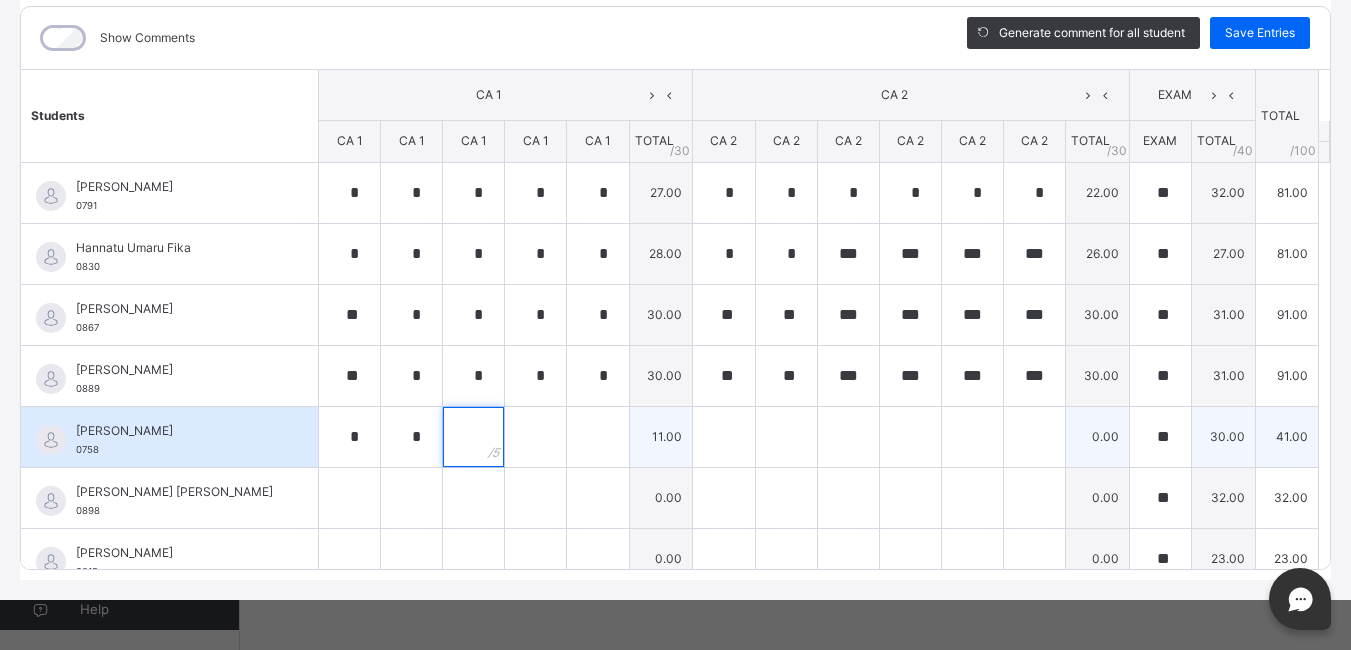 click at bounding box center (473, 437) 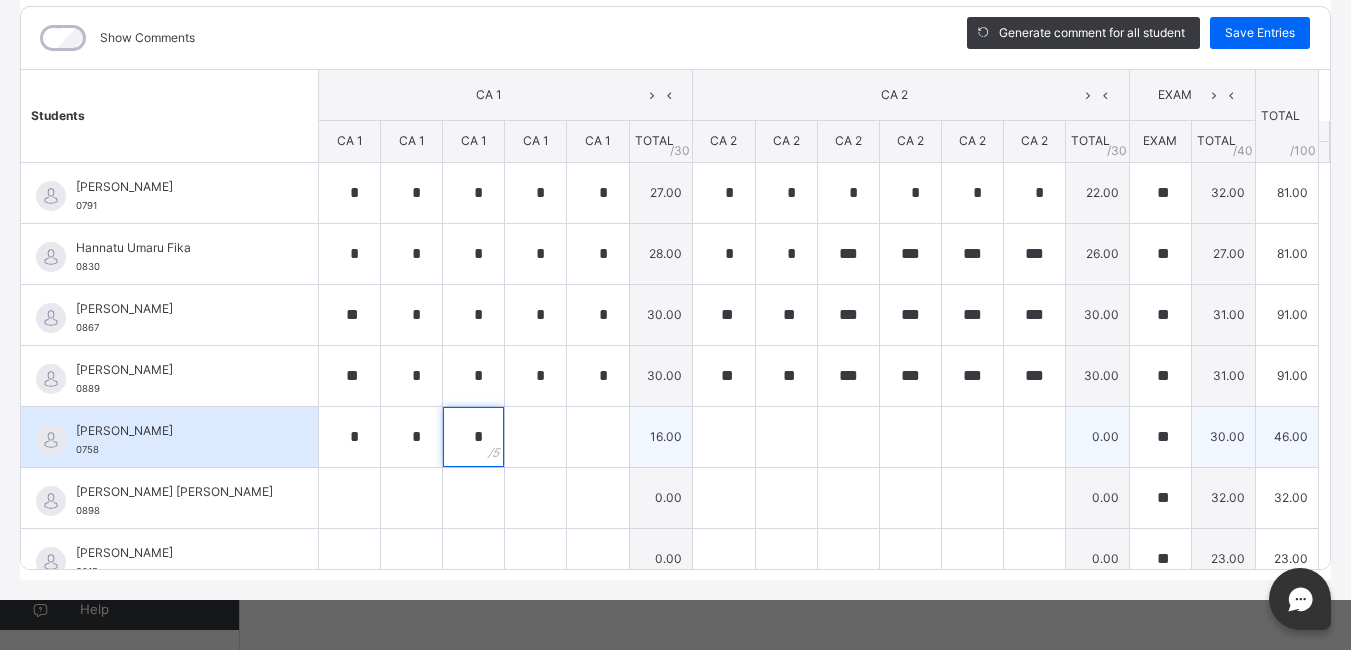 type on "*" 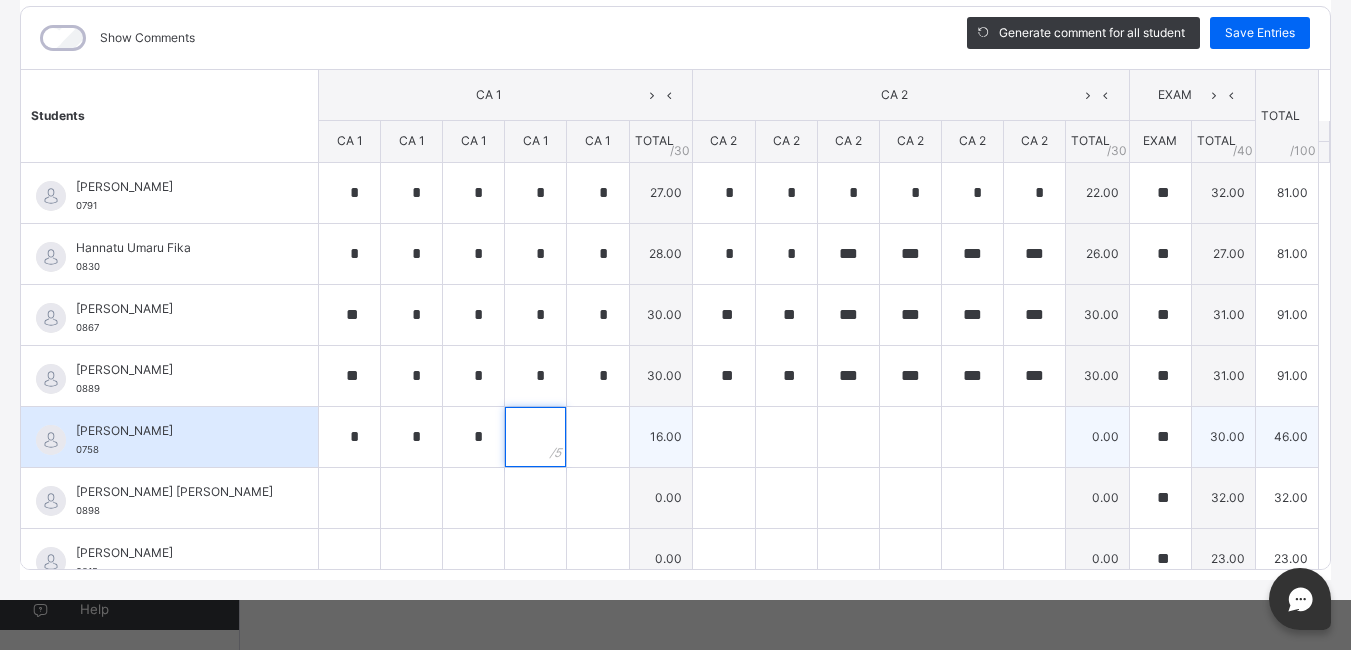 click at bounding box center (535, 437) 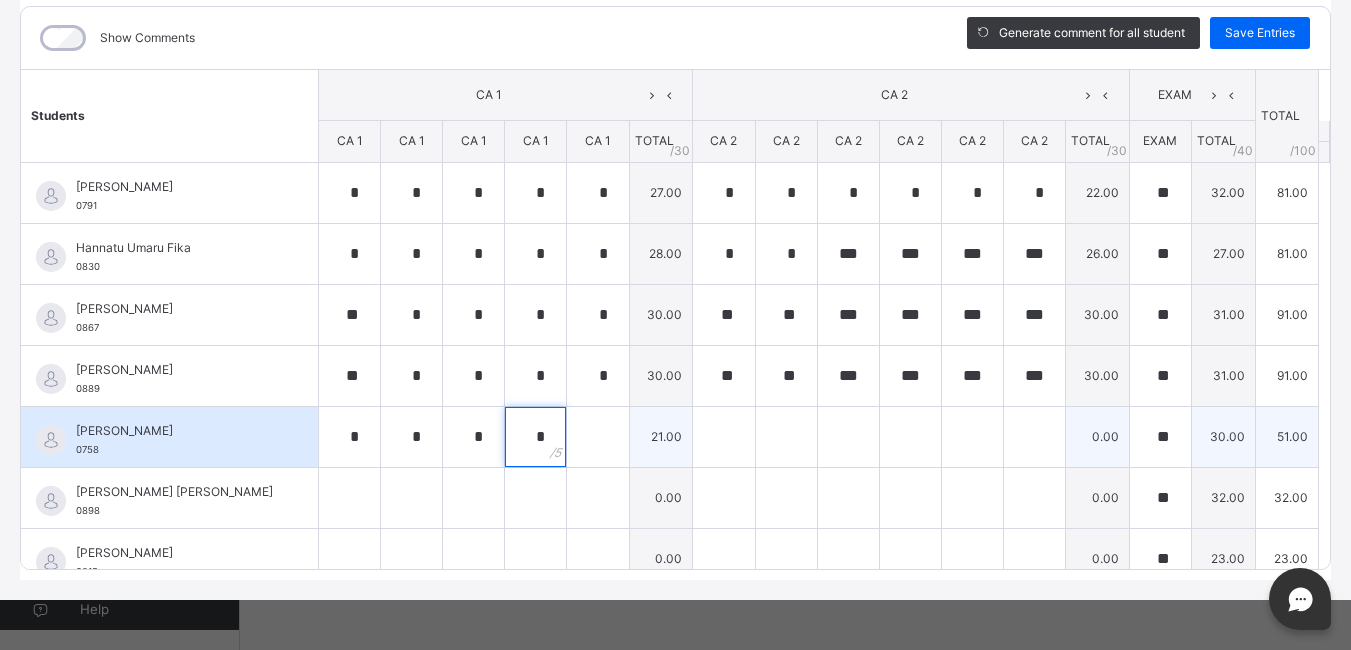 type on "*" 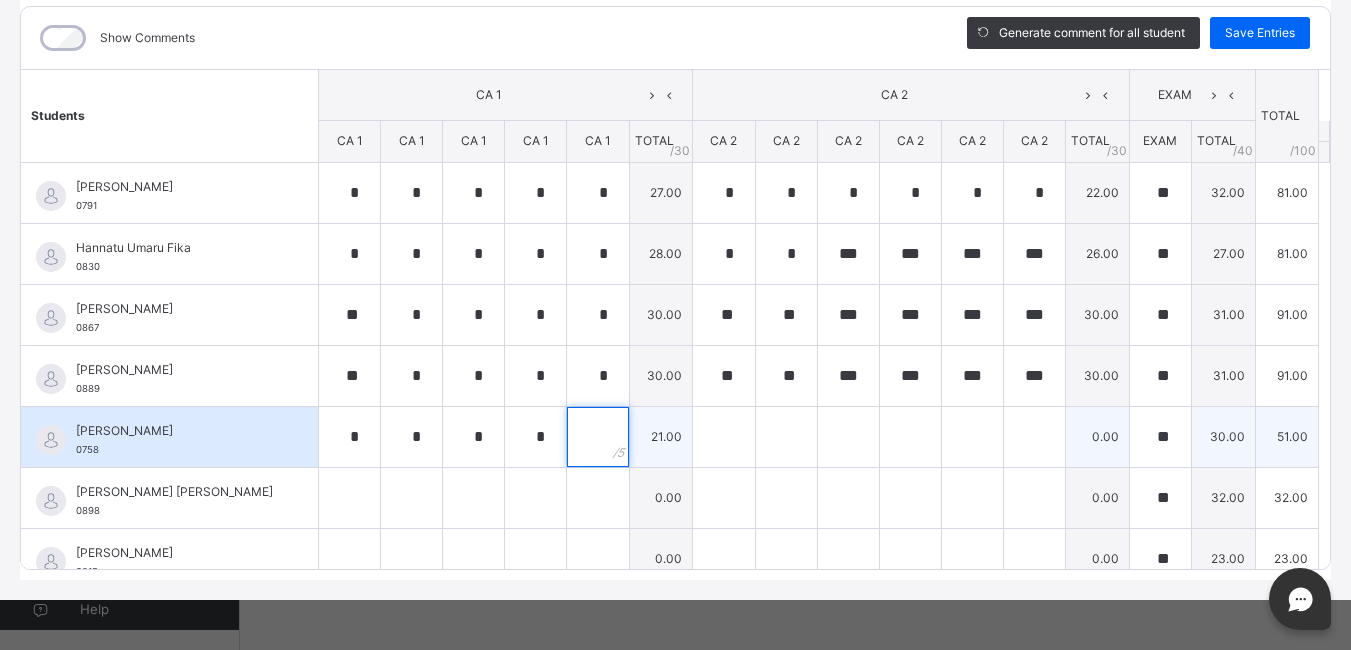 click at bounding box center [597, 437] 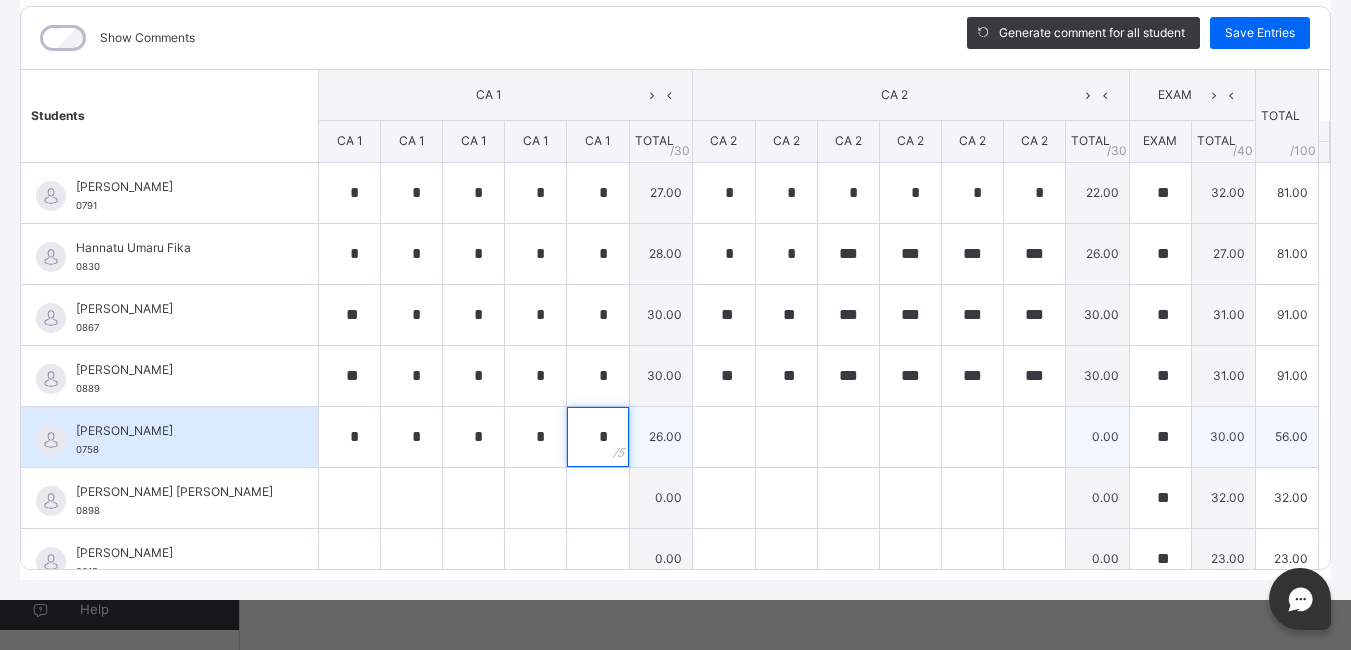 type on "*" 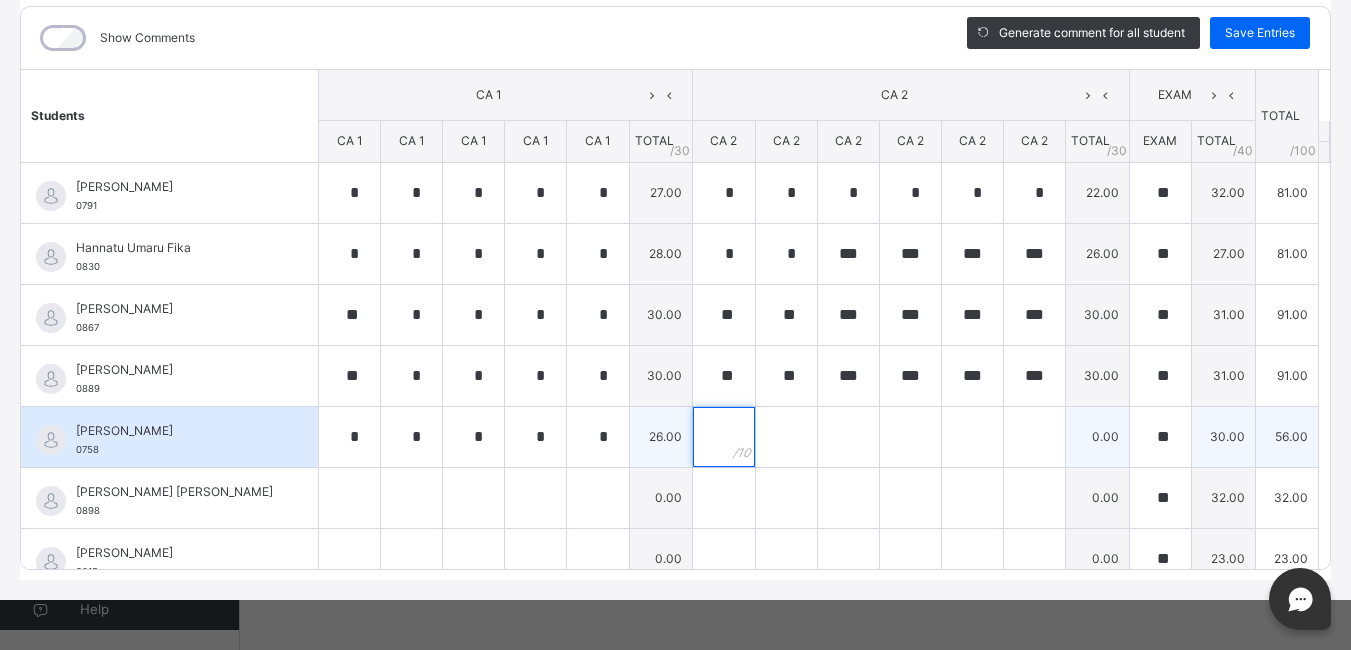 click at bounding box center [723, 437] 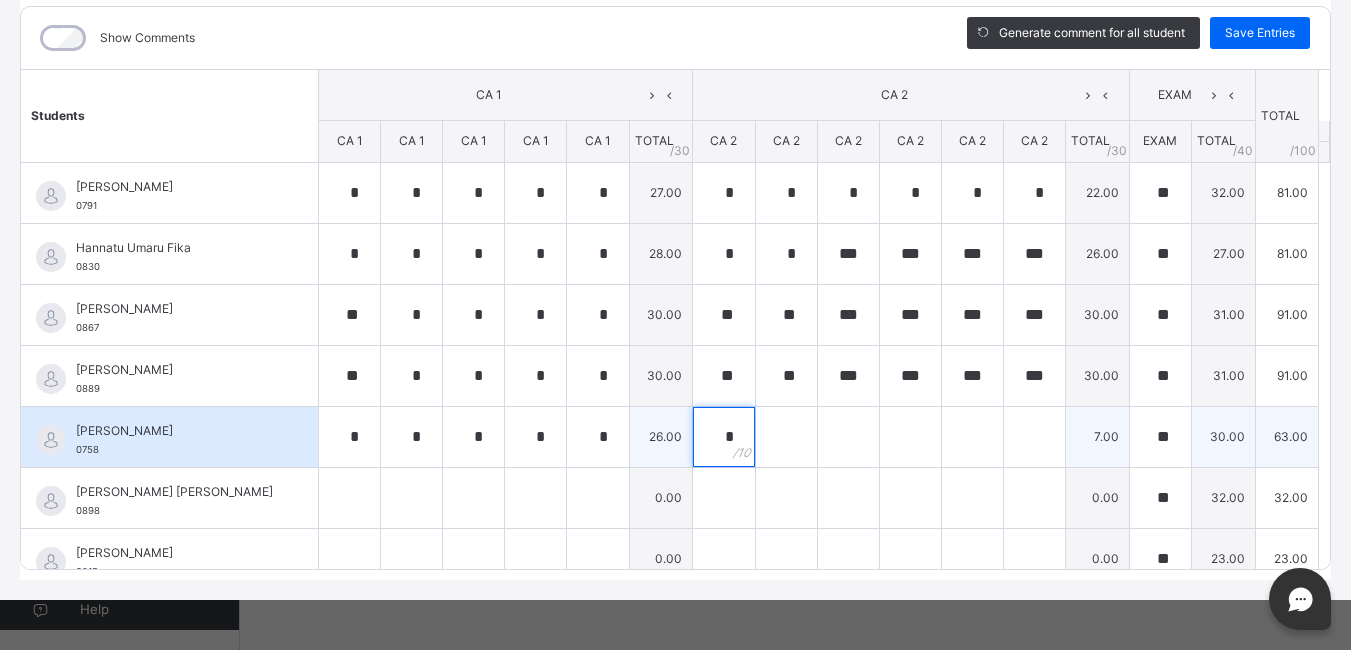 type on "*" 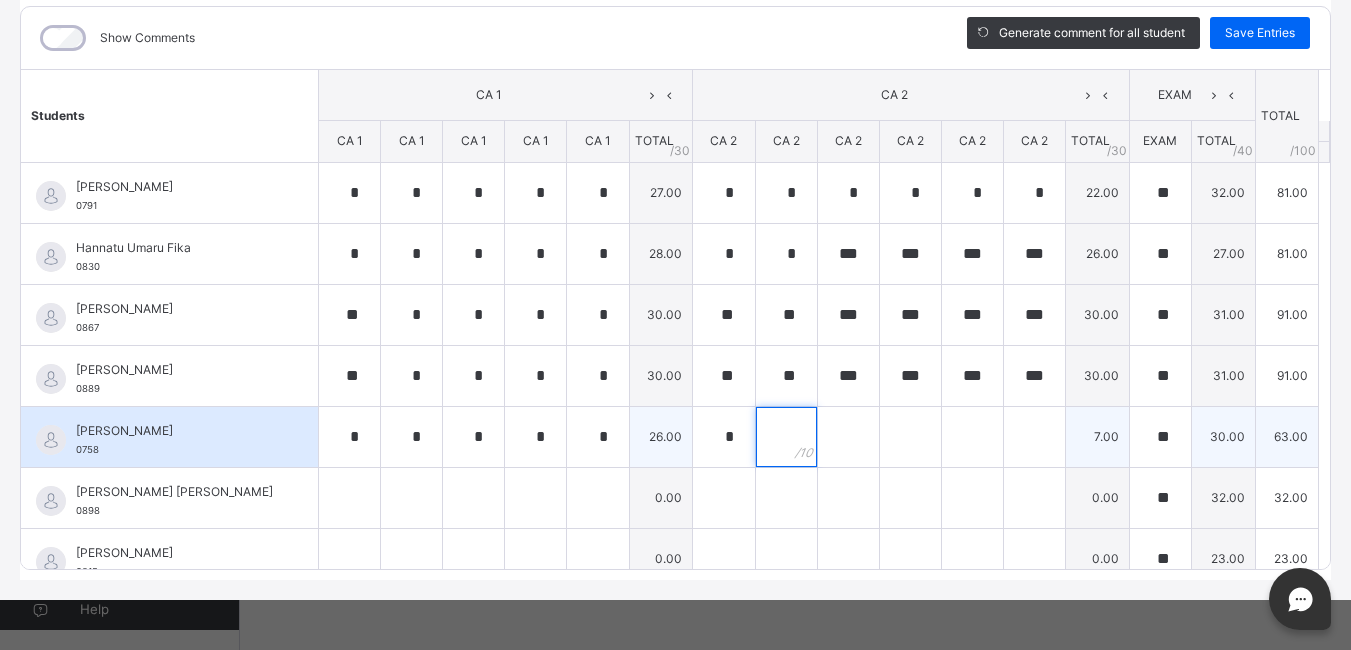 click at bounding box center (786, 437) 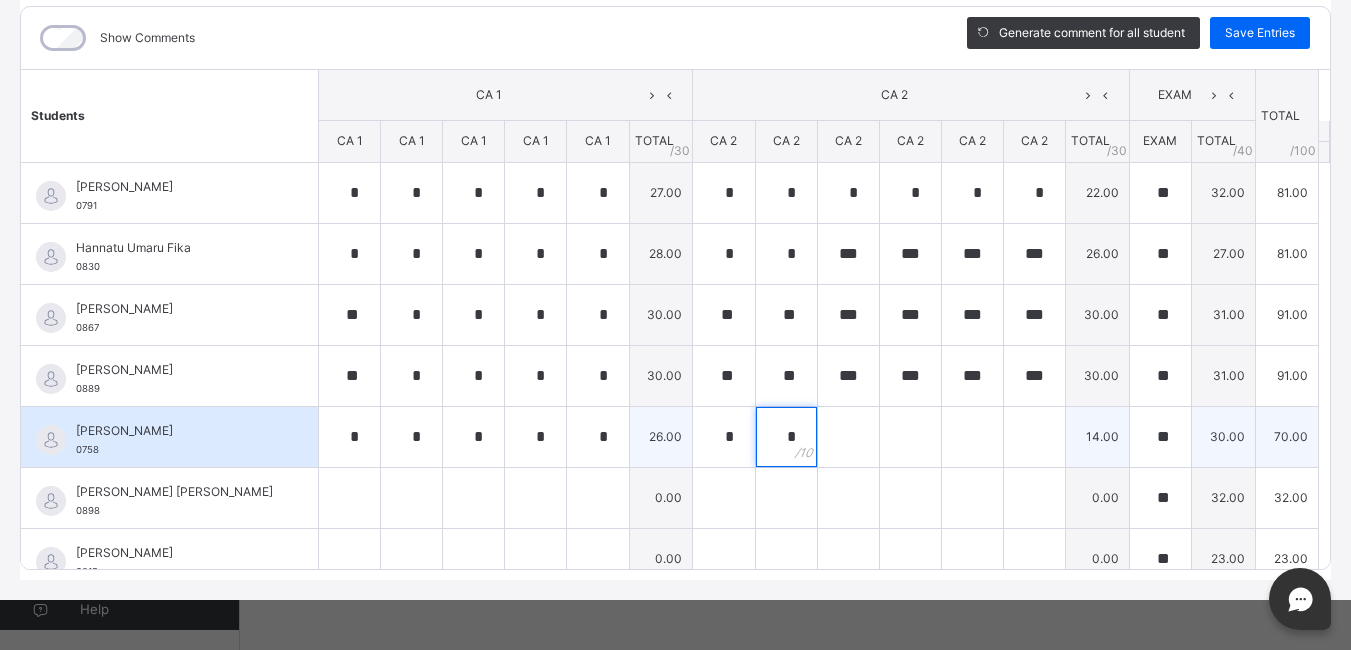 type on "*" 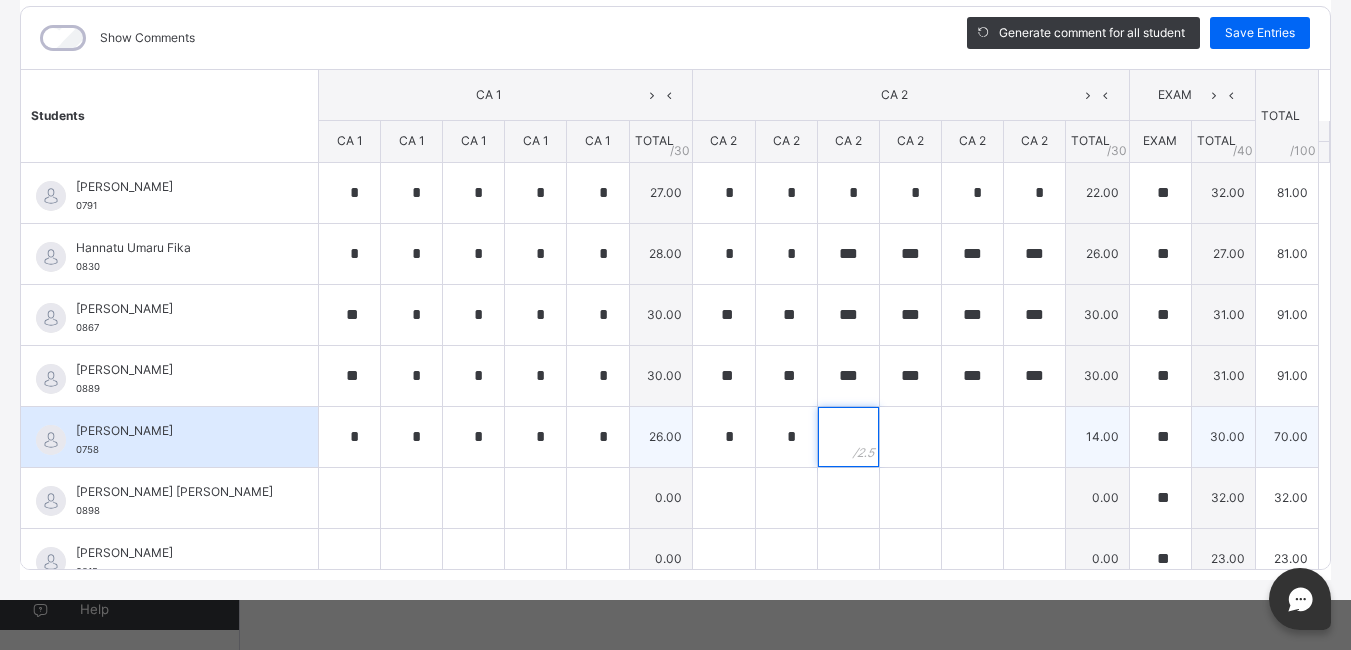 click at bounding box center (848, 437) 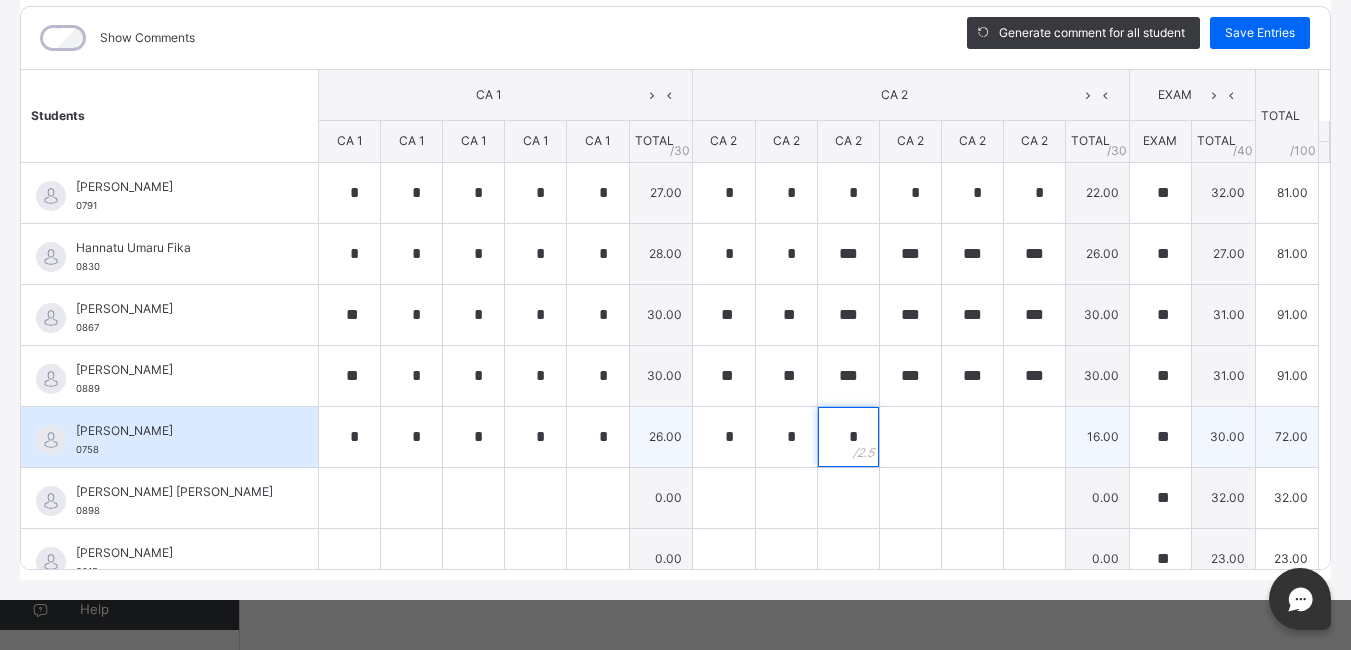 type on "*" 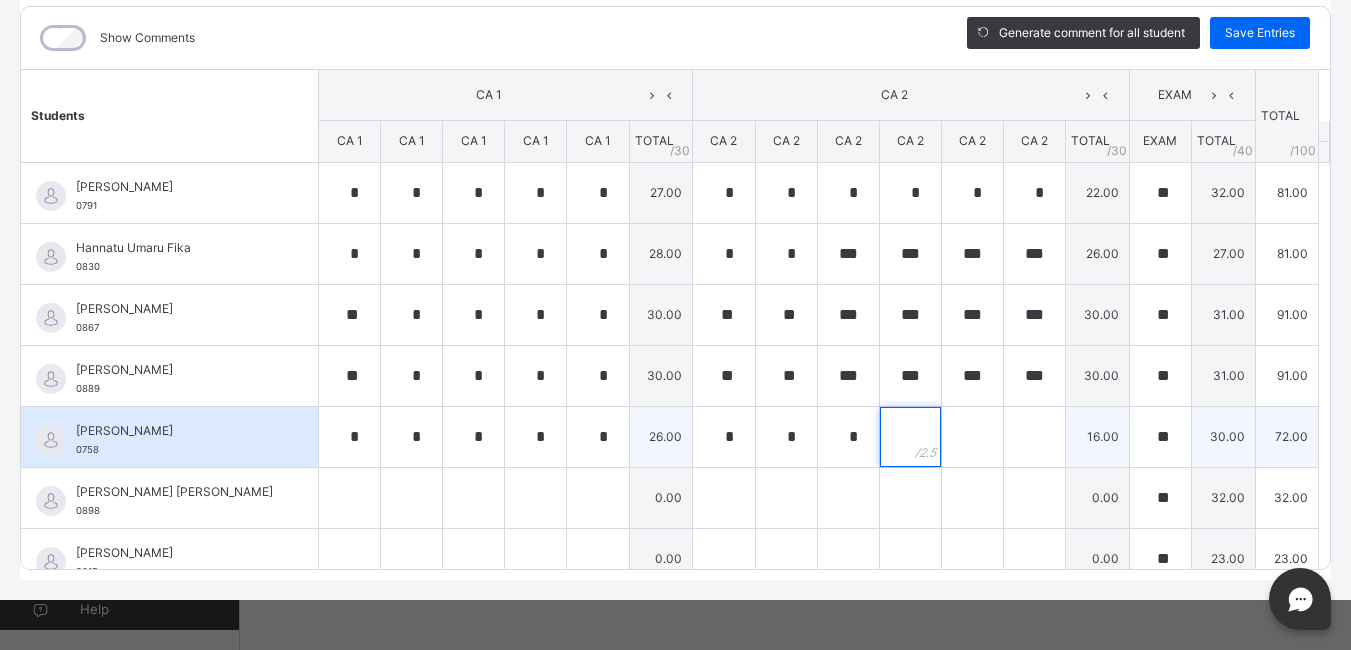 click at bounding box center [910, 437] 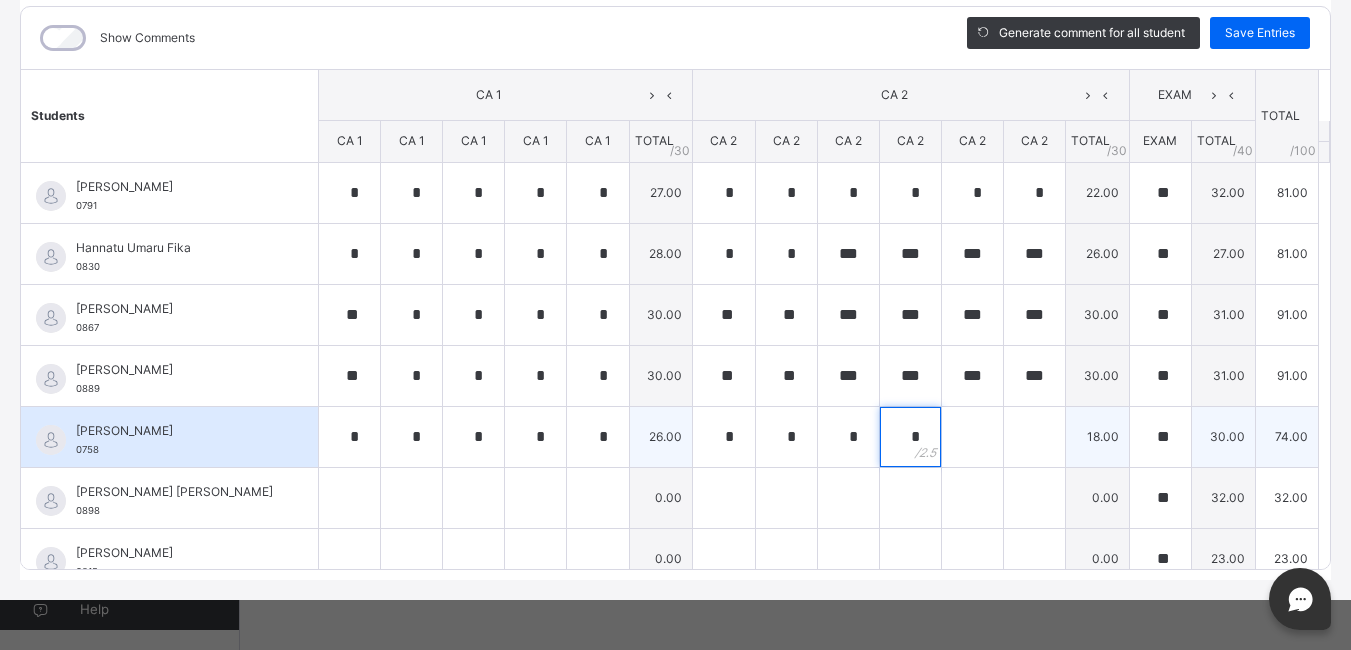 type on "*" 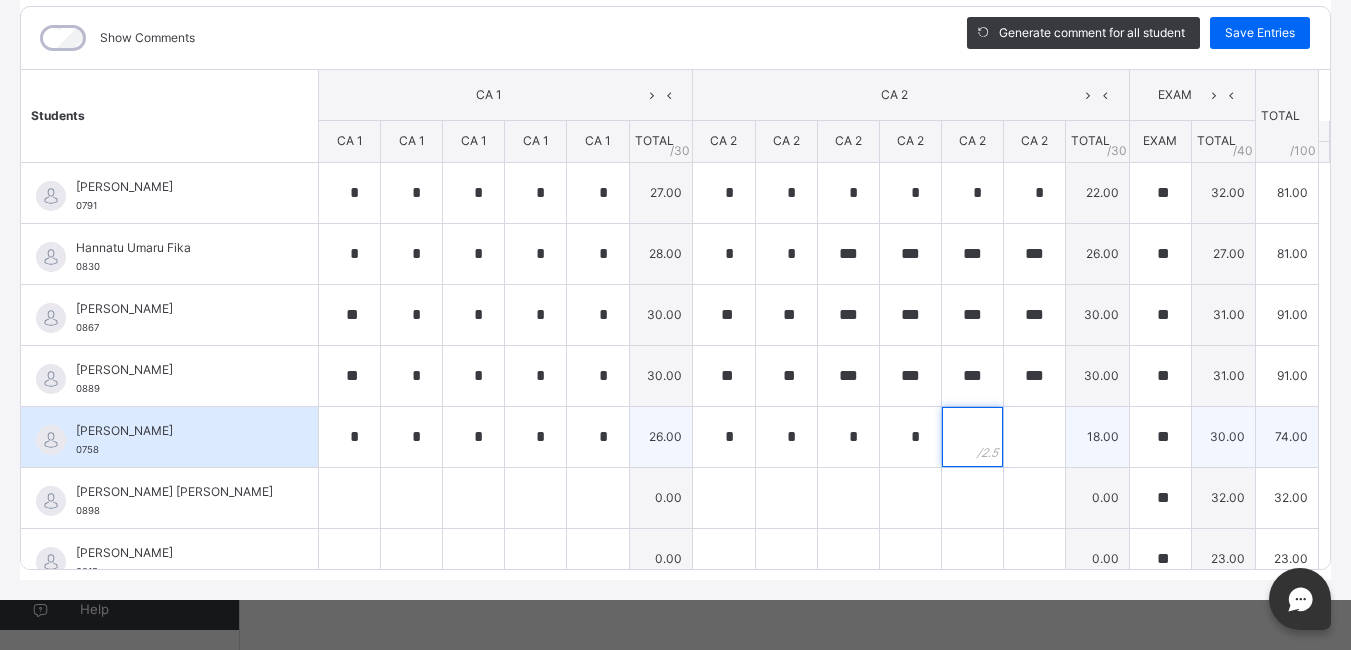 click at bounding box center [972, 437] 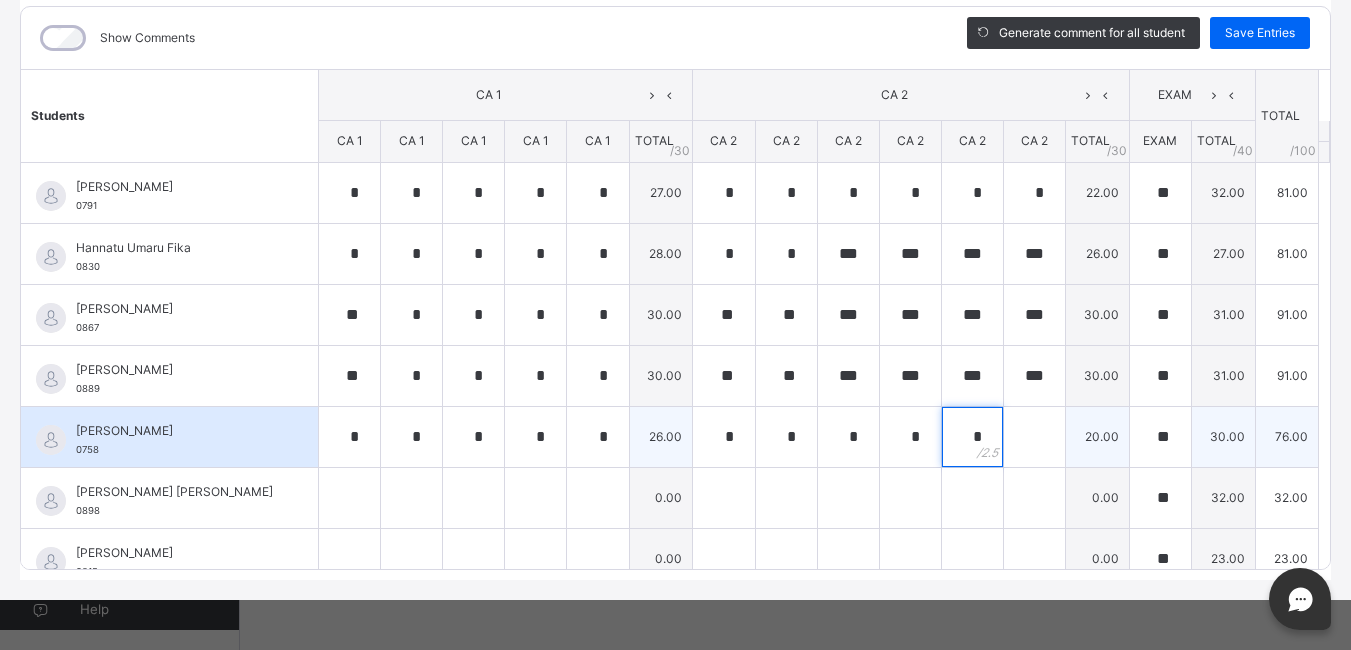 type on "*" 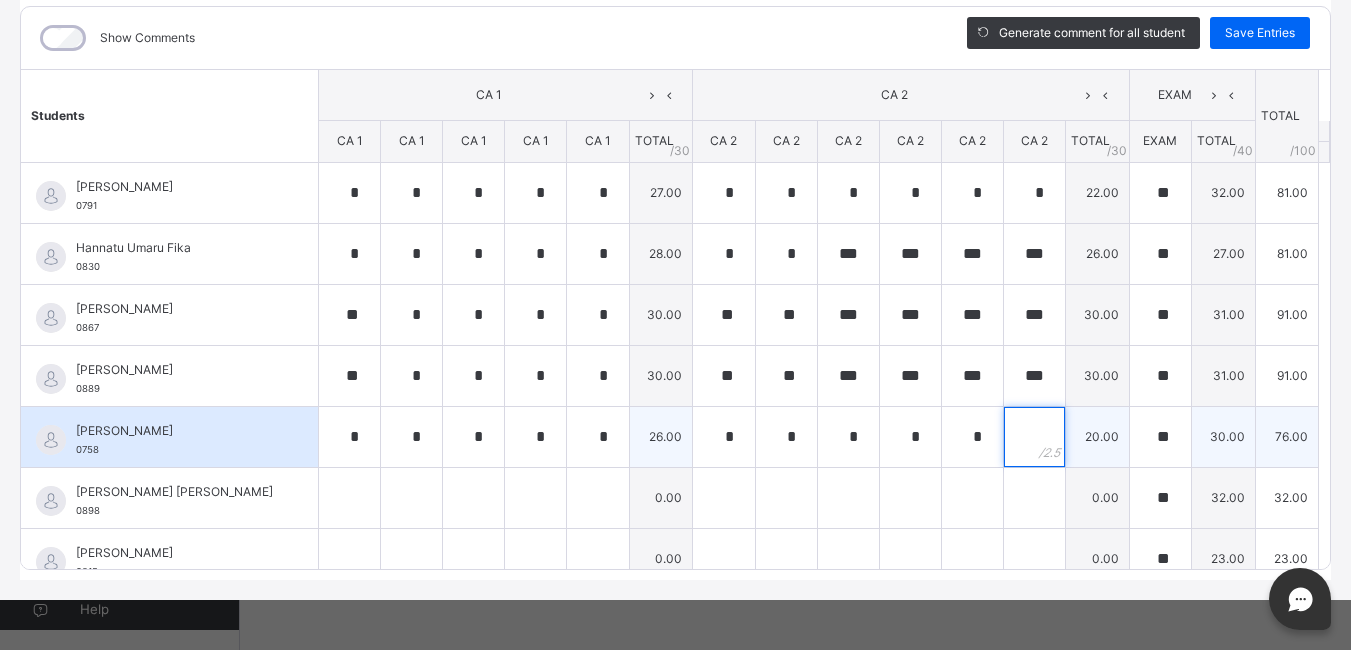 click at bounding box center (1034, 437) 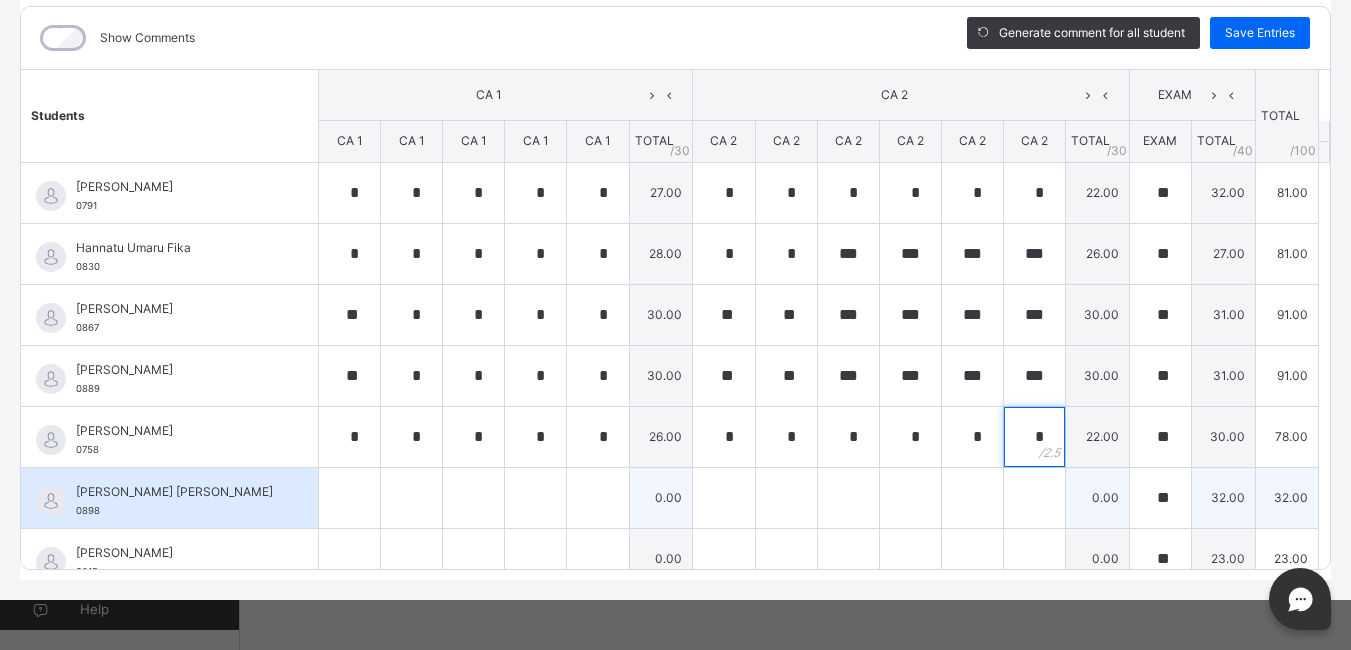 type on "*" 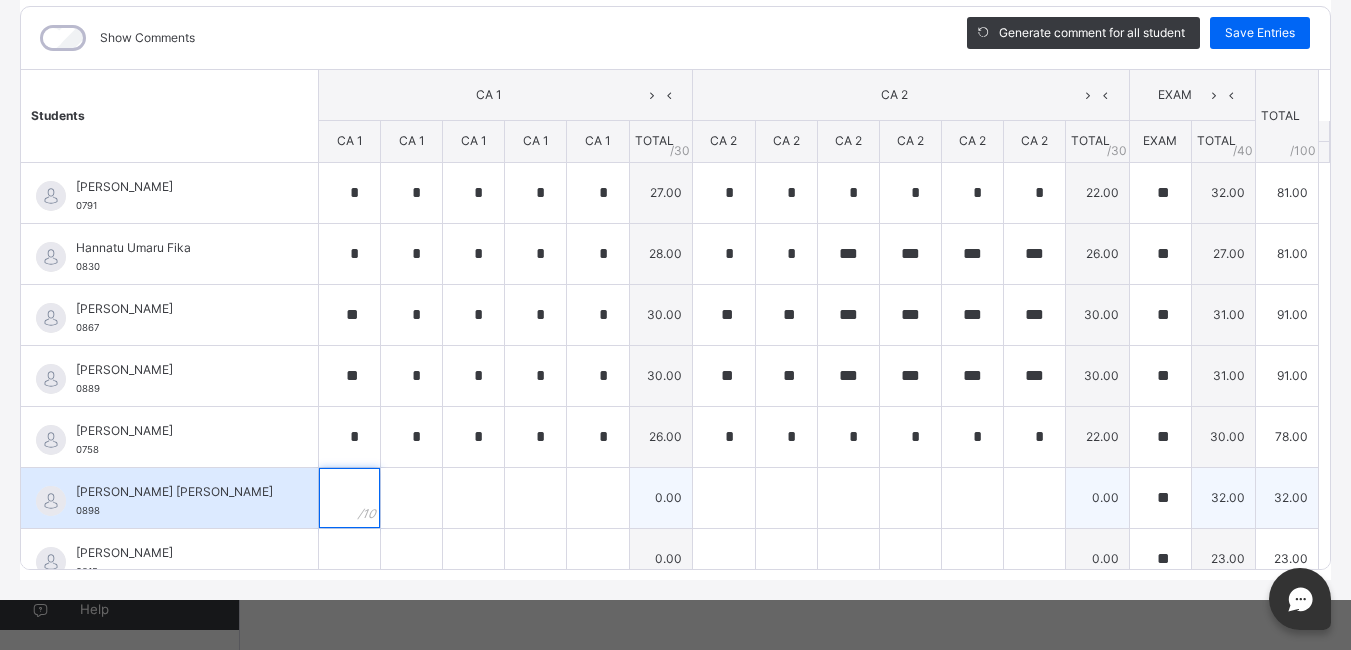 click at bounding box center (349, 498) 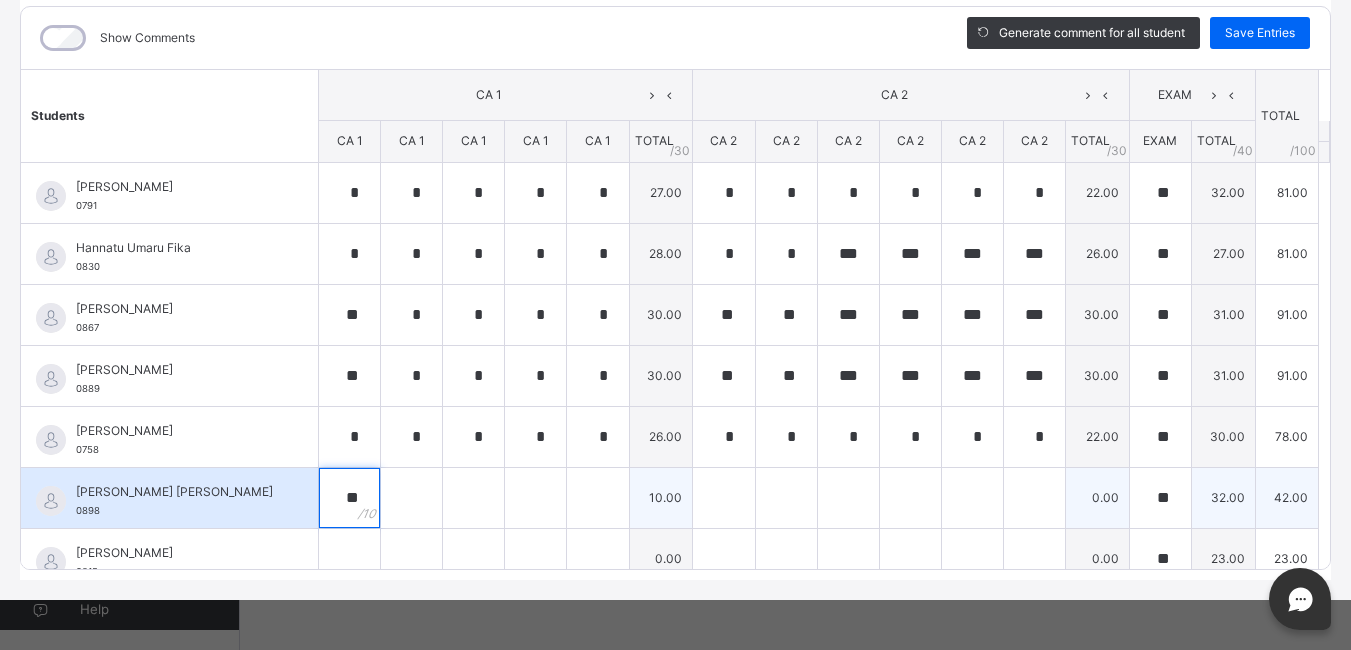 type on "**" 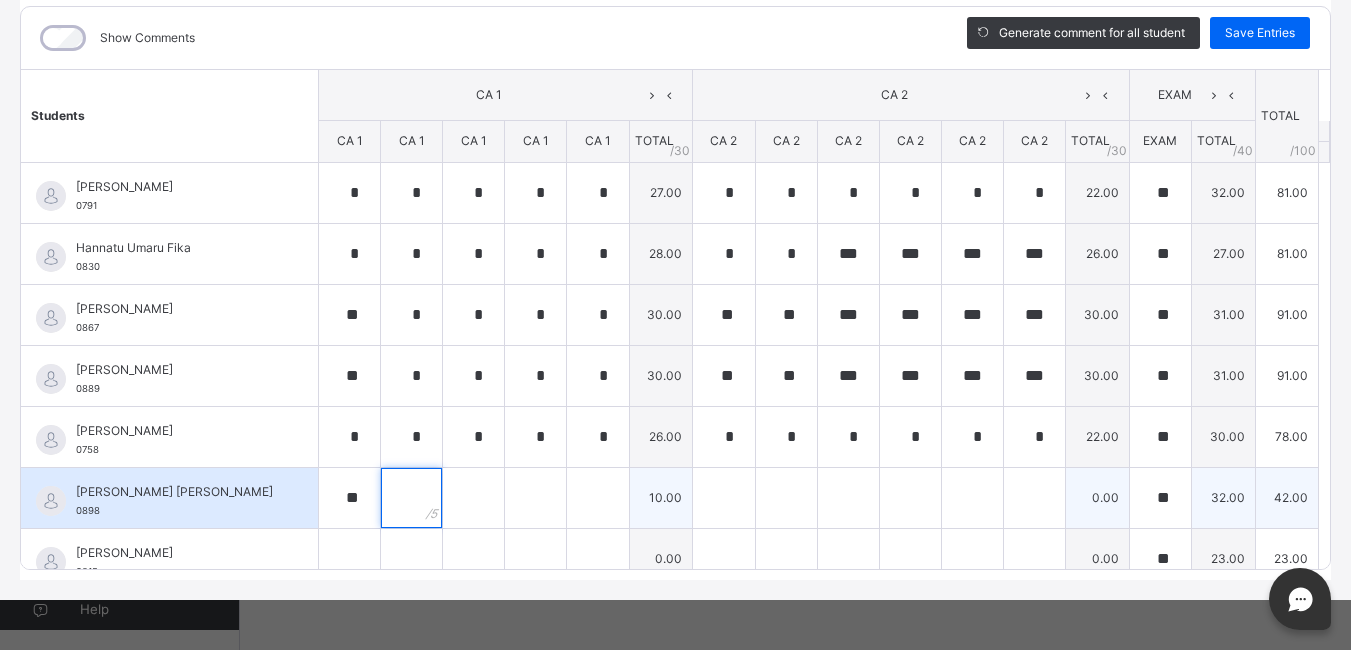 click at bounding box center (411, 498) 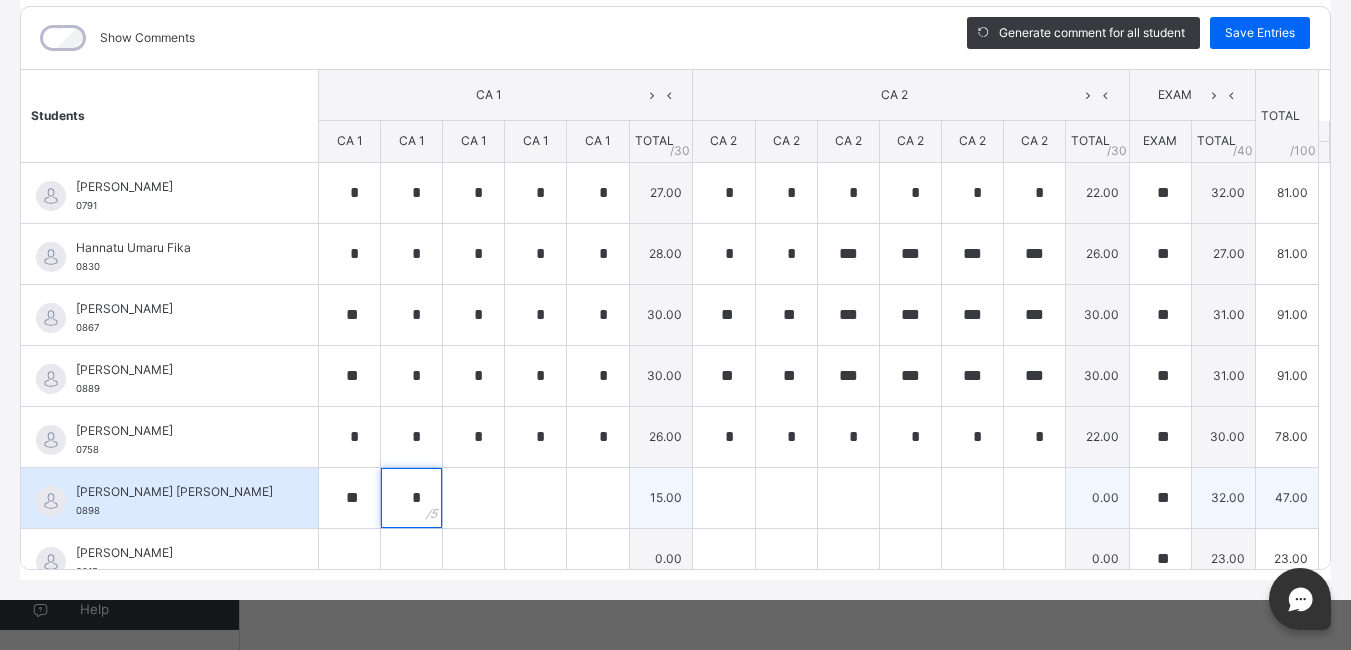 type on "*" 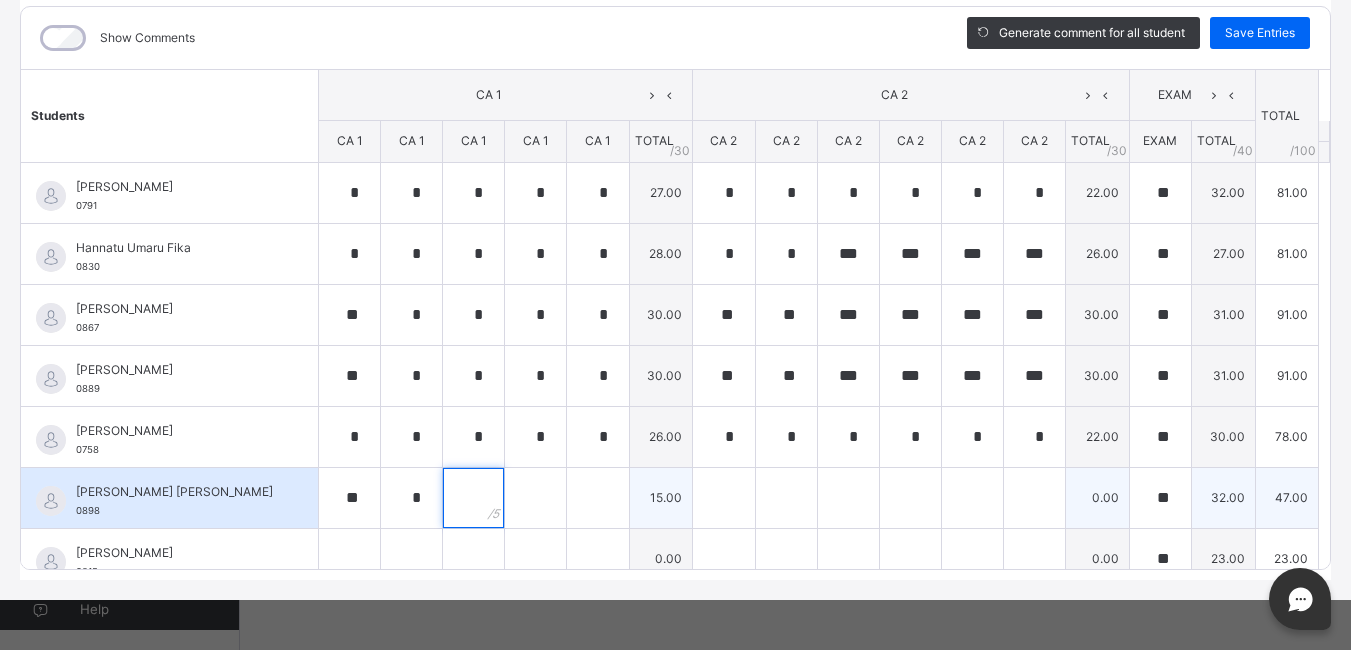 click at bounding box center (473, 498) 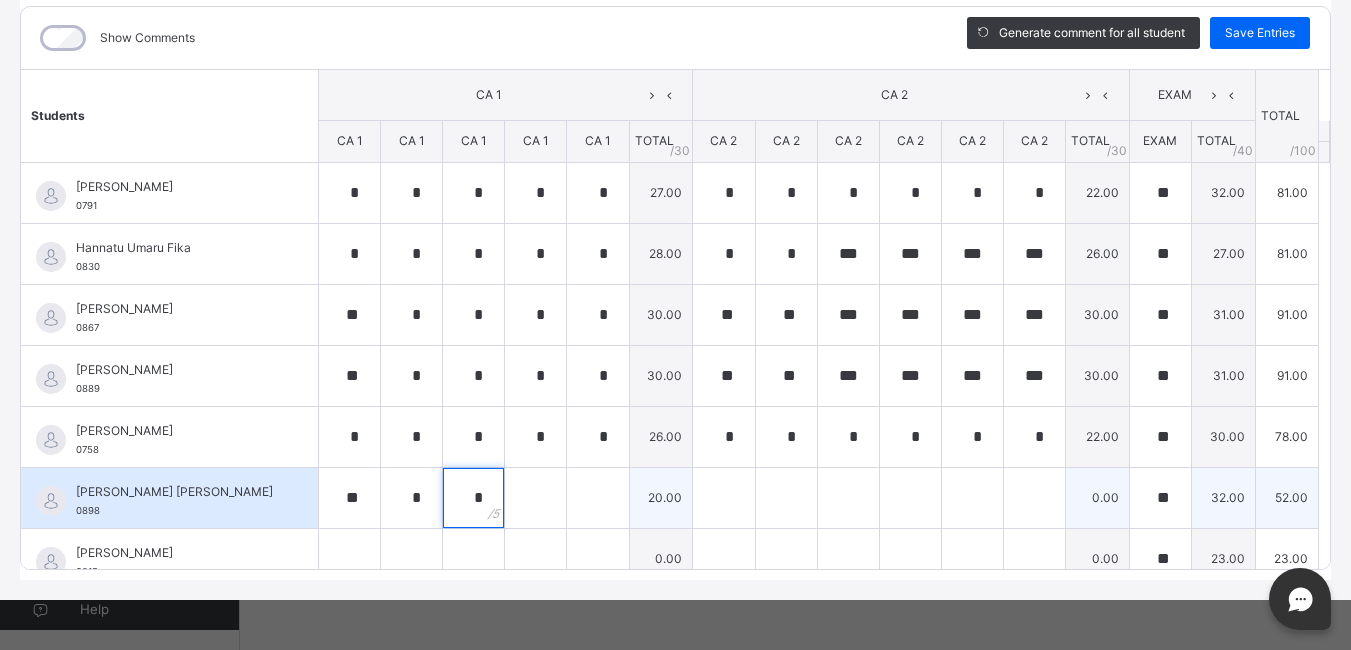 type on "*" 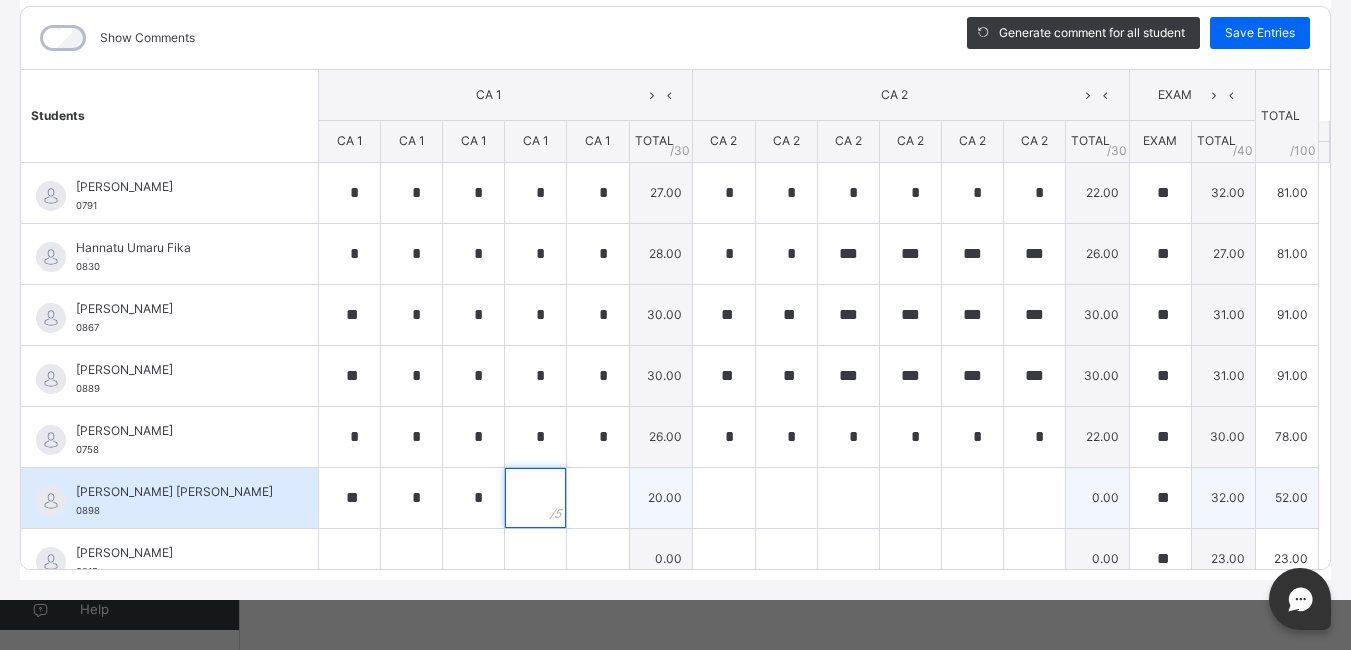 click at bounding box center (535, 498) 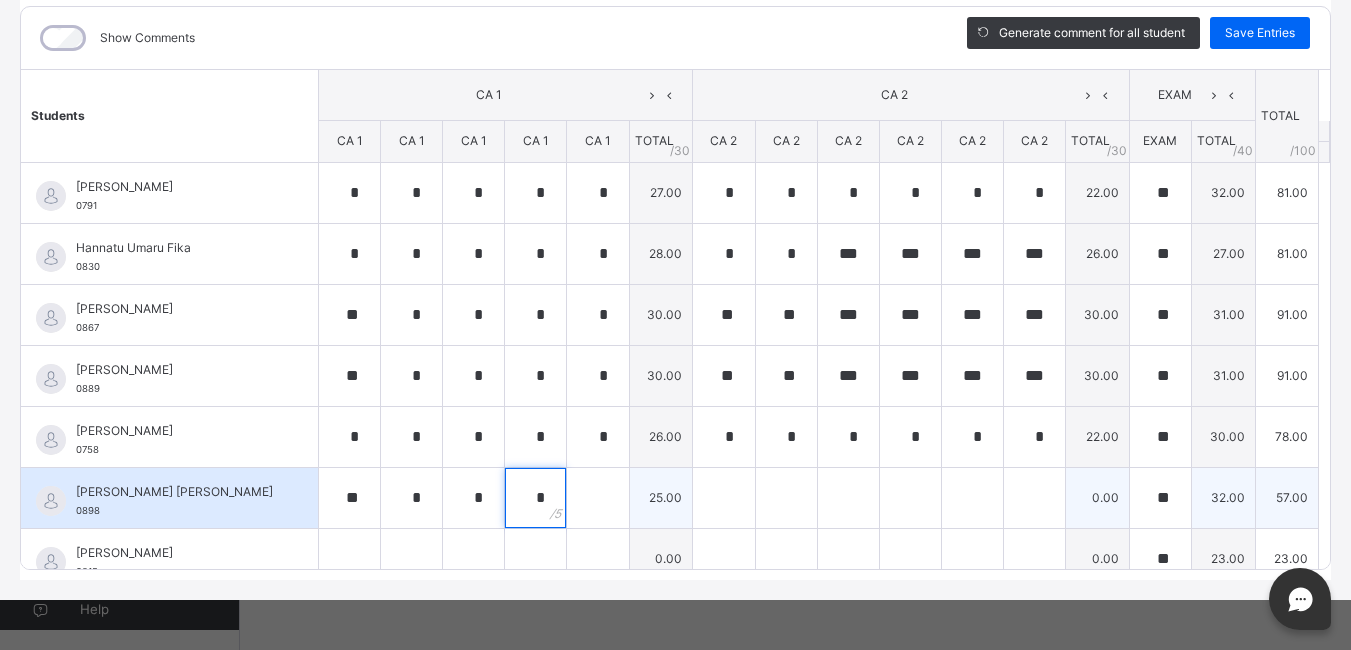 type on "*" 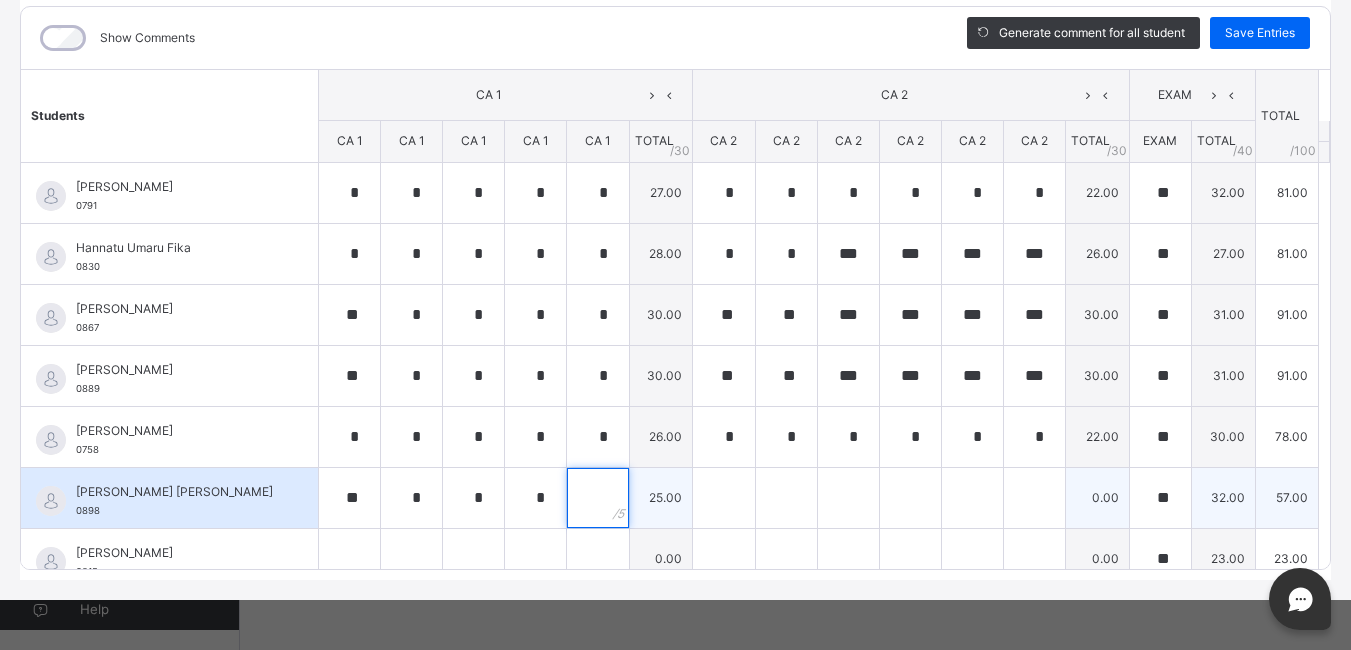 click at bounding box center (597, 498) 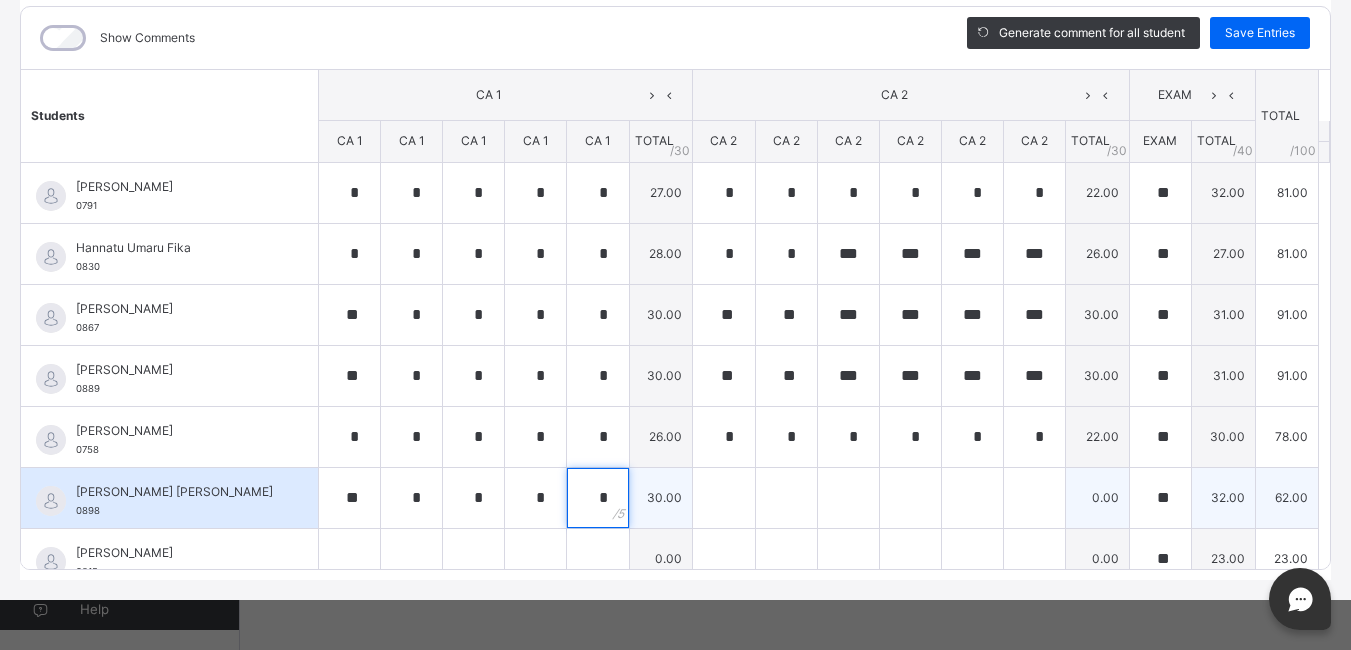 type on "*" 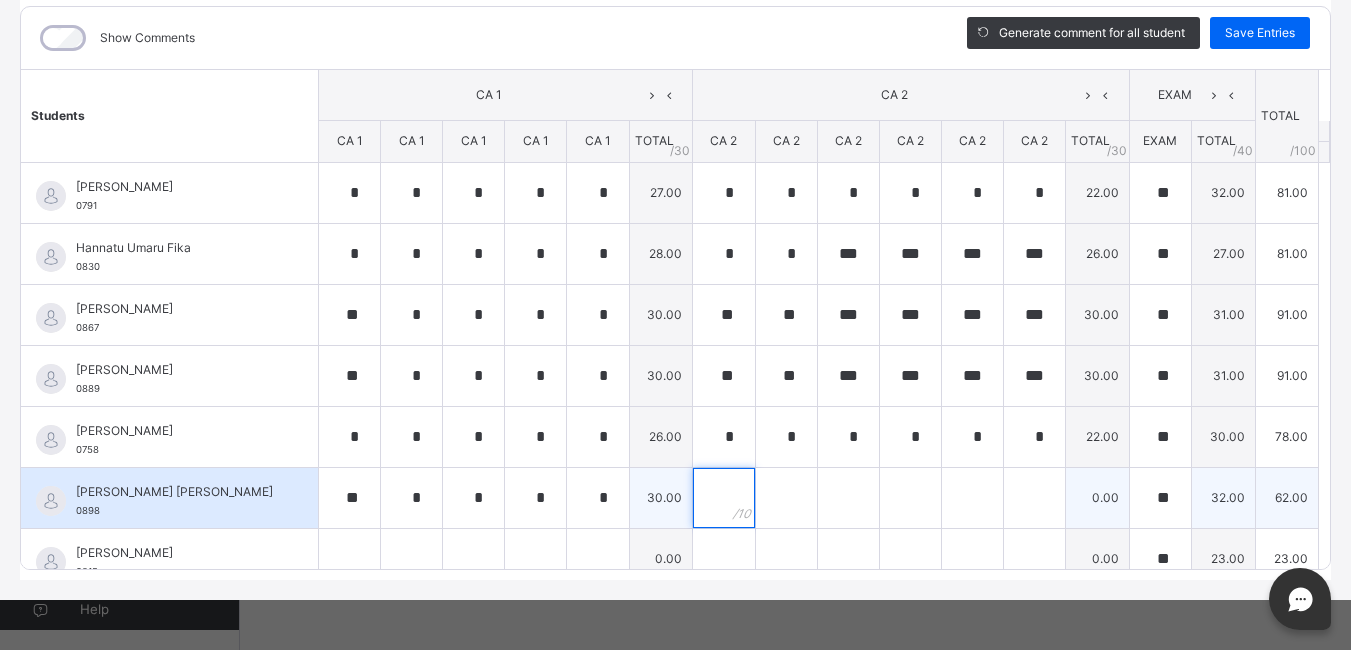 click at bounding box center [723, 498] 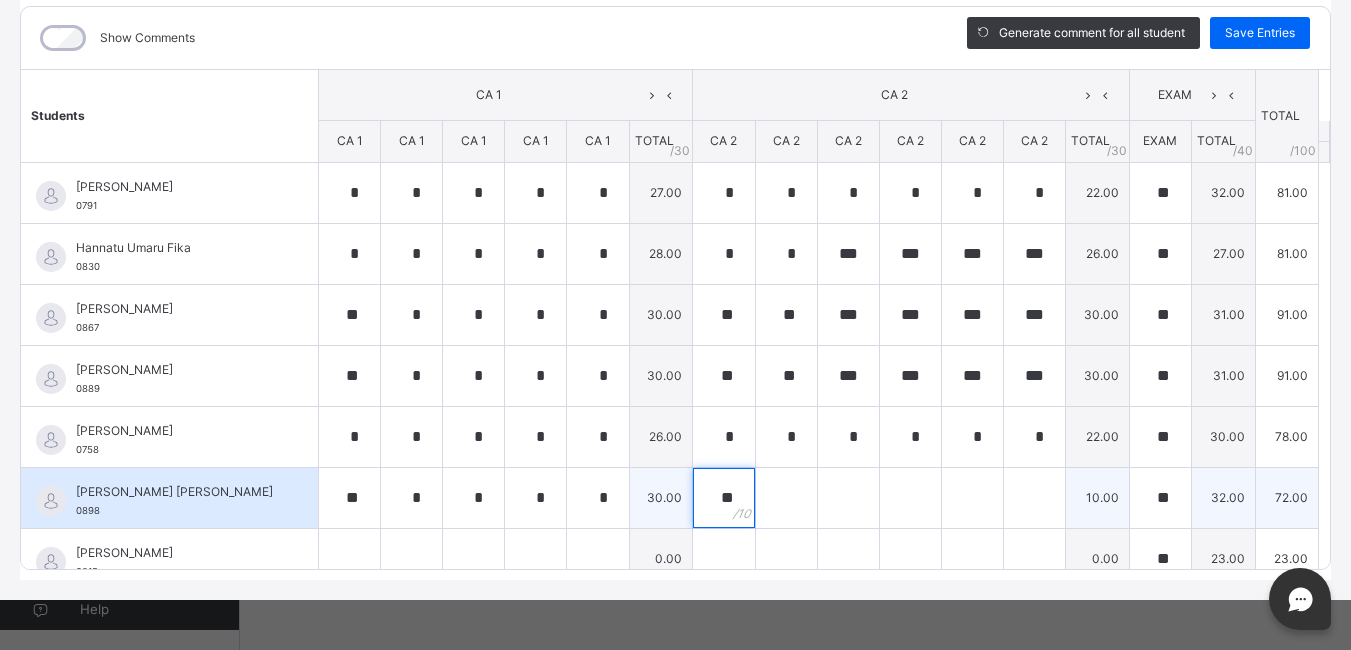 type on "**" 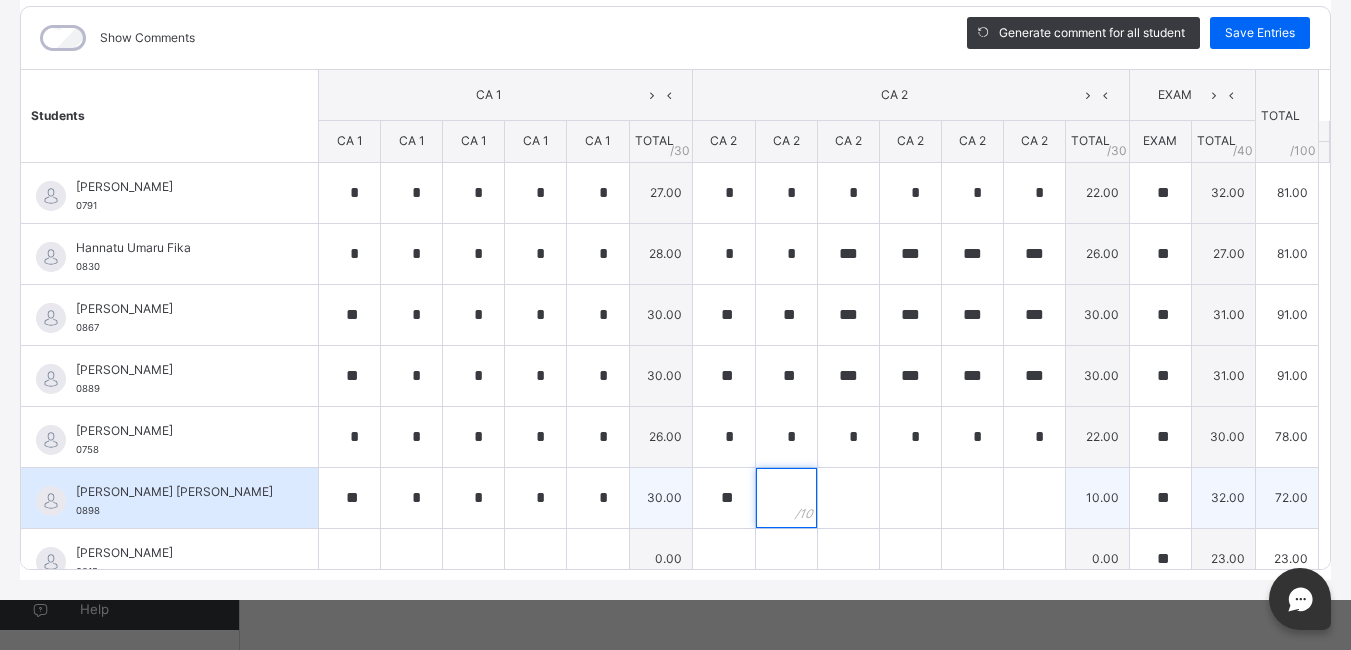 click at bounding box center (786, 498) 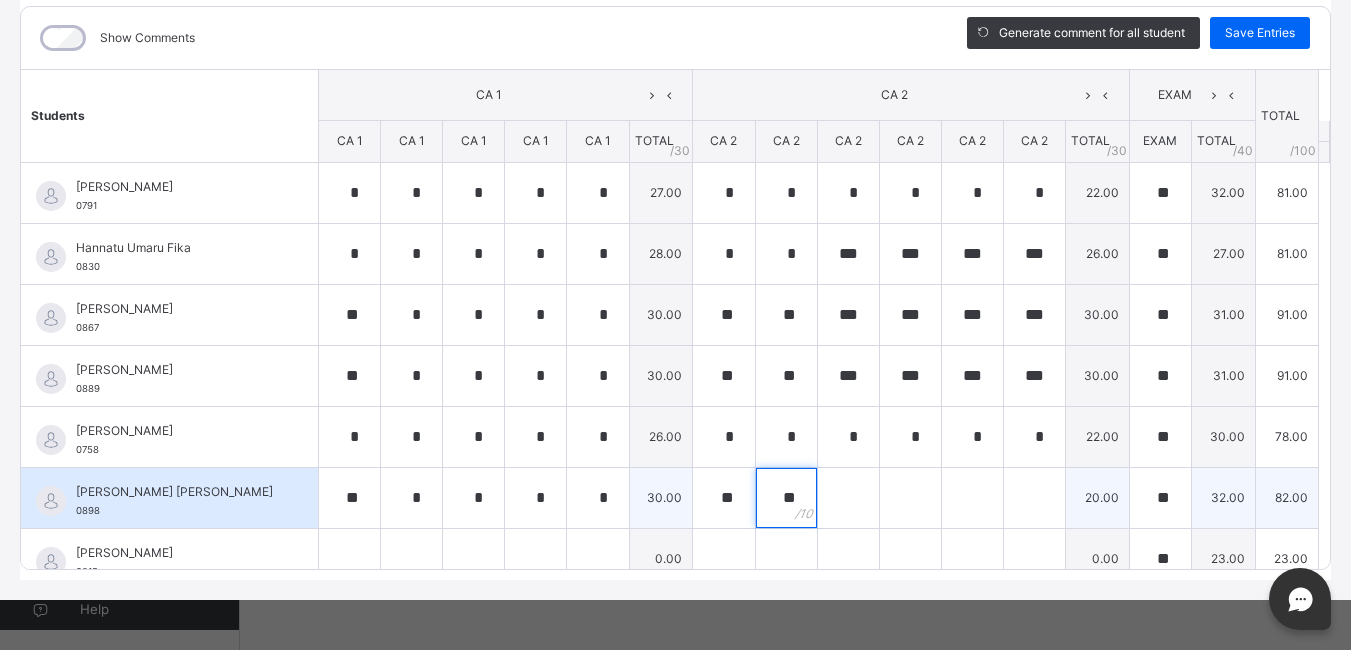 type on "**" 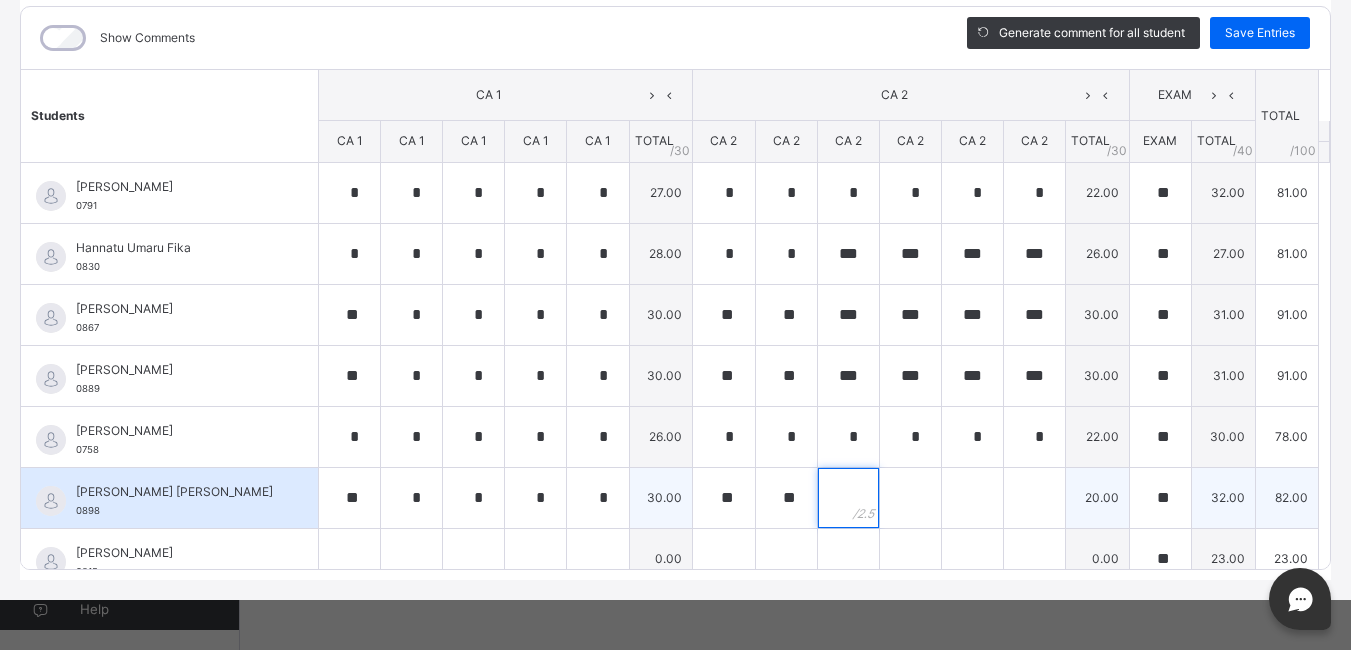 click at bounding box center [848, 498] 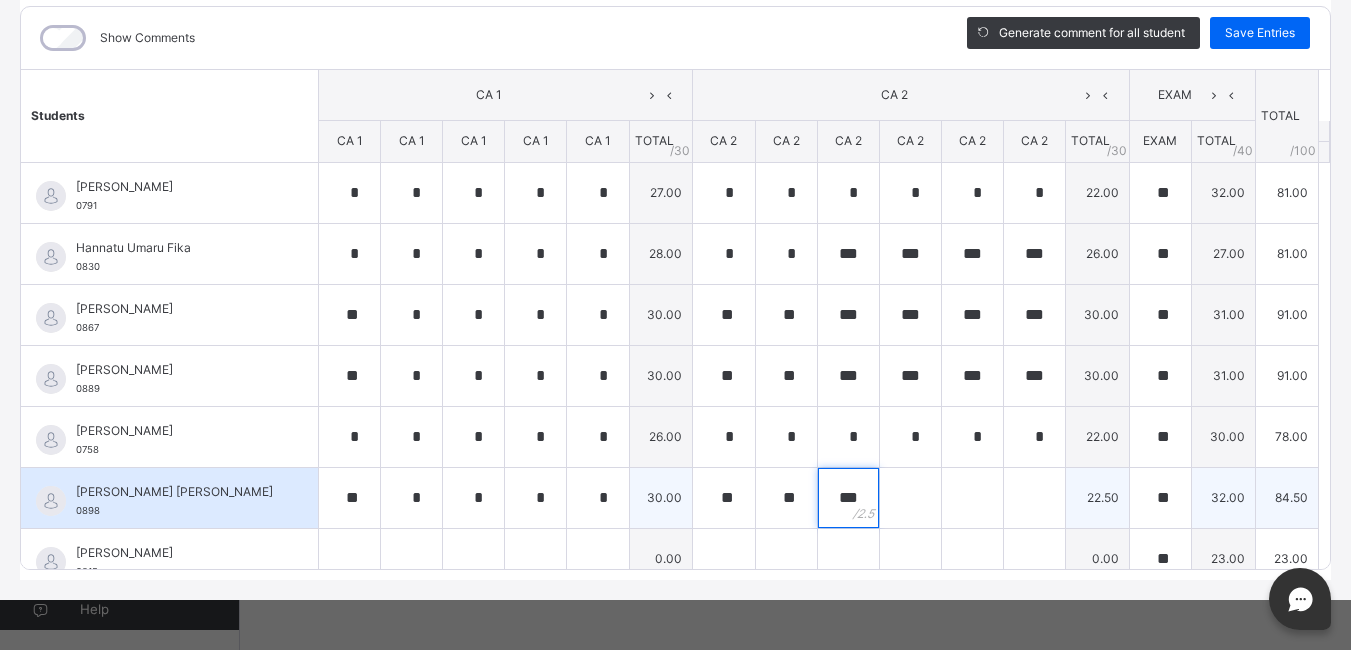 type on "***" 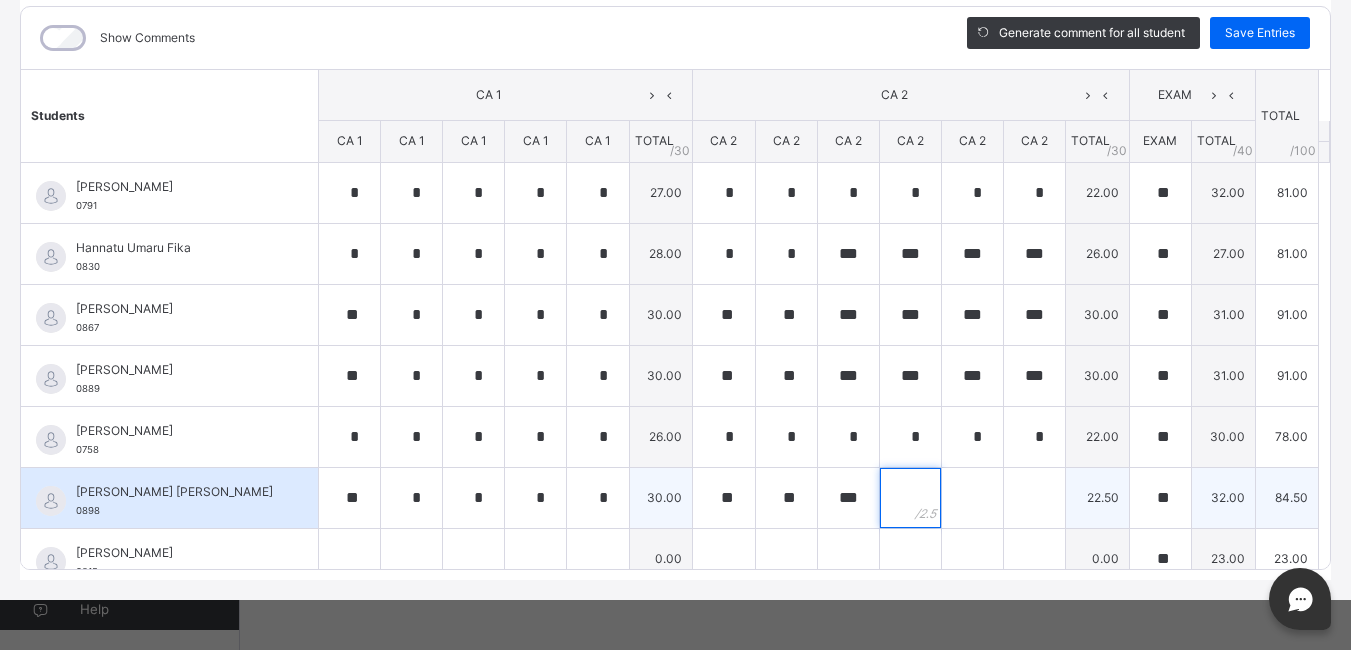 click at bounding box center (910, 498) 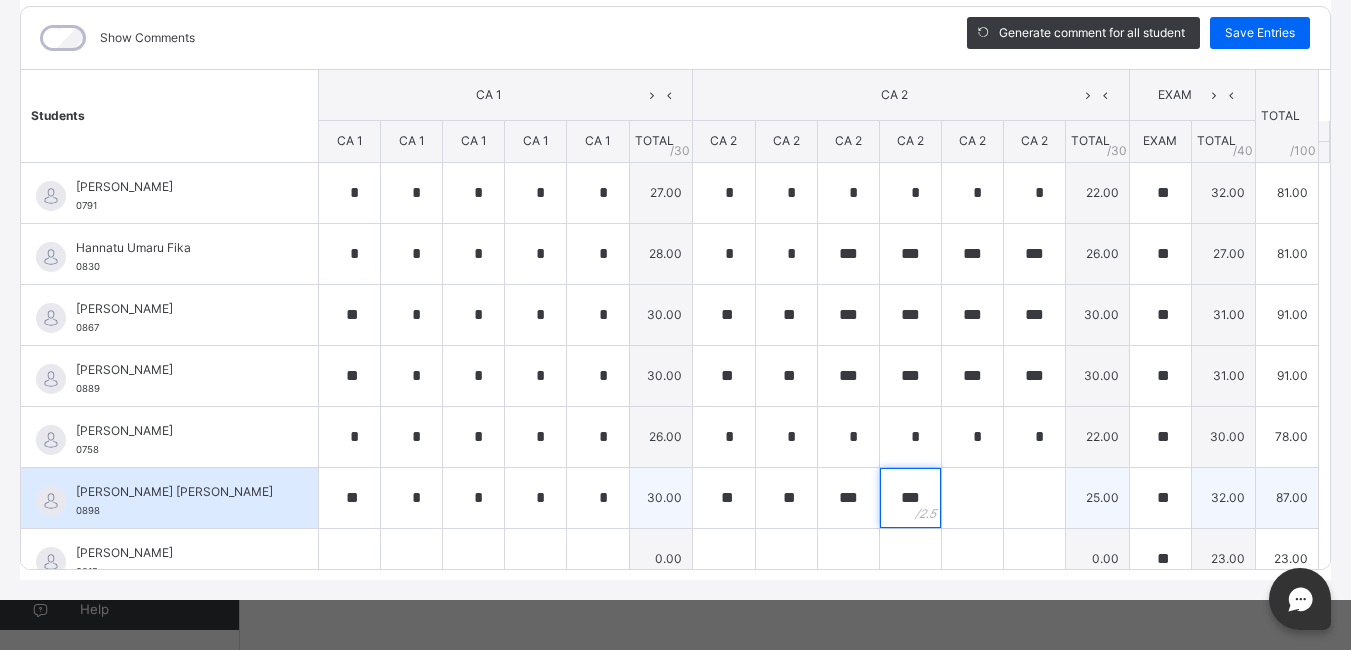type on "***" 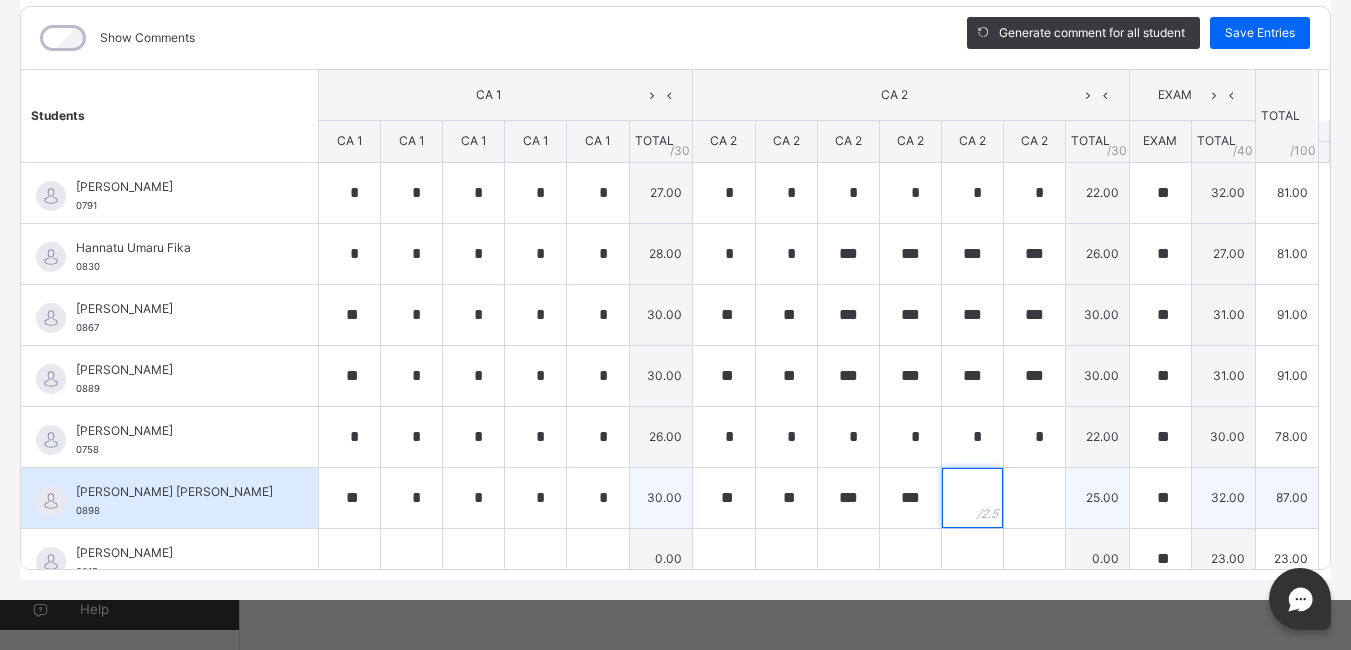 click at bounding box center (972, 498) 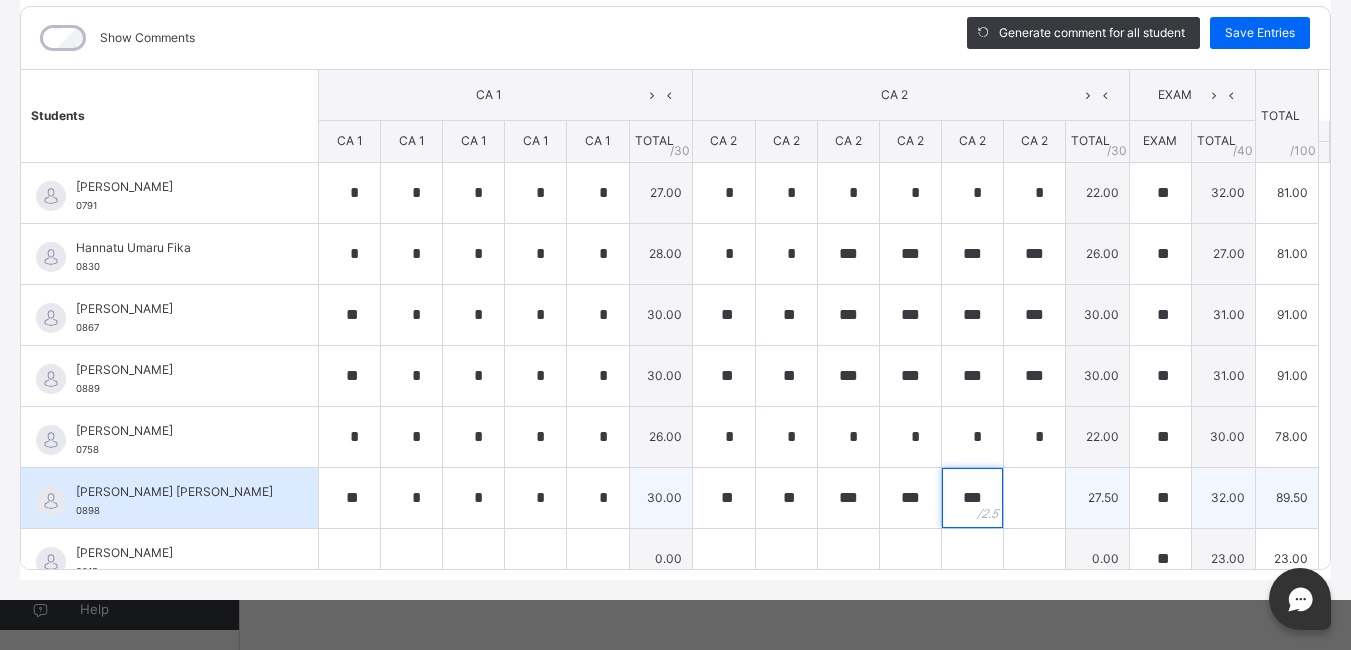 type on "***" 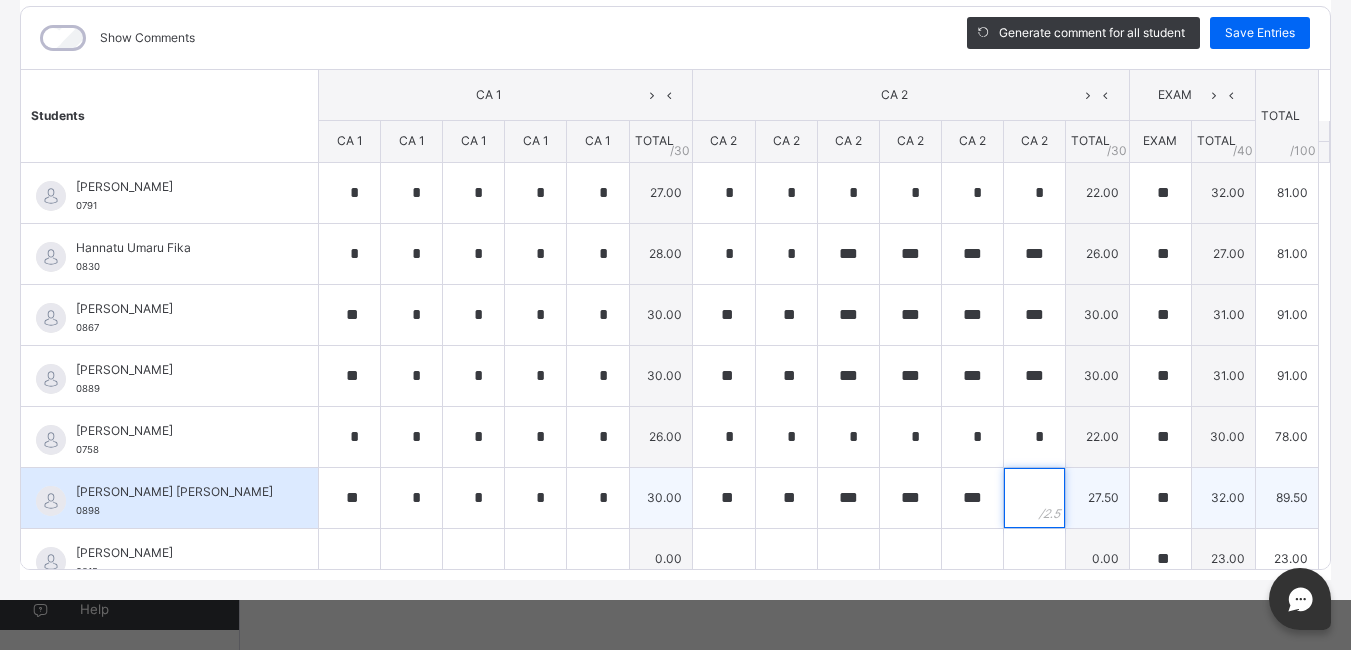 click at bounding box center [1034, 498] 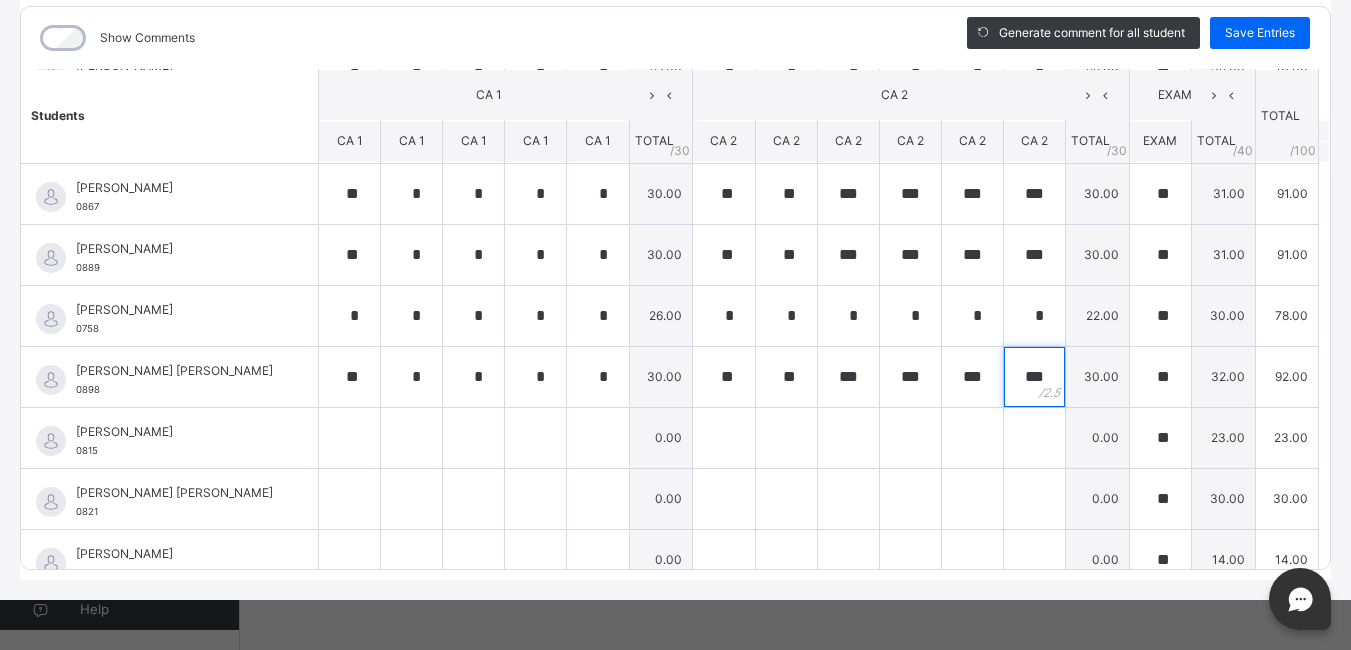 scroll, scrollTop: 143, scrollLeft: 0, axis: vertical 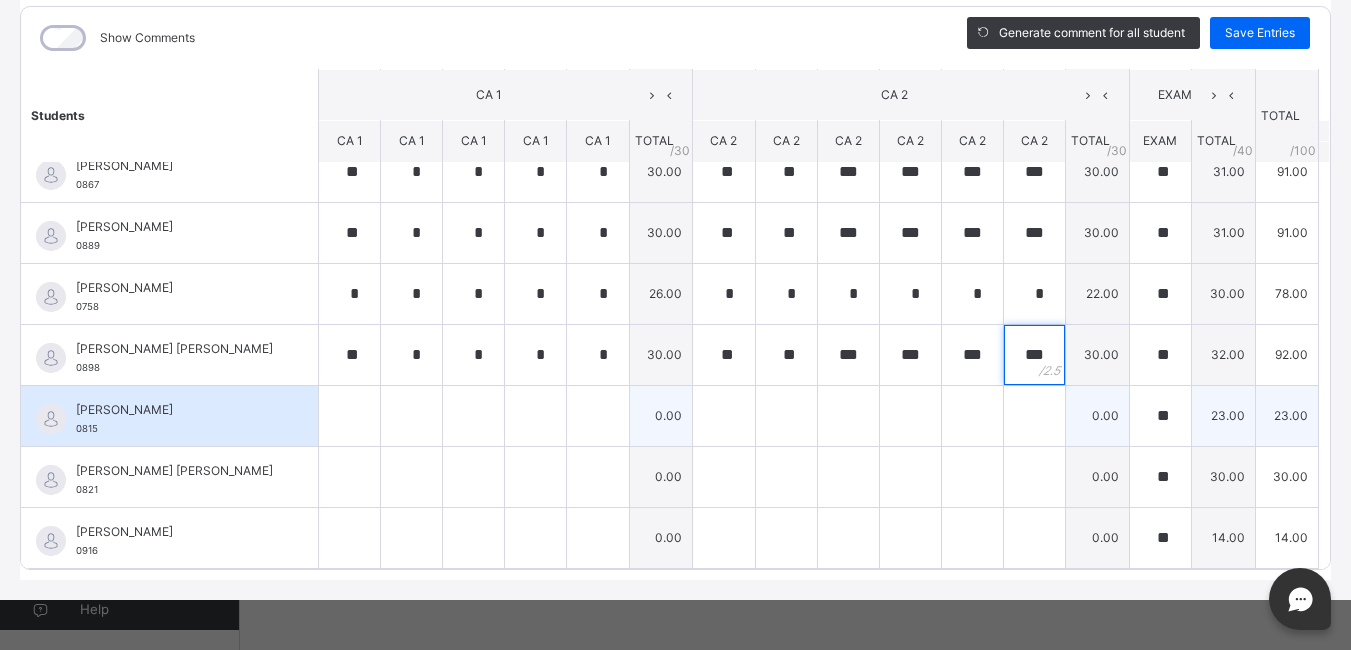 type on "***" 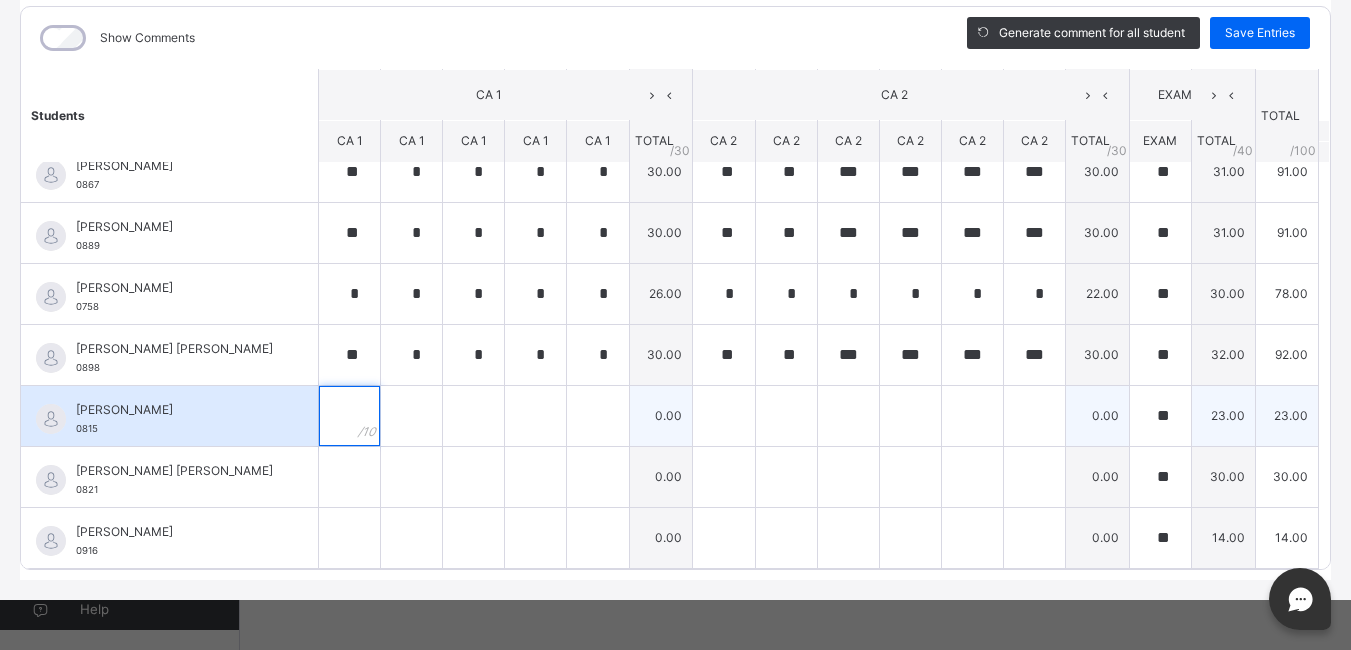 click at bounding box center (349, 416) 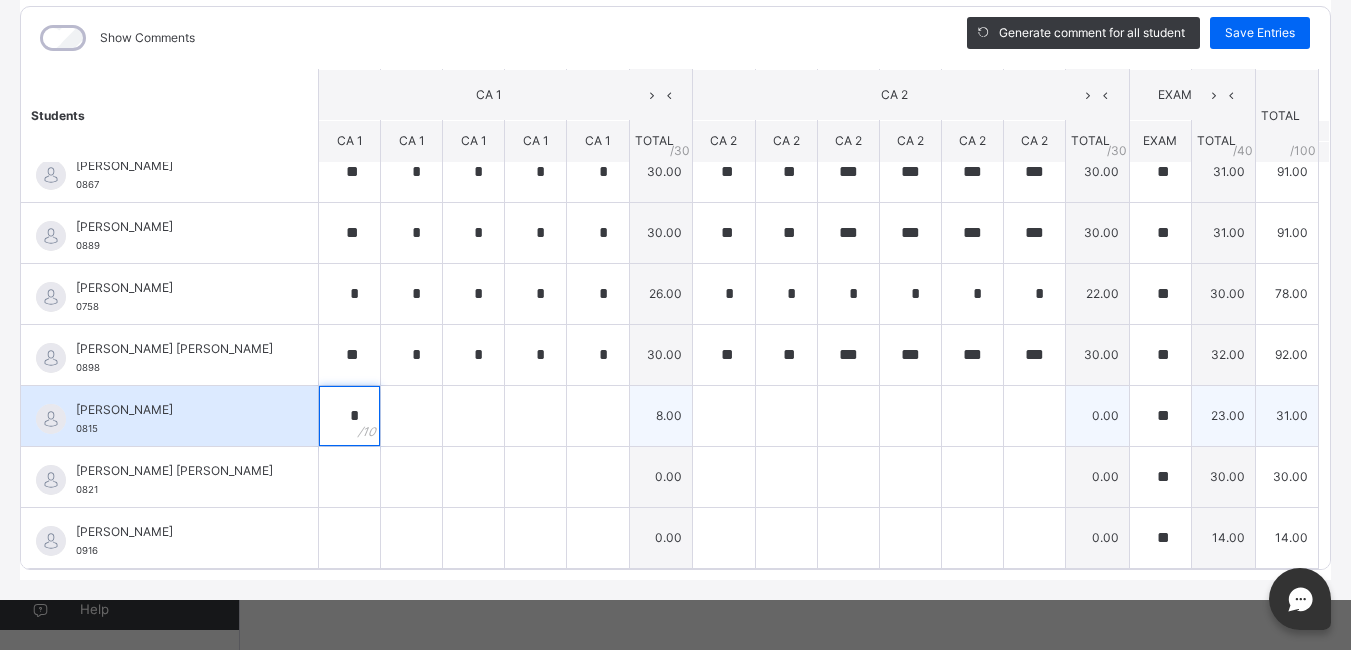 type on "*" 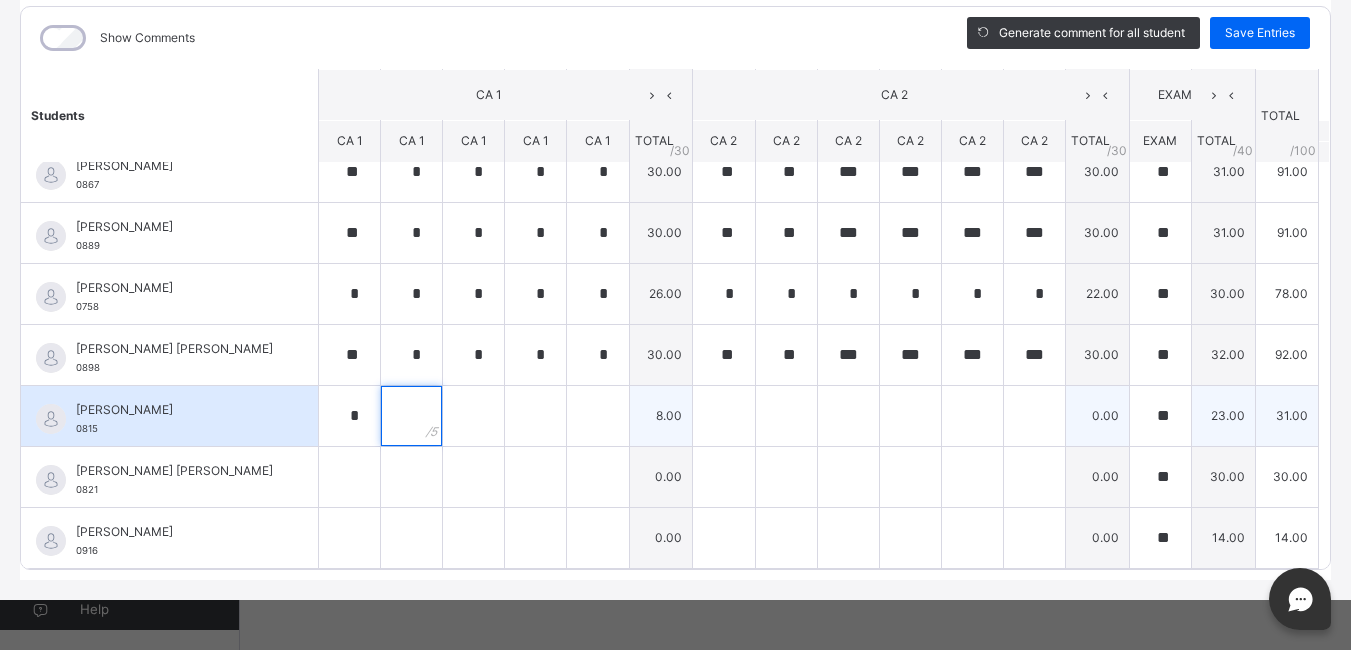 click at bounding box center [411, 416] 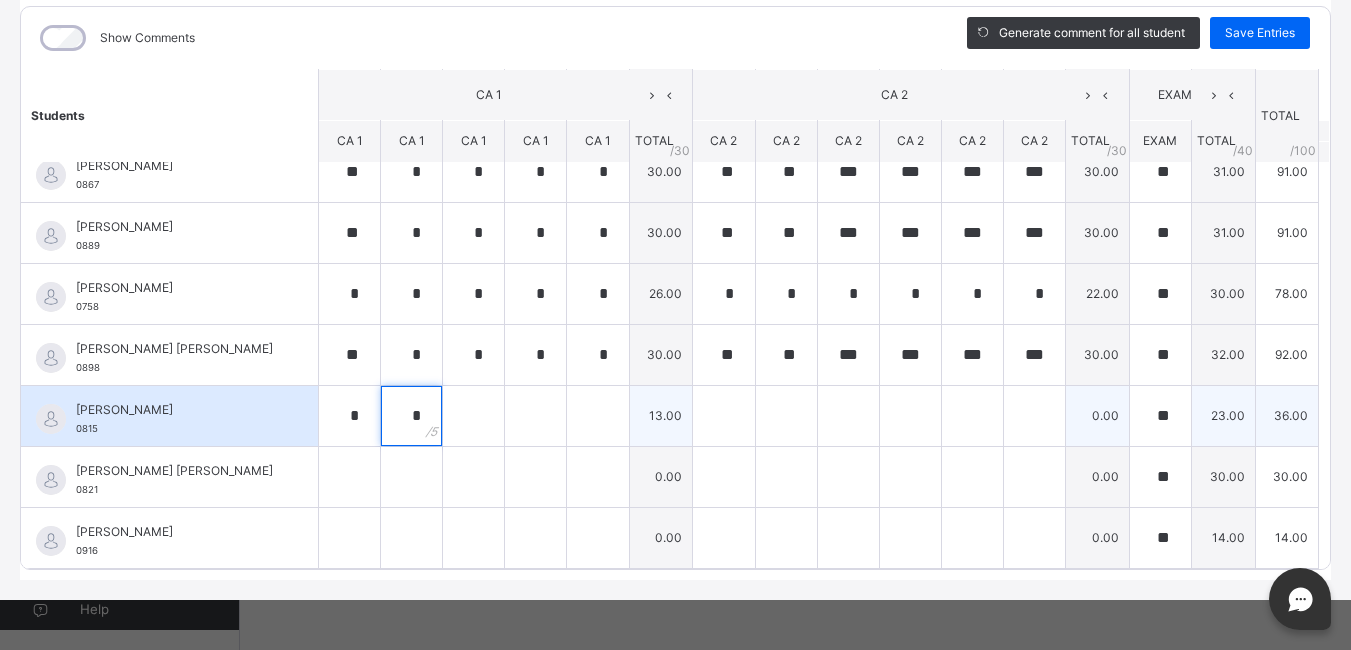 type on "*" 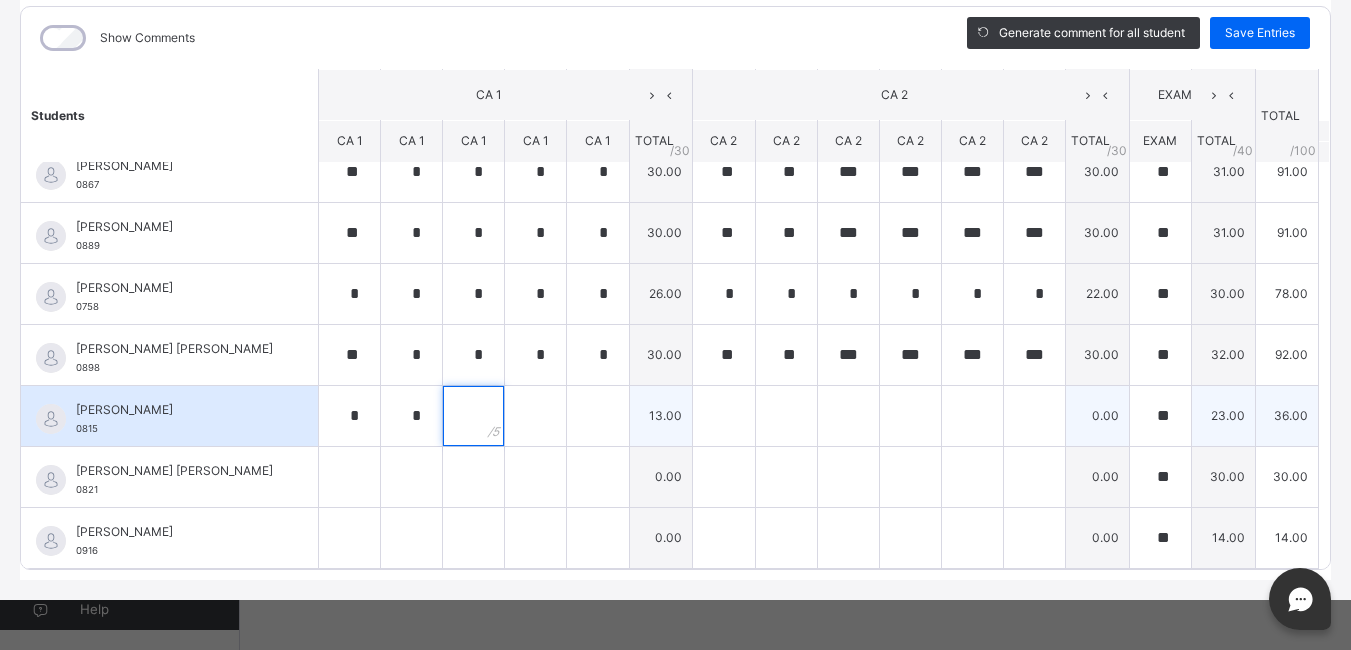 click at bounding box center (473, 416) 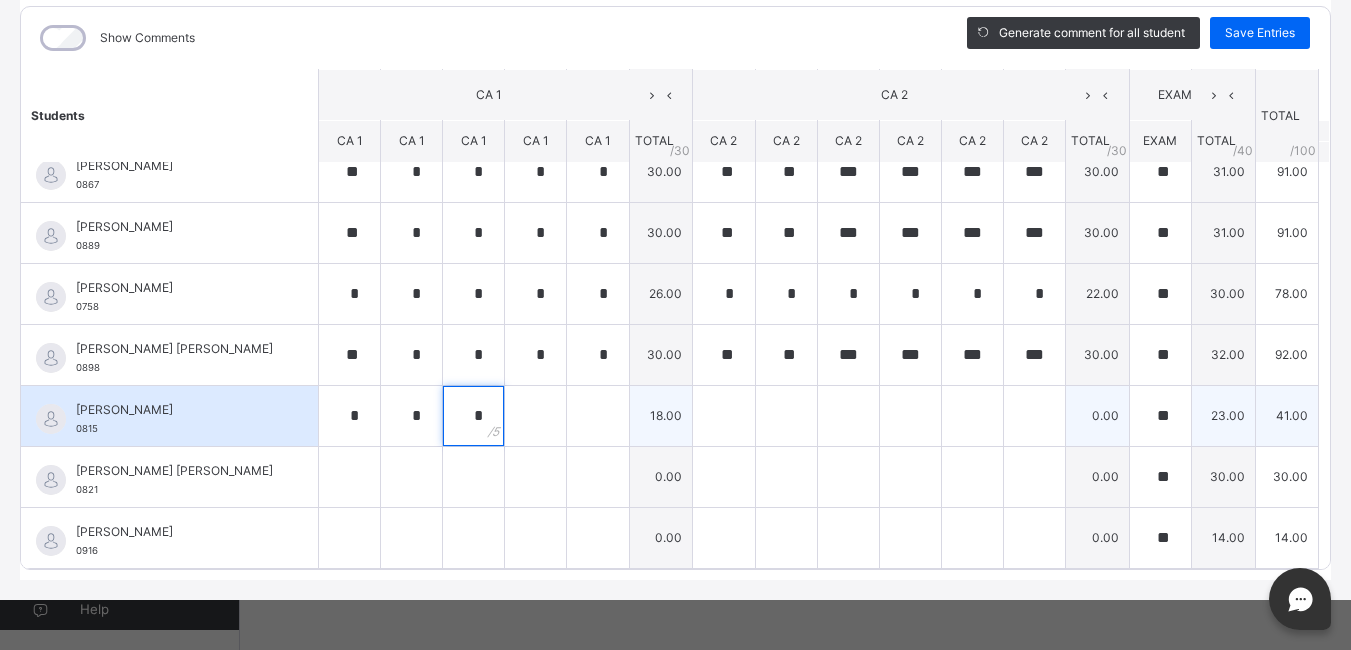 type on "*" 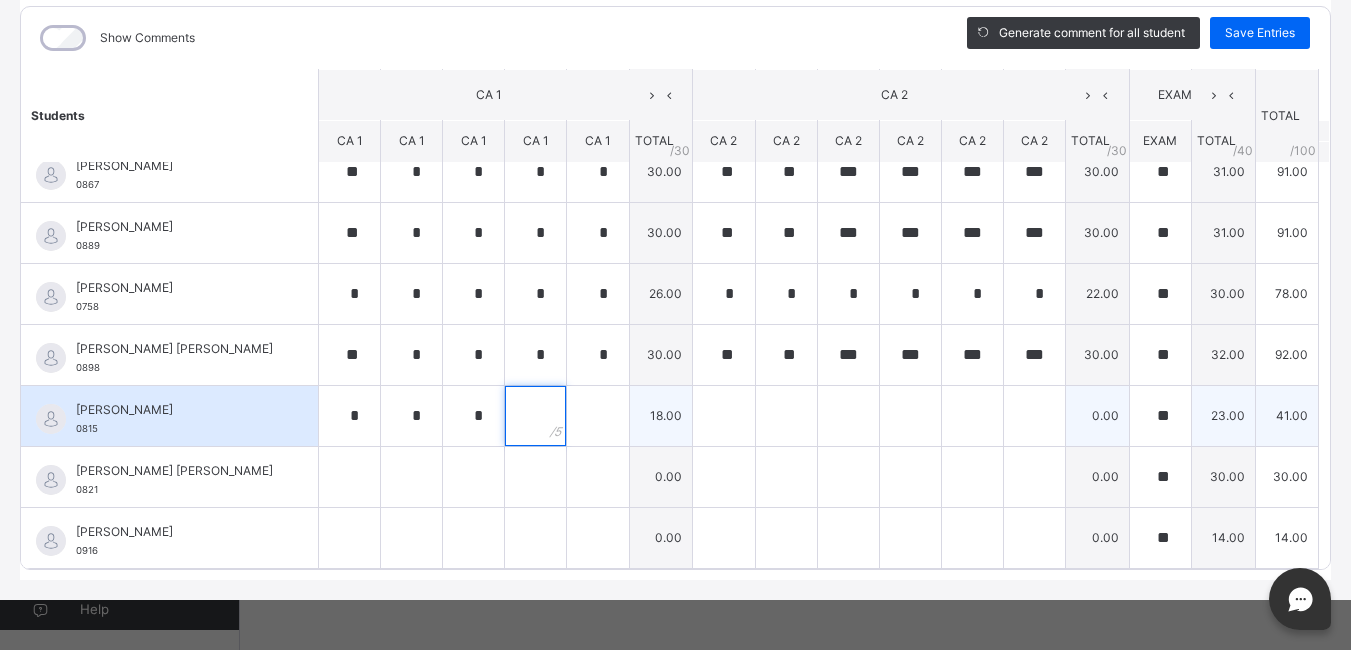 click at bounding box center [535, 416] 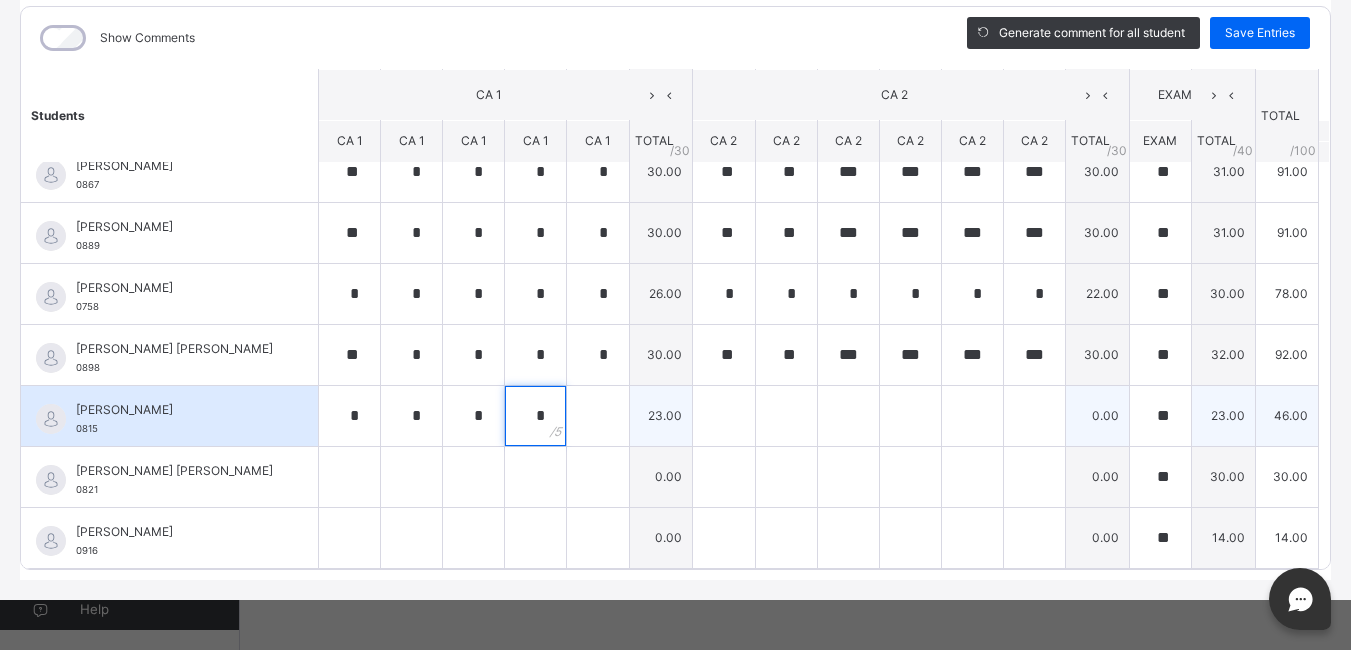 type on "*" 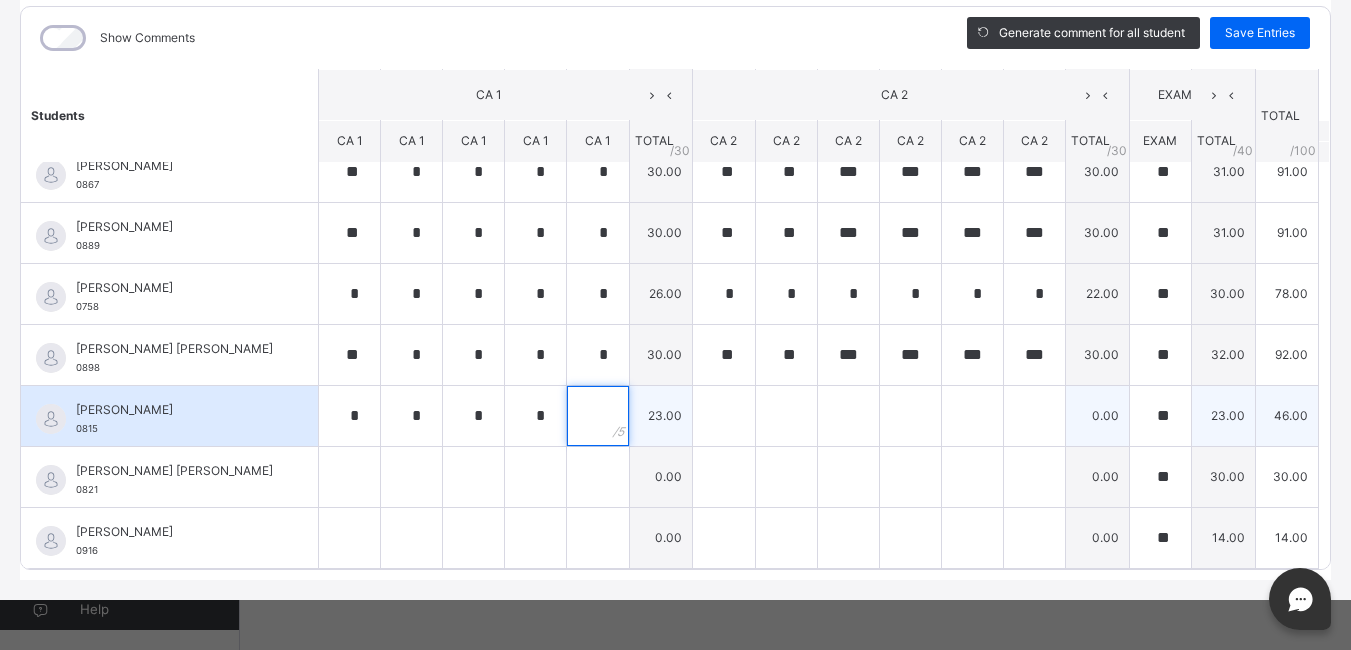 click at bounding box center [597, 416] 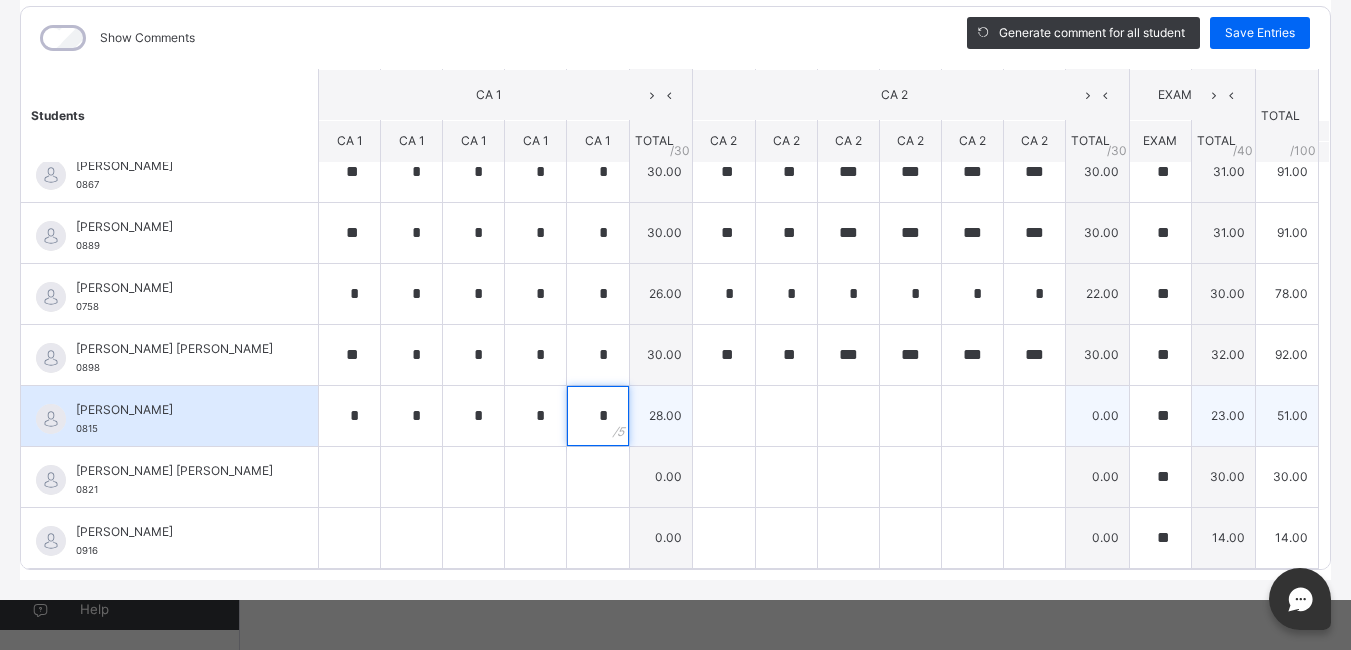 type on "*" 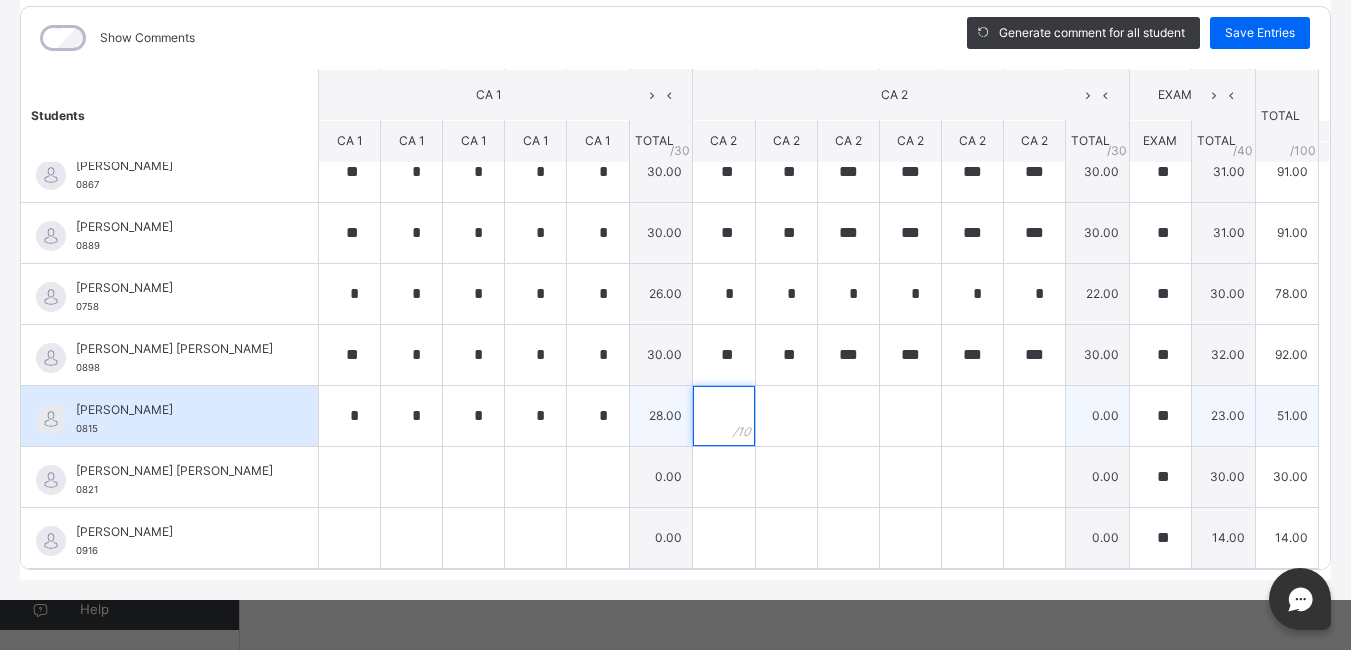 click at bounding box center (723, 416) 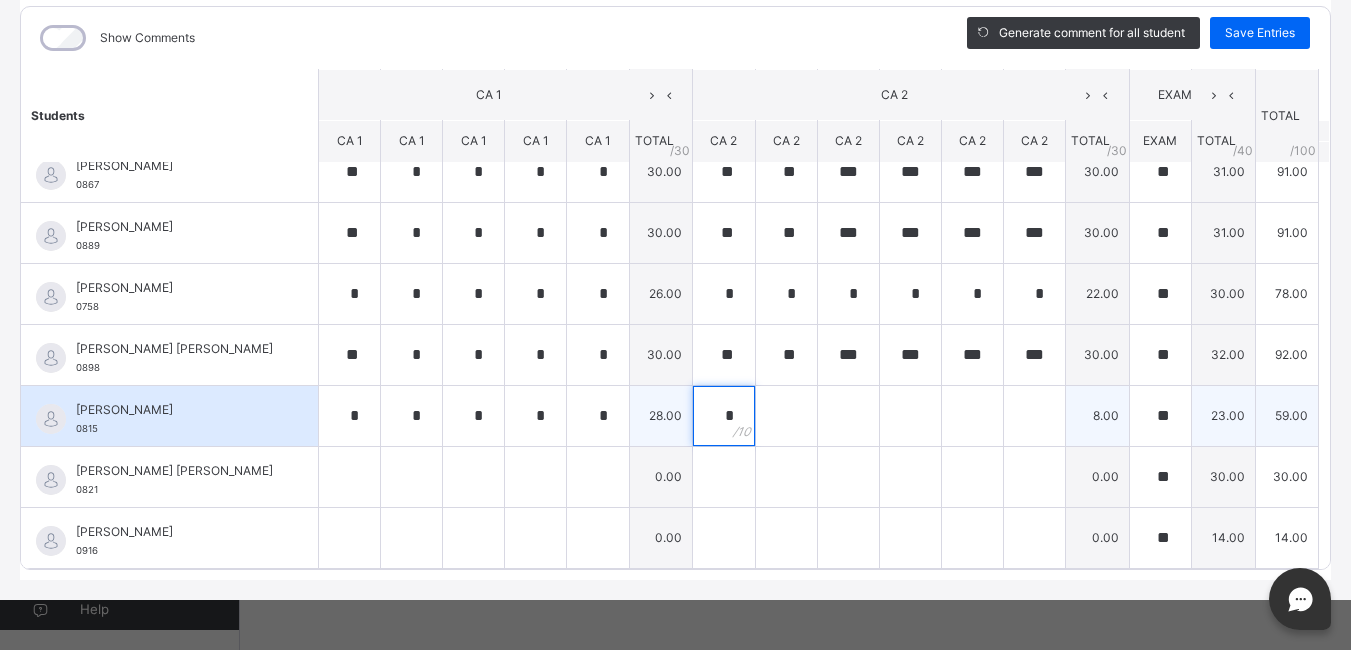 type on "*" 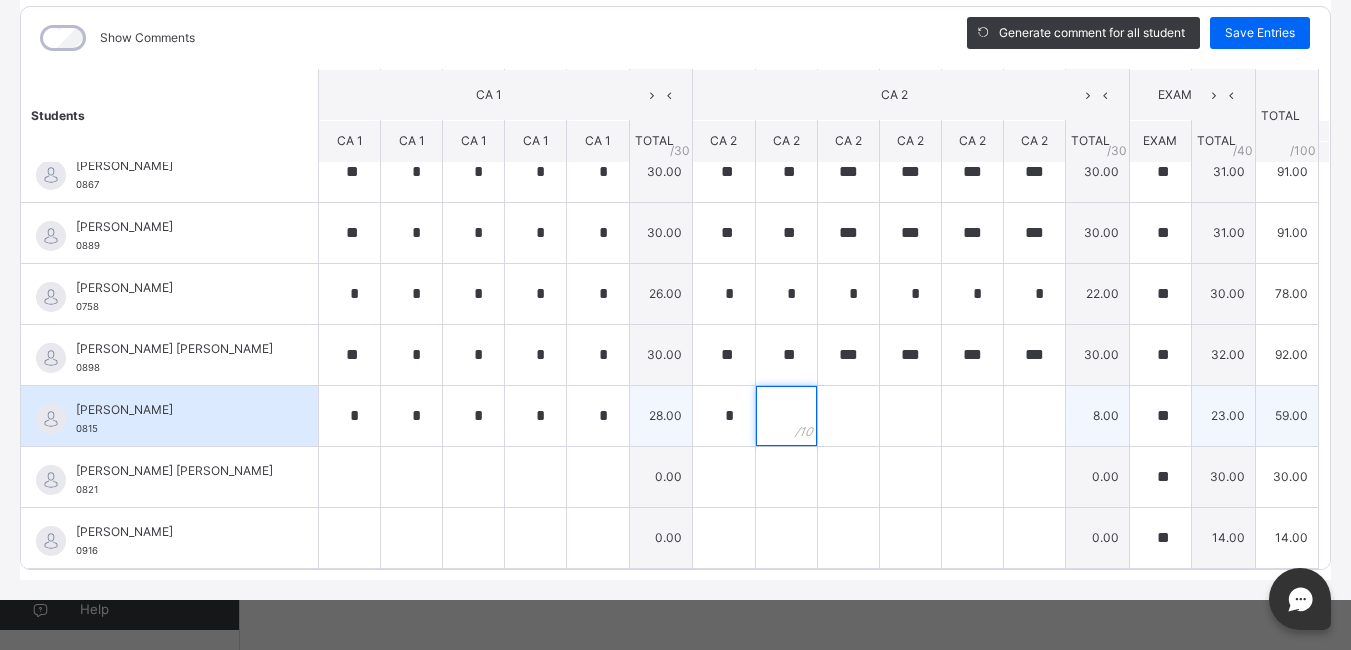 click at bounding box center (786, 416) 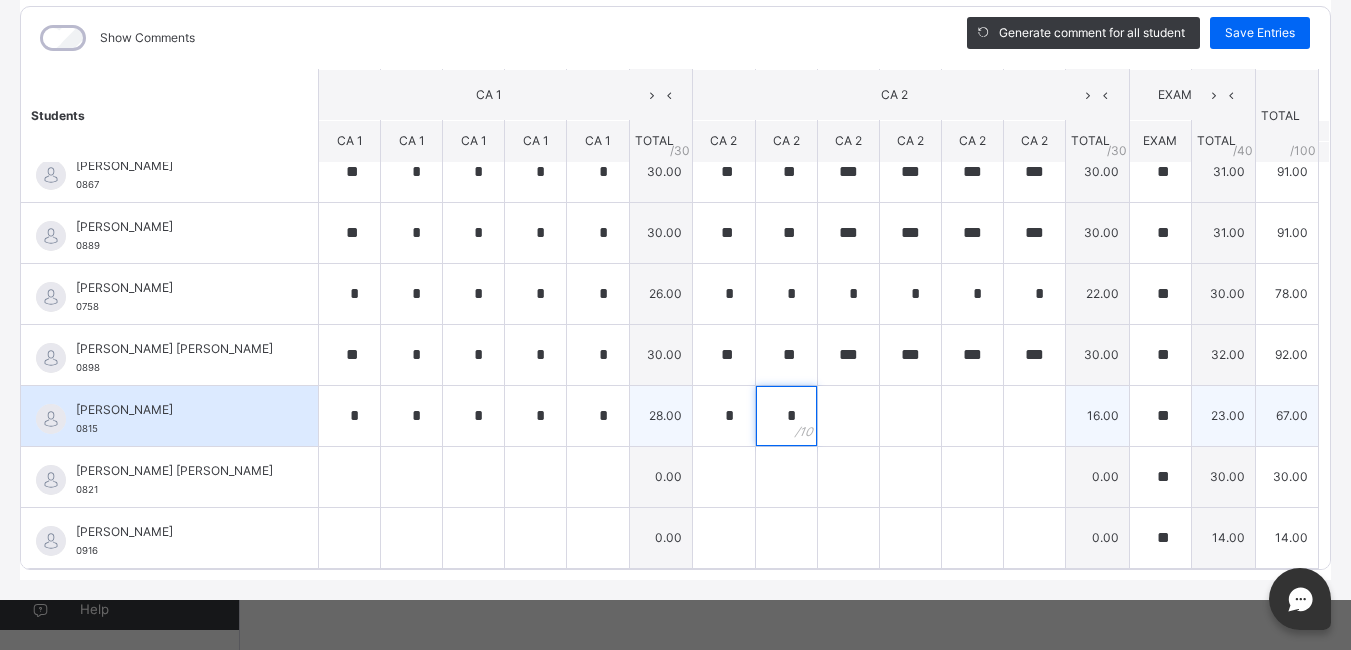 type on "*" 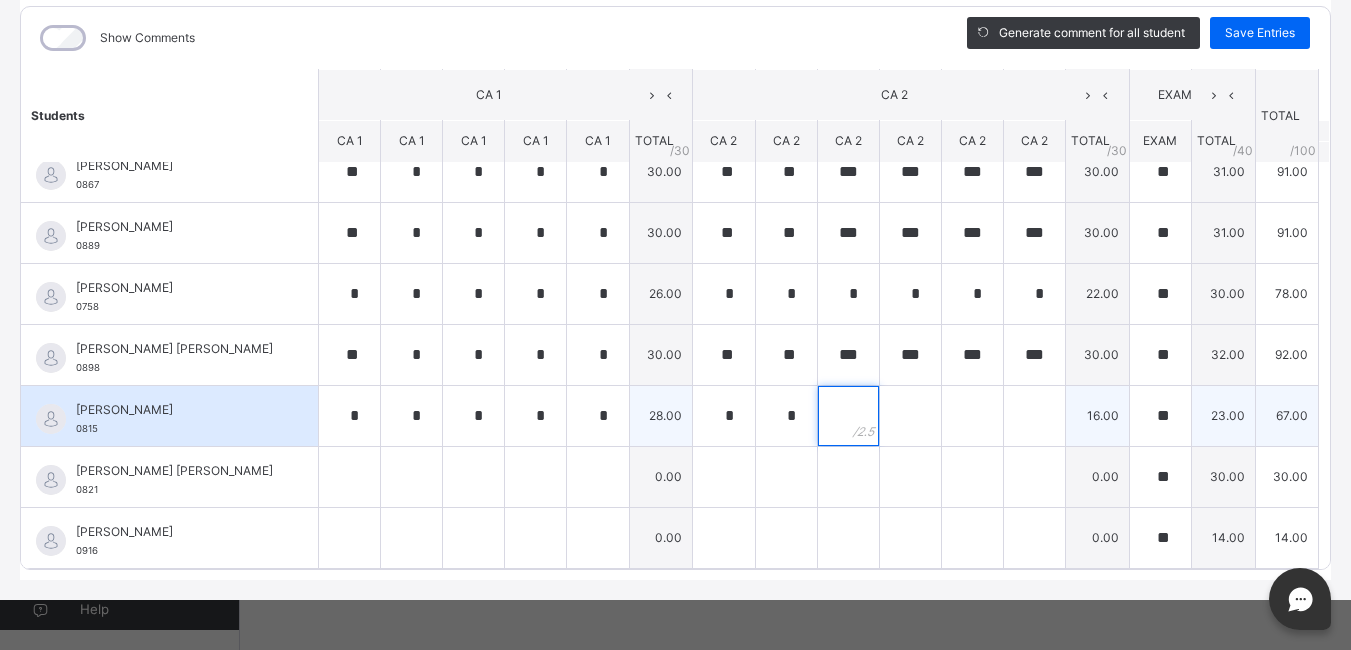 click at bounding box center (848, 416) 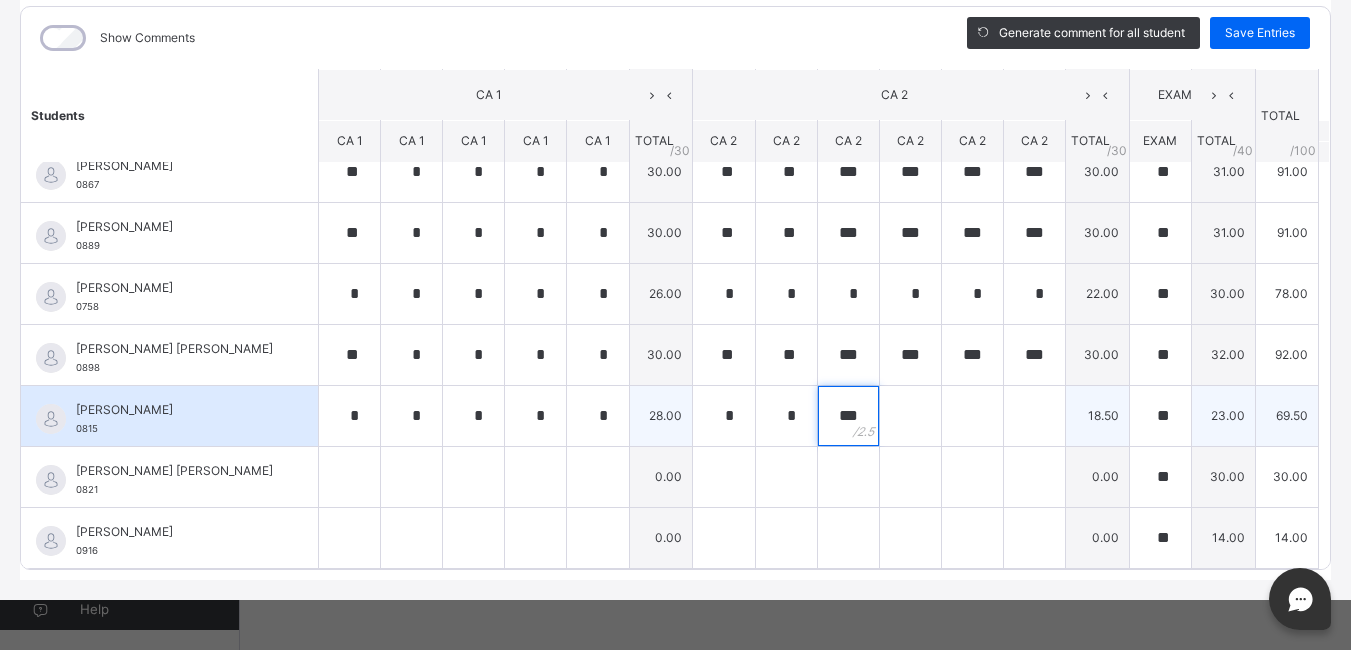 type on "***" 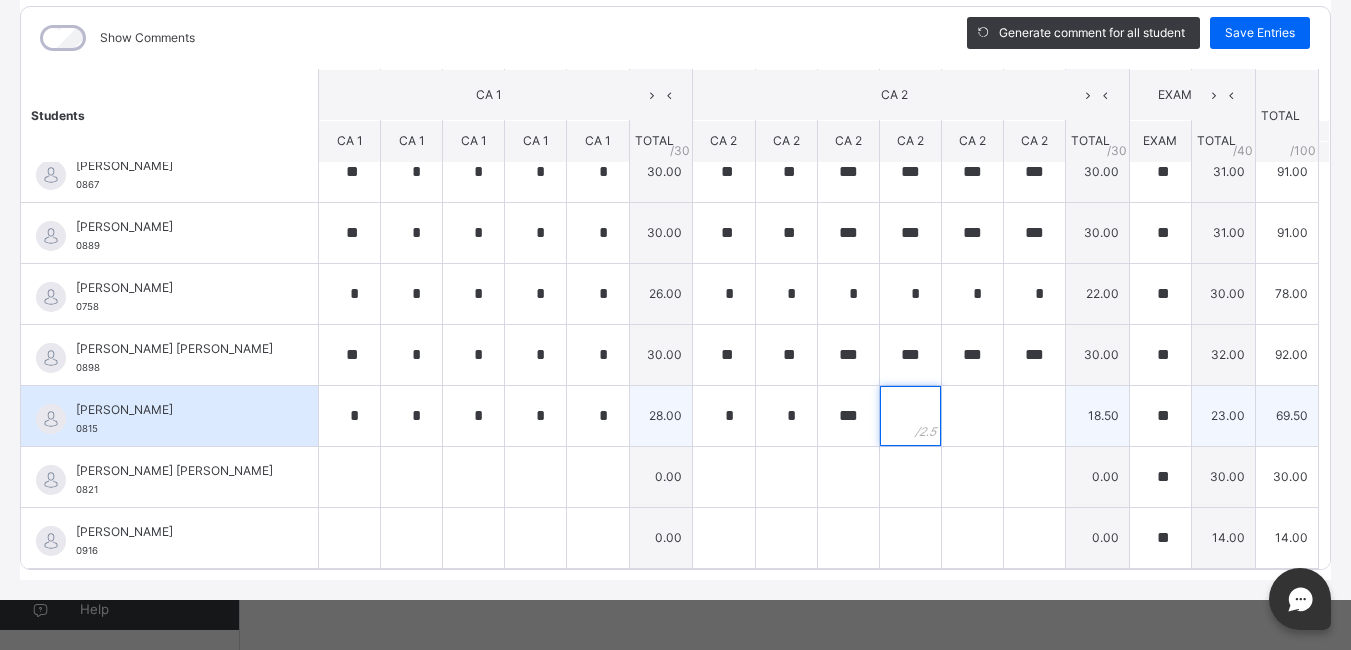 click at bounding box center (910, 416) 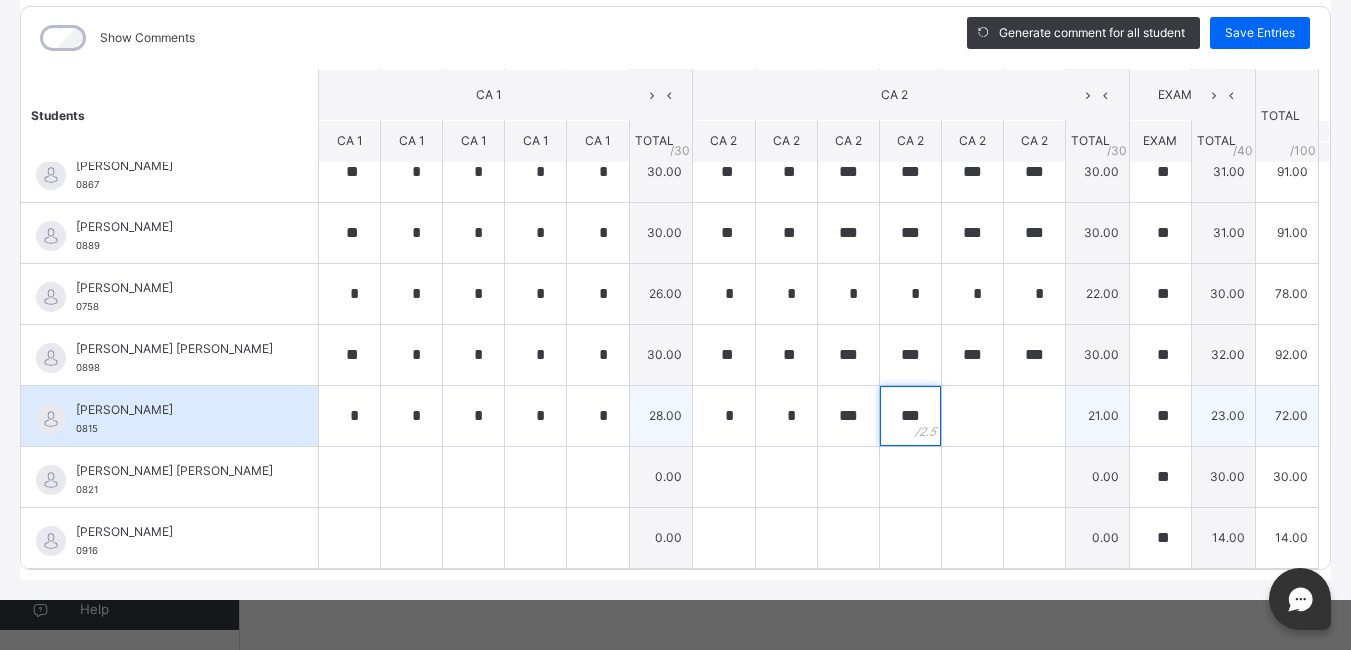 type on "***" 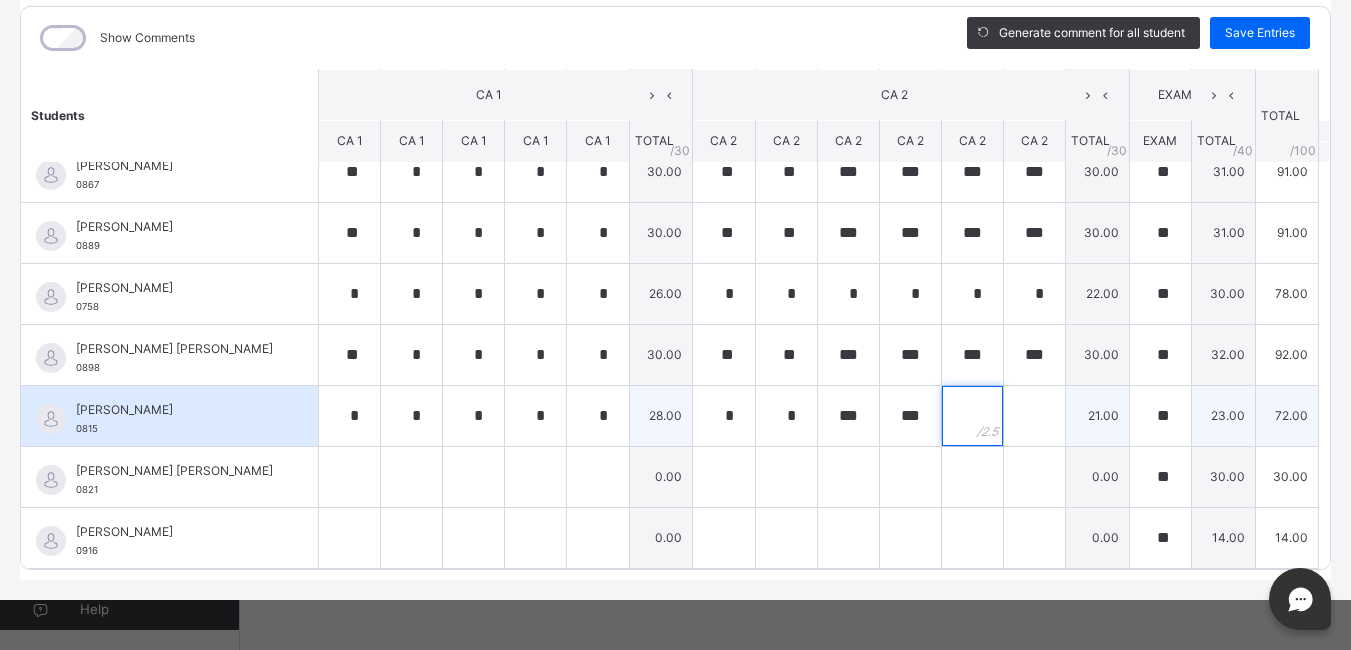 click at bounding box center (972, 416) 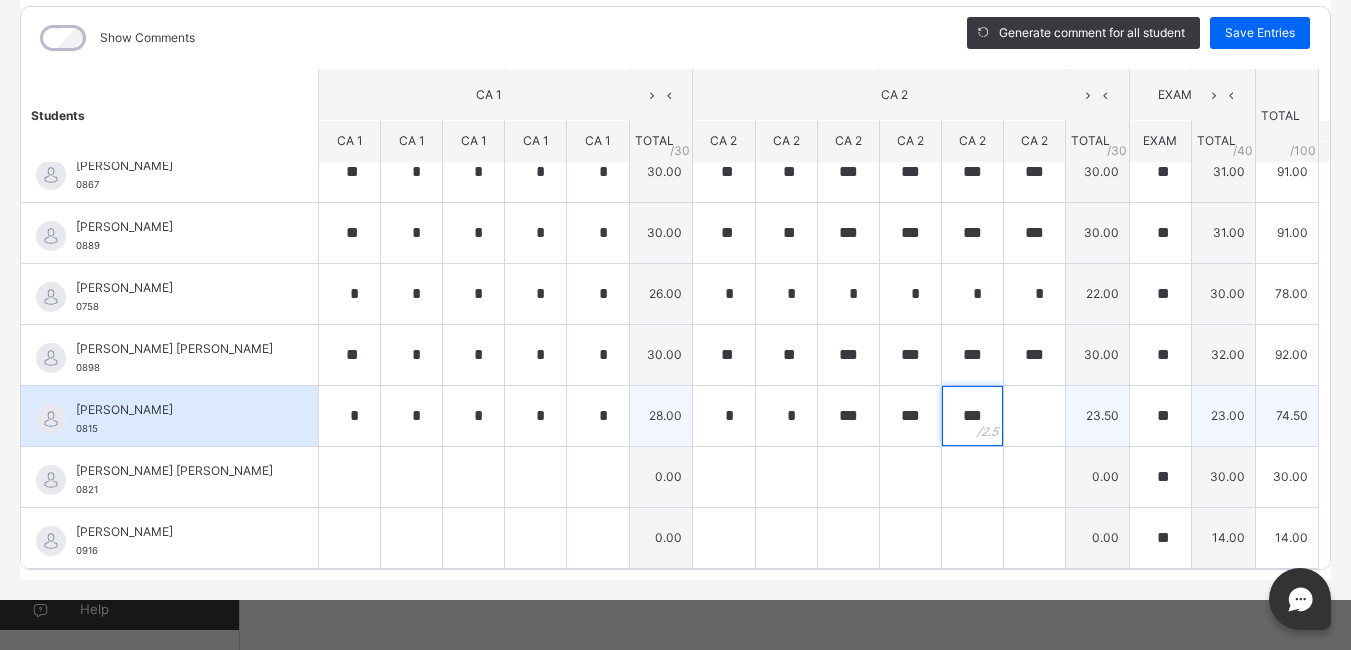 type on "***" 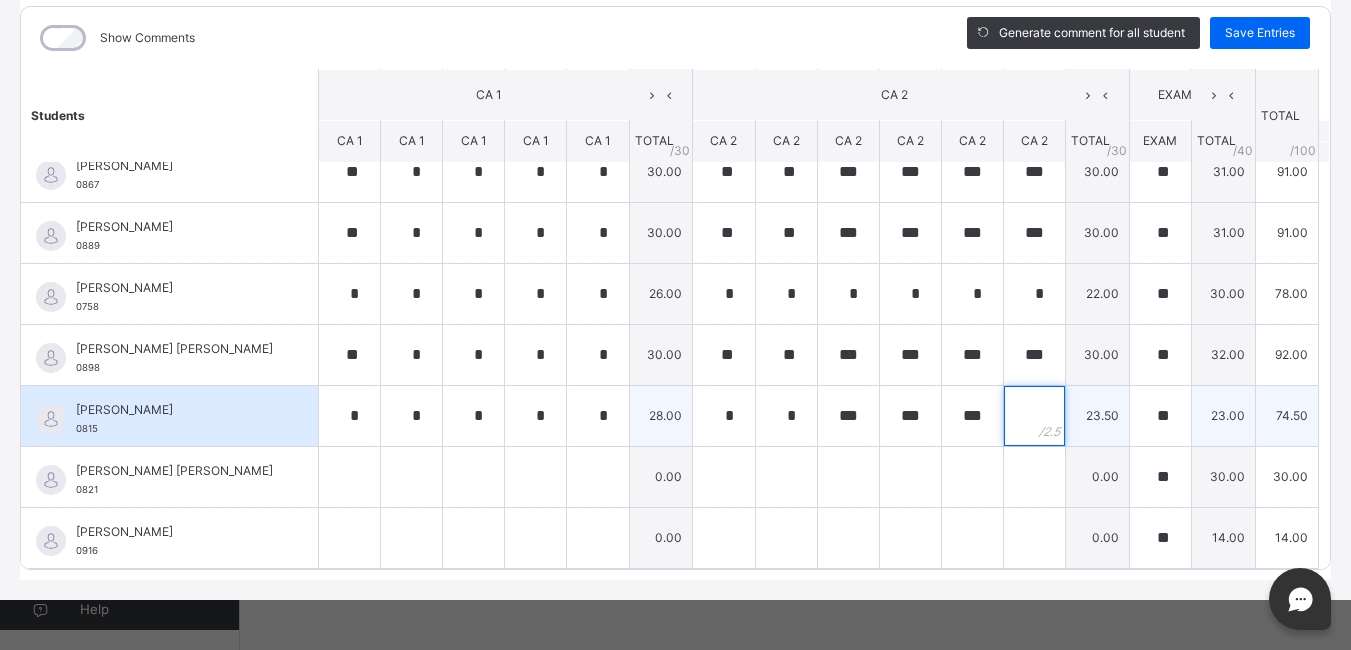 click at bounding box center [1034, 416] 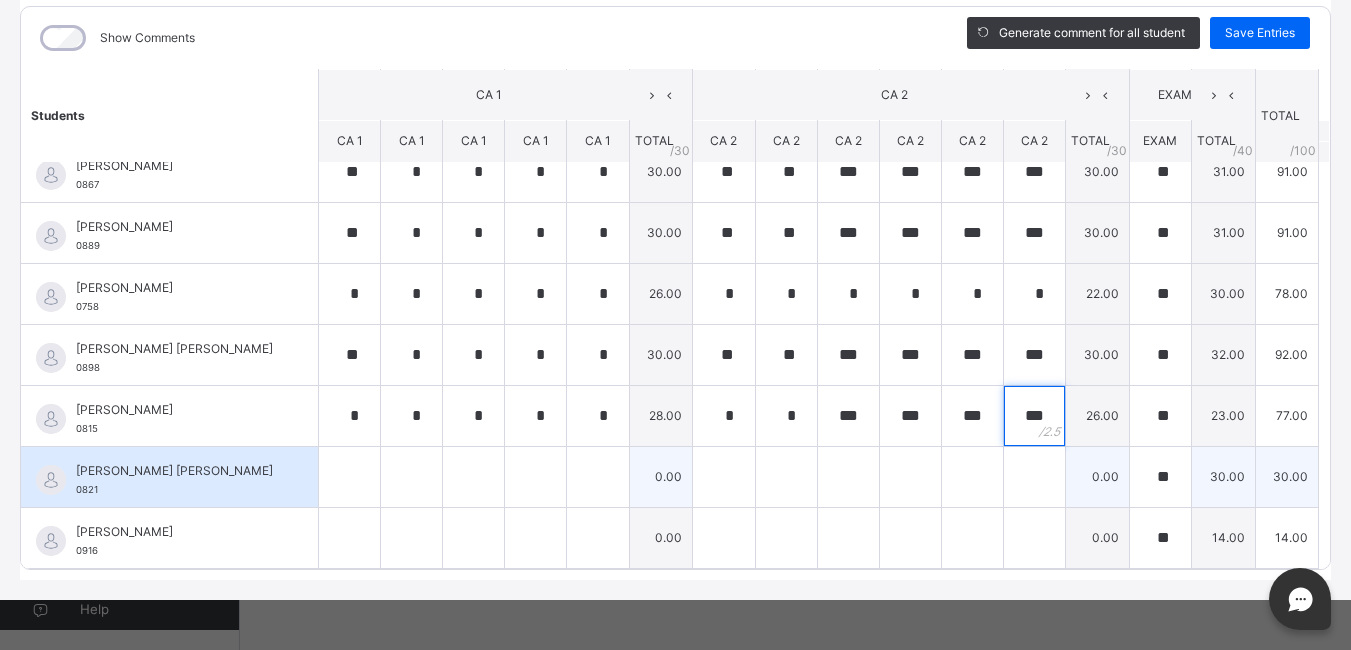 type on "***" 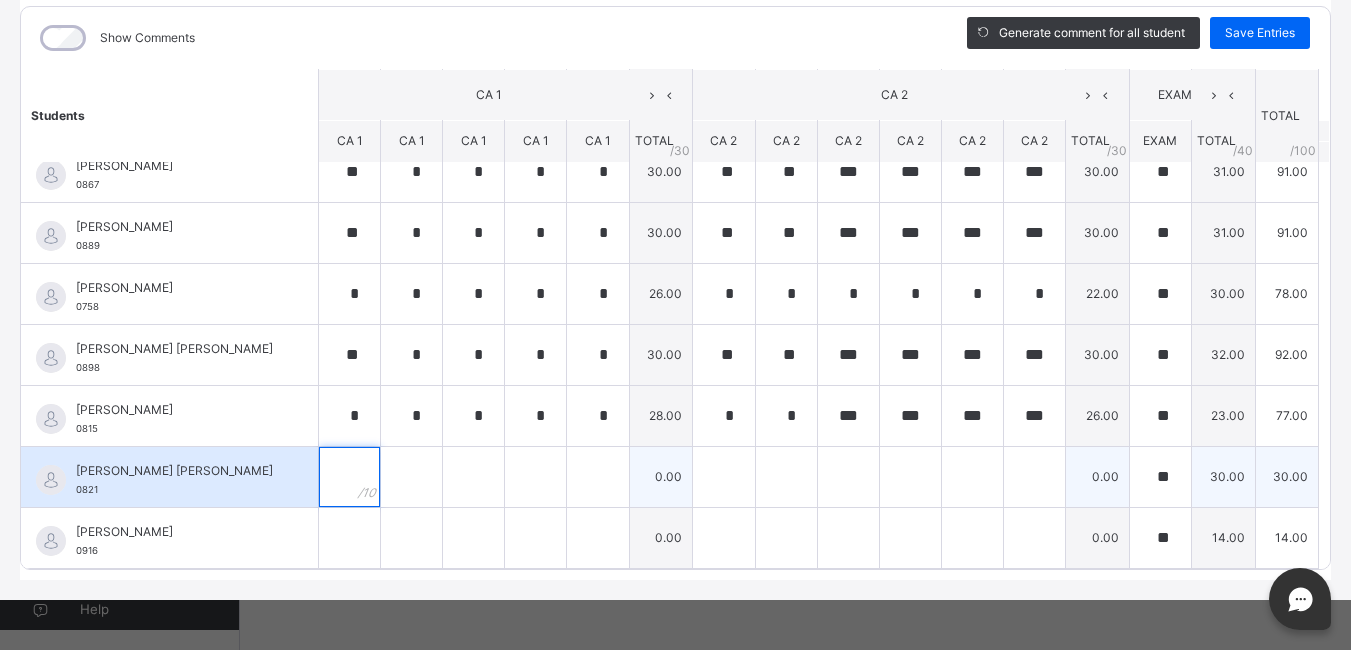 click at bounding box center (349, 477) 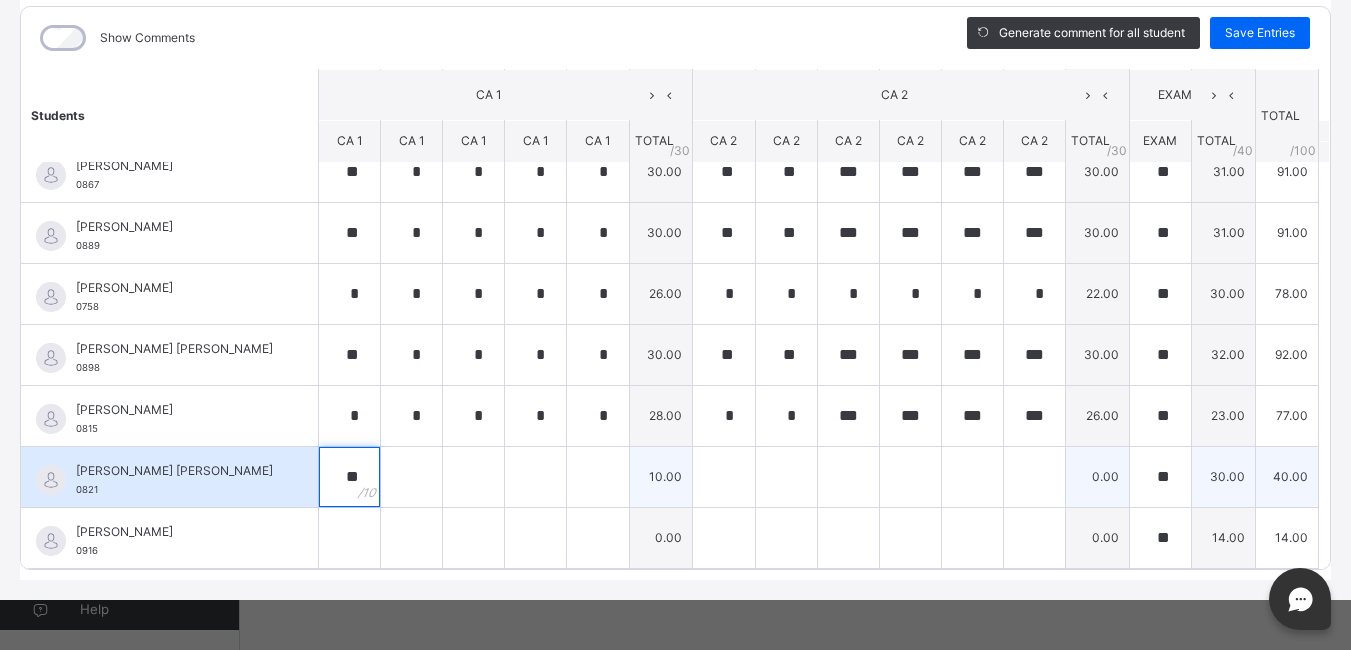 type on "**" 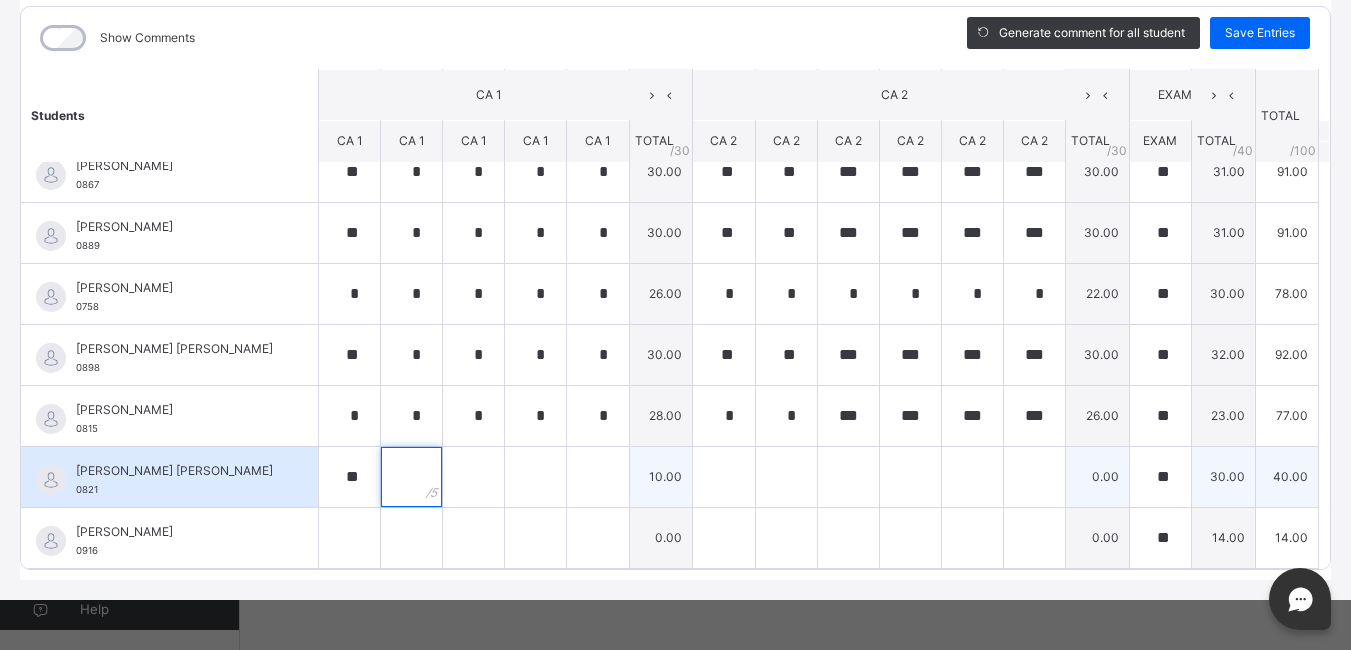 click at bounding box center (411, 477) 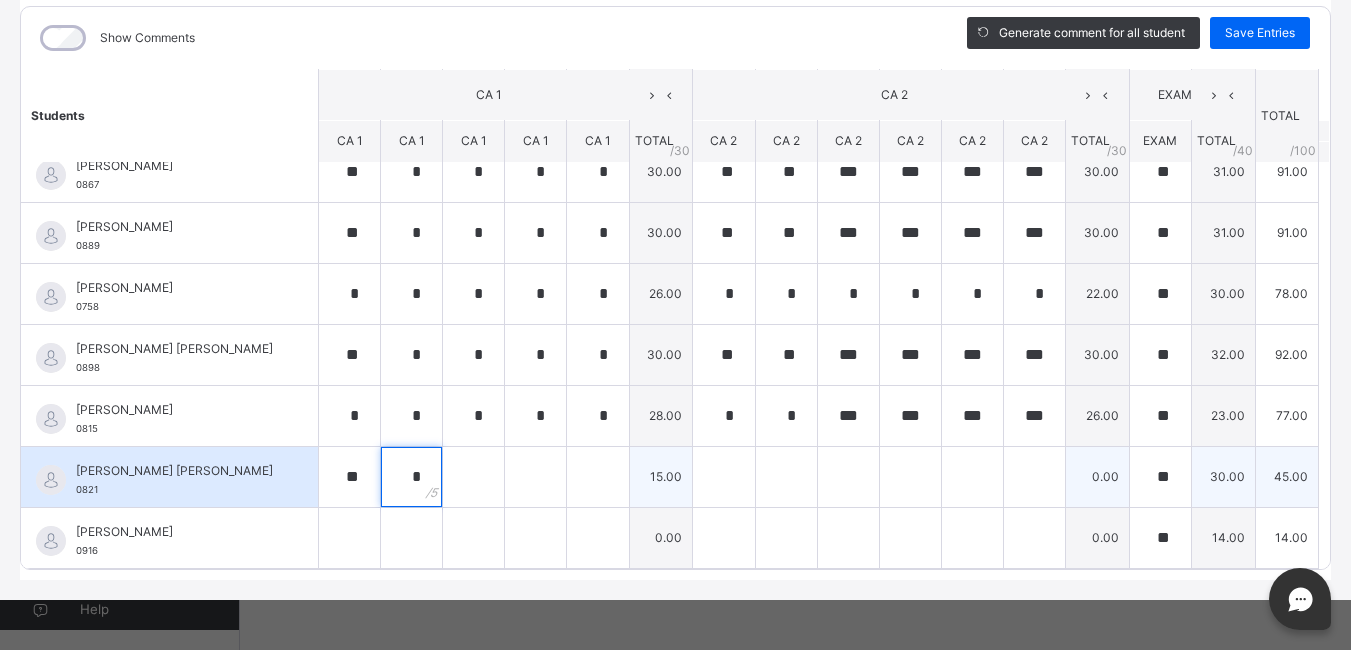 type on "*" 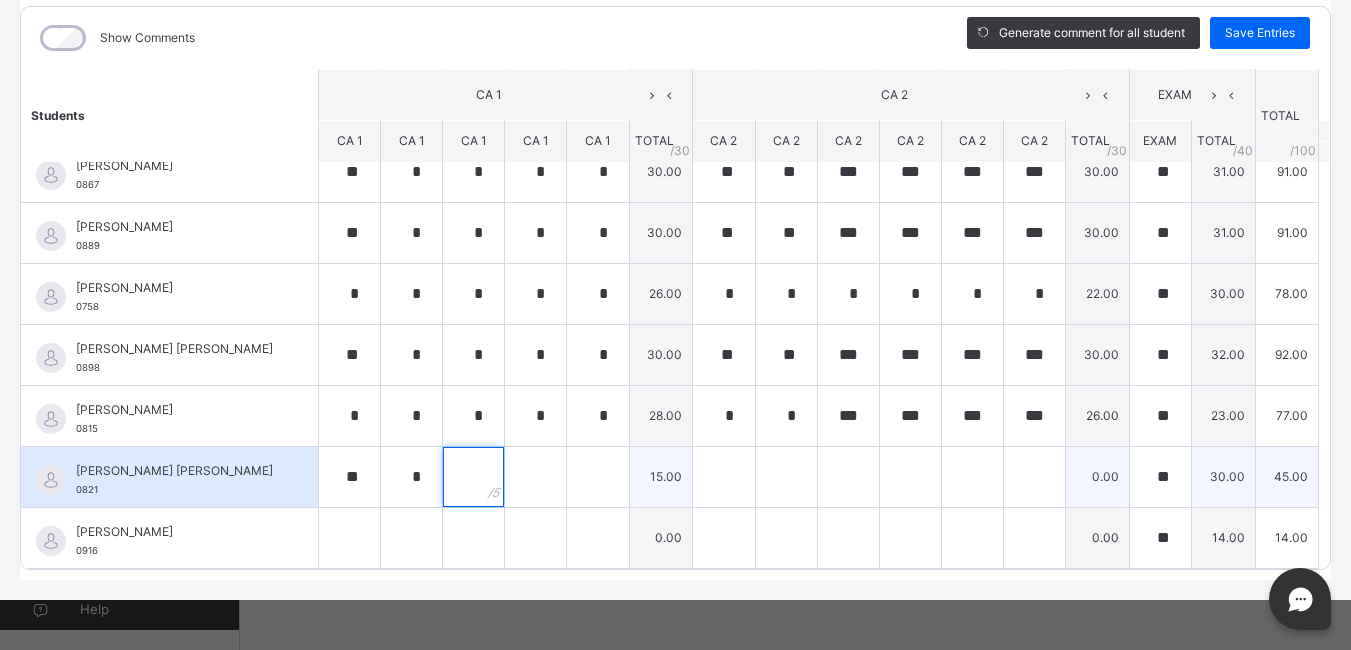 click at bounding box center (473, 477) 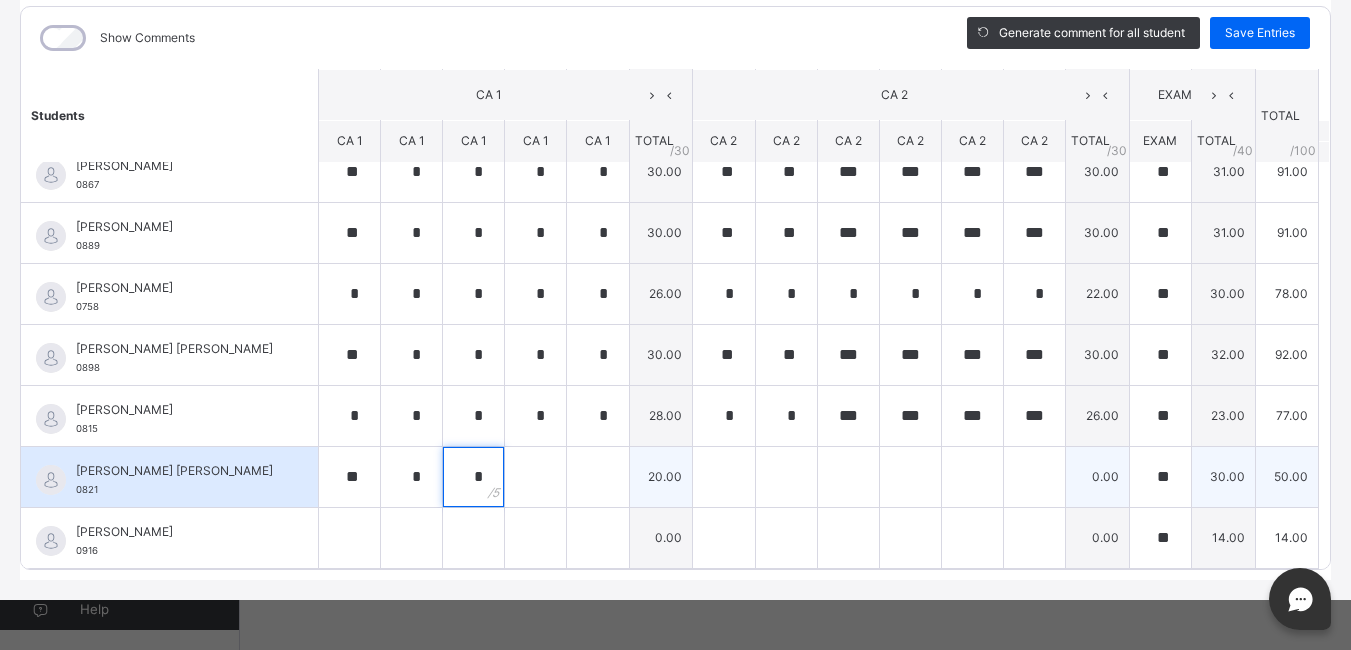 type on "*" 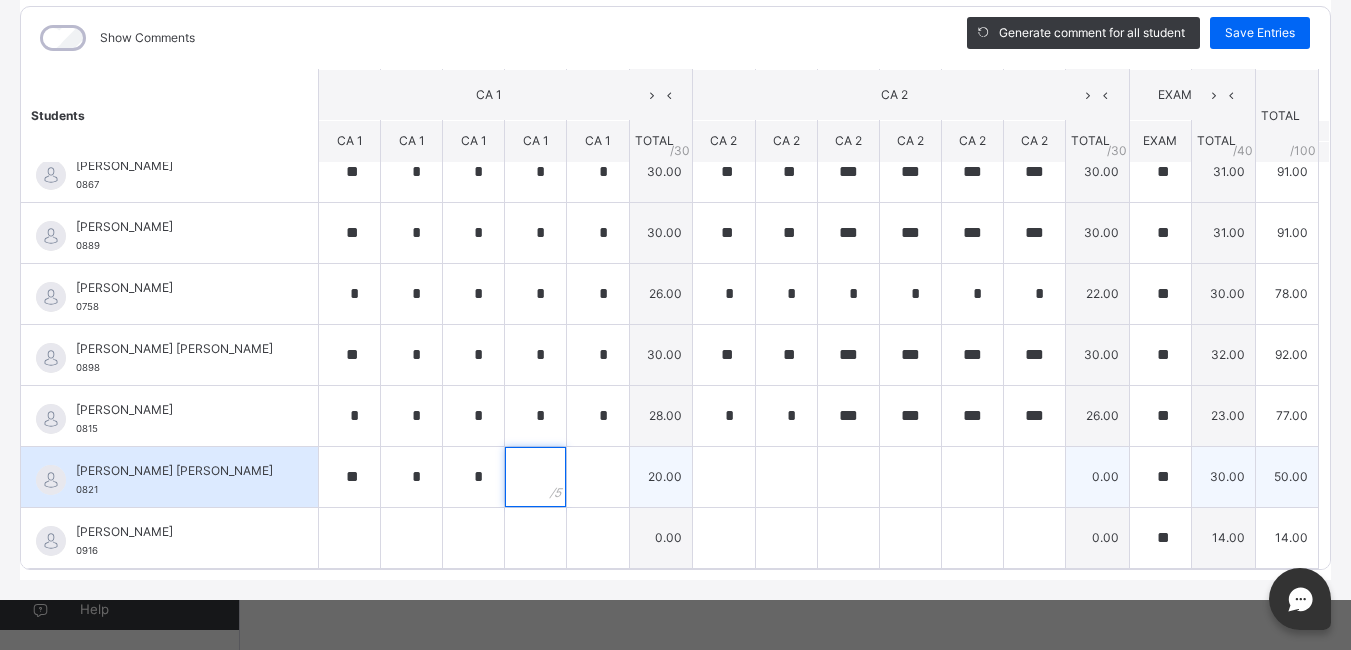 click at bounding box center [535, 477] 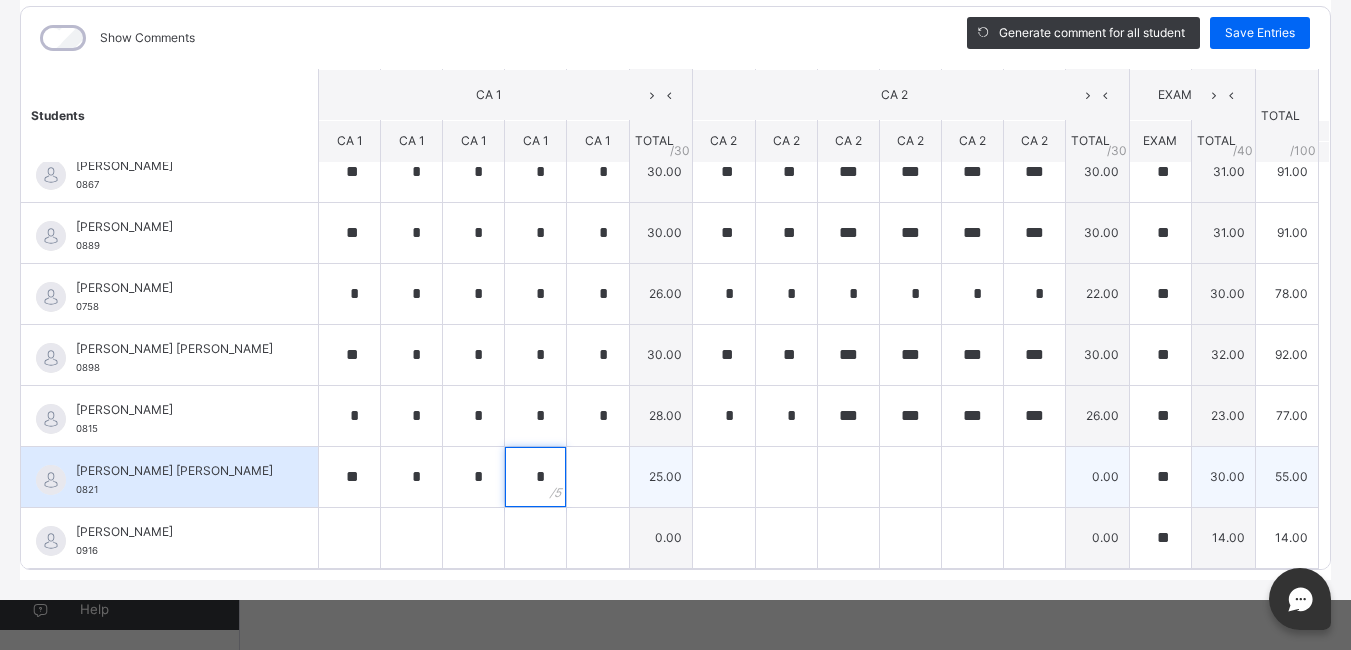 type on "*" 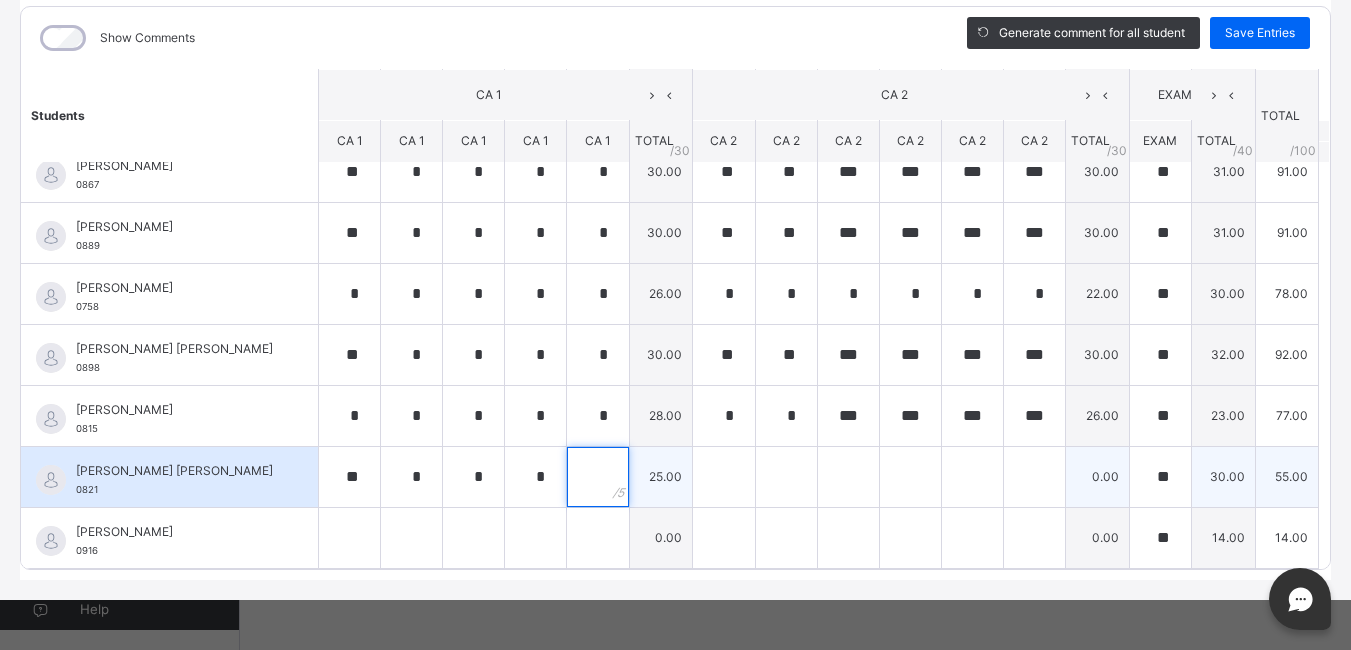 click at bounding box center [597, 477] 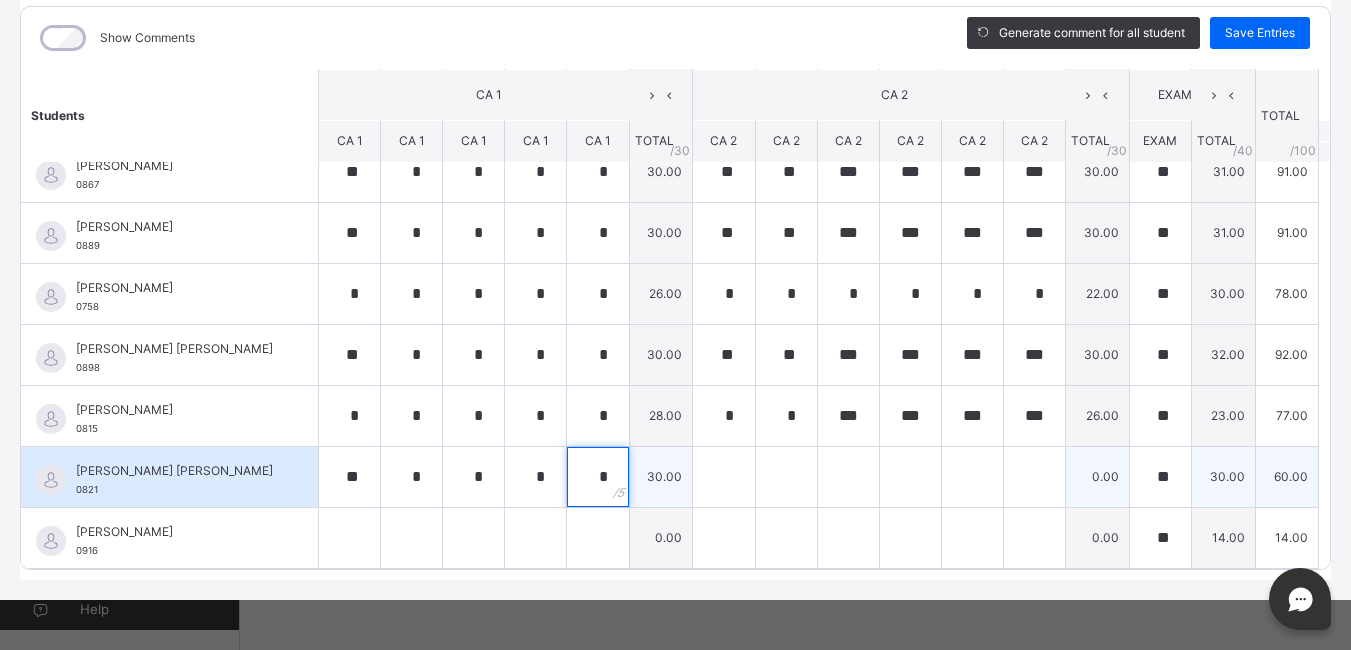 type on "*" 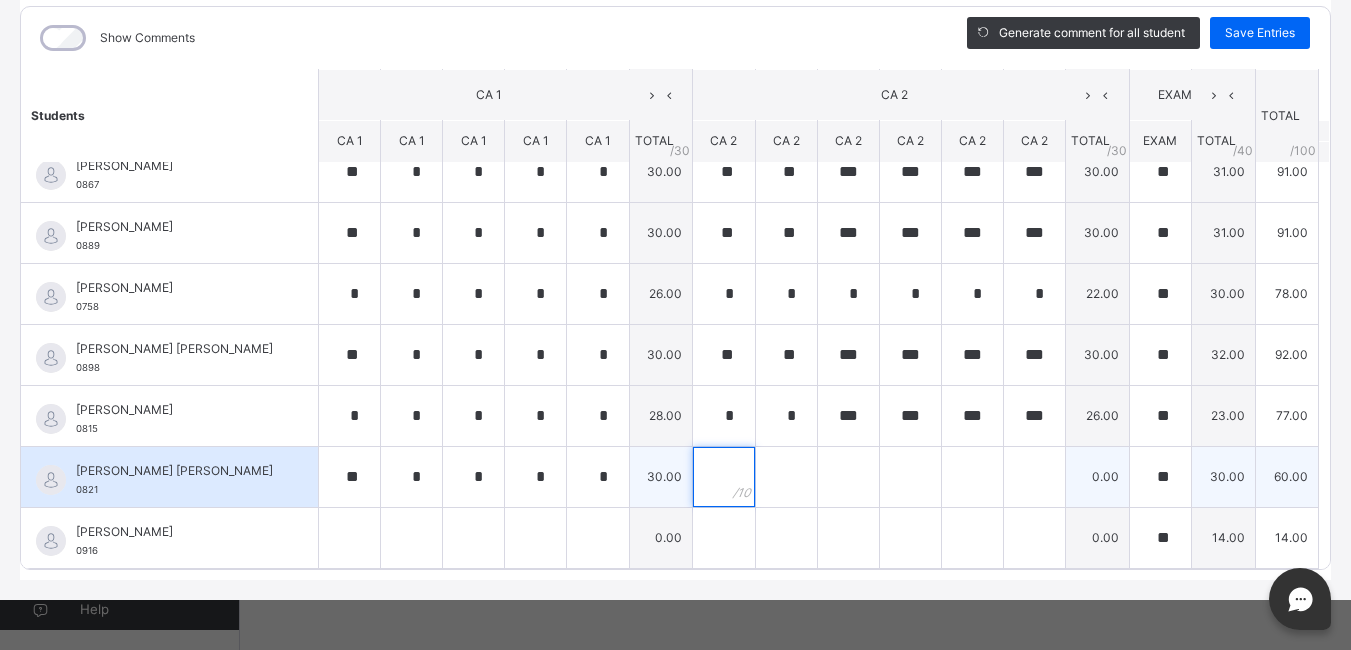 click at bounding box center [723, 477] 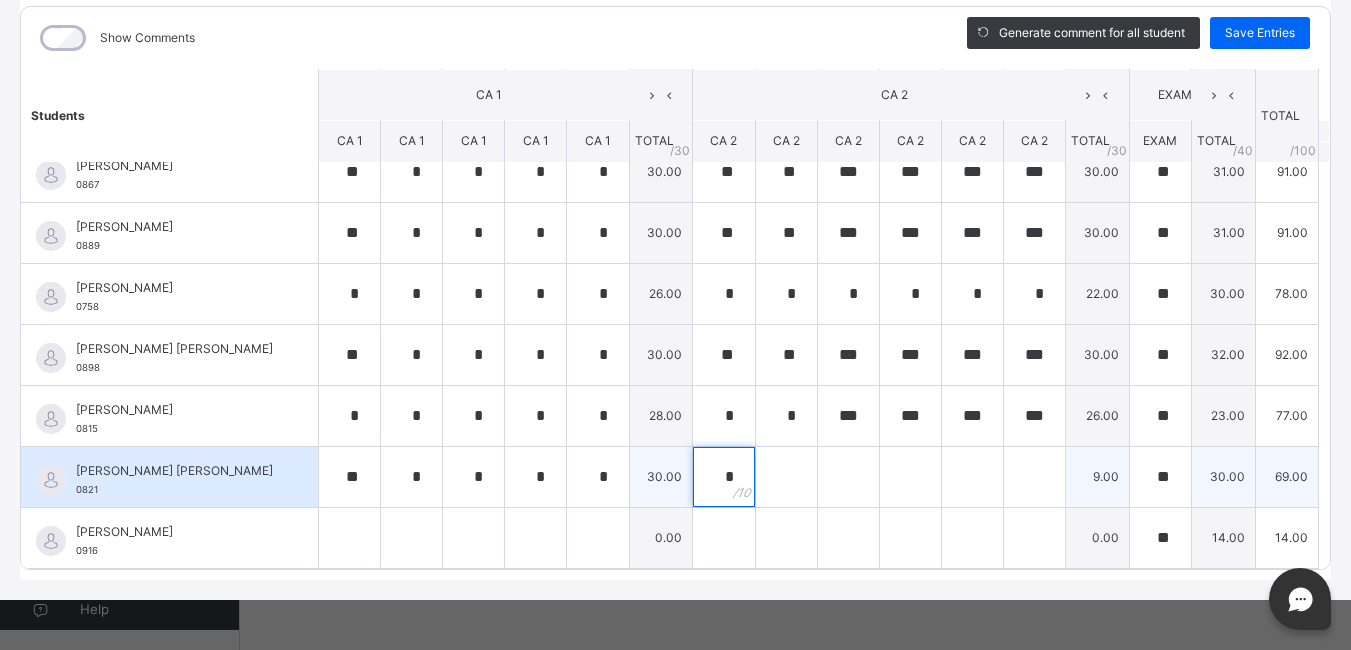 type on "*" 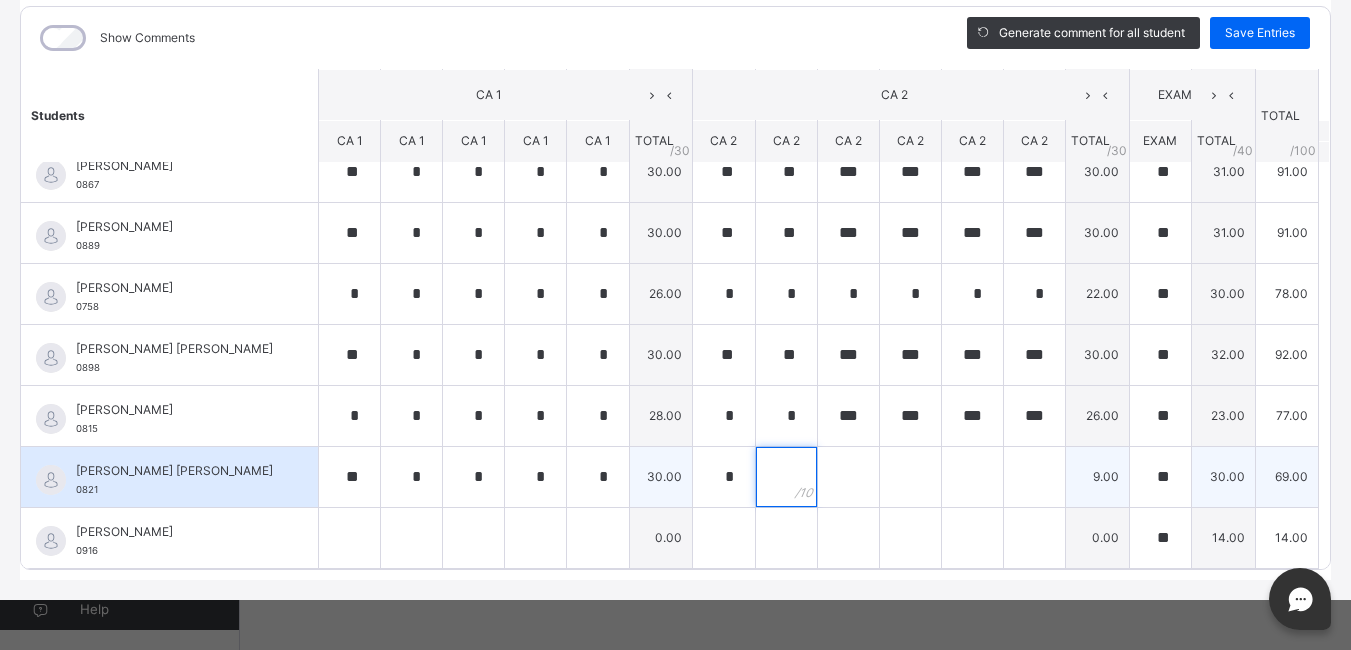 click at bounding box center (786, 477) 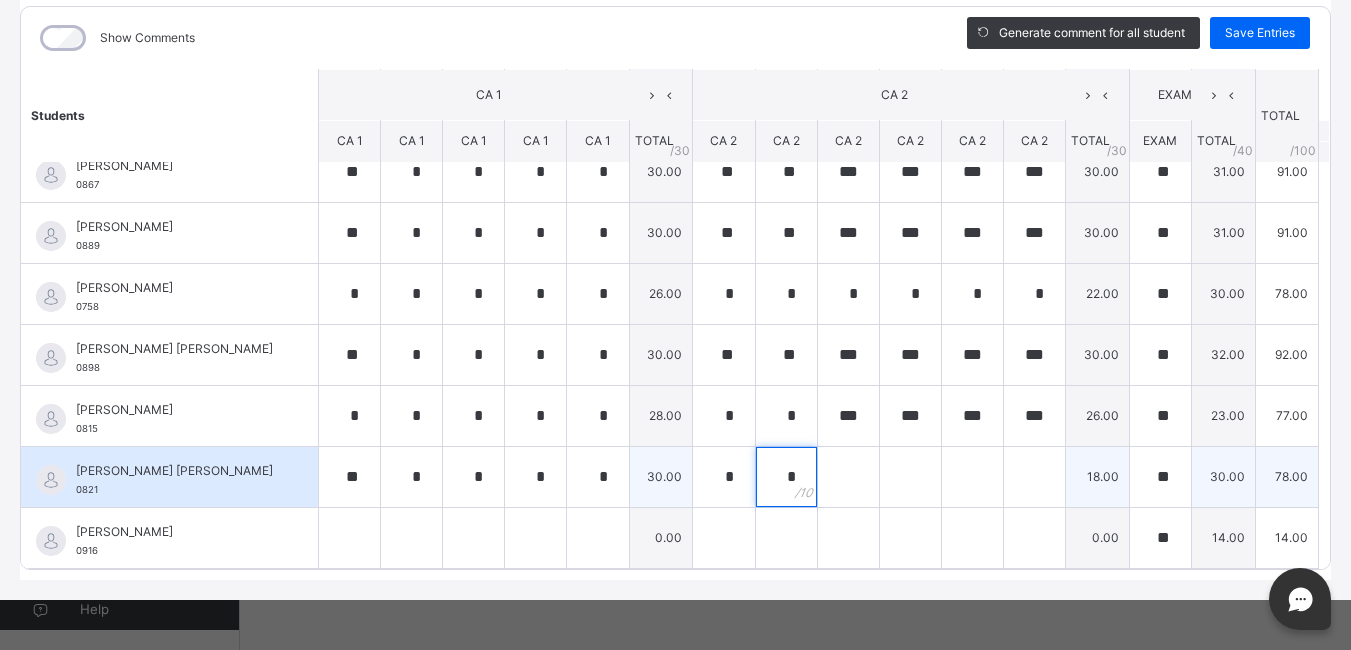 type on "*" 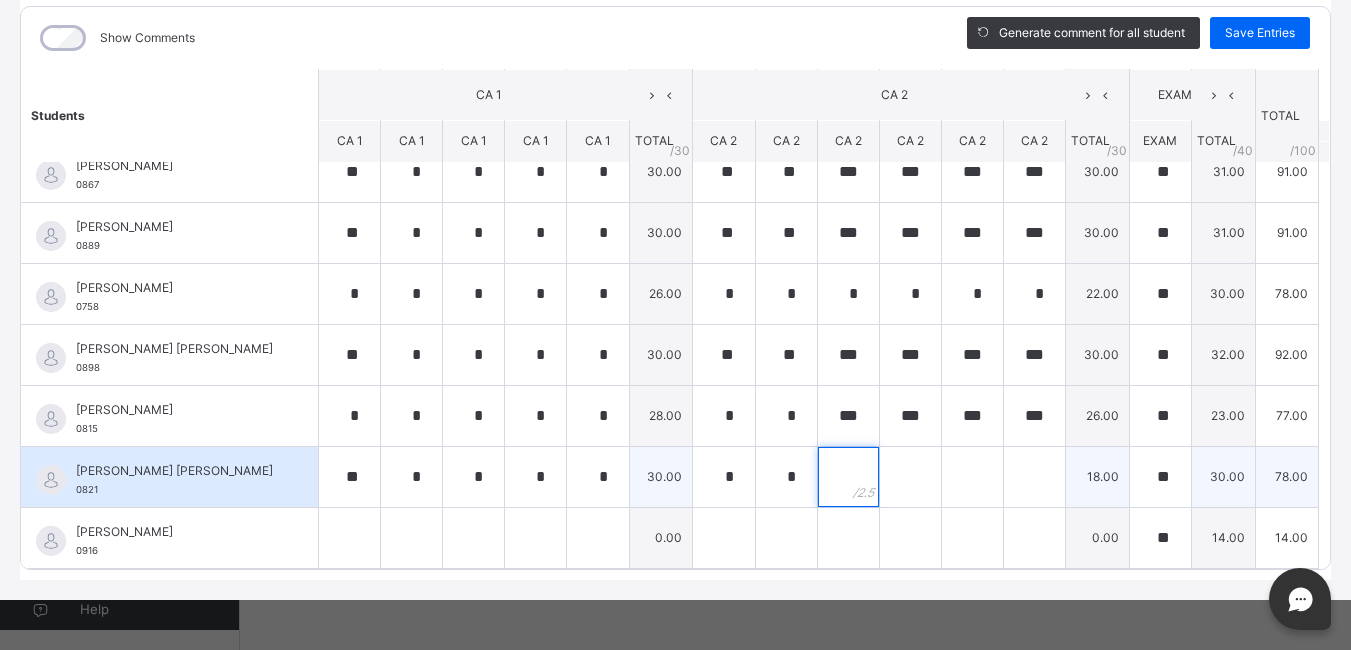 click at bounding box center [848, 477] 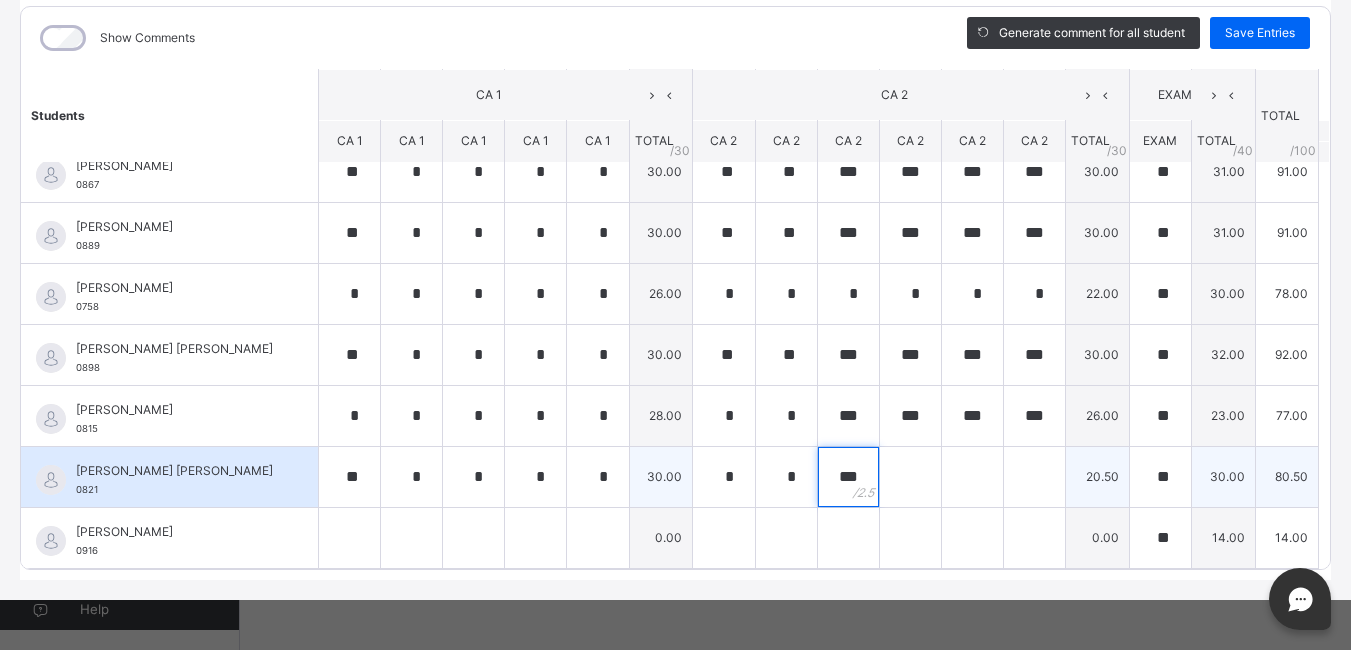type on "***" 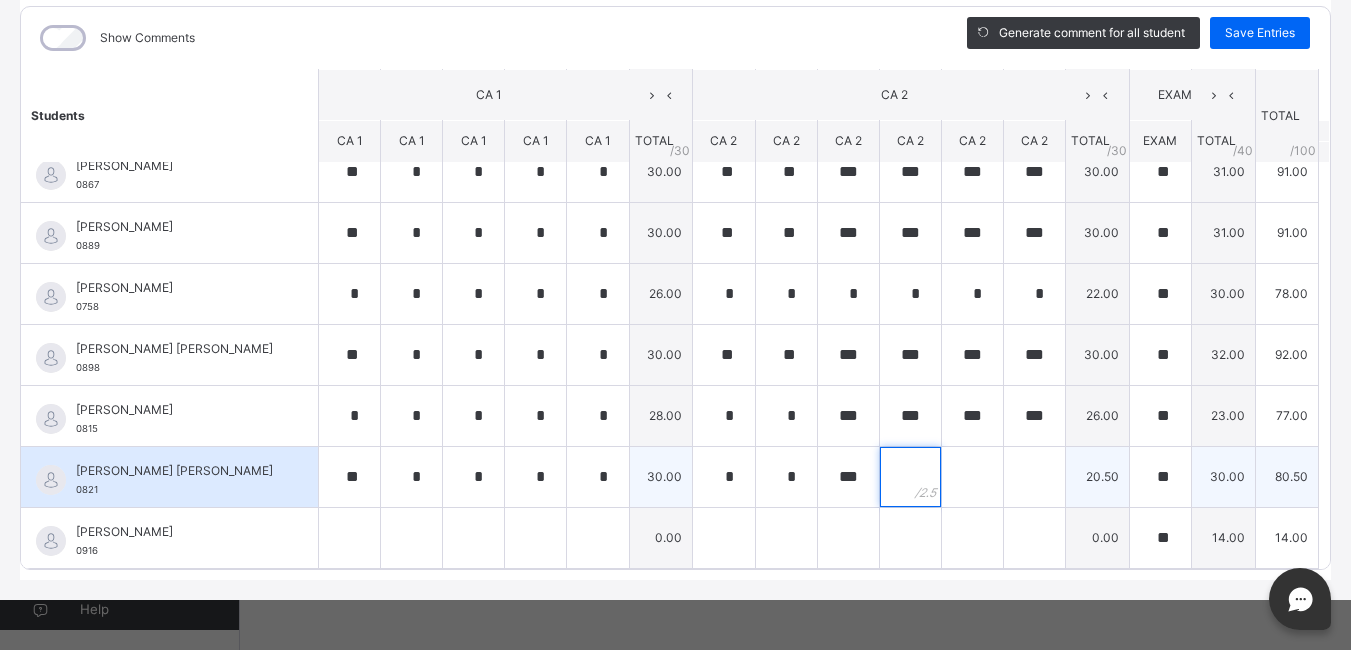 click at bounding box center (910, 477) 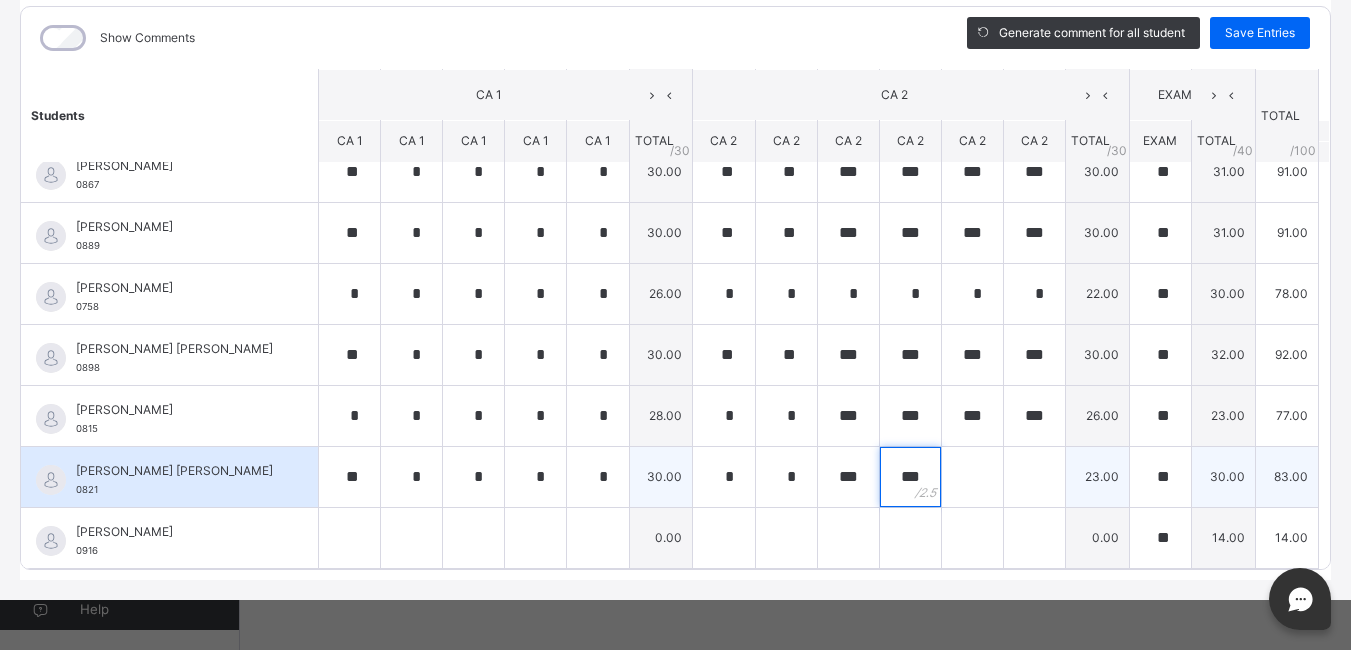 type on "***" 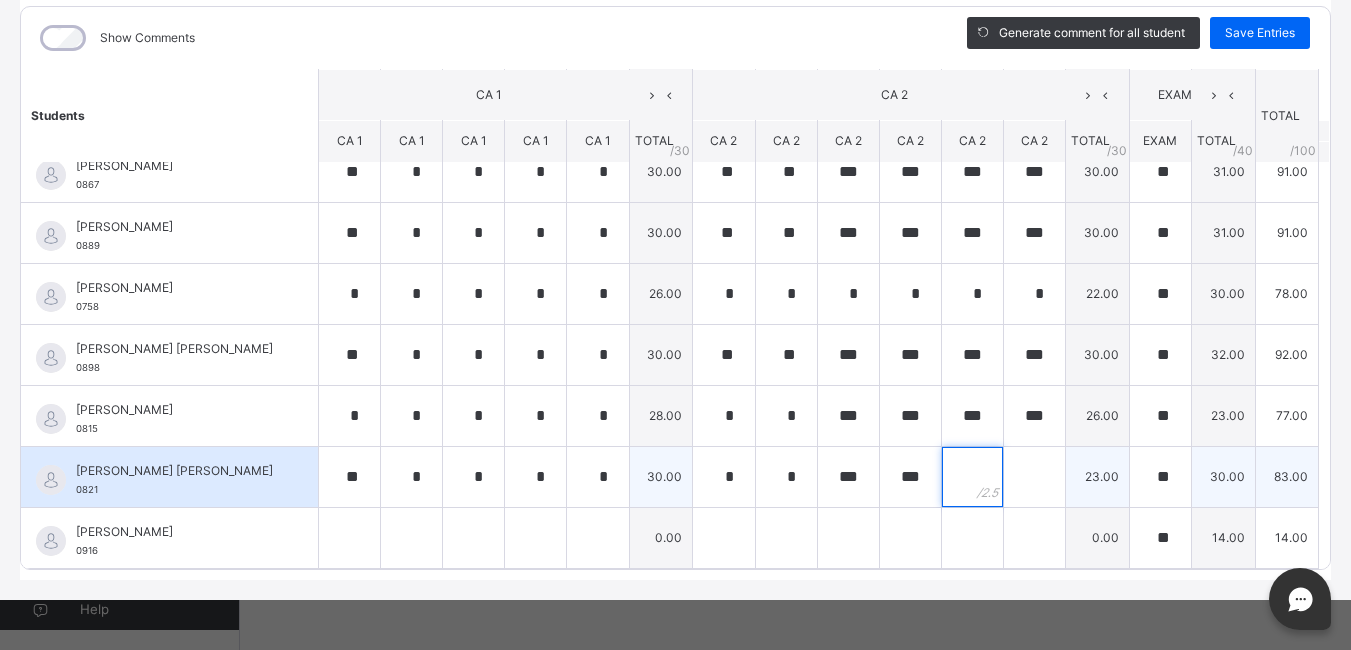 click at bounding box center (972, 477) 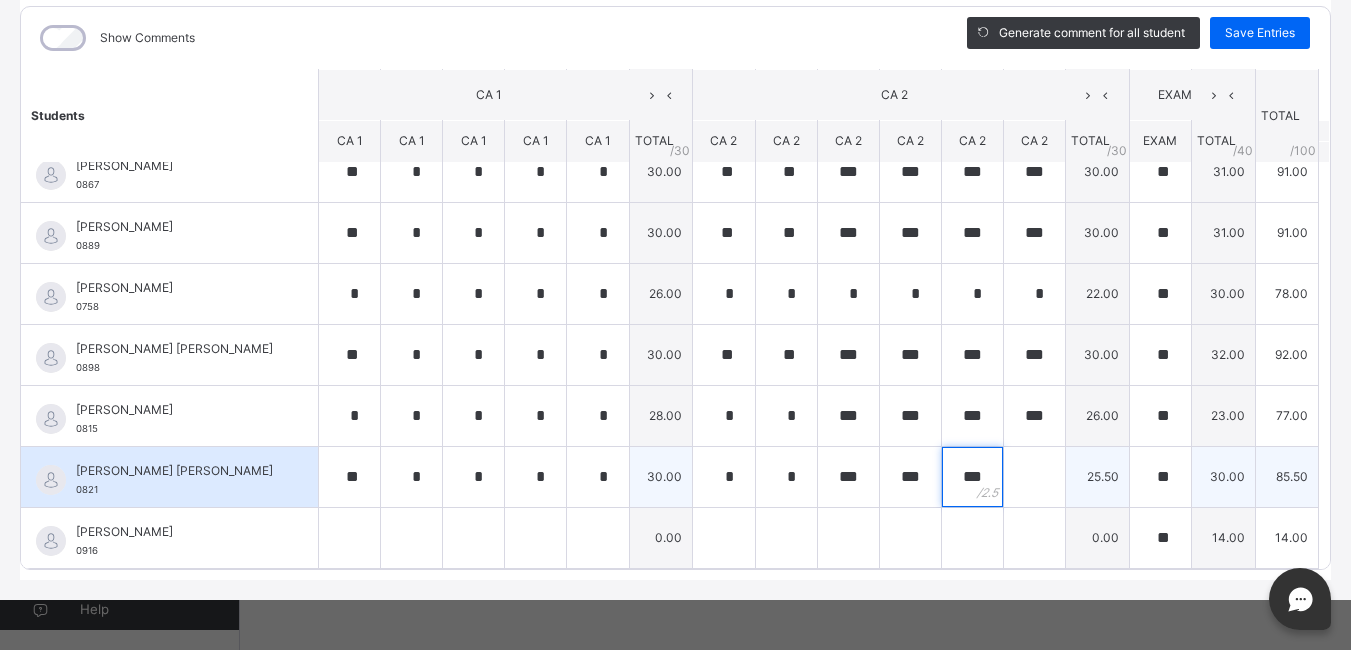 type on "***" 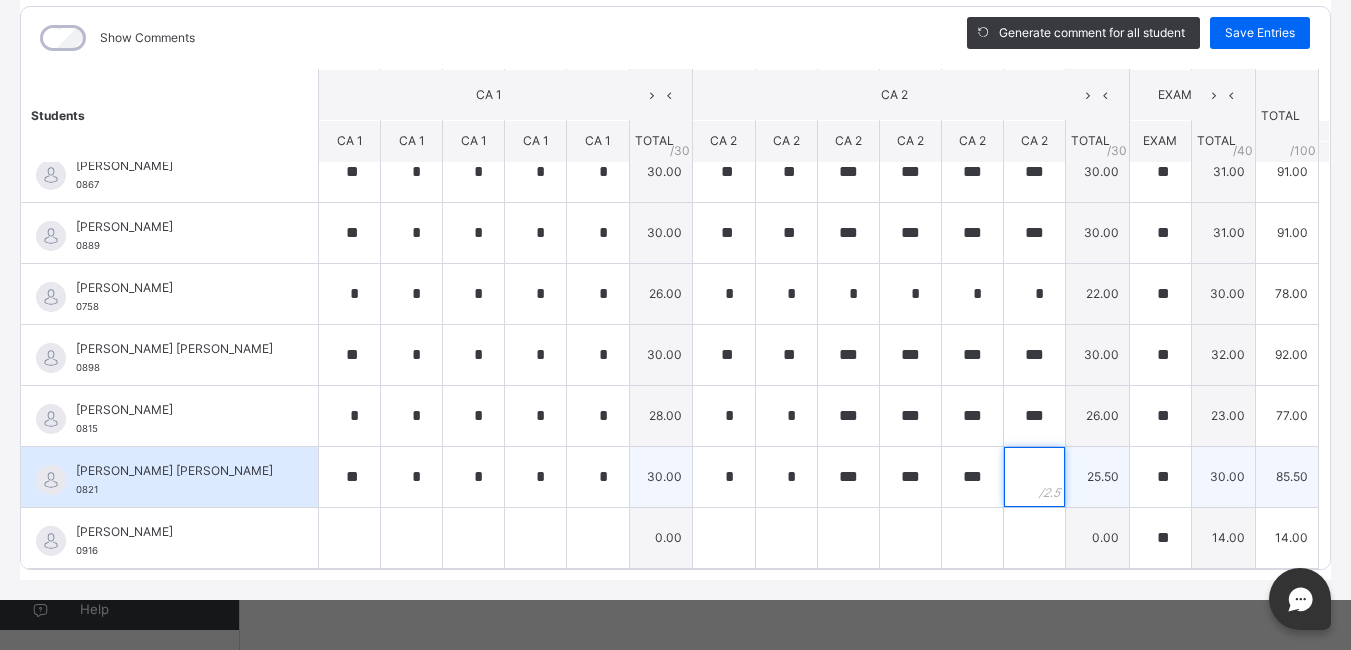 click at bounding box center [1034, 477] 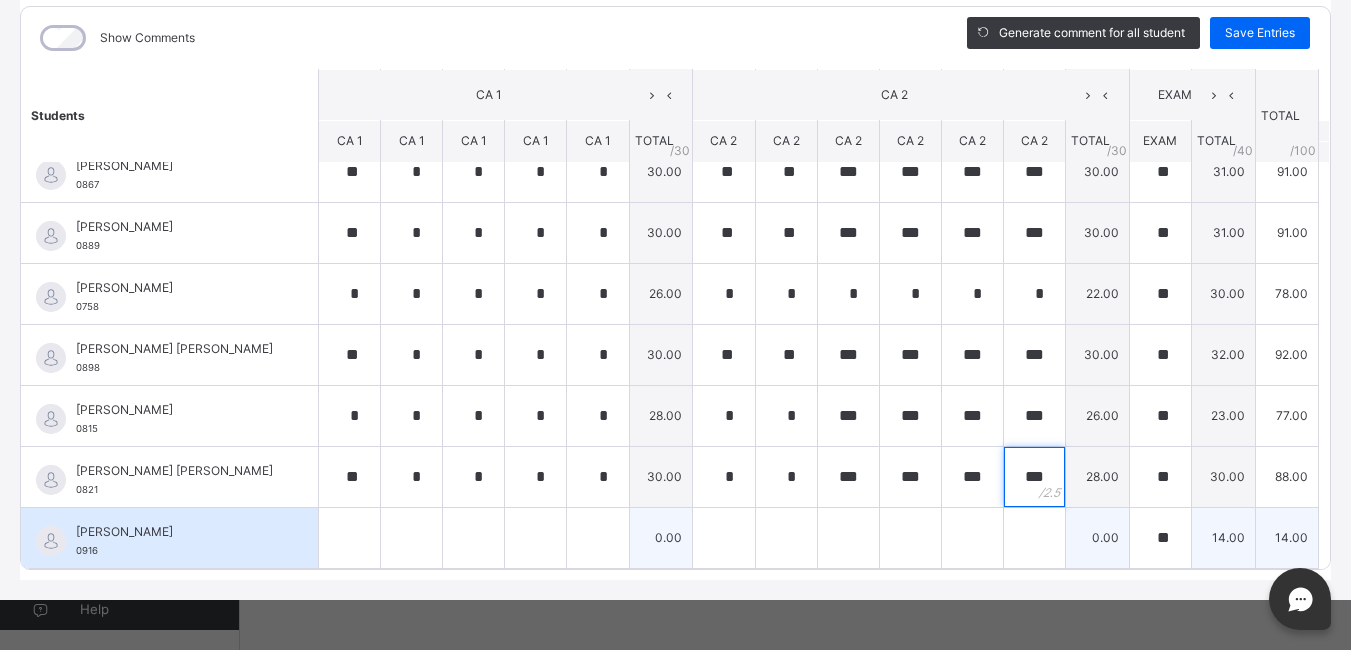 type on "***" 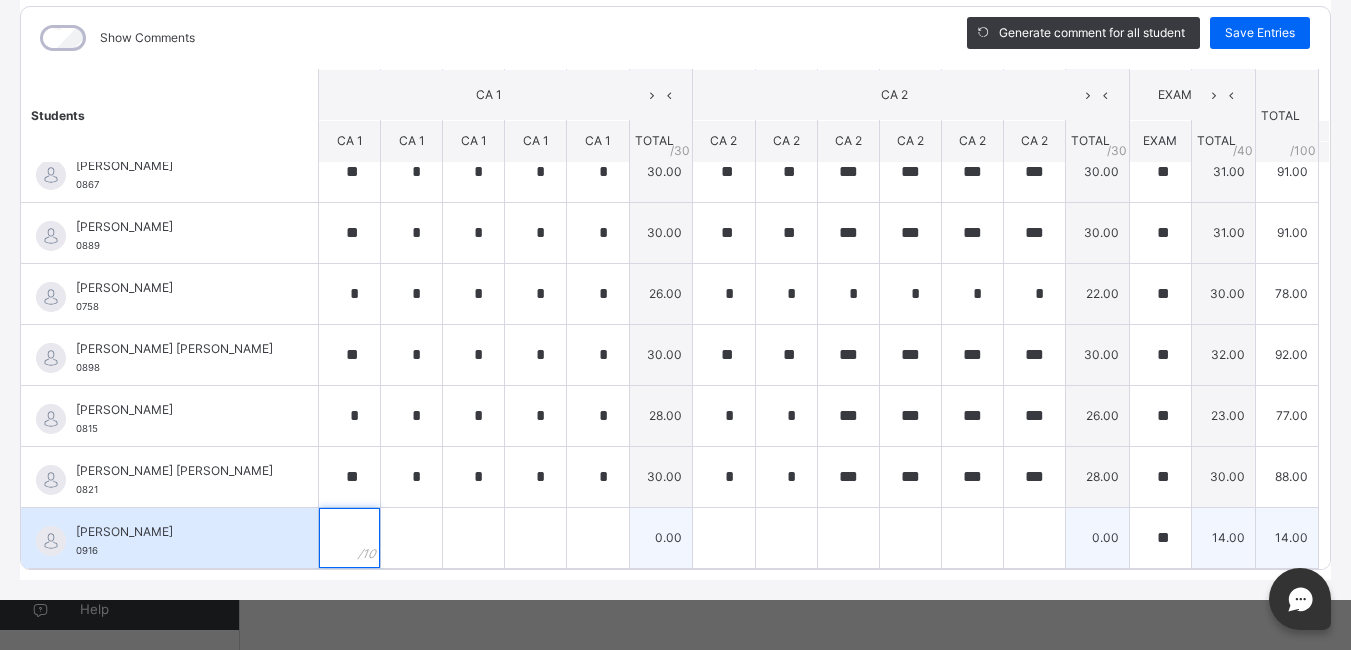 click at bounding box center (349, 538) 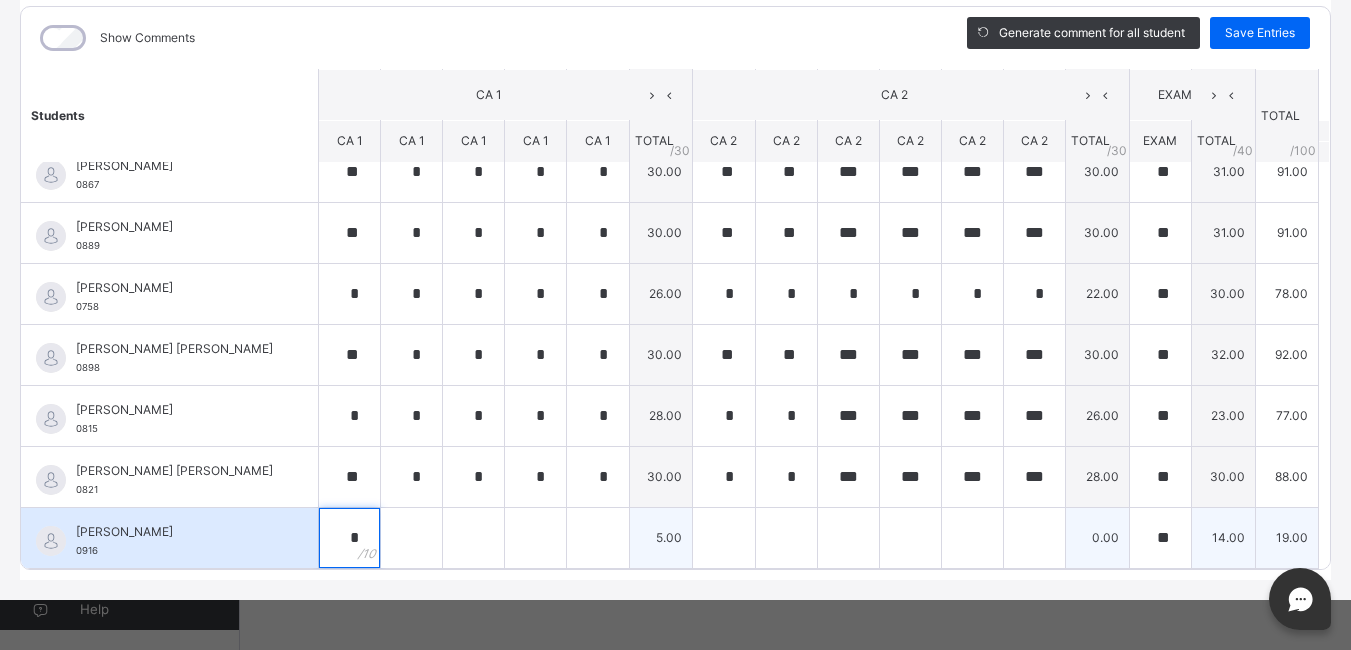 type on "*" 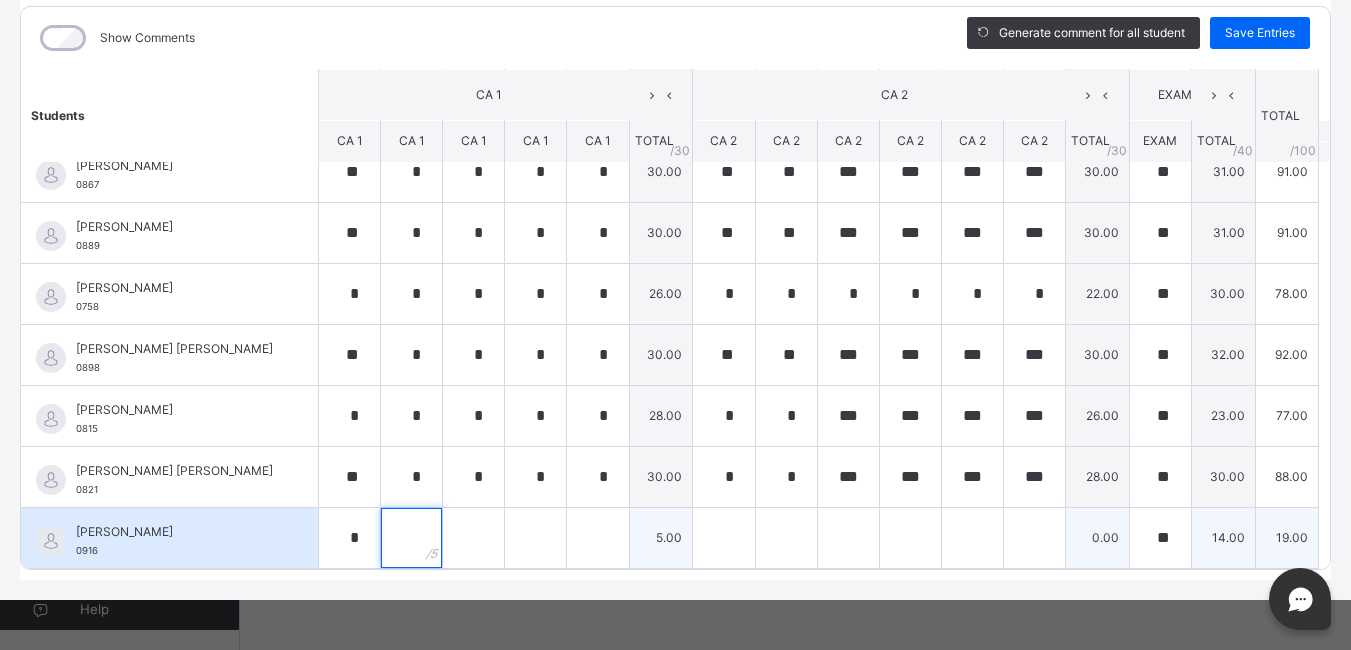 click at bounding box center [411, 538] 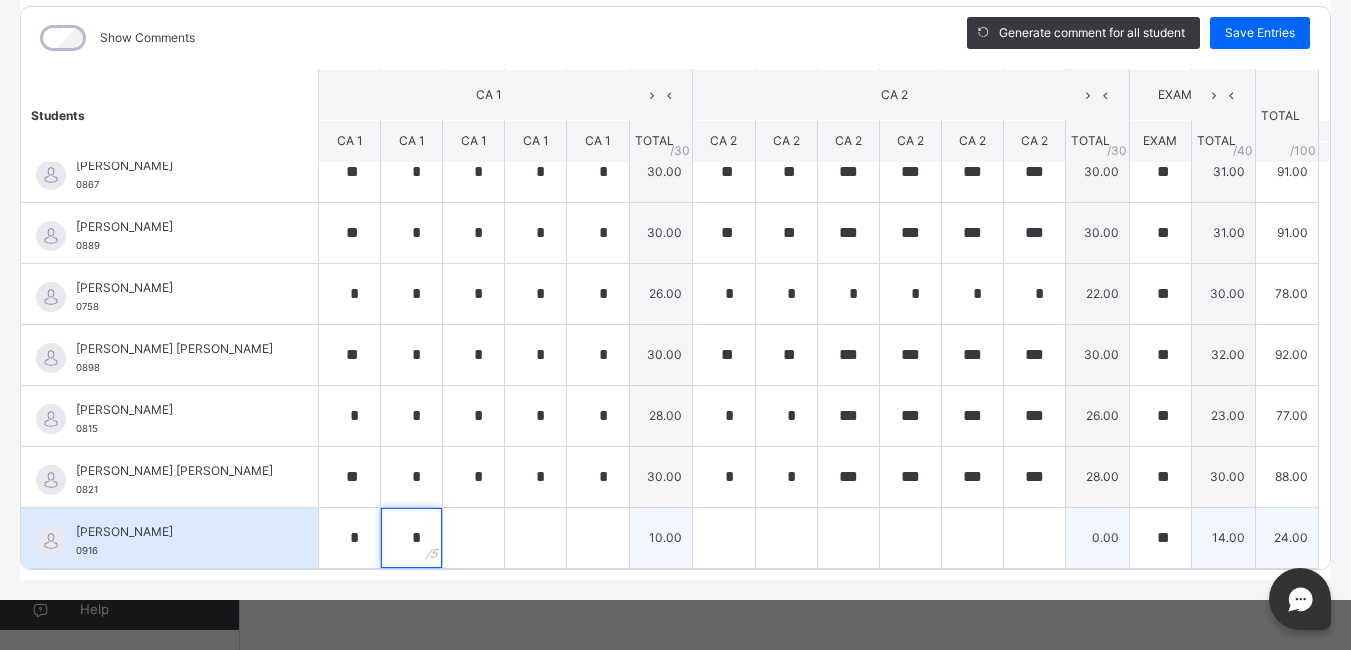 type on "*" 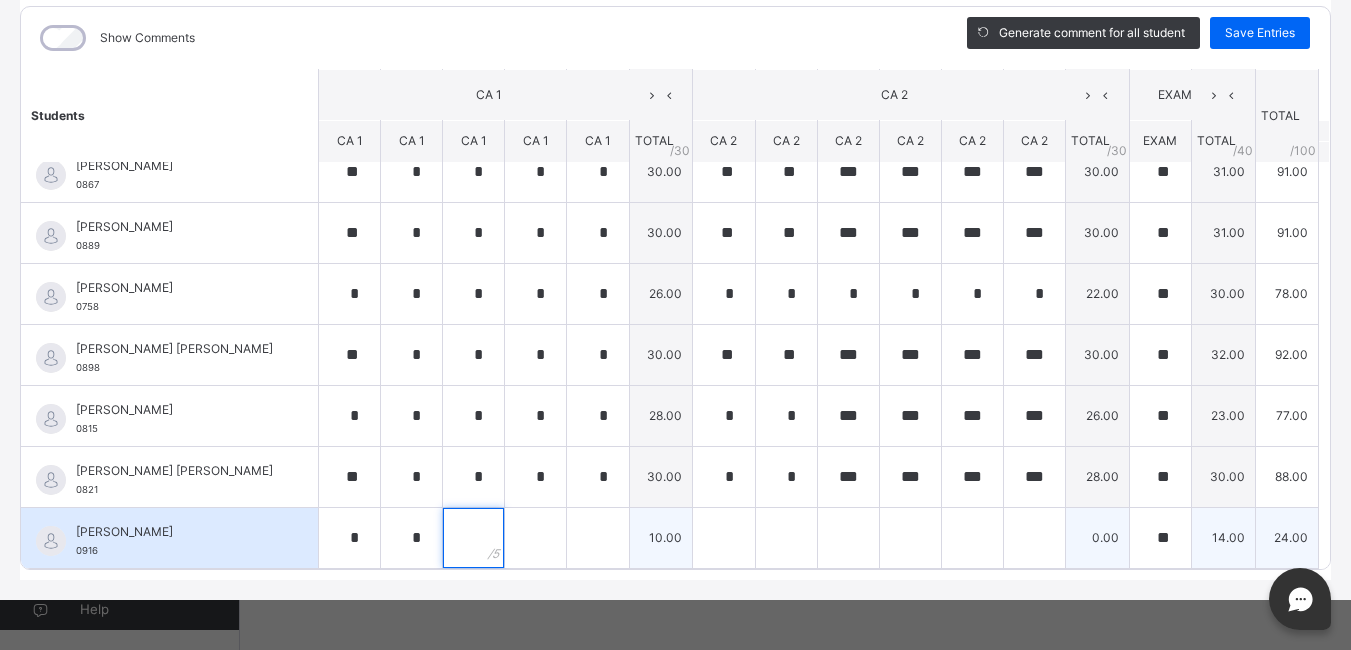 click at bounding box center [473, 538] 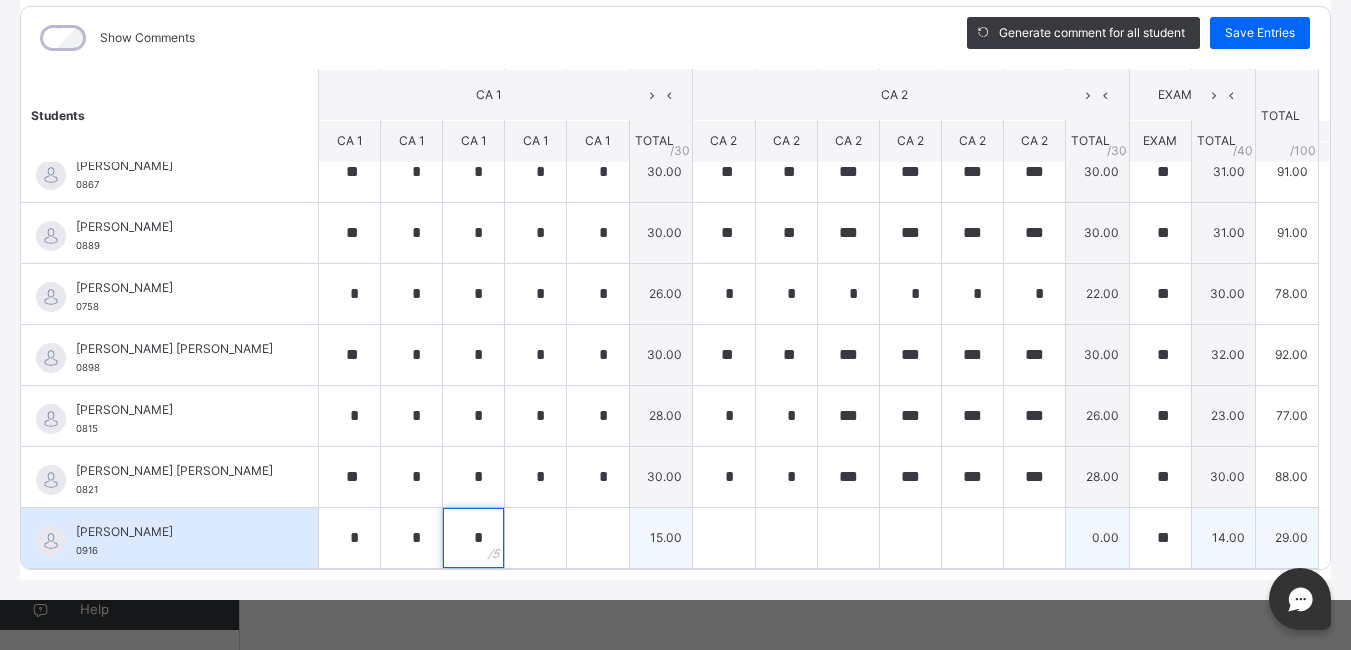 type on "*" 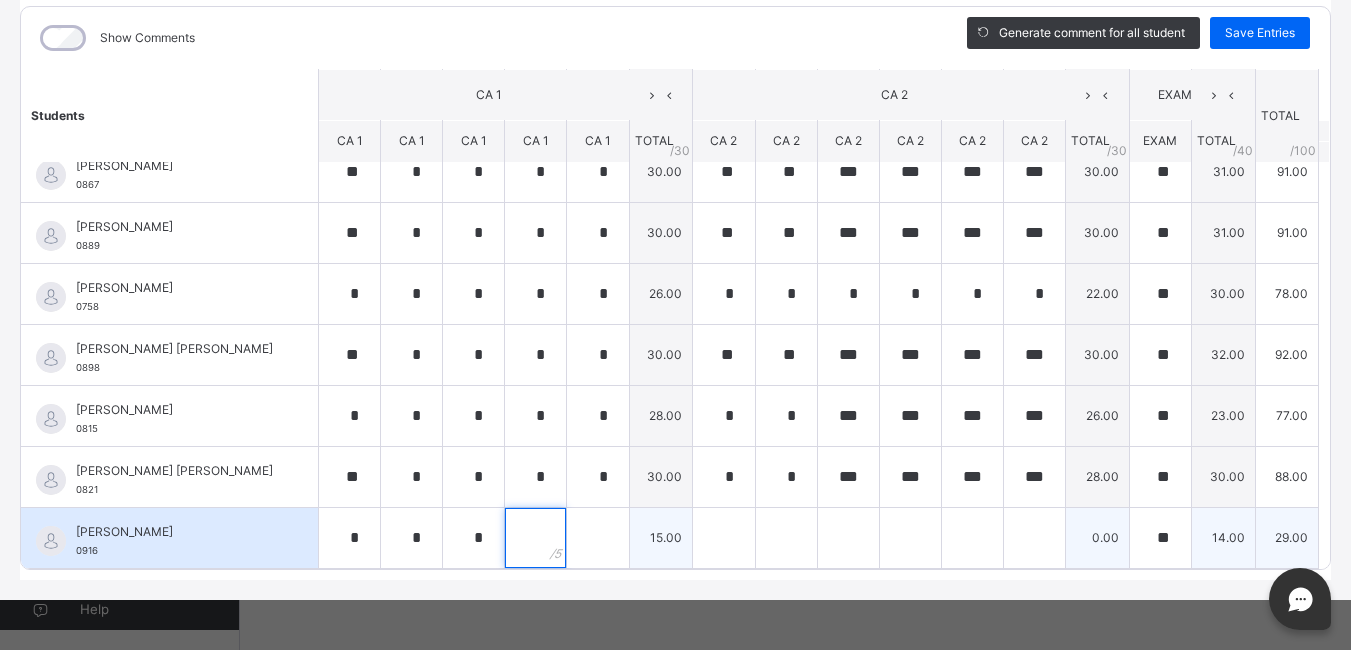 click at bounding box center [535, 538] 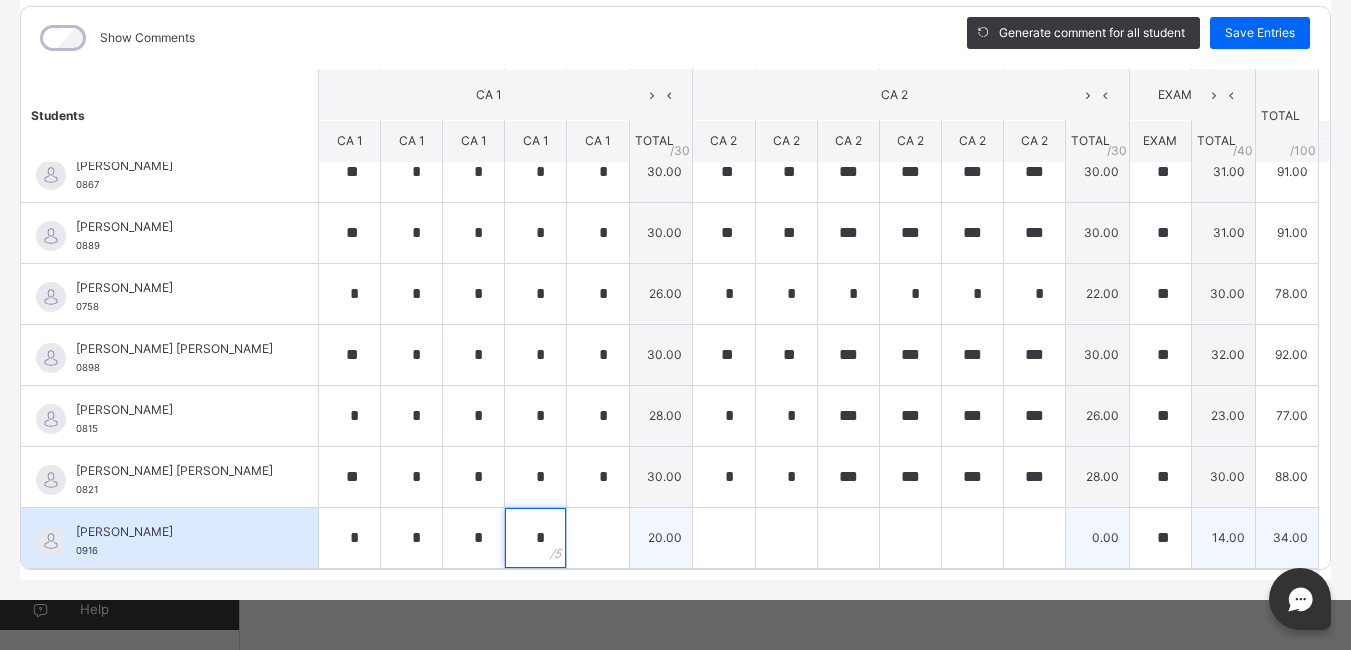 type on "*" 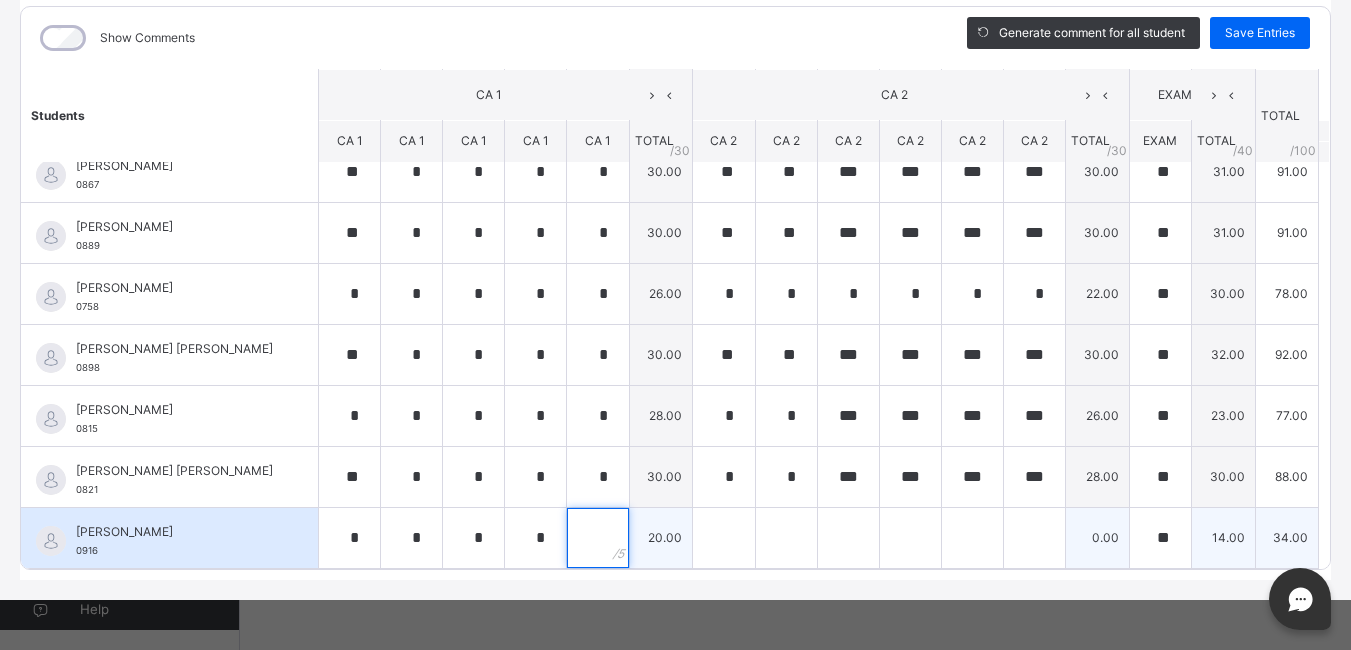 click at bounding box center (597, 538) 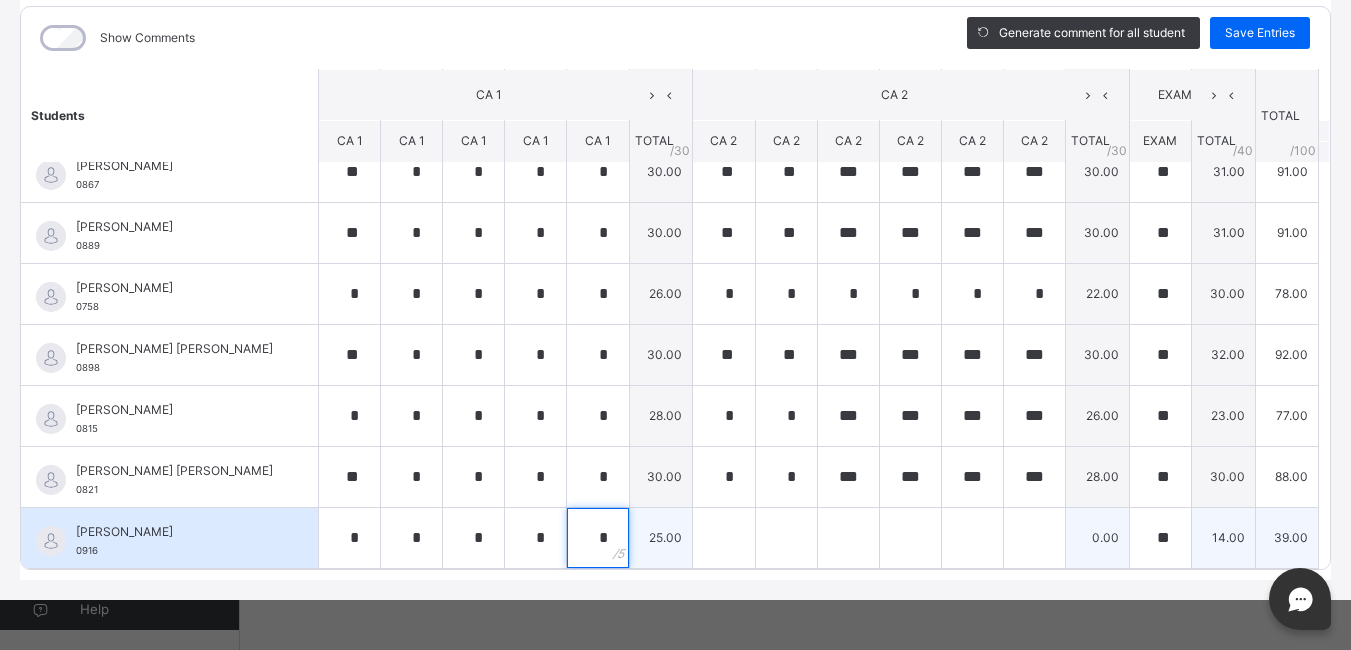 type on "*" 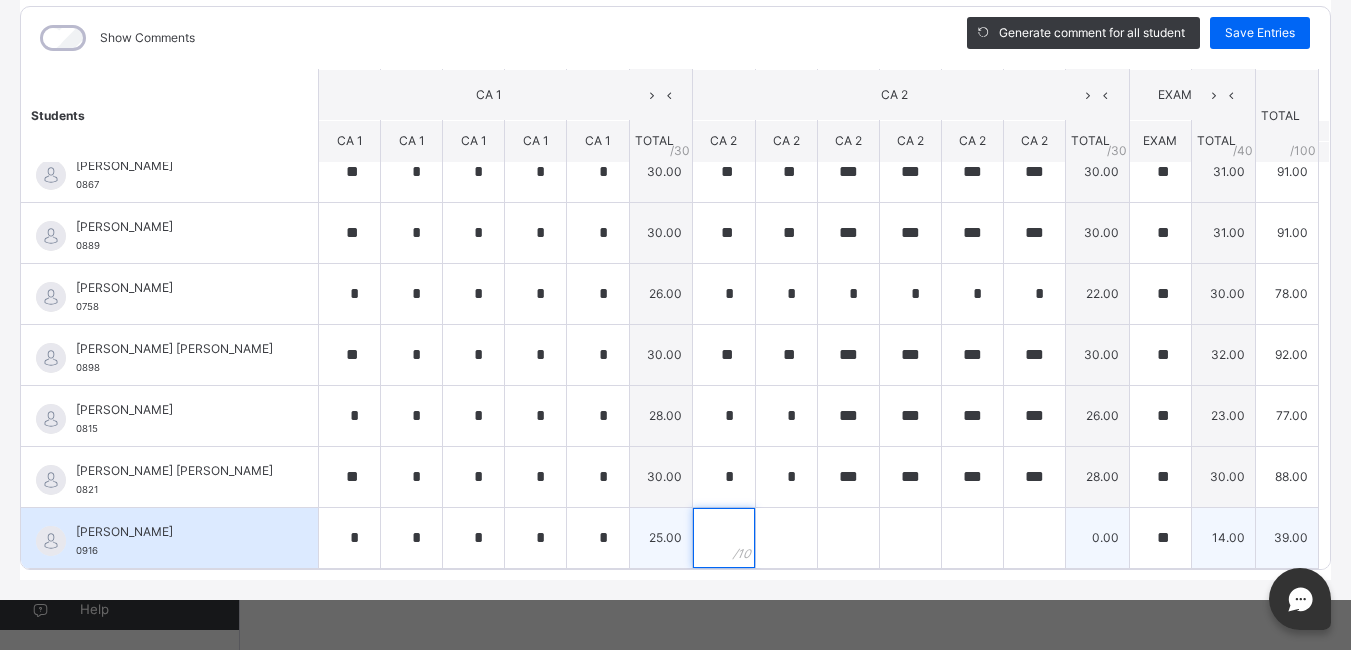 click at bounding box center (723, 538) 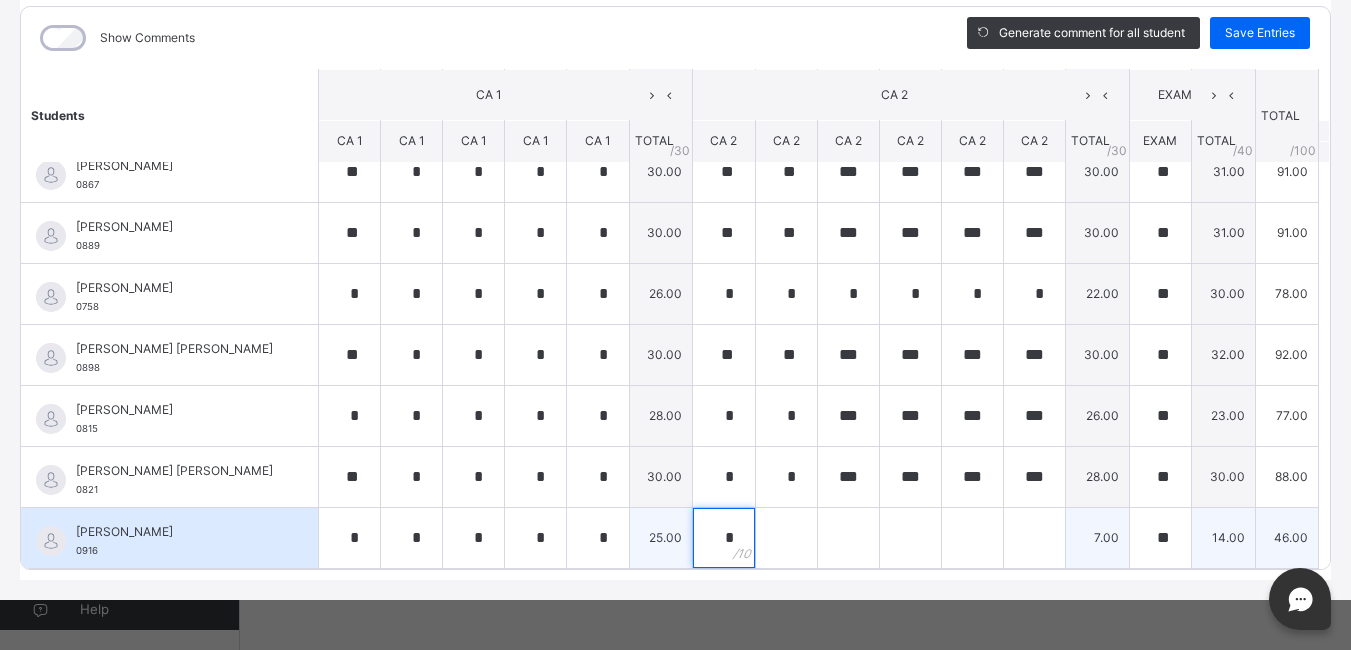 type on "*" 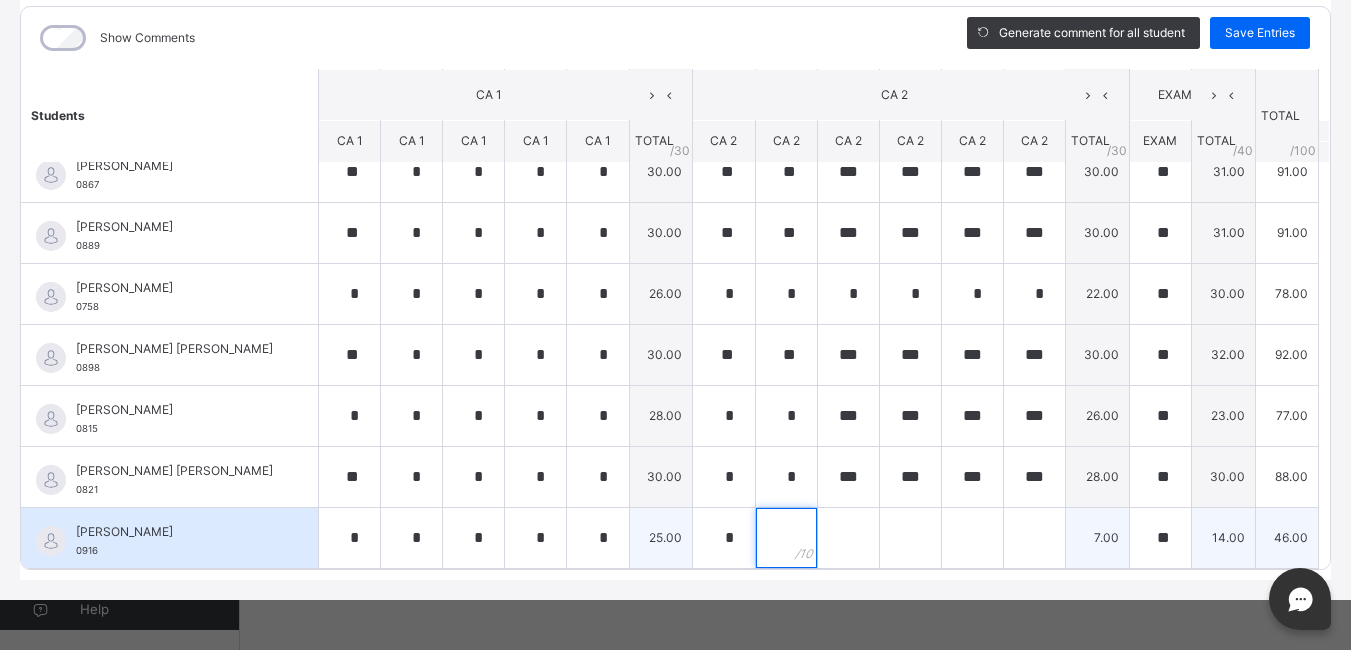 click at bounding box center (786, 538) 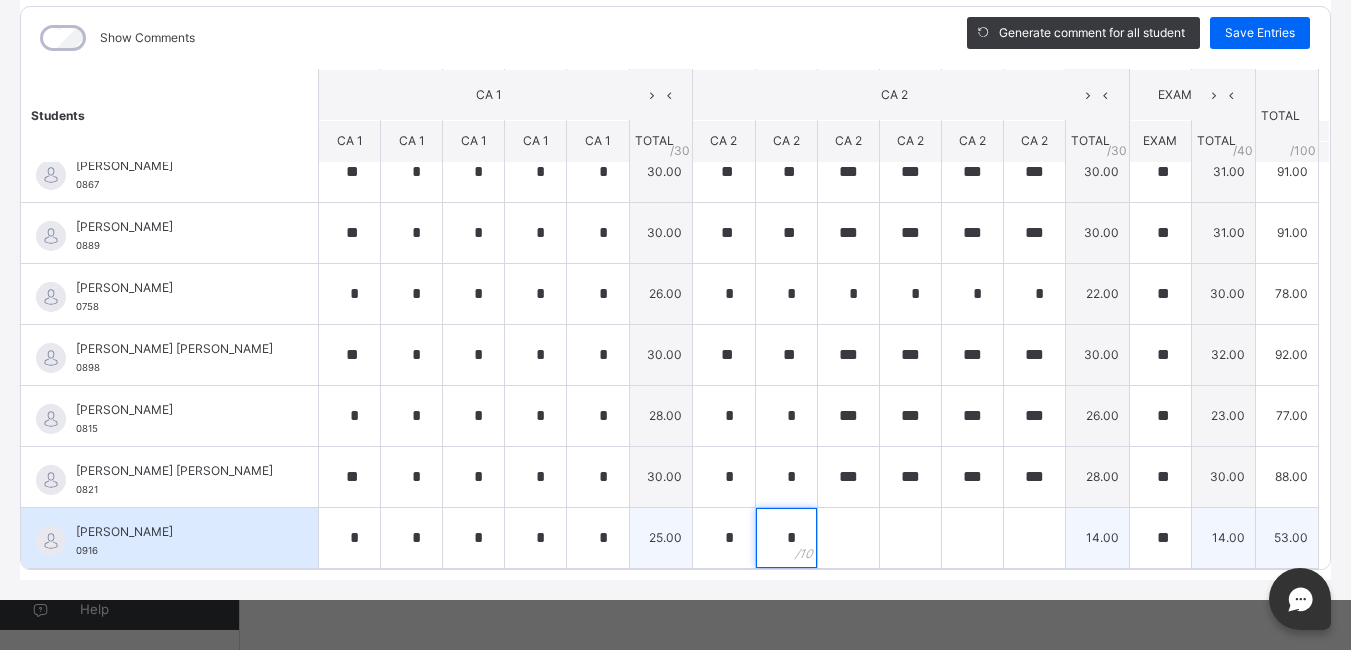 type on "*" 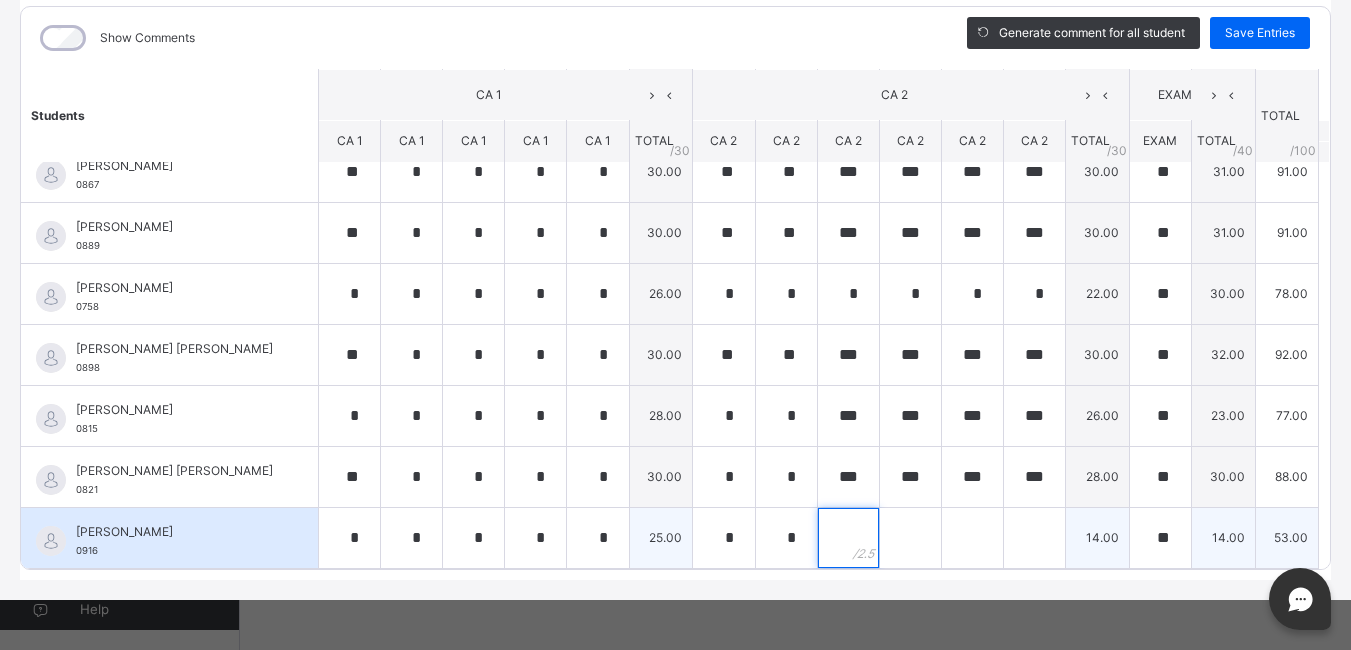 click at bounding box center (848, 538) 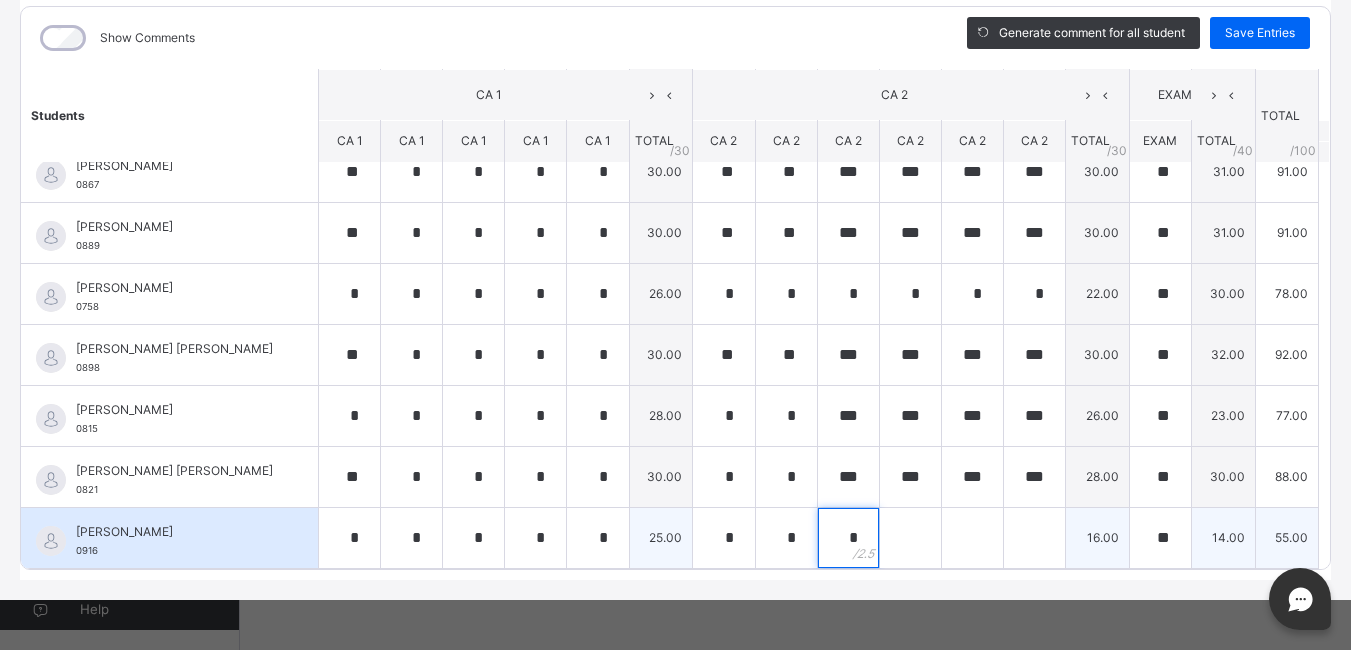 type on "*" 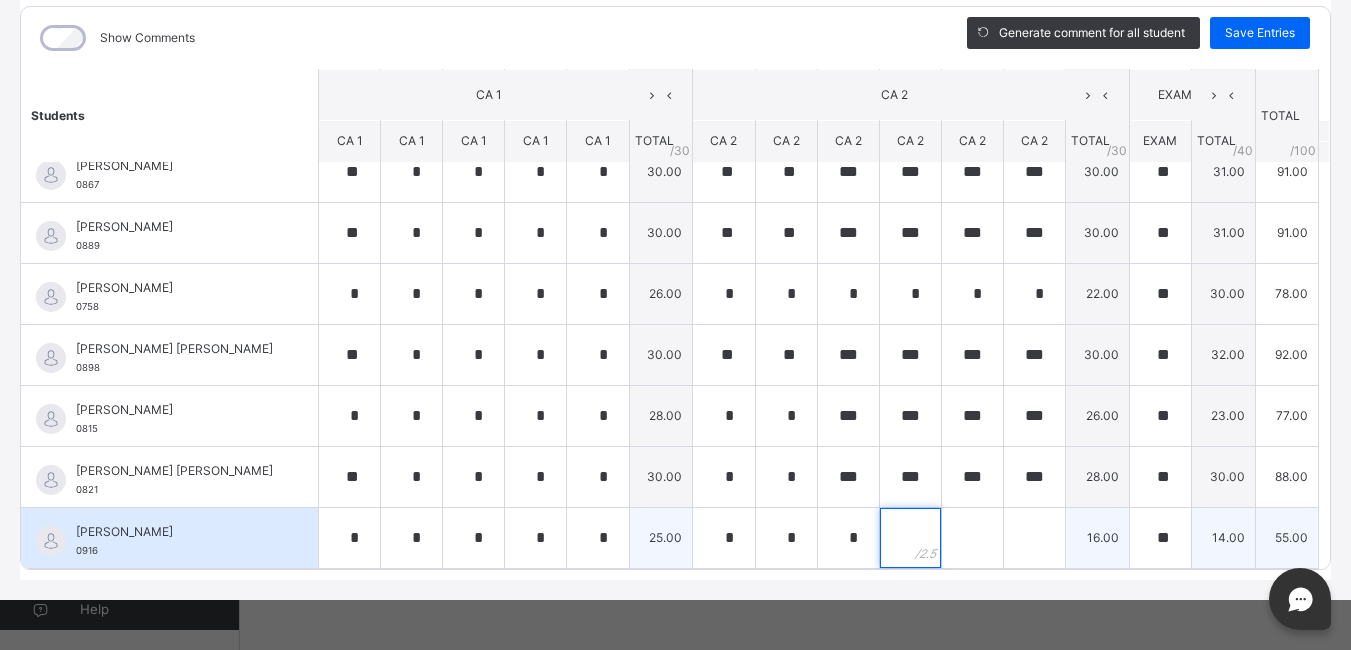 click at bounding box center (910, 538) 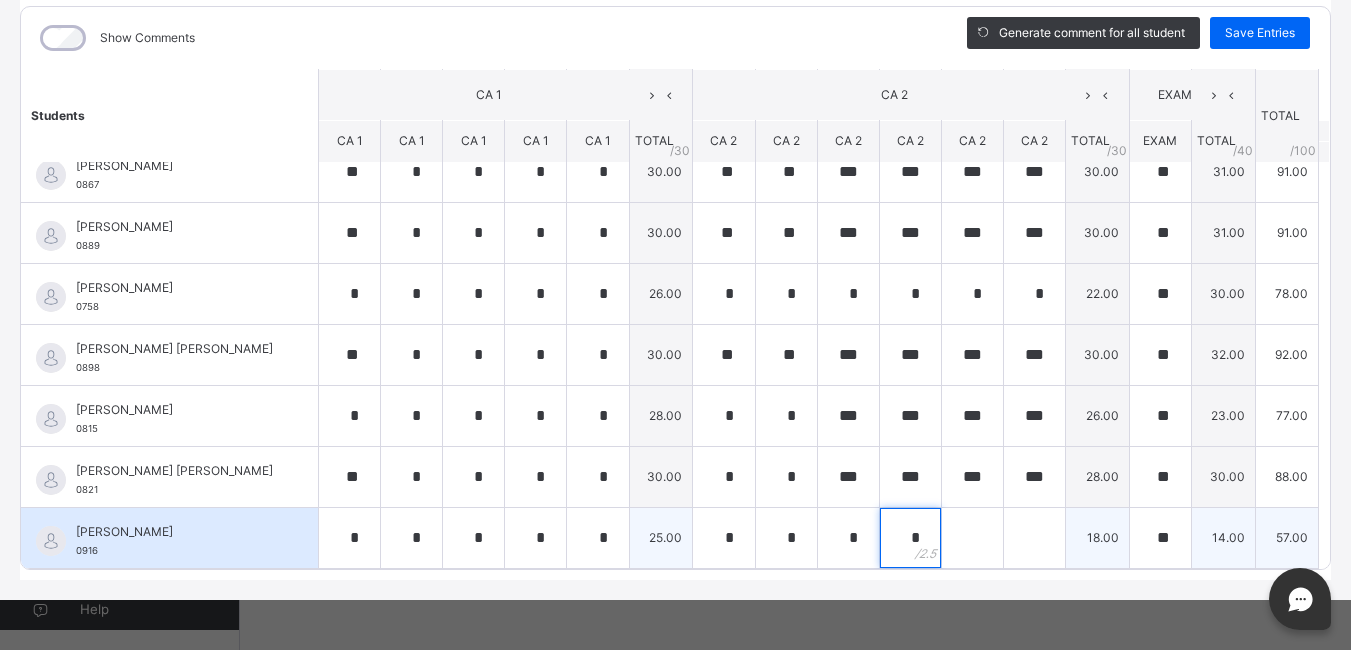 type on "*" 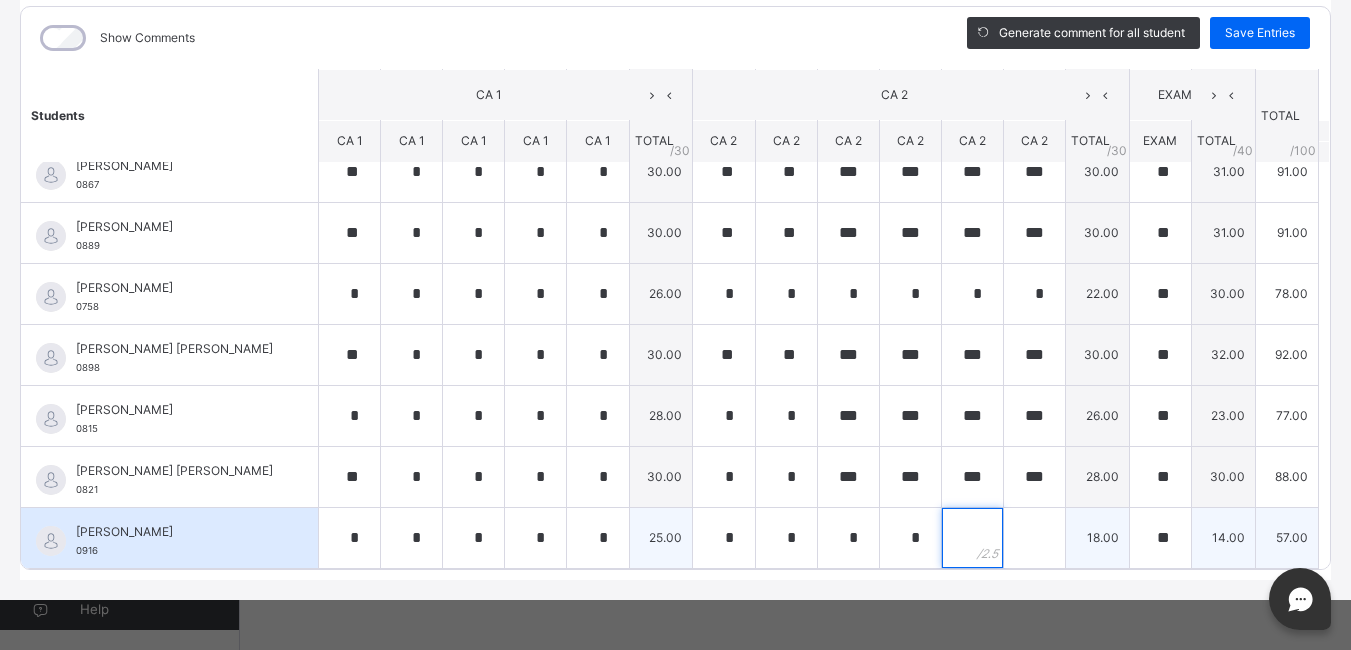 click at bounding box center [972, 538] 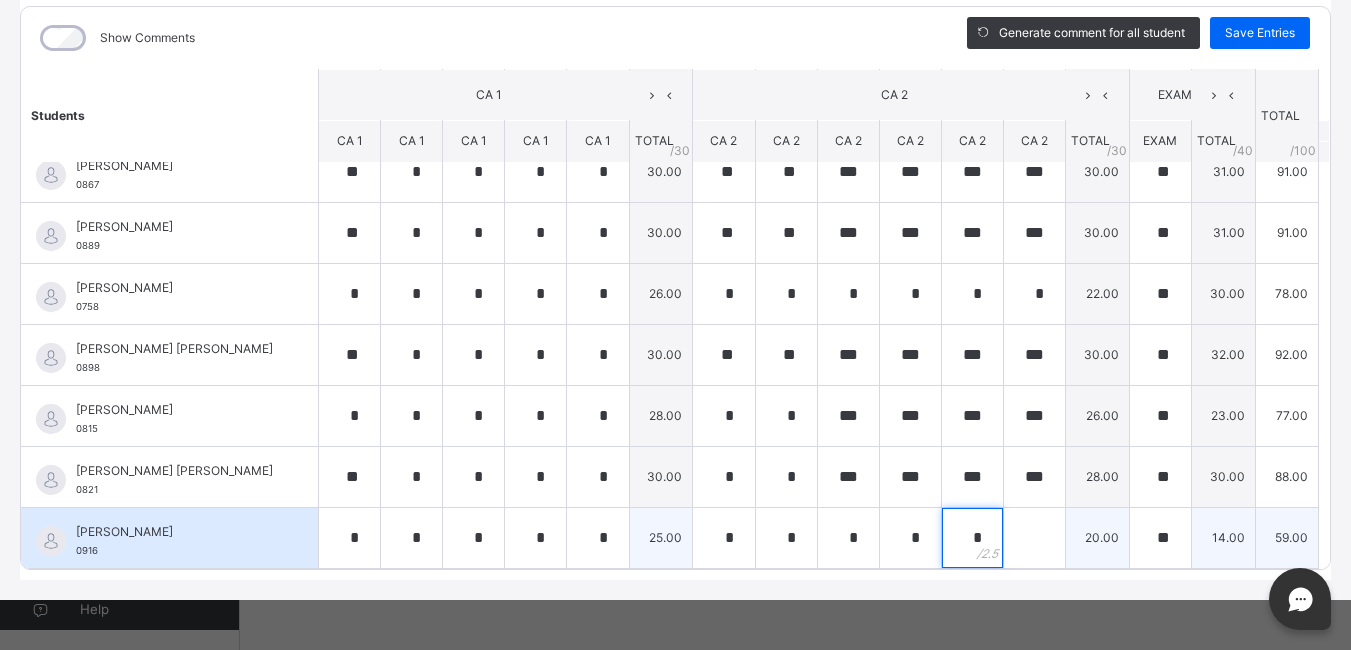 type on "*" 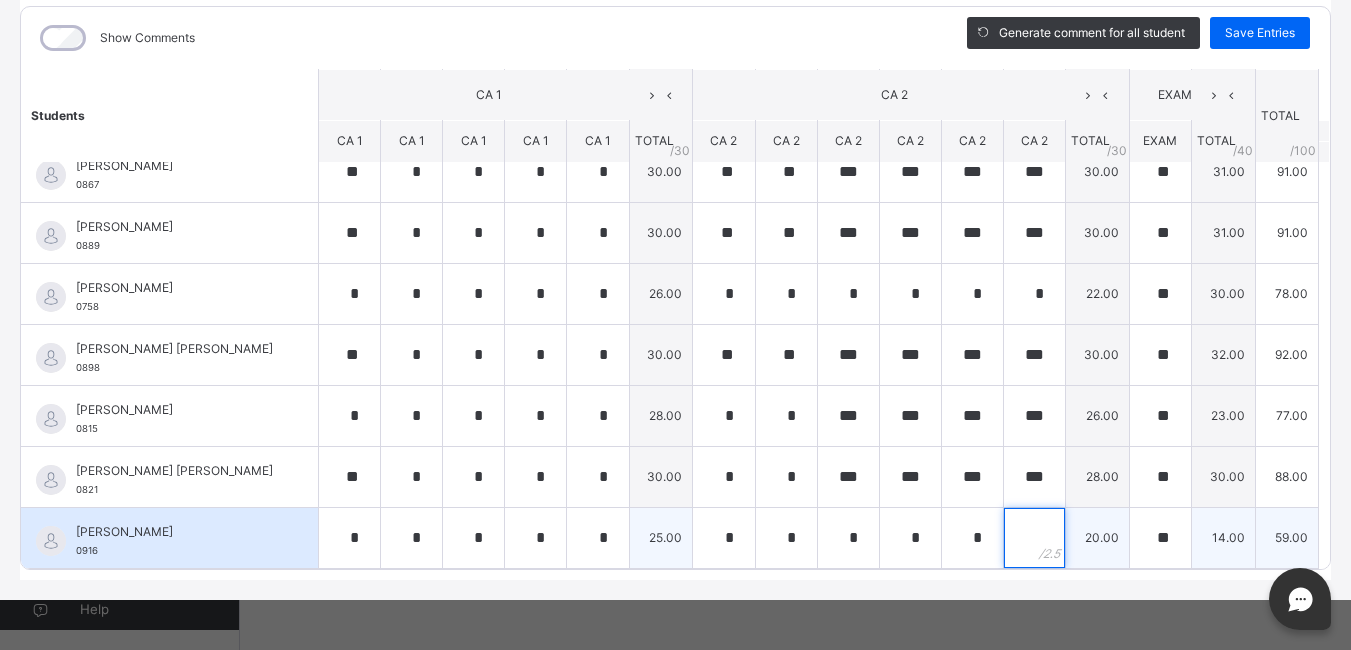 click at bounding box center (1034, 538) 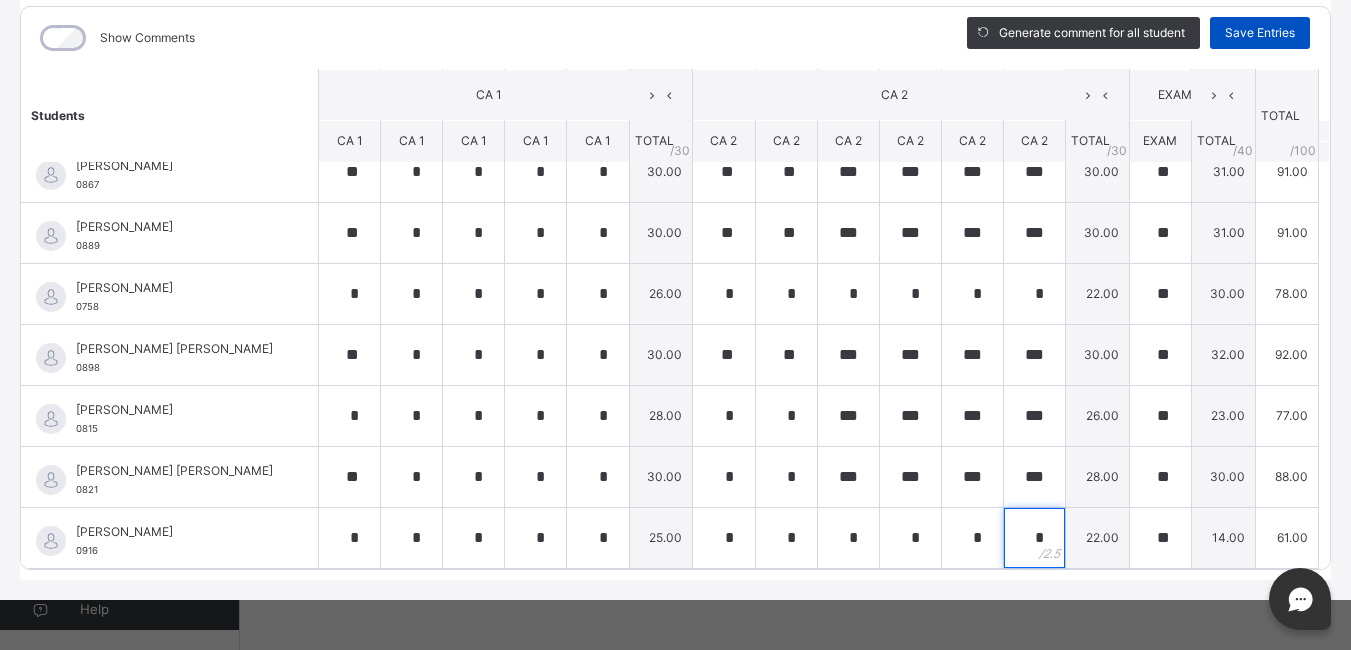 type on "*" 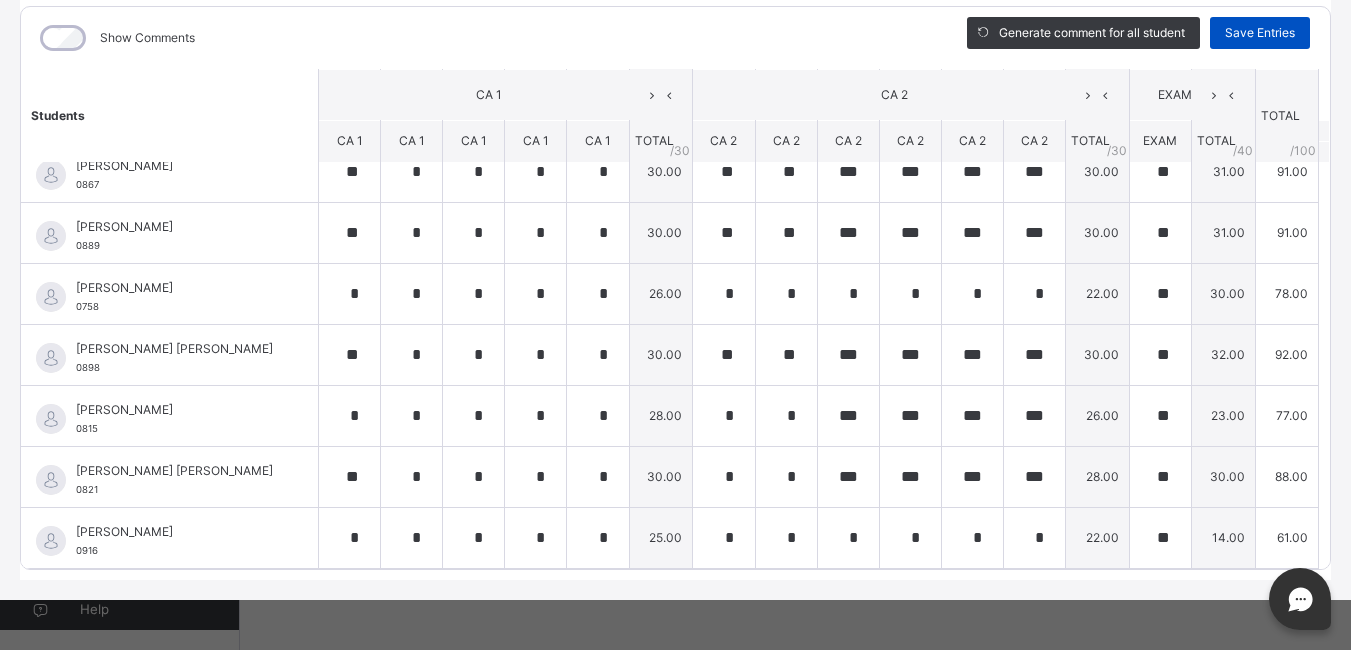 click on "Save Entries" at bounding box center [1260, 33] 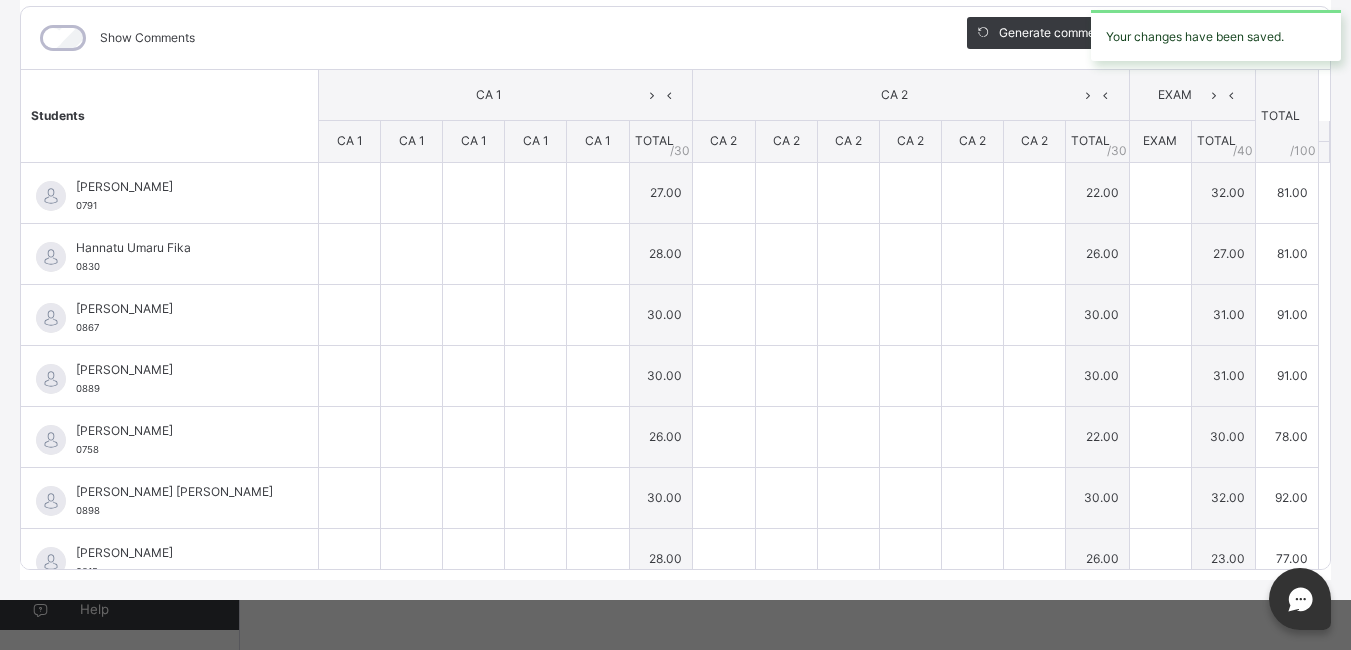 type on "*" 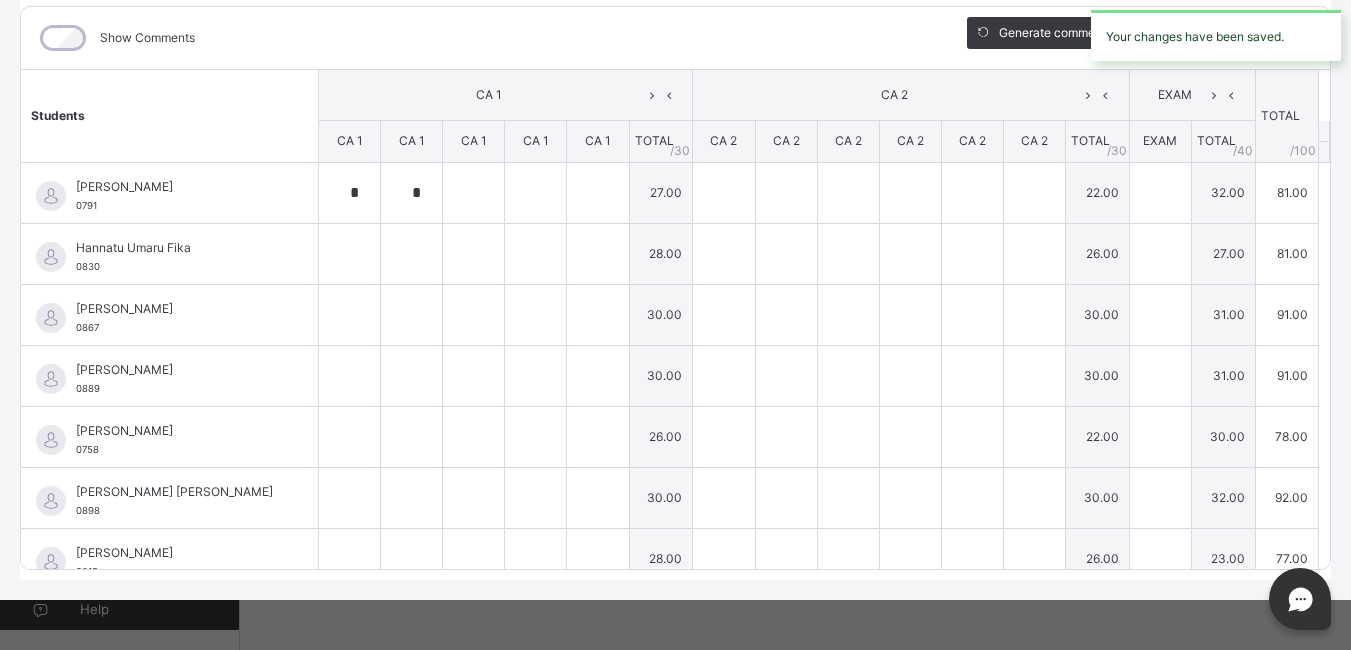type on "*" 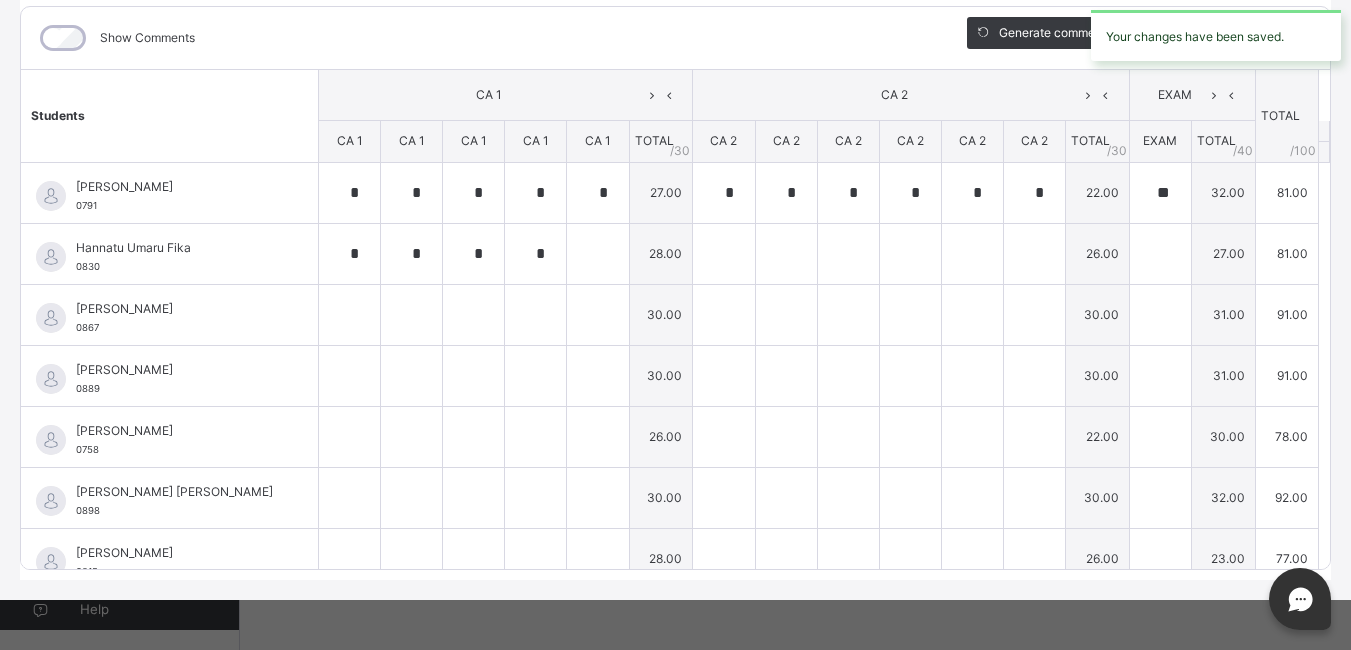 type on "*" 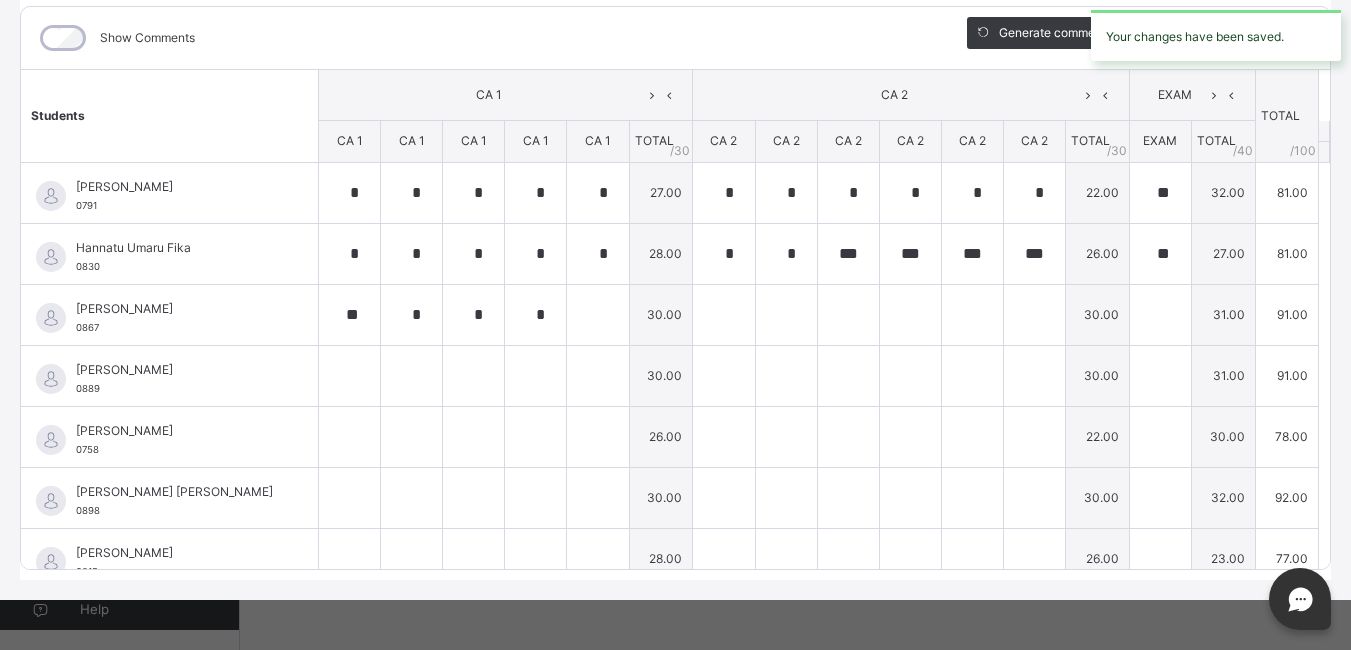 type on "*" 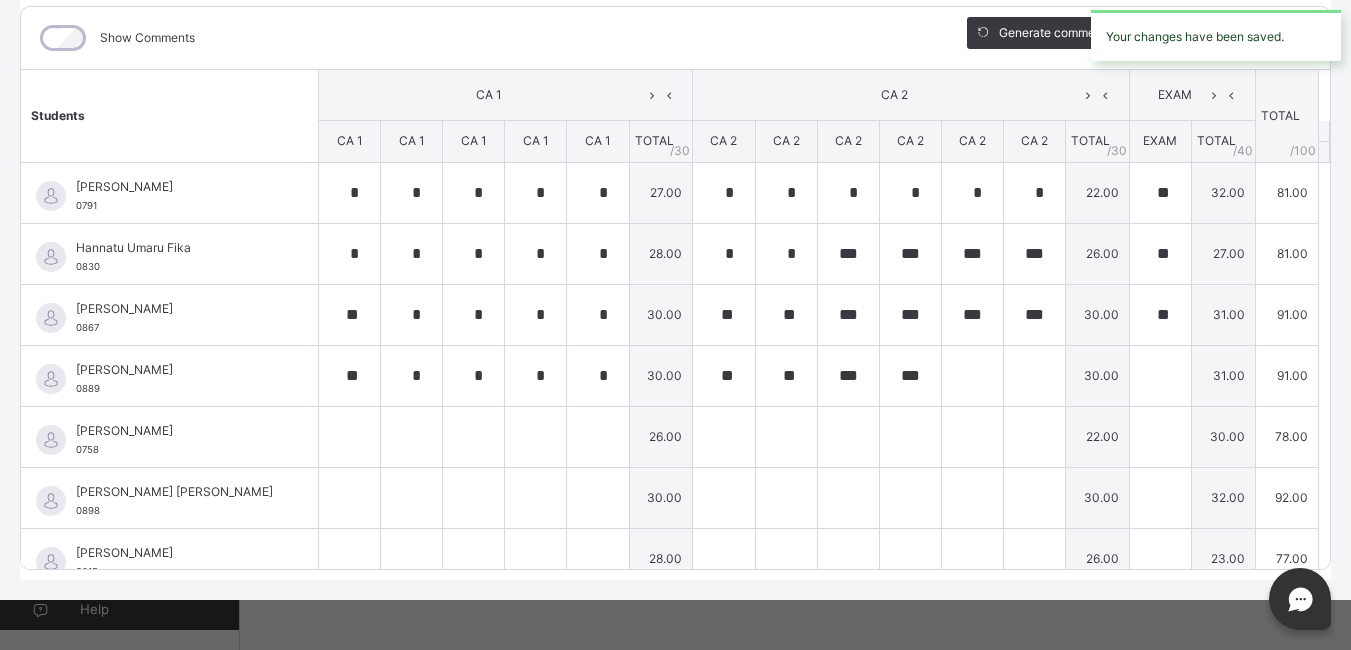 type on "***" 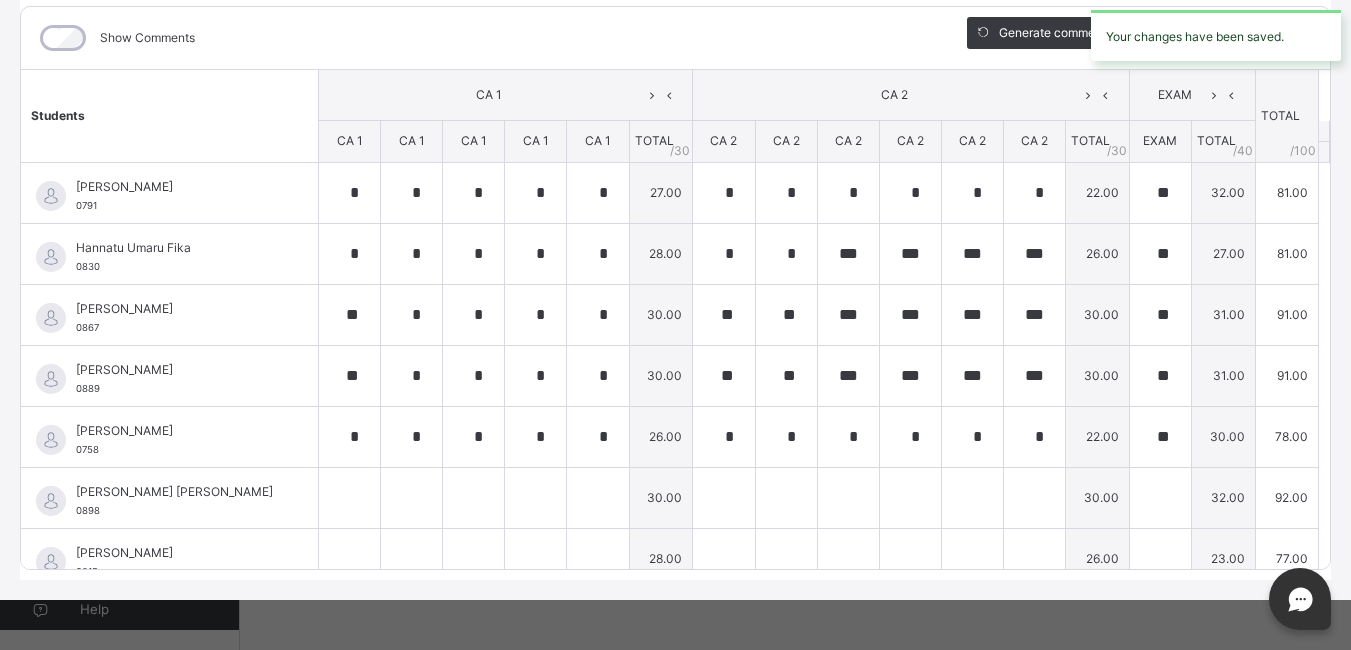 type on "**" 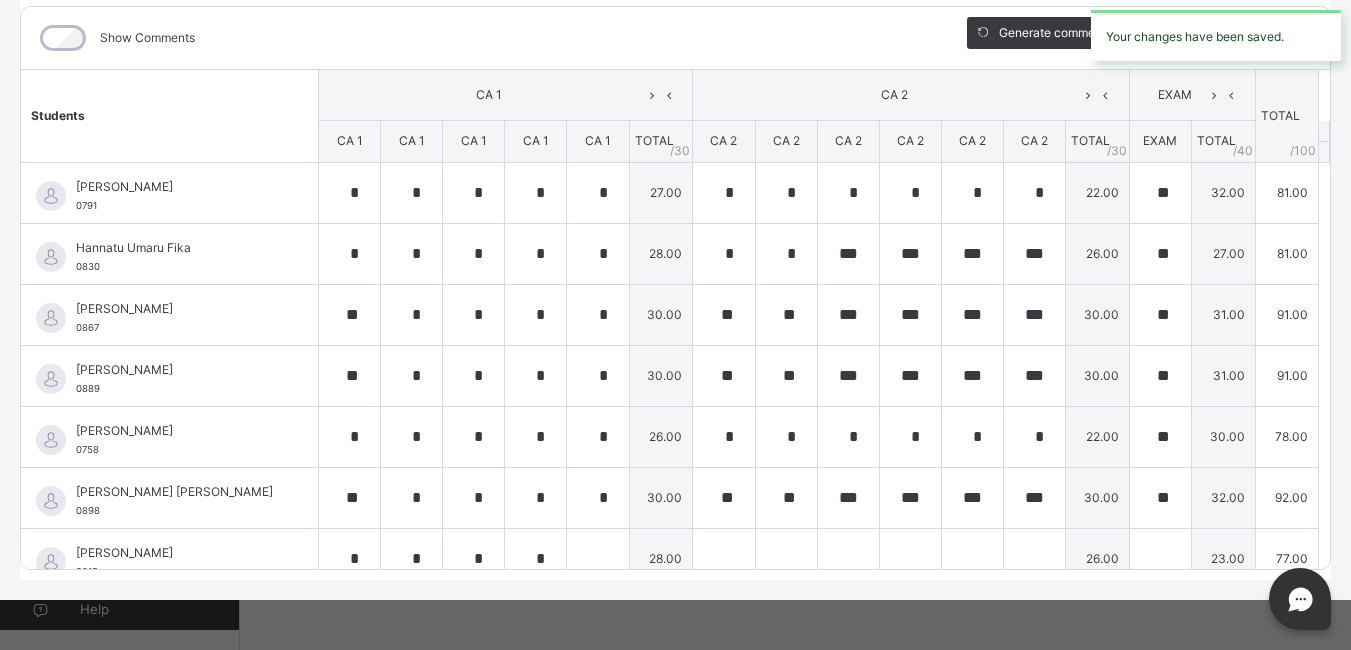 type on "*" 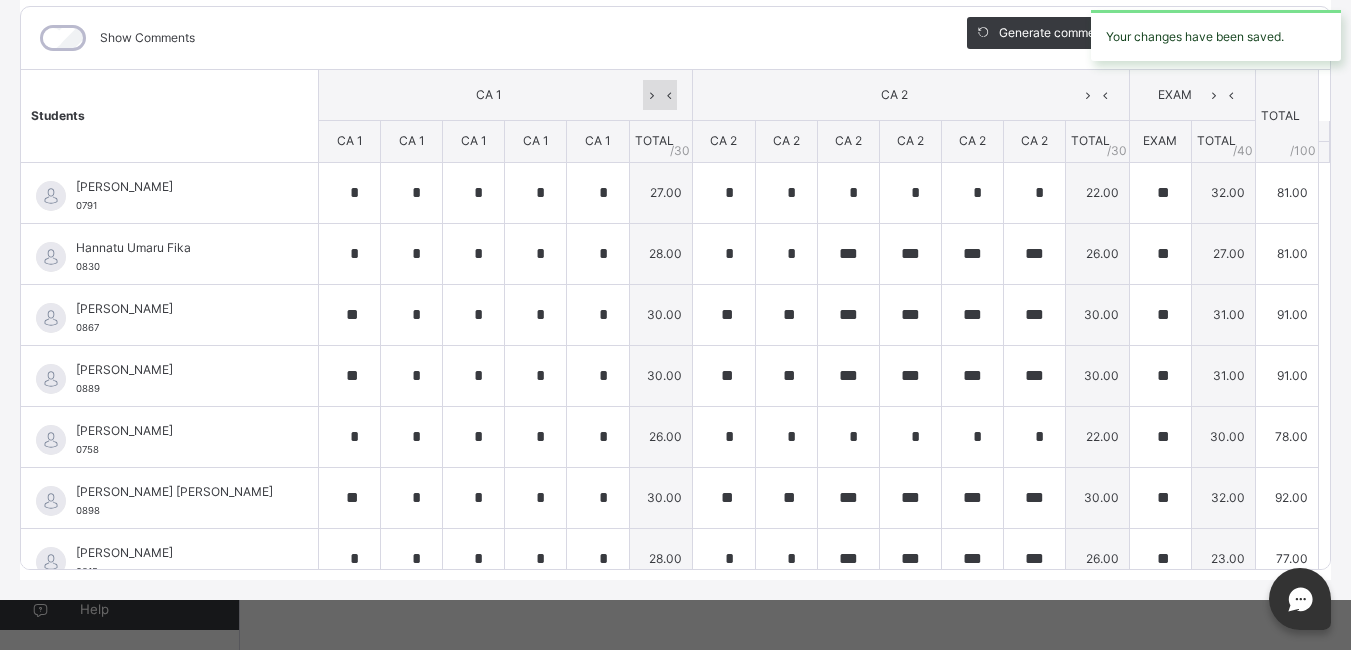 click at bounding box center (651, 95) 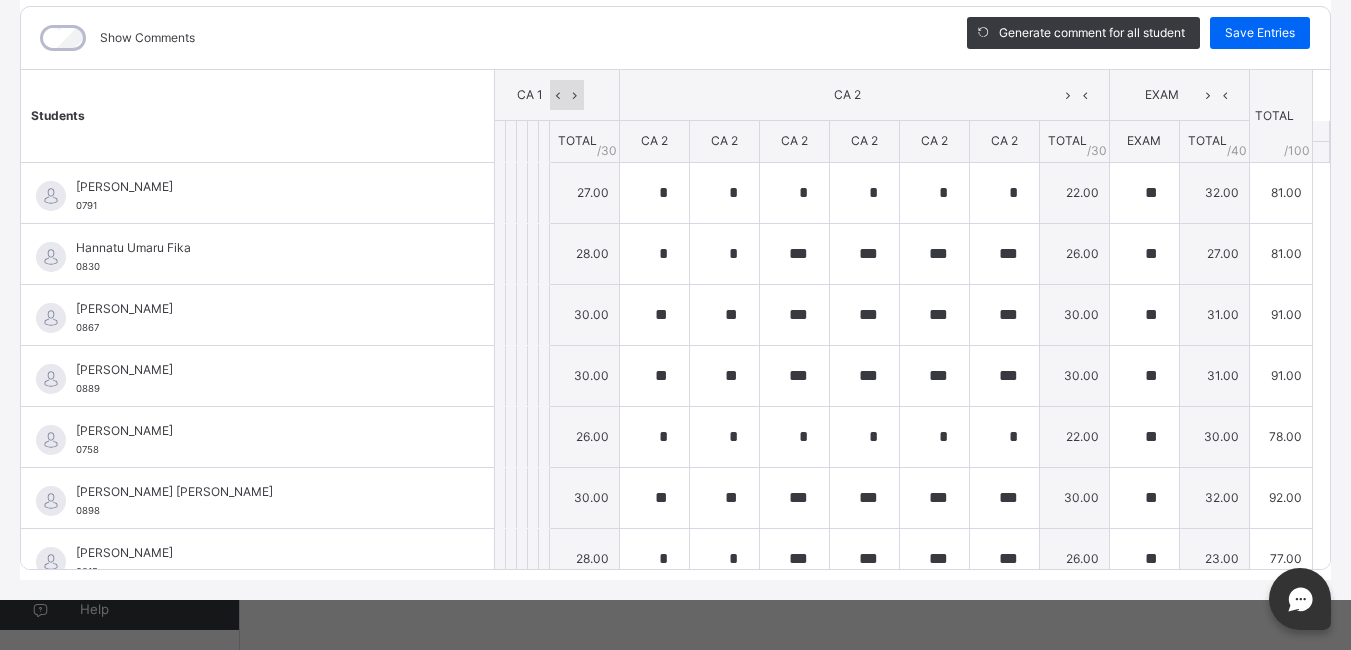 click at bounding box center [575, 95] 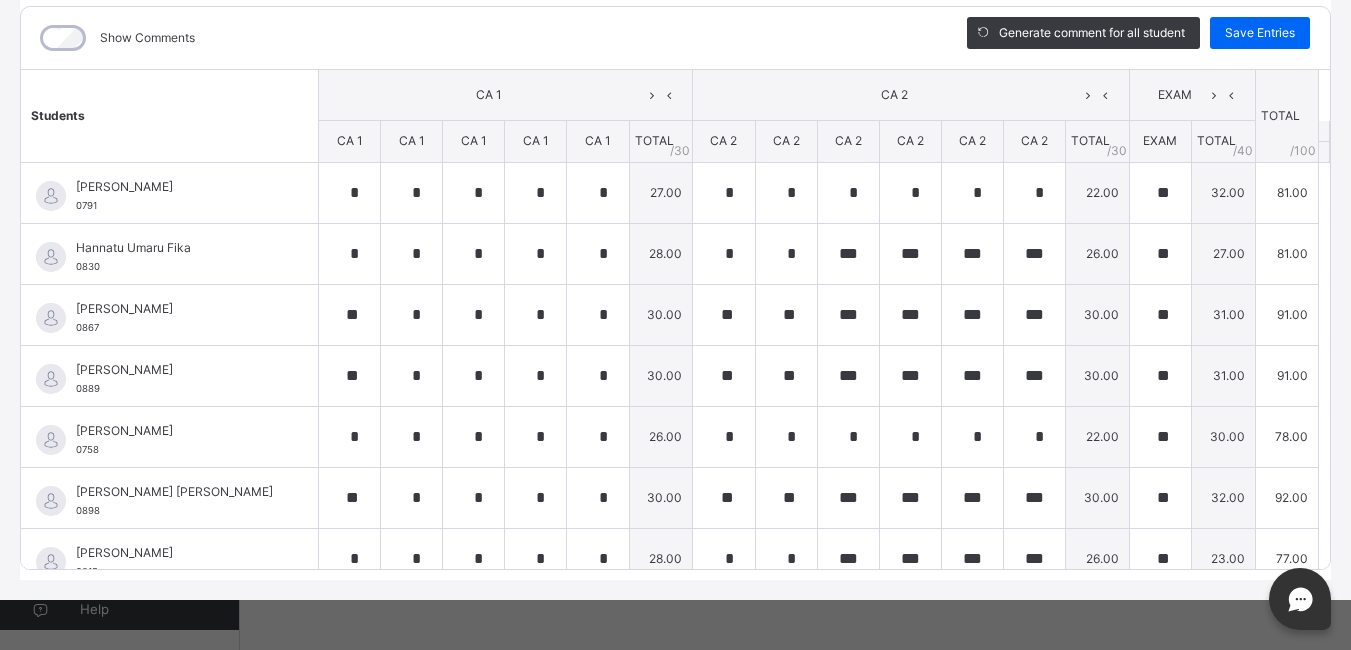 click on "RECORD BOOK × YEAR 3 PLUM   PRIMARY :   Music Online Actions  Download Empty Score Sheet  Upload/map score sheet Subject  Music Springsville International School Date: 14th Jul 2025, 1:11:15 pm Score Sheet Score Sheet Show Comments   Generate comment for all student   Save Entries Class Level:  YEAR 3 PLUM   PRIMARY Subject:  Music Session:  2024/2025 Session Session:  Third Term Students CA 1 CA 2 EXAM TOTAL /100 Comment CA 1 CA 1 CA 1 CA 1 CA 1 TOTAL / 30 CA 2 CA 2 CA 2 CA 2 CA 2 CA 2 TOTAL / 30 EXAM TOTAL / 40 Fawaz Muhammed Afoke 0791 Fawaz Muhammed Afoke 0791 * * * * * 27.00 * * * * * * 22.00 ** 32.00 81.00 Generate comment 0 / 250   ×   Subject Teacher’s Comment Generate and see in full the comment developed by the AI with an option to regenerate the comment JS Fawaz Muhammed Afoke   0791   Total 81.00  / 100.00 Sims Bot   Regenerate     Use this comment   Hannatu Umaru Fika 0830 Hannatu Umaru Fika 0830 * * * * * 28.00 * * *** *** *** *** 26.00 ** 27.00 81.00 Generate comment 0 / 250   ×   JS" at bounding box center (675, 325) 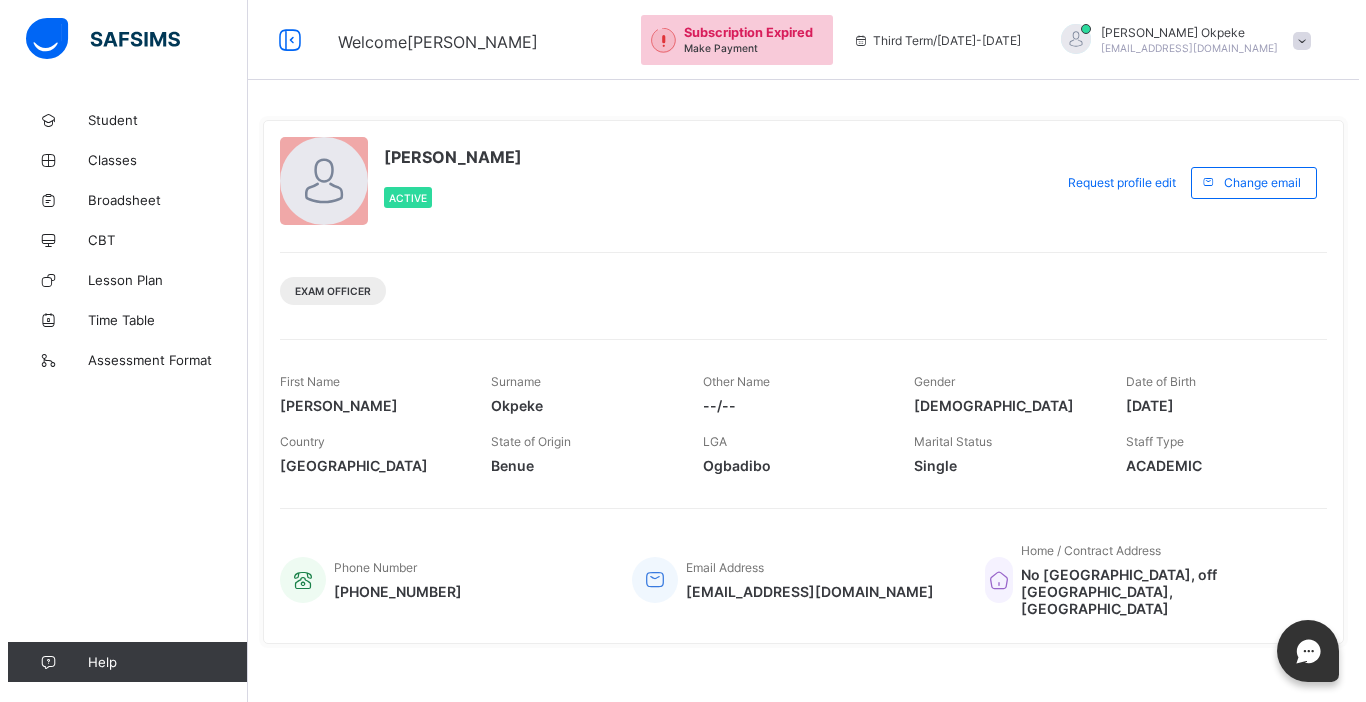 scroll, scrollTop: 0, scrollLeft: 0, axis: both 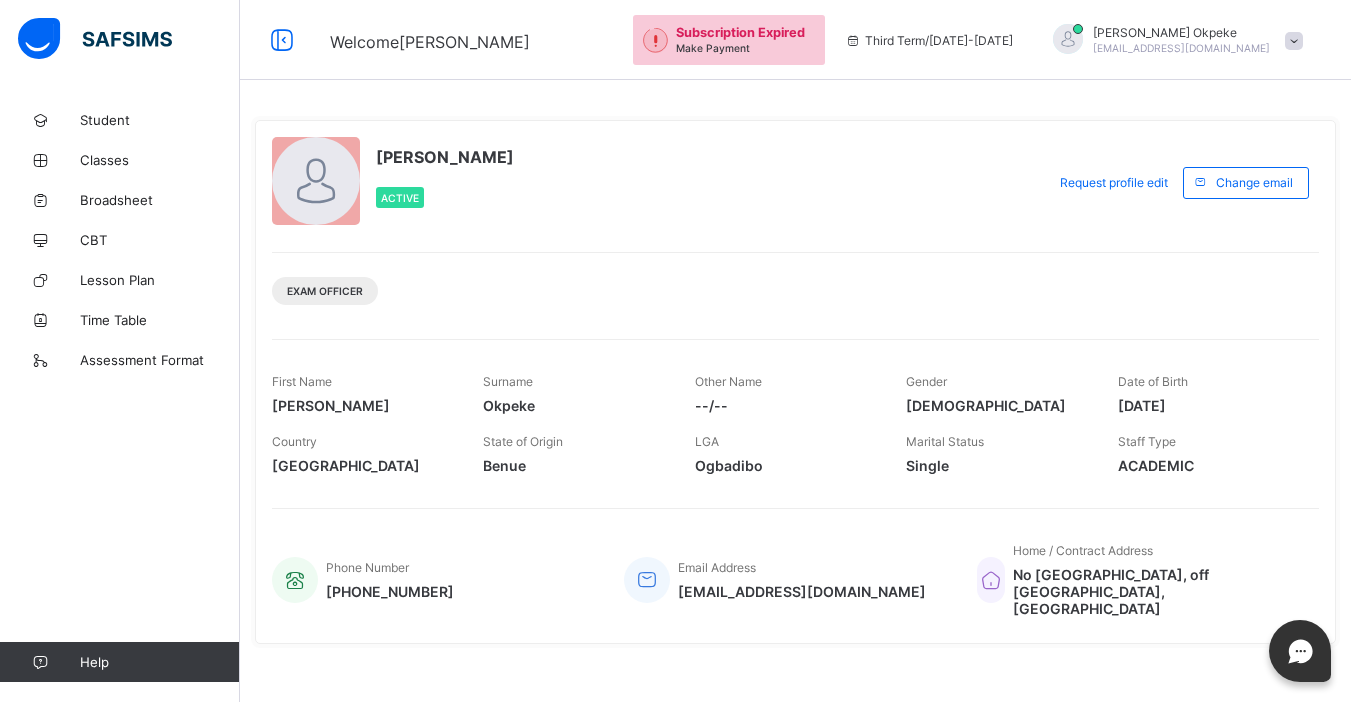 drag, startPoint x: 0, startPoint y: 0, endPoint x: 1222, endPoint y: 42, distance: 1222.7216 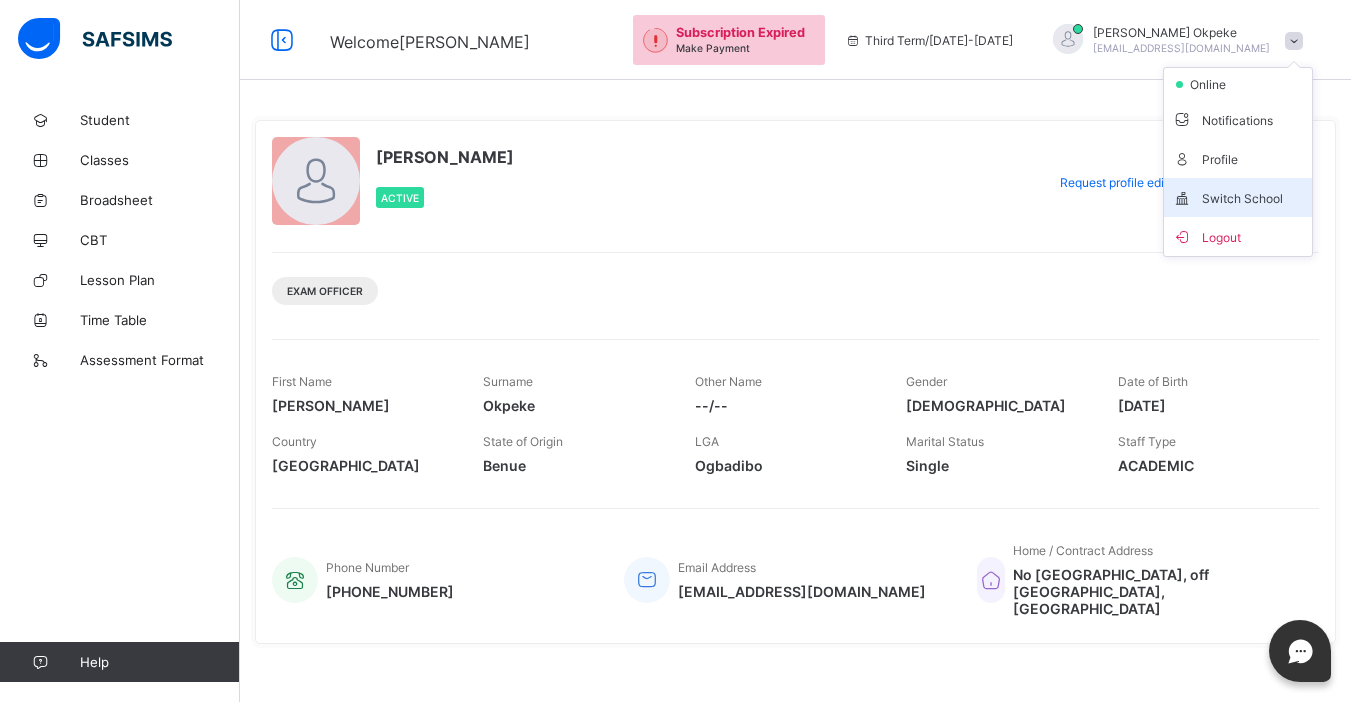 click on "Switch School" at bounding box center [1238, 197] 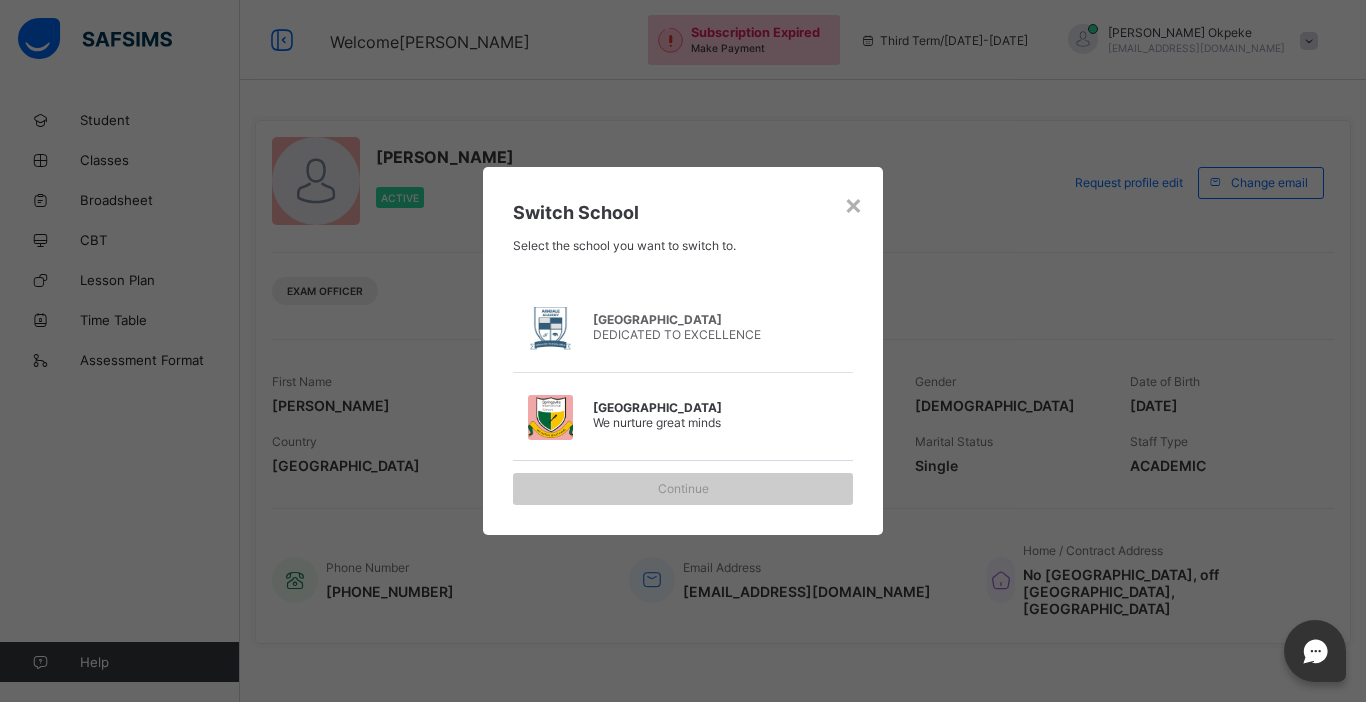 click on "[GEOGRAPHIC_DATA] We nurture great minds" at bounding box center [693, 417] 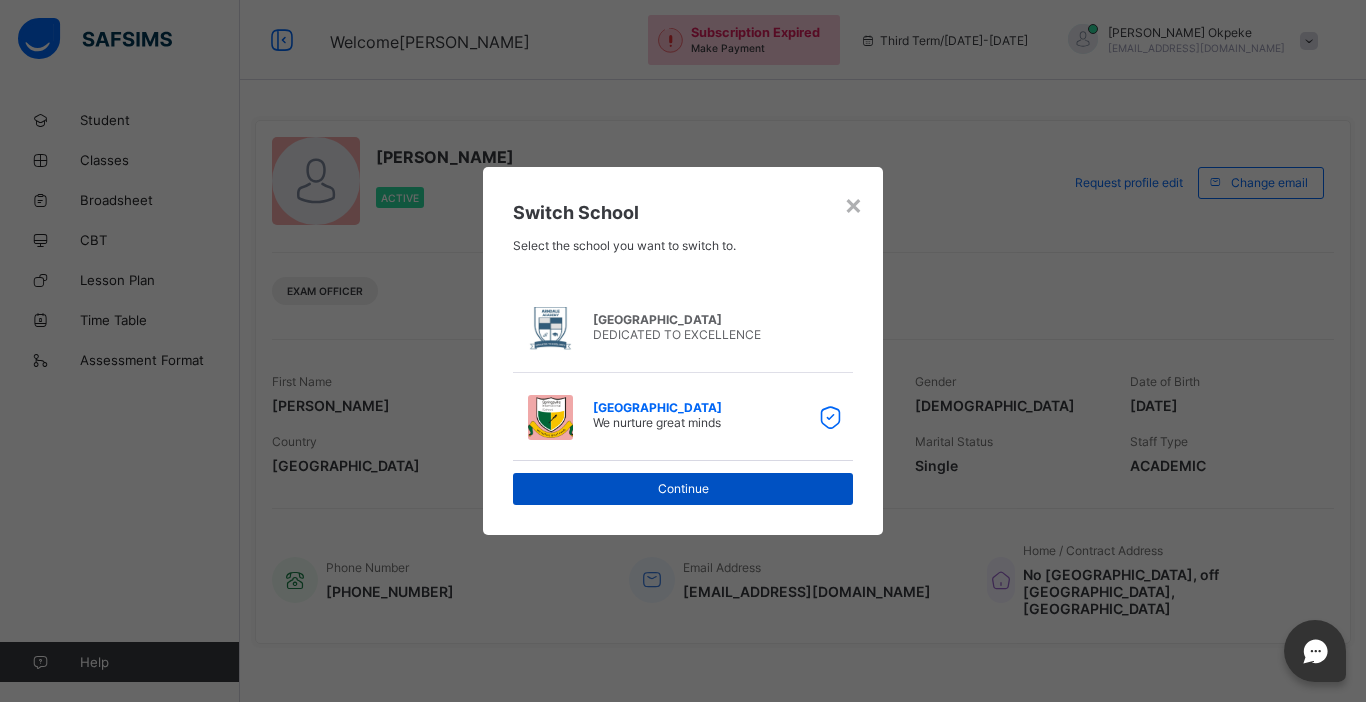 click on "Continue" at bounding box center [683, 488] 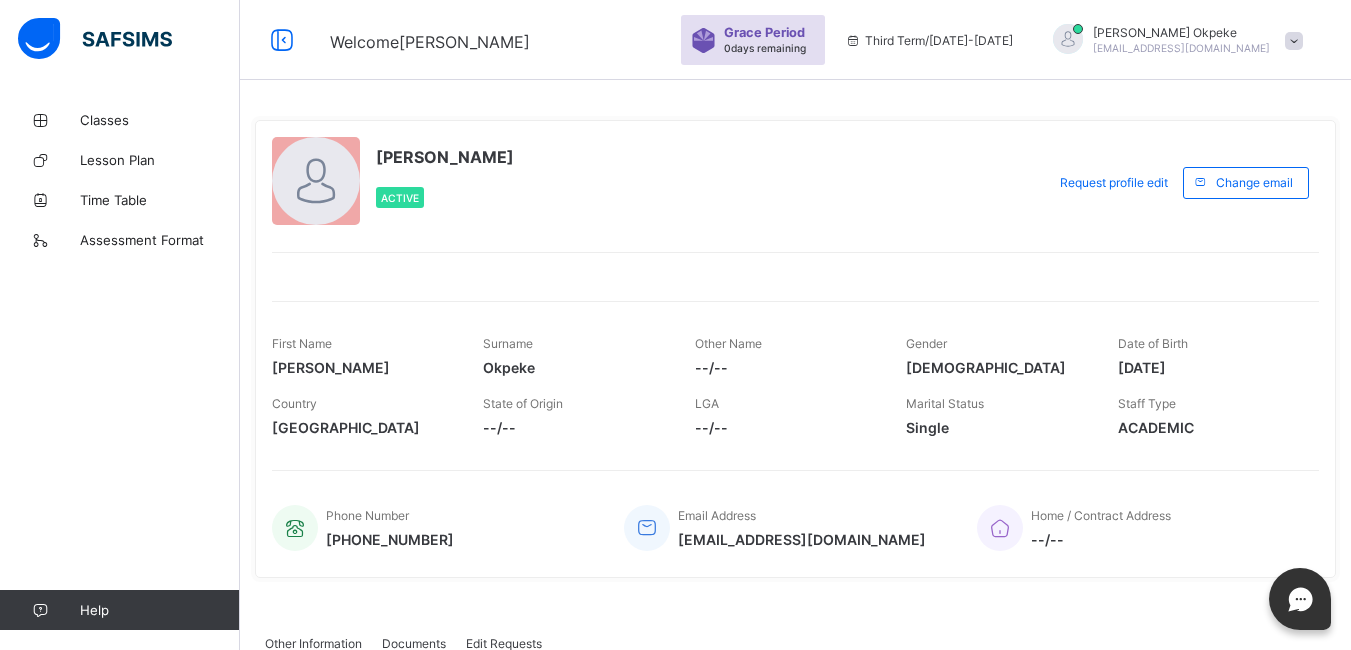 scroll, scrollTop: 0, scrollLeft: 0, axis: both 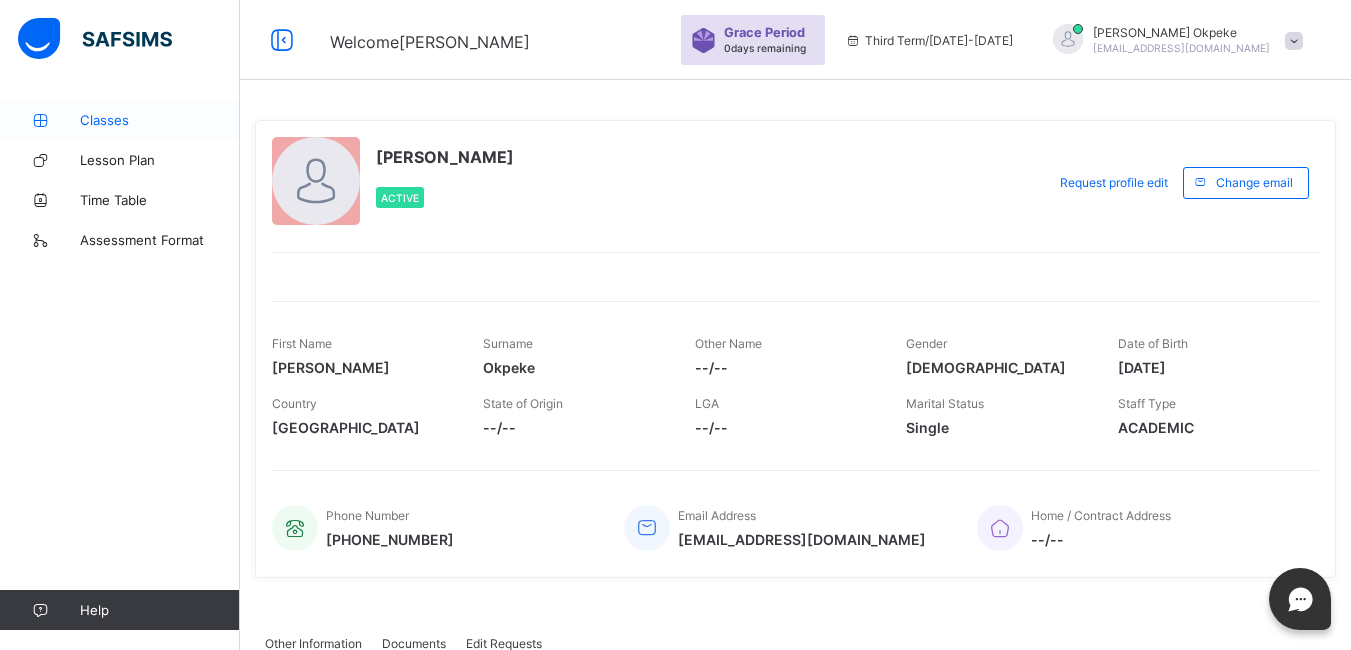 click on "Classes" at bounding box center [160, 120] 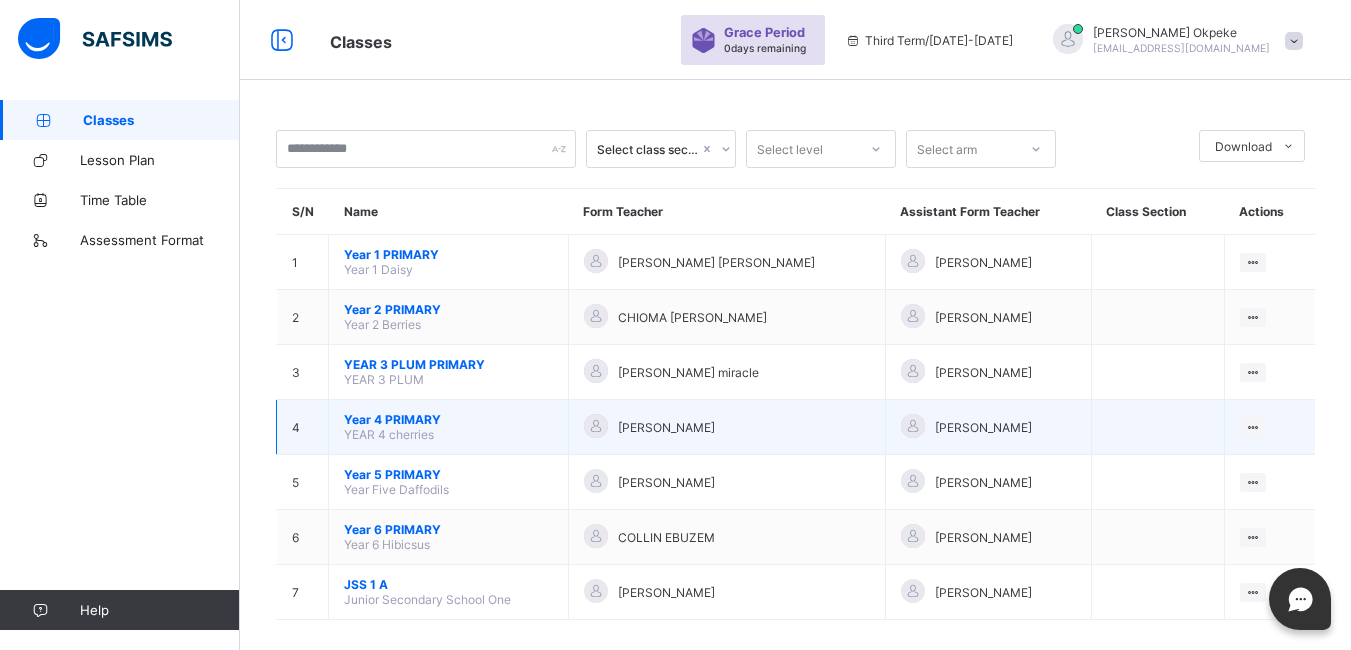 click on "YEAR 4 cherries" at bounding box center (389, 434) 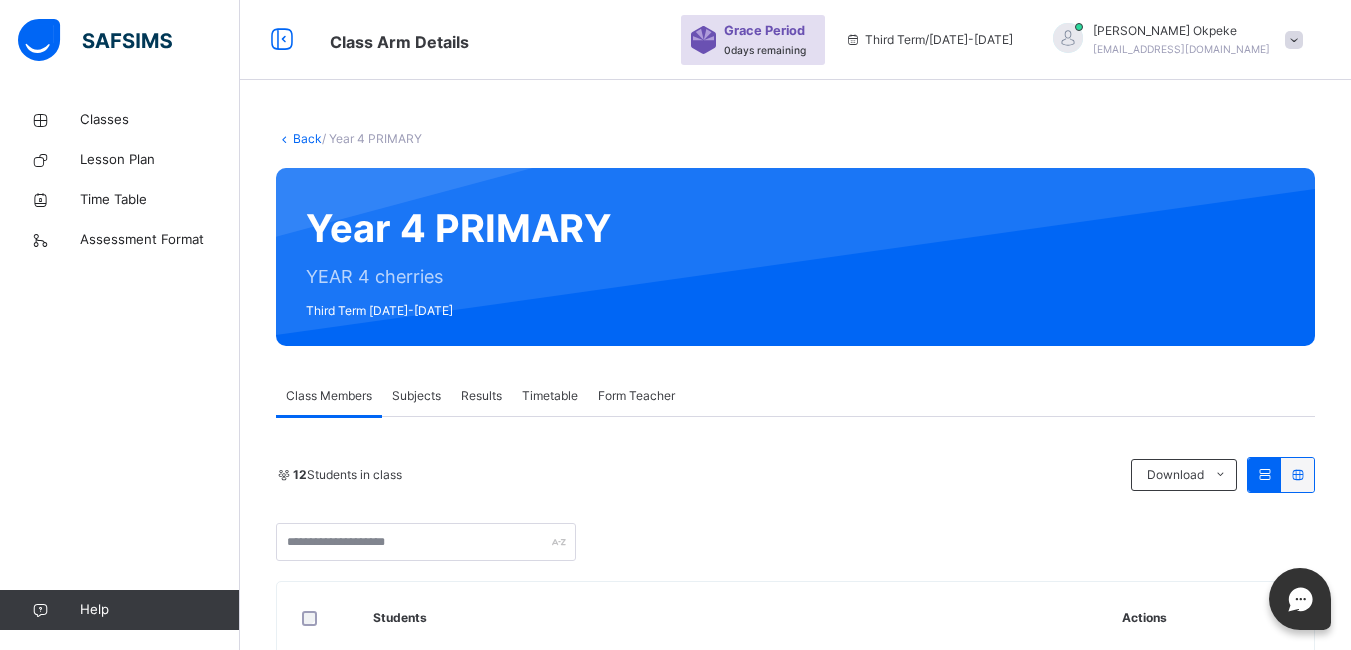 click on "Subjects" at bounding box center [416, 396] 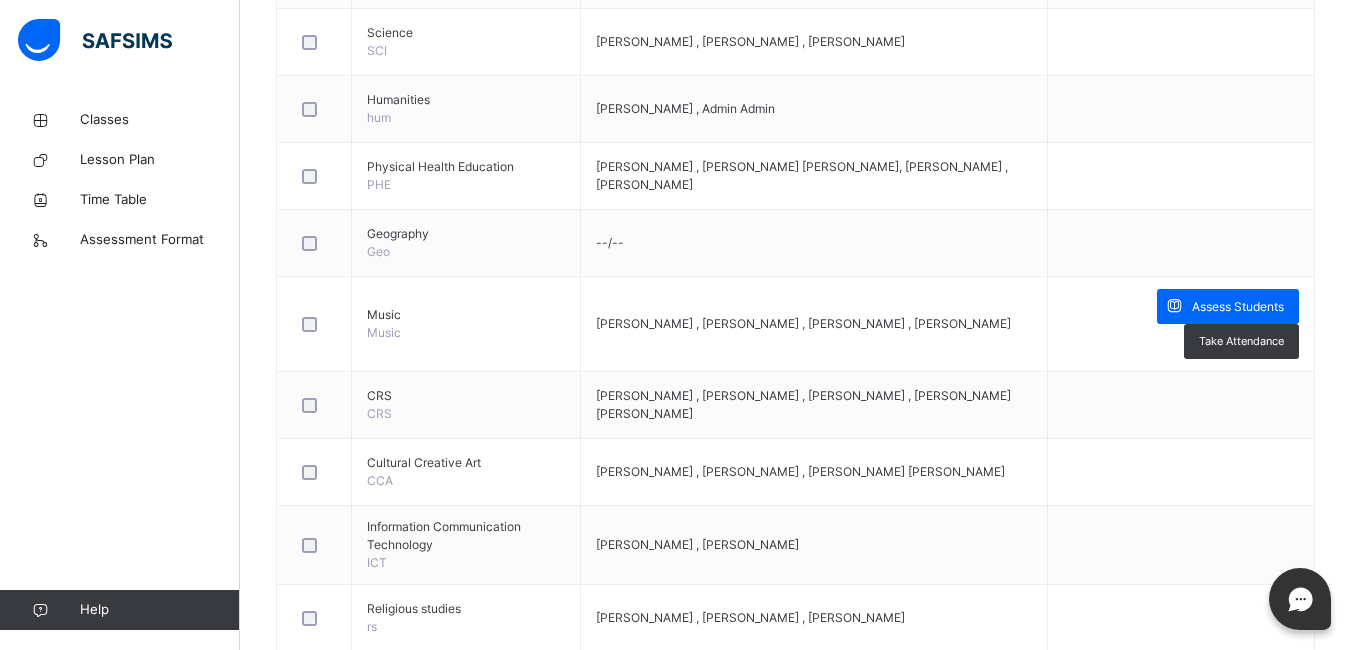 scroll, scrollTop: 840, scrollLeft: 0, axis: vertical 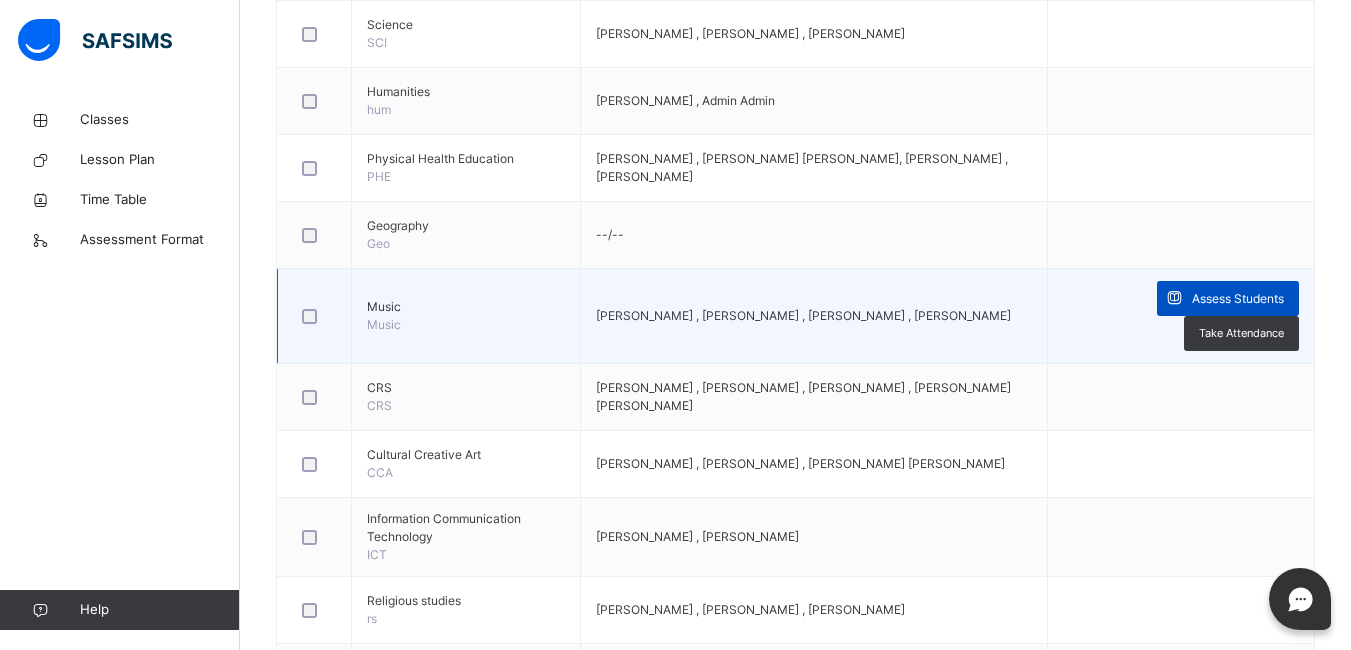 click on "Assess Students" at bounding box center [1228, 298] 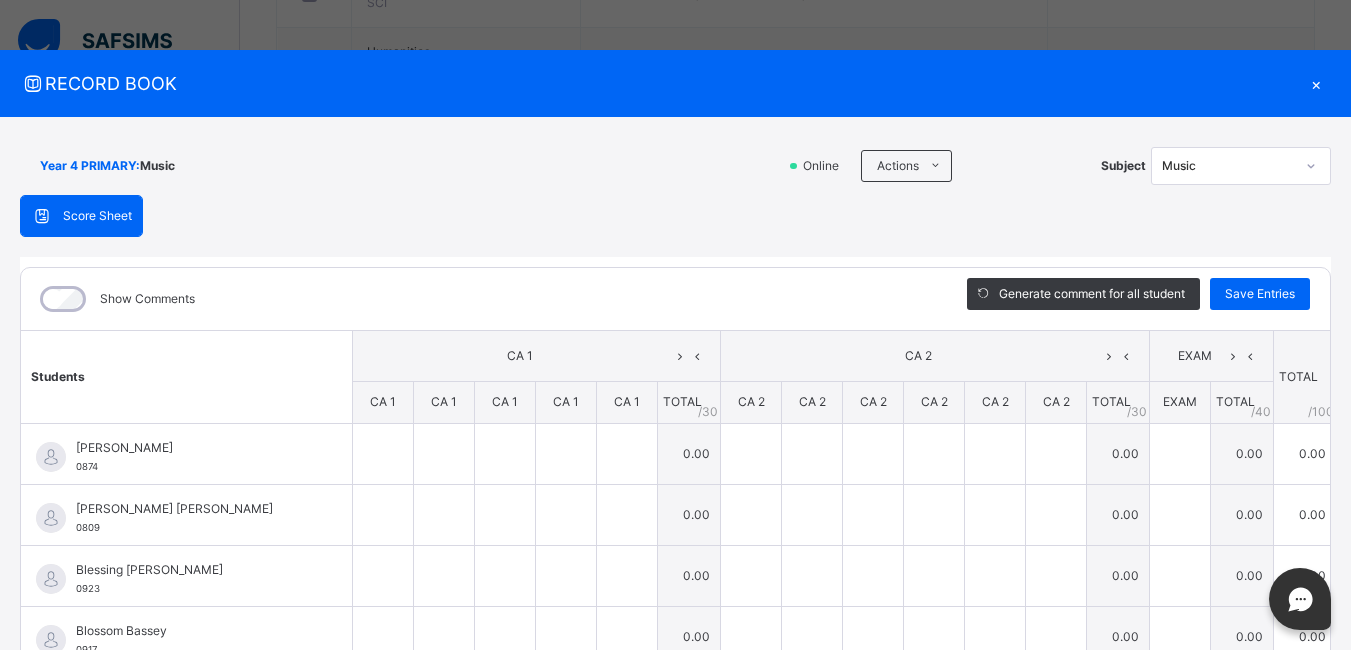 scroll, scrollTop: 920, scrollLeft: 0, axis: vertical 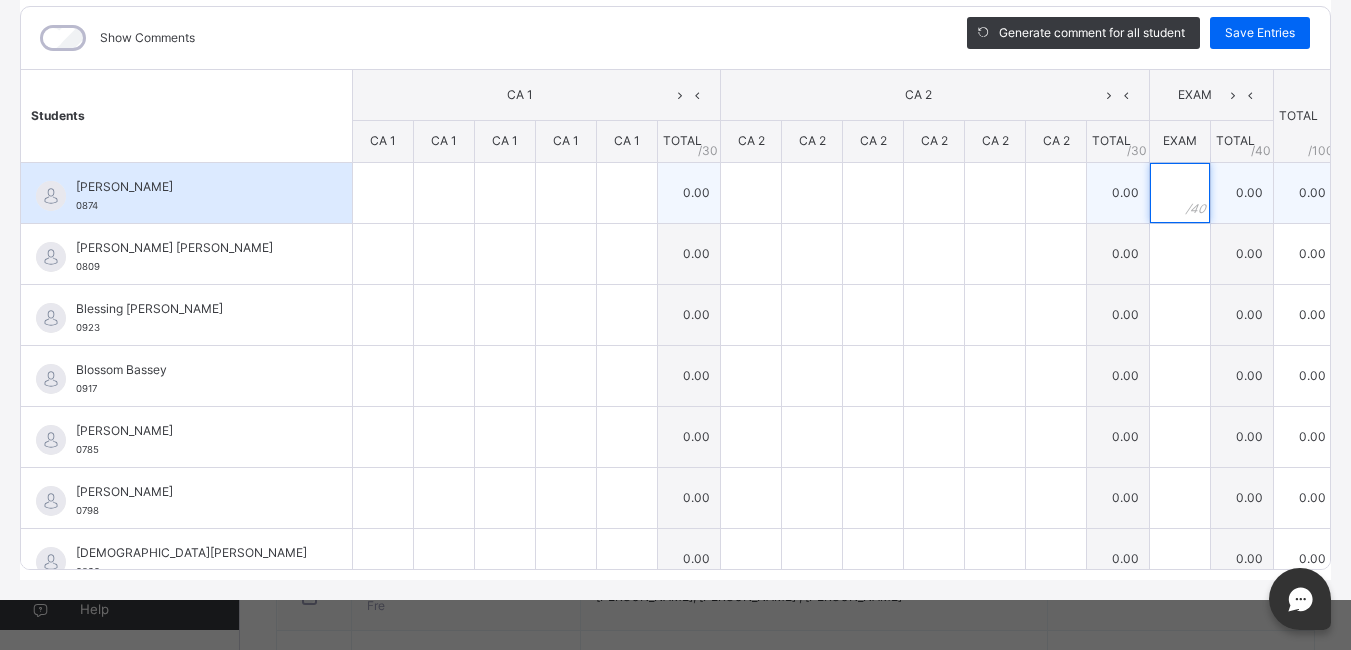 click at bounding box center (1180, 193) 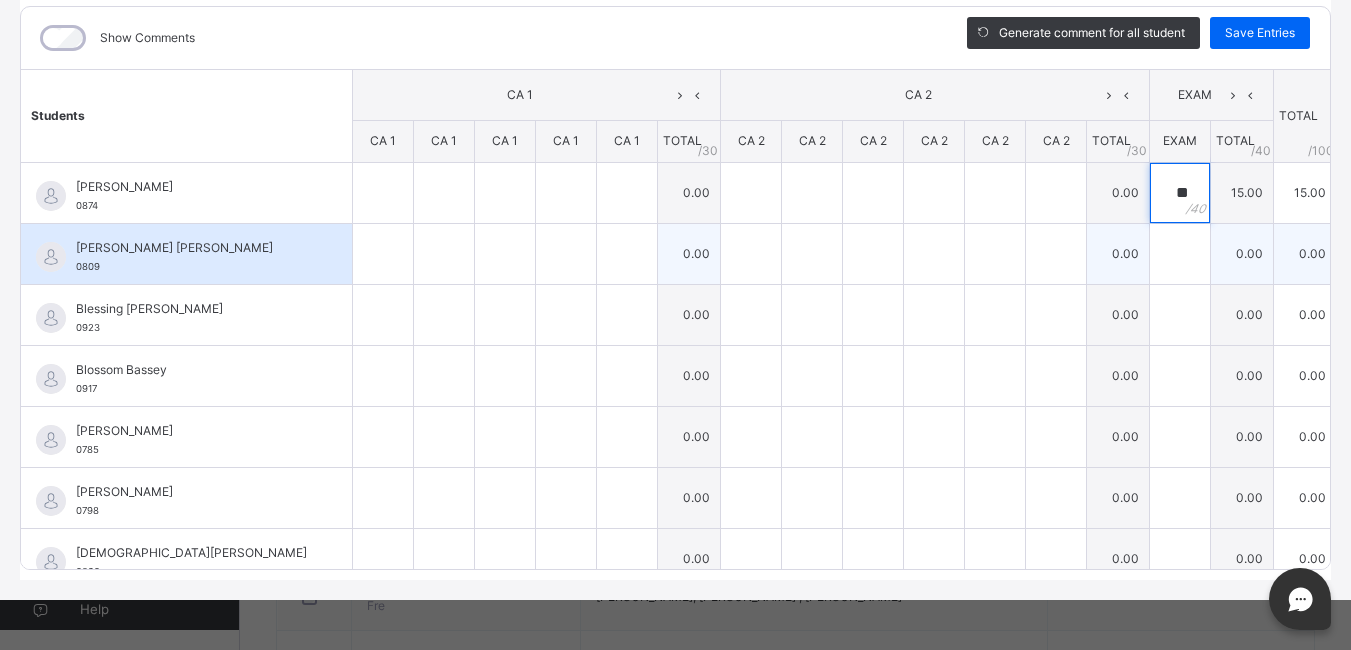 type on "**" 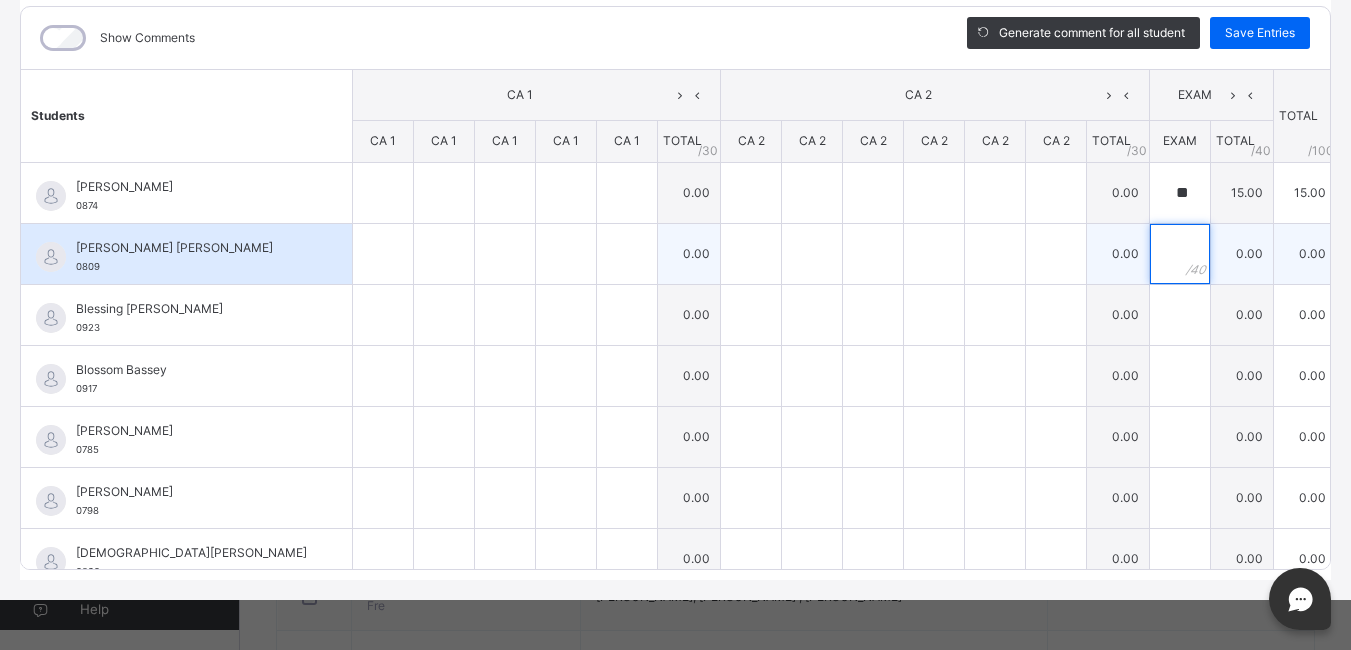 click at bounding box center (1180, 254) 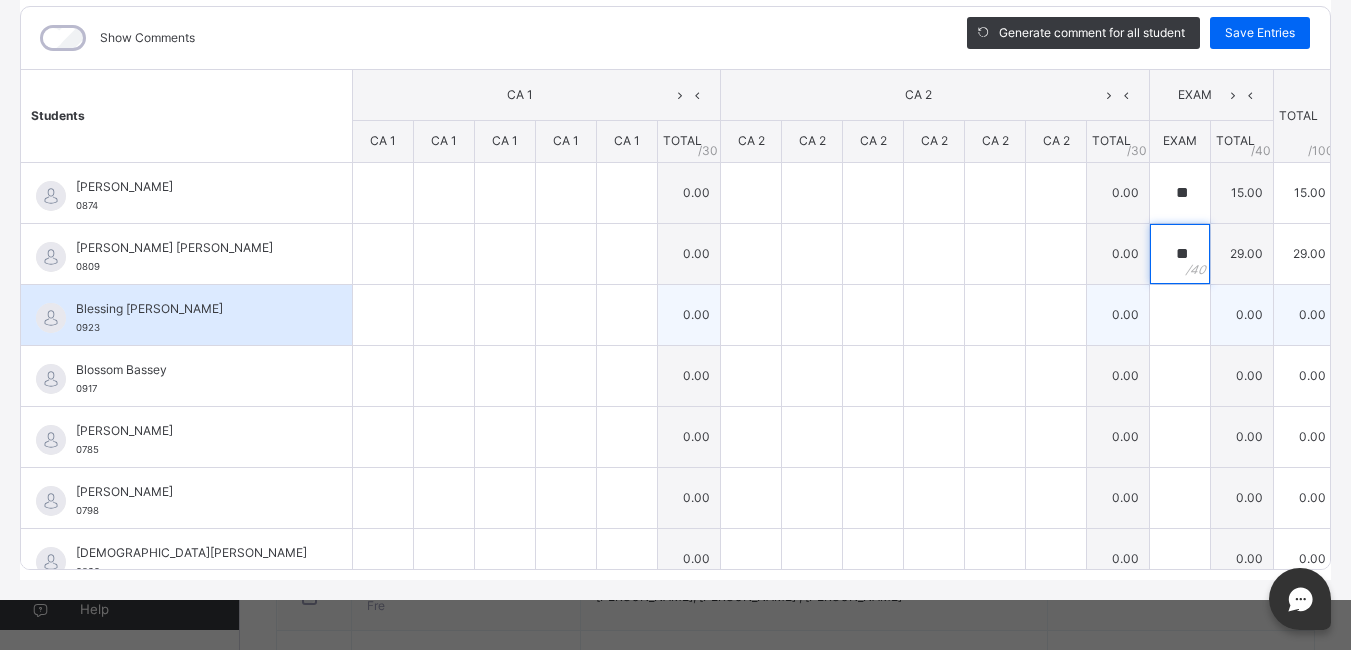 type on "**" 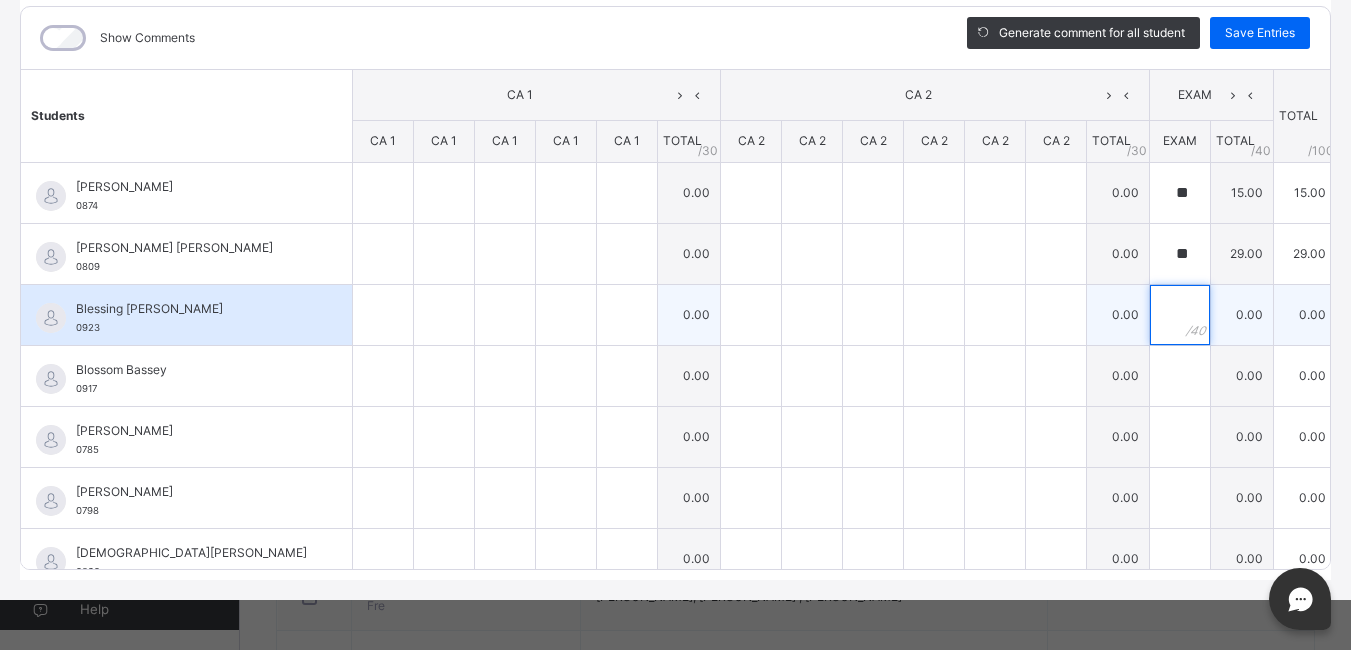 click at bounding box center (1180, 315) 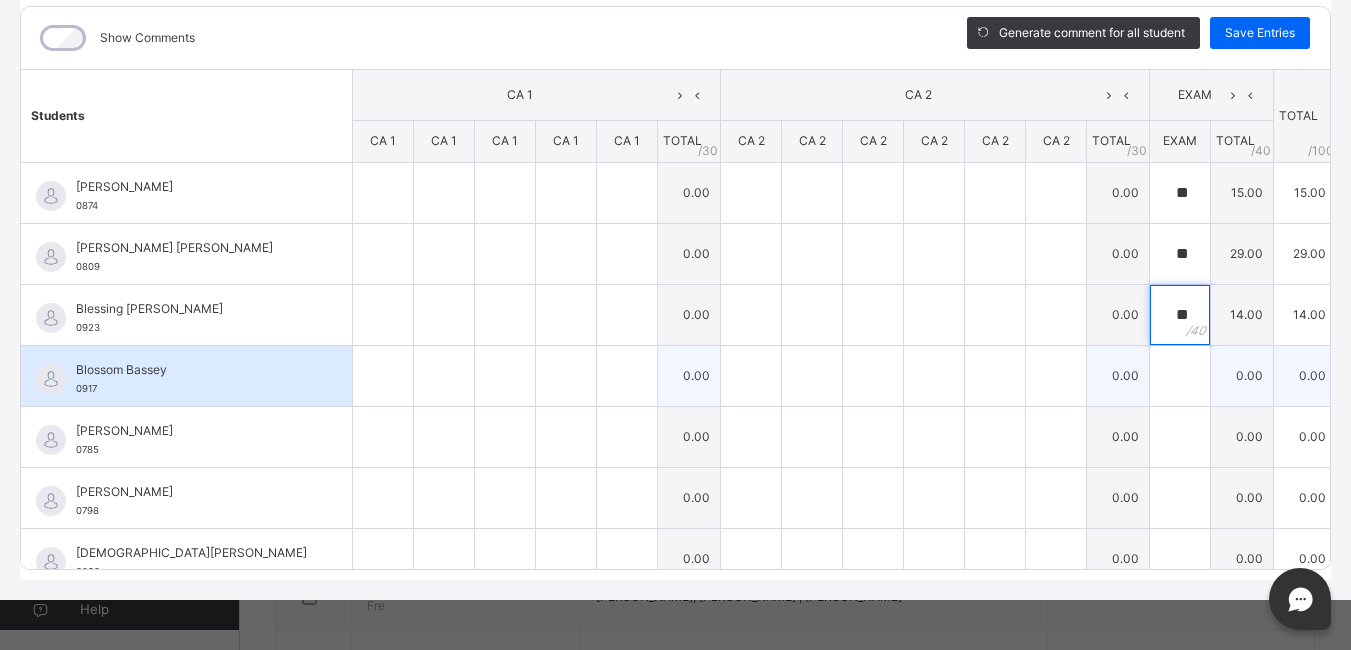 type on "**" 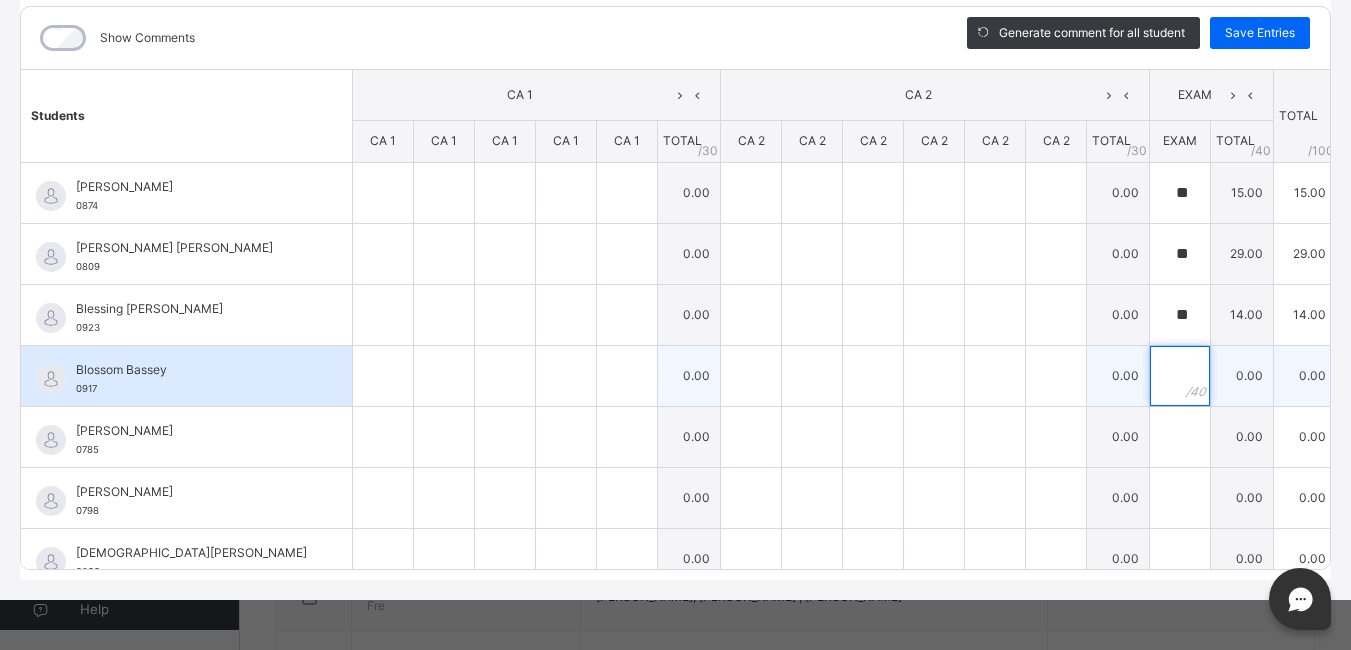 click at bounding box center [1180, 376] 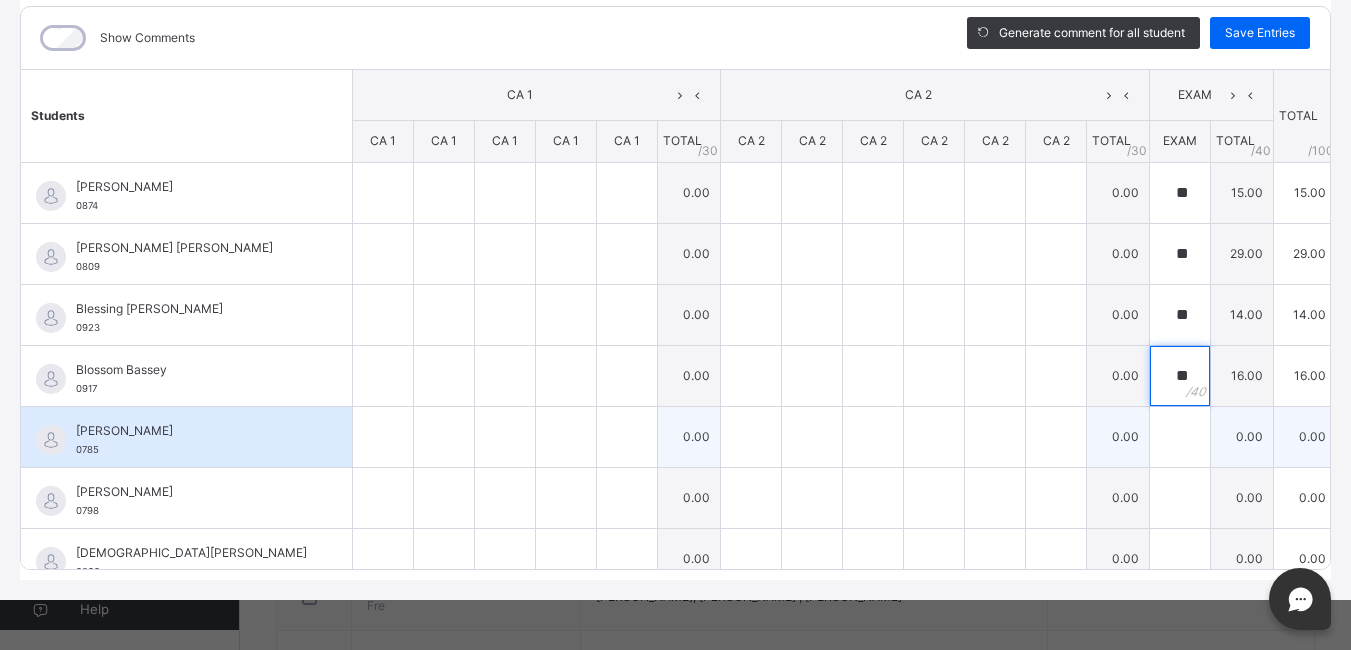 type on "**" 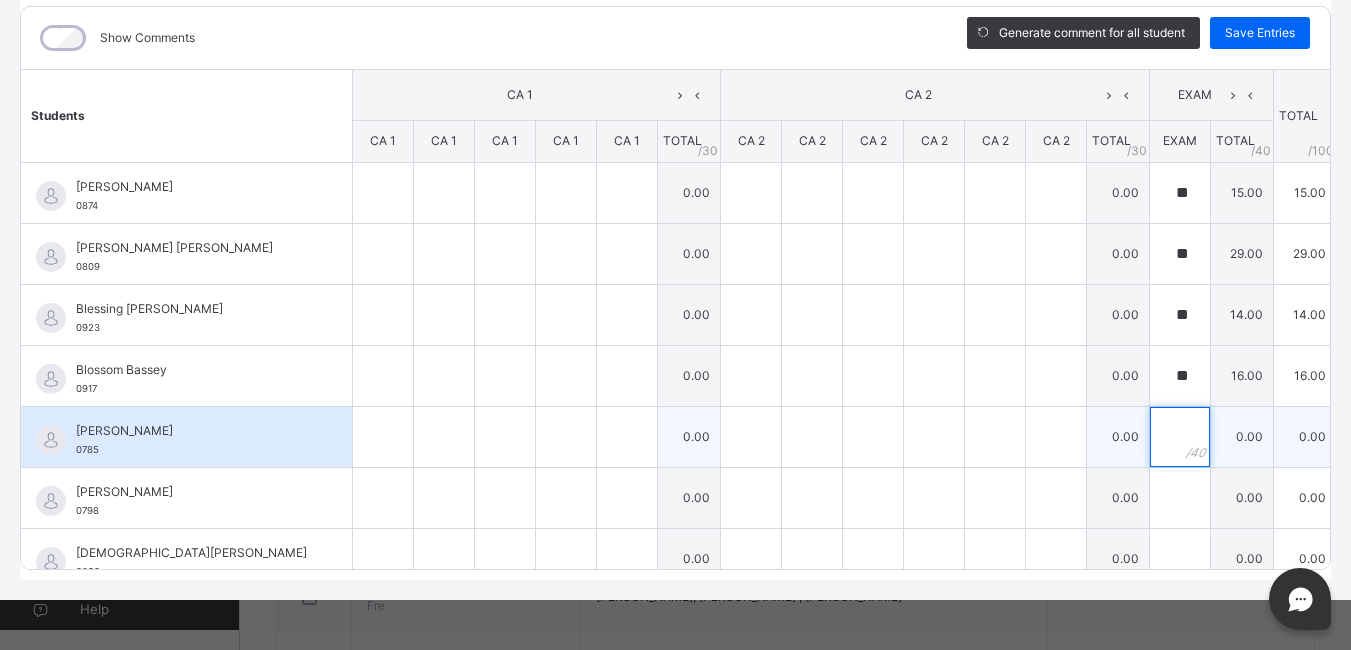 click at bounding box center (1180, 437) 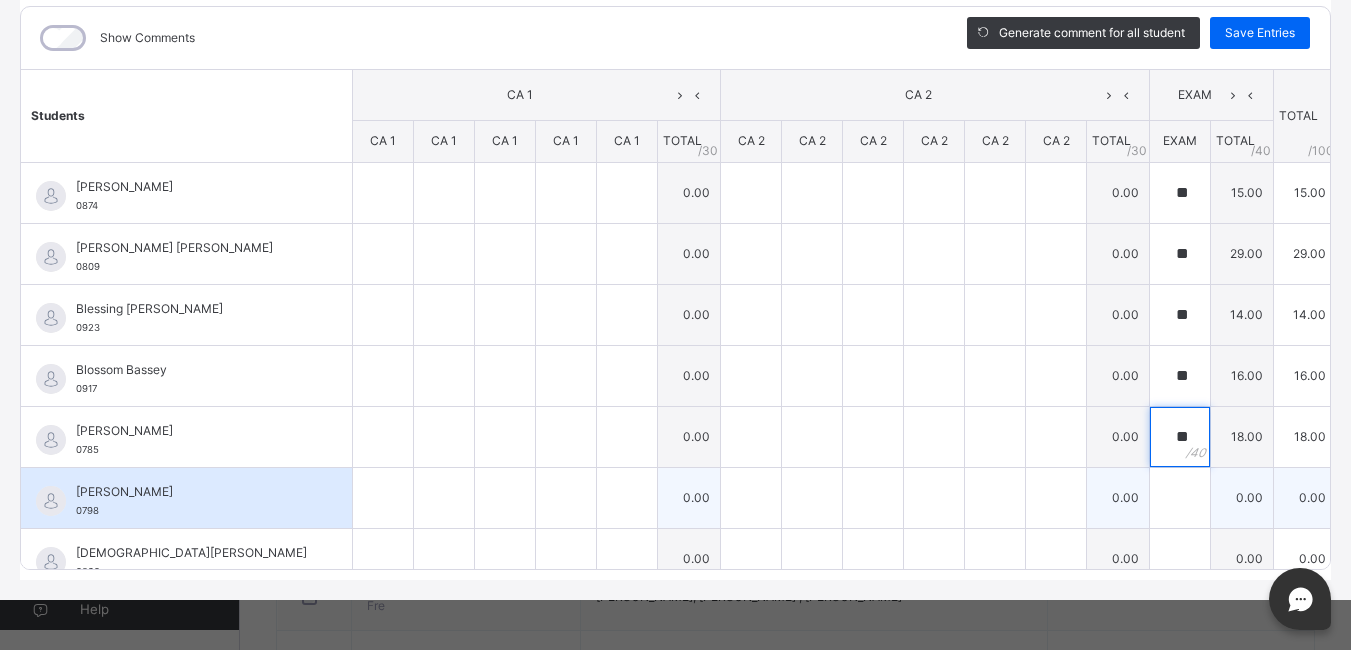 type on "**" 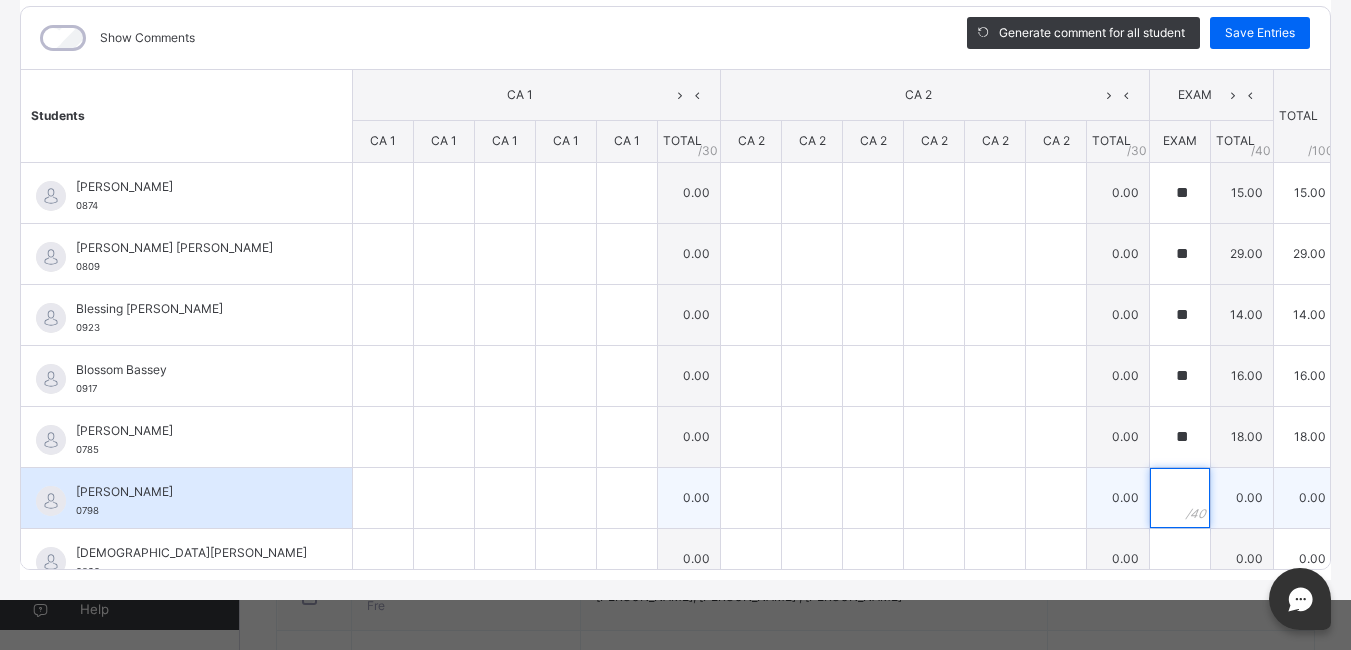 click at bounding box center [1180, 498] 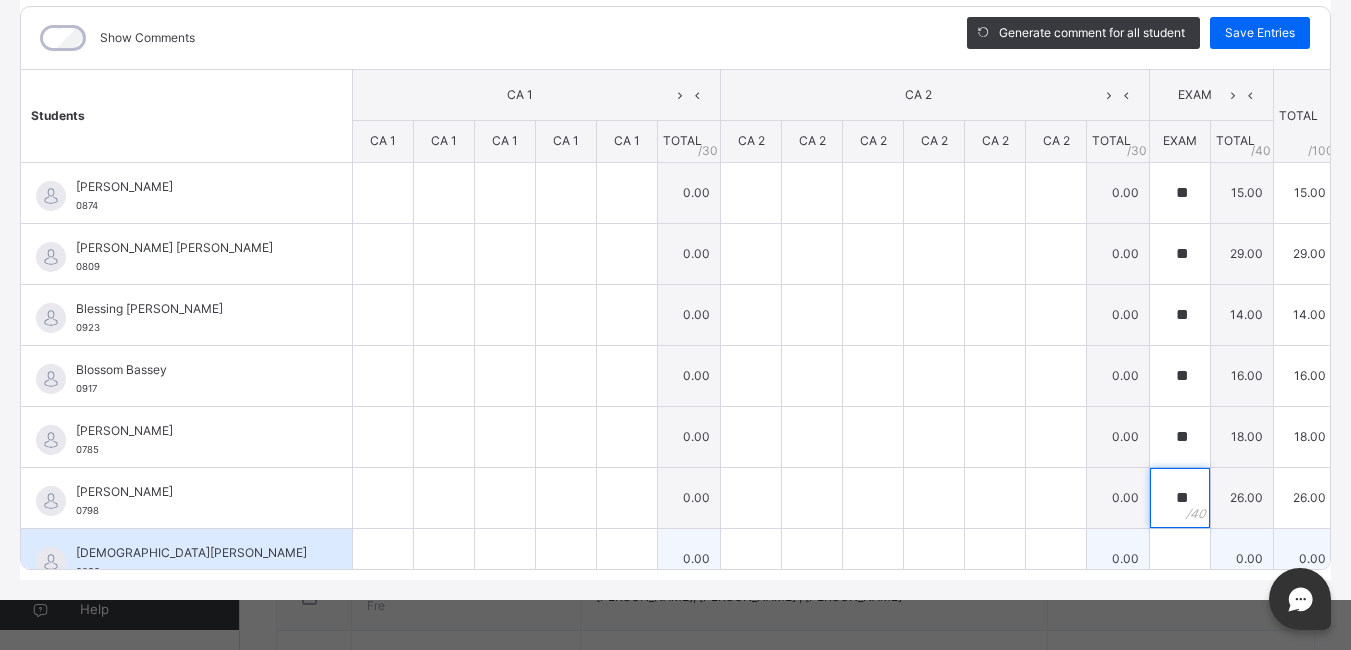 type on "**" 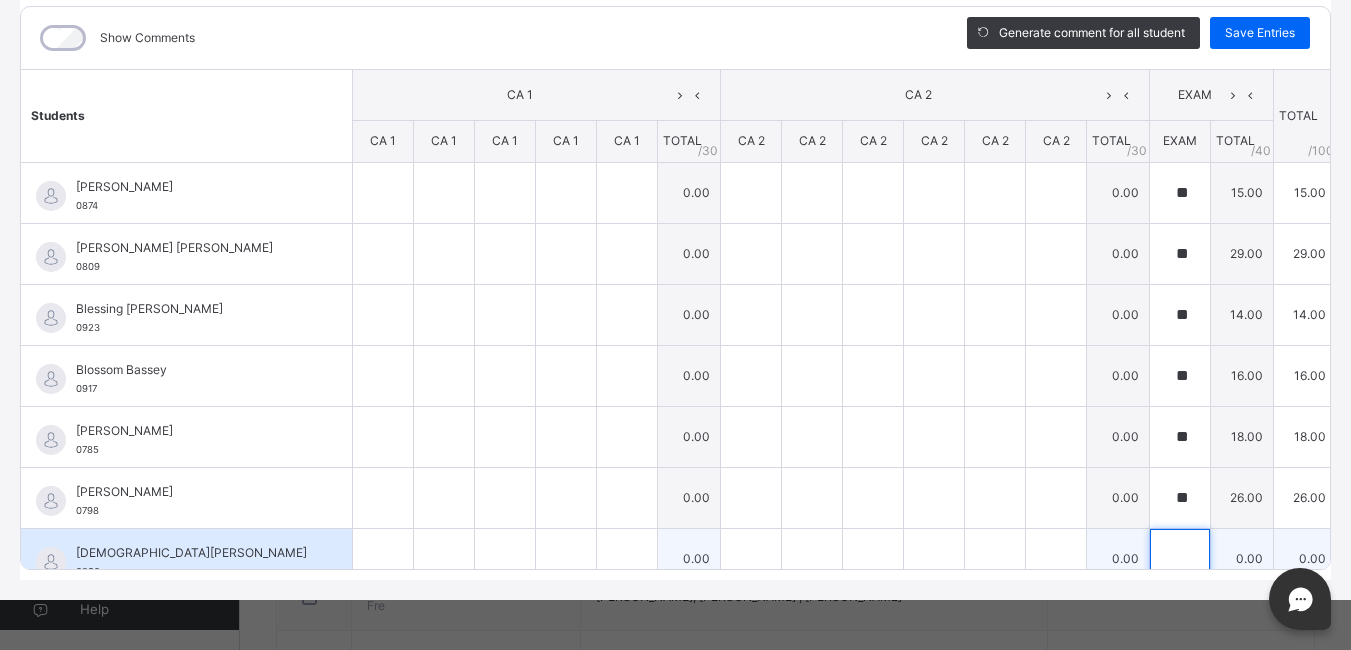 click at bounding box center [1180, 559] 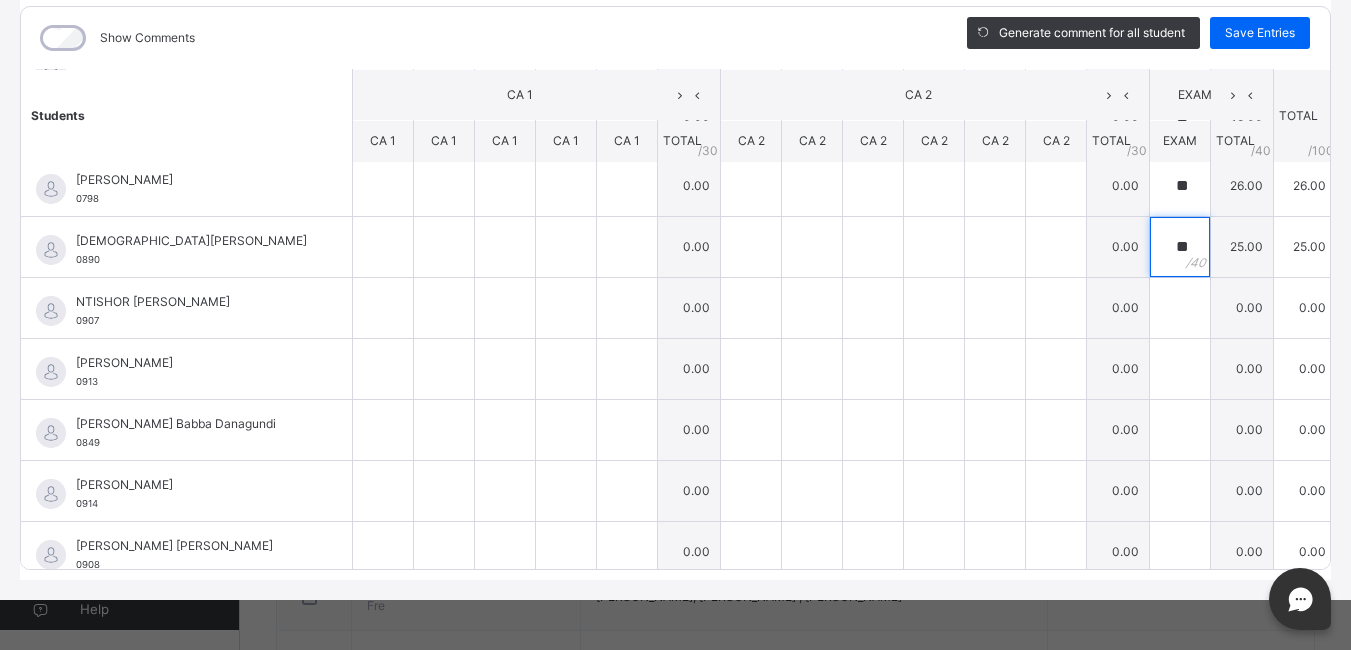 scroll, scrollTop: 326, scrollLeft: 0, axis: vertical 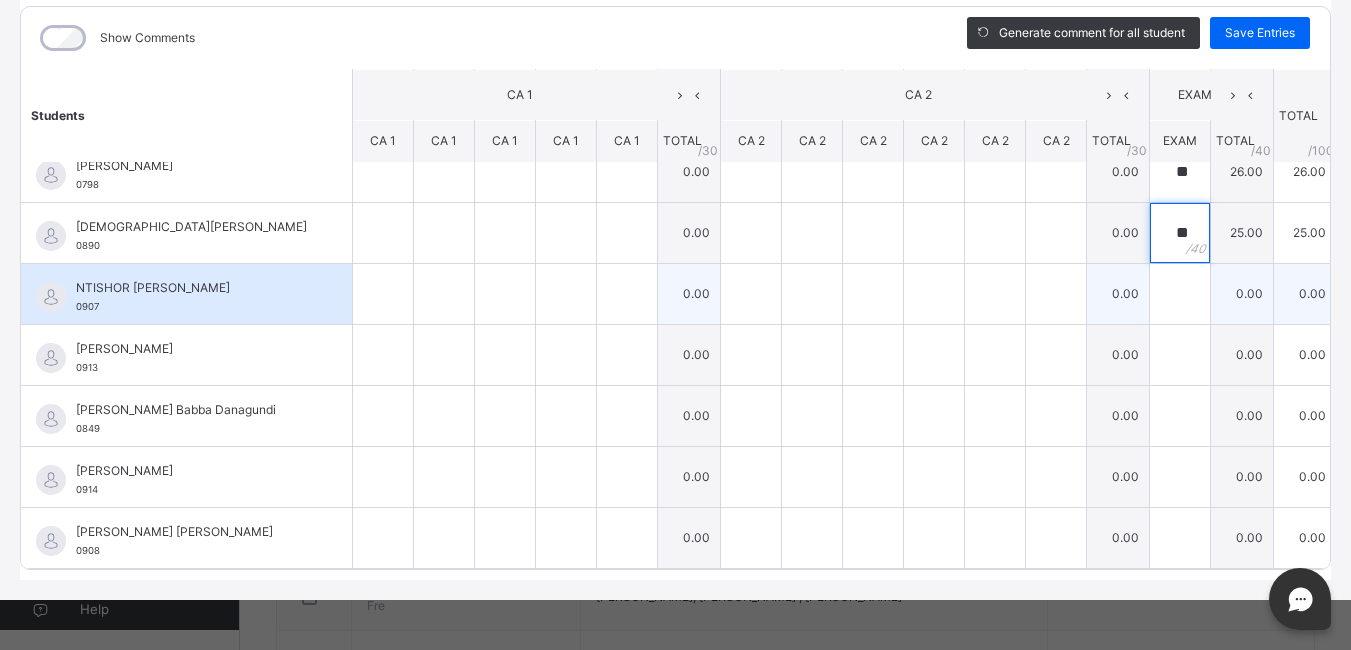 type on "**" 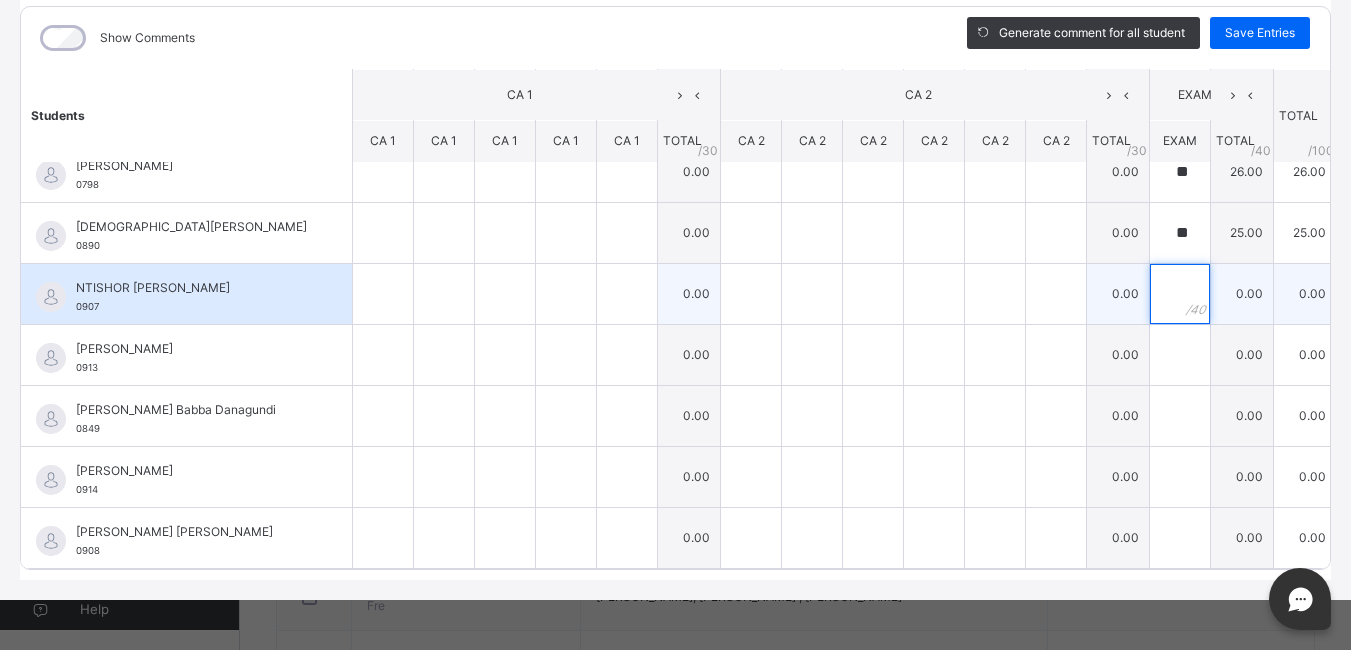 click at bounding box center (1180, 294) 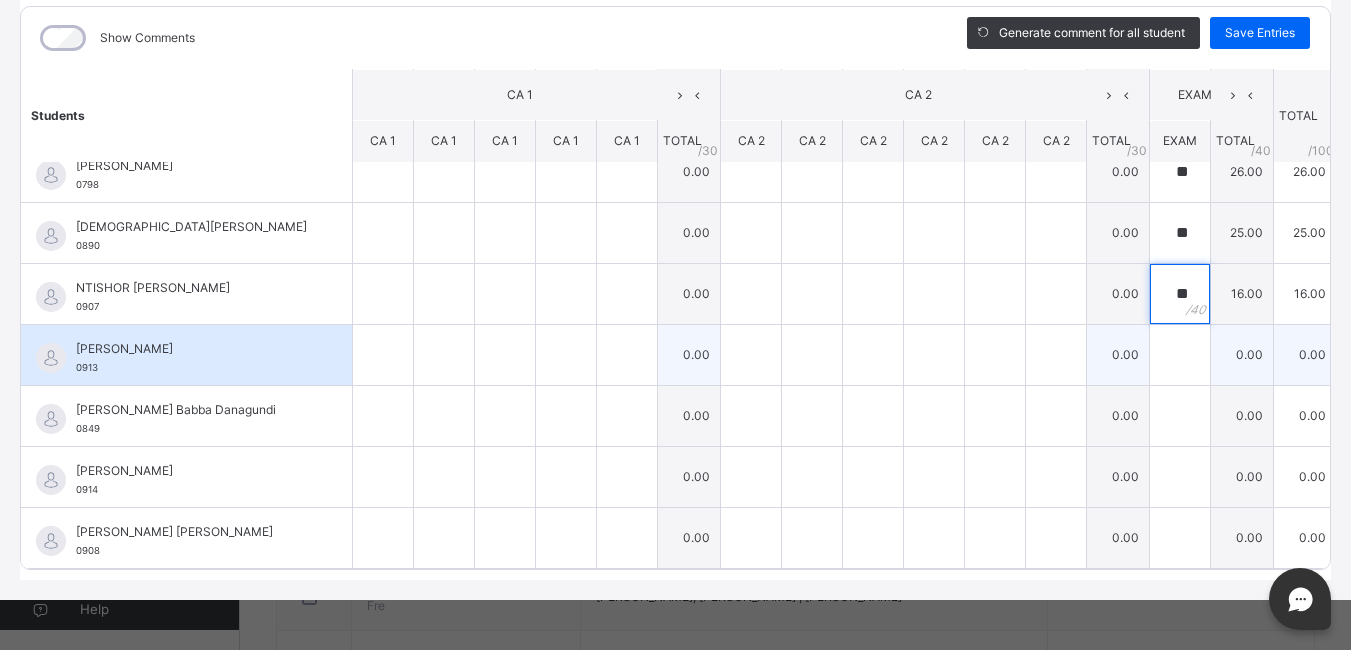 type on "**" 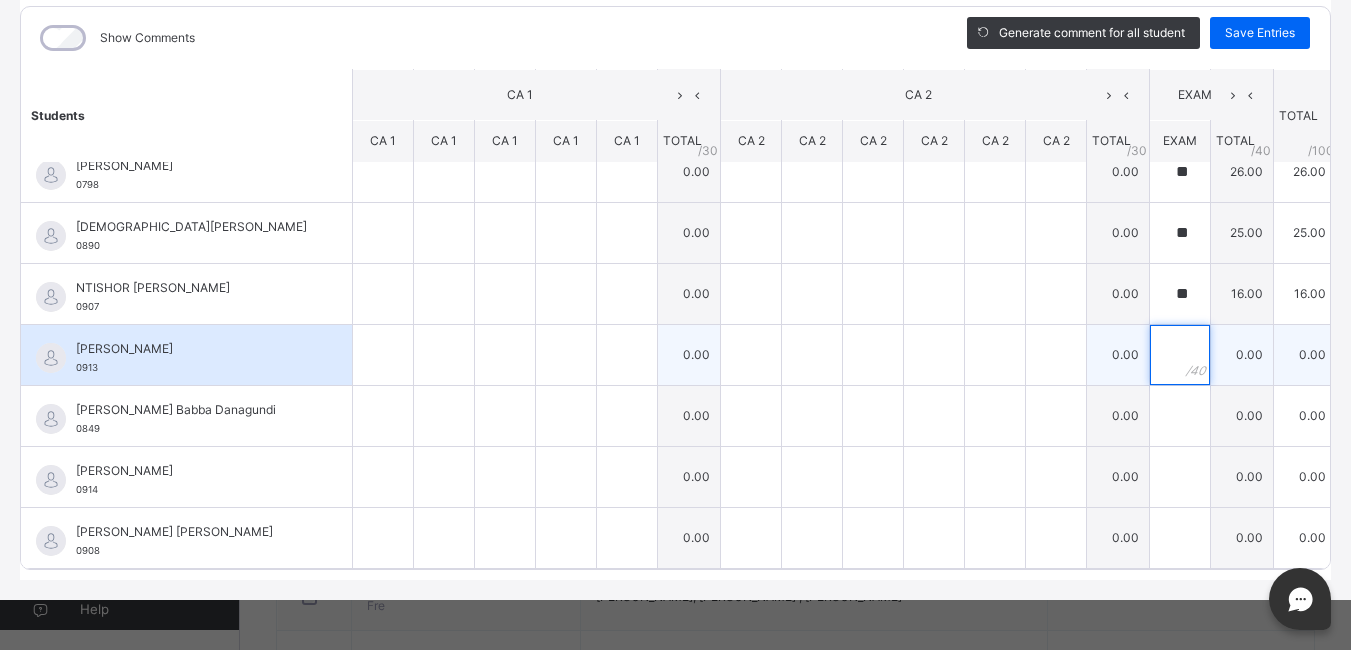 click at bounding box center [1180, 355] 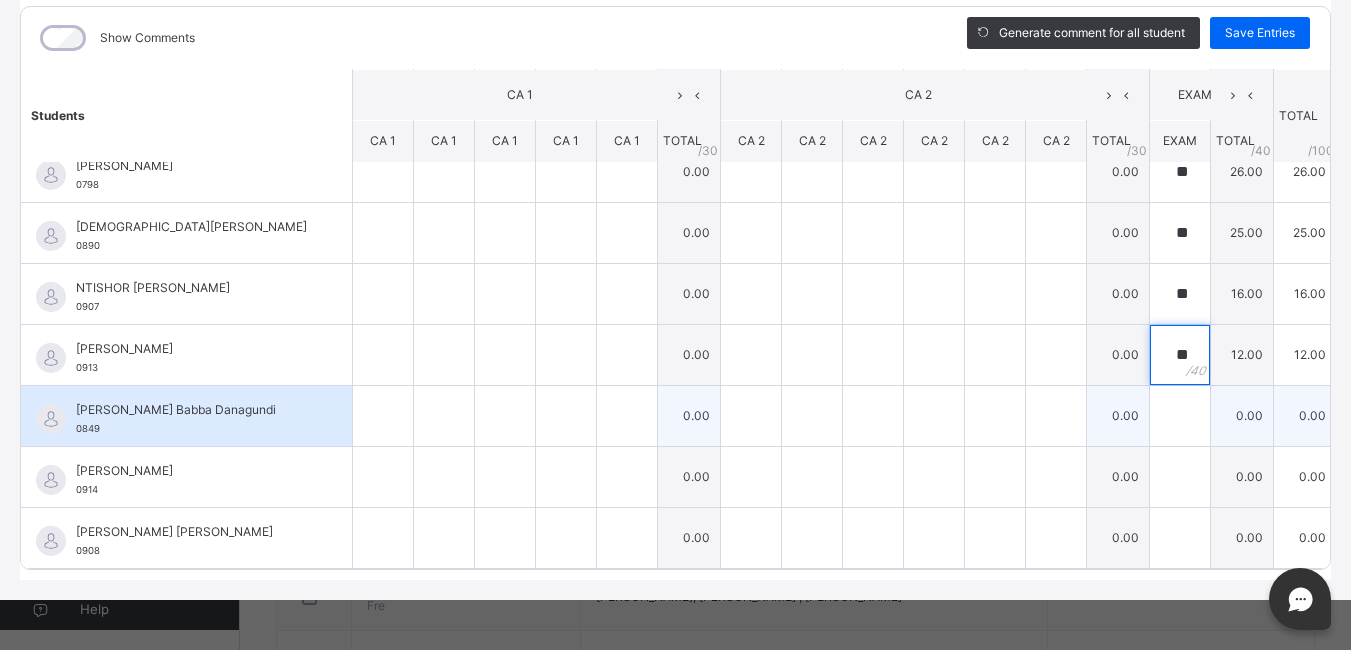 type on "**" 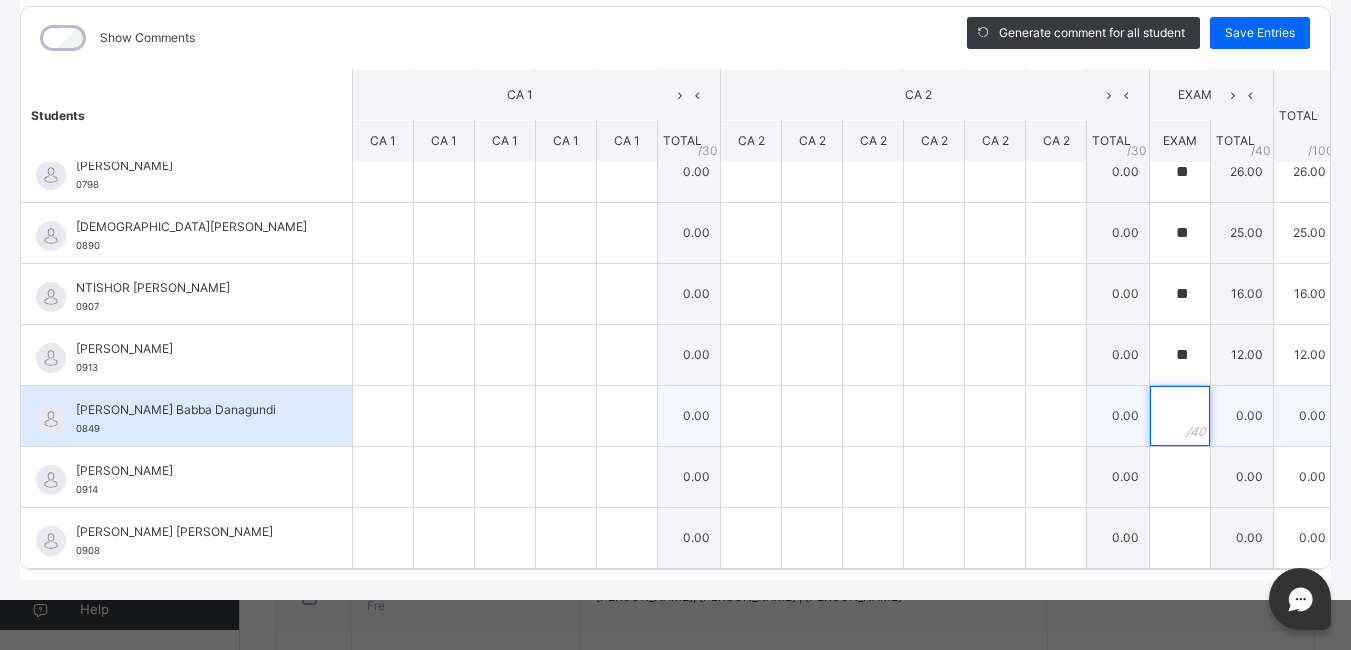 click at bounding box center [1180, 416] 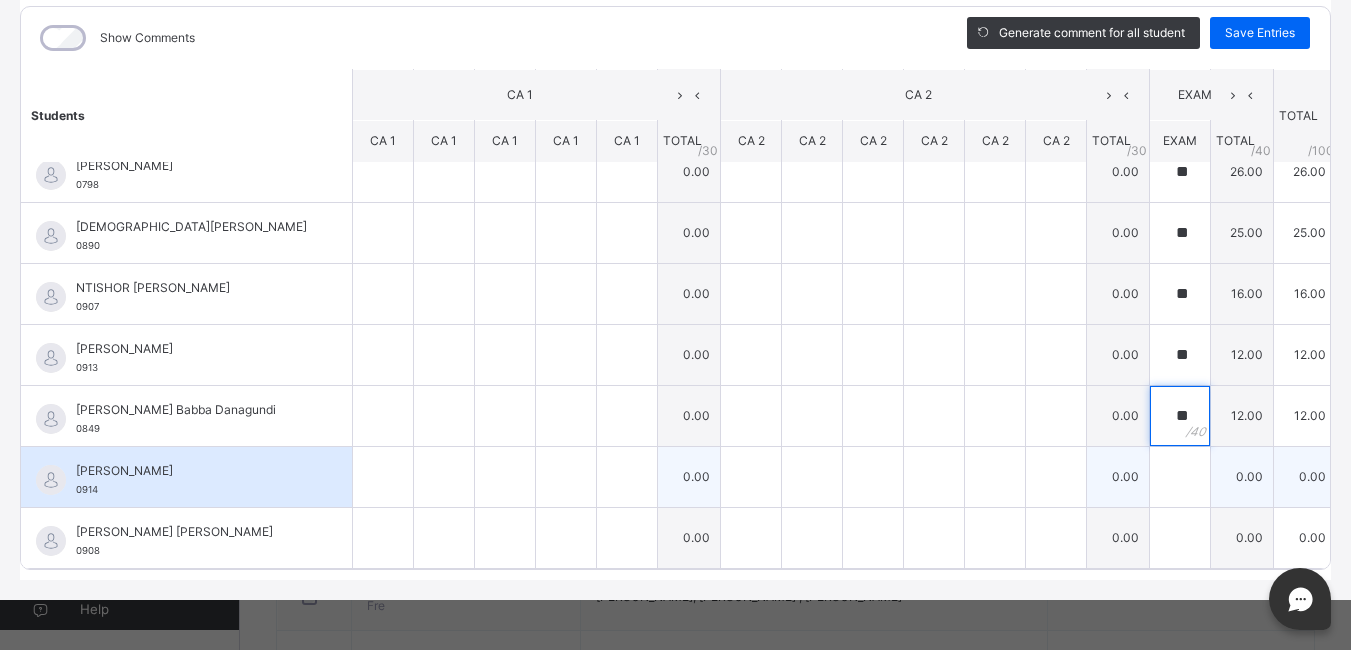 type on "**" 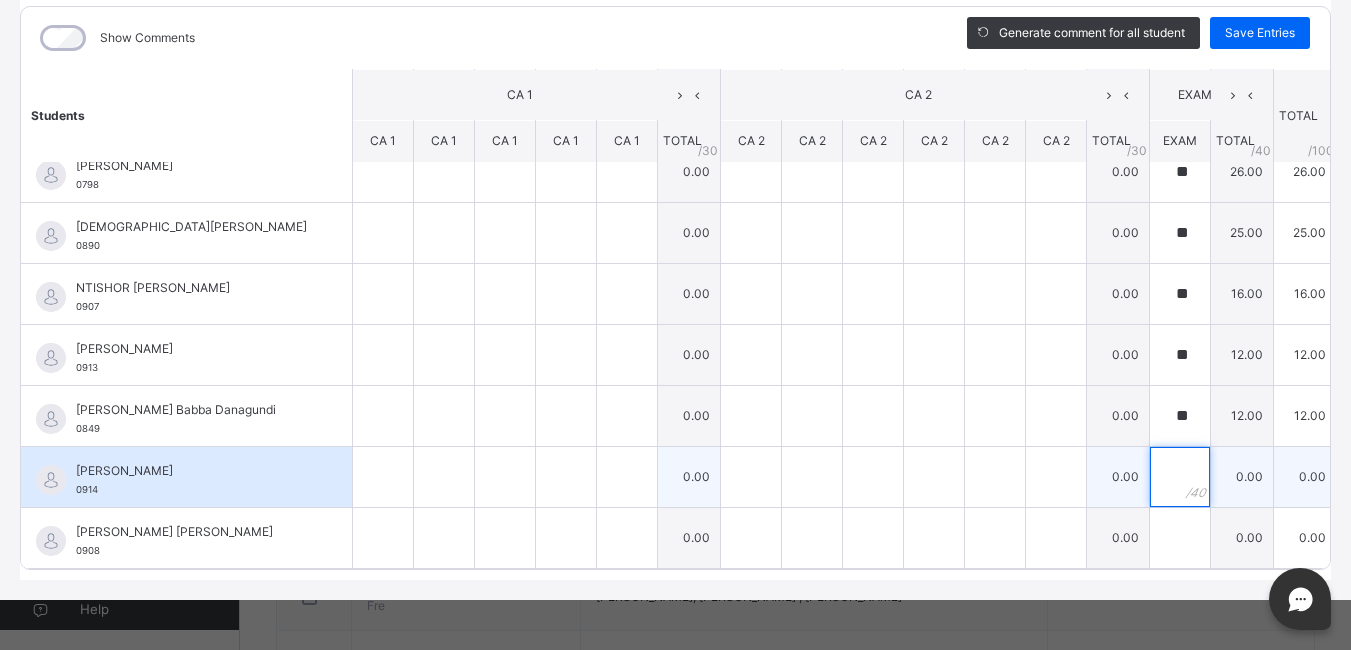click at bounding box center (1180, 477) 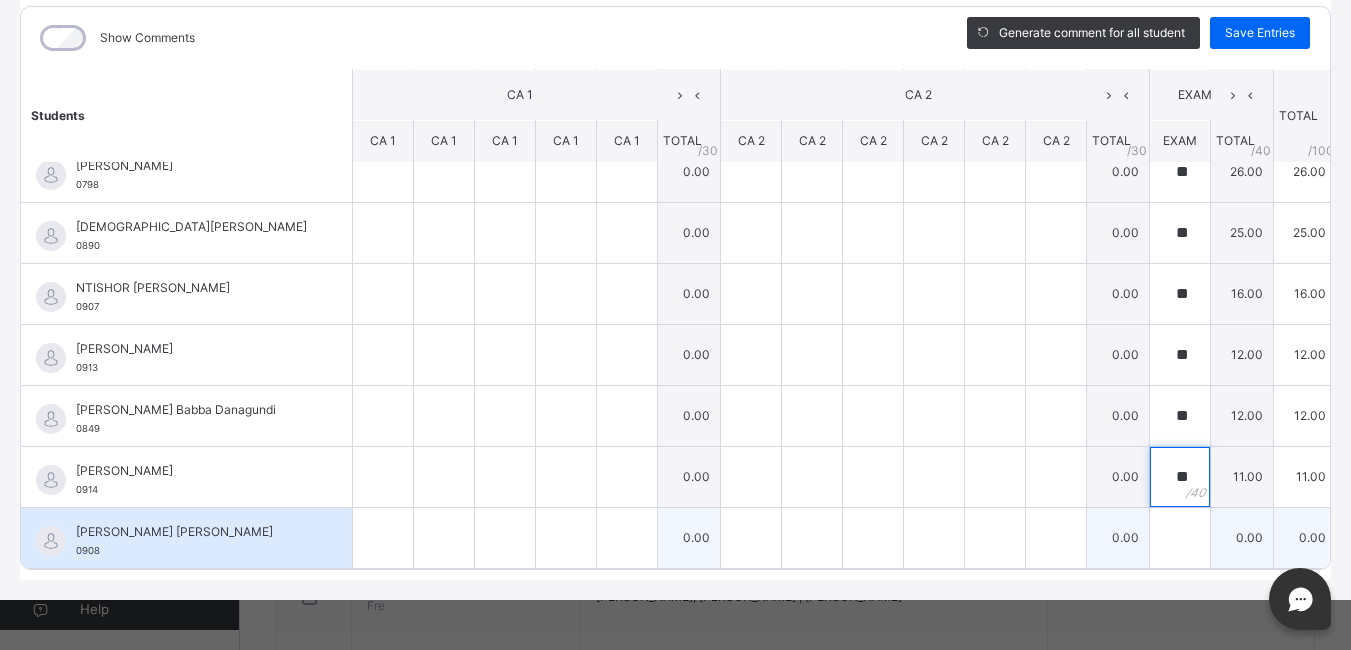 type on "**" 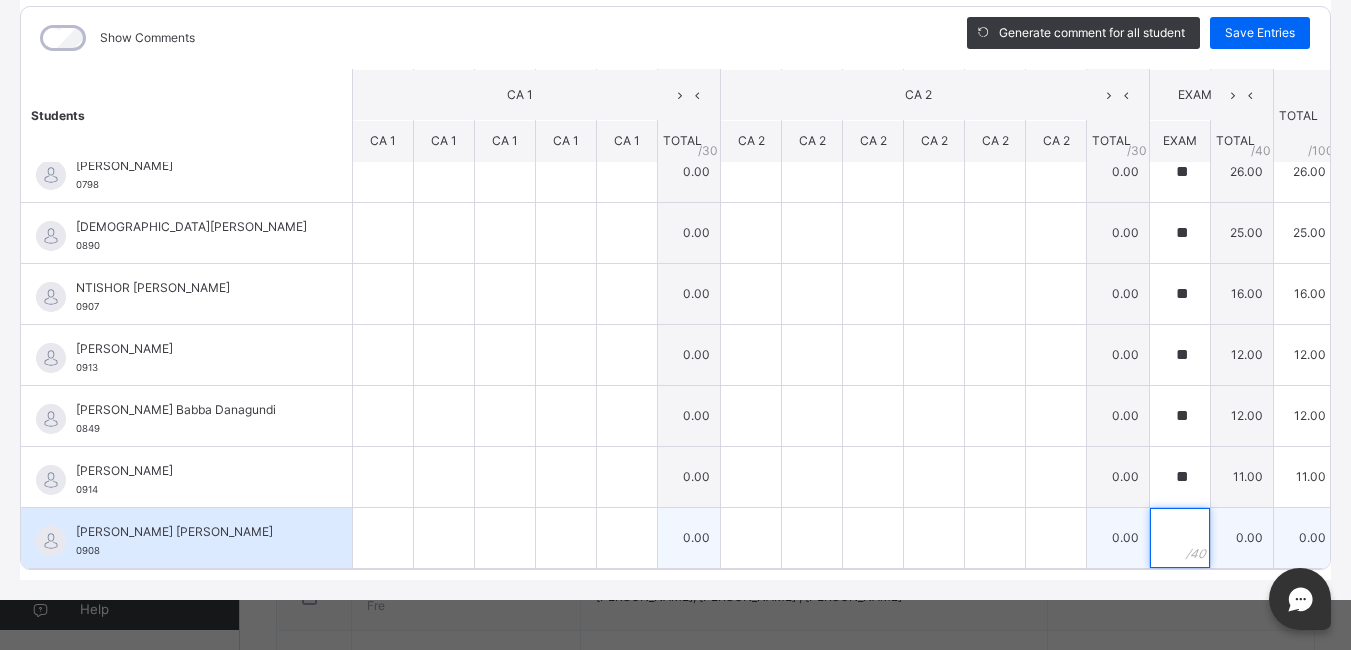 click at bounding box center [1180, 538] 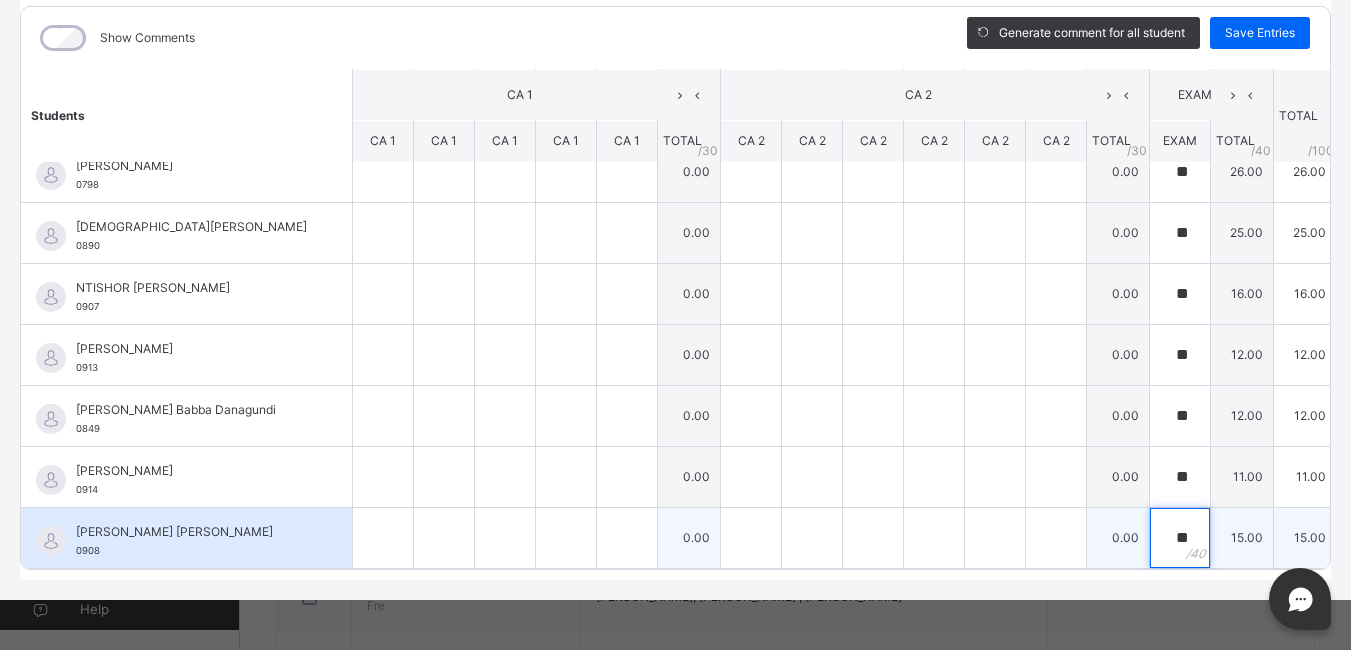 type on "**" 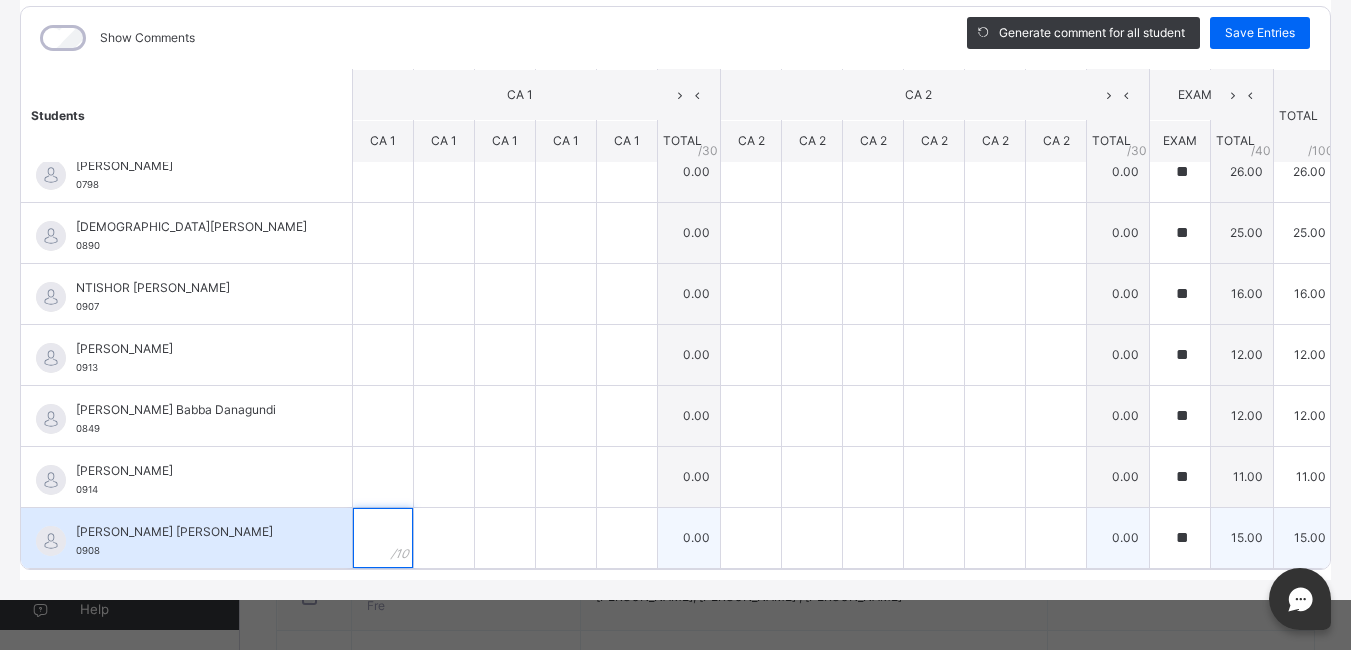 click at bounding box center (383, 538) 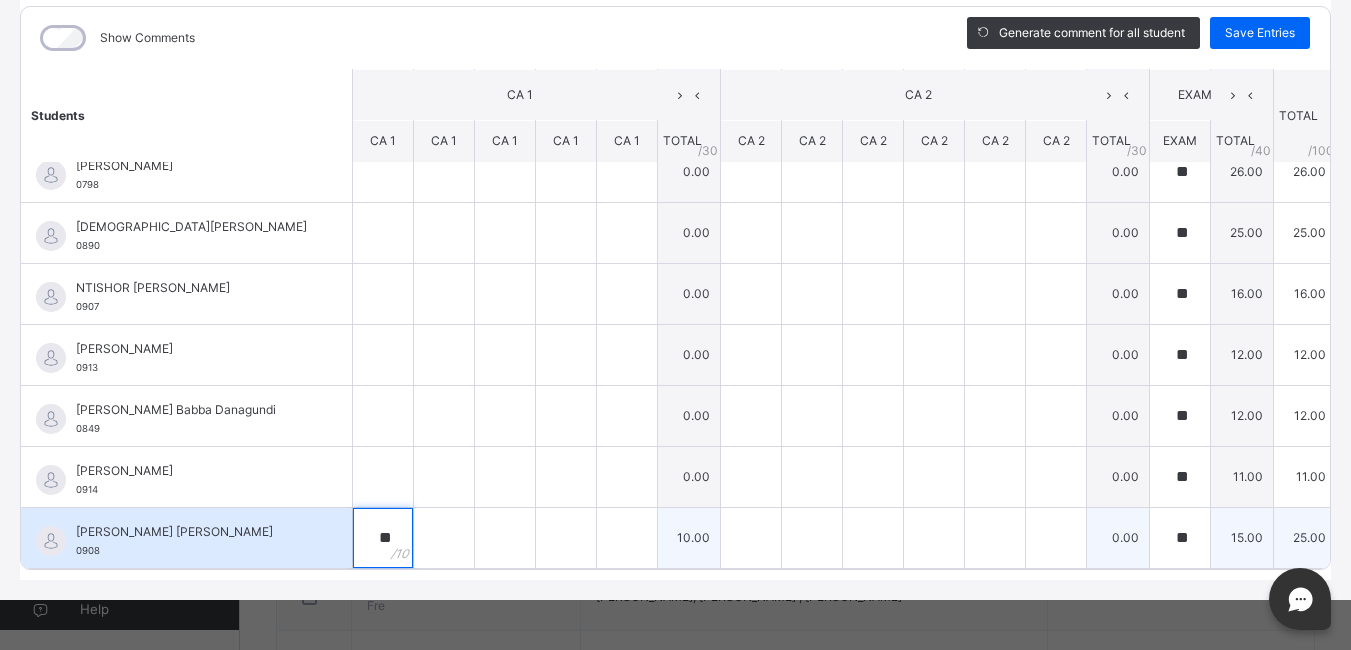 type on "**" 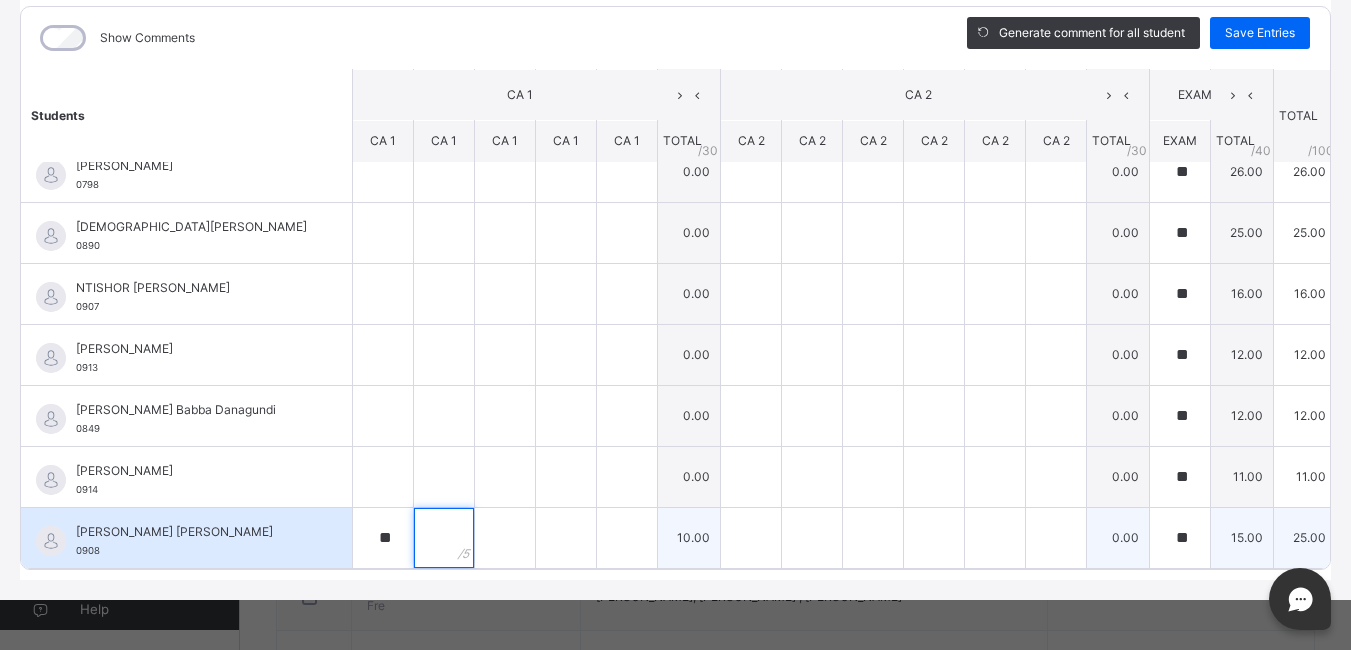 click at bounding box center (444, 538) 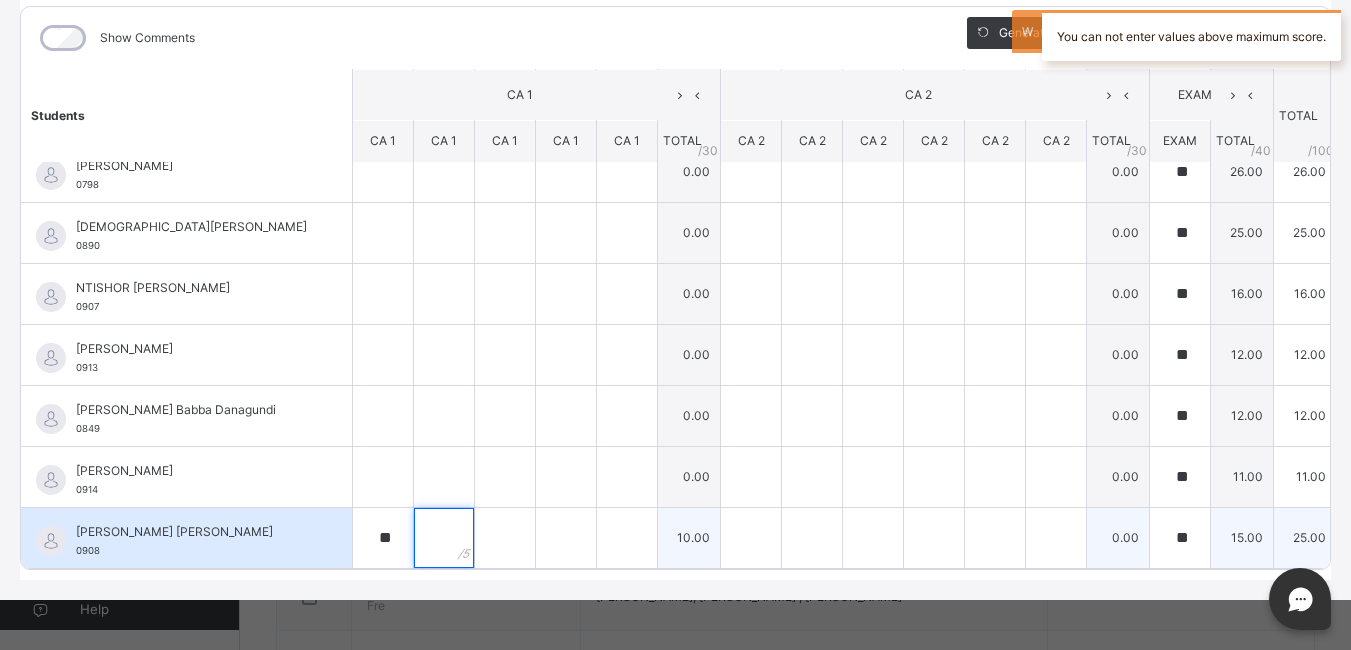 type on "*" 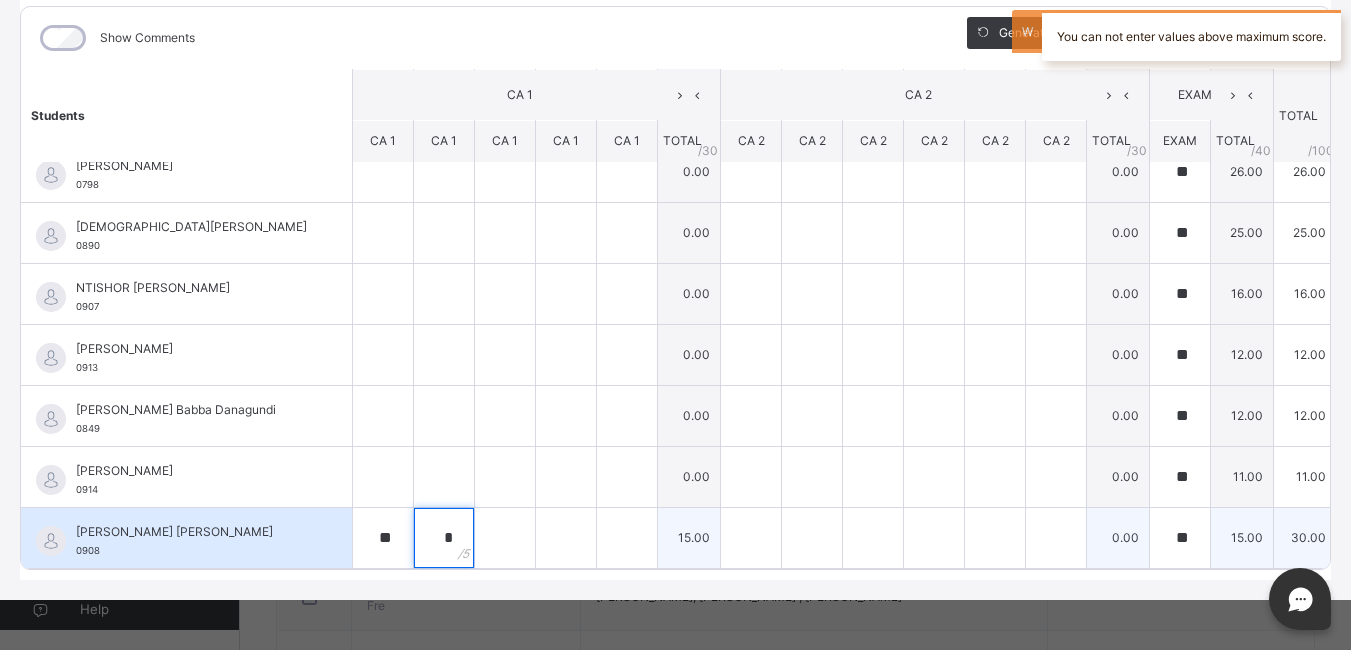 type on "*" 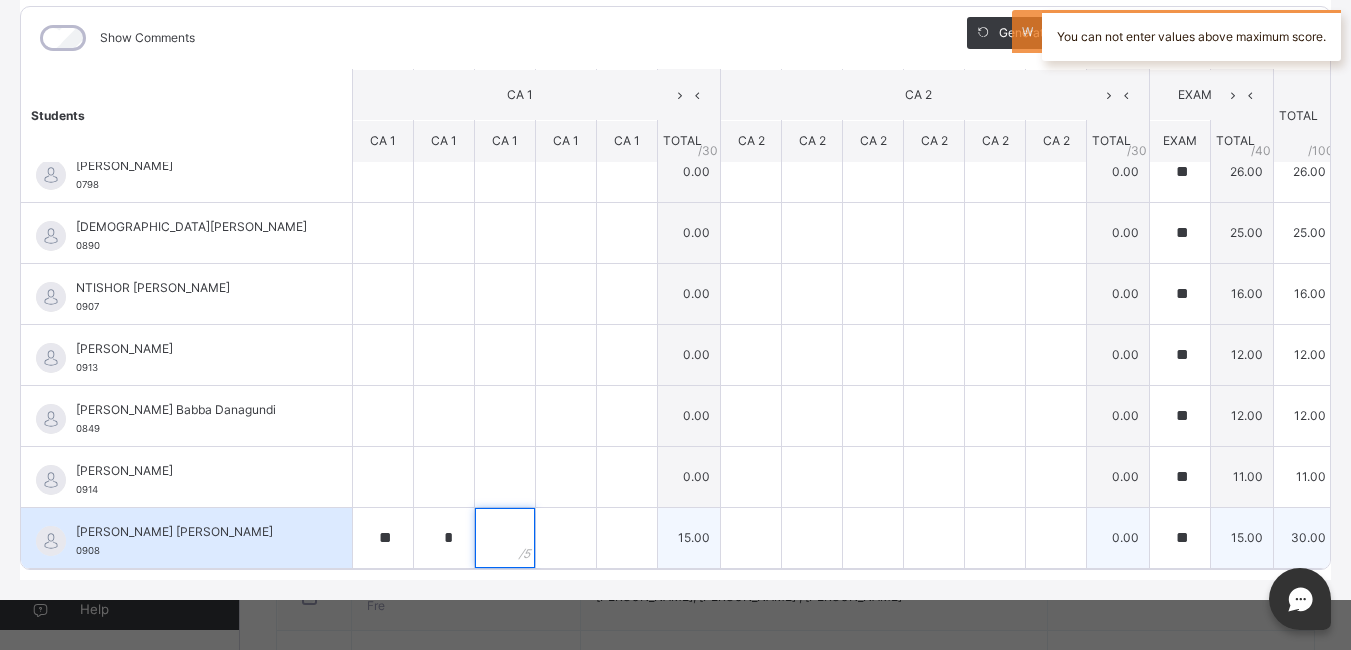 click at bounding box center (505, 538) 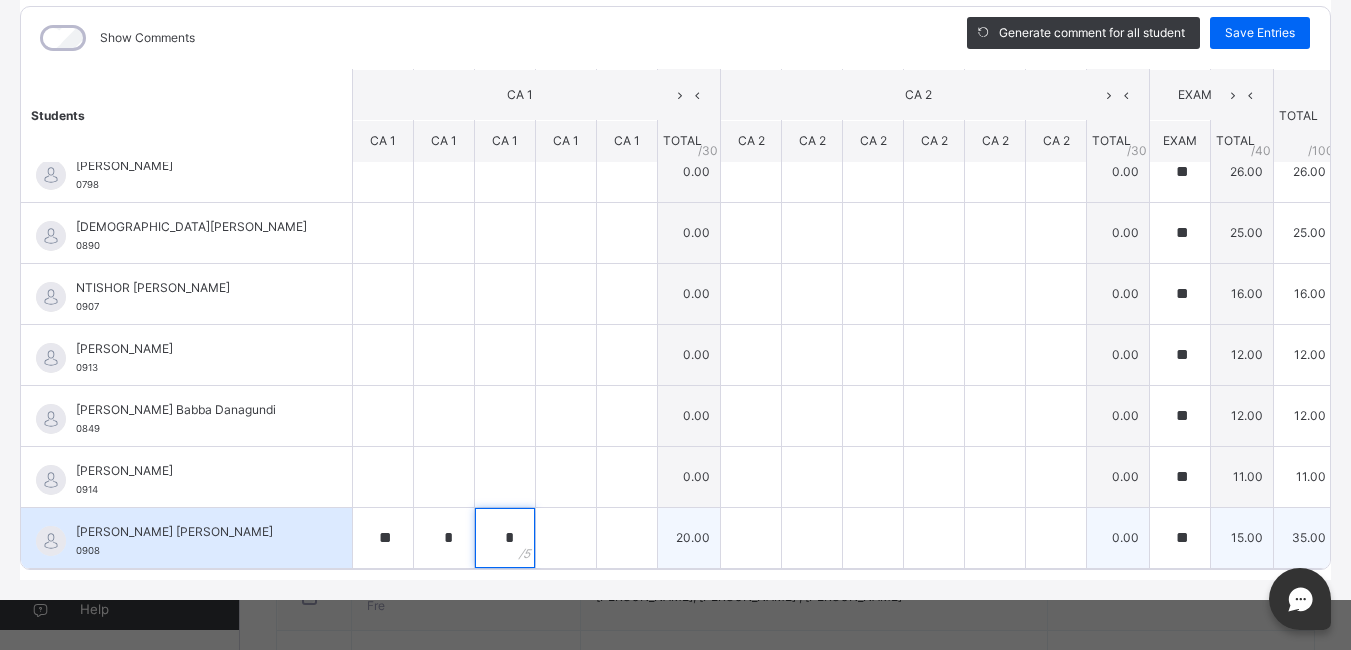 type on "*" 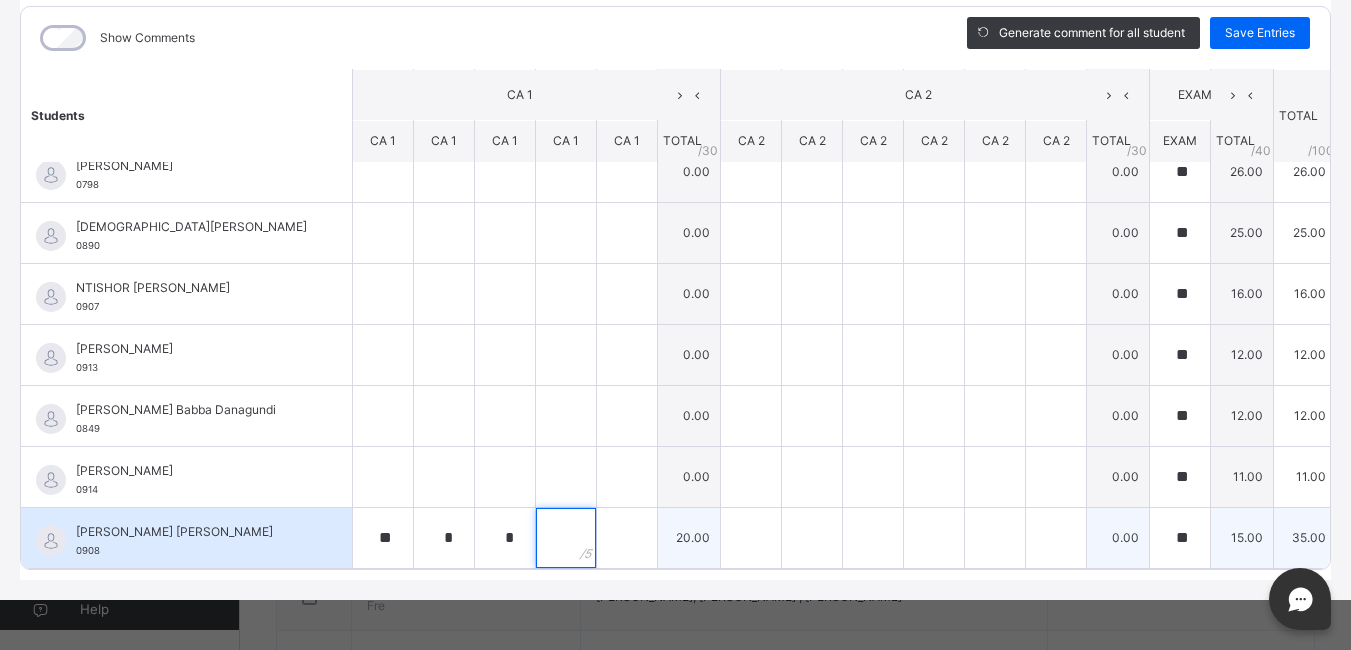 click at bounding box center [566, 538] 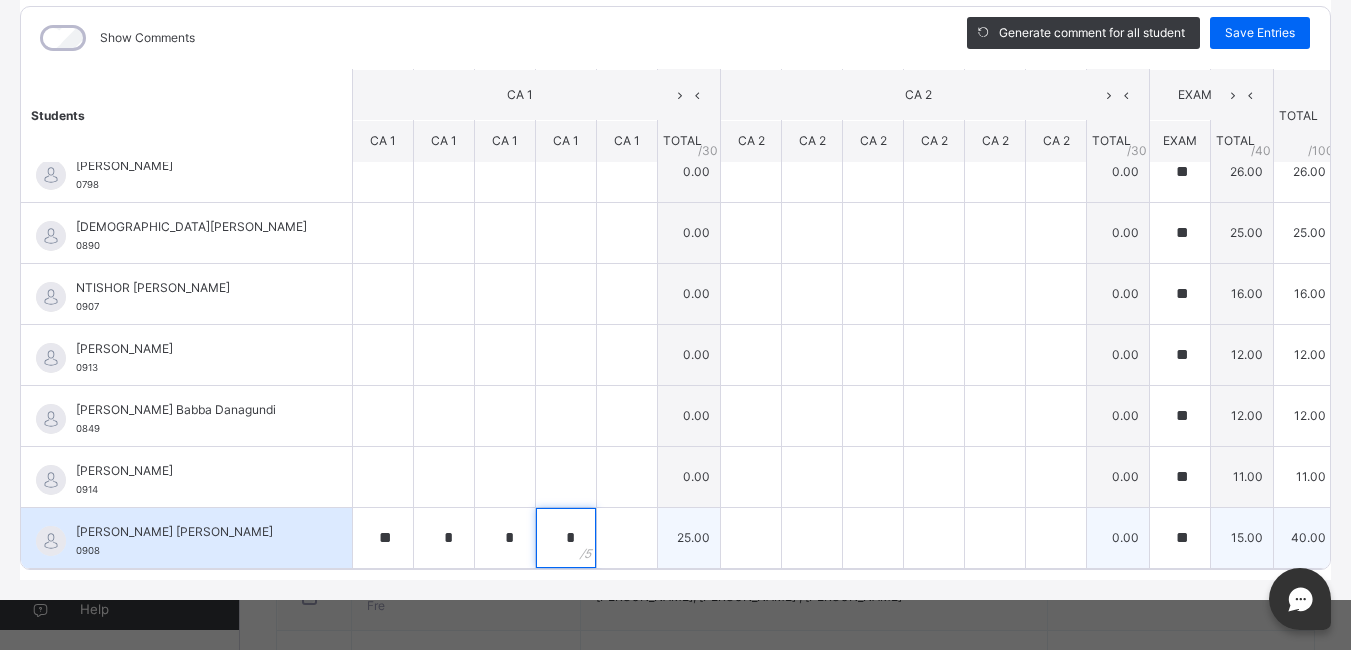 type on "*" 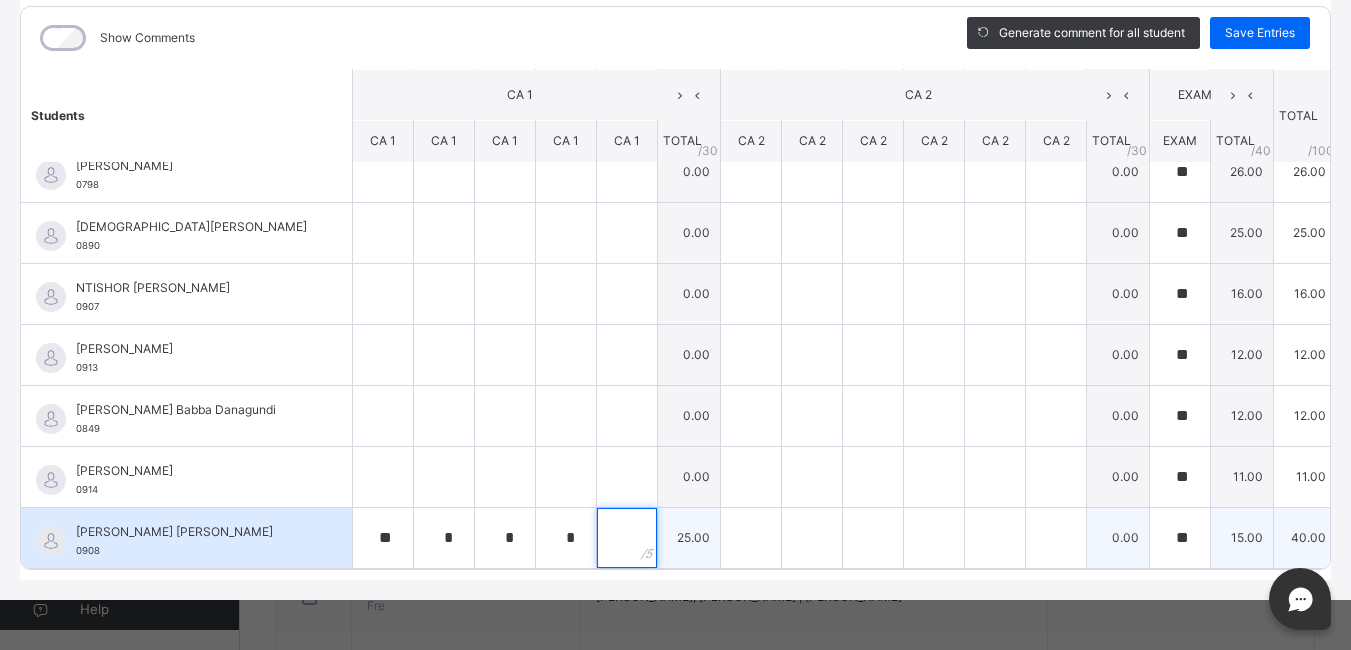 click at bounding box center [627, 538] 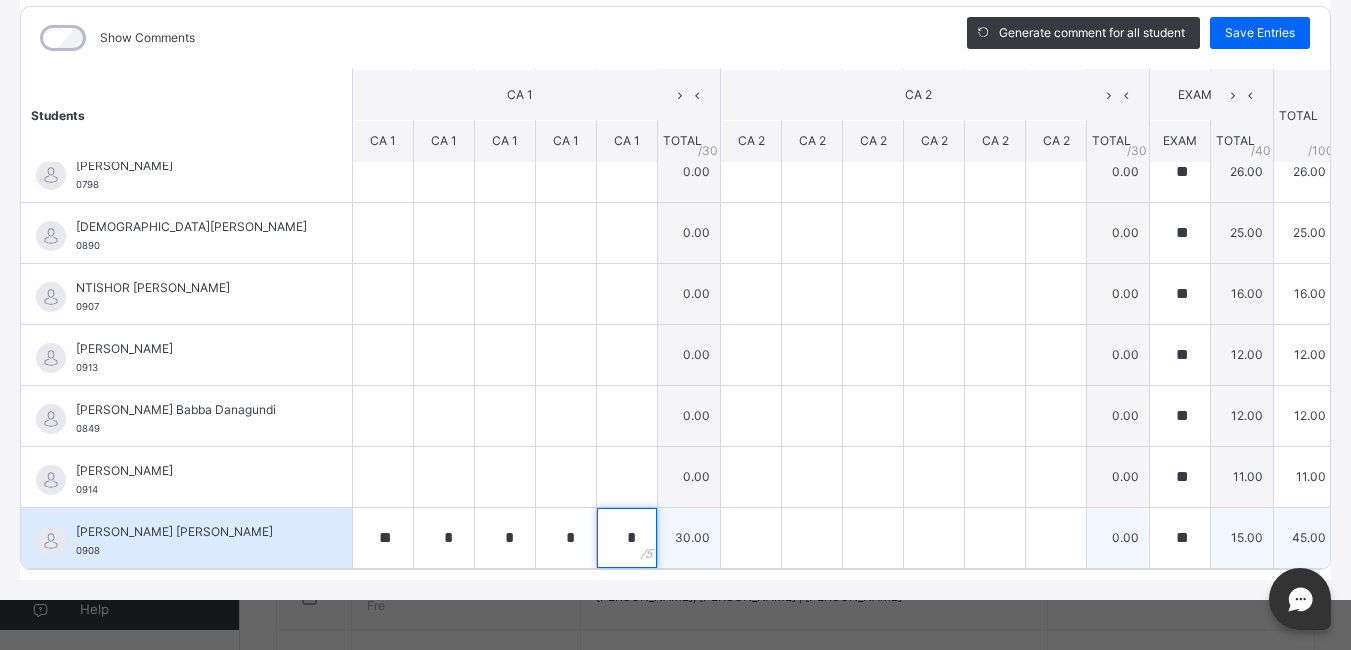 type on "*" 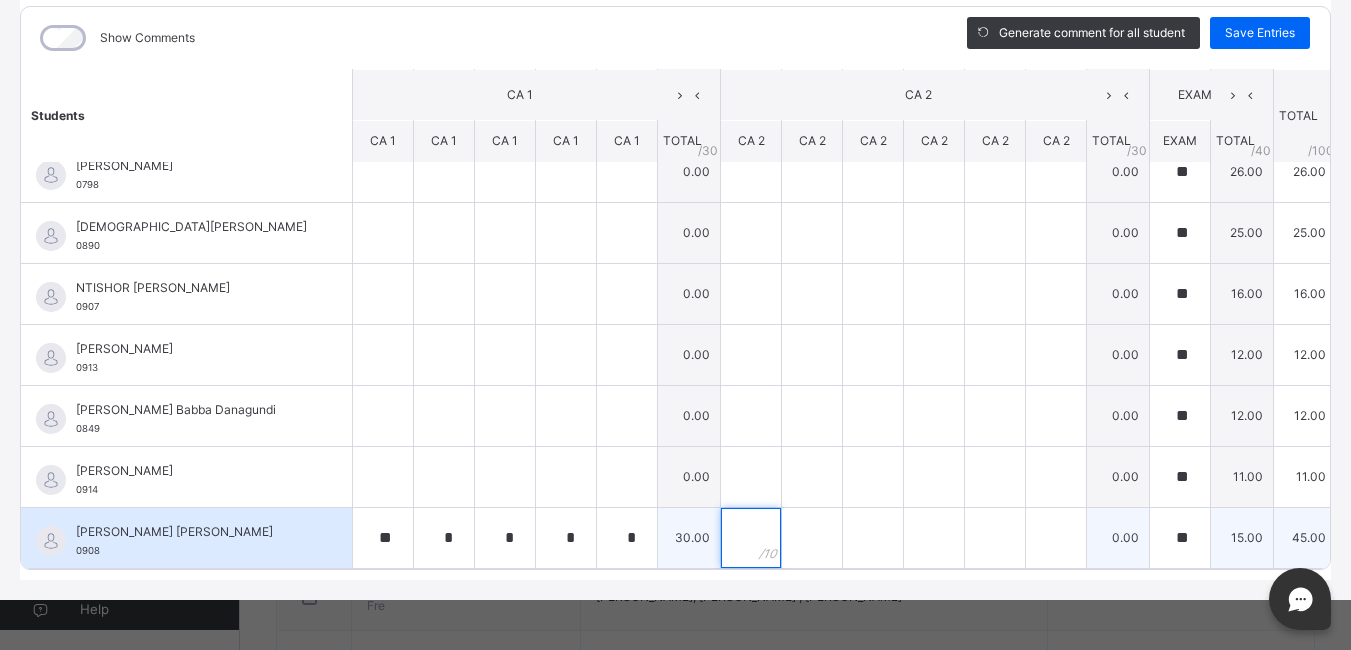 click at bounding box center (751, 538) 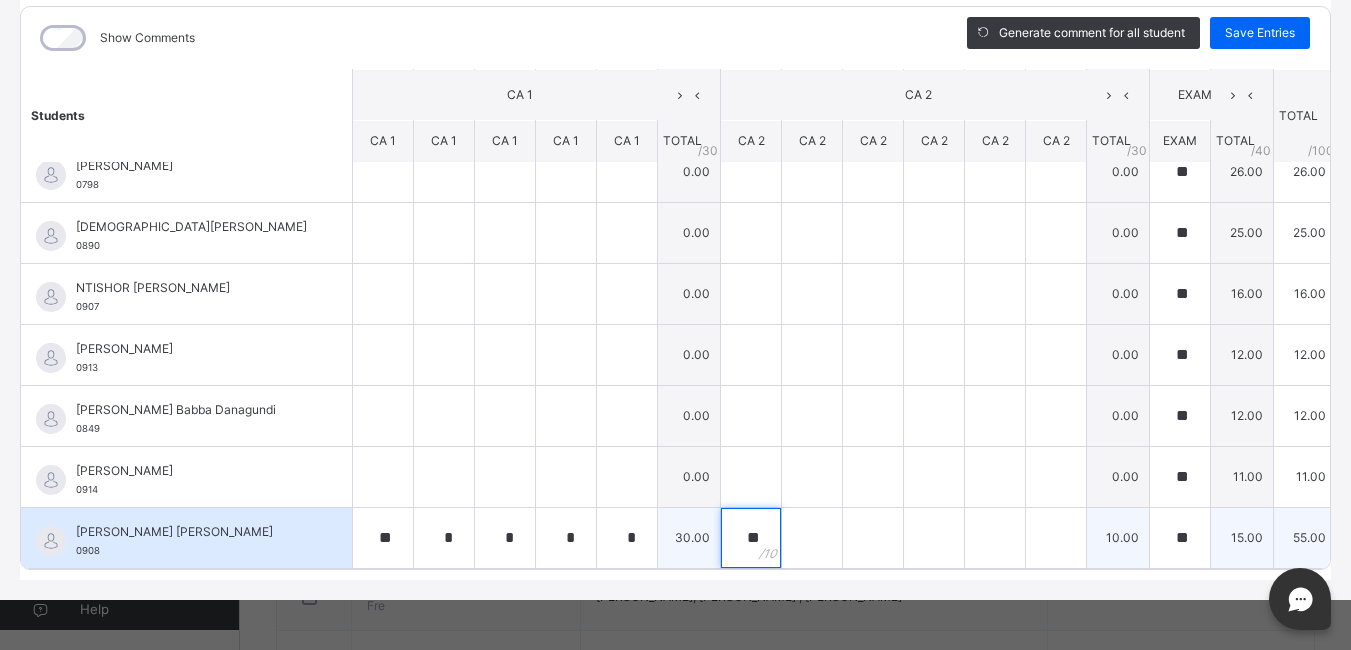 type on "**" 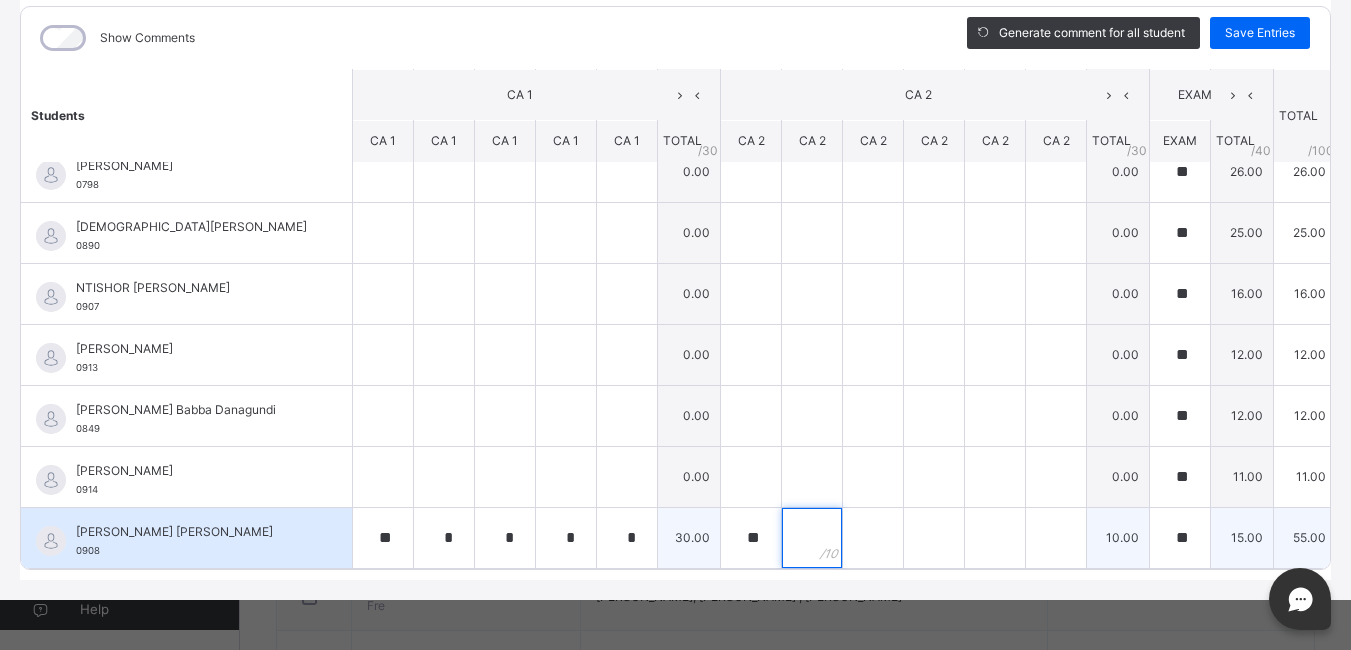 click at bounding box center (812, 538) 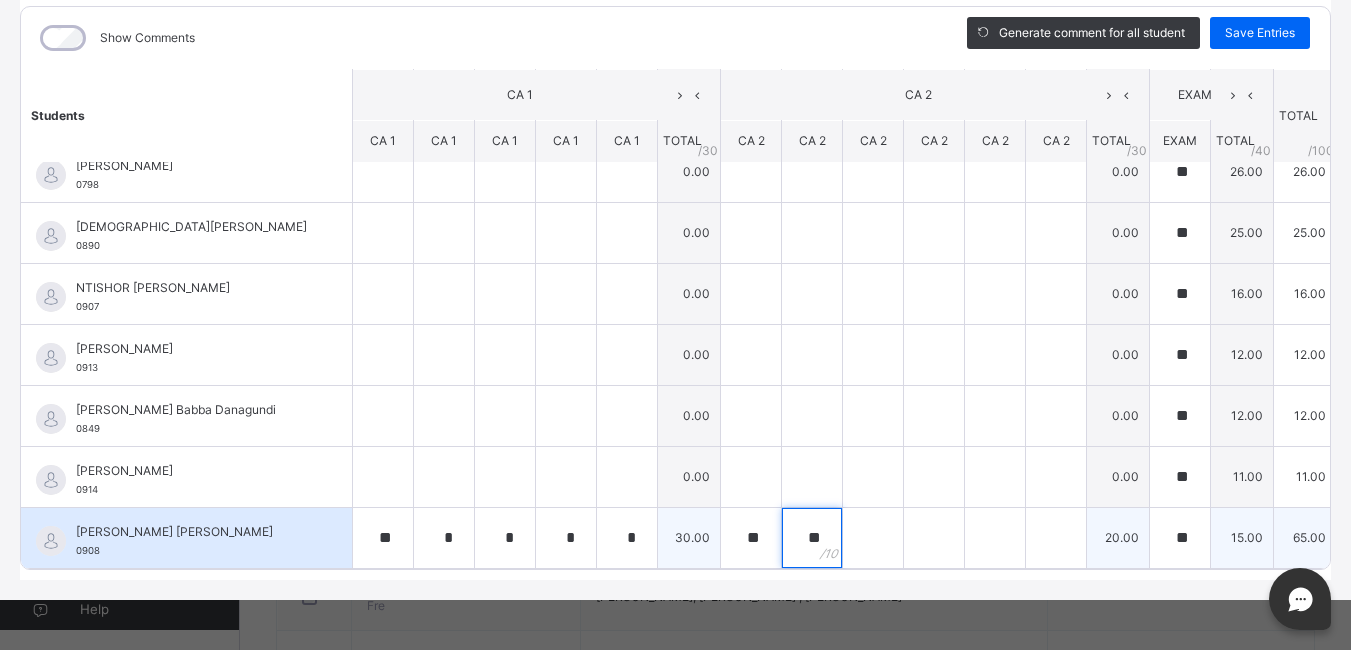 type on "**" 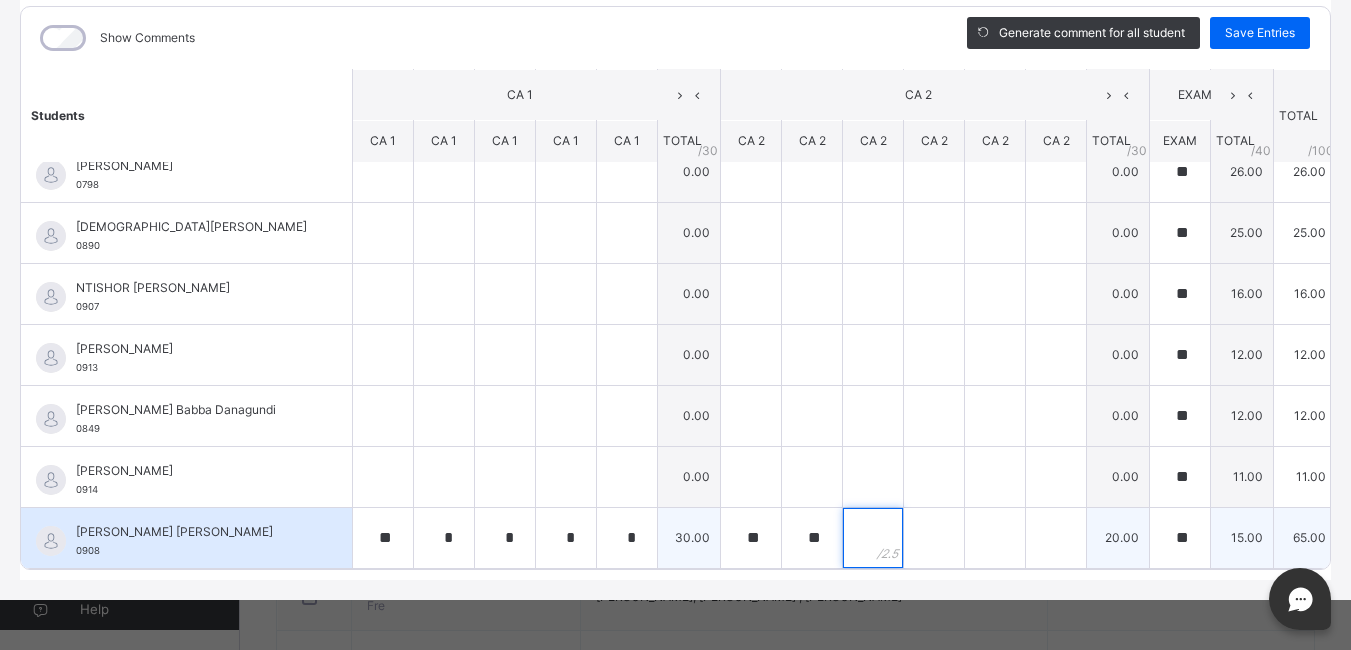 click at bounding box center (873, 538) 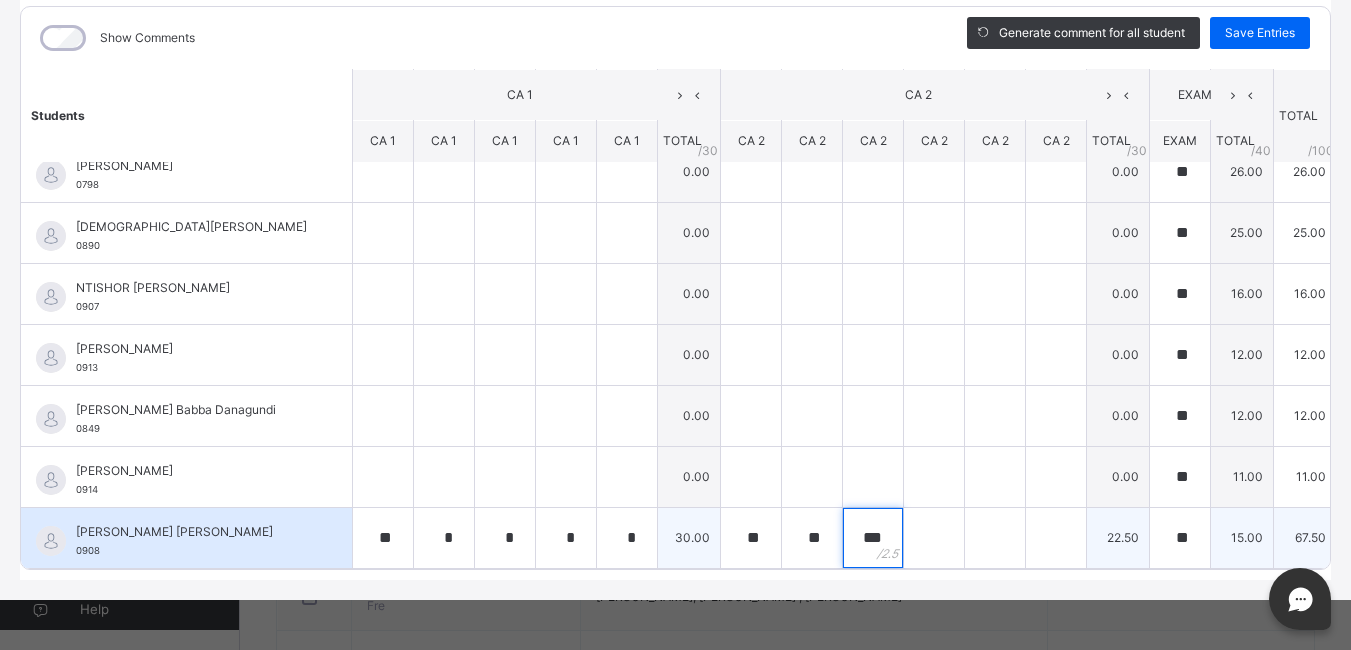 type on "***" 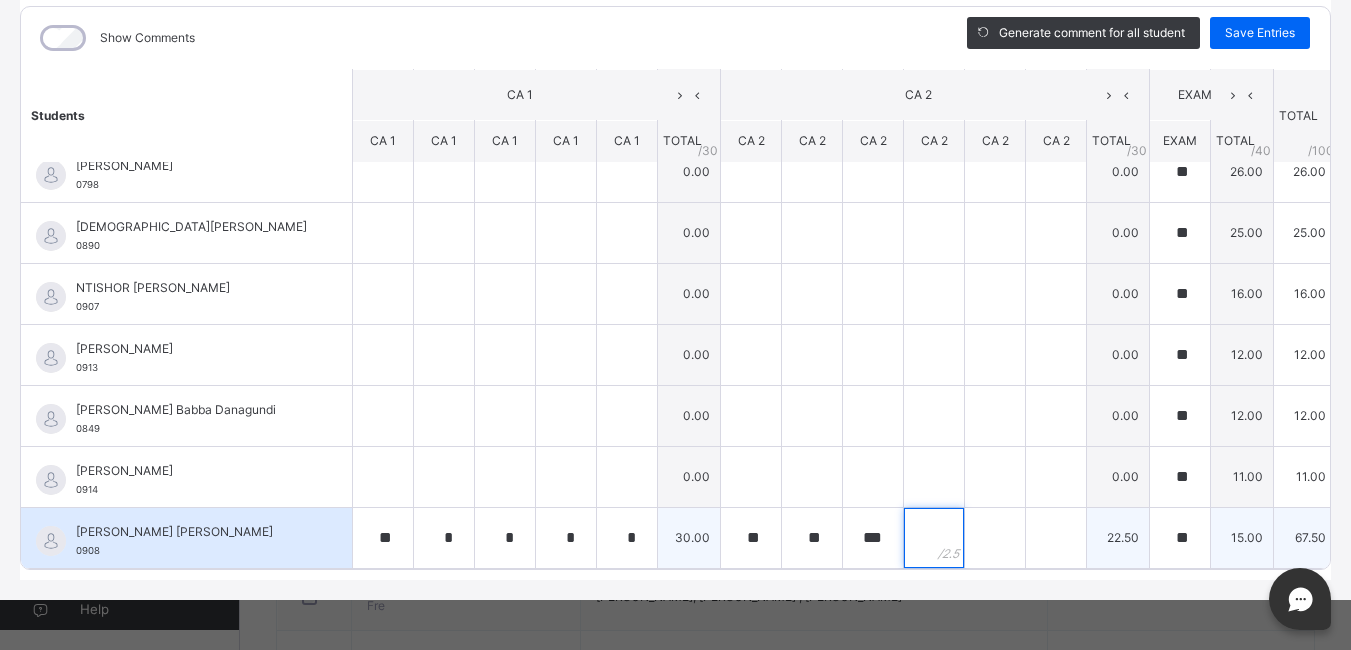 click at bounding box center [934, 538] 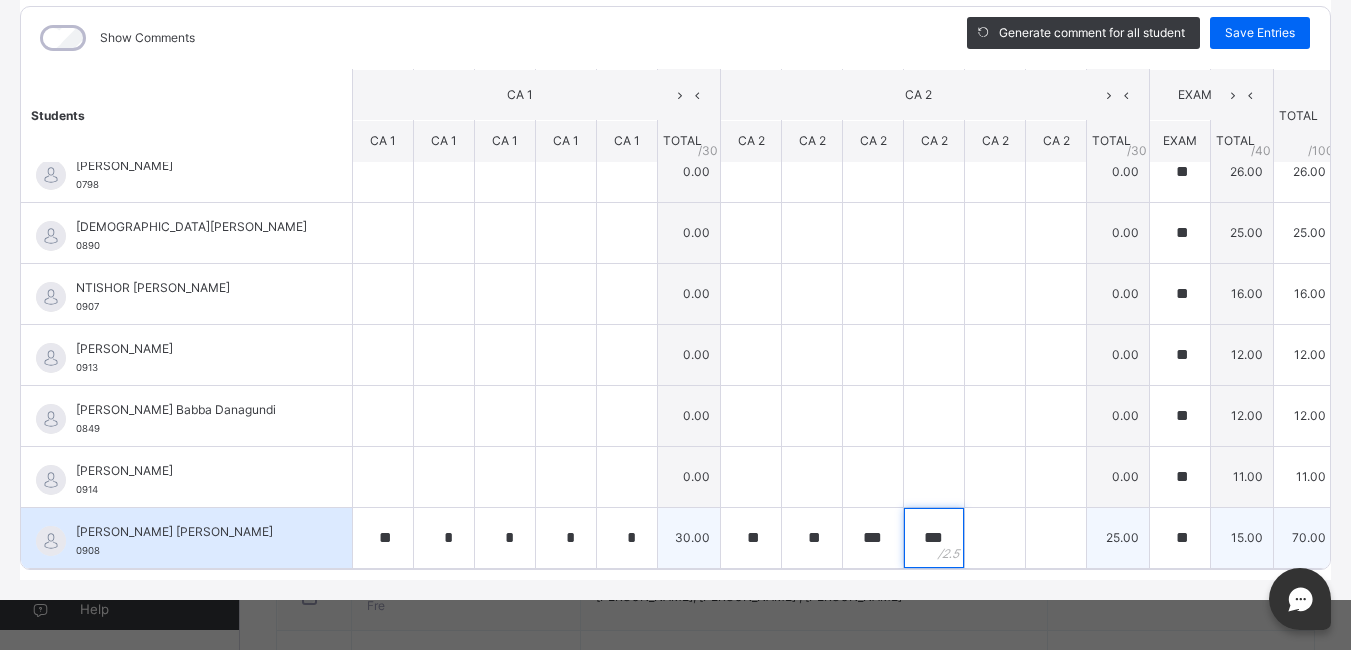 type on "***" 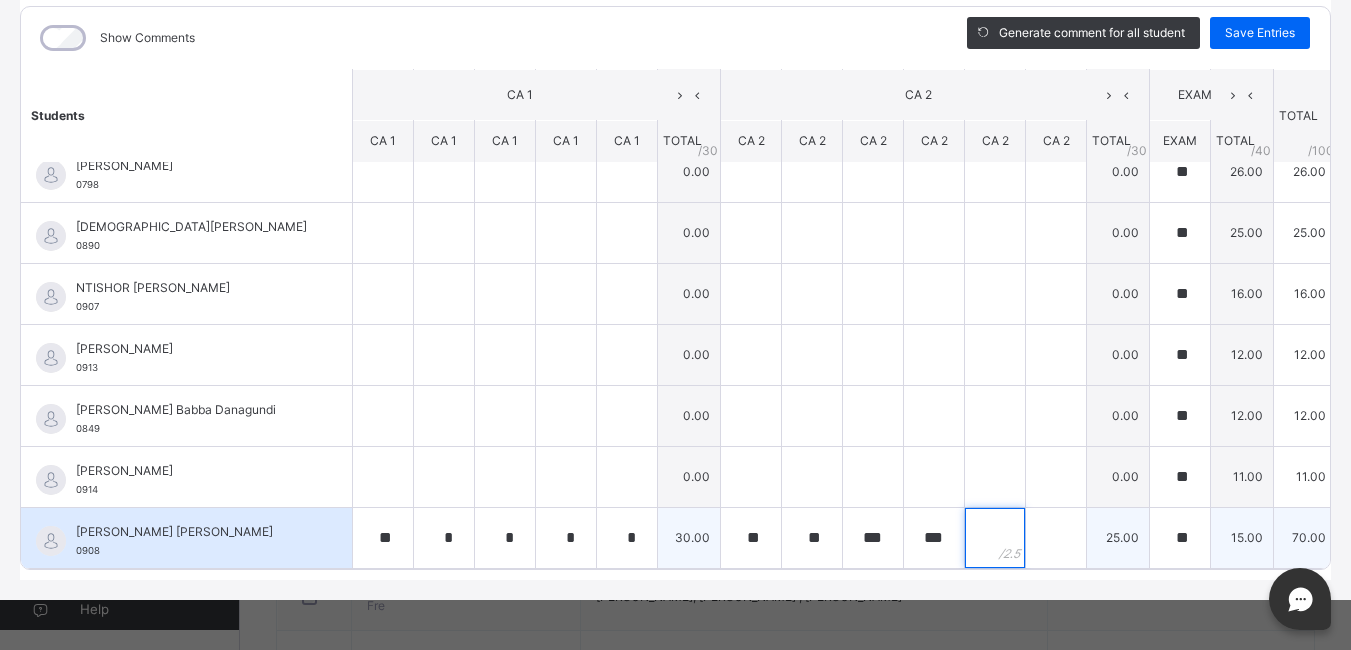 click at bounding box center (995, 538) 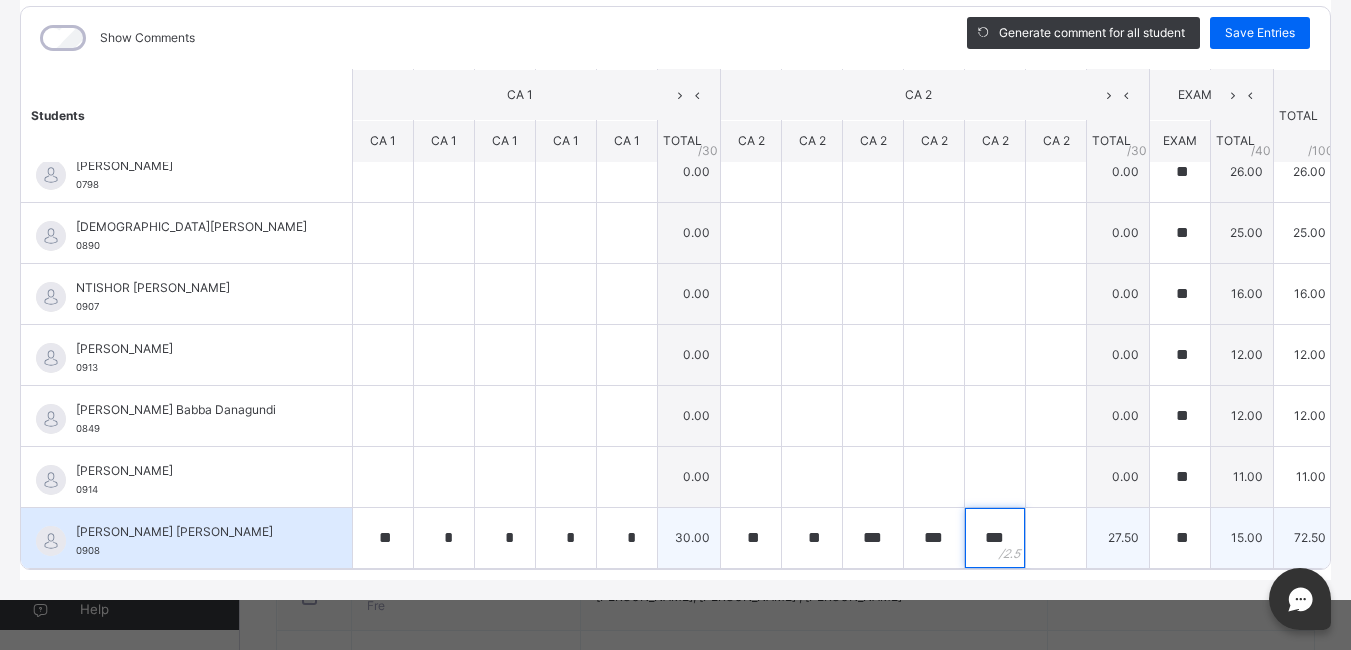 type on "***" 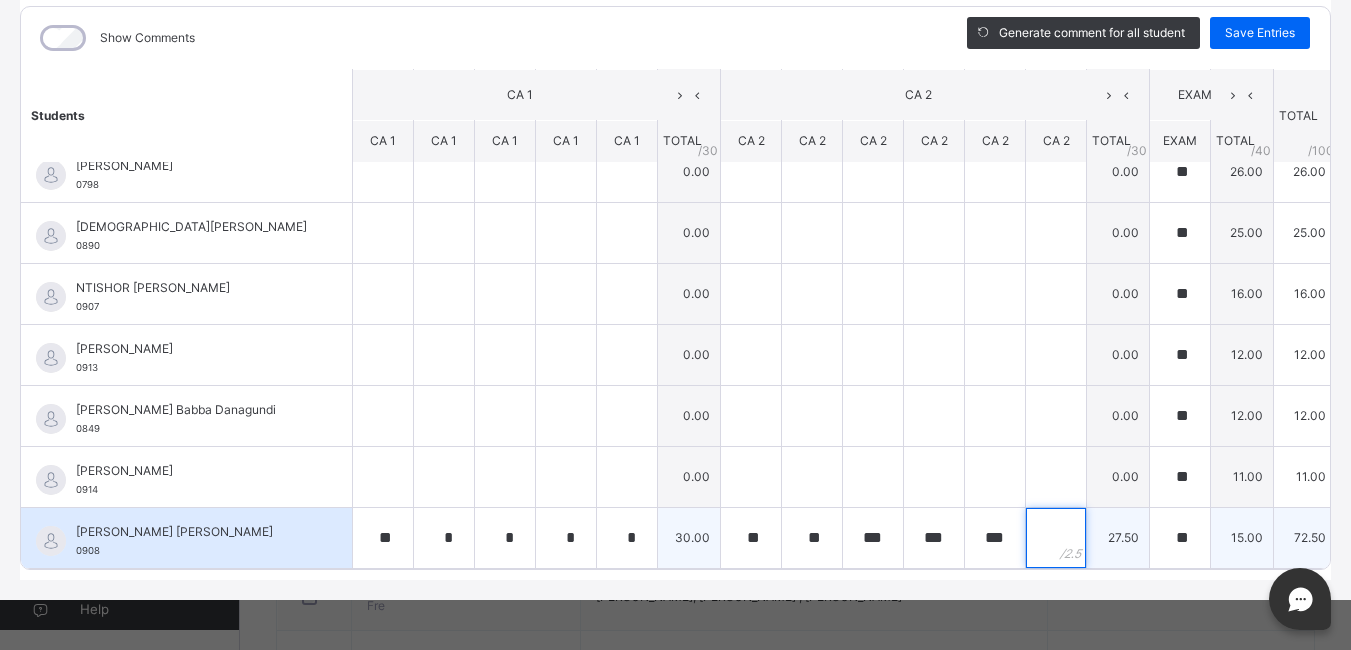 click at bounding box center [1056, 538] 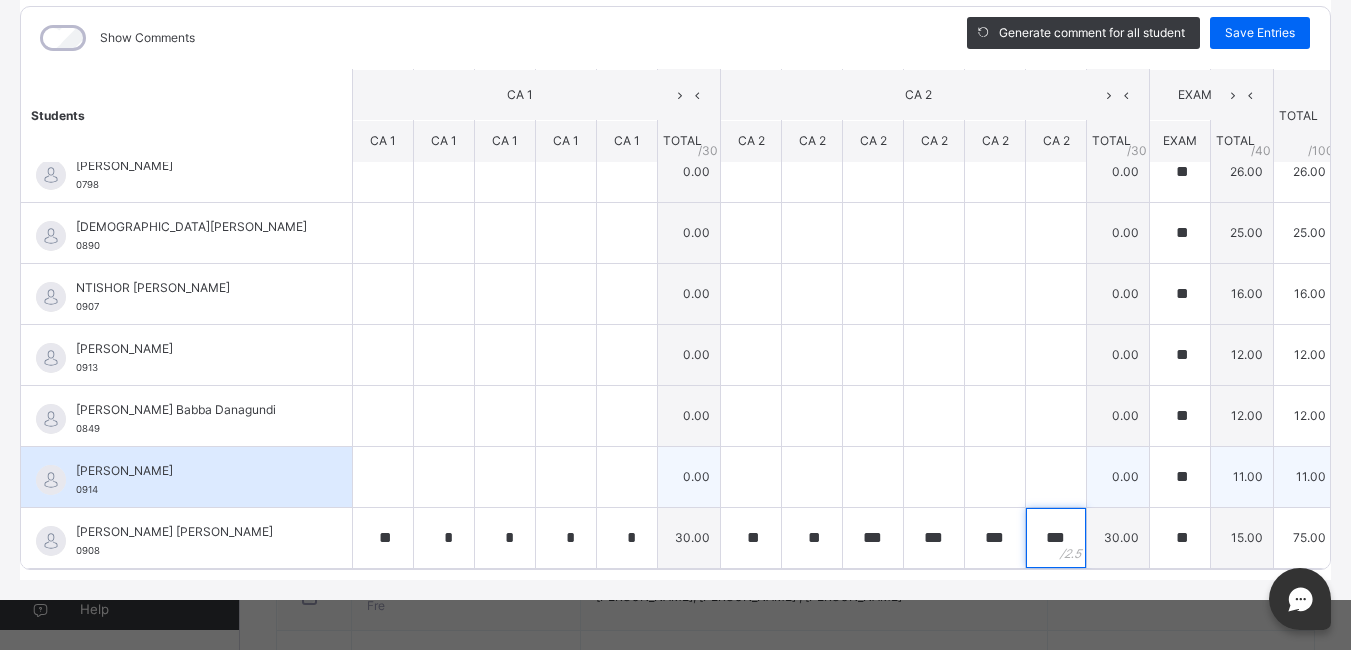 type on "***" 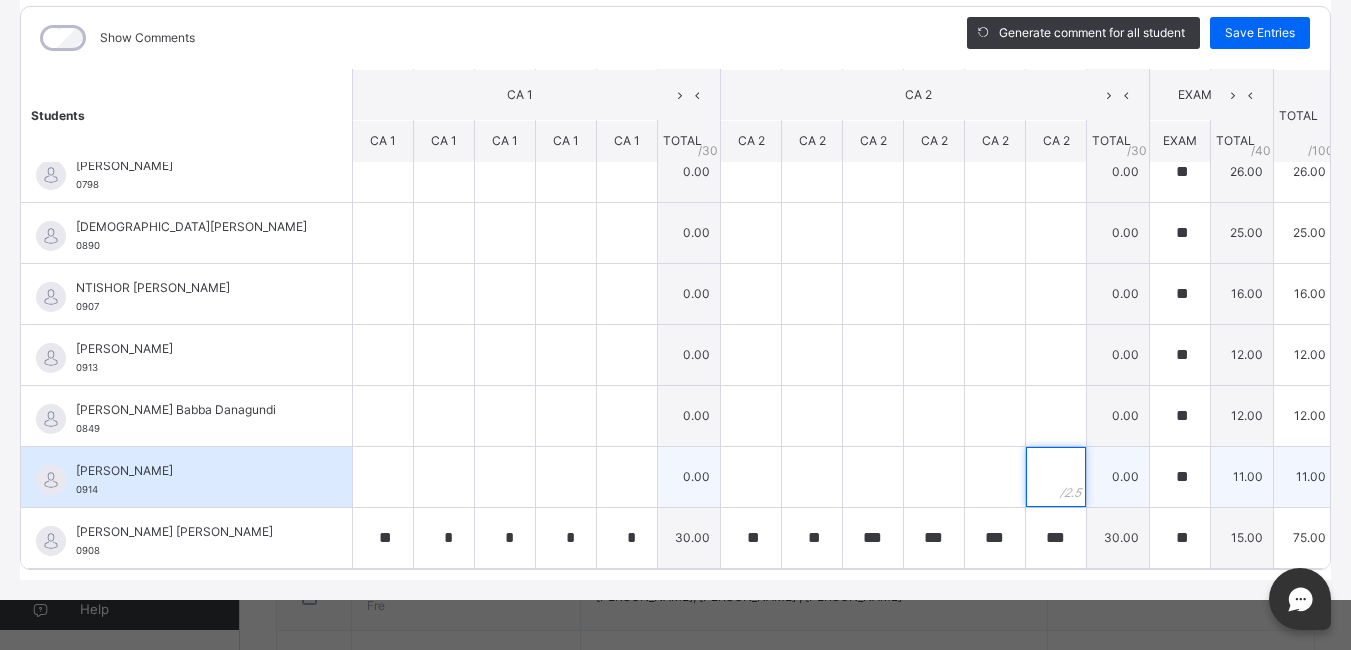 click at bounding box center (1056, 477) 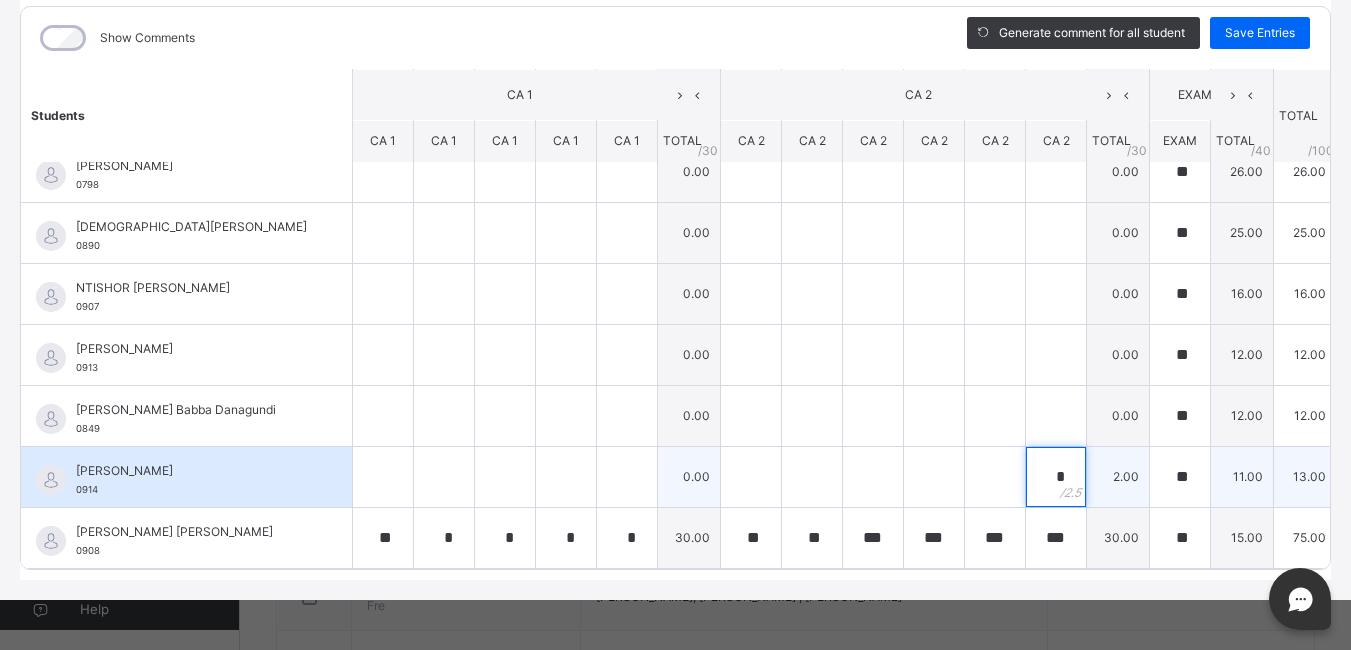 type on "*" 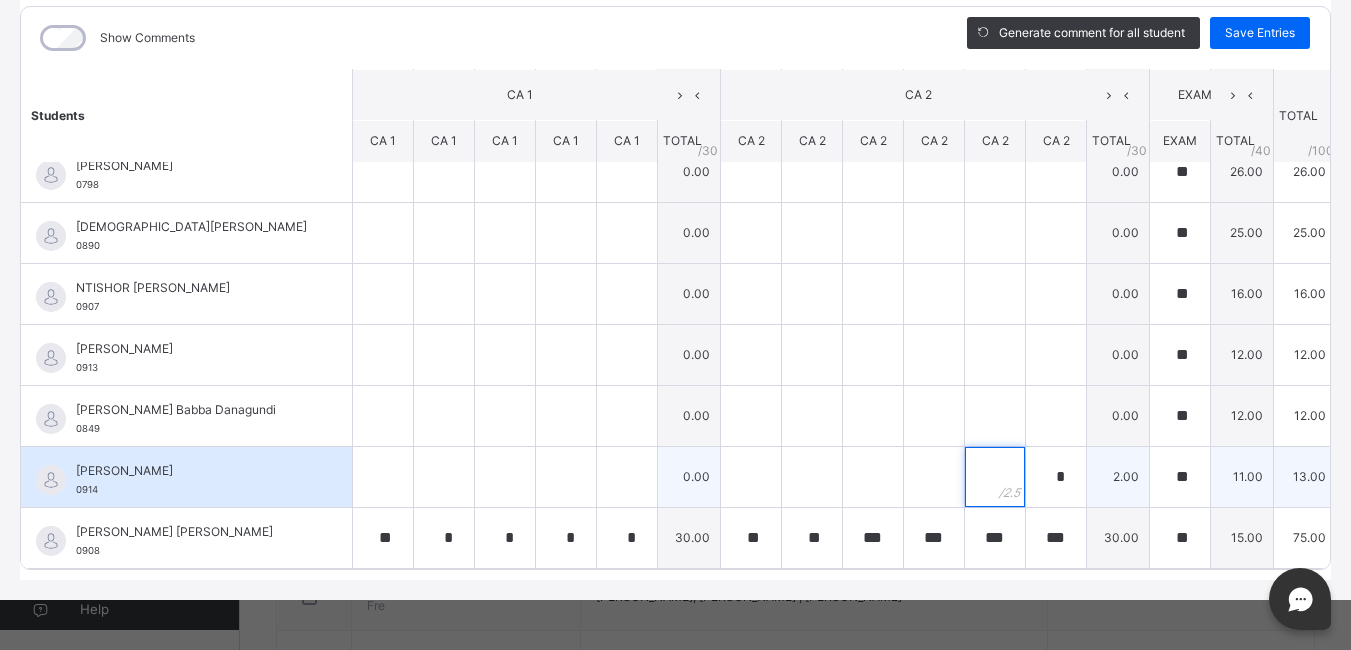 click at bounding box center (995, 477) 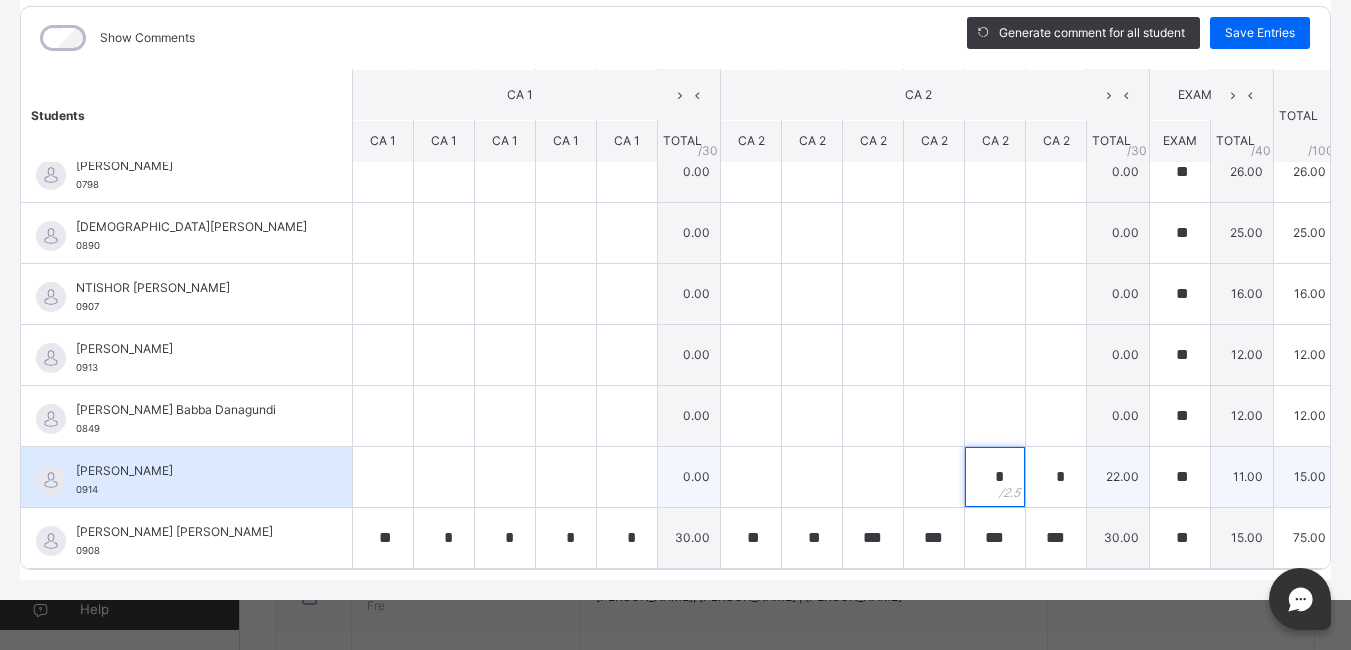 type on "*" 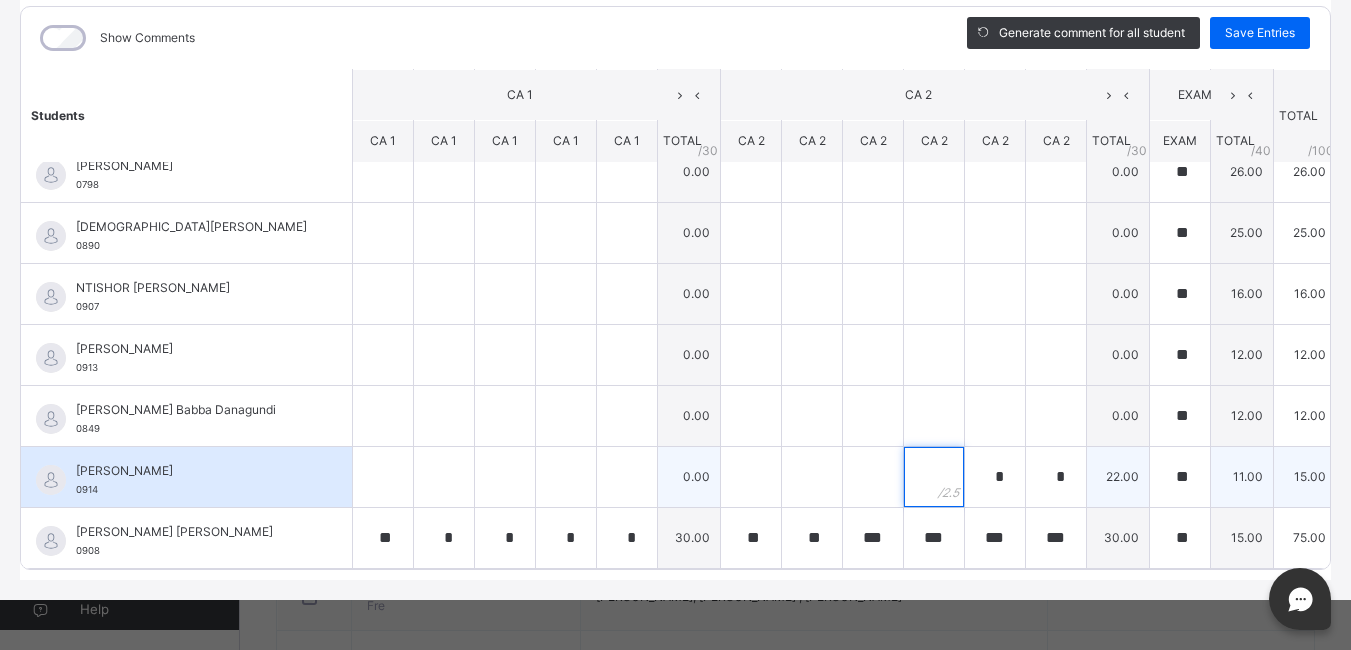 click at bounding box center (934, 477) 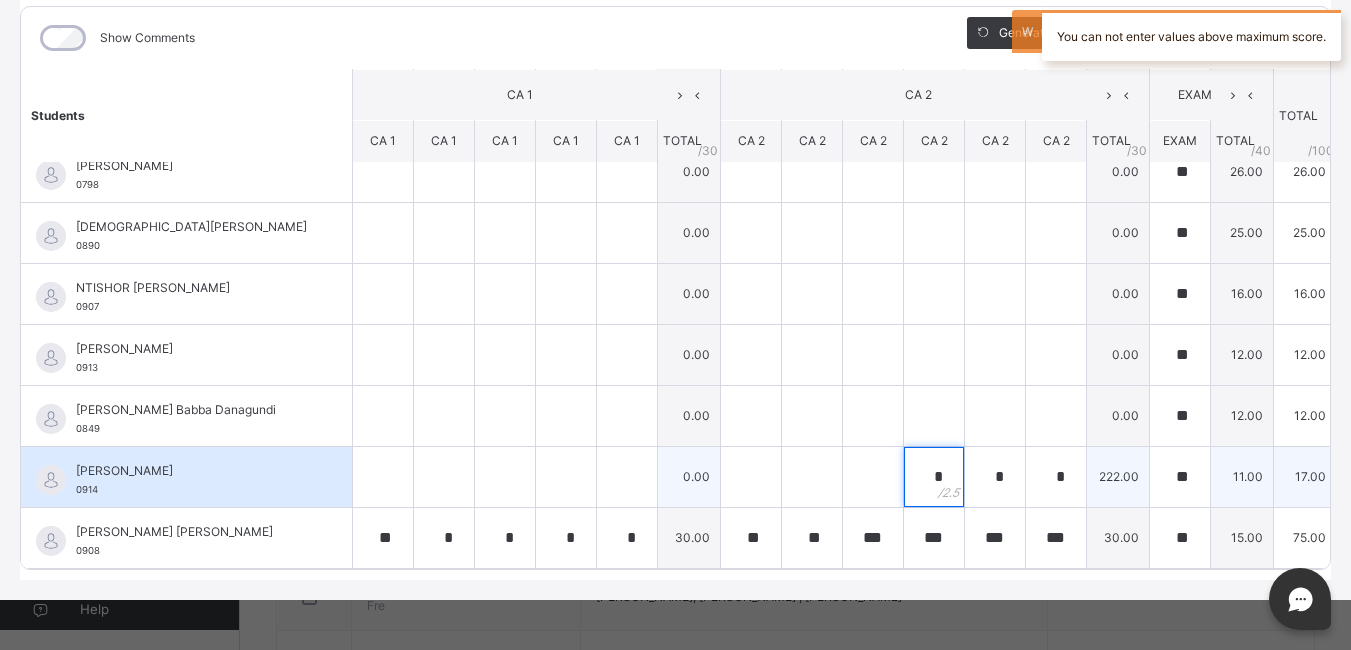type on "*" 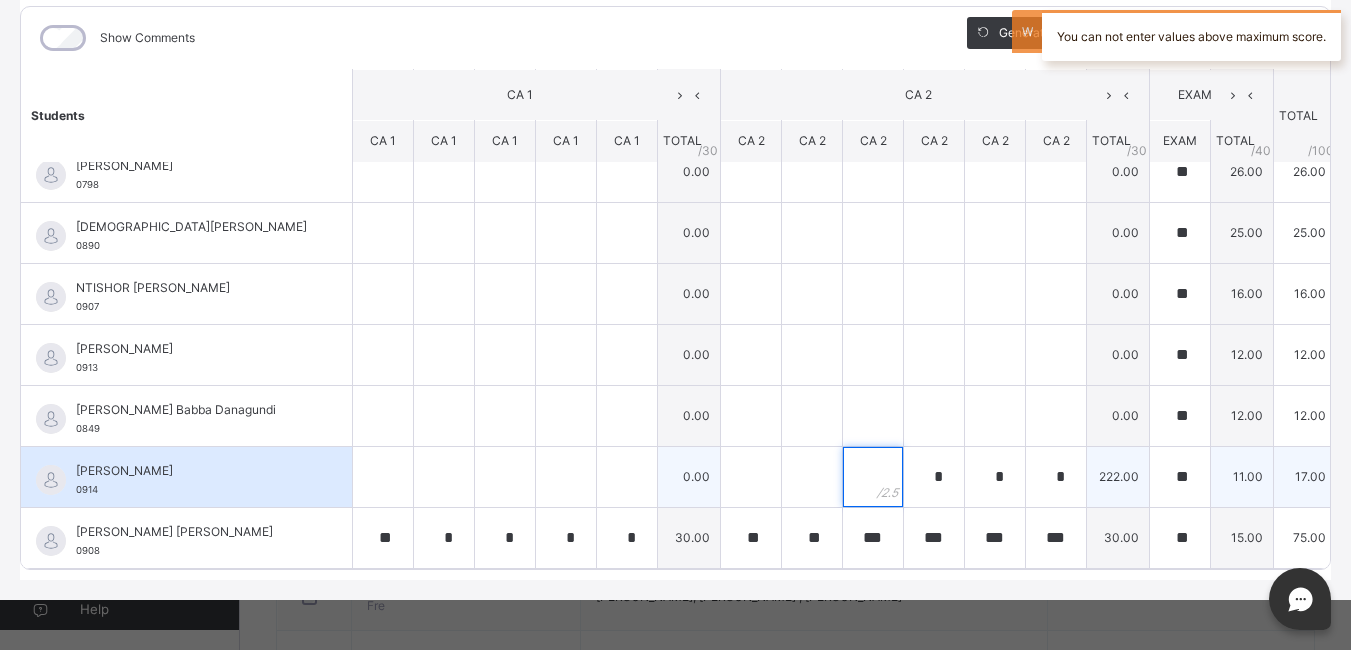 click at bounding box center (873, 477) 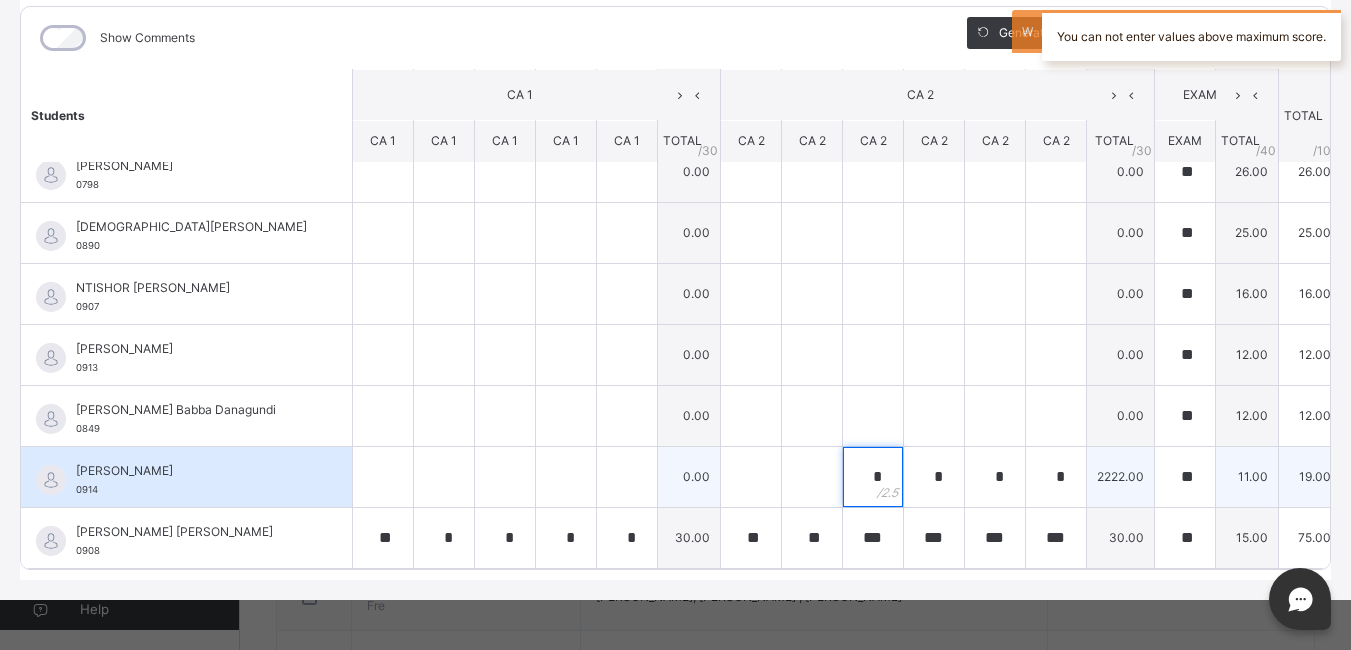 type on "*" 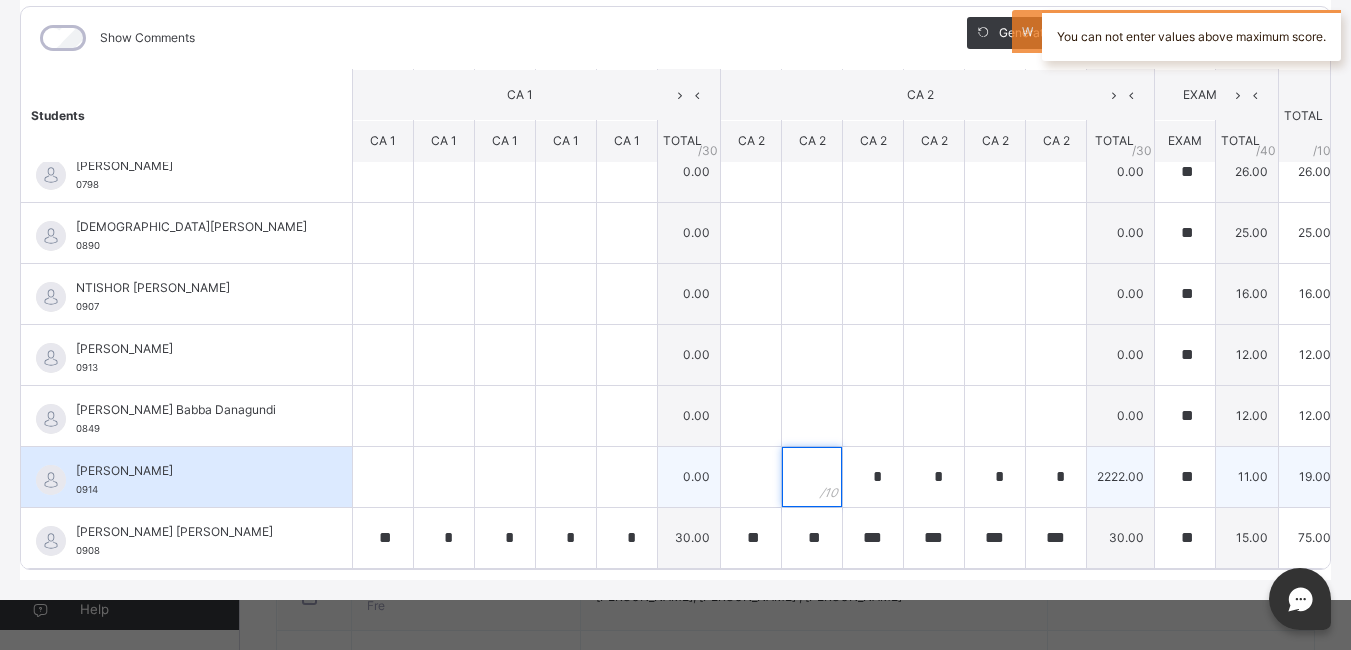 click at bounding box center [812, 477] 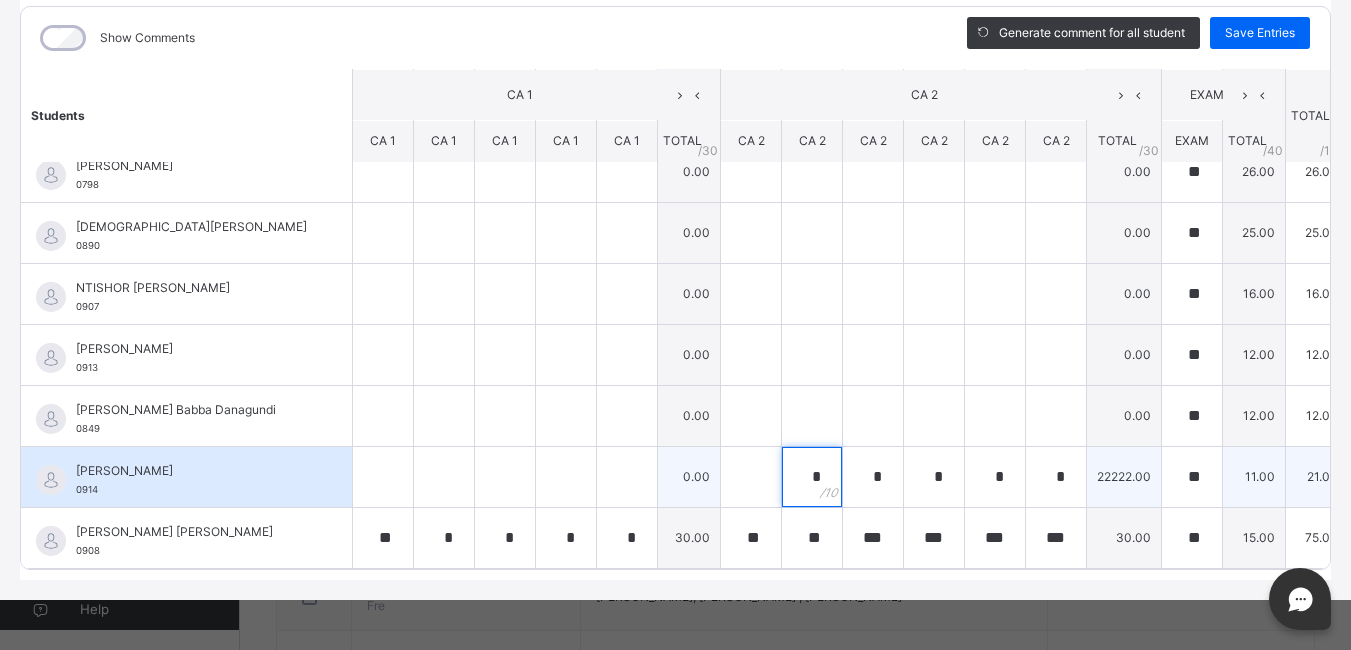 type on "*" 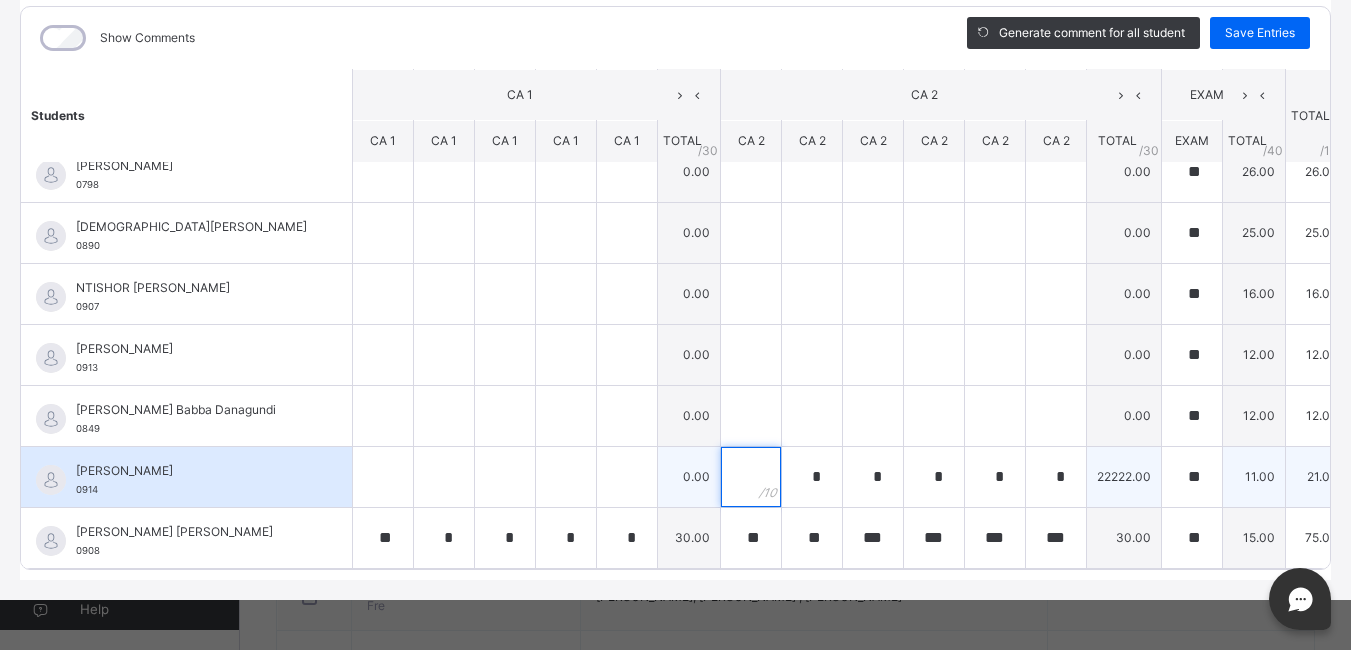 click at bounding box center (751, 477) 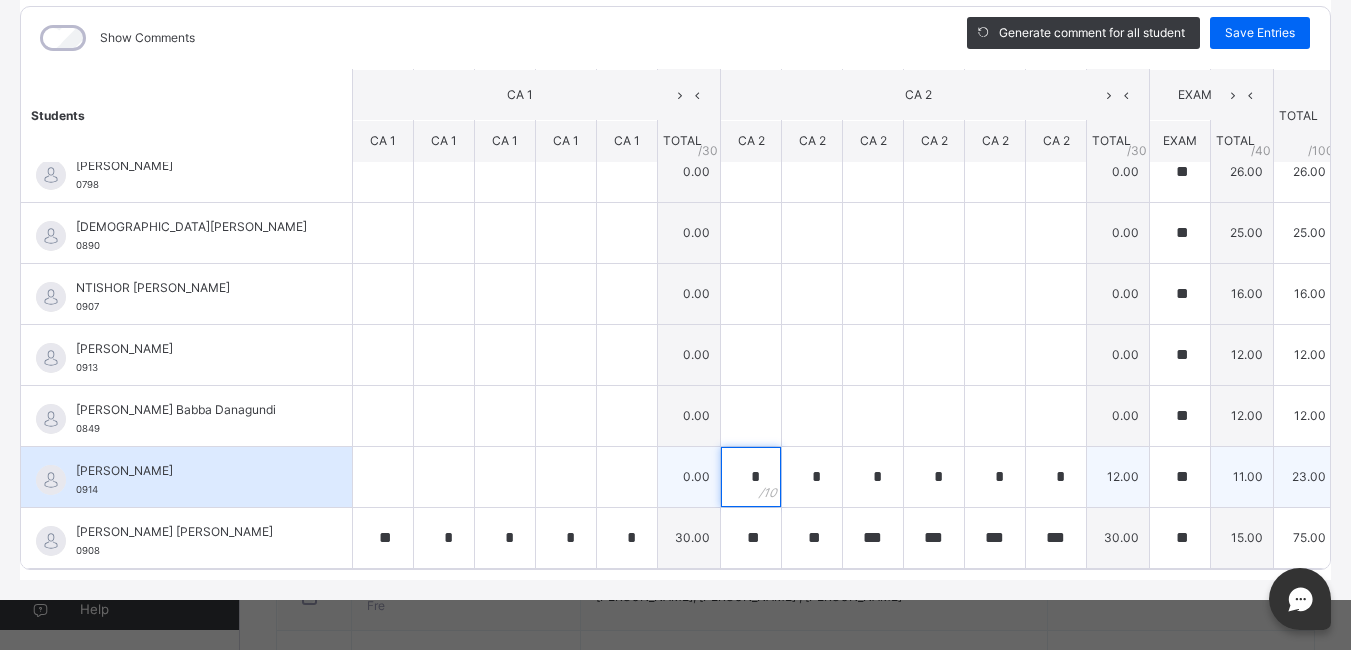 type on "*" 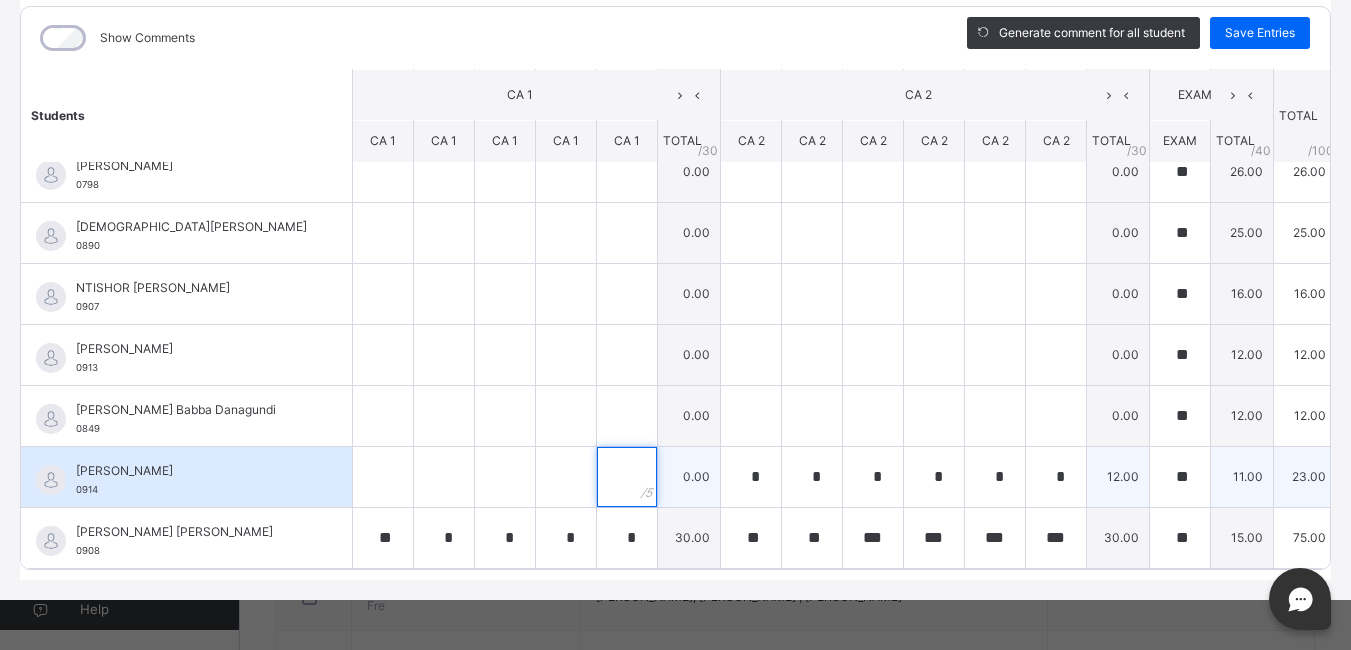 click at bounding box center (627, 477) 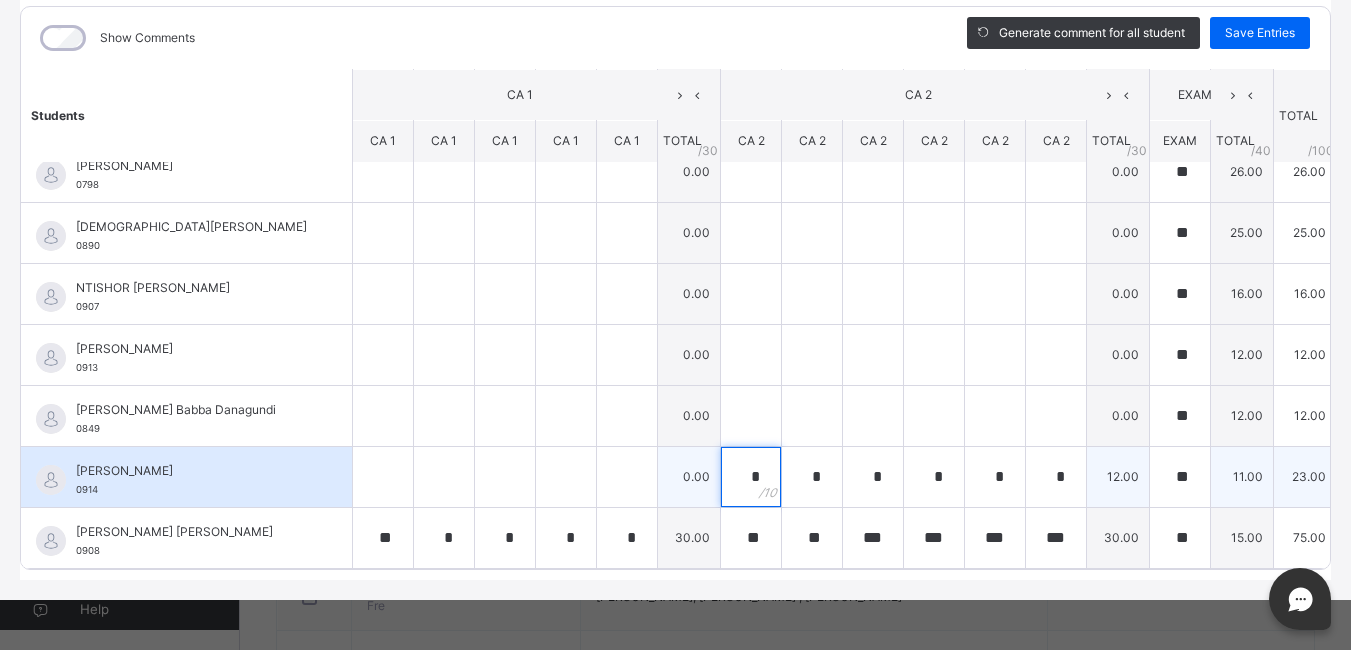 click on "*" at bounding box center (751, 477) 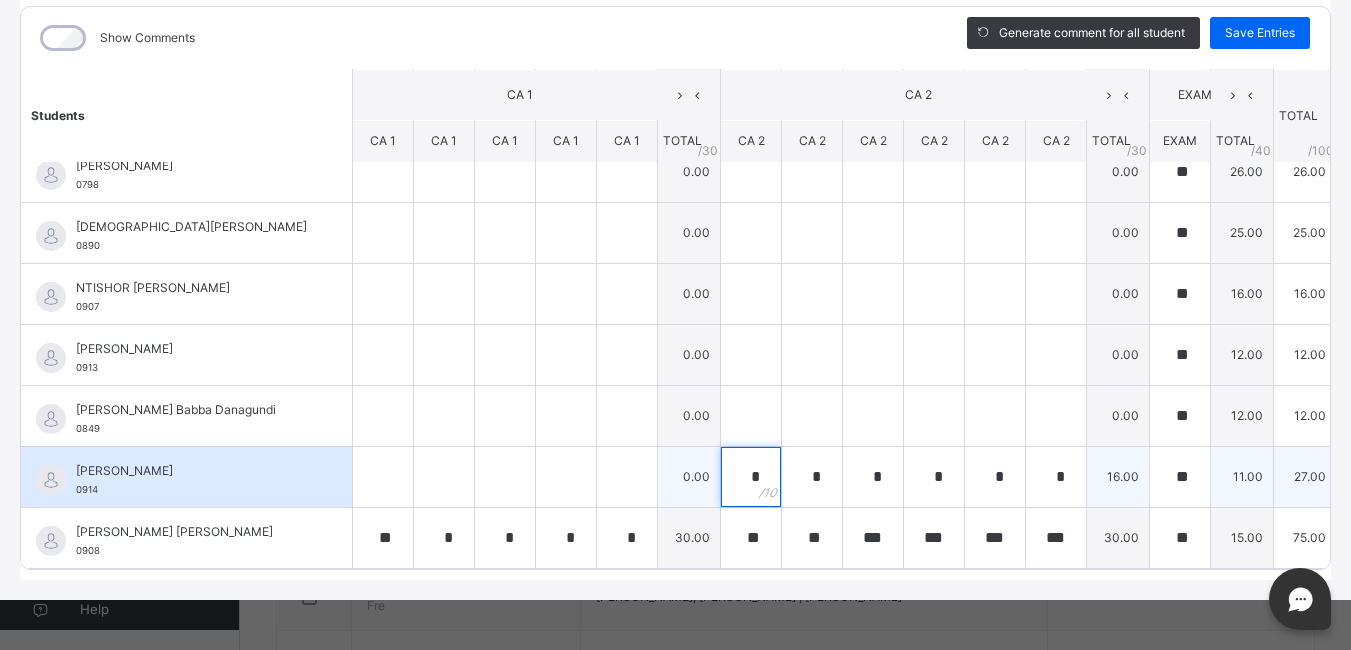 type on "*" 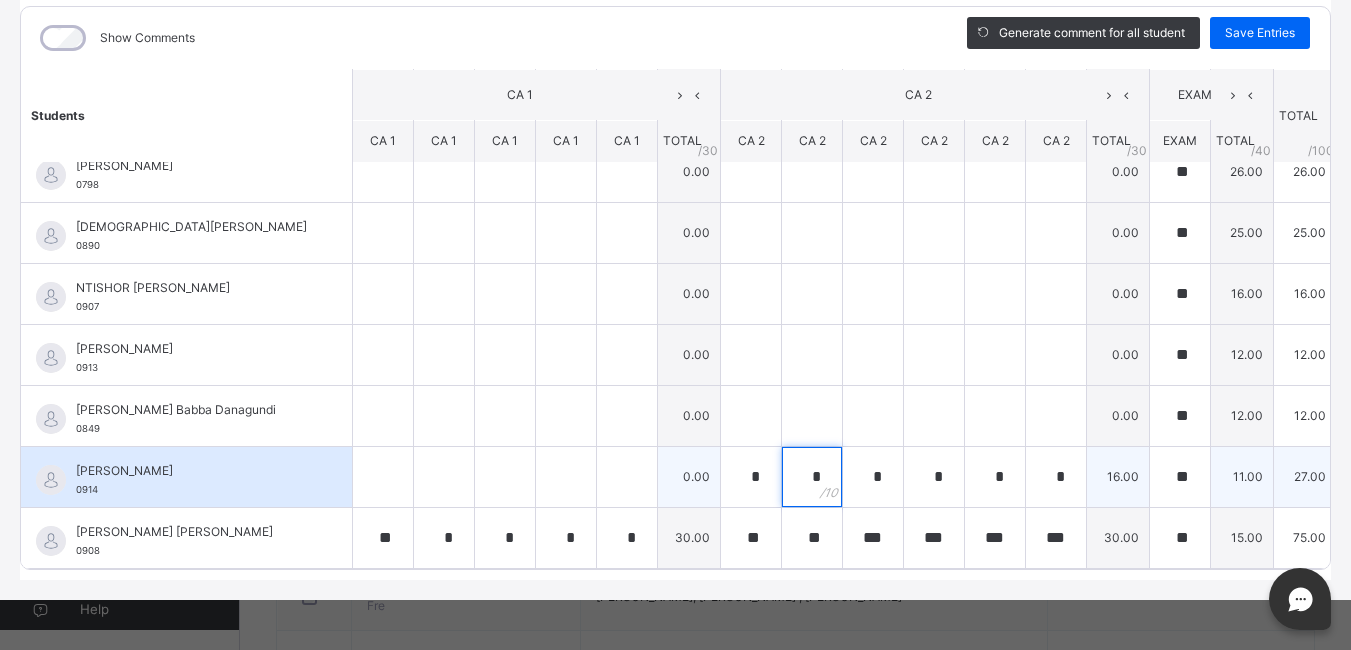 click on "*" at bounding box center (812, 477) 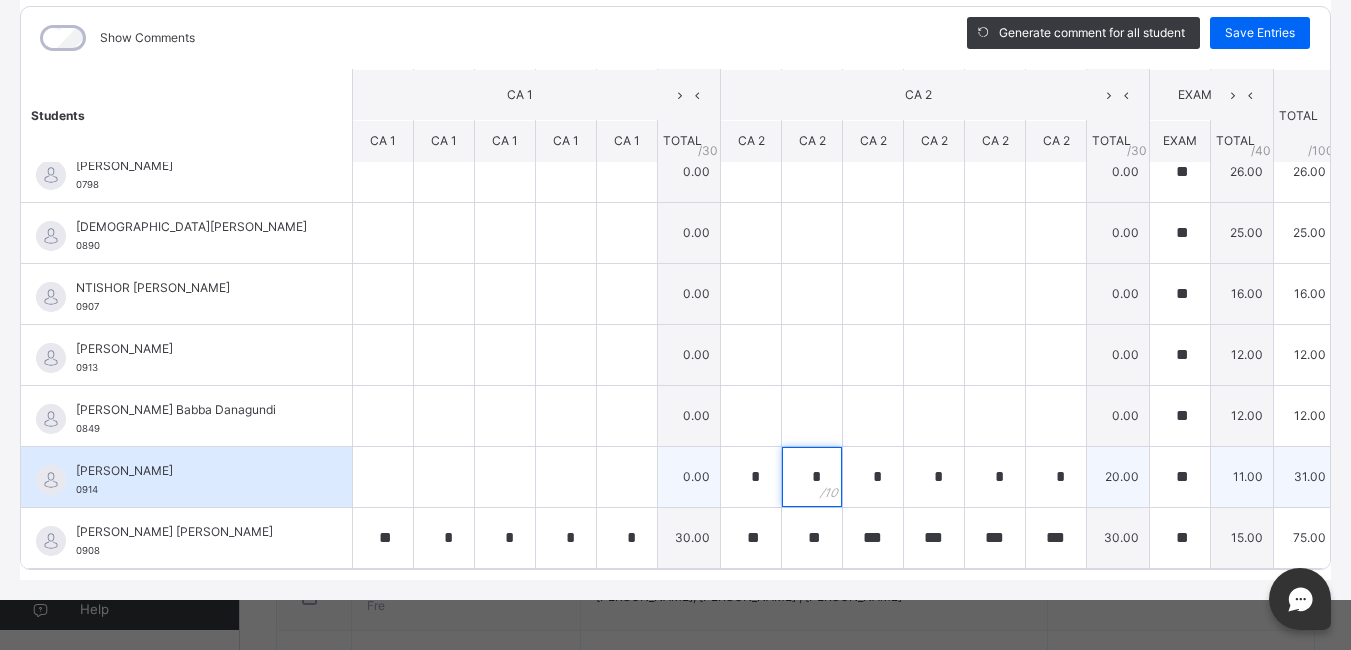 type on "*" 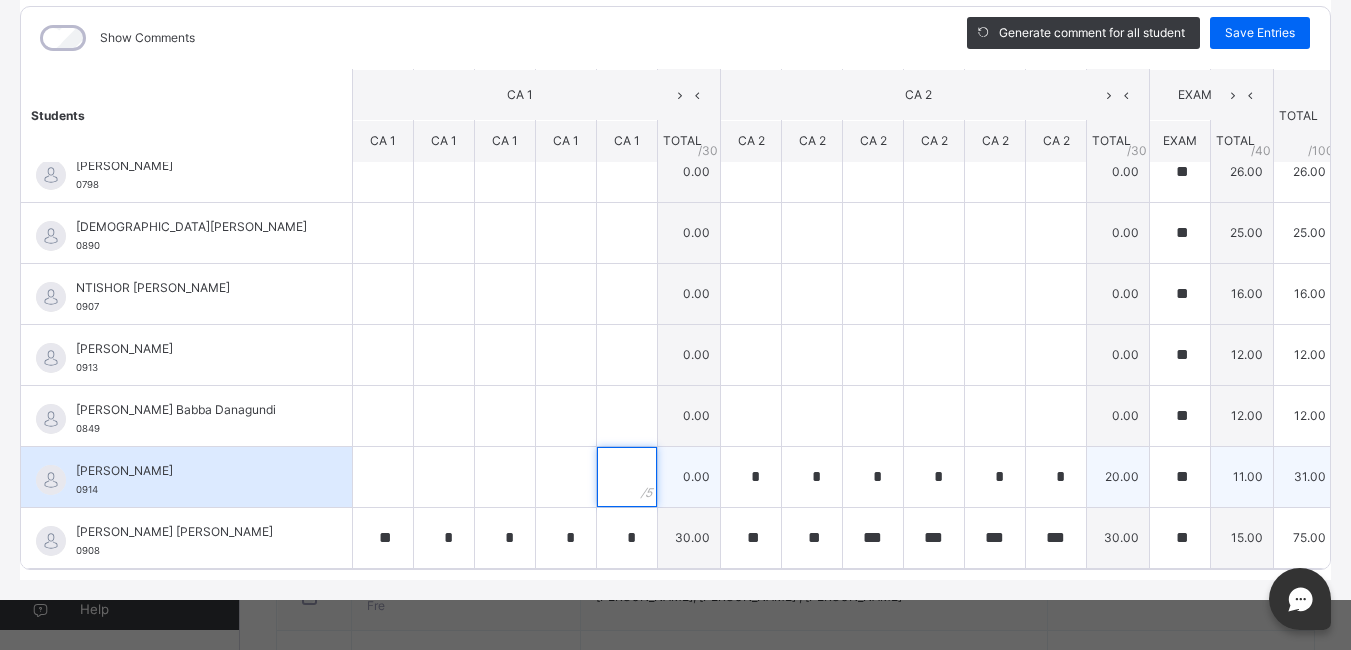 click at bounding box center (627, 477) 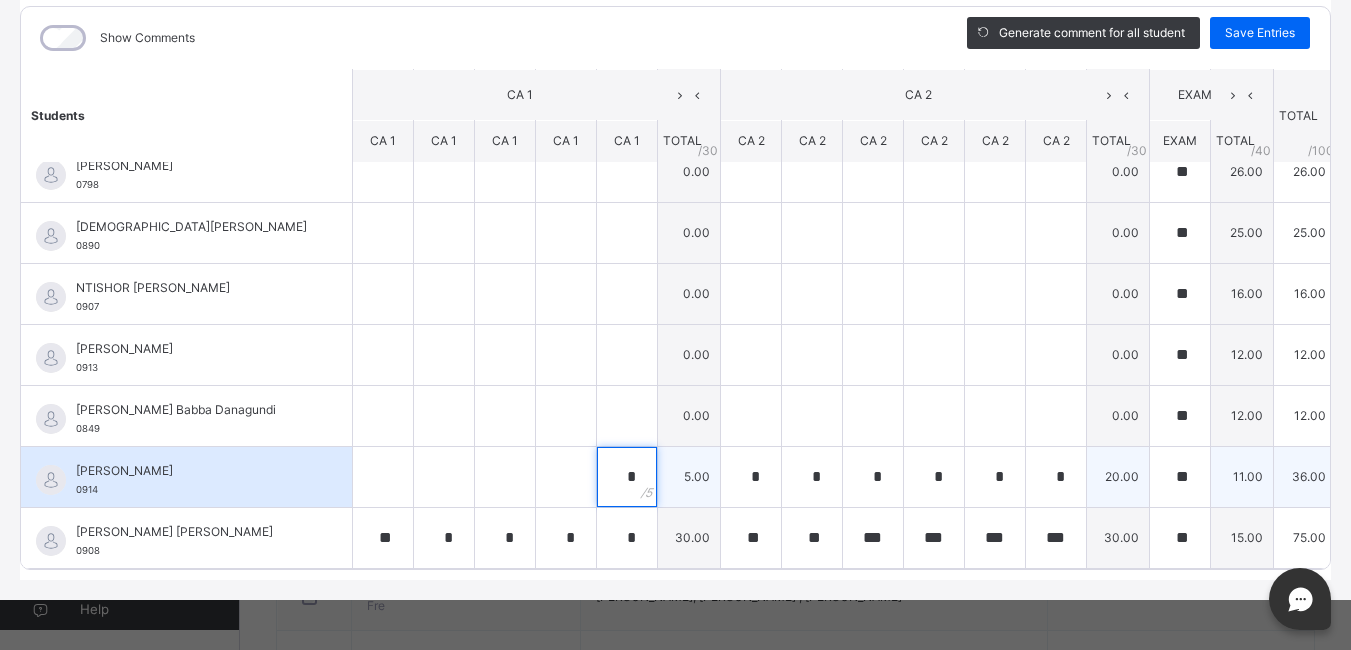type on "*" 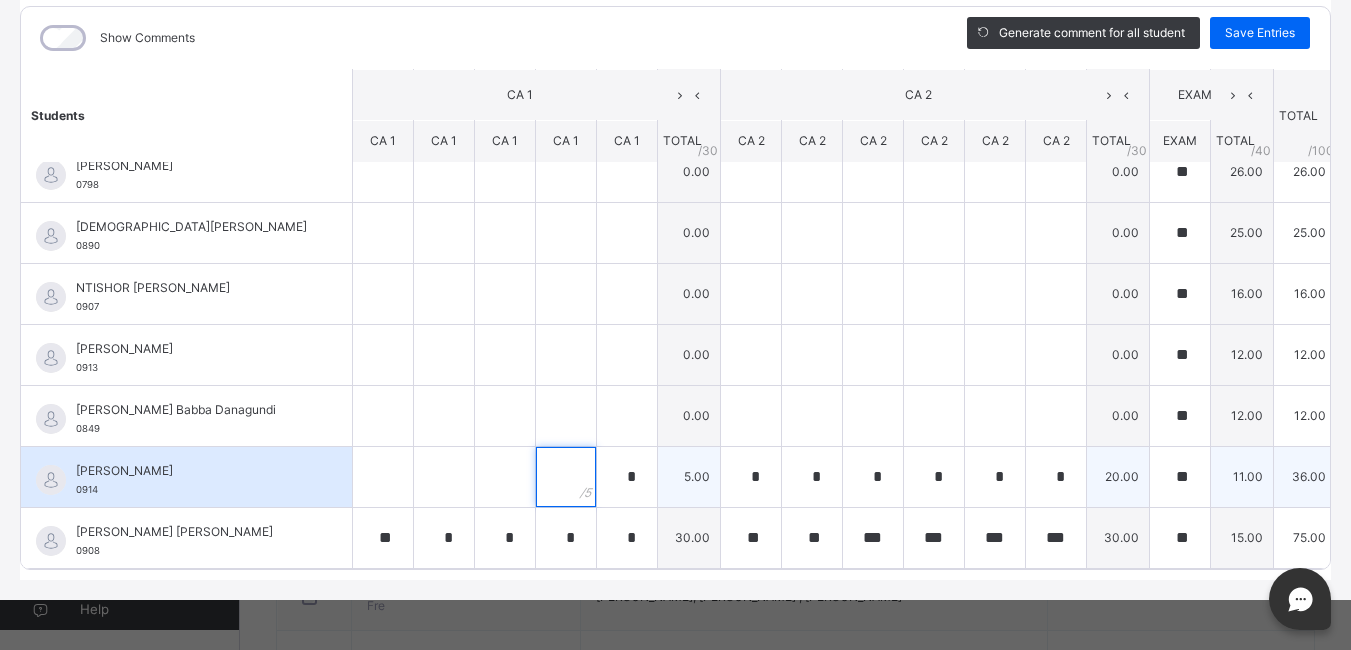 click at bounding box center (566, 477) 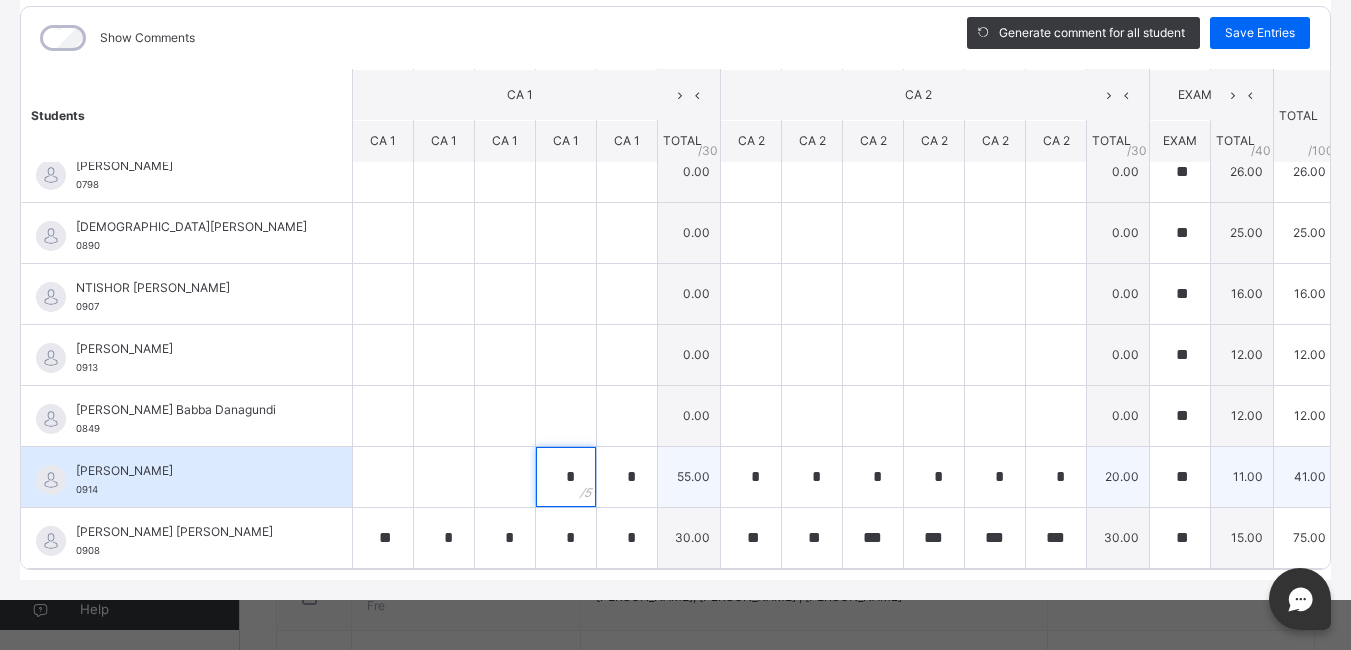 type on "*" 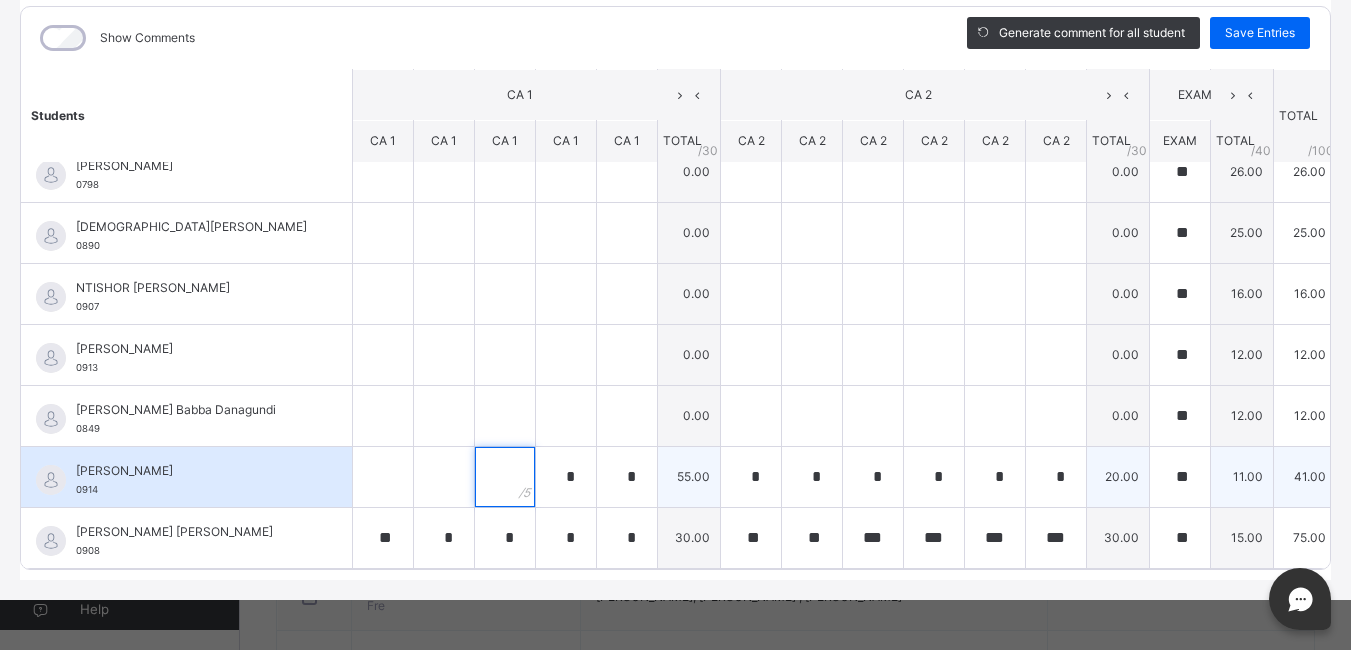 click at bounding box center (505, 477) 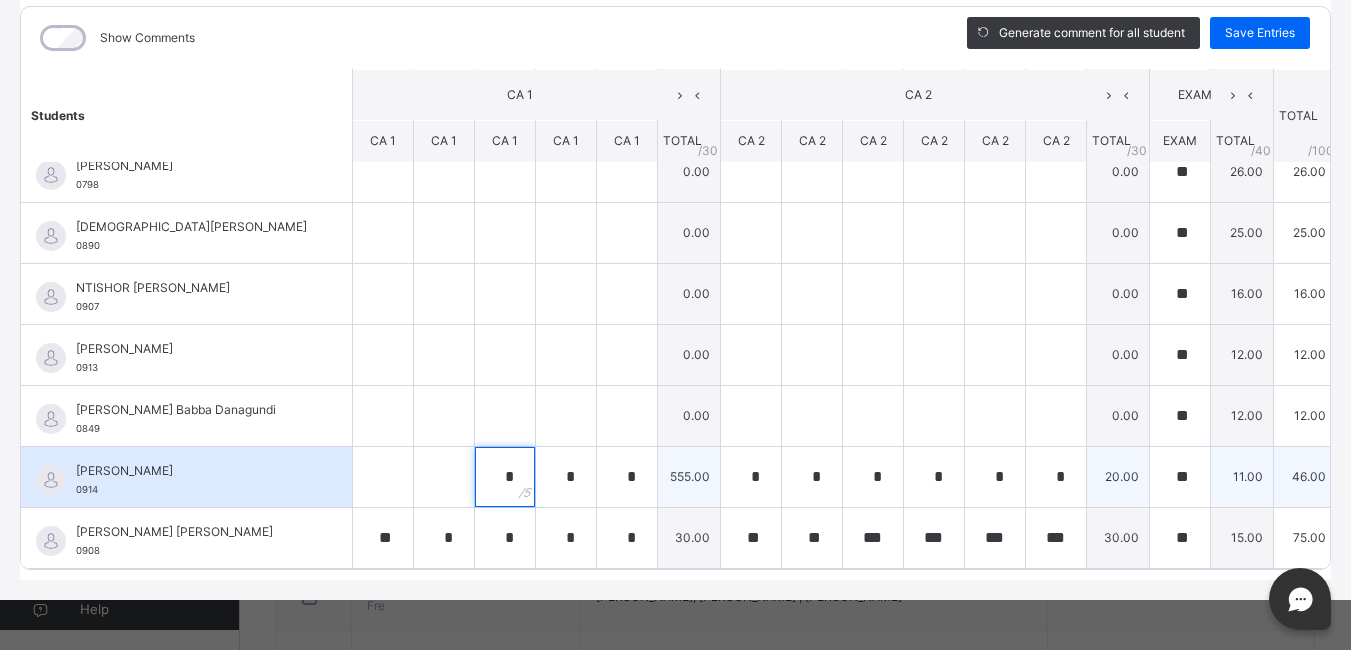 type on "*" 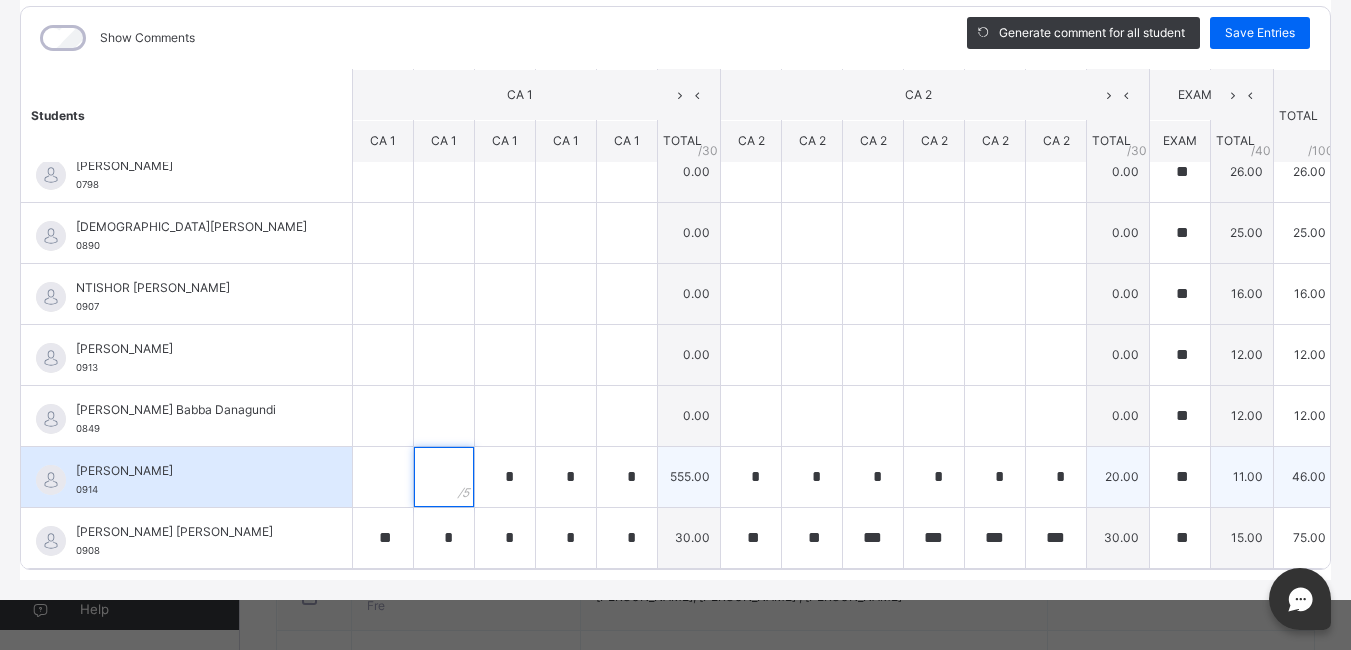 click at bounding box center (444, 477) 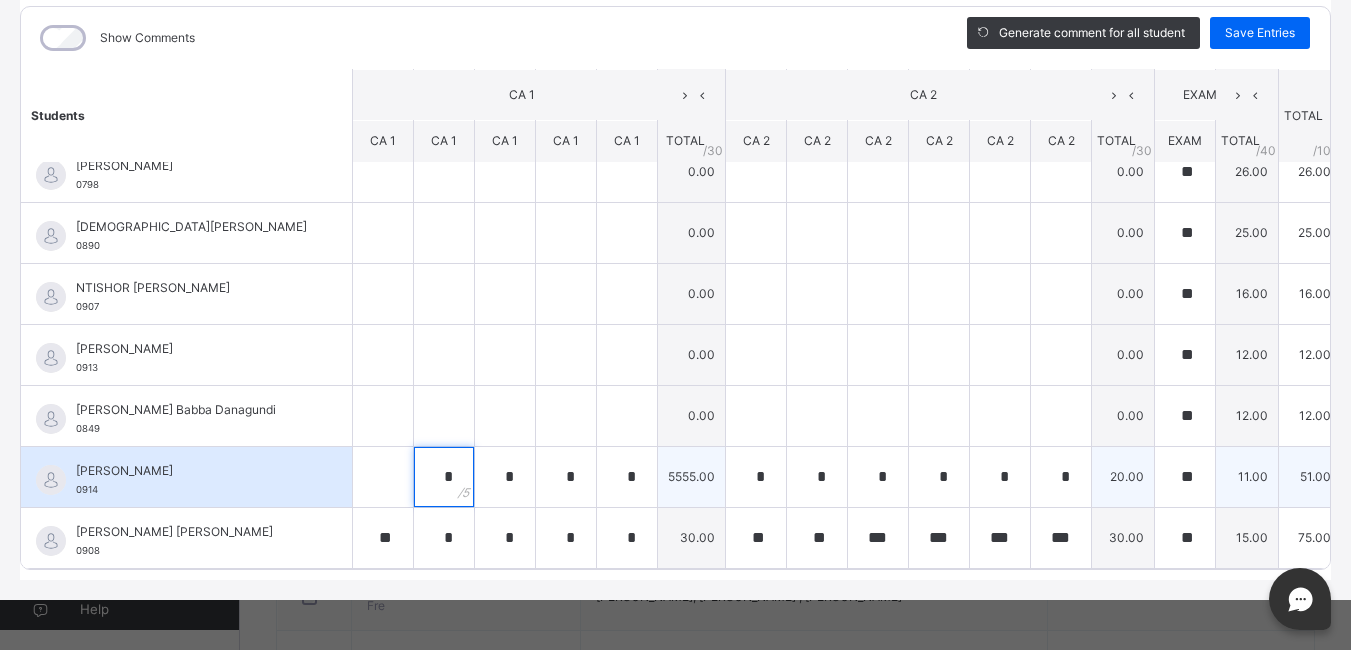 type on "*" 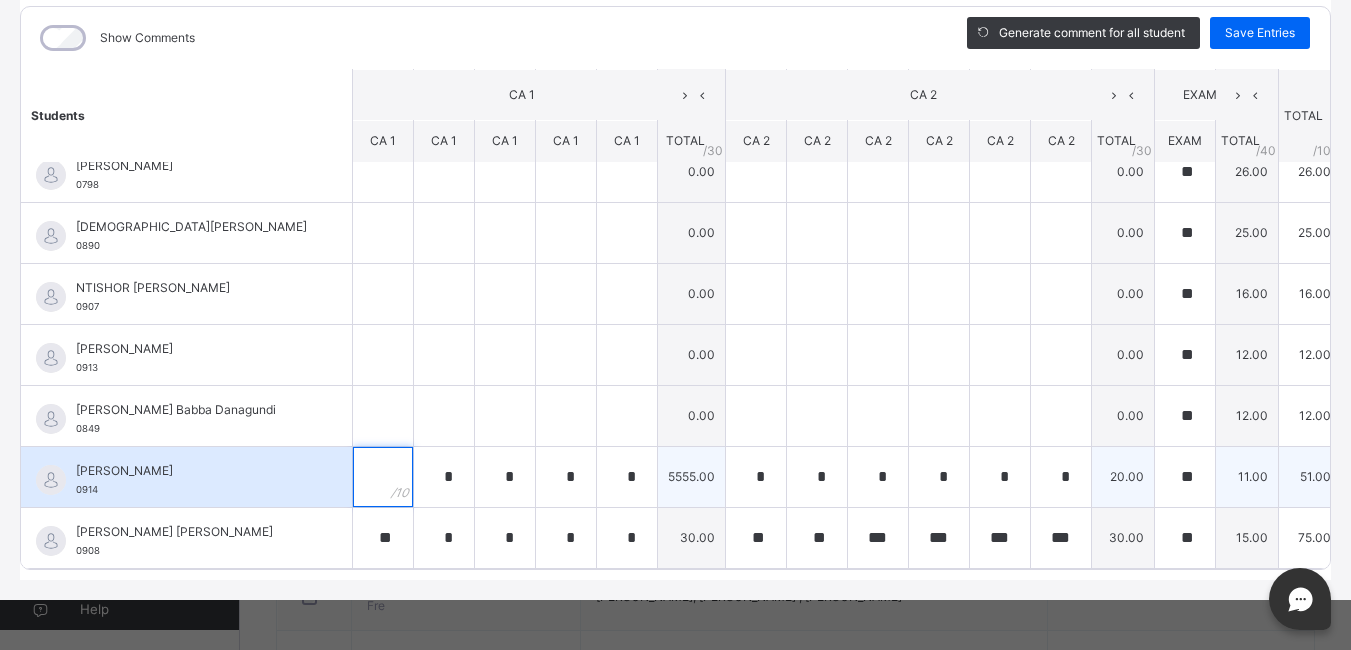 click at bounding box center (383, 477) 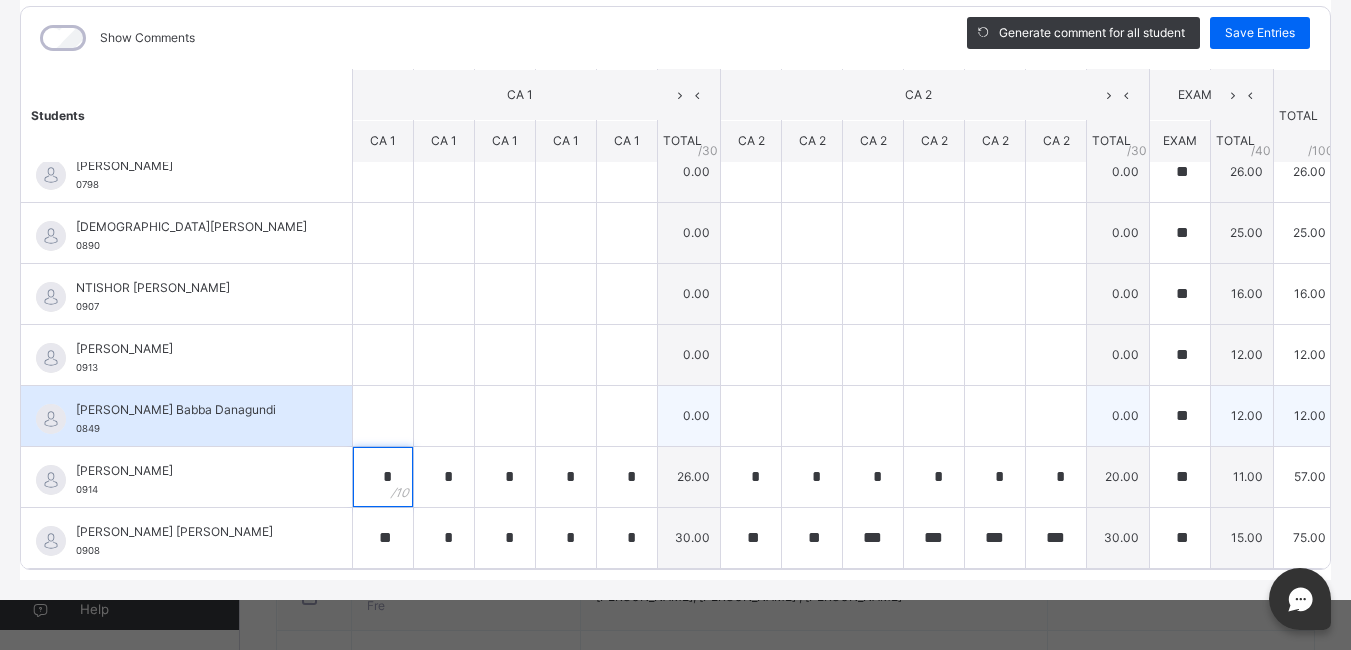 type on "*" 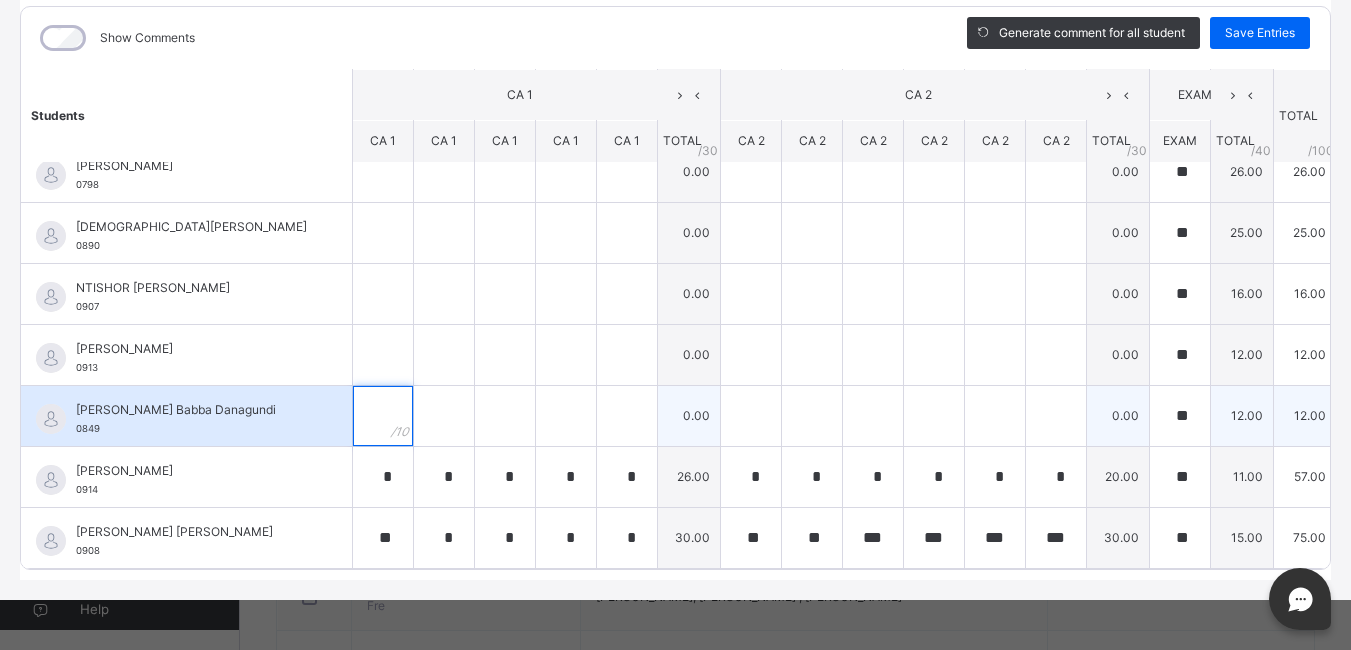 click at bounding box center [383, 416] 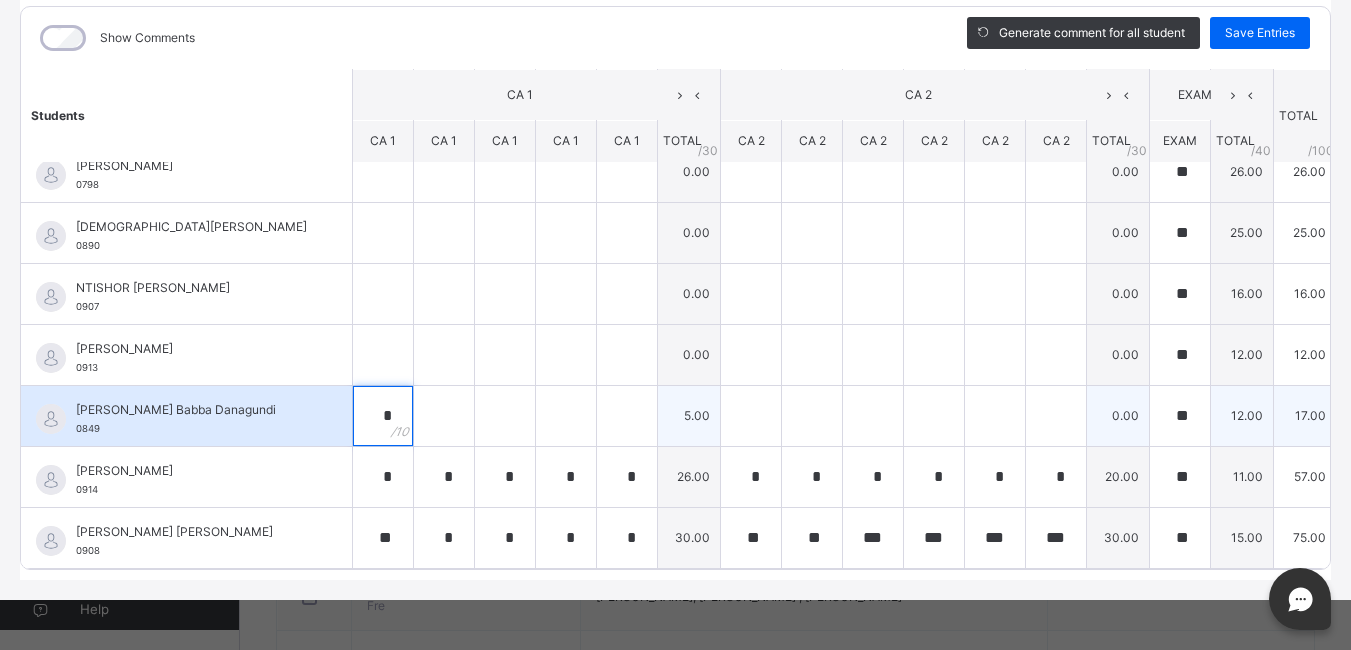 type on "*" 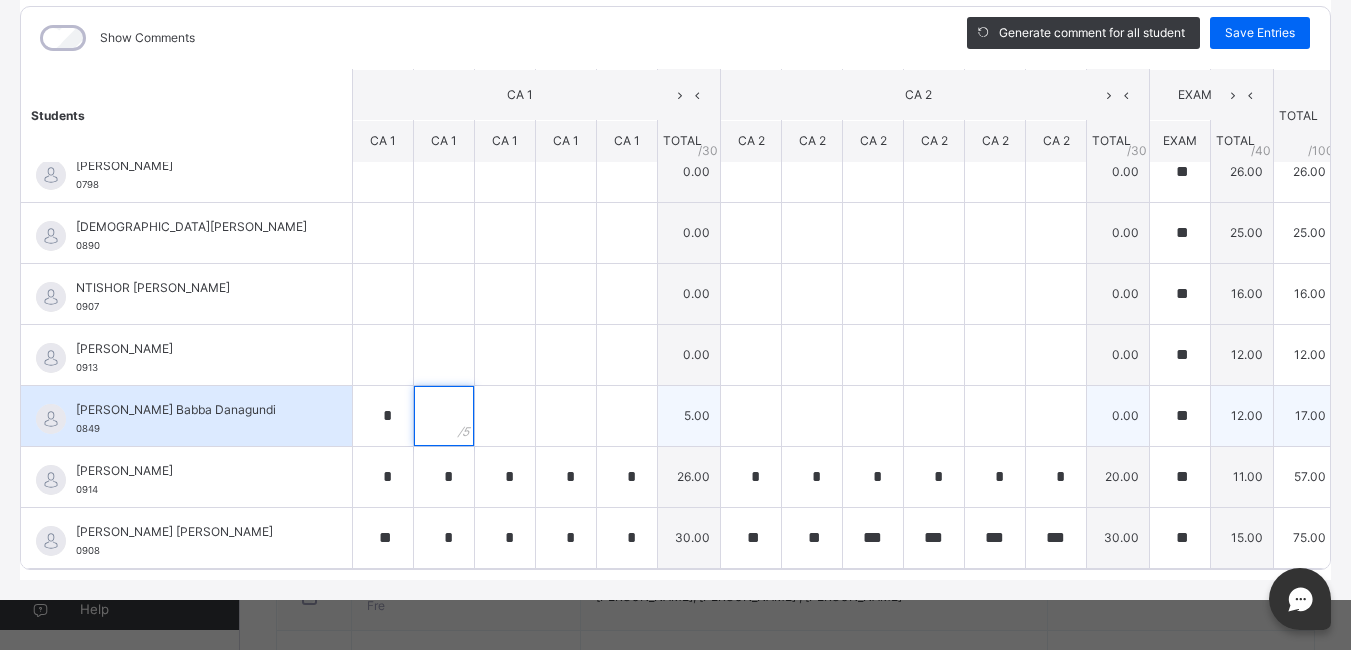 click at bounding box center (444, 416) 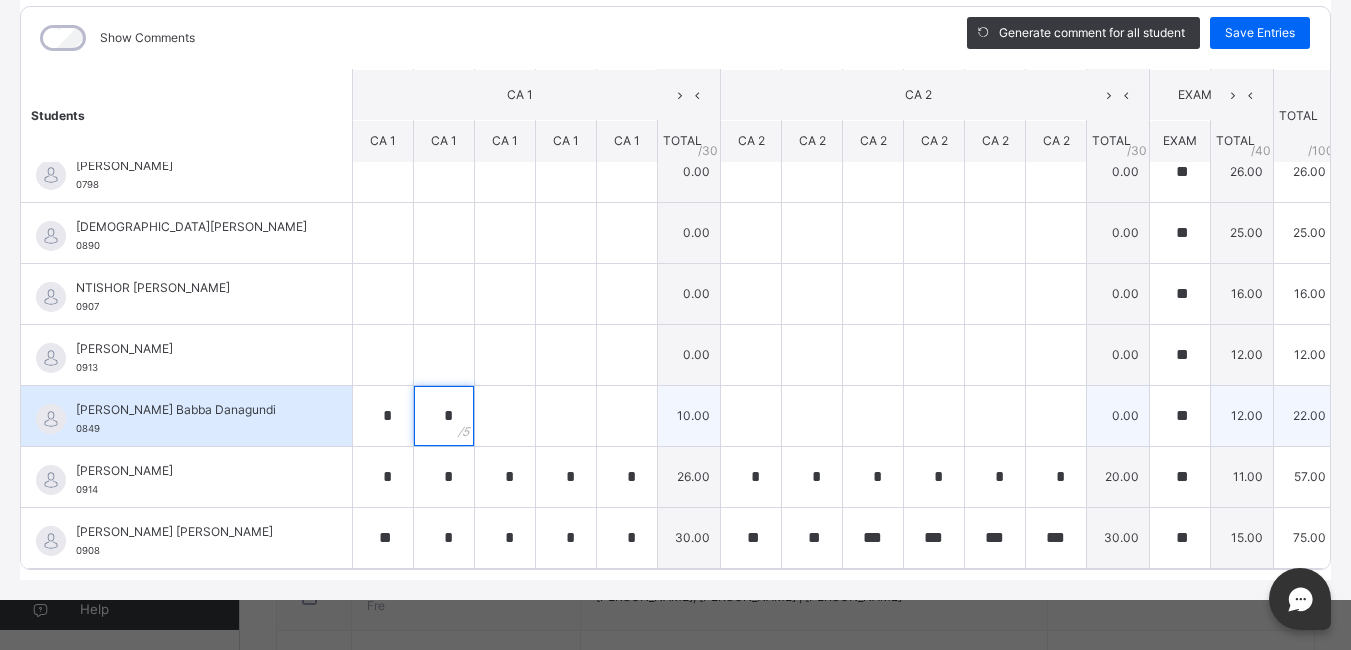 type on "*" 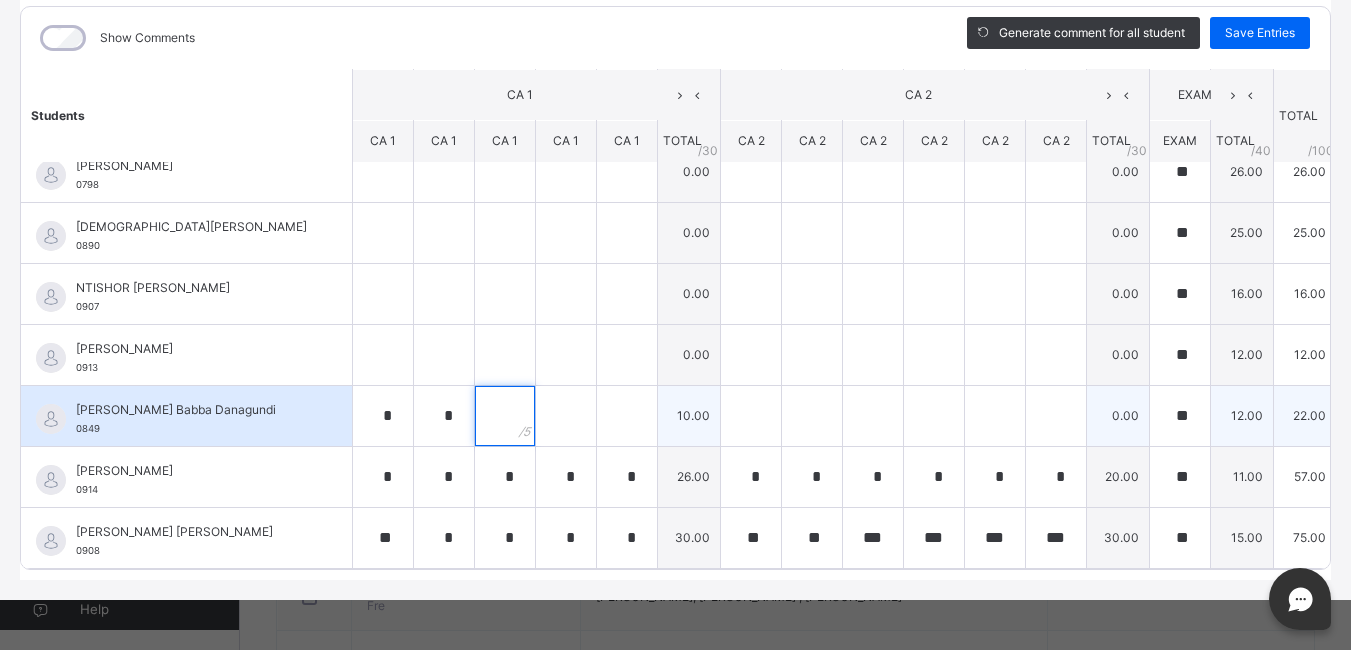 click at bounding box center [505, 416] 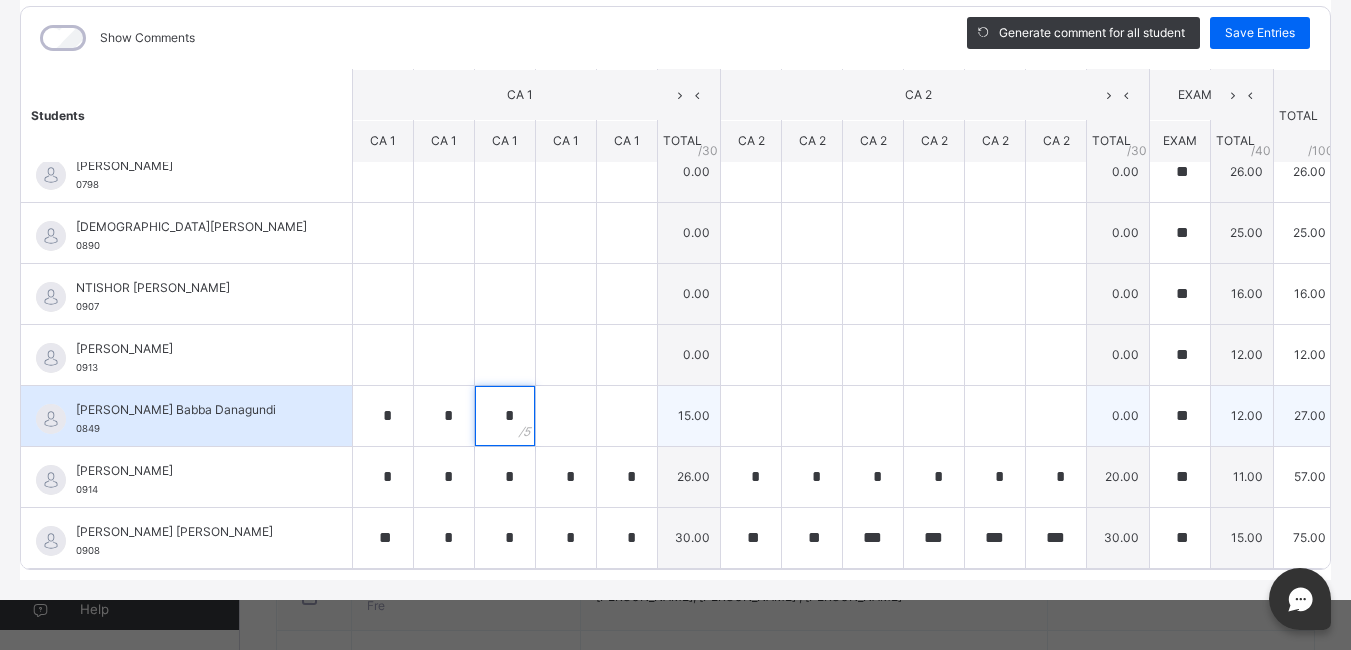 type on "*" 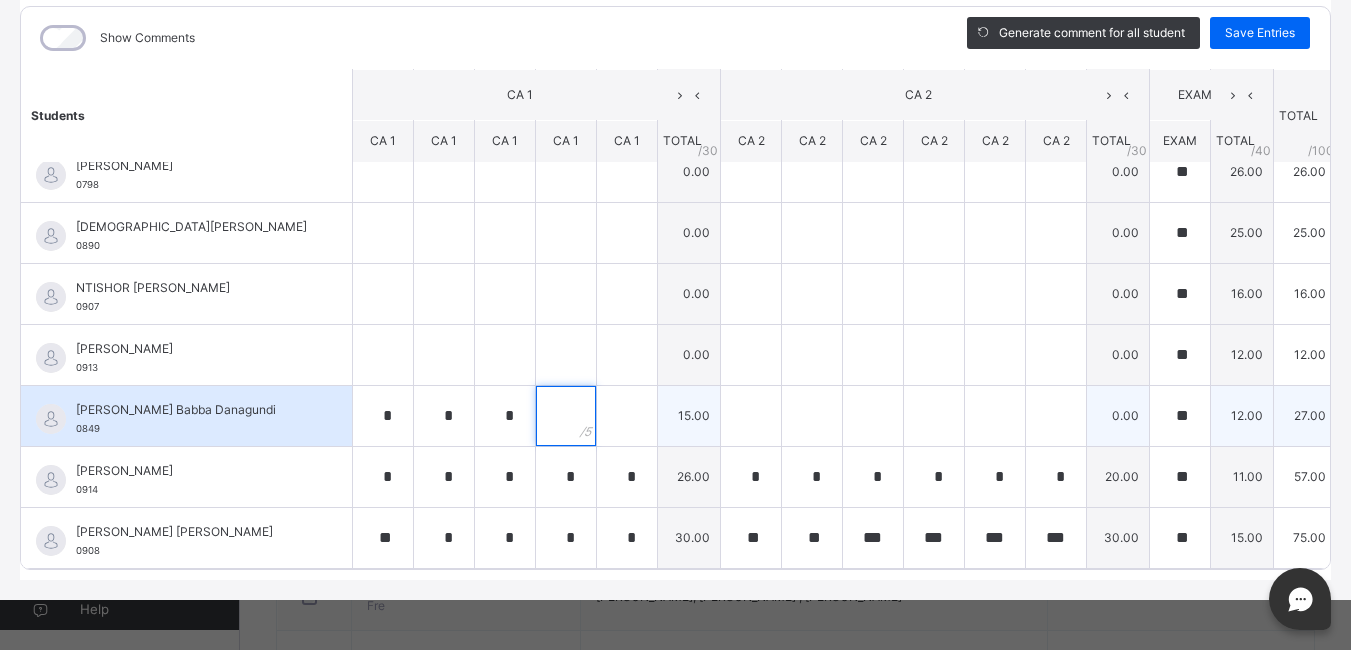 click at bounding box center (566, 416) 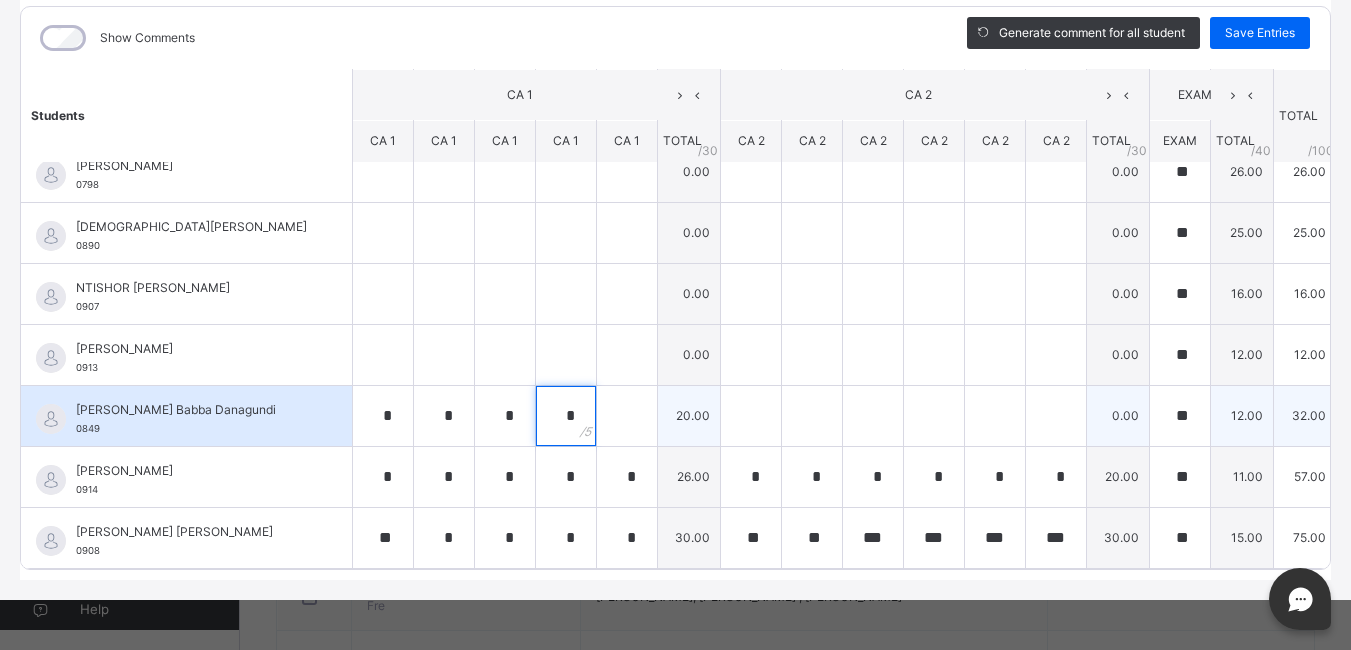 type on "*" 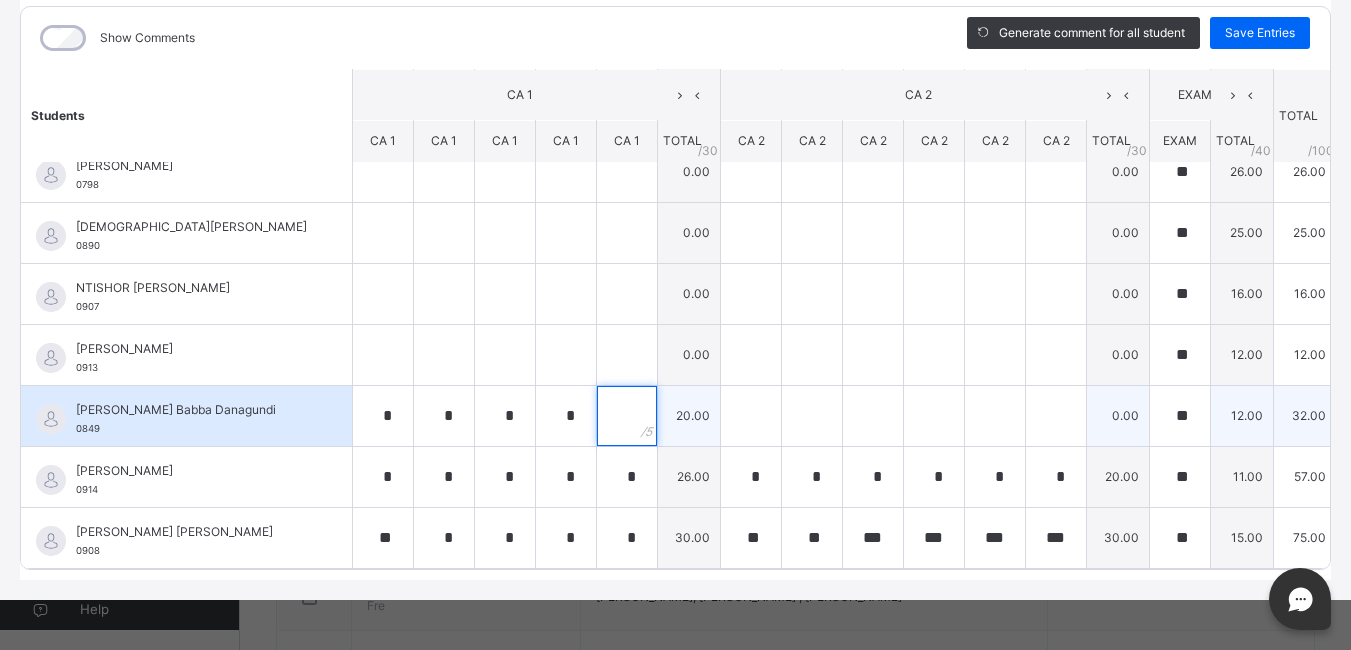 click at bounding box center (627, 416) 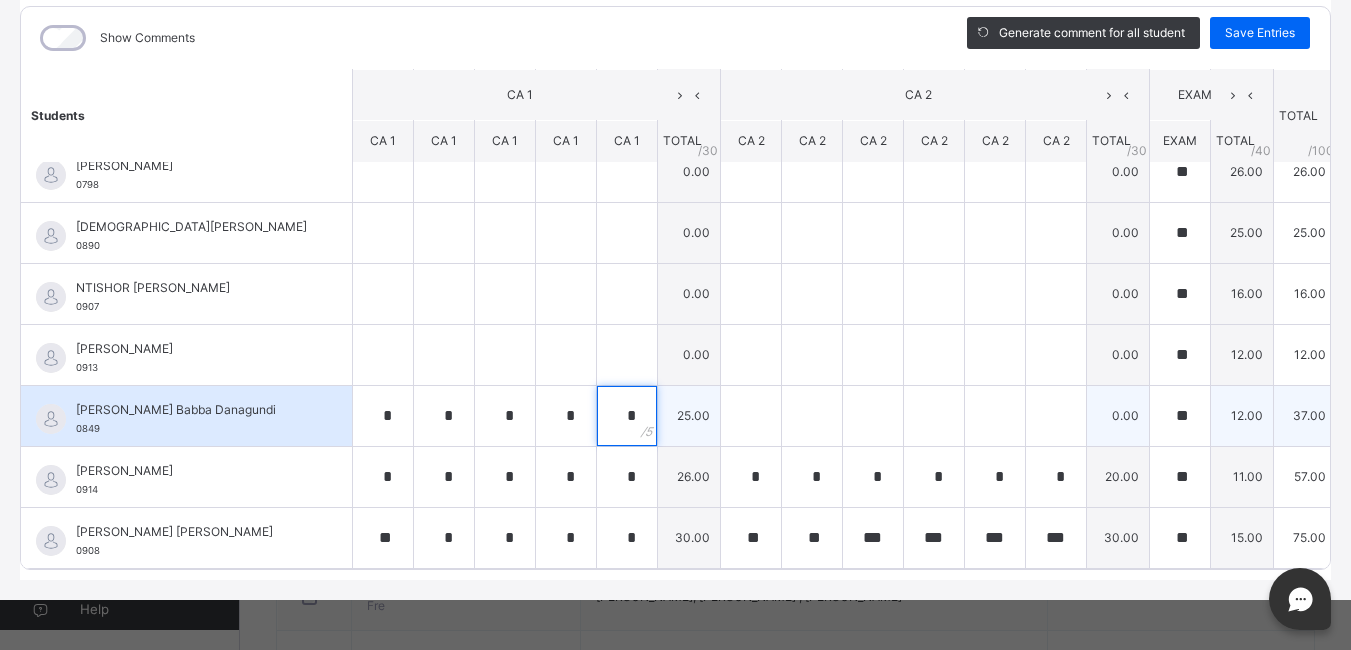 type on "*" 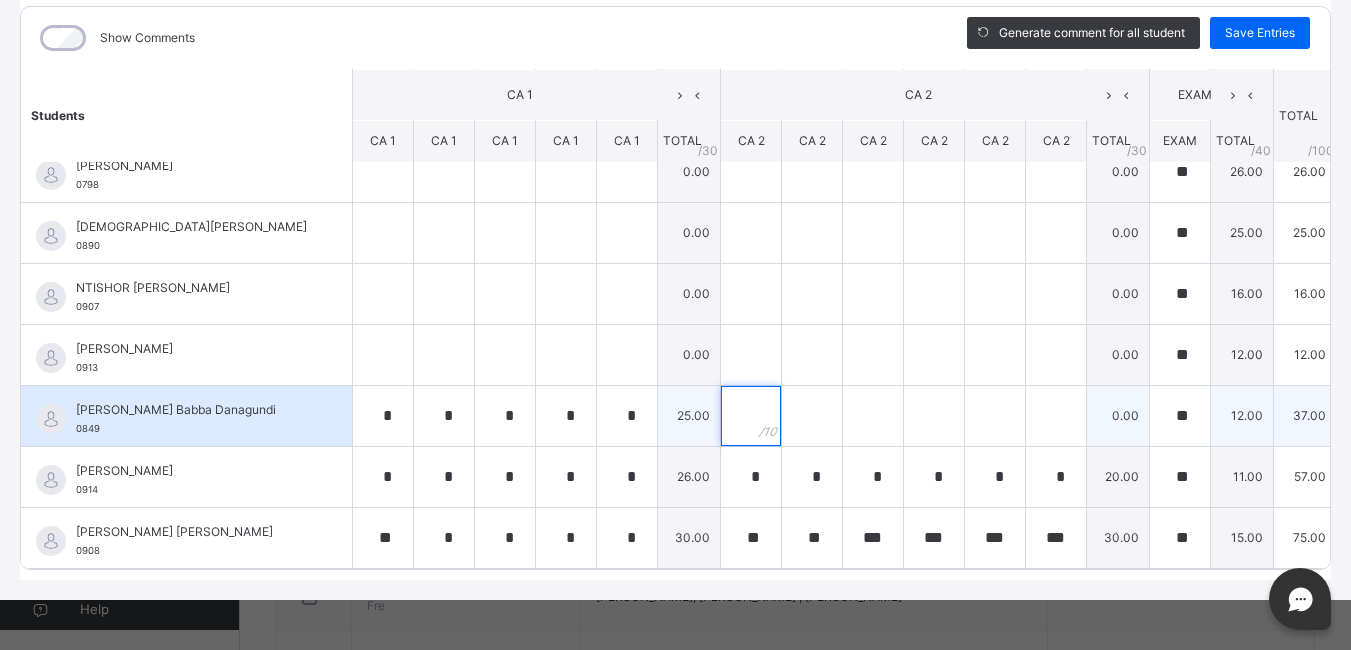 click at bounding box center (751, 416) 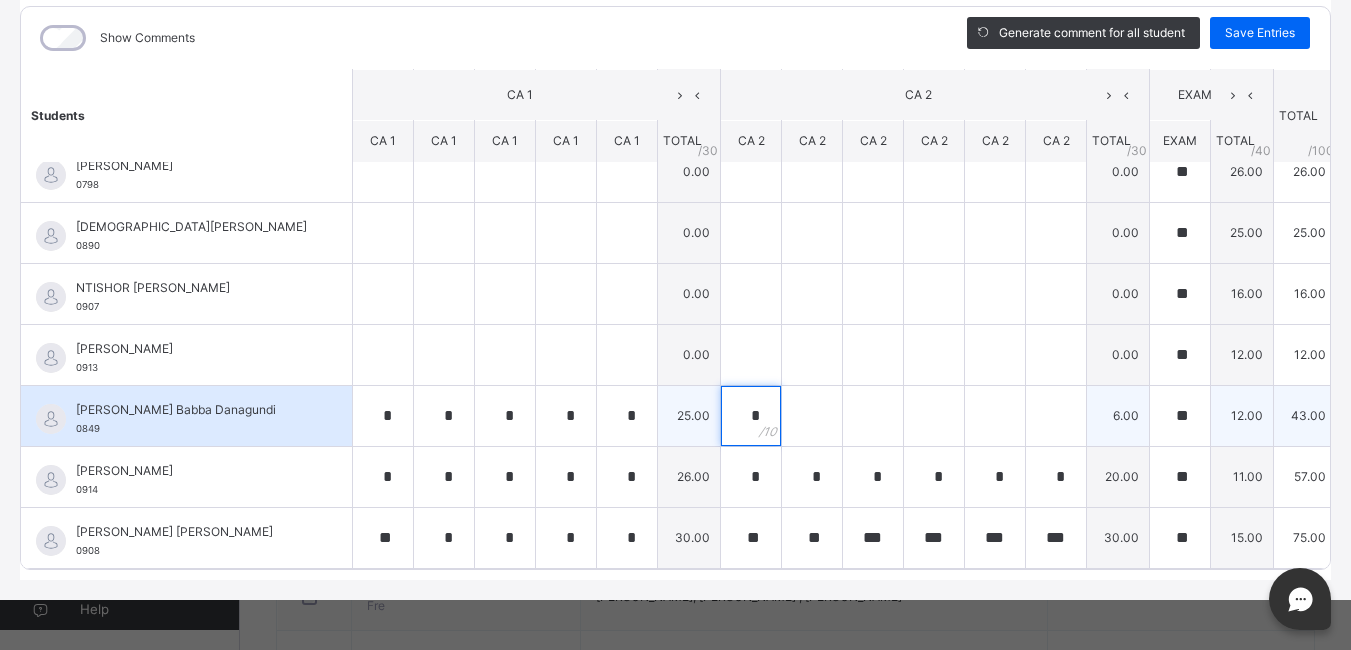 type on "*" 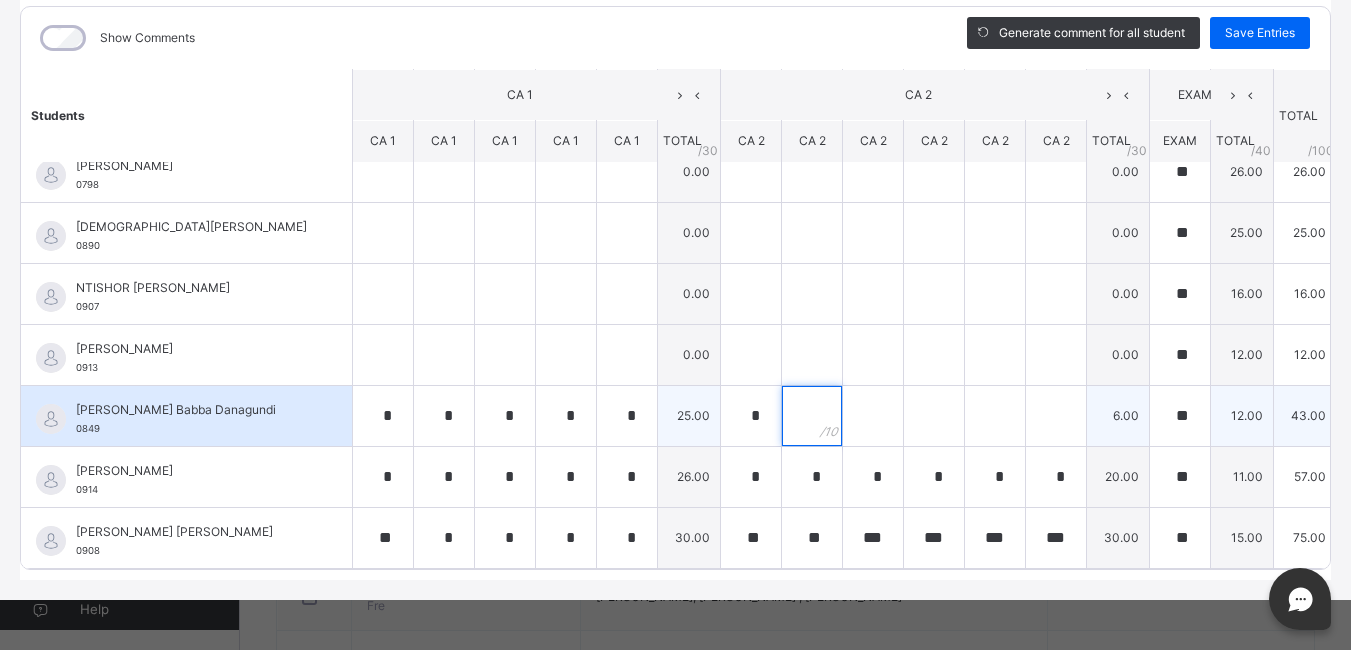 click at bounding box center (812, 416) 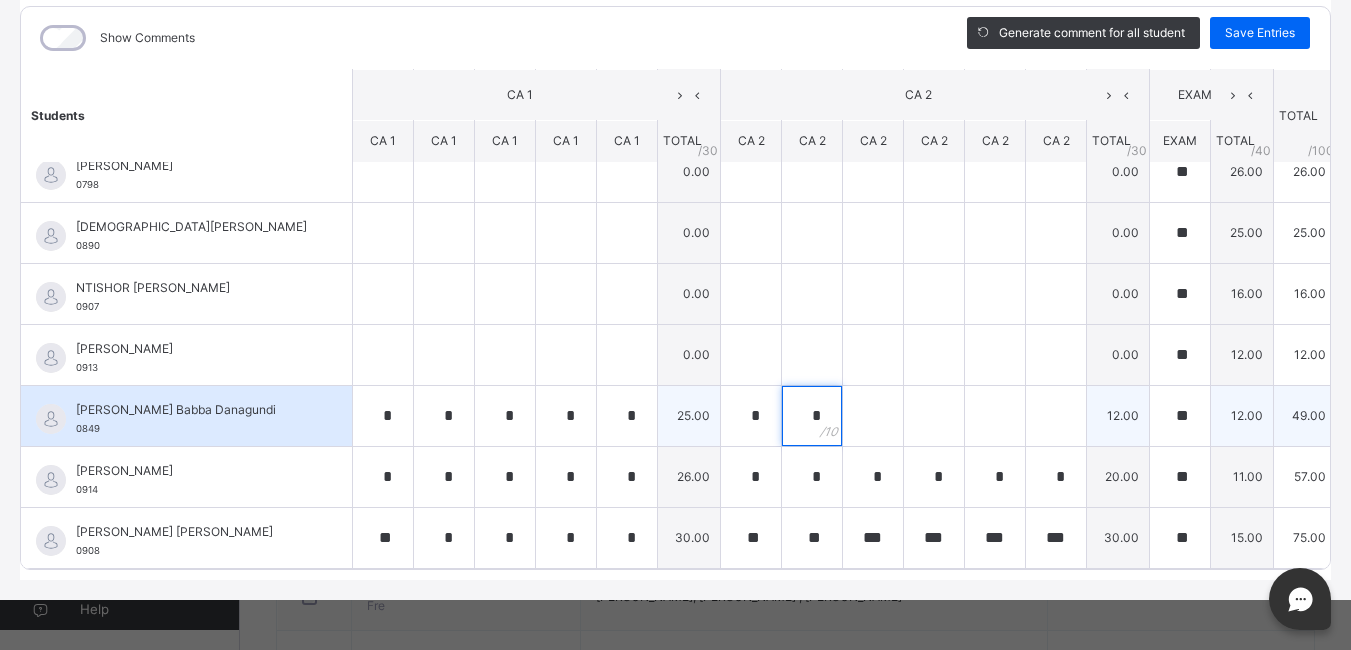 type on "*" 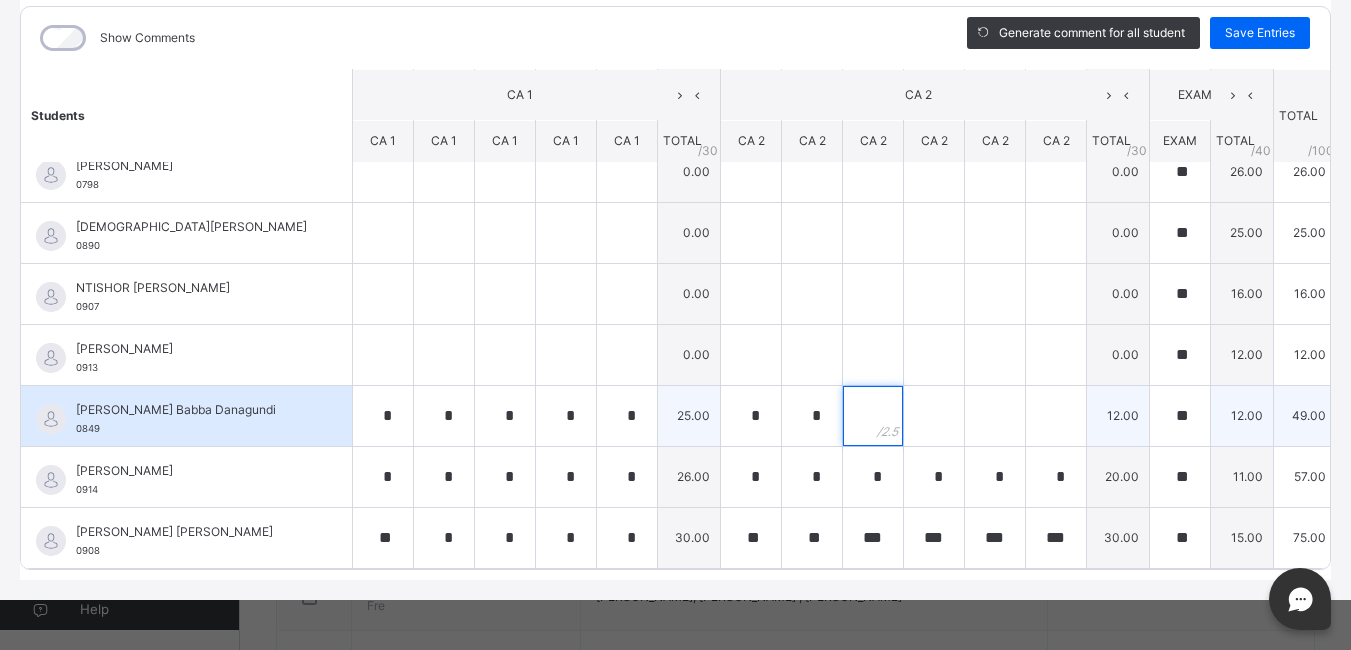 click at bounding box center [873, 416] 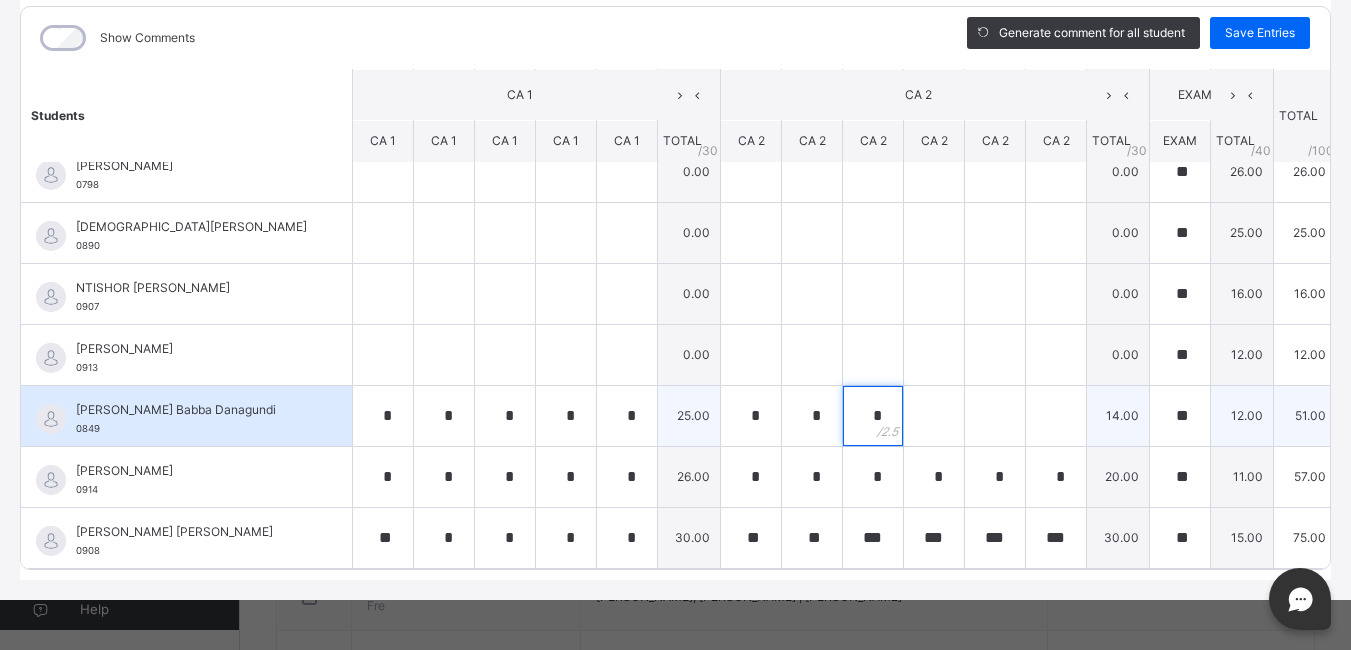 type on "*" 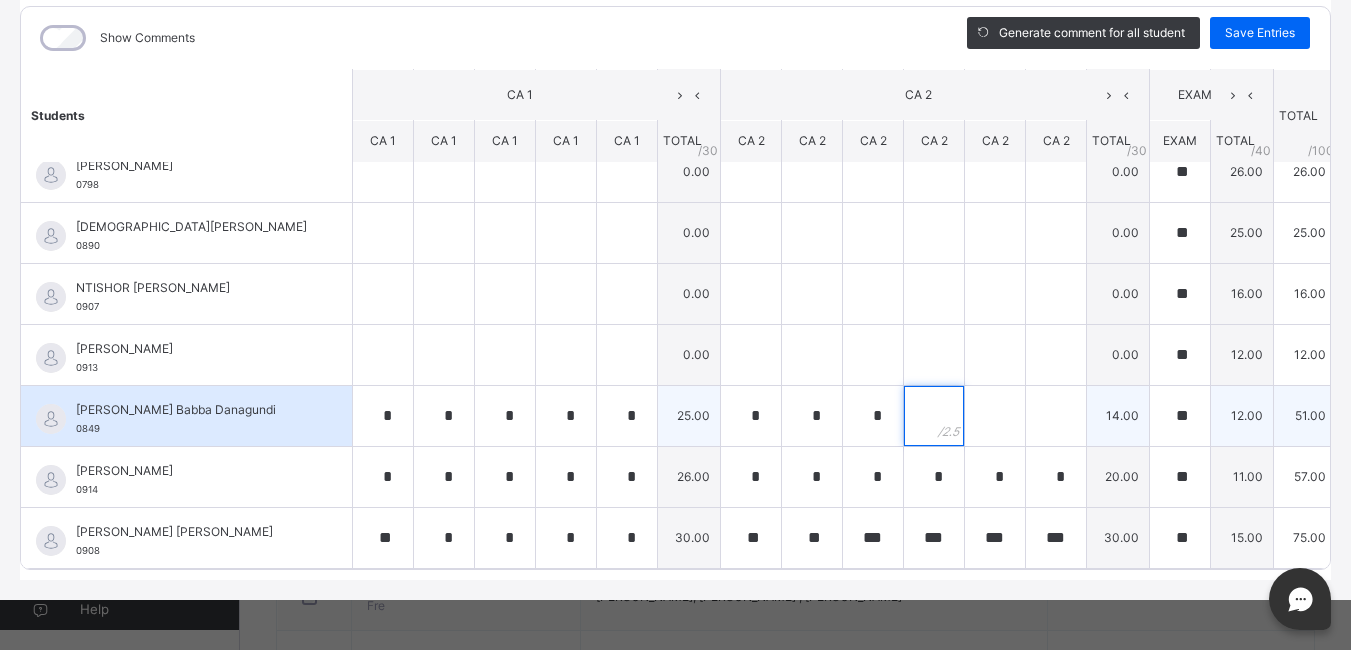 click at bounding box center [934, 416] 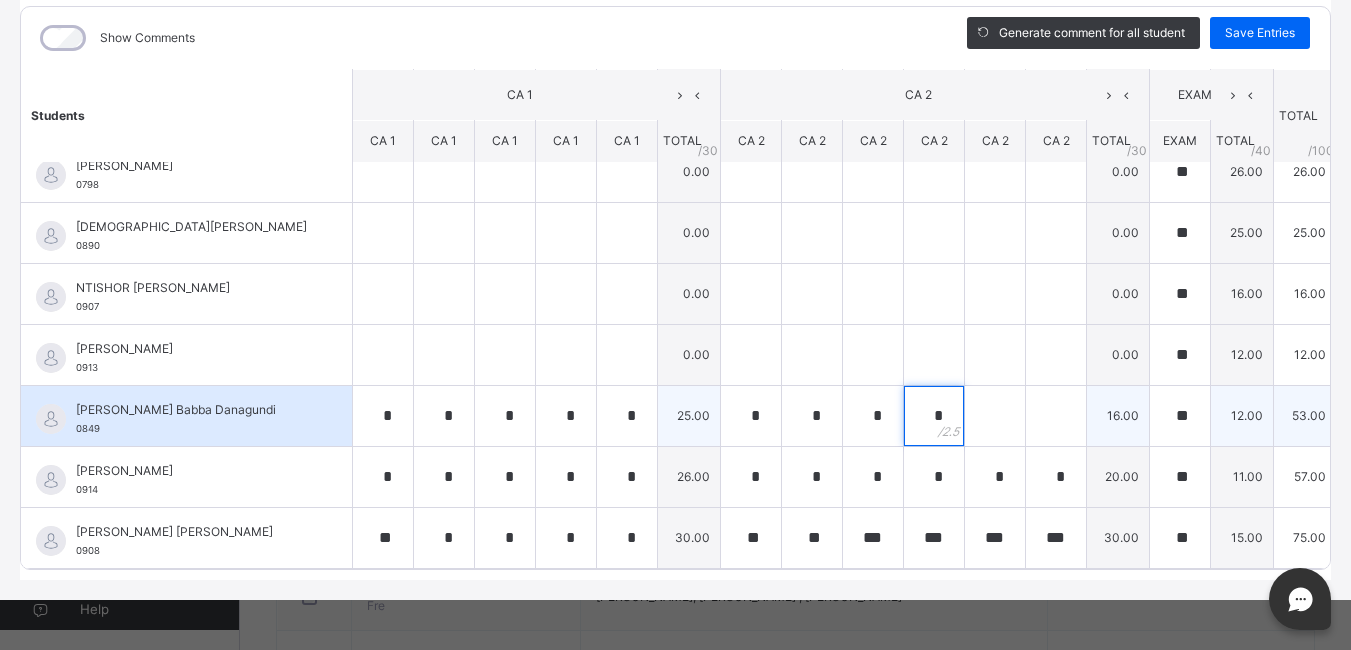 type on "*" 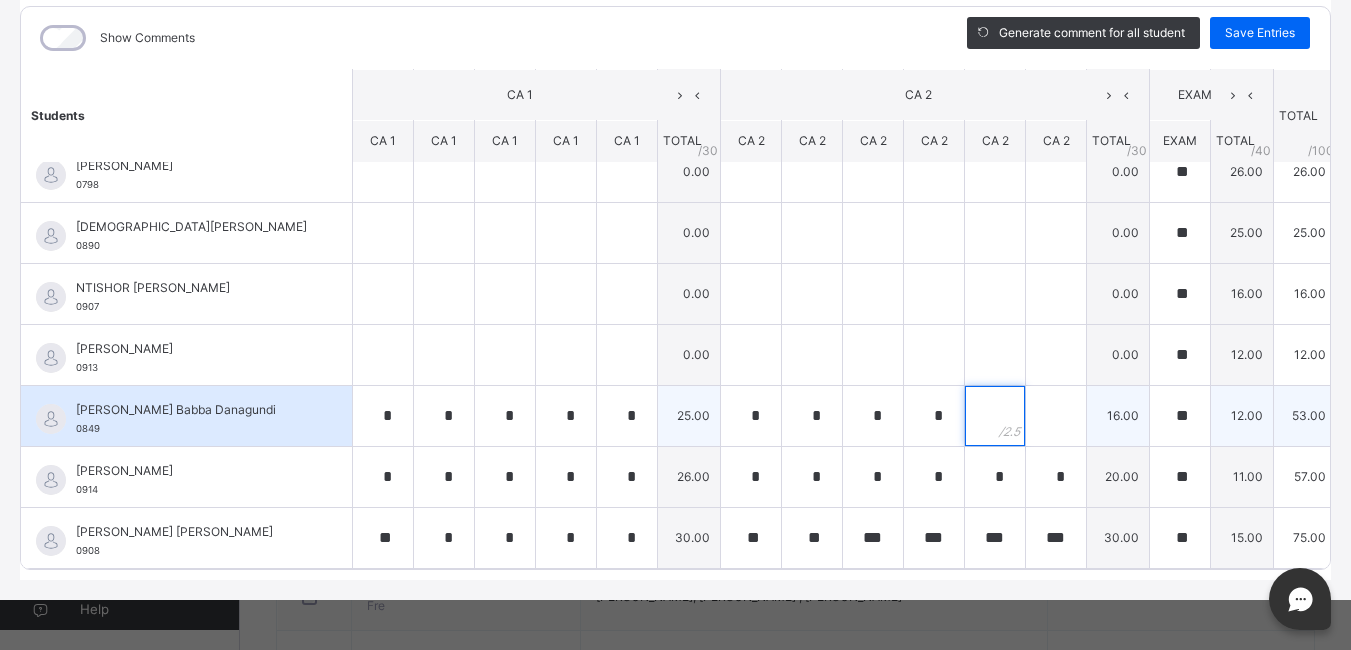 click at bounding box center [995, 416] 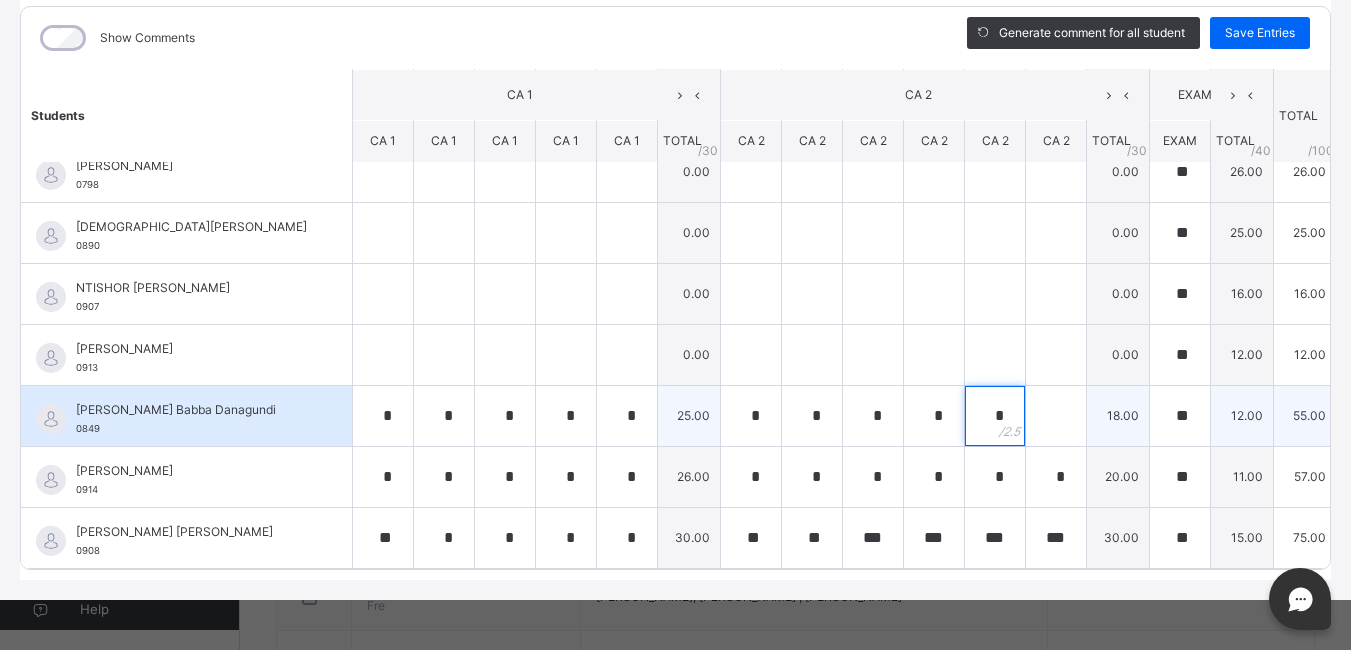 type on "*" 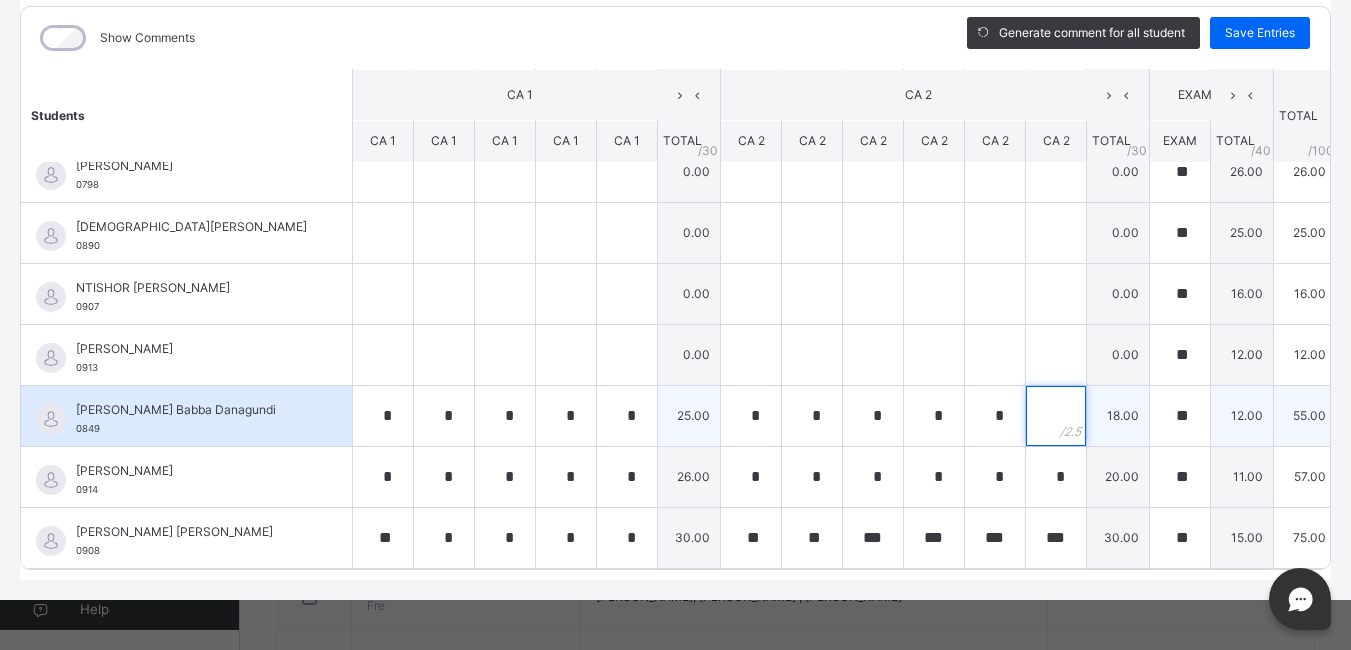 click at bounding box center [1056, 416] 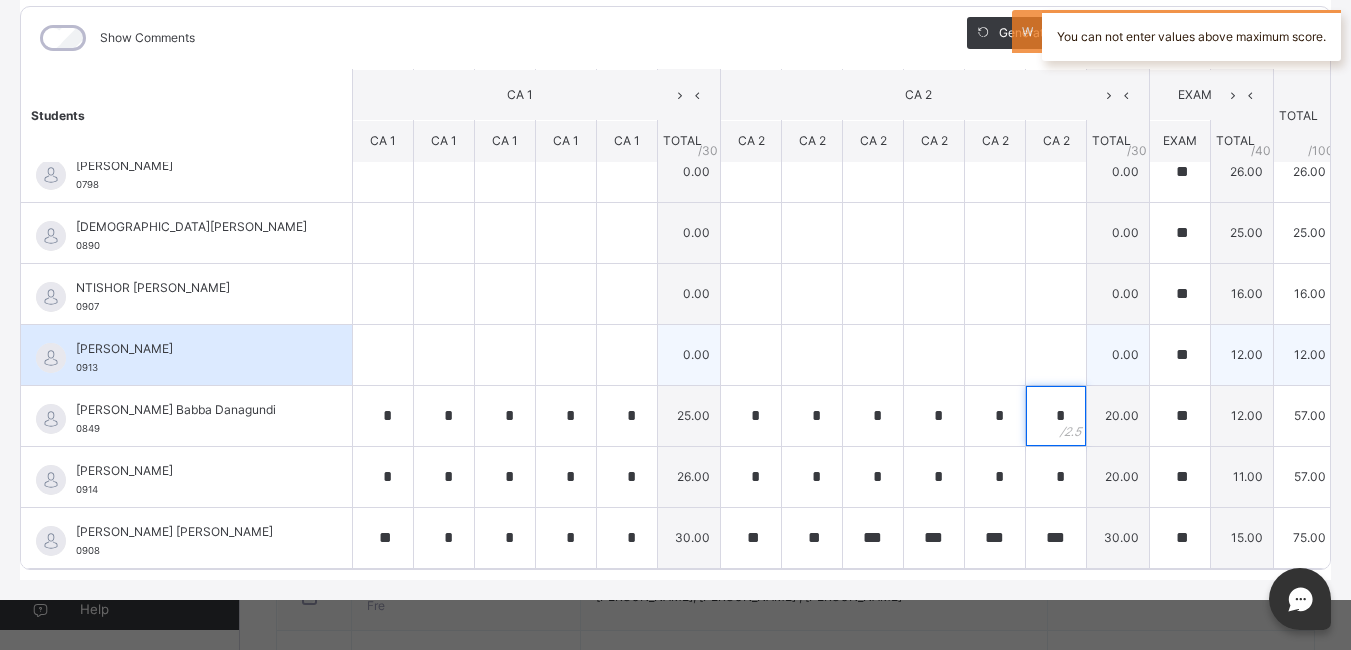 type on "*" 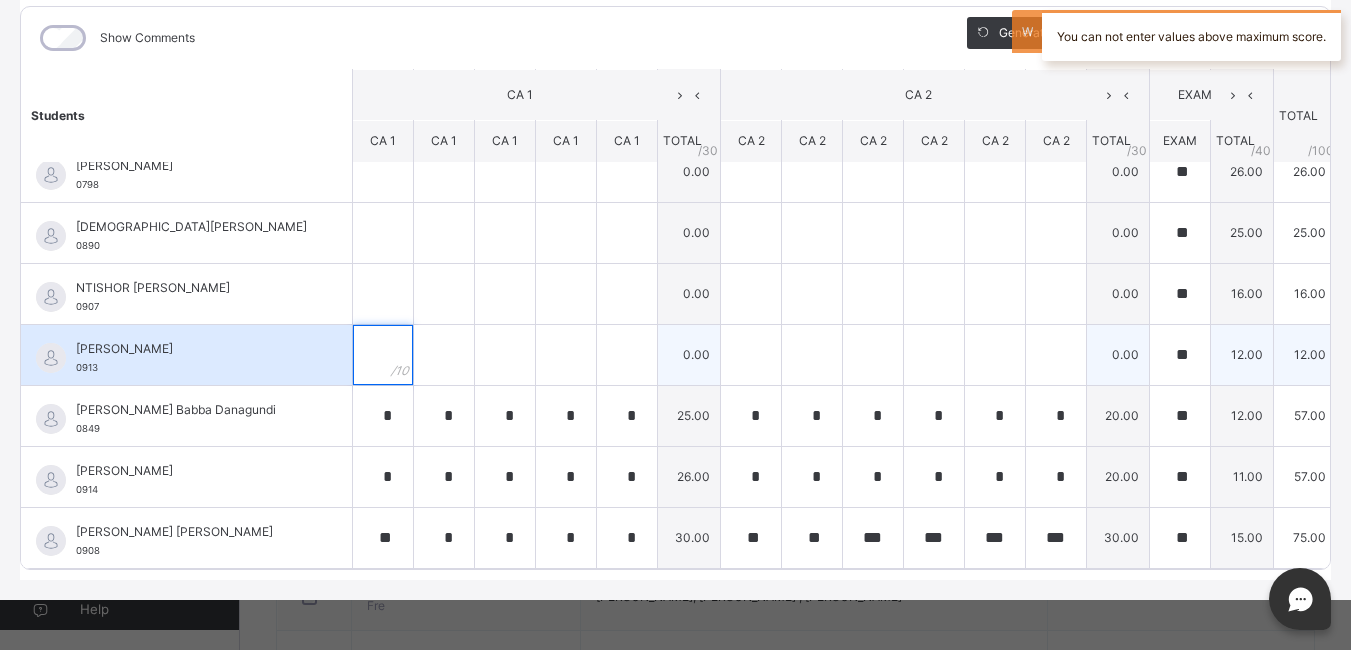 click at bounding box center (383, 355) 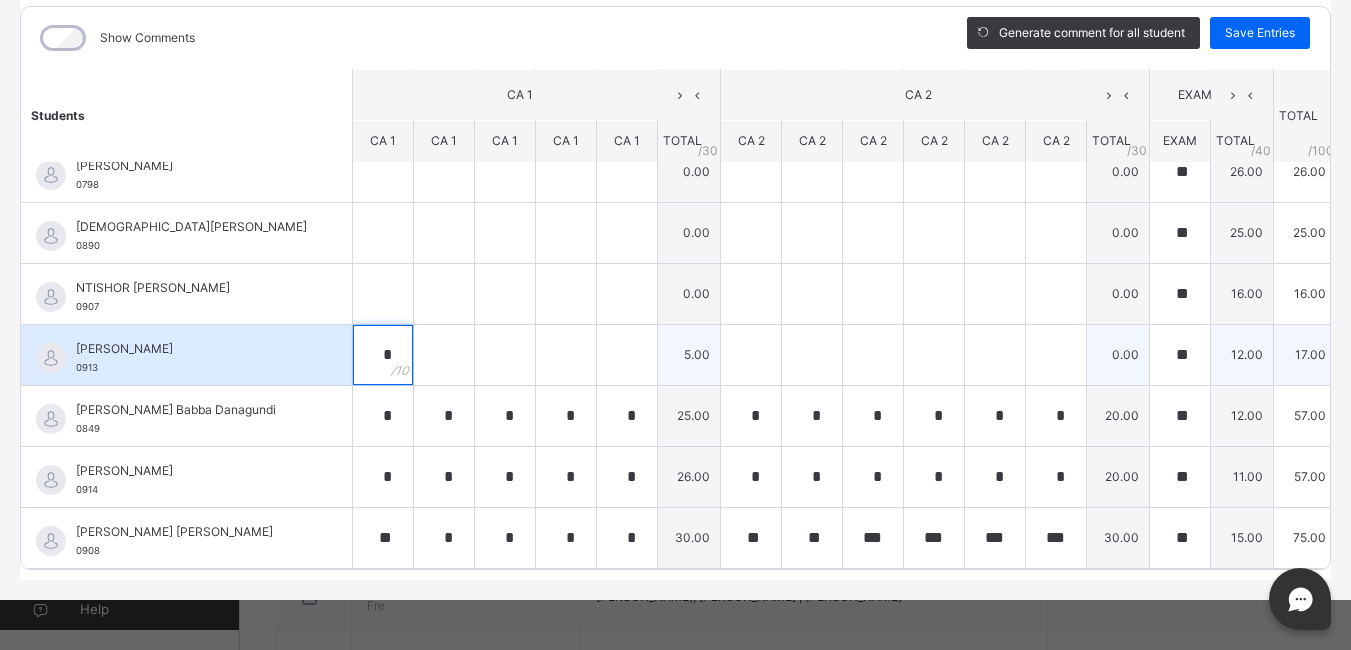 type on "*" 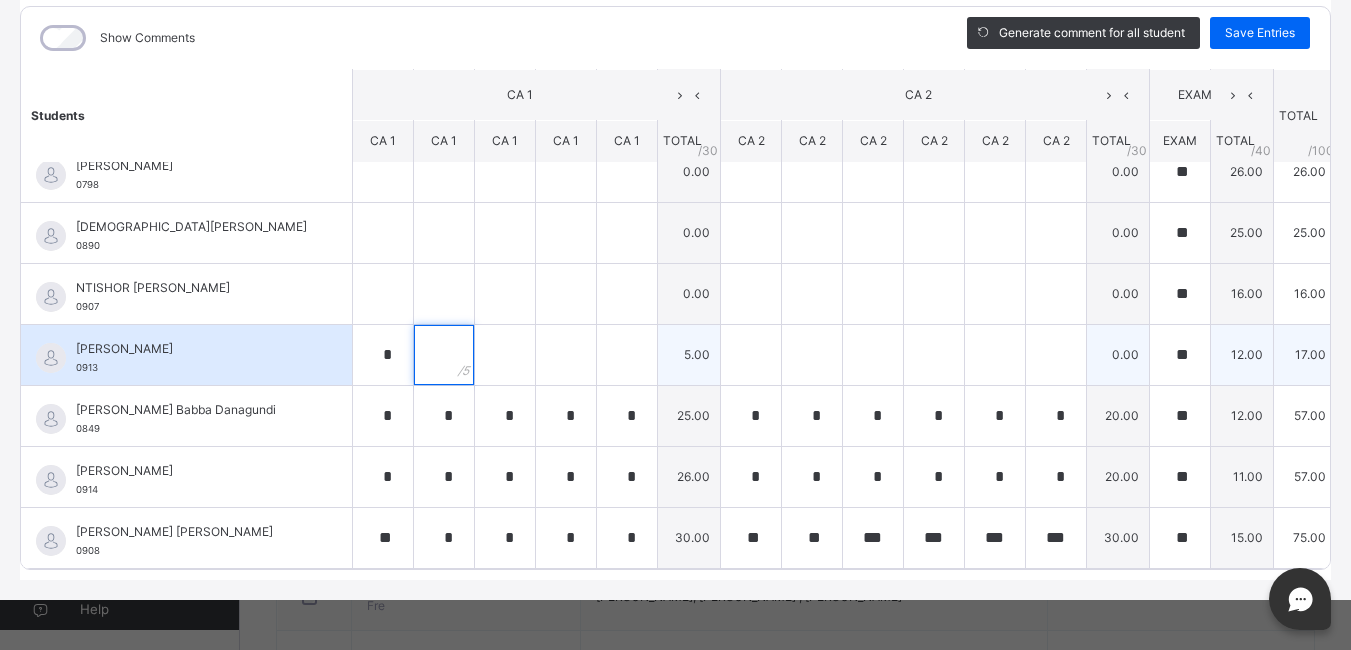 click at bounding box center (444, 355) 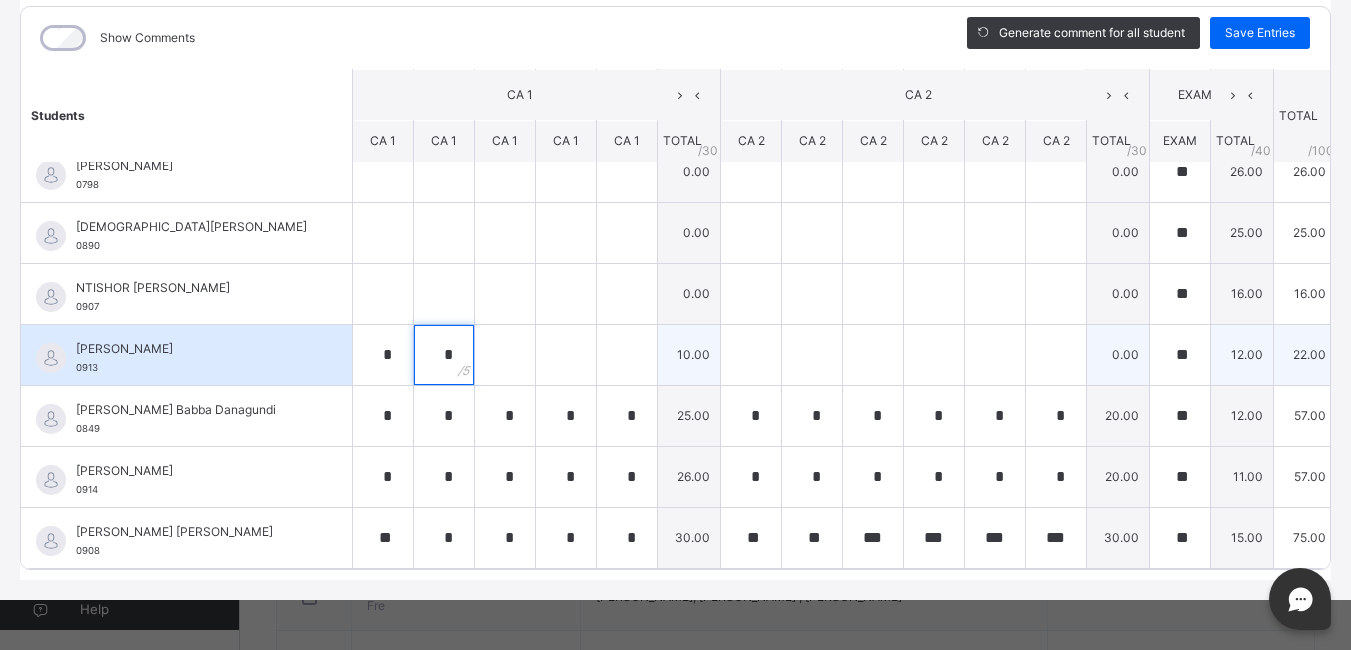 type on "*" 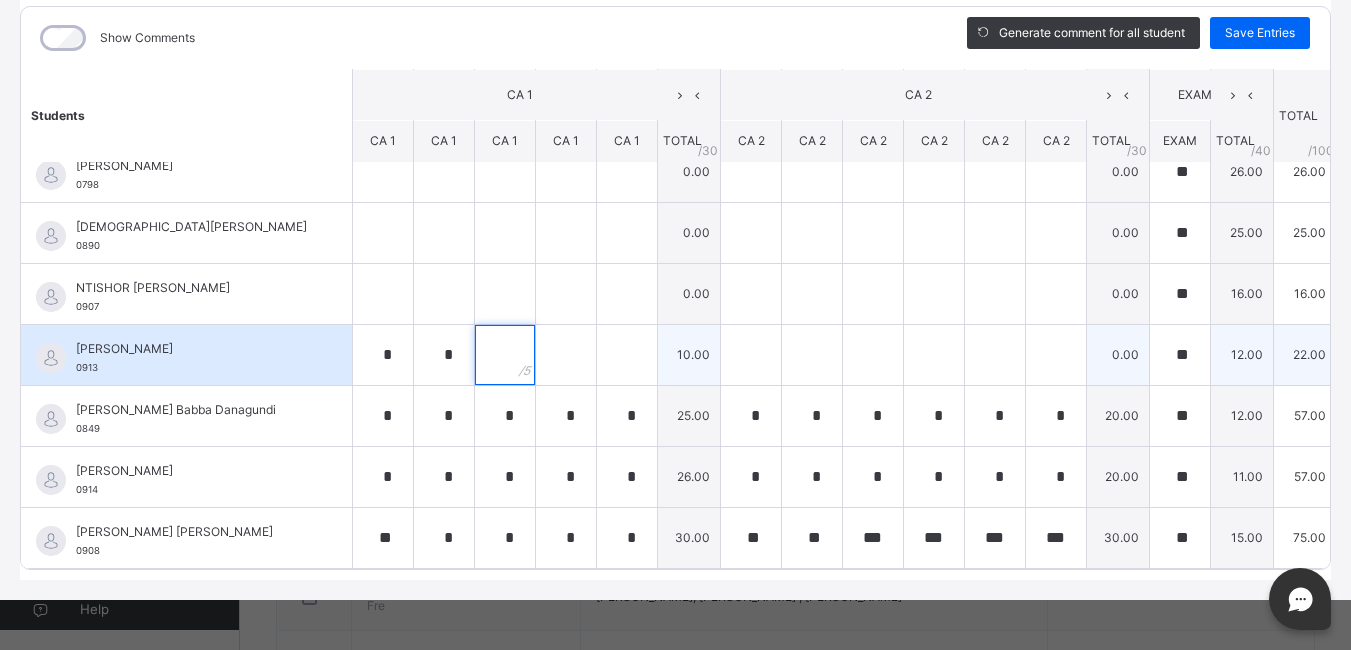 click at bounding box center (505, 355) 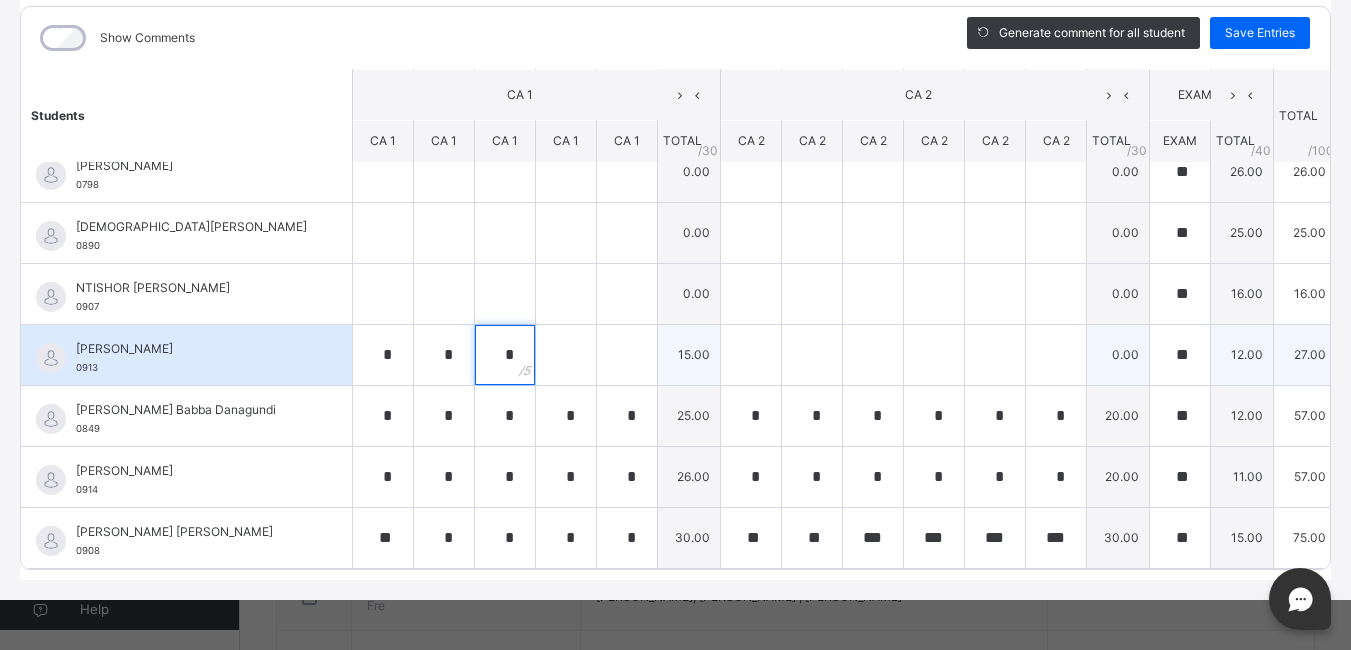 type on "*" 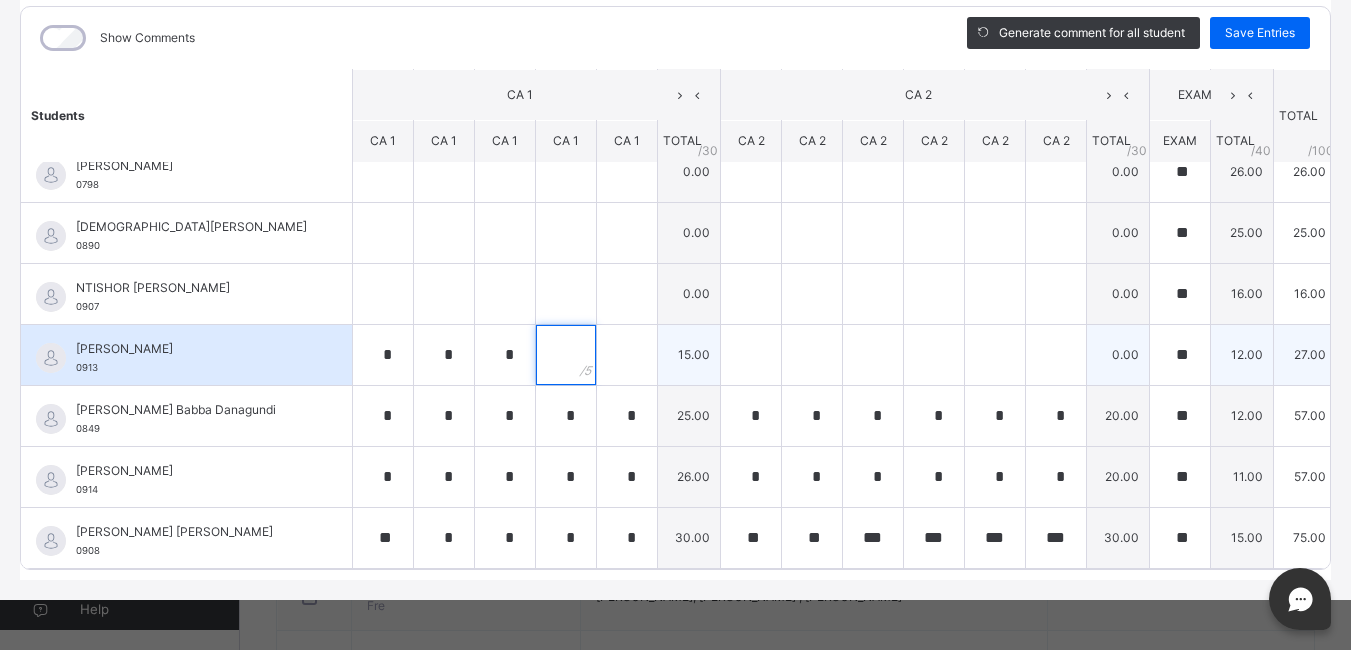 click at bounding box center (566, 355) 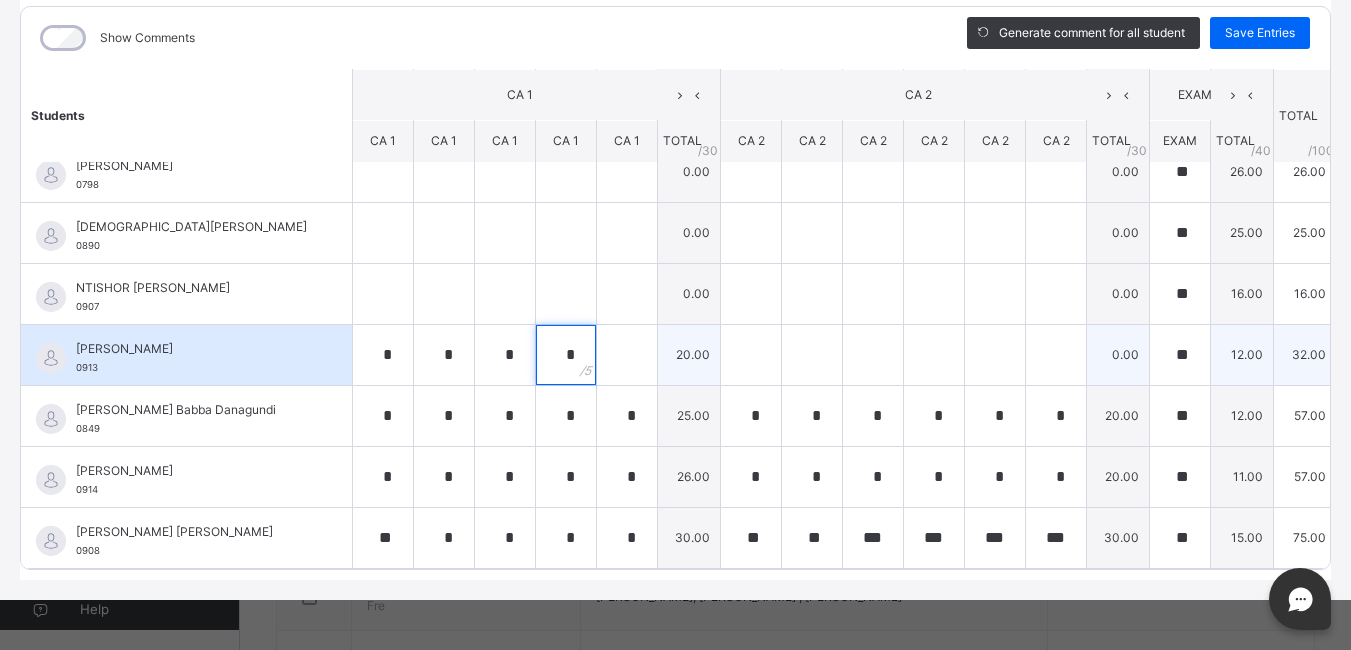 type on "*" 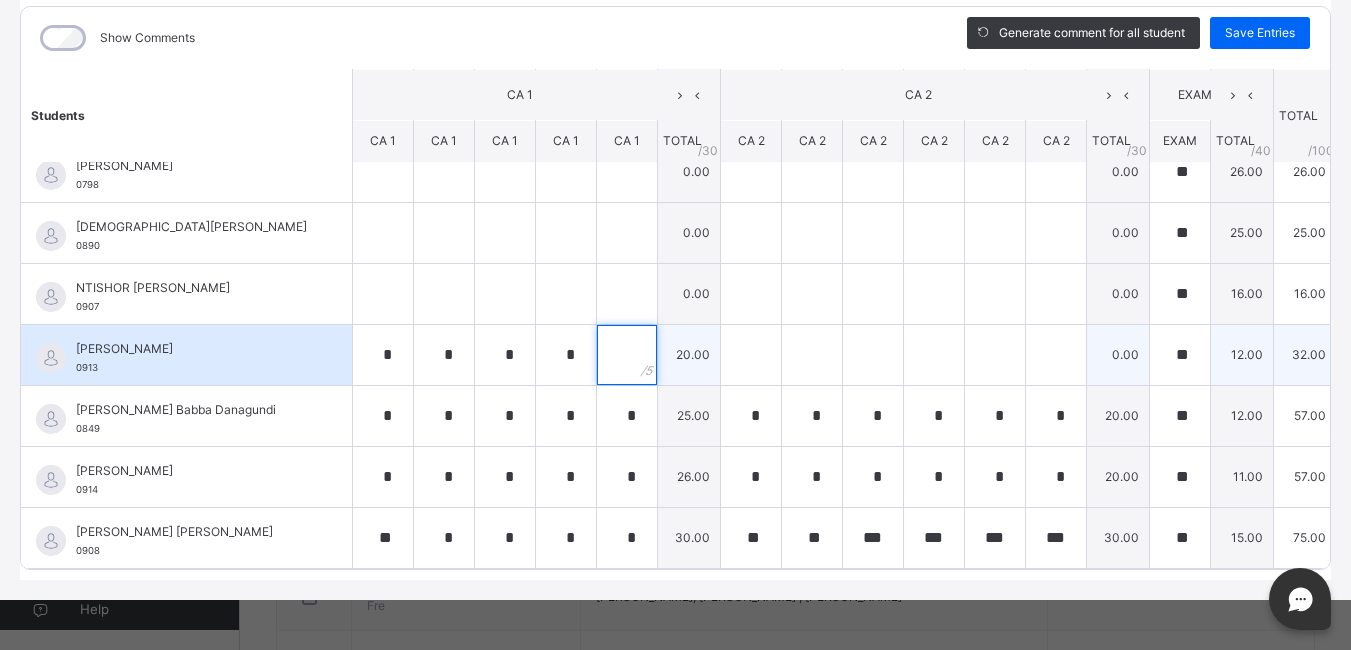 click at bounding box center (627, 355) 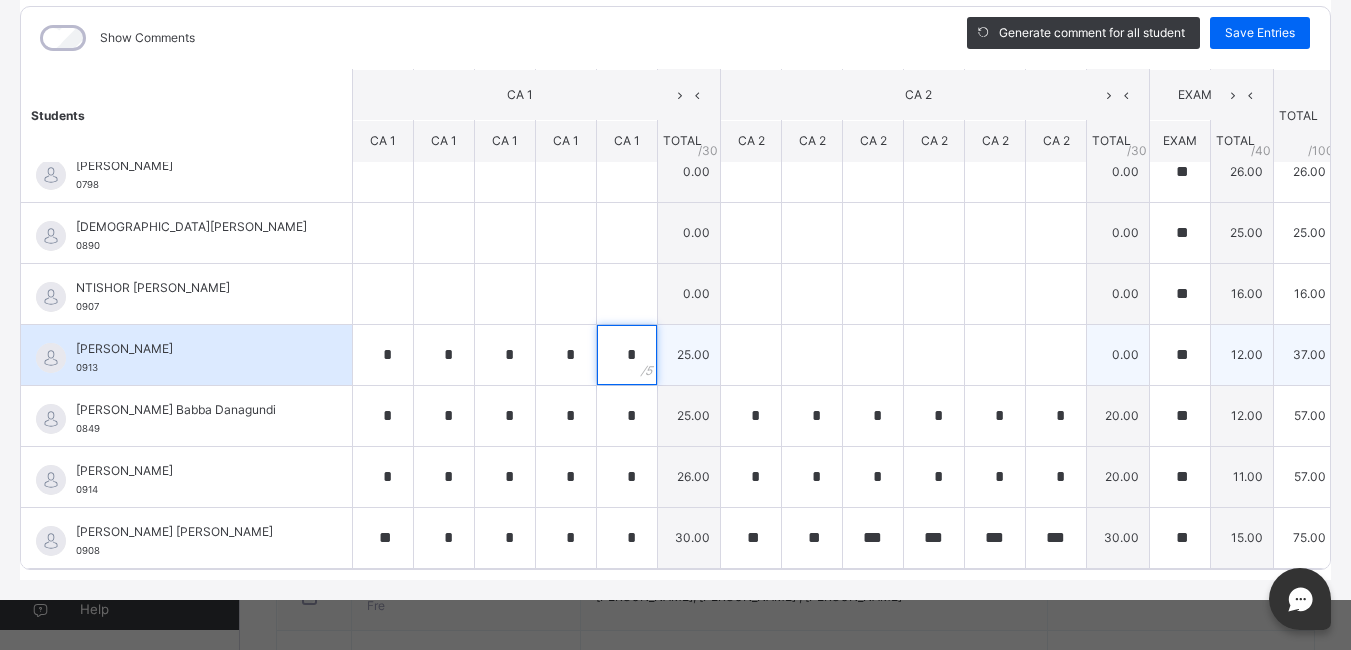 type on "*" 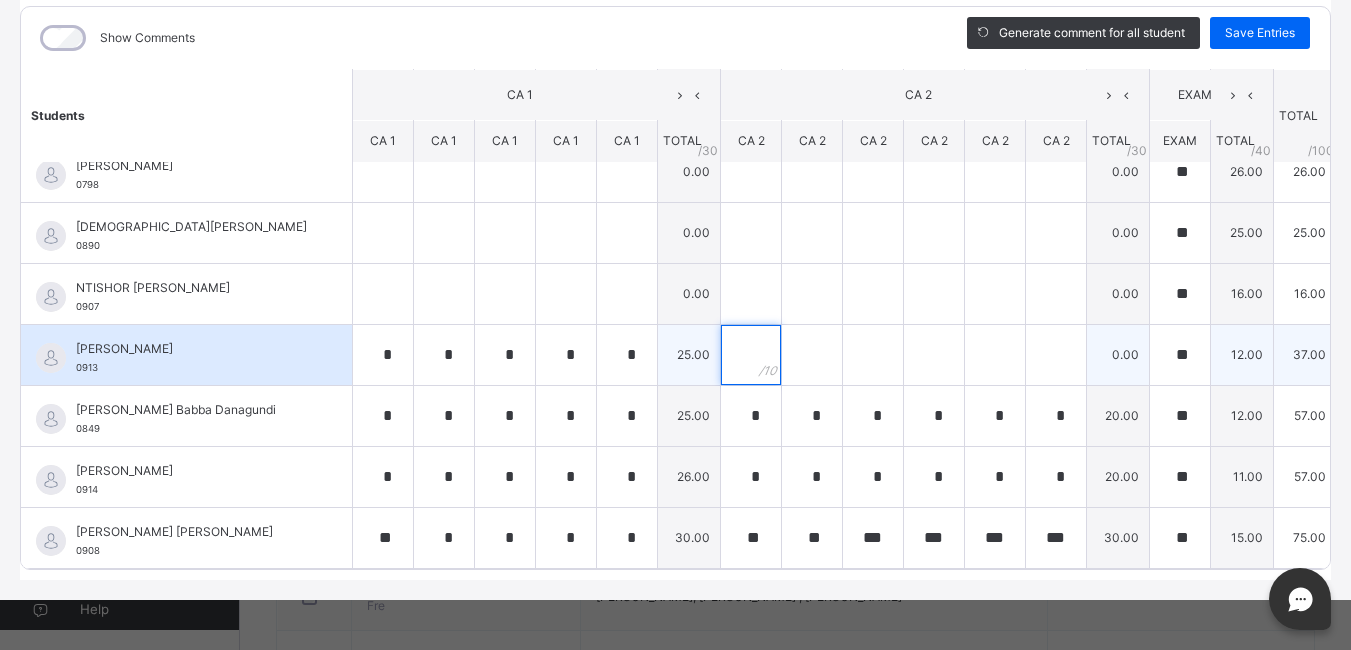 click at bounding box center [751, 355] 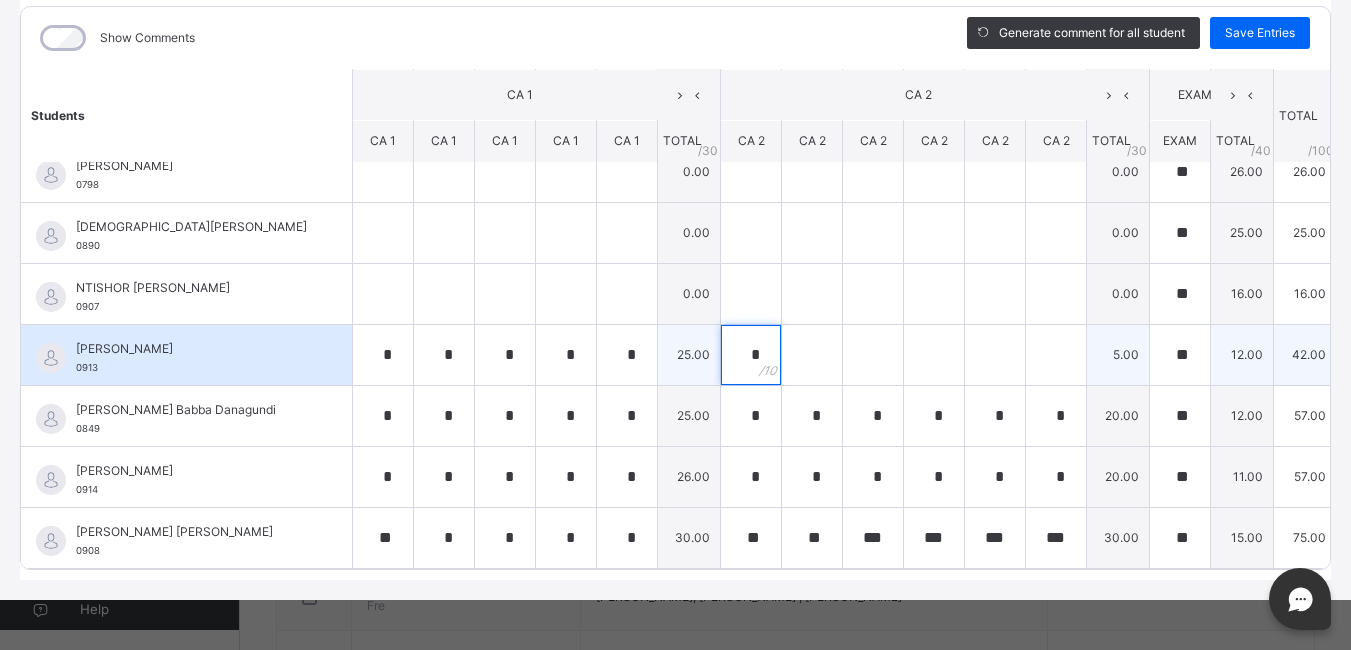 type on "*" 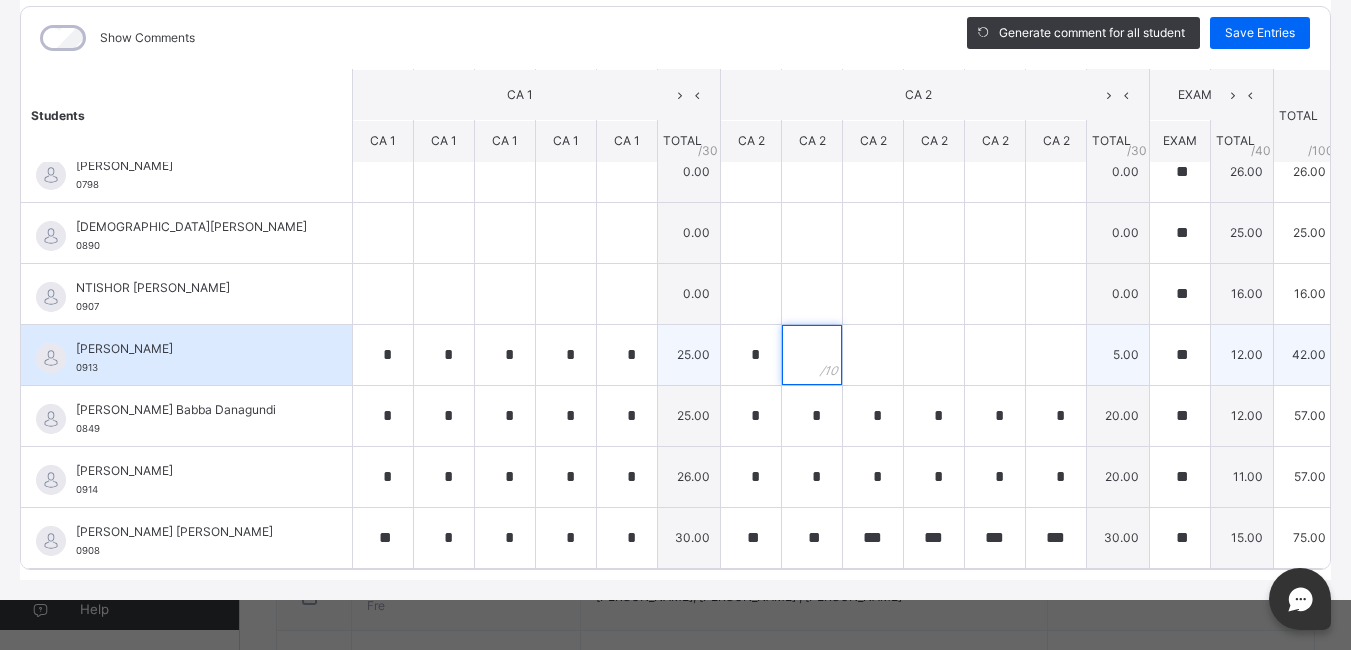 click at bounding box center (812, 355) 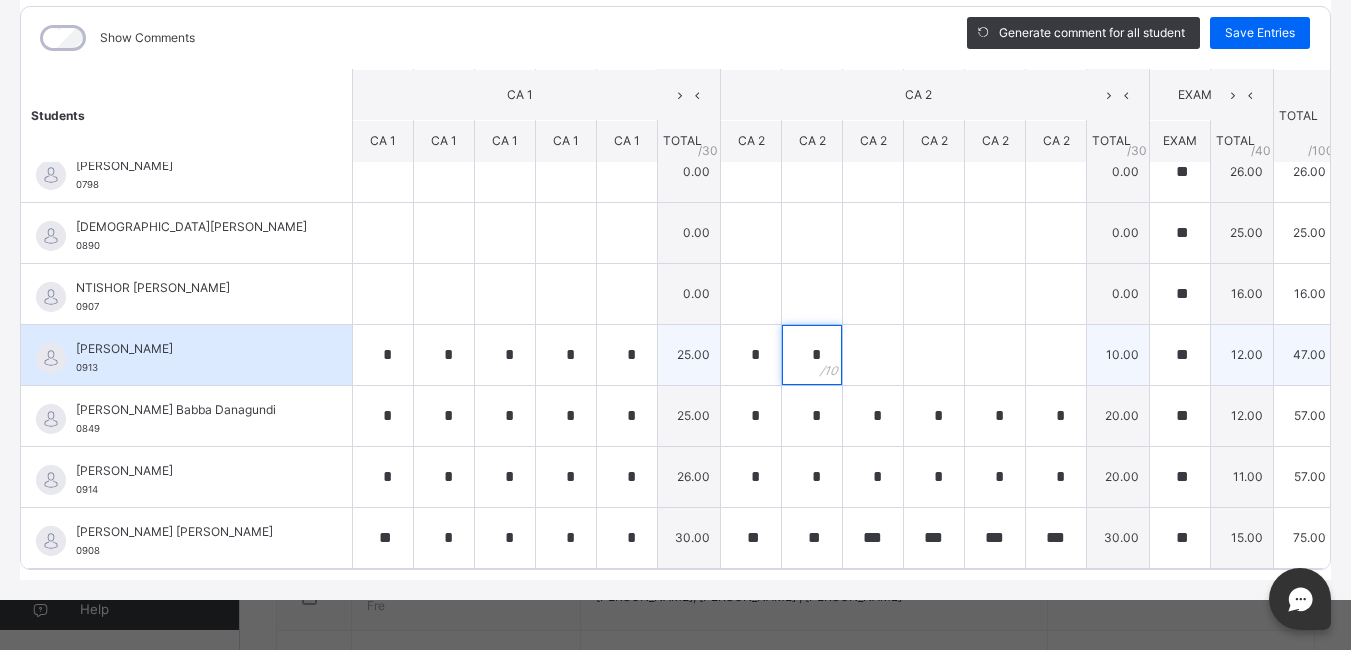 type on "*" 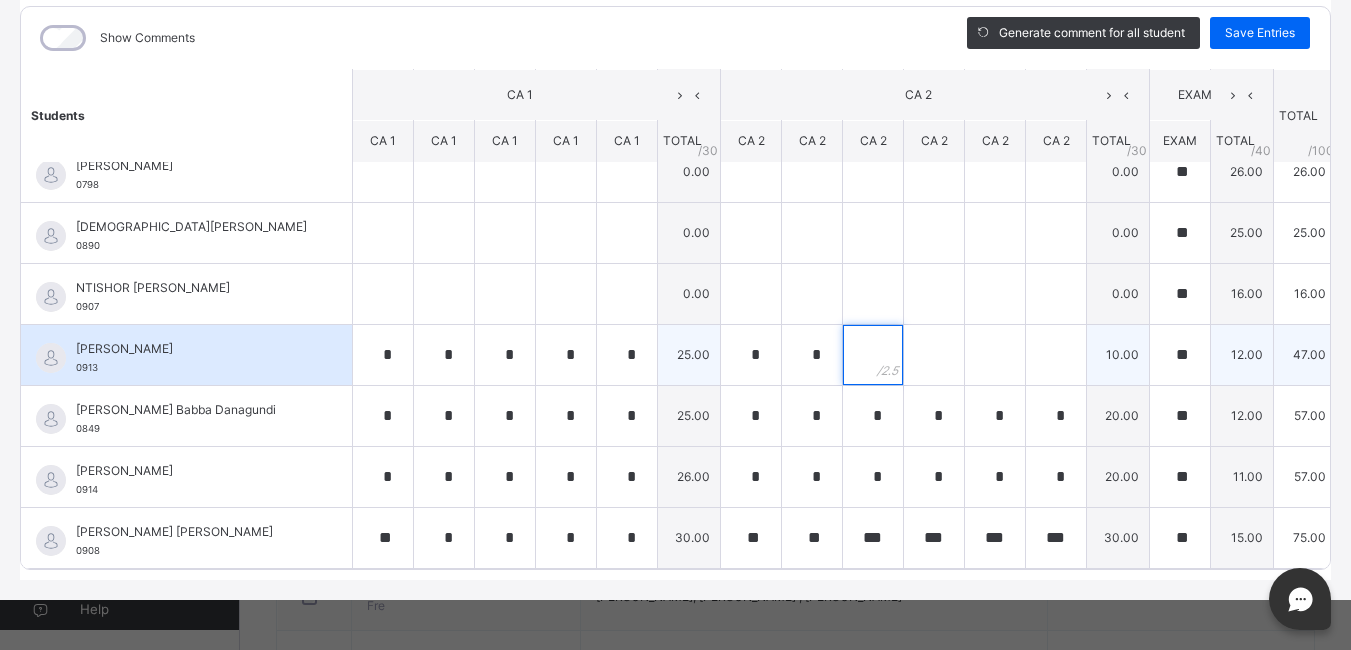 click at bounding box center [873, 355] 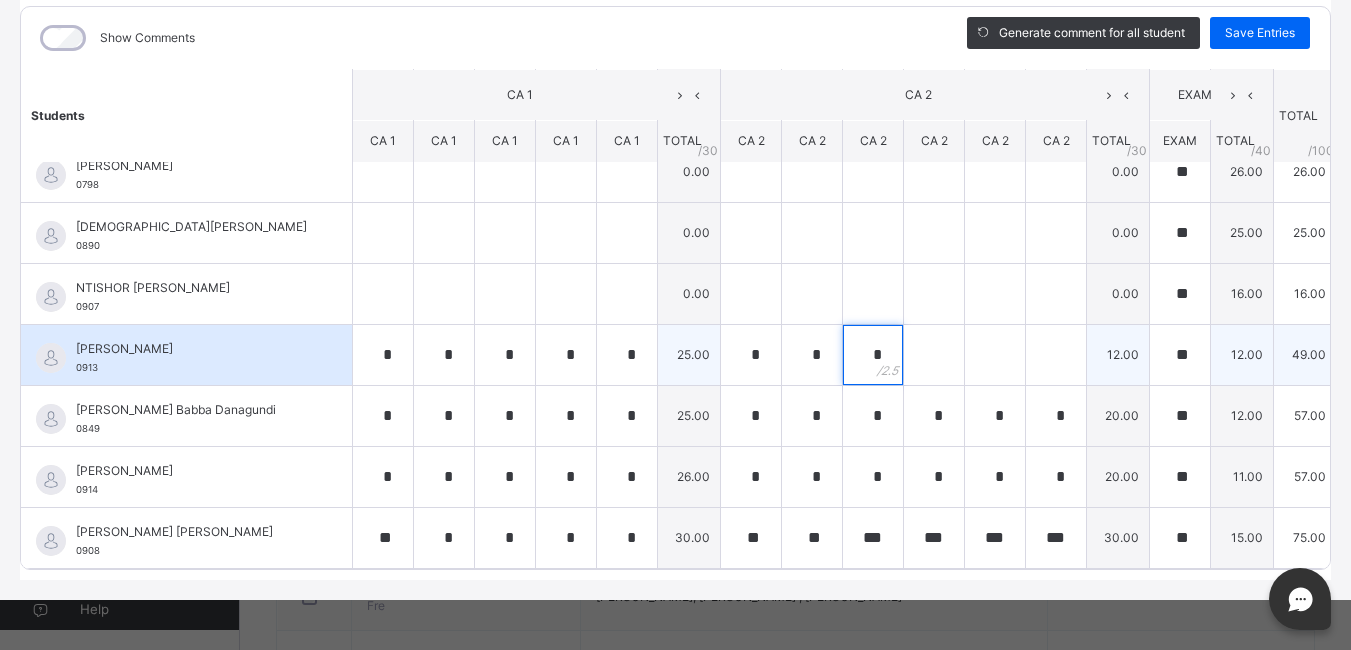 type on "*" 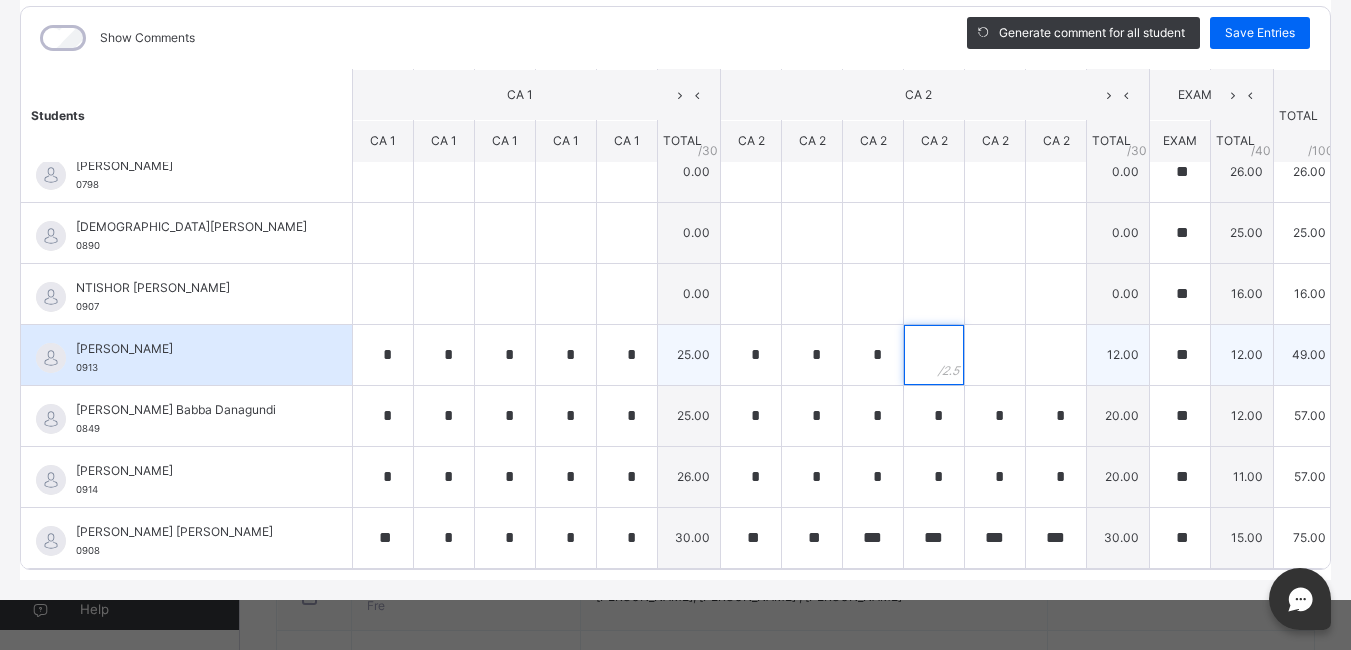 click at bounding box center (934, 355) 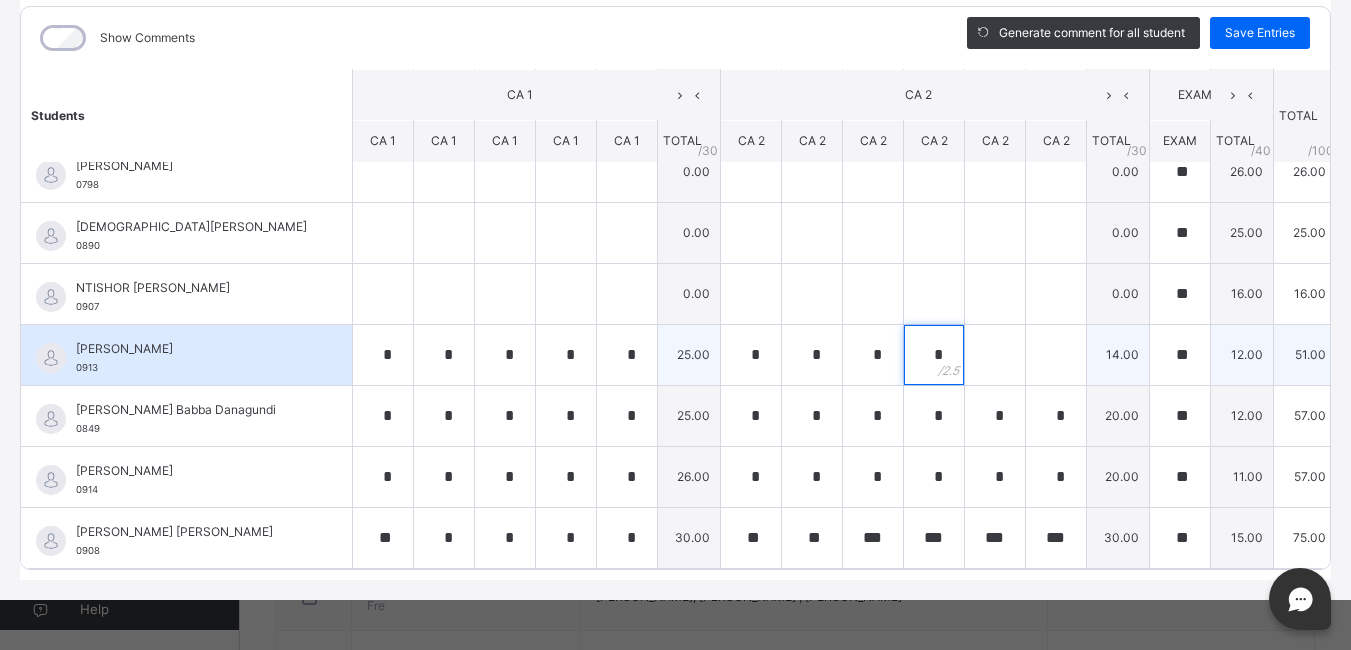 type on "*" 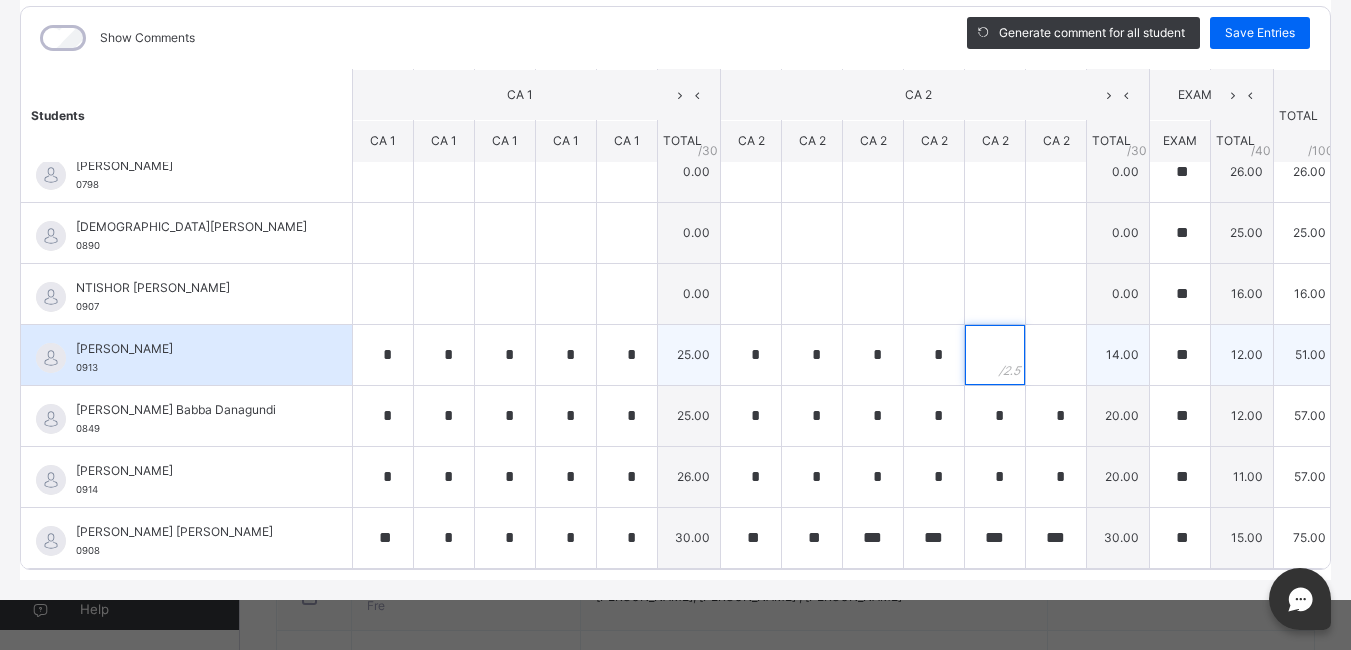 click at bounding box center [995, 355] 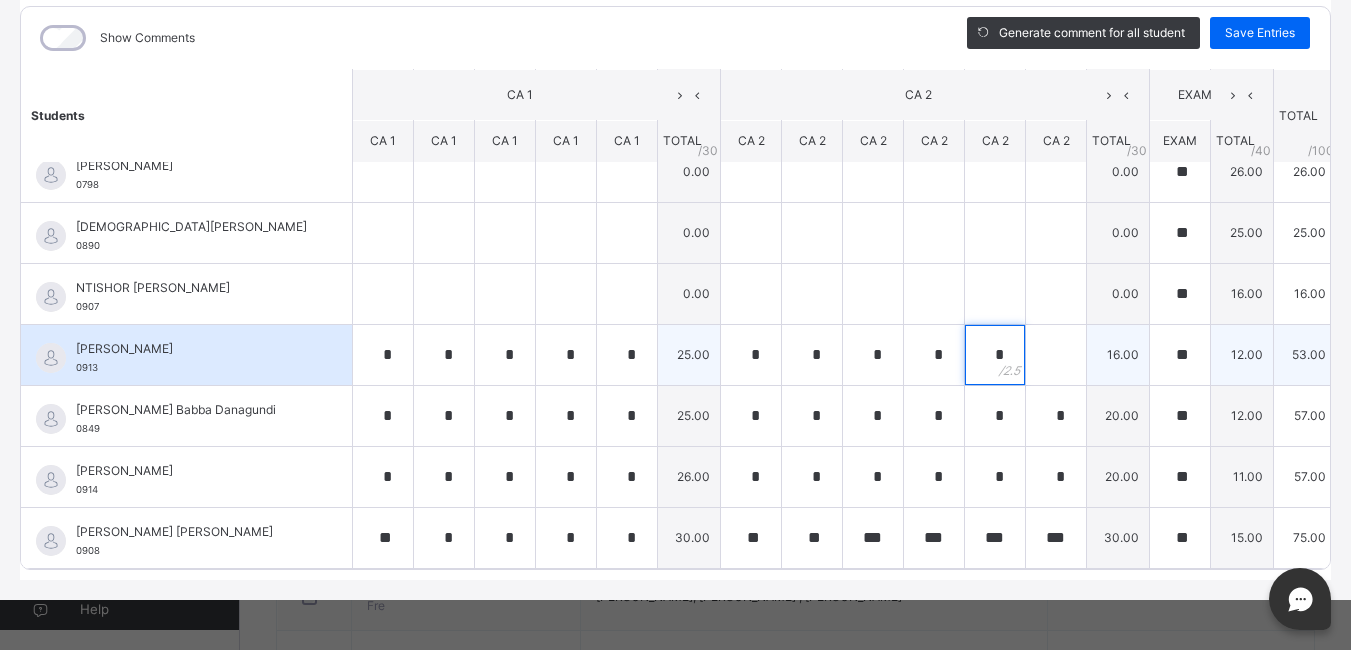 type on "*" 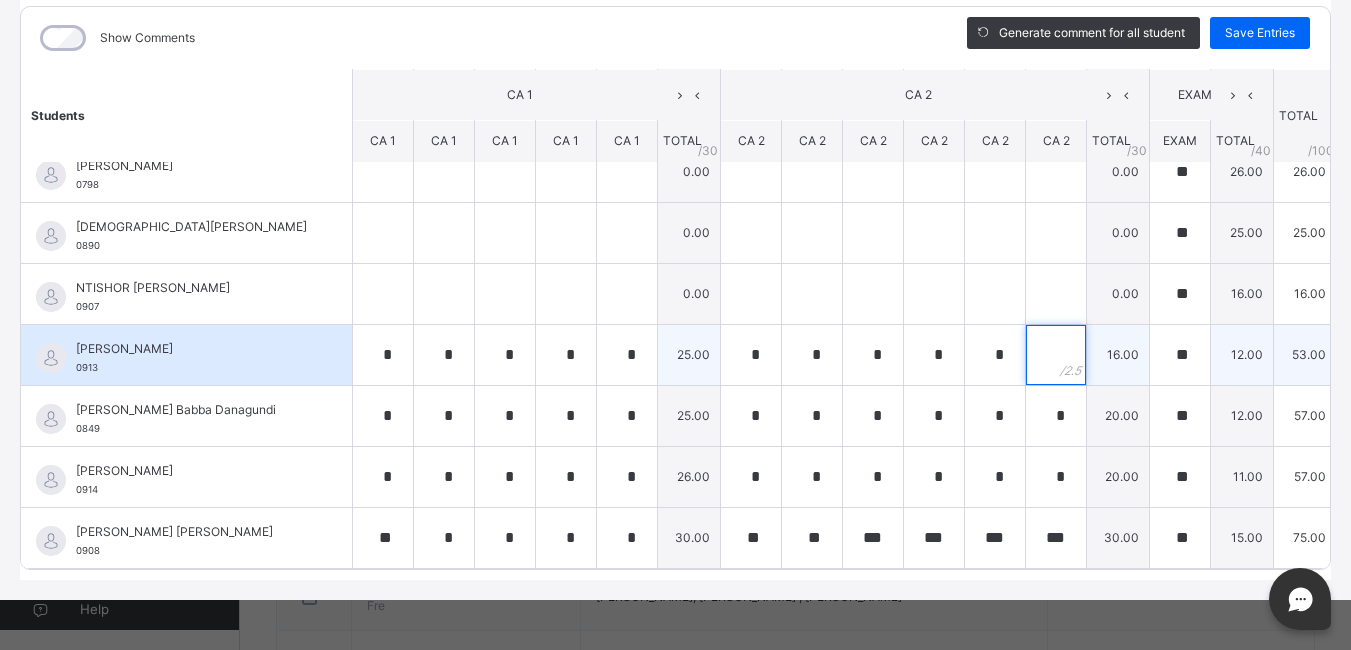 click at bounding box center (1056, 355) 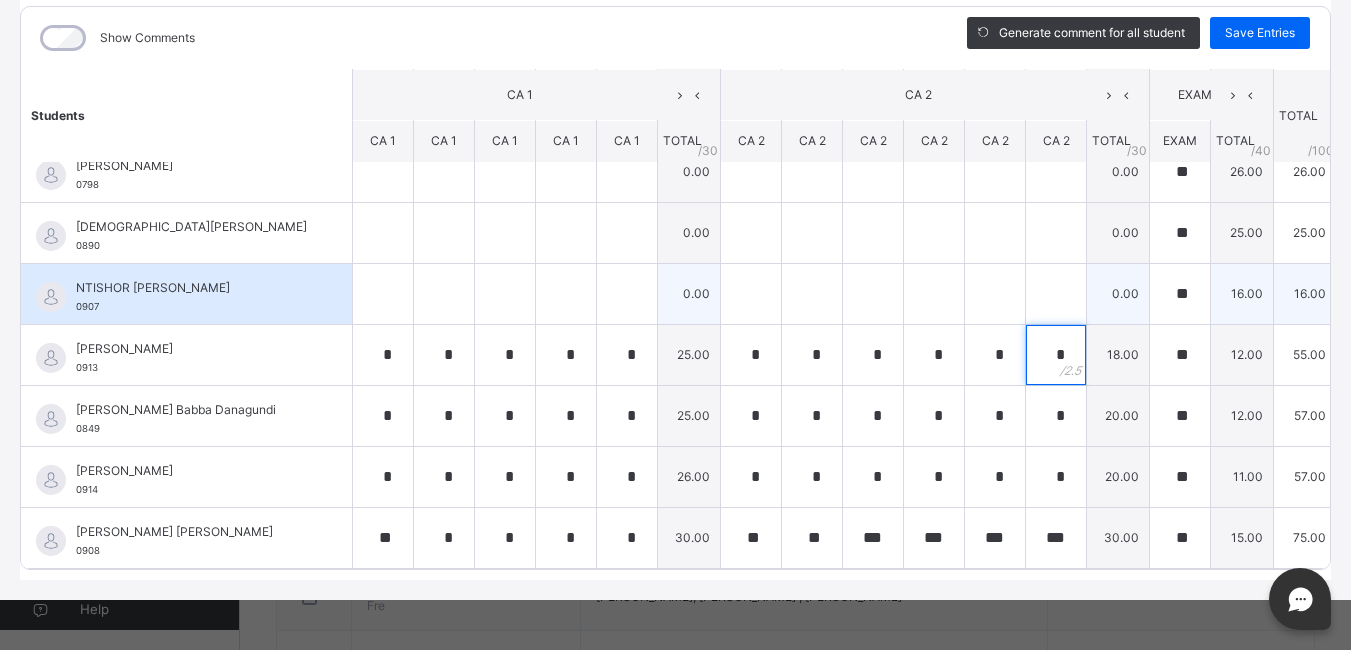 type on "*" 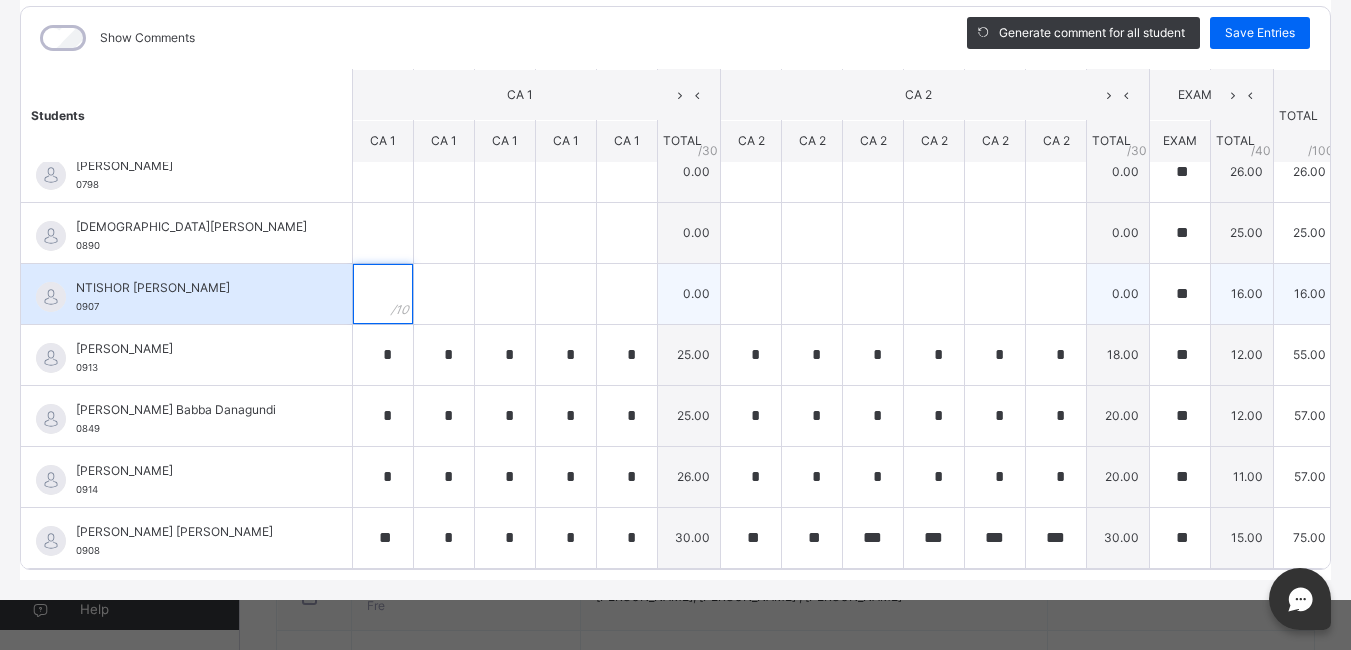 click at bounding box center [383, 294] 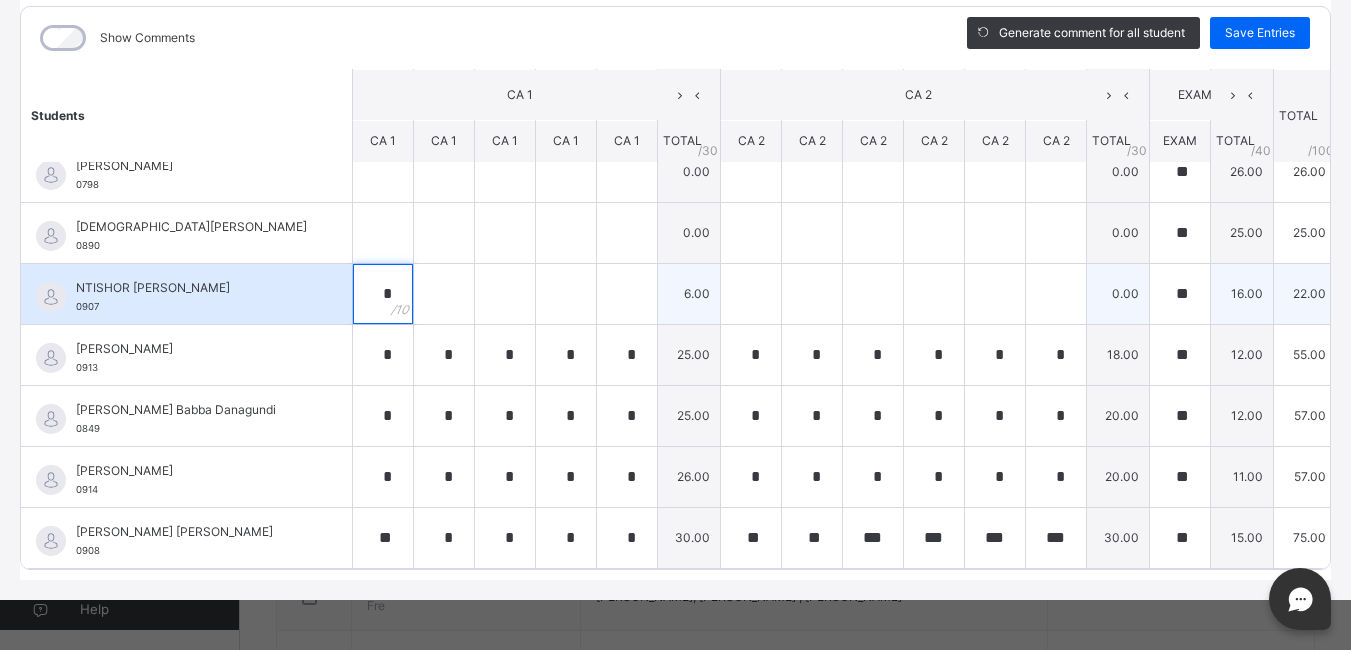 type on "*" 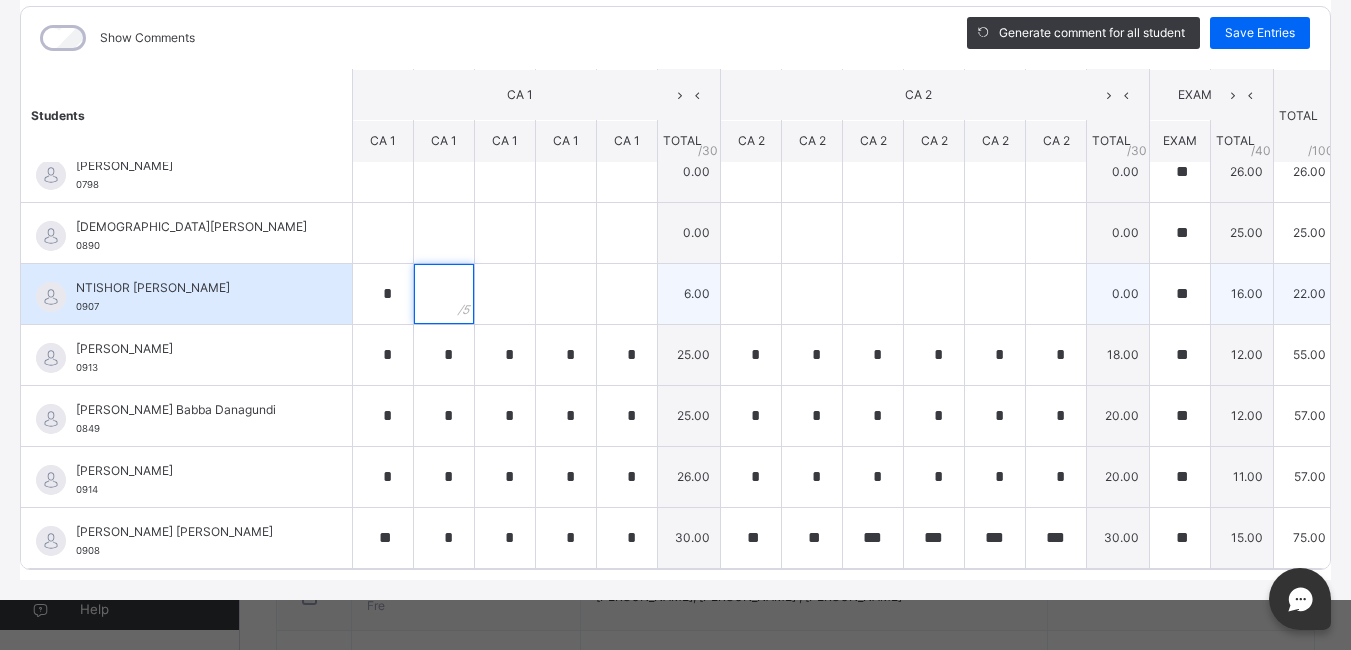 click at bounding box center (444, 294) 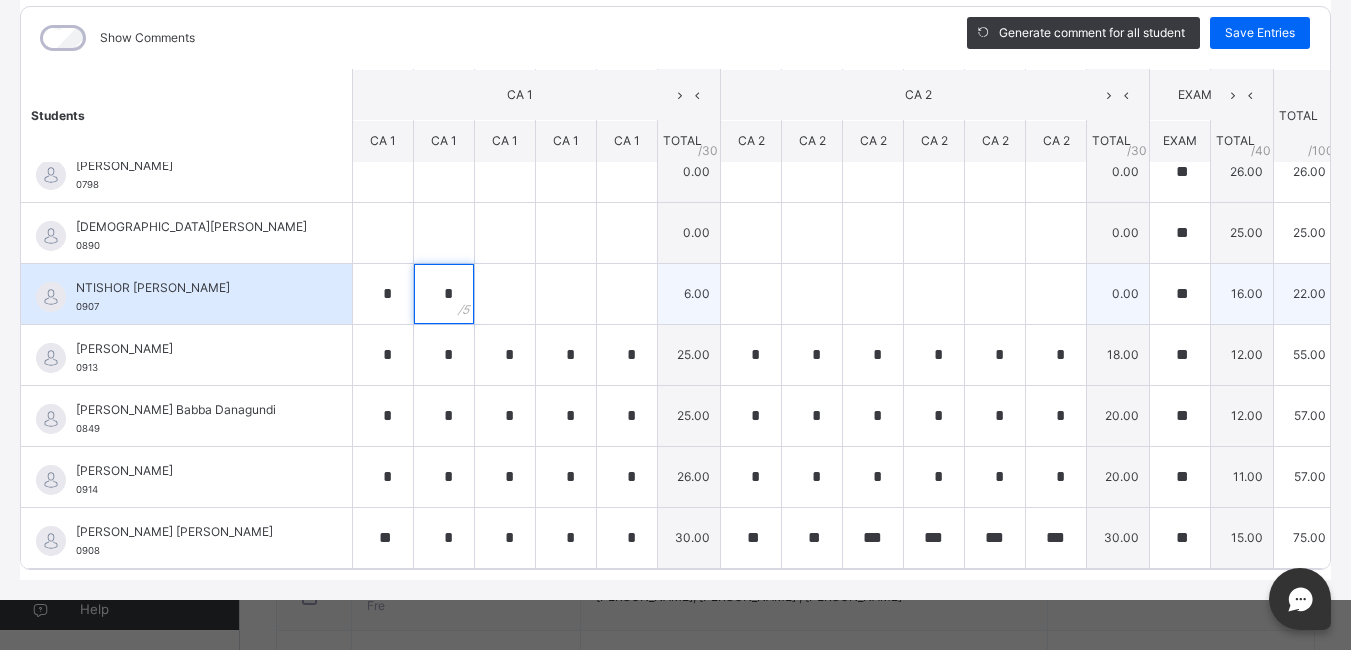 type on "*" 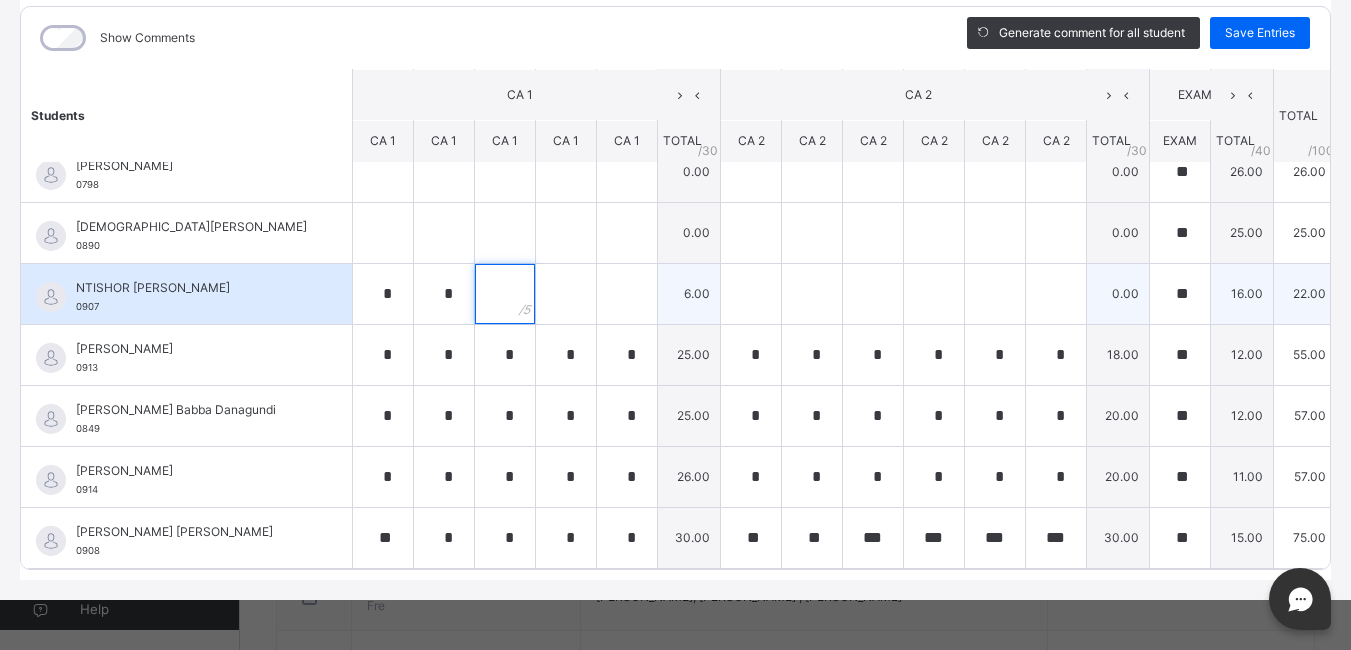click at bounding box center (505, 294) 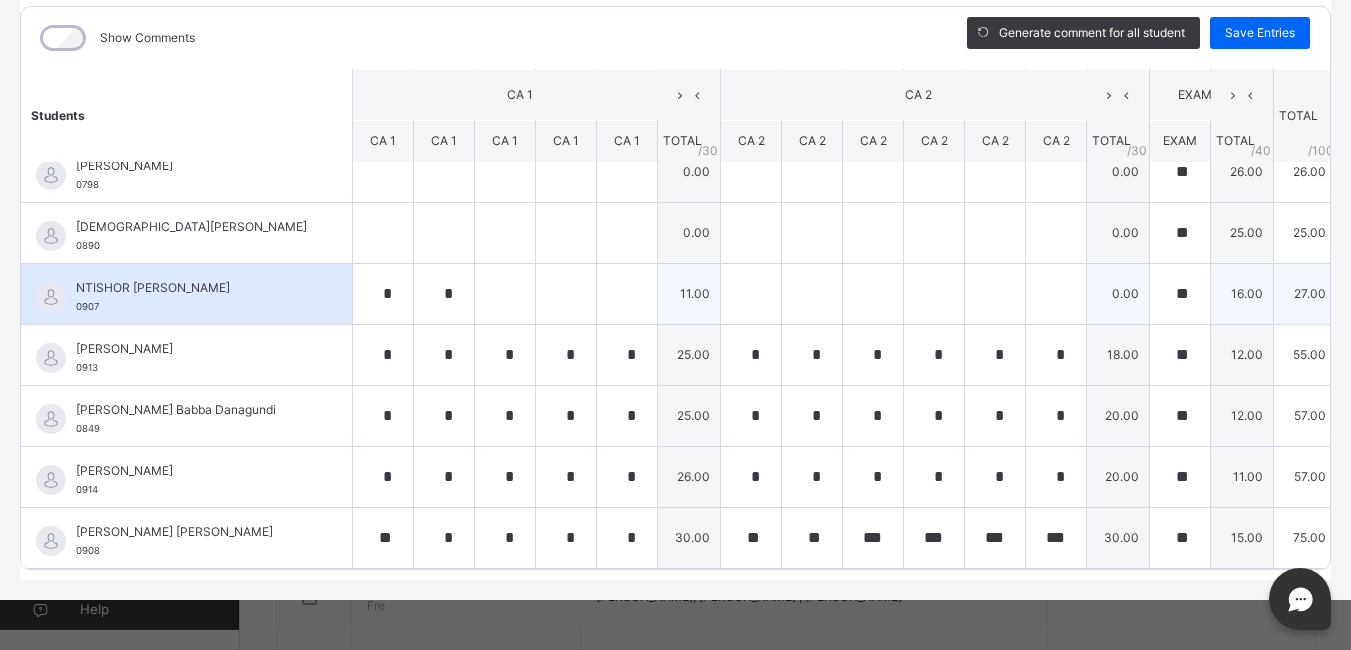 click at bounding box center (505, 294) 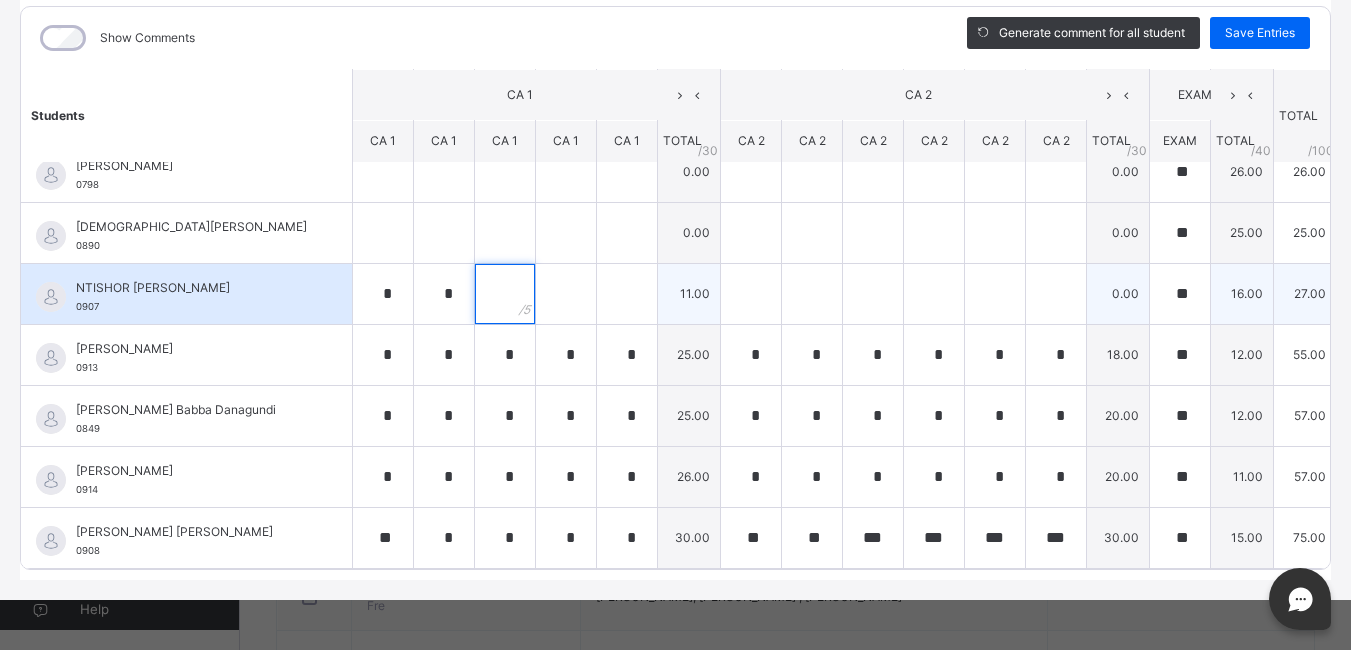 click at bounding box center [505, 294] 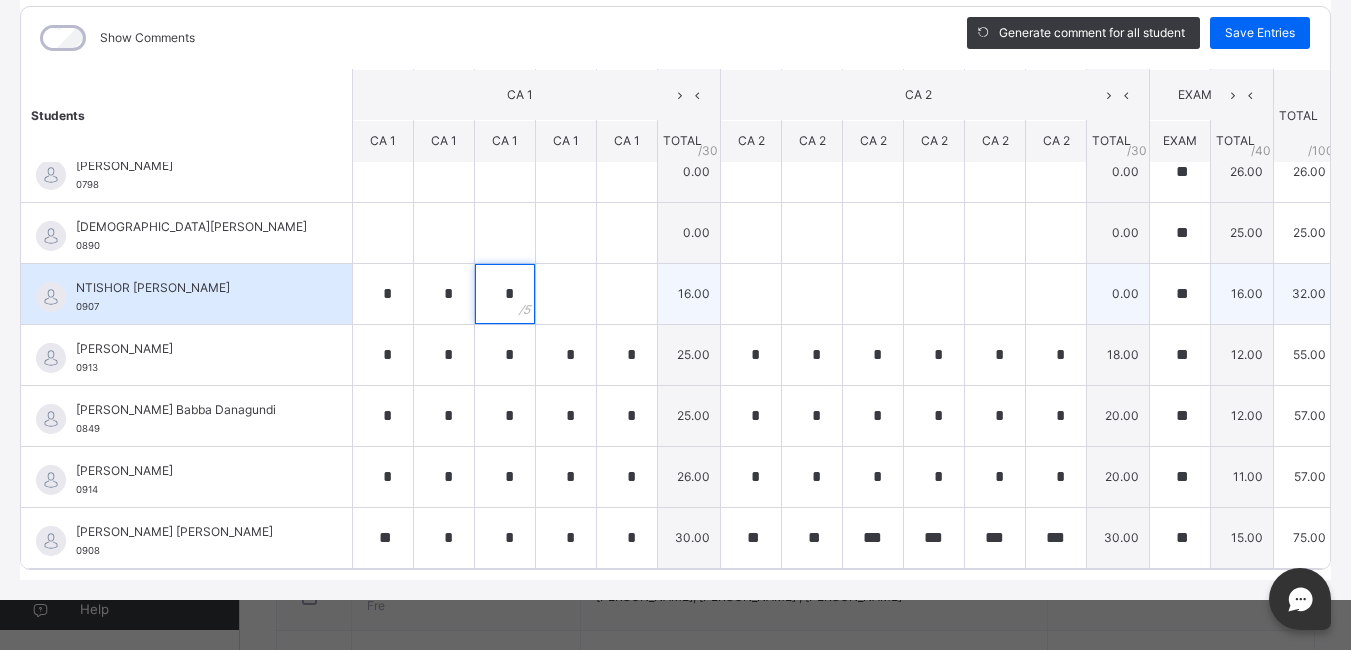 type on "*" 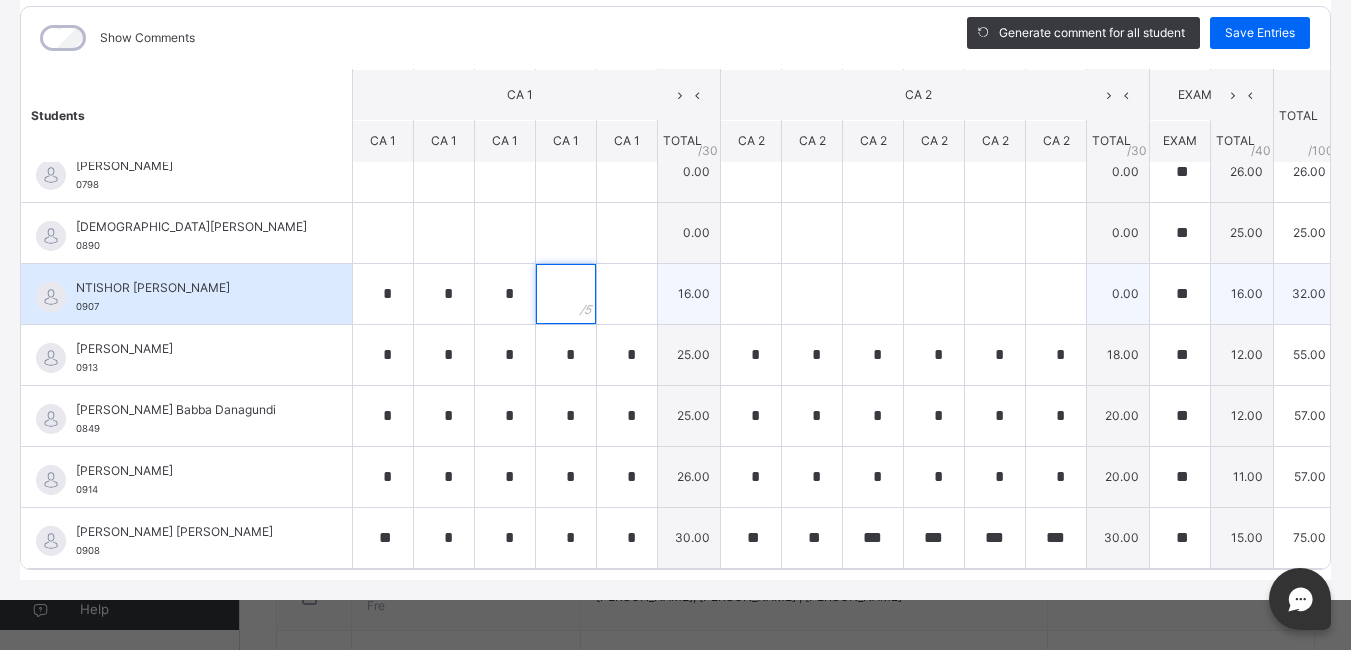 click at bounding box center [566, 294] 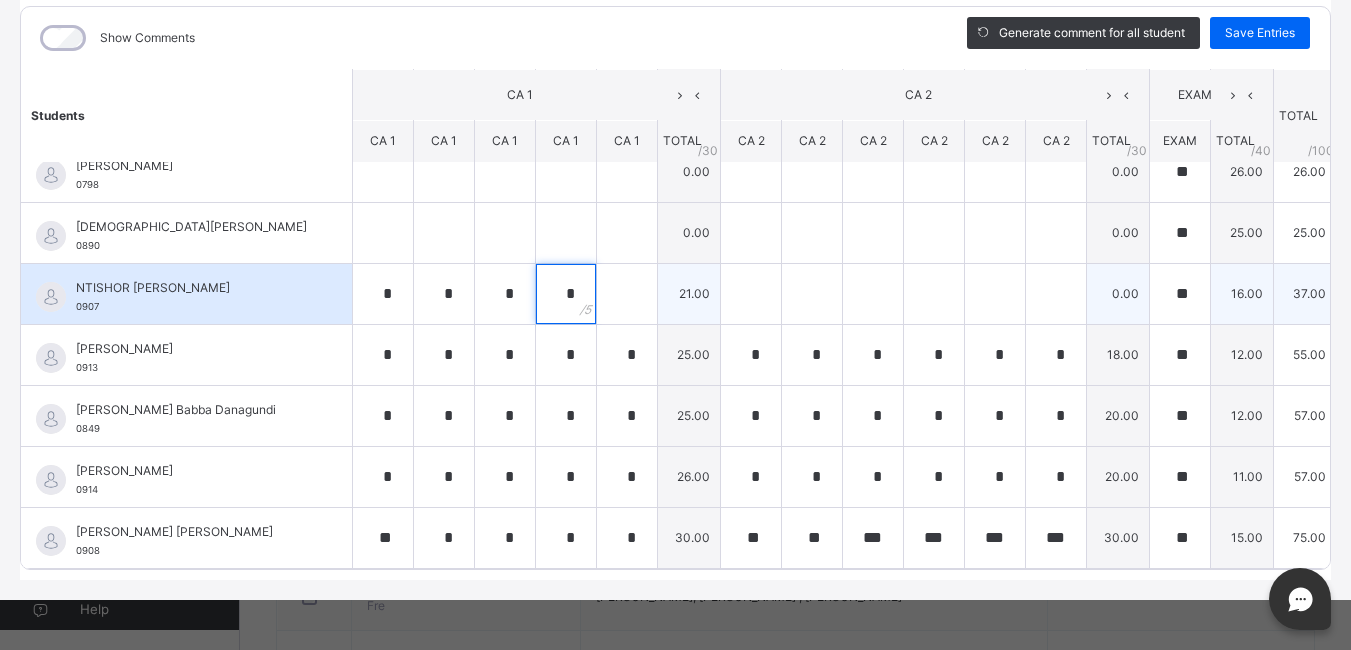 type on "*" 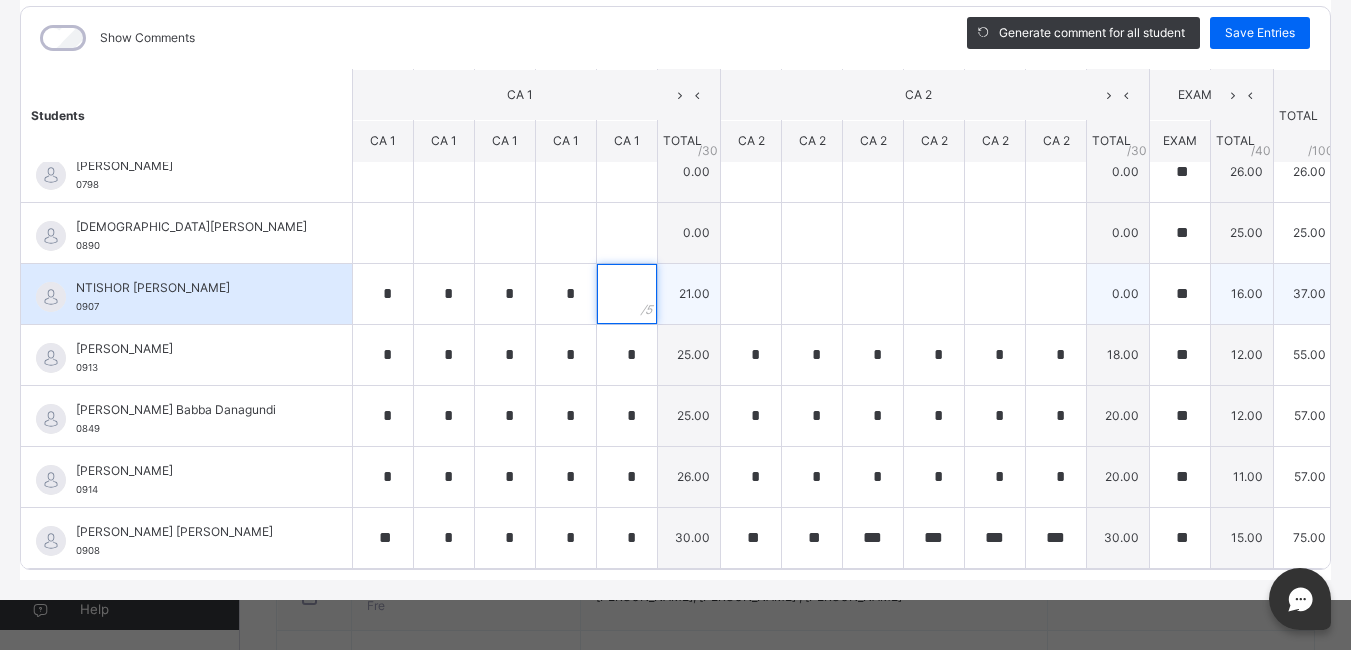 click at bounding box center (627, 294) 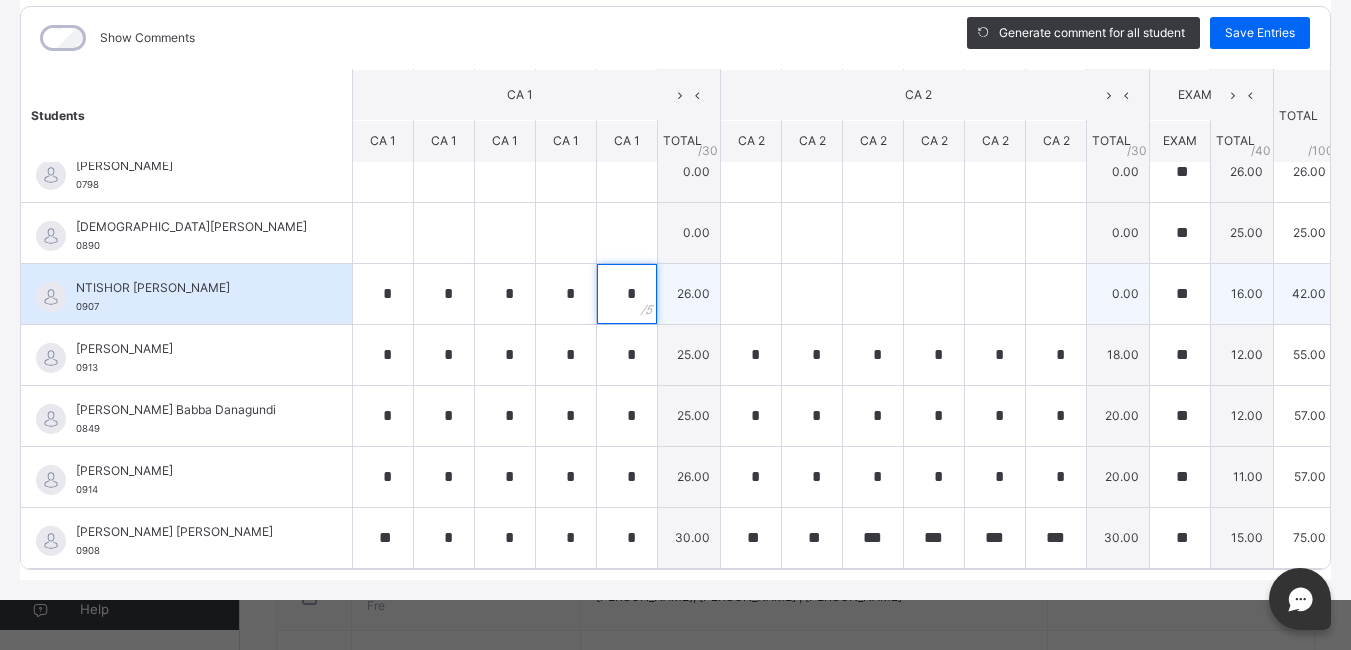 type on "*" 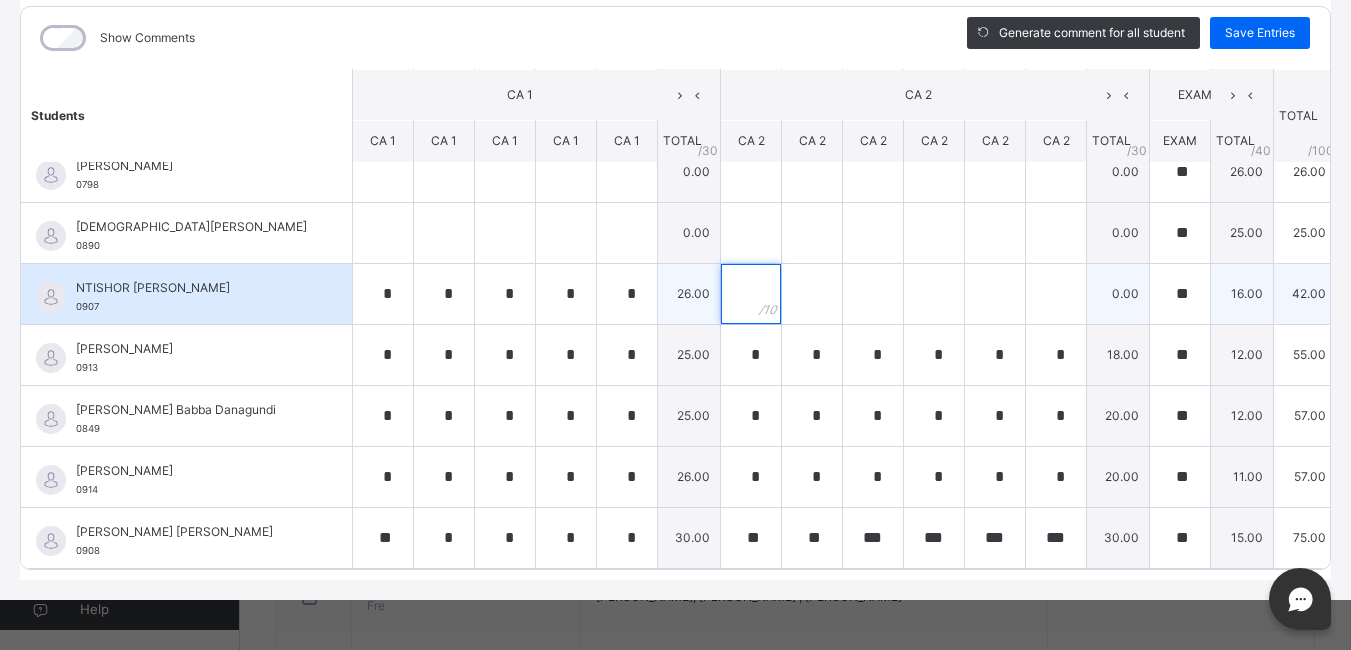 click at bounding box center [751, 294] 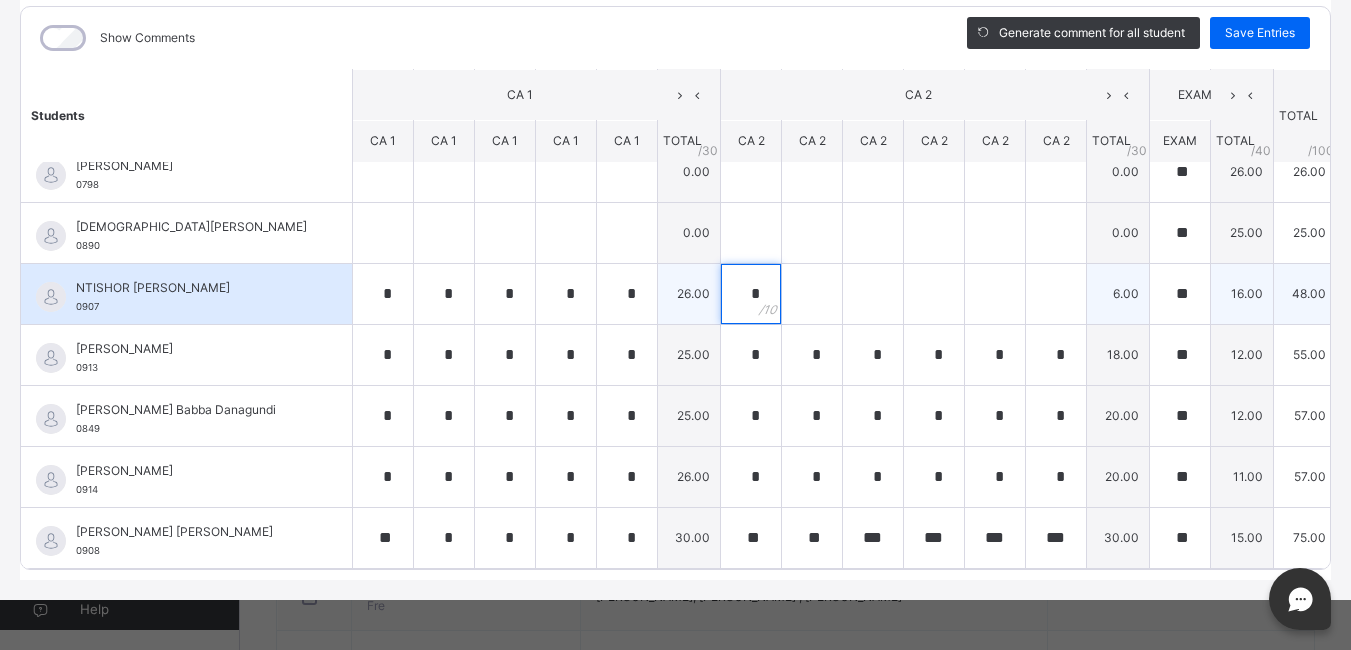type on "*" 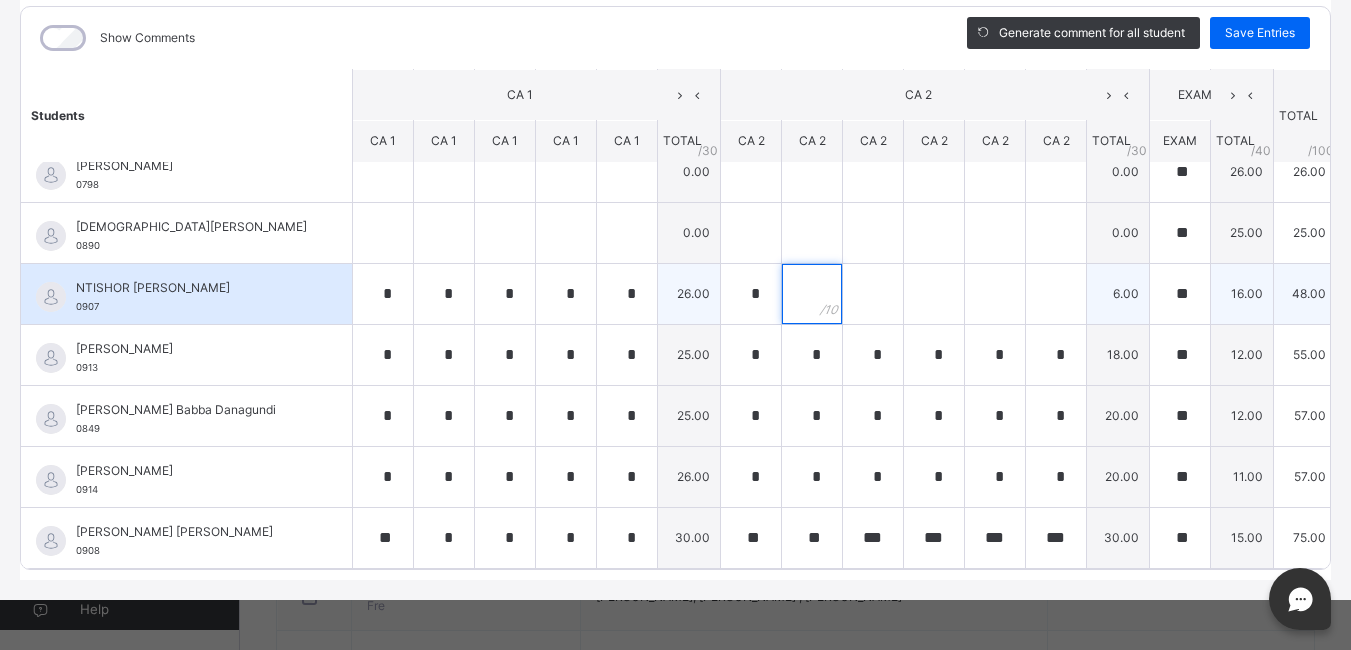 click at bounding box center [812, 294] 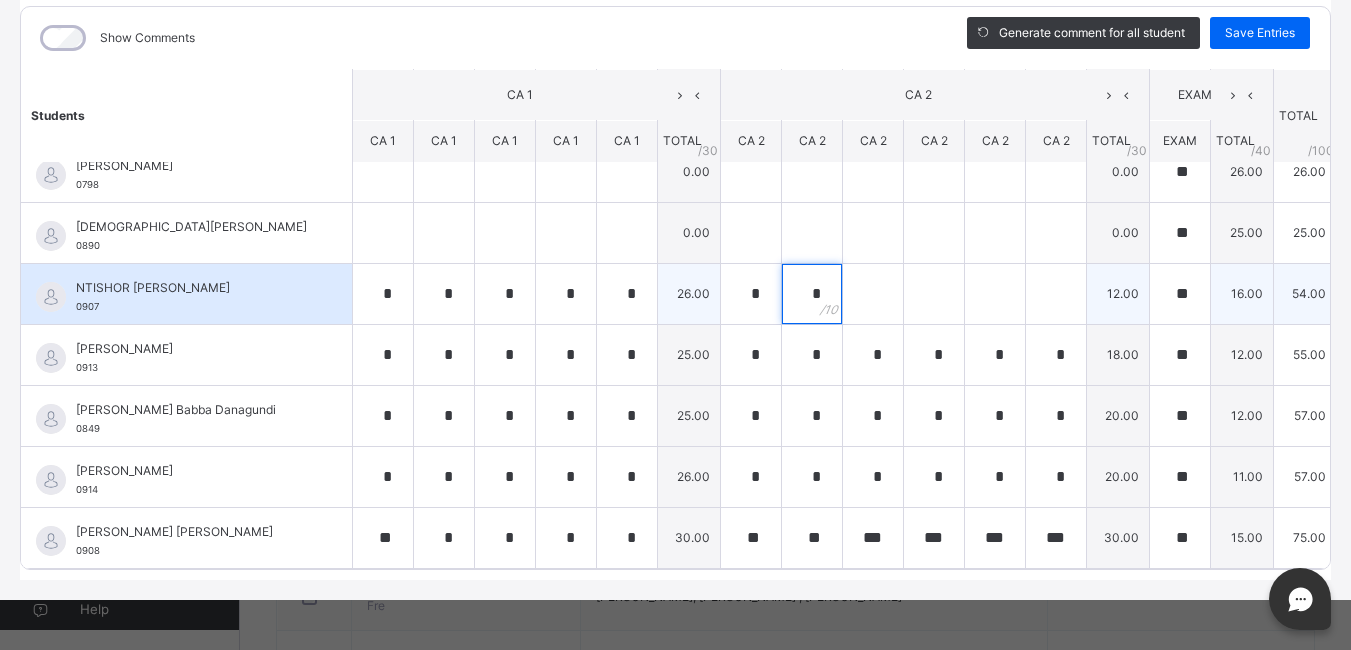 type on "*" 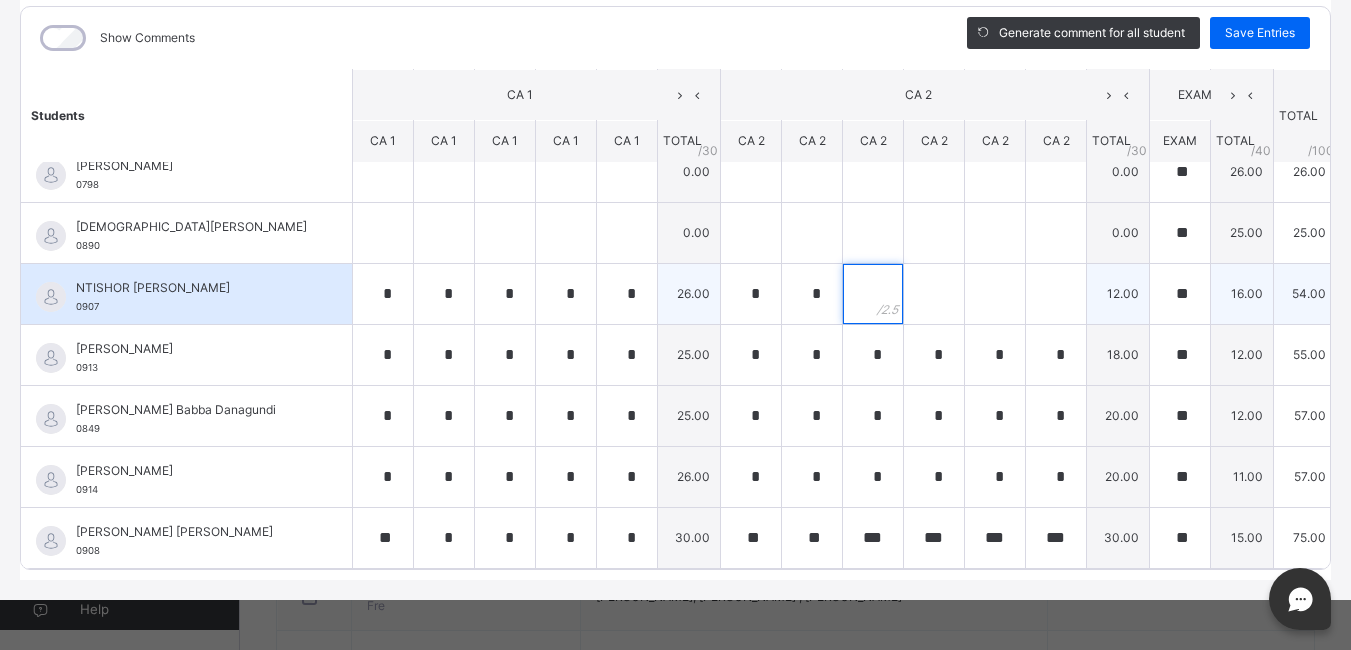 click at bounding box center (873, 294) 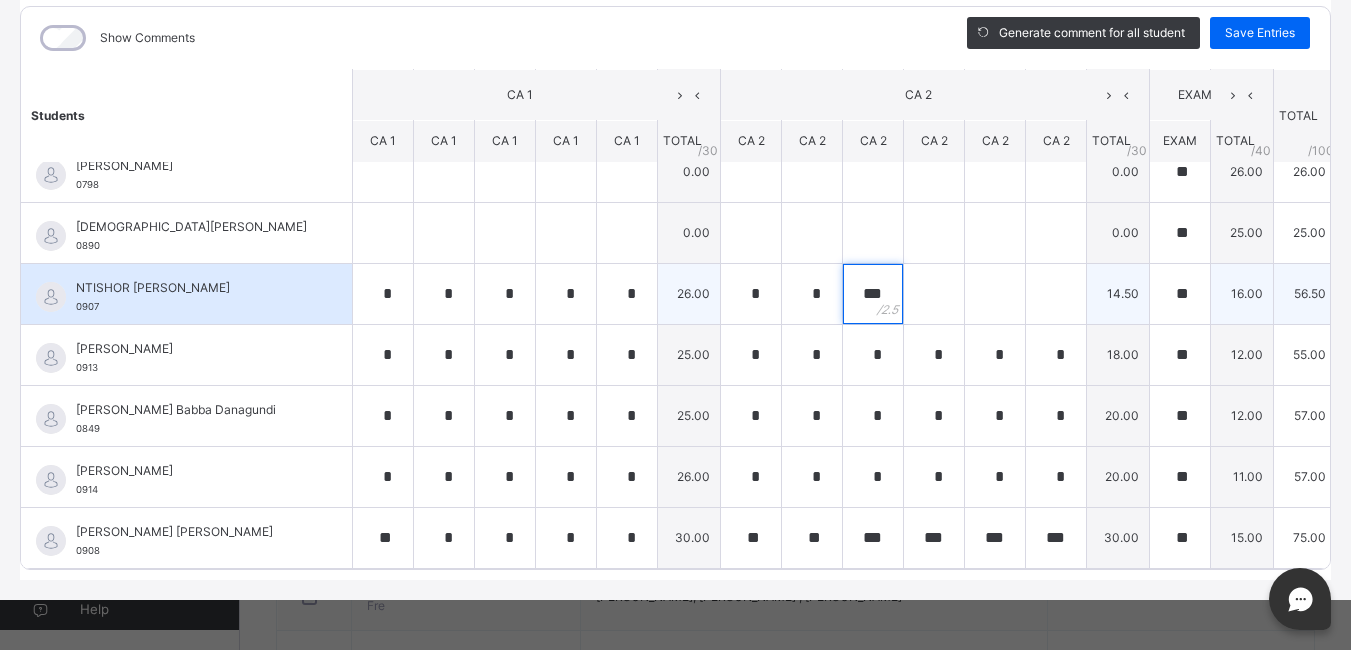 type on "***" 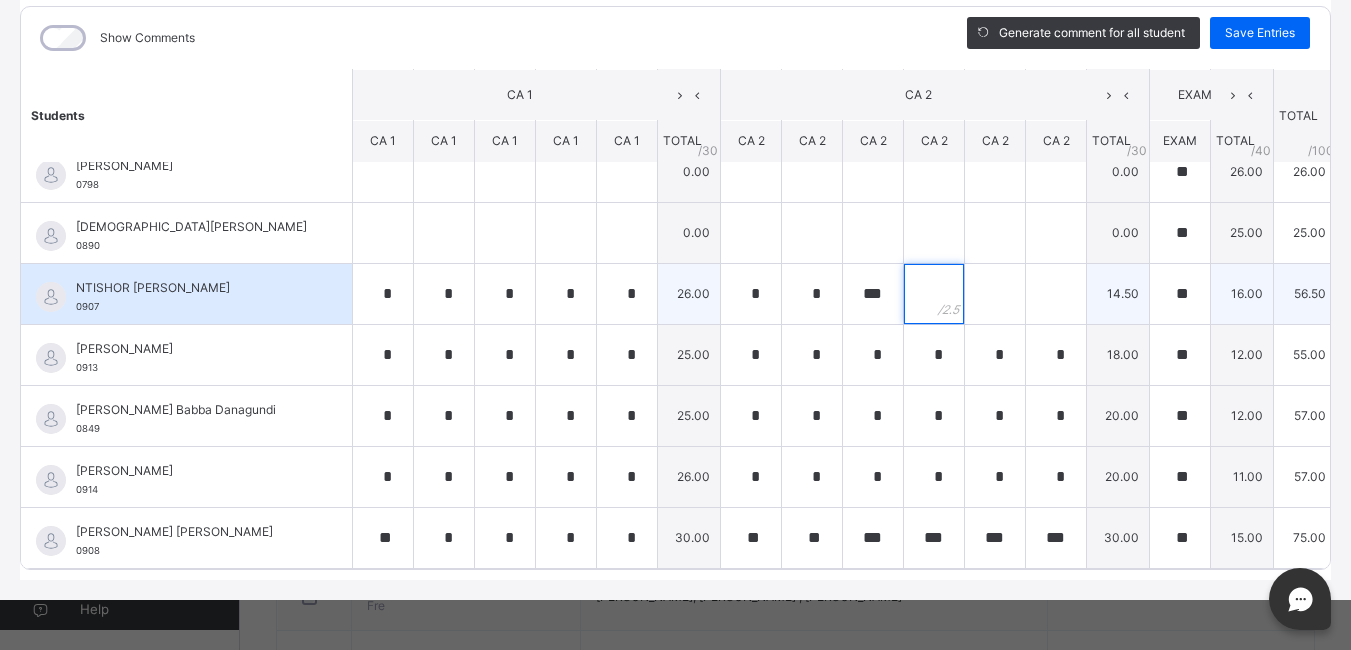 click at bounding box center [934, 294] 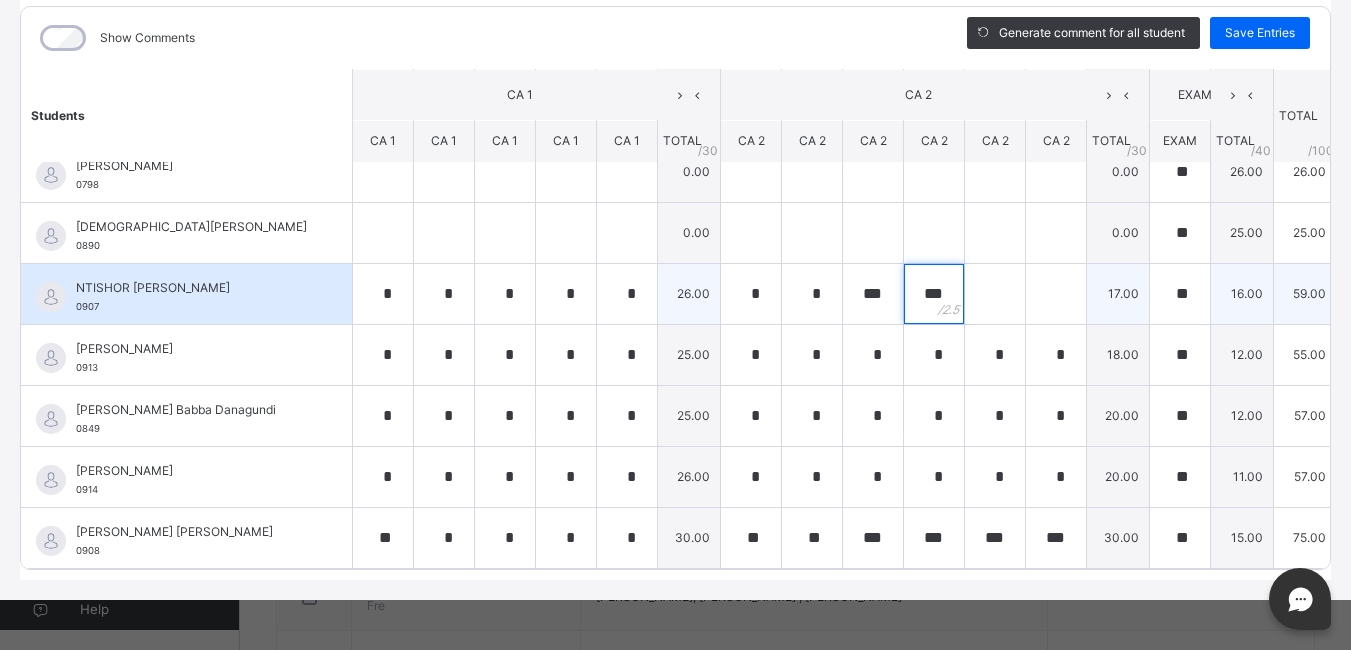 type on "***" 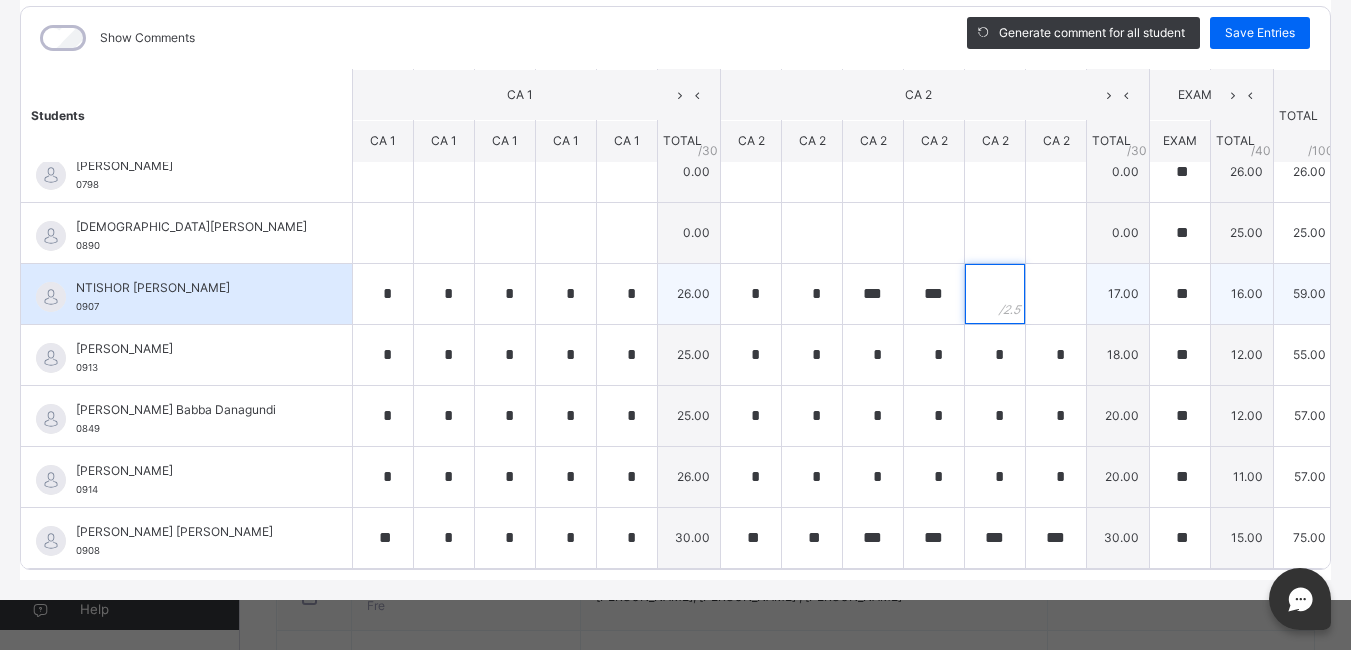 click at bounding box center [995, 294] 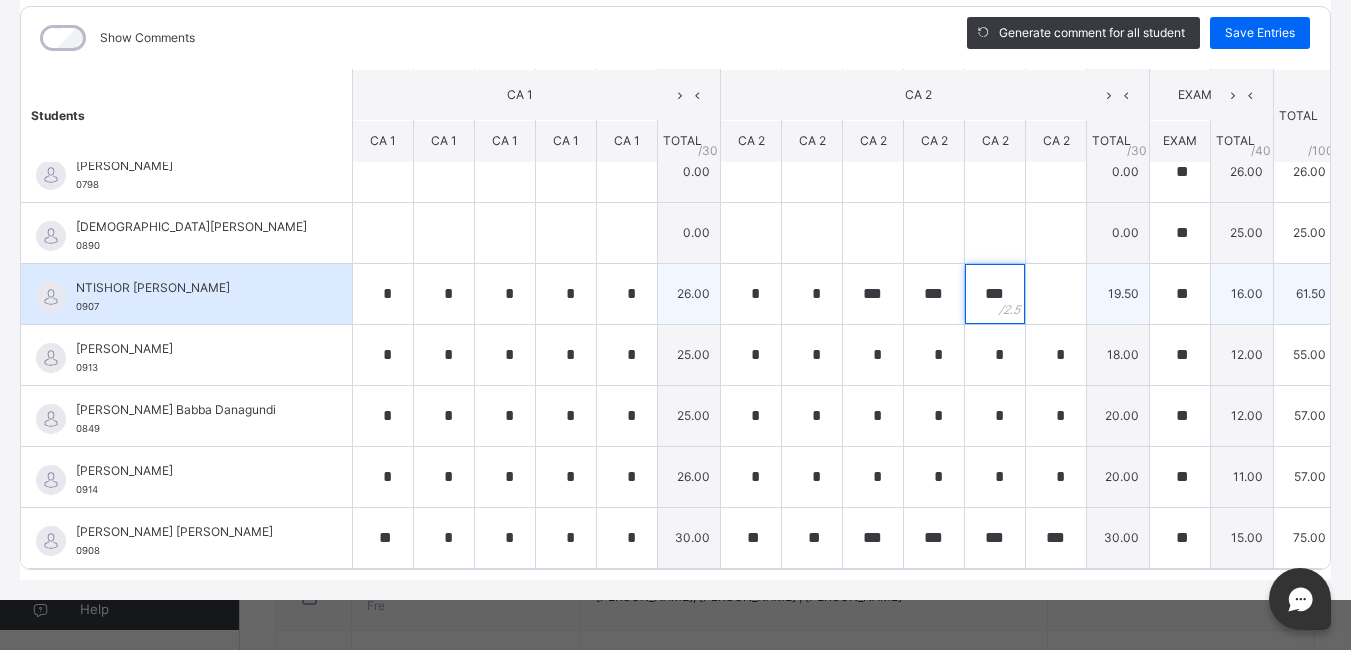 type on "***" 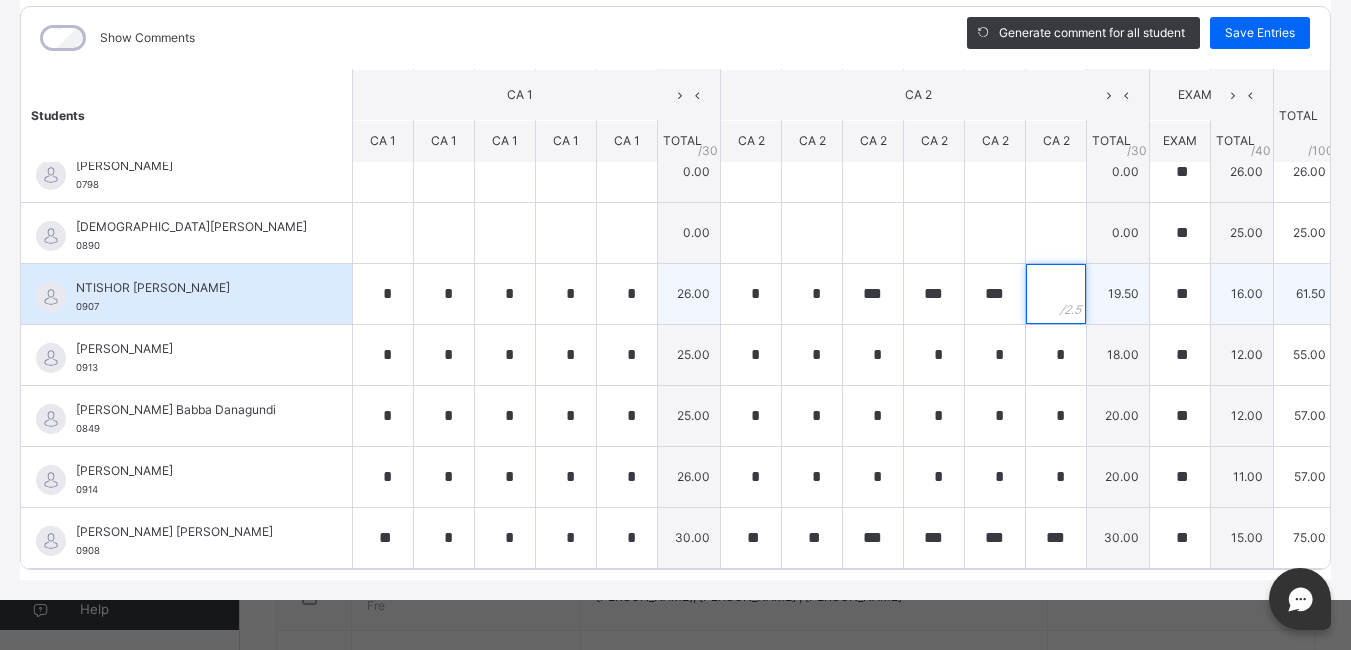 click at bounding box center [1056, 294] 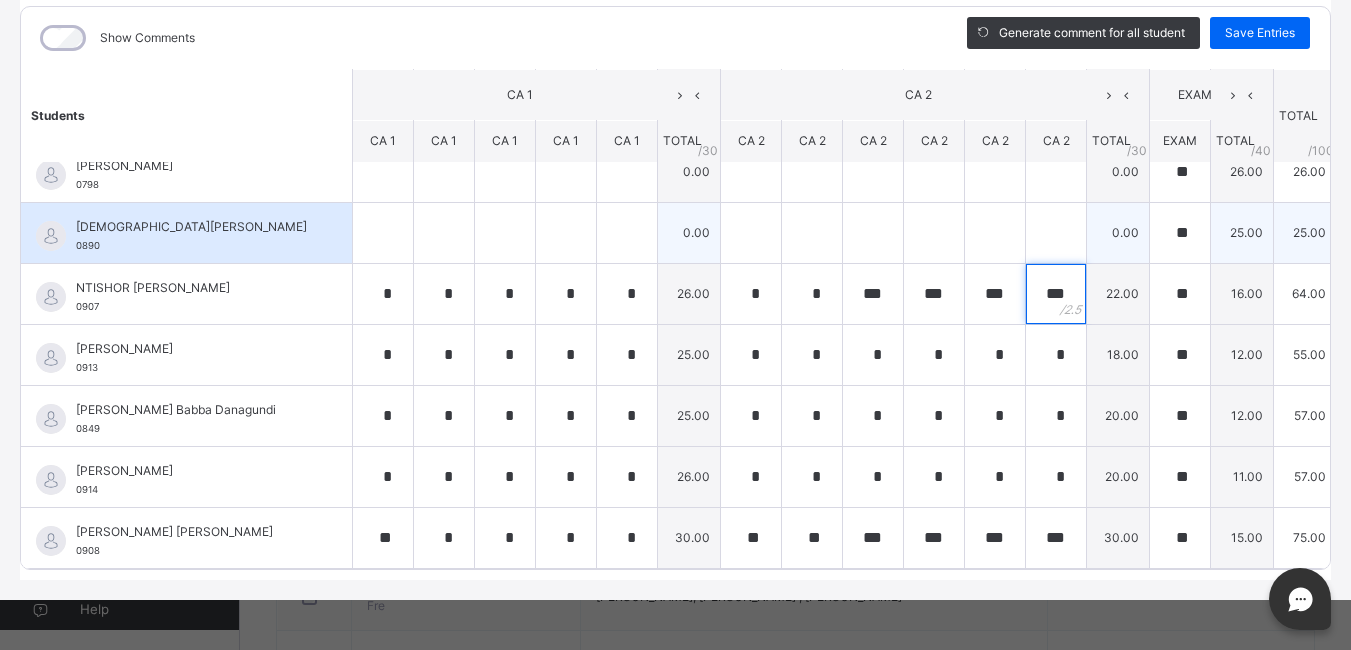 type on "***" 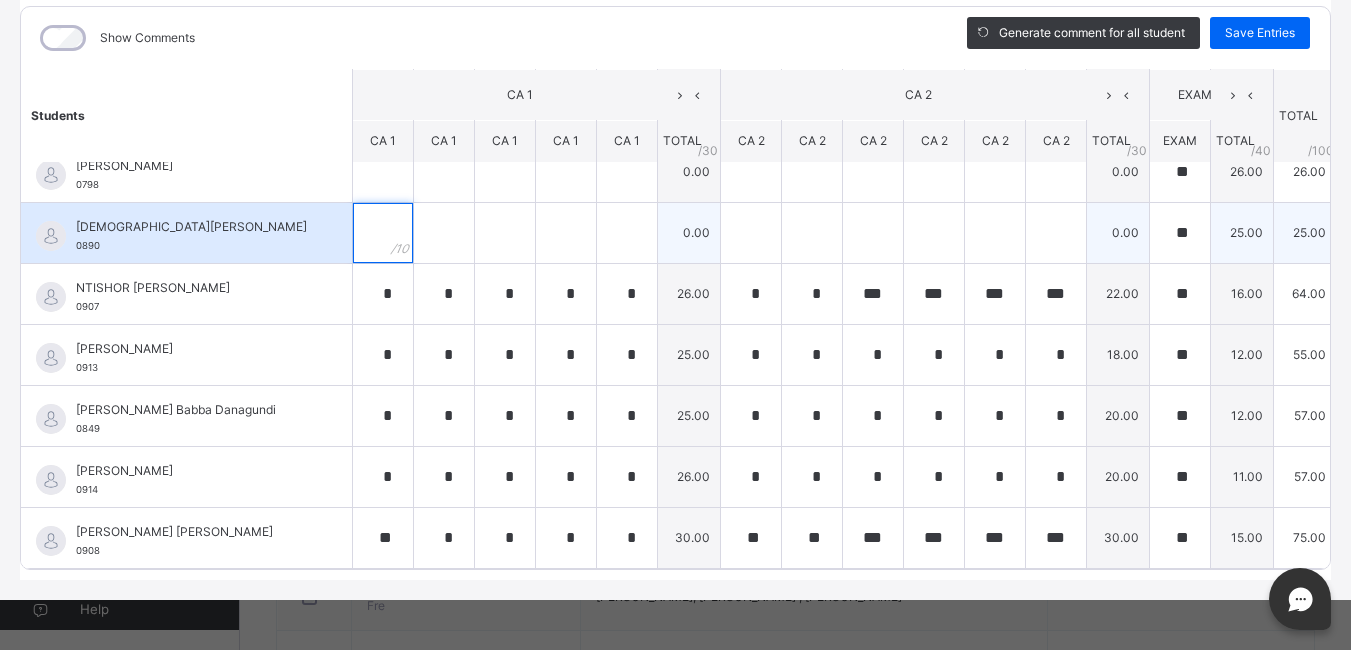 click at bounding box center (383, 233) 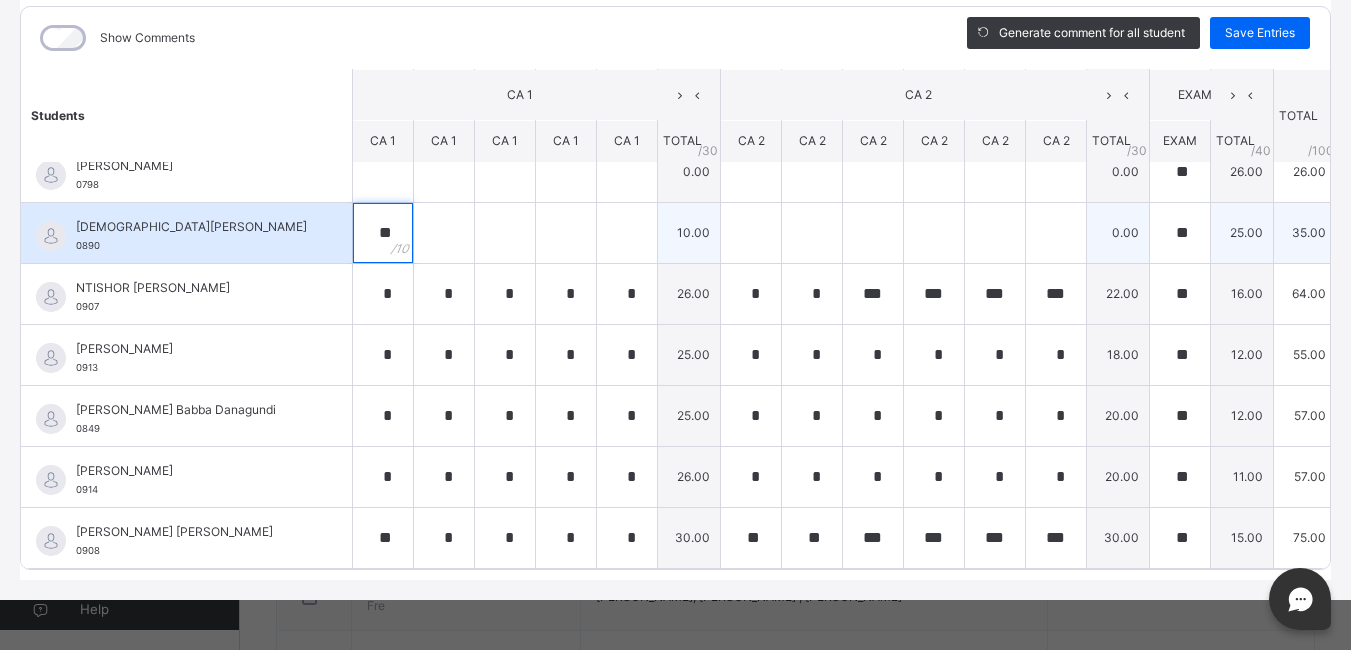 type on "**" 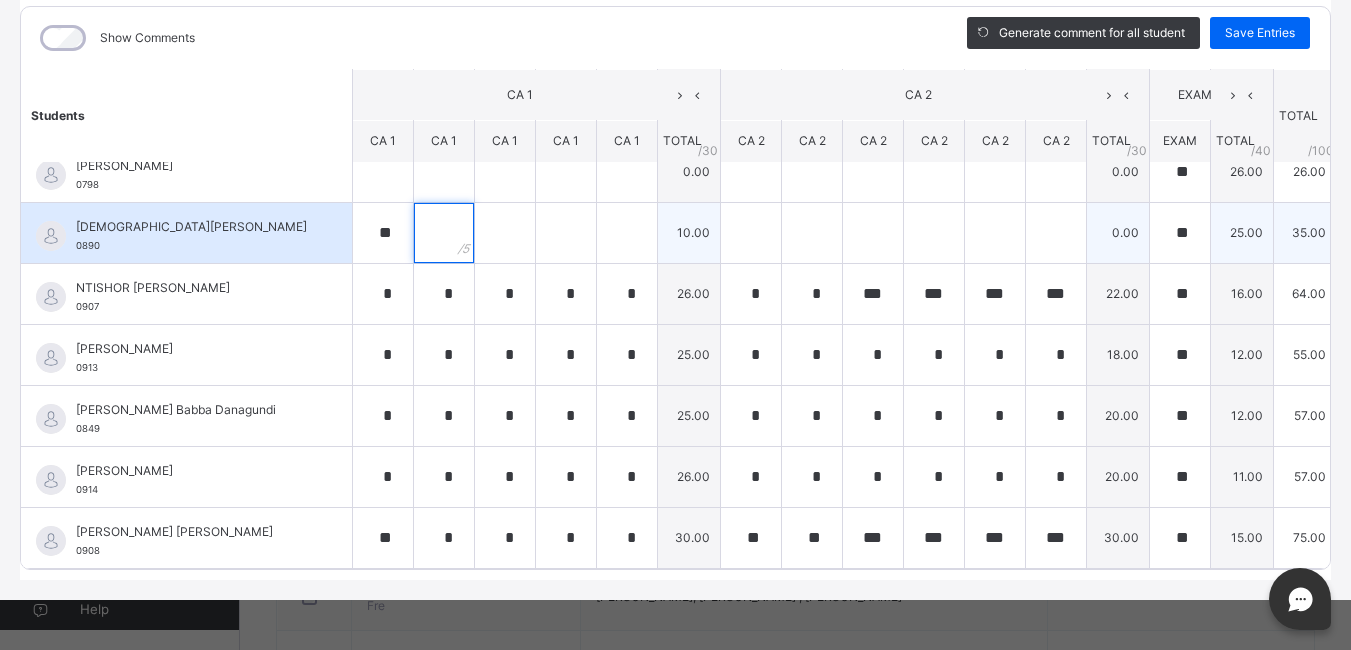 click at bounding box center (444, 233) 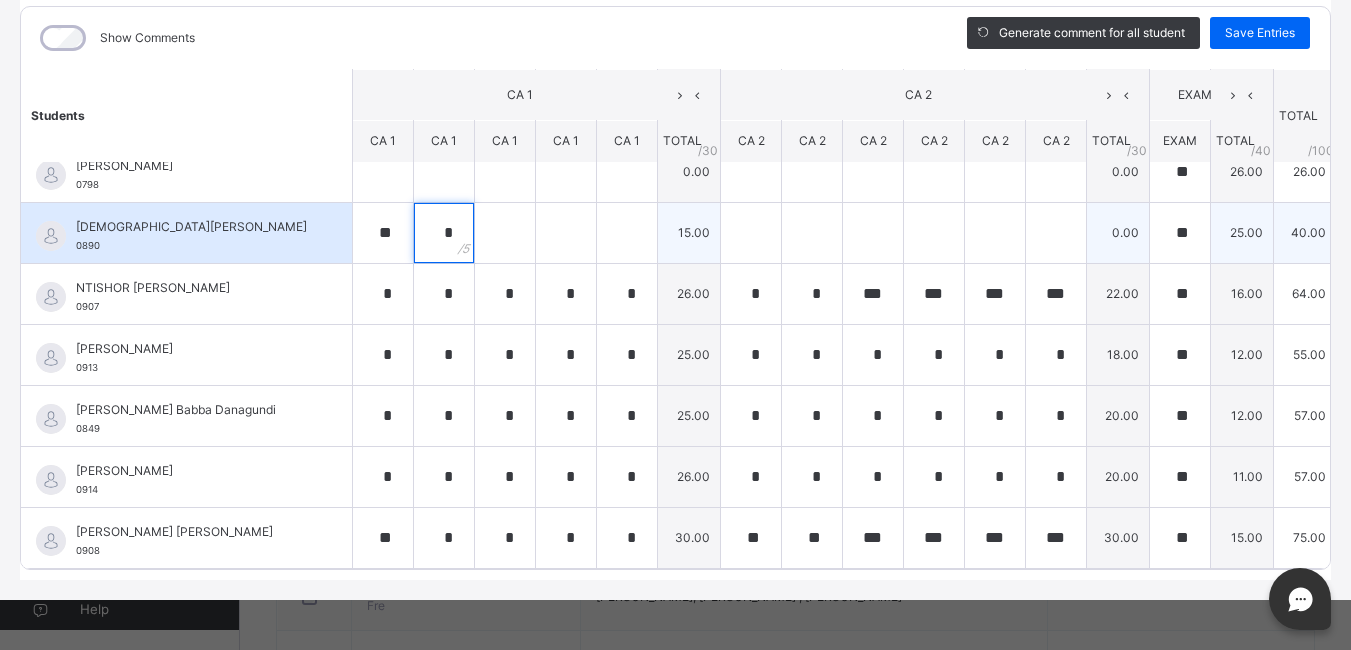 type on "*" 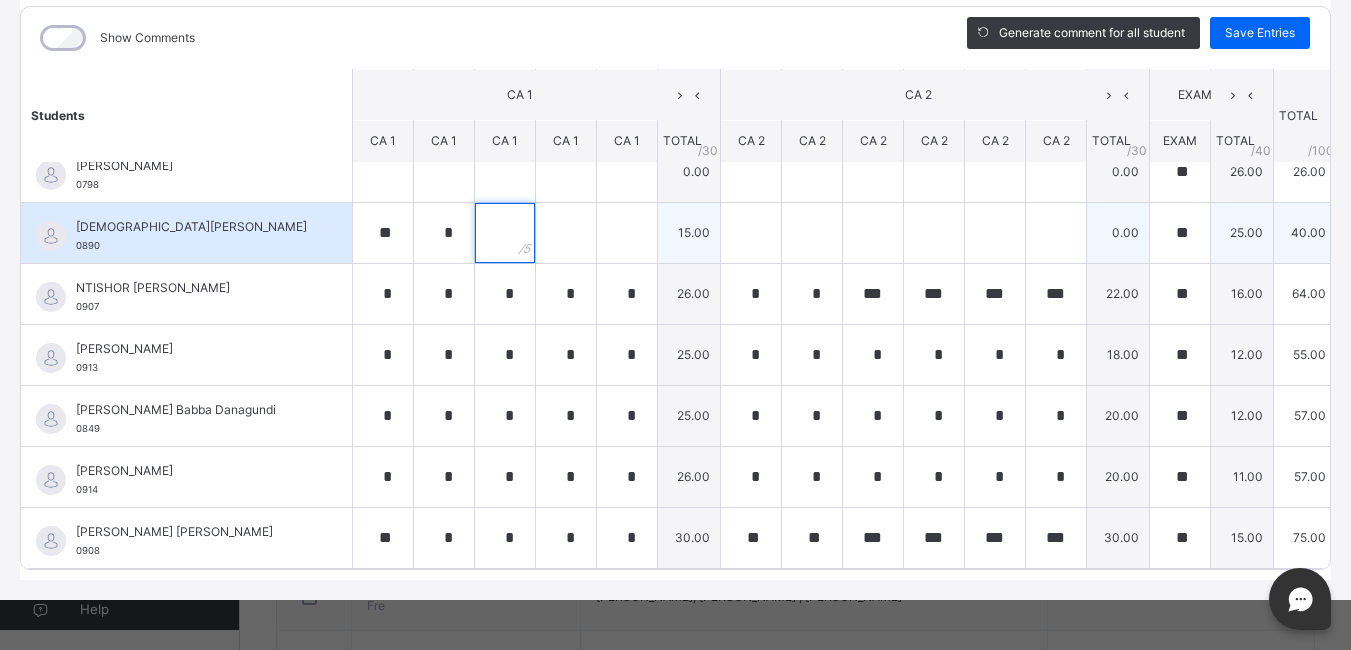 click at bounding box center [505, 233] 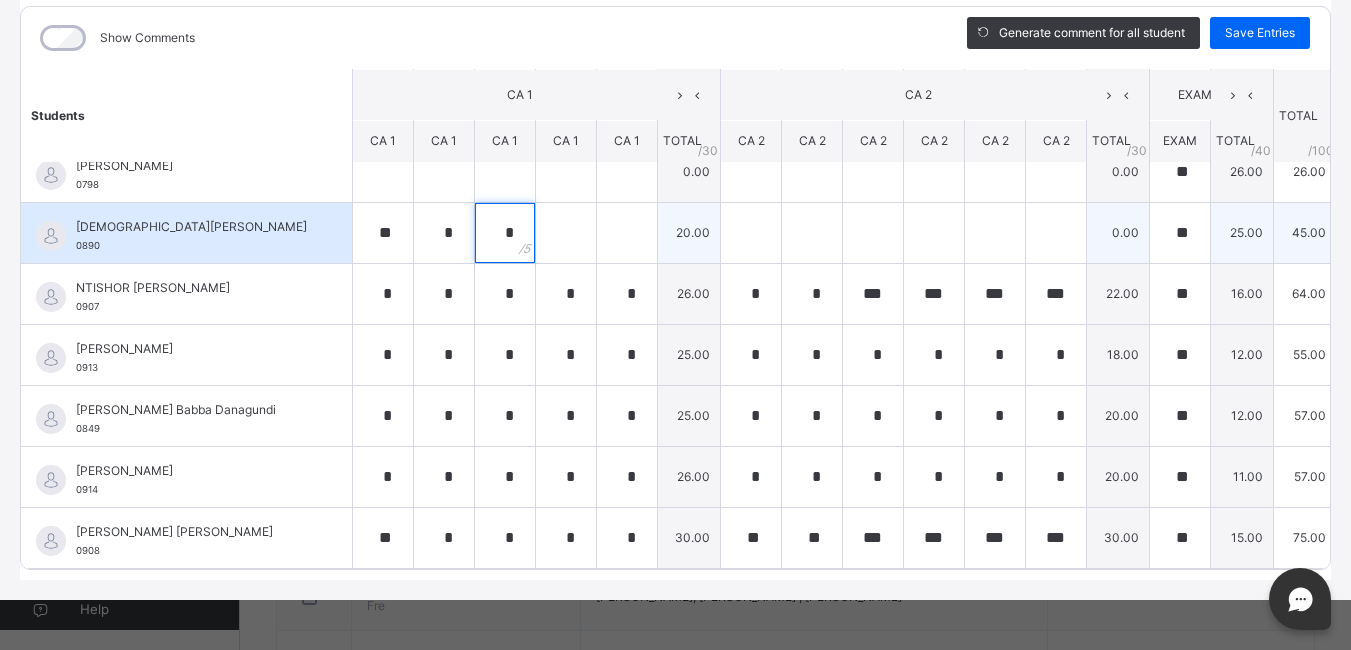 type on "*" 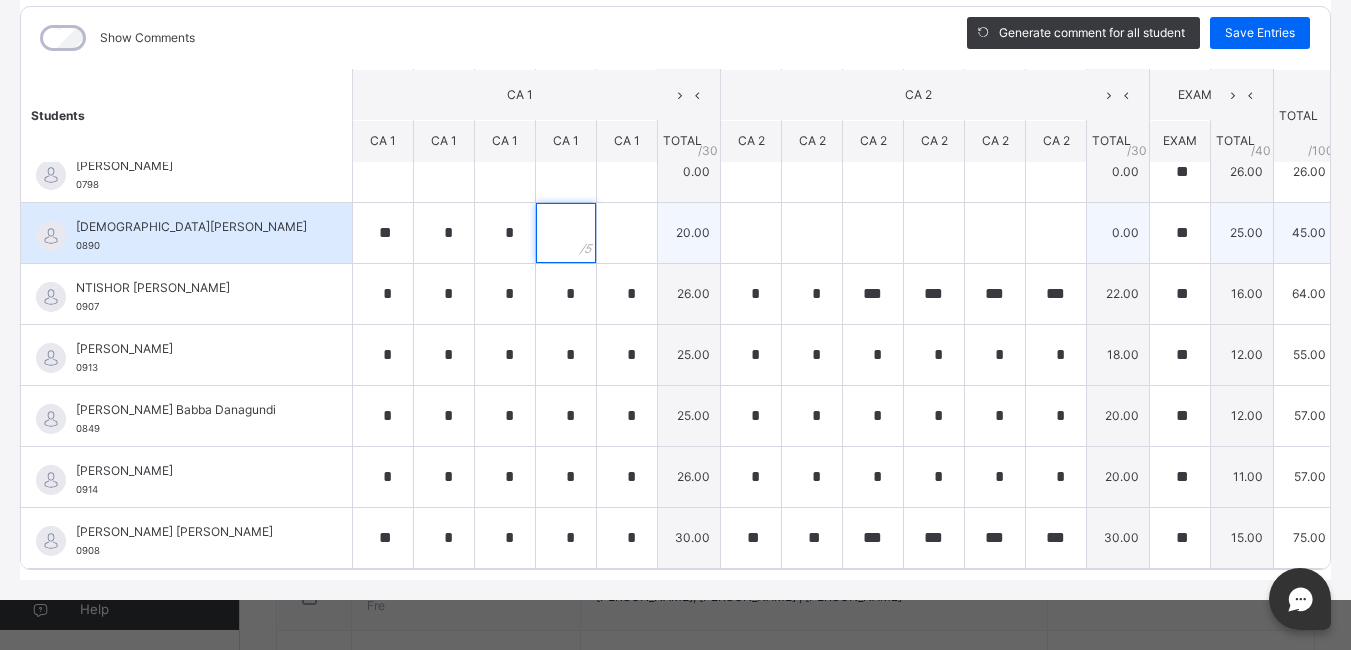 click at bounding box center (566, 233) 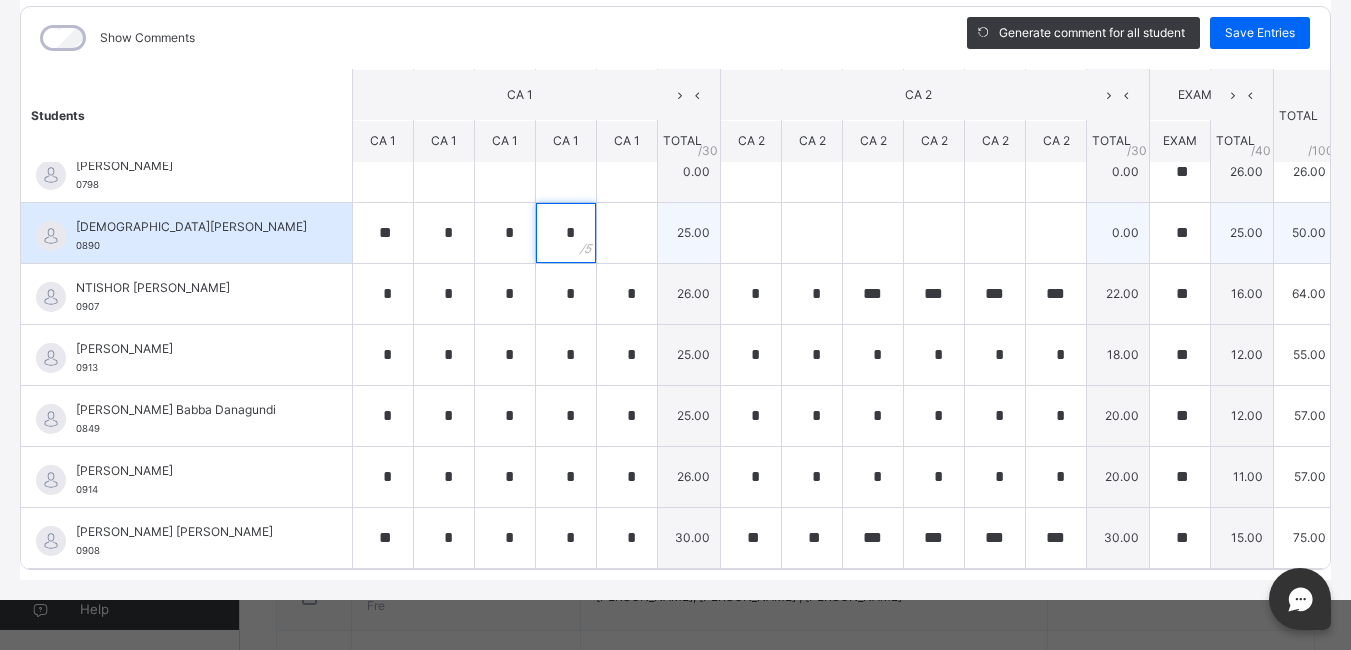 type on "*" 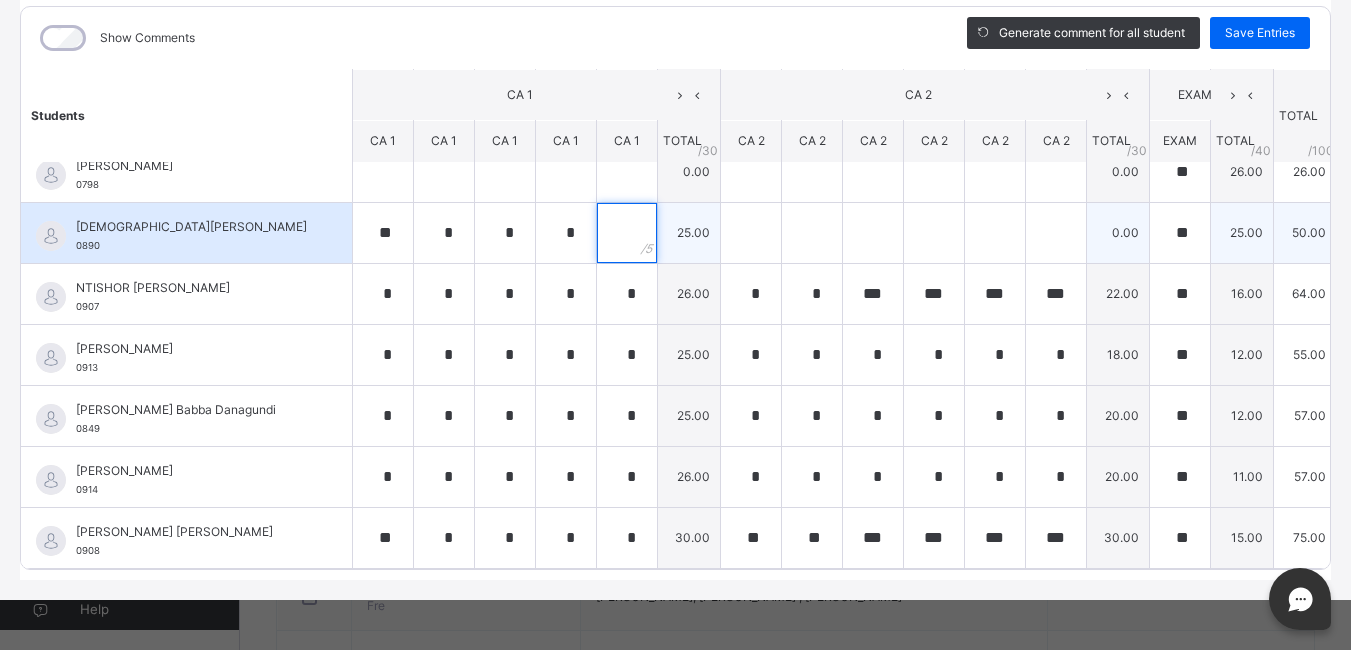 click at bounding box center [627, 233] 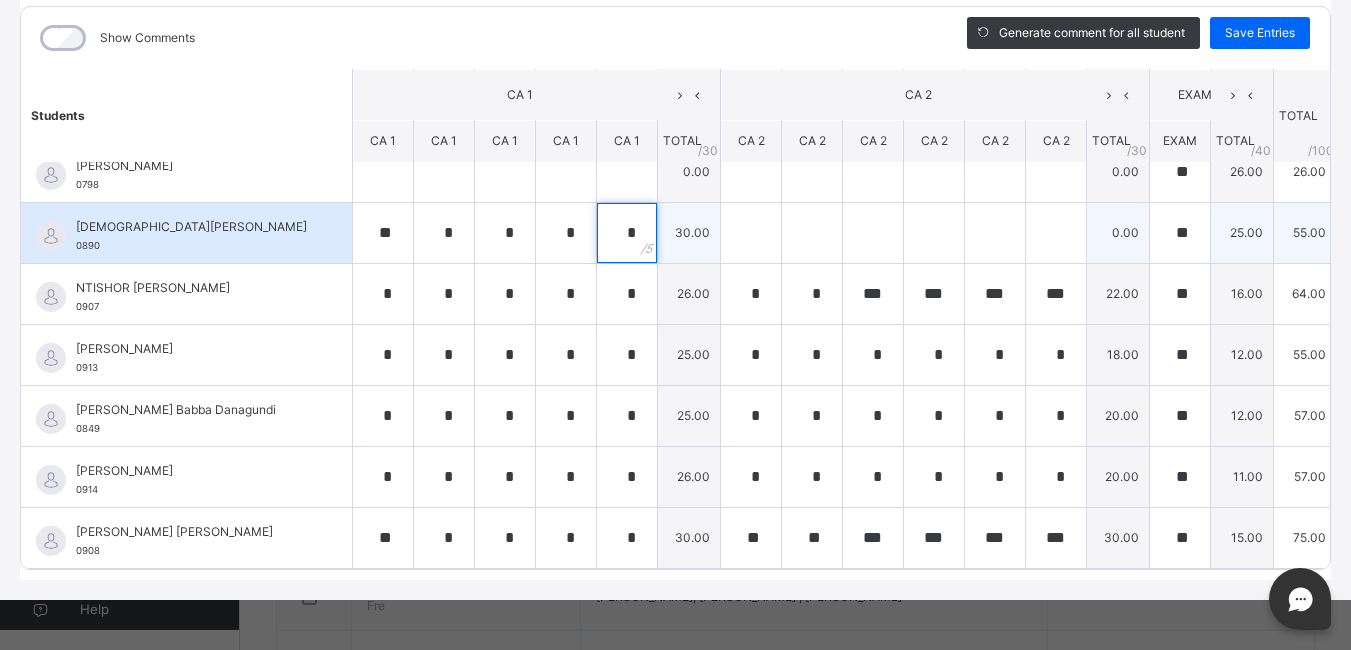 type on "*" 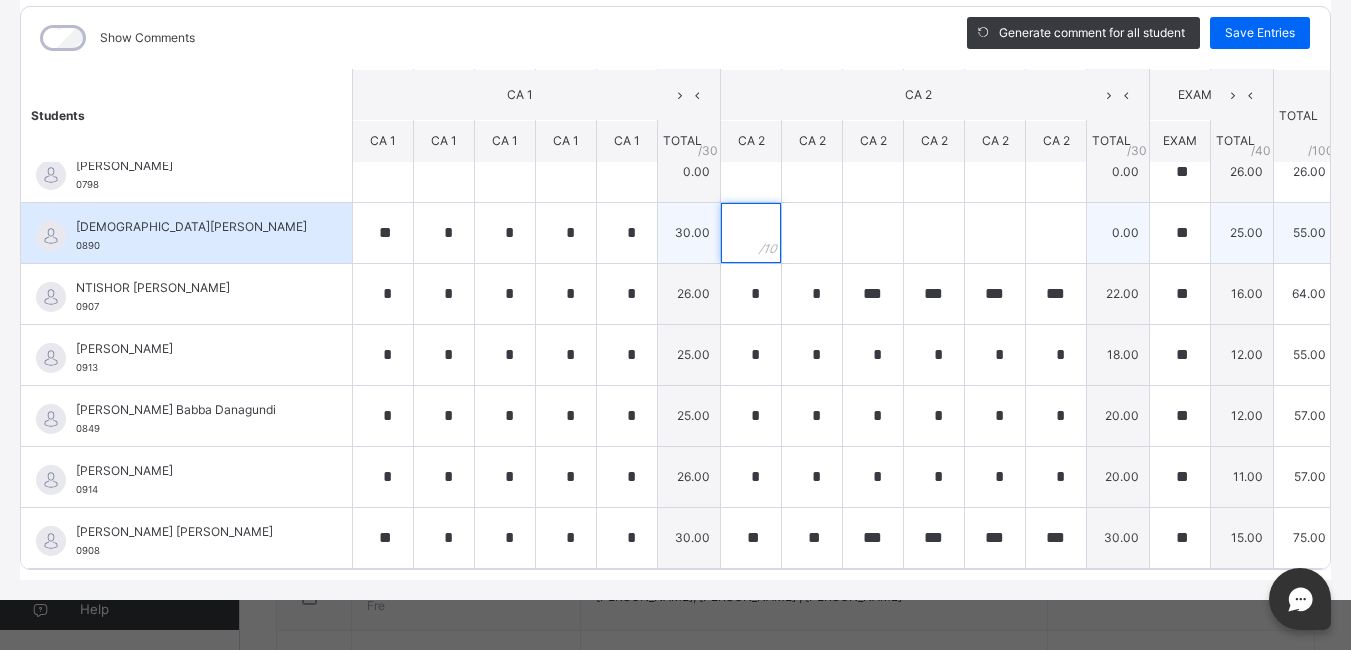 click at bounding box center (751, 233) 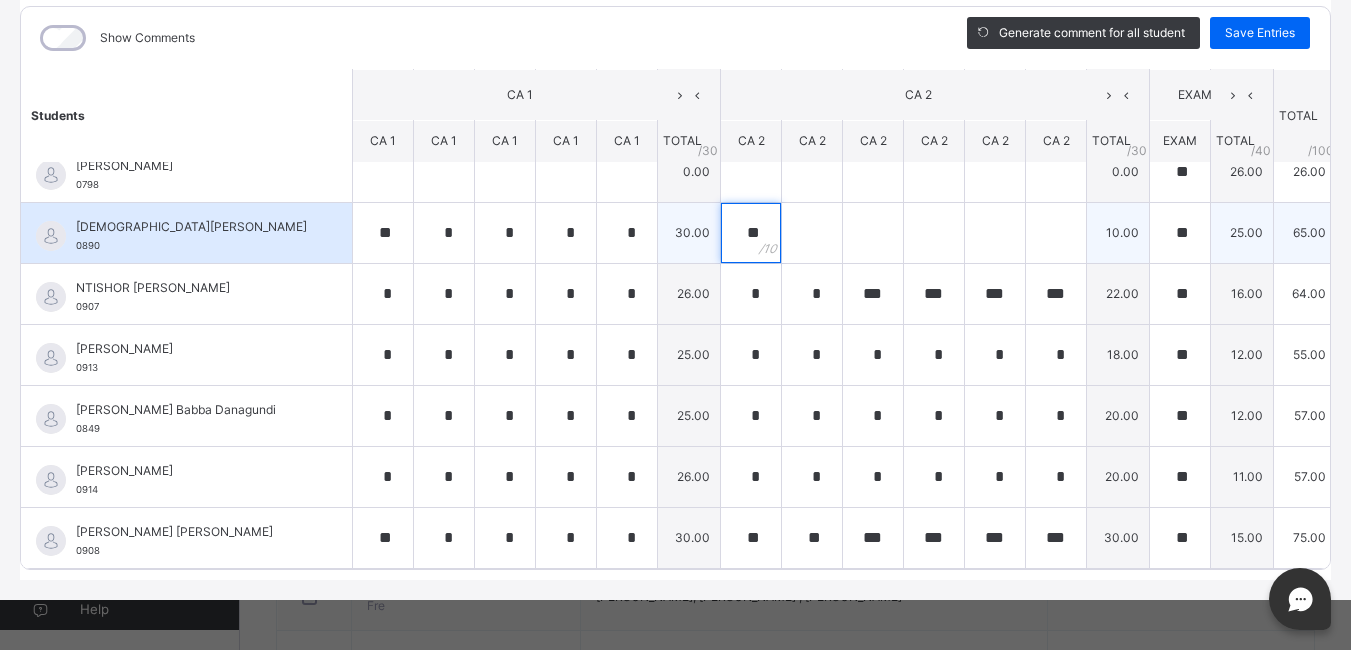 type on "**" 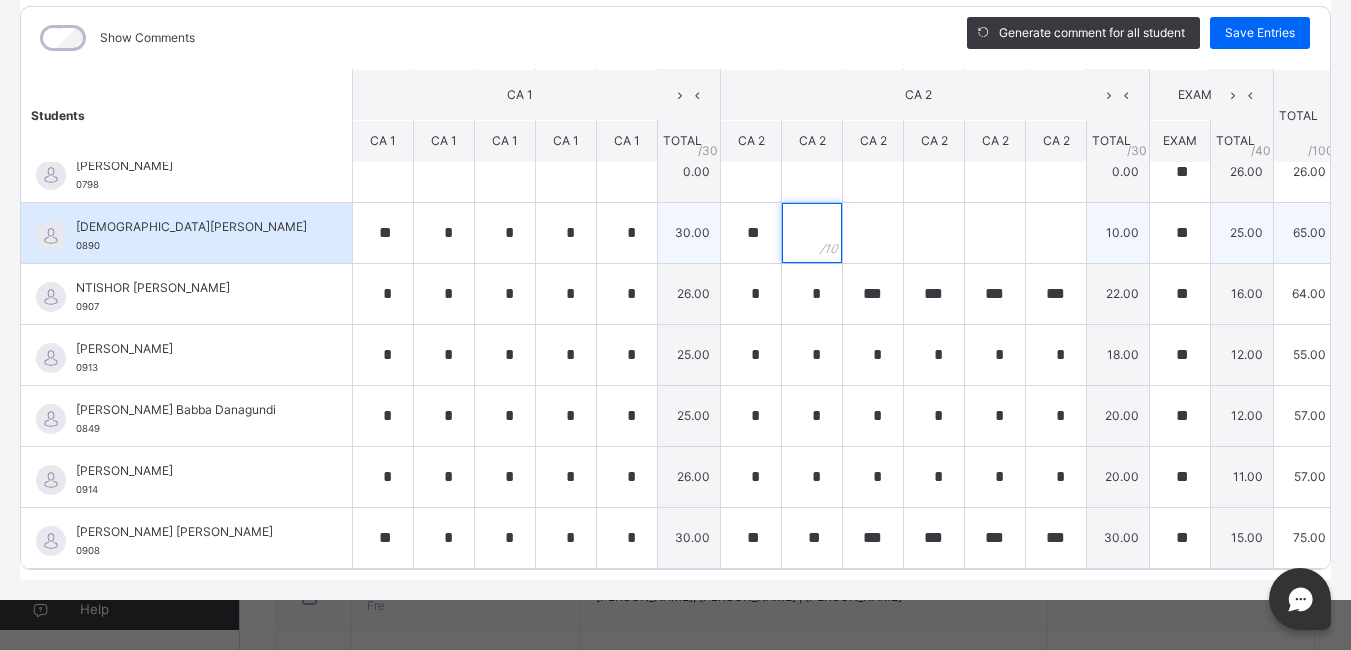 click at bounding box center [812, 233] 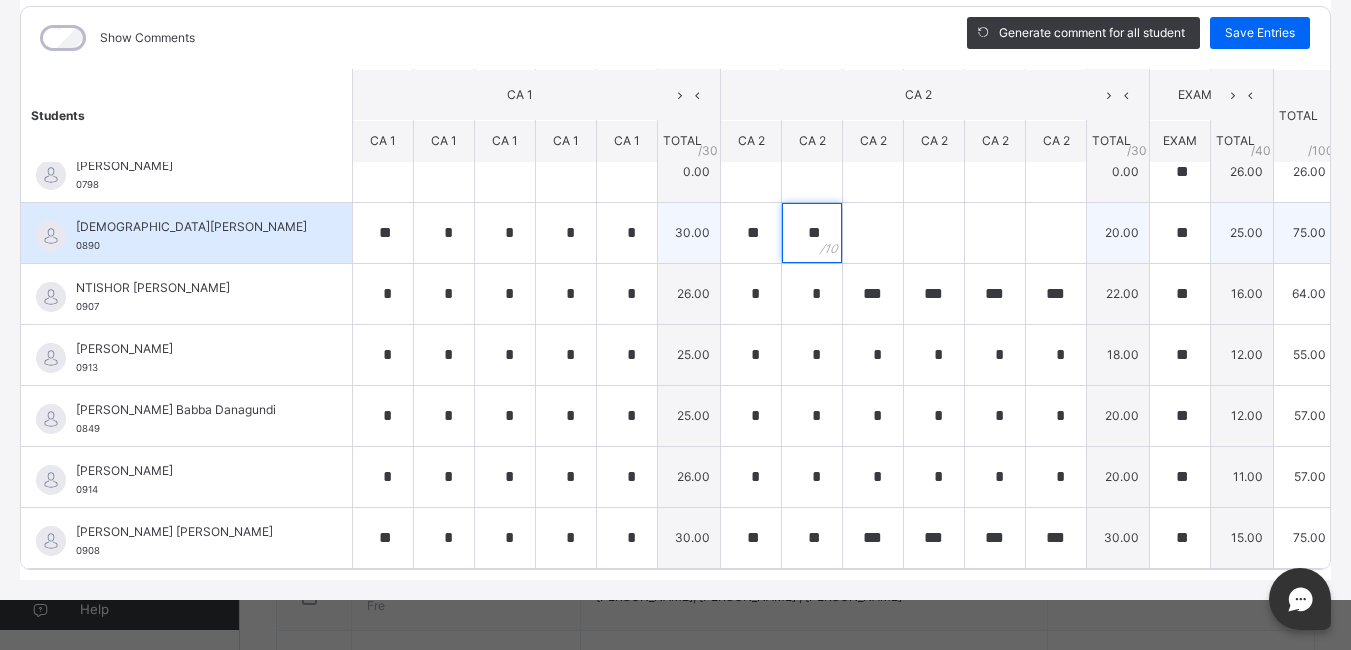 type on "**" 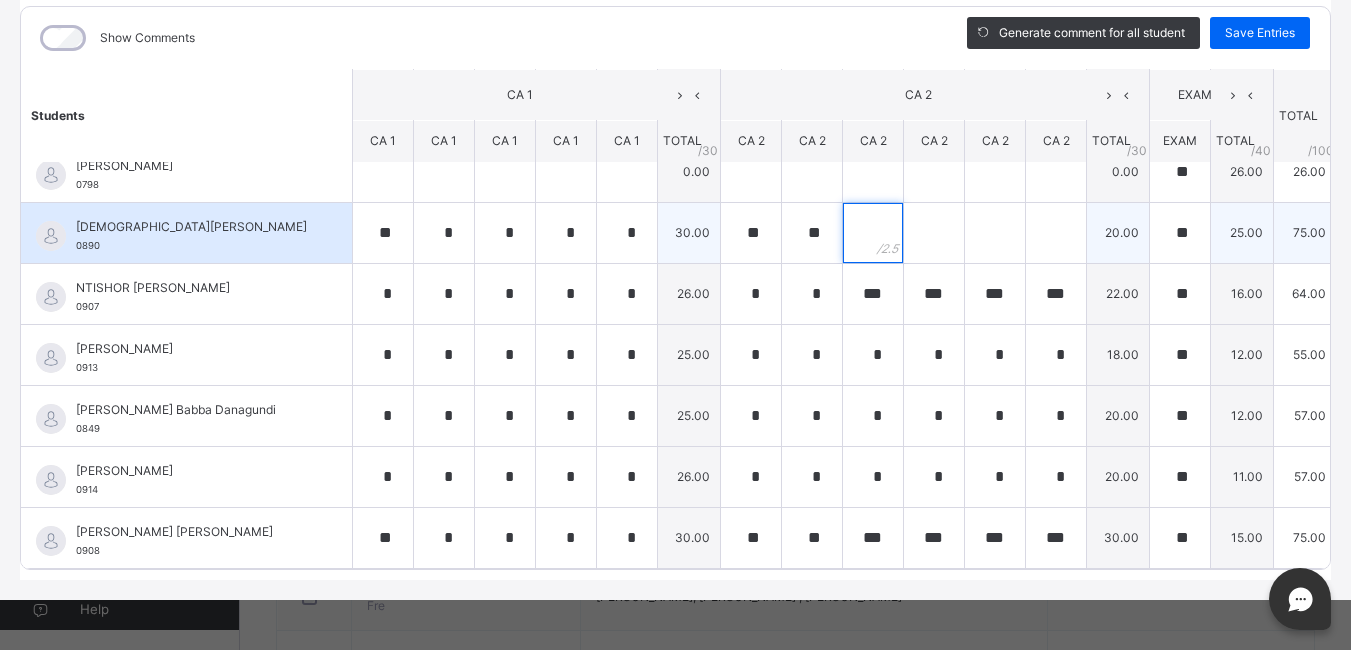 click at bounding box center [873, 233] 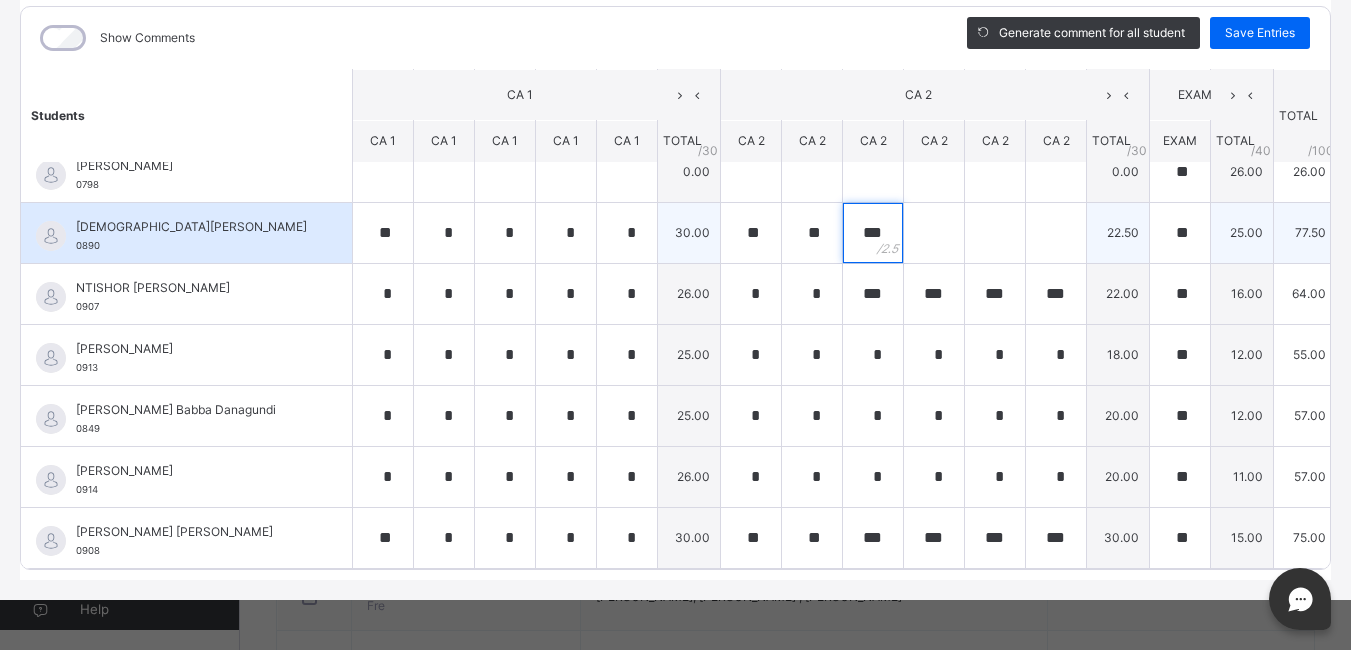 type on "***" 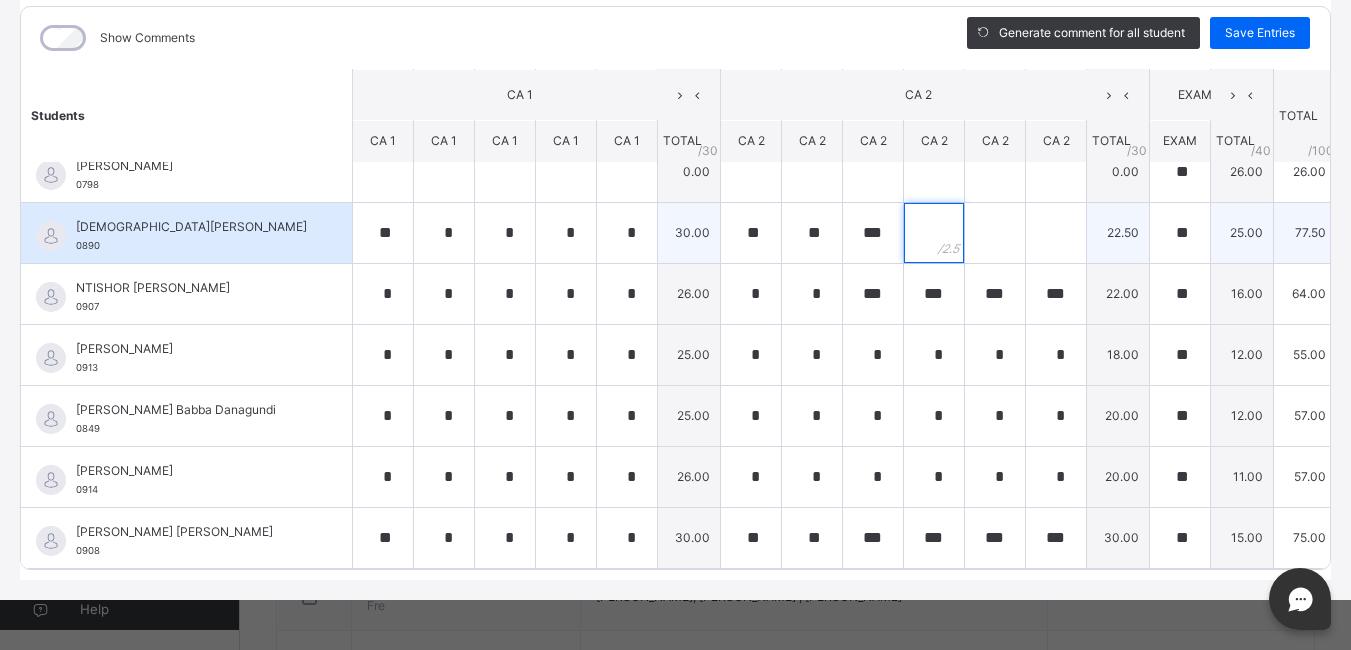click at bounding box center (934, 233) 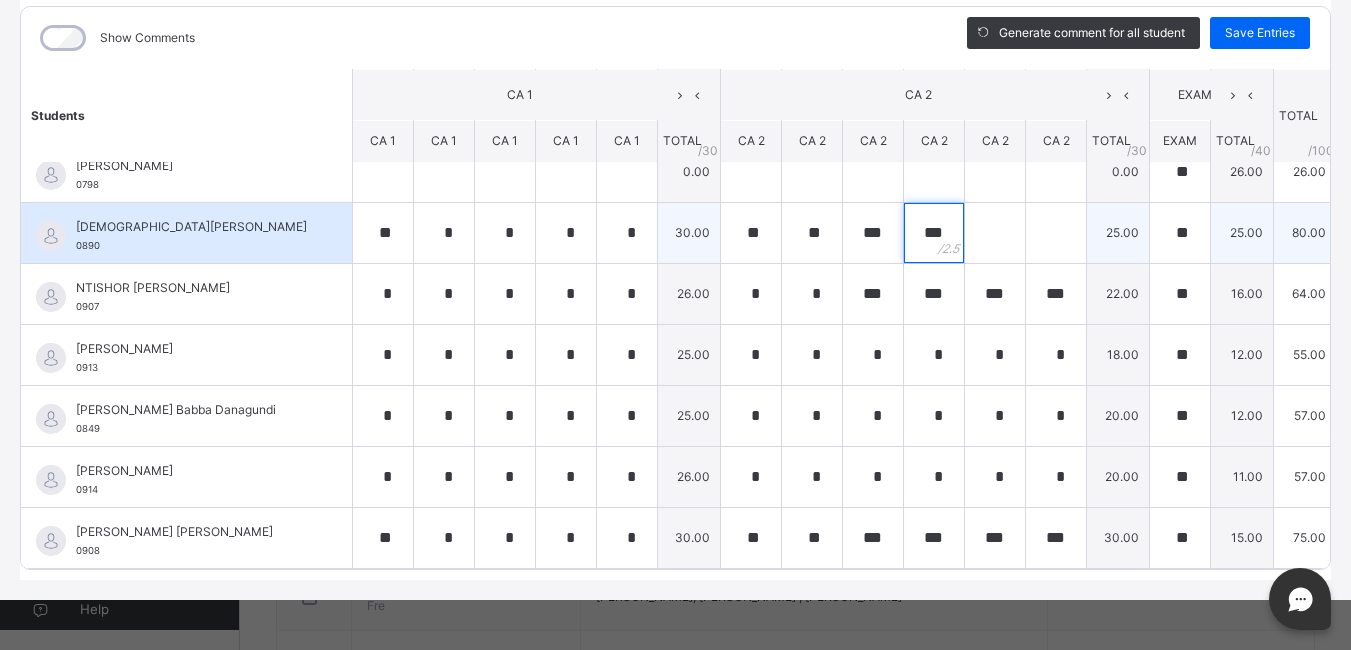 type on "***" 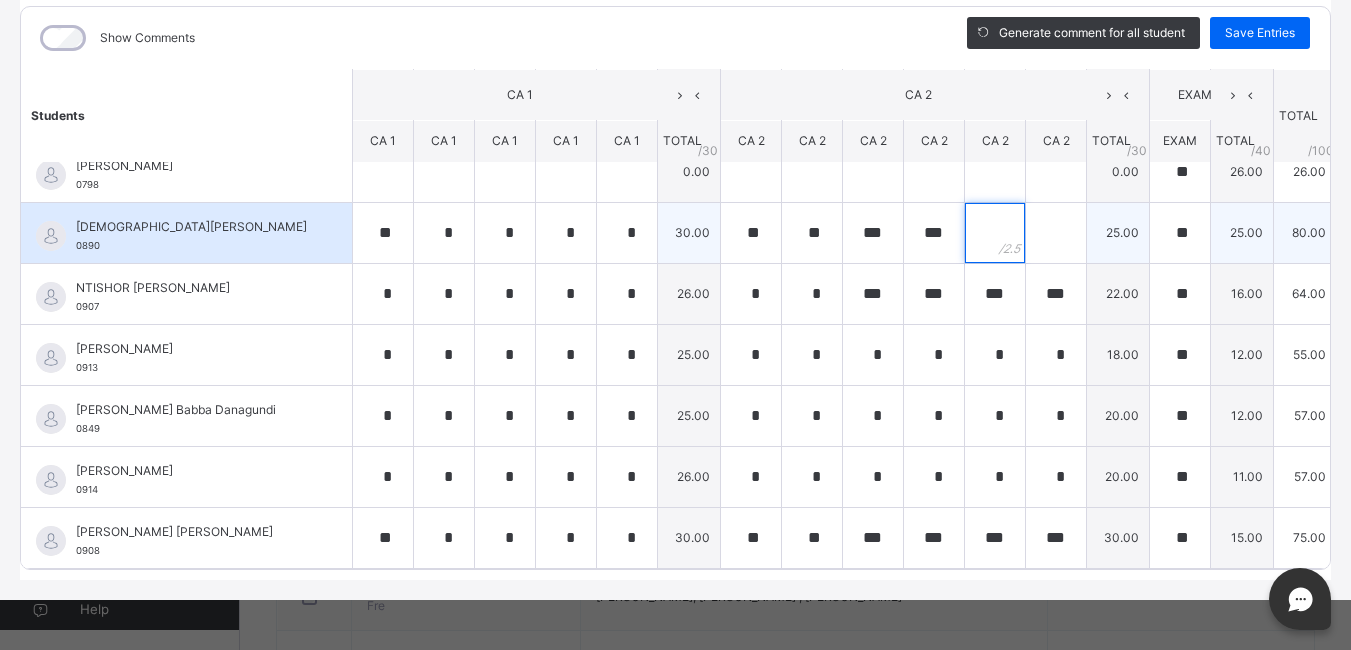 click at bounding box center [995, 233] 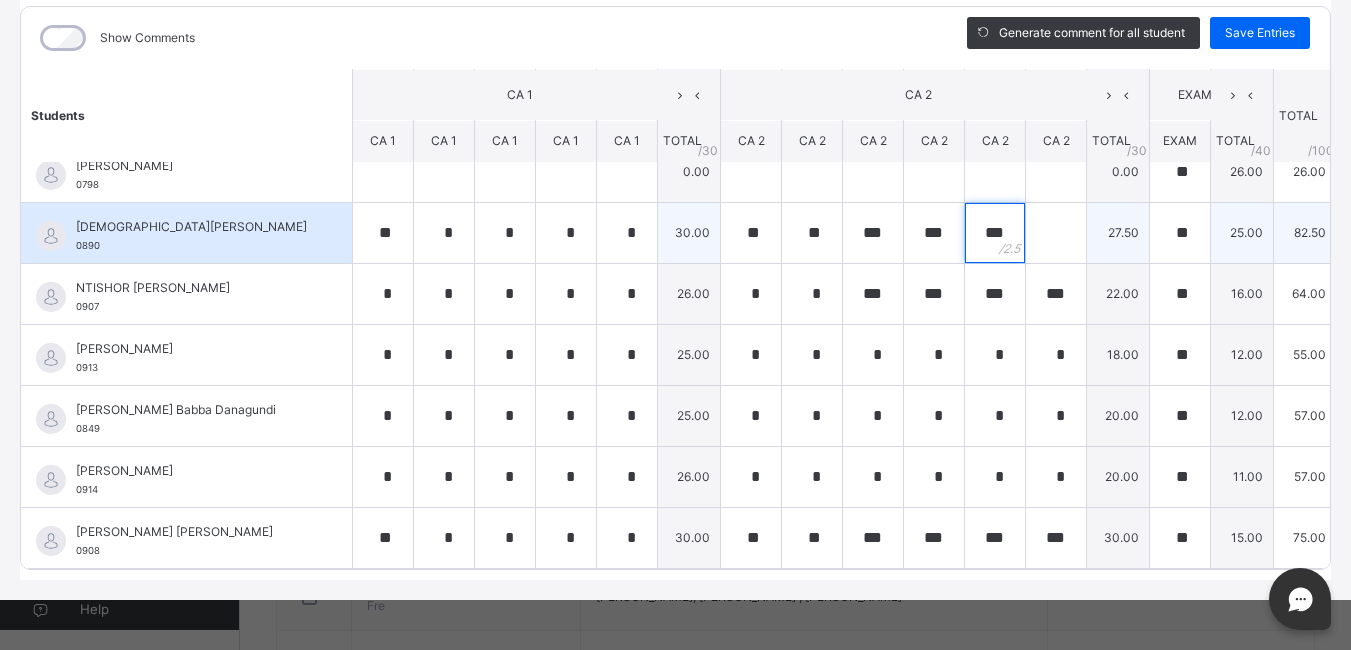 type on "***" 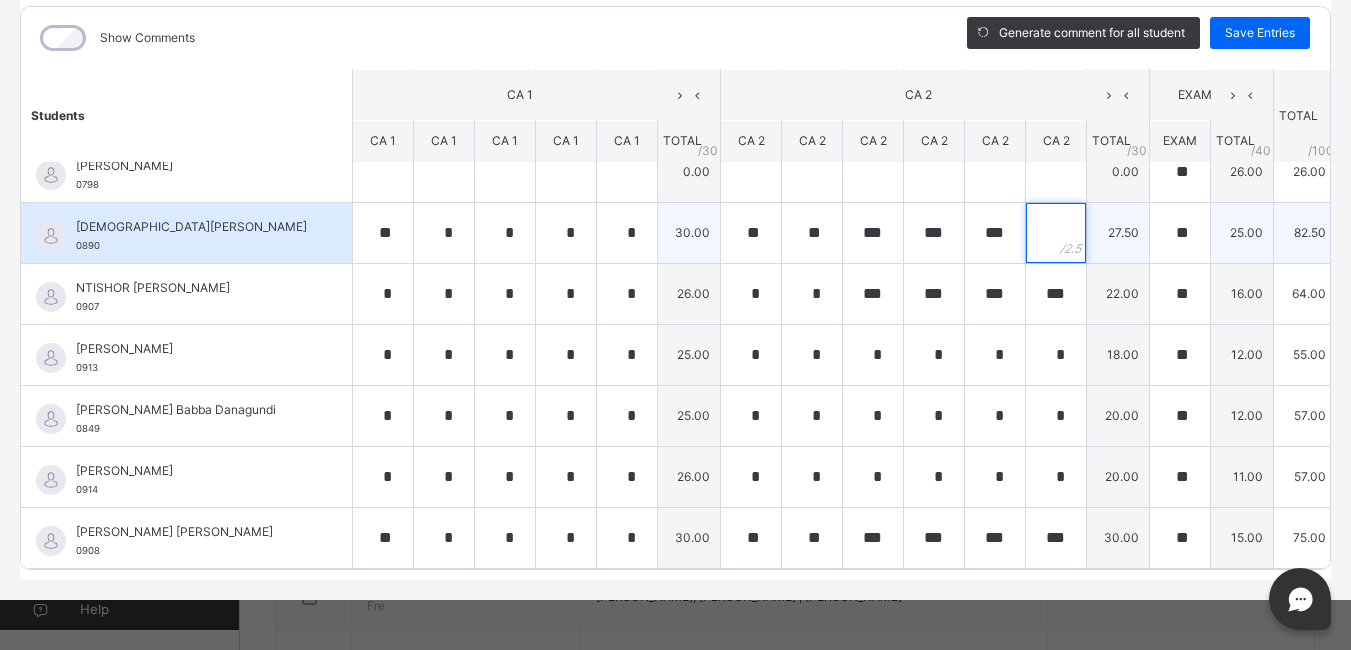 click at bounding box center [1056, 233] 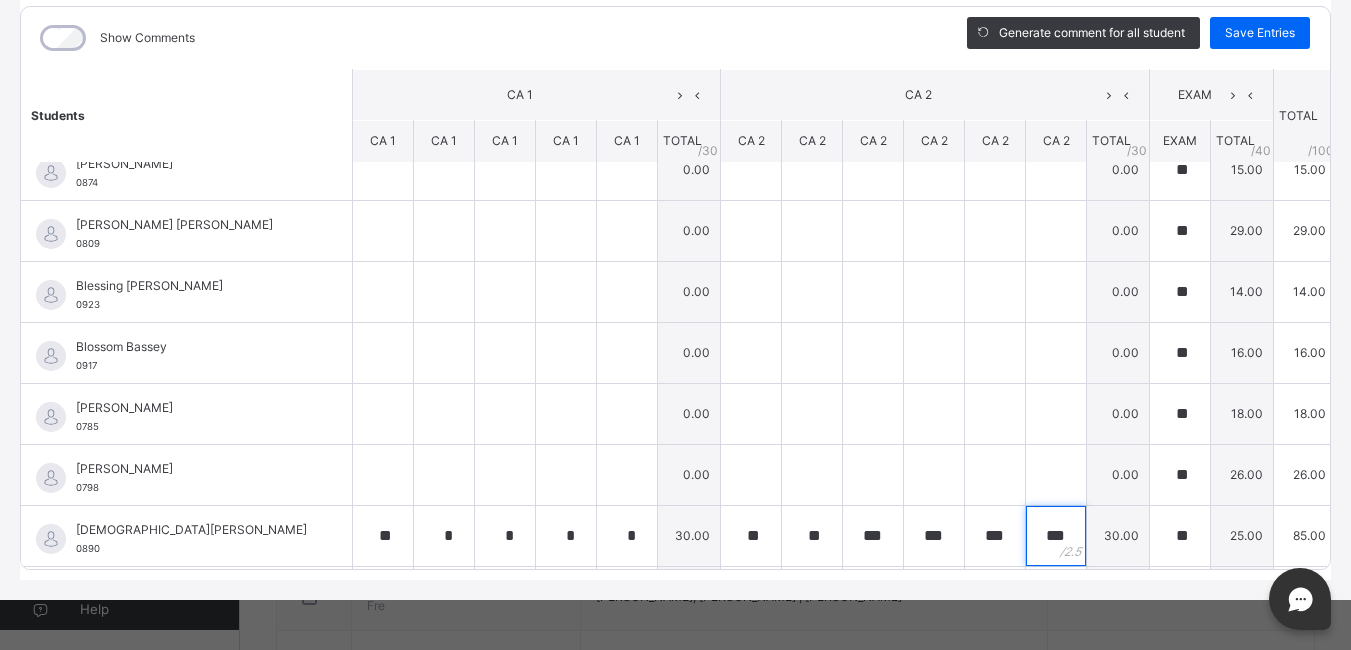 scroll, scrollTop: 0, scrollLeft: 0, axis: both 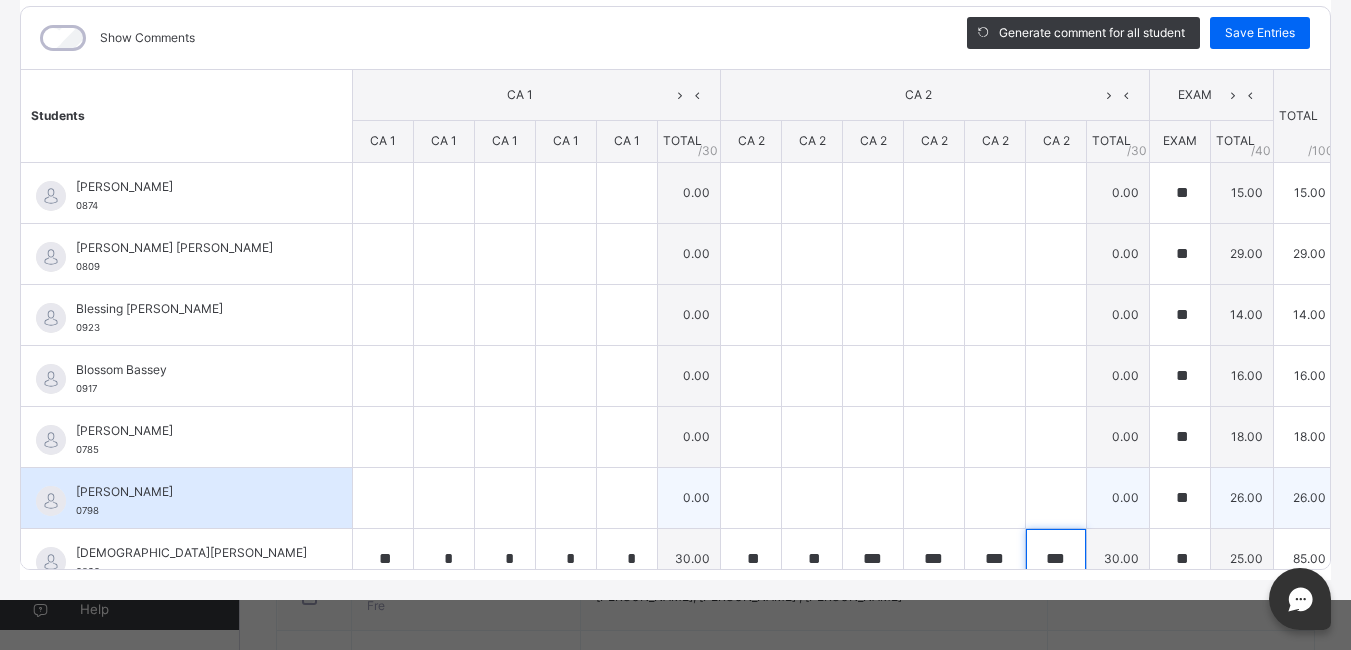 type on "***" 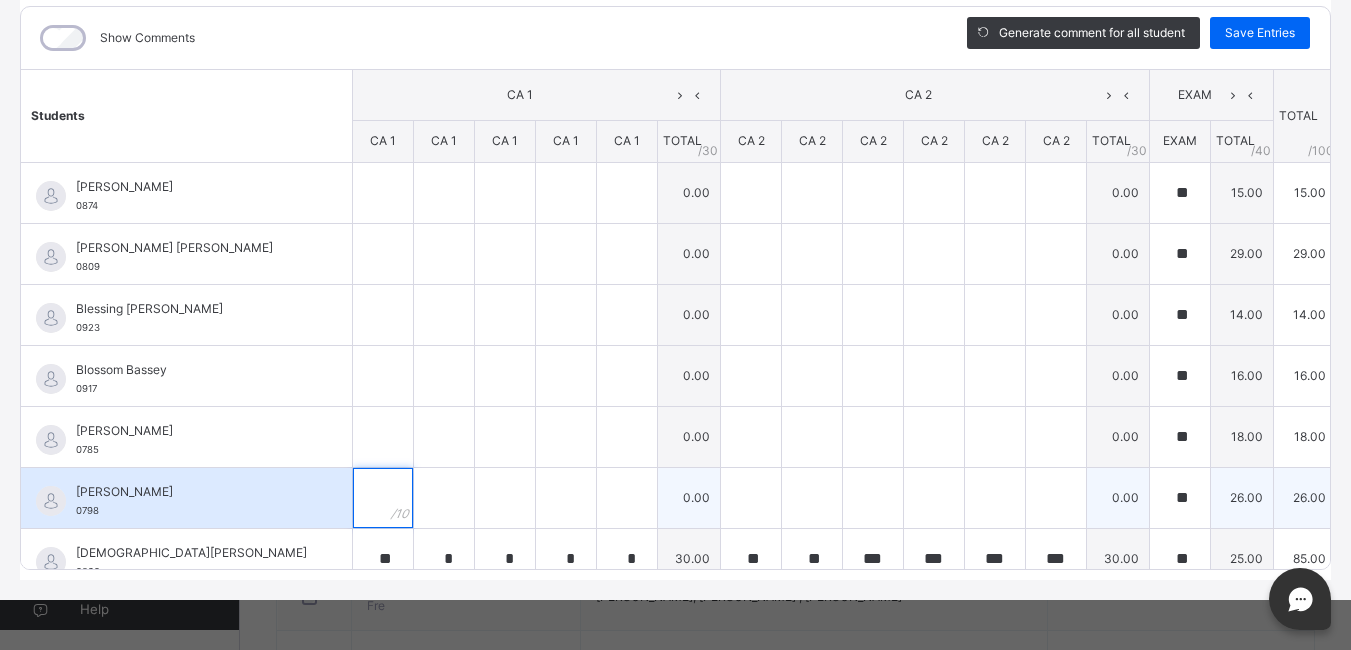 click at bounding box center (383, 498) 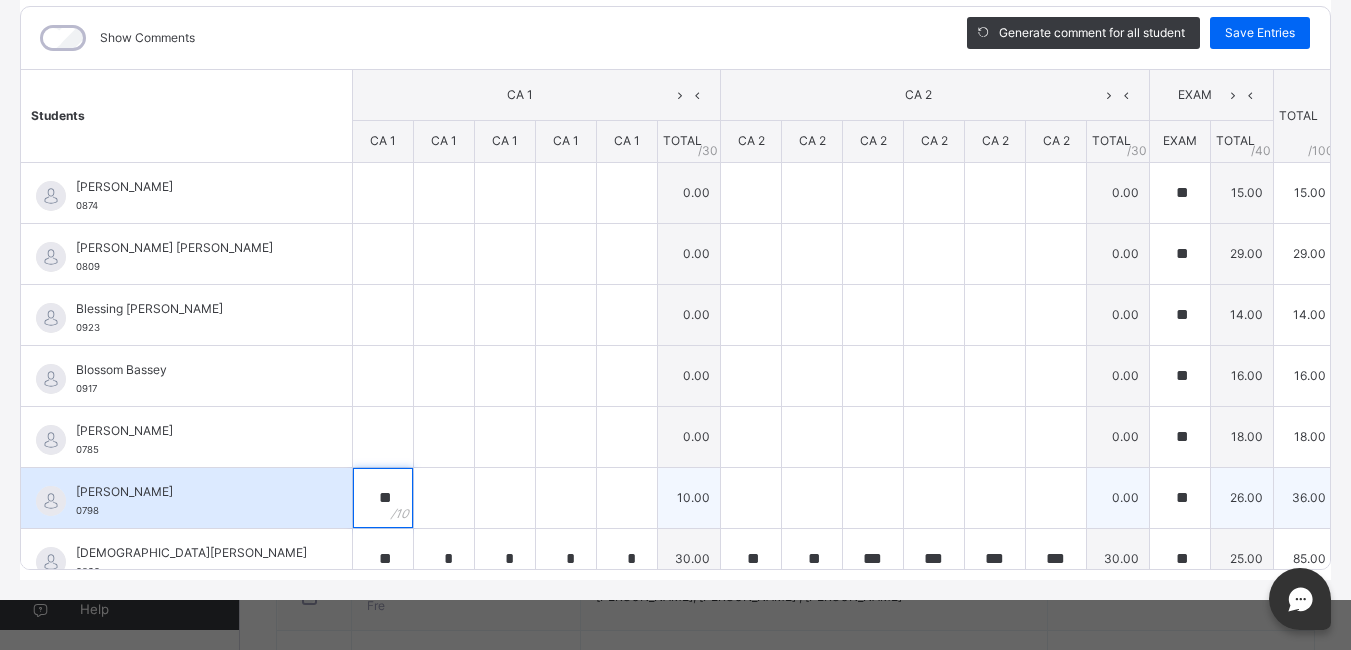type on "**" 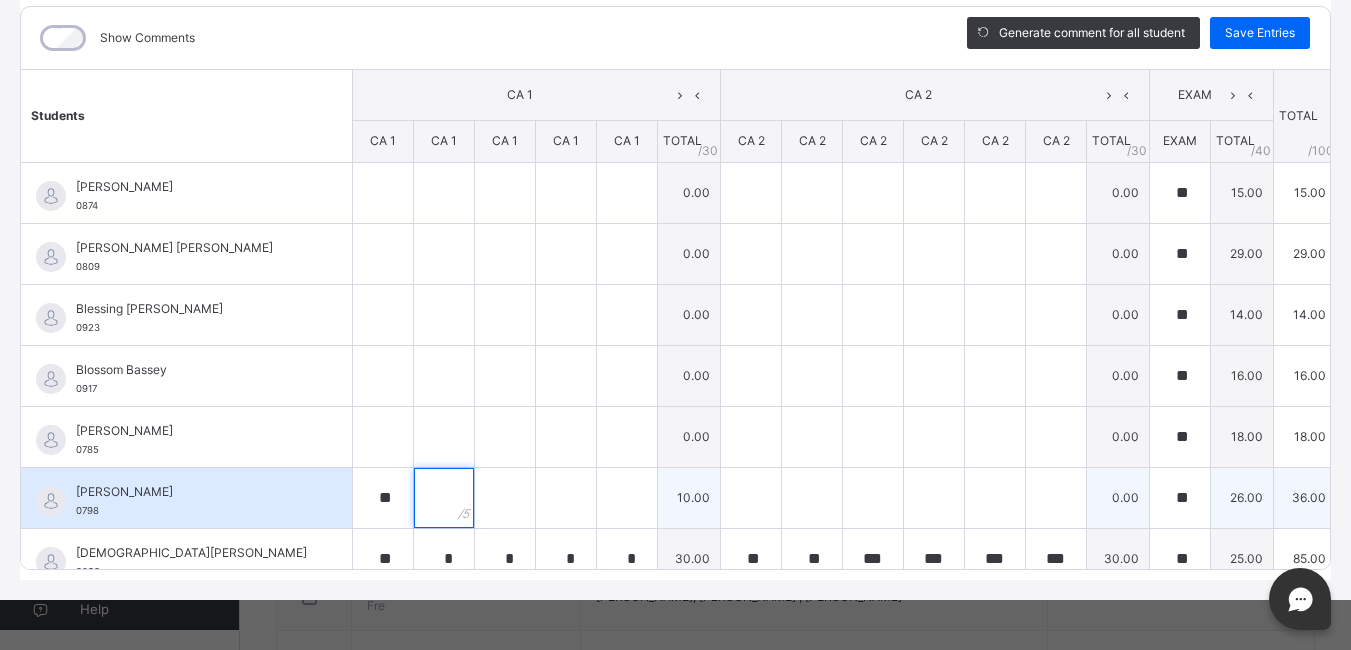 click at bounding box center (444, 498) 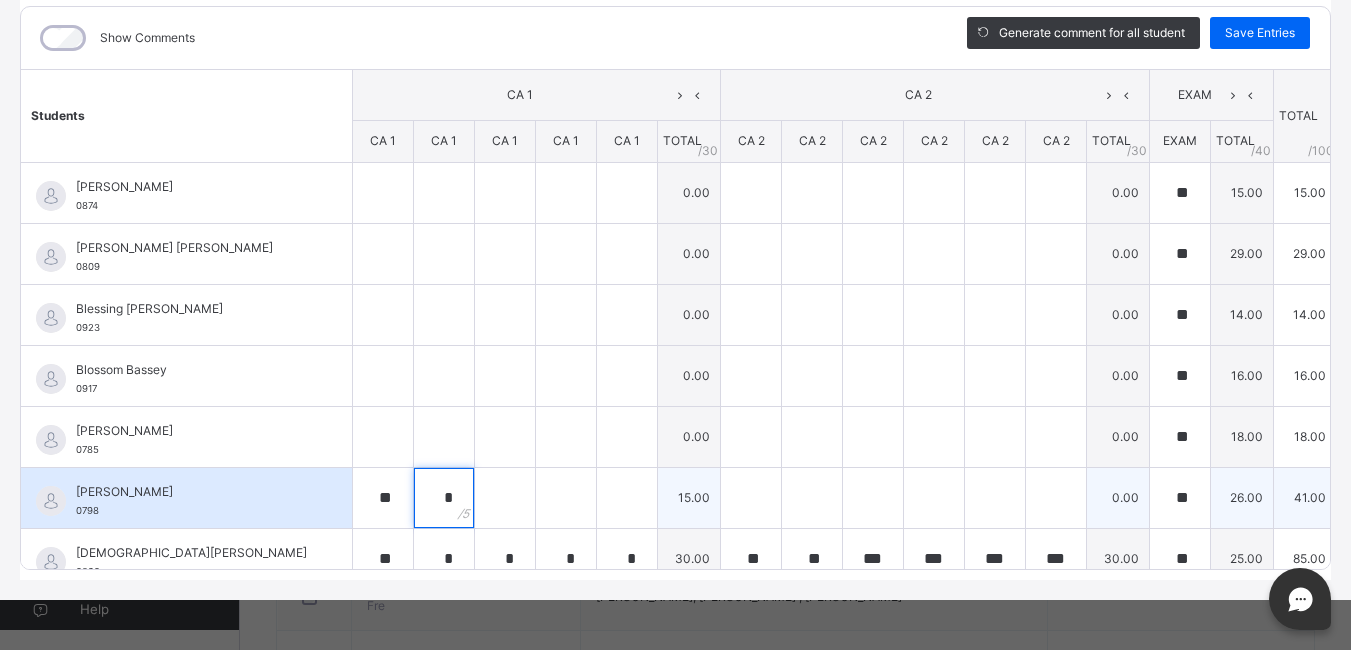 type on "*" 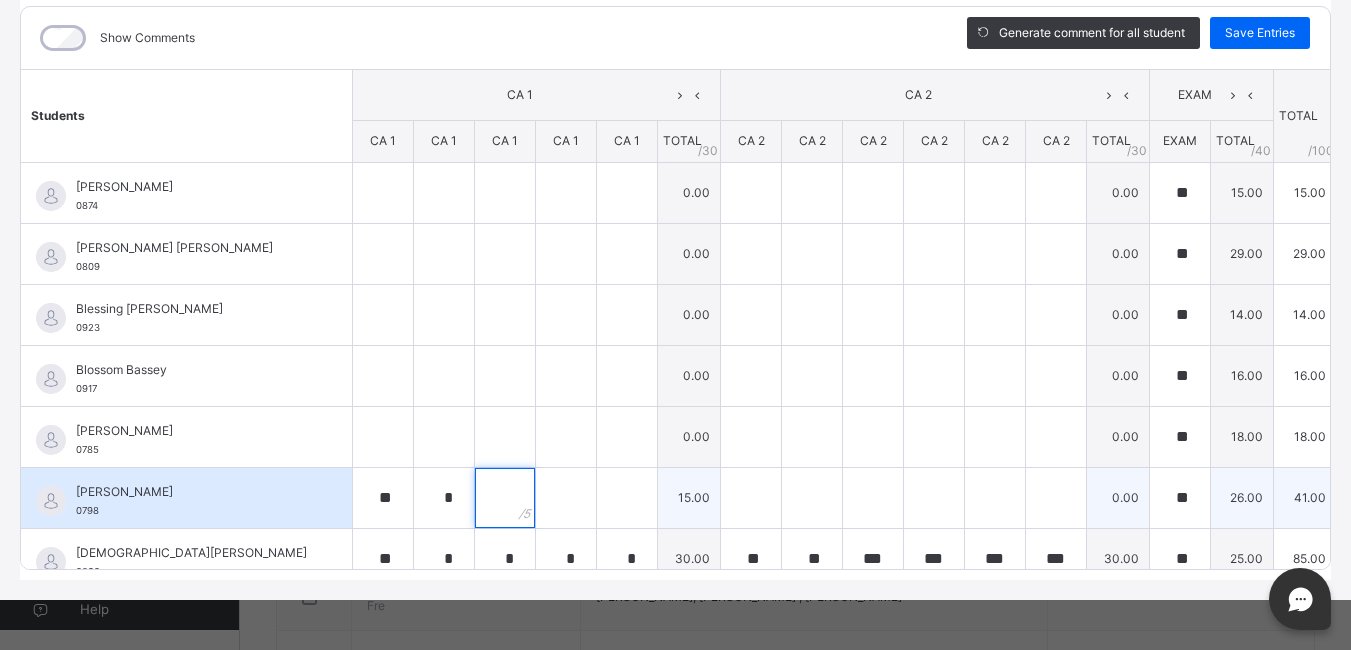 click at bounding box center [505, 498] 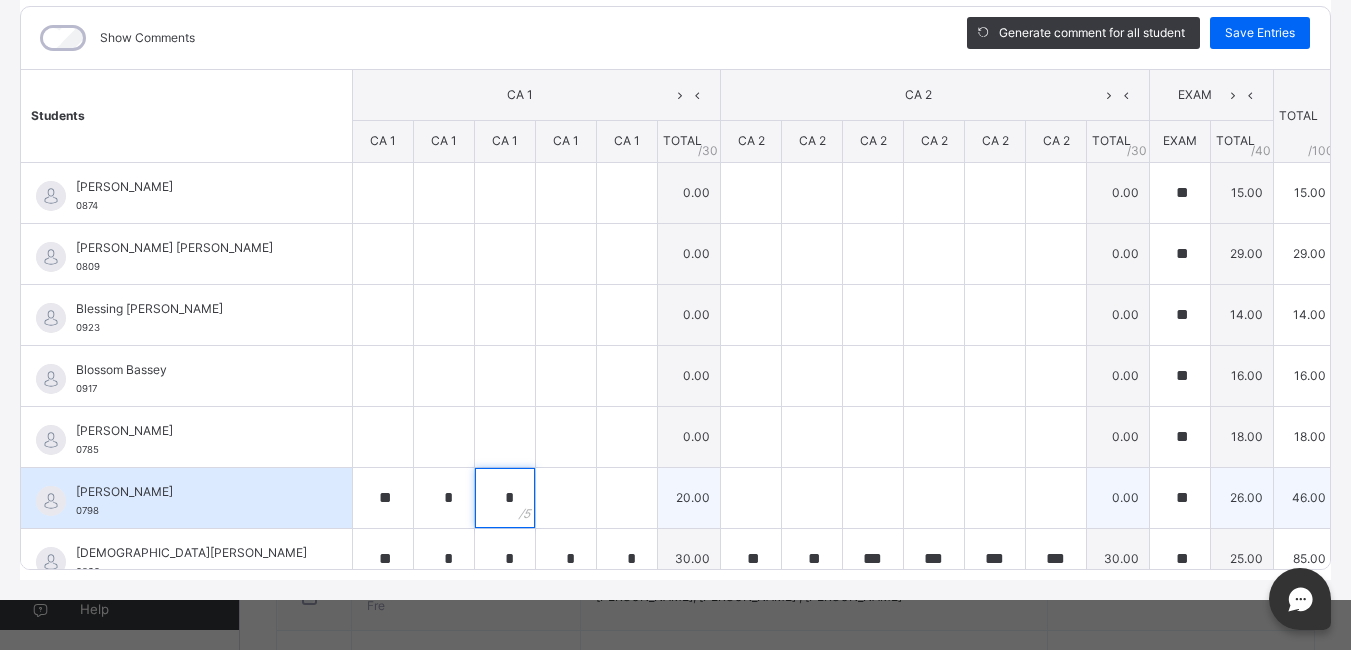 type on "*" 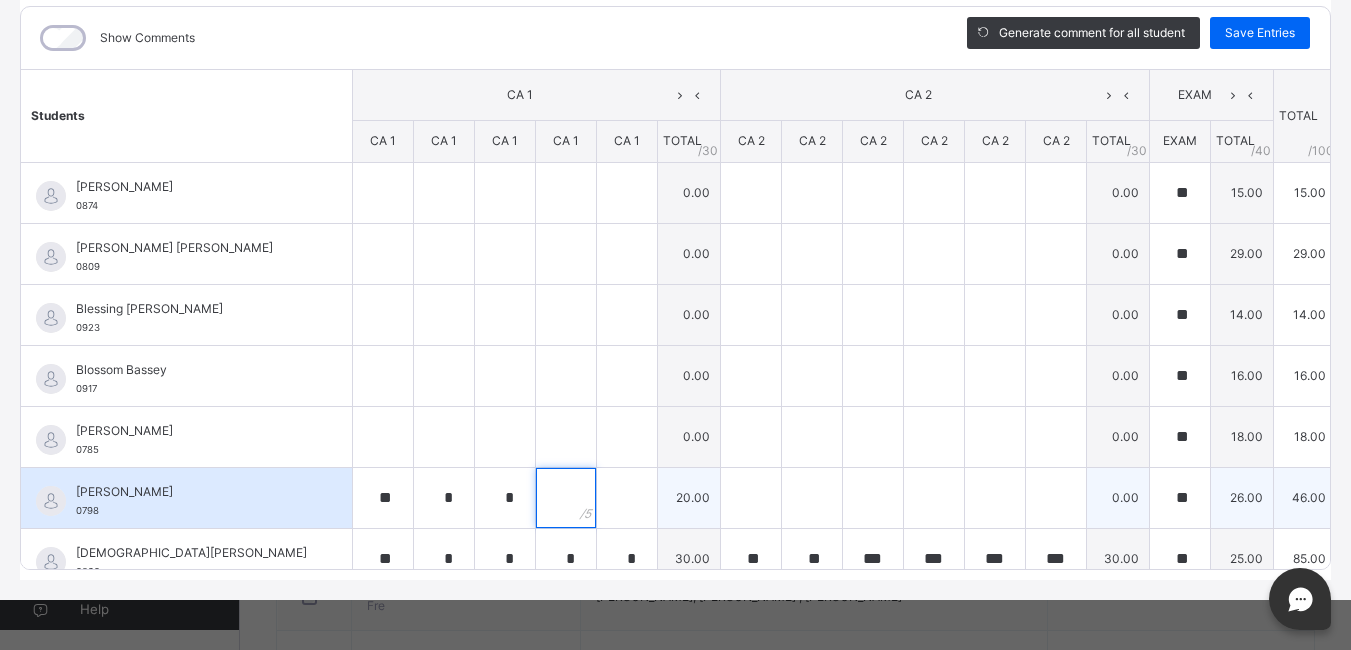 click at bounding box center (566, 498) 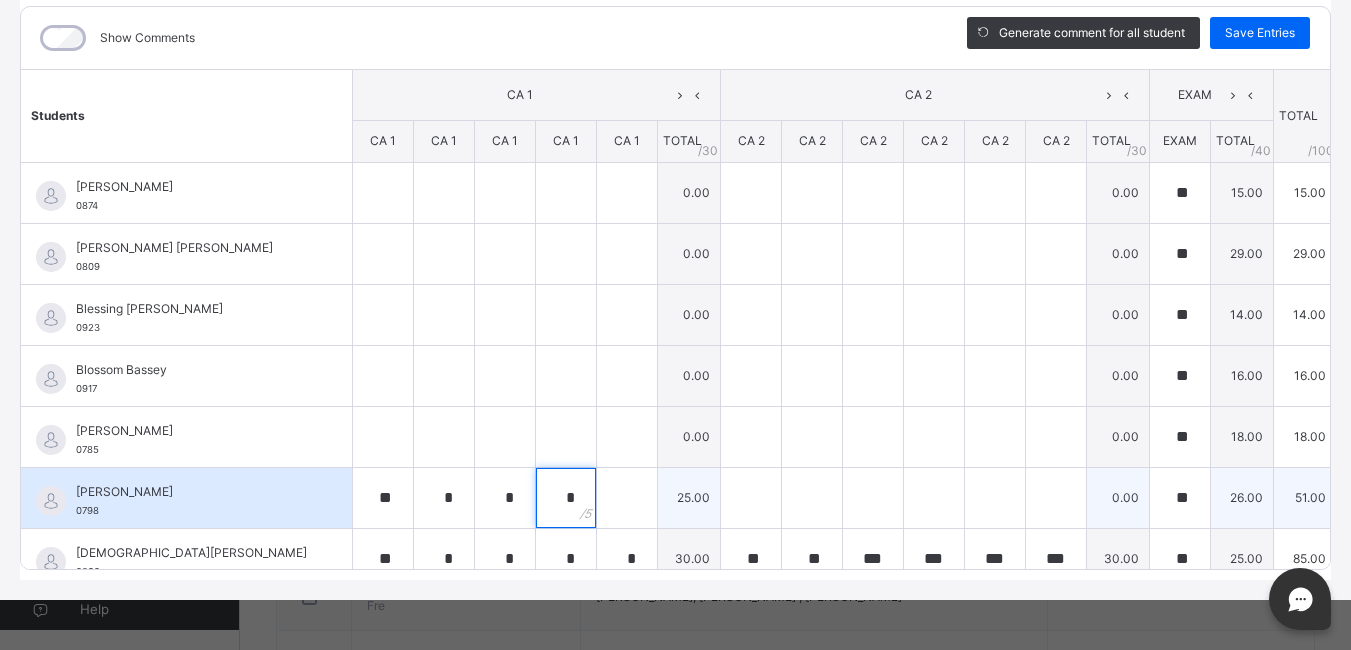 type on "*" 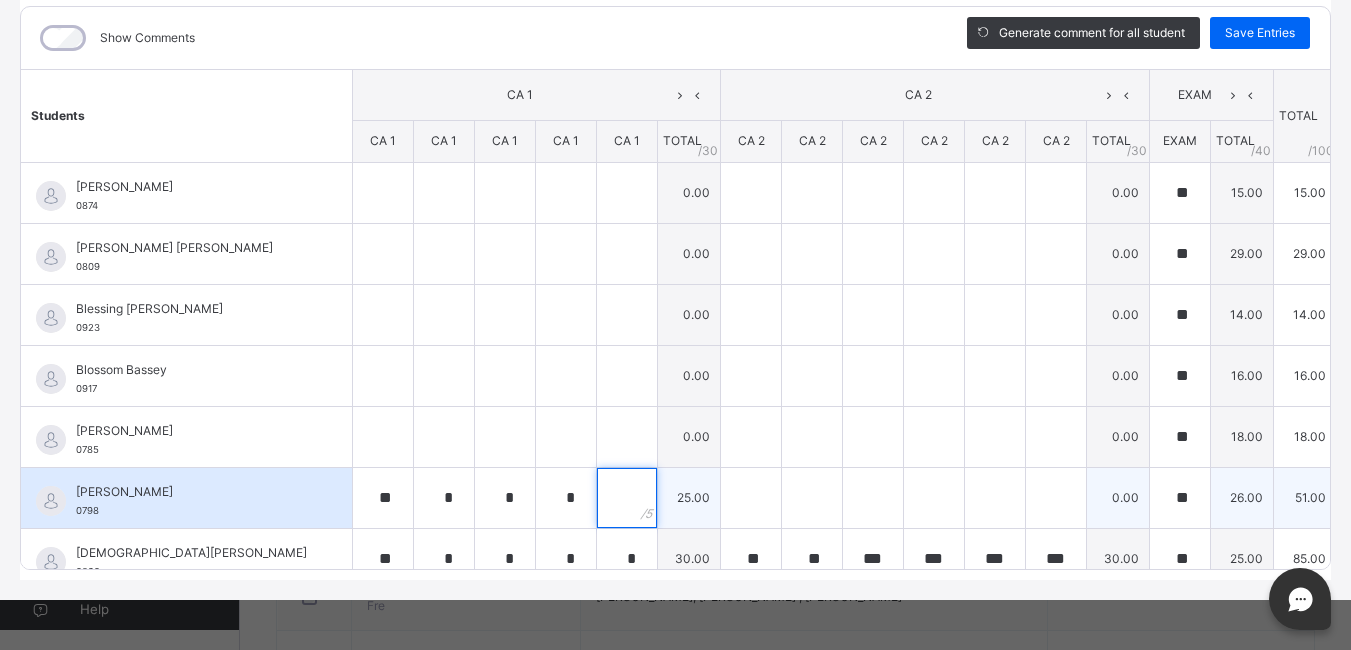 click at bounding box center [627, 498] 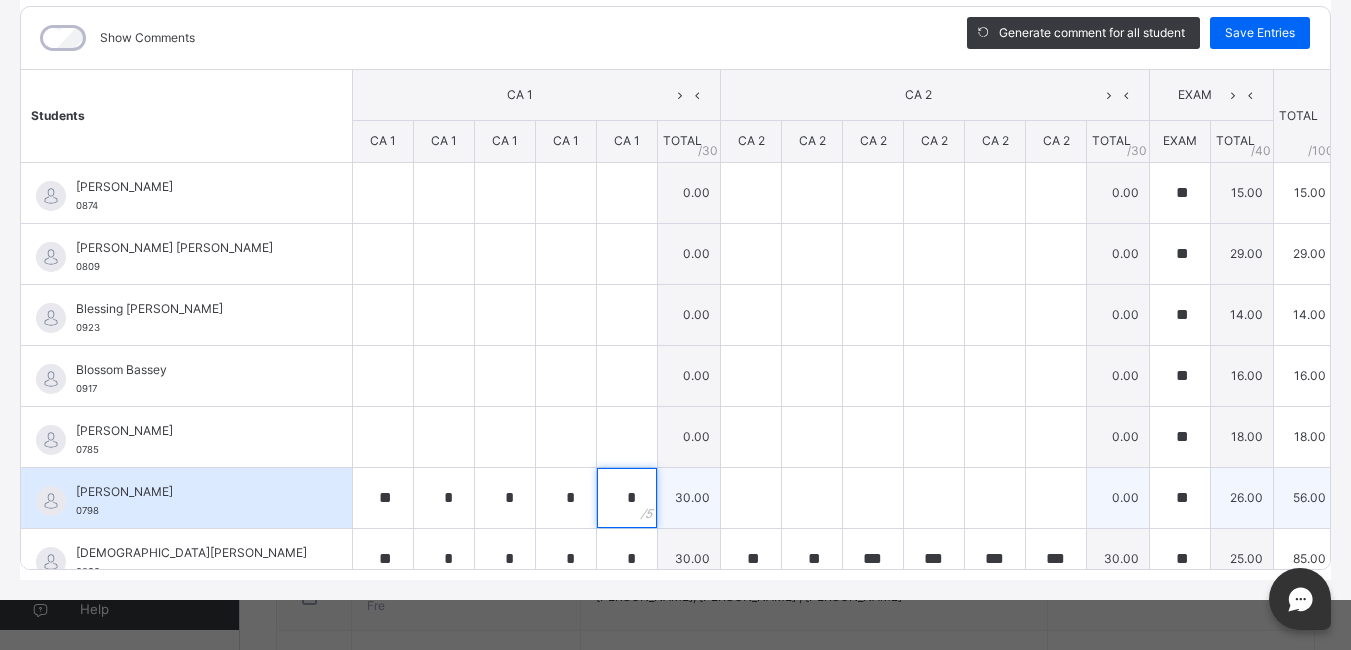 type on "*" 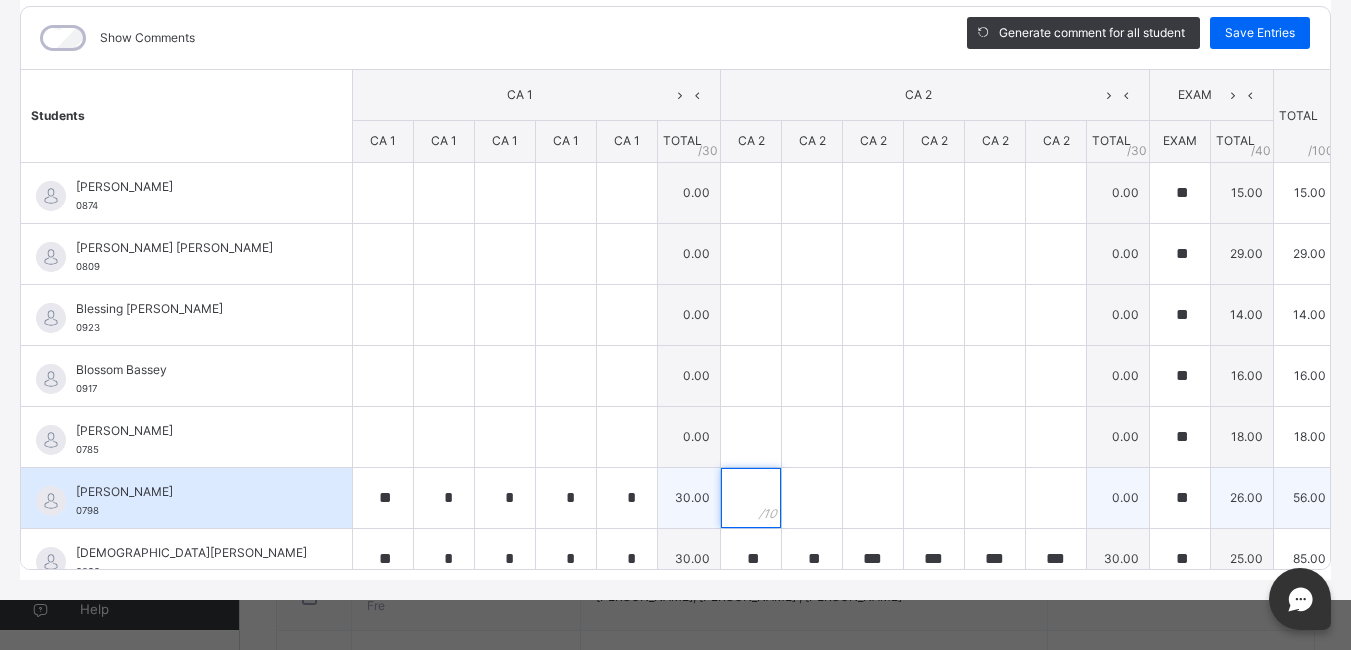 click at bounding box center (751, 498) 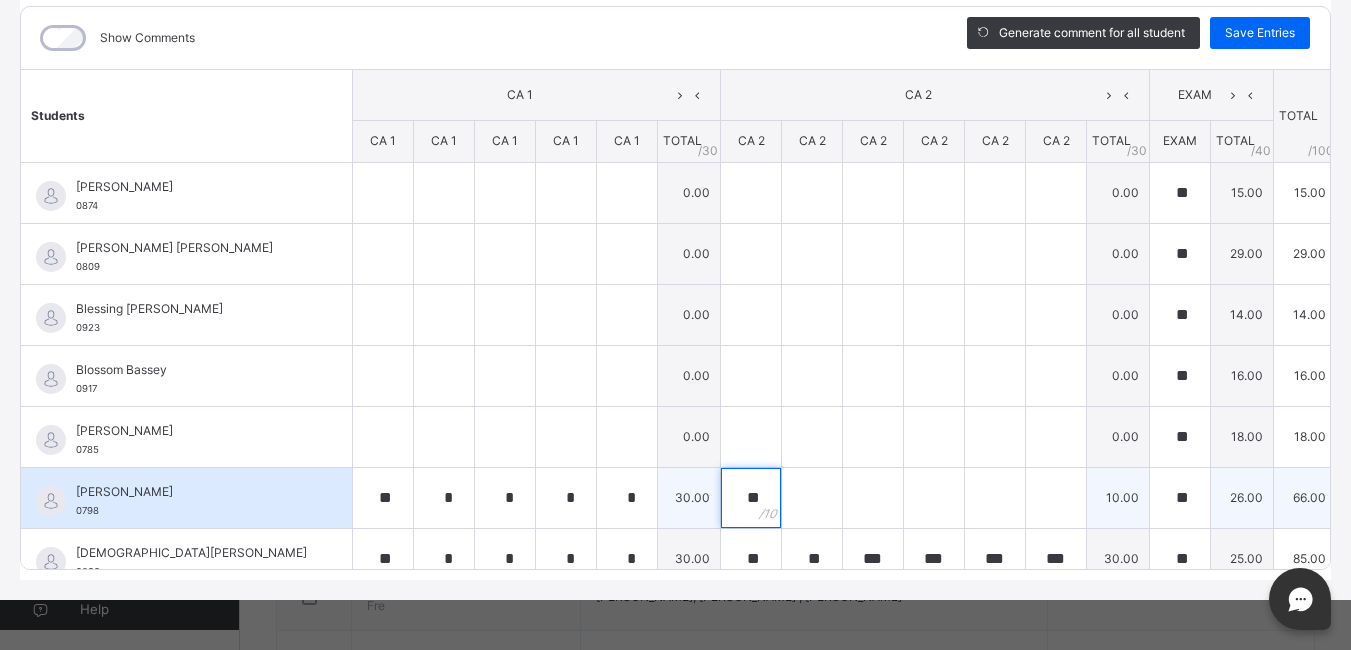type on "**" 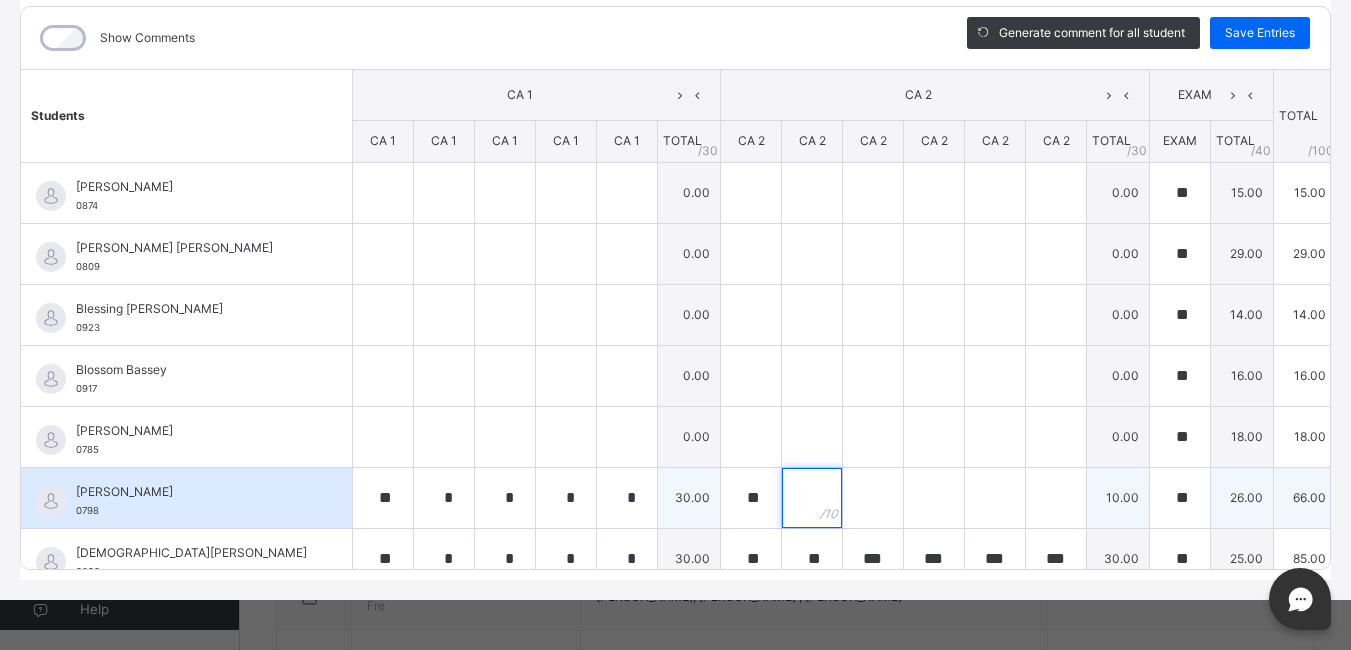click at bounding box center (812, 498) 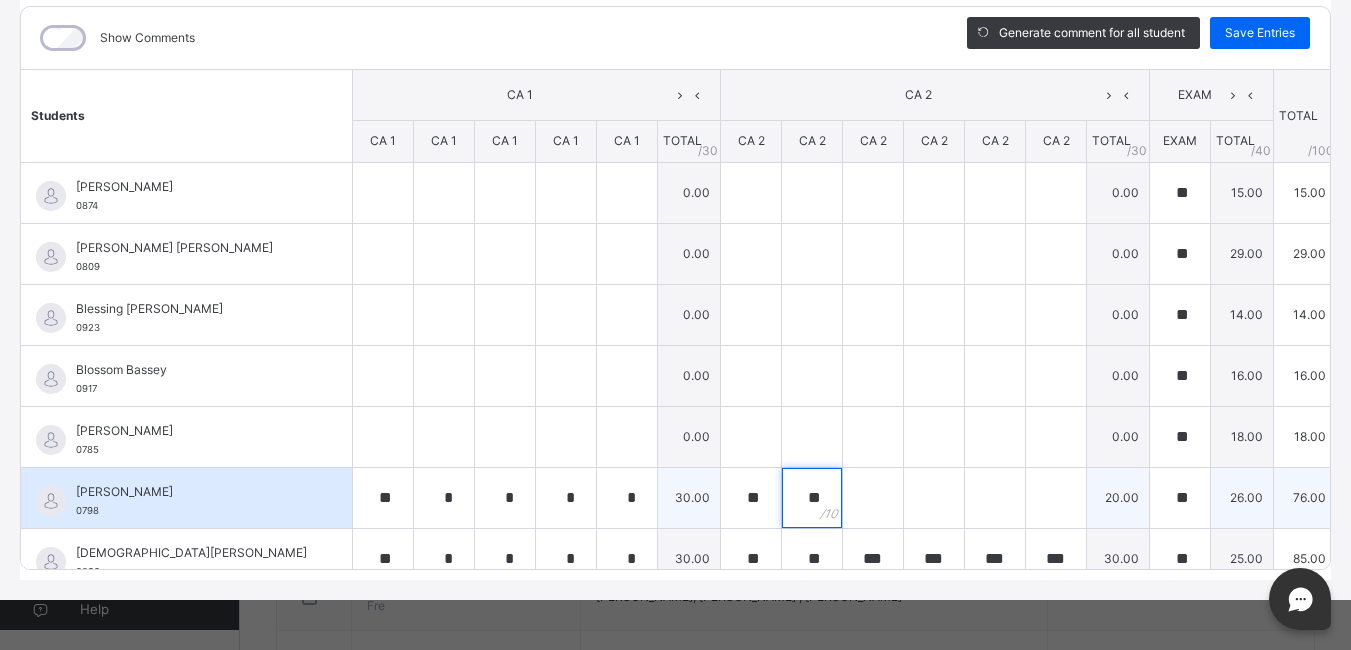 type on "**" 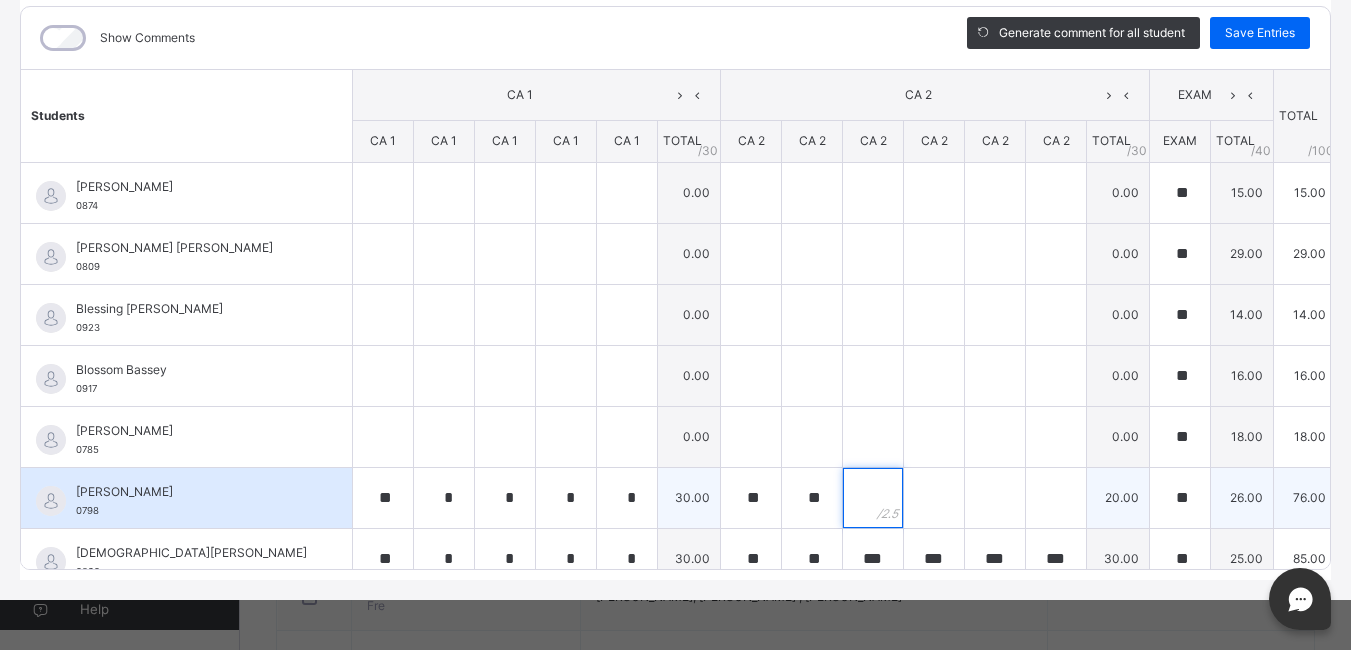 click at bounding box center [873, 498] 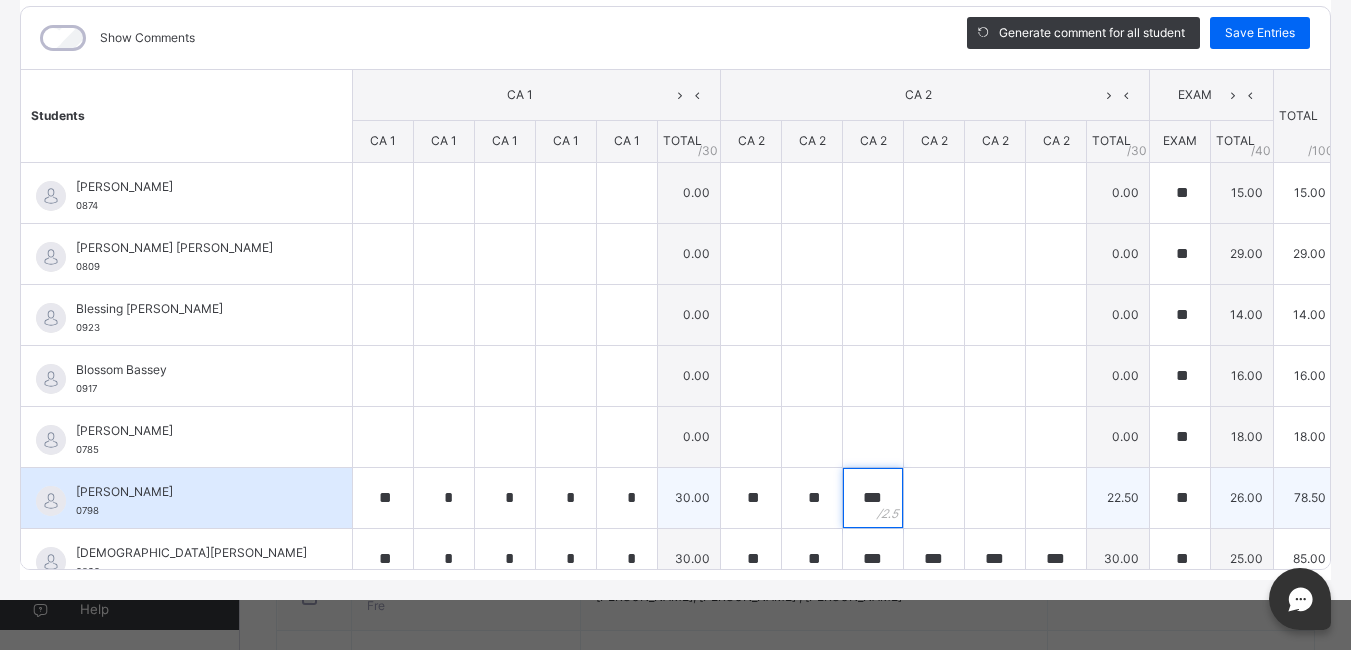 type on "***" 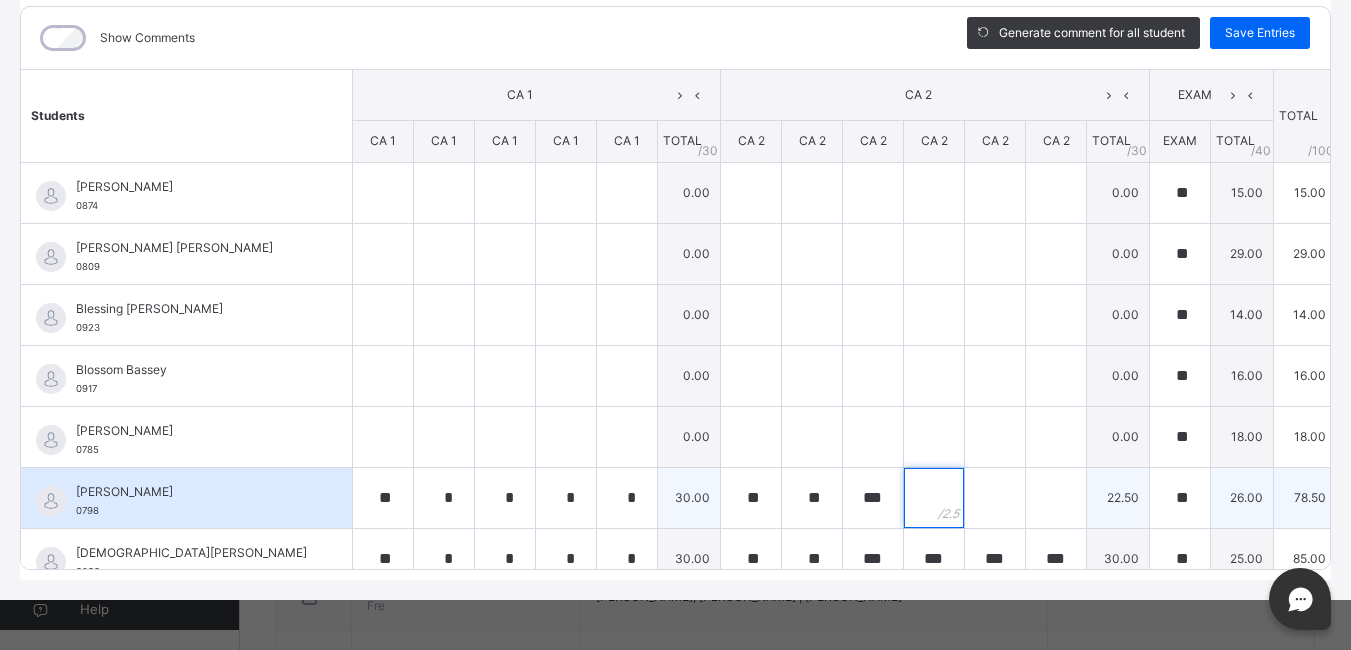 click at bounding box center (934, 498) 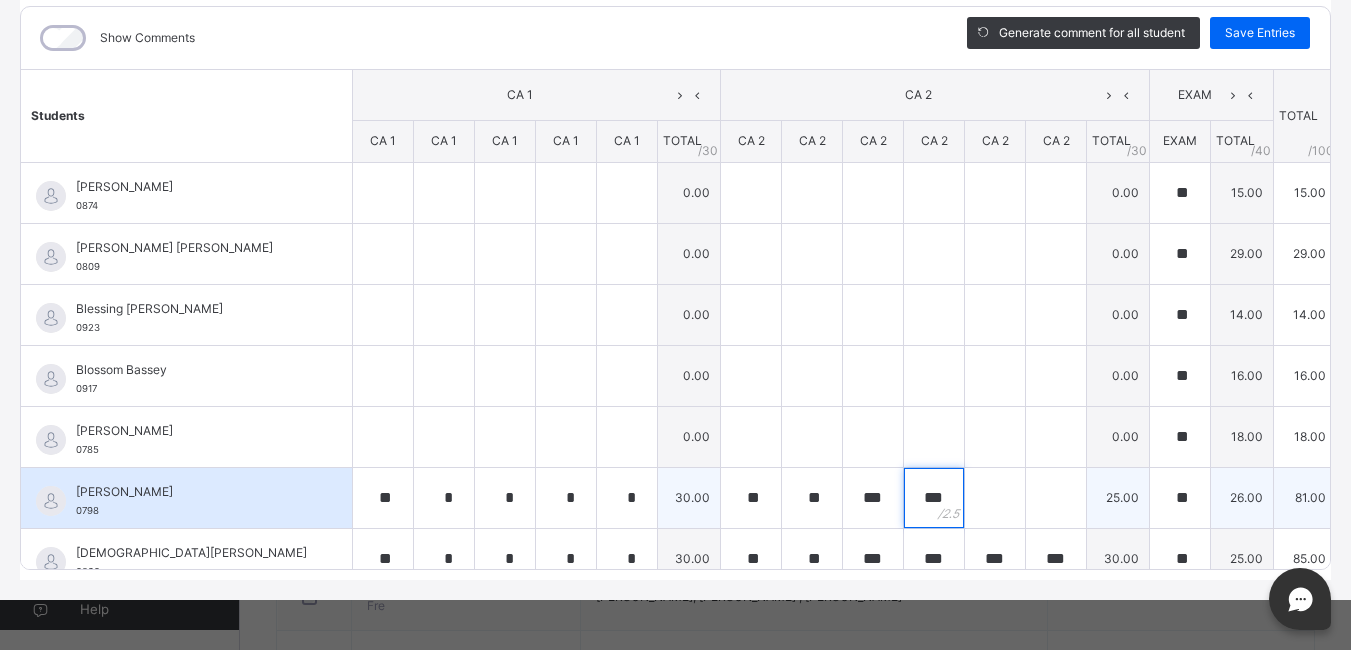 type on "***" 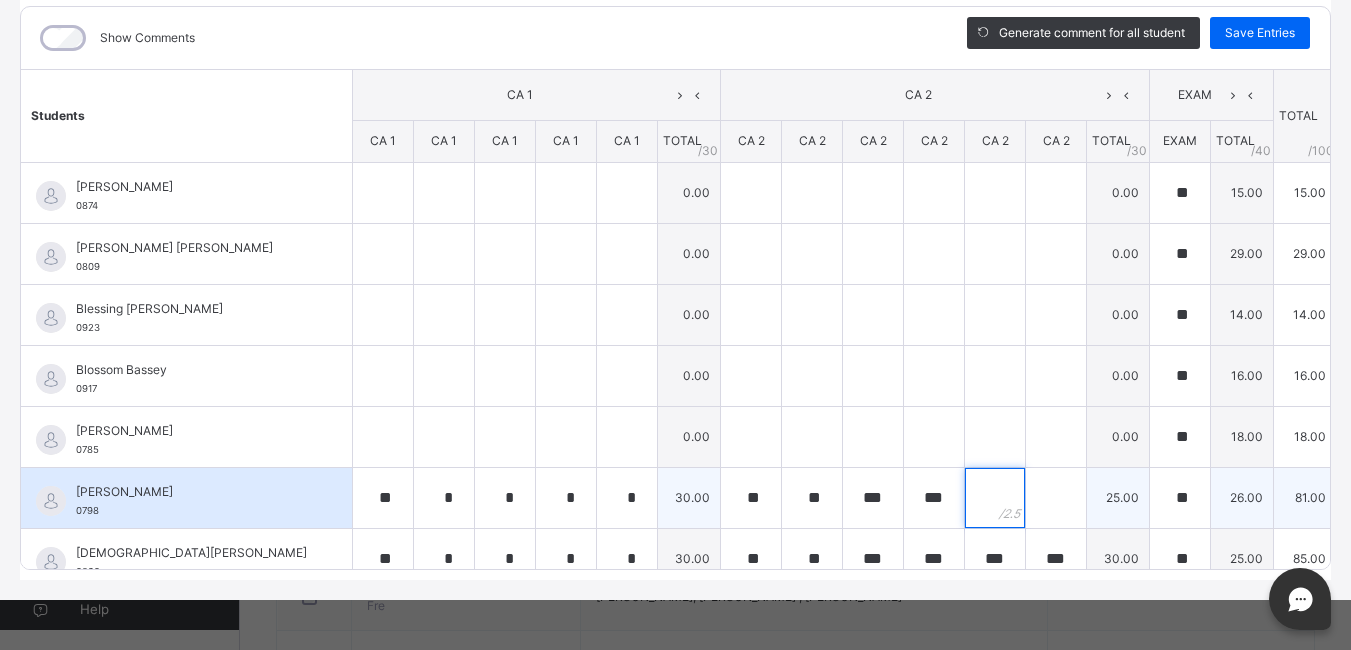 click at bounding box center (995, 498) 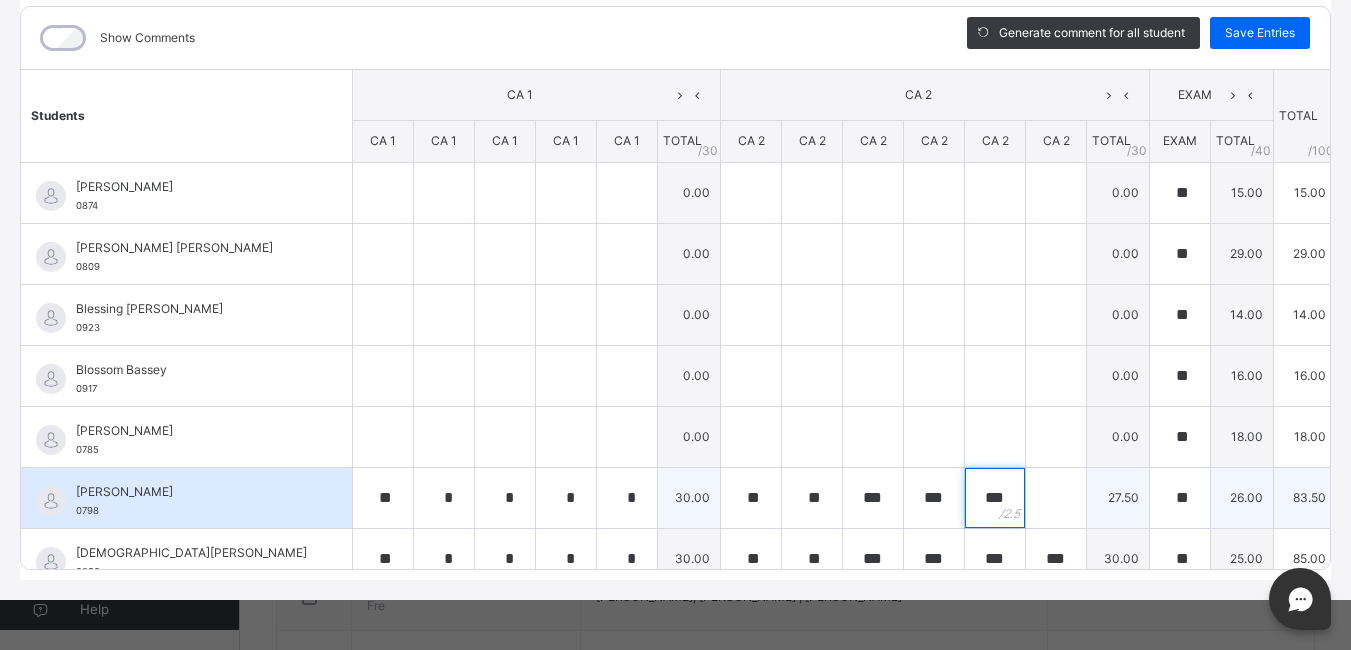 type on "***" 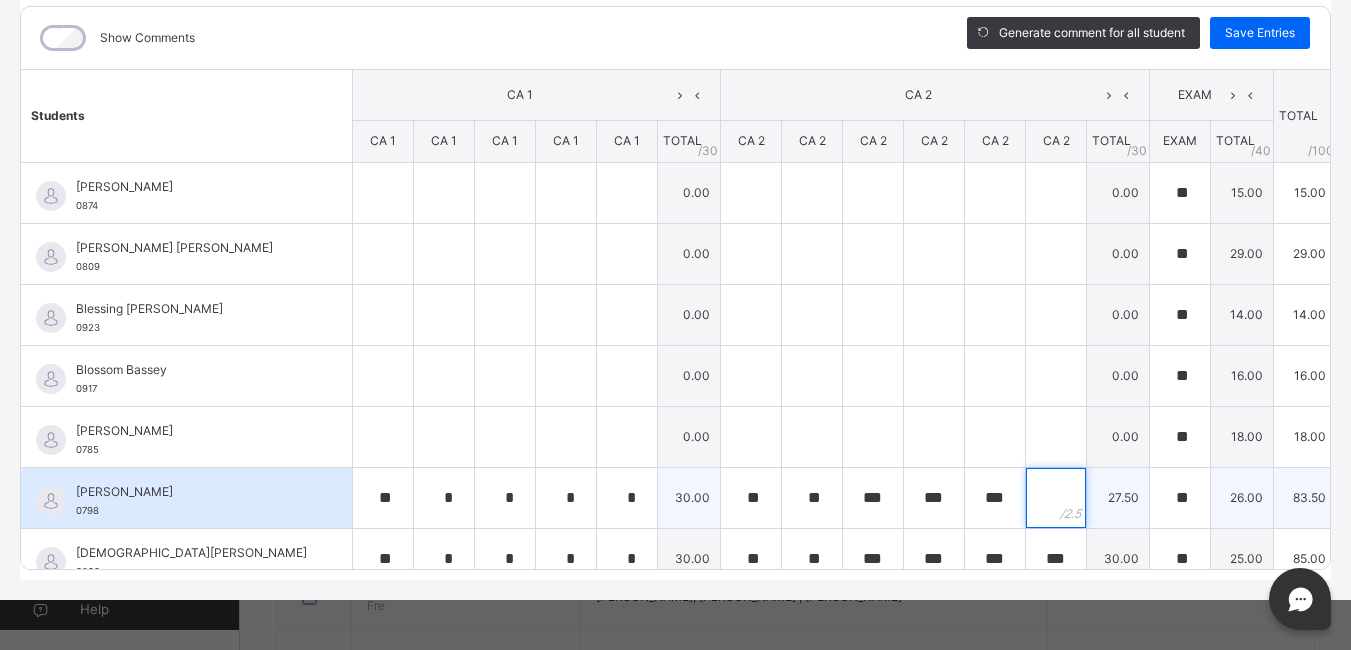 click at bounding box center [1056, 498] 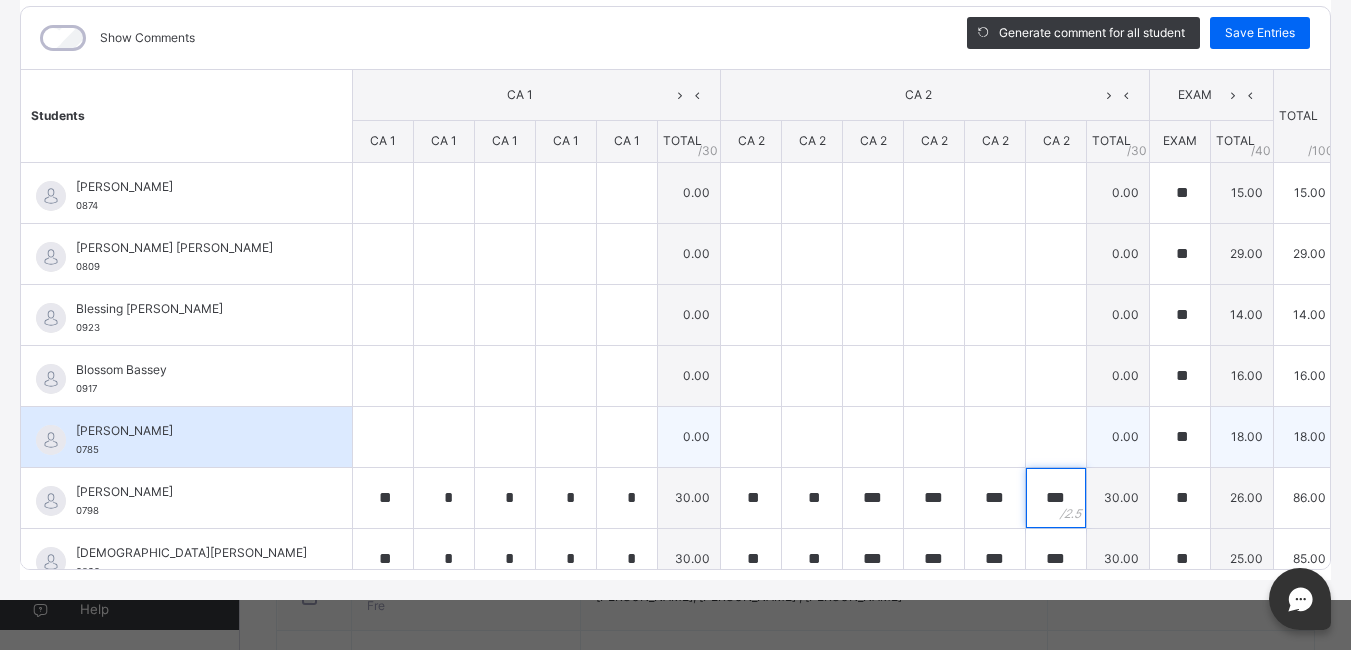 type on "***" 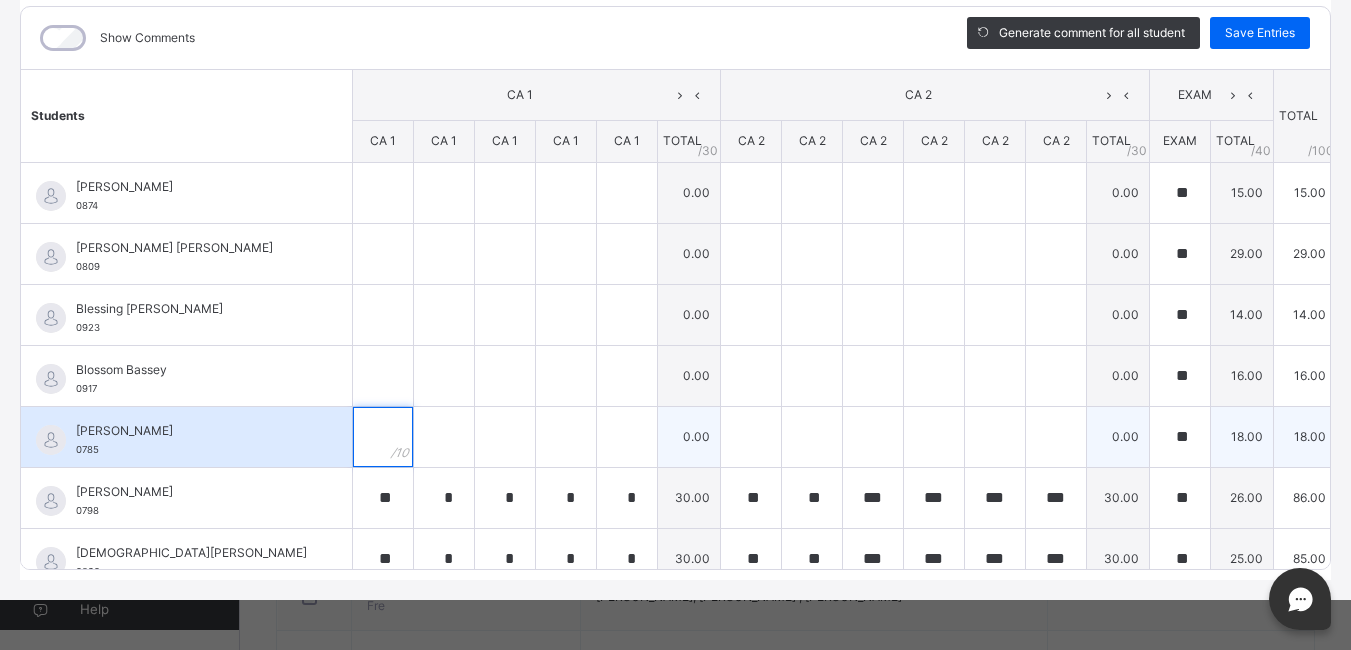 click at bounding box center [383, 437] 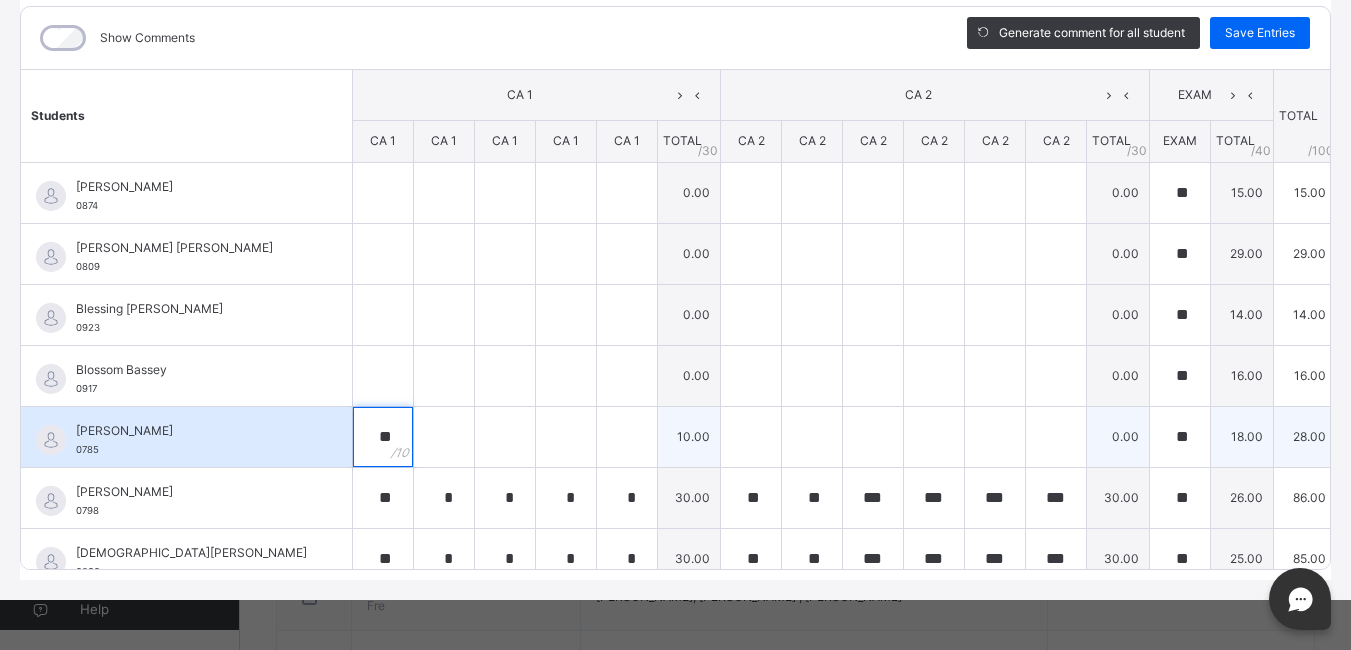 type on "**" 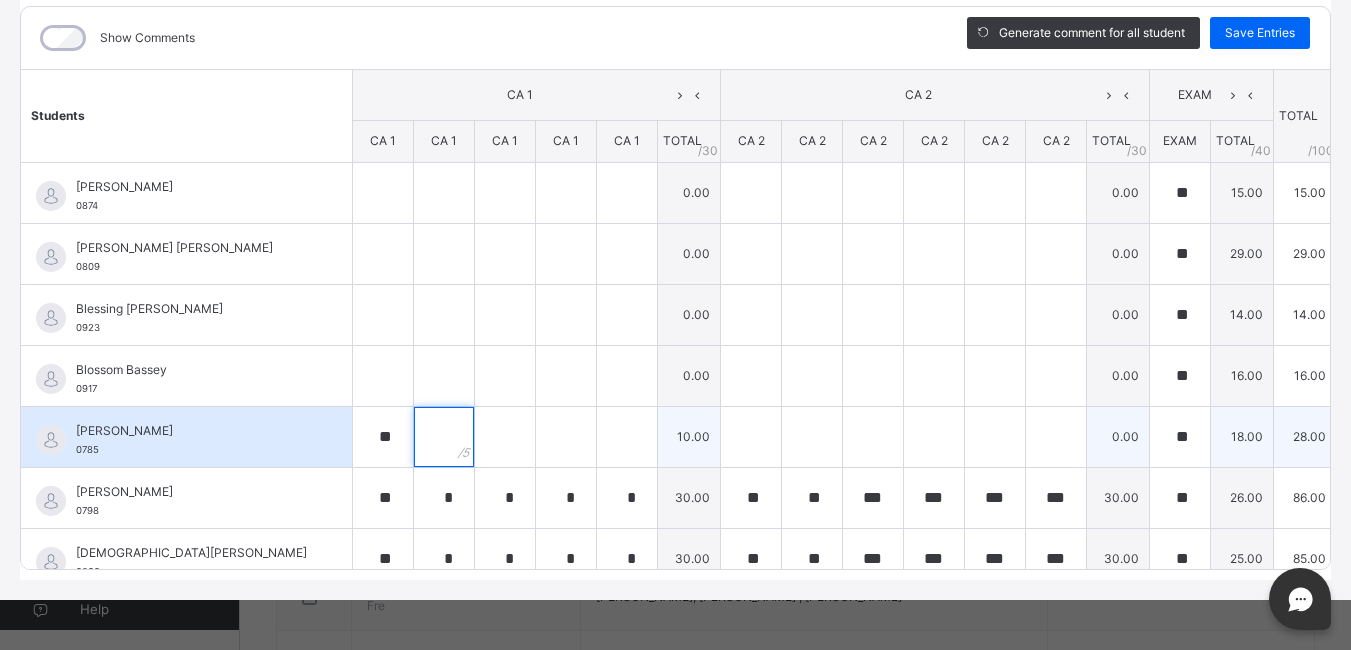 click at bounding box center (444, 437) 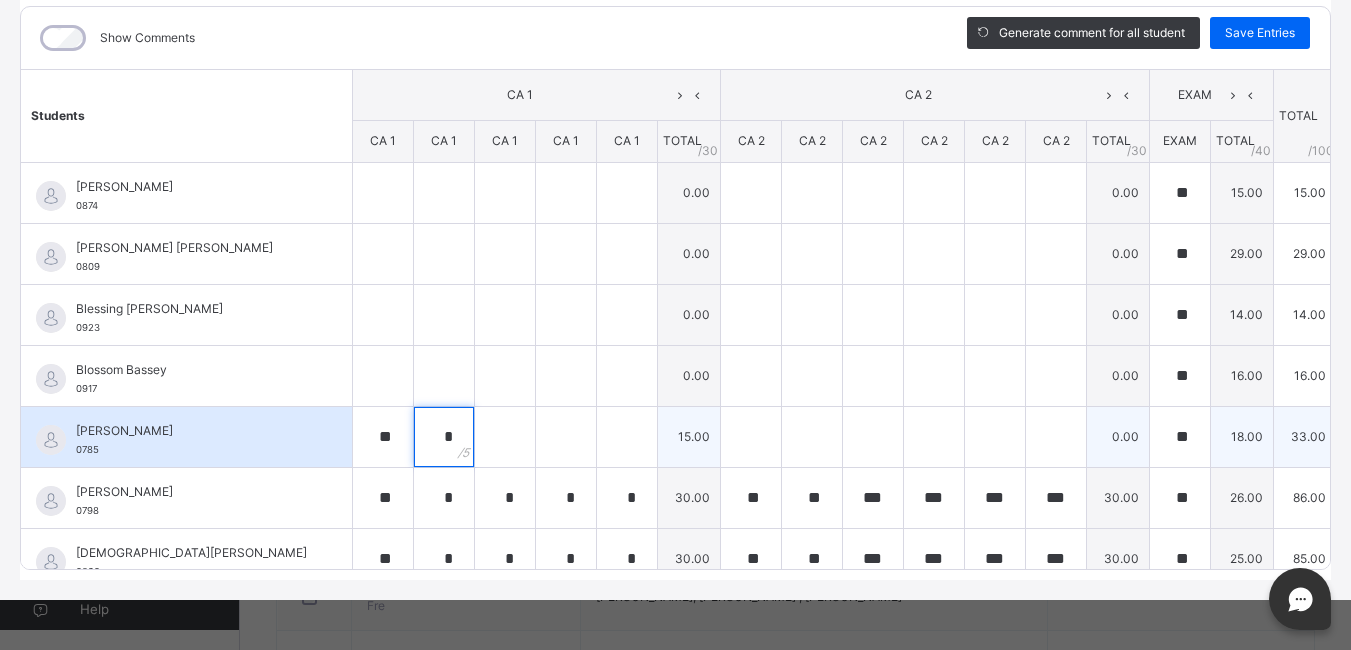 type on "*" 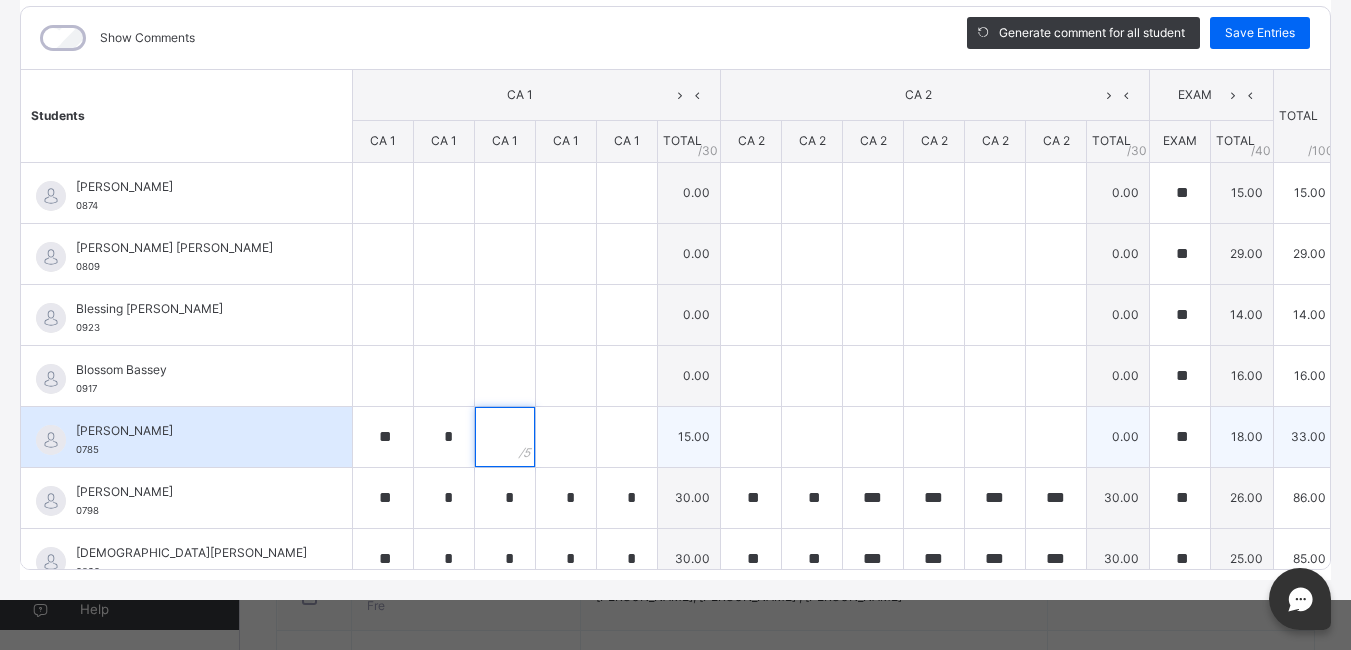 click at bounding box center (505, 437) 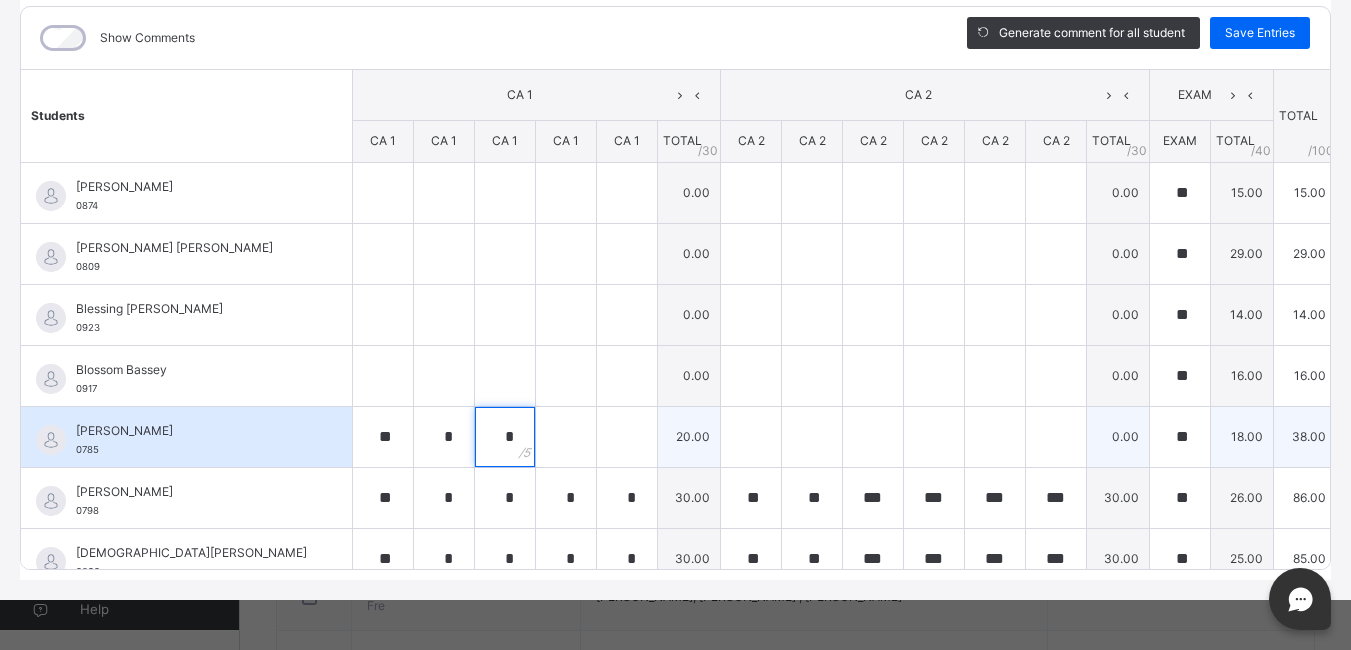 type on "*" 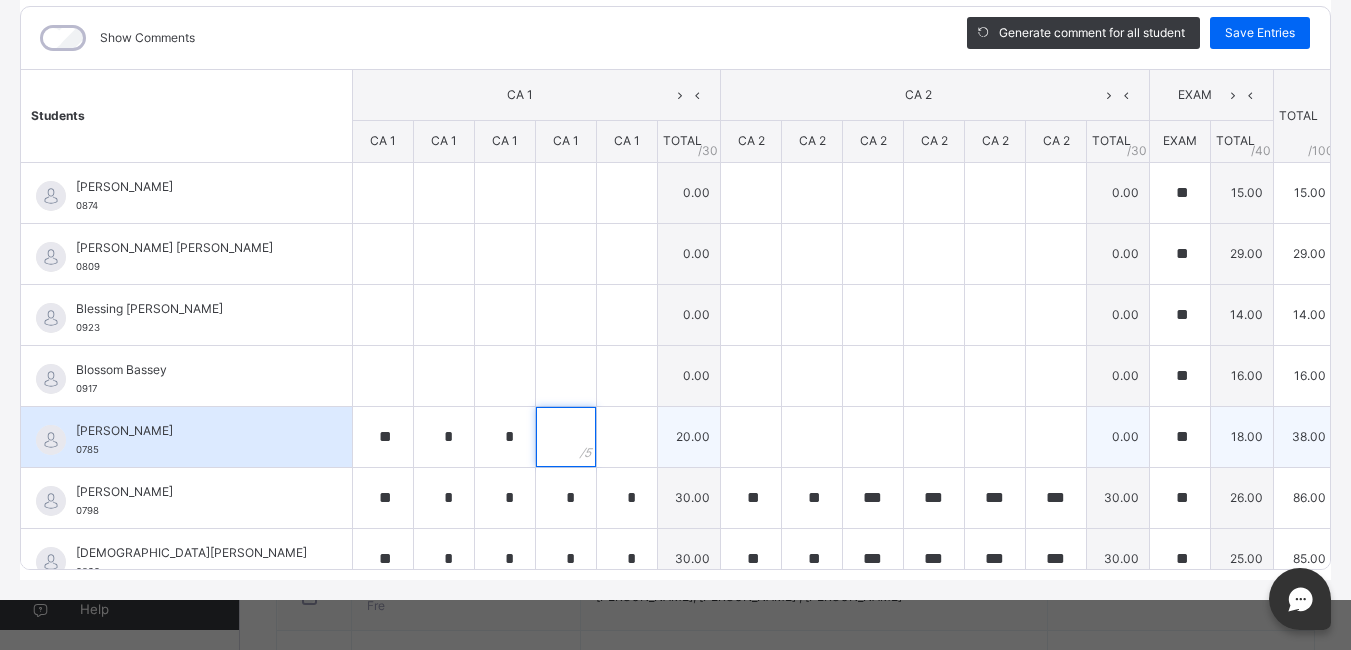 click at bounding box center (566, 437) 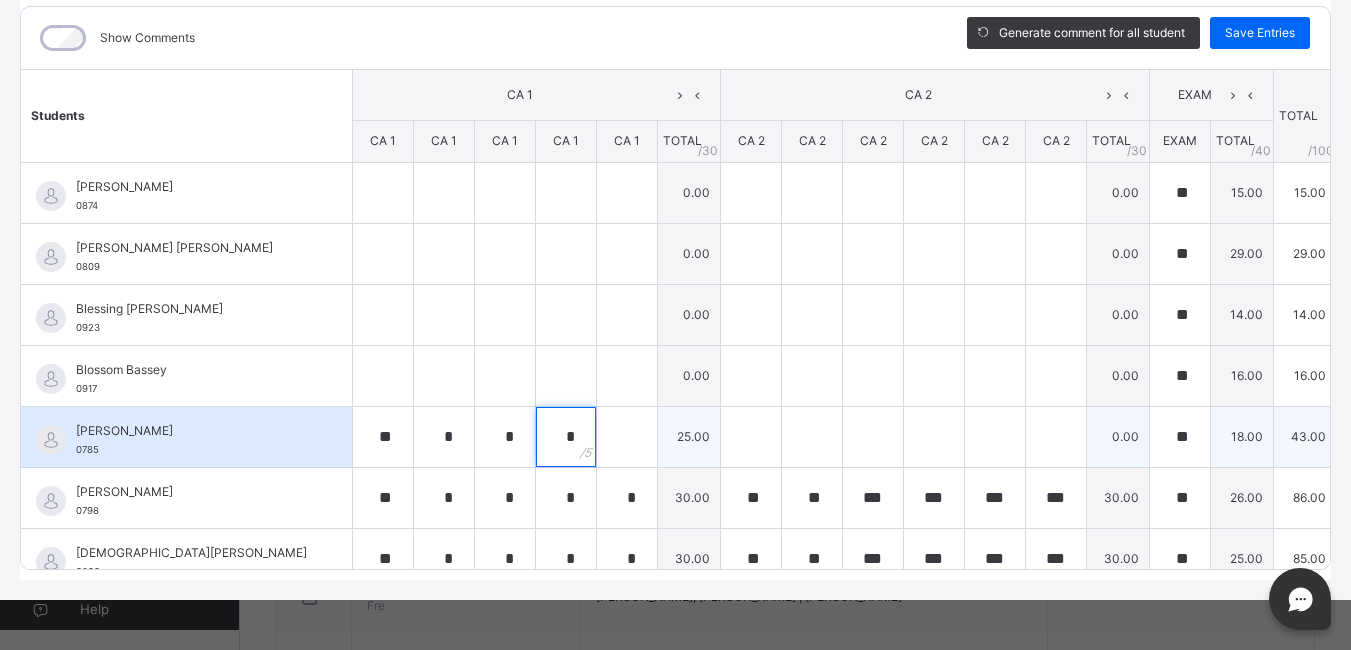type on "*" 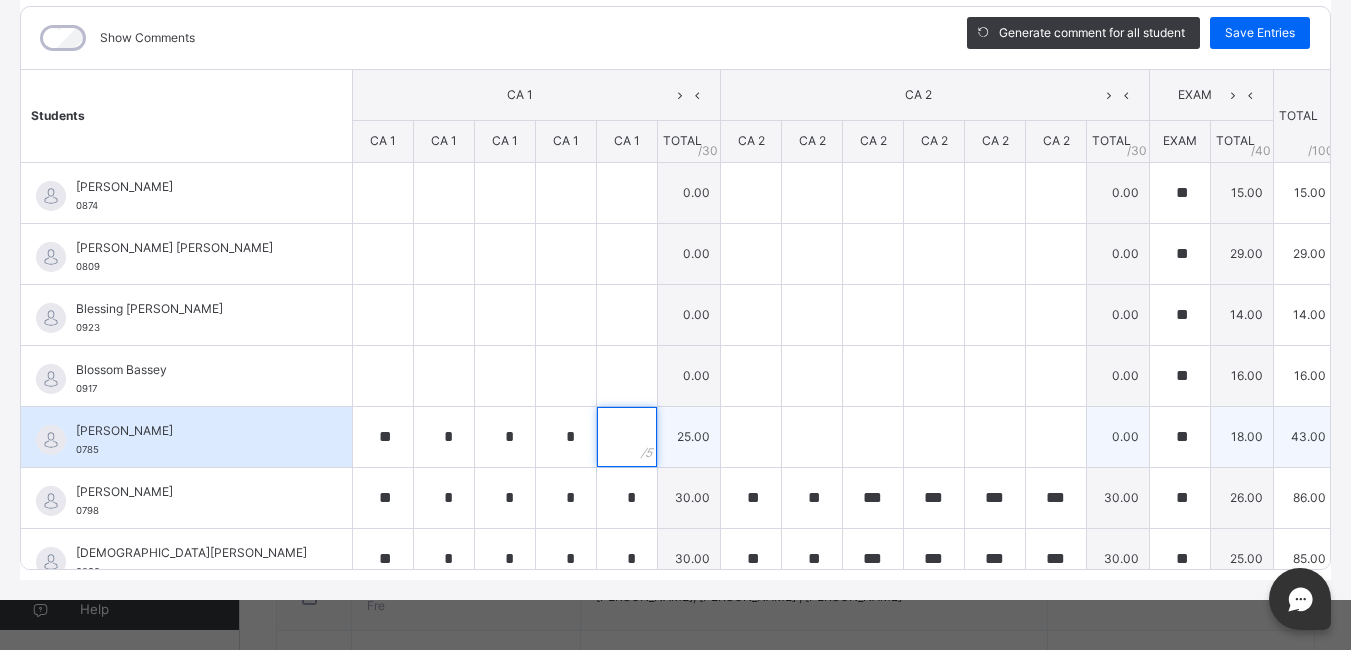 click at bounding box center [627, 437] 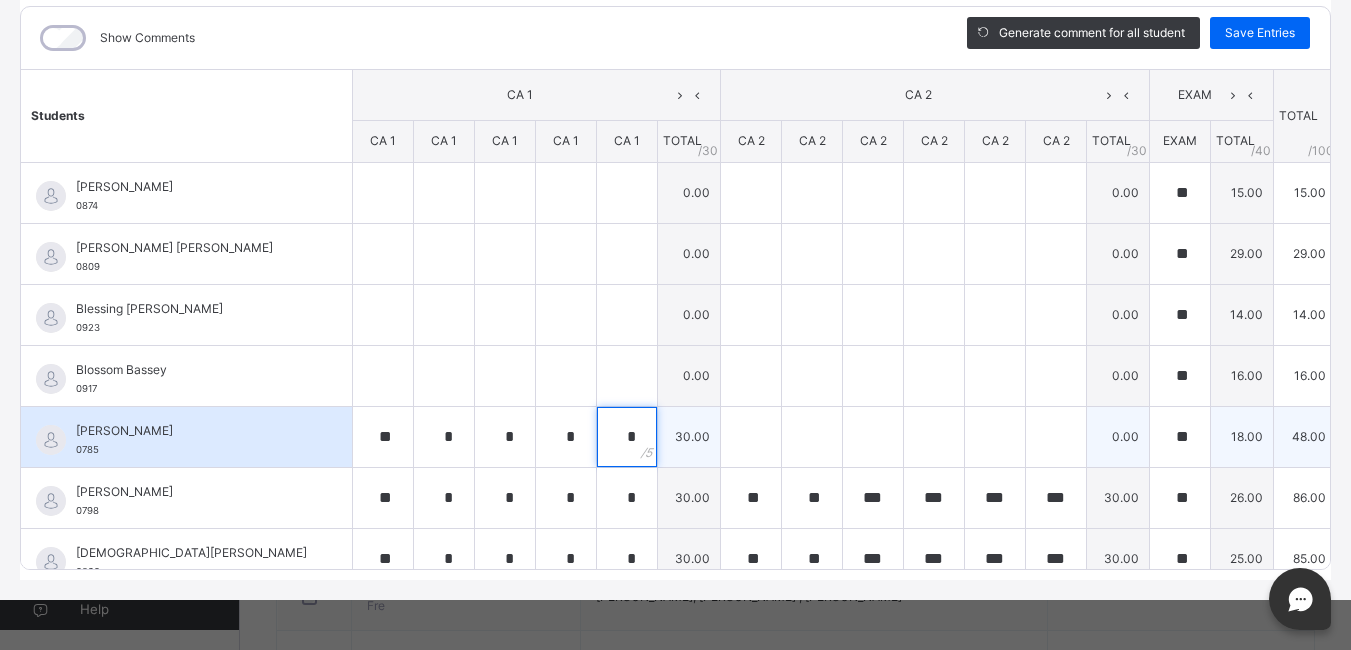 type on "*" 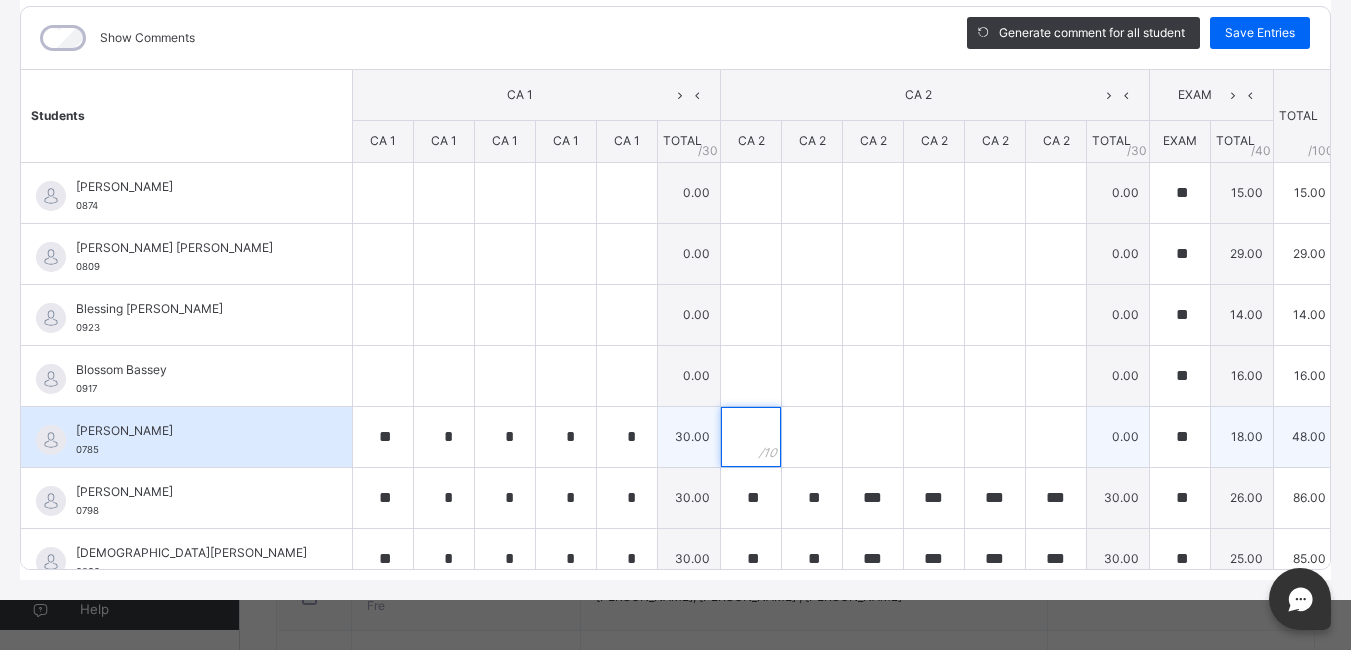 click at bounding box center [751, 437] 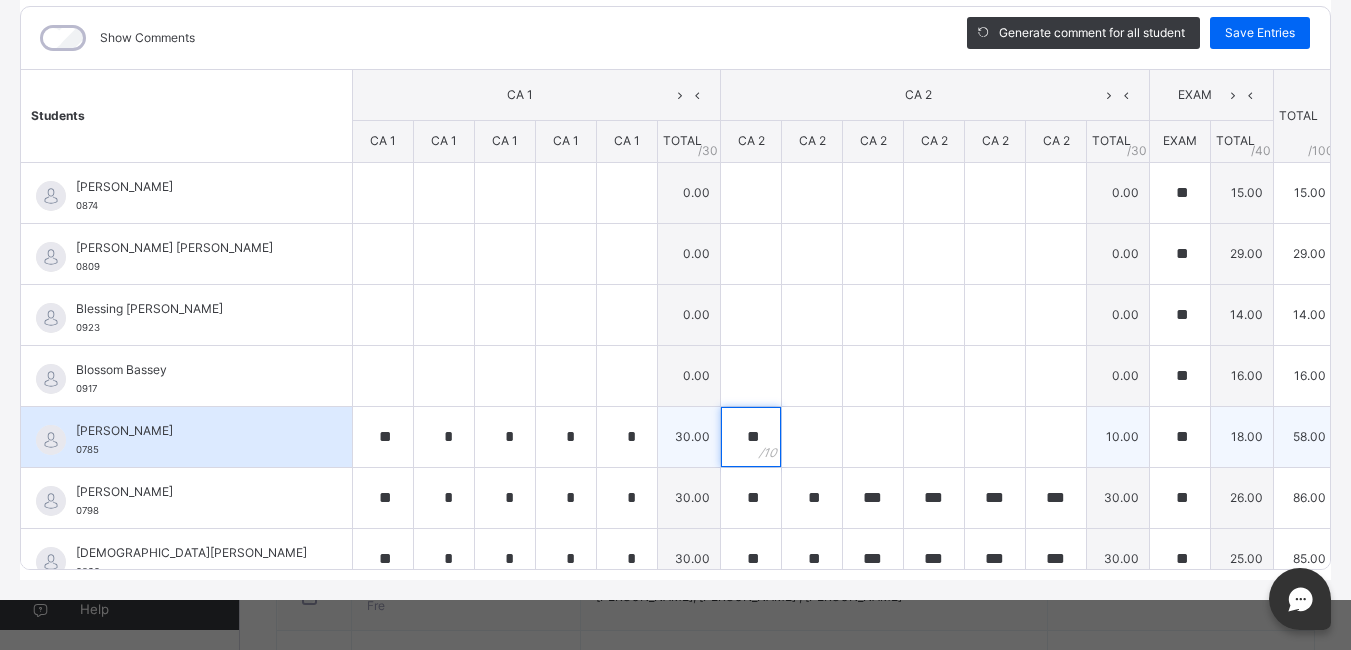 type on "**" 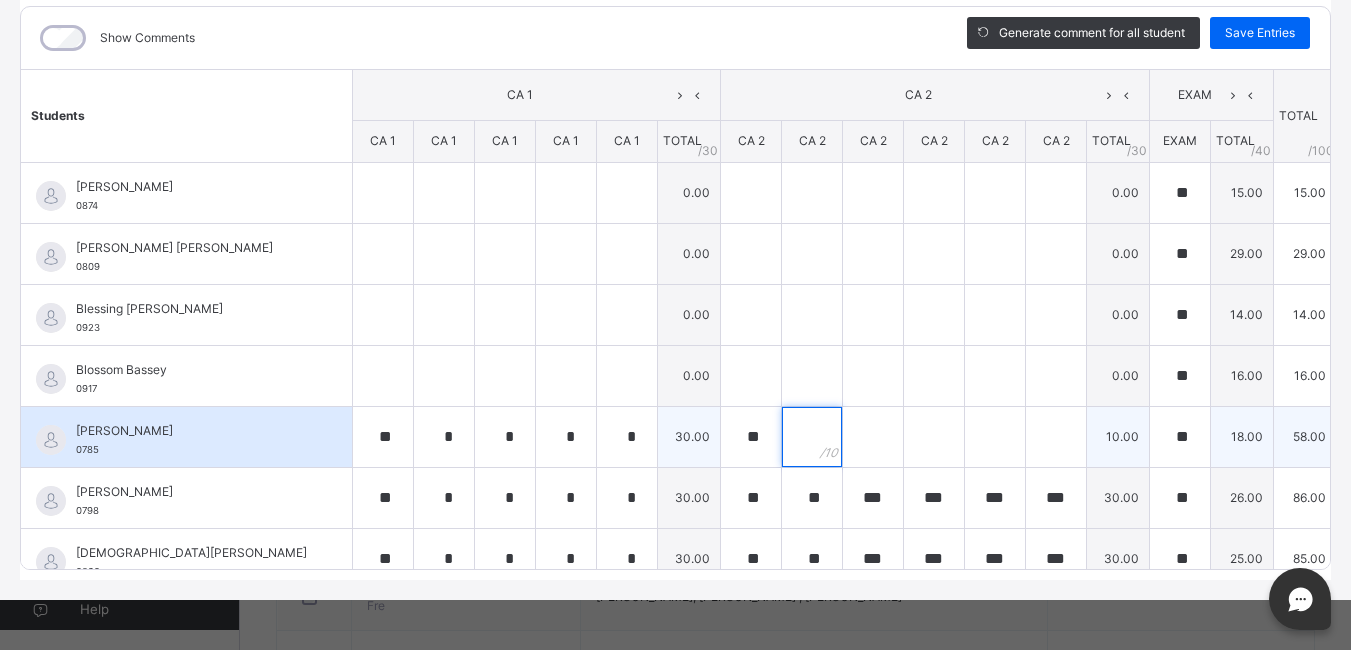 click at bounding box center [812, 437] 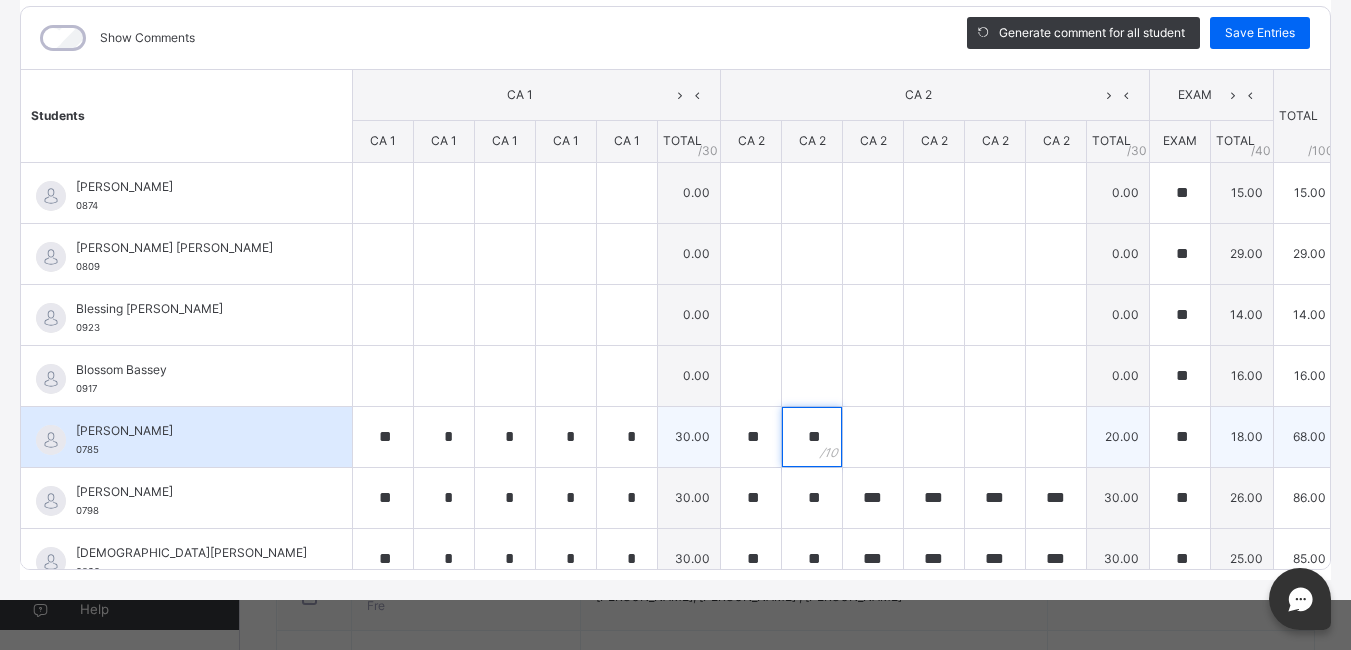 type on "**" 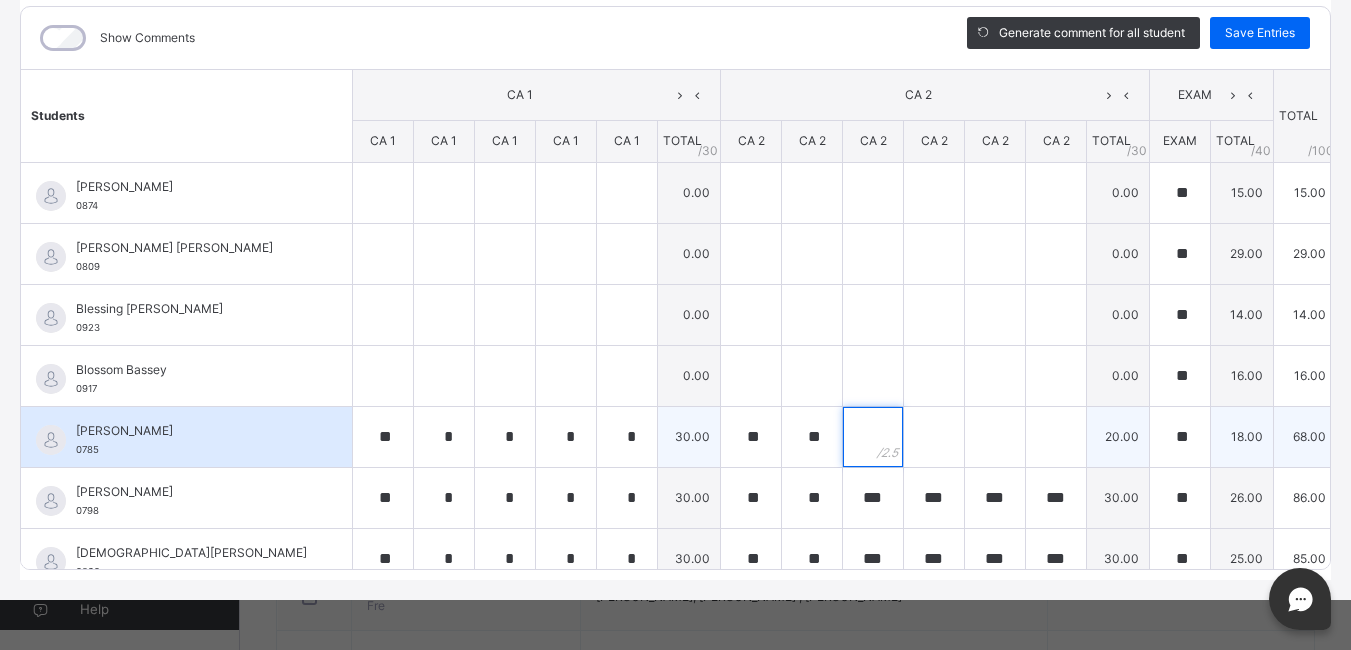 click at bounding box center (873, 437) 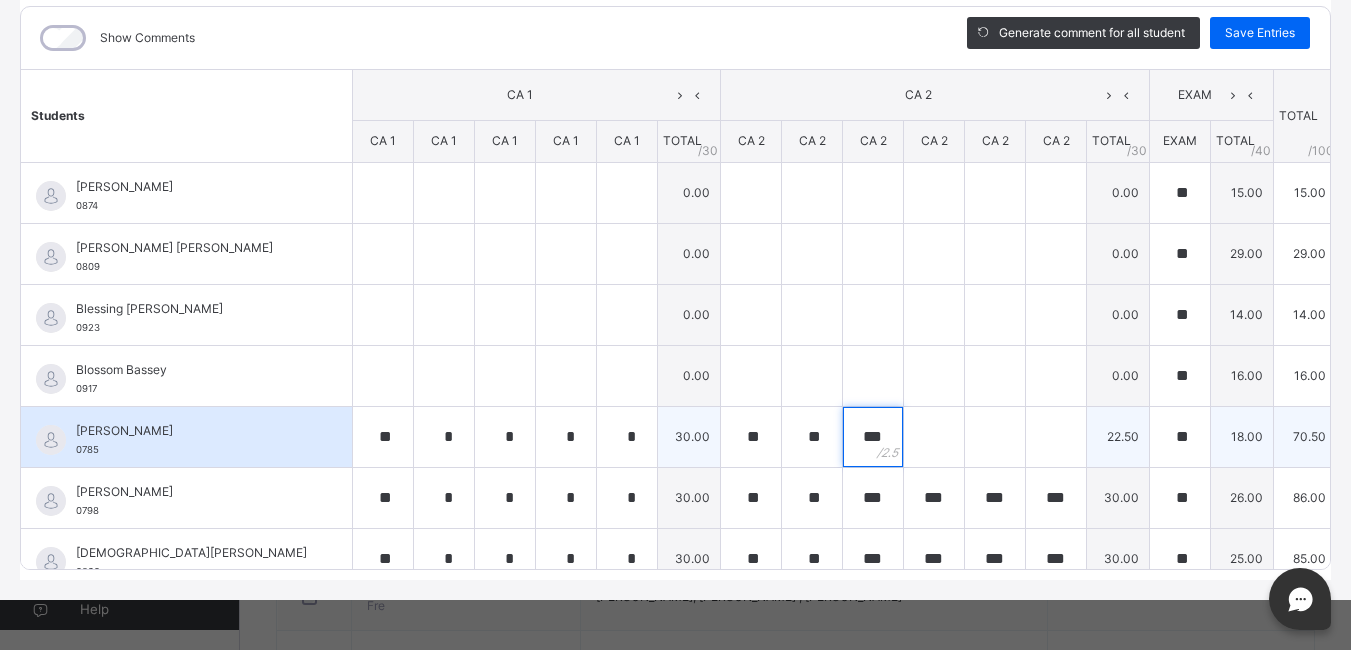 type on "***" 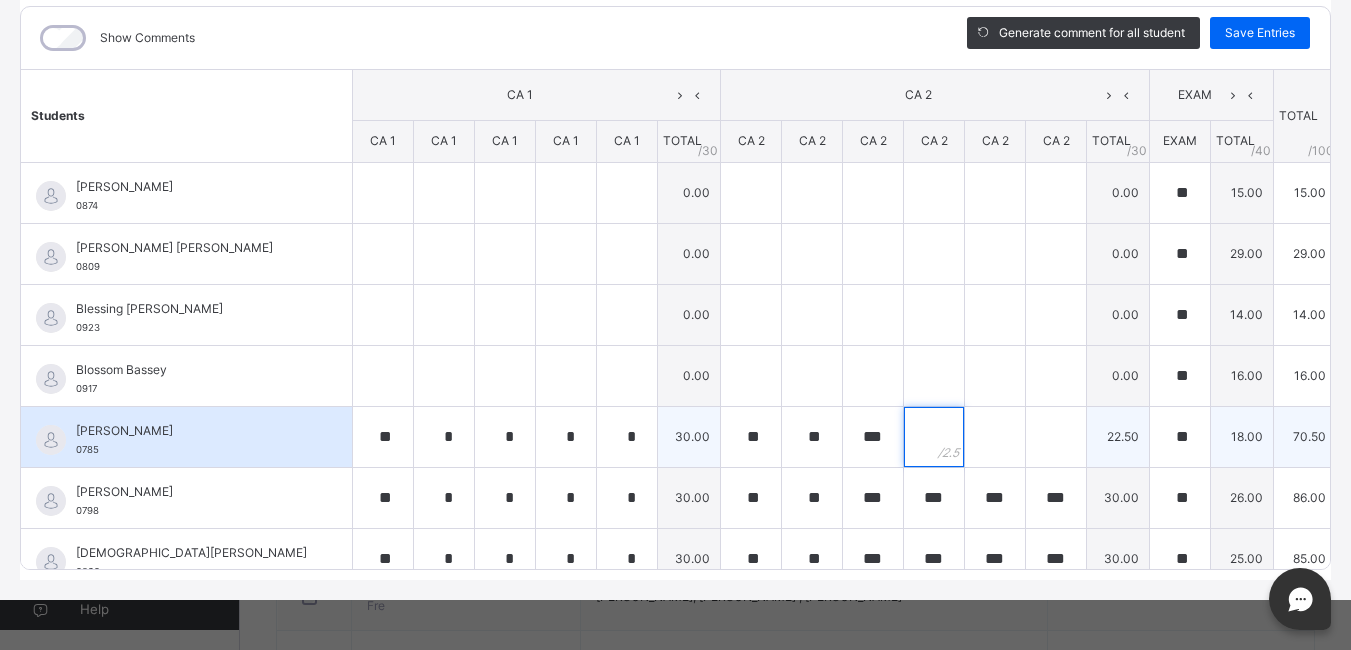 click at bounding box center (934, 437) 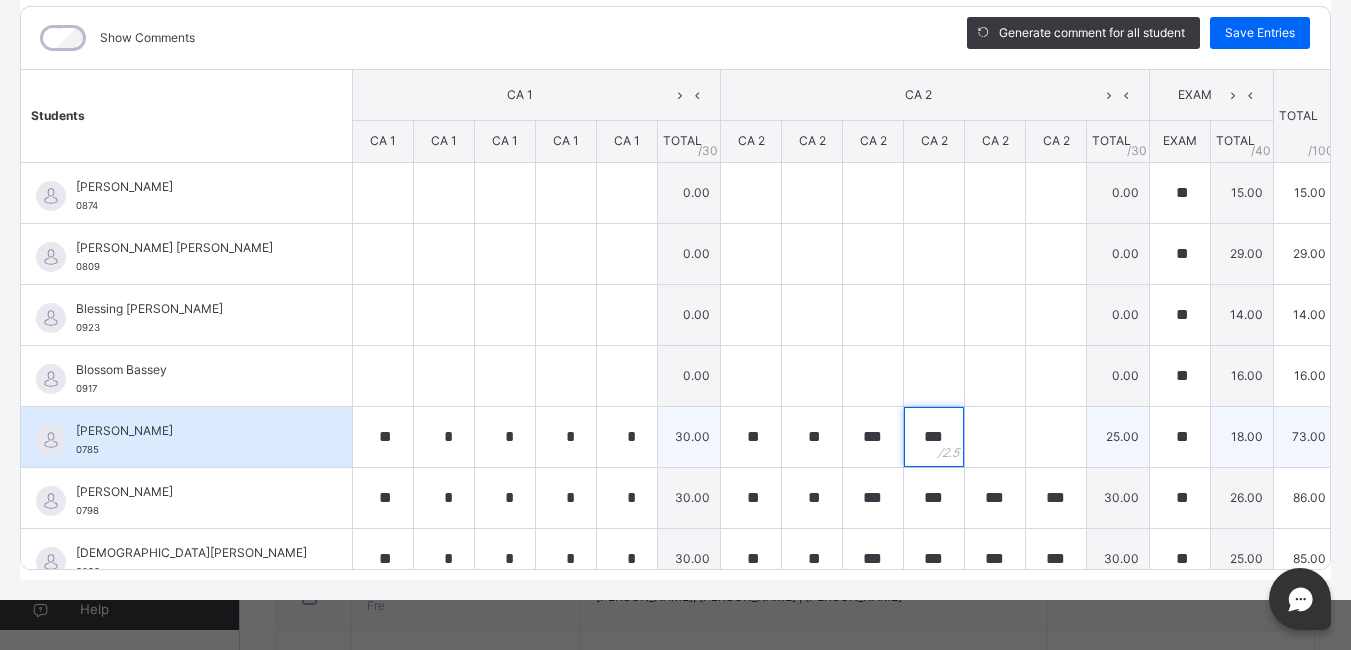 type on "***" 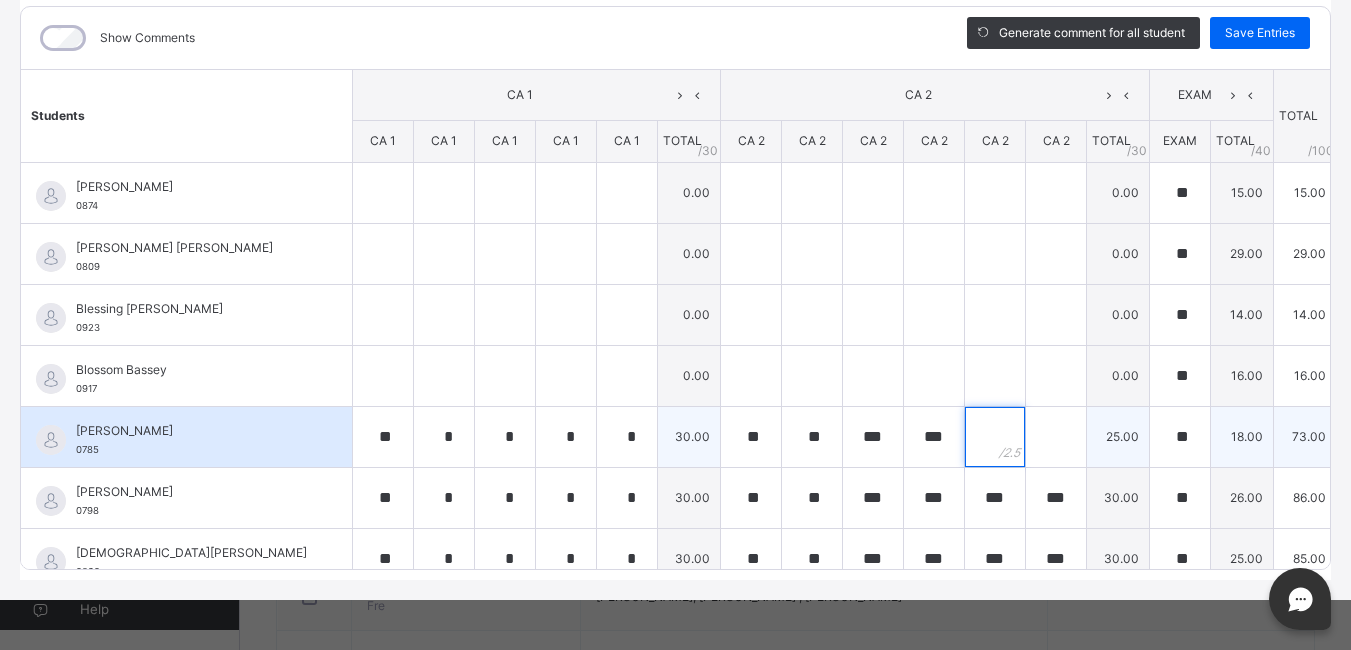 click at bounding box center (995, 437) 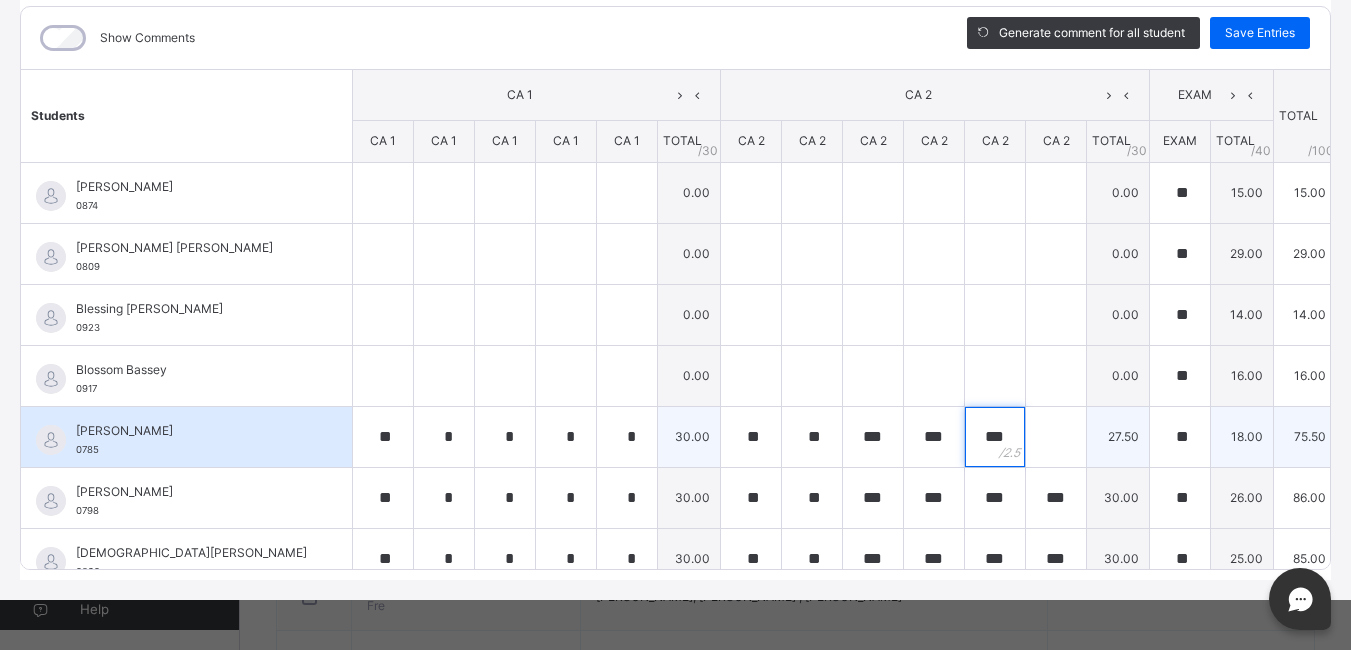 type on "***" 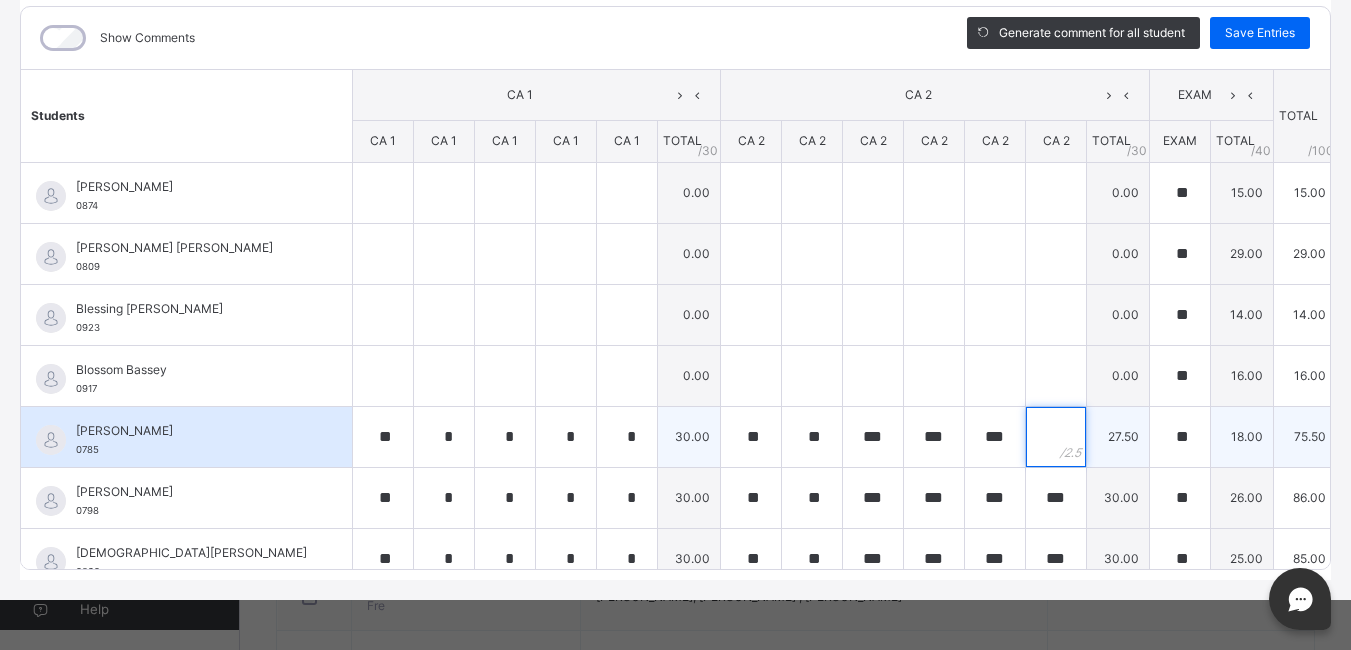 click at bounding box center [1056, 437] 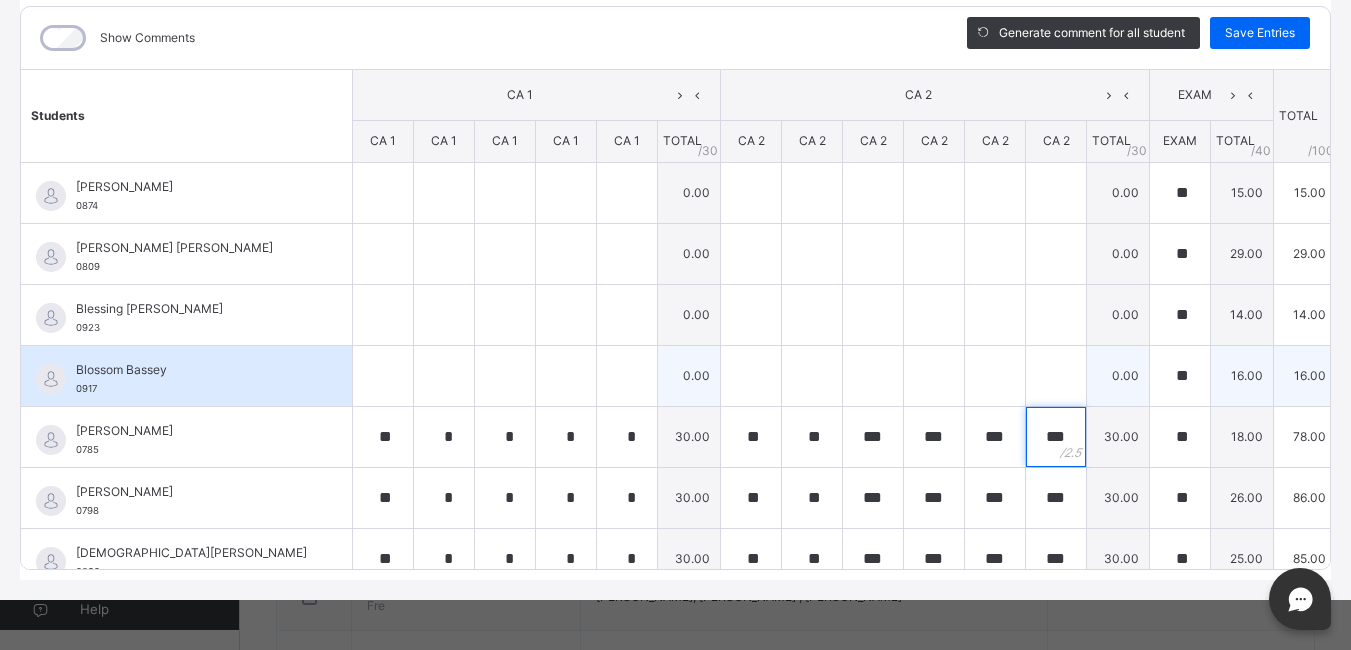 type on "***" 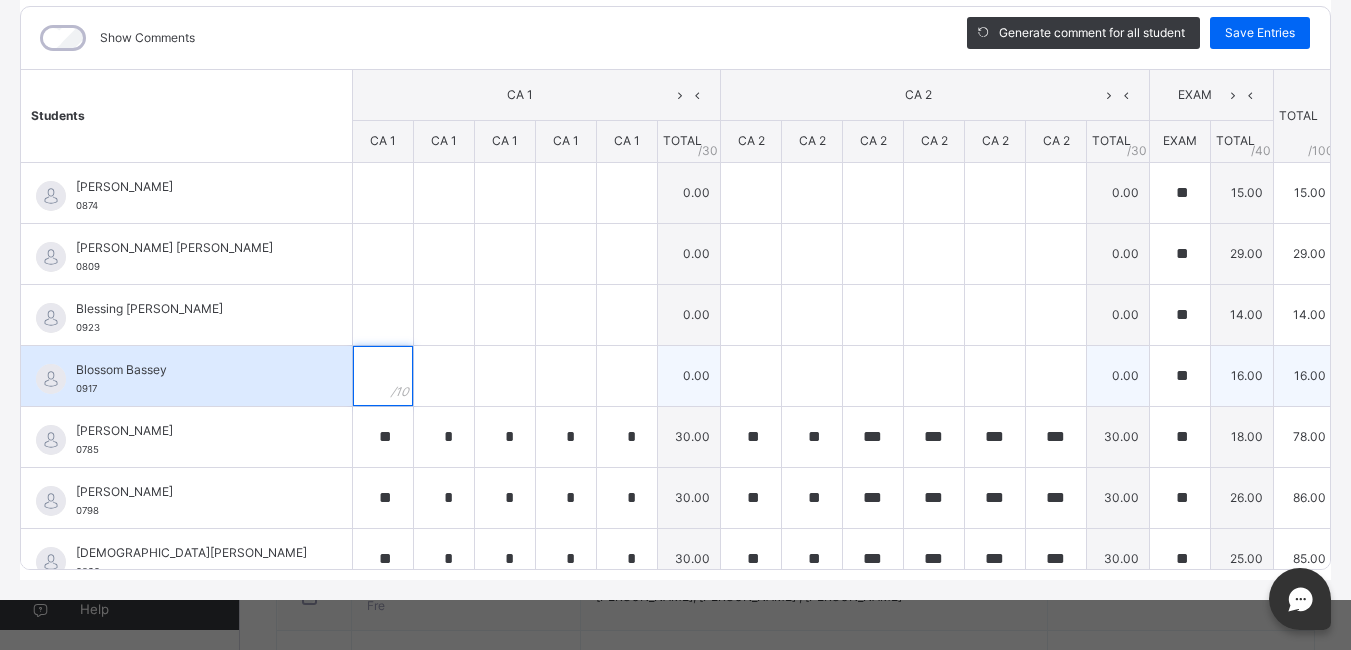click at bounding box center (383, 376) 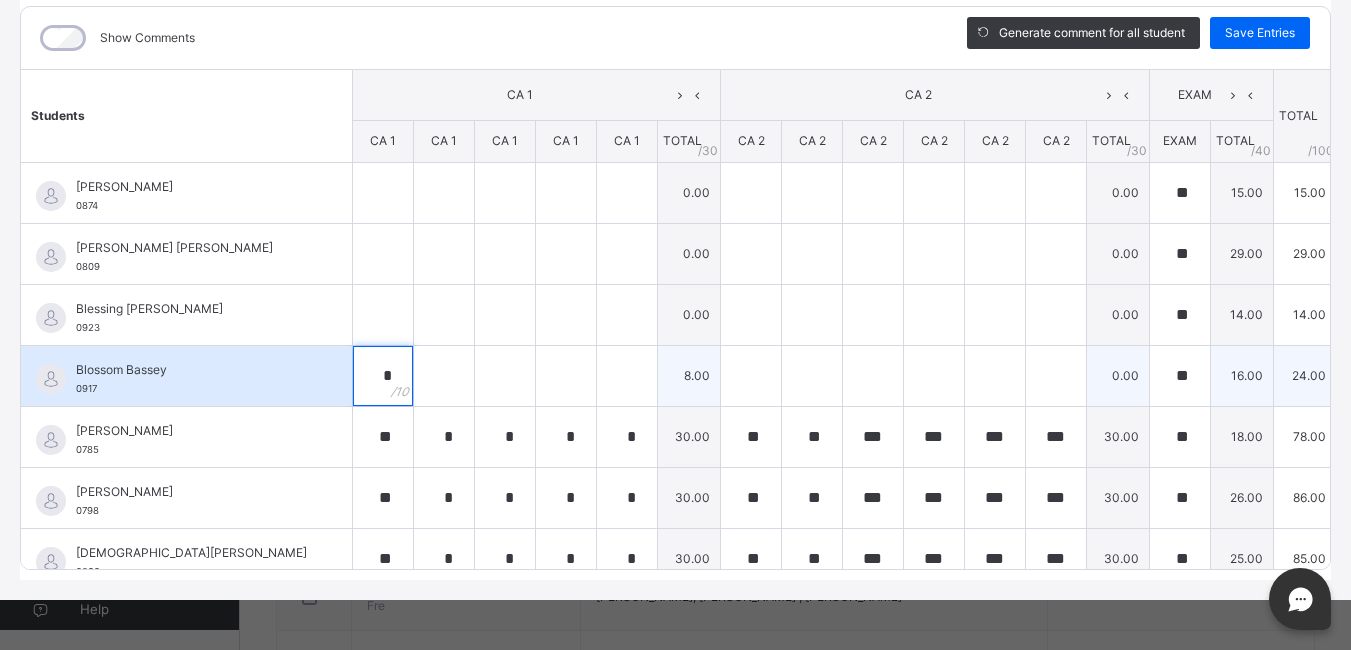 type on "*" 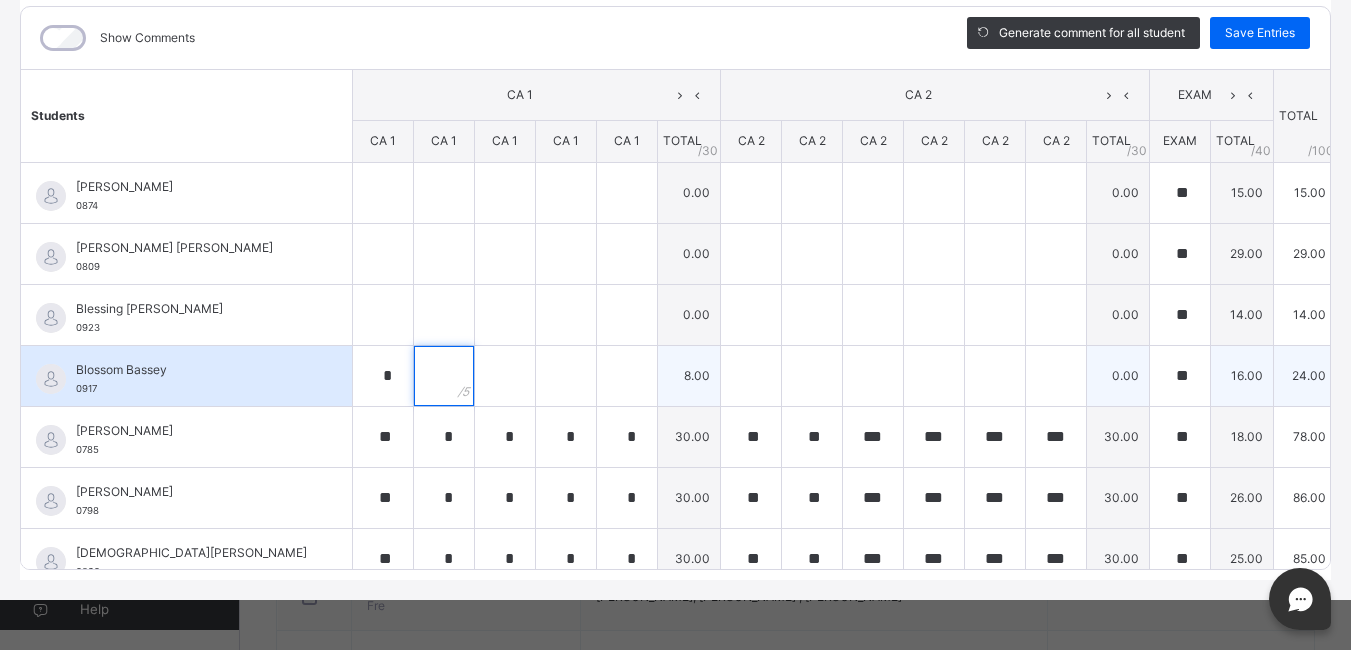 click at bounding box center (444, 376) 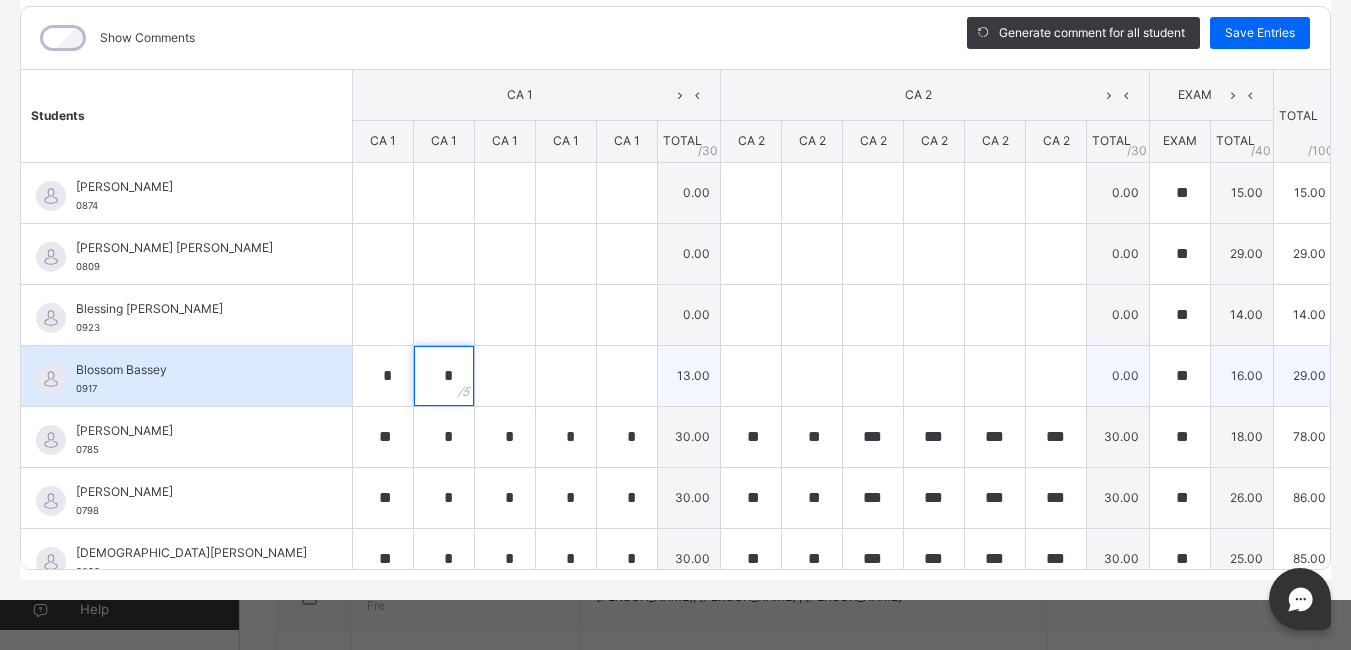 type on "*" 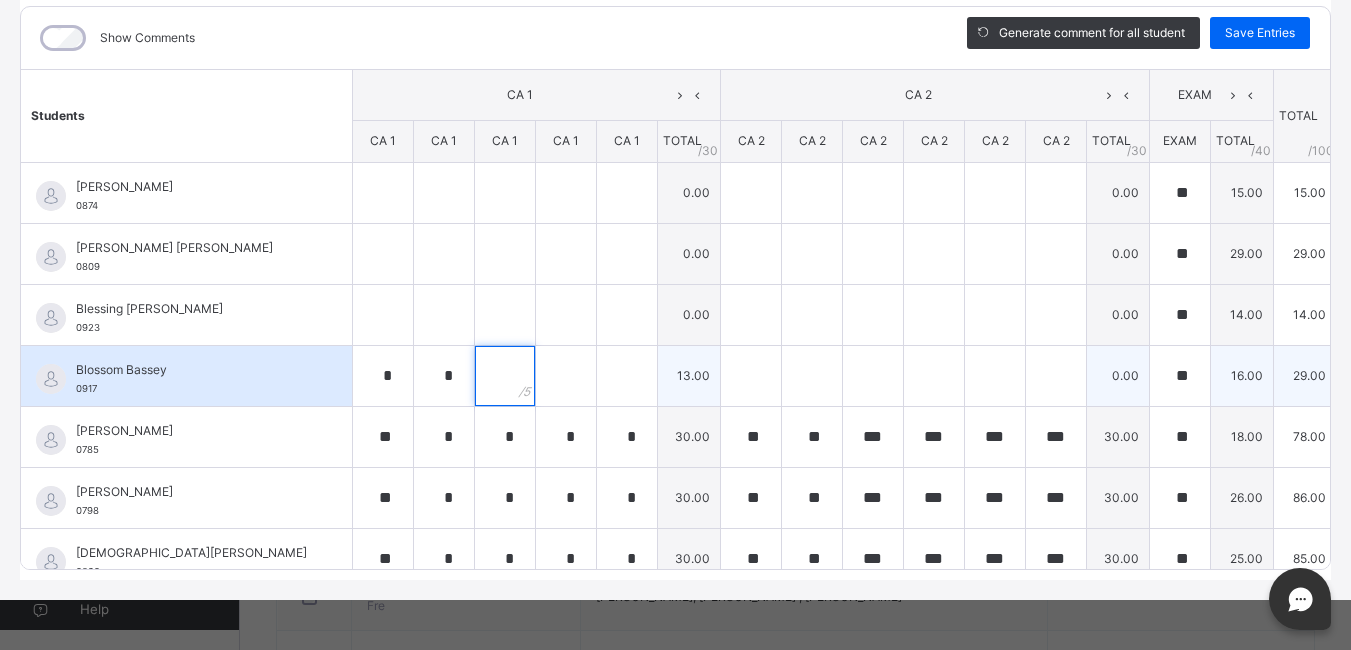 click at bounding box center (505, 376) 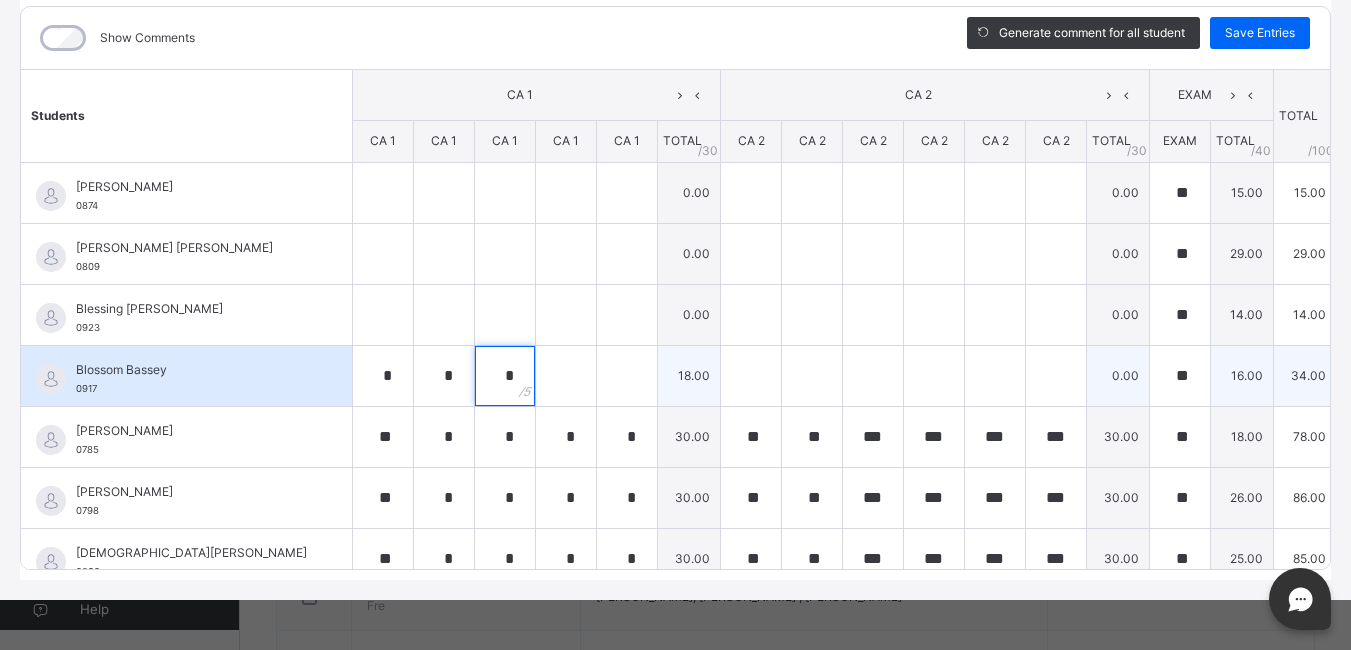 type on "*" 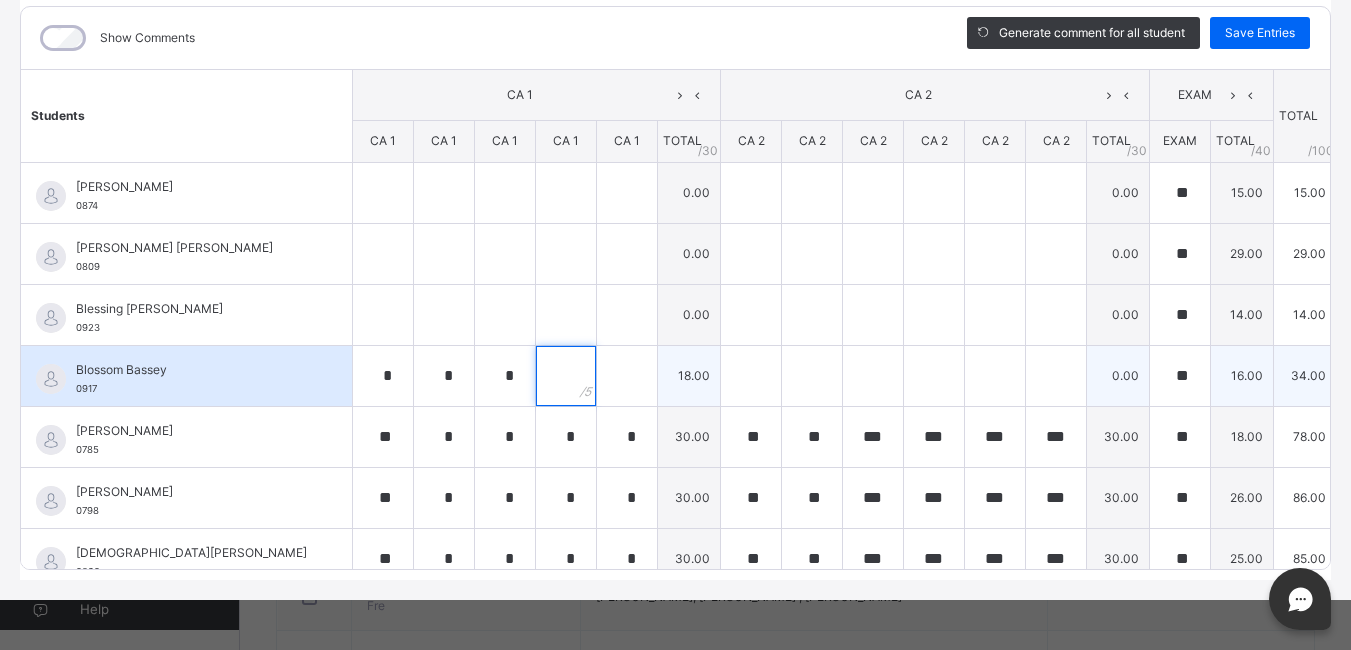 click at bounding box center (566, 376) 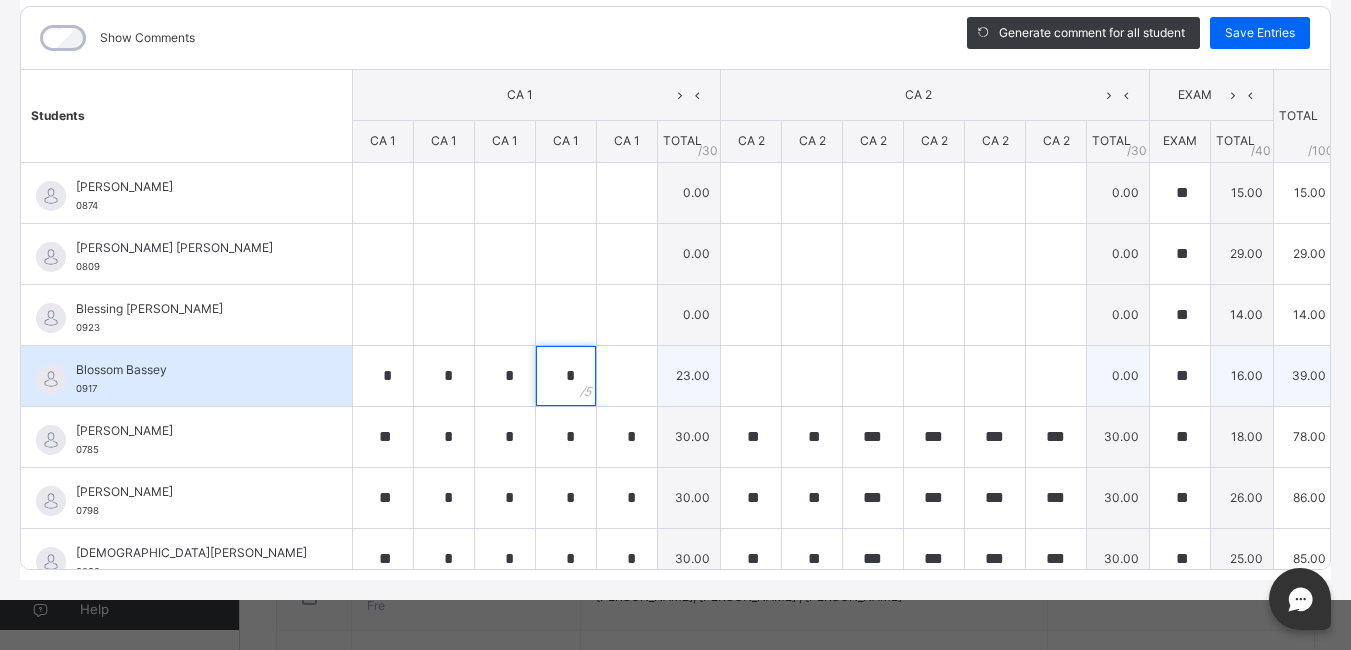 type on "*" 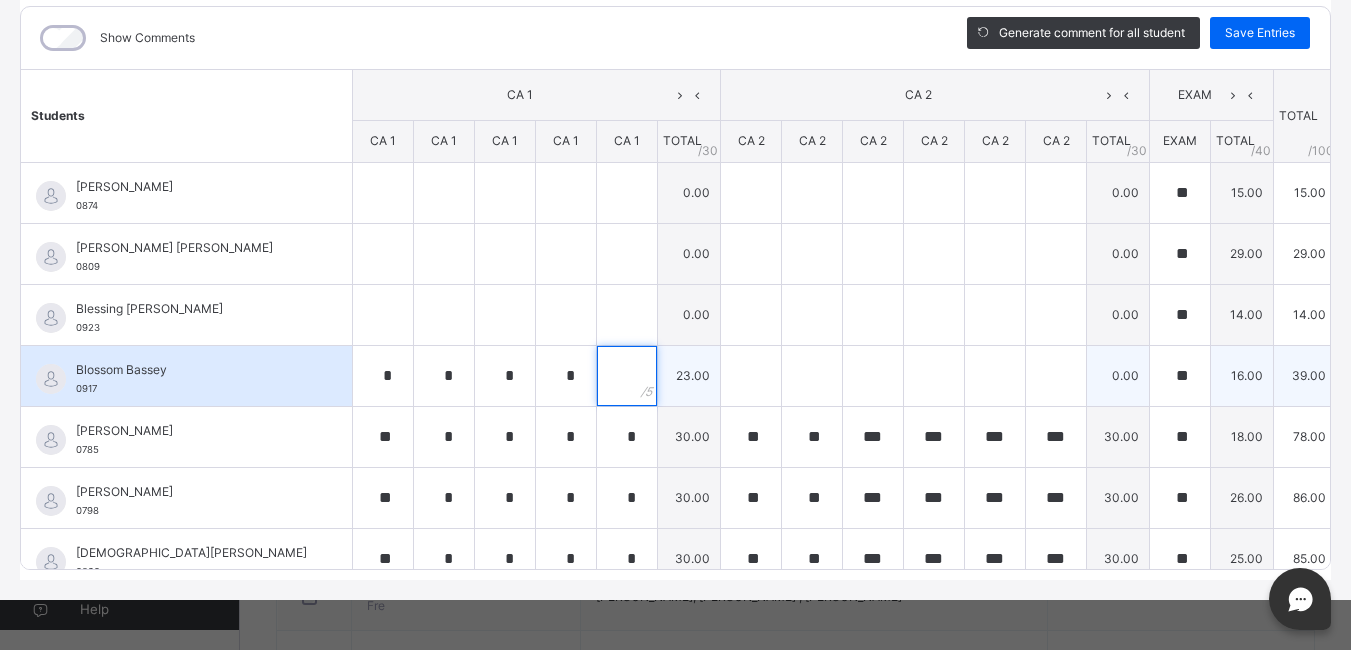 click at bounding box center (627, 376) 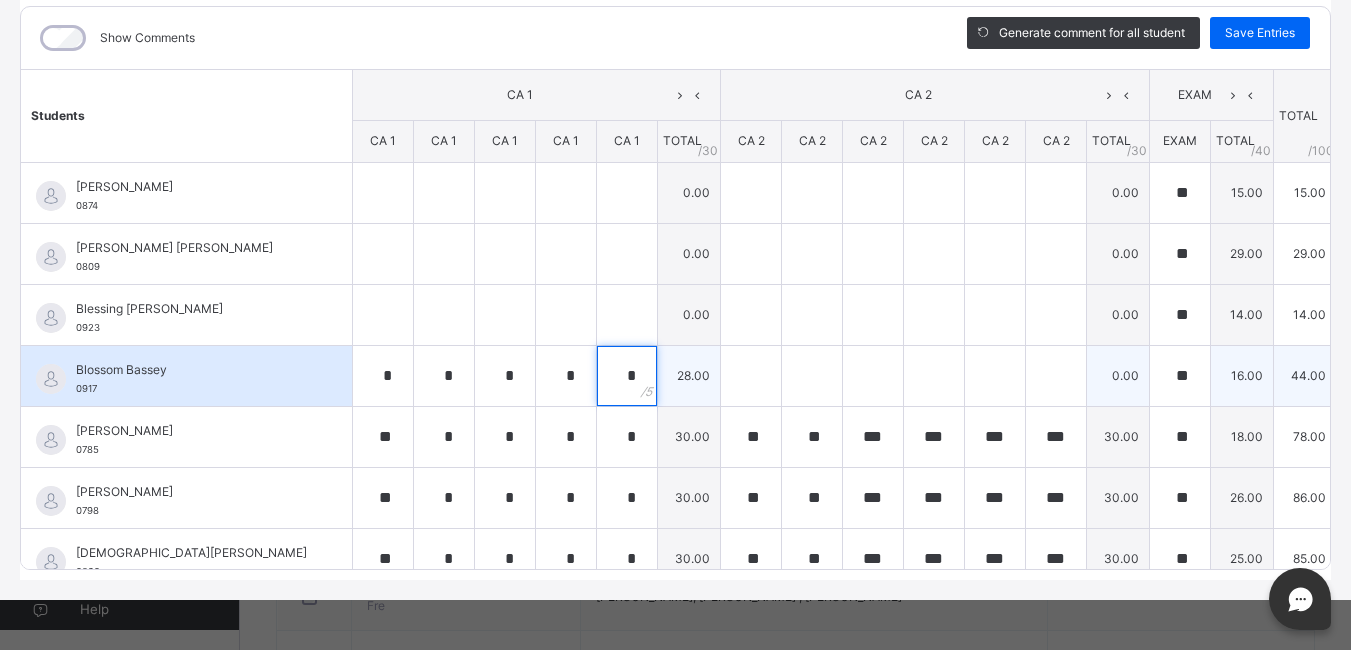 type on "*" 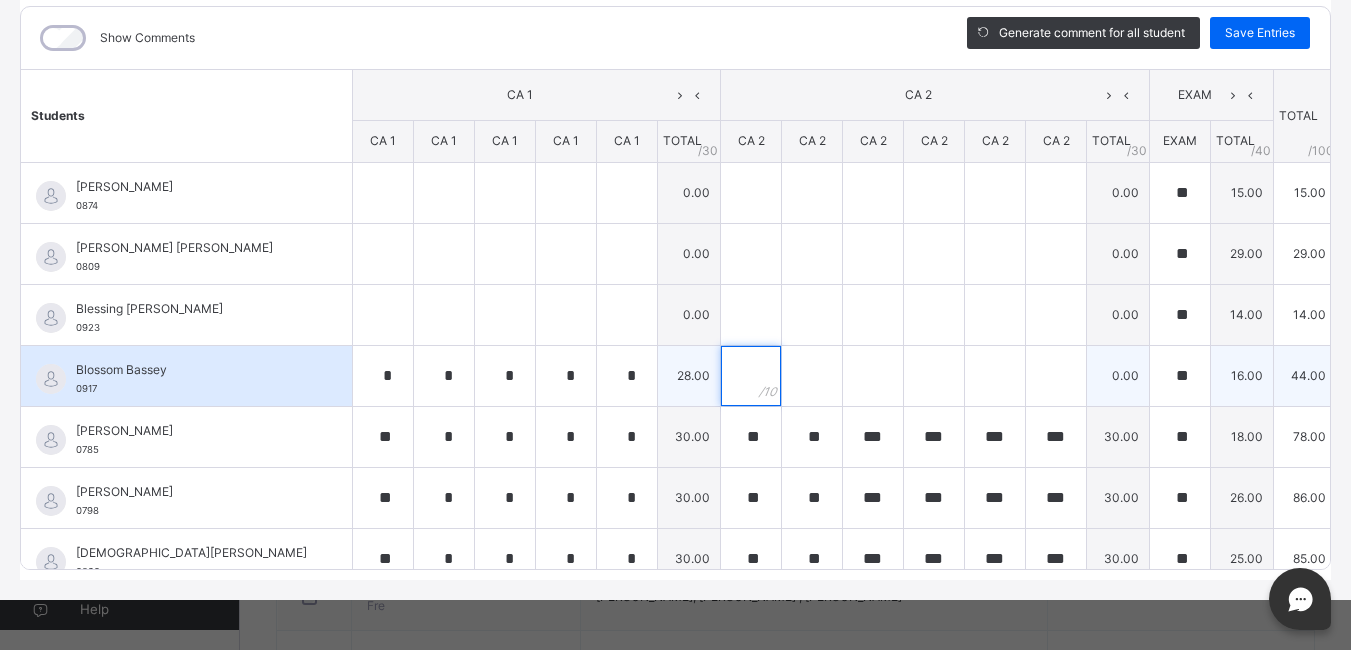 click at bounding box center (751, 376) 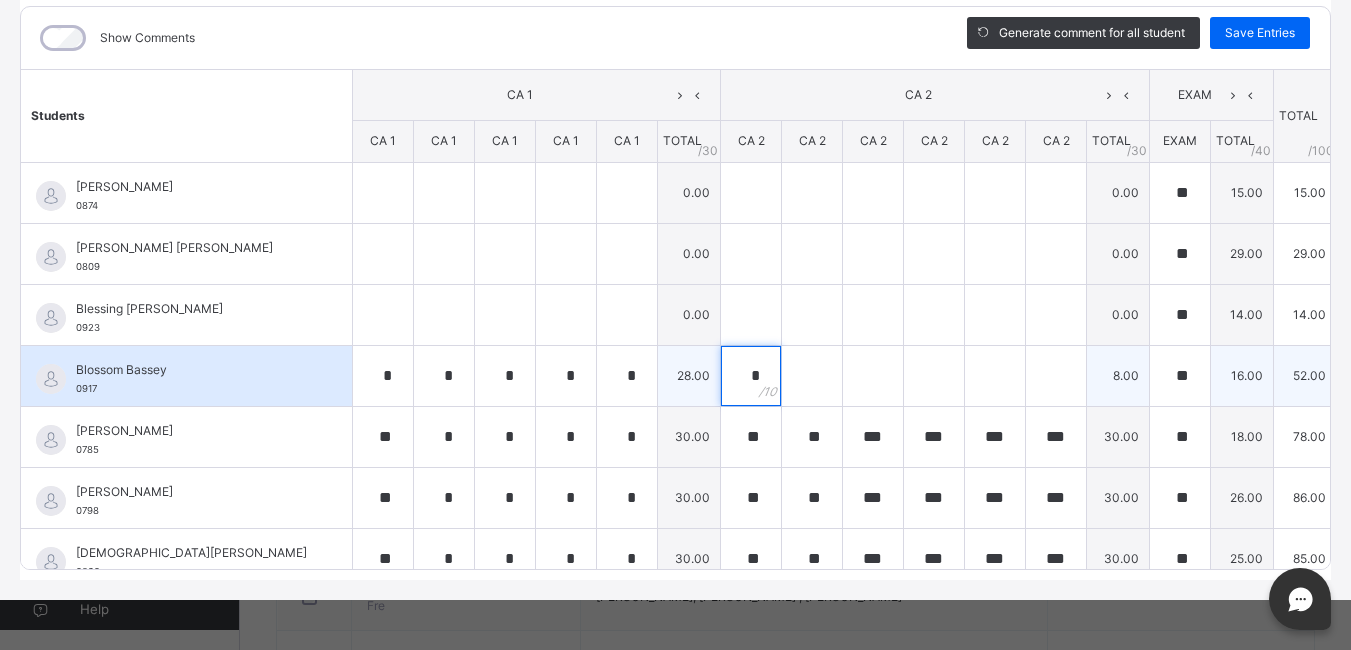 type on "*" 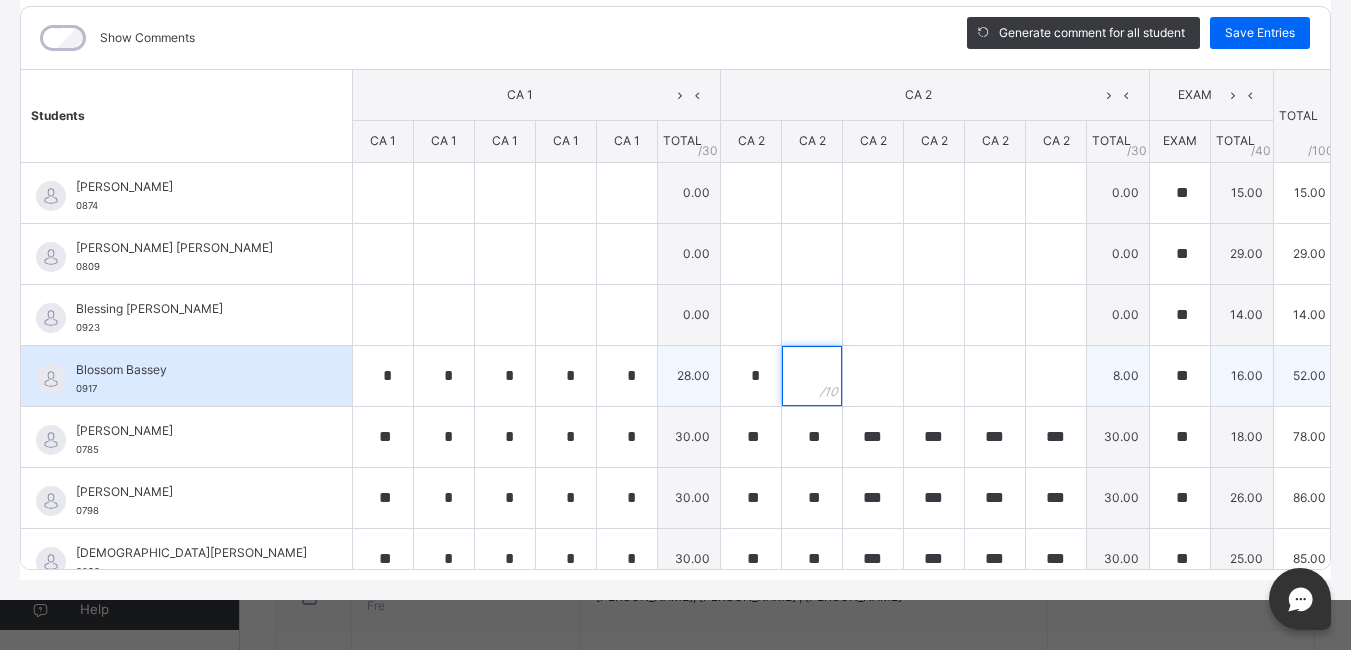 click at bounding box center (812, 376) 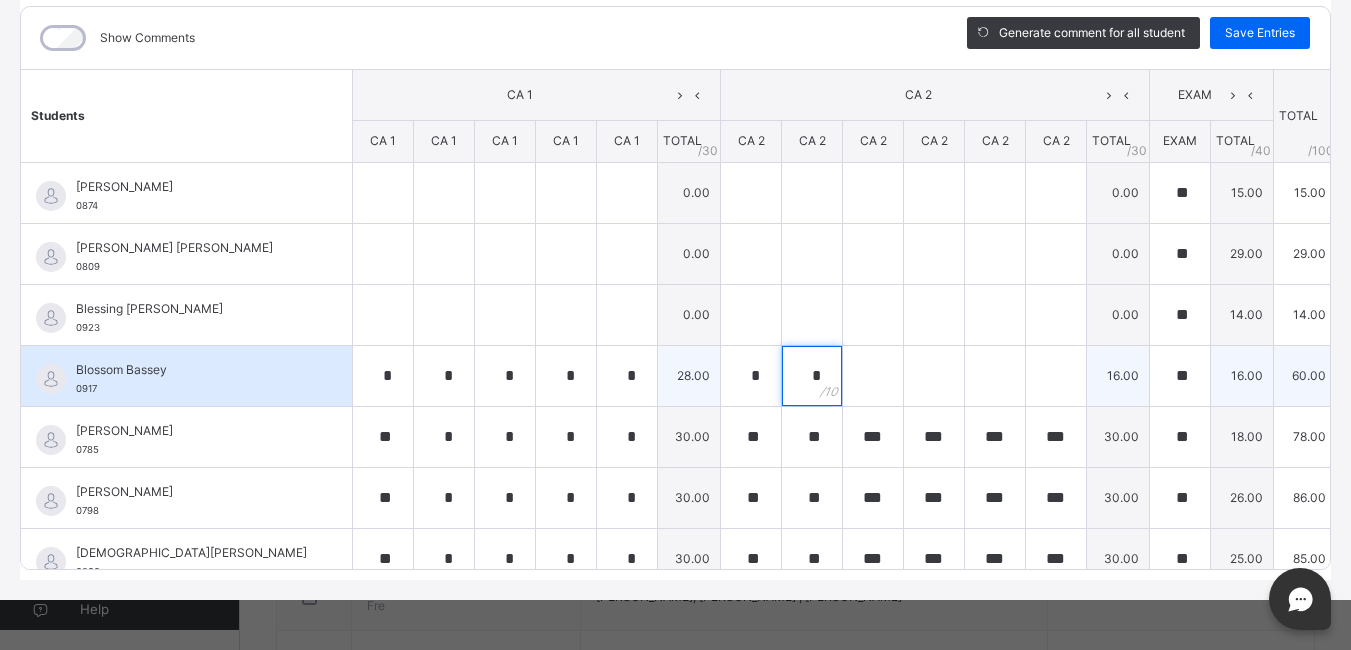 type on "*" 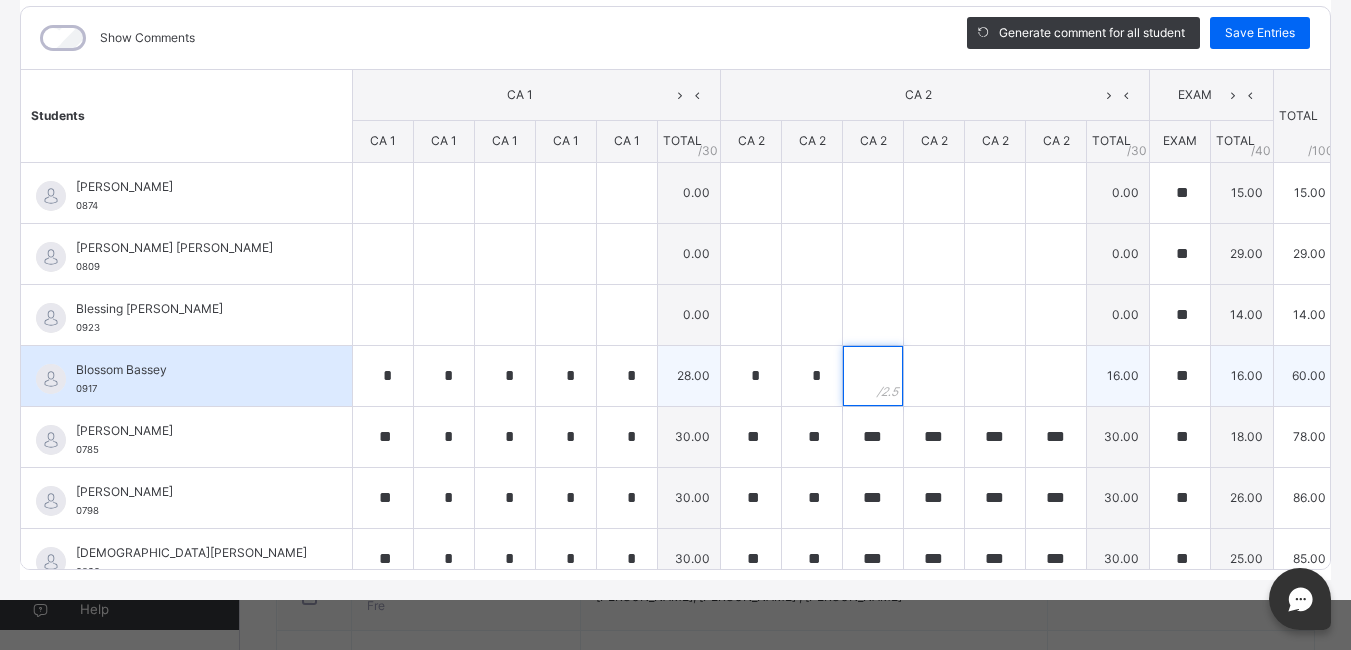 click at bounding box center [873, 376] 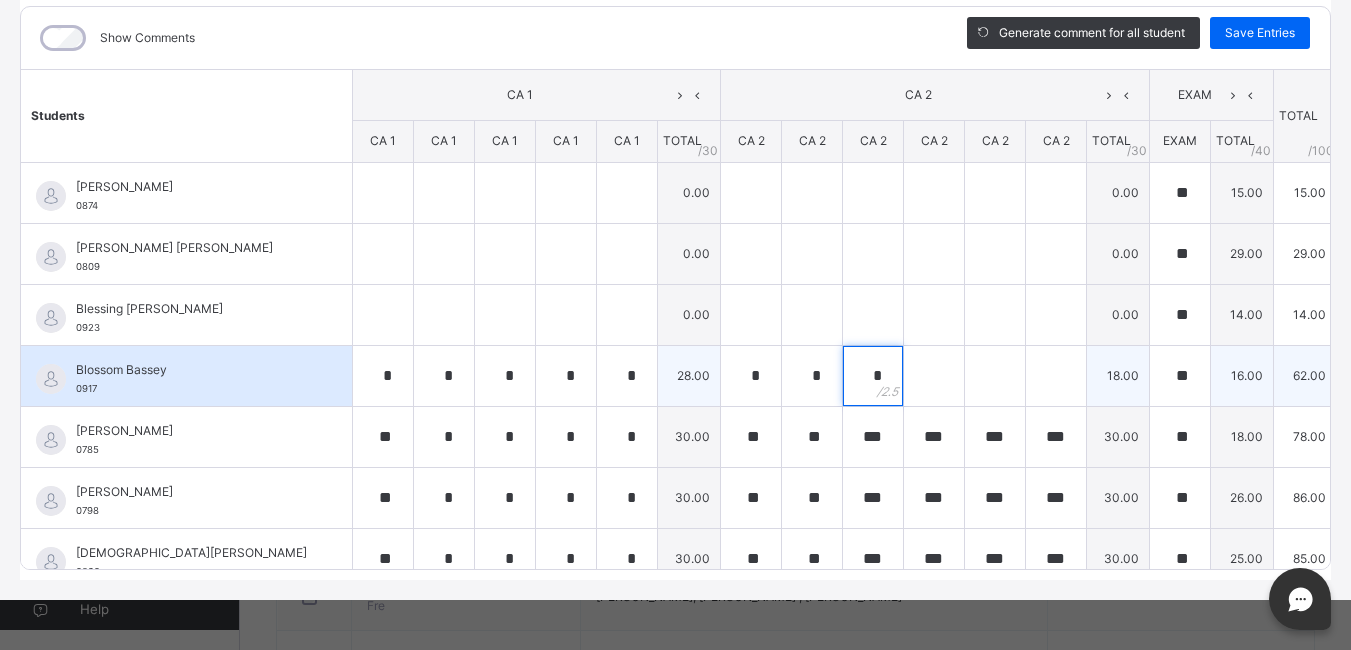 type on "*" 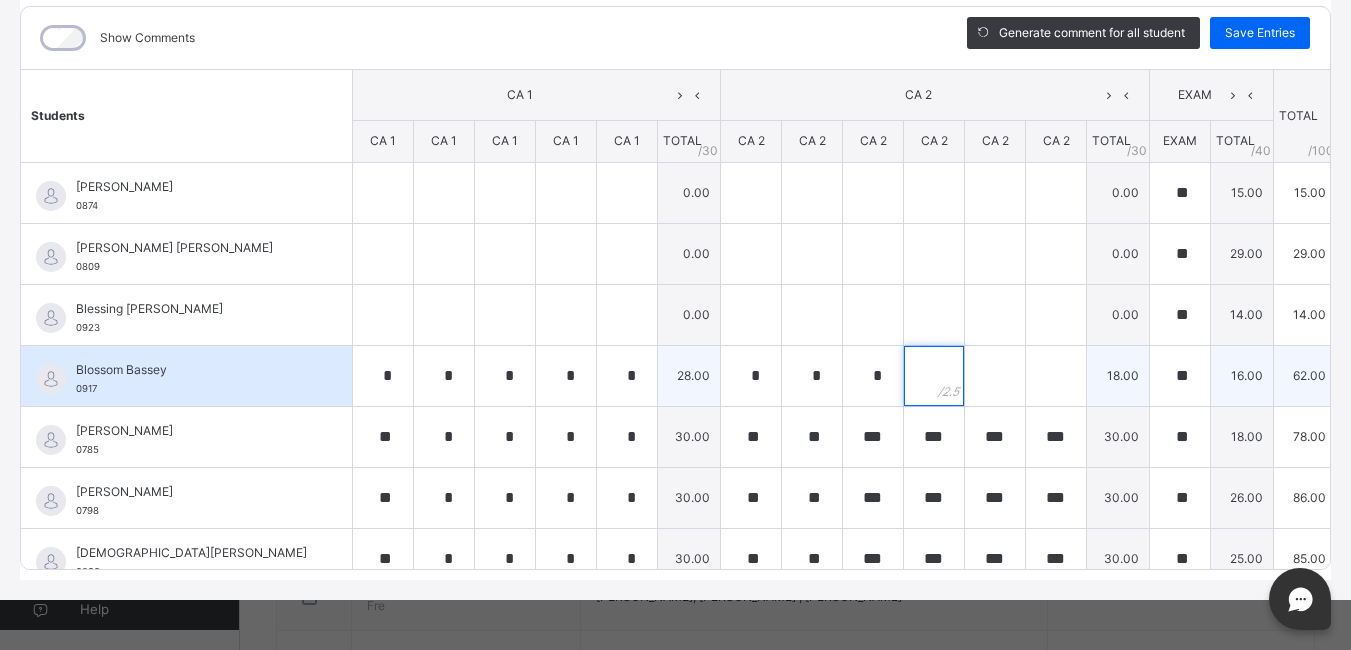 click at bounding box center (934, 376) 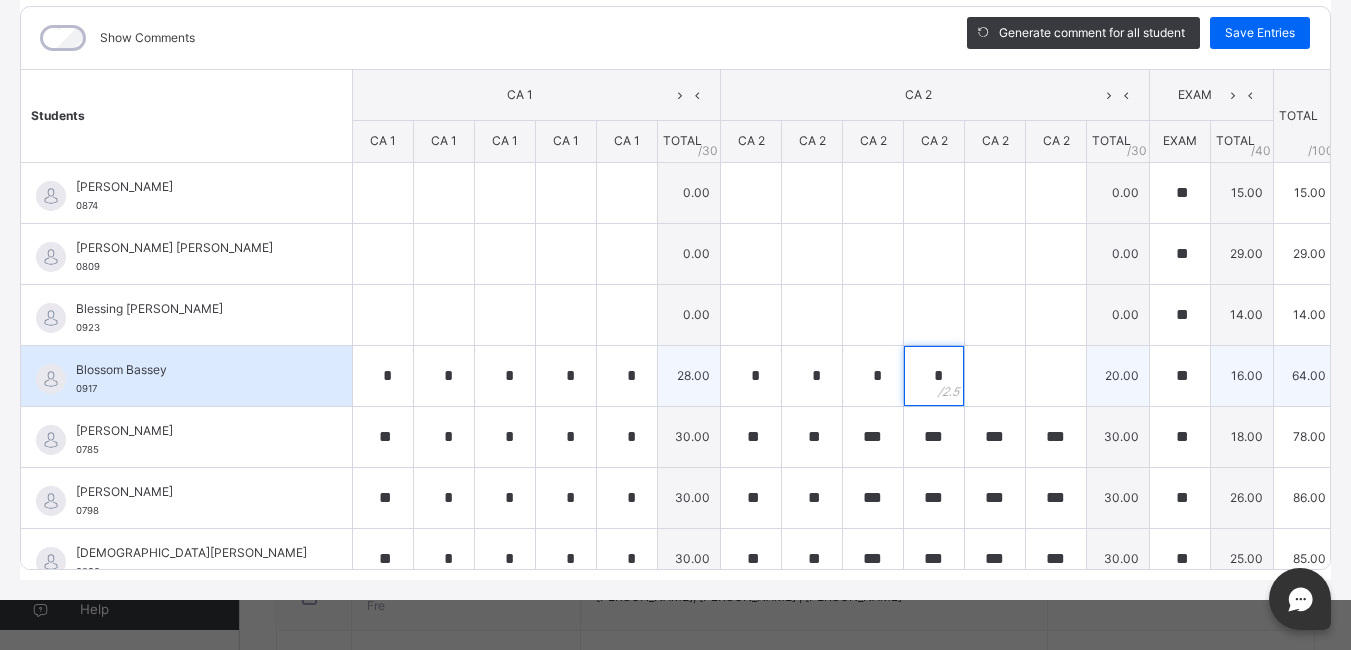 type on "*" 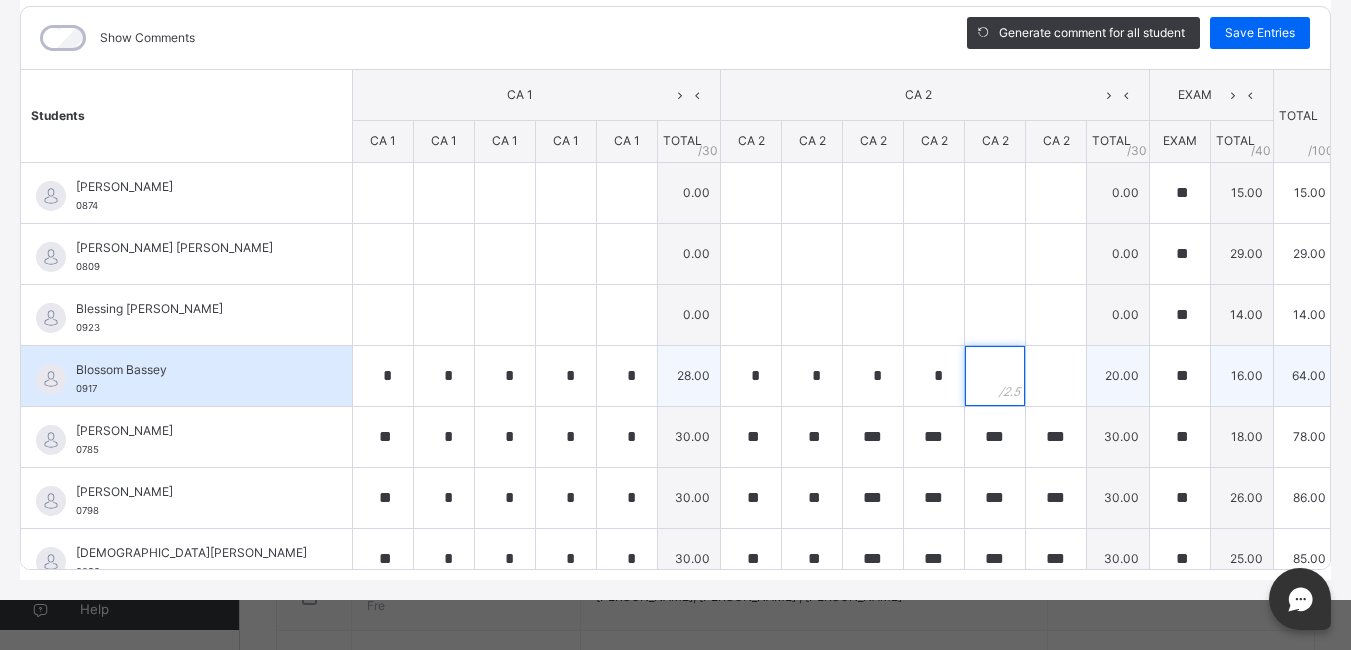 click at bounding box center [995, 376] 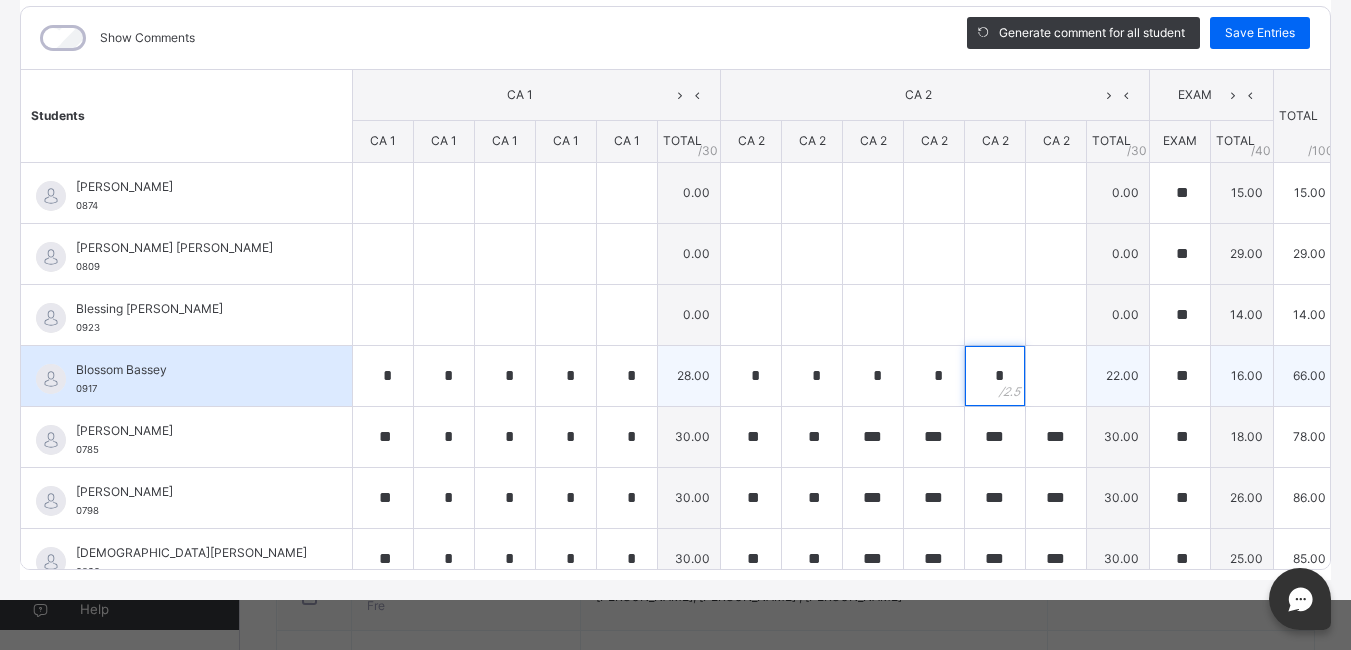 type on "*" 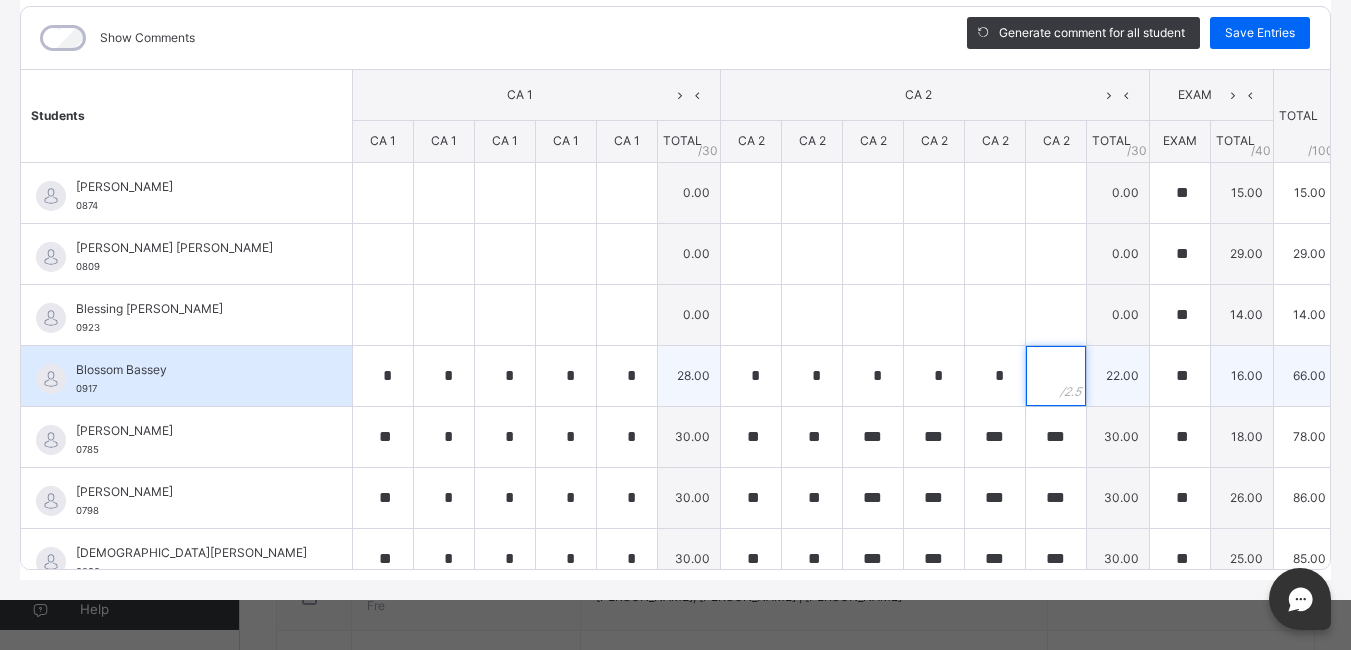 click at bounding box center [1056, 376] 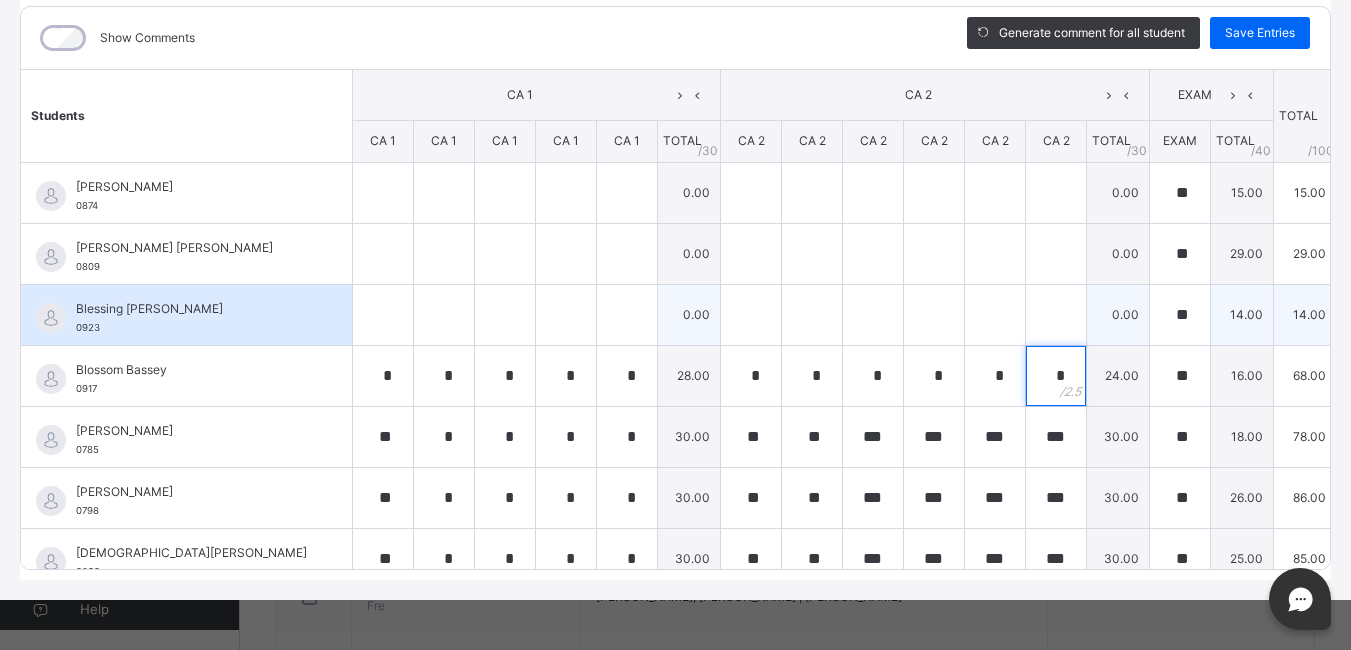 type on "*" 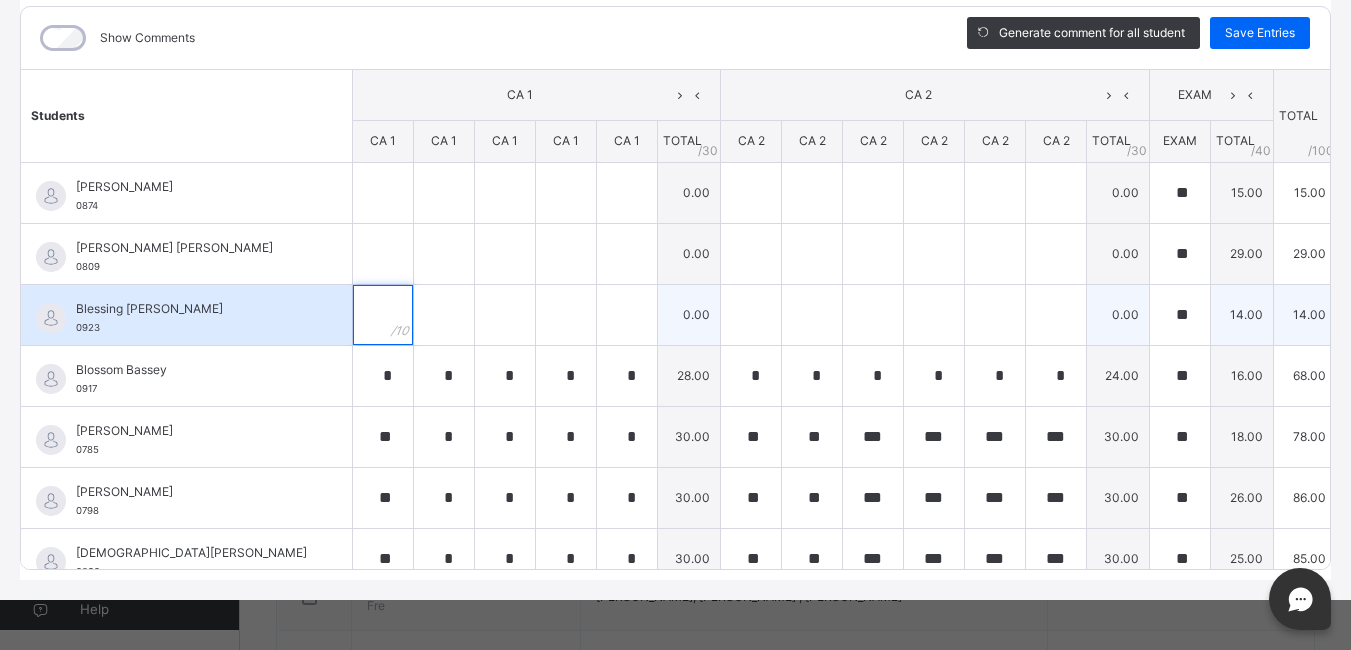 click at bounding box center (383, 315) 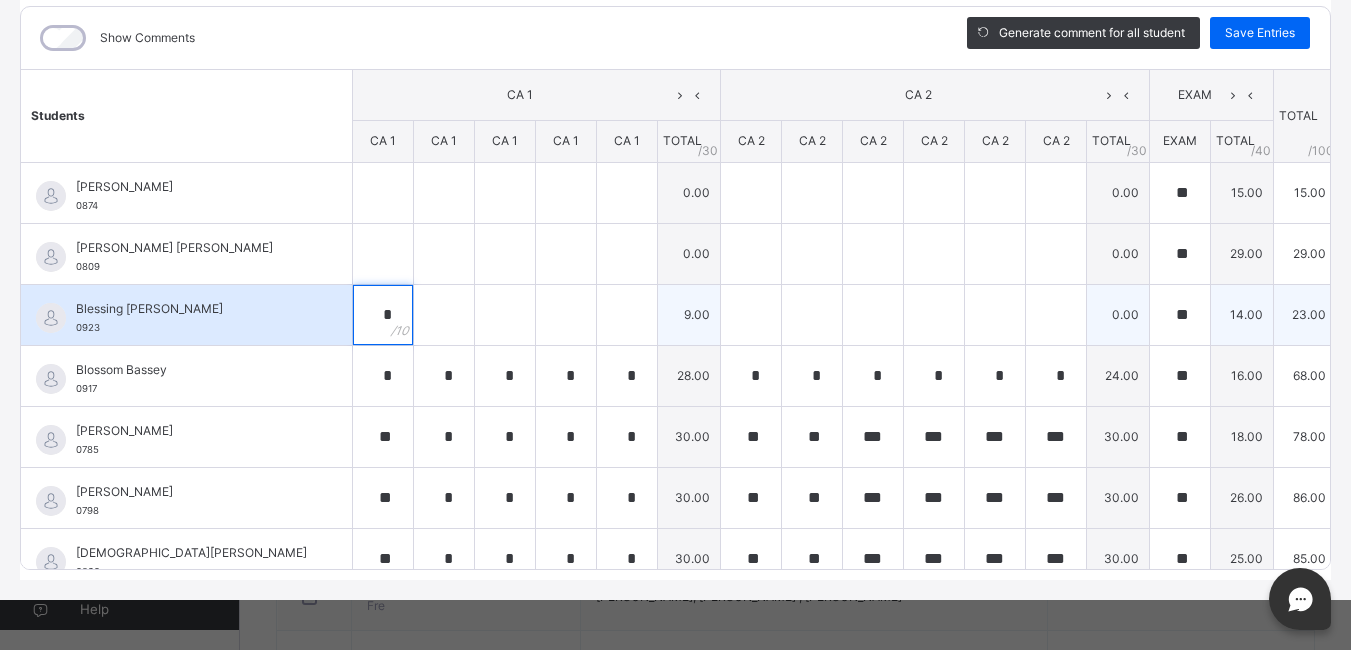 type on "*" 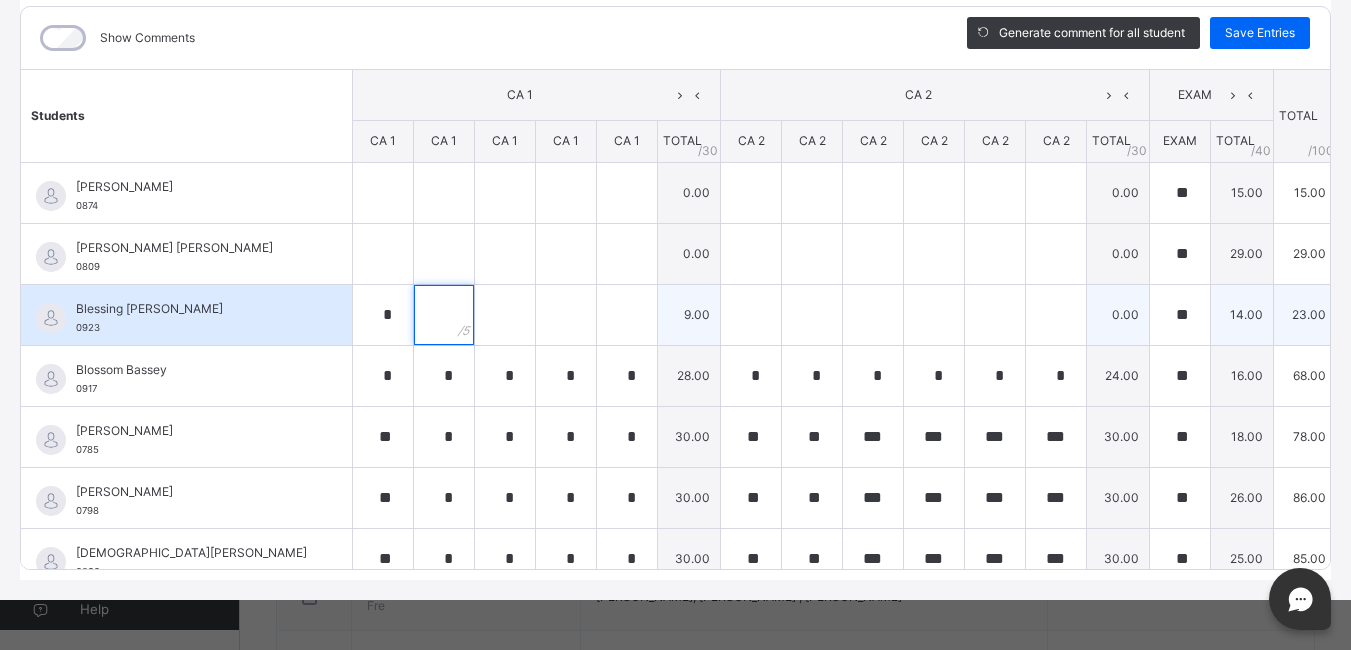 click at bounding box center (444, 315) 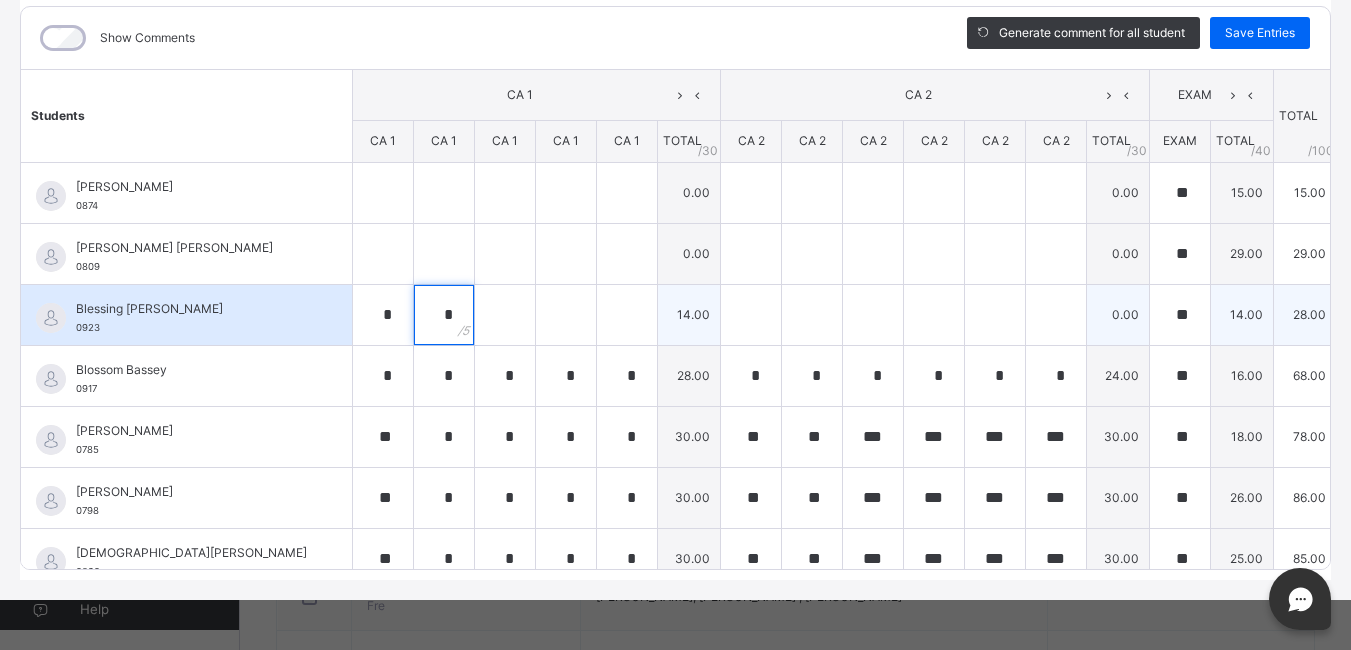 type on "*" 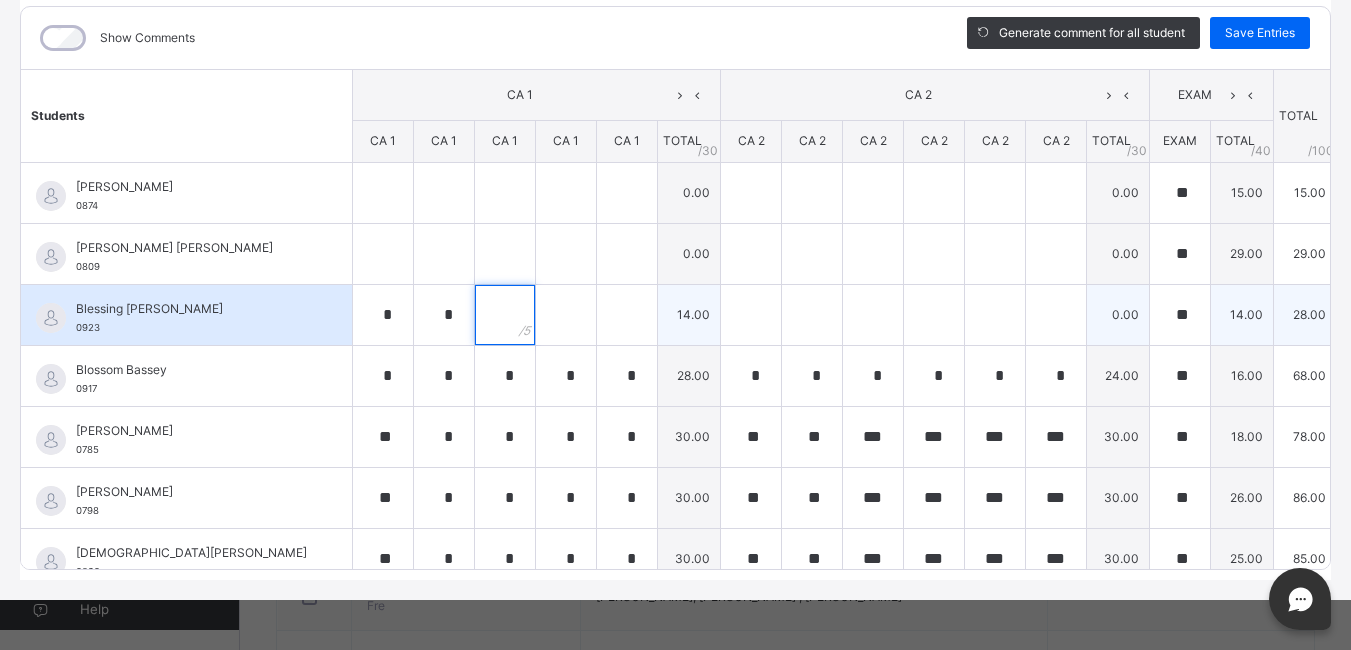 click at bounding box center [505, 315] 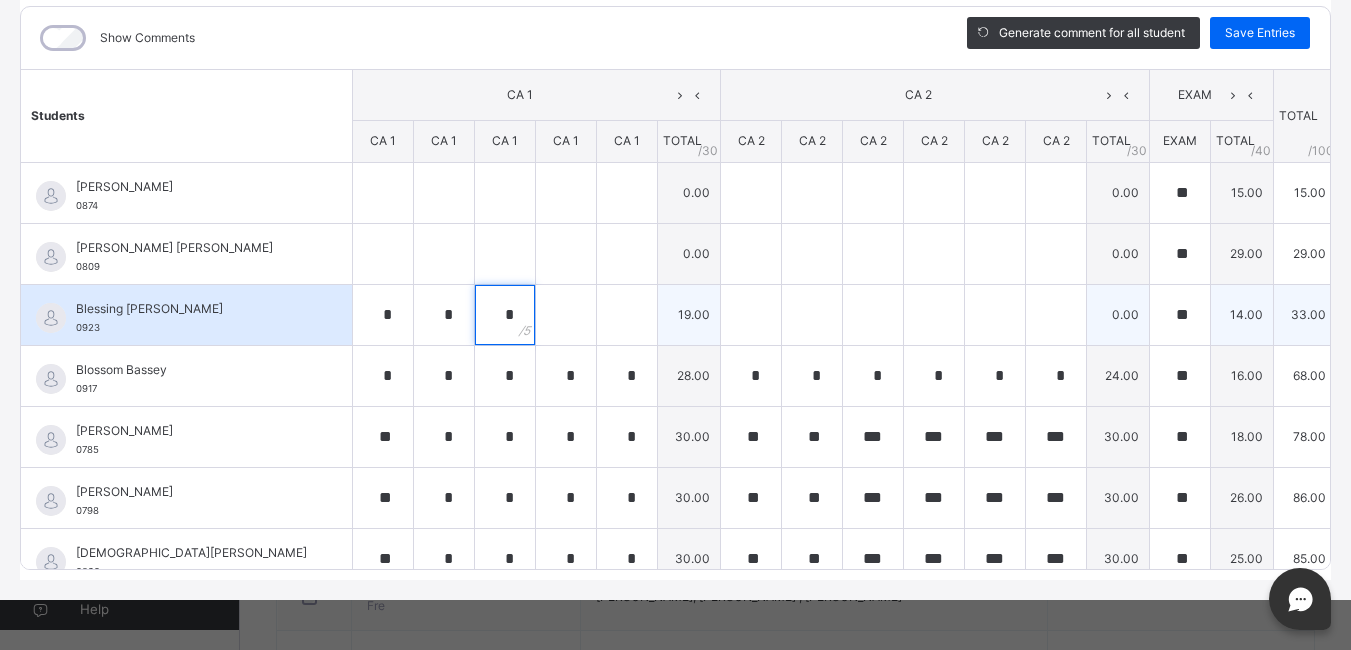 type on "*" 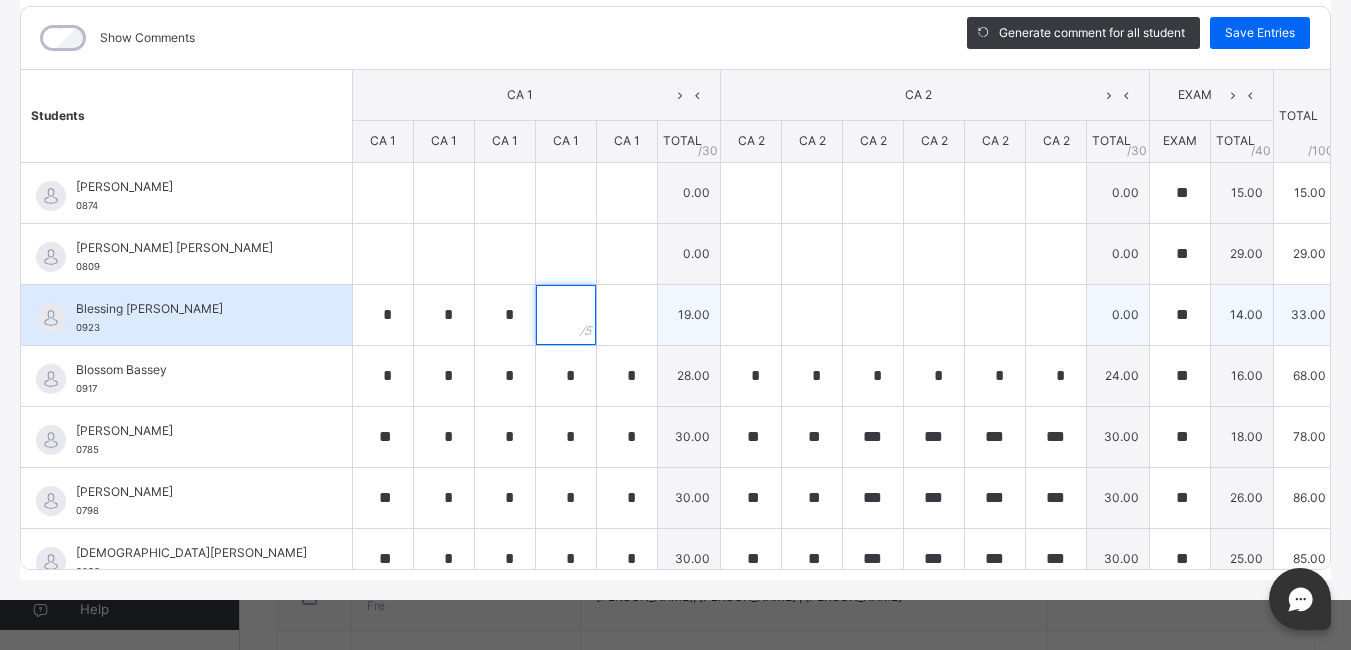click at bounding box center (566, 315) 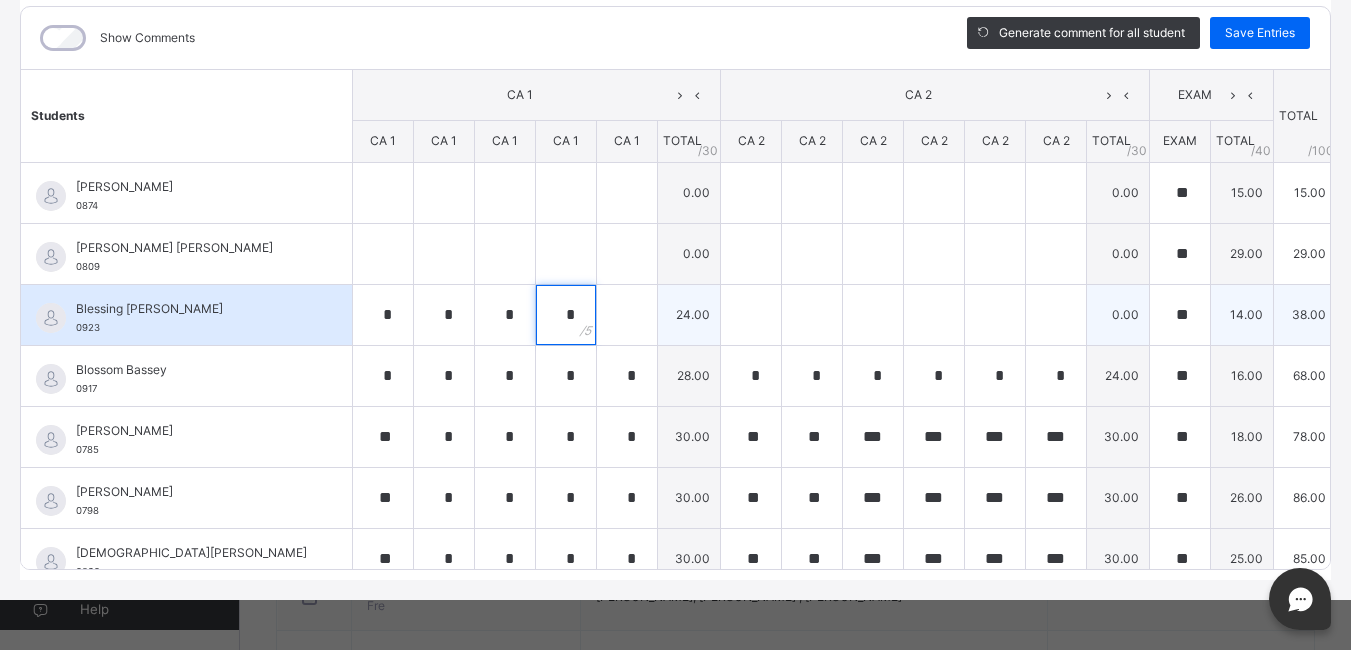 type on "*" 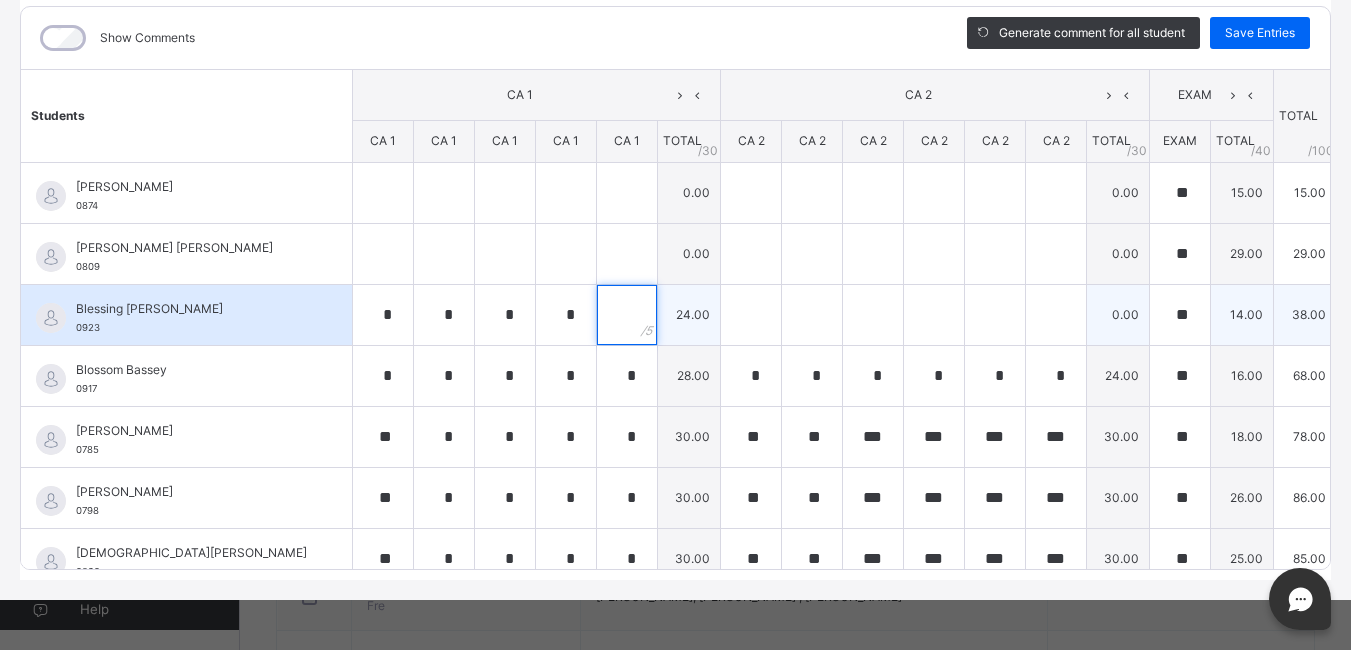 click at bounding box center (627, 315) 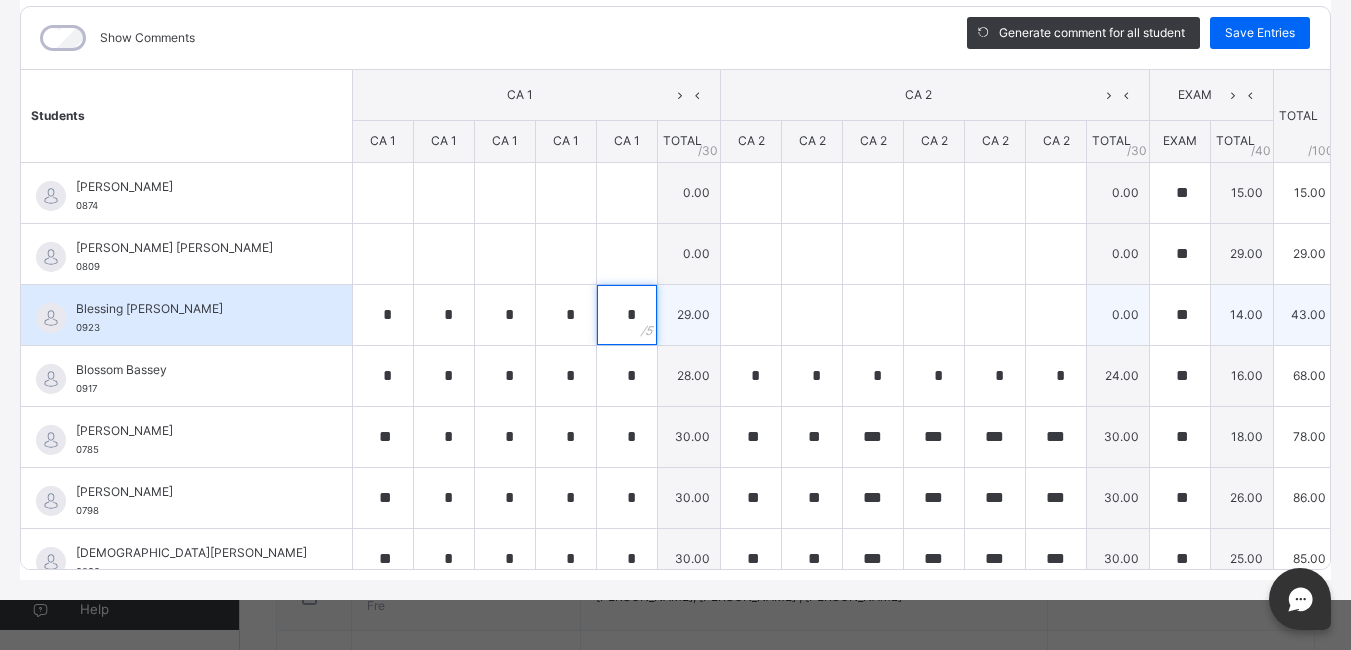 type on "*" 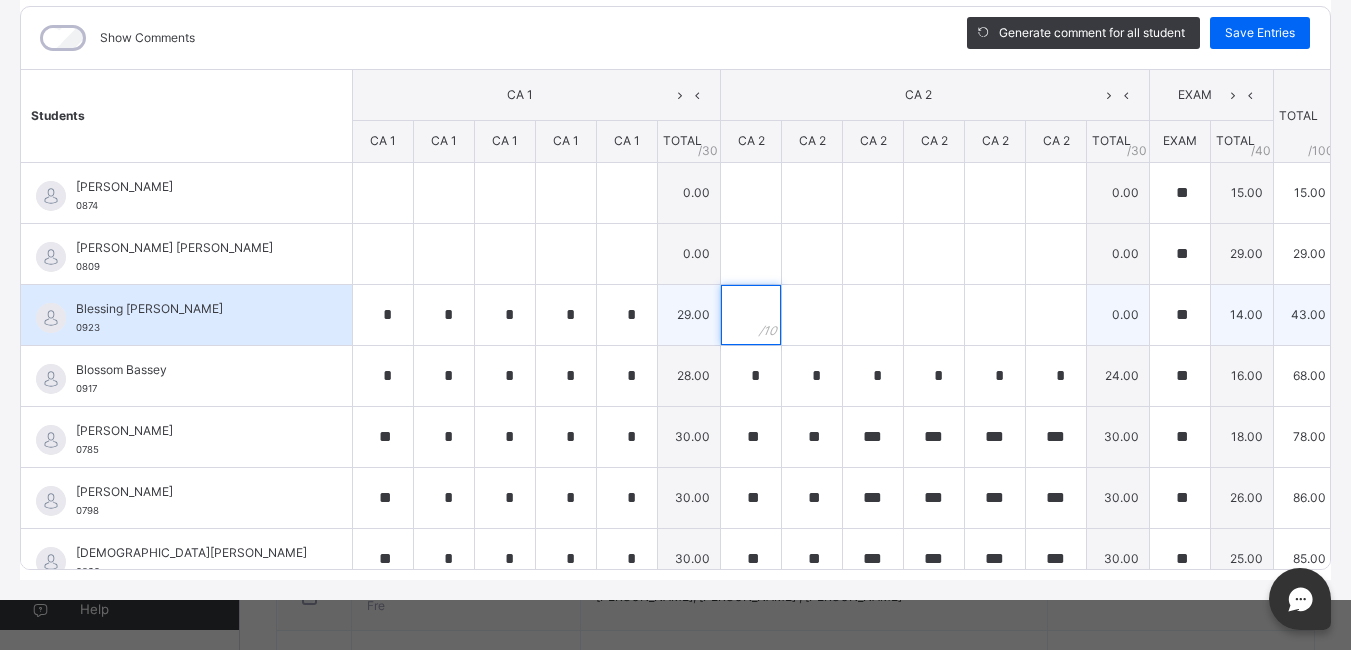 click at bounding box center [751, 315] 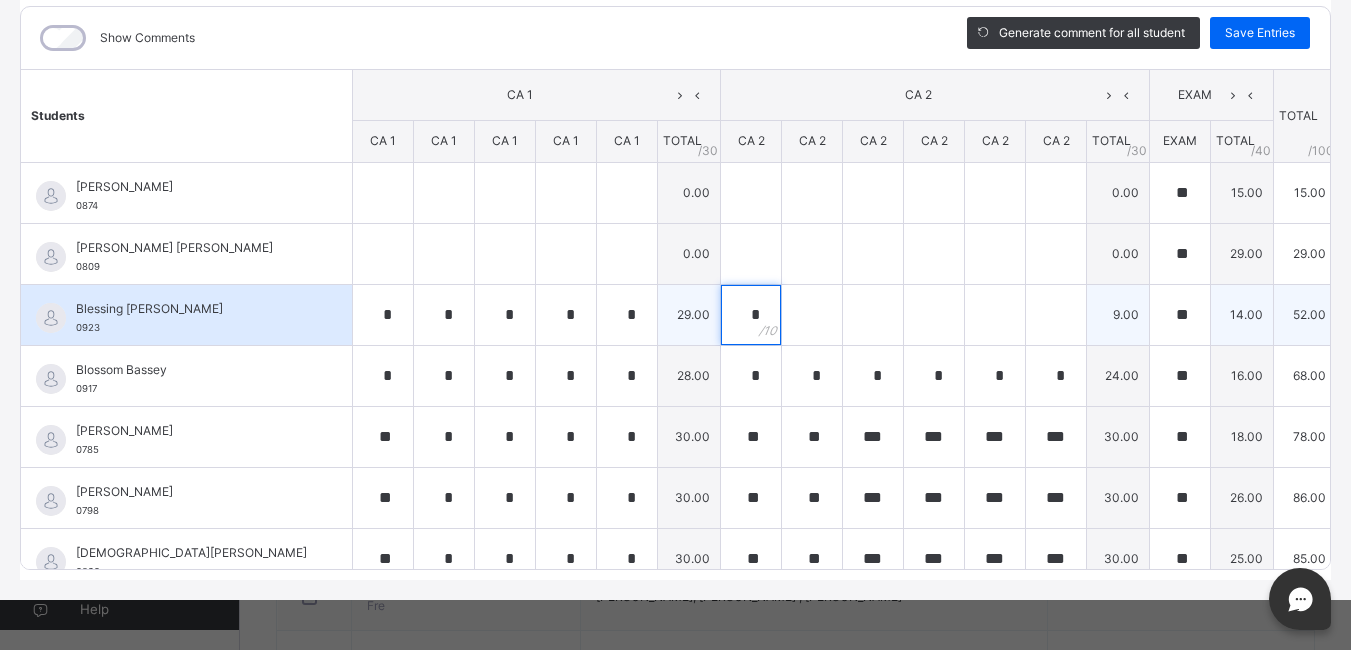 type on "*" 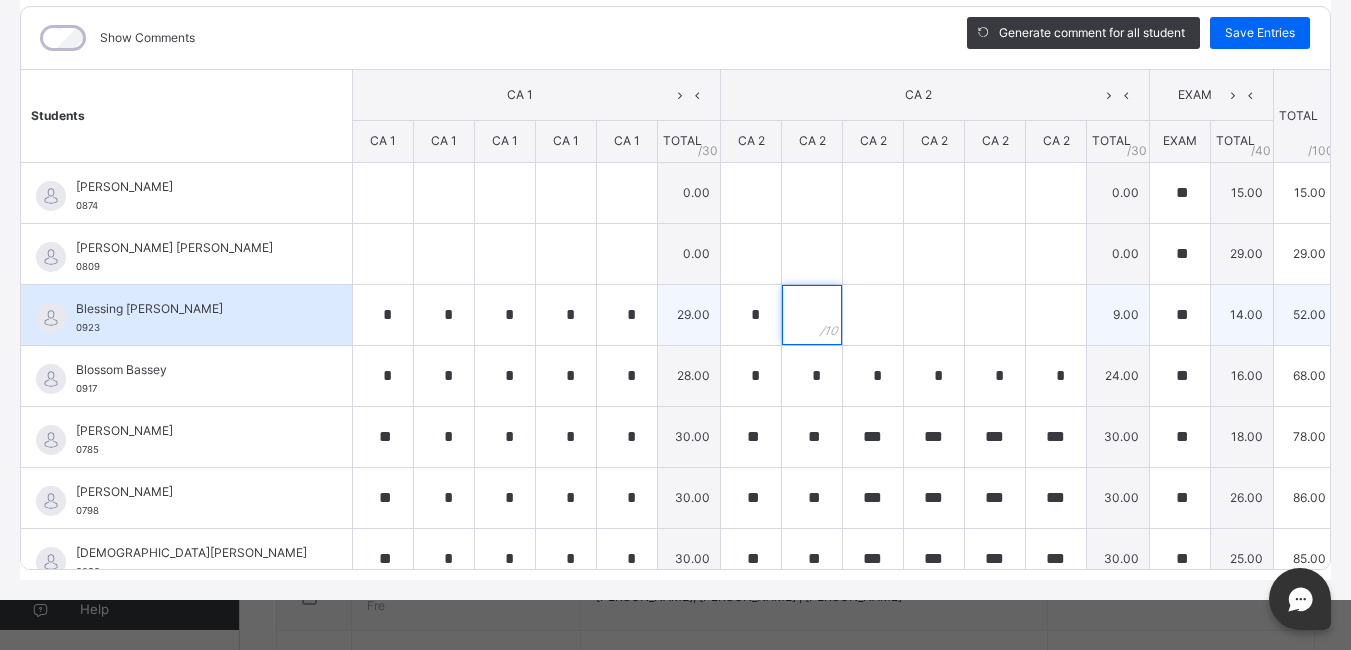 click at bounding box center [812, 315] 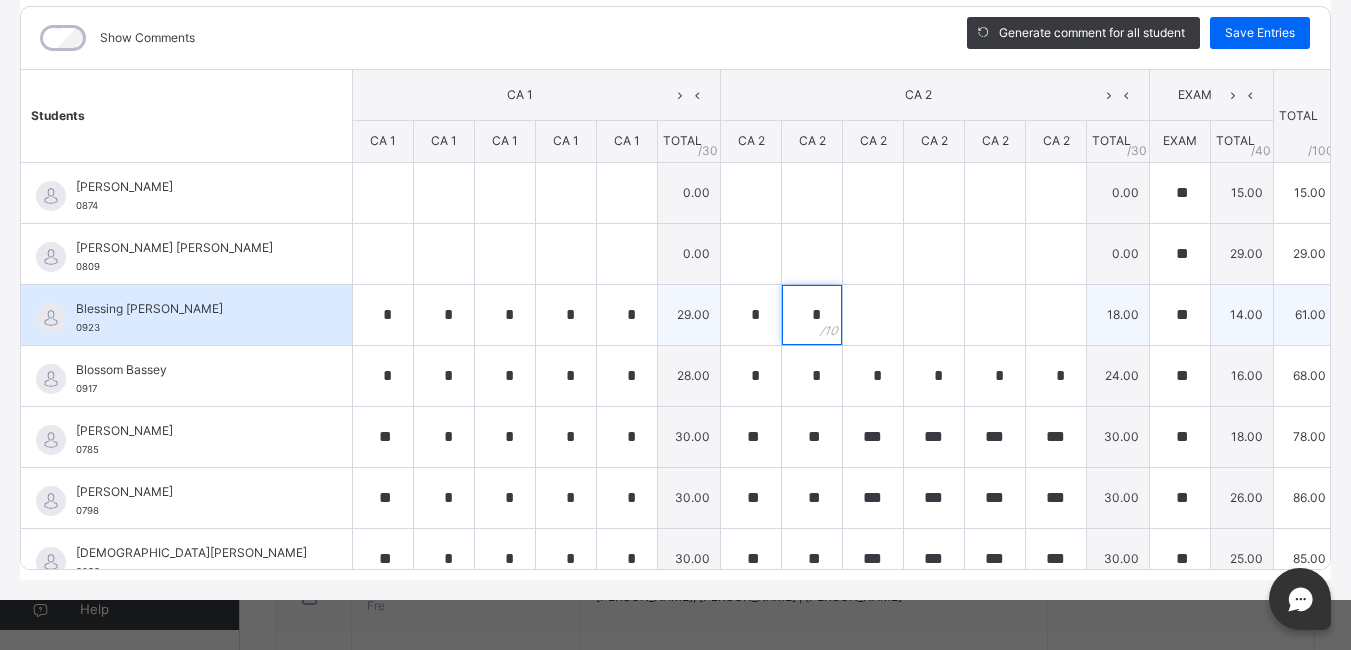 type on "*" 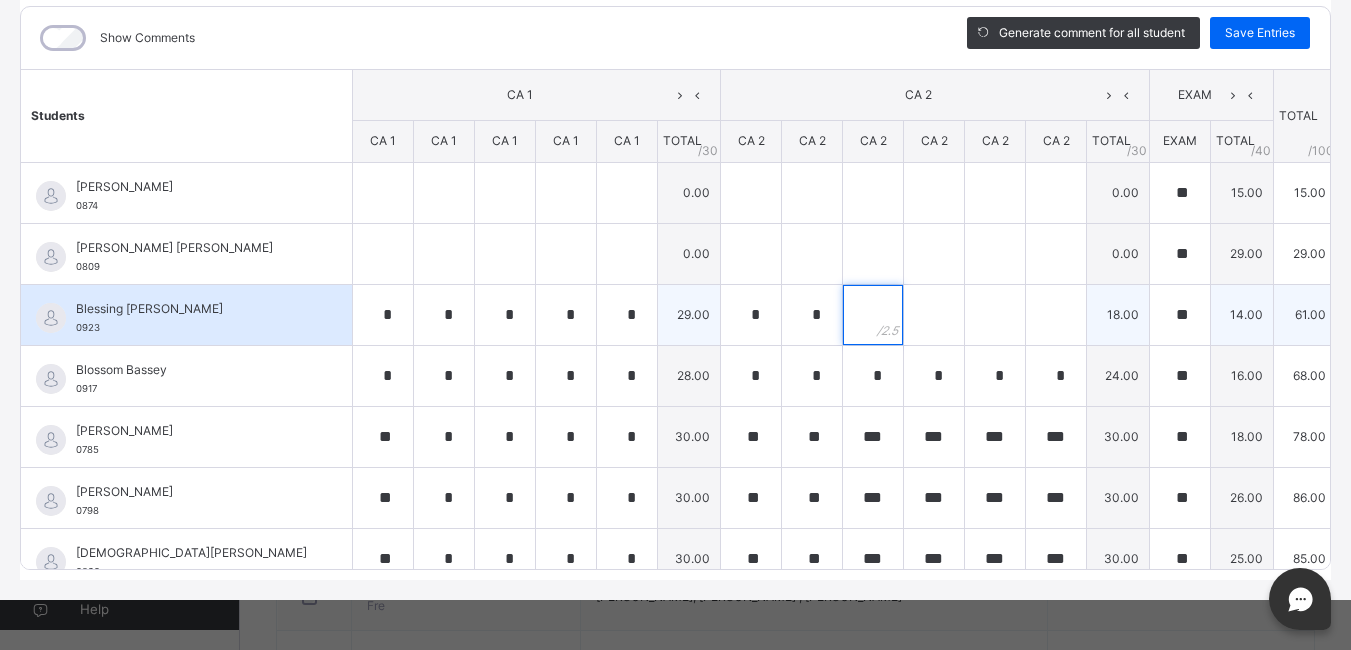 click at bounding box center [873, 315] 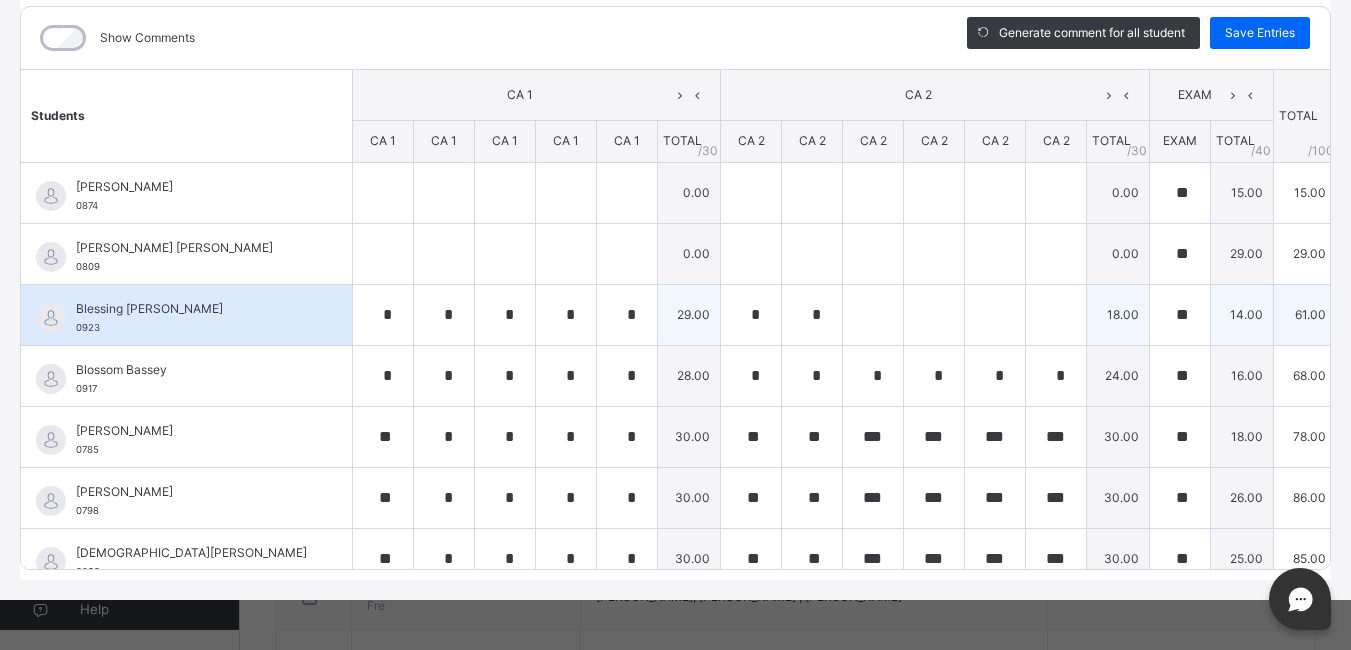 click at bounding box center (873, 315) 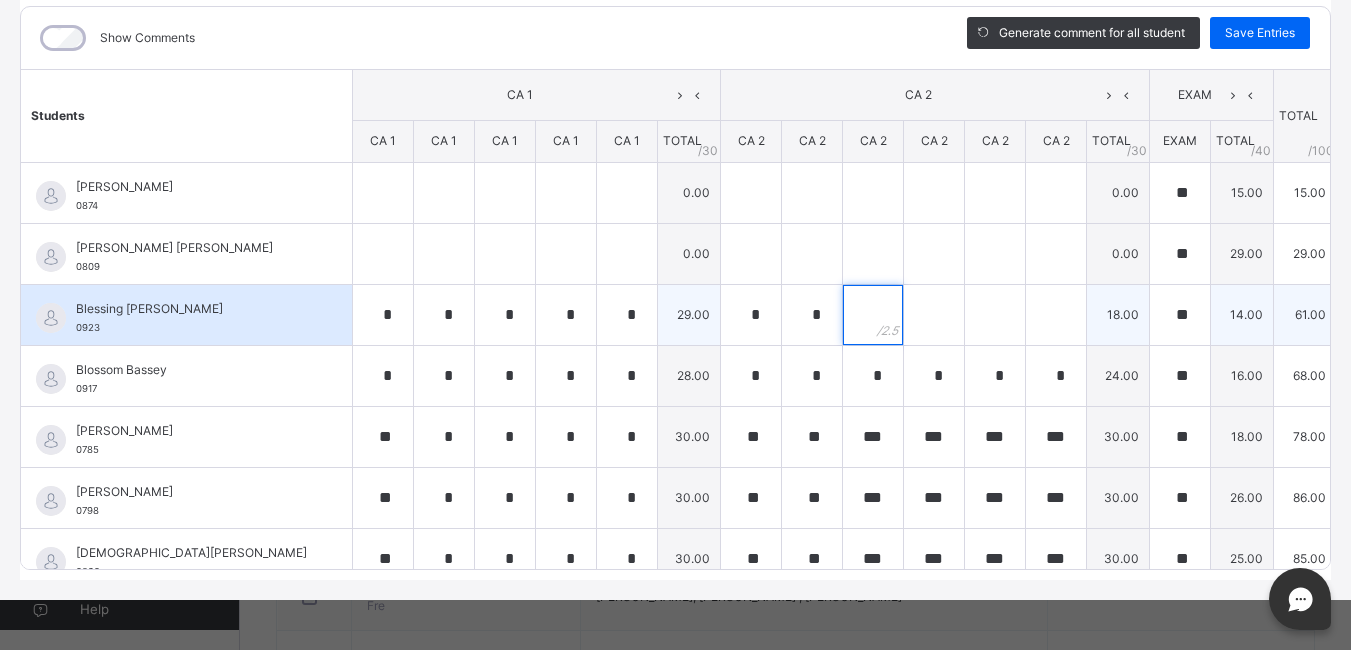click at bounding box center (873, 315) 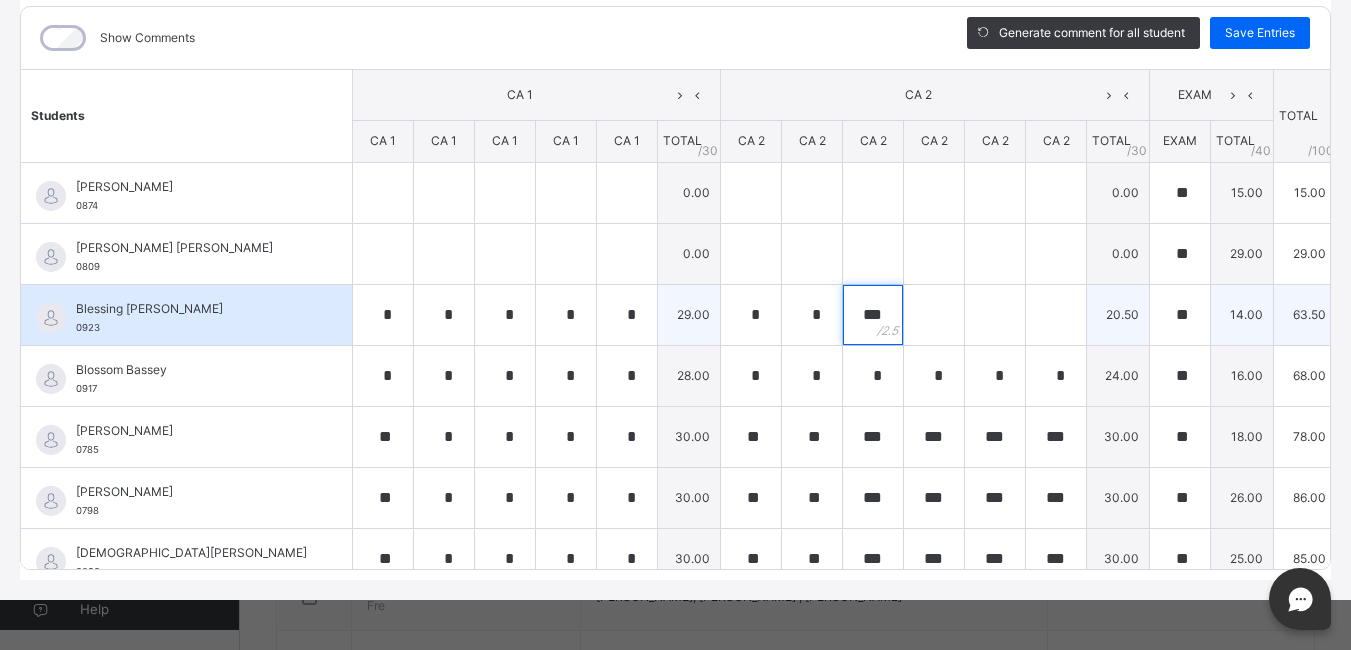 type on "***" 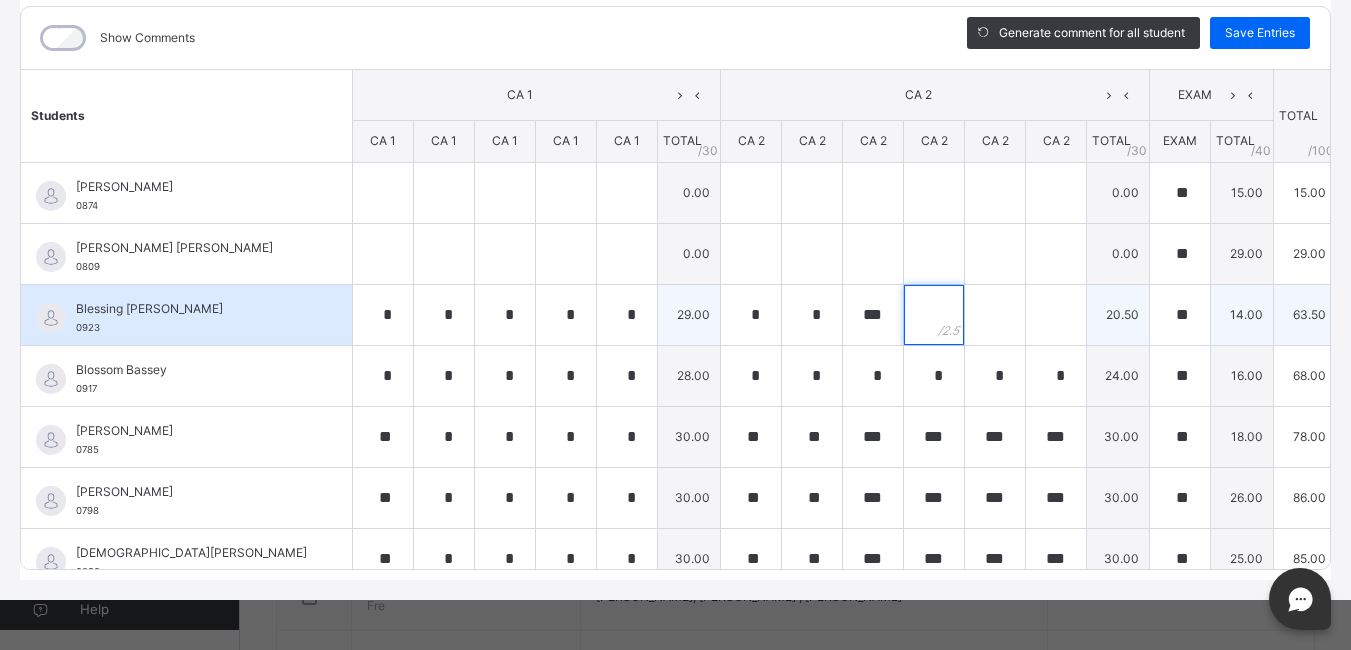 click at bounding box center [934, 315] 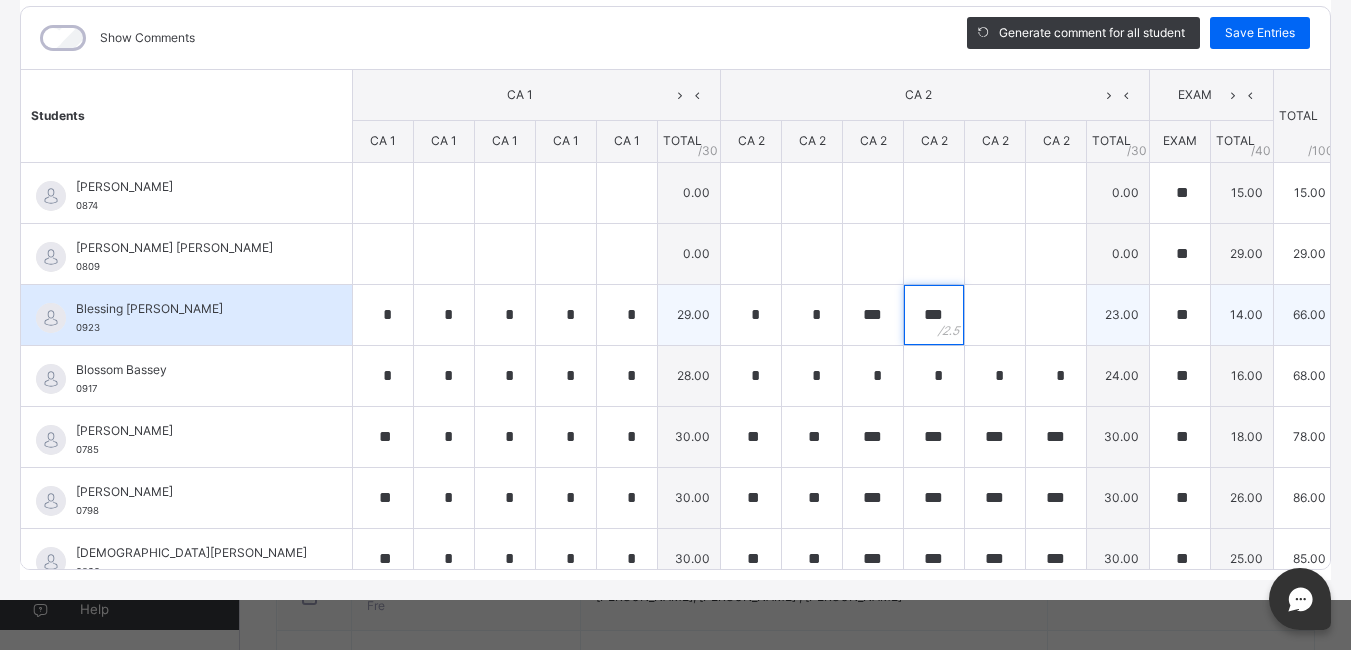type on "***" 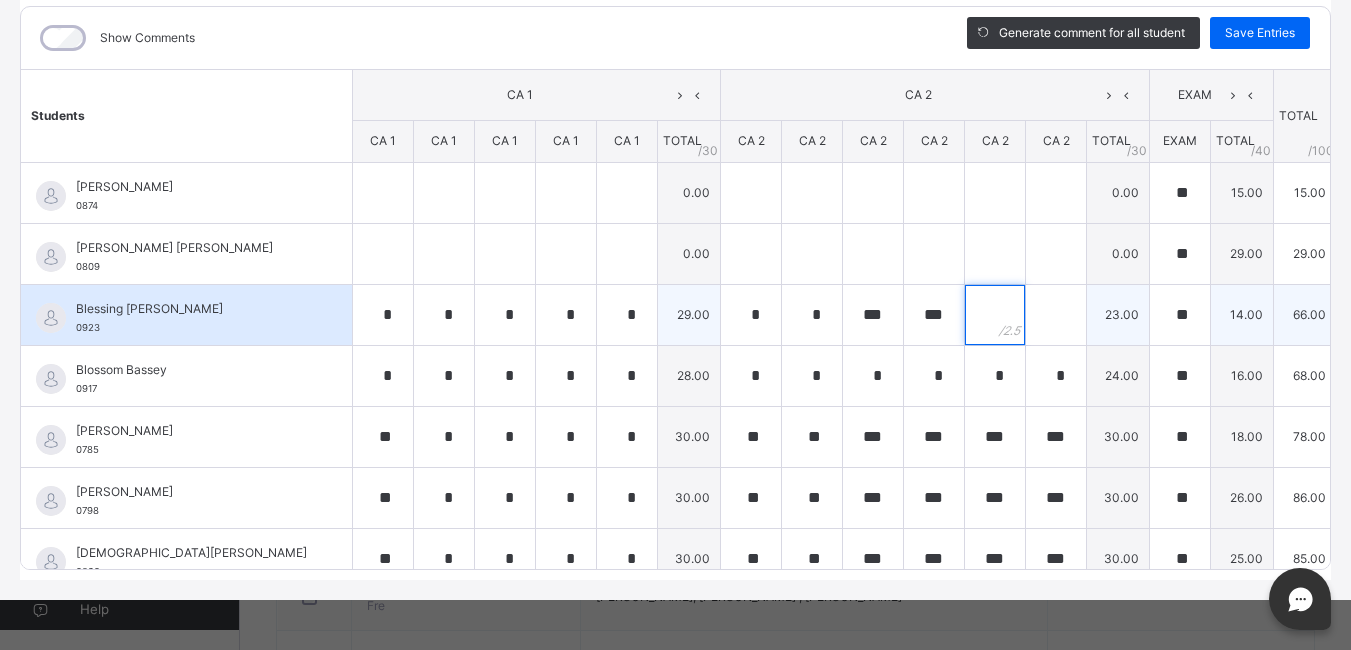 click at bounding box center [995, 315] 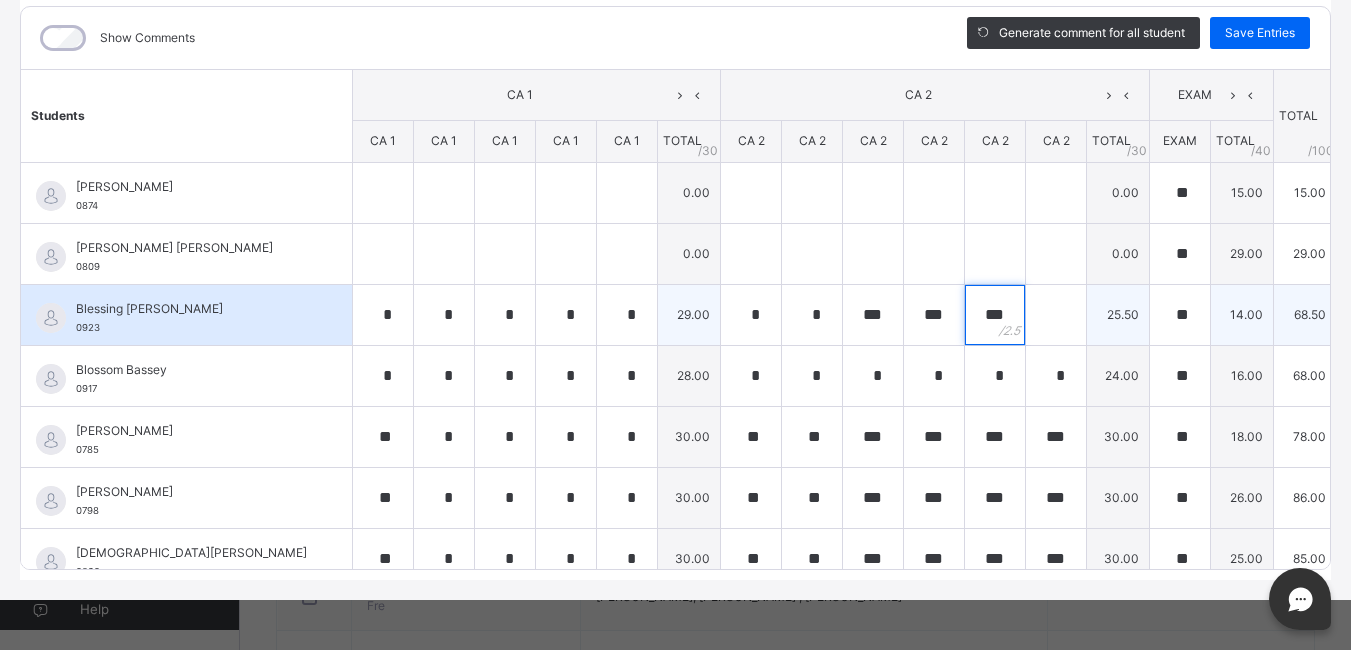 type on "***" 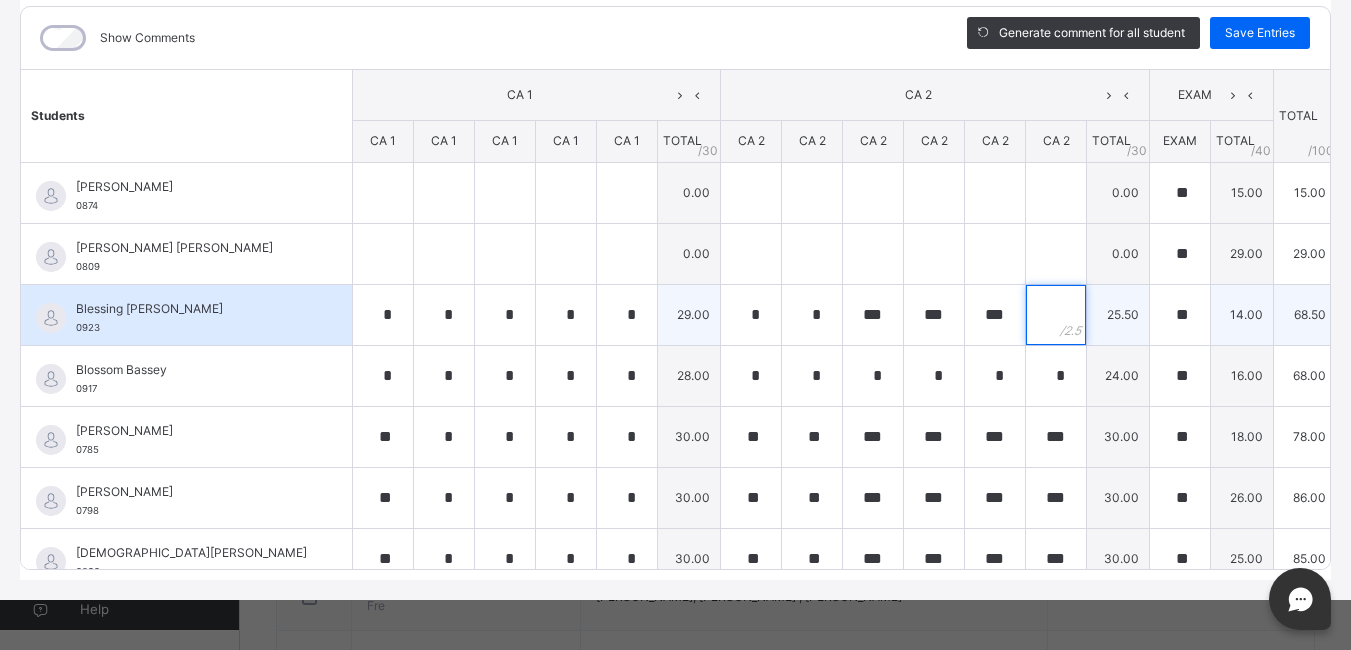 click at bounding box center [1056, 315] 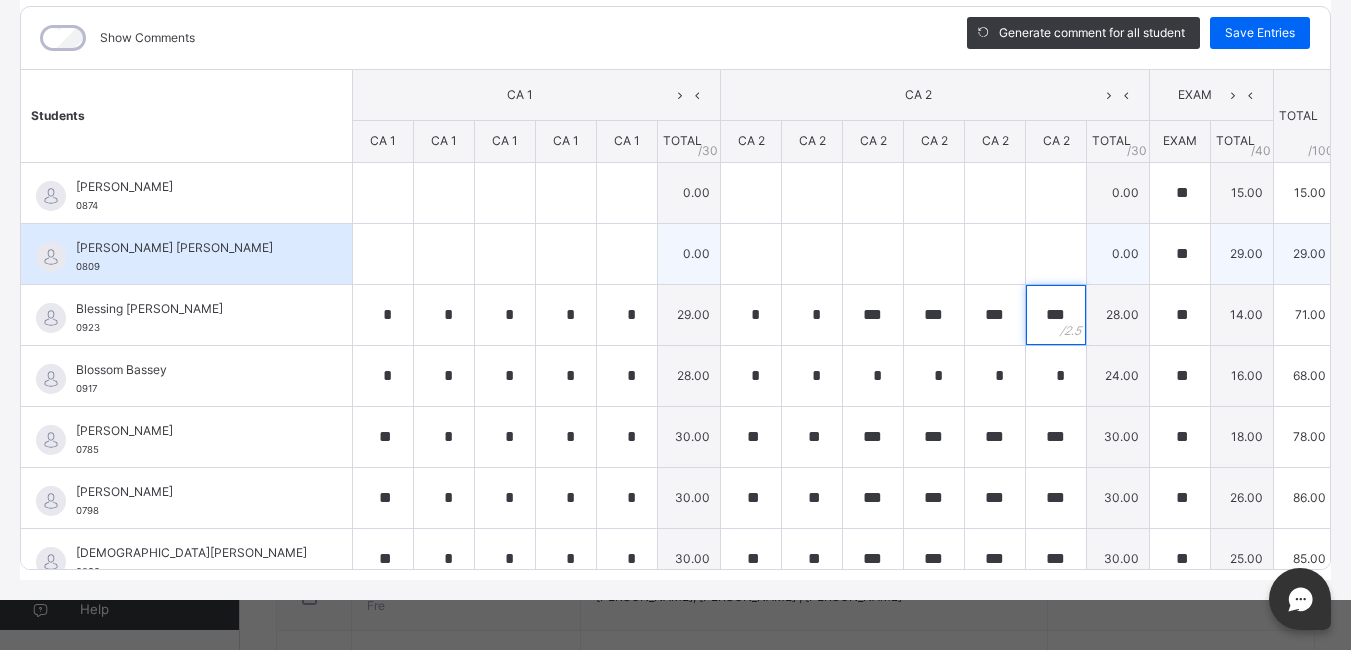 type on "***" 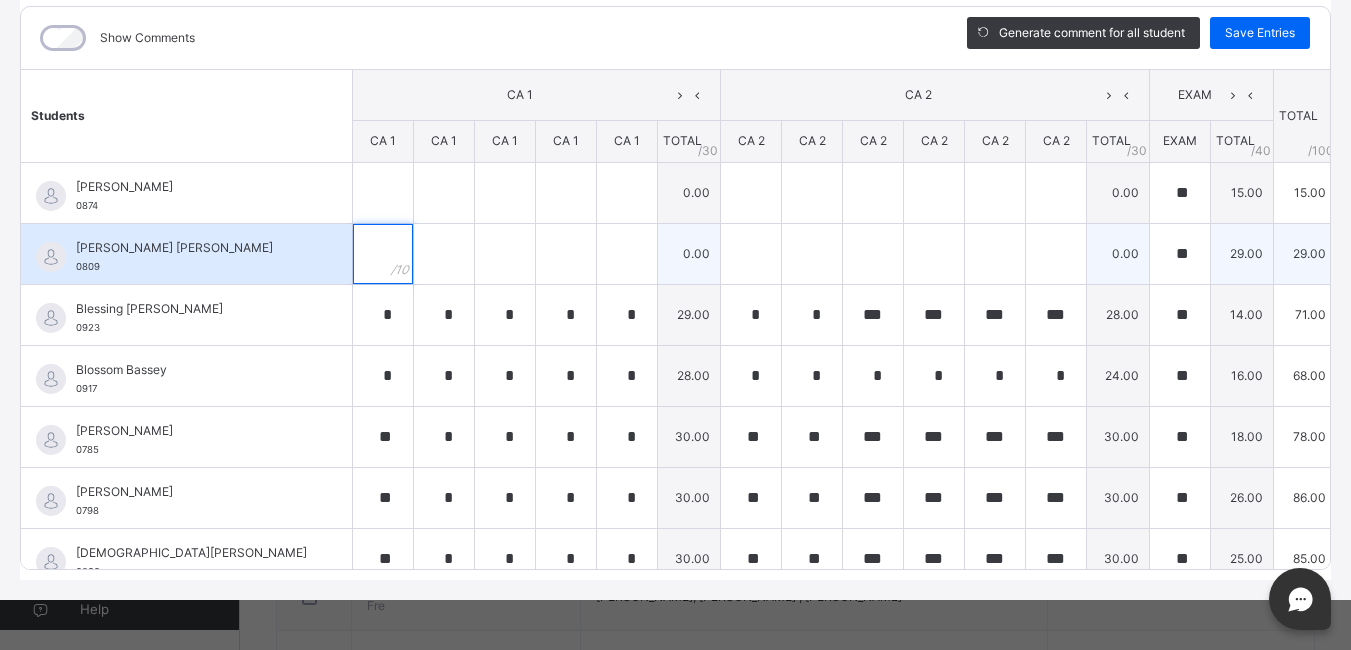 click at bounding box center (383, 254) 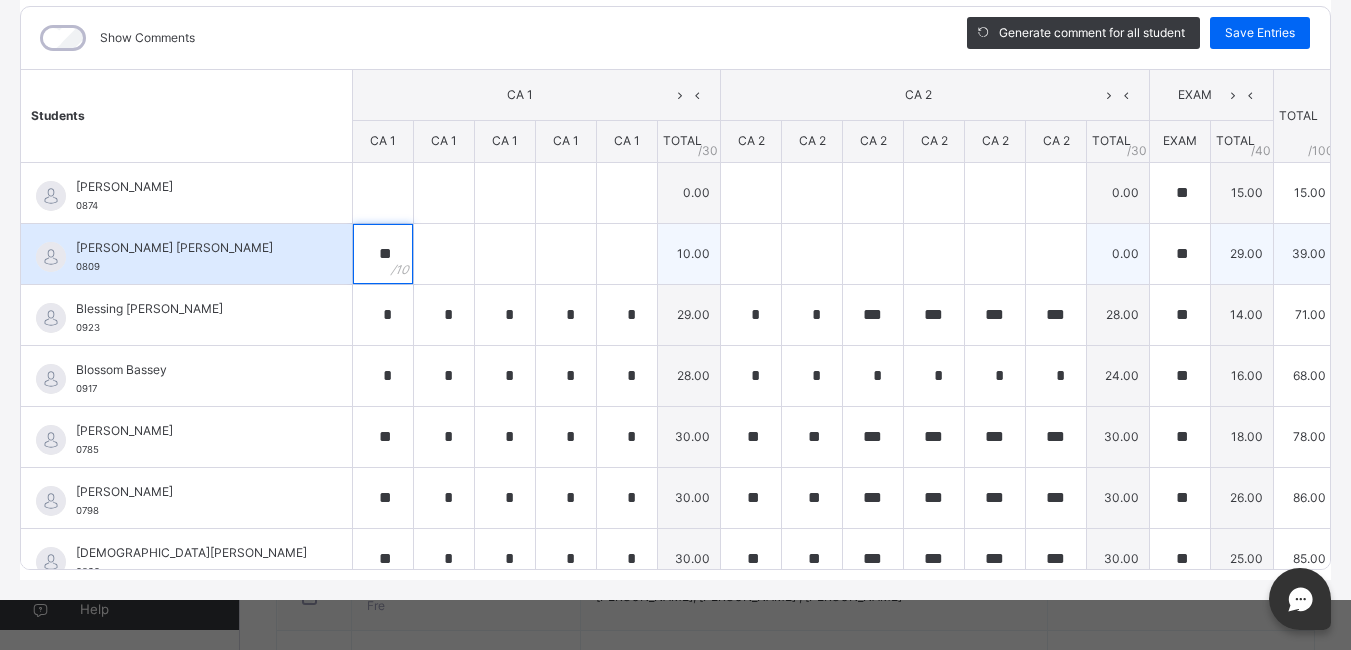 type on "**" 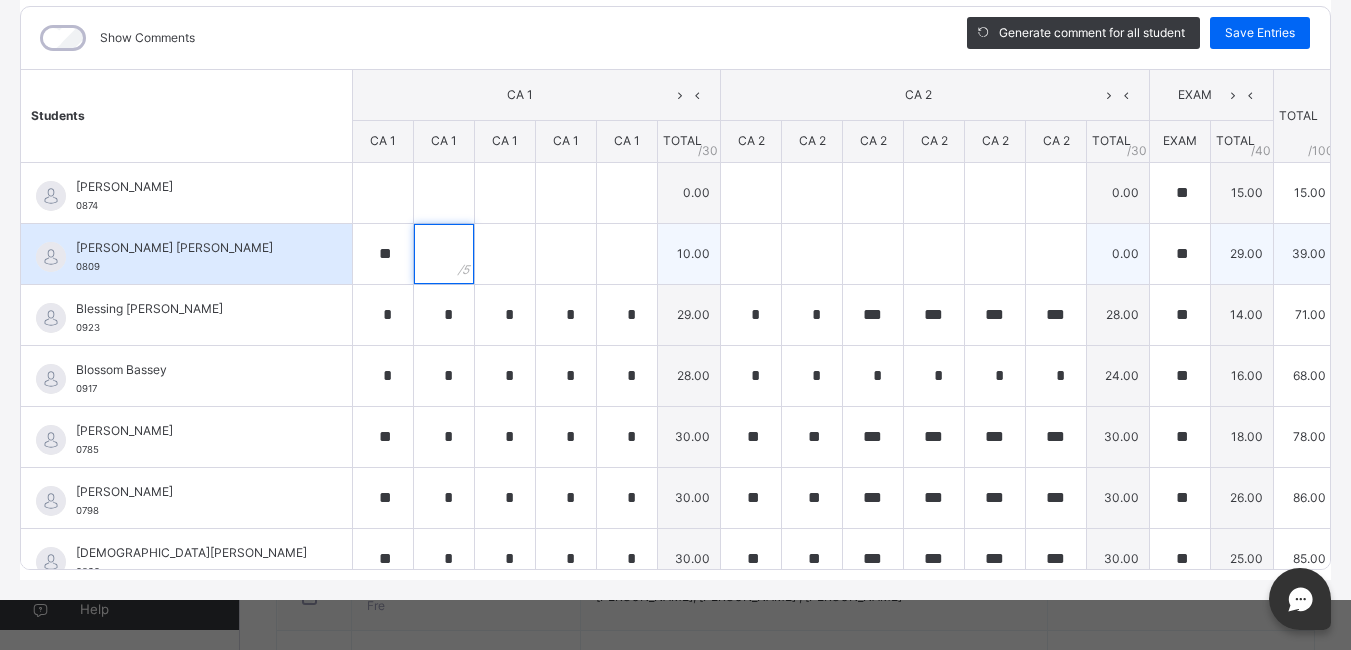 click at bounding box center [444, 254] 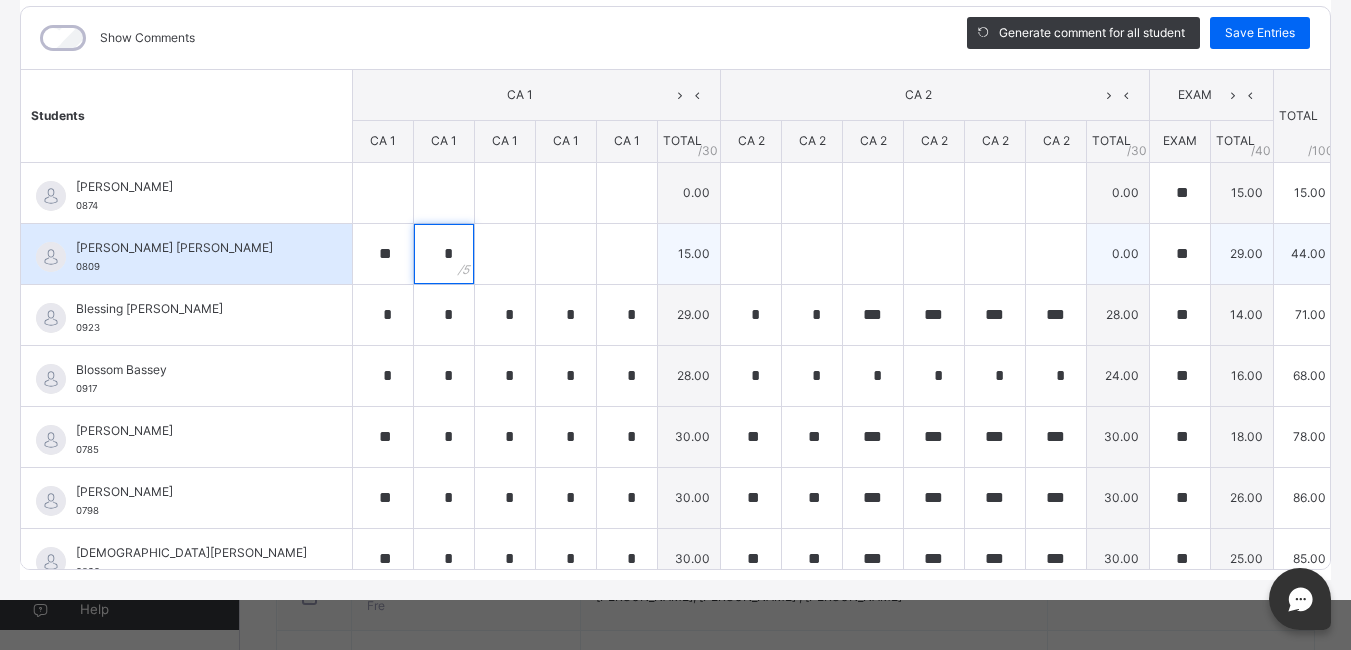 type on "*" 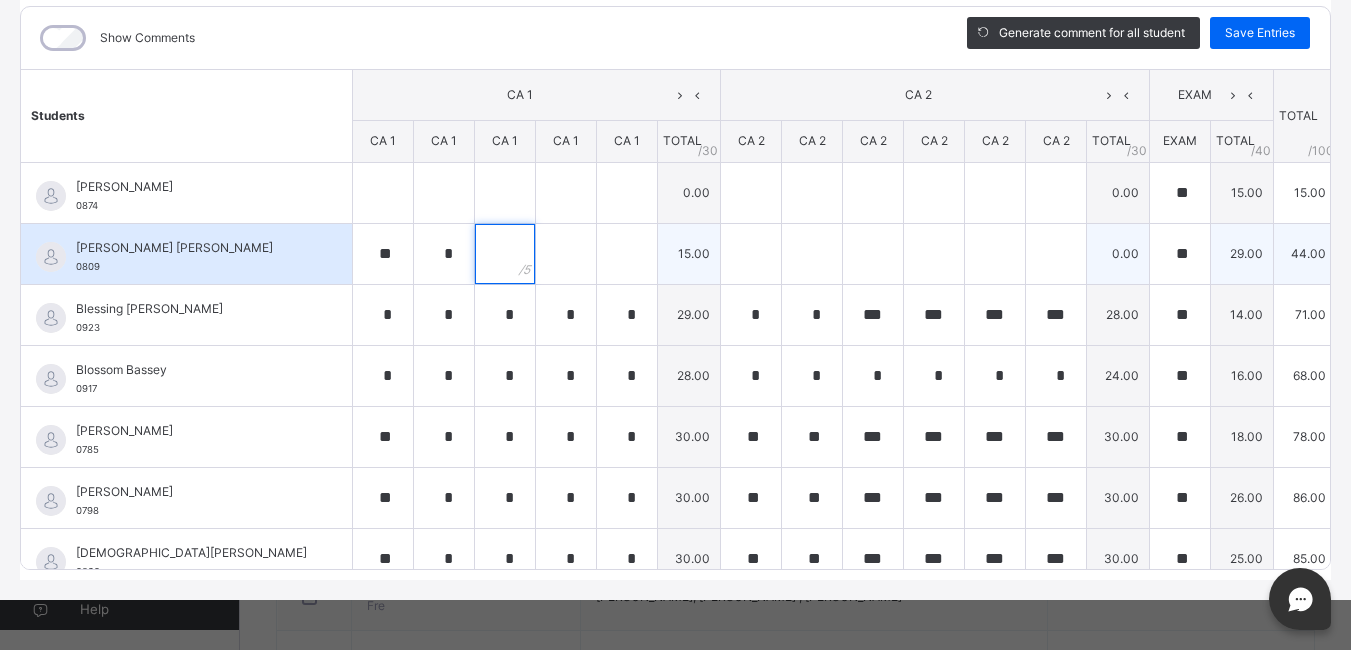 click at bounding box center (505, 254) 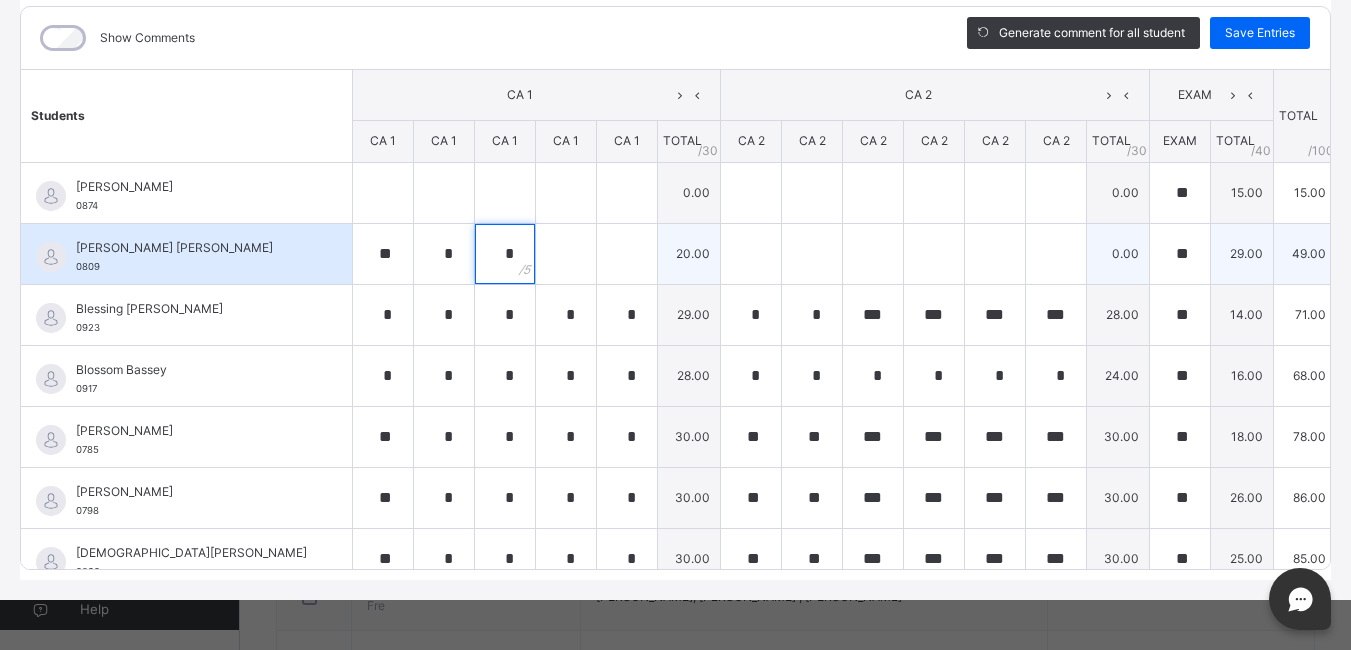type on "*" 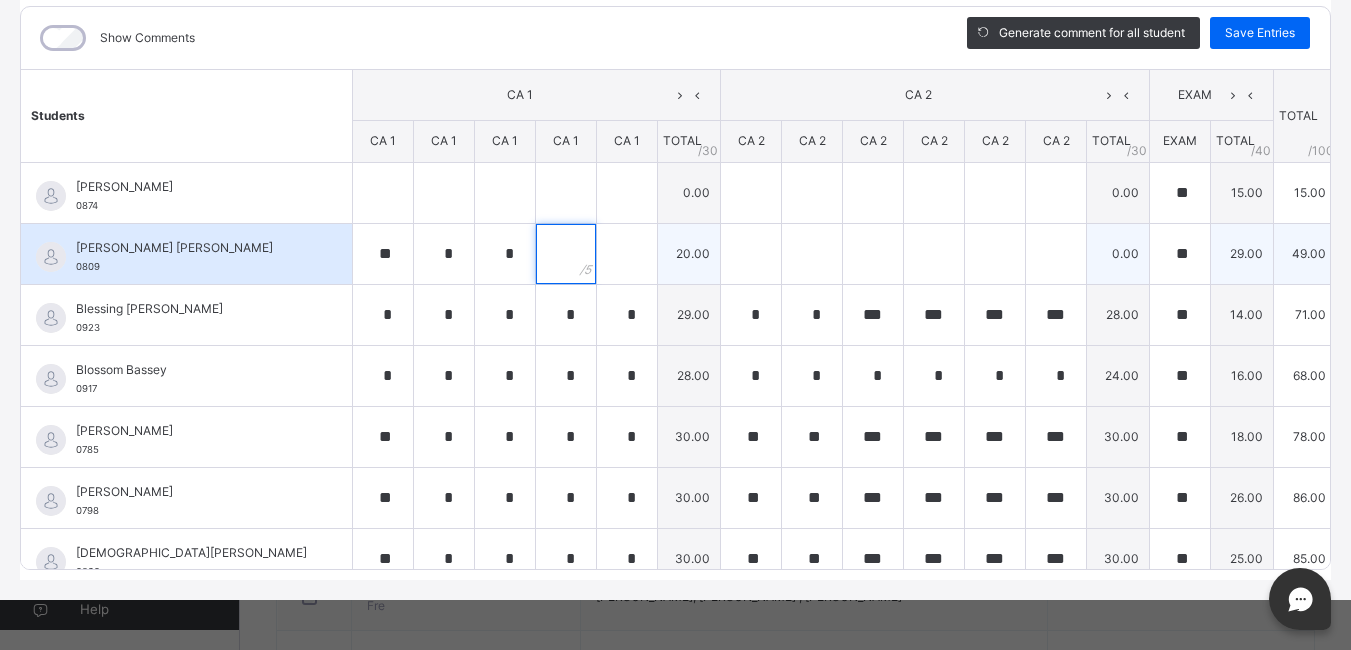 click at bounding box center [566, 254] 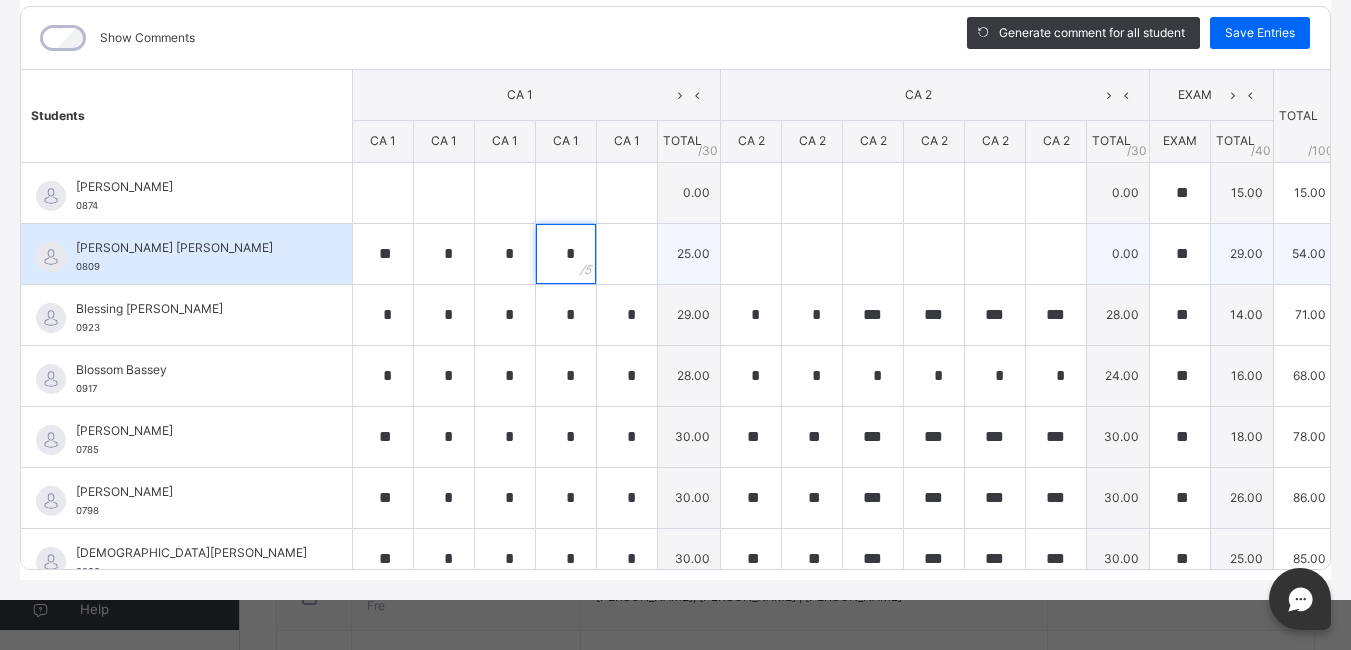 type on "*" 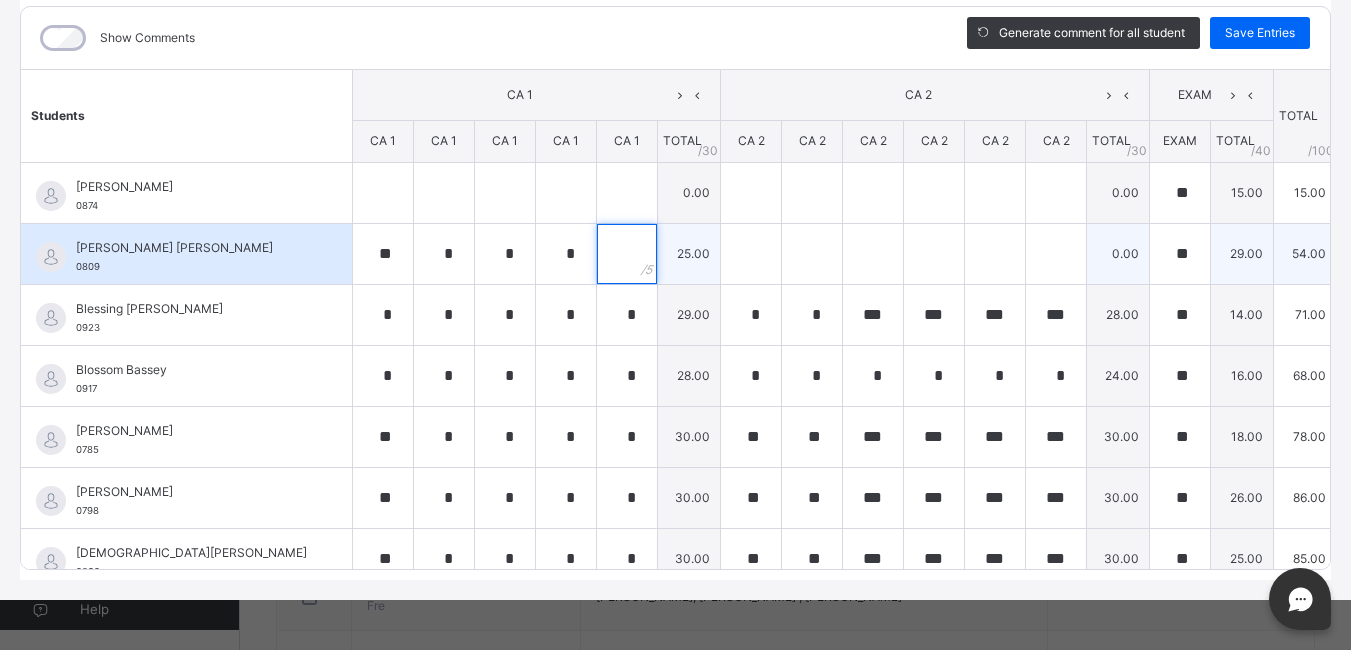 click at bounding box center [627, 254] 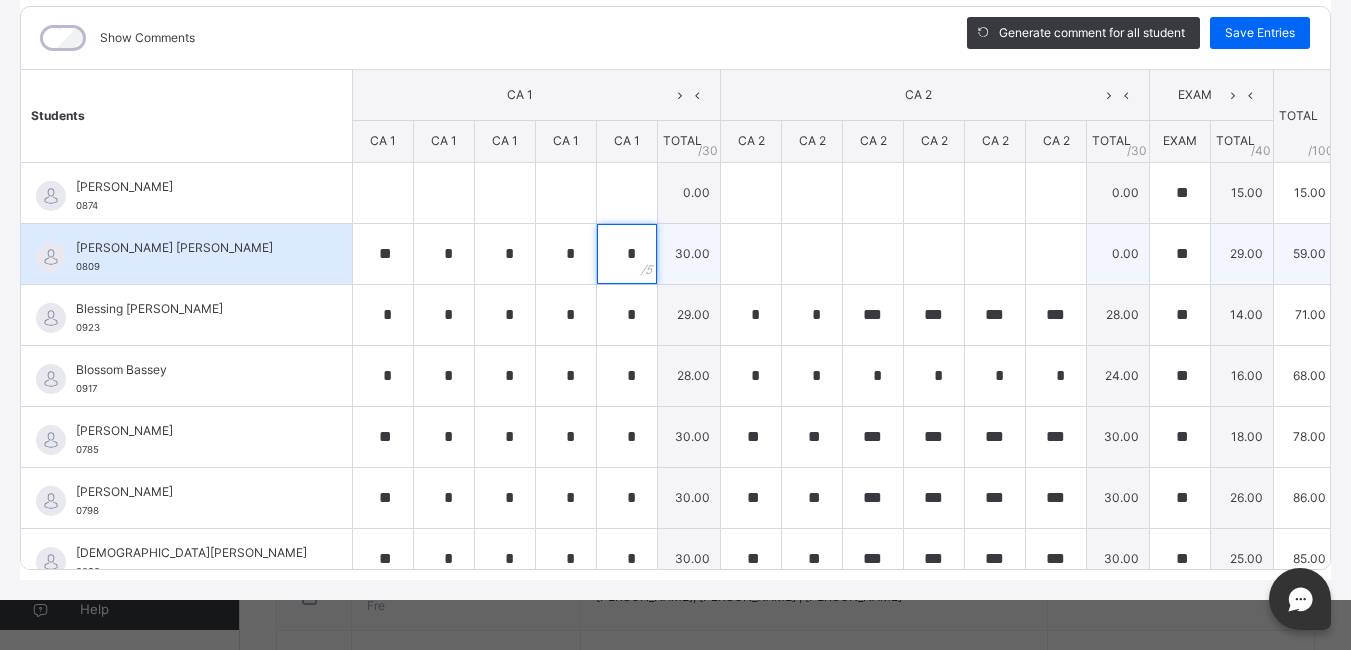 type on "*" 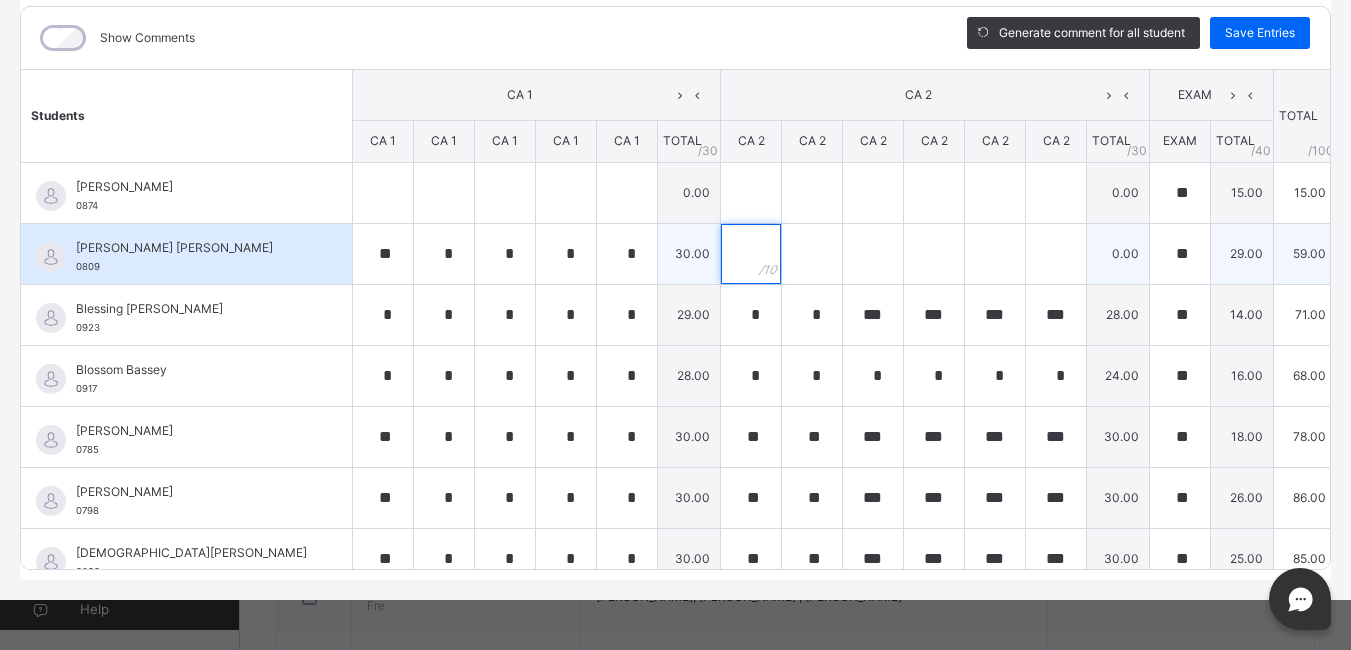click at bounding box center (751, 254) 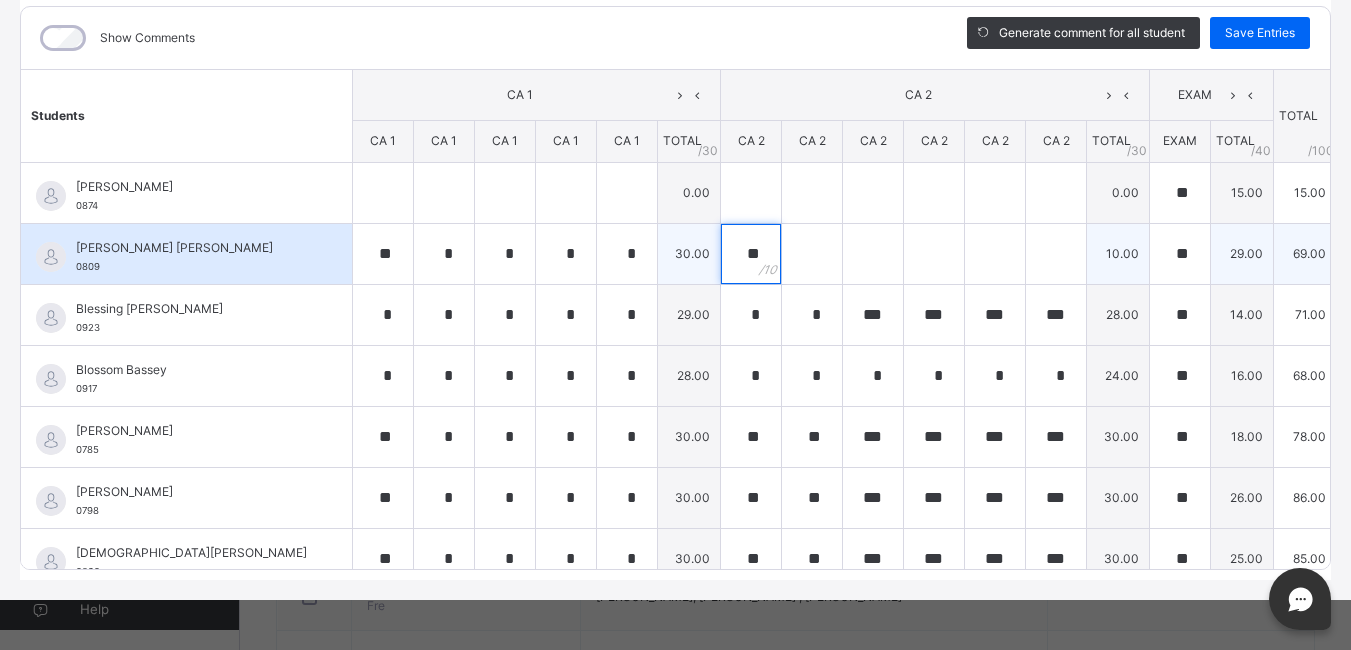 type on "**" 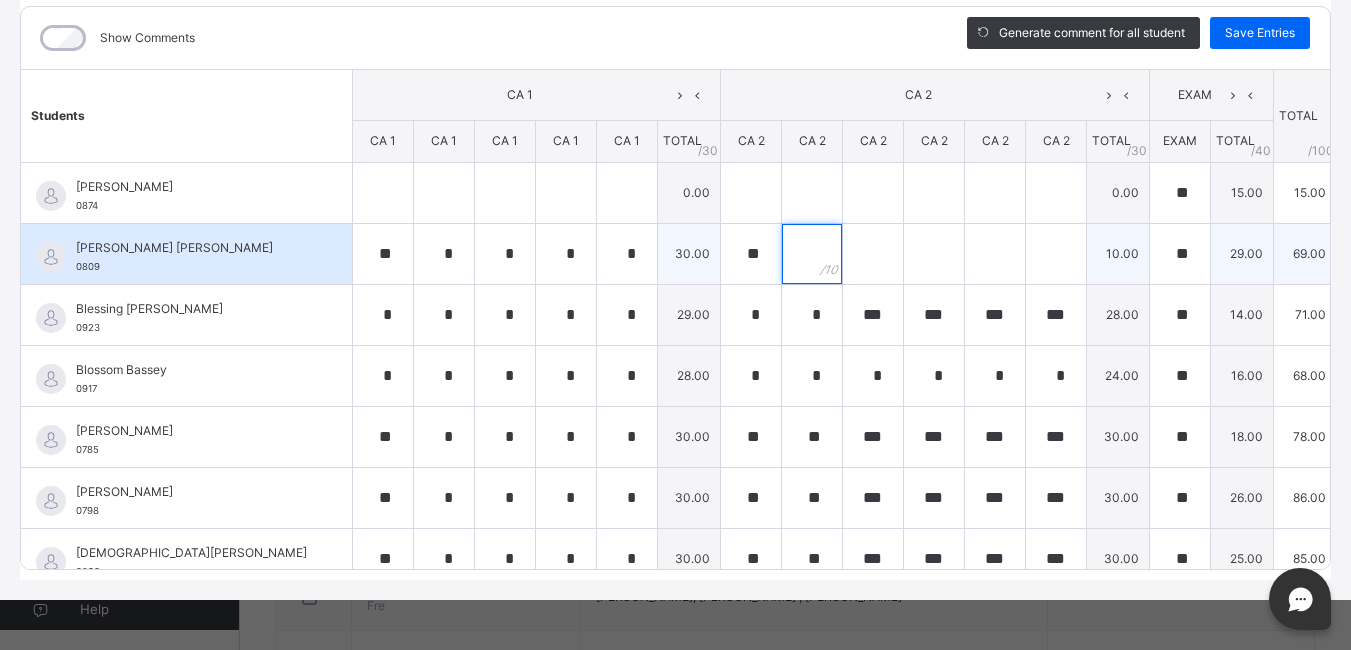click at bounding box center [812, 254] 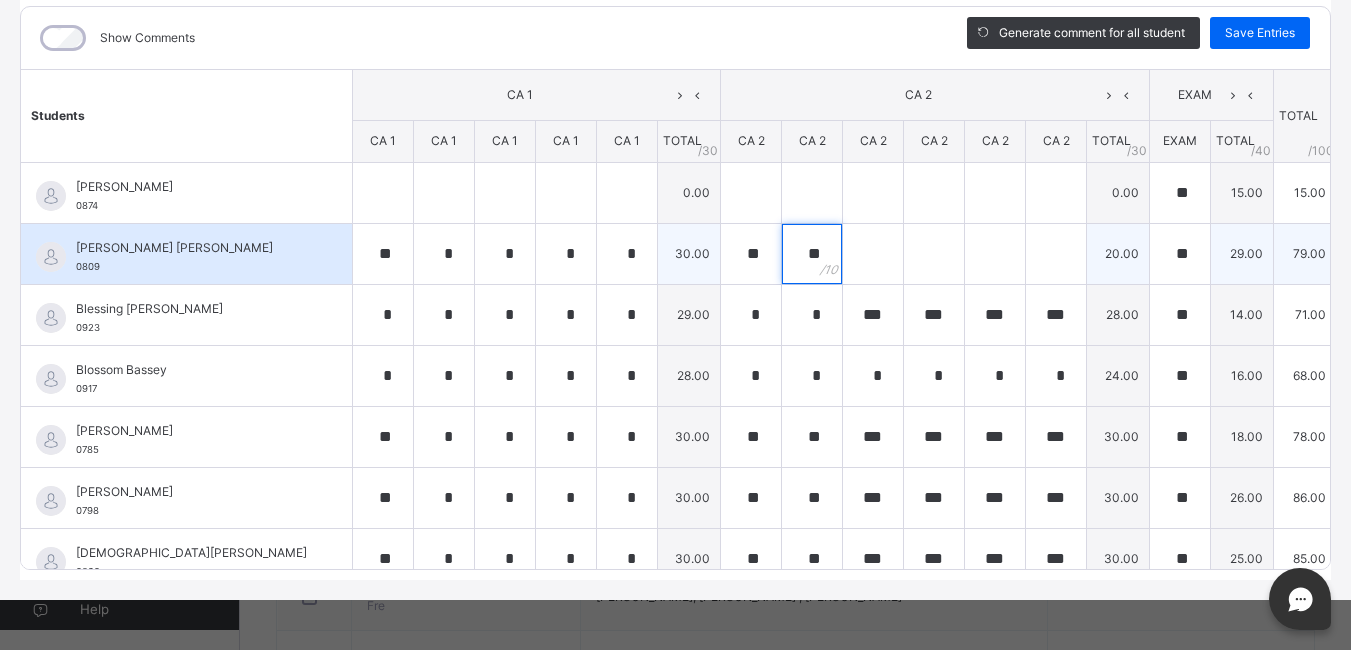 type on "**" 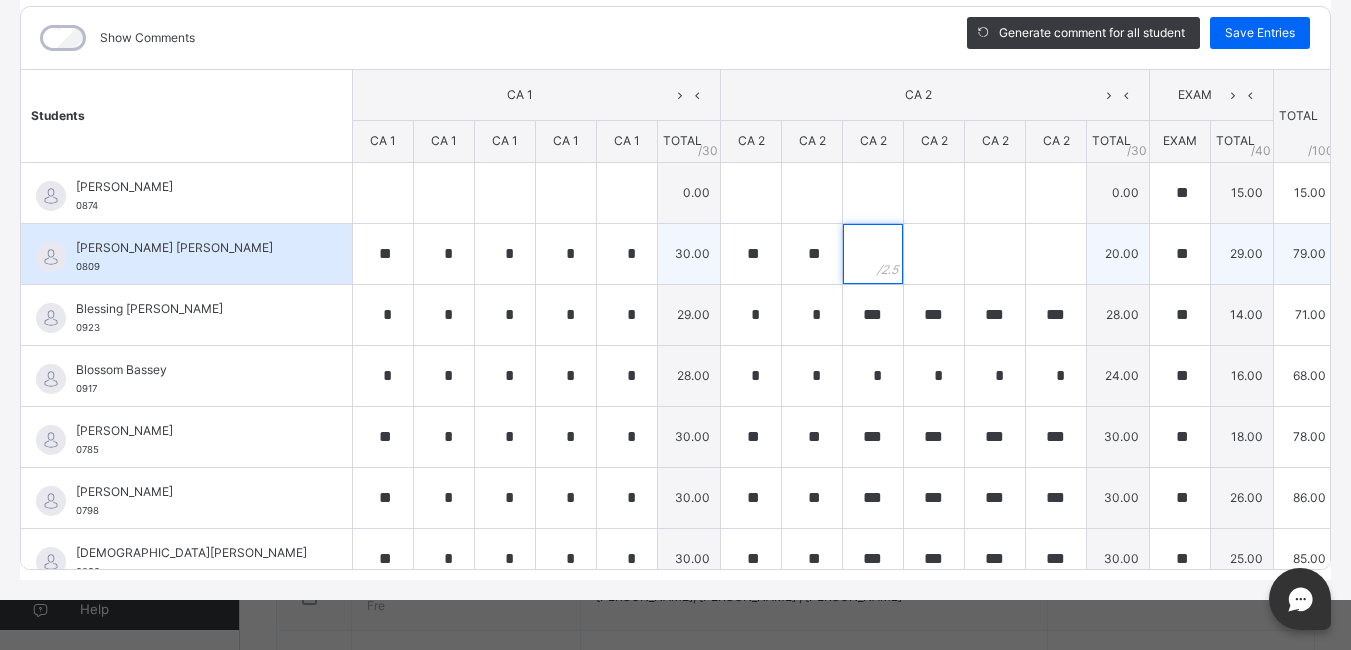 click at bounding box center (873, 254) 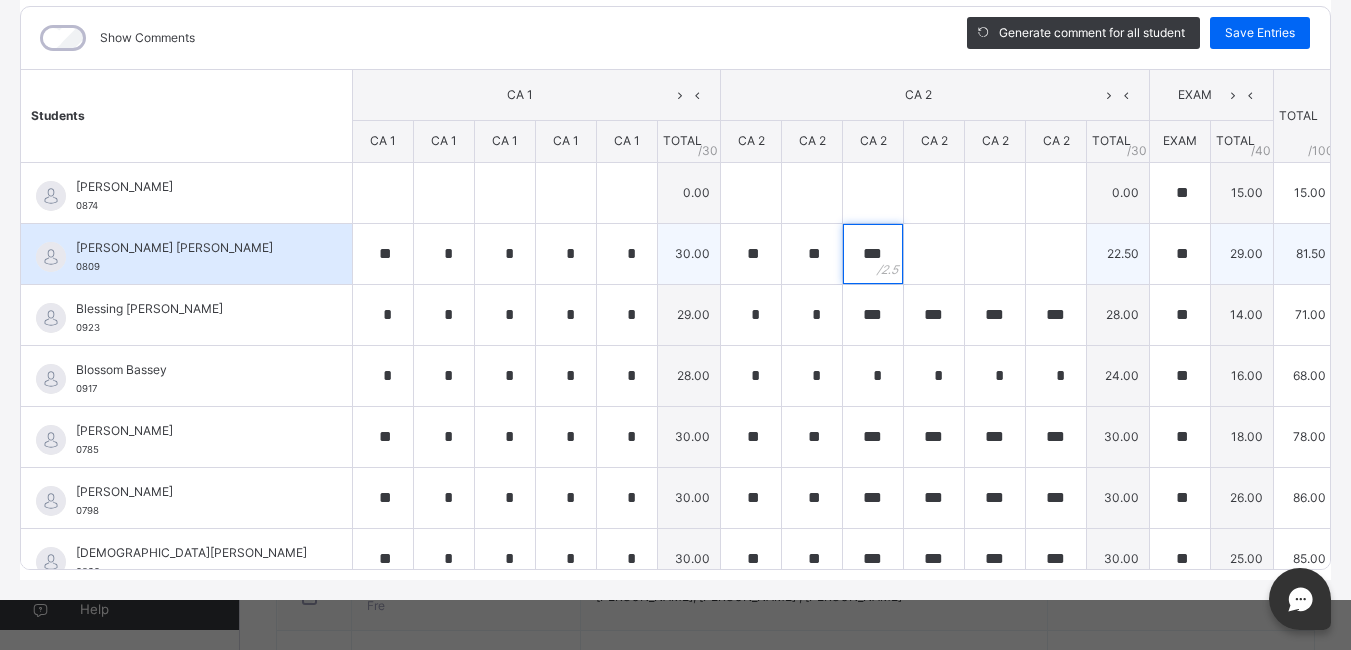 type on "***" 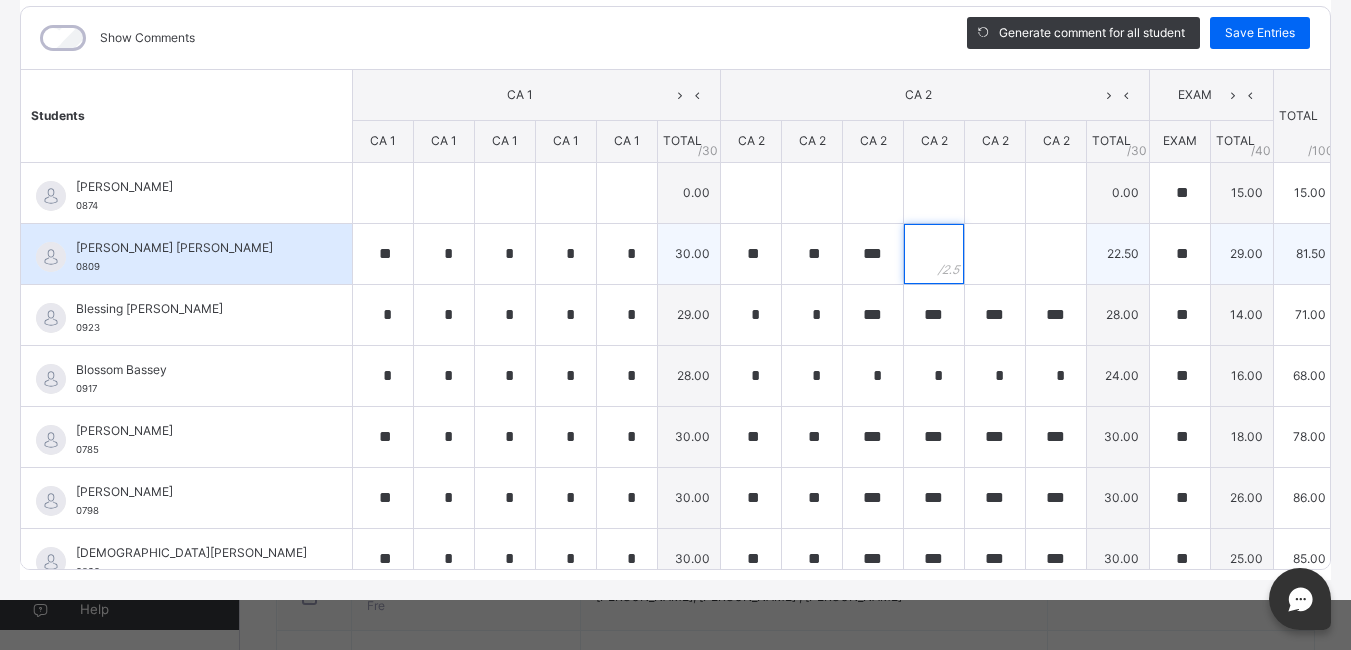 click at bounding box center (934, 254) 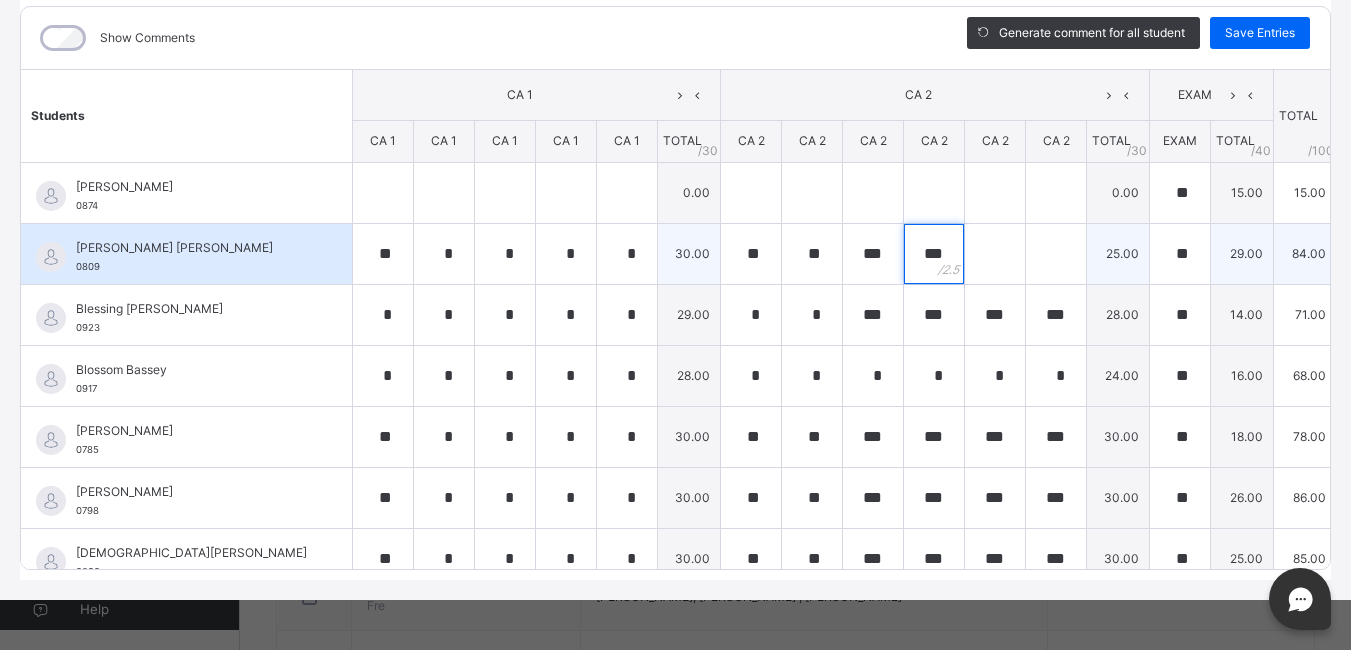 type on "***" 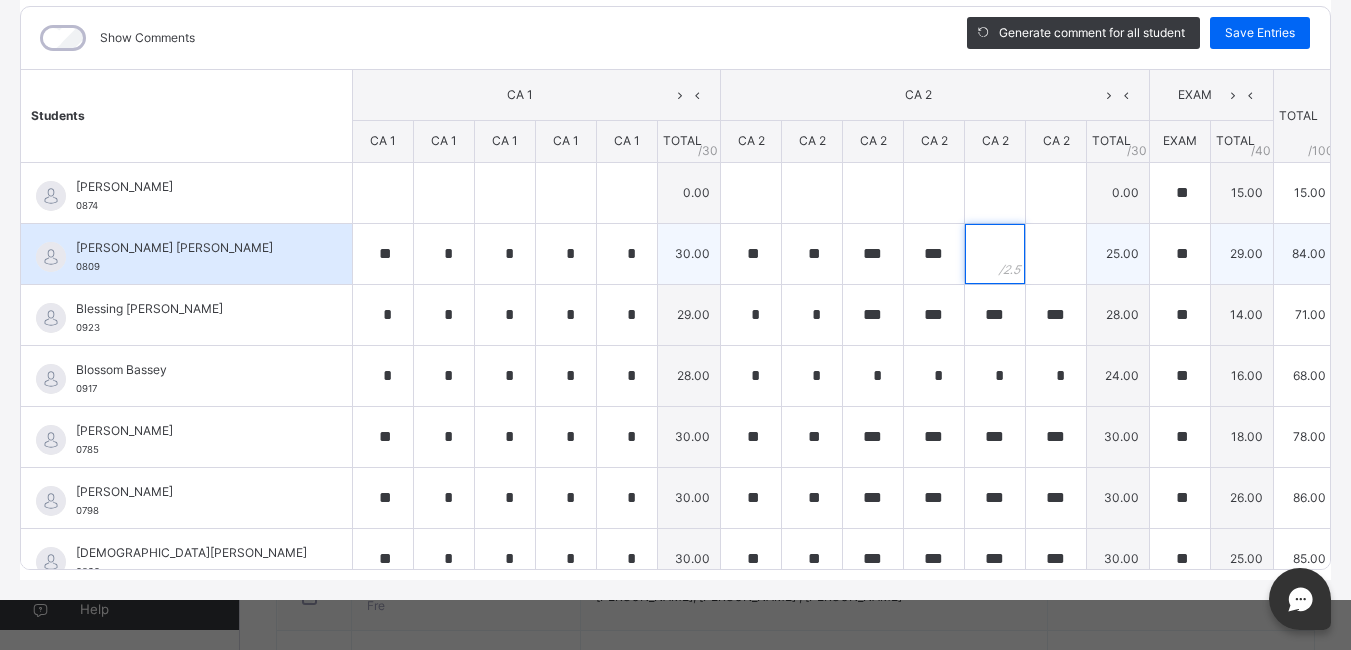 click at bounding box center (995, 254) 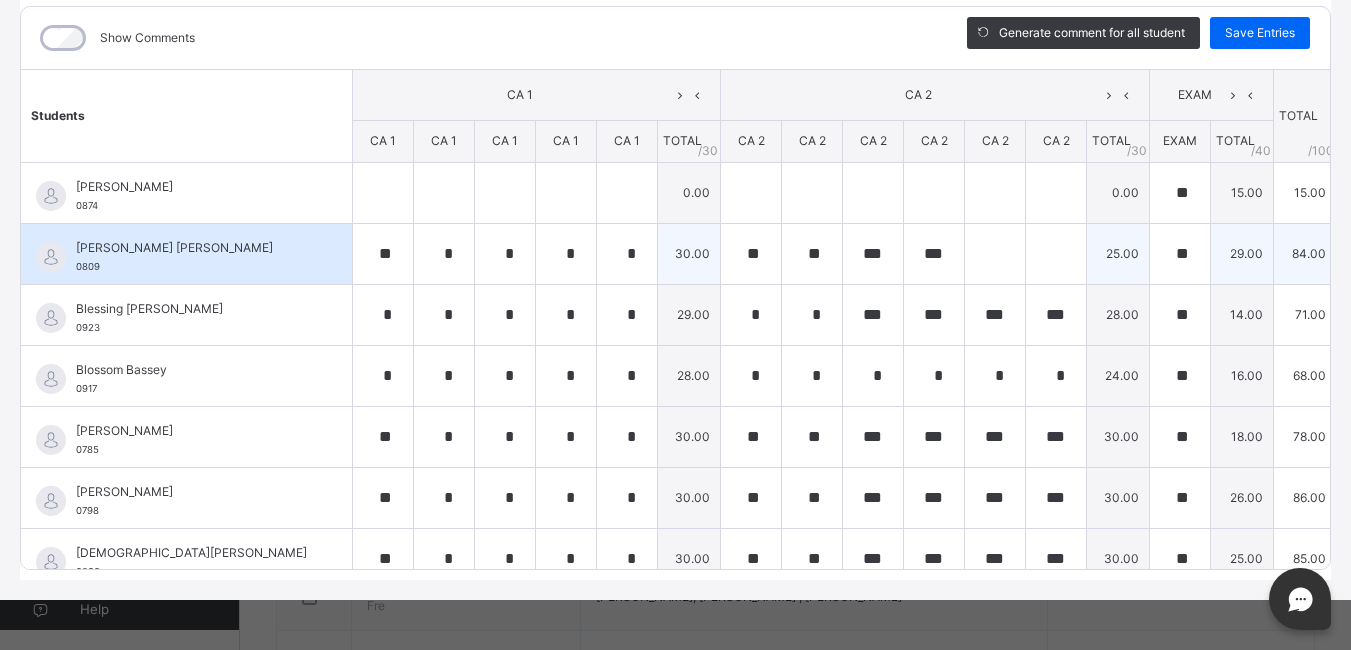 click at bounding box center [995, 254] 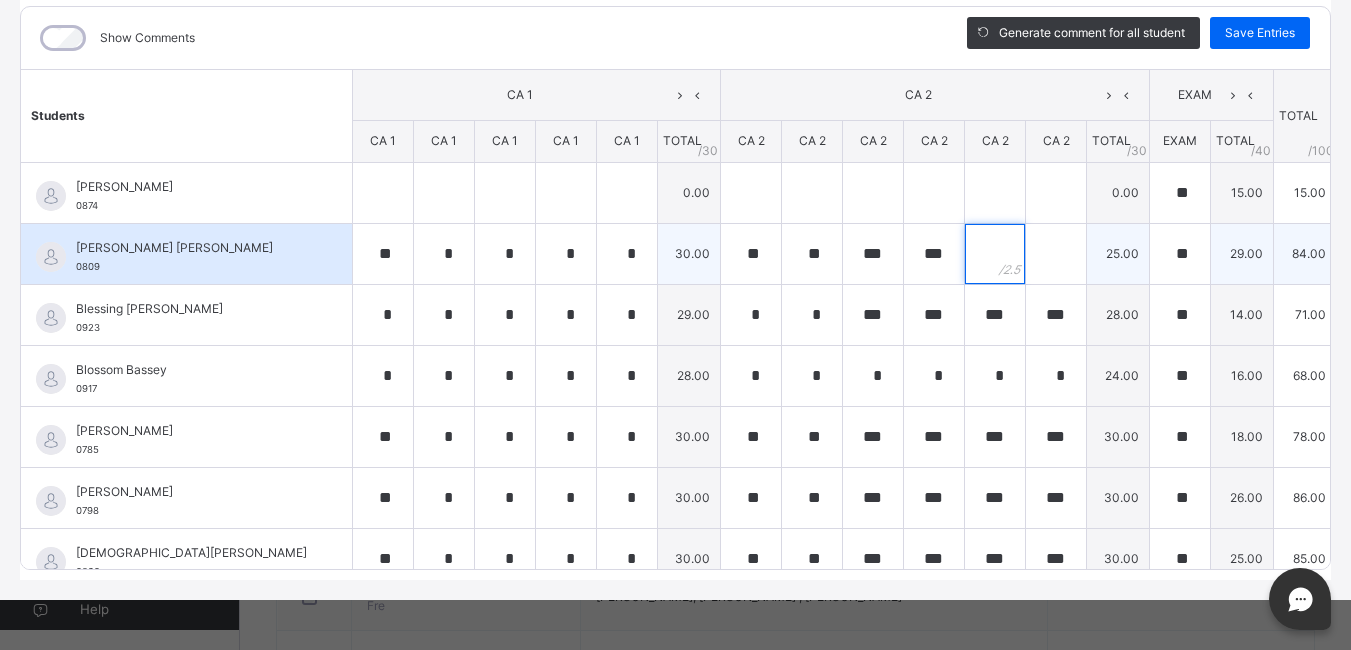 click at bounding box center [995, 254] 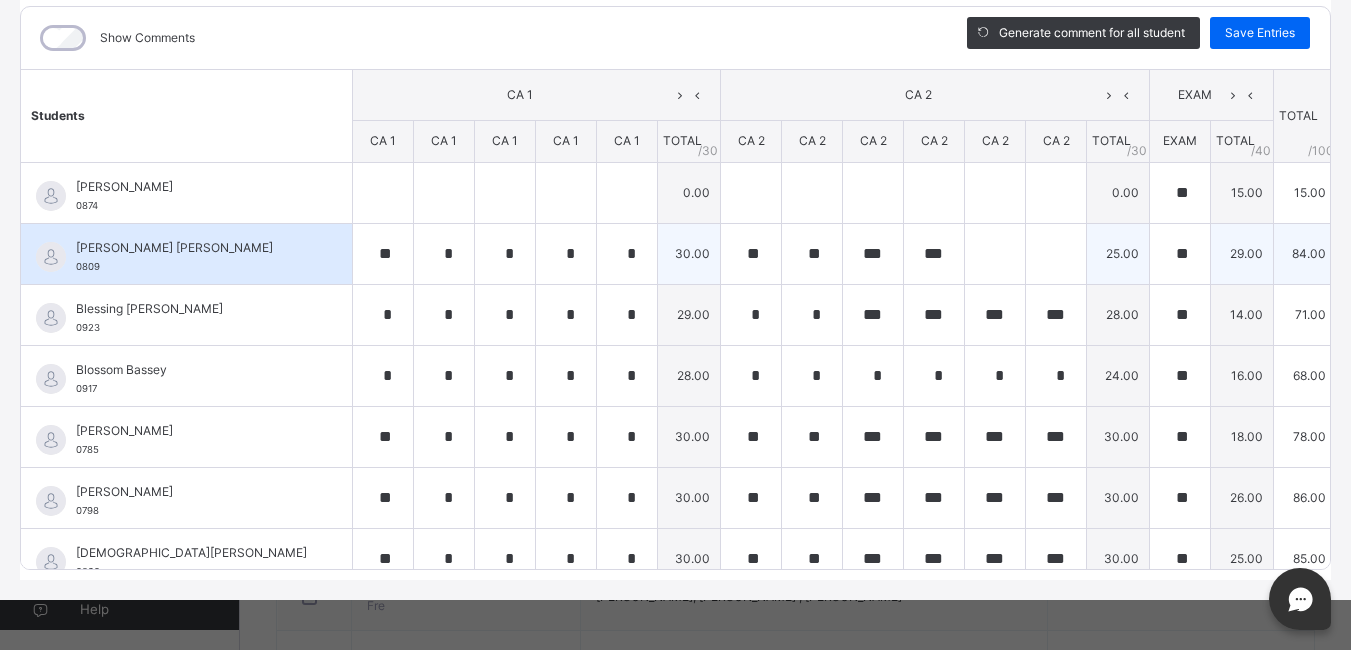 click at bounding box center [995, 254] 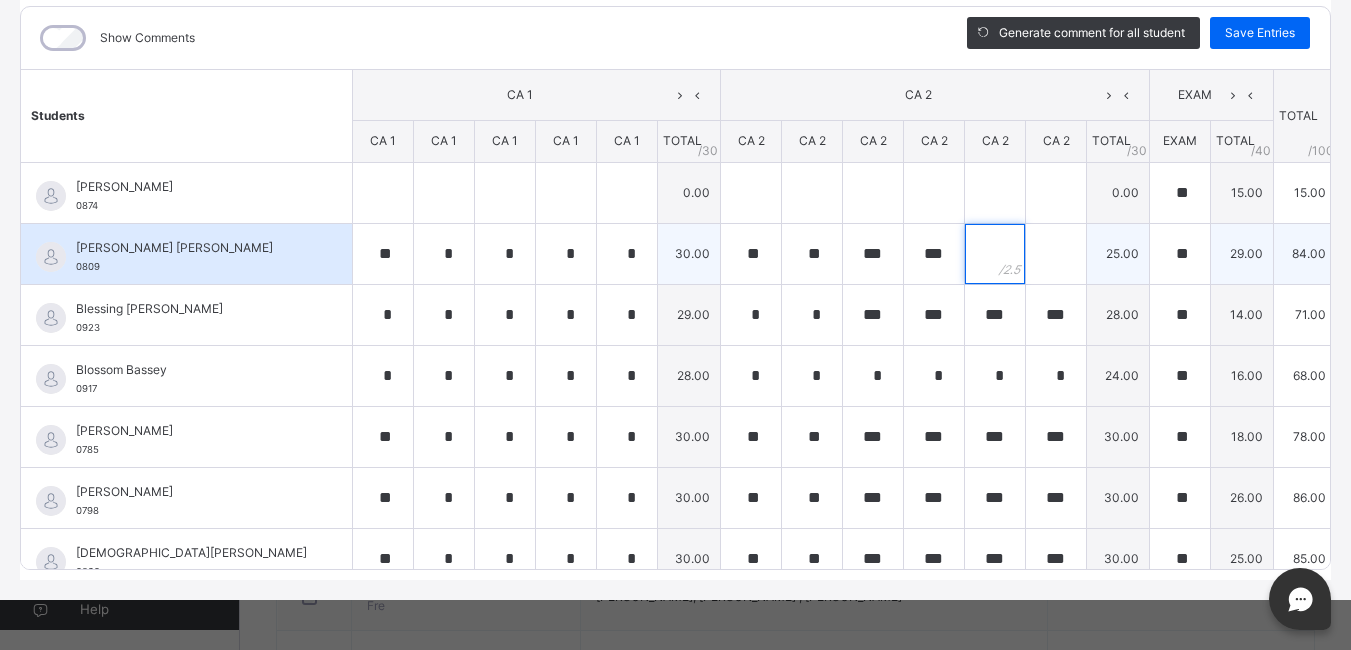 click at bounding box center (995, 254) 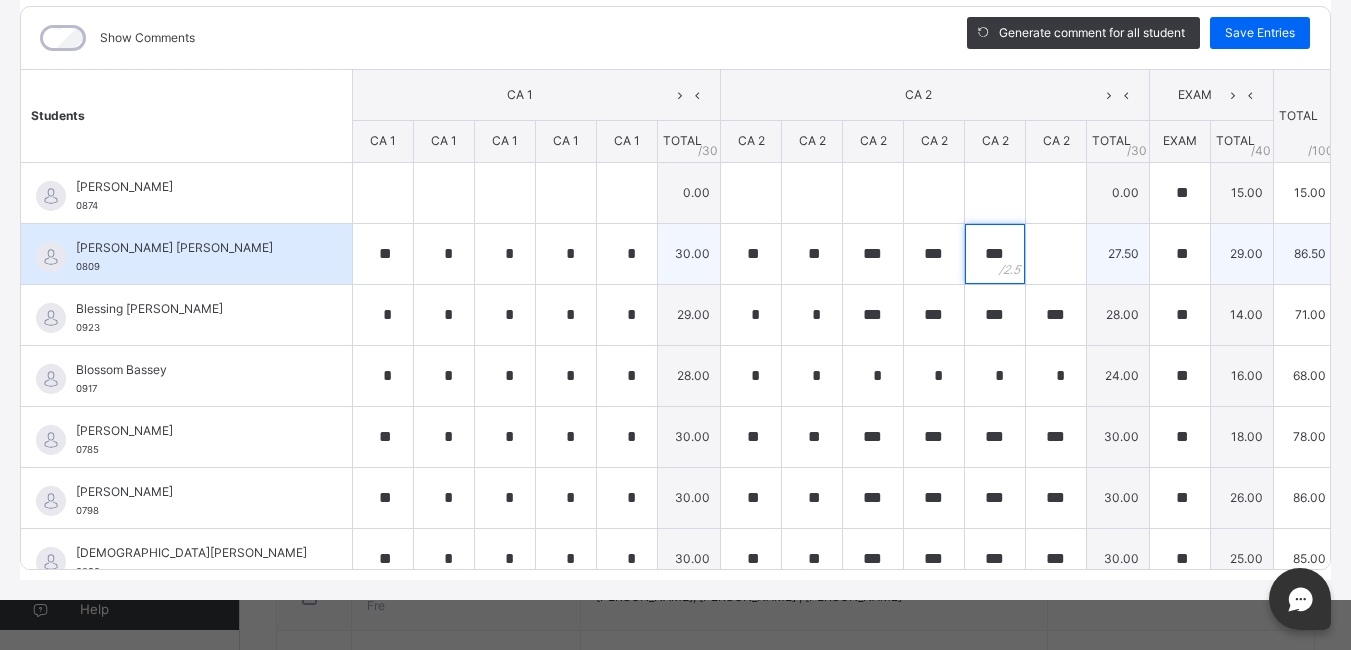 type on "***" 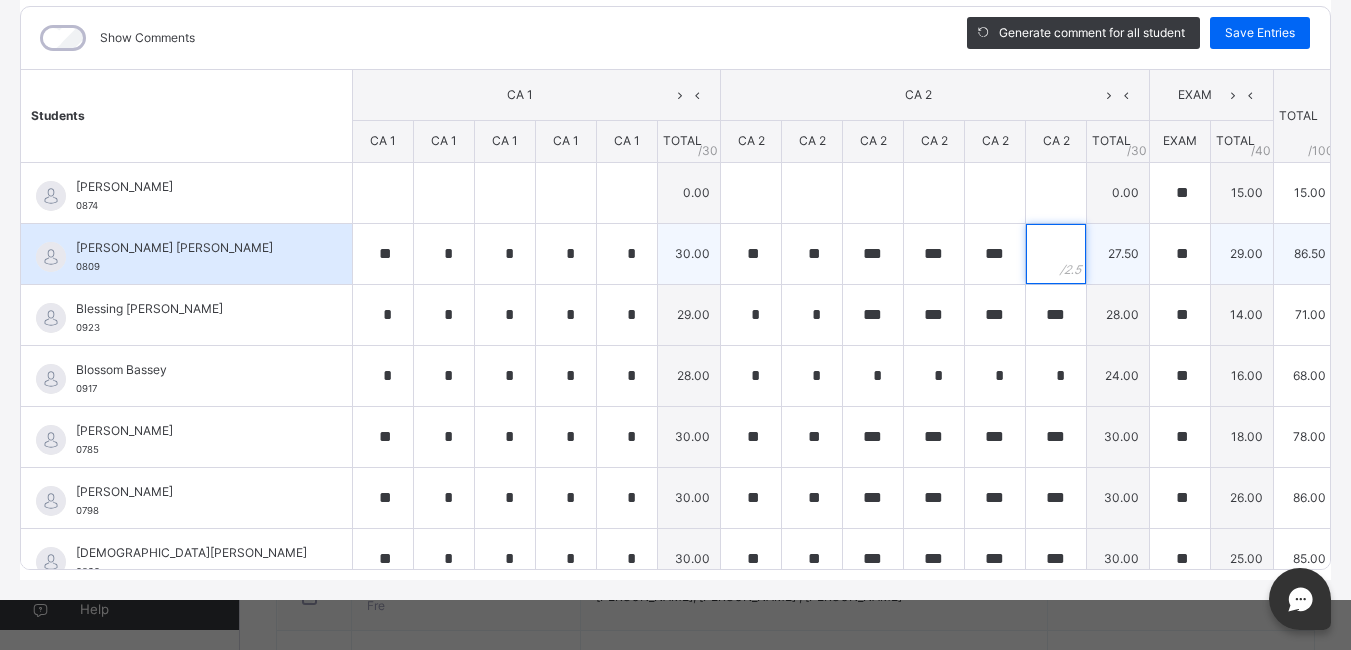 click at bounding box center (1056, 254) 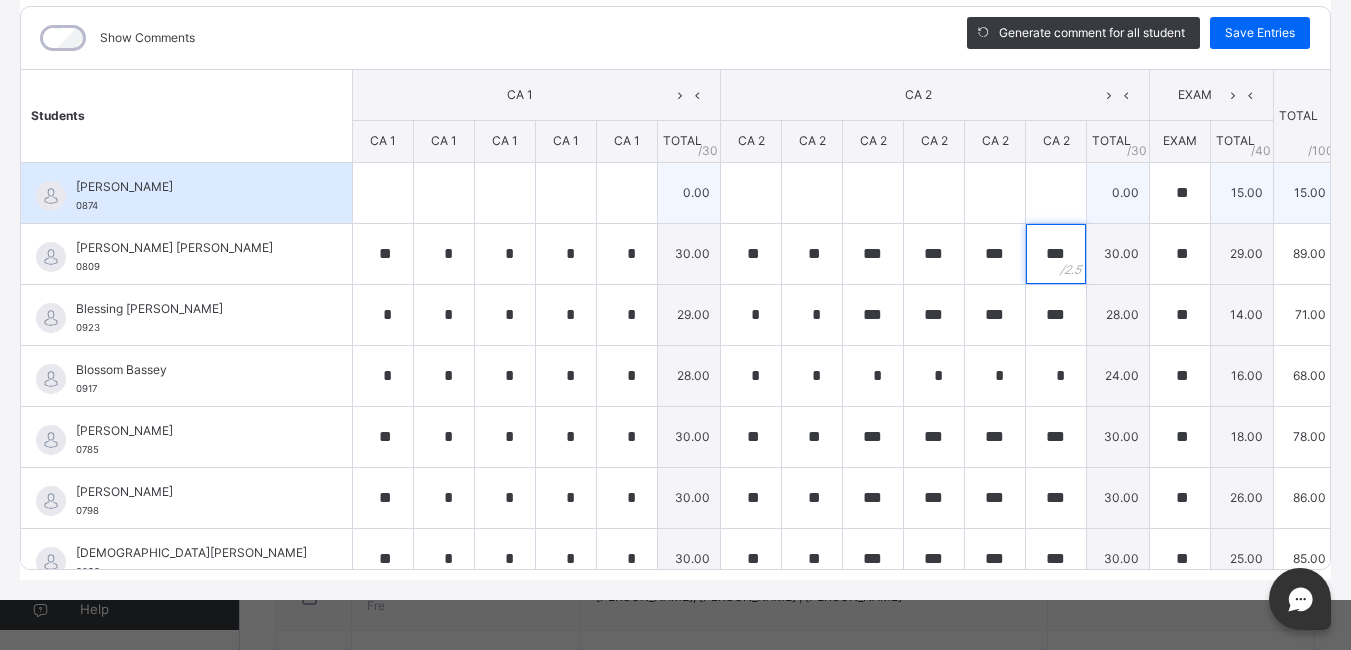 type on "***" 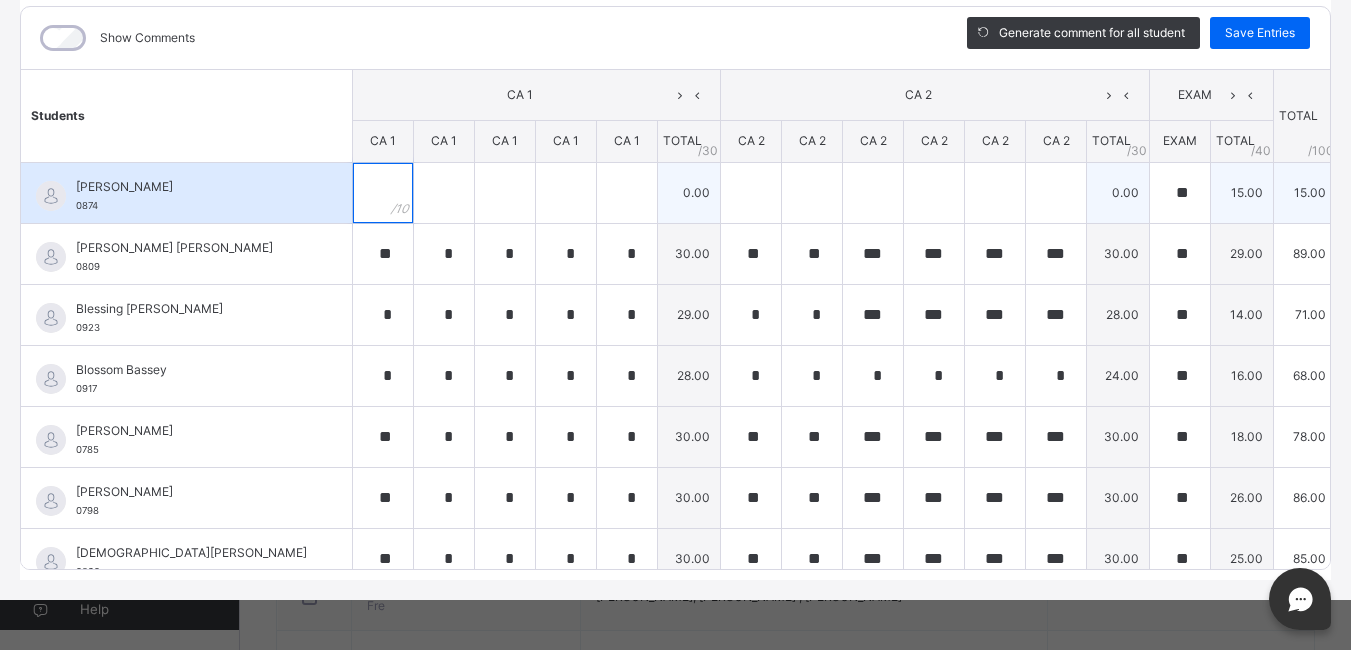 click at bounding box center (383, 193) 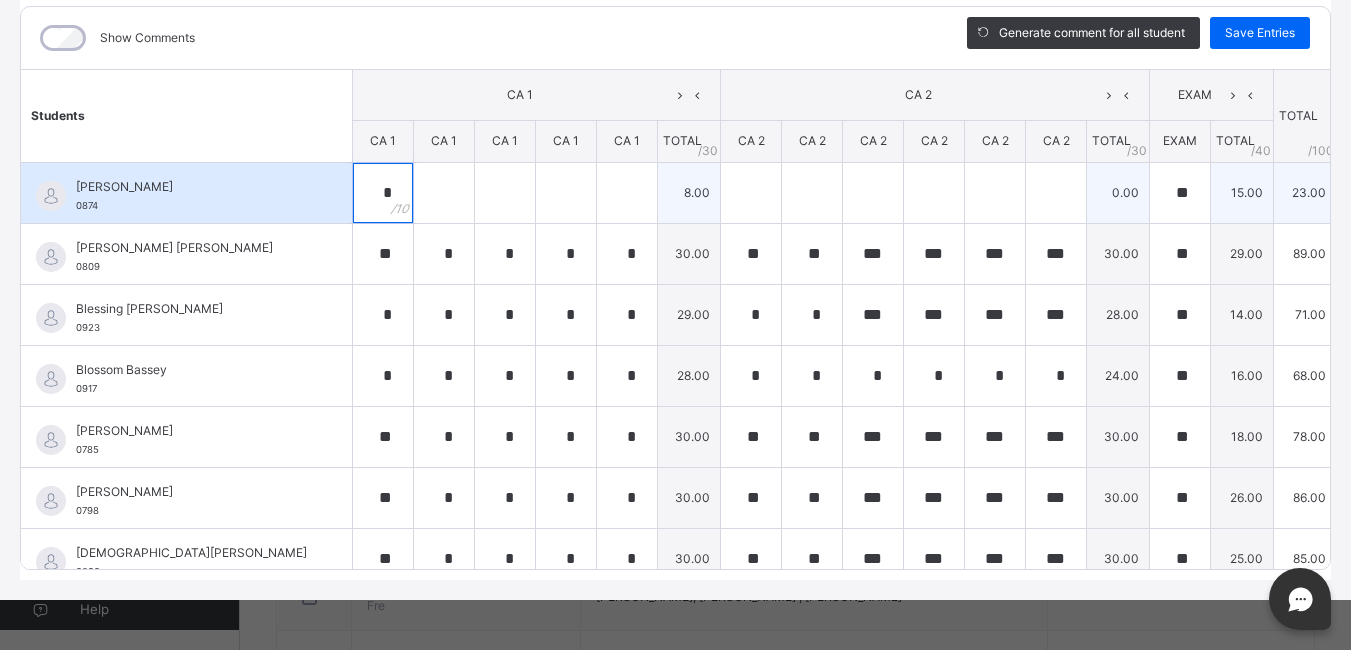 type on "*" 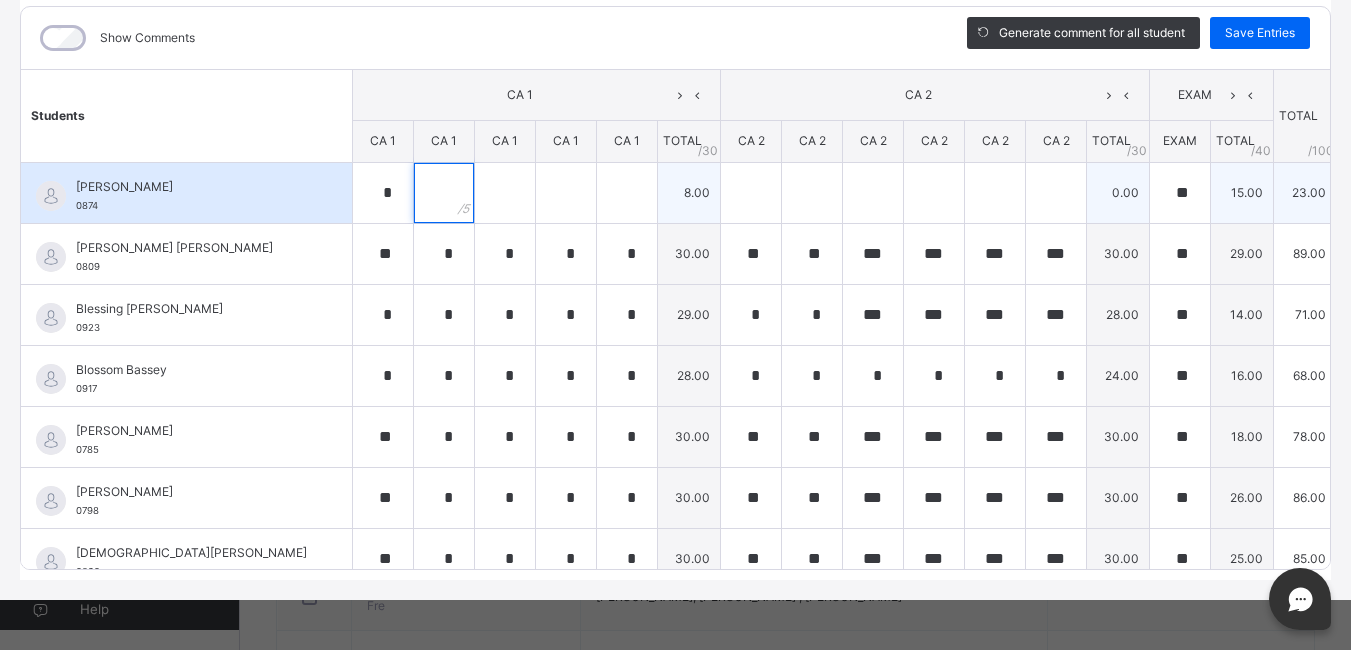 click at bounding box center (444, 193) 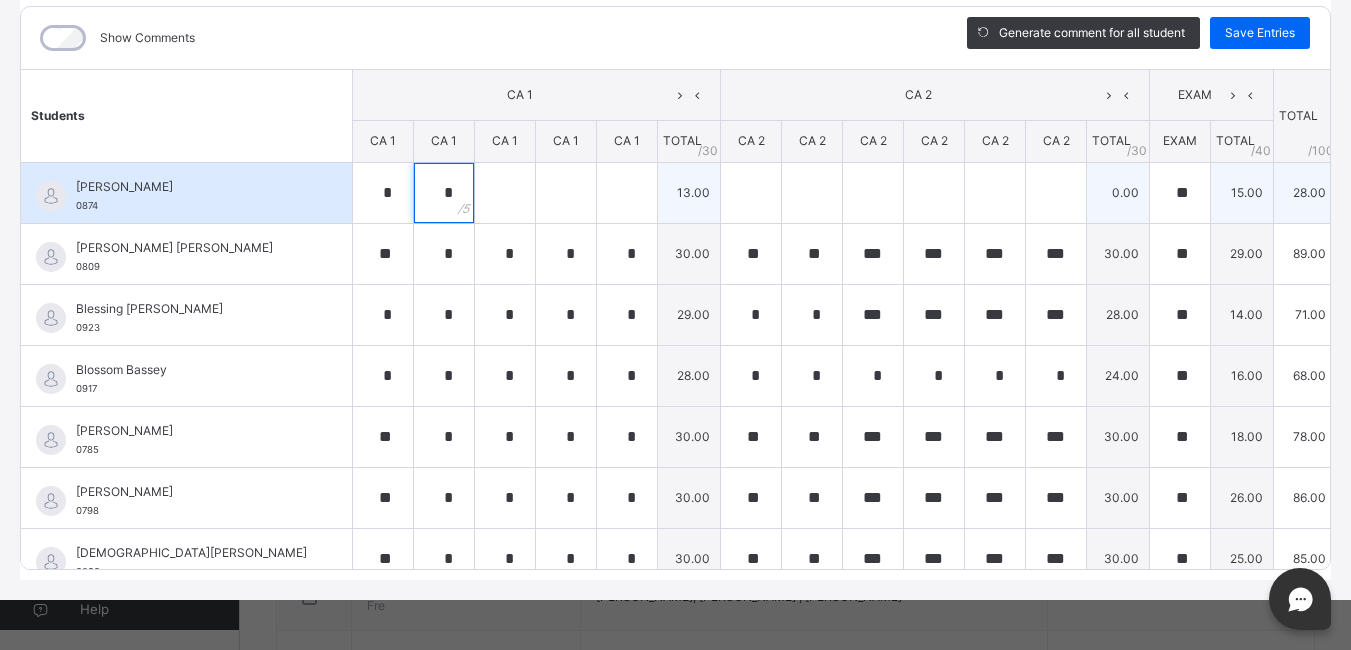 type on "*" 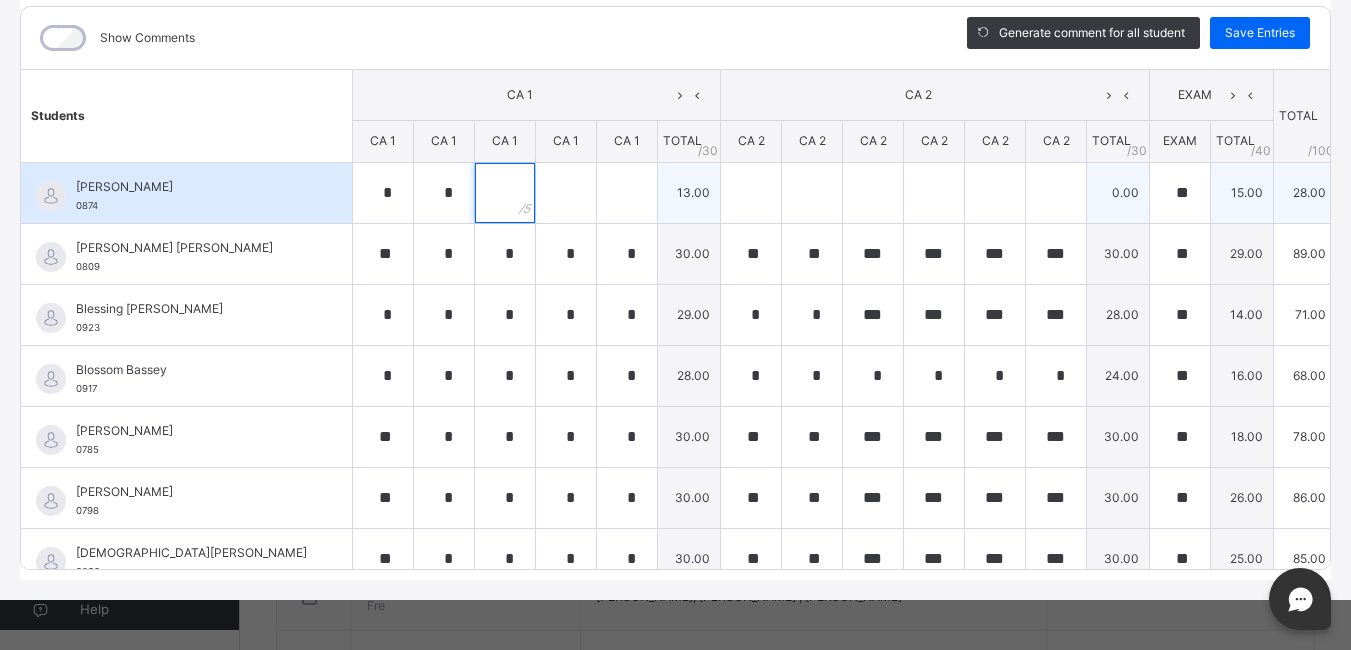 click at bounding box center (505, 193) 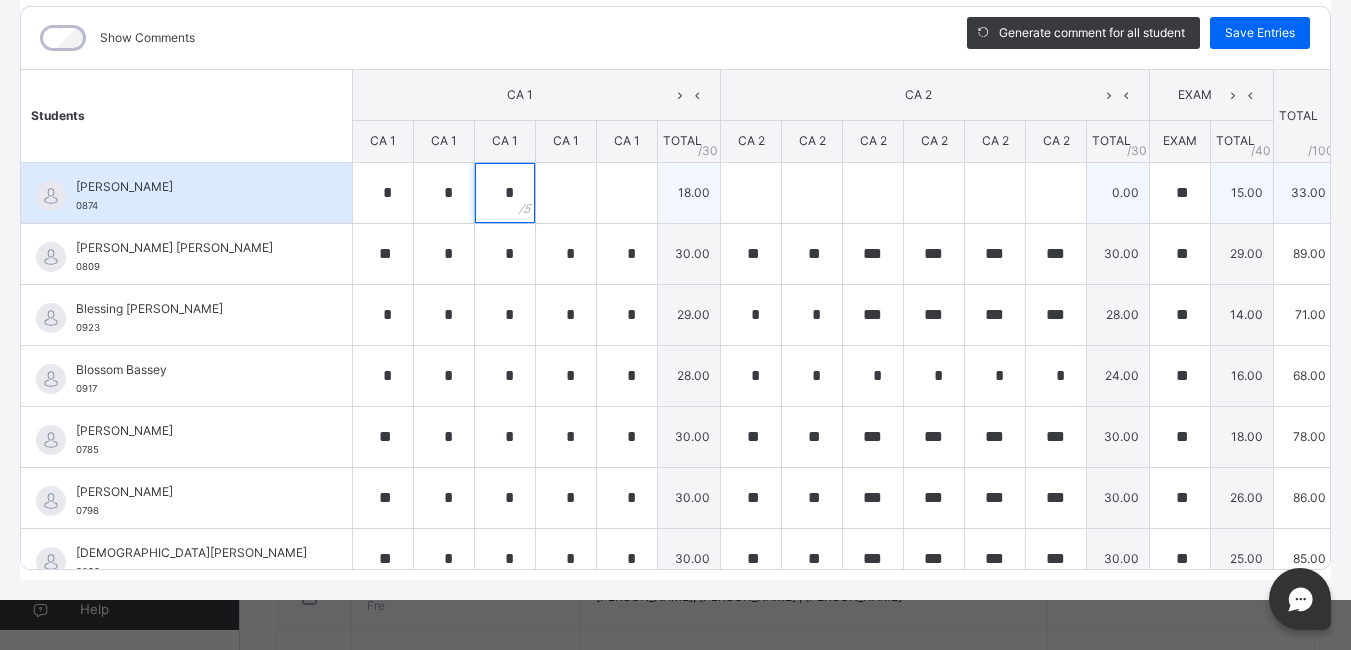 type on "*" 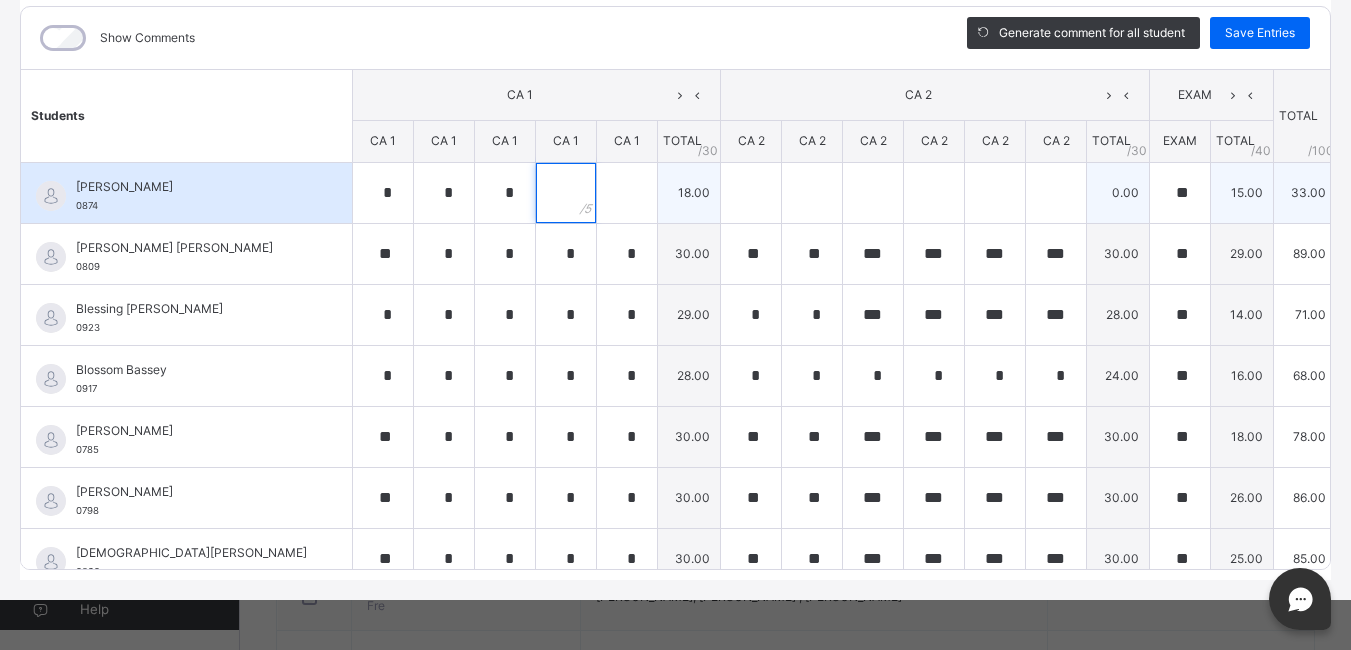 click at bounding box center [566, 193] 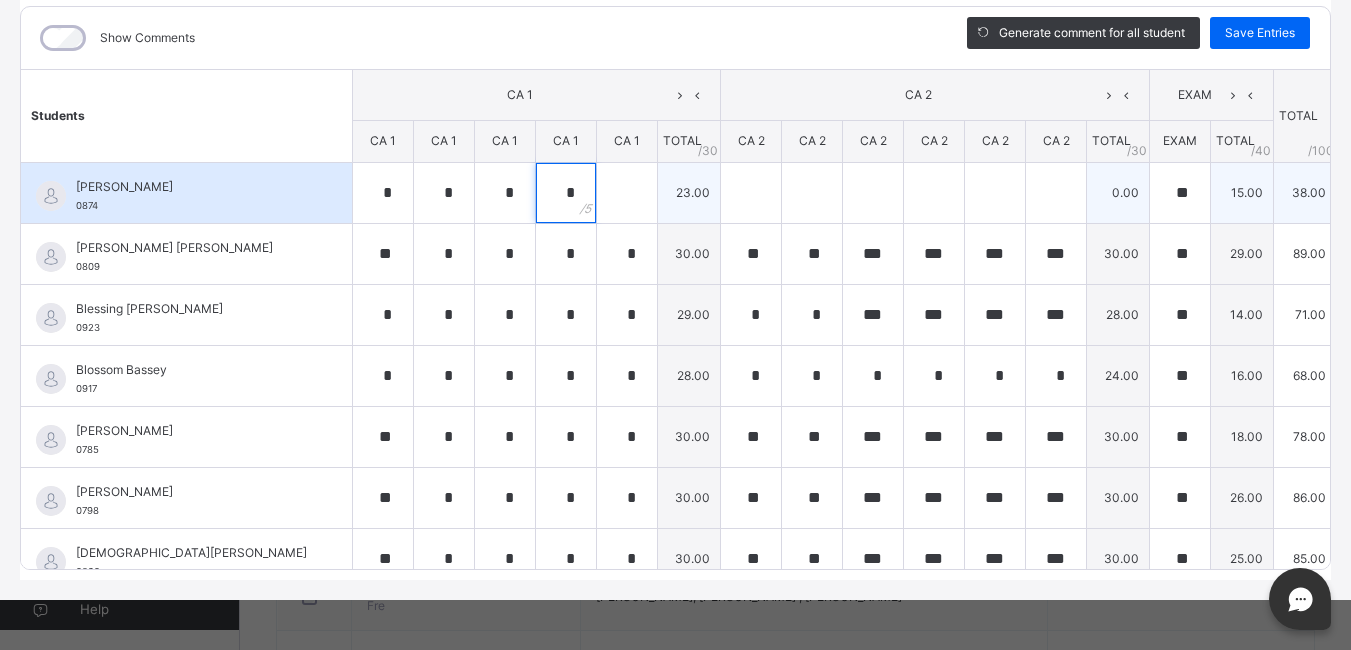 type on "*" 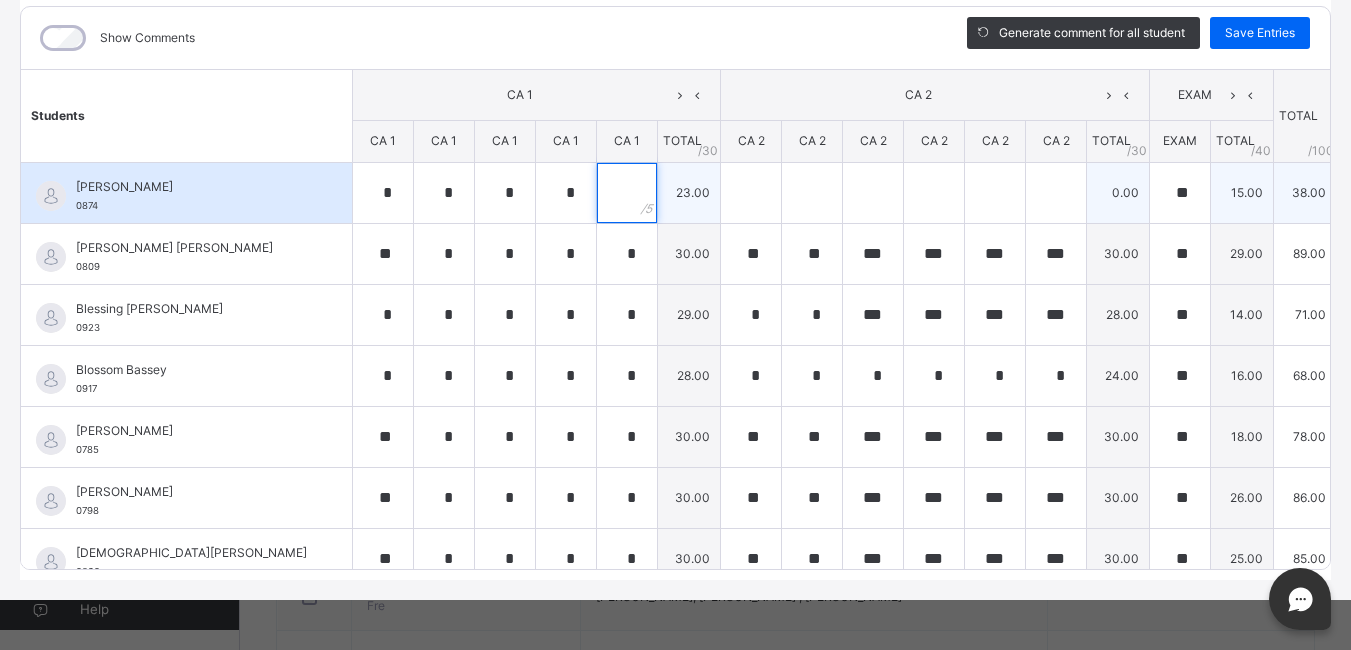 click at bounding box center [627, 193] 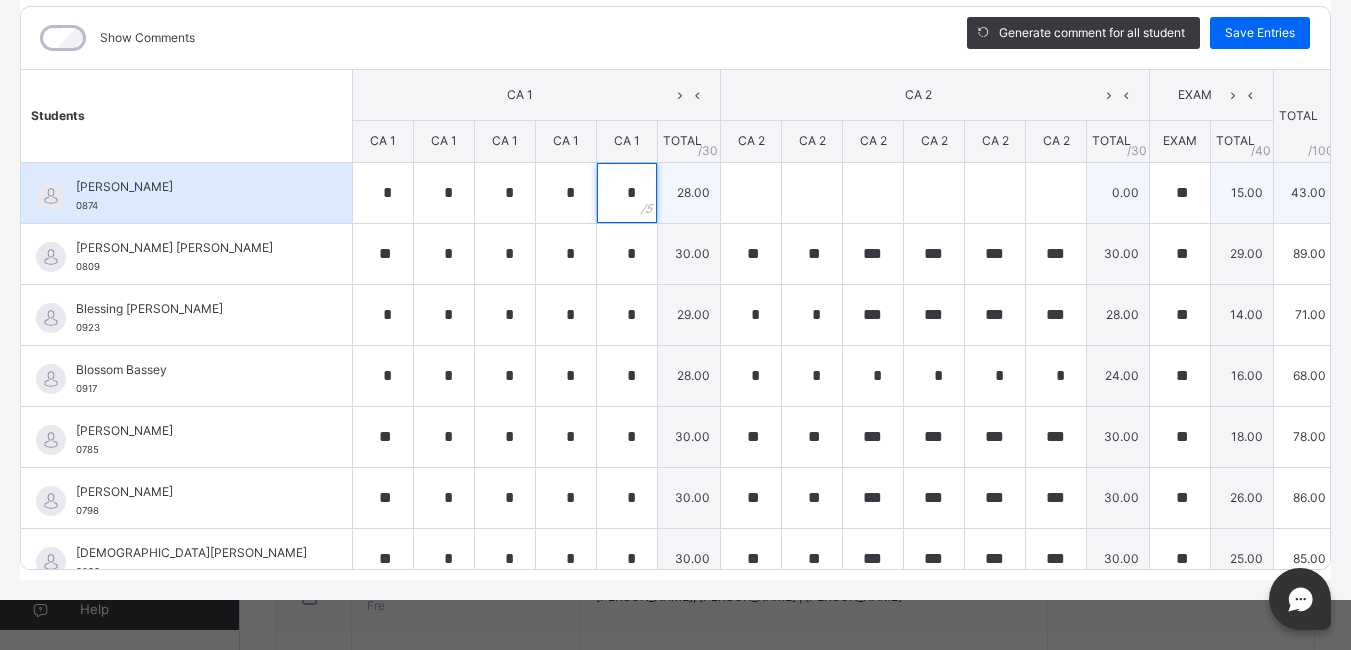 type on "*" 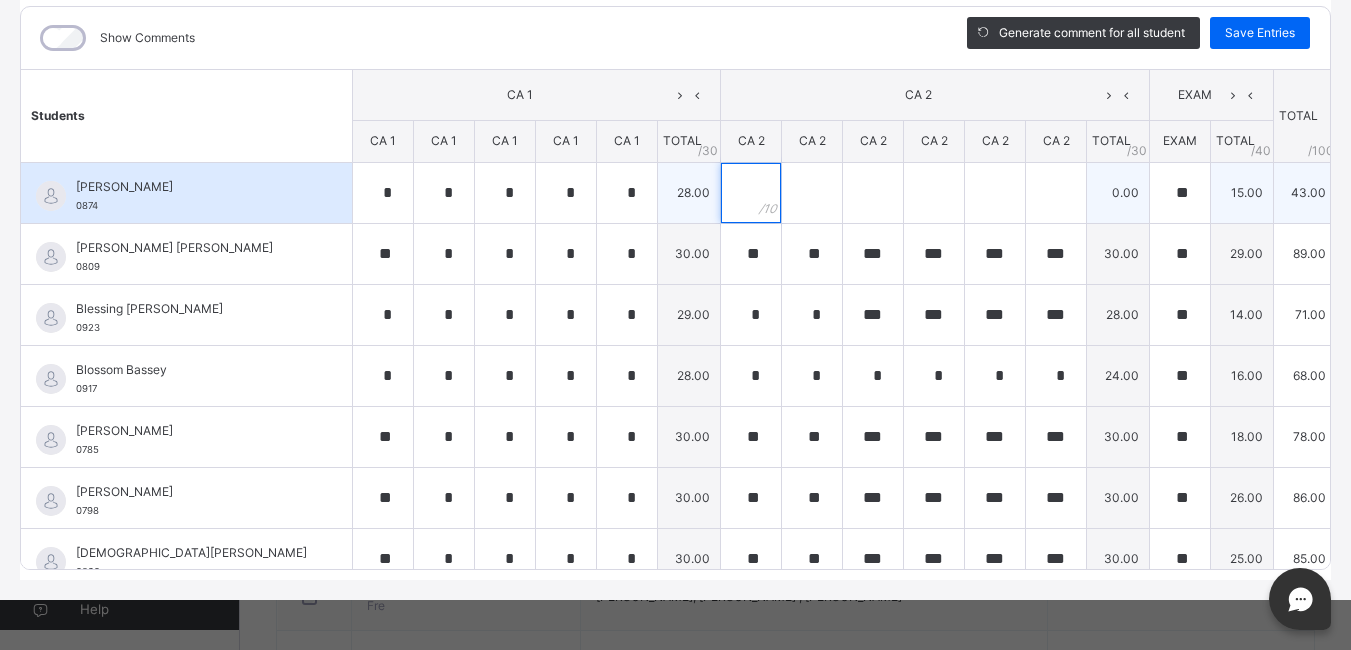 click at bounding box center [751, 193] 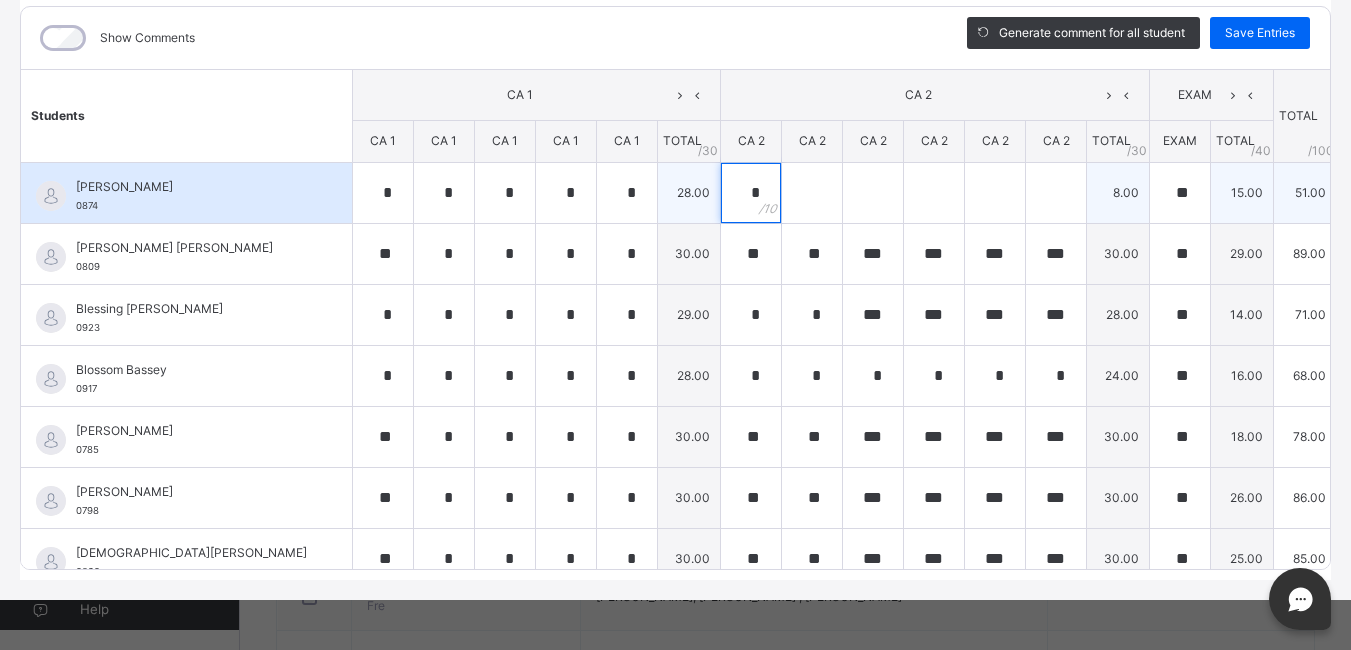 type on "*" 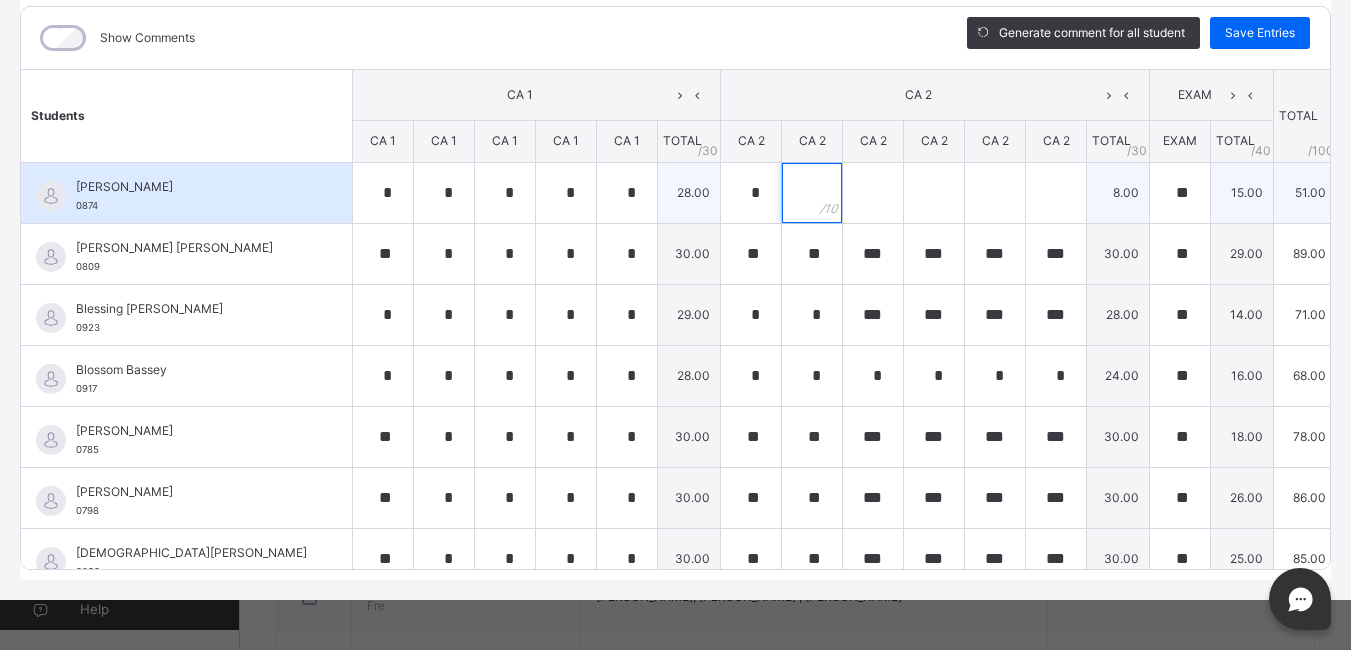 click at bounding box center (812, 193) 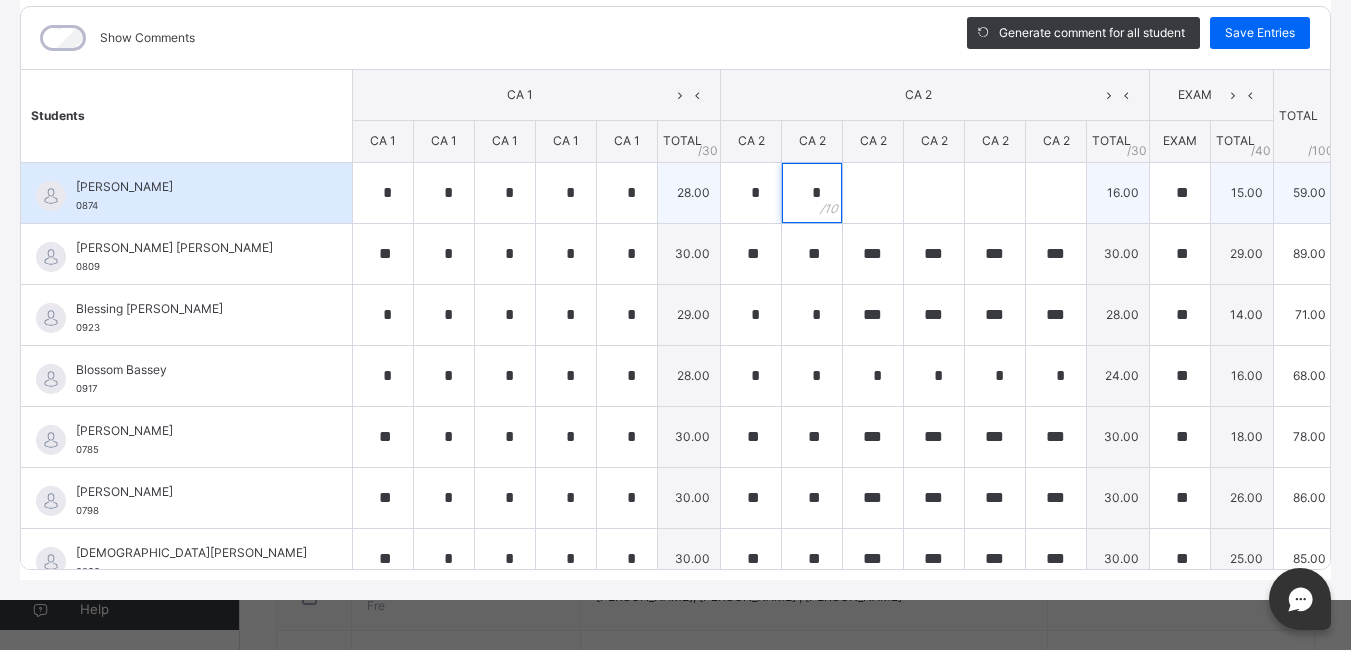 type on "*" 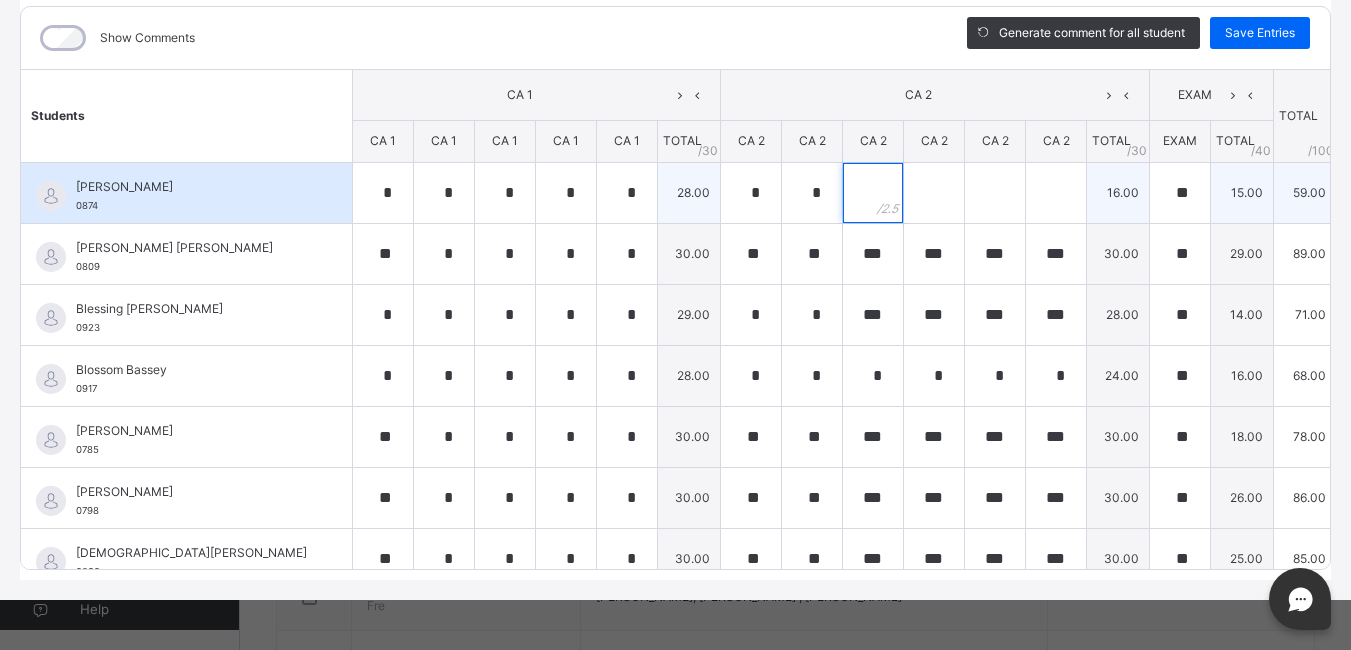 click at bounding box center [873, 193] 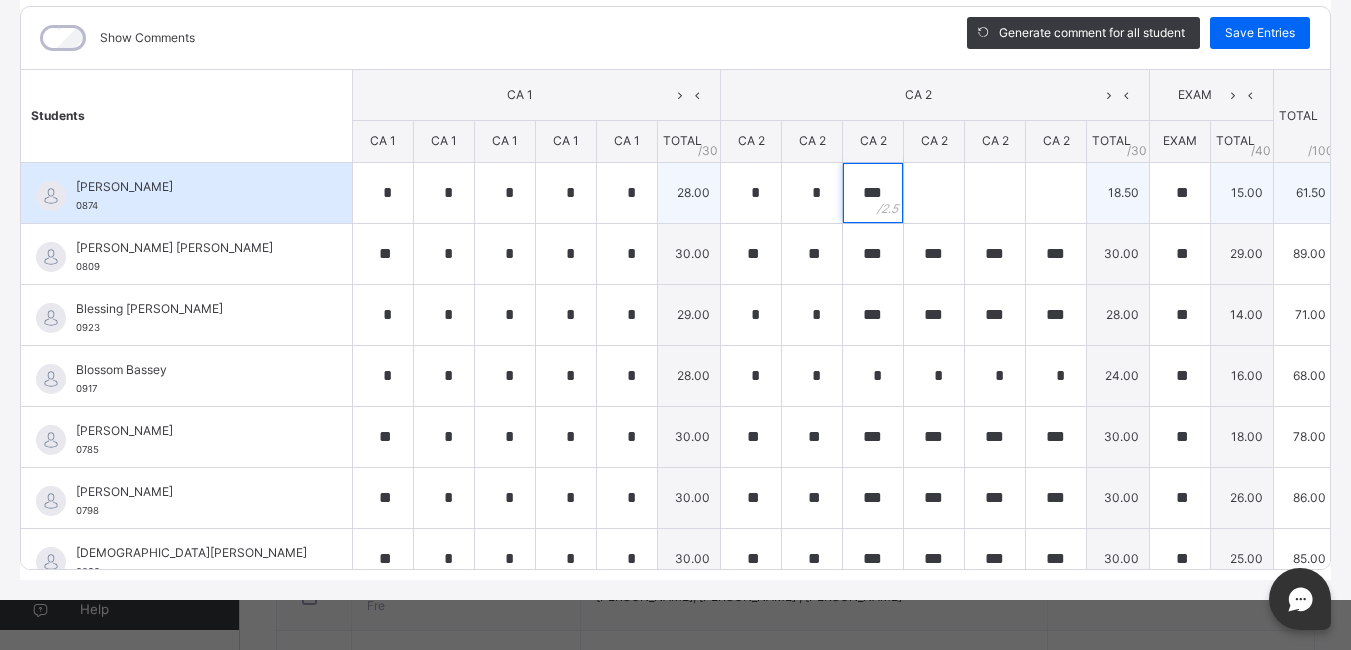 type on "***" 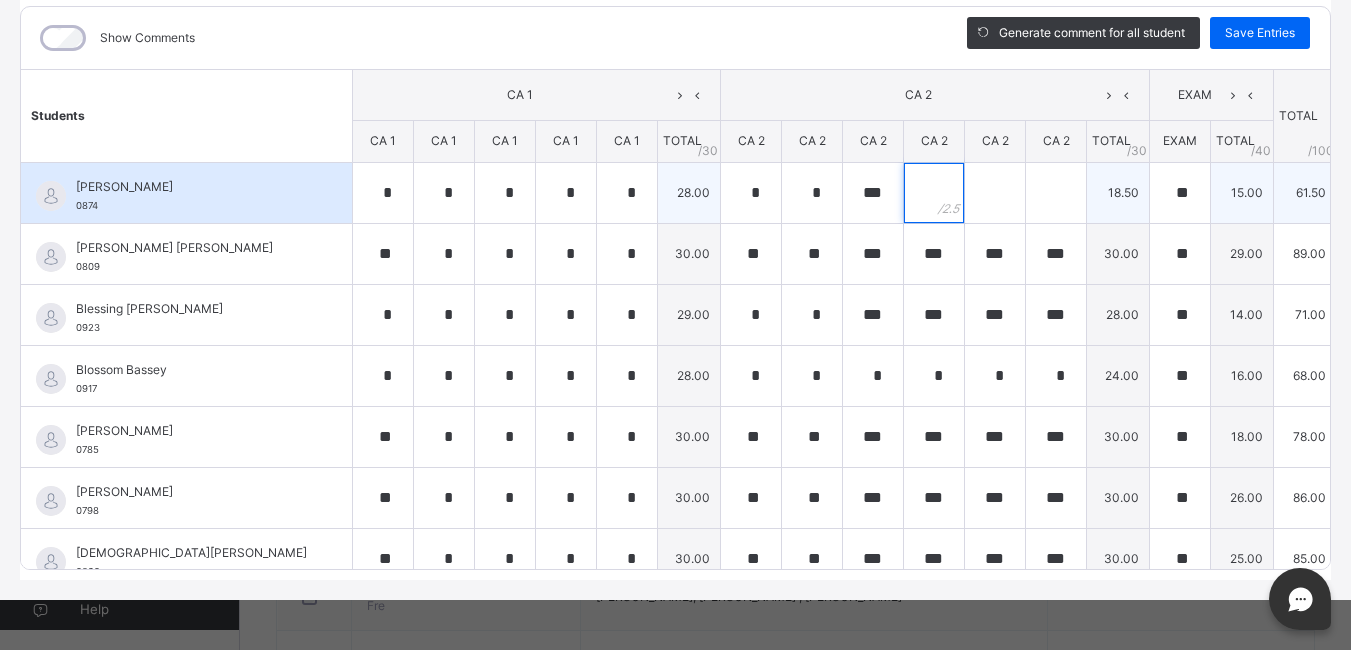 click at bounding box center (934, 193) 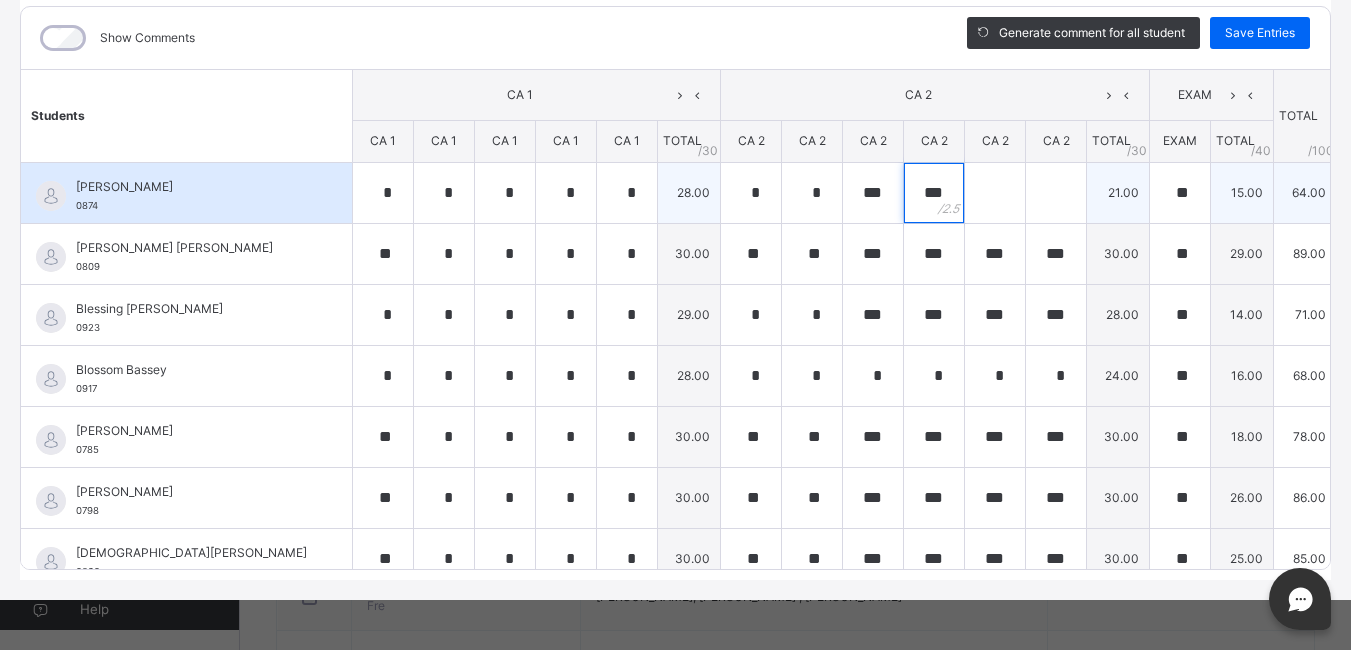 type on "***" 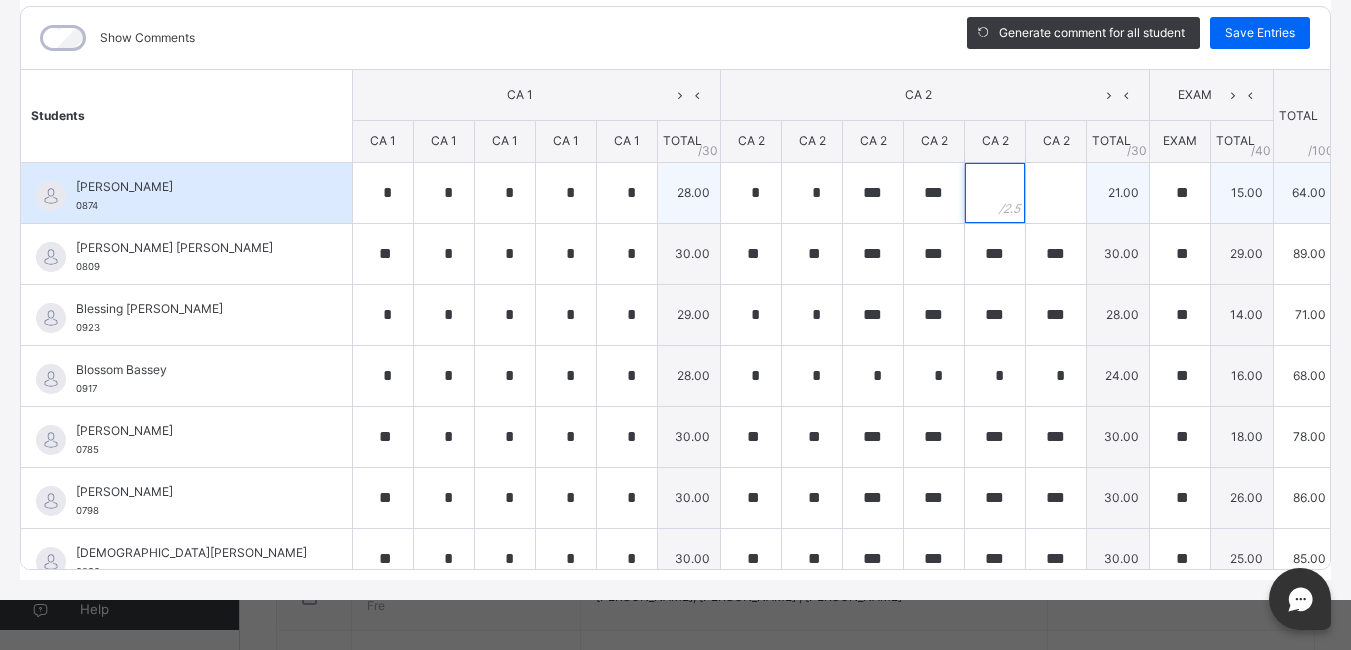 click at bounding box center (995, 193) 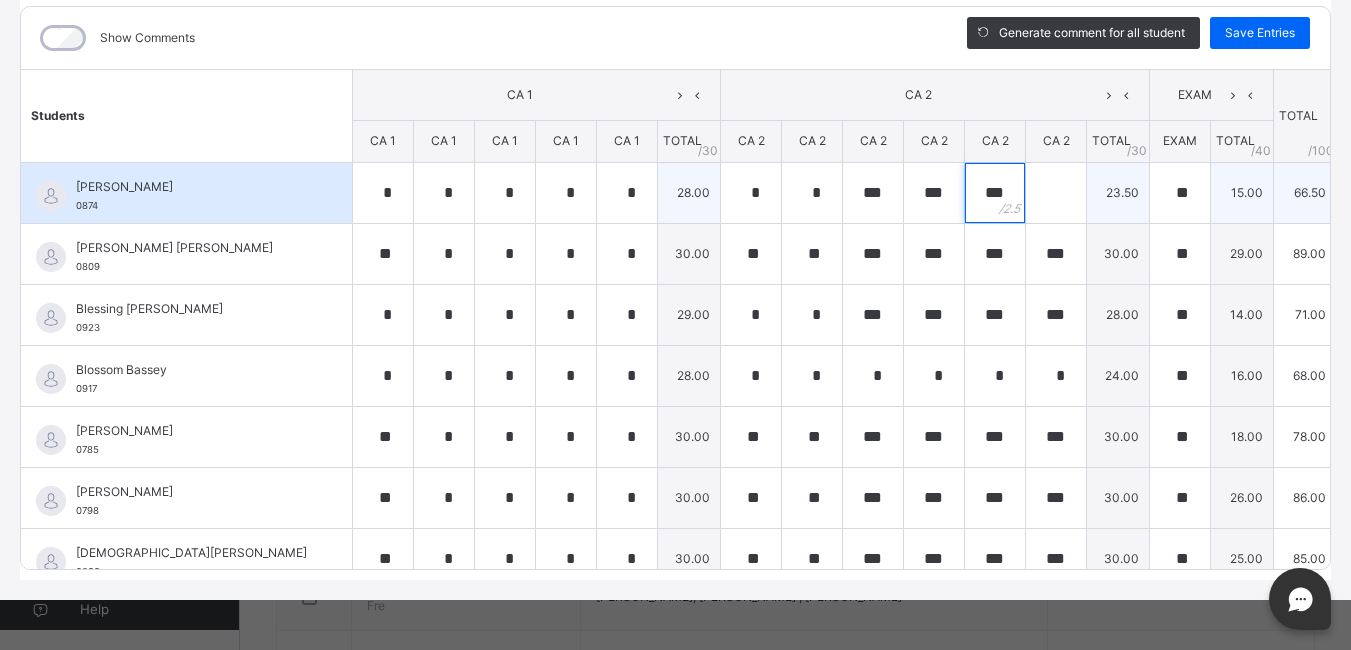 type on "***" 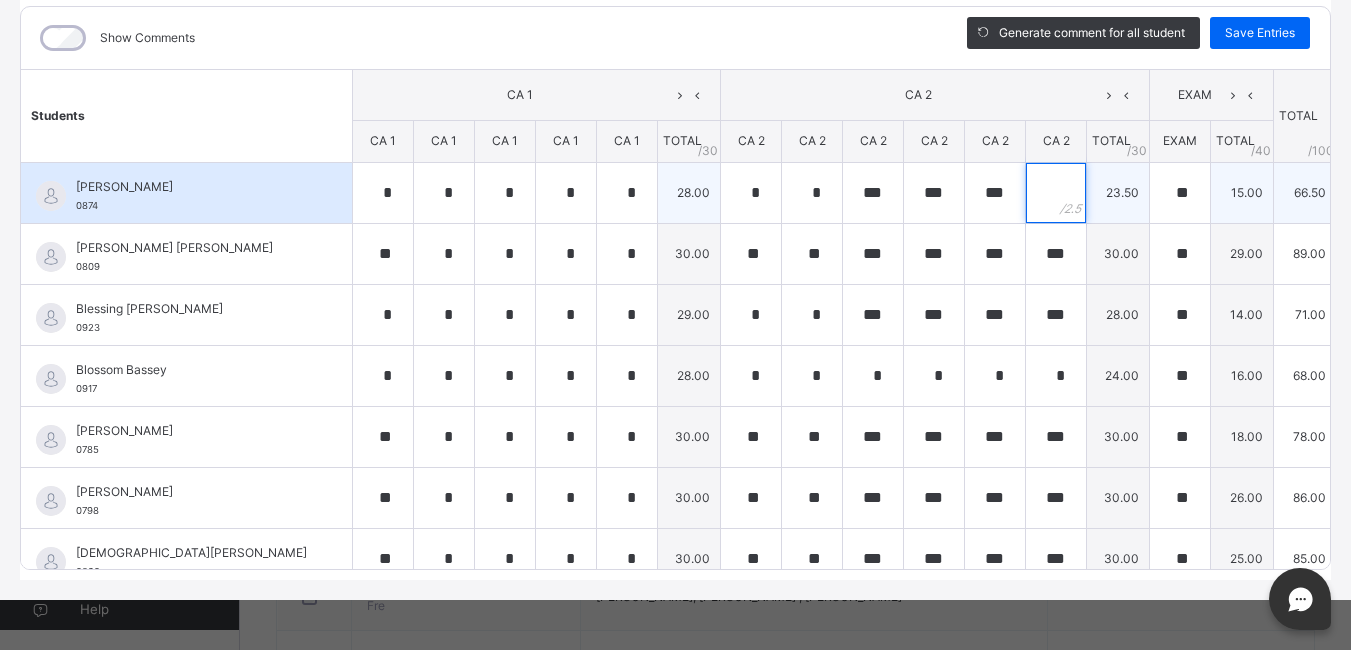click at bounding box center [1056, 193] 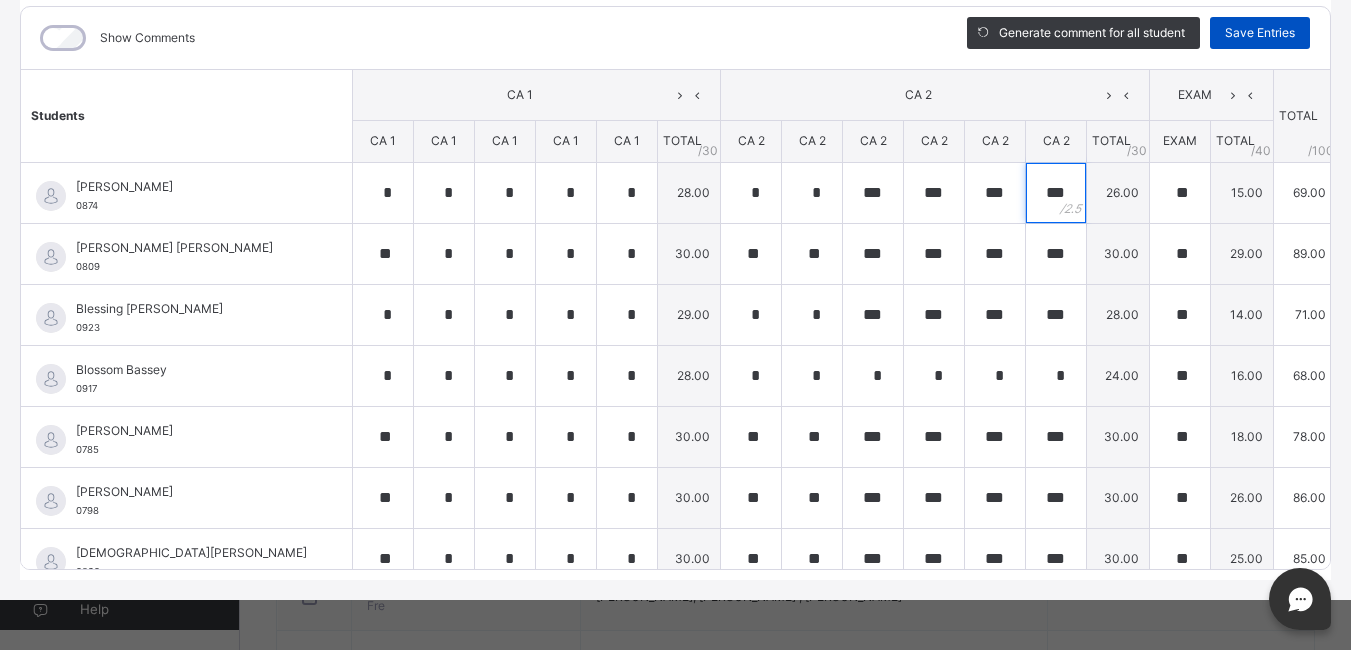 type on "***" 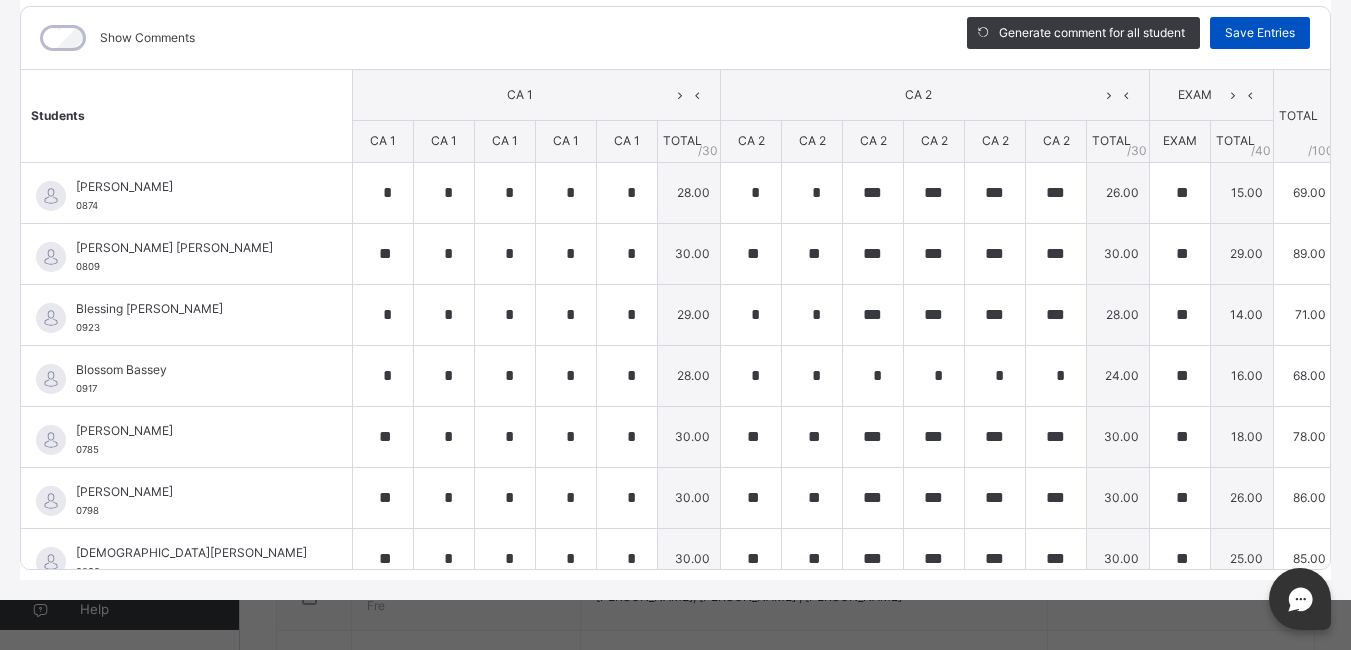 click on "Save Entries" at bounding box center [1260, 33] 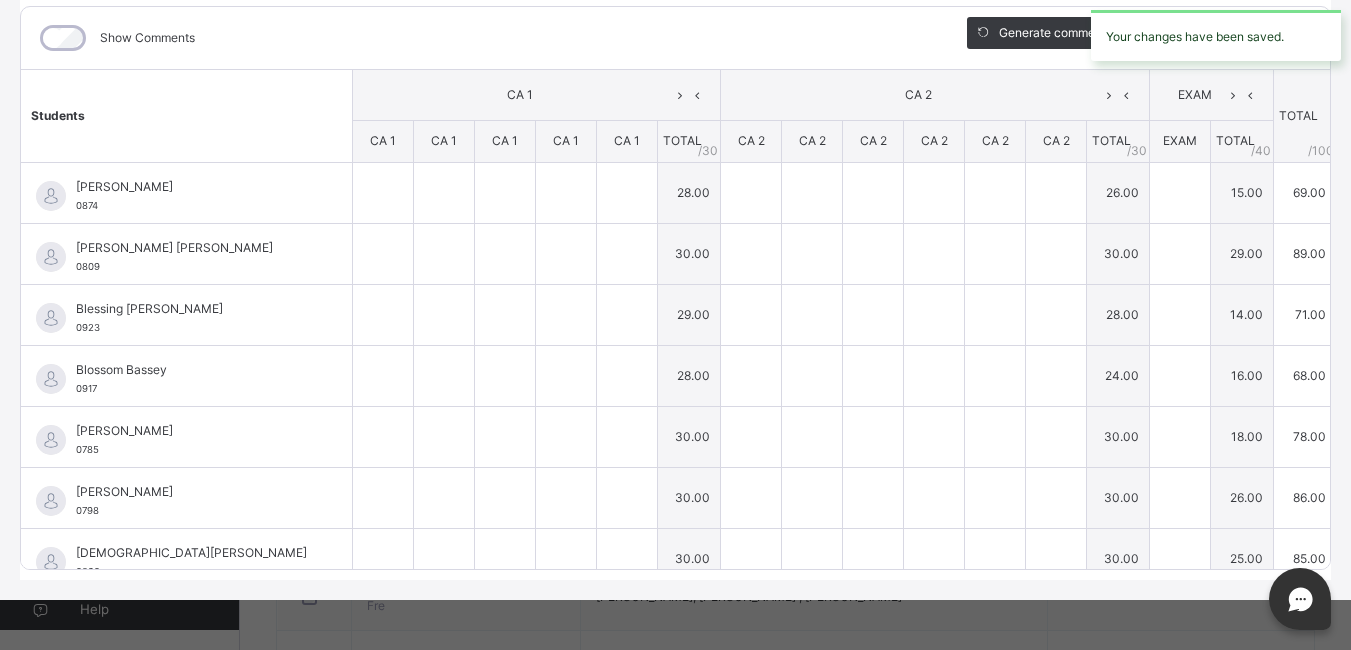 type on "*" 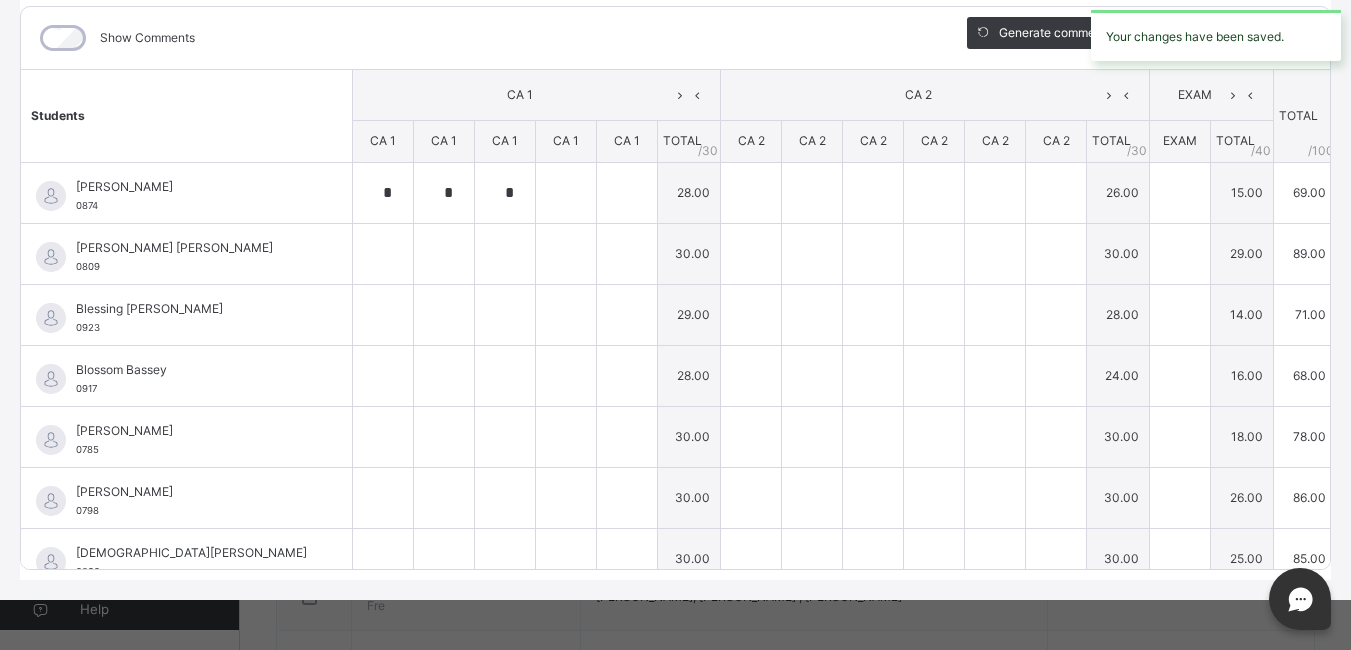 type on "*" 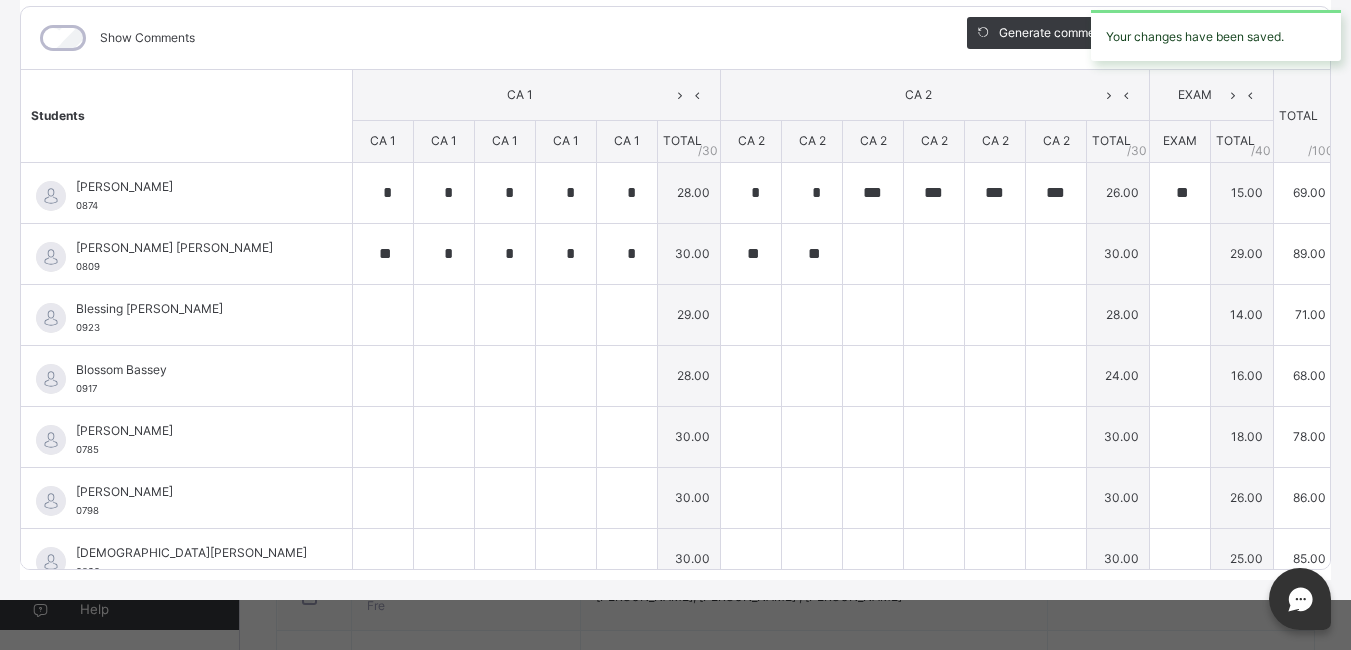 type on "***" 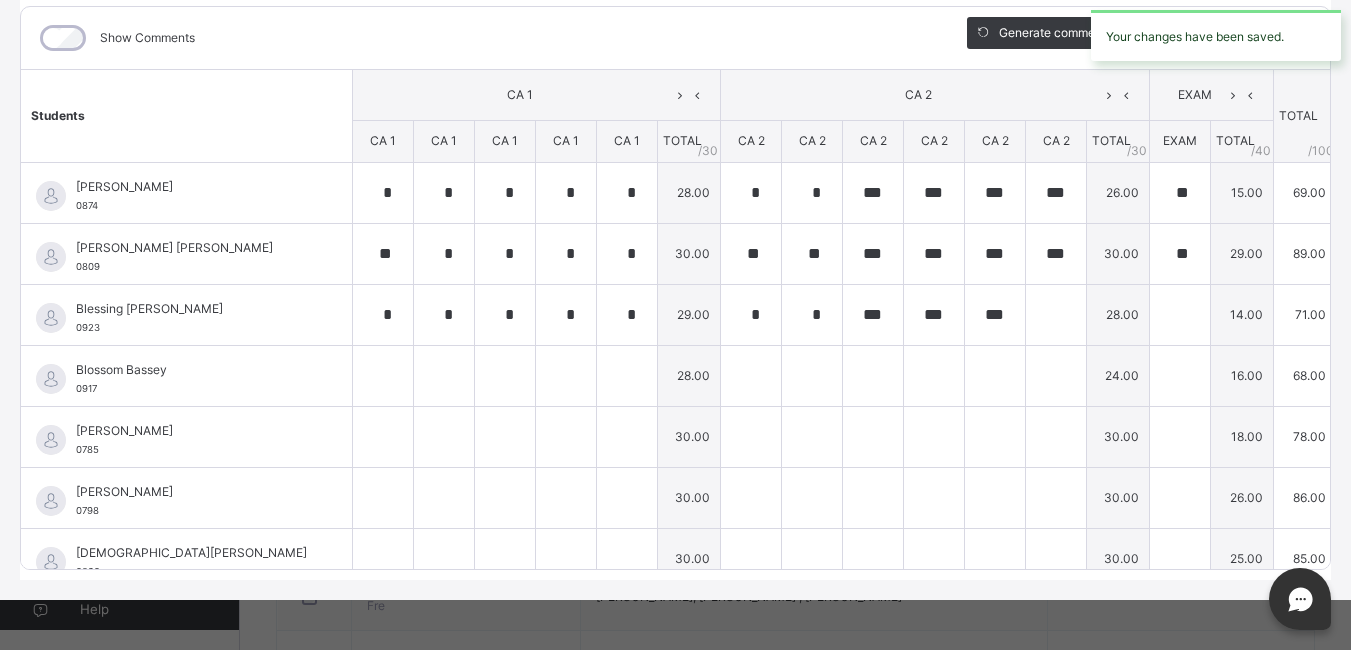 type on "***" 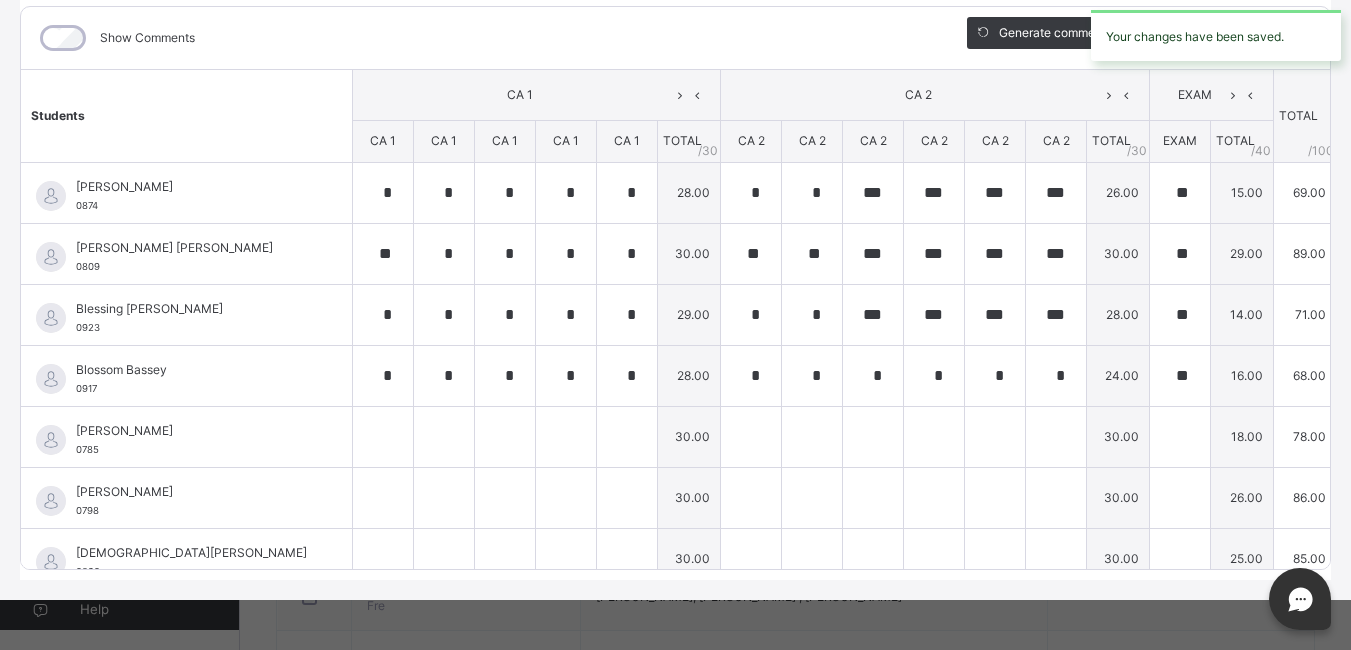 type 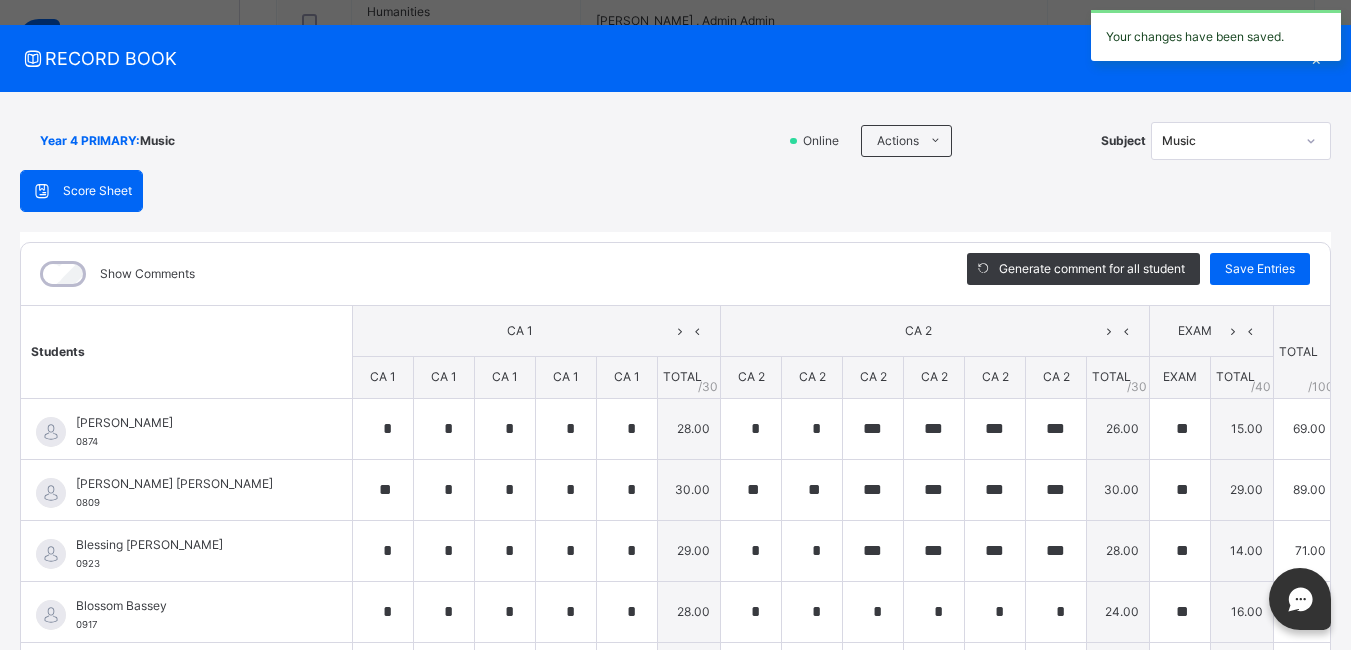scroll, scrollTop: 0, scrollLeft: 0, axis: both 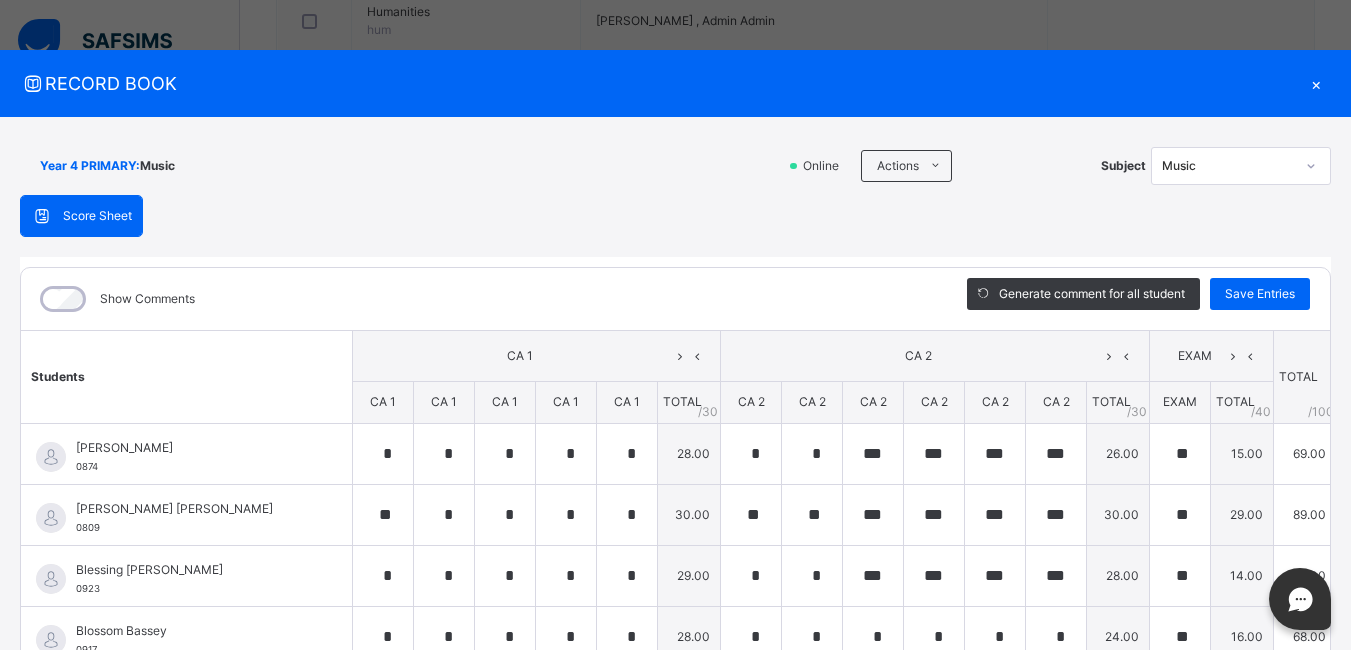 click on "×" at bounding box center (1316, 83) 